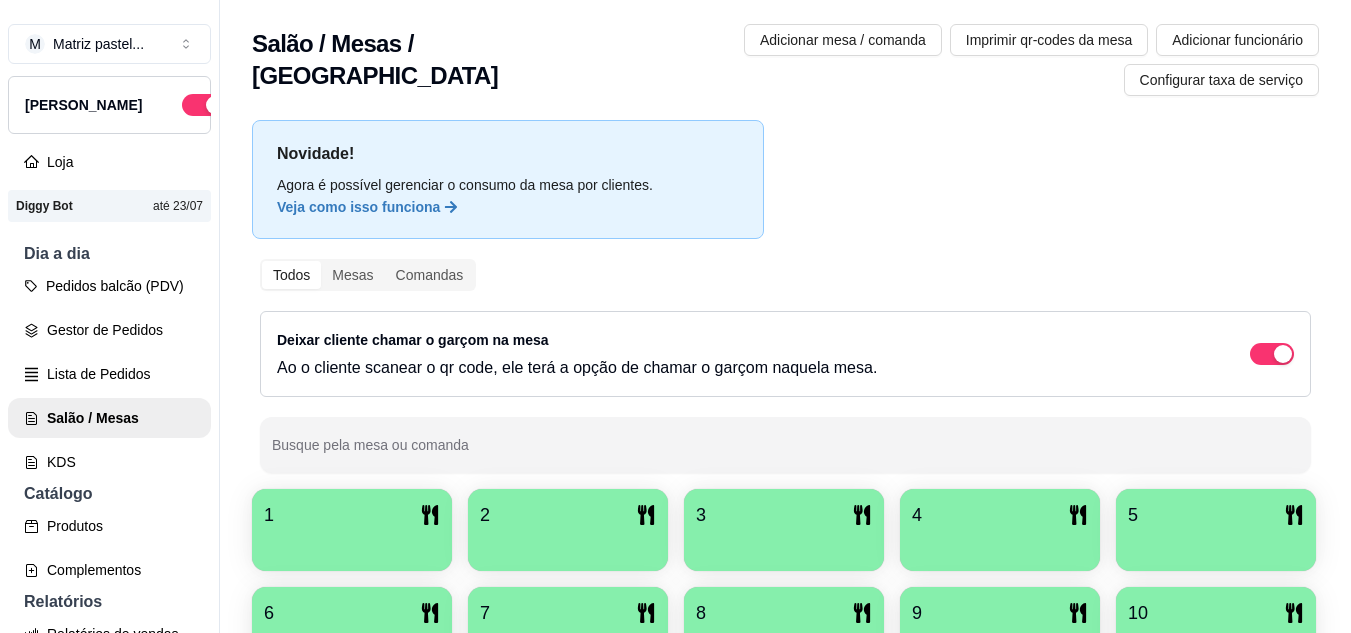 scroll, scrollTop: 0, scrollLeft: 0, axis: both 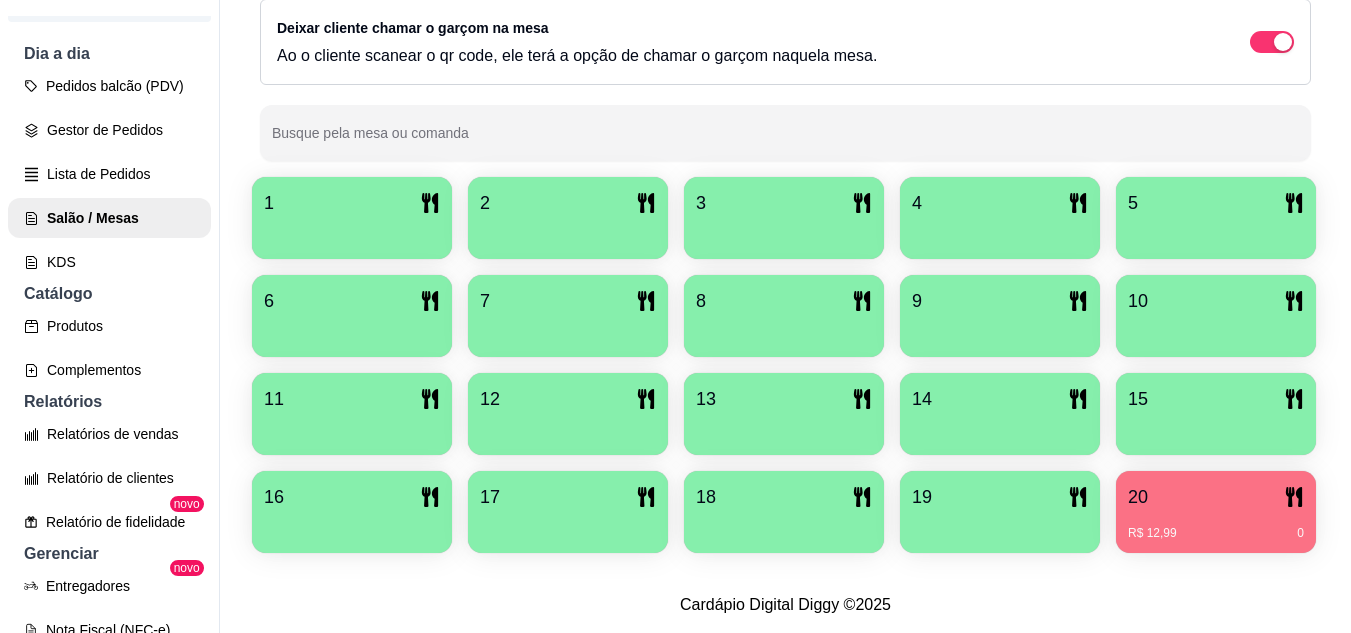 click on "Novidade! Agora é possível gerenciar o consumo da mesa por clientes.   Veja como isso funciona Todos Mesas Comandas Deixar cliente chamar o garçom na mesa Ao o cliente scanear o qr code, ele terá a opção de chamar o garçom naquela mesa. Busque pela mesa ou comanda
1 2 3 4 5 6 7 8 9 10 11 12 13 14 15 16 17 18 19 20 R$ 12,99 0" at bounding box center (785, 186) 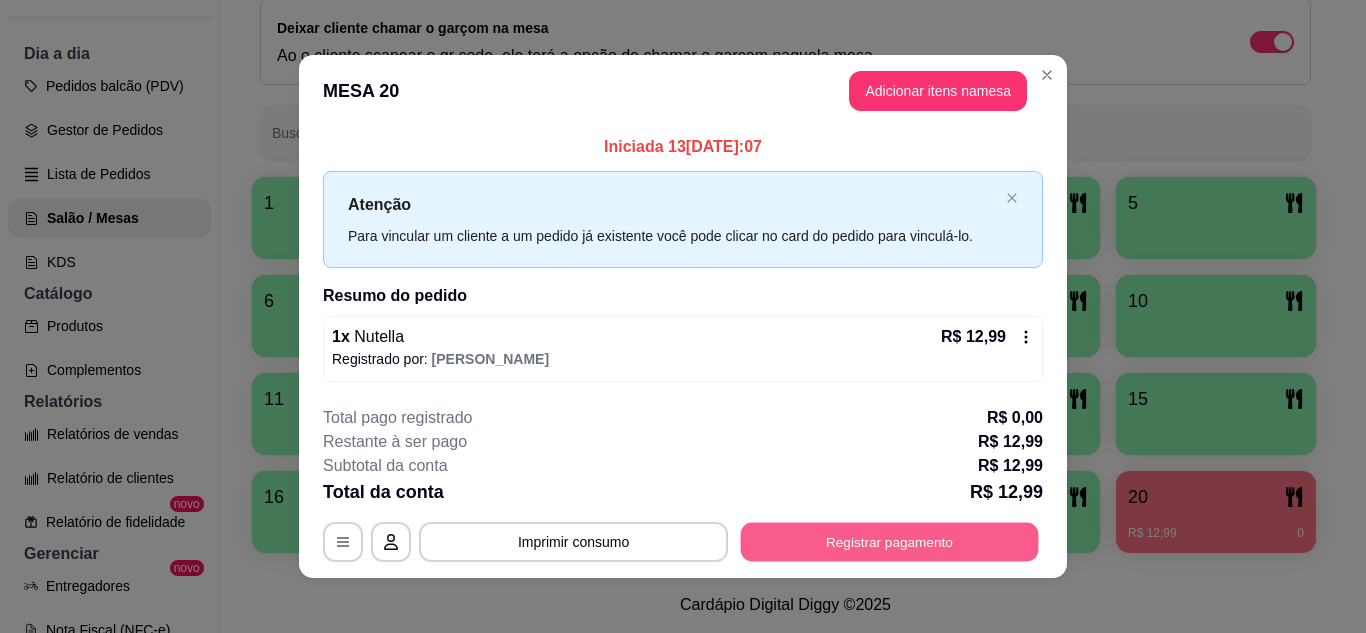 click on "Registrar pagamento" at bounding box center (890, 542) 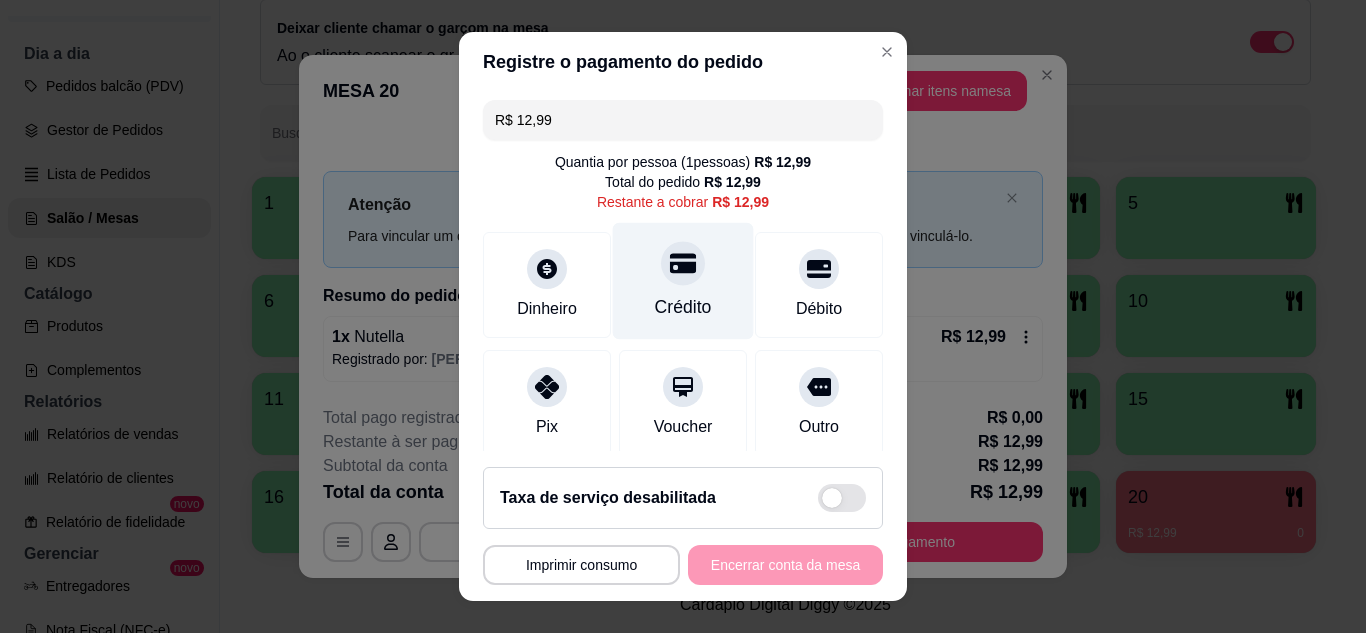 click on "Crédito" at bounding box center (683, 280) 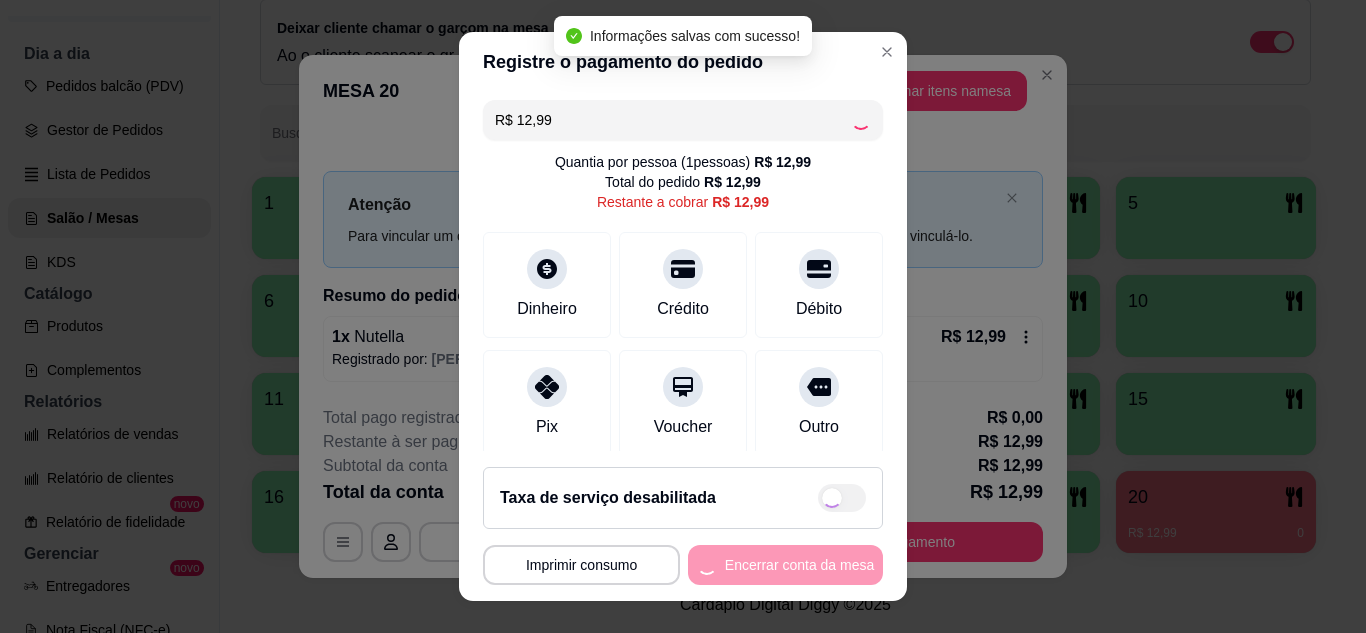 type on "R$ 0,00" 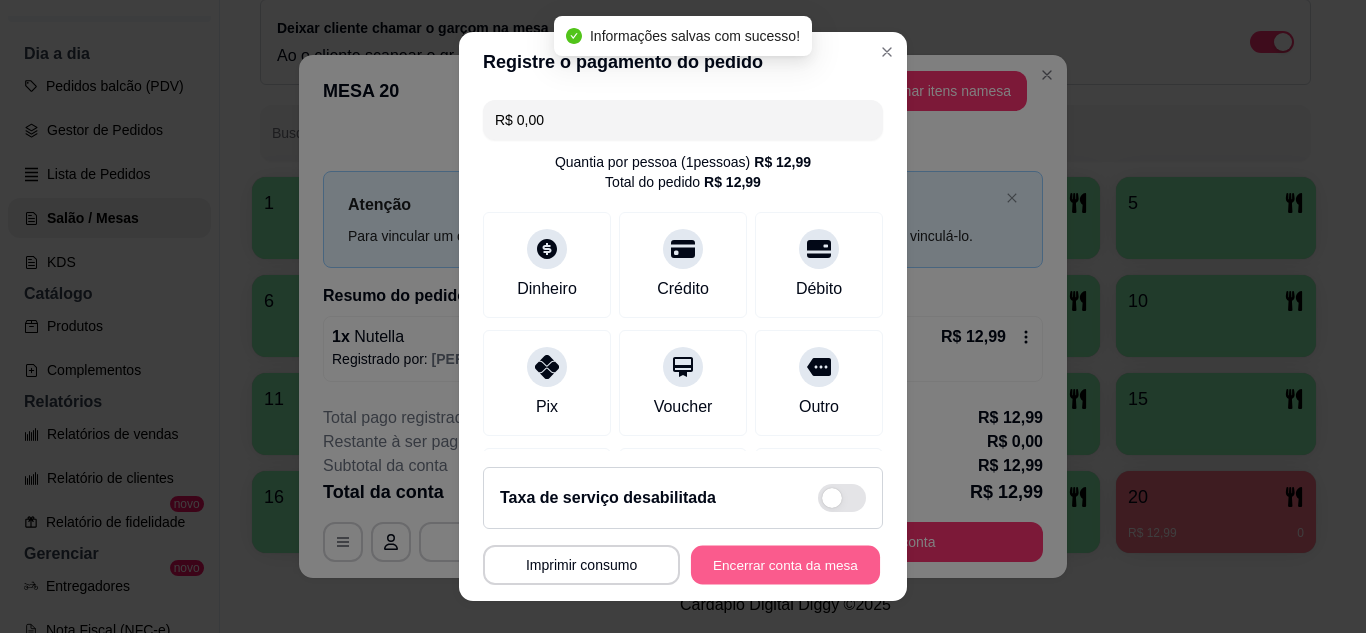 click on "Encerrar conta da mesa" at bounding box center [785, 565] 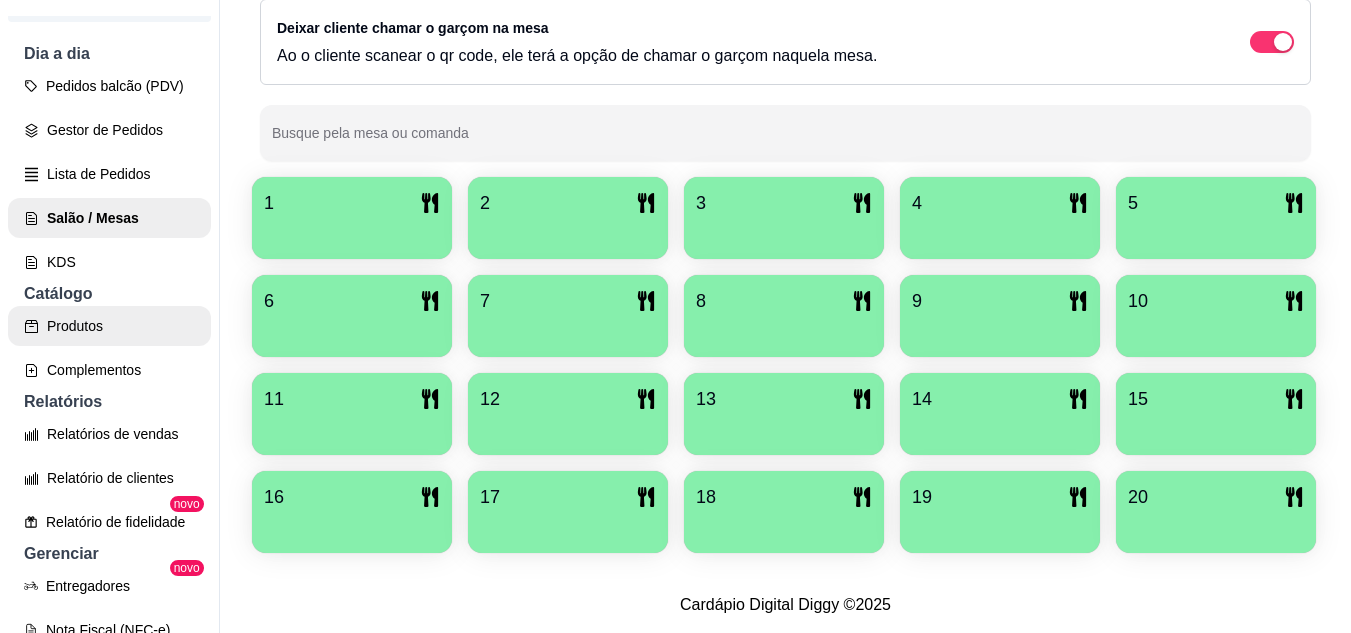 click on "Produtos" at bounding box center (109, 326) 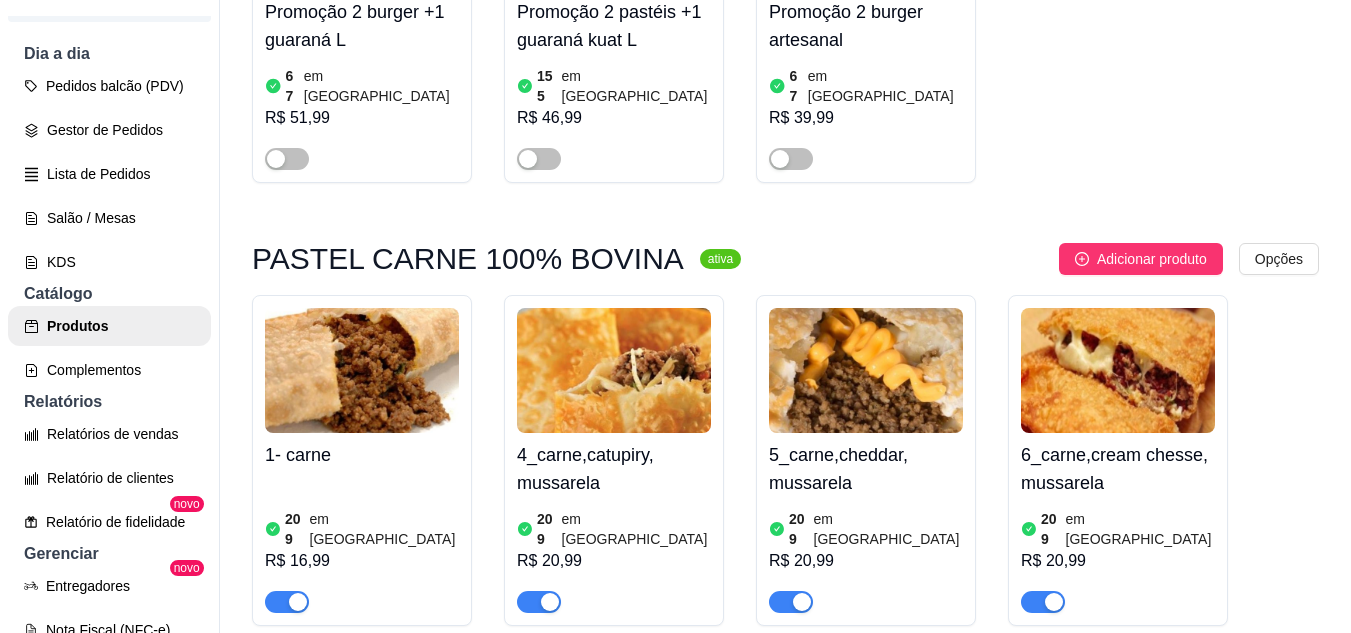 scroll, scrollTop: 0, scrollLeft: 0, axis: both 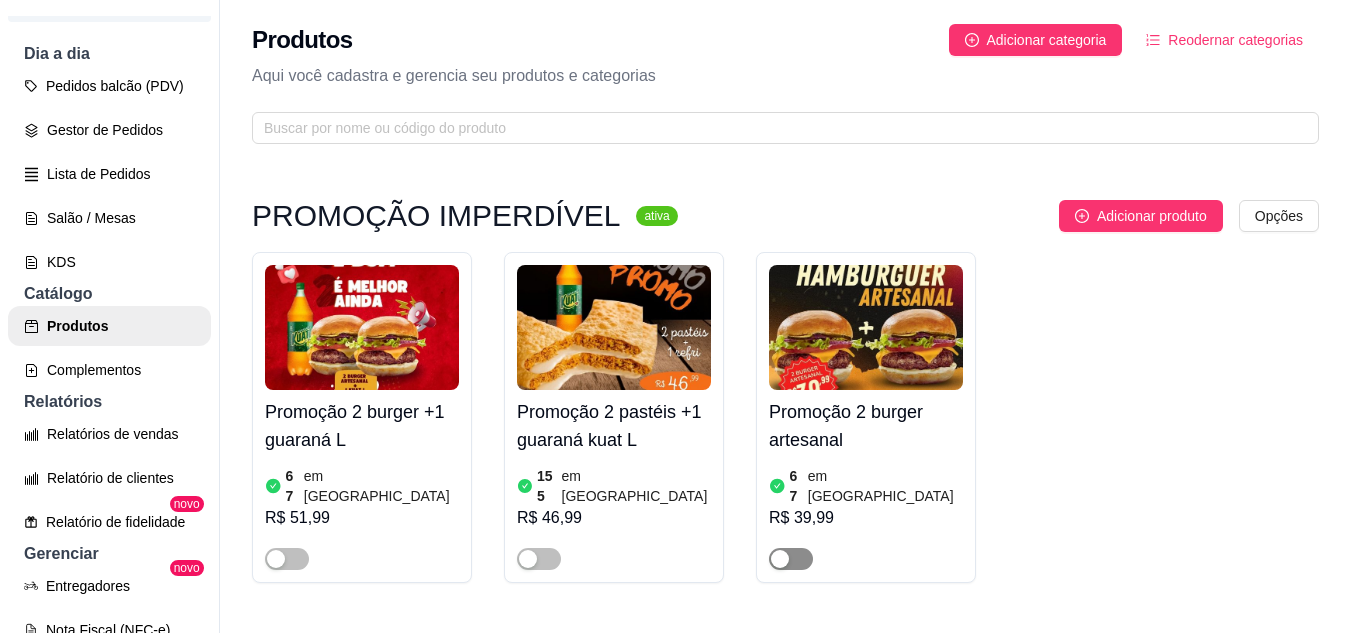 click at bounding box center [780, 559] 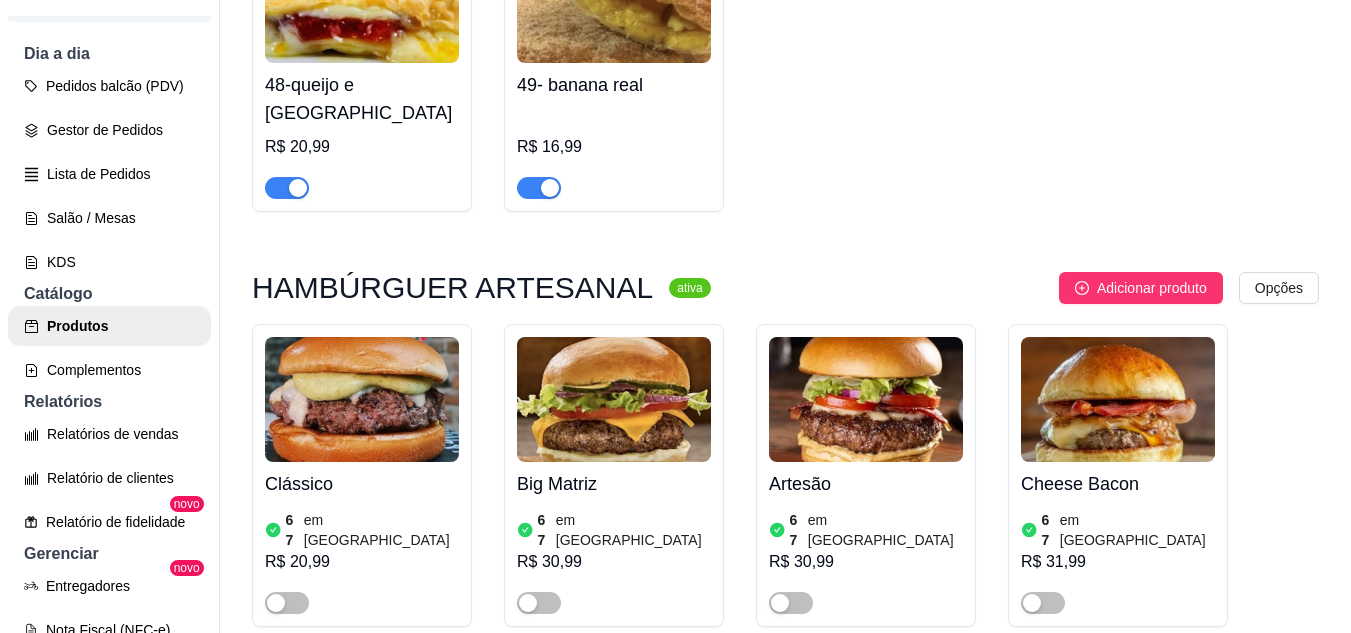 scroll, scrollTop: 5800, scrollLeft: 0, axis: vertical 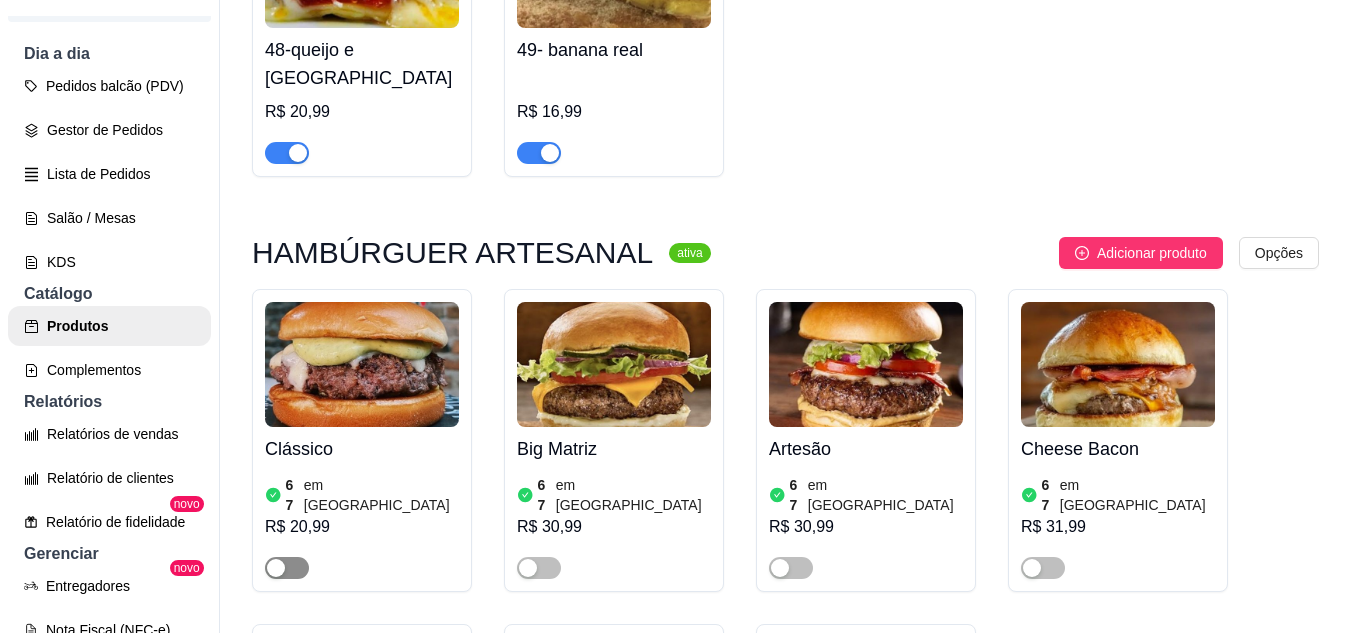 click at bounding box center (287, 568) 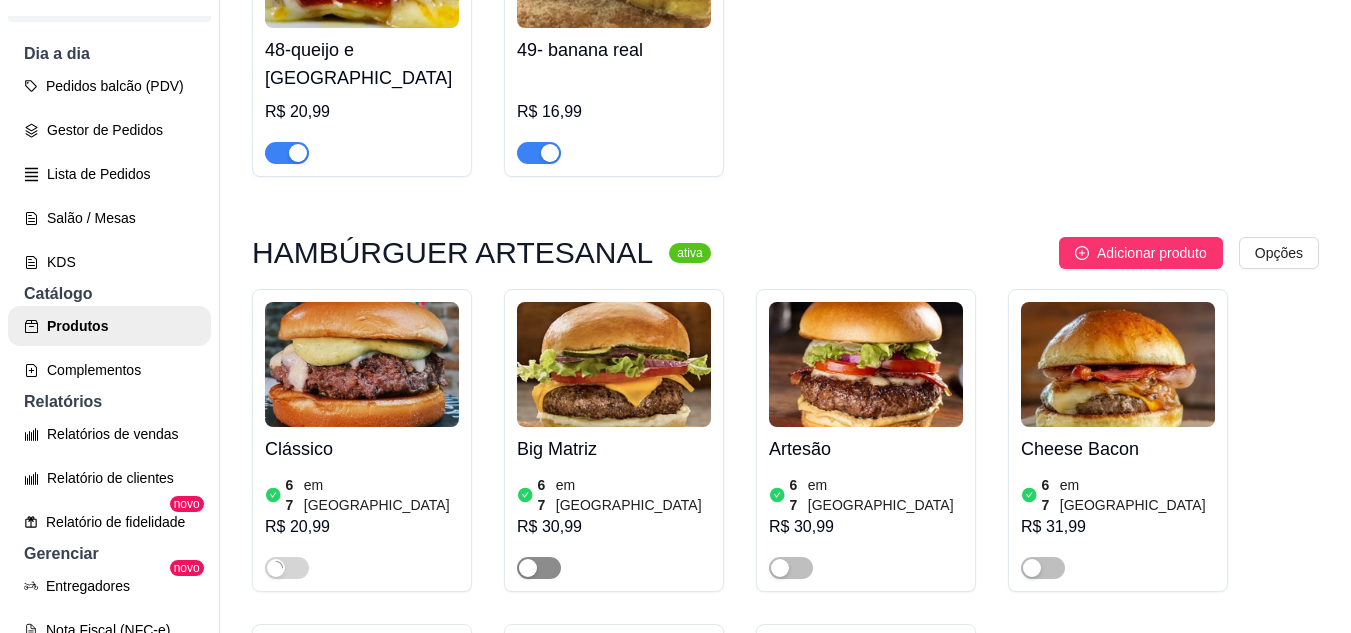 click at bounding box center (528, 568) 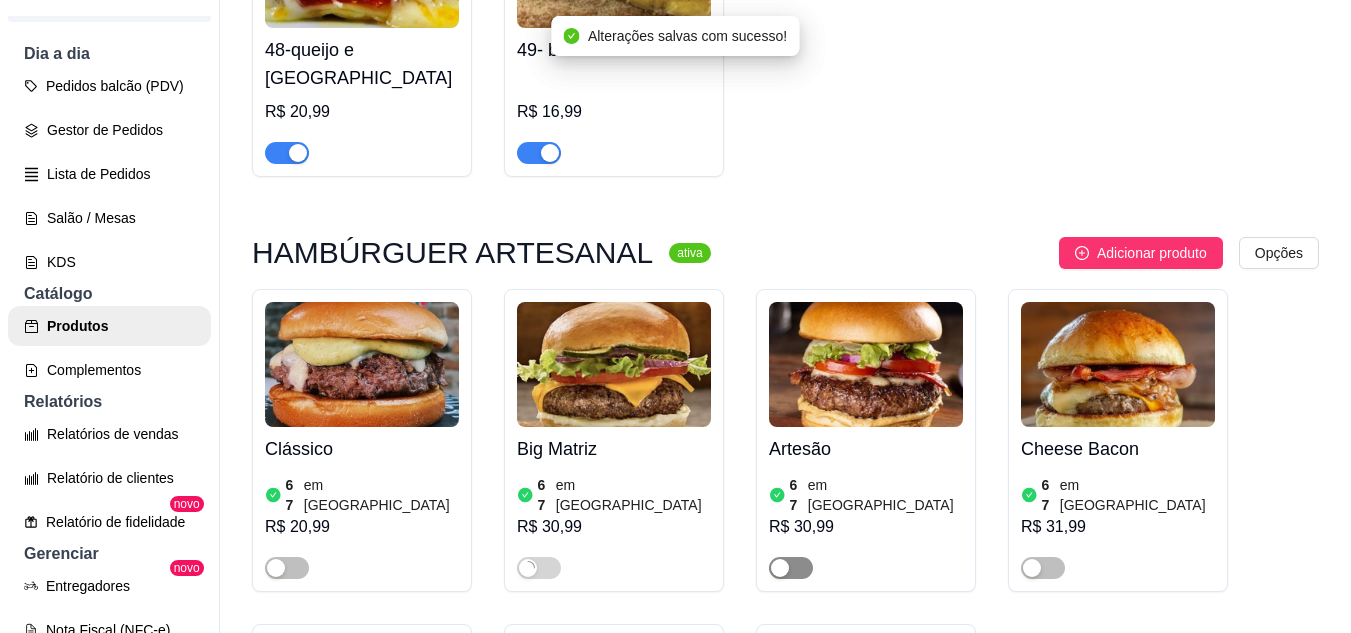 click at bounding box center (791, 568) 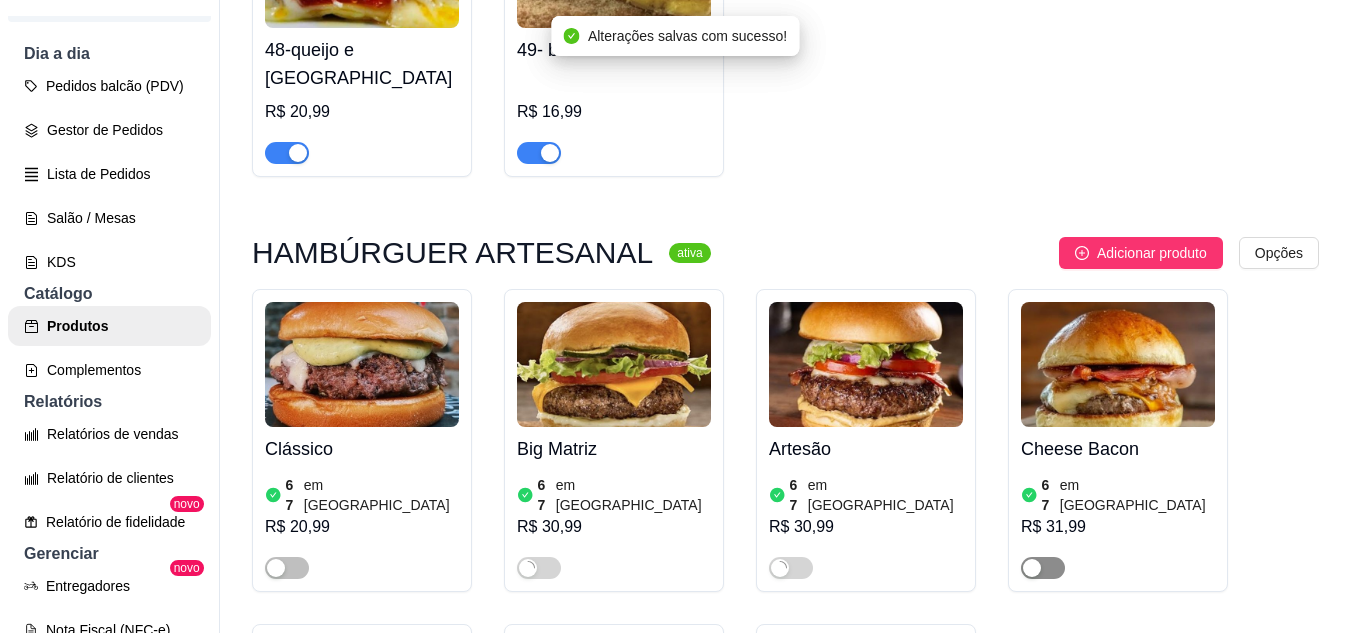 click at bounding box center (1032, 568) 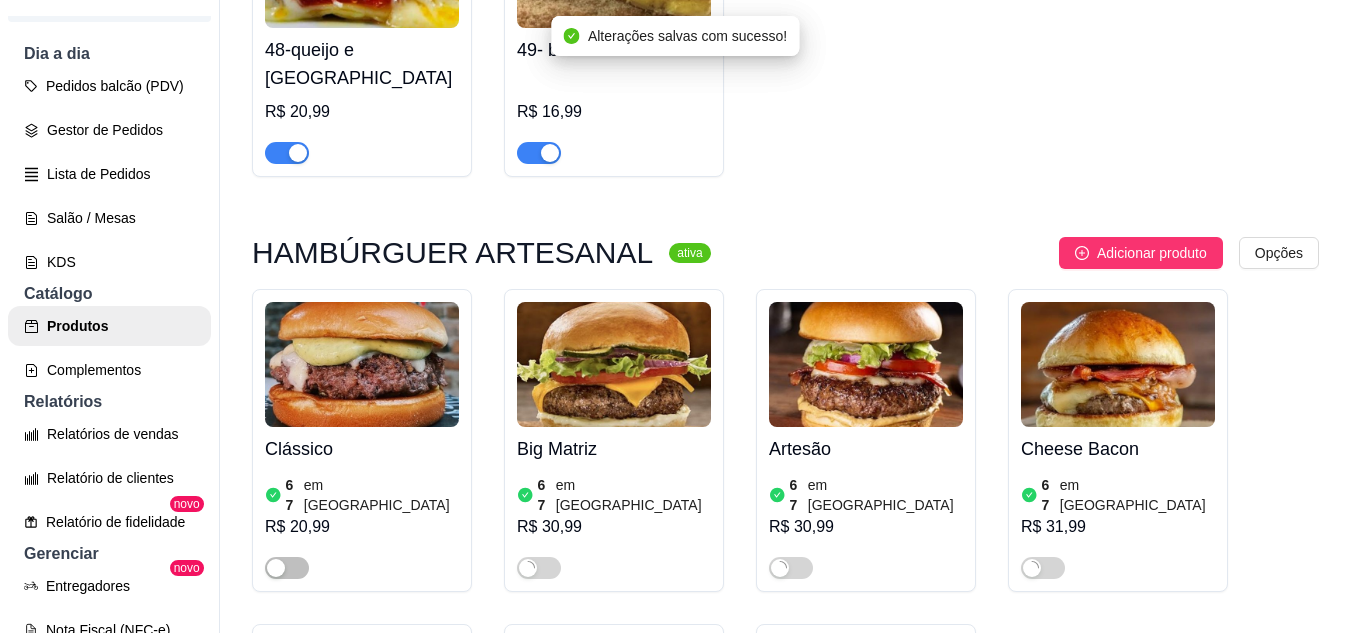 click at bounding box center (791, 903) 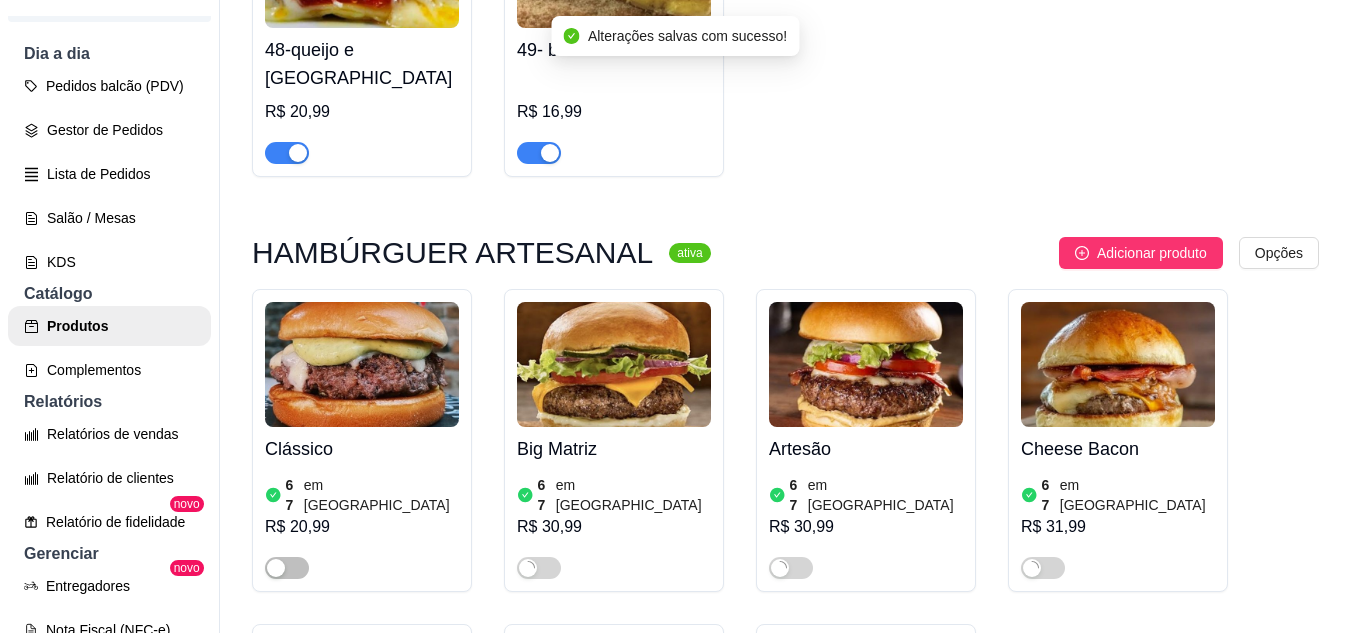 click at bounding box center (528, 903) 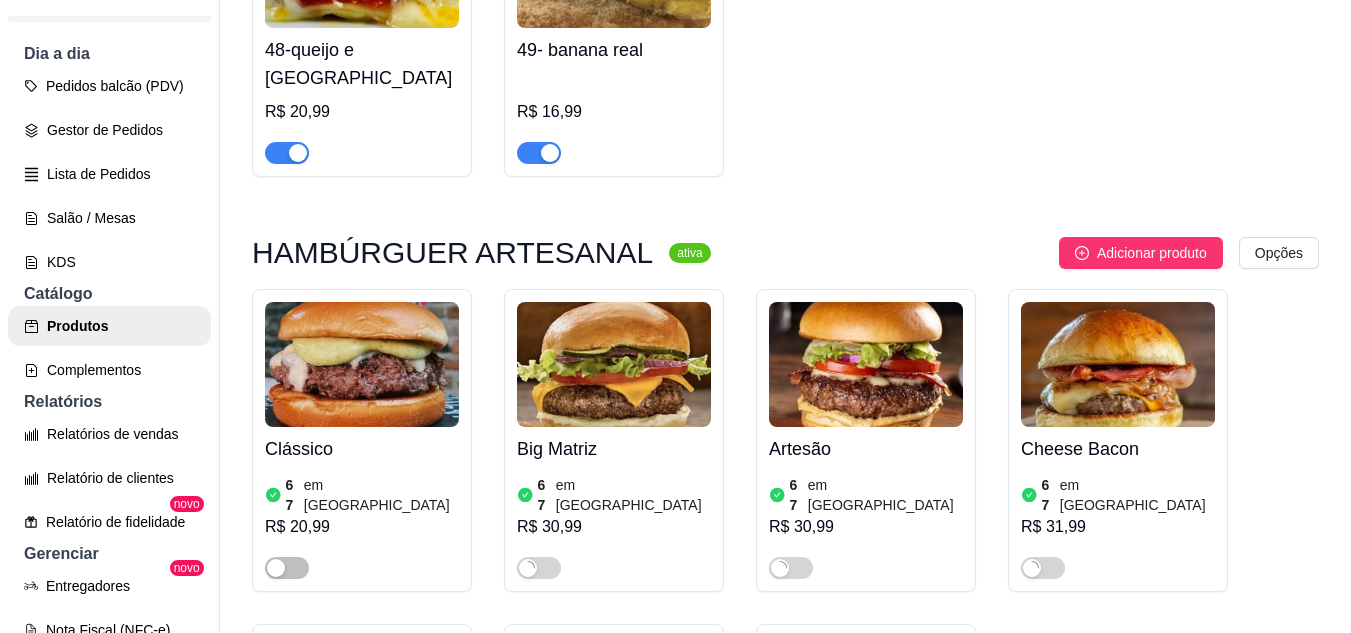 click at bounding box center [276, 903] 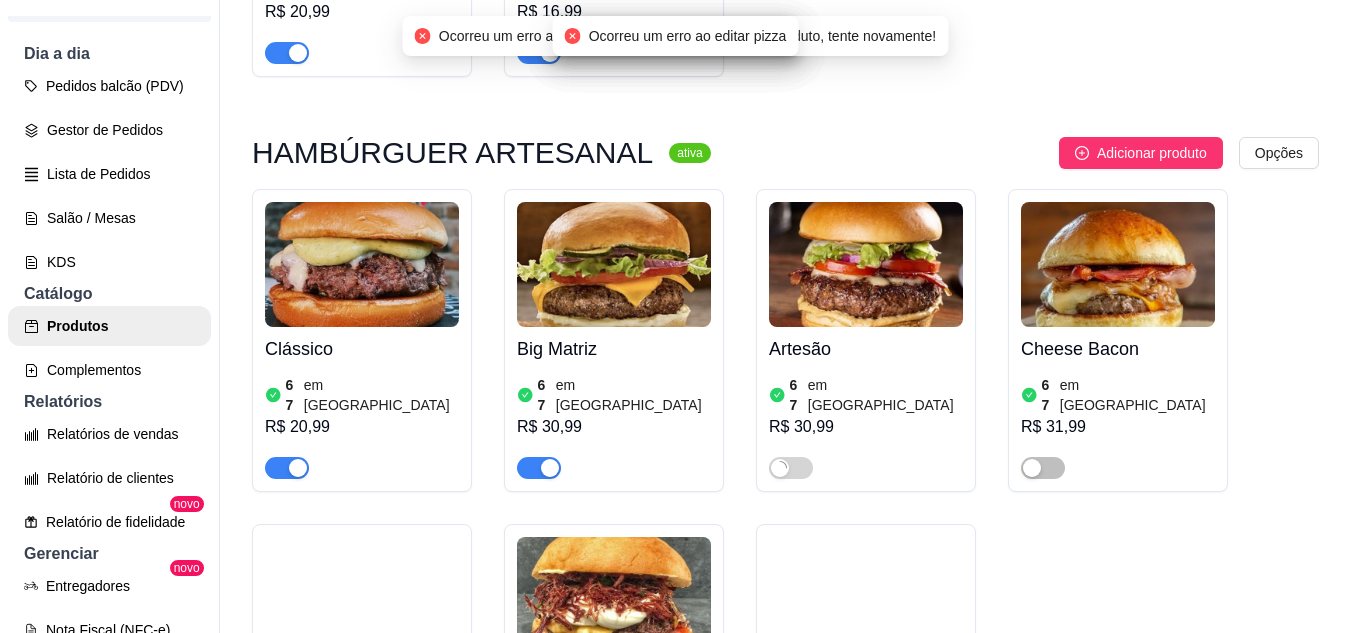 scroll, scrollTop: 5800, scrollLeft: 0, axis: vertical 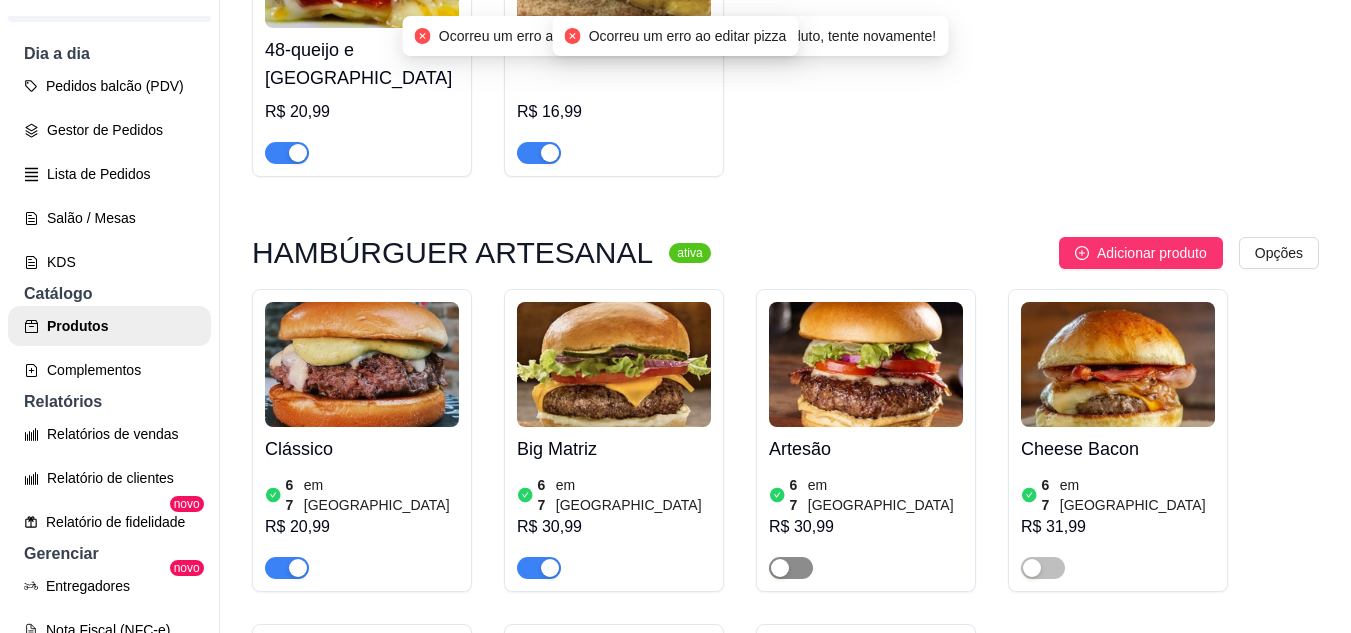click at bounding box center [791, 568] 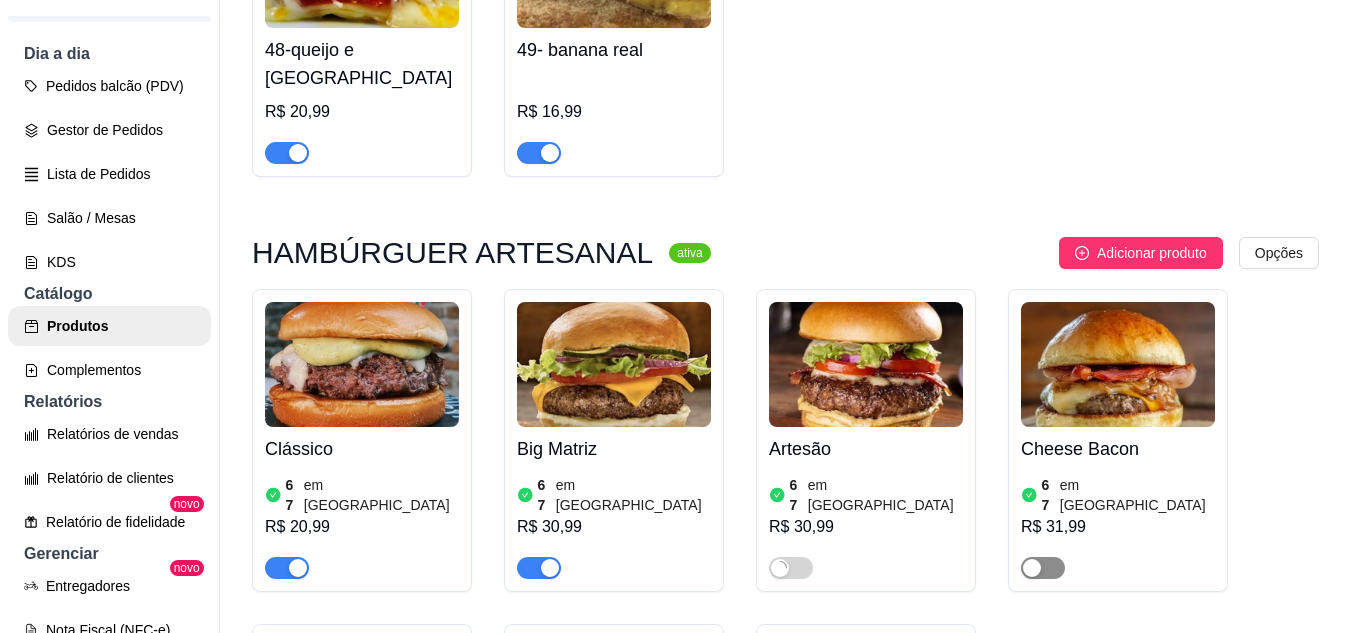 click at bounding box center [1043, 568] 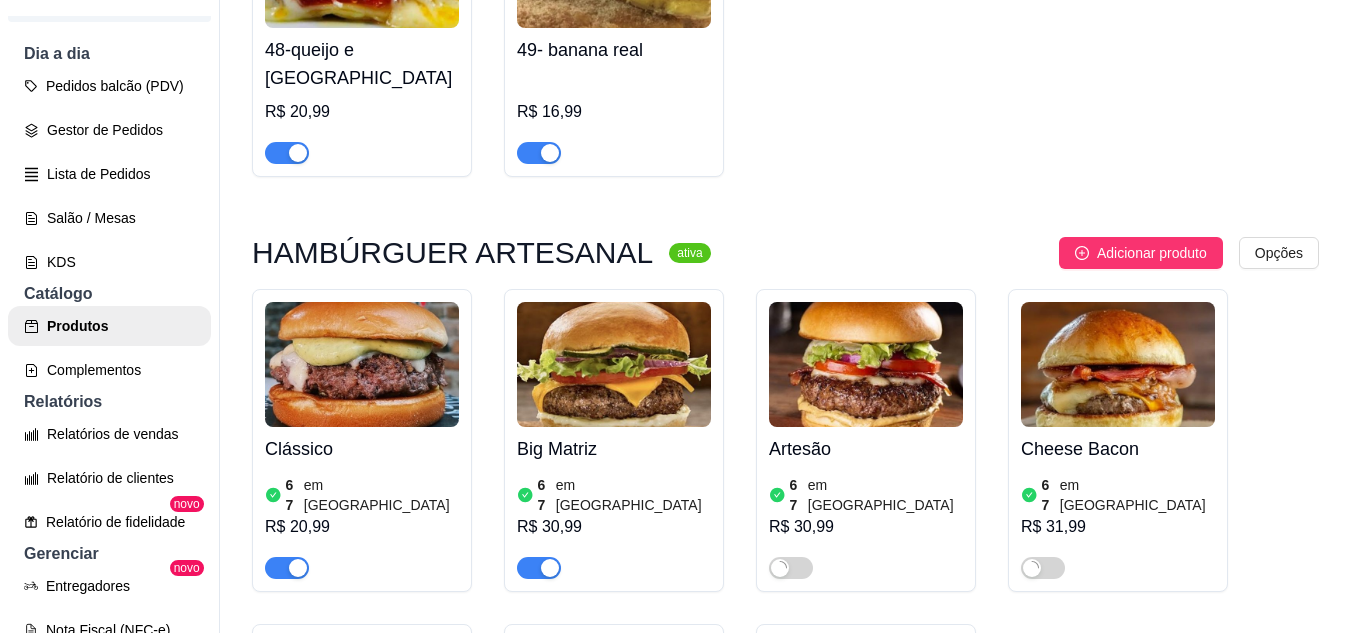 click at bounding box center (780, 903) 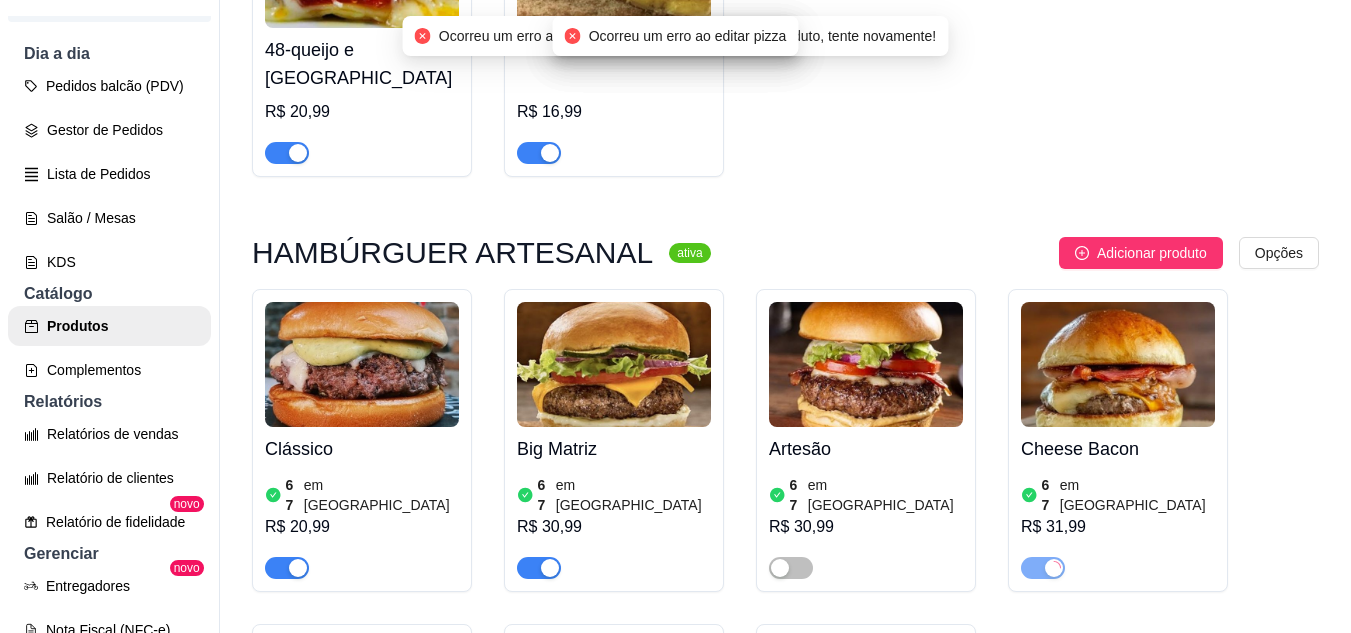 click at bounding box center (780, 903) 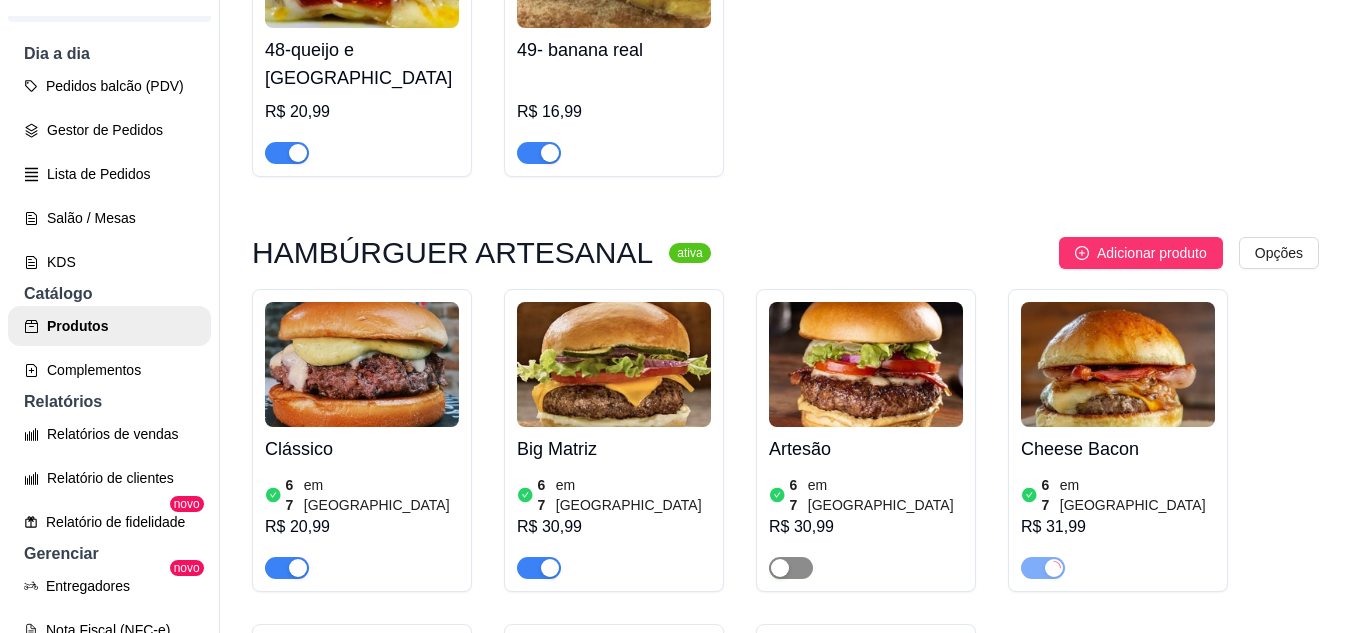 click at bounding box center (791, 568) 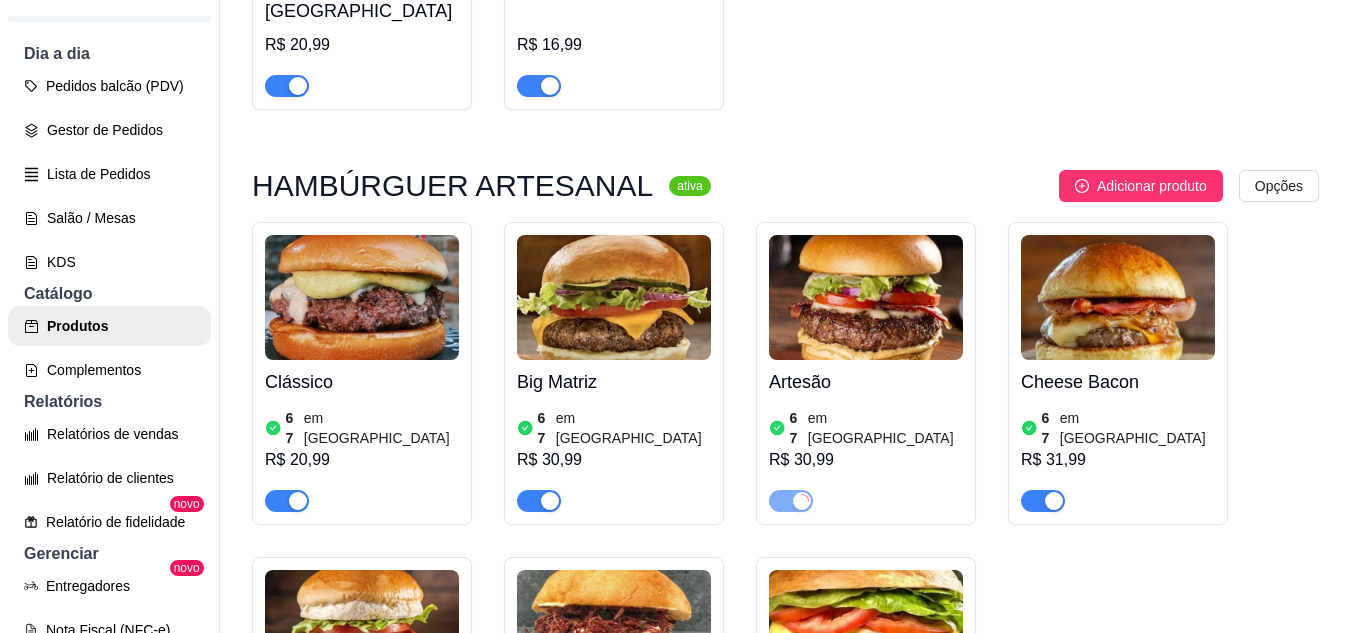 scroll, scrollTop: 5900, scrollLeft: 0, axis: vertical 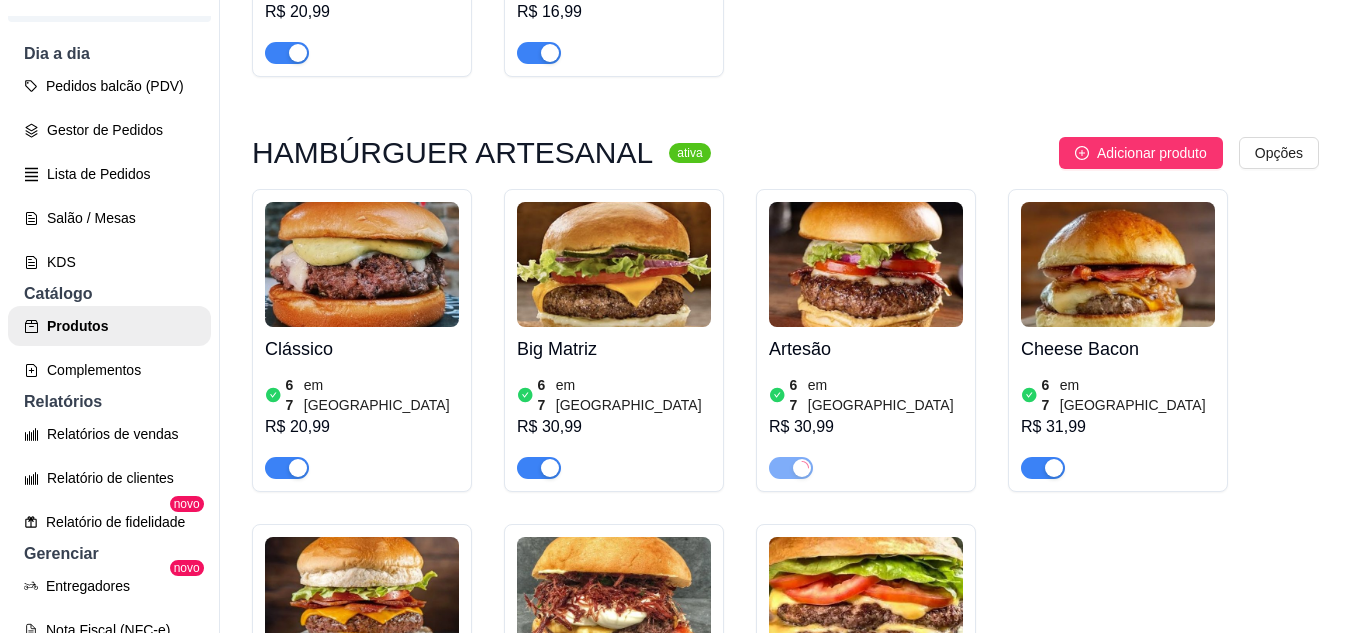 click on "Duplo Matriz   67 em estoque R$ 36,99" at bounding box center [866, 675] 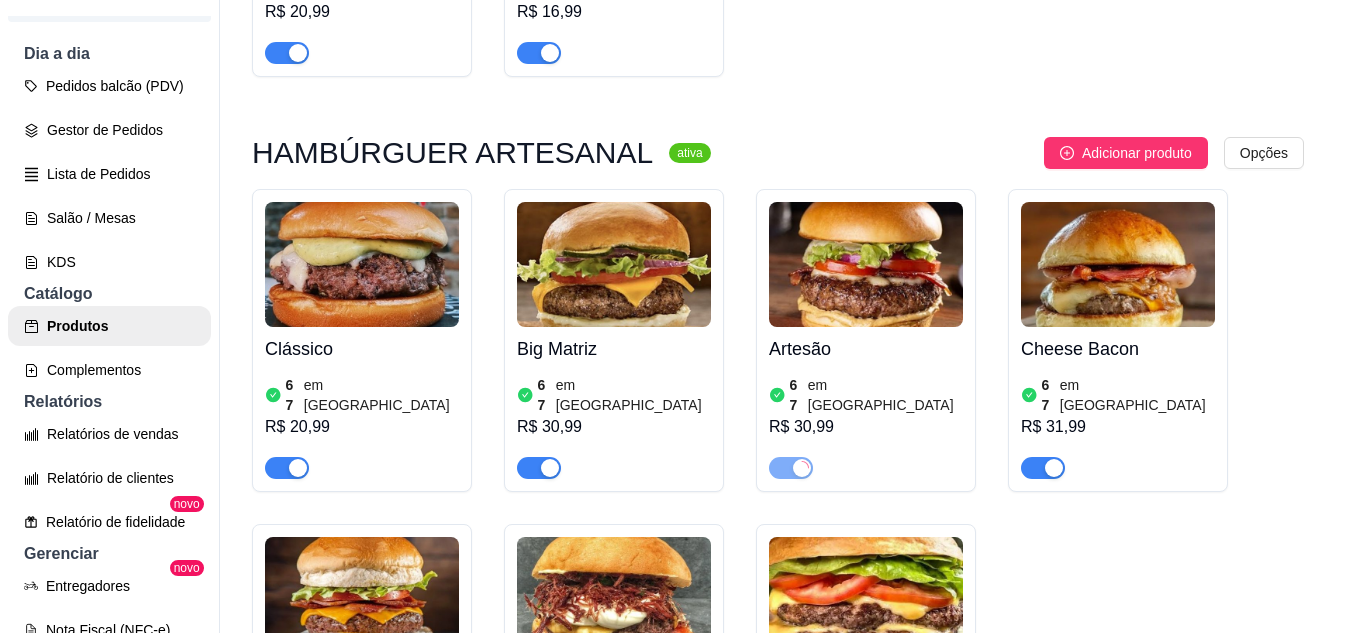 type 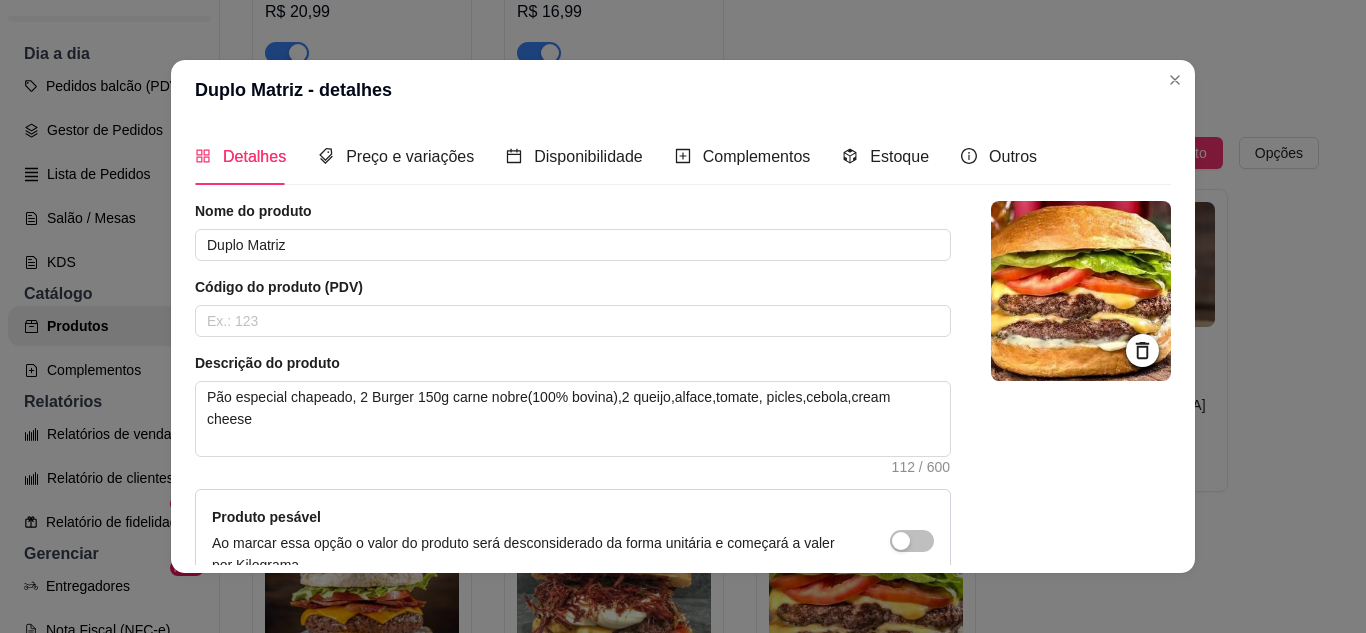 click on "Duplo Matriz - detalhes" at bounding box center (683, 90) 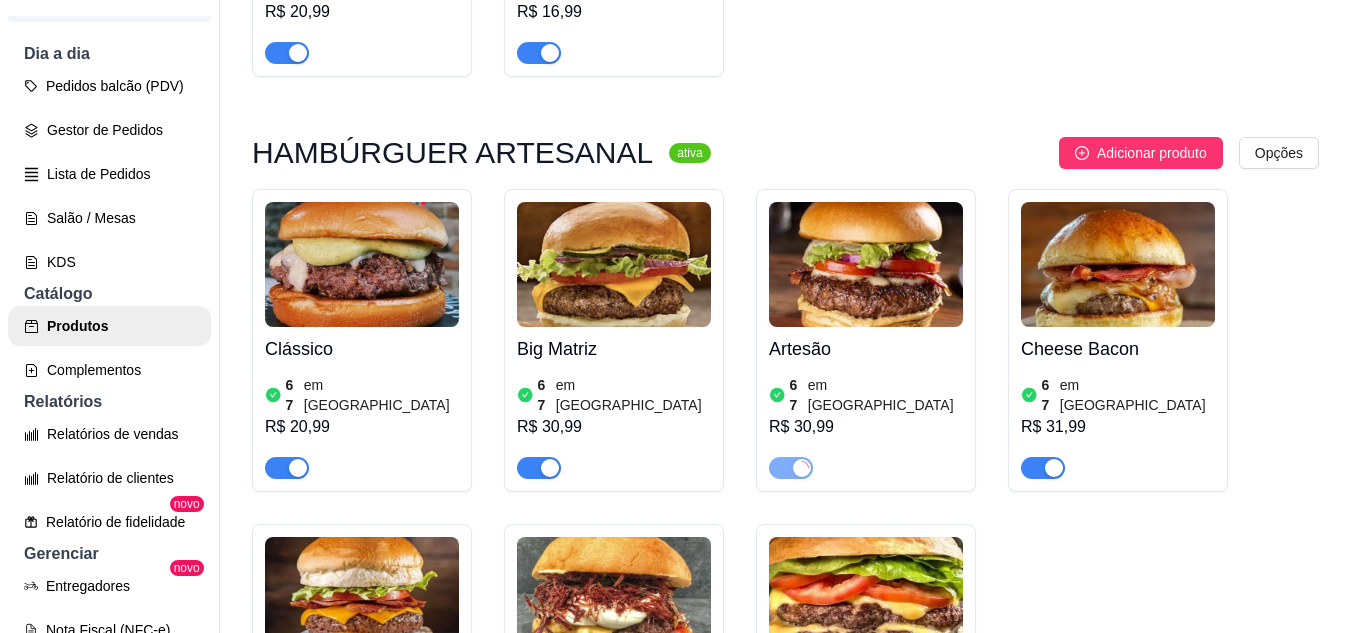 click at bounding box center (791, 803) 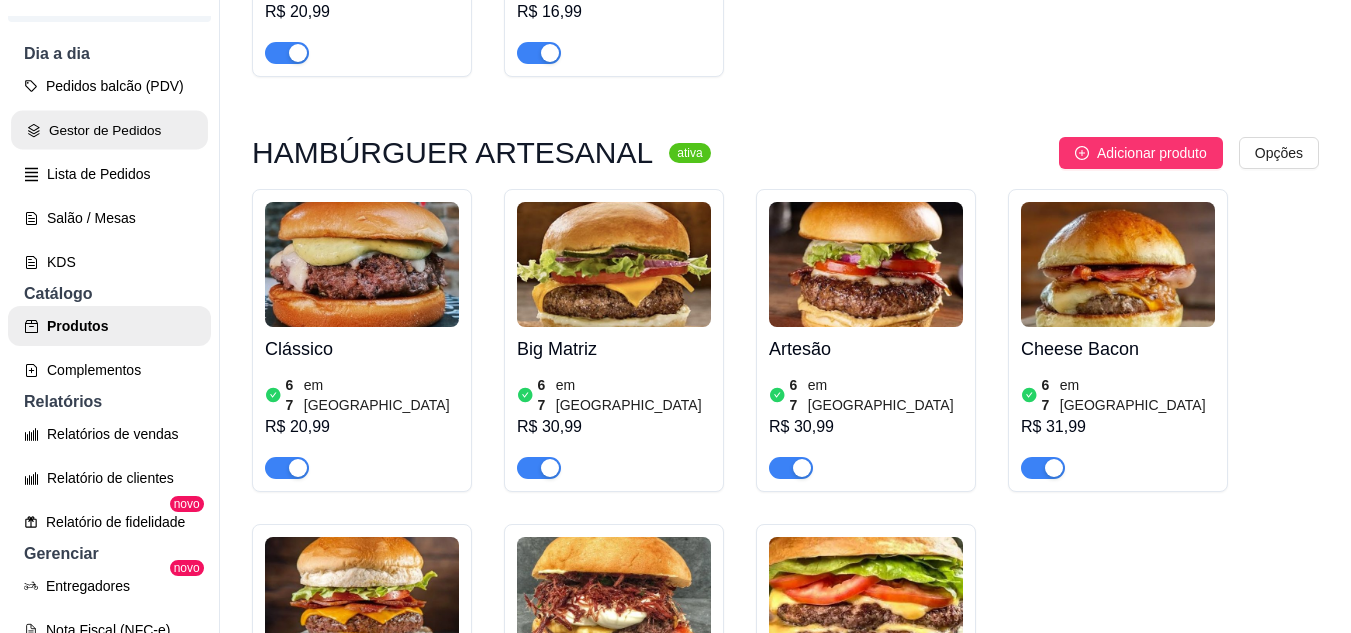 click on "Gestor de Pedidos" at bounding box center (109, 130) 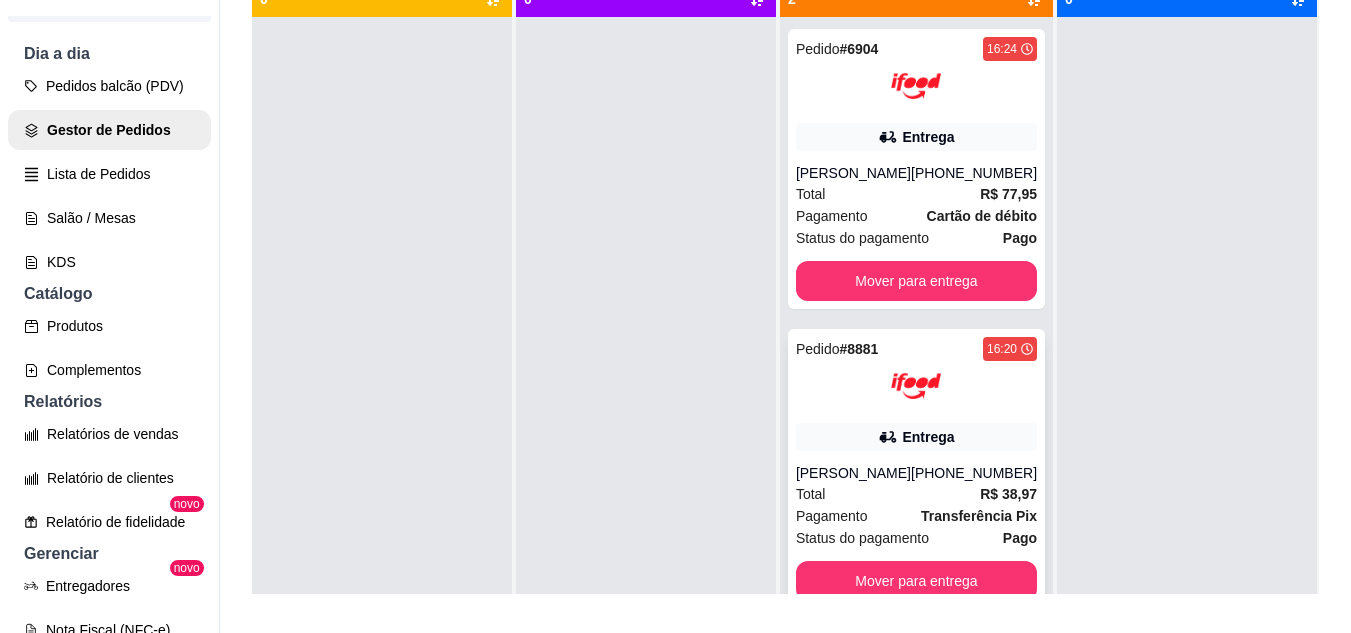 scroll, scrollTop: 319, scrollLeft: 0, axis: vertical 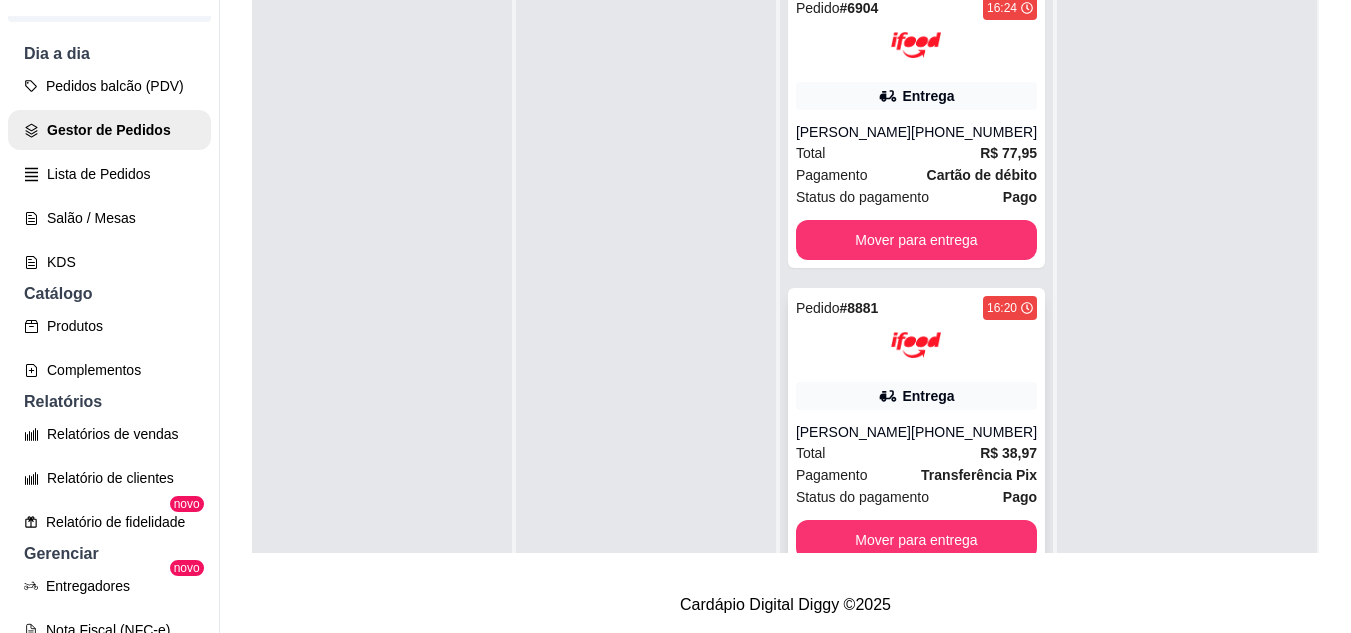 click at bounding box center (916, 345) 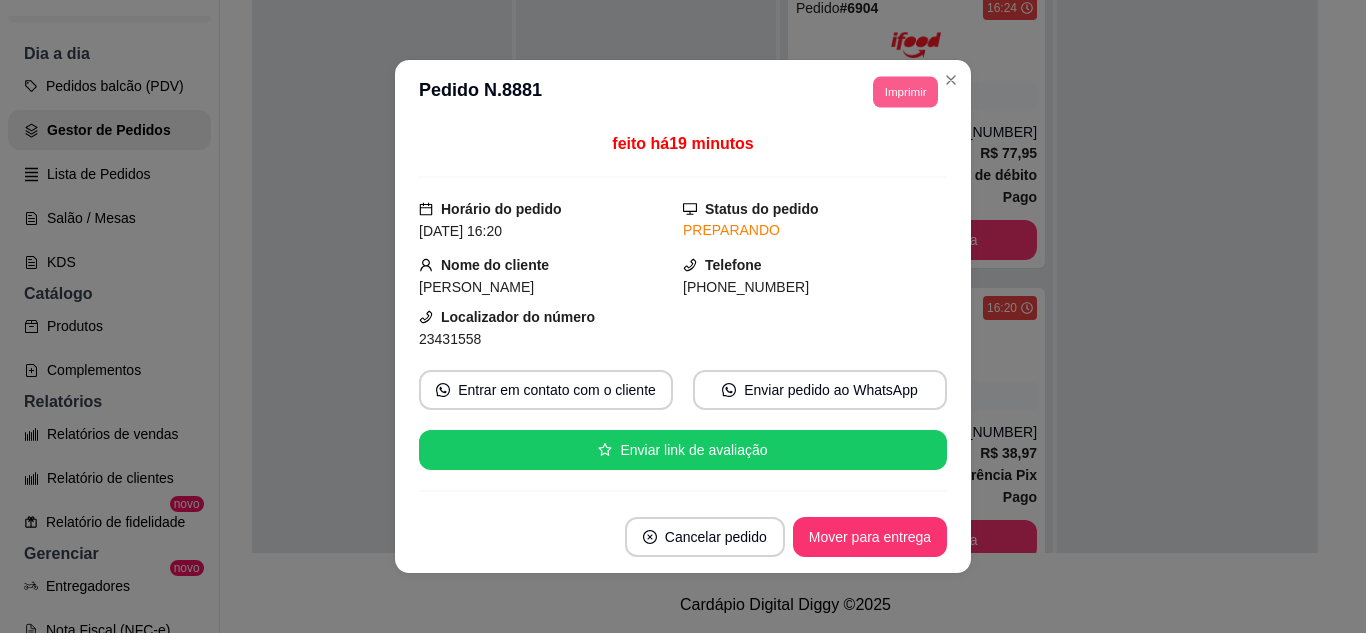 click on "Imprimir" at bounding box center [905, 91] 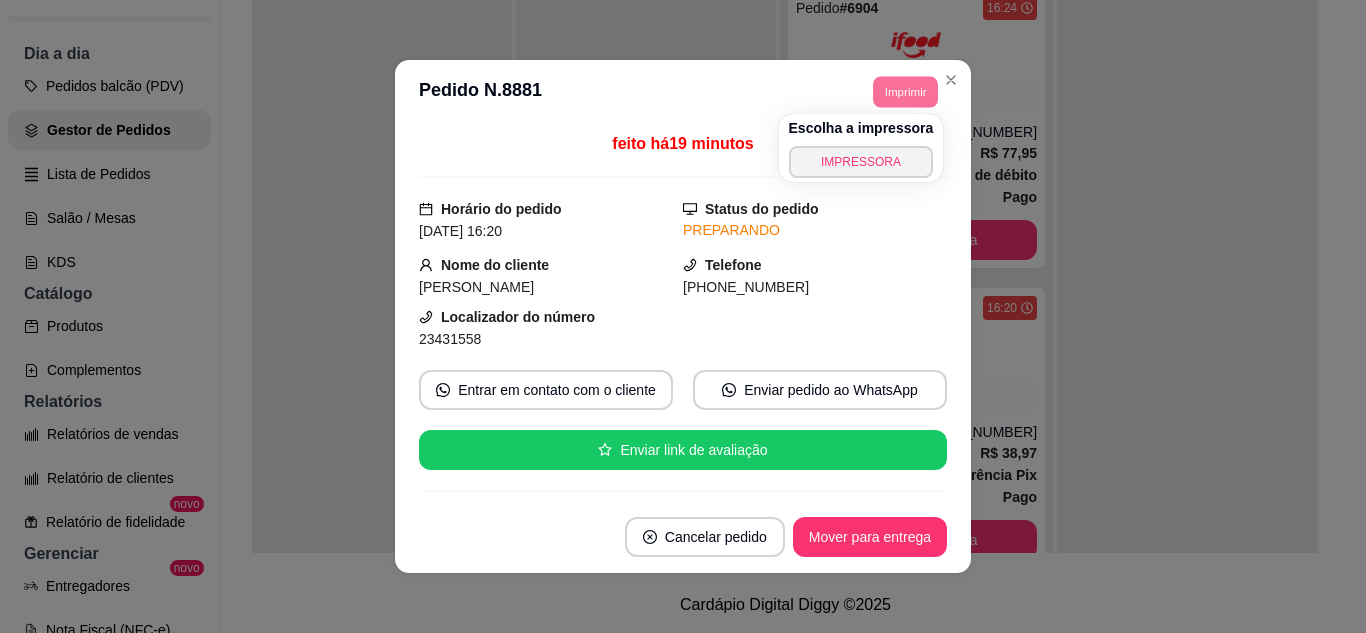 click on "Escolha a impressora IMPRESSORA" at bounding box center [861, 148] 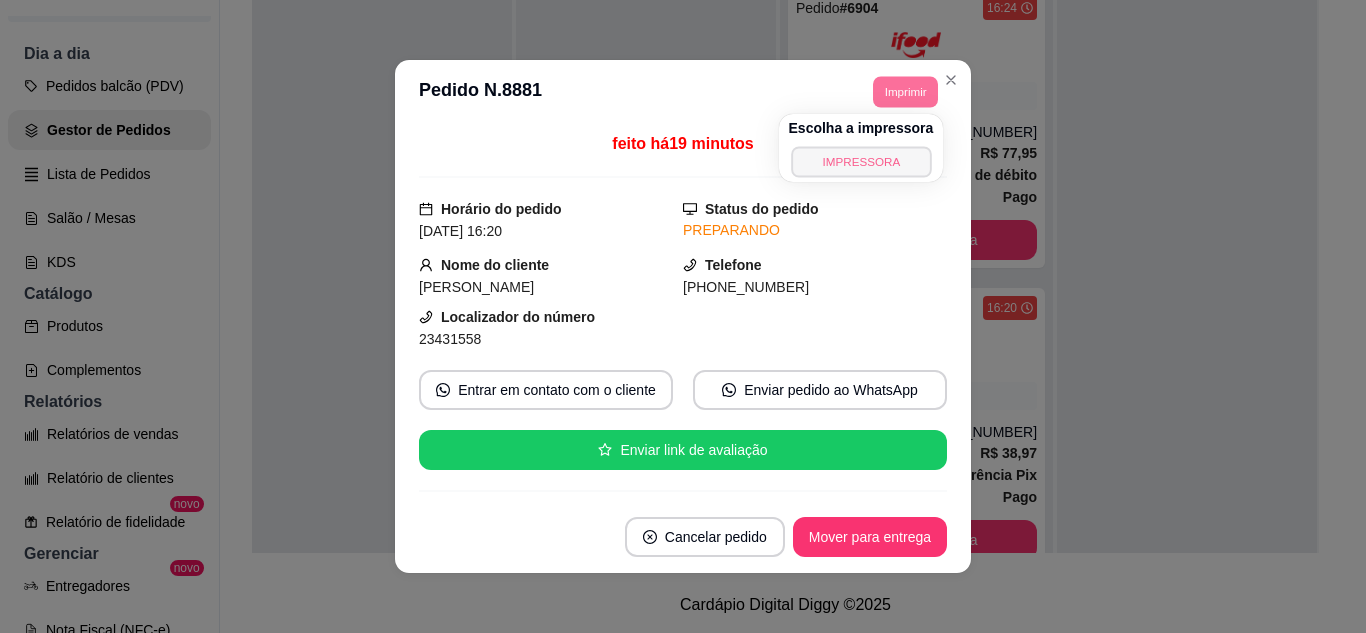 click on "IMPRESSORA" at bounding box center (861, 161) 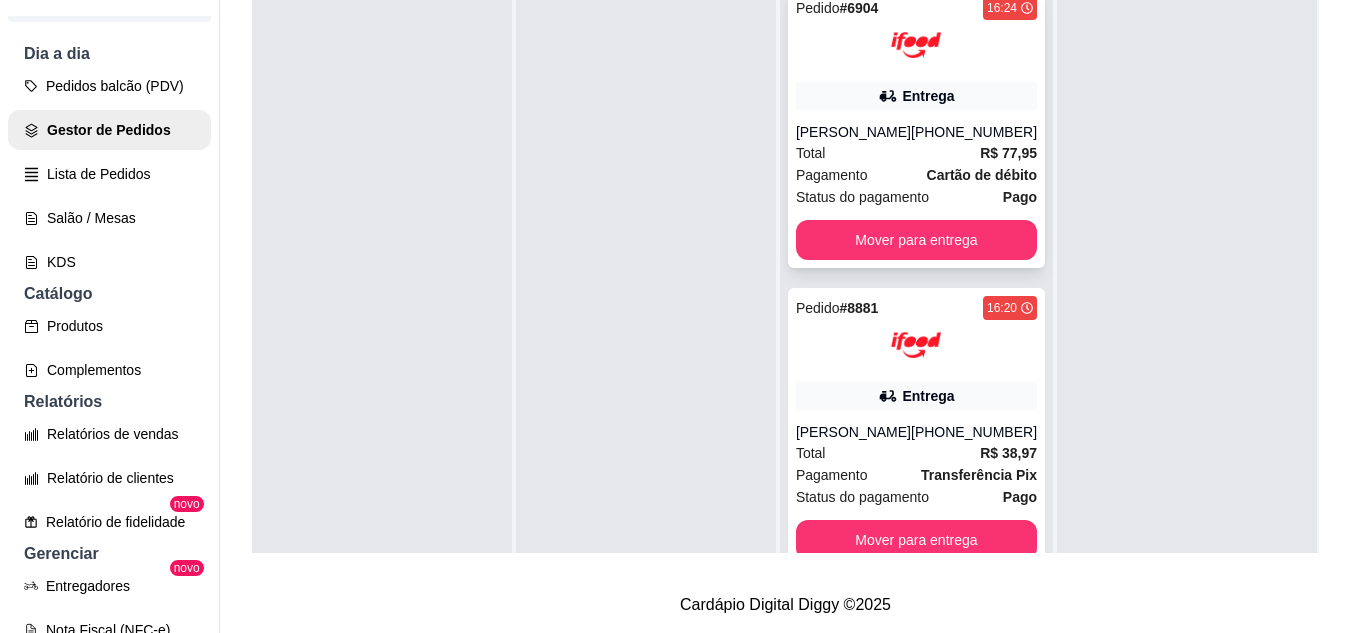 click on "Entrega" at bounding box center [916, 96] 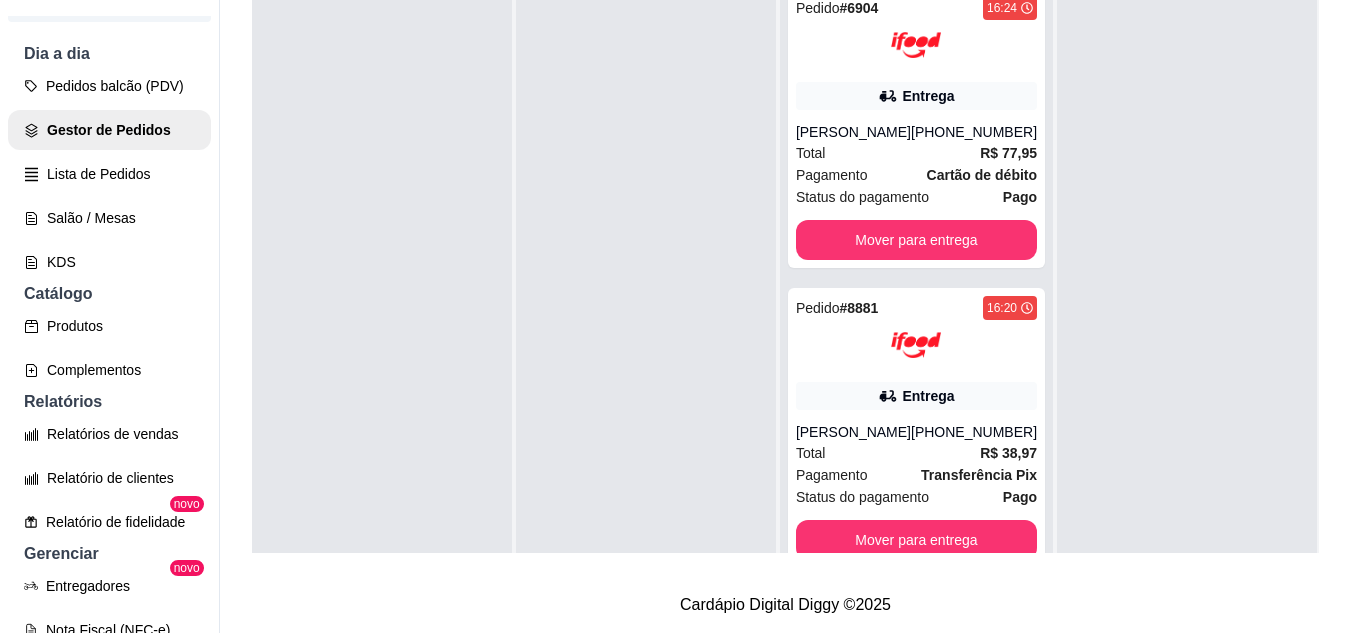 click on "Imprimir" at bounding box center (905, 92) 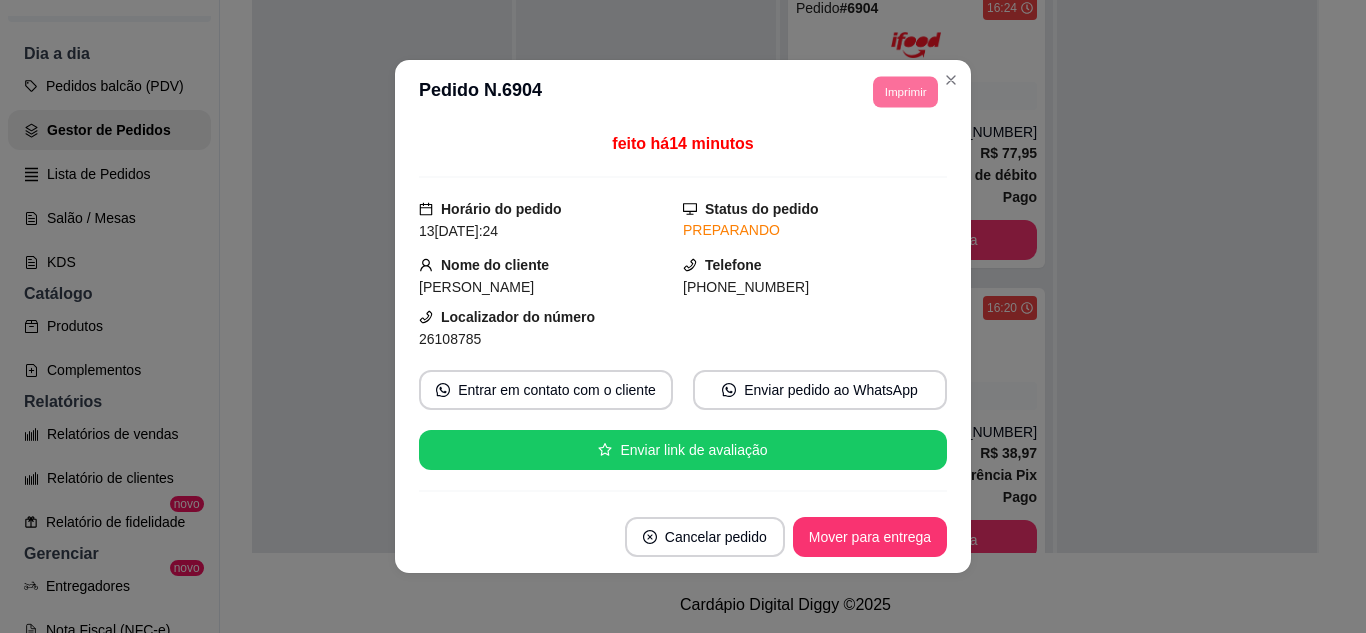 click on "IMPRESSORA" at bounding box center (878, 153) 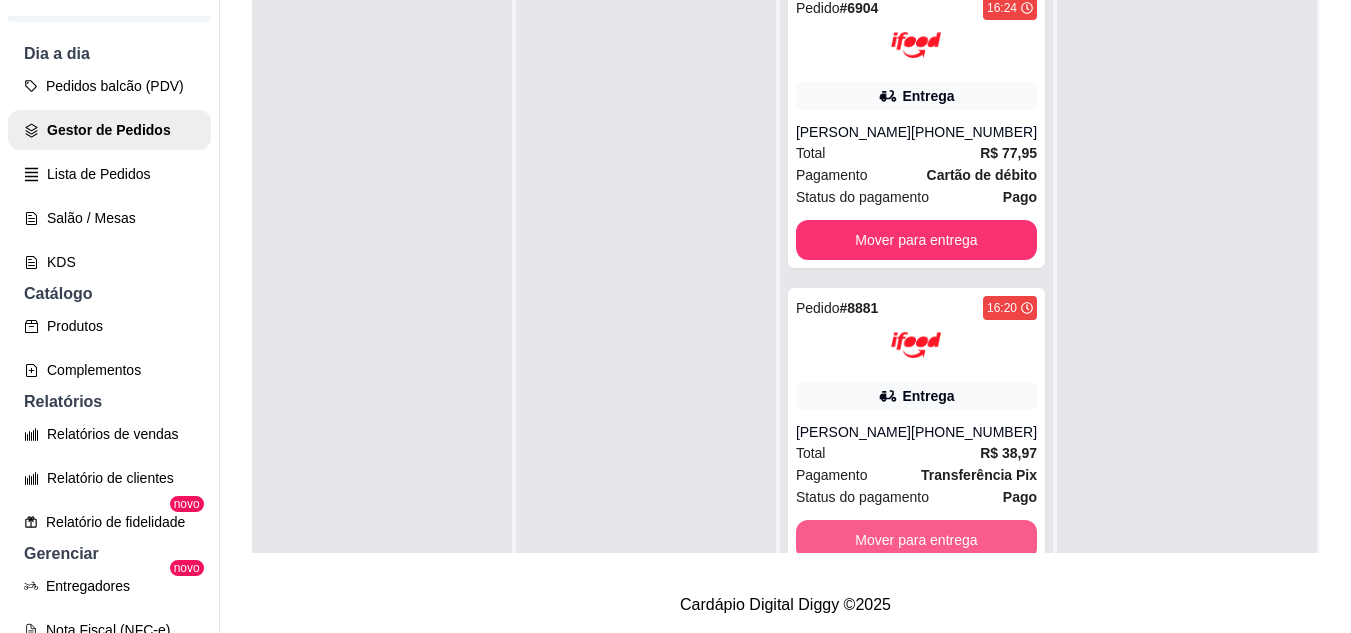 click on "Selecione o tipo dos pedidos Todos os pedidos Pedidos agendados Novo pedido Pendente 0 Aceito 0 Preparando 2 Pedido  # 6904 16:24 Entrega [PERSON_NAME] [PHONE_NUMBER] Total R$ 77,95 Pagamento Cartão de débito Status do pagamento Pago Mover para entrega Pedido  # 8881 16:20 Entrega Erismar Santos [PHONE_NUMBER] Total R$ 38,97 Pagamento Transferência Pix Status do pagamento Pago Mover para entrega Em entrega 0" at bounding box center (785, 170) 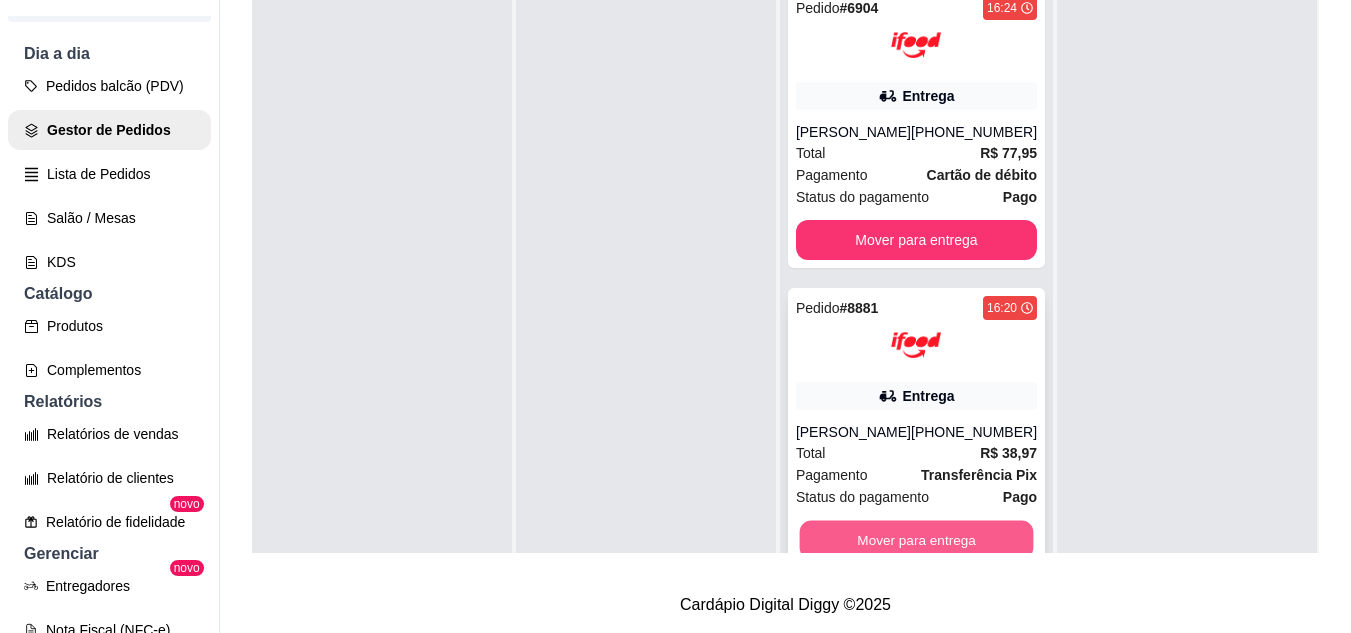 click on "Mover para entrega" at bounding box center [916, 540] 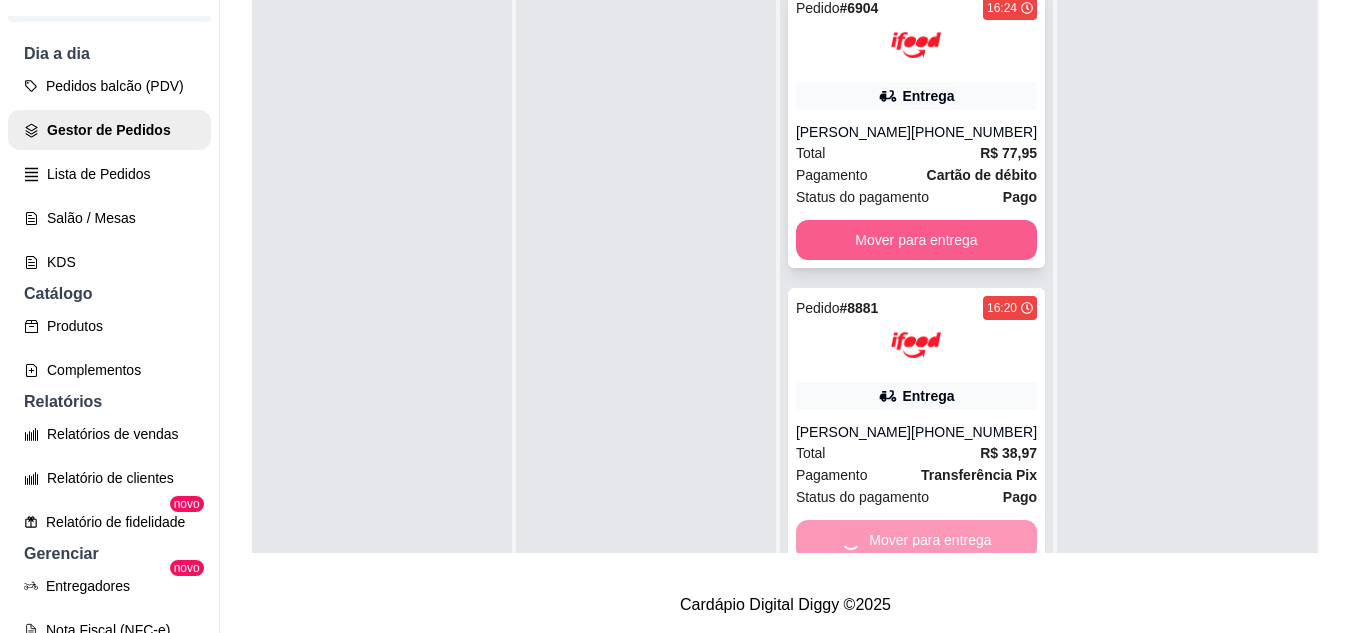 click on "Mover para entrega" at bounding box center (916, 240) 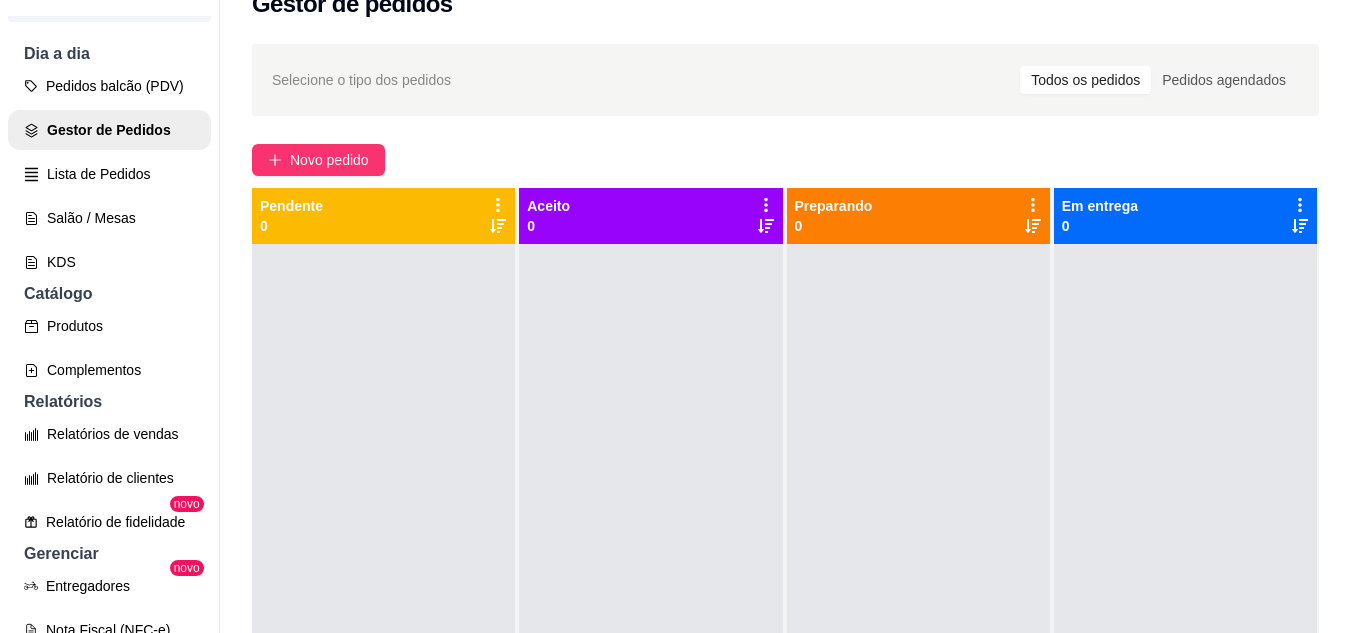 scroll, scrollTop: 19, scrollLeft: 0, axis: vertical 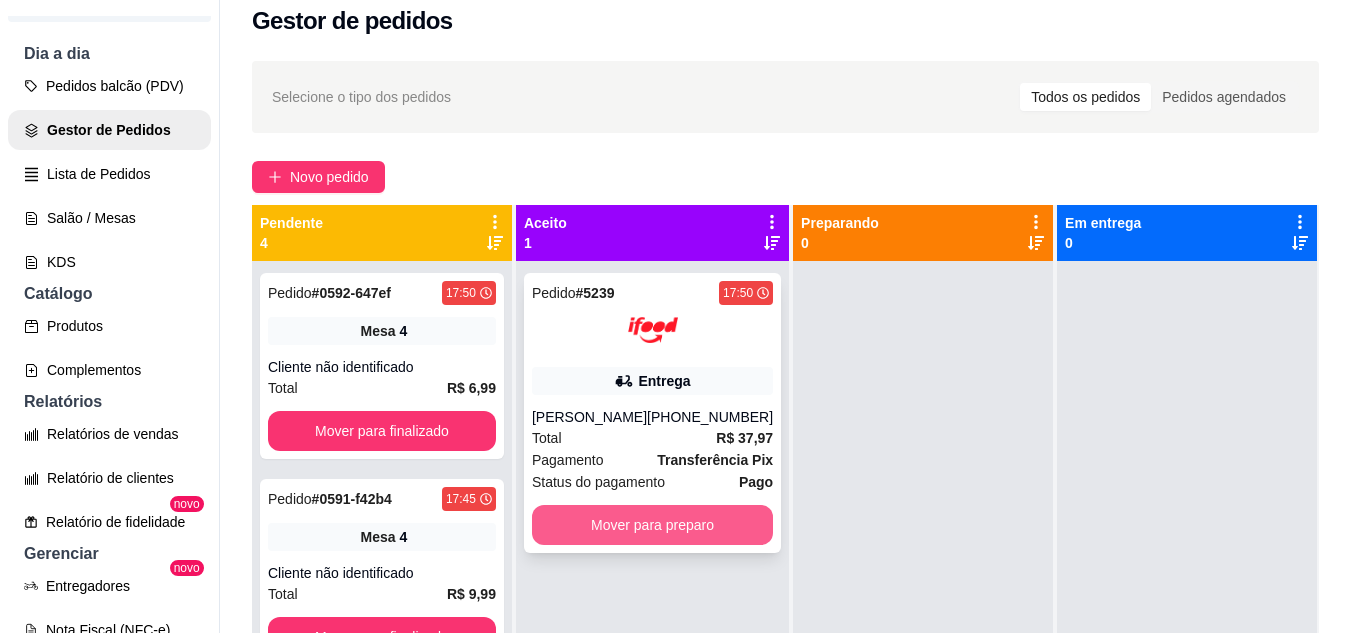 click on "Mover para preparo" at bounding box center [652, 525] 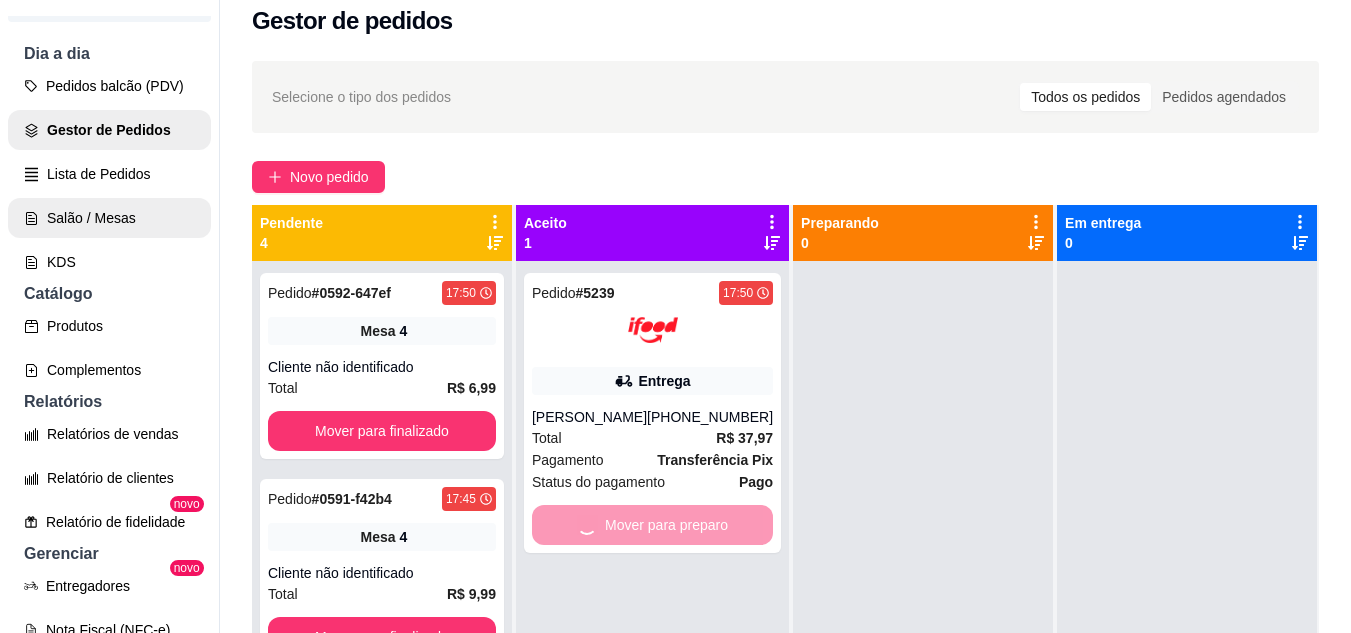 click on "Salão / Mesas" at bounding box center [109, 218] 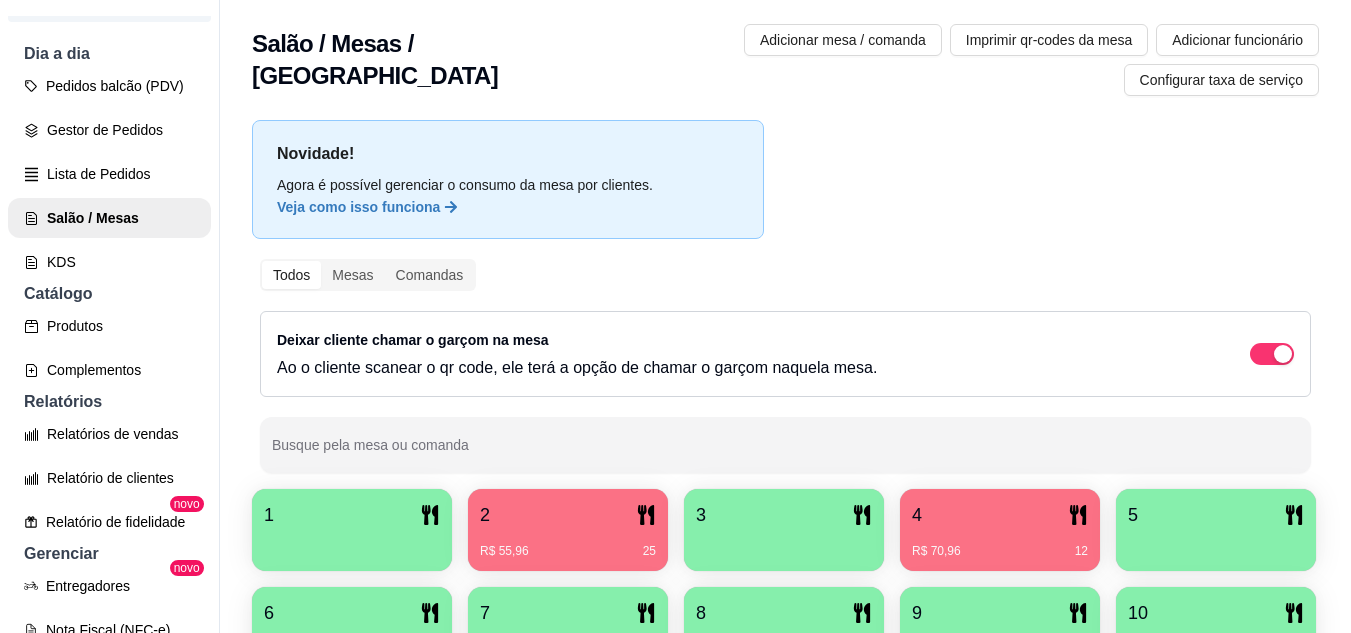 scroll, scrollTop: 400, scrollLeft: 0, axis: vertical 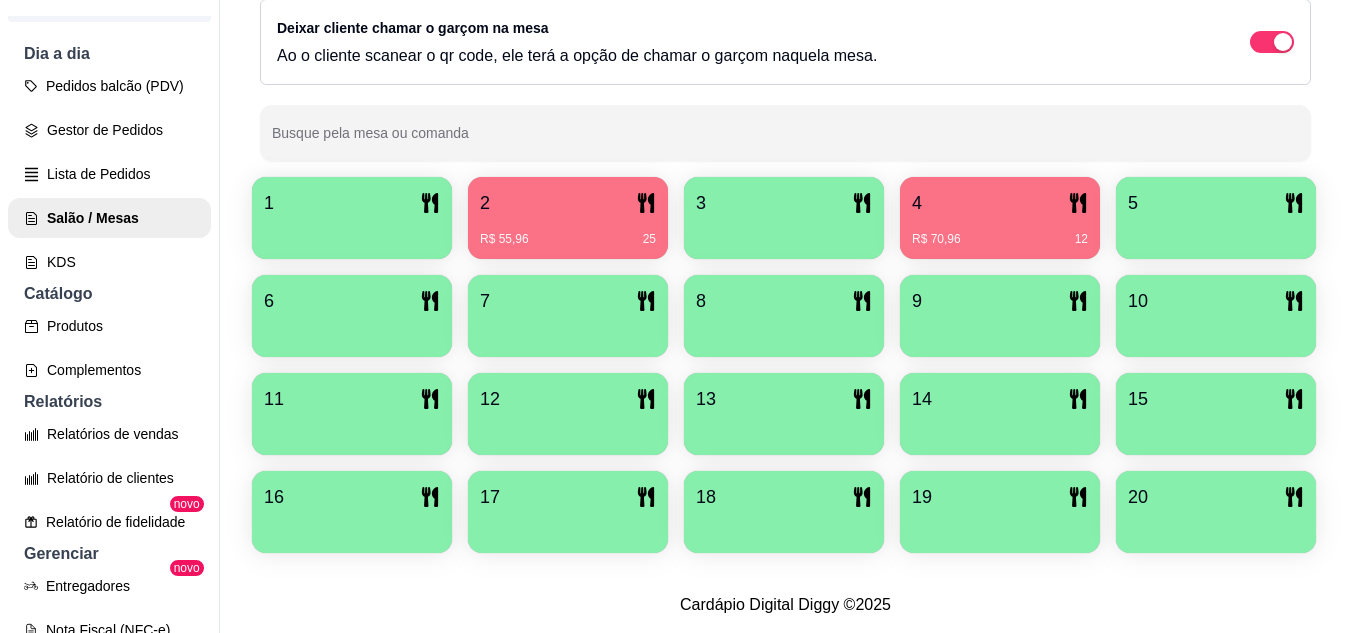 click on "R$ 55,96 25" at bounding box center (568, 239) 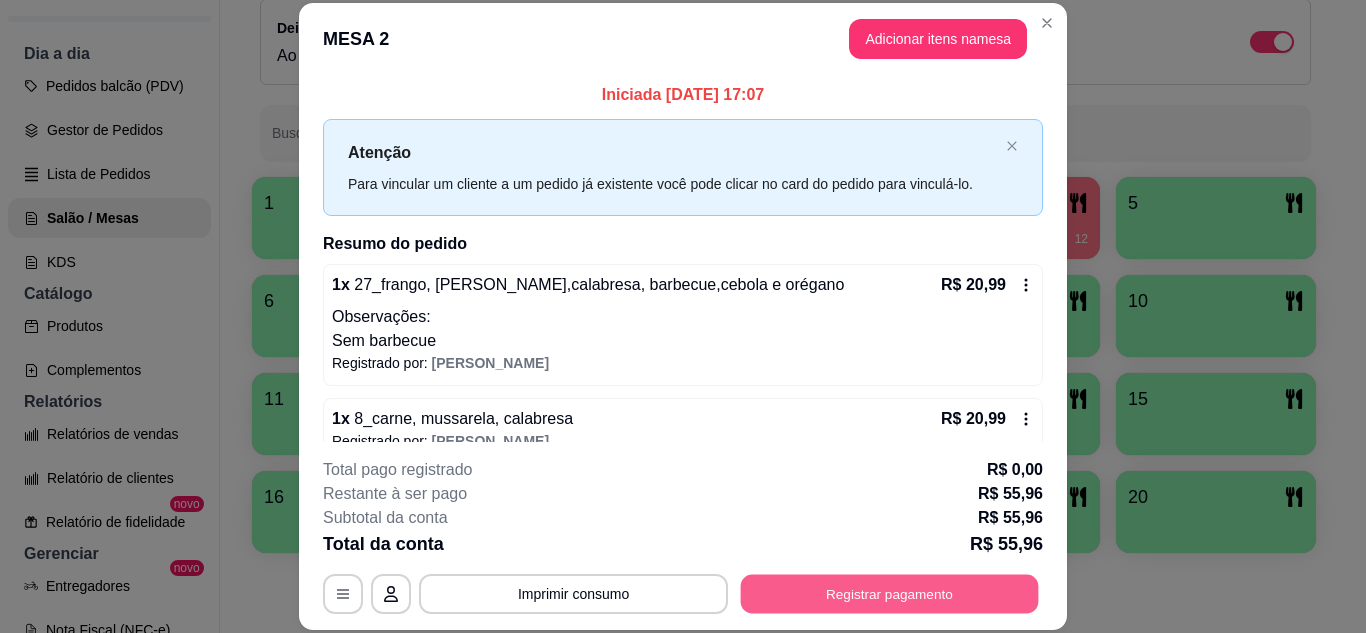 click on "Registrar pagamento" at bounding box center (890, 593) 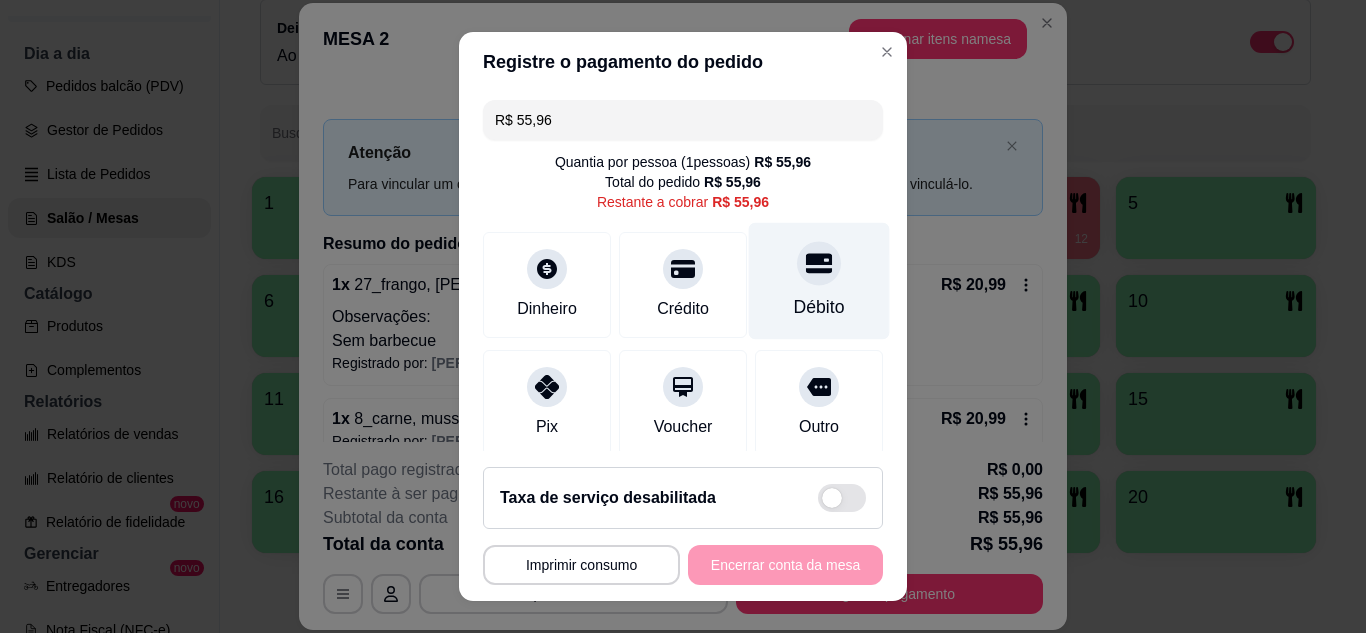 drag, startPoint x: 799, startPoint y: 288, endPoint x: 781, endPoint y: 323, distance: 39.357338 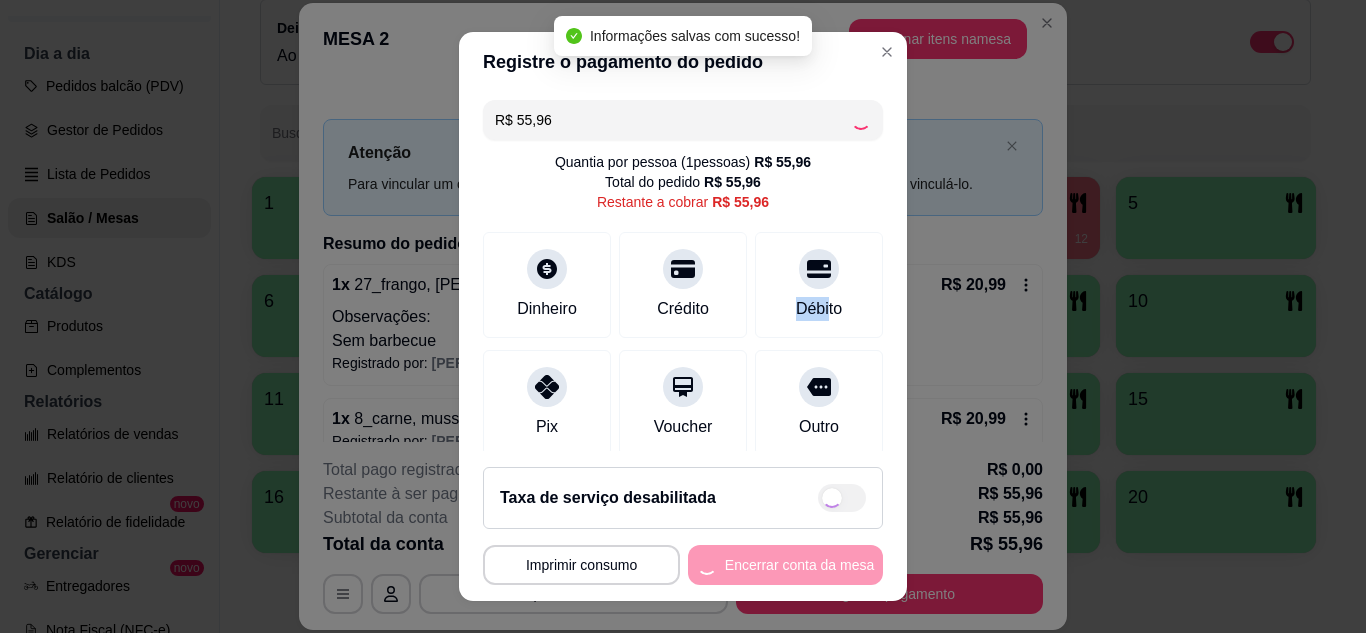 type on "R$ 0,00" 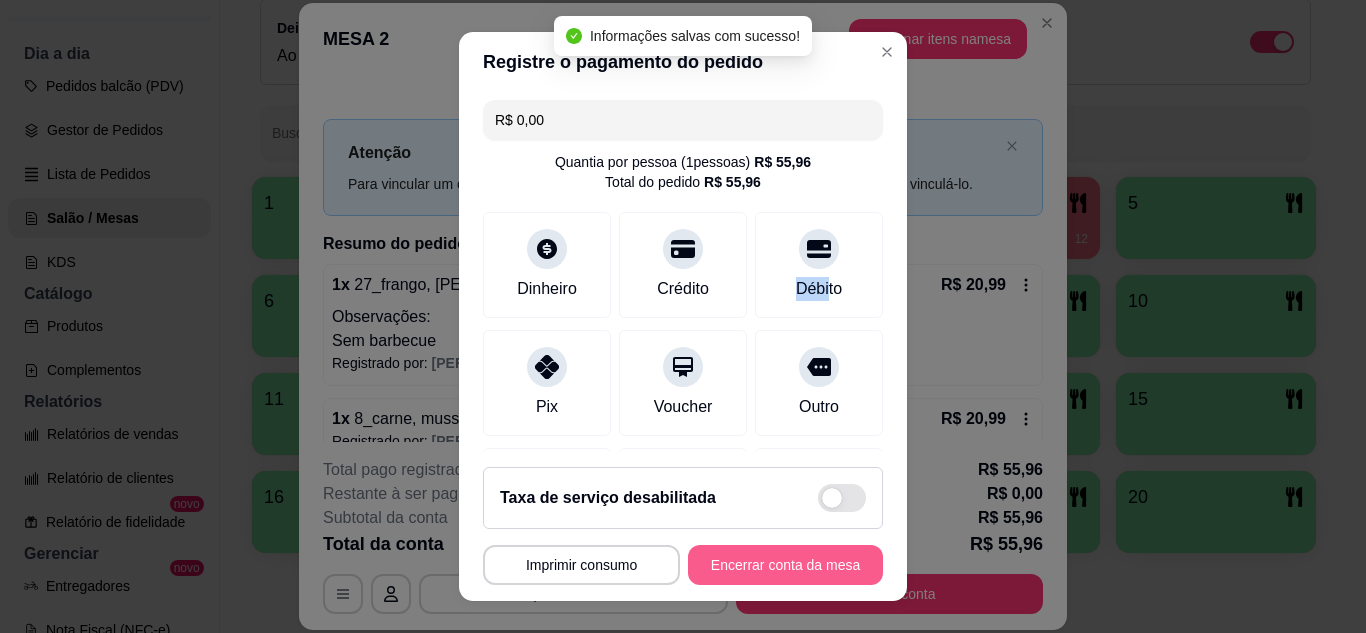 click on "Encerrar conta da mesa" at bounding box center [785, 565] 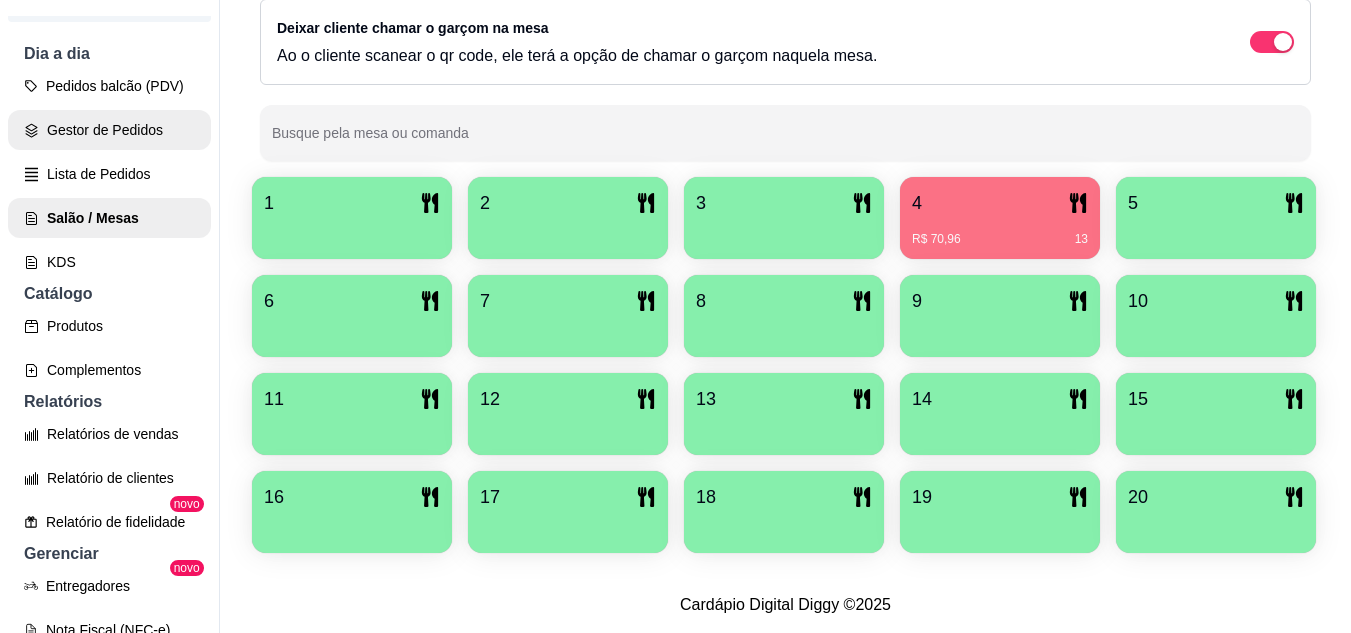click on "Gestor de Pedidos" at bounding box center [109, 130] 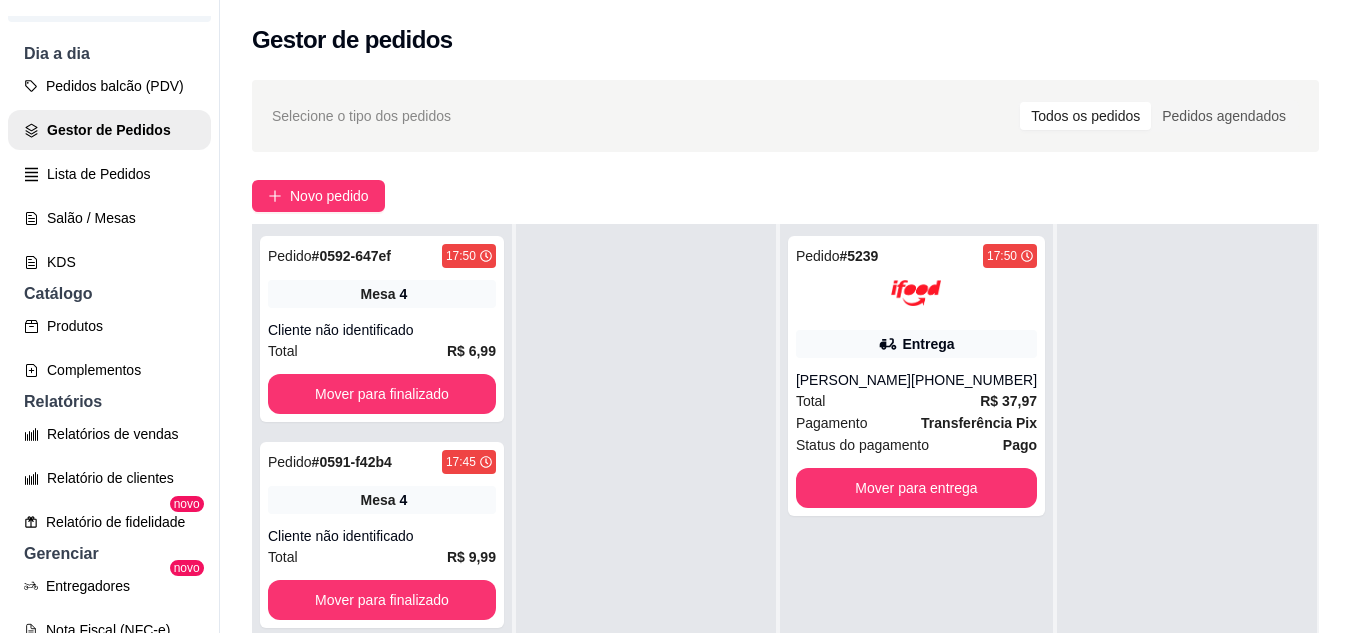 scroll, scrollTop: 0, scrollLeft: 0, axis: both 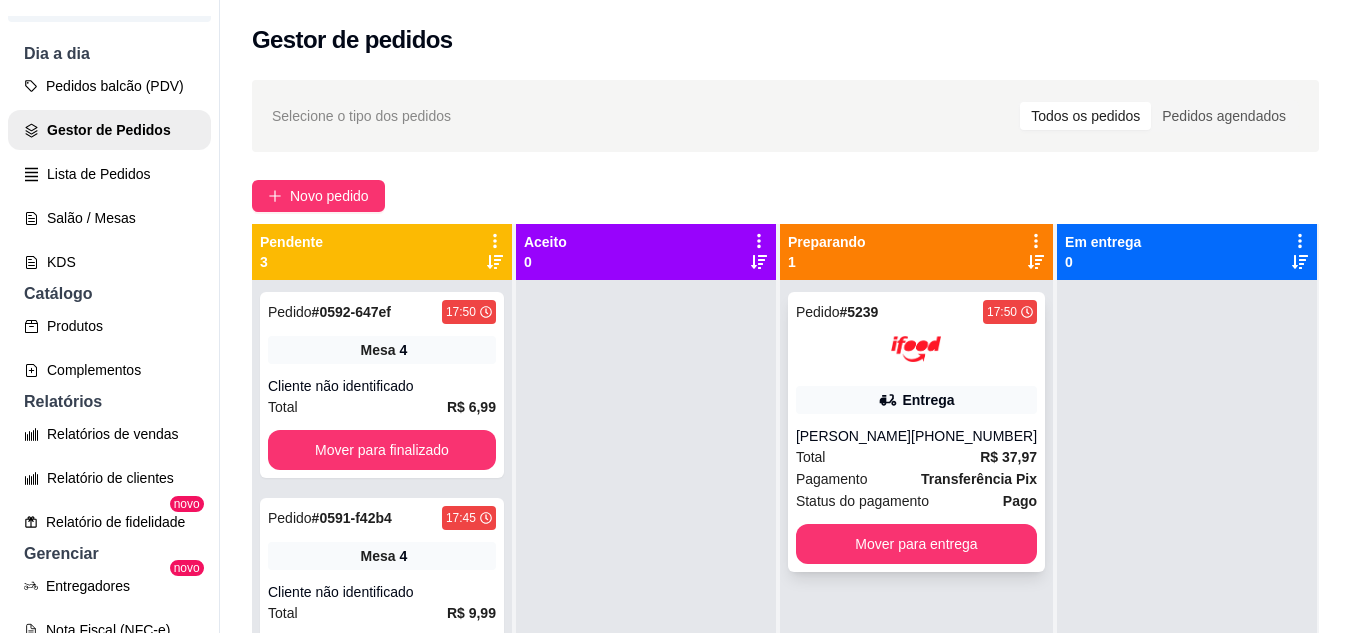 click on "Entrega" at bounding box center (916, 400) 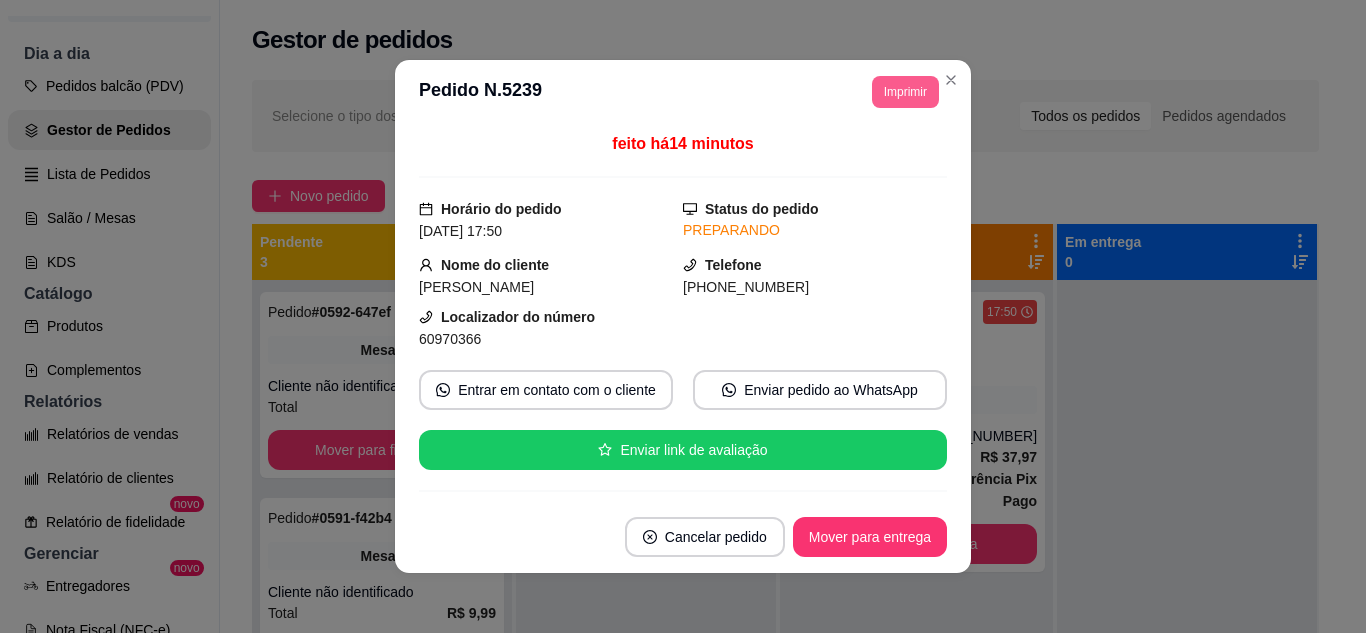 click on "Imprimir" at bounding box center (905, 92) 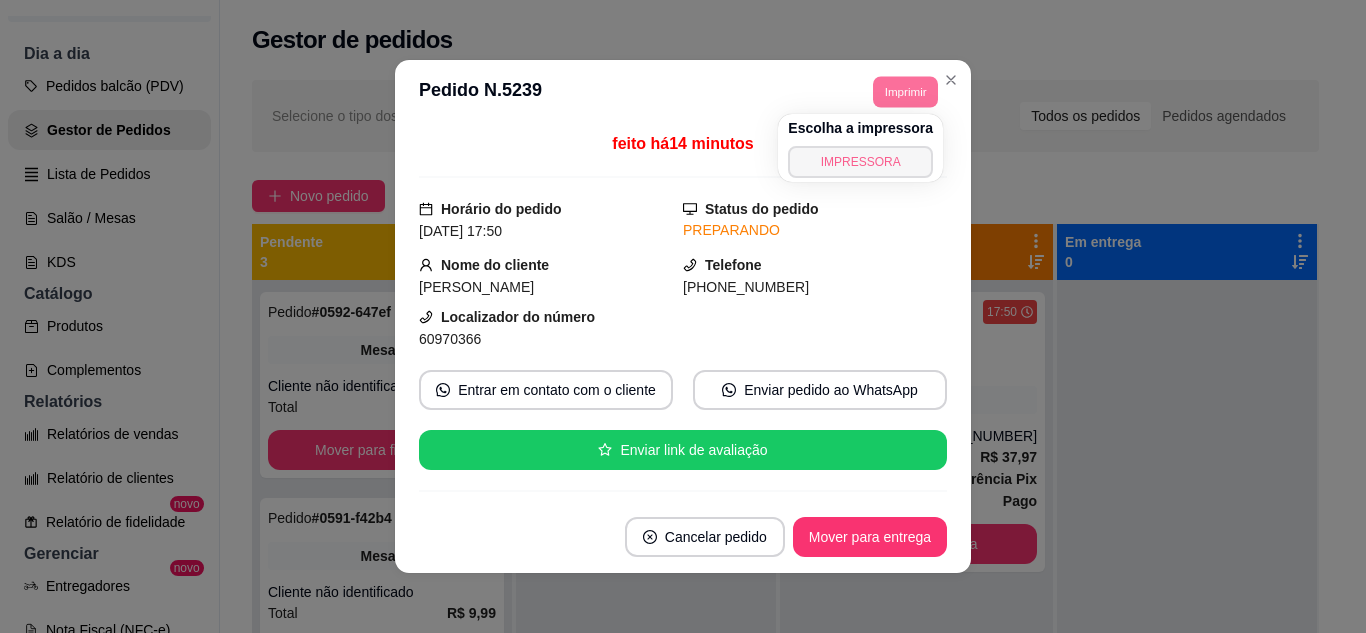click on "IMPRESSORA" at bounding box center (860, 162) 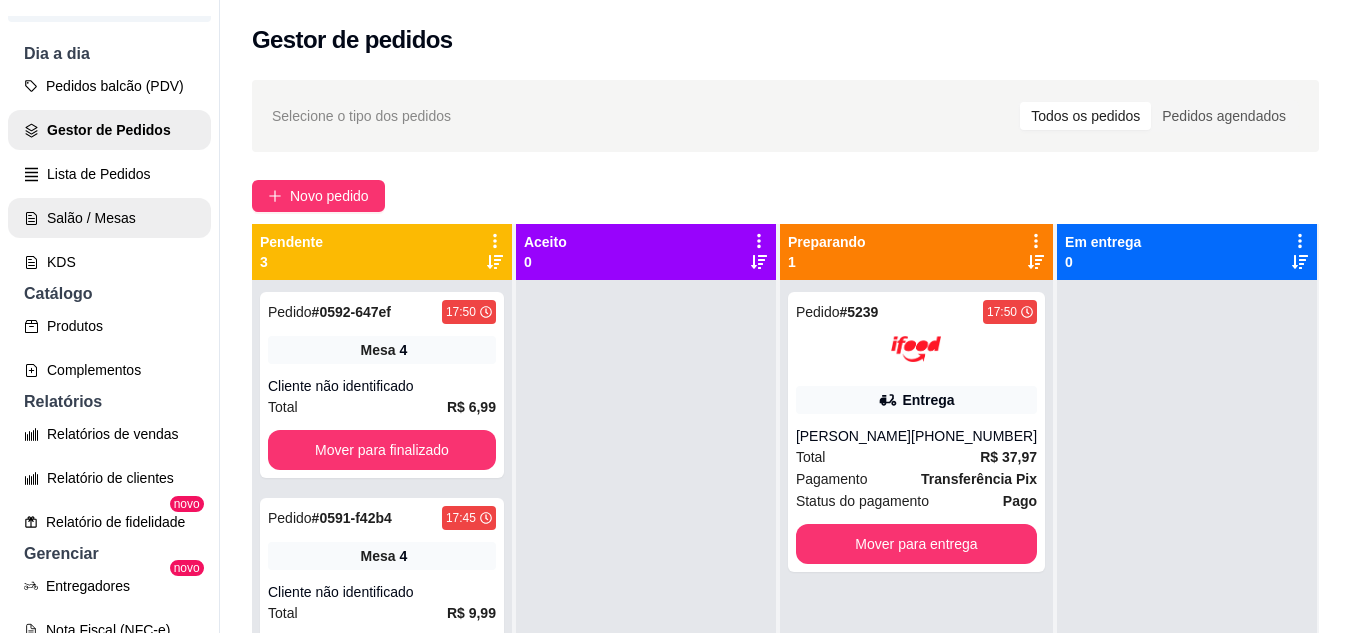 click on "Salão / Mesas" at bounding box center [109, 218] 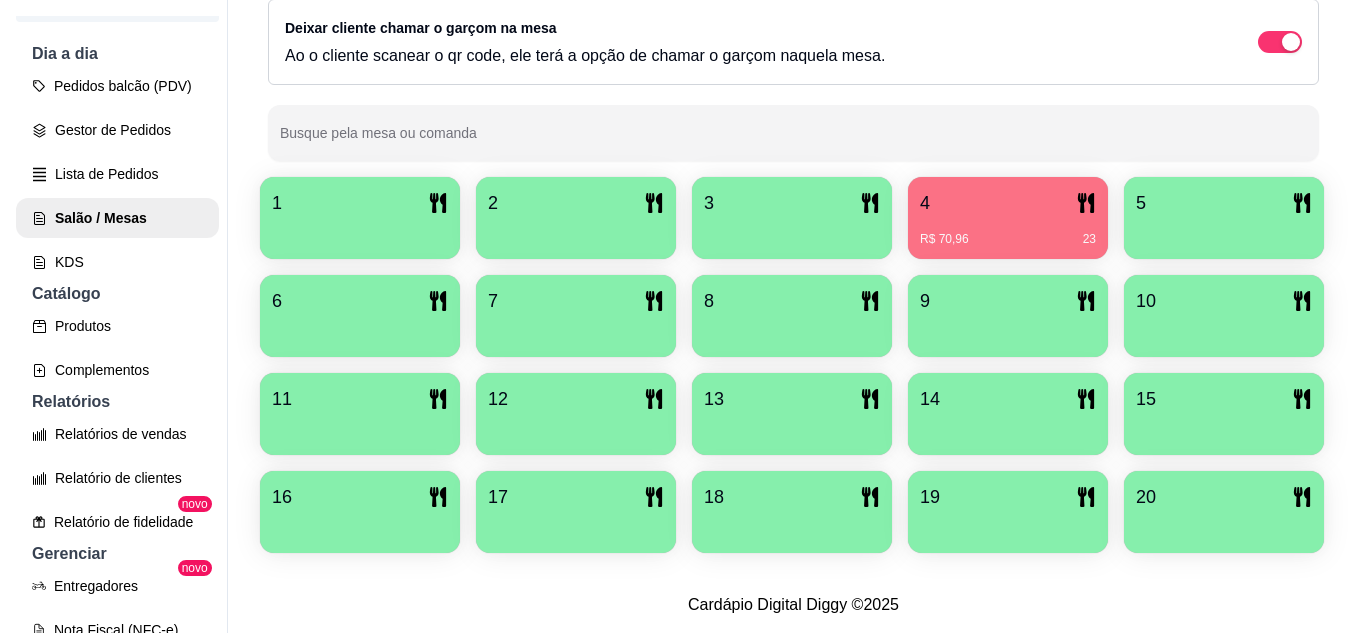scroll, scrollTop: 425, scrollLeft: 0, axis: vertical 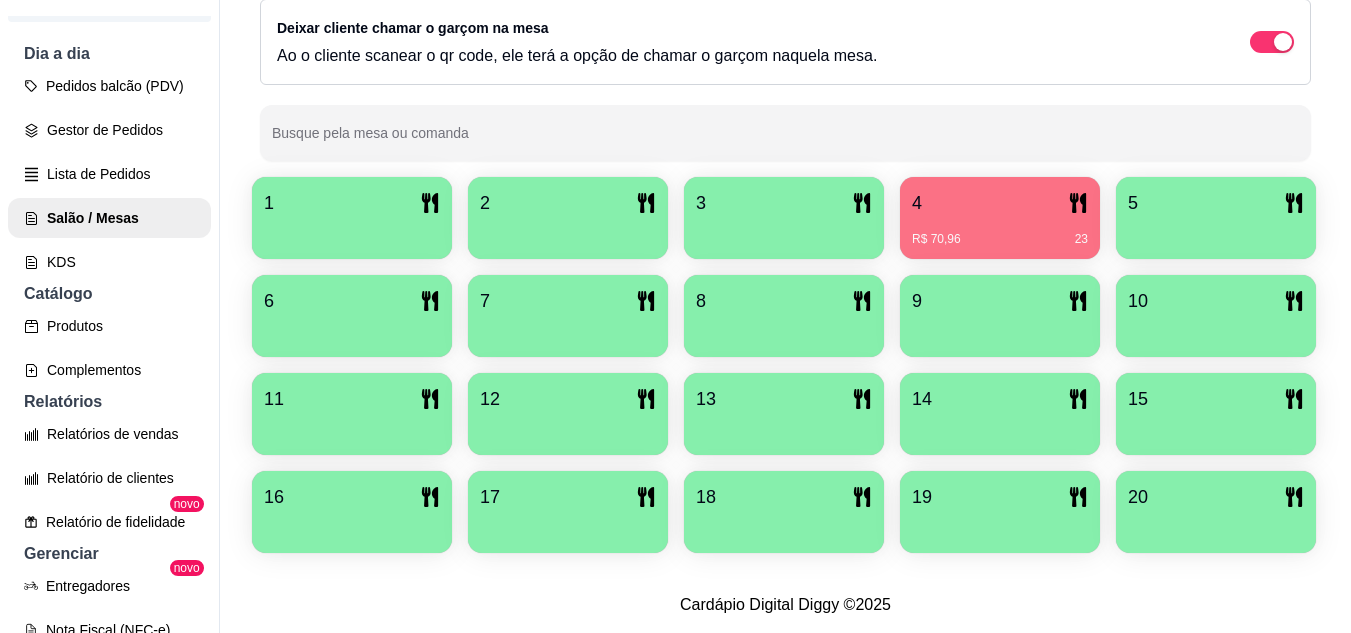 click on "R$ 70,96 23" at bounding box center [1000, 232] 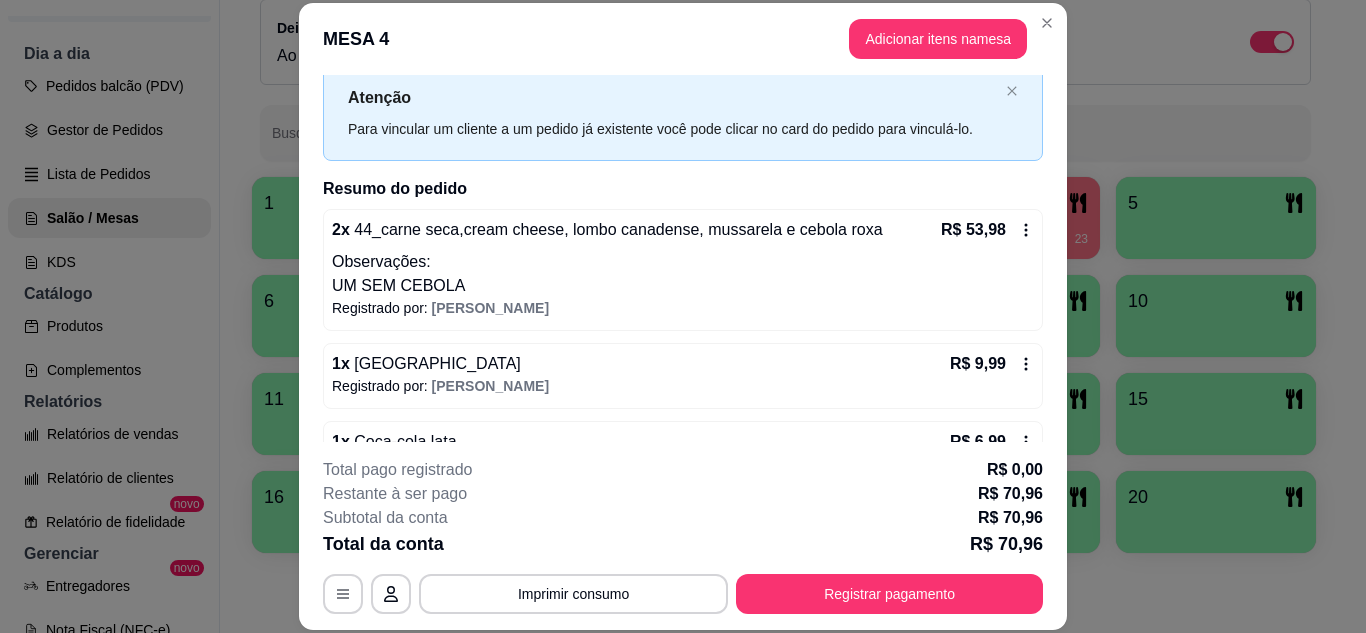 scroll, scrollTop: 108, scrollLeft: 0, axis: vertical 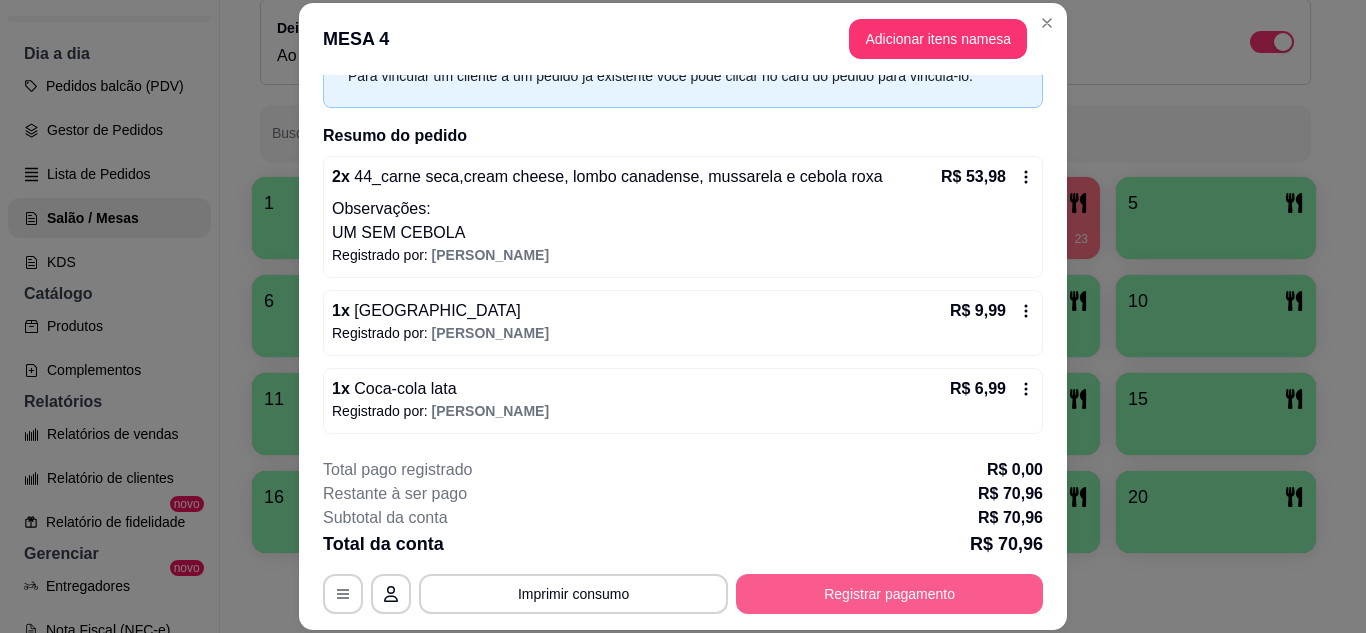 click on "Registrar pagamento" at bounding box center [889, 594] 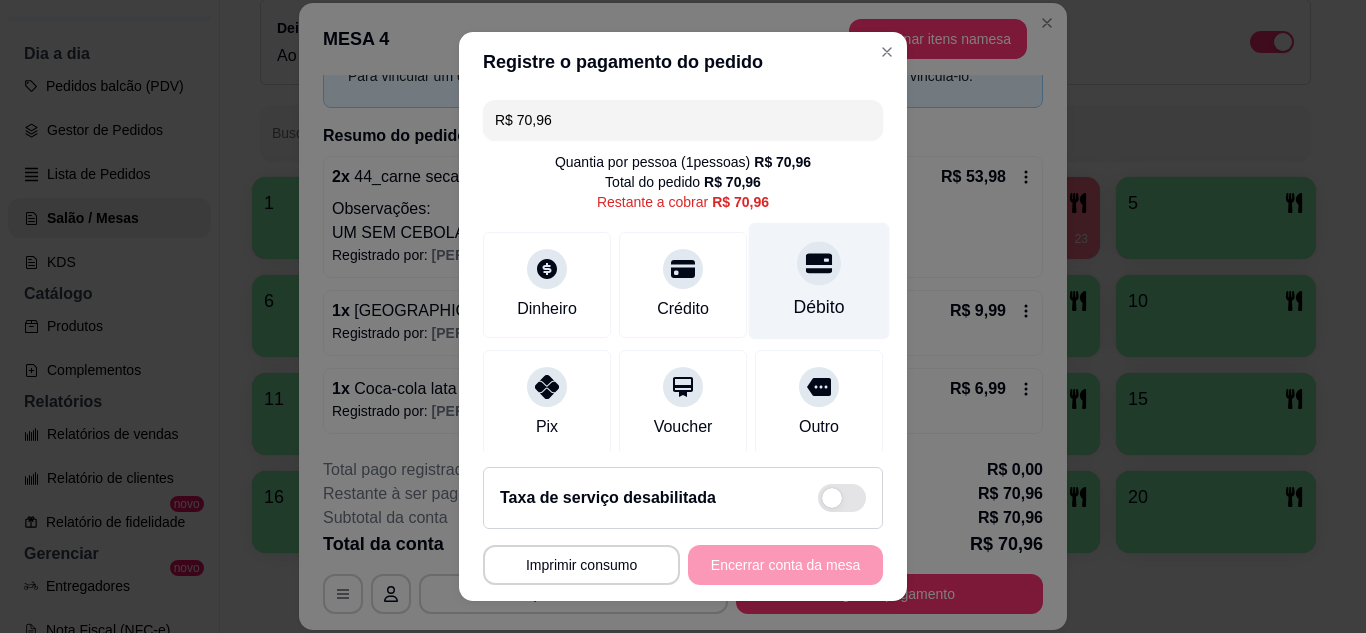 click at bounding box center [819, 263] 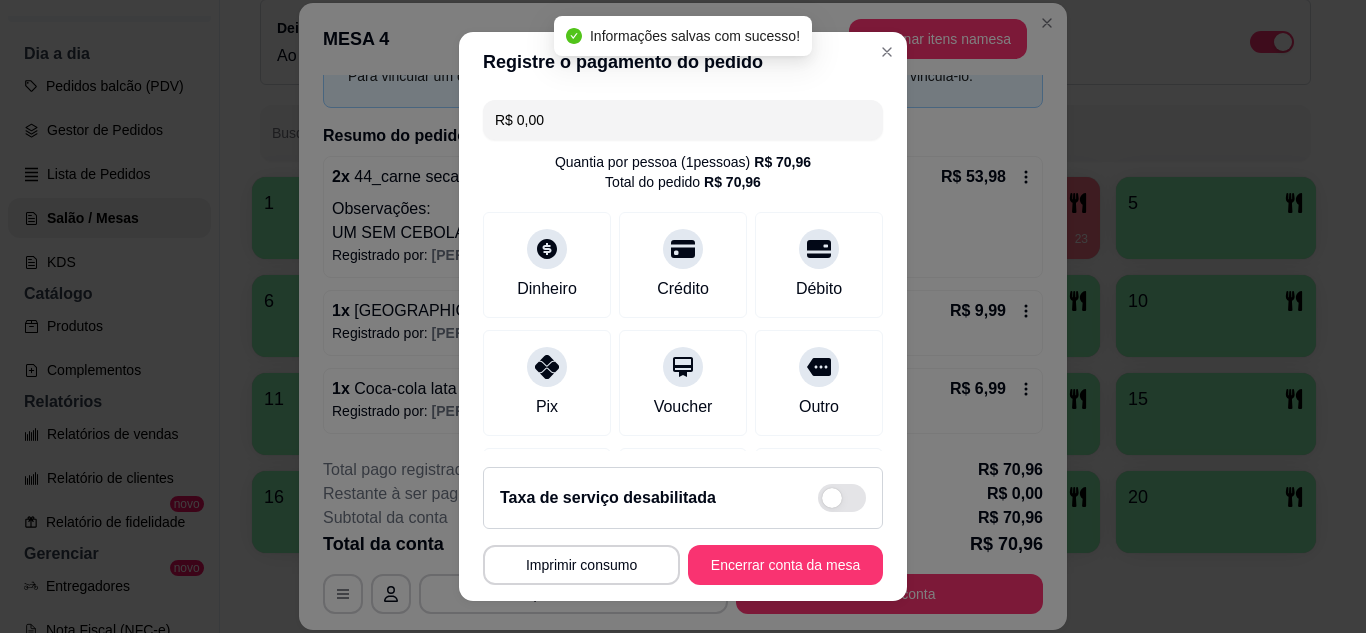 type on "R$ 0,00" 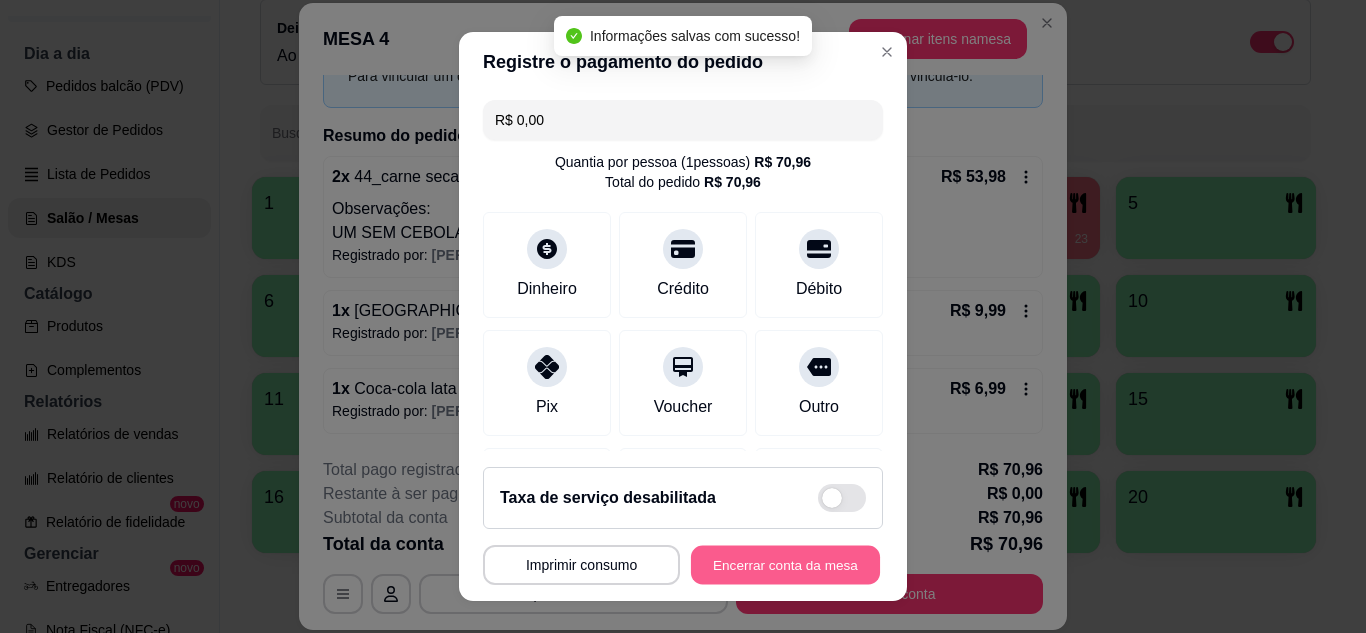 click on "Encerrar conta da mesa" at bounding box center (785, 565) 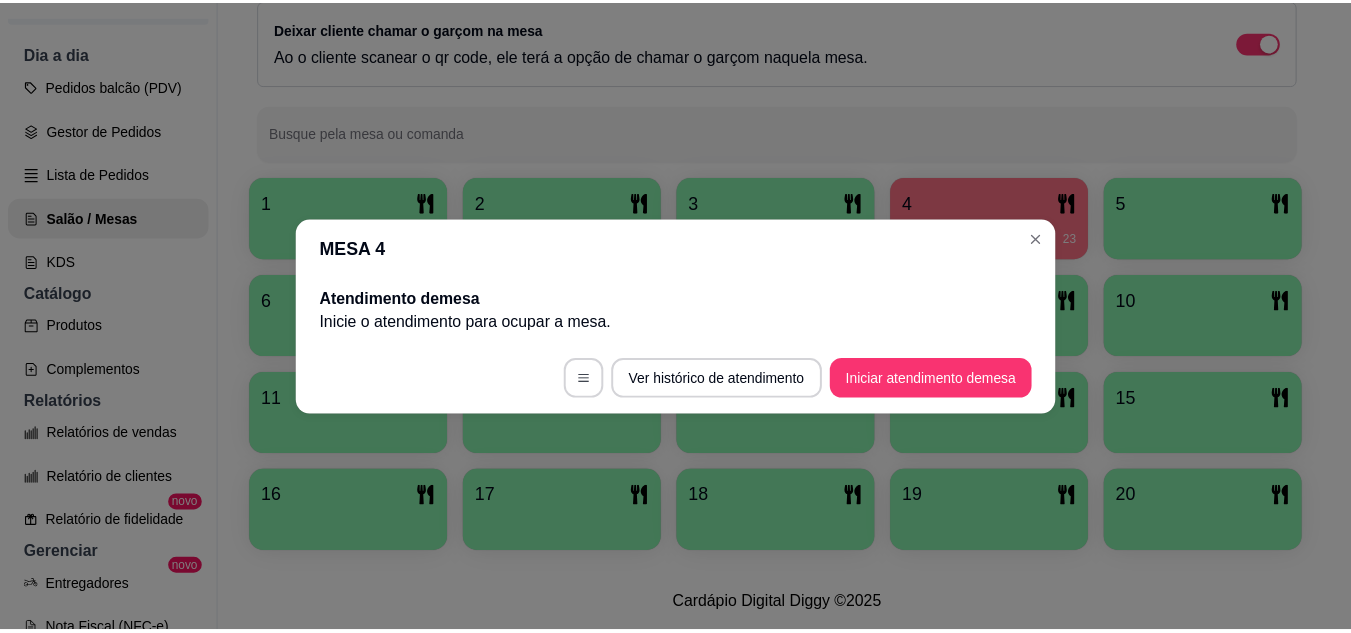 scroll, scrollTop: 0, scrollLeft: 0, axis: both 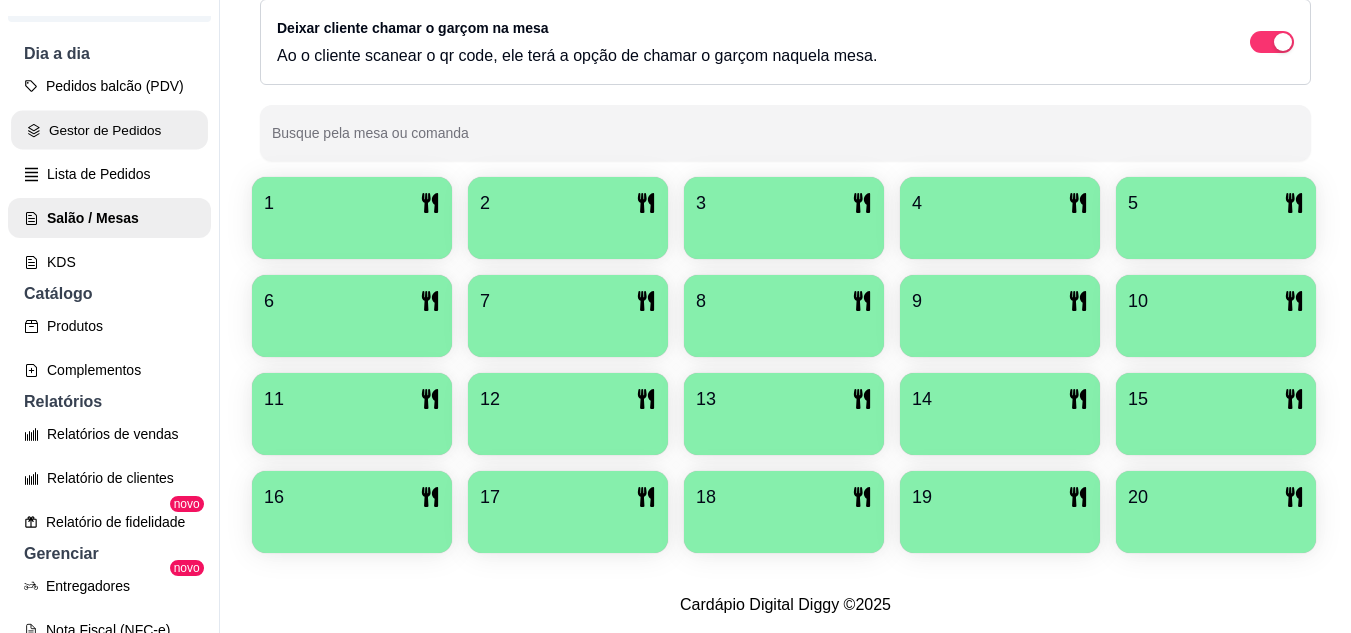 click on "Gestor de Pedidos" at bounding box center (109, 130) 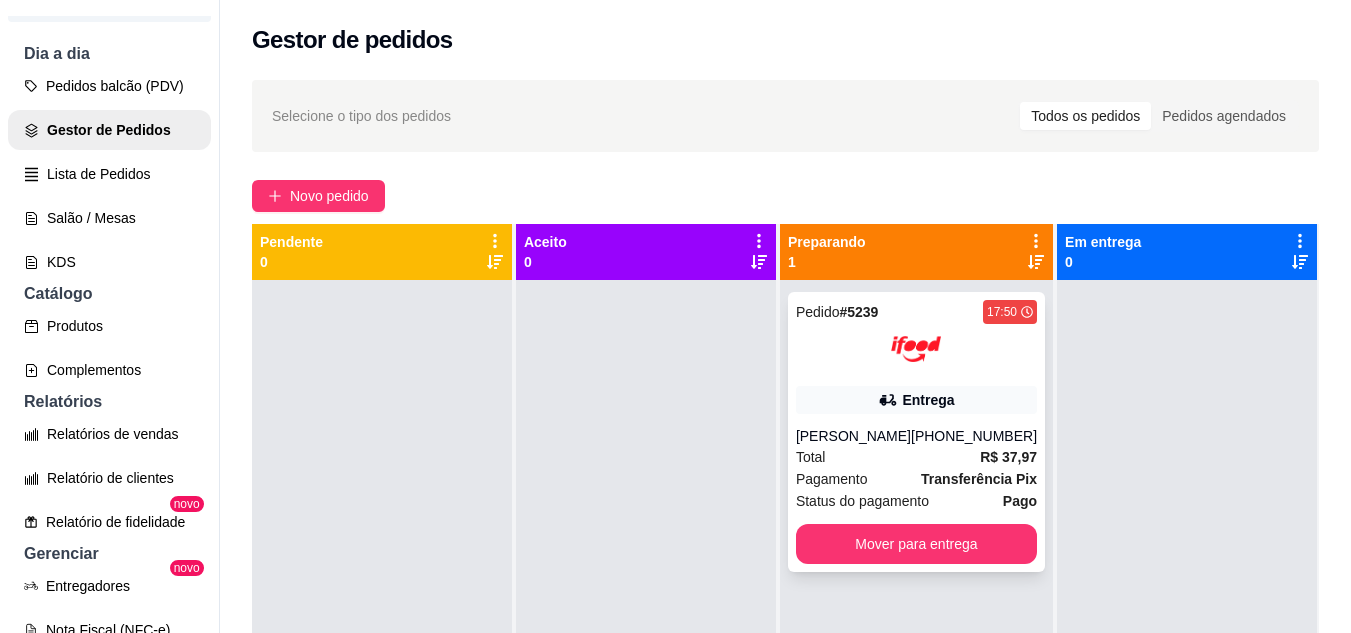 click on "Pedido  # 5239 17:50 Entrega odilon araujo [PHONE_NUMBER] Total R$ 37,97 Pagamento Transferência Pix Status do pagamento Pago Mover para entrega" at bounding box center (916, 432) 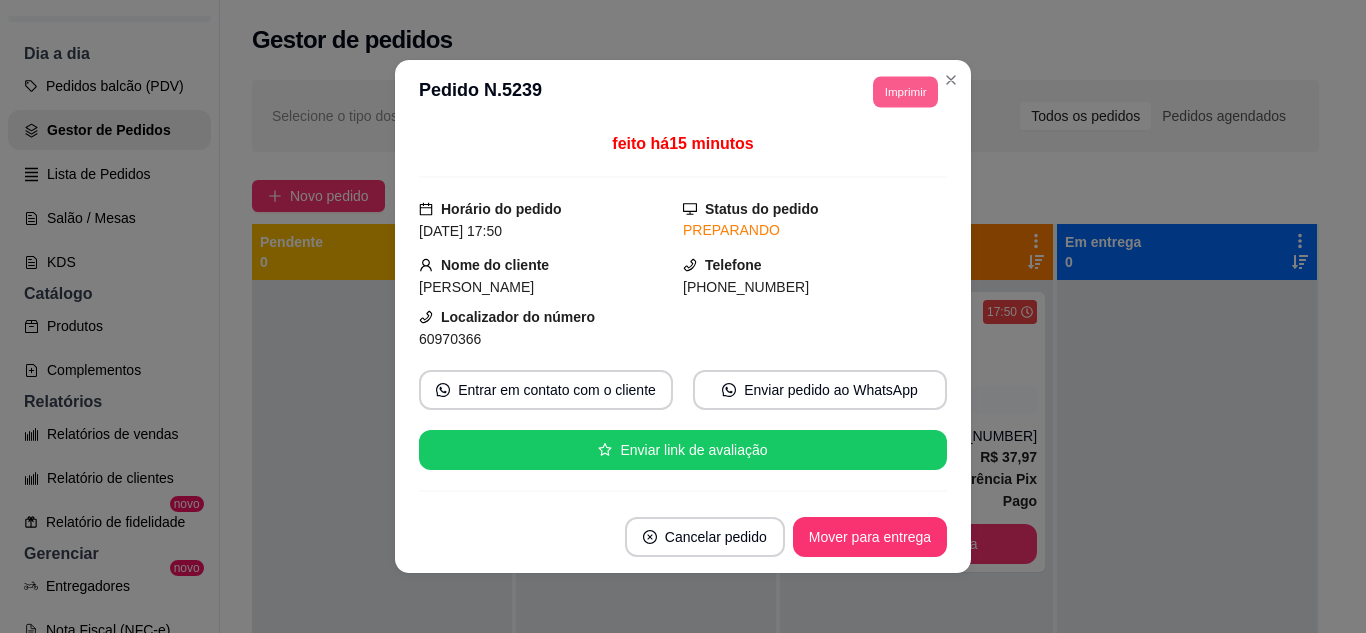 click on "Imprimir" at bounding box center [905, 91] 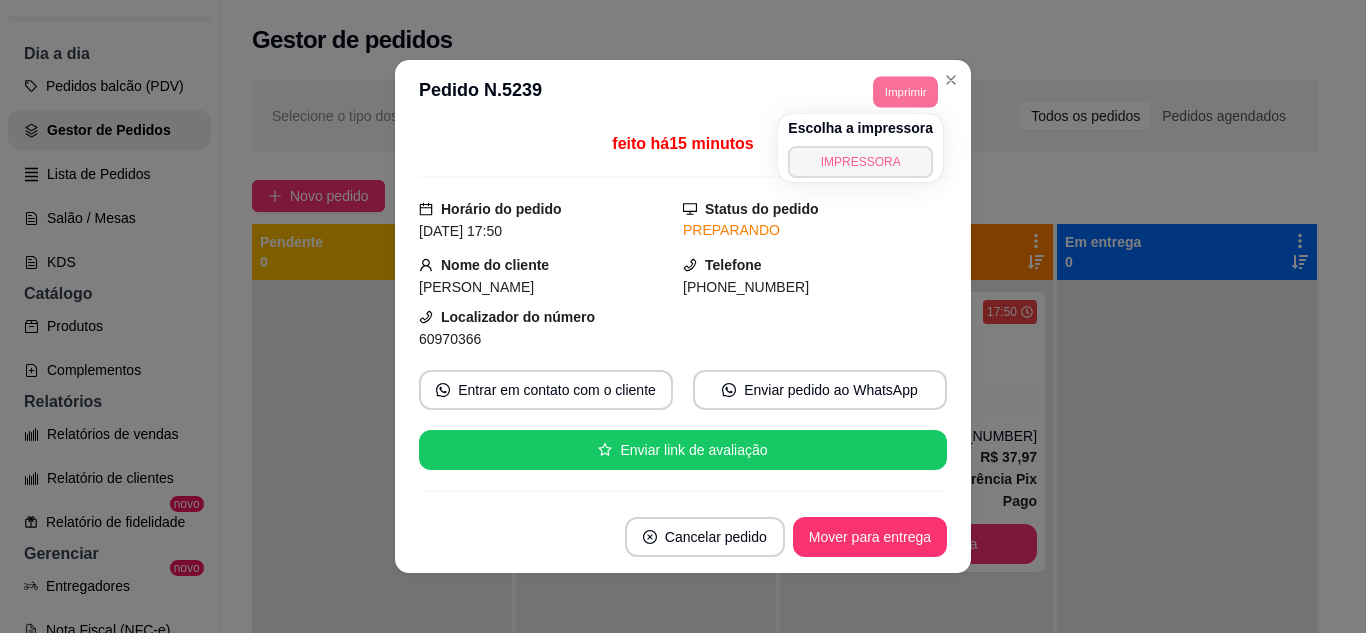 click on "IMPRESSORA" at bounding box center [860, 162] 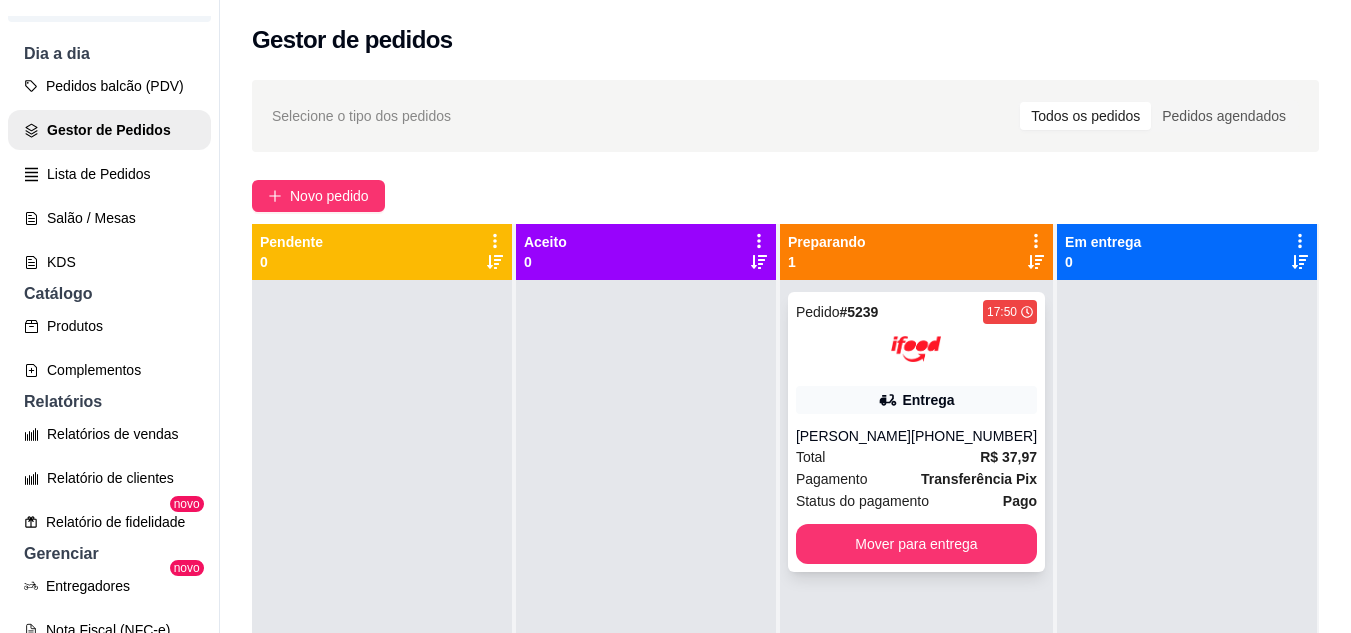 click on "Mover para entrega" at bounding box center (916, 544) 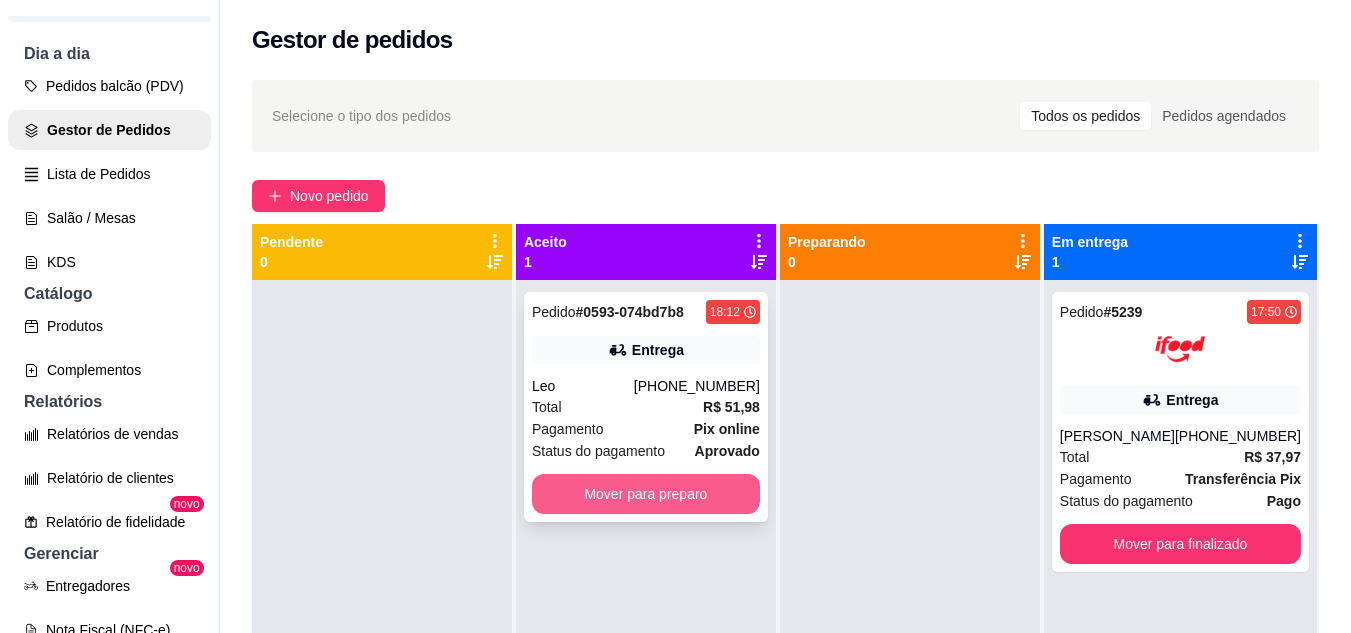 click on "Mover para preparo" at bounding box center (646, 494) 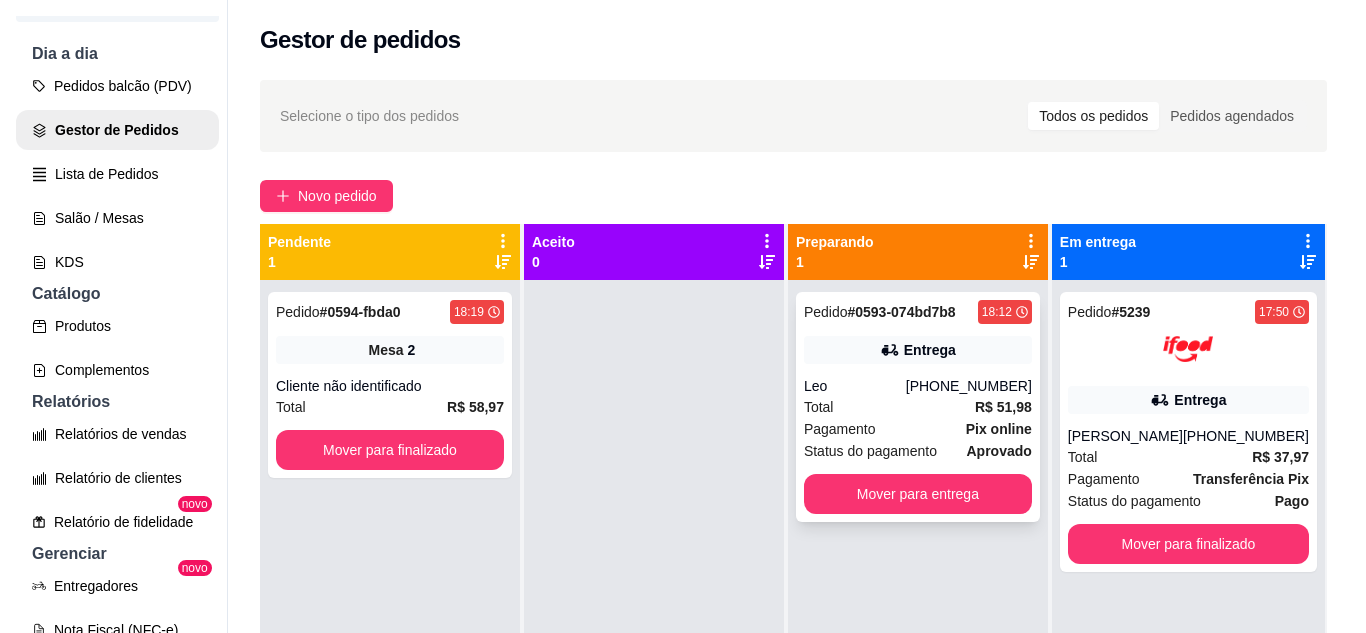 scroll, scrollTop: 56, scrollLeft: 0, axis: vertical 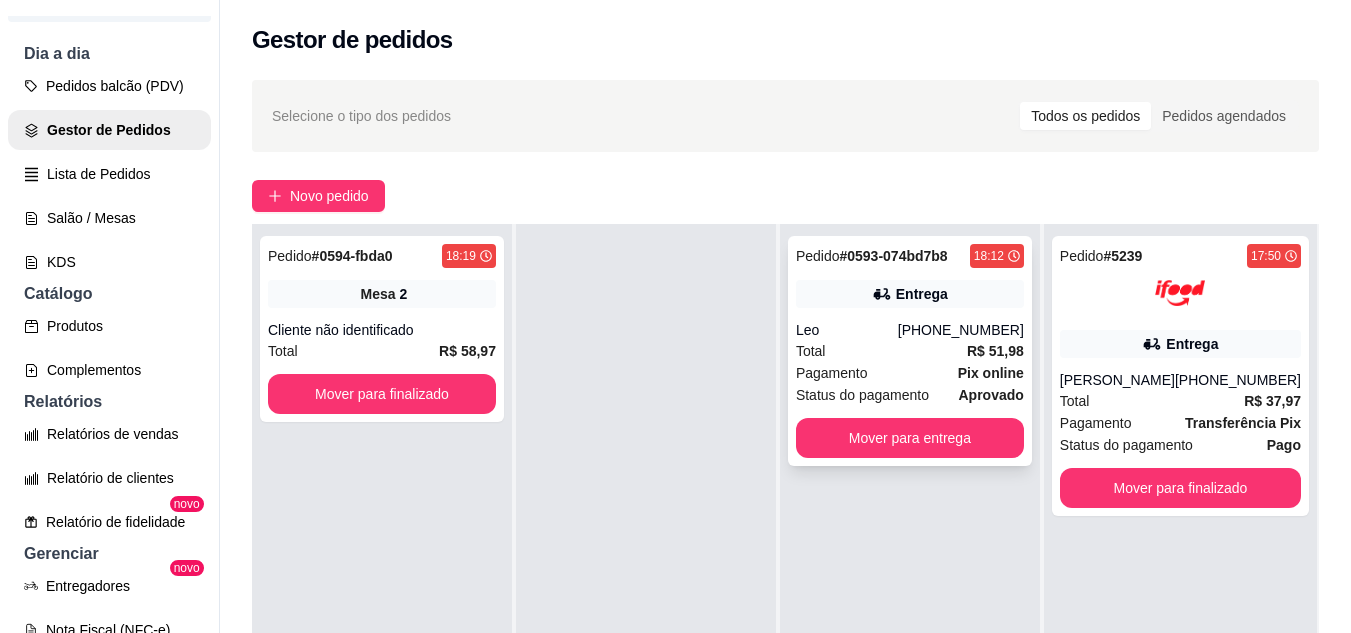 click on "Entrega" at bounding box center (910, 294) 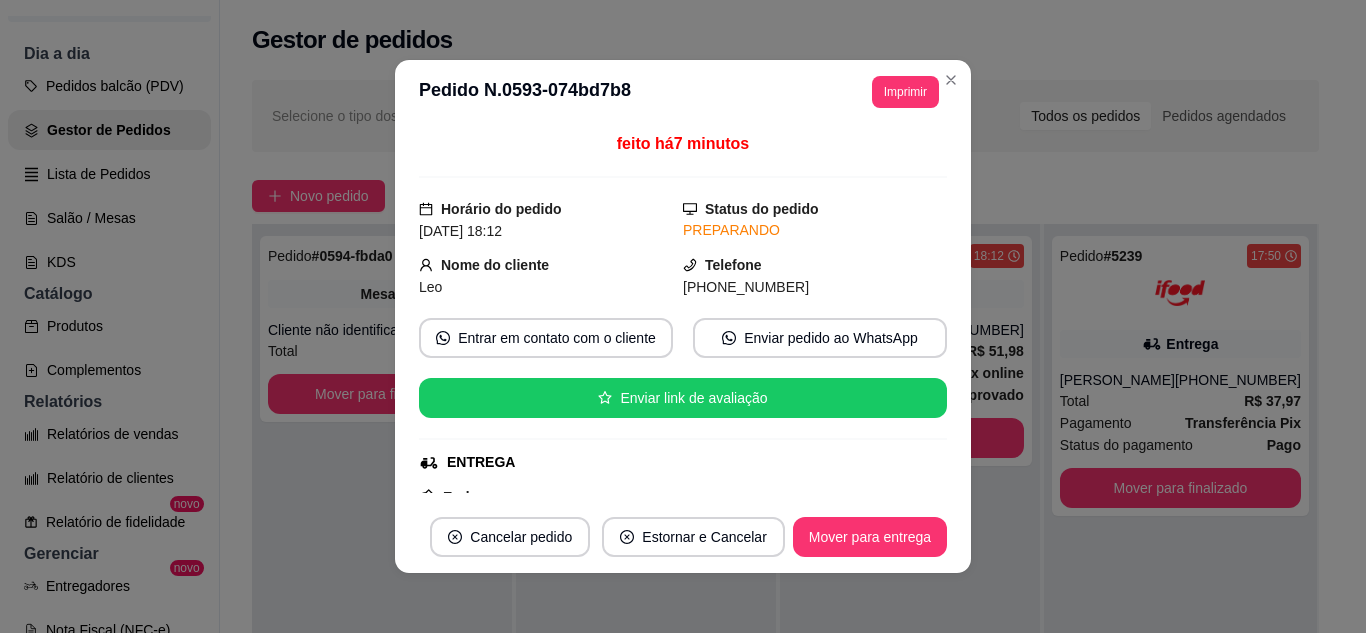 click on "**********" at bounding box center (683, 92) 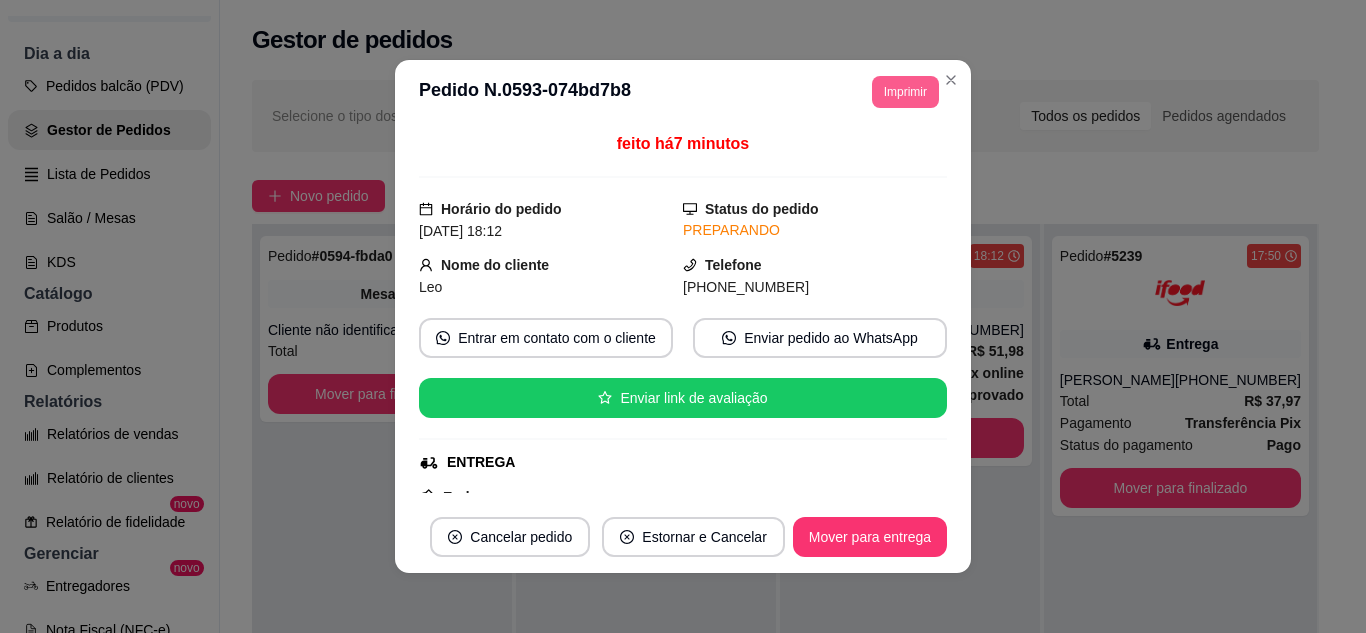 click on "Imprimir" at bounding box center (905, 92) 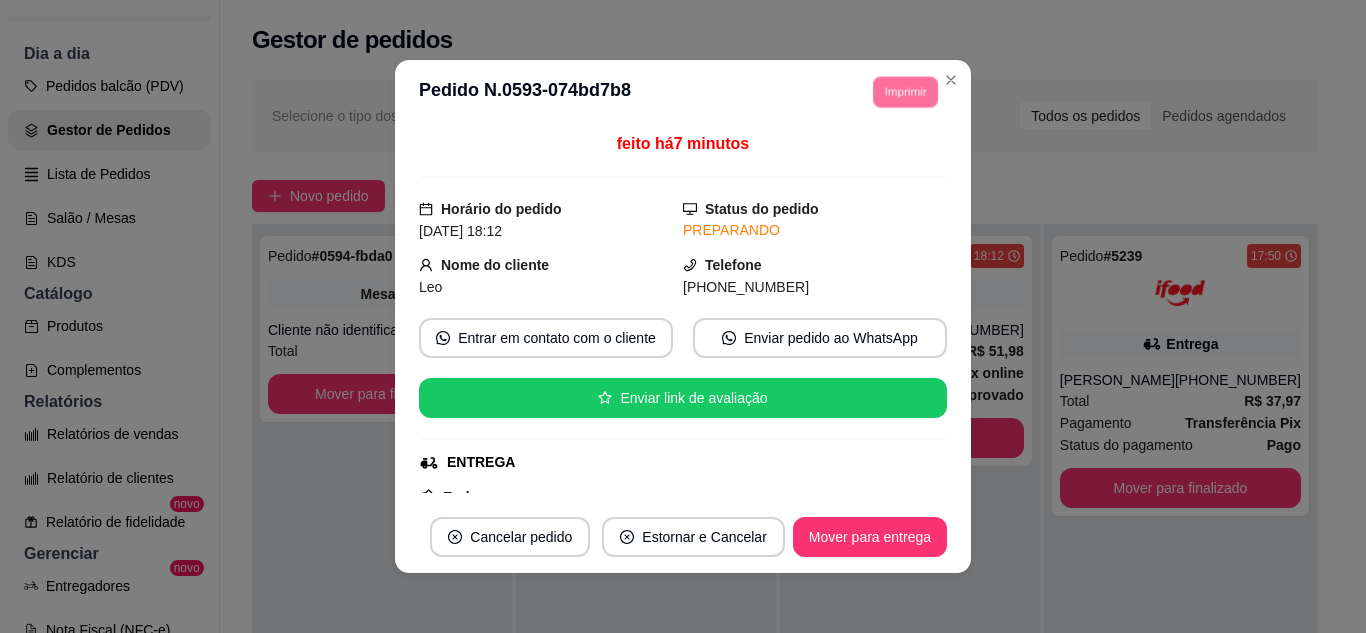 click on "IMPRESSORA" at bounding box center (877, 153) 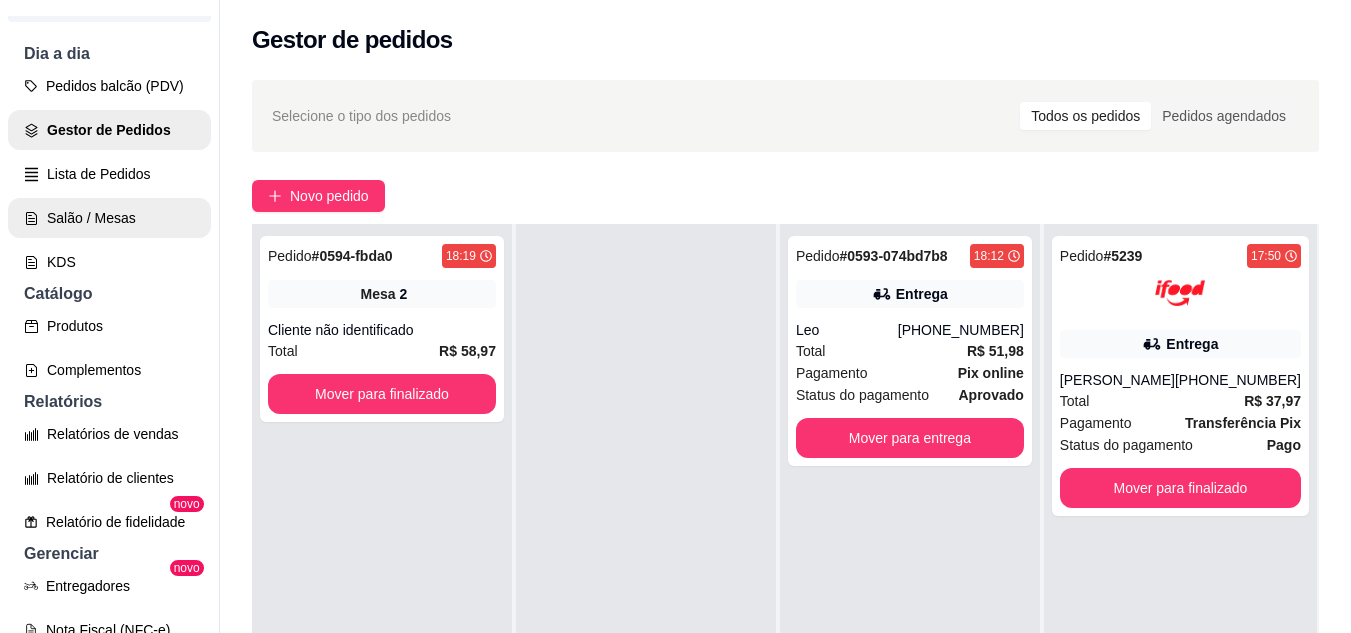 click on "Salão / Mesas" at bounding box center (109, 218) 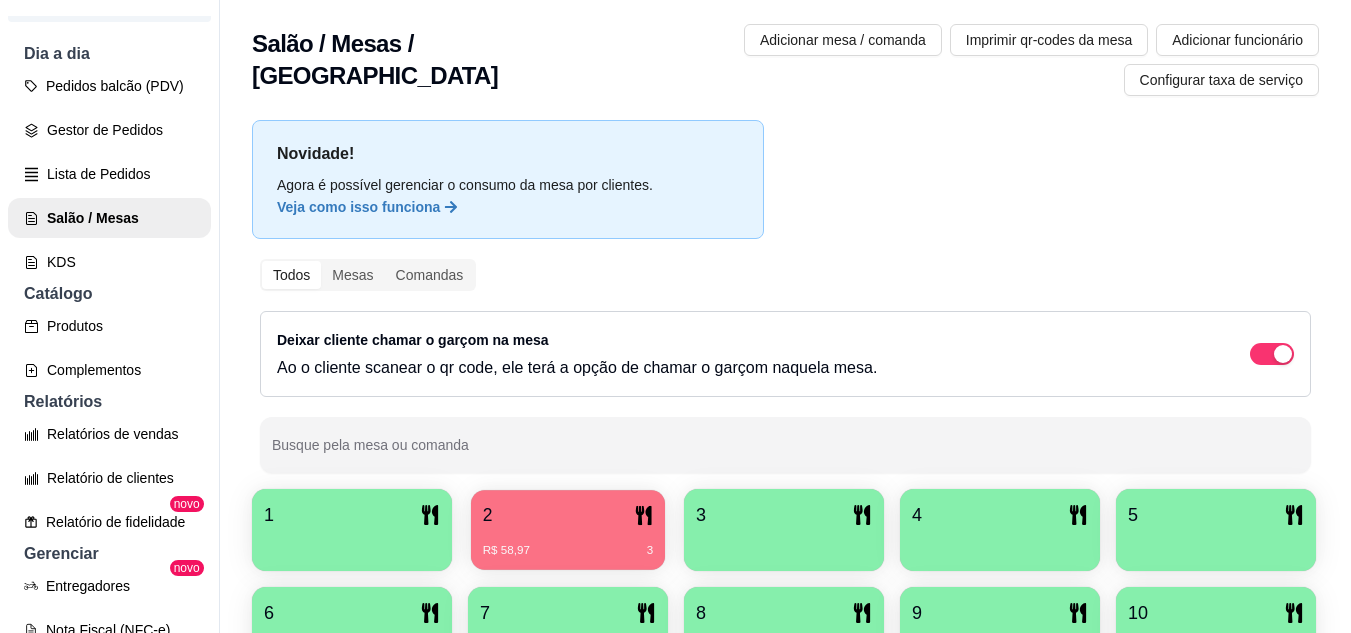 click on "2" at bounding box center (568, 515) 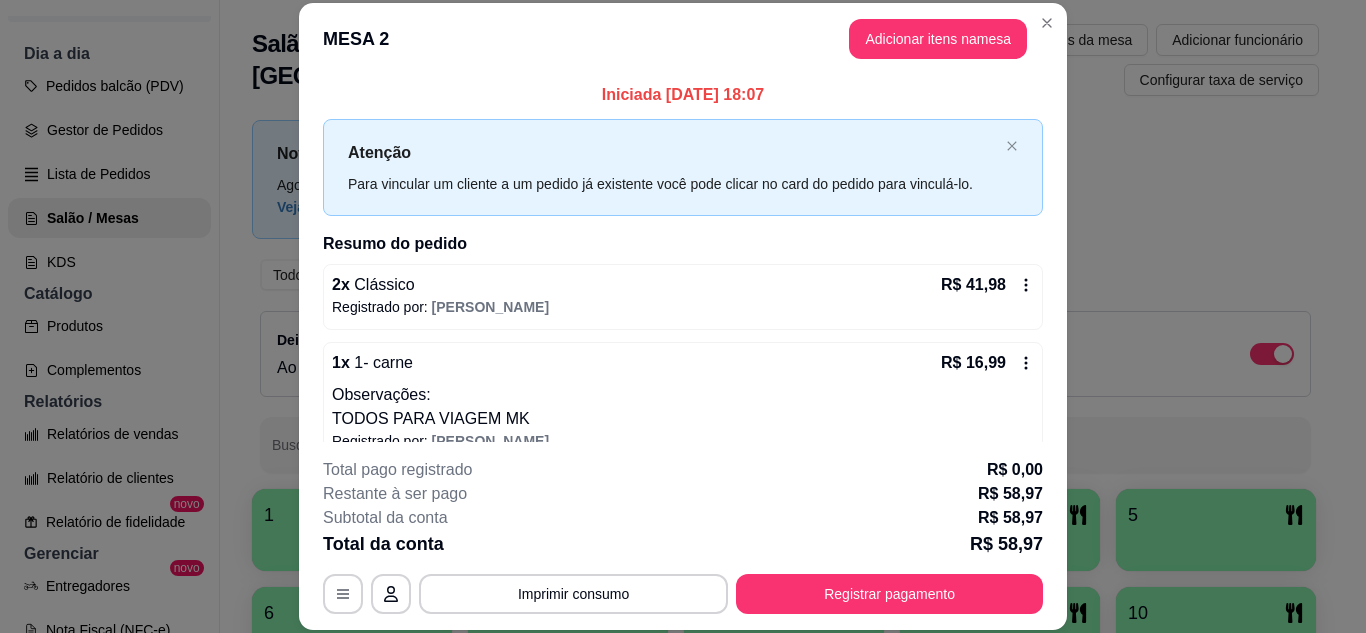 click 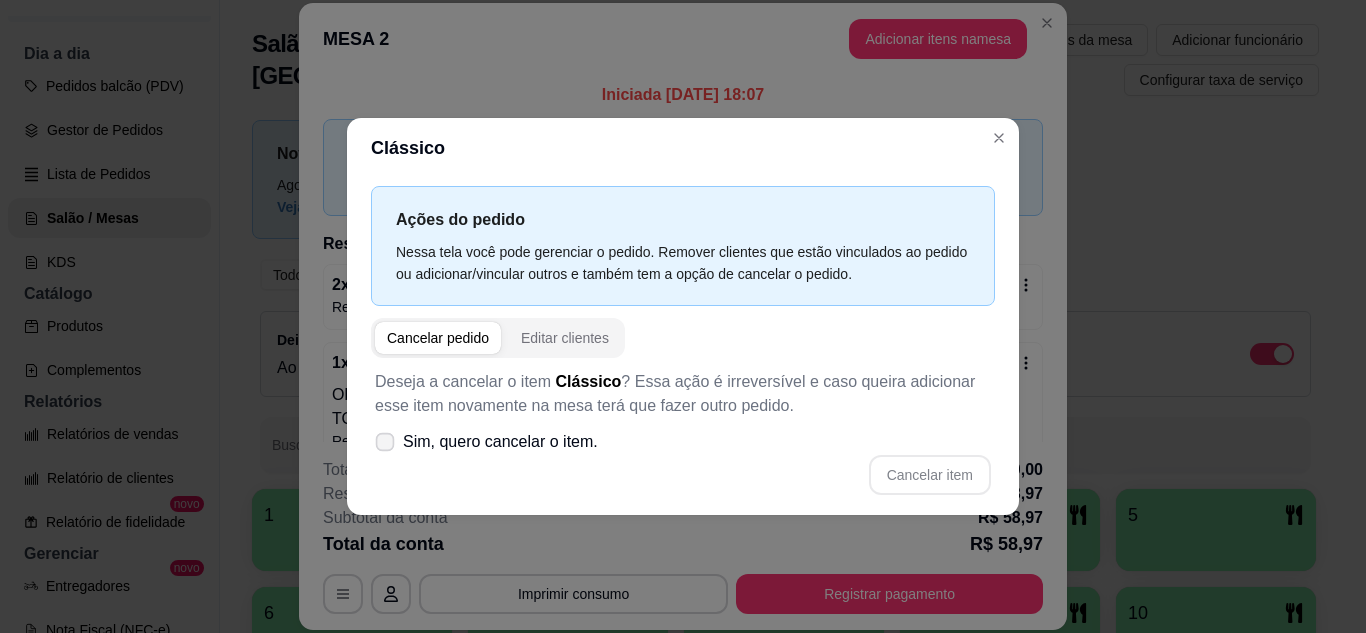 click on "Sim, quero cancelar o item." at bounding box center (500, 442) 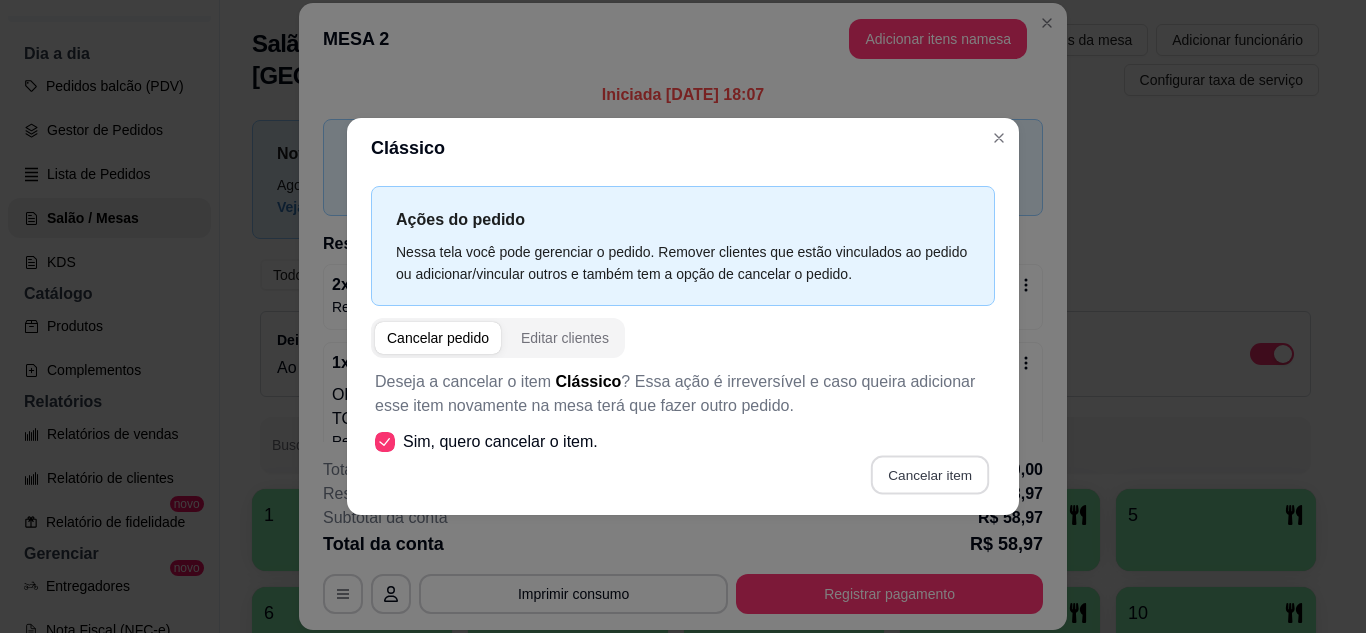 click on "Cancelar item" at bounding box center [929, 474] 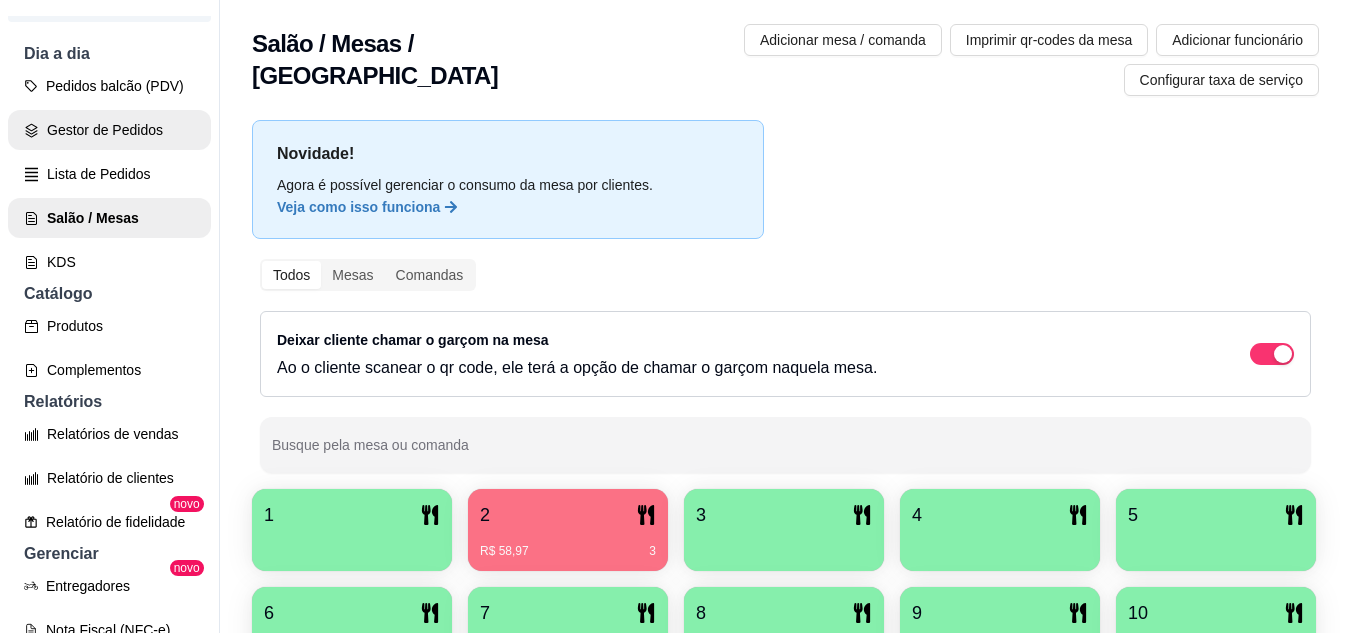 click on "Gestor de Pedidos" at bounding box center (109, 130) 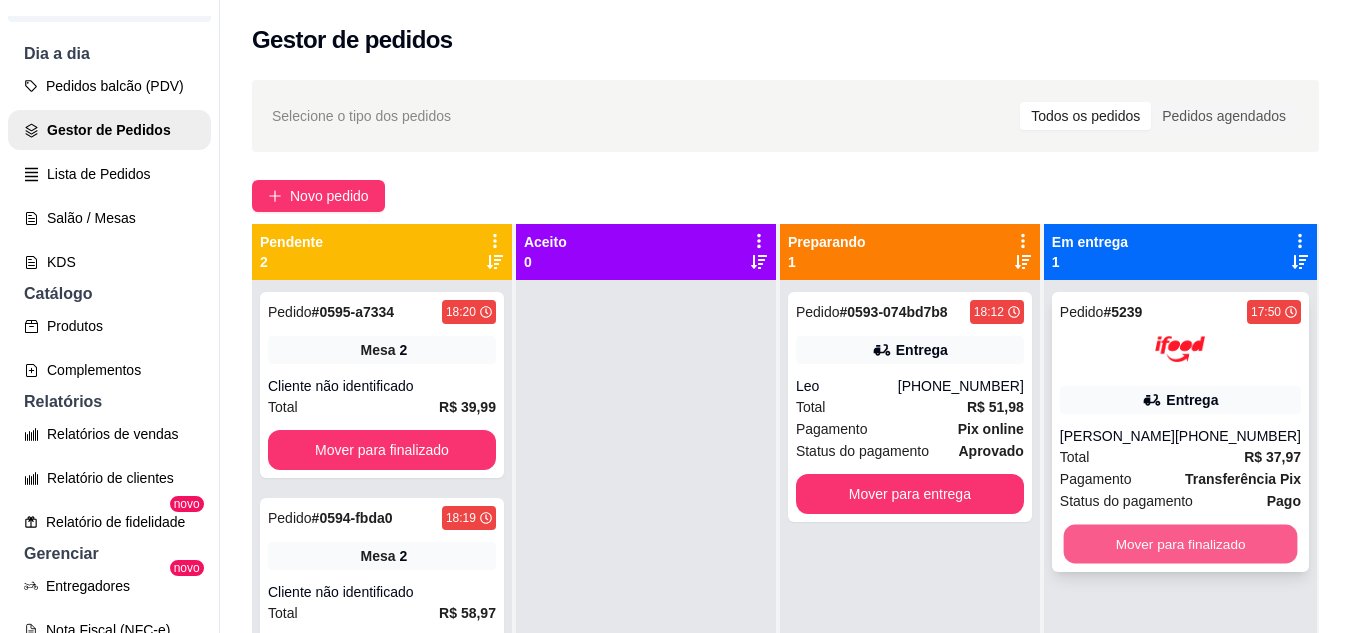 click on "Mover para finalizado" at bounding box center (1180, 544) 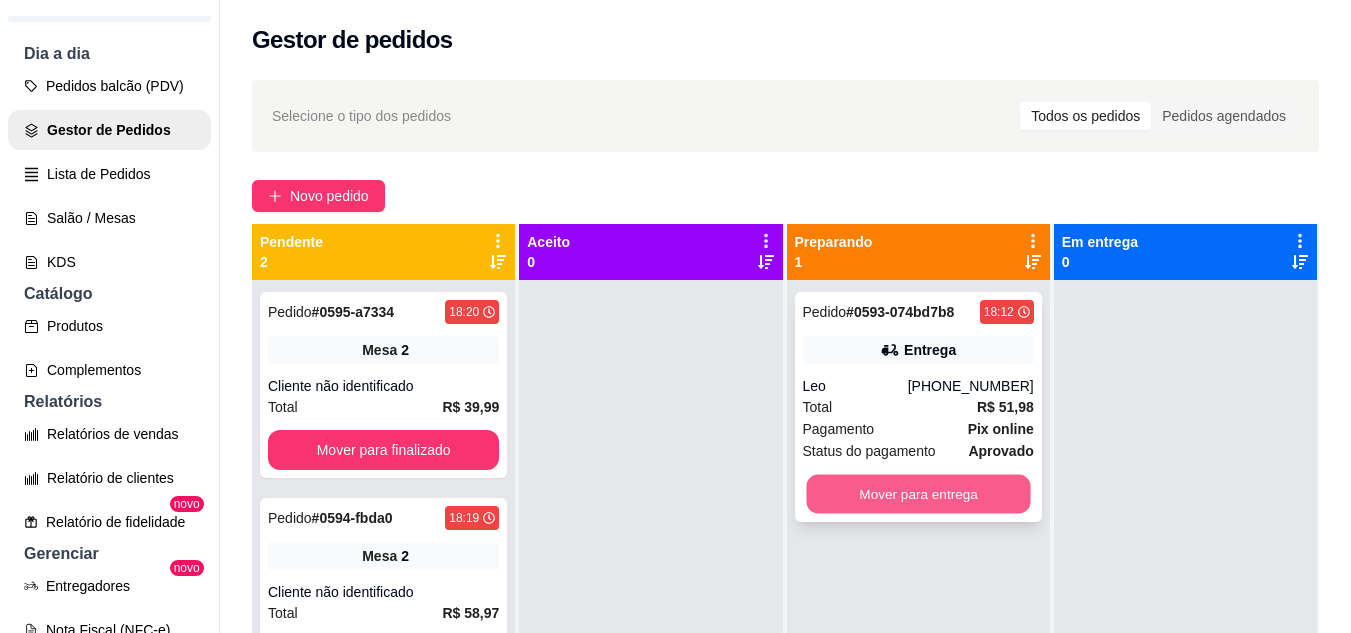 click on "Mover para entrega" at bounding box center (918, 494) 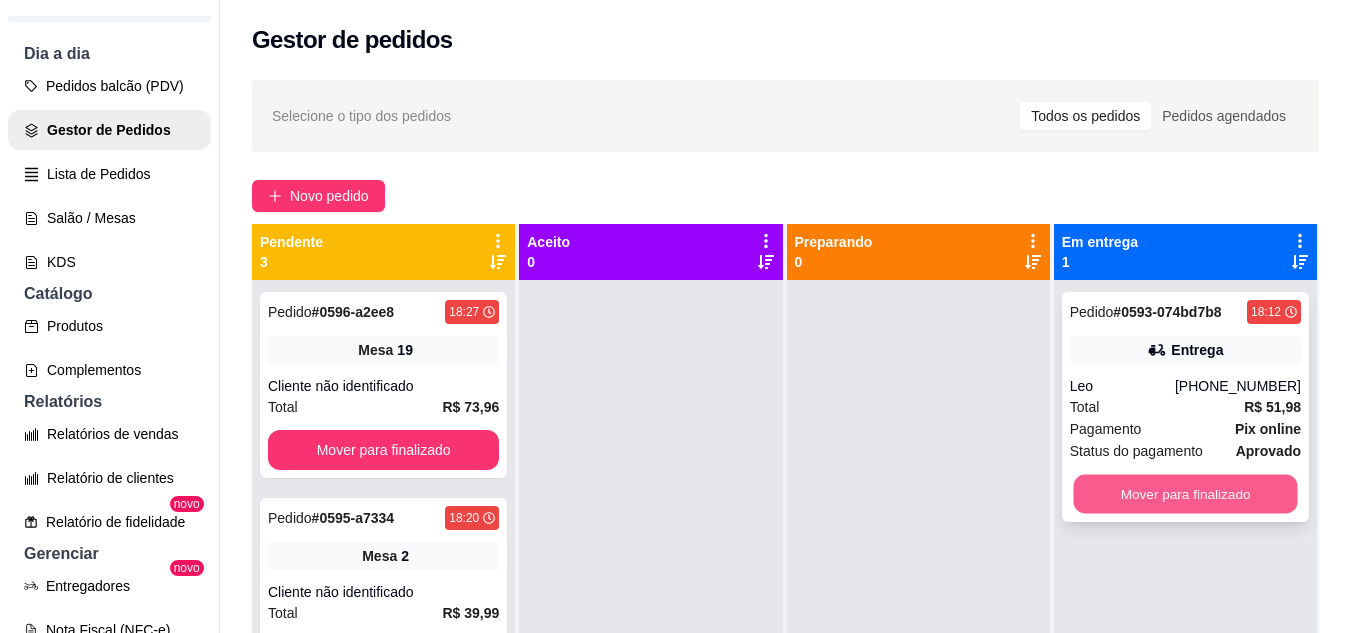 click on "Mover para finalizado" at bounding box center [1185, 494] 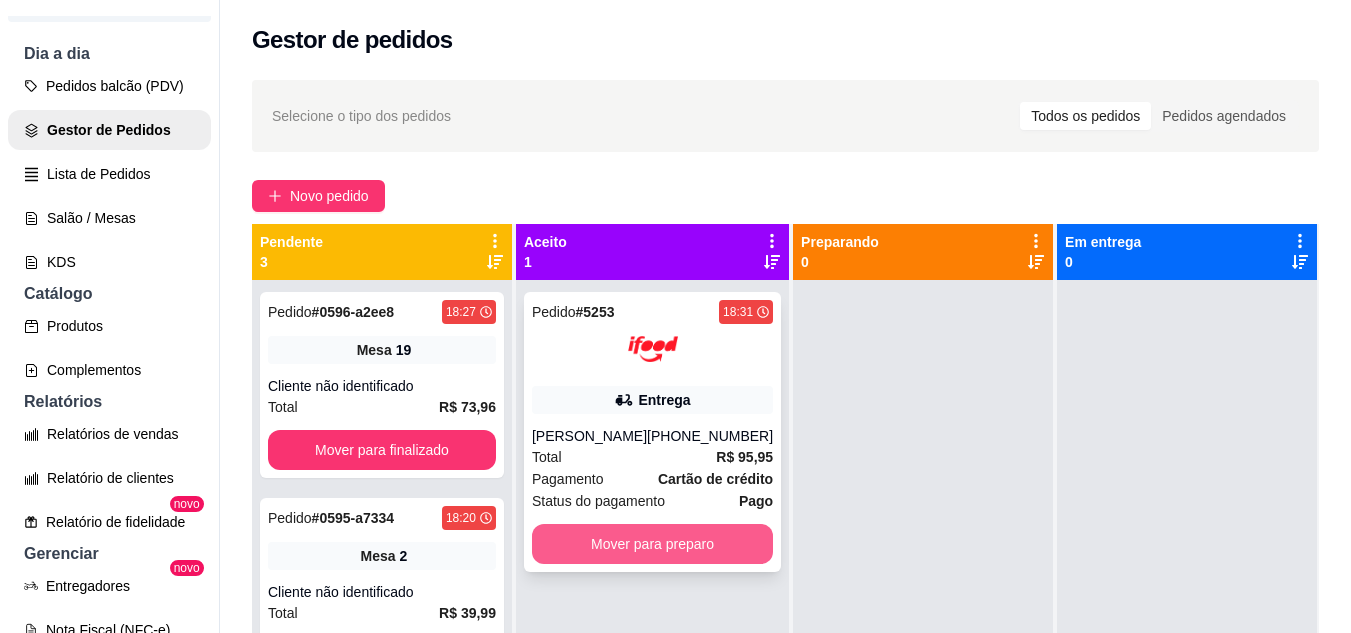 click on "Mover para preparo" at bounding box center (652, 544) 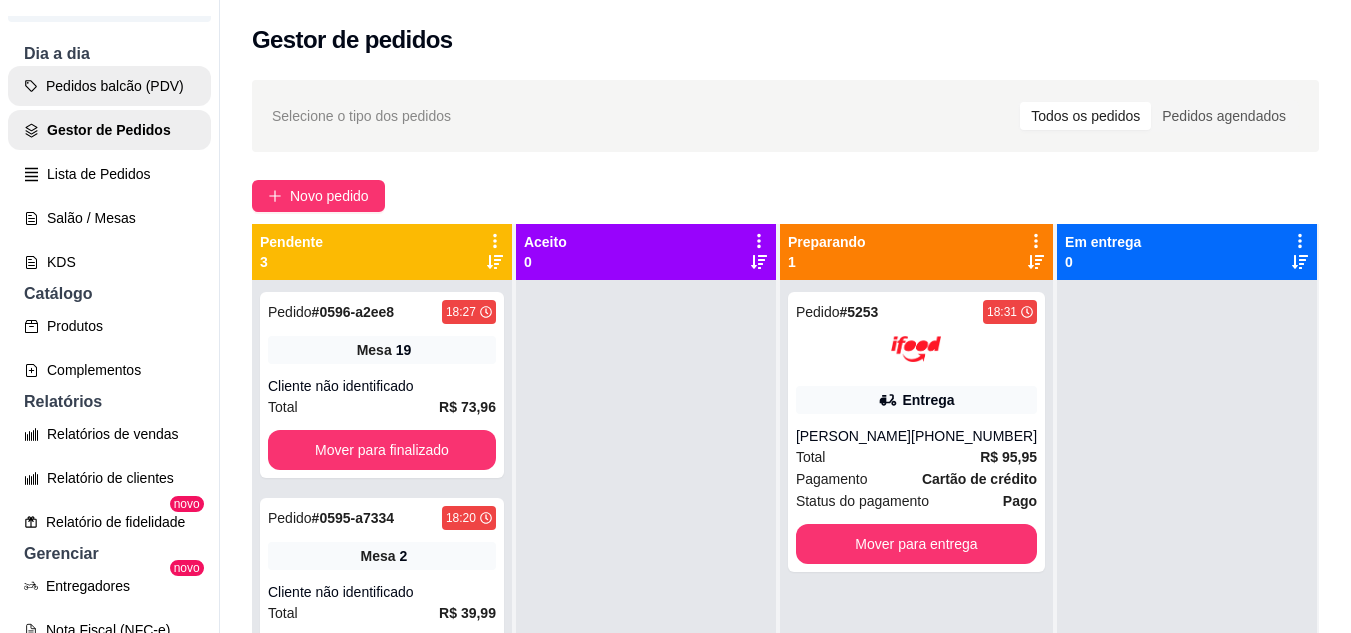 click on "Pedidos balcão (PDV)" at bounding box center (109, 86) 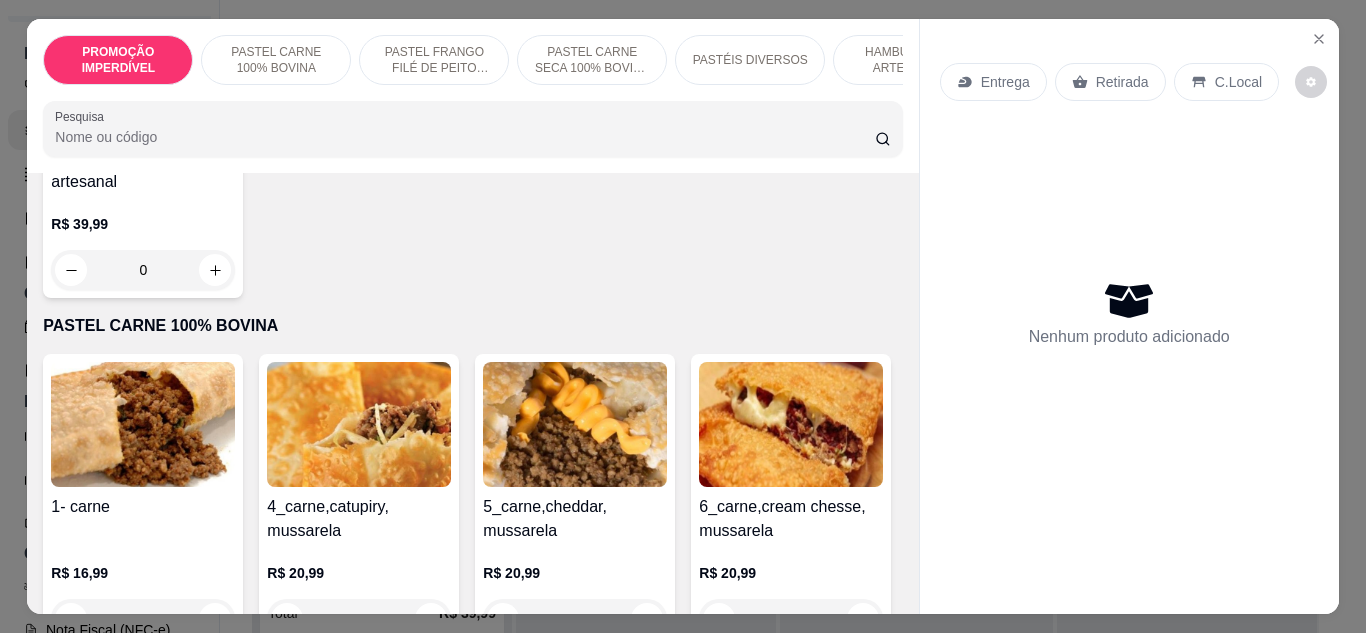 scroll, scrollTop: 300, scrollLeft: 0, axis: vertical 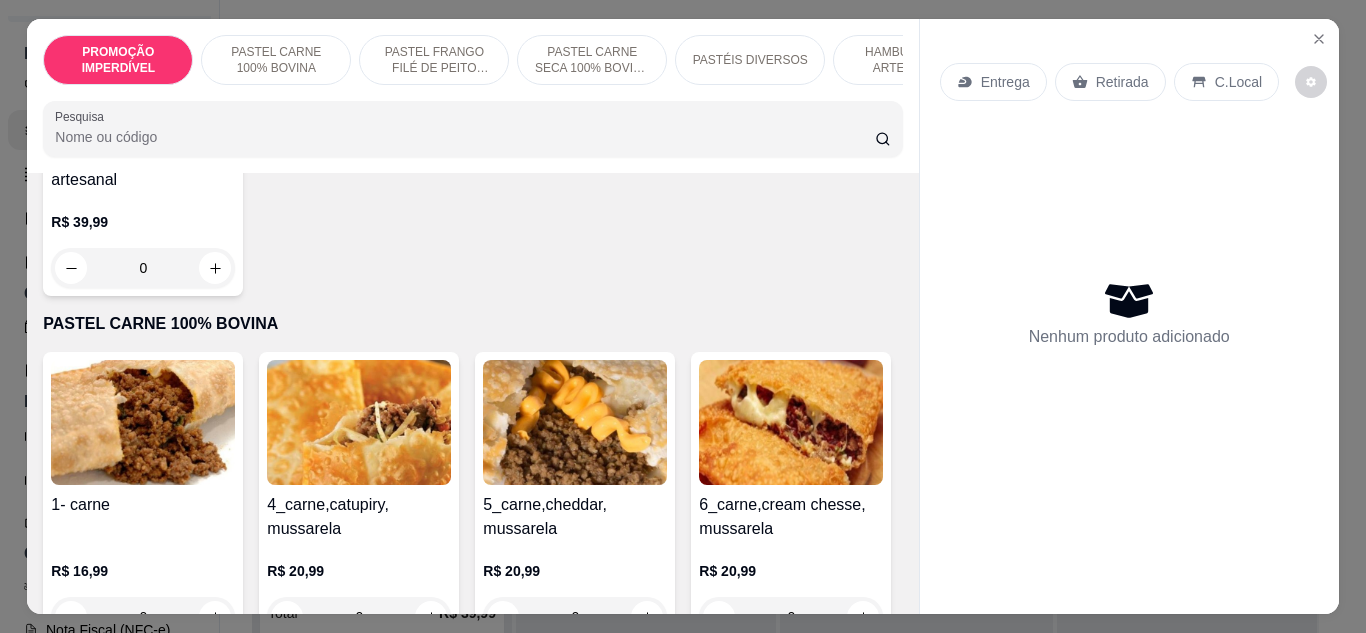click on "0" at bounding box center [143, 268] 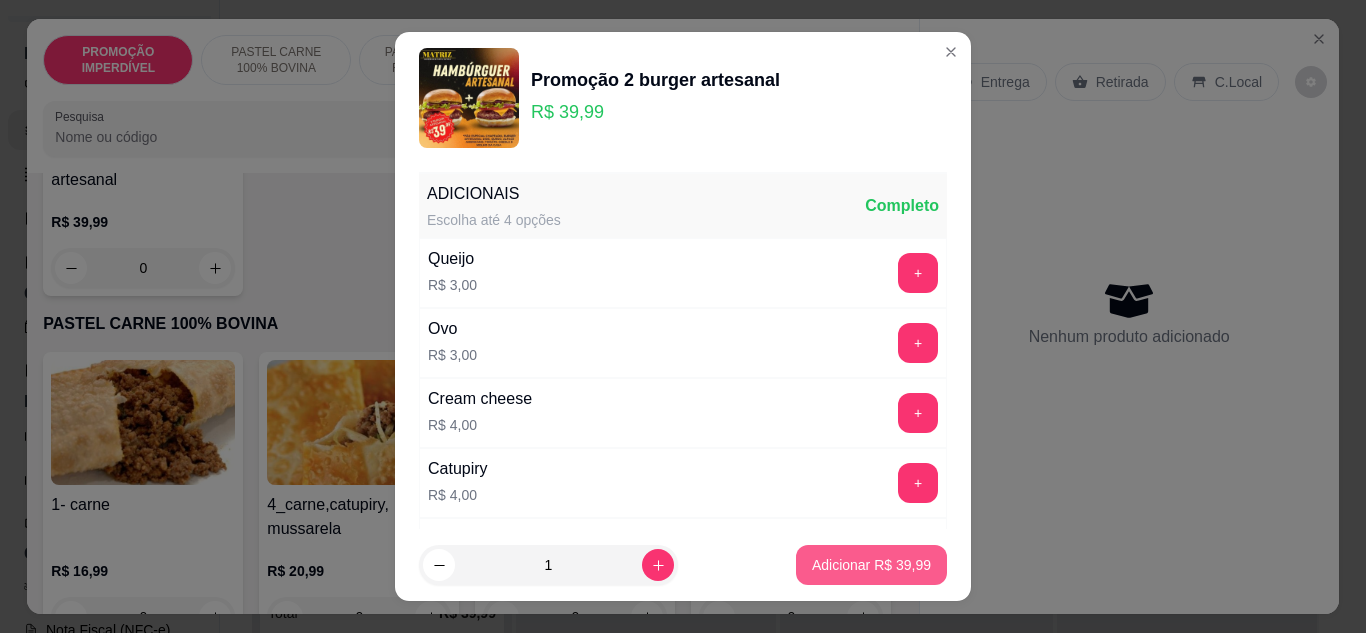 click on "Adicionar   R$ 39,99" at bounding box center [871, 565] 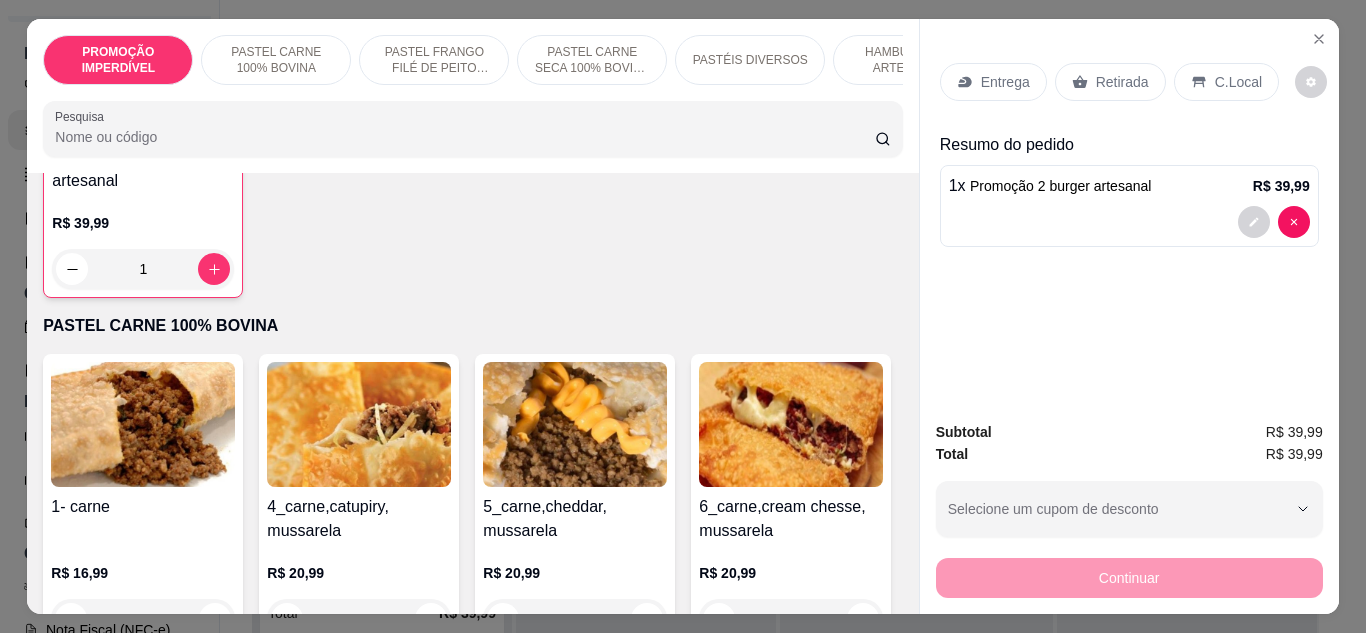scroll, scrollTop: 301, scrollLeft: 0, axis: vertical 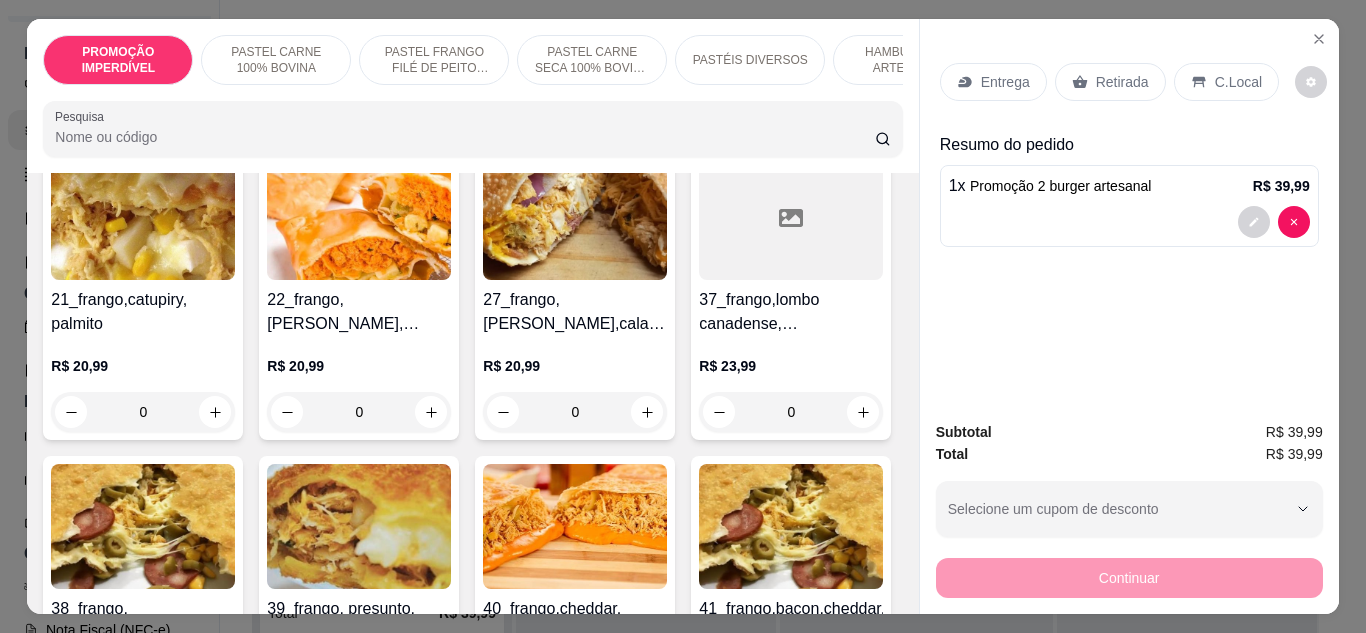 click on "0" at bounding box center (575, -206) 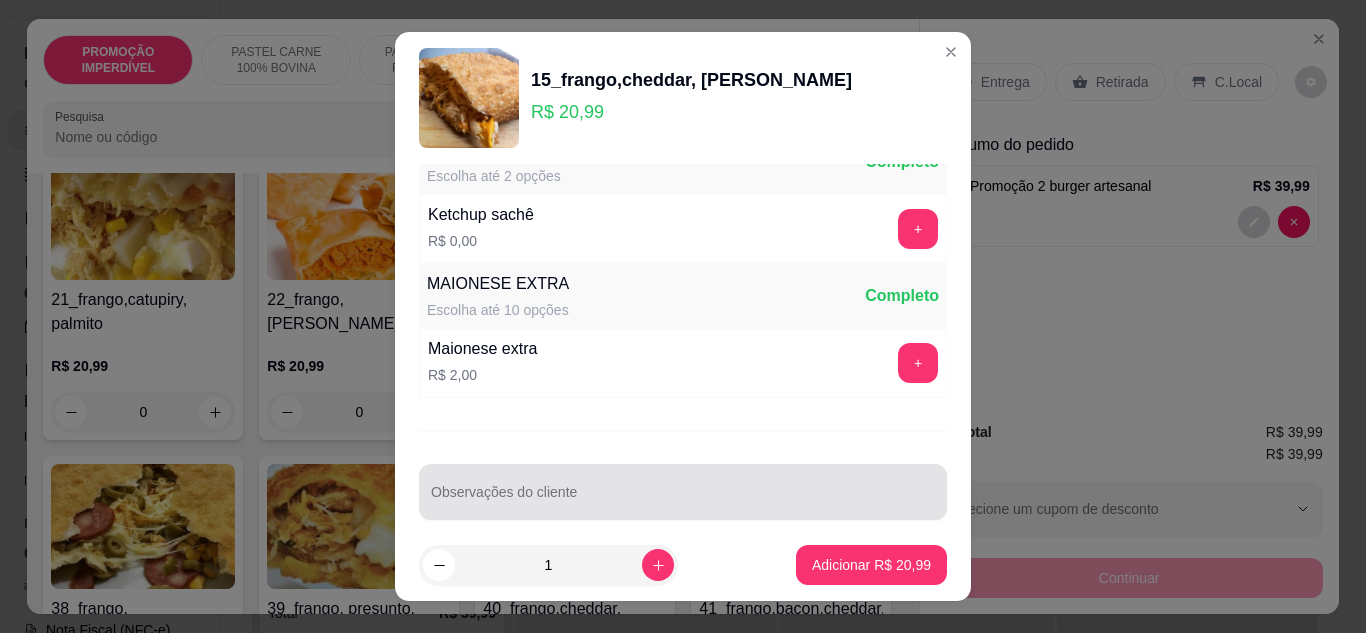 scroll, scrollTop: 1030, scrollLeft: 0, axis: vertical 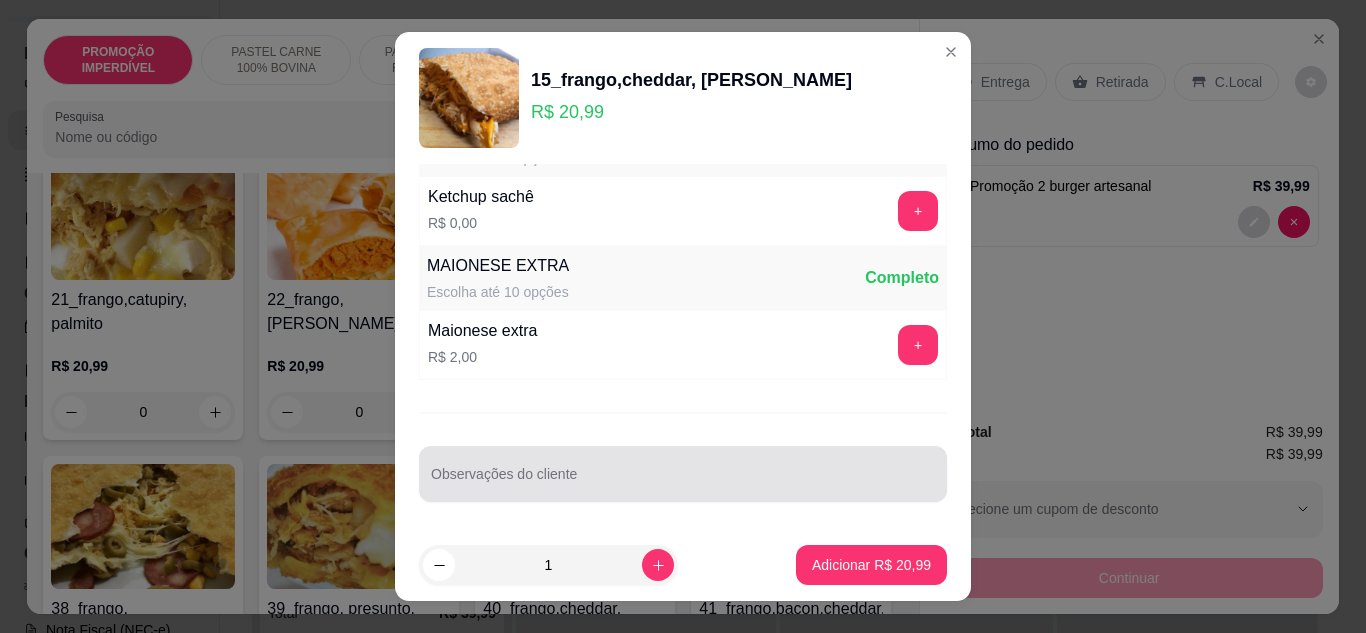 click on "Observações do cliente" at bounding box center (683, 474) 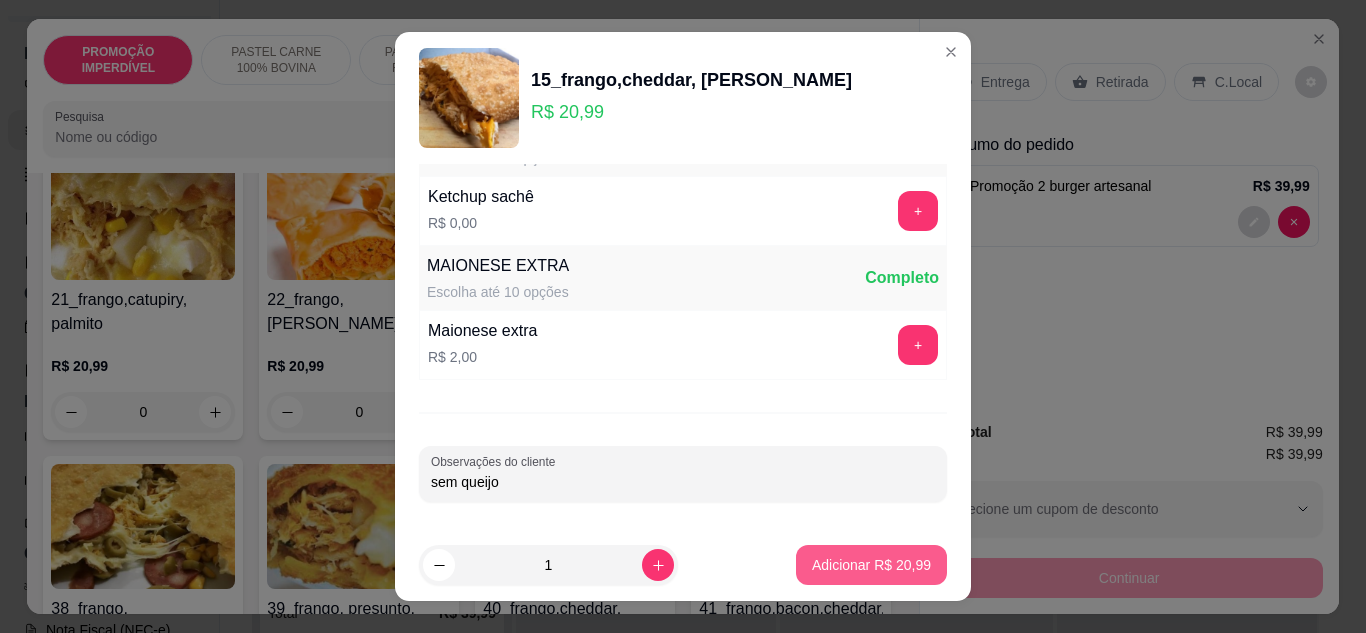 type on "sem queijo" 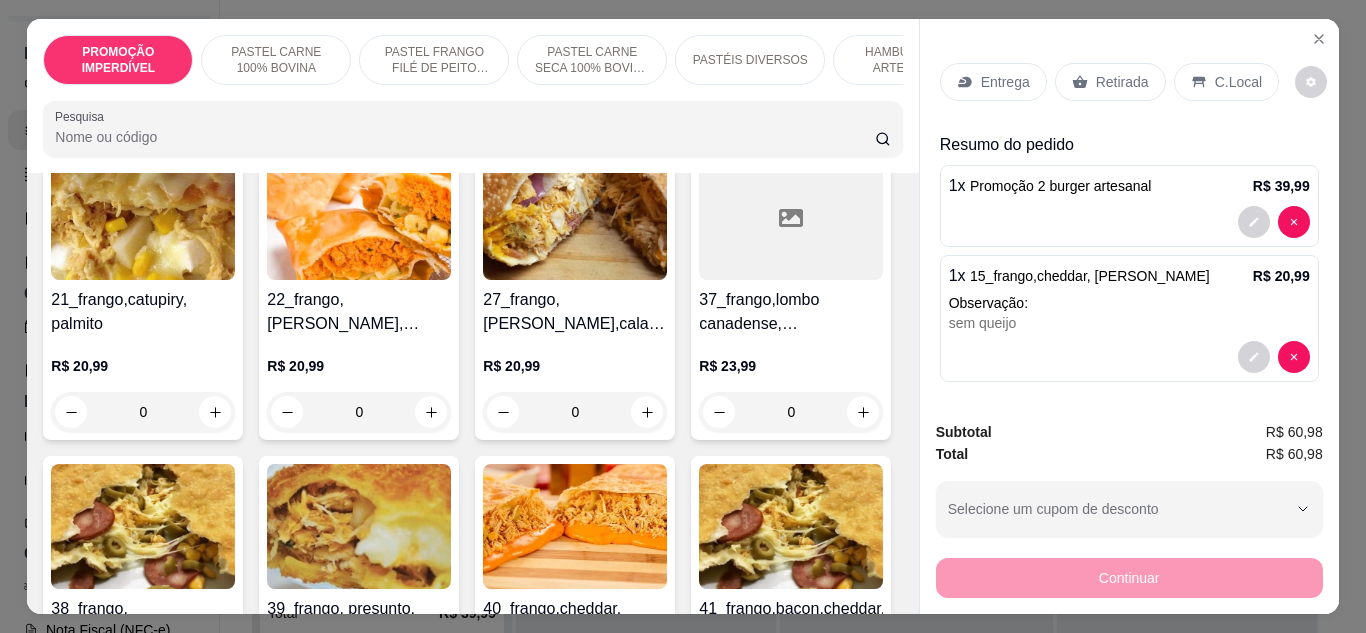 click at bounding box center [1254, 222] 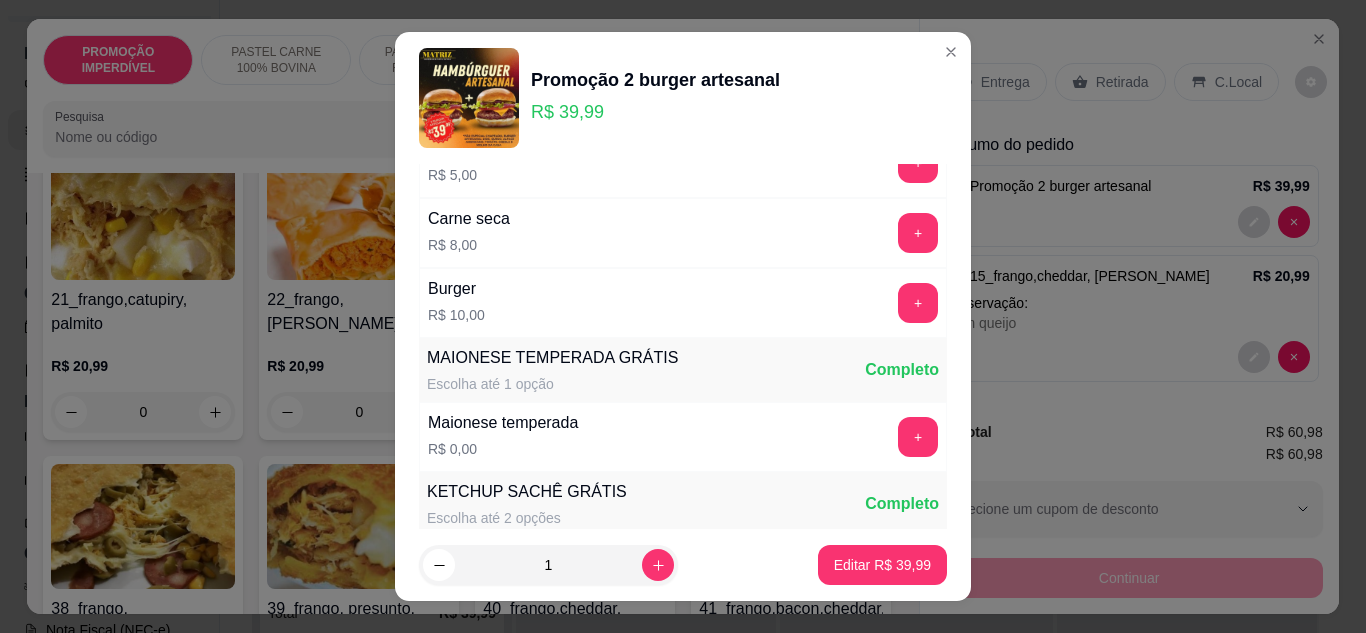 scroll, scrollTop: 960, scrollLeft: 0, axis: vertical 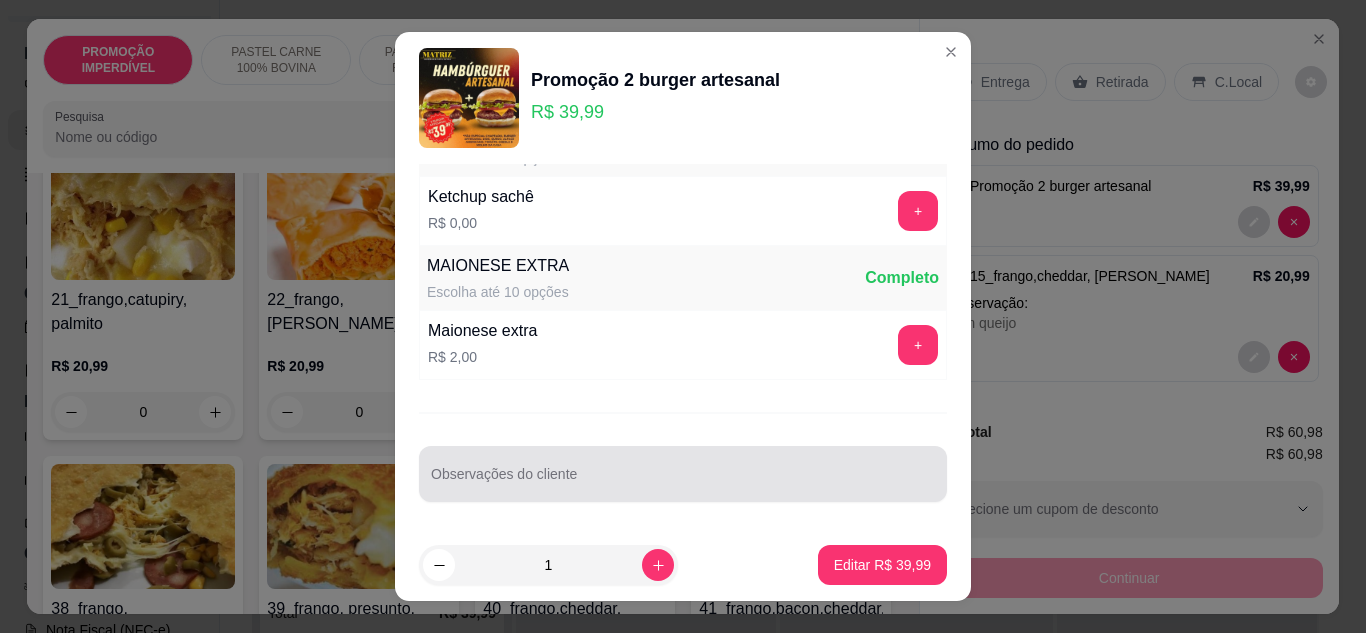 click on "Observações do cliente" at bounding box center (683, 482) 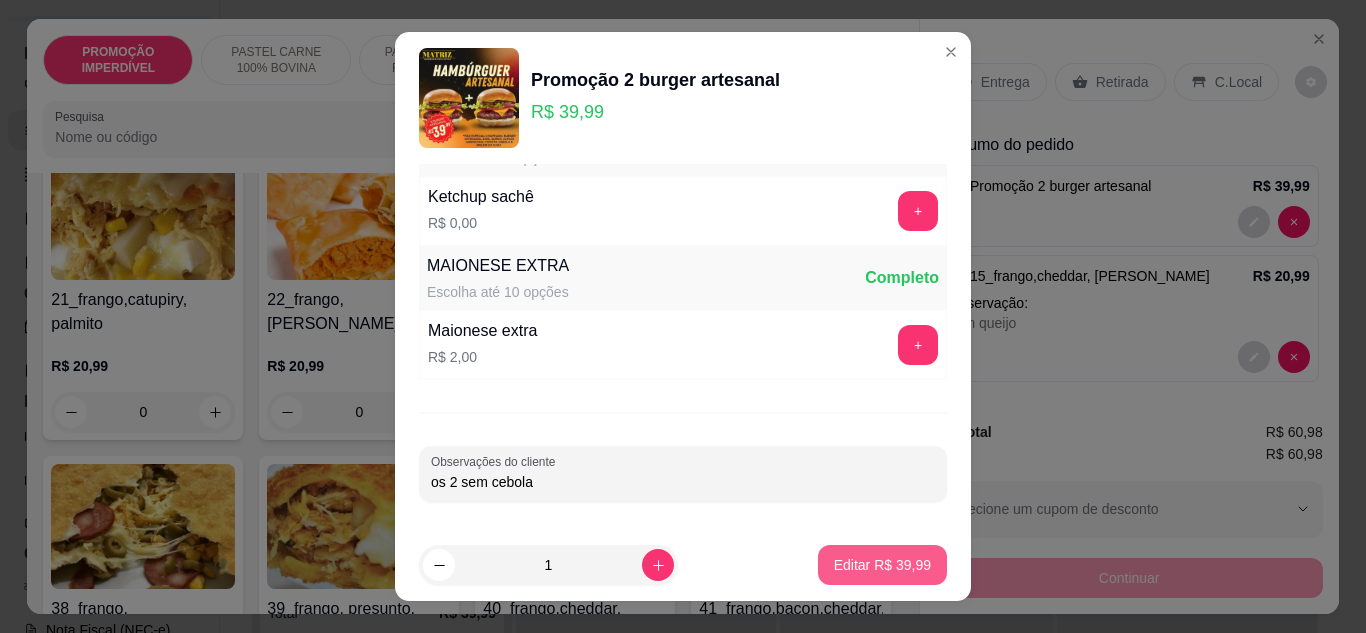 type on "os 2 sem cebola" 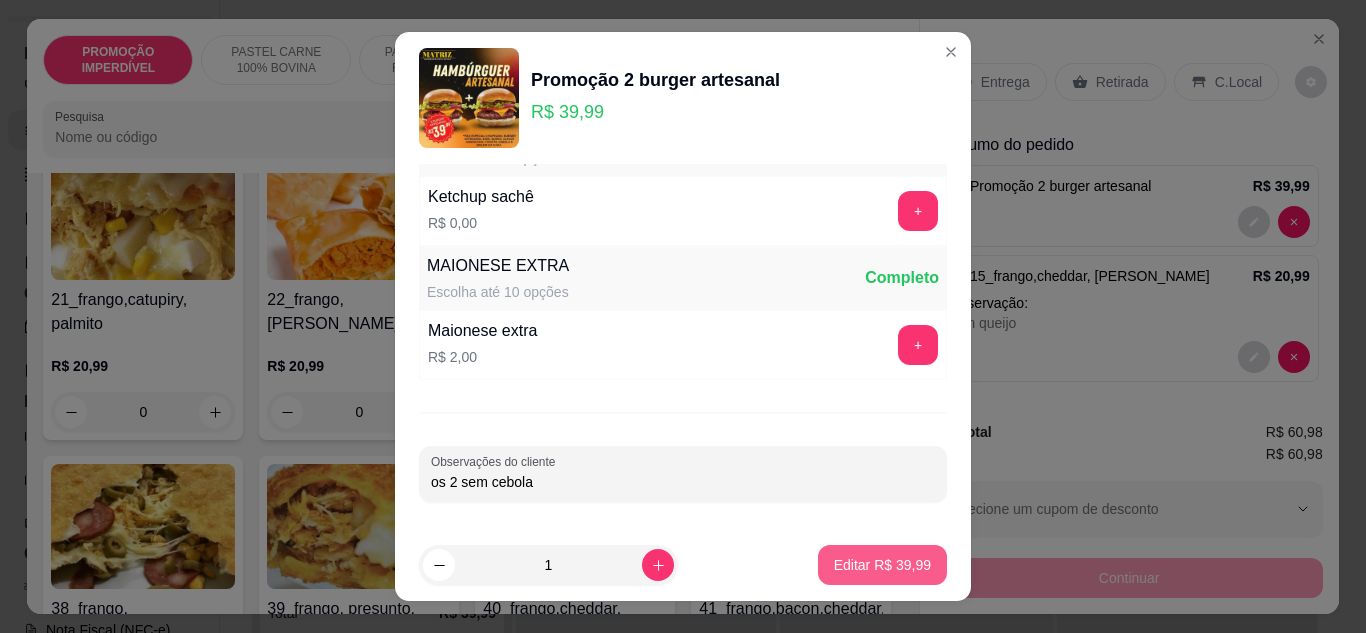 type on "0" 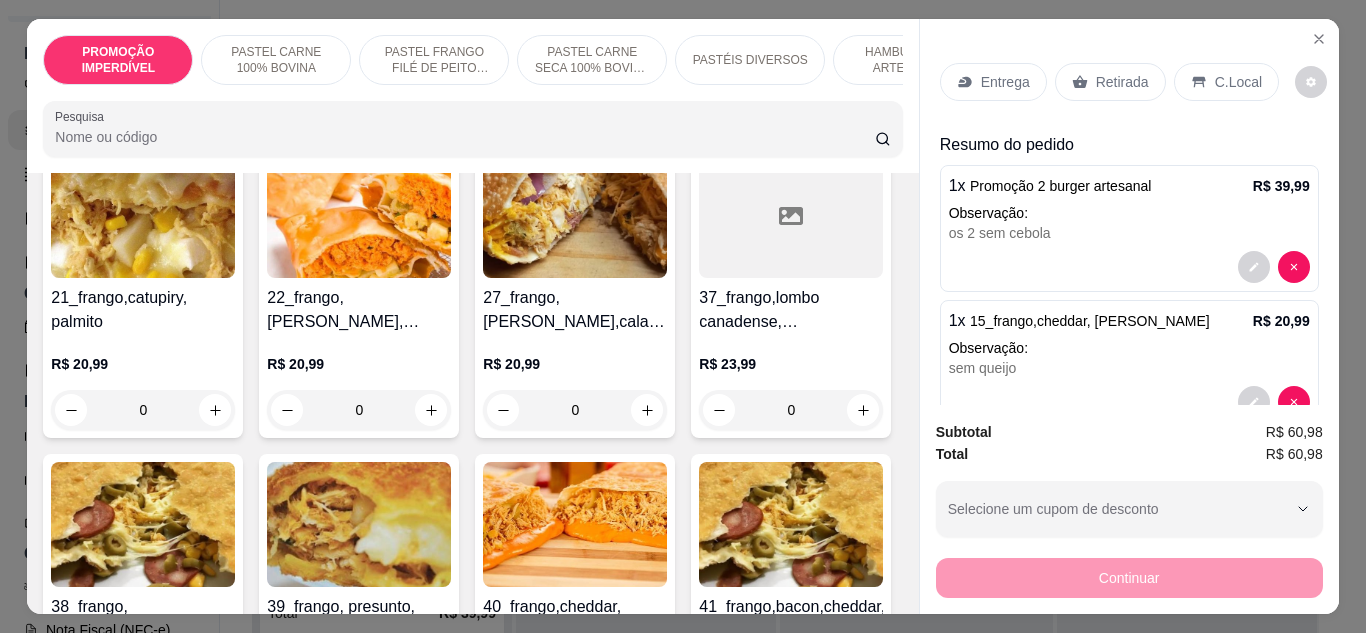 scroll, scrollTop: 2399, scrollLeft: 0, axis: vertical 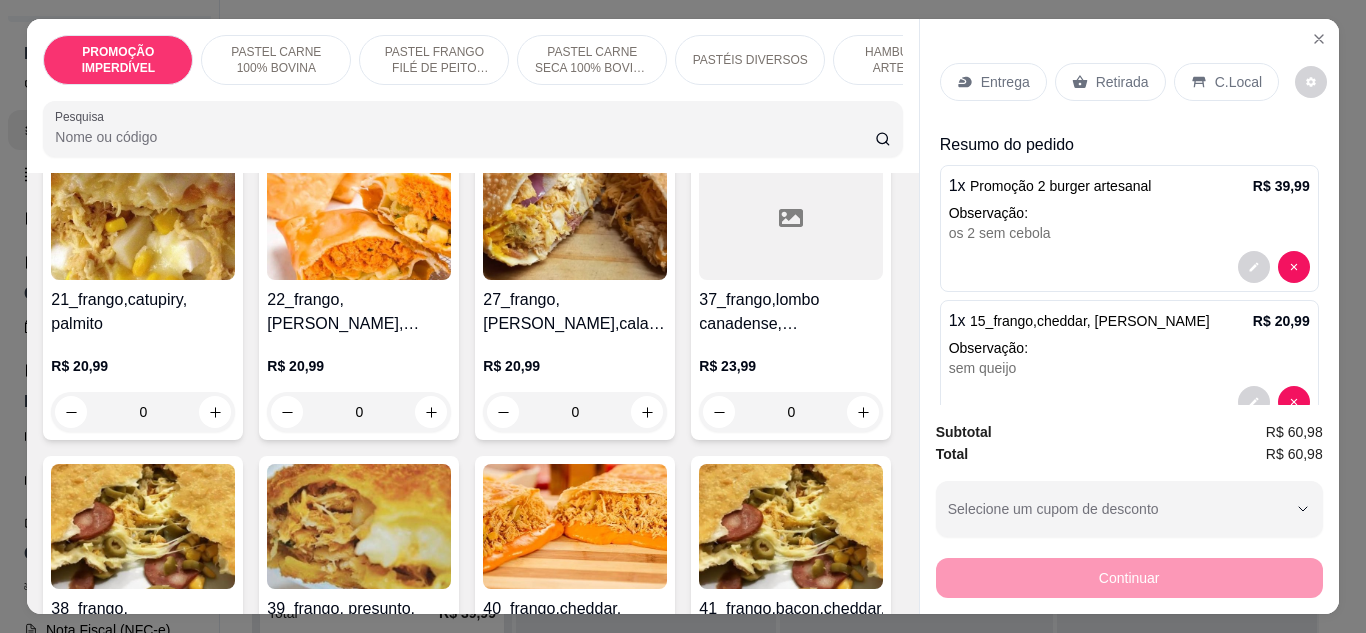 click on "Retirada" at bounding box center (1110, 82) 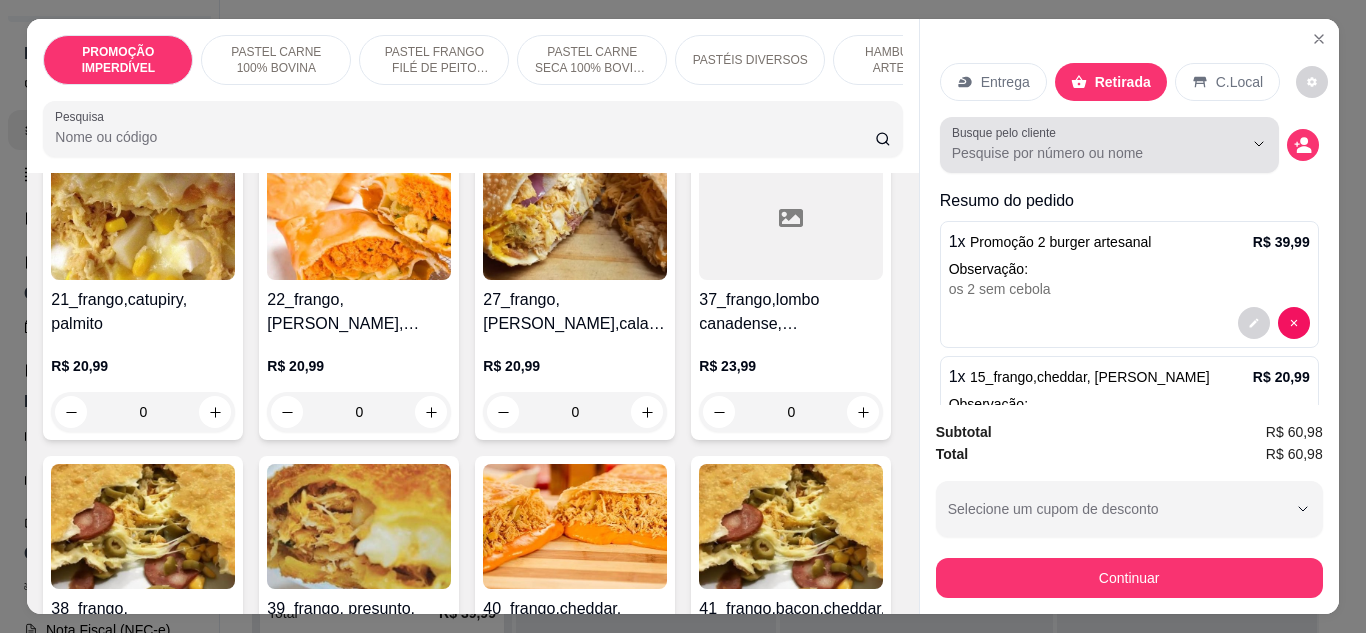 click on "Busque pelo cliente" at bounding box center (1081, 153) 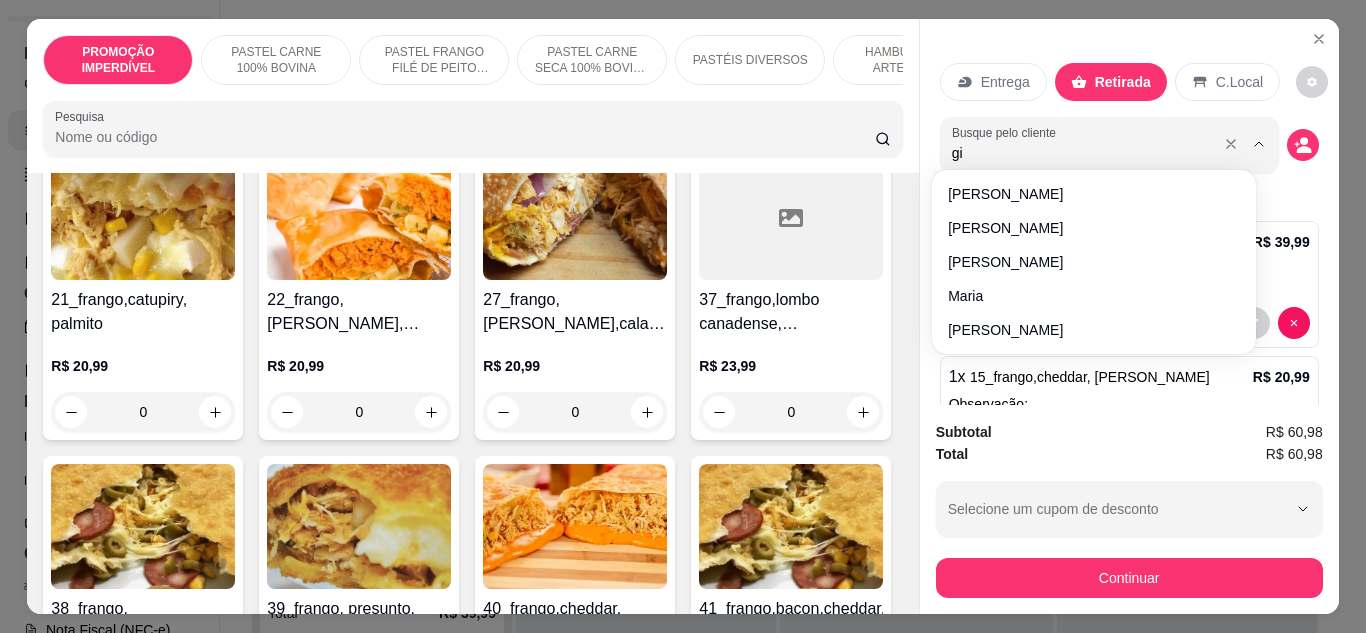 type on "gis" 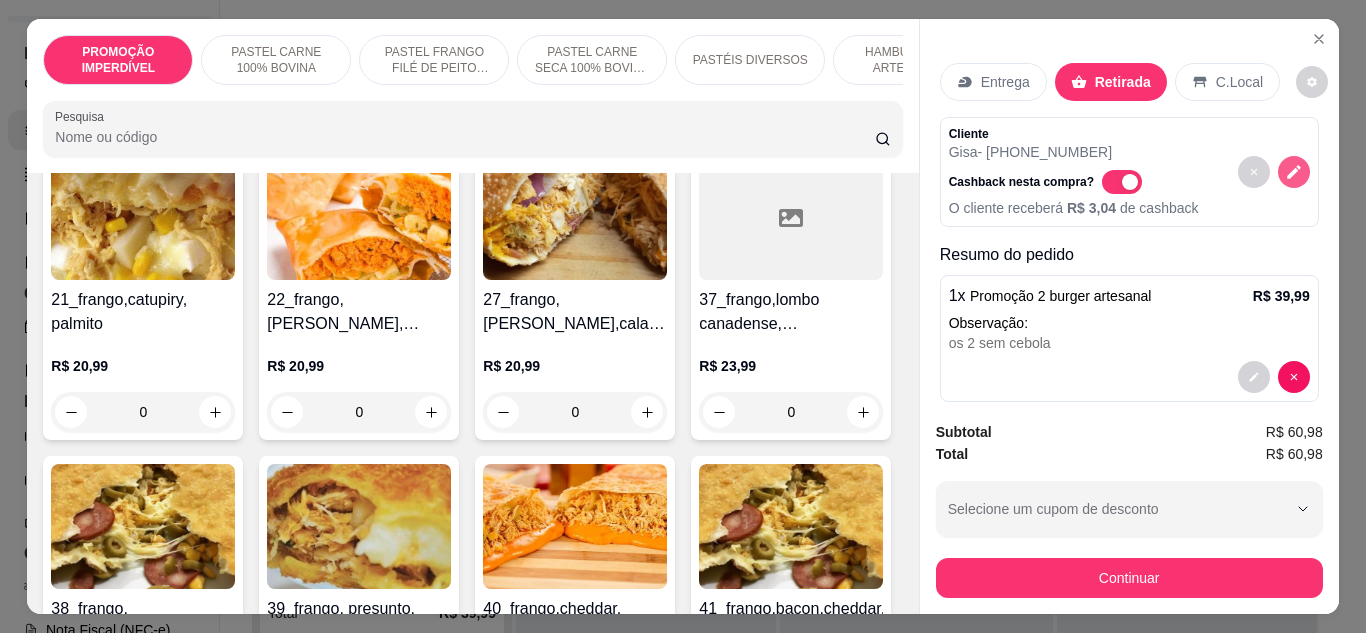 click 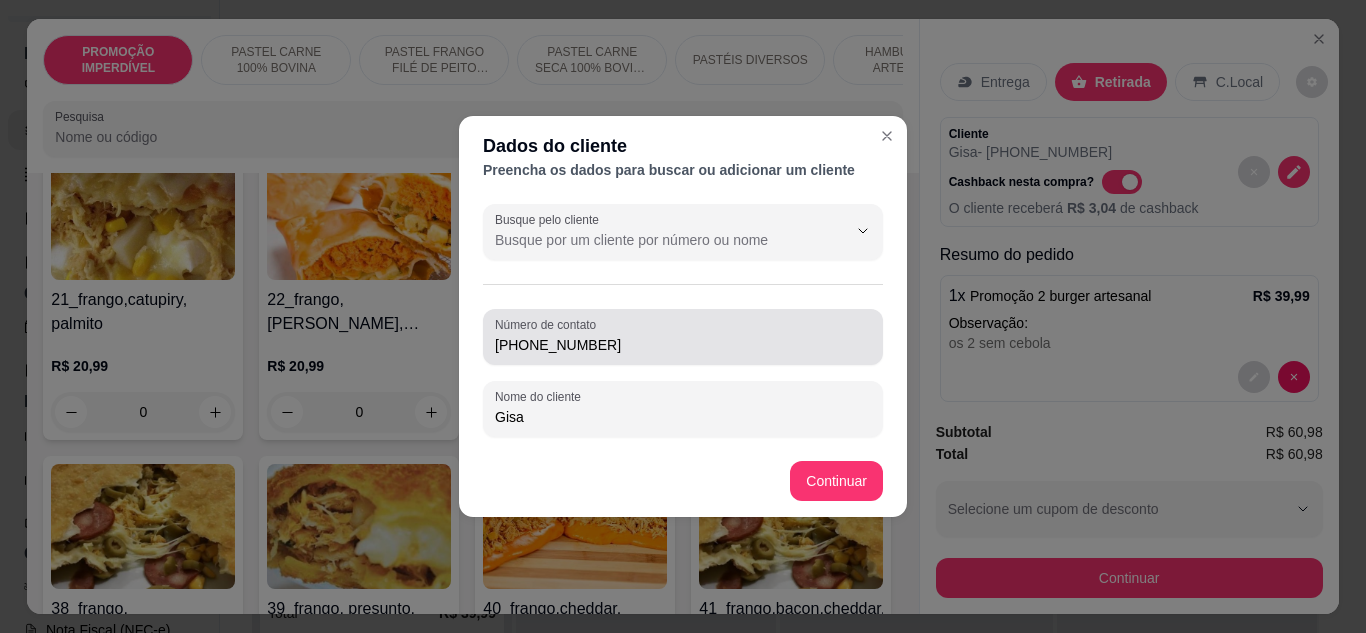 click on "[PHONE_NUMBER]" at bounding box center (683, 345) 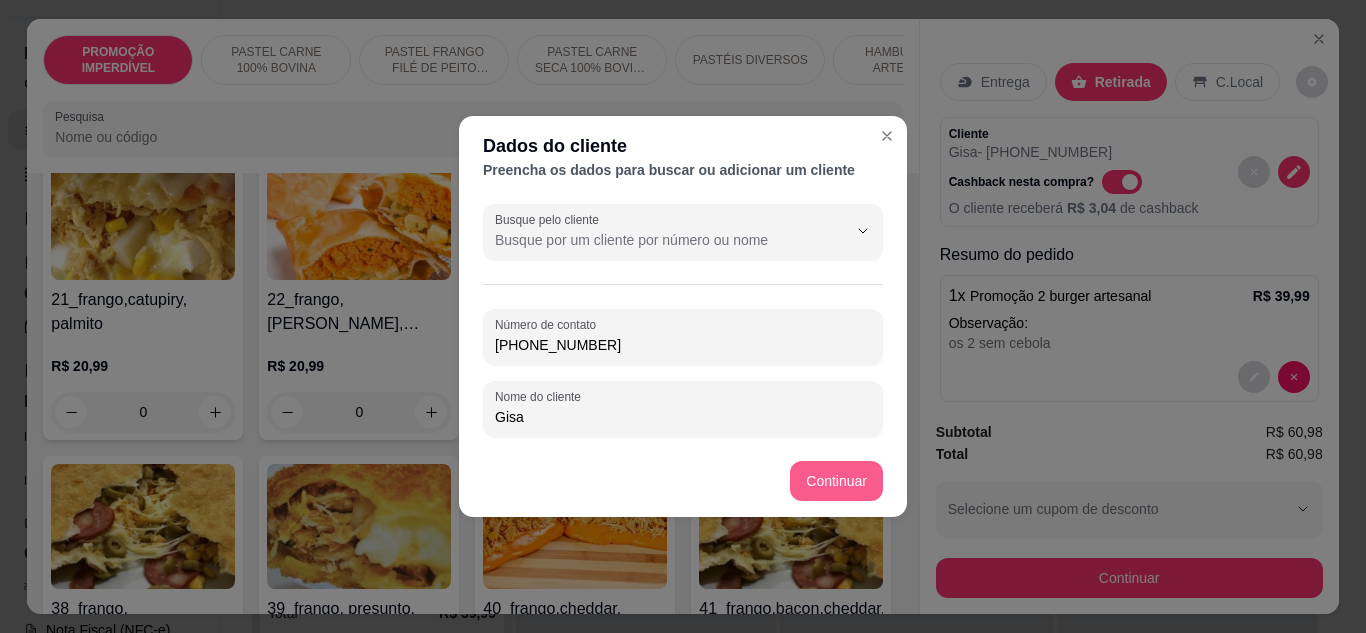type on "[PHONE_NUMBER]" 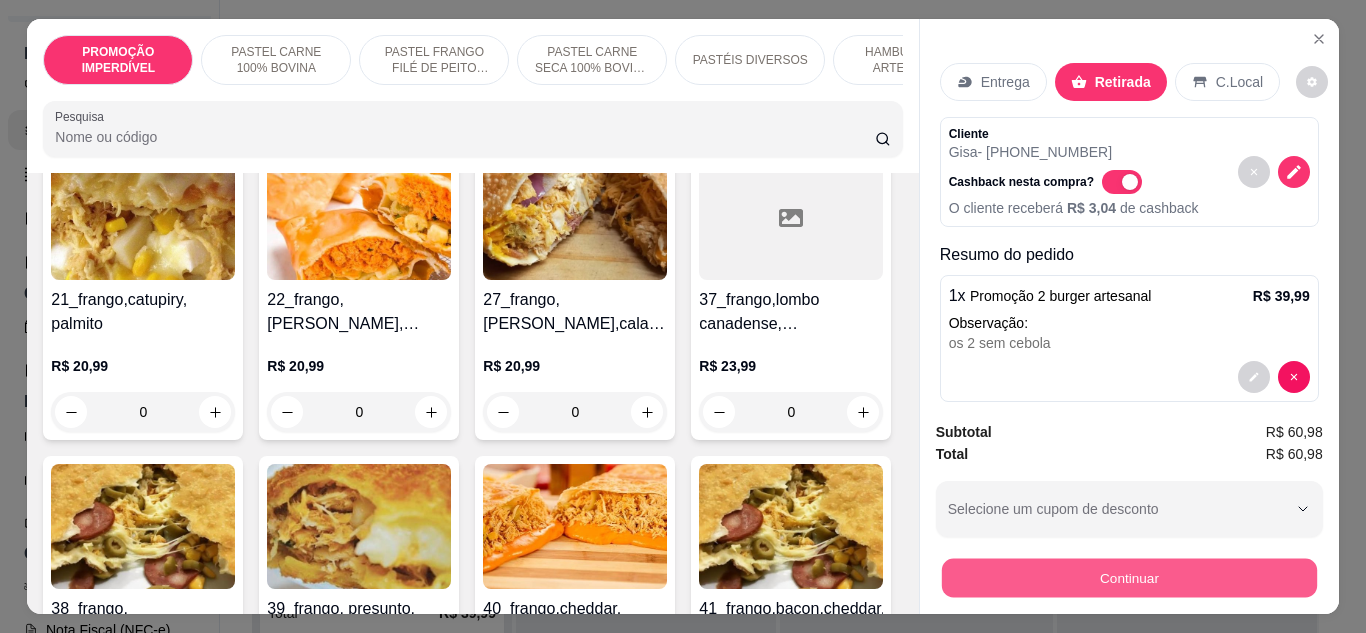 click on "Continuar" at bounding box center (1128, 578) 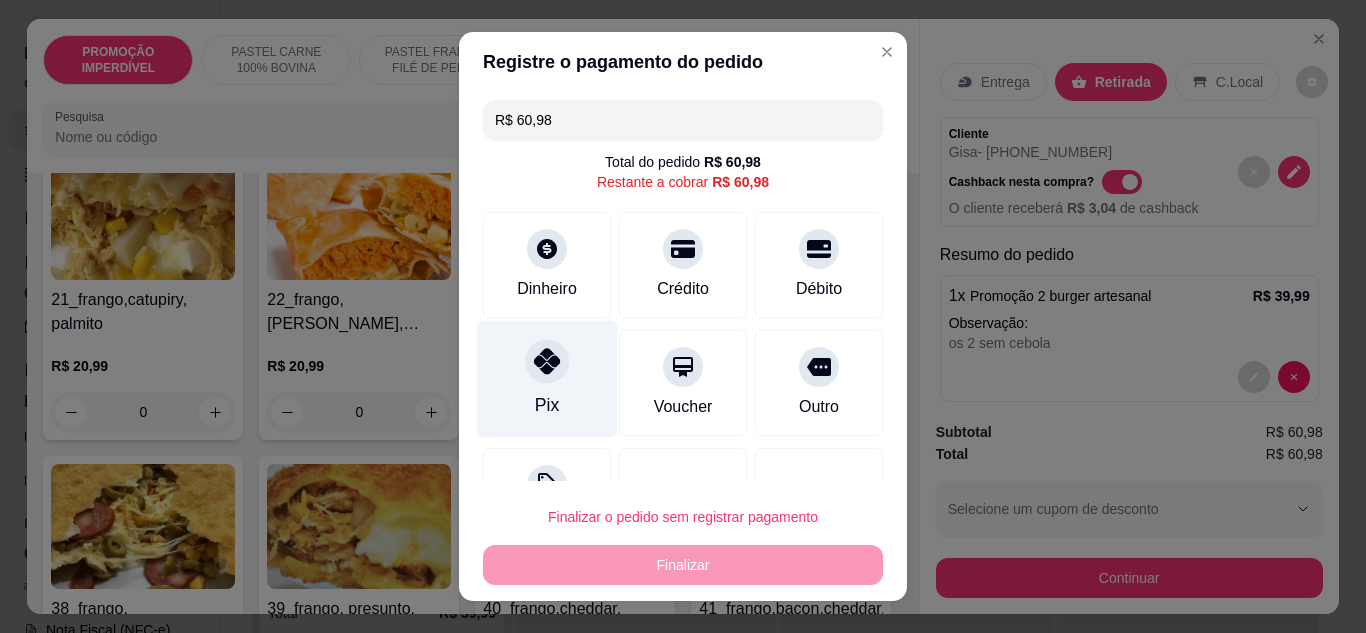 click on "Pix" at bounding box center (547, 378) 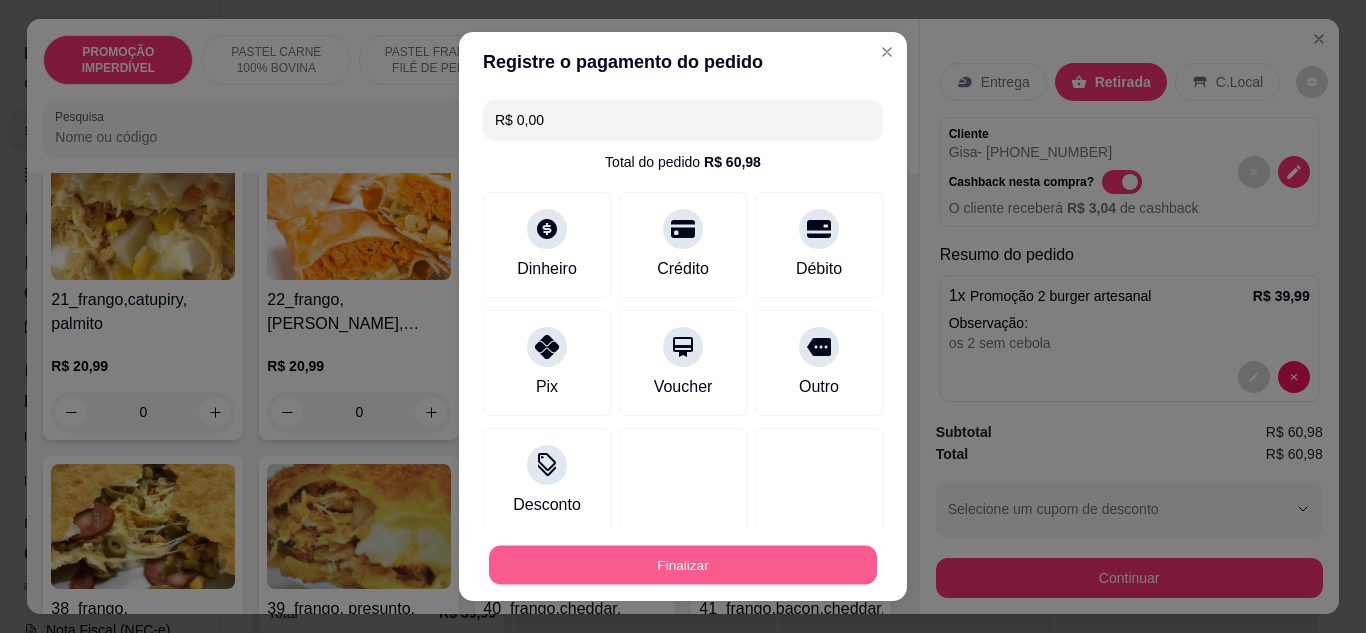 click on "Finalizar" at bounding box center (683, 565) 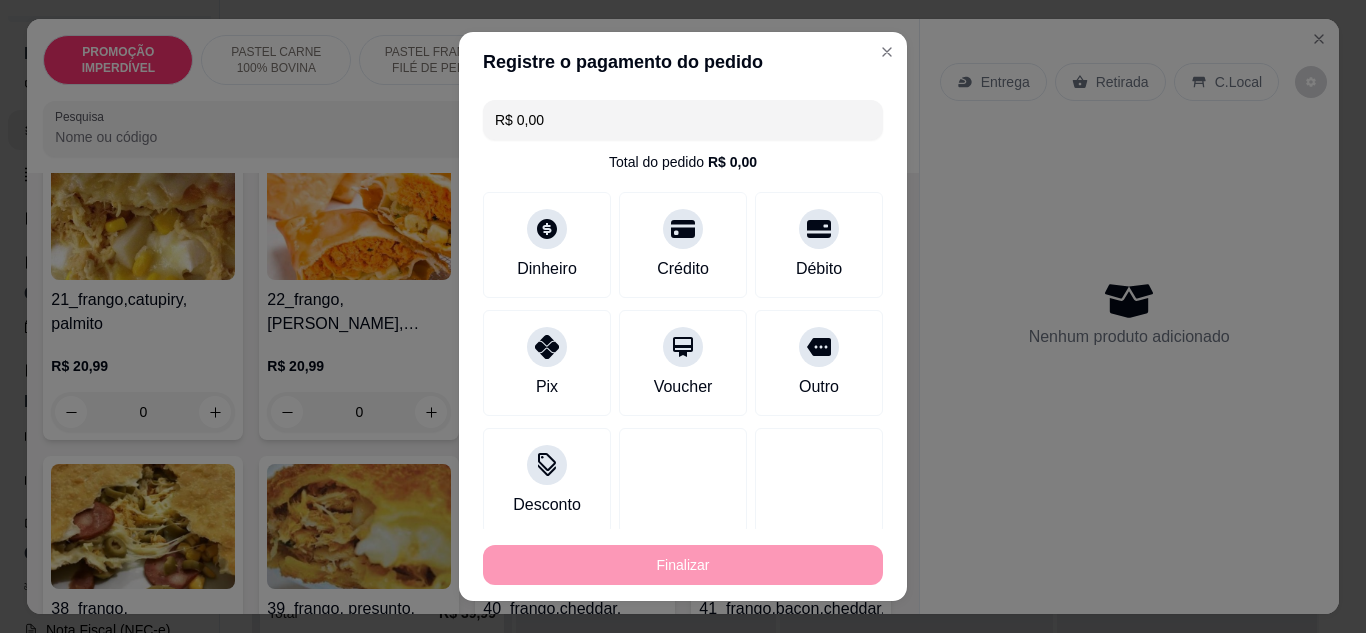 type on "-R$ 60,98" 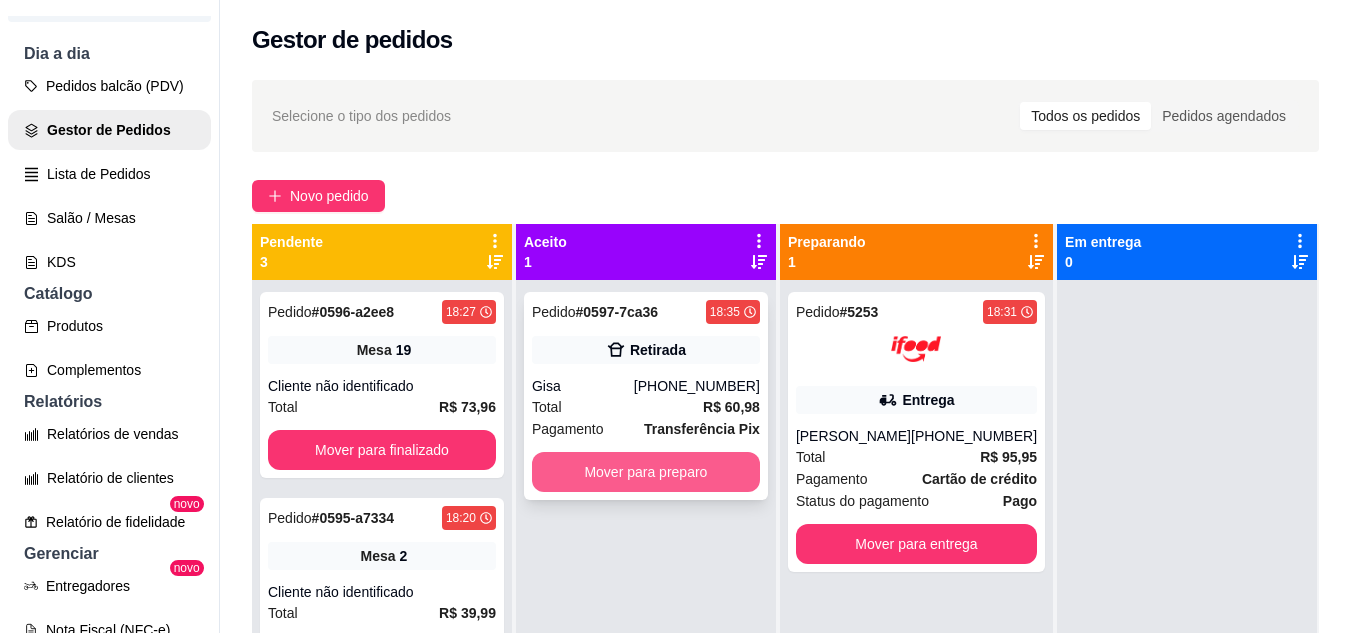 click on "Mover para preparo" at bounding box center [646, 472] 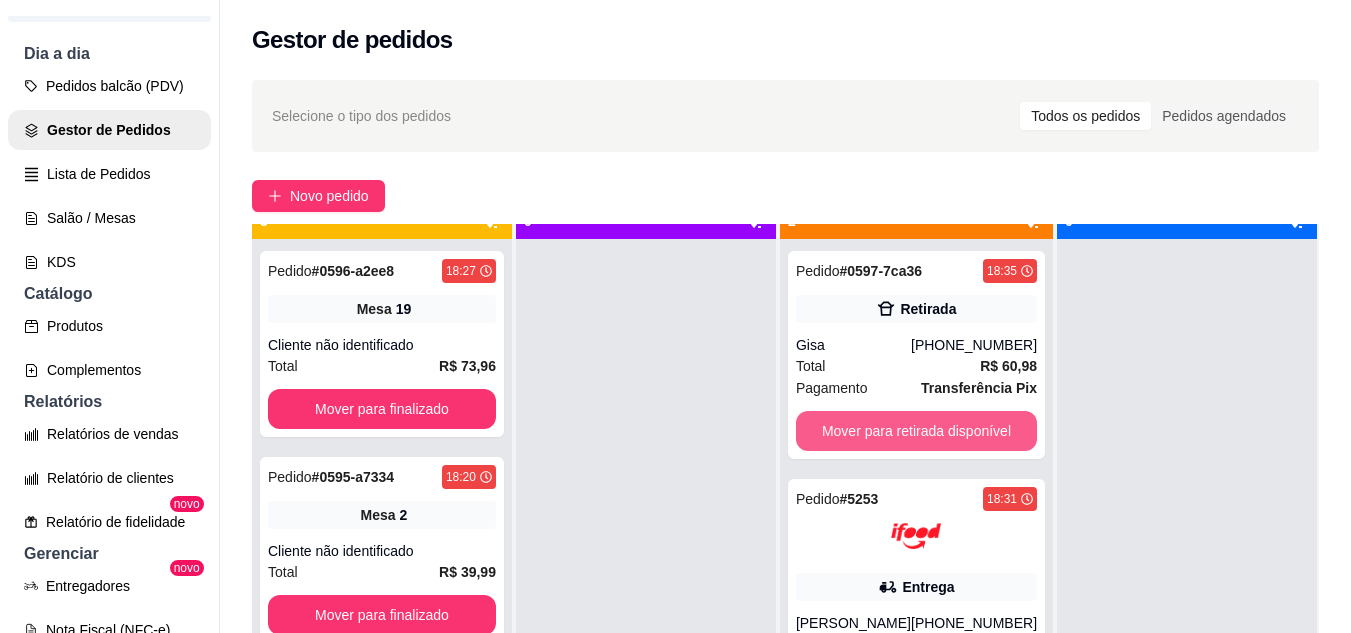 scroll, scrollTop: 56, scrollLeft: 0, axis: vertical 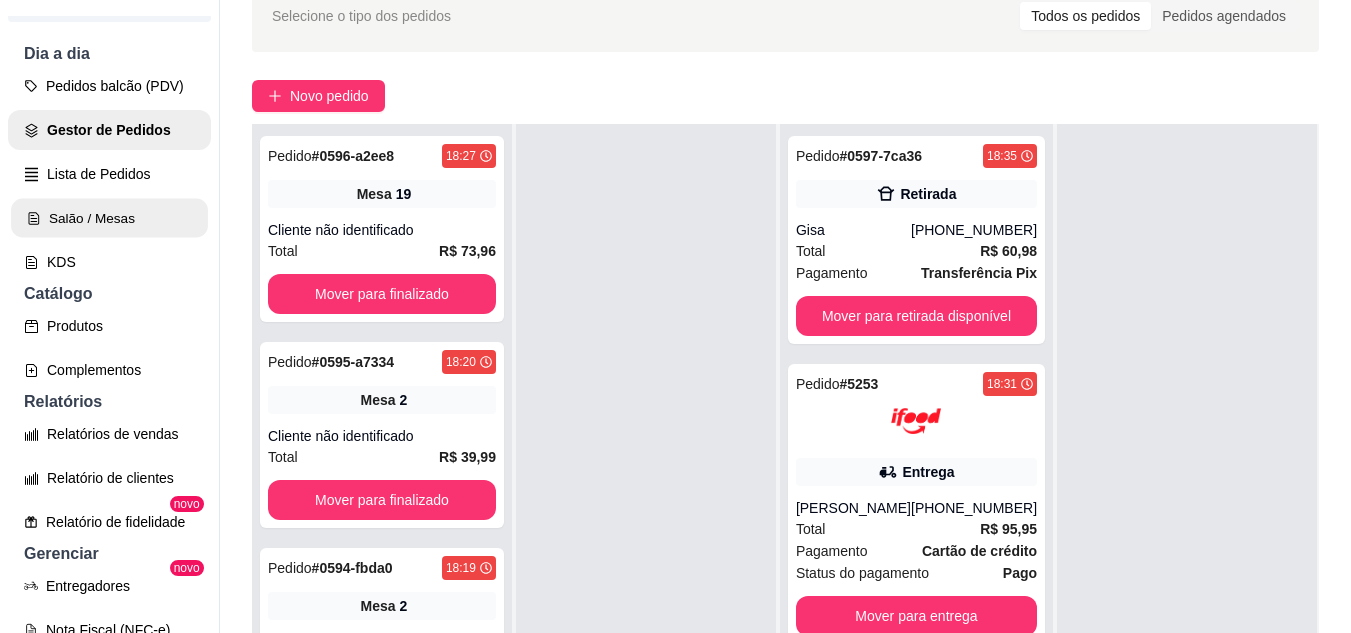 click on "Salão / Mesas" at bounding box center [109, 218] 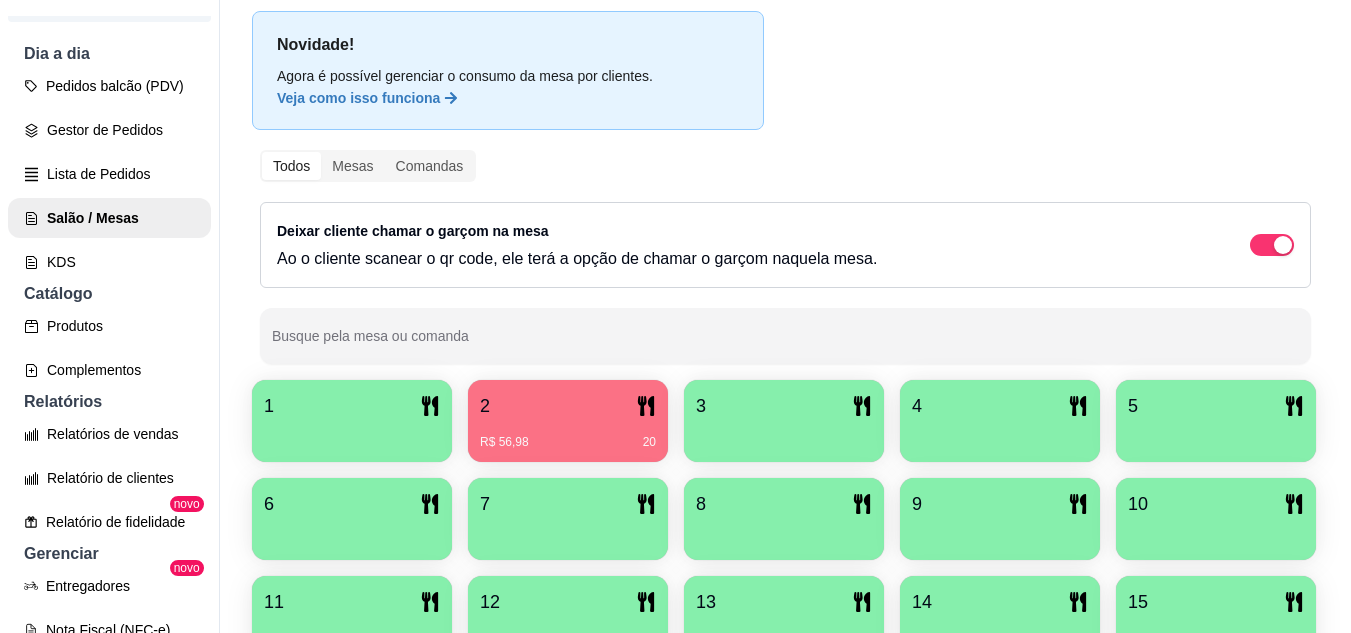 scroll, scrollTop: 400, scrollLeft: 0, axis: vertical 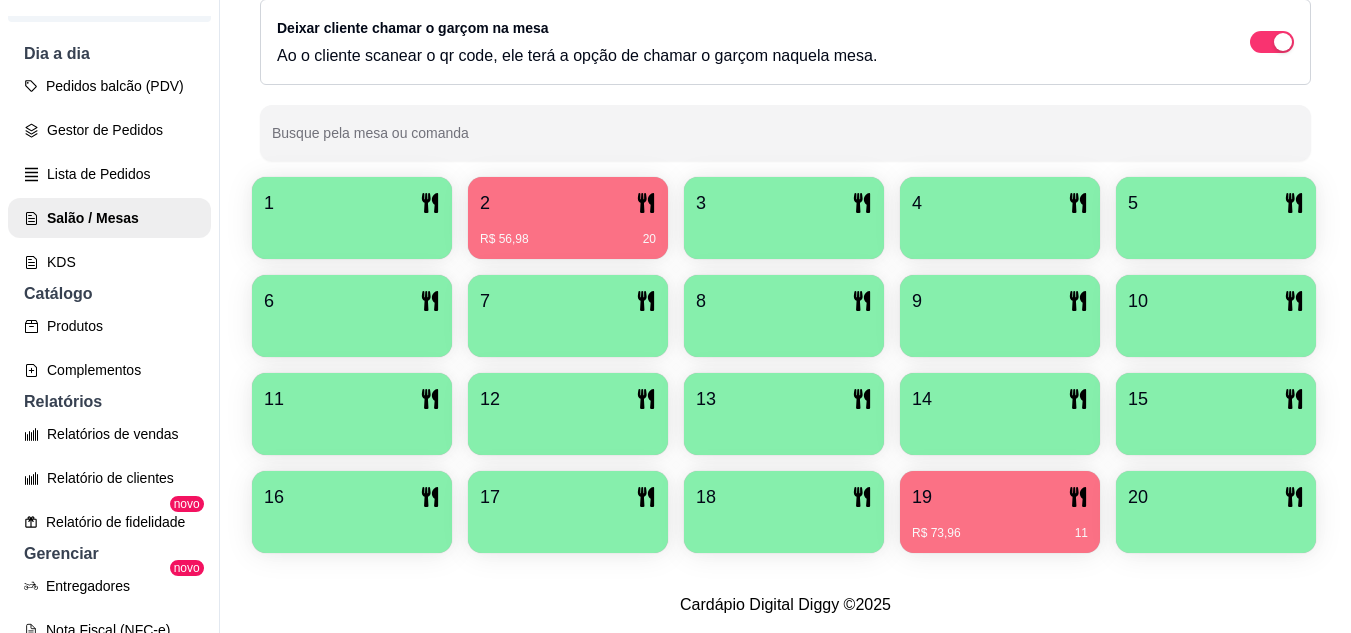 click on "R$ 56,98 20" at bounding box center (568, 232) 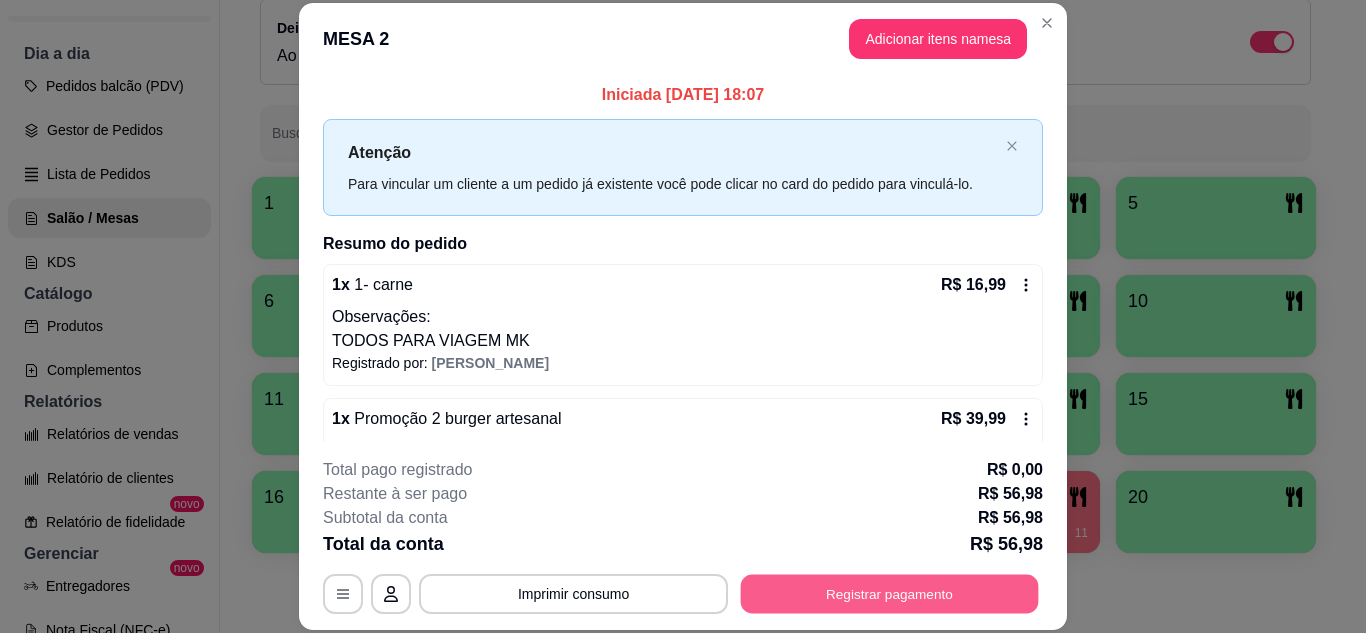 click on "Registrar pagamento" at bounding box center (890, 593) 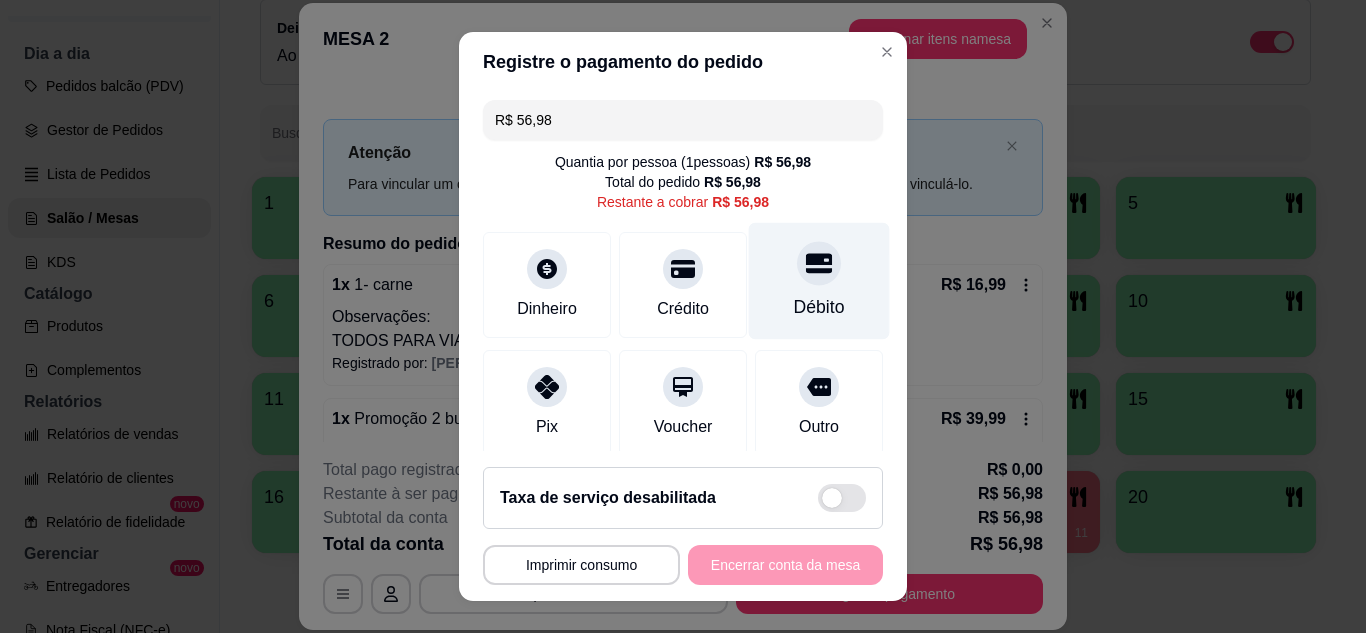 click on "Débito" at bounding box center [819, 280] 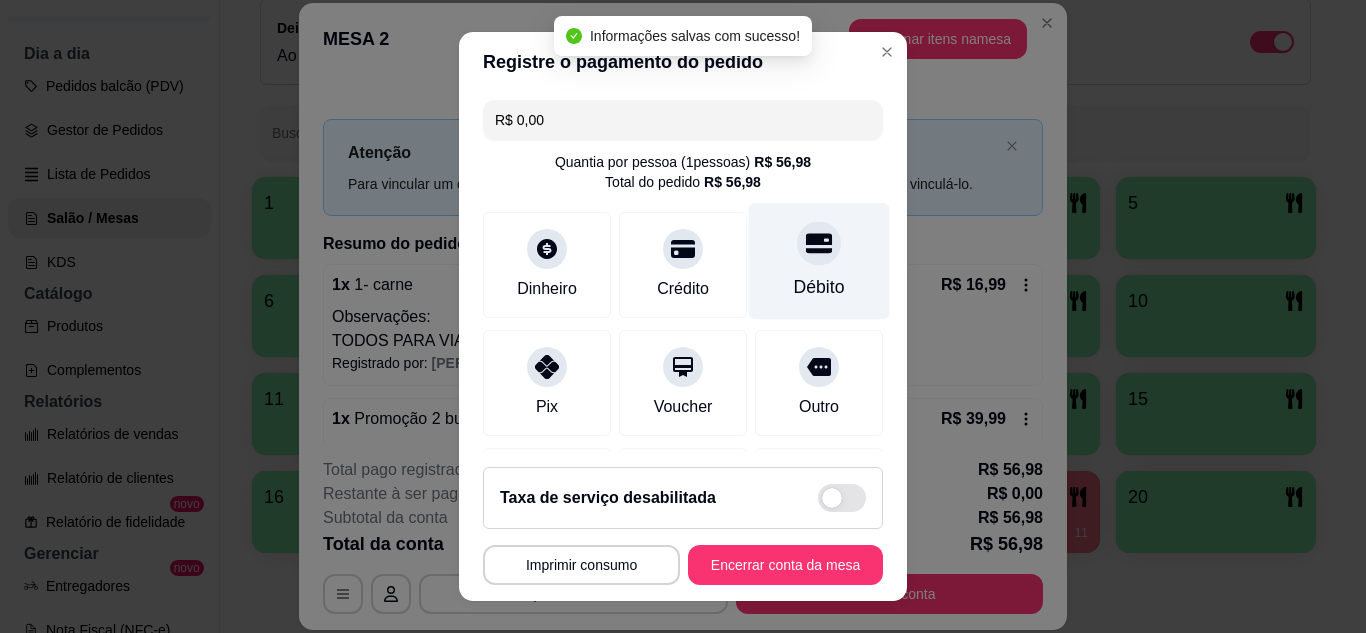 type on "R$ 0,00" 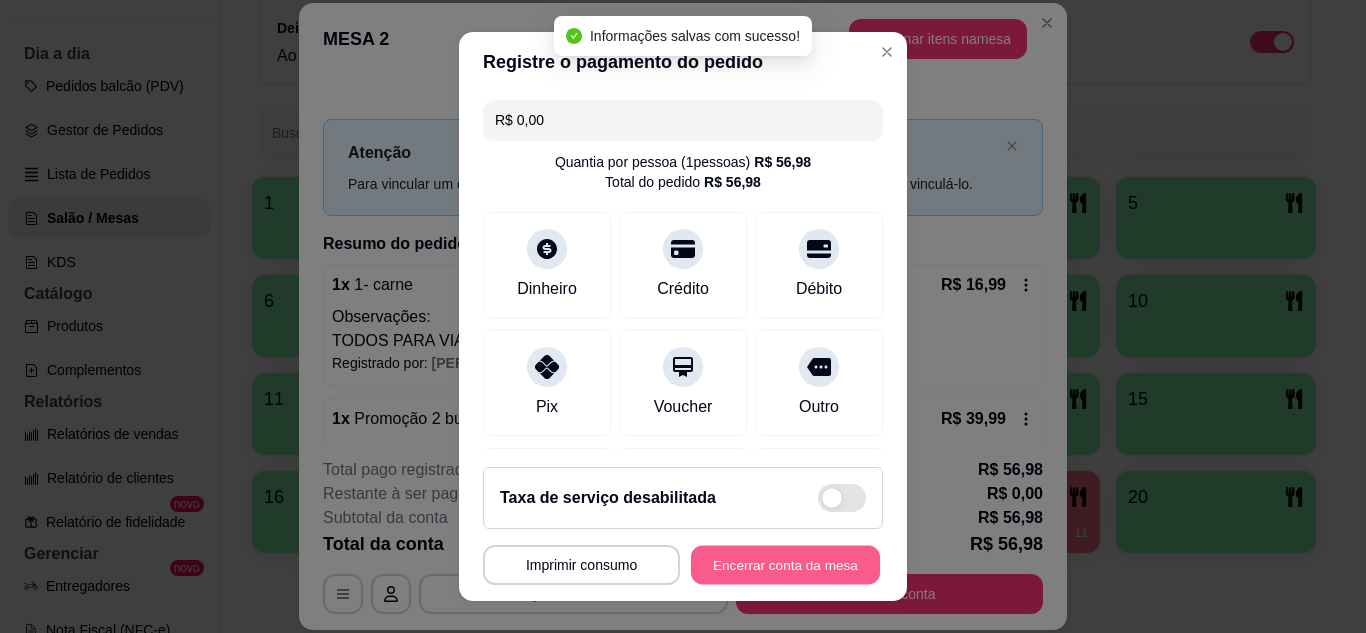 click on "Encerrar conta da mesa" at bounding box center (785, 565) 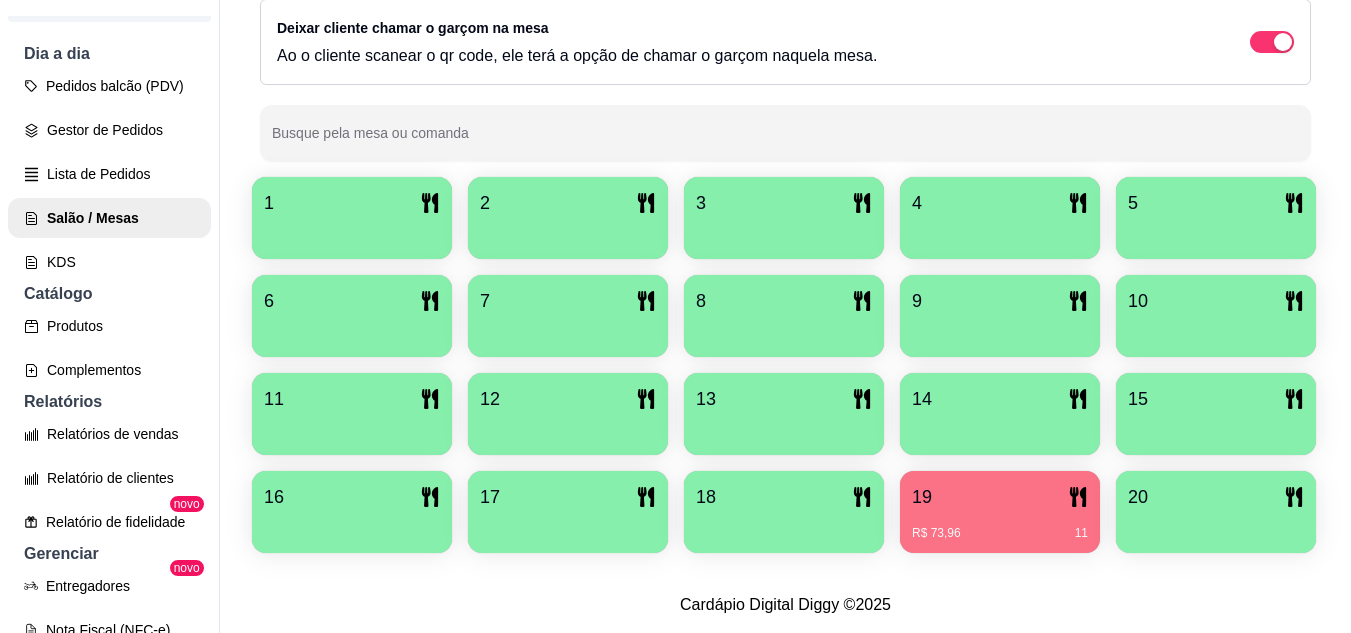 scroll, scrollTop: 425, scrollLeft: 0, axis: vertical 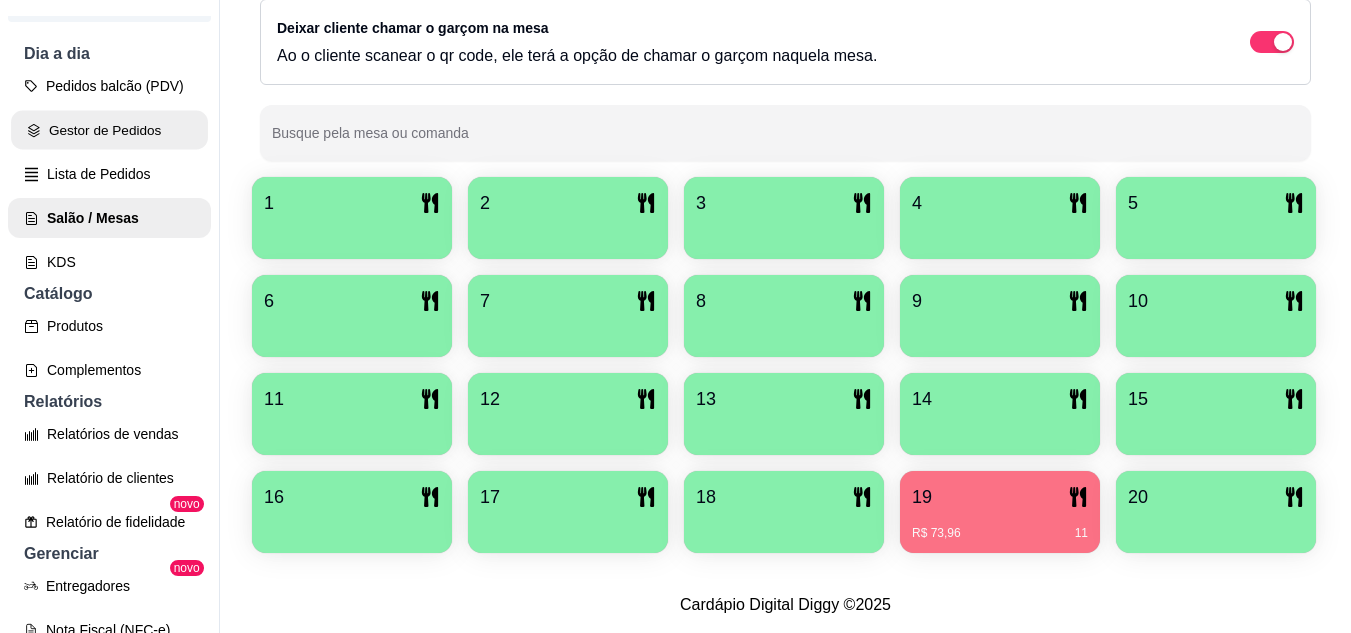 click on "Gestor de Pedidos" at bounding box center (109, 130) 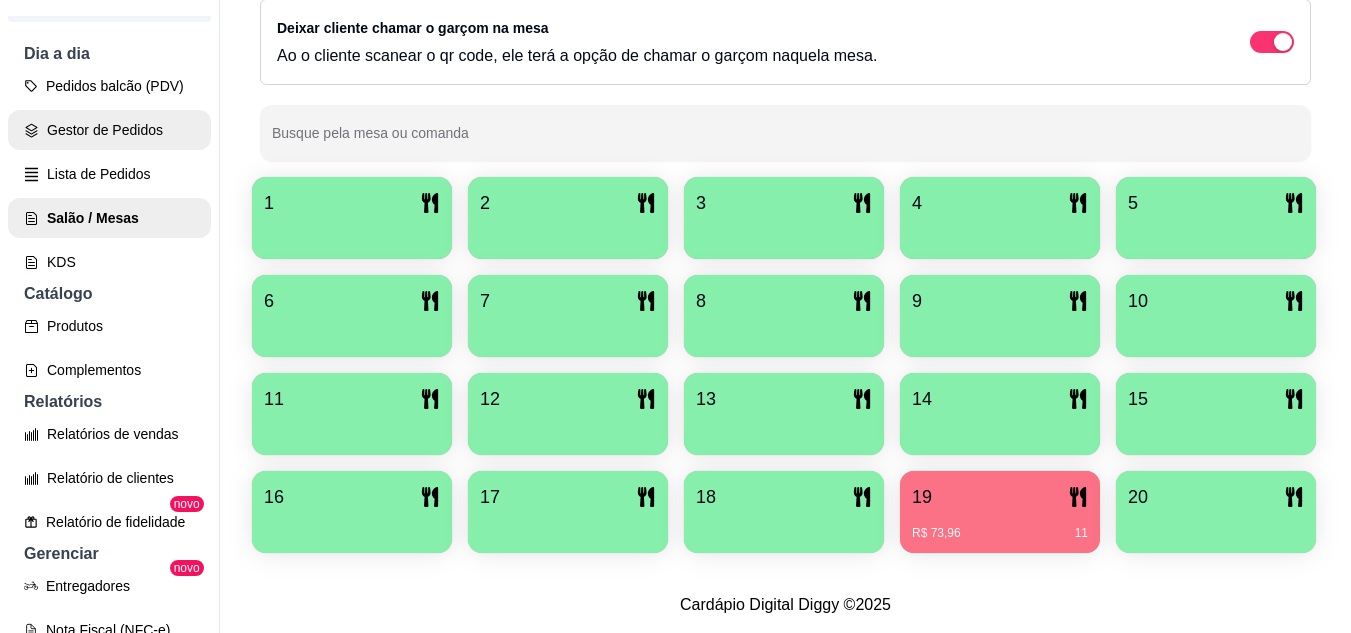 scroll, scrollTop: 0, scrollLeft: 0, axis: both 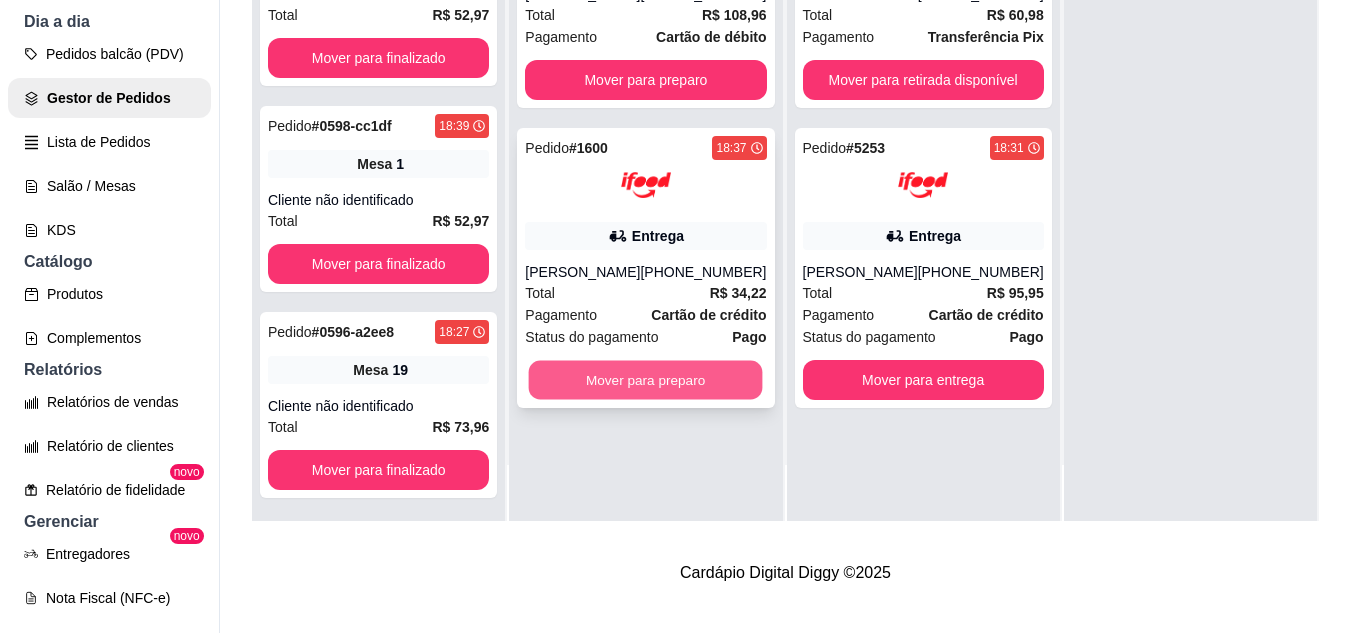 click on "Mover para preparo" at bounding box center (646, 380) 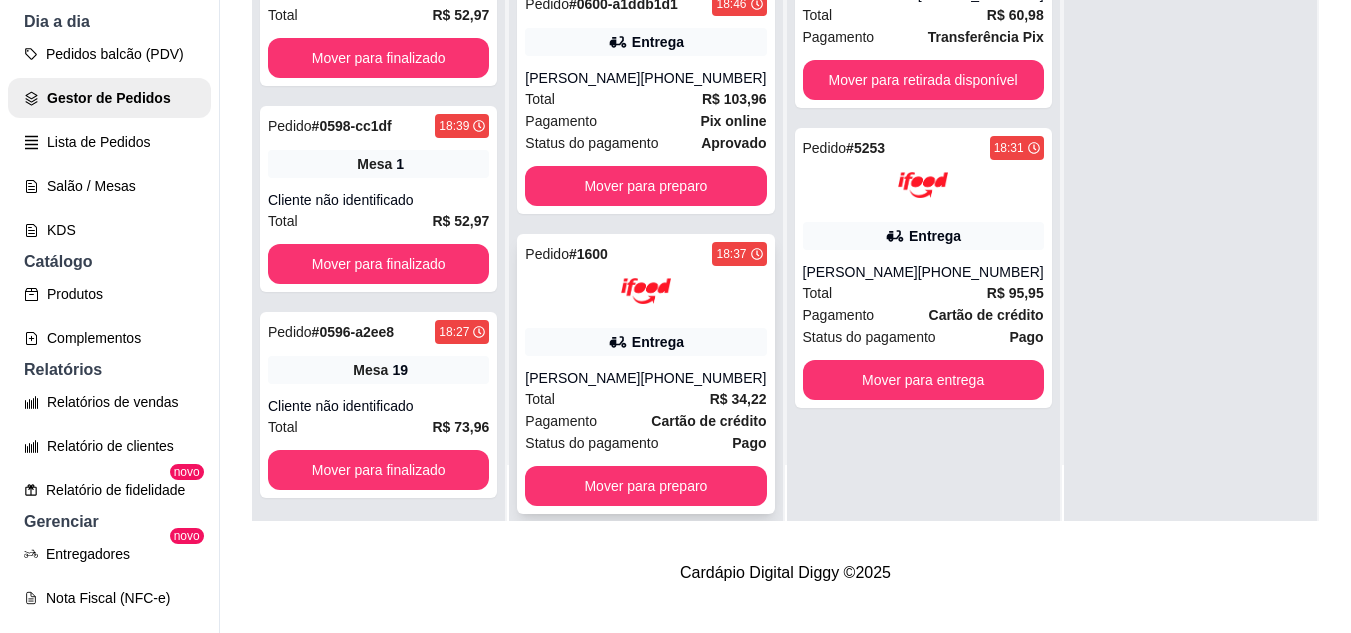 scroll, scrollTop: 165, scrollLeft: 0, axis: vertical 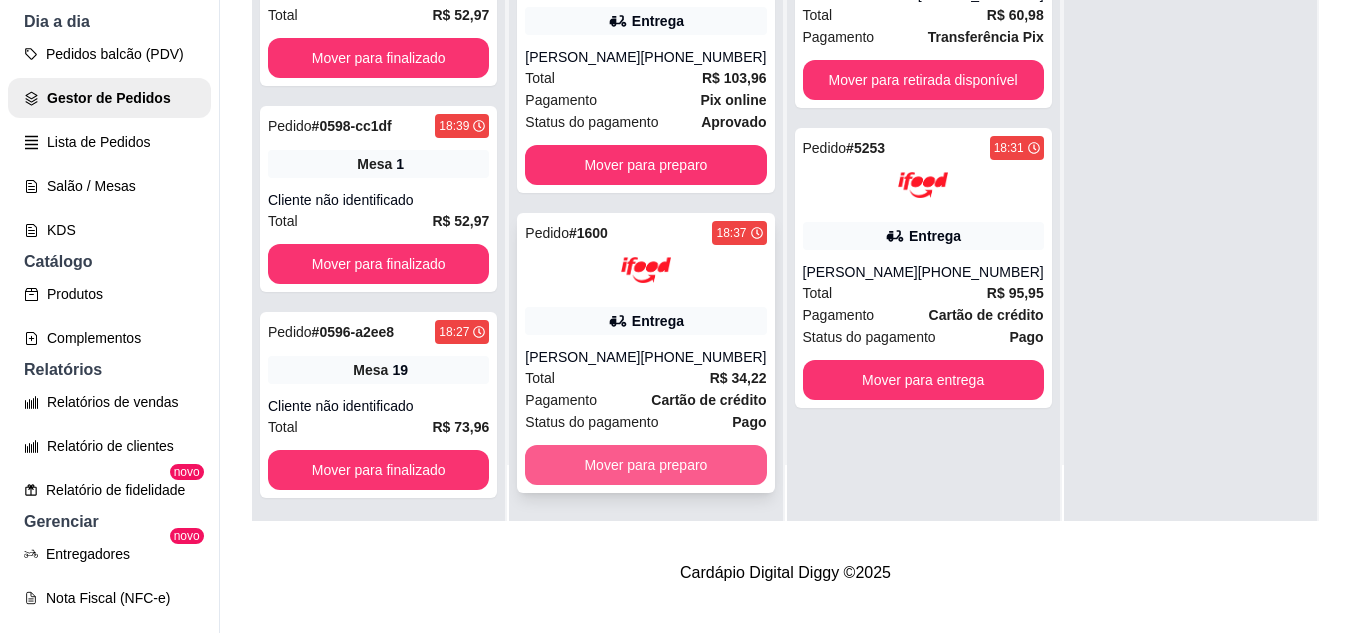 click on "Mover para preparo" at bounding box center (645, 465) 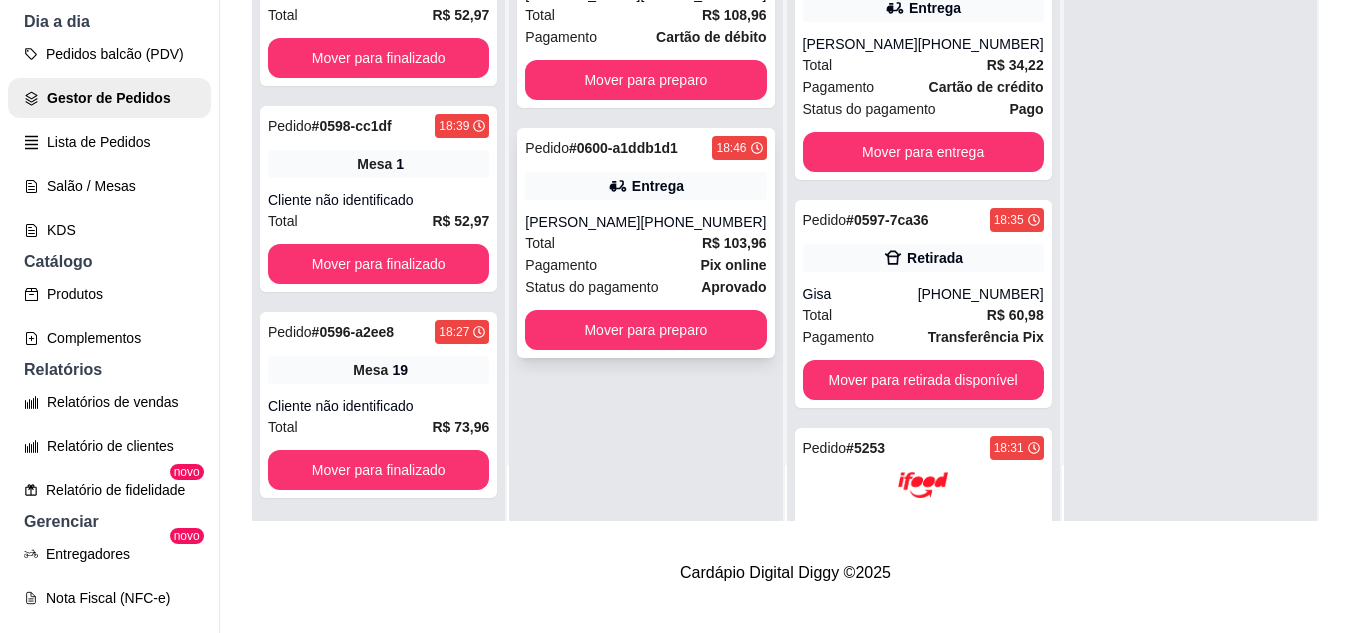scroll, scrollTop: 0, scrollLeft: 0, axis: both 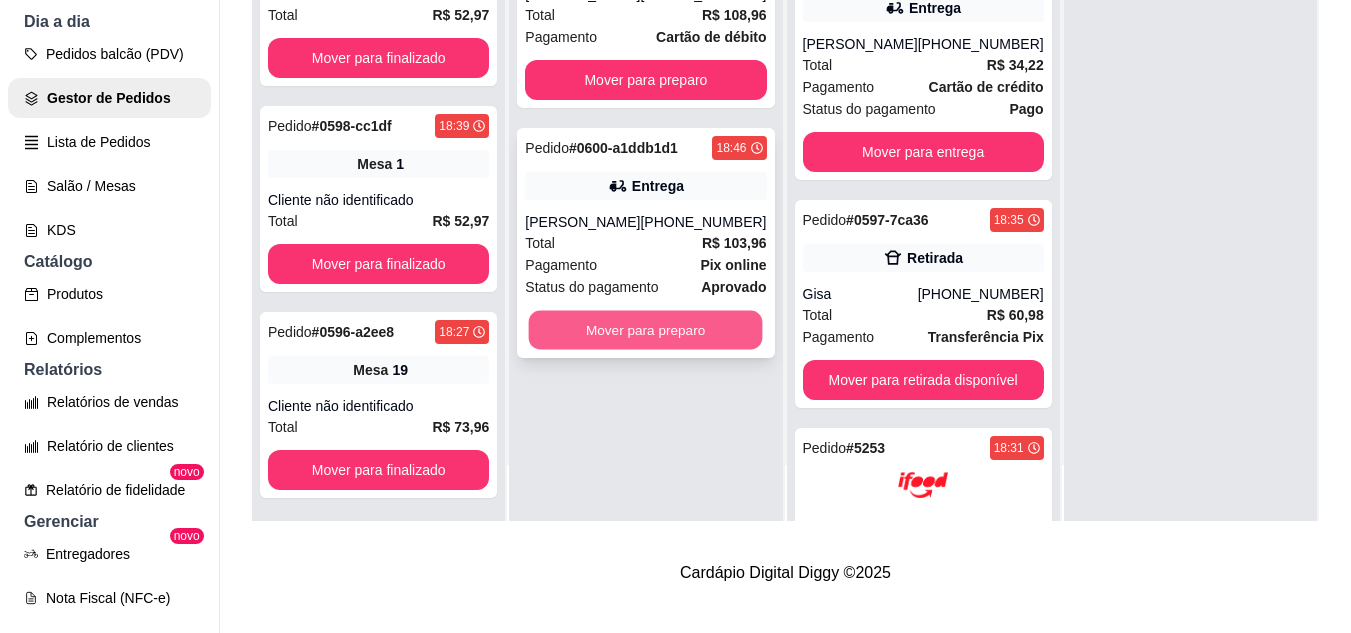 click on "Mover para preparo" at bounding box center [646, 330] 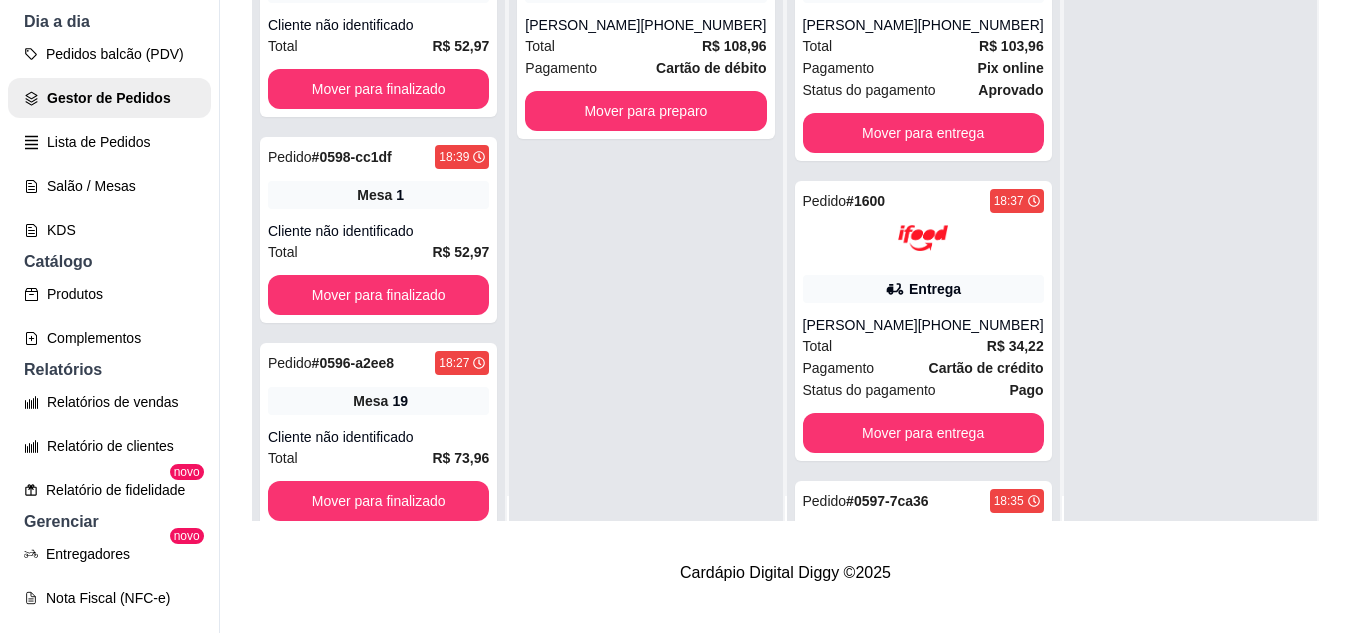 scroll, scrollTop: 0, scrollLeft: 0, axis: both 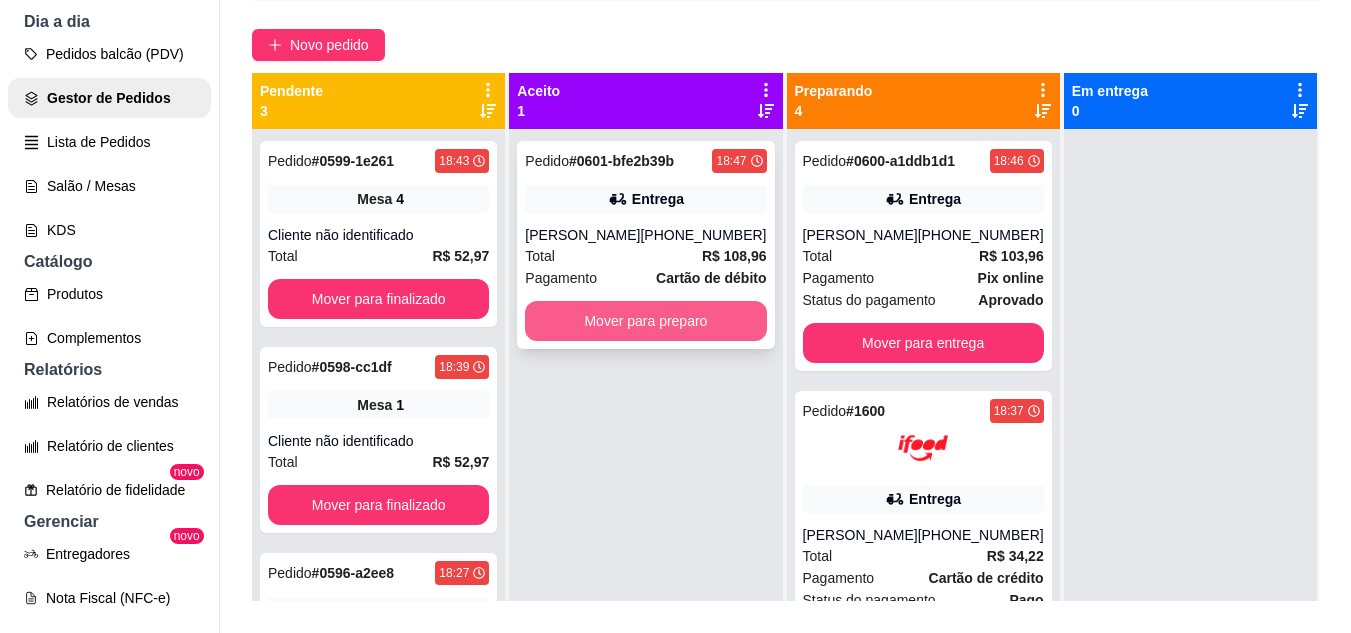 click on "Mover para preparo" at bounding box center (645, 321) 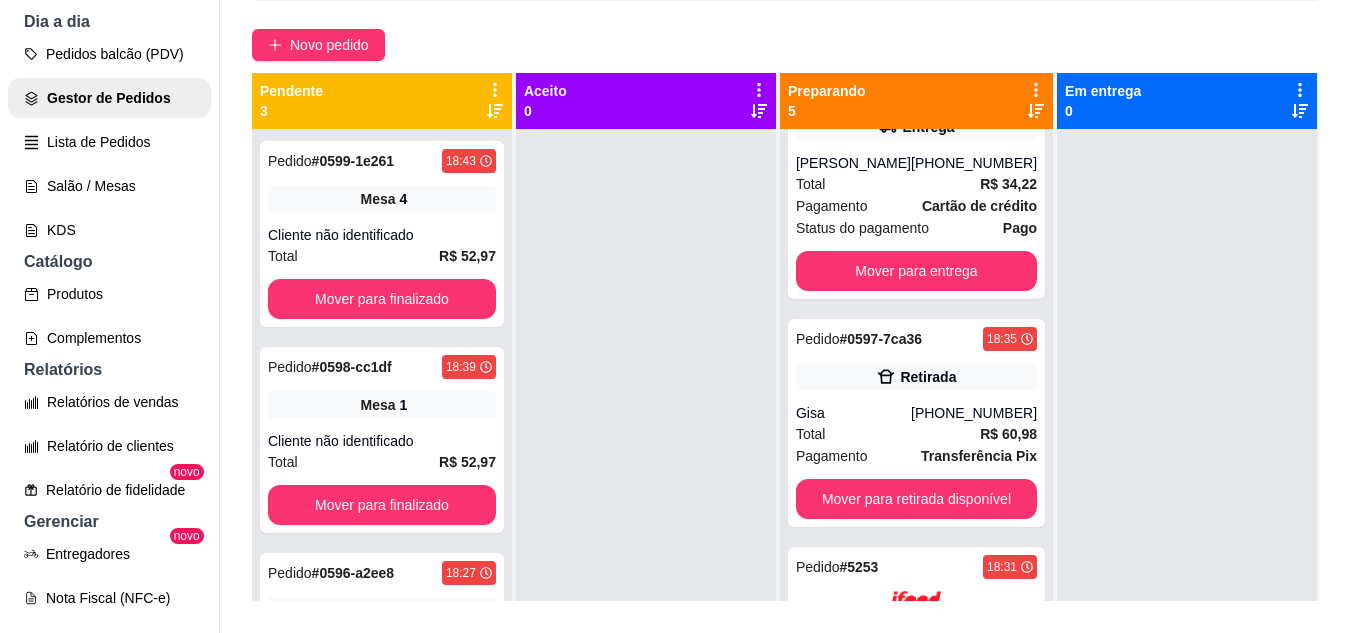 scroll, scrollTop: 693, scrollLeft: 0, axis: vertical 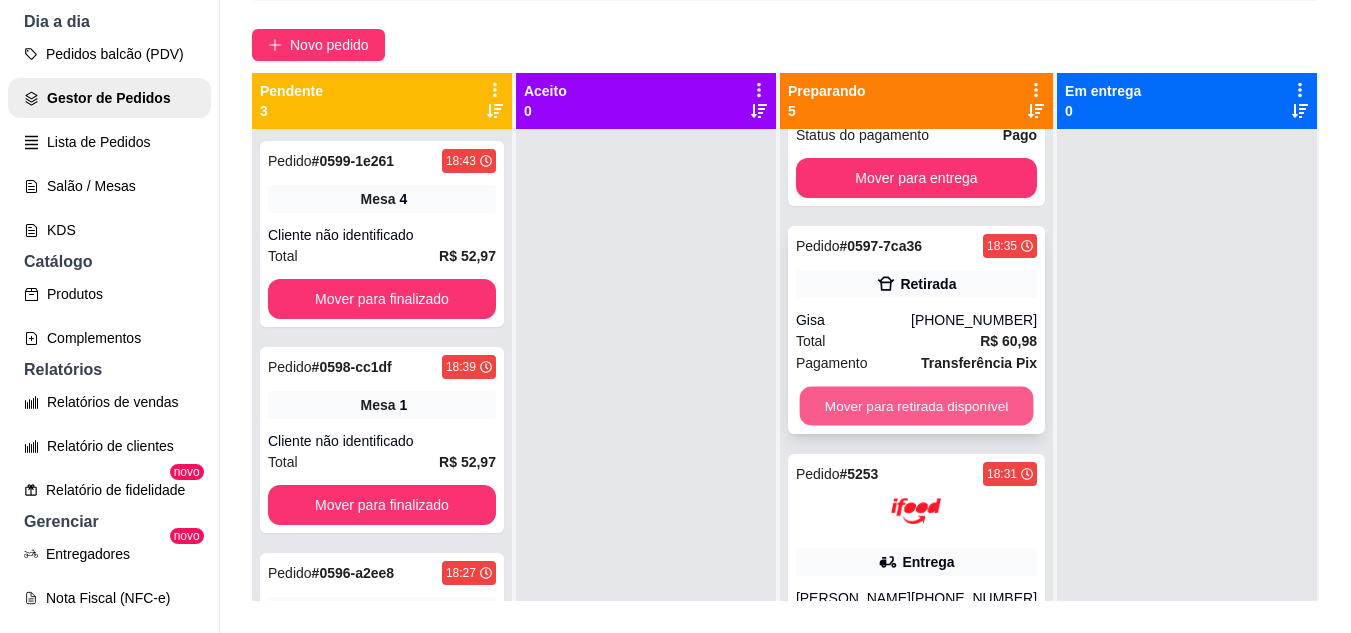 click on "Mover para retirada disponível" at bounding box center (916, 406) 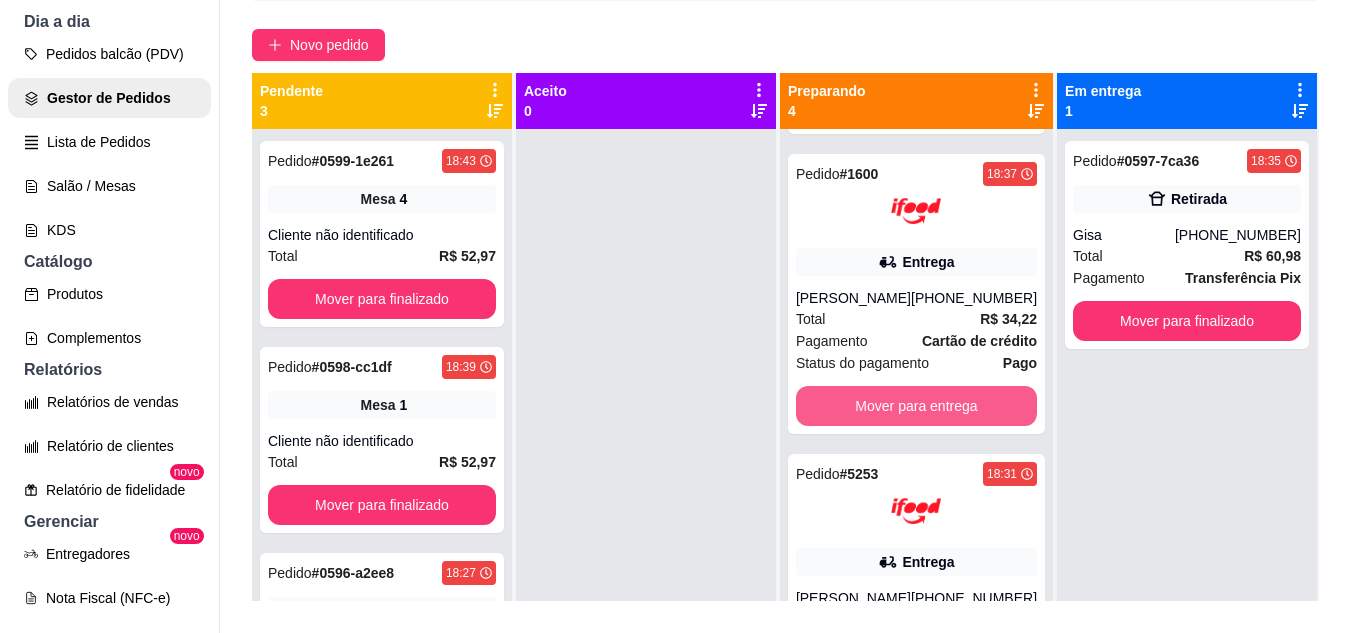scroll, scrollTop: 465, scrollLeft: 0, axis: vertical 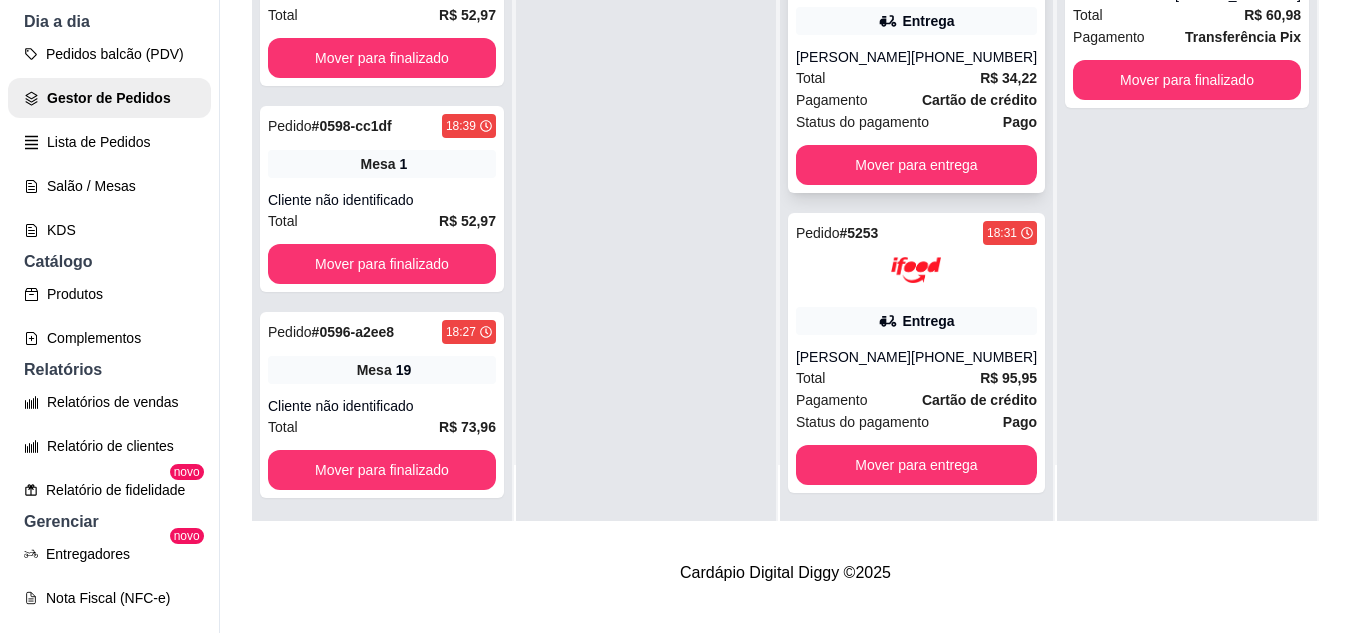 click on "[PERSON_NAME]" at bounding box center [853, 57] 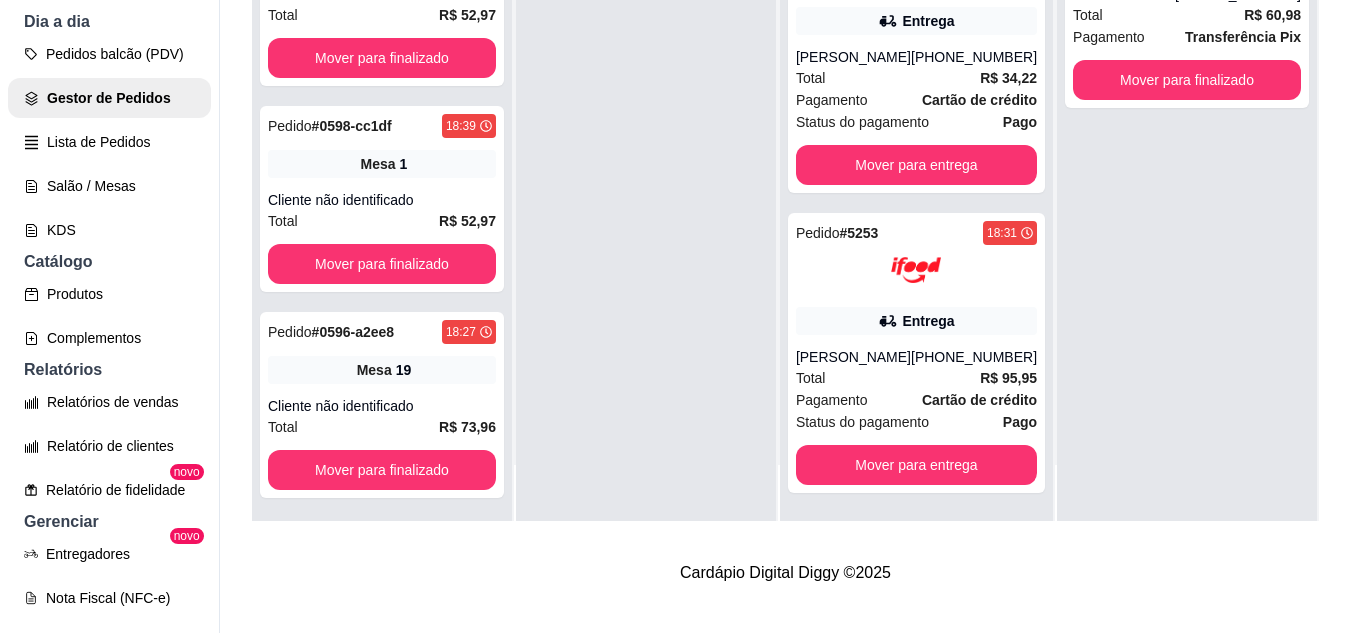 scroll, scrollTop: 100, scrollLeft: 0, axis: vertical 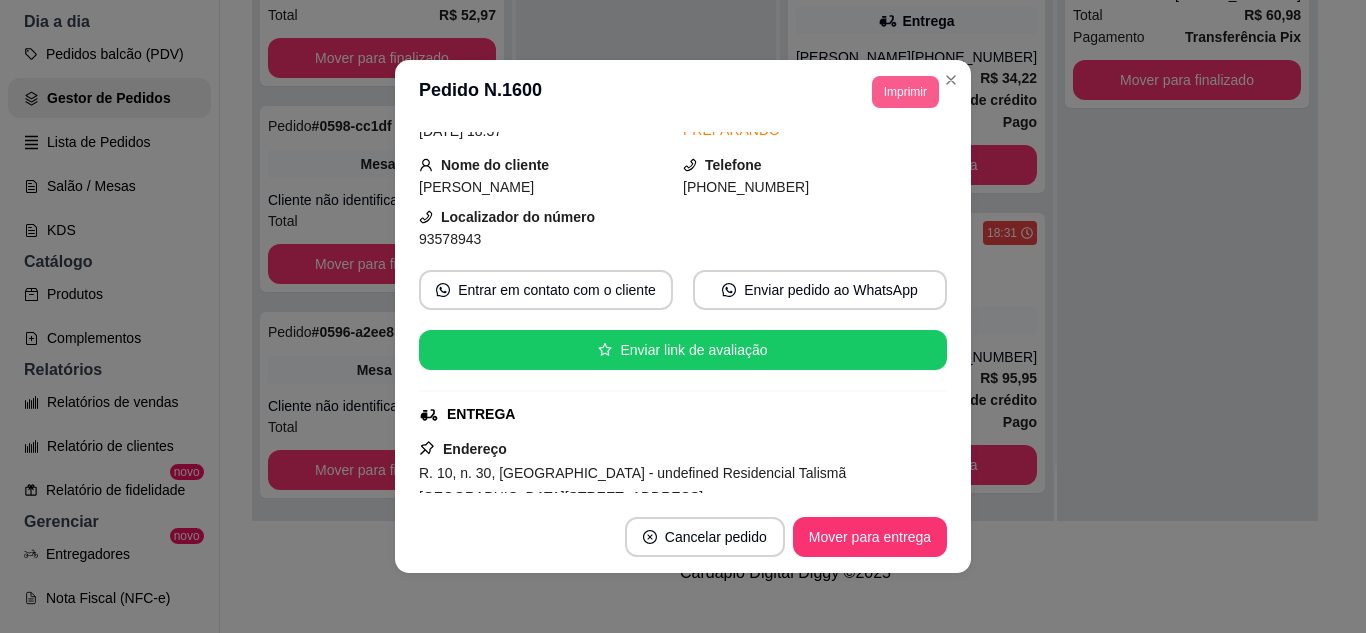 click on "Imprimir" at bounding box center [905, 92] 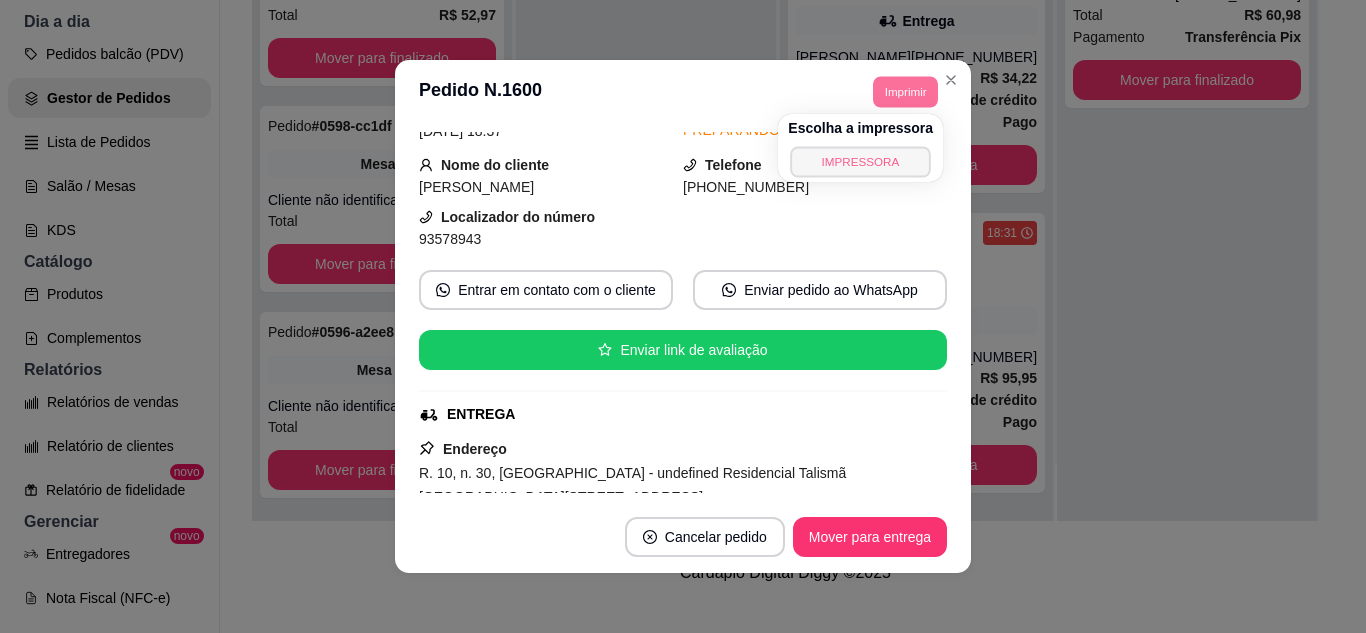 click on "IMPRESSORA" at bounding box center (860, 161) 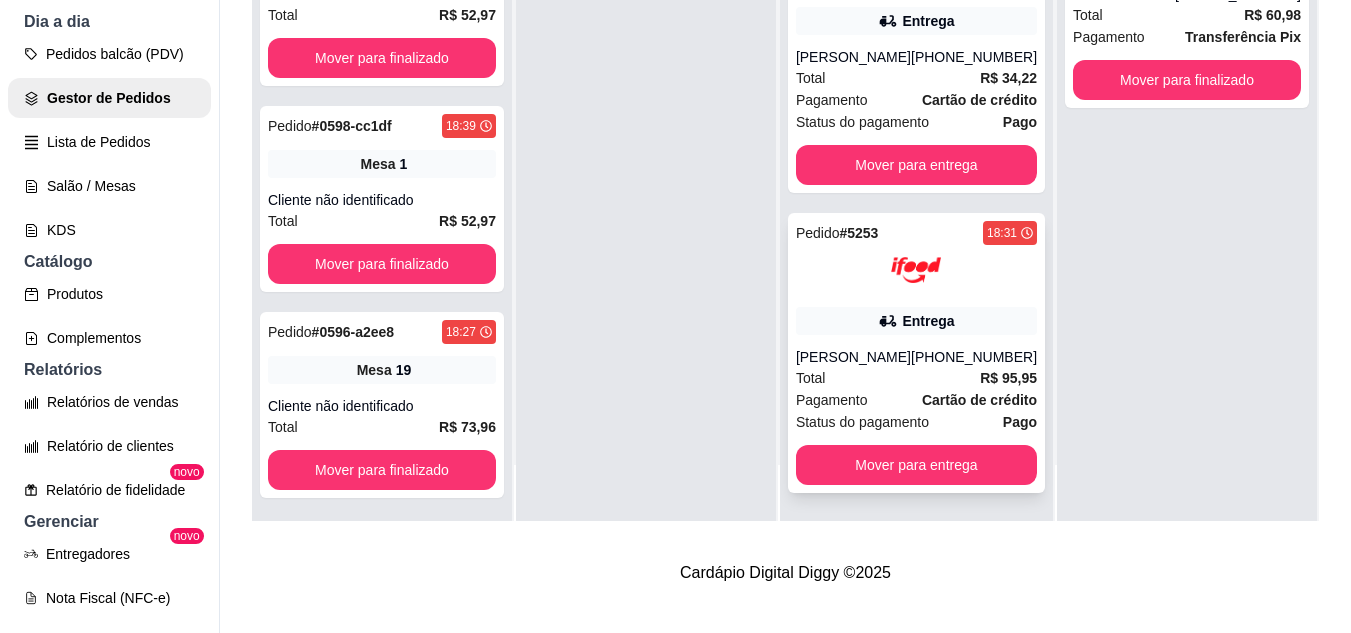click at bounding box center (916, 270) 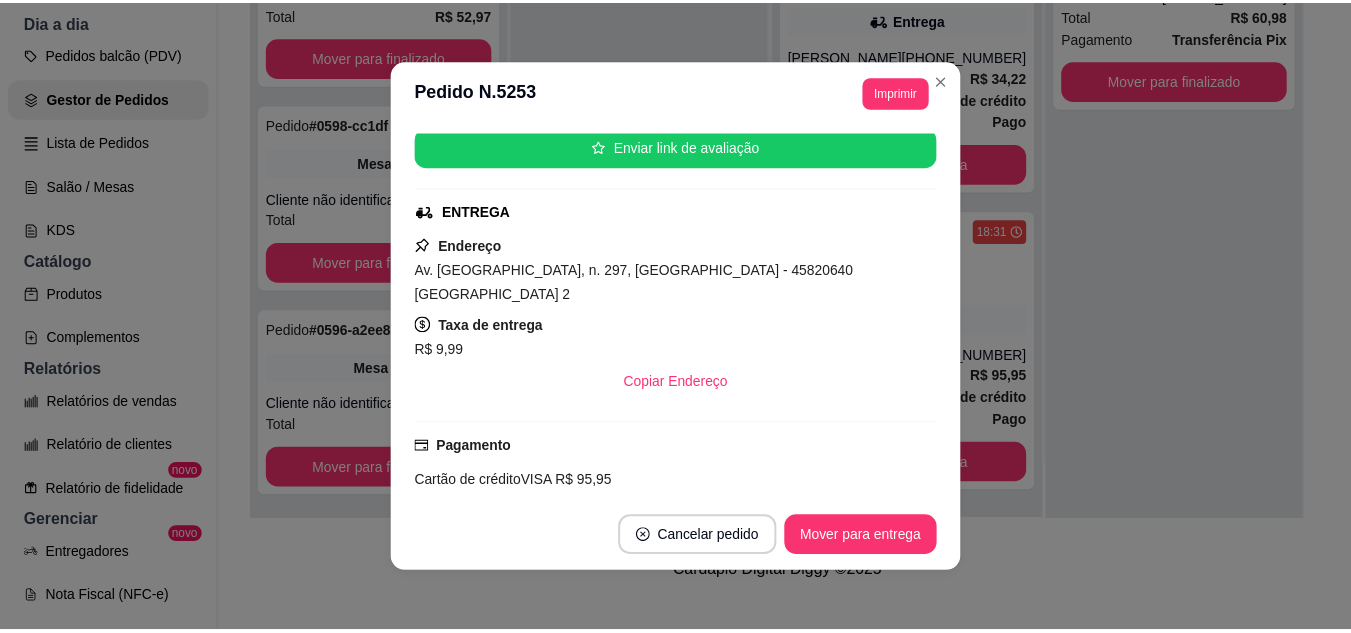 scroll, scrollTop: 490, scrollLeft: 0, axis: vertical 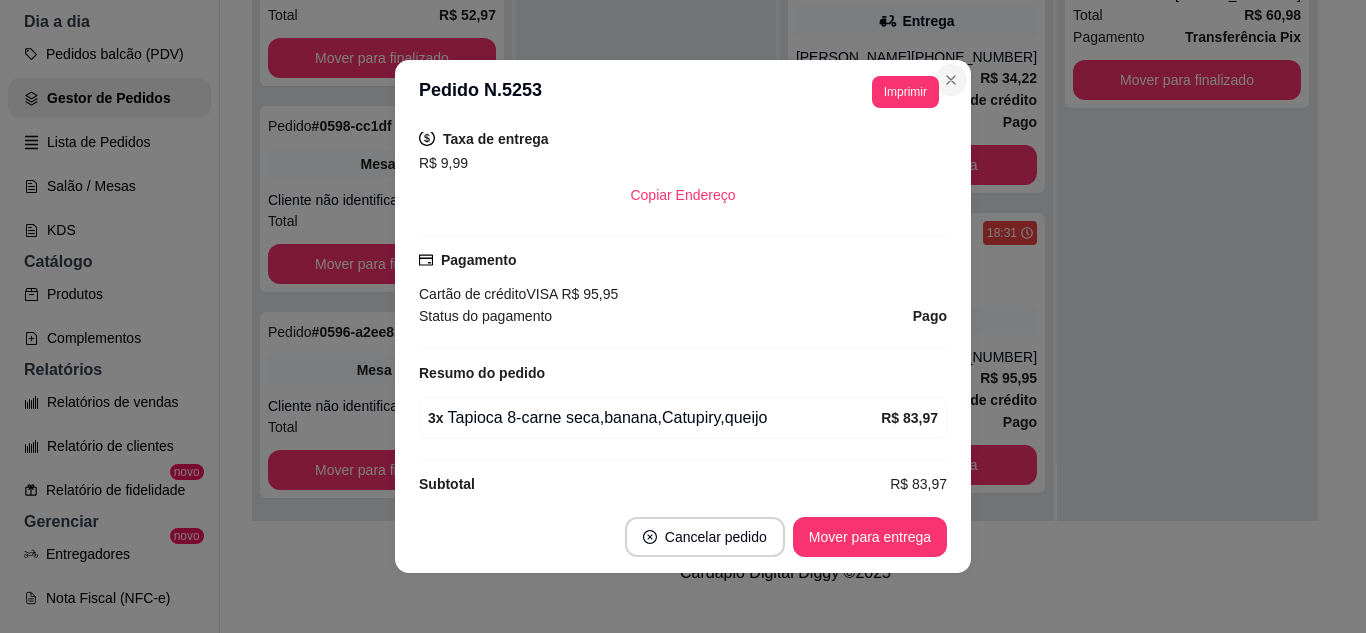 click on "**********" at bounding box center [683, 92] 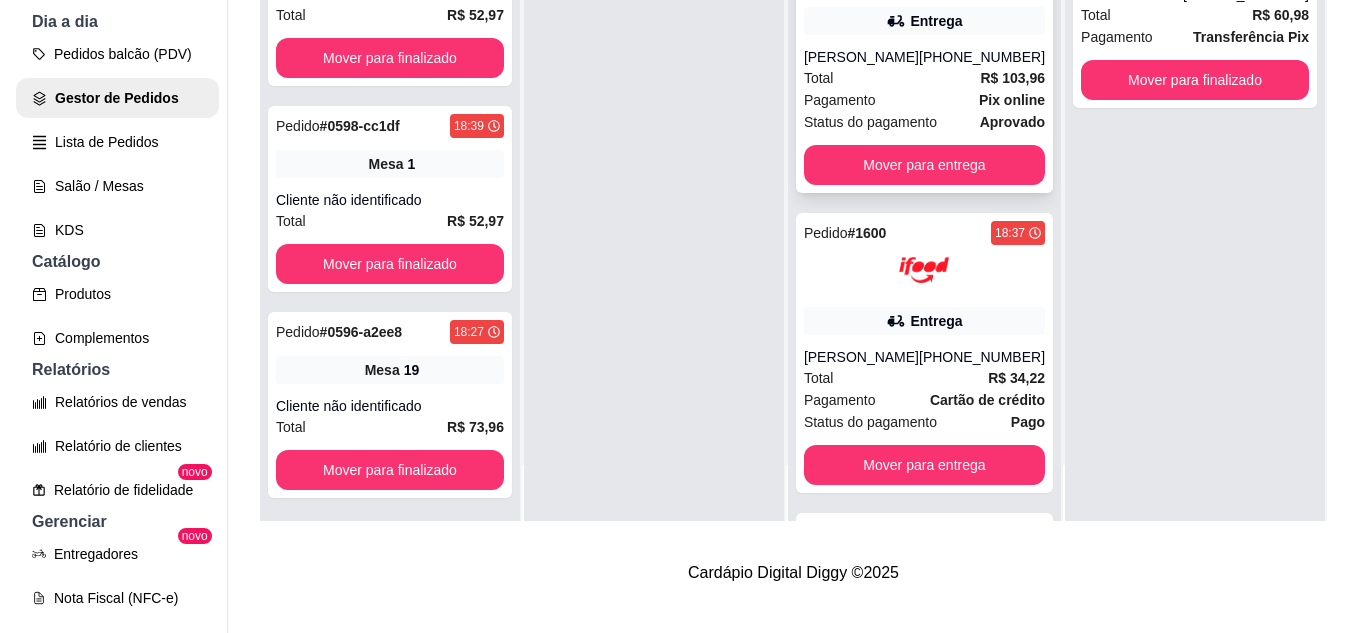 scroll, scrollTop: 65, scrollLeft: 0, axis: vertical 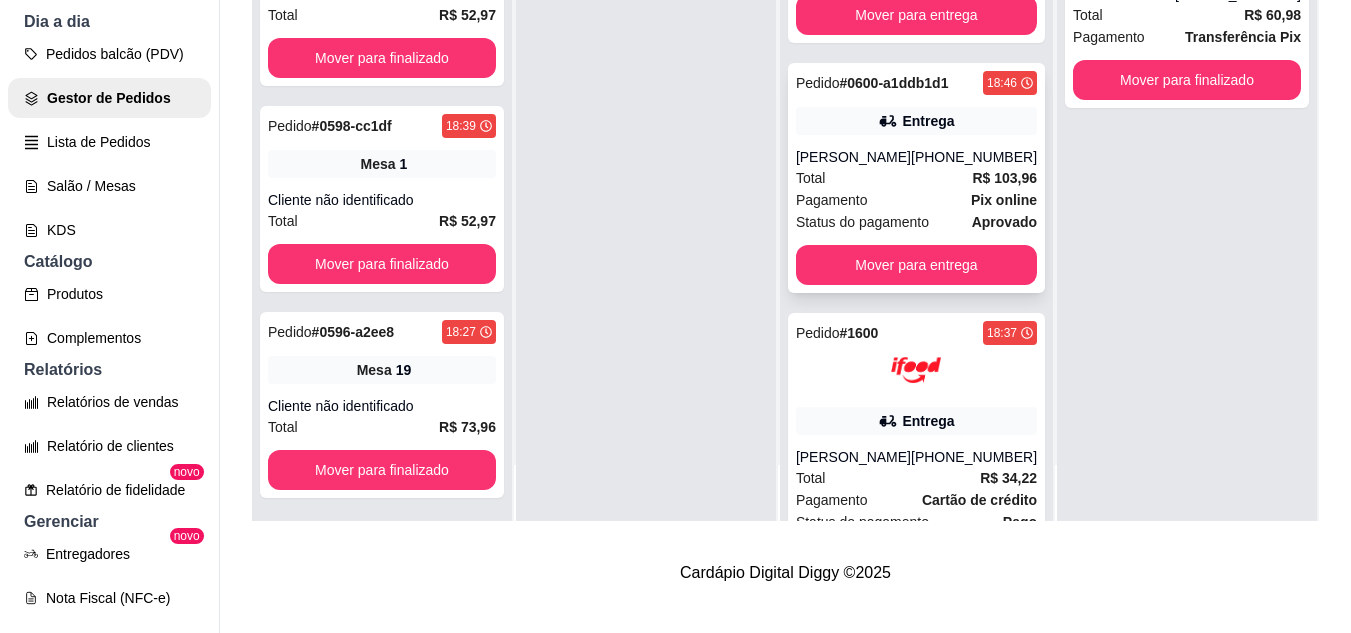click on "Pedido  # 0600-a1ddb1d1 18:46 Entrega Laize Lima  [PHONE_NUMBER] Total R$ 103,96 Pagamento Pix online Status do pagamento aprovado Mover para entrega" at bounding box center (916, 178) 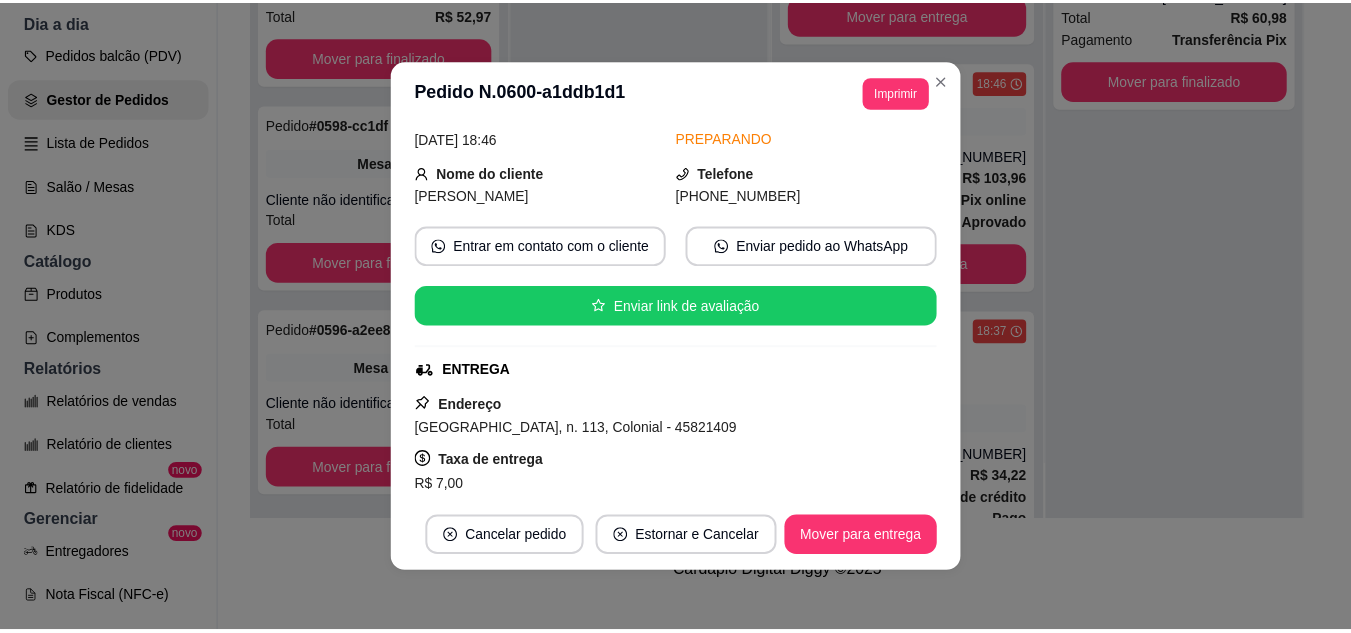 scroll, scrollTop: 200, scrollLeft: 0, axis: vertical 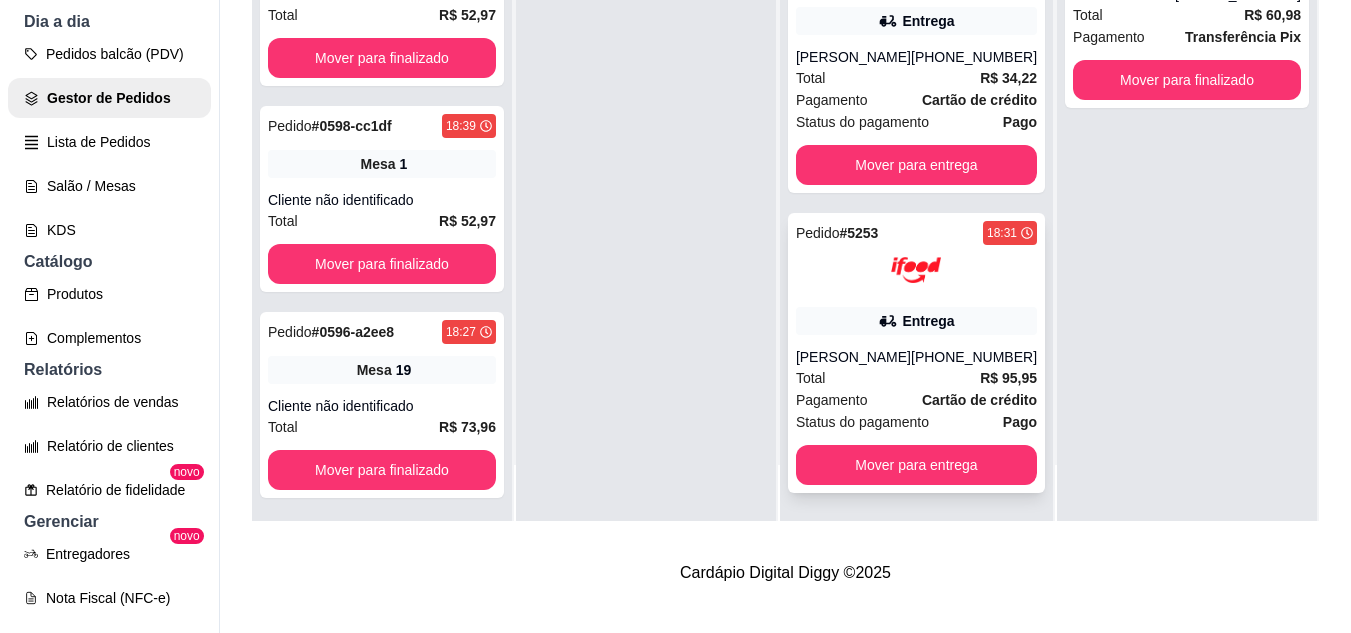 click on "Entrega" at bounding box center [928, 321] 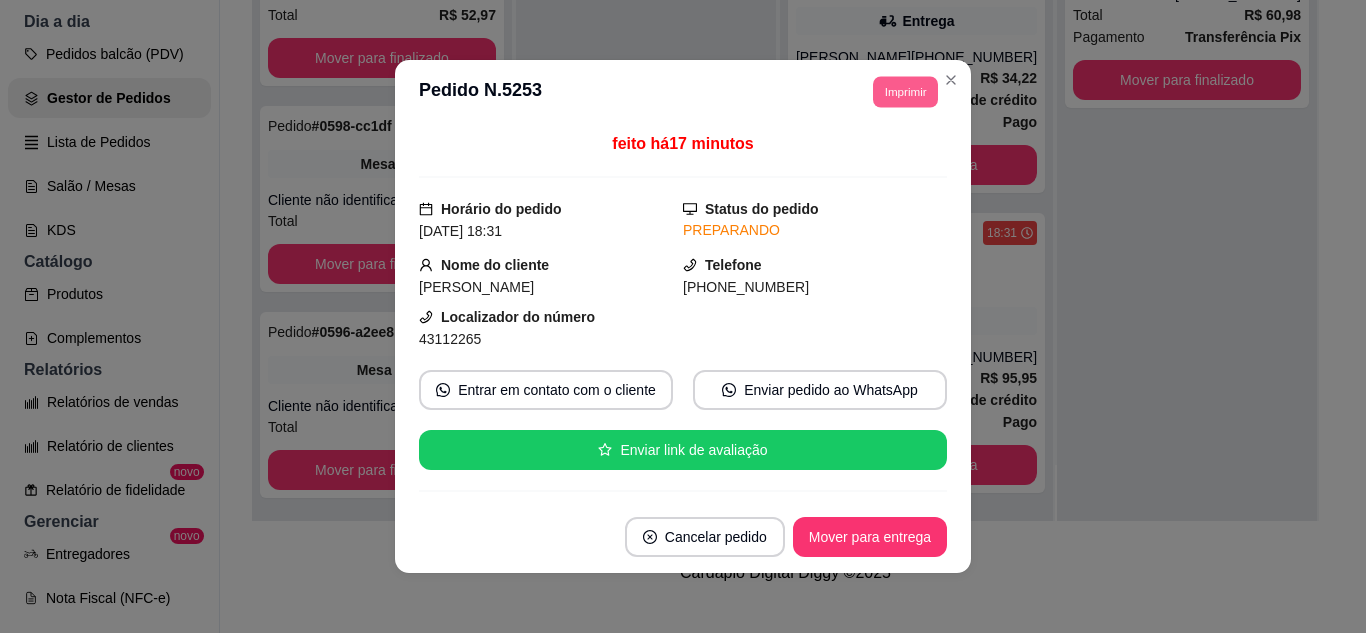 click on "Imprimir" at bounding box center [905, 91] 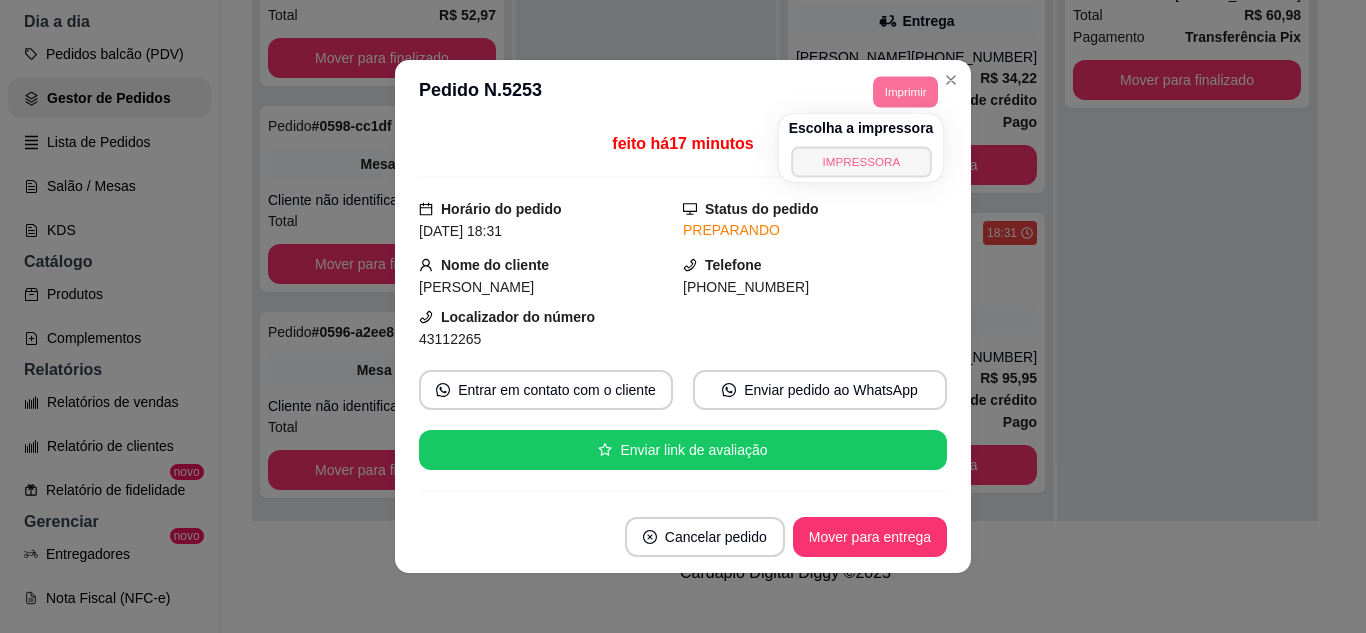 click on "IMPRESSORA" at bounding box center [861, 161] 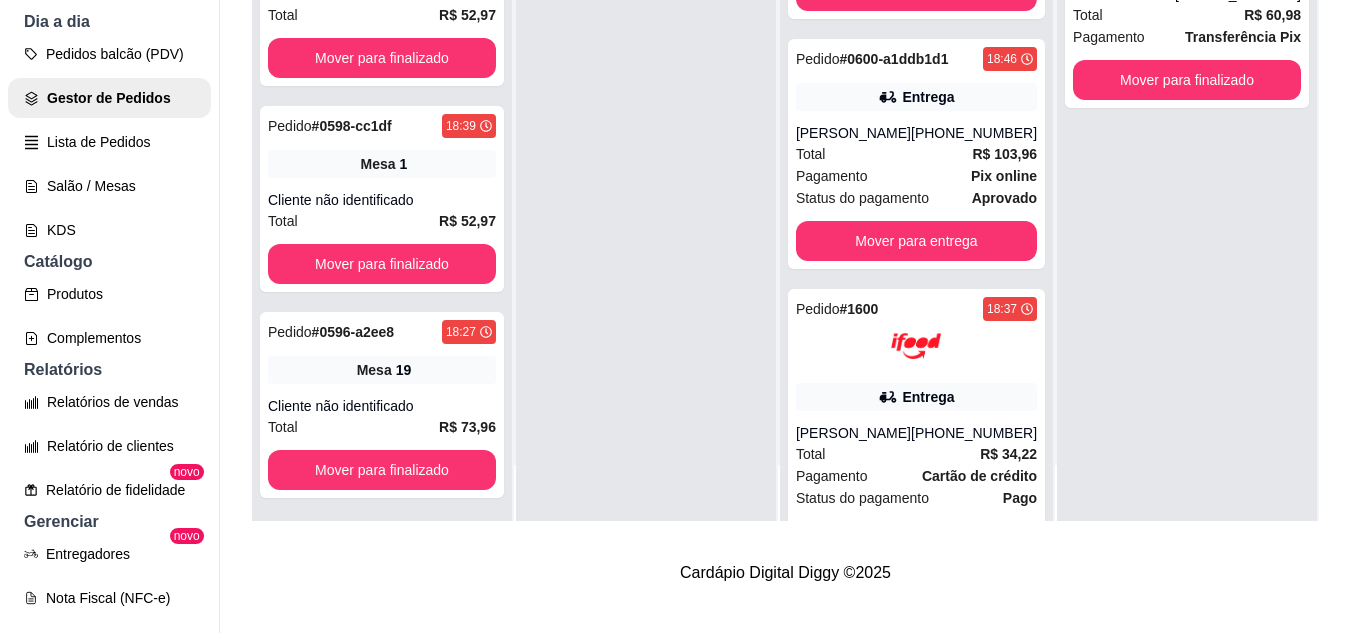 scroll, scrollTop: 65, scrollLeft: 0, axis: vertical 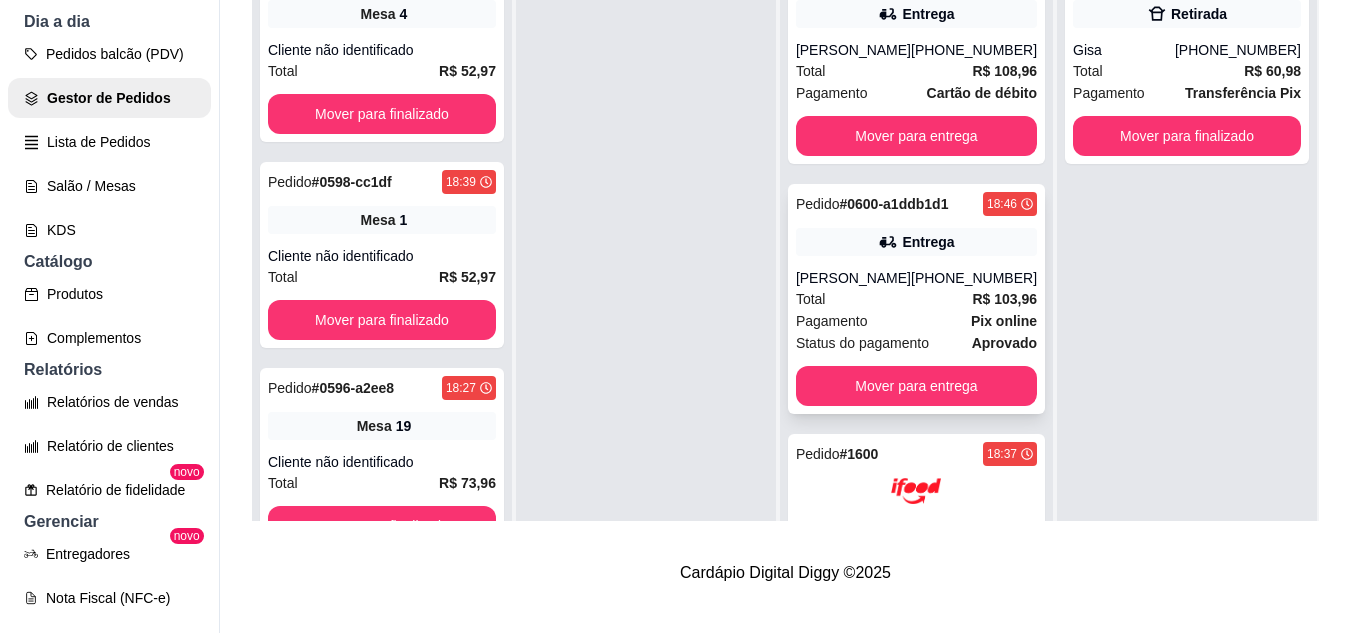 click on "[PERSON_NAME]" at bounding box center [853, 278] 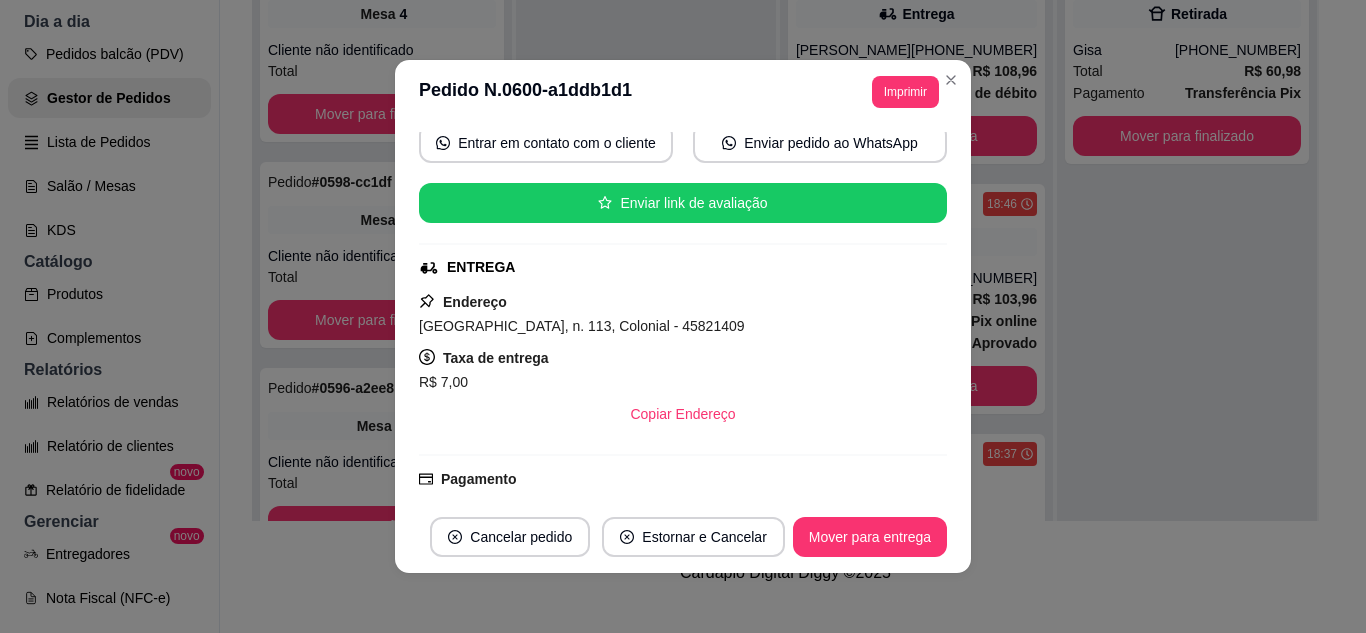scroll, scrollTop: 200, scrollLeft: 0, axis: vertical 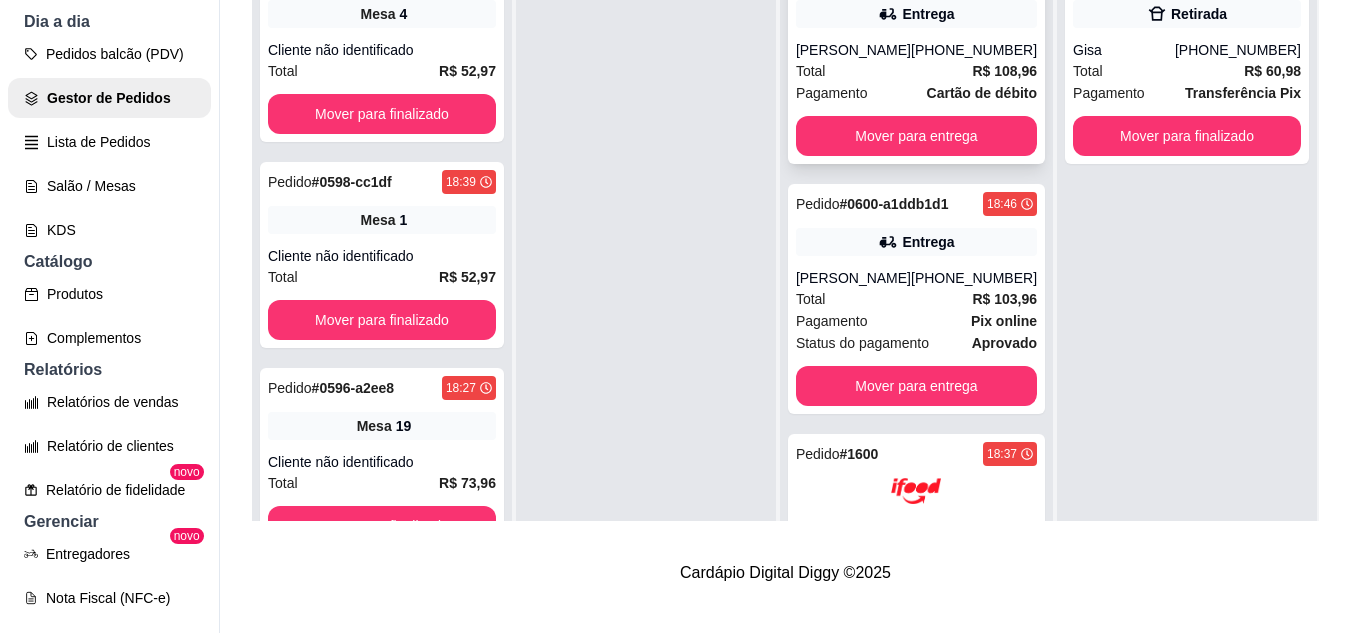 click on "R$ 108,96" at bounding box center [1004, 71] 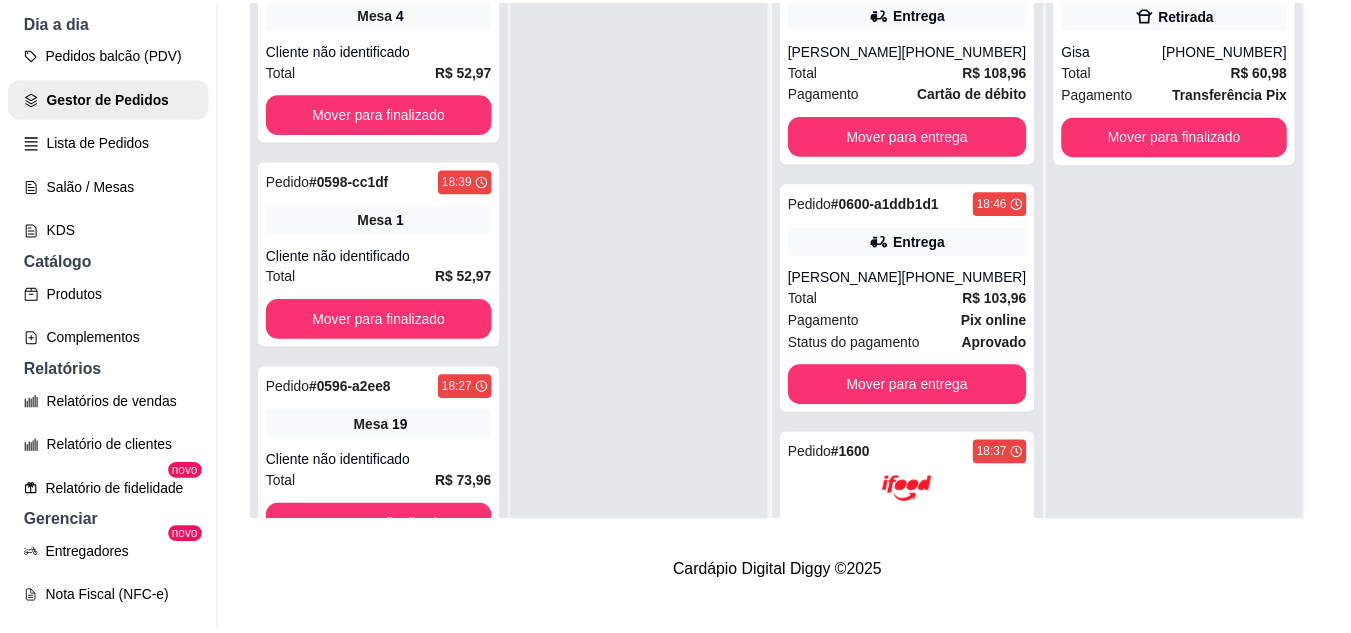 scroll, scrollTop: 100, scrollLeft: 0, axis: vertical 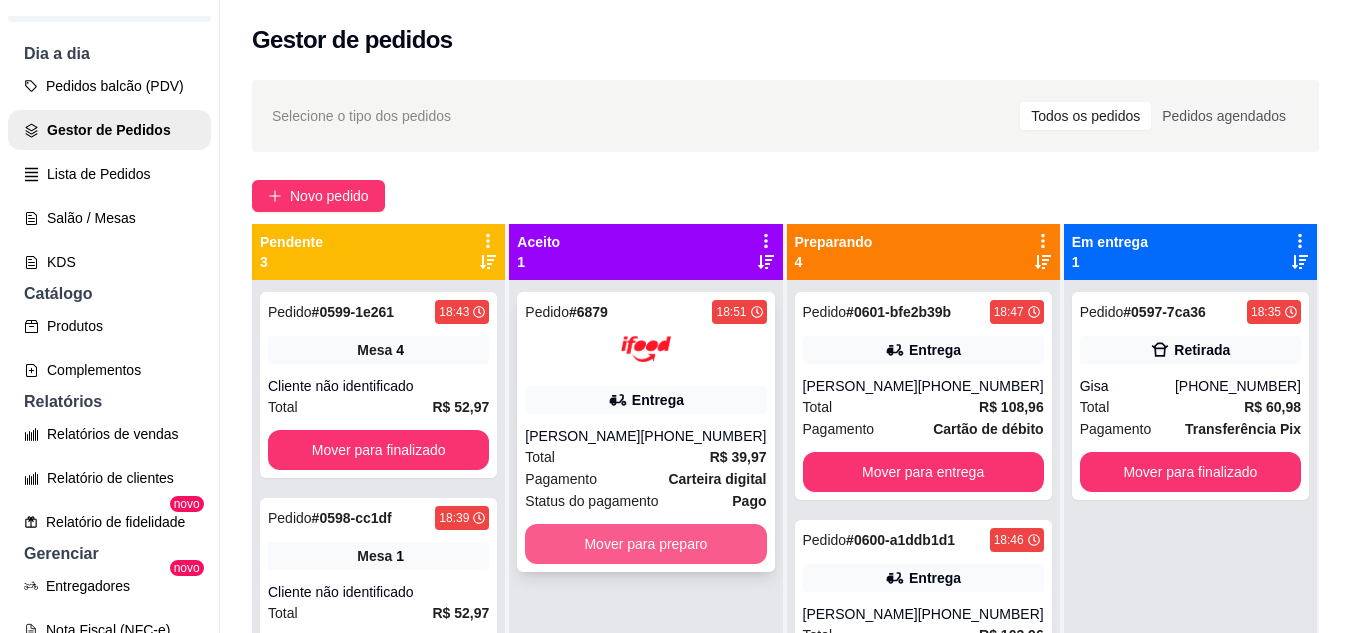 click on "Mover para preparo" at bounding box center (645, 544) 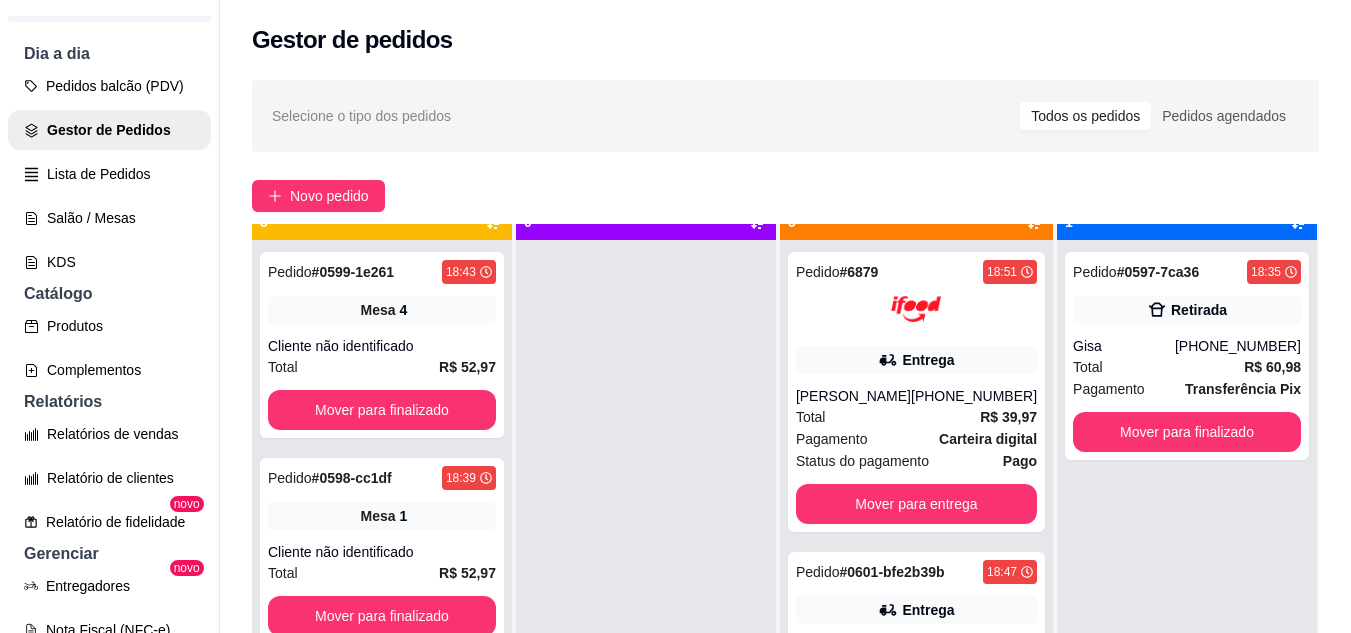 scroll, scrollTop: 56, scrollLeft: 0, axis: vertical 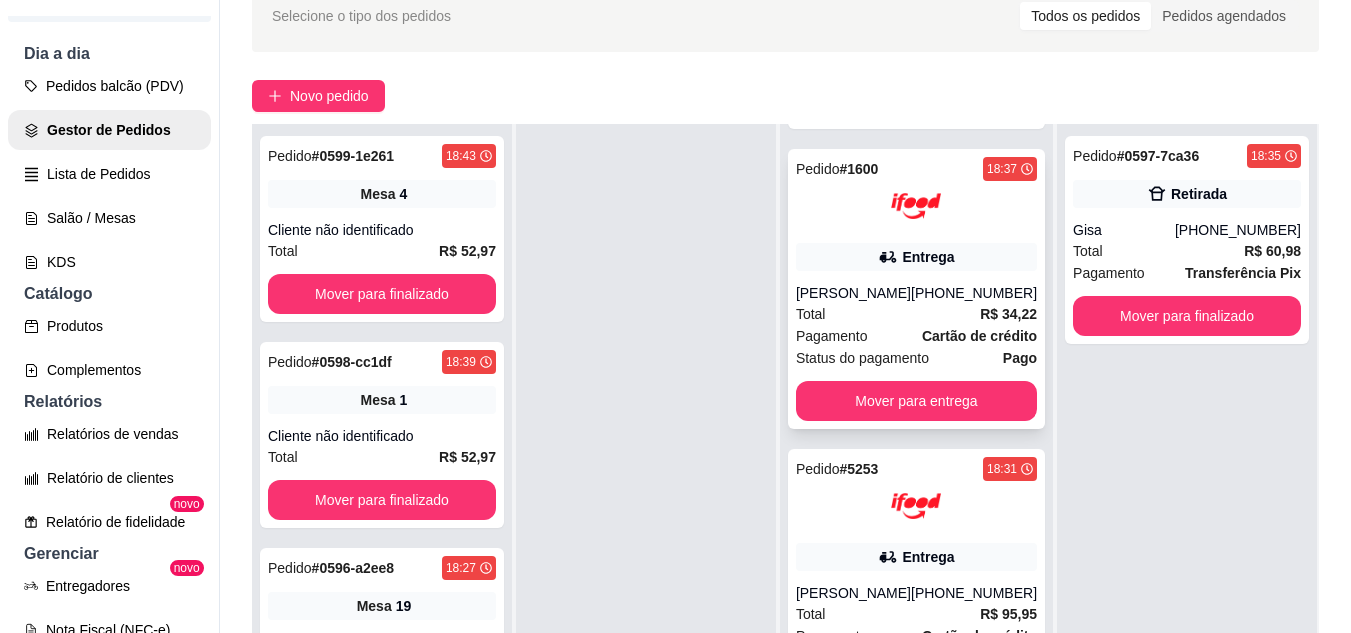 click on "Pedido  # 1600 18:37 Entrega [PERSON_NAME] [PHONE_NUMBER] Total R$ 34,22 Pagamento Cartão de crédito Status do pagamento Pago Mover para entrega" at bounding box center (916, 289) 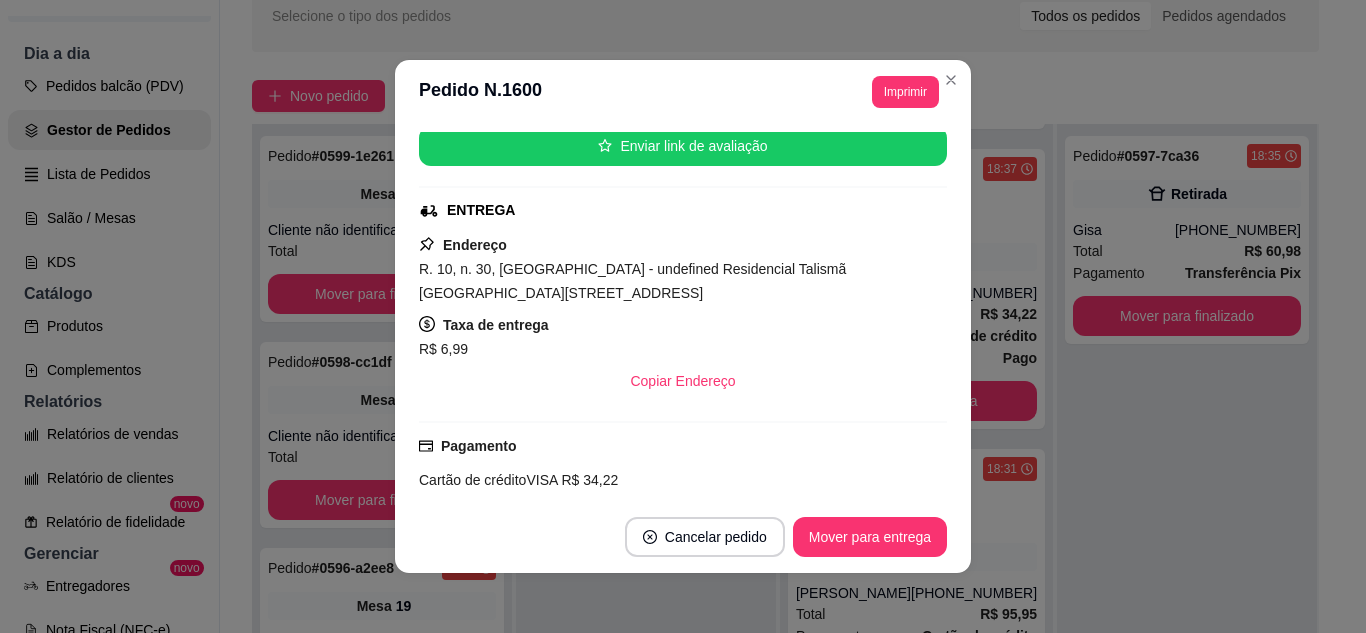 scroll, scrollTop: 400, scrollLeft: 0, axis: vertical 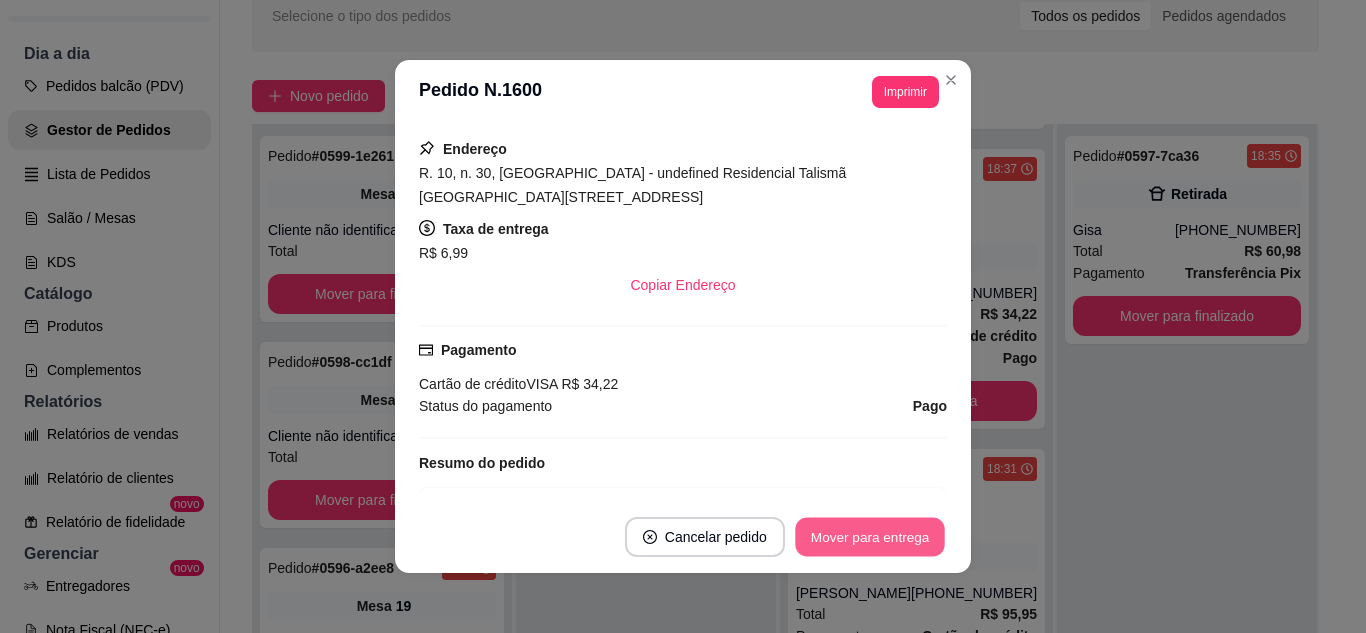 click on "Mover para entrega" at bounding box center (870, 537) 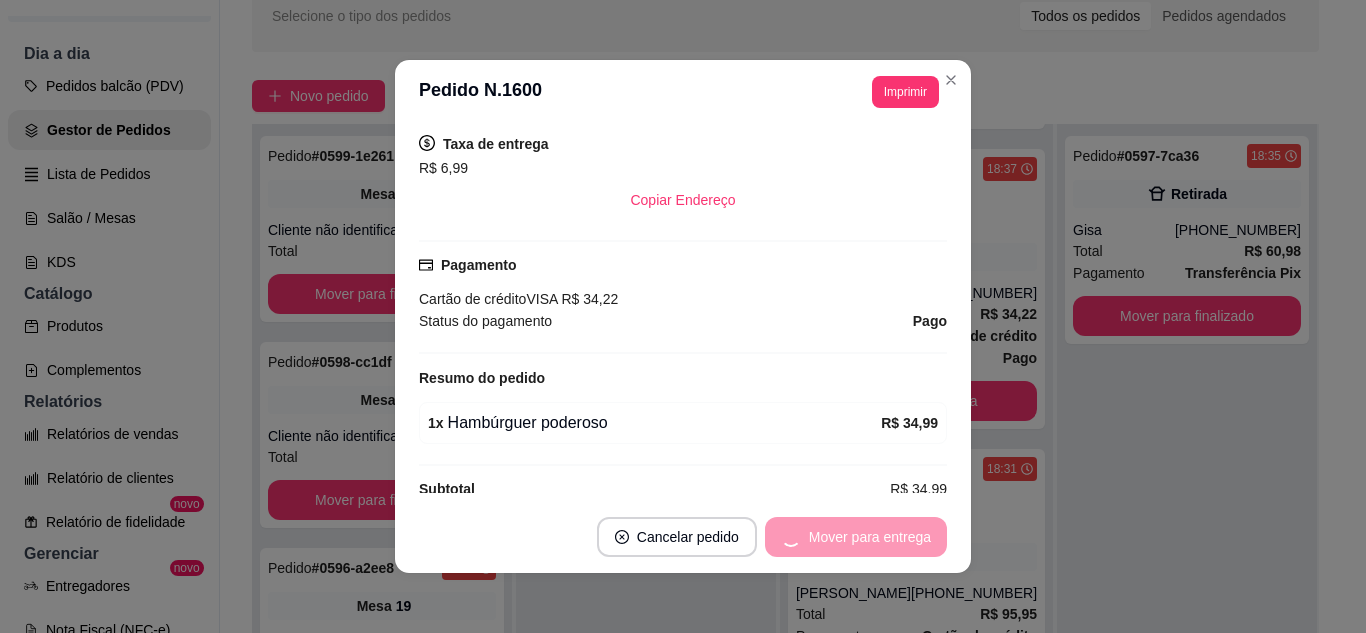 scroll, scrollTop: 646, scrollLeft: 0, axis: vertical 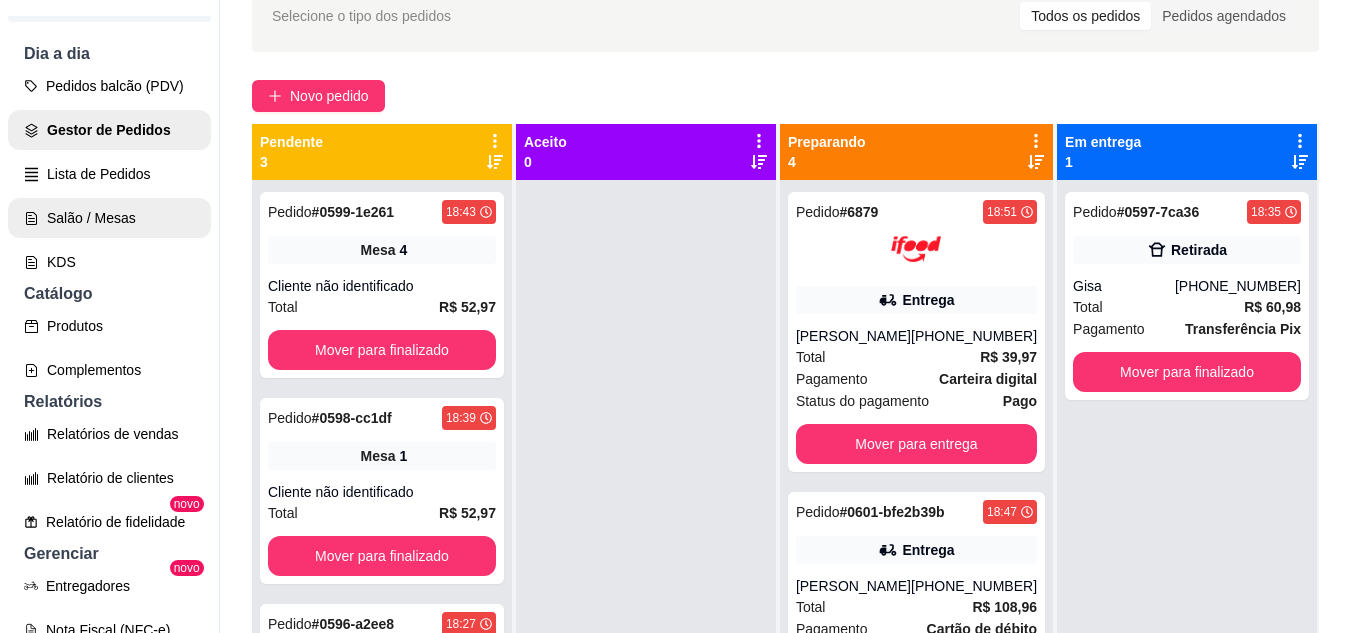 click on "Salão / Mesas" at bounding box center [109, 218] 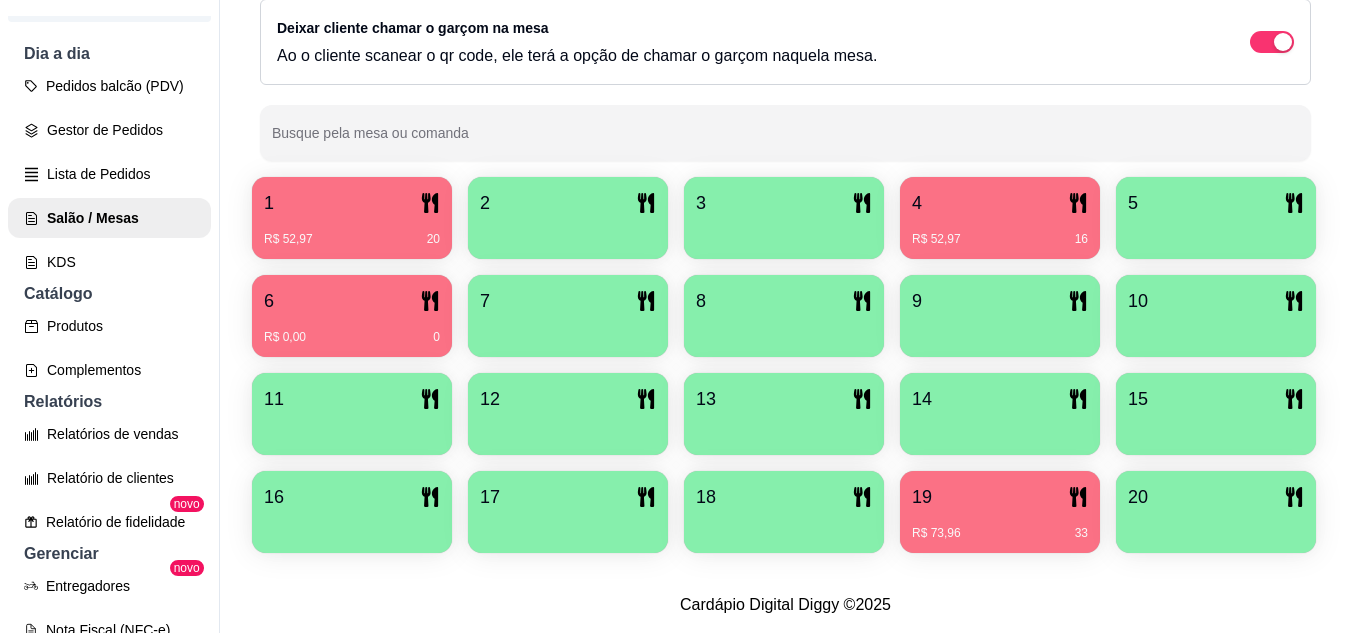 scroll, scrollTop: 400, scrollLeft: 0, axis: vertical 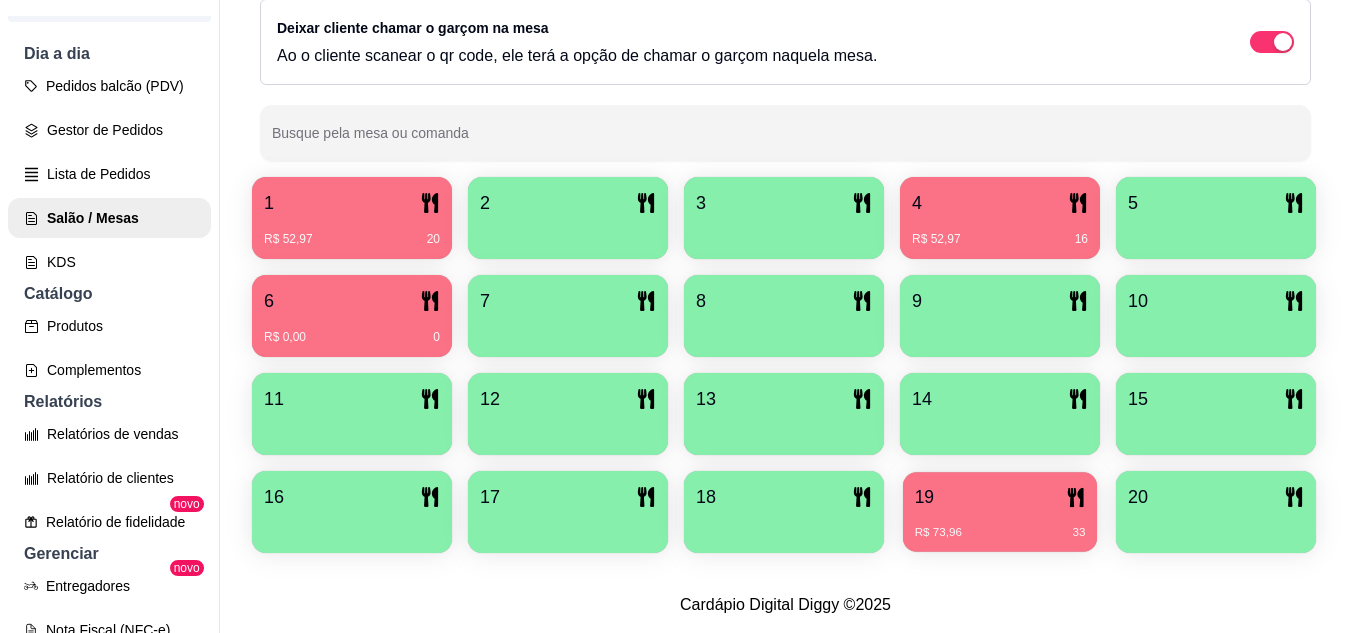 click on "19" at bounding box center [1000, 497] 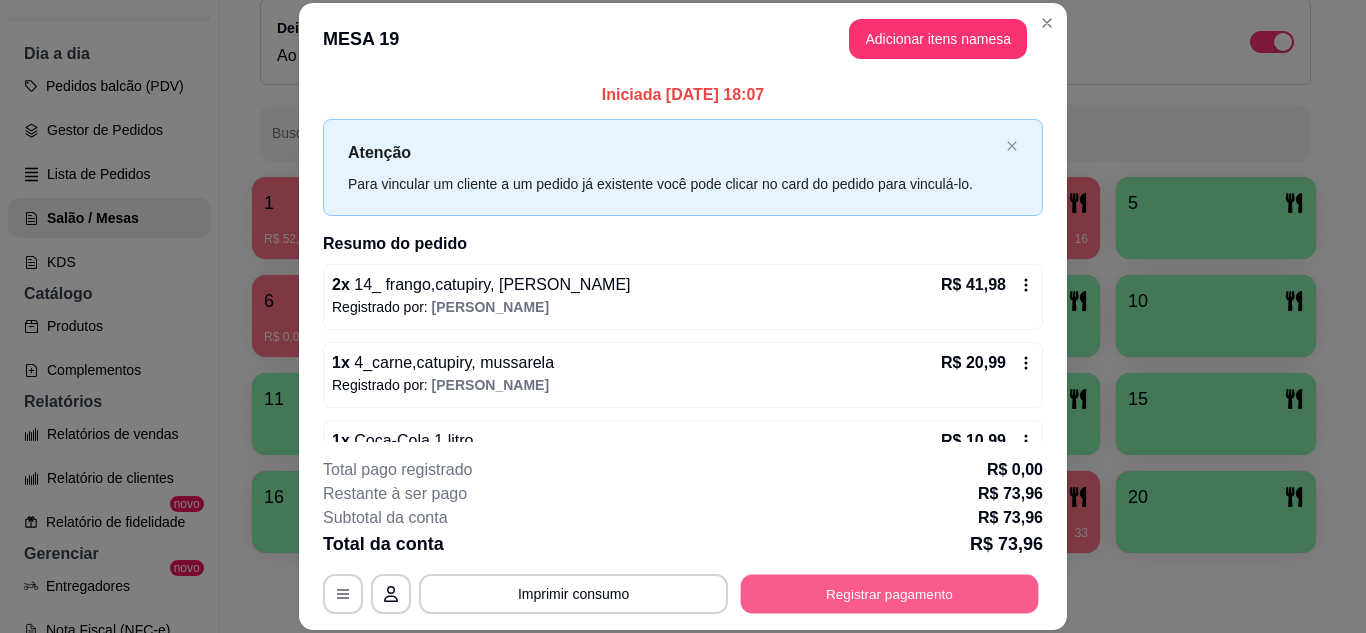 click on "Registrar pagamento" at bounding box center [890, 593] 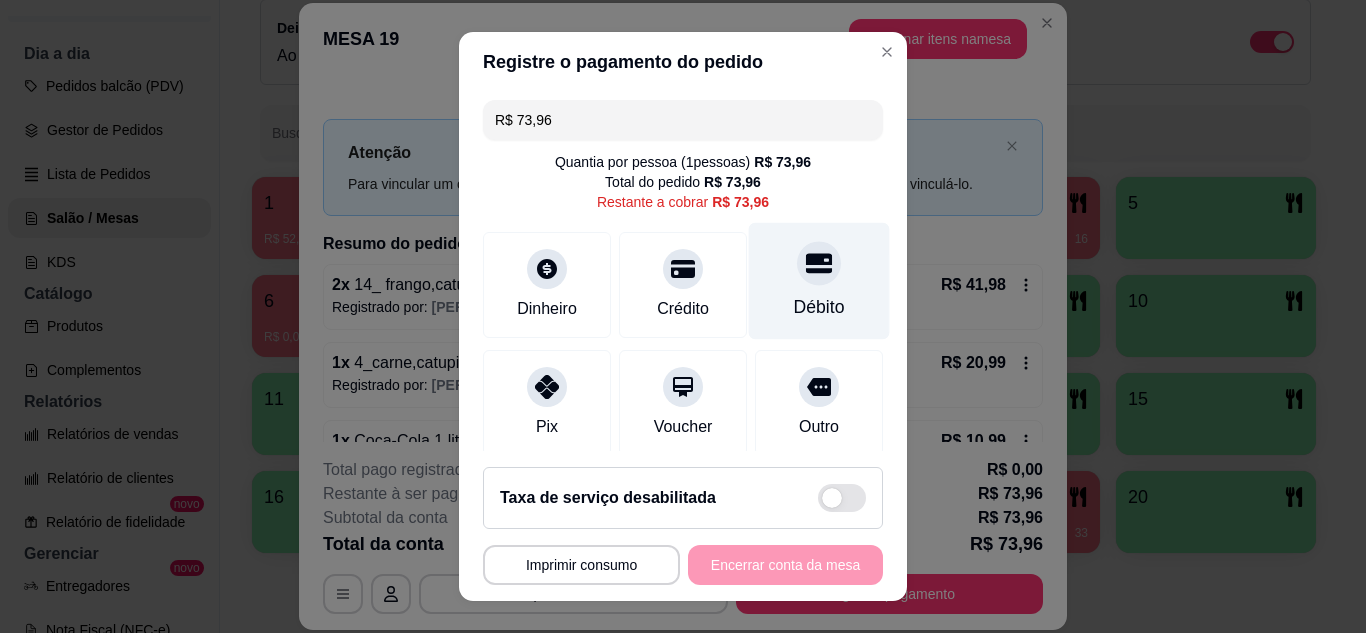 click on "Débito" at bounding box center [819, 307] 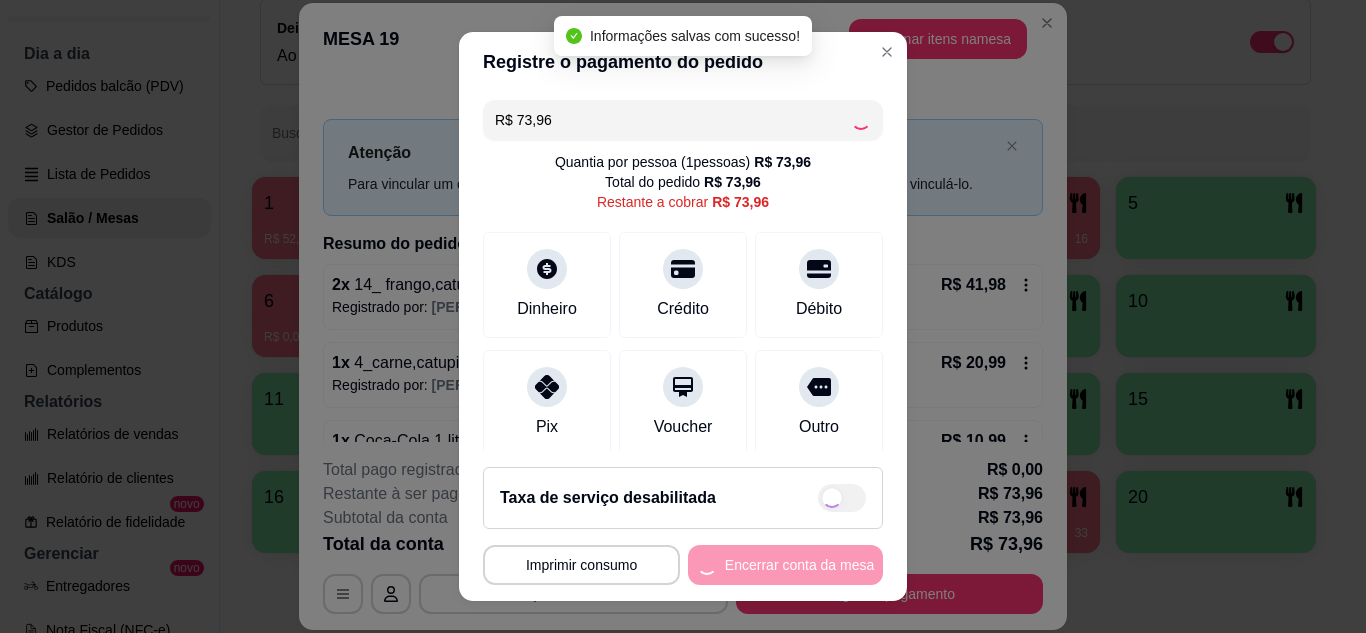 type on "R$ 0,00" 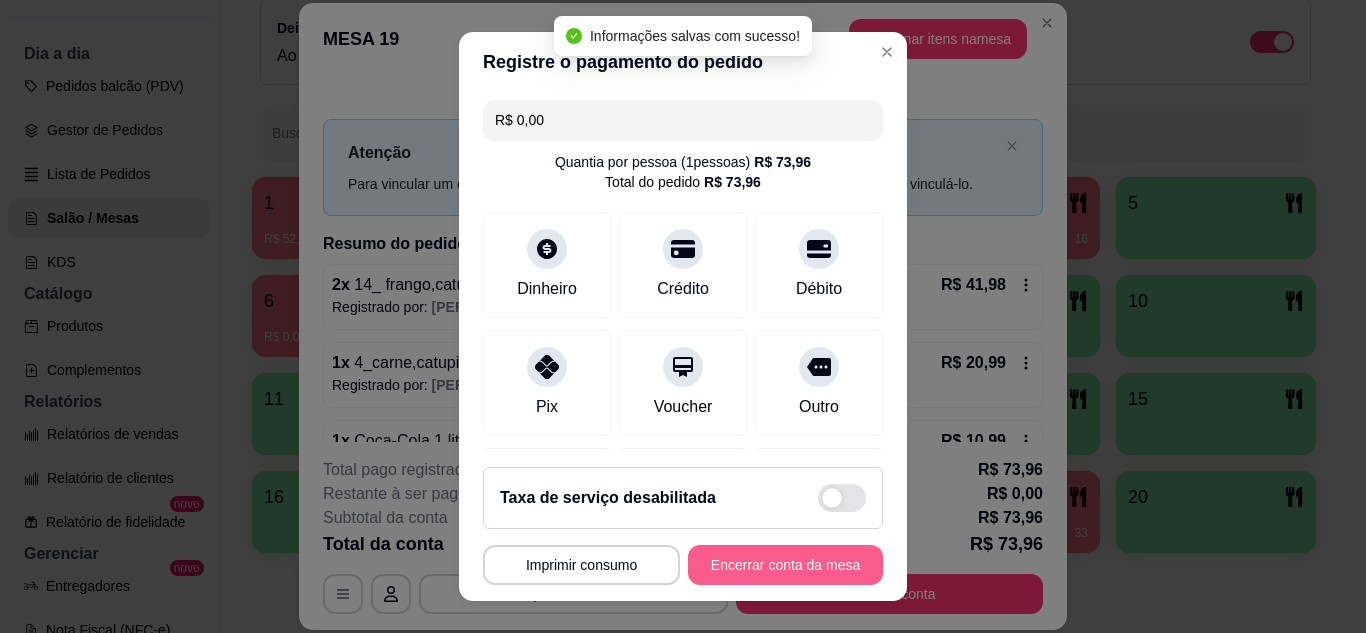 click on "Encerrar conta da mesa" at bounding box center [785, 565] 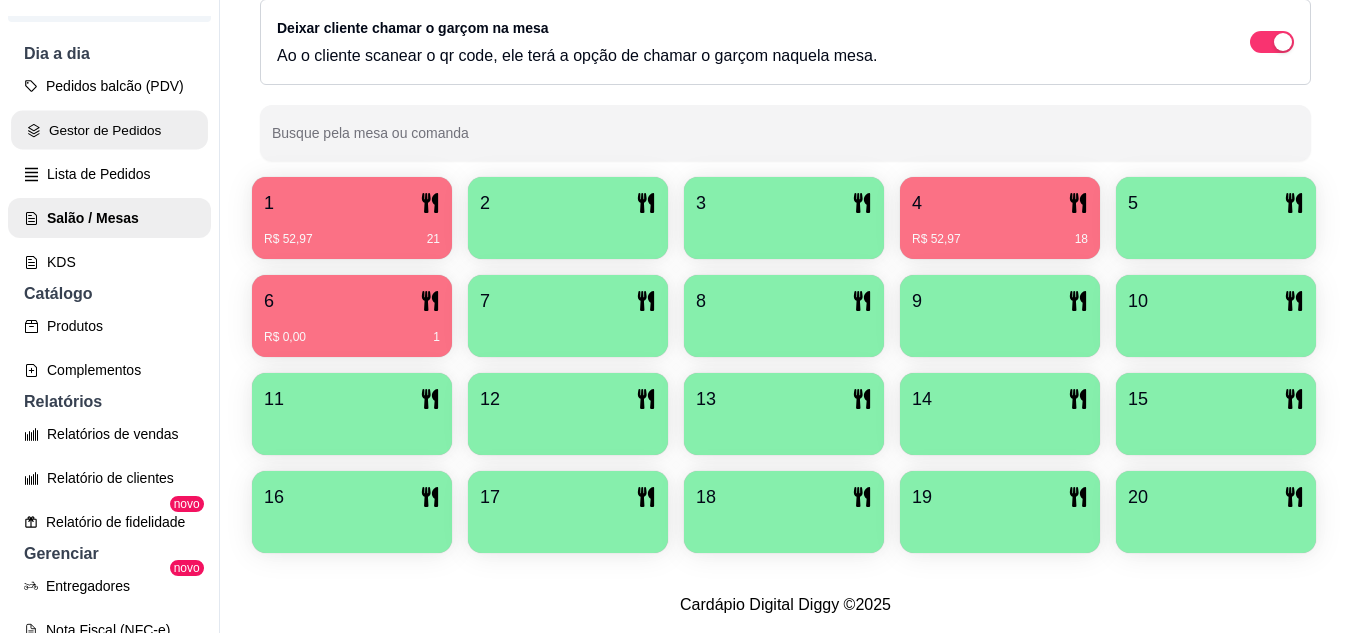 click on "Gestor de Pedidos" at bounding box center (109, 130) 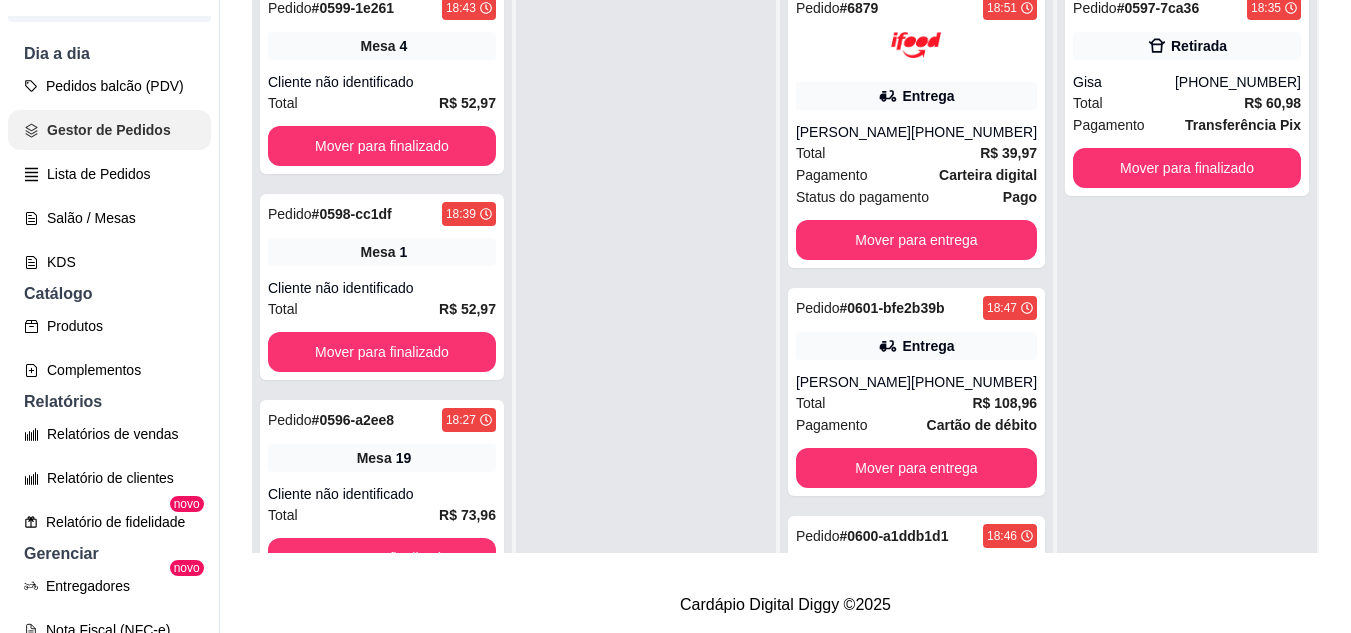 scroll, scrollTop: 0, scrollLeft: 0, axis: both 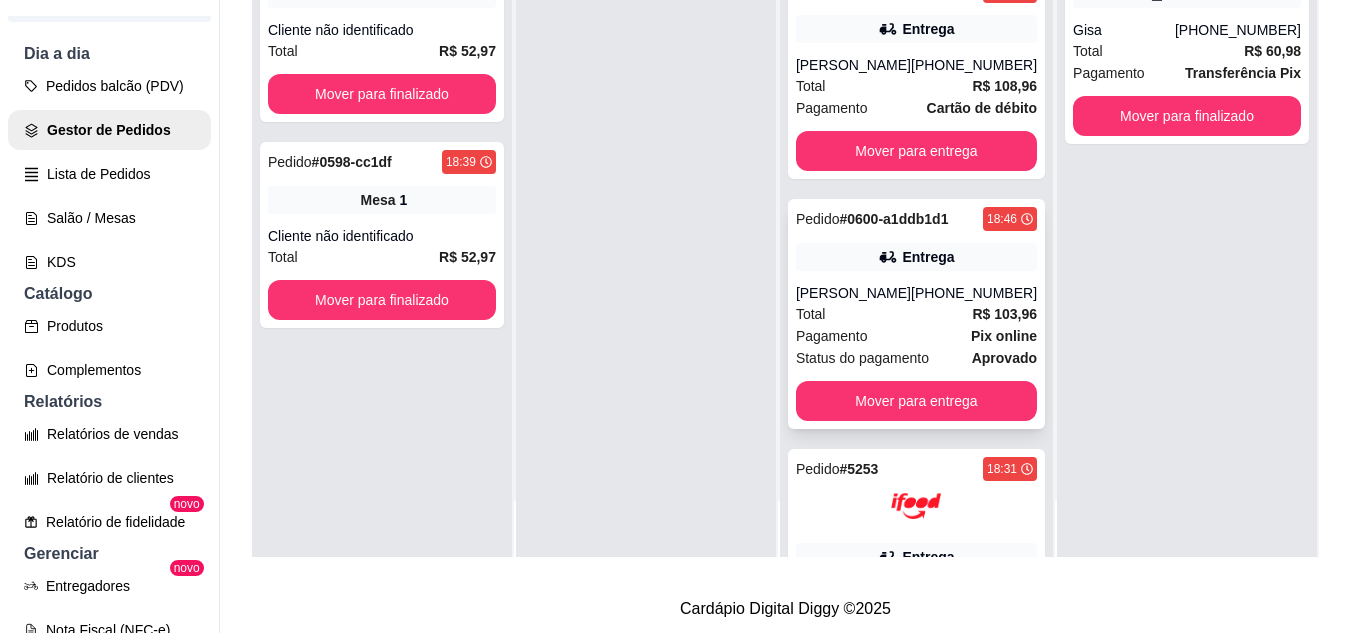 click on "Total R$ 103,96" at bounding box center (916, 314) 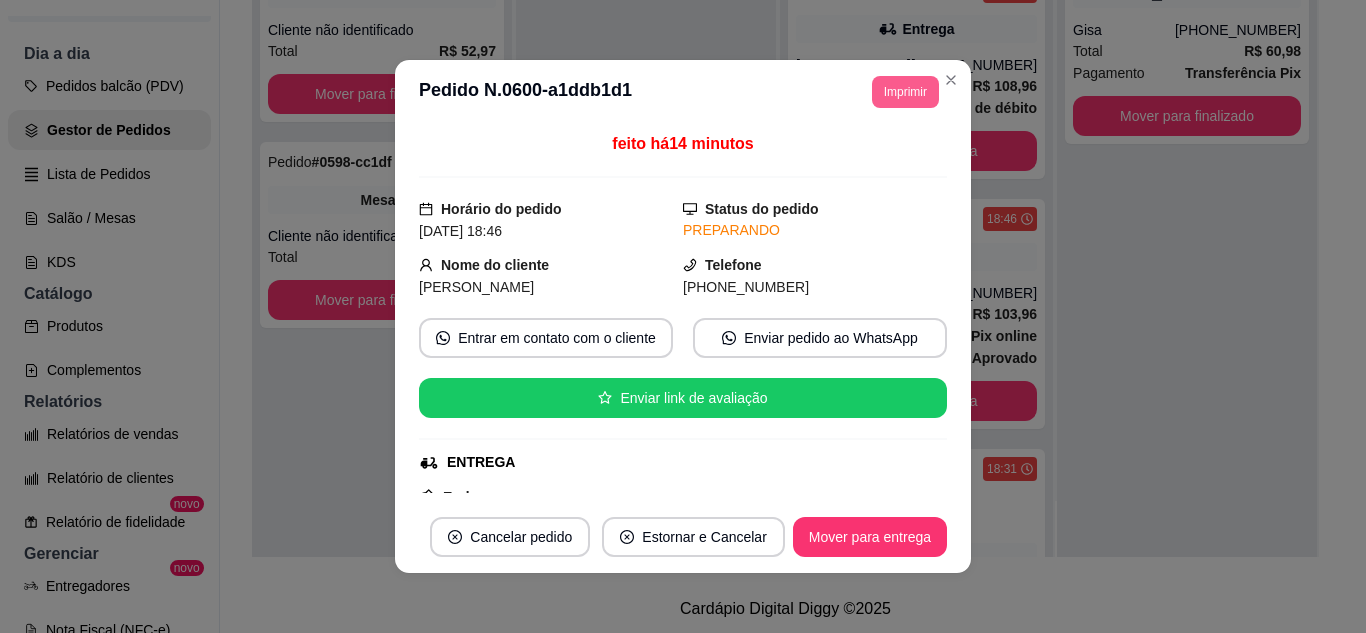 click on "Imprimir" at bounding box center [905, 92] 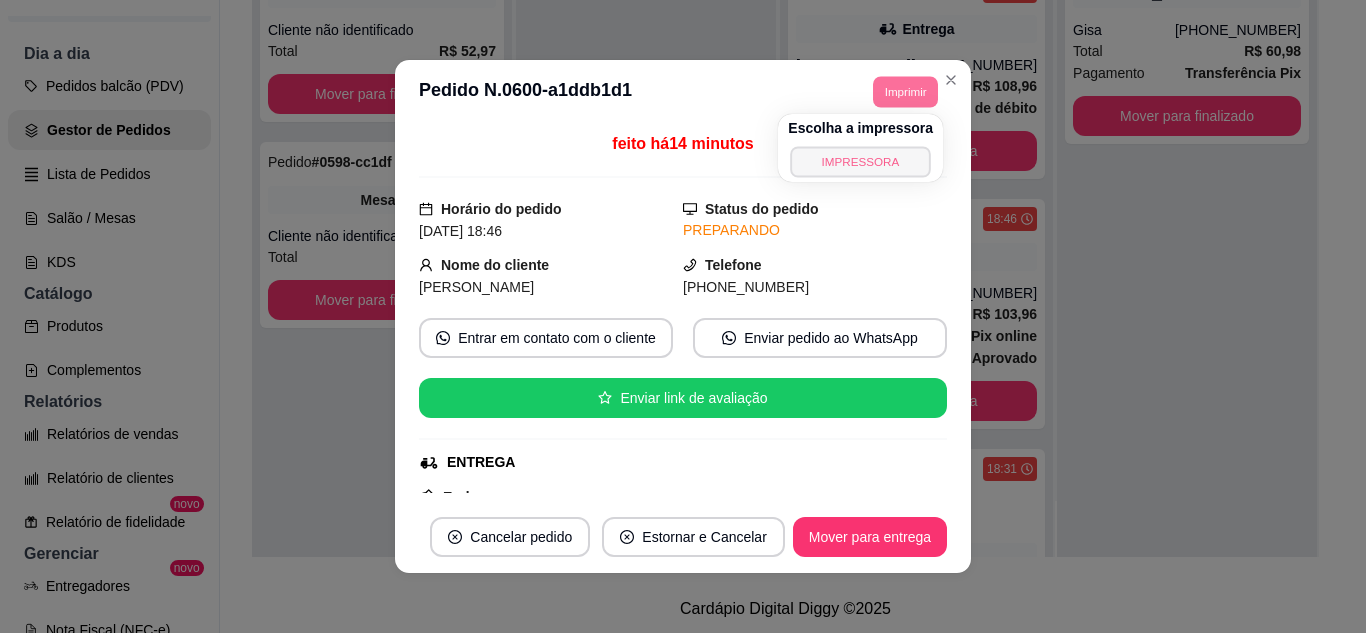 click on "IMPRESSORA" at bounding box center (861, 161) 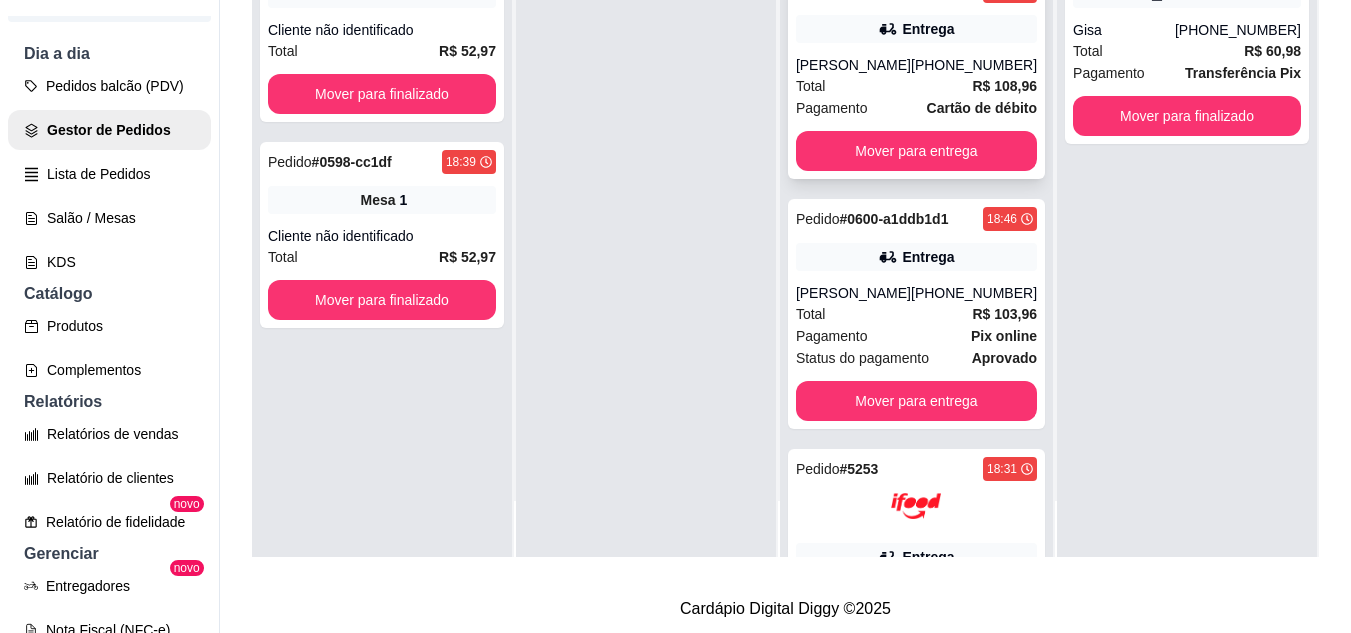 click on "R$ 108,96" at bounding box center [1004, 86] 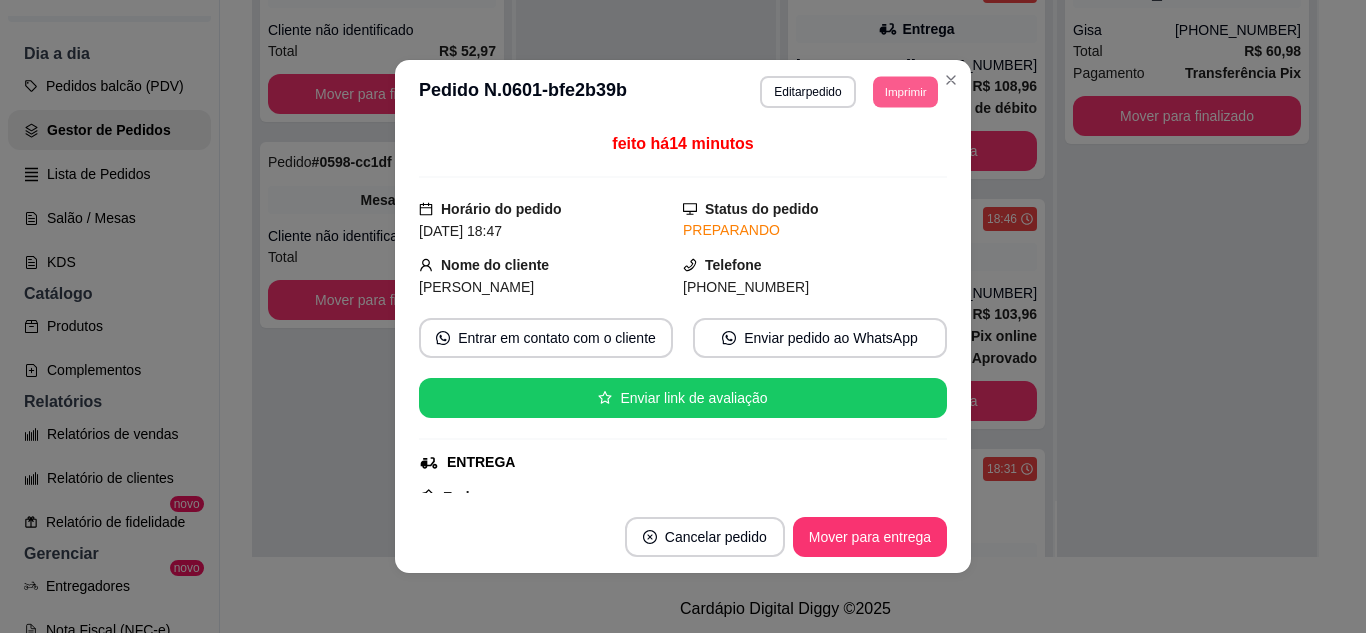 click on "Imprimir" at bounding box center [905, 91] 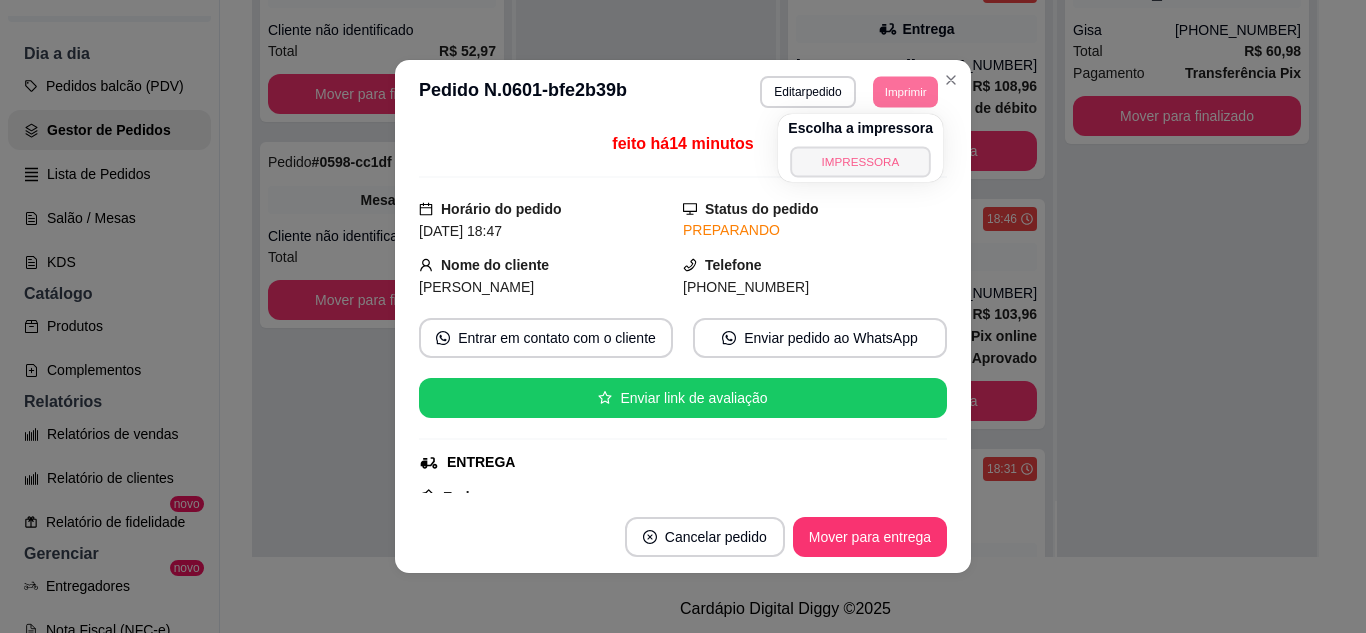 click on "IMPRESSORA" at bounding box center (861, 161) 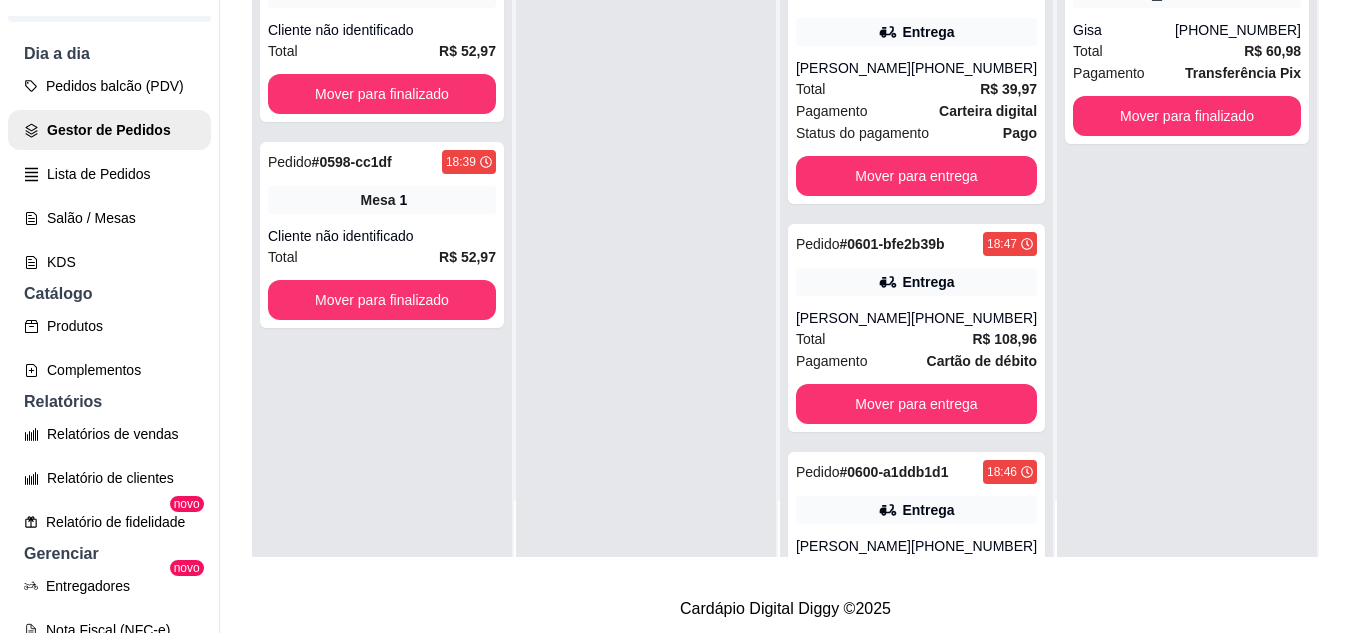 scroll, scrollTop: 0, scrollLeft: 0, axis: both 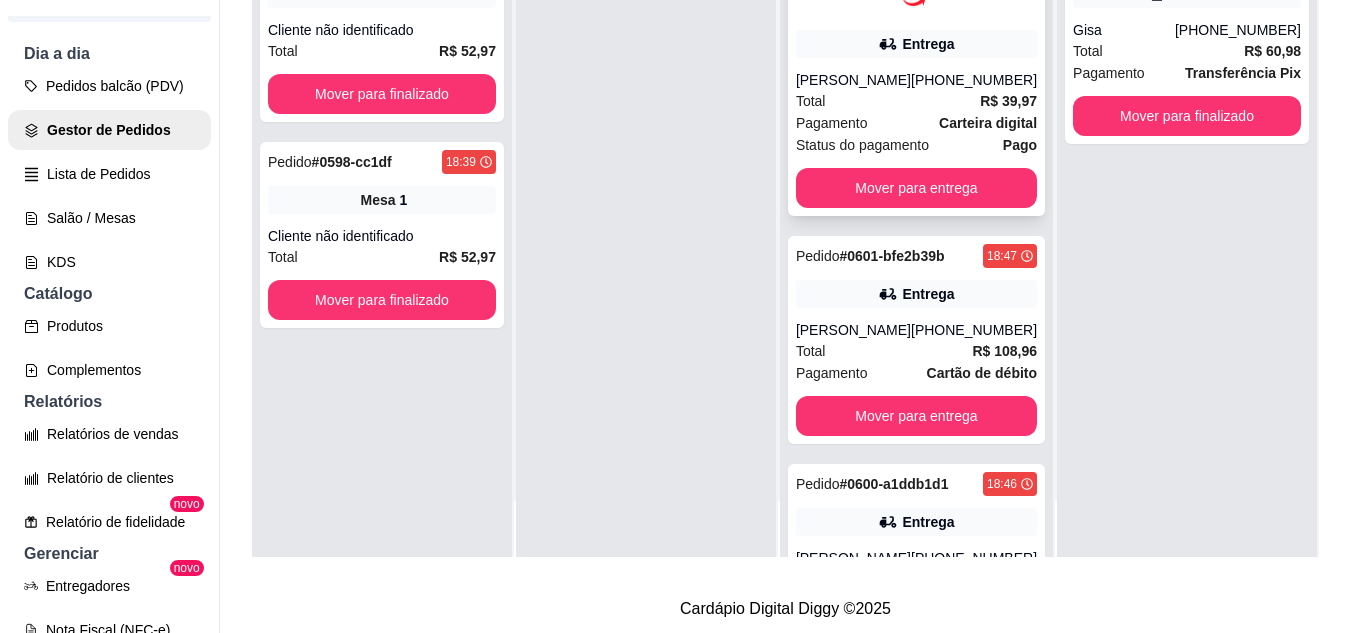 click on "Pedido  # 6879 18:51 Entrega [PERSON_NAME] [PHONE_NUMBER] Total R$ 39,97 Pagamento Carteira digital Status do pagamento Pago Mover para entrega" at bounding box center [916, 76] 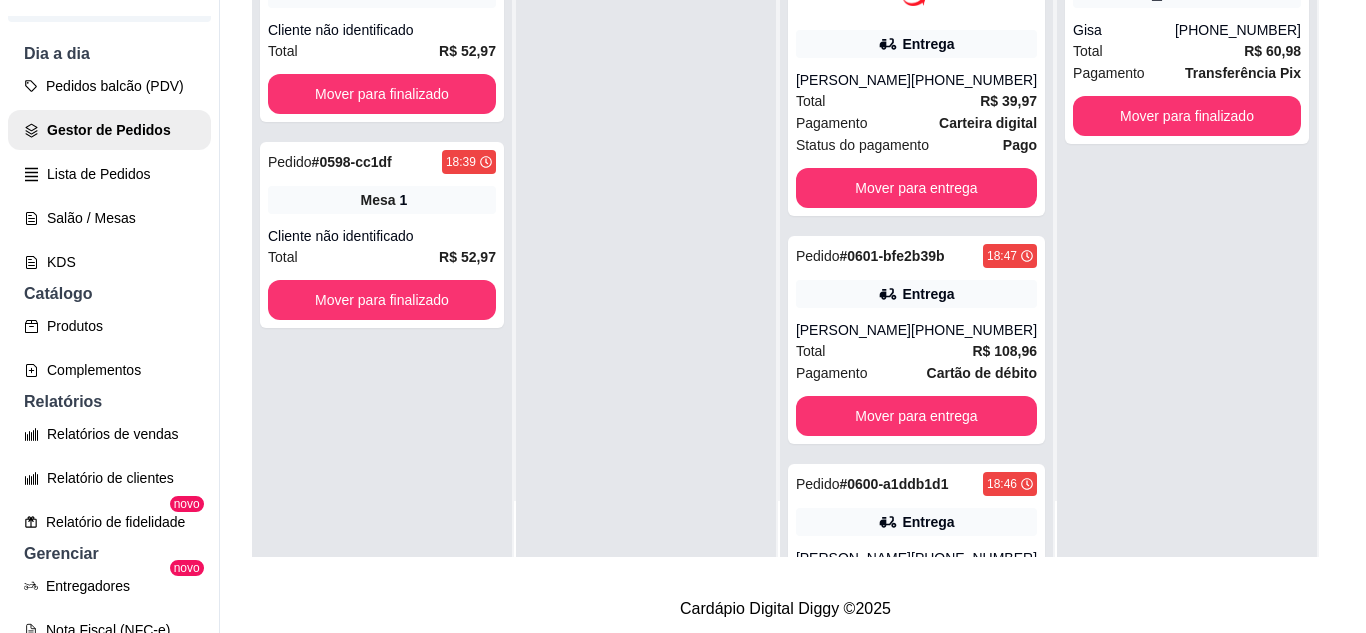 click on "Imprimir" at bounding box center [905, 92] 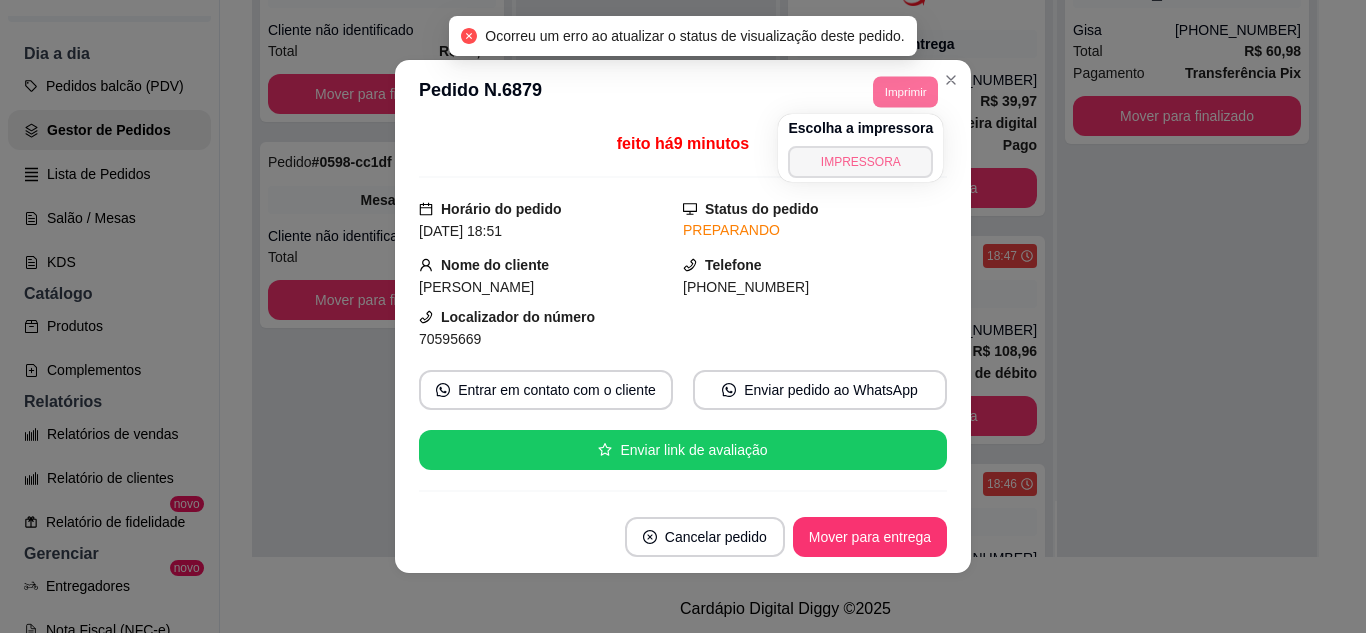 click on "IMPRESSORA" at bounding box center (860, 162) 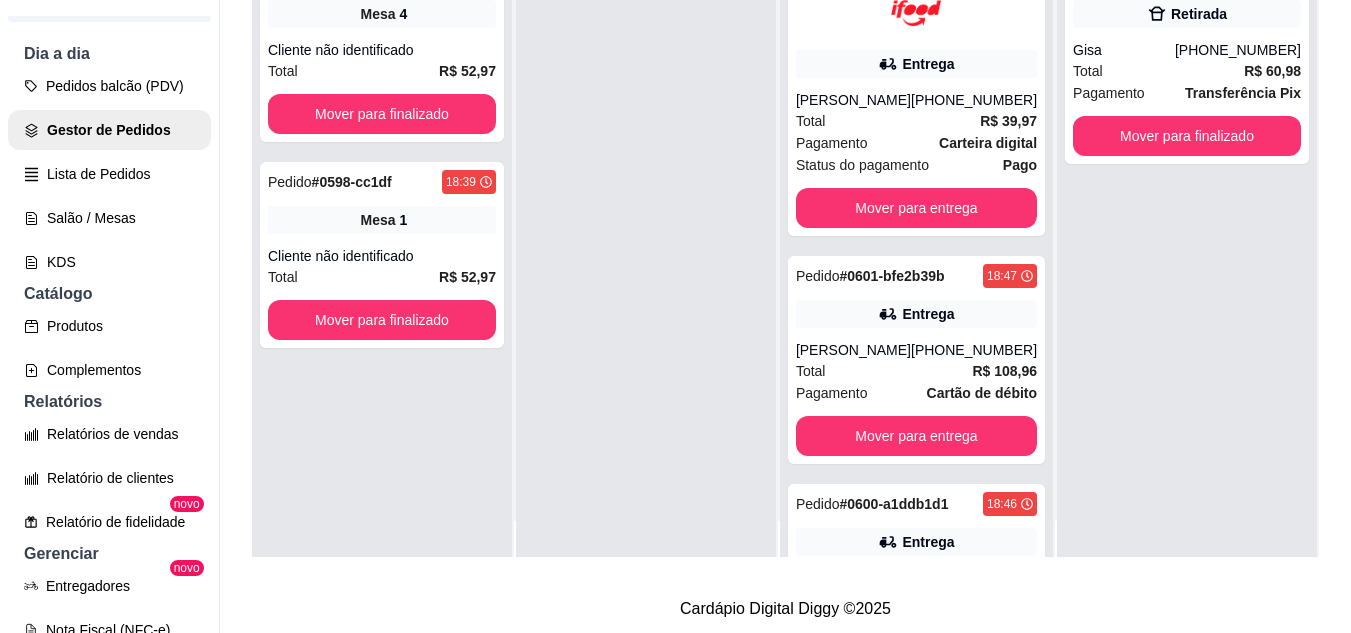scroll, scrollTop: 0, scrollLeft: 0, axis: both 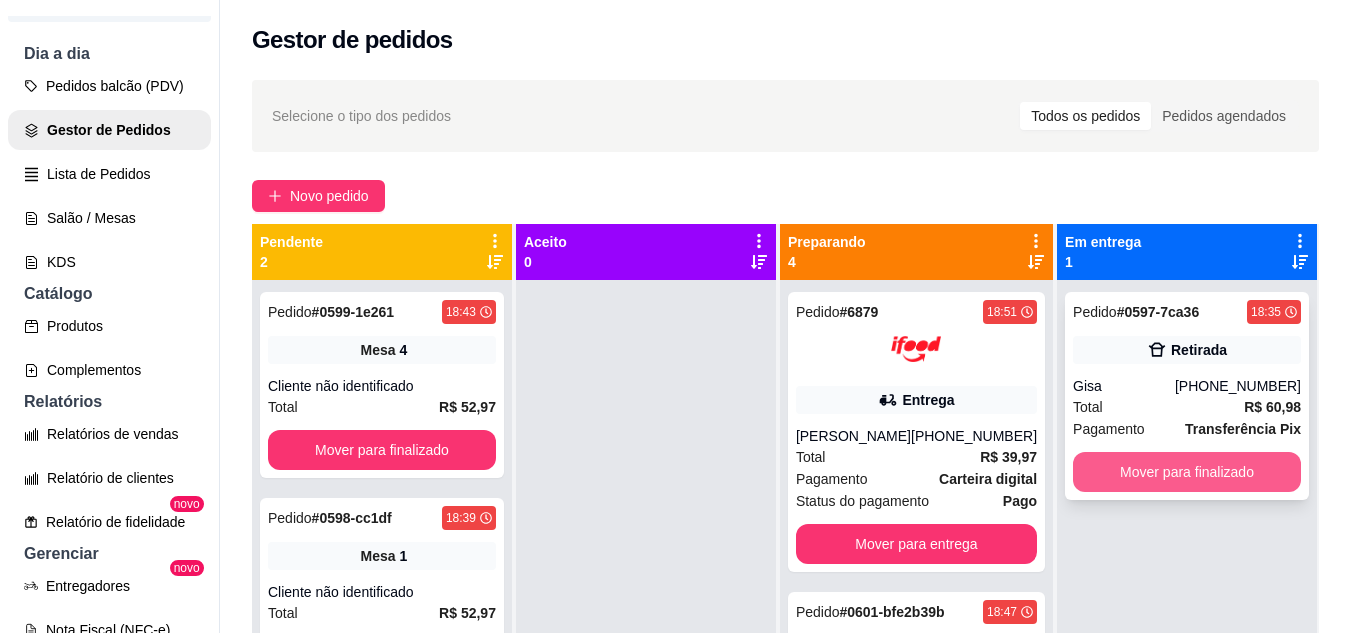 click on "Mover para finalizado" at bounding box center (1187, 472) 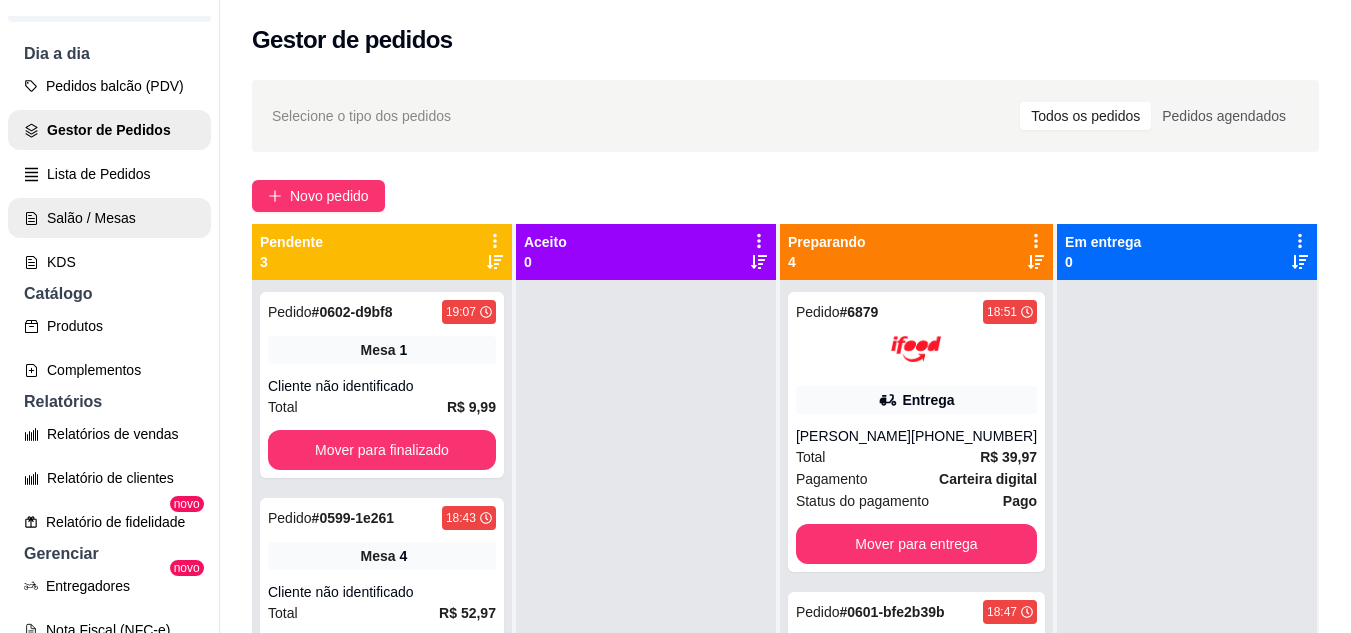 click on "Salão / Mesas" at bounding box center [109, 218] 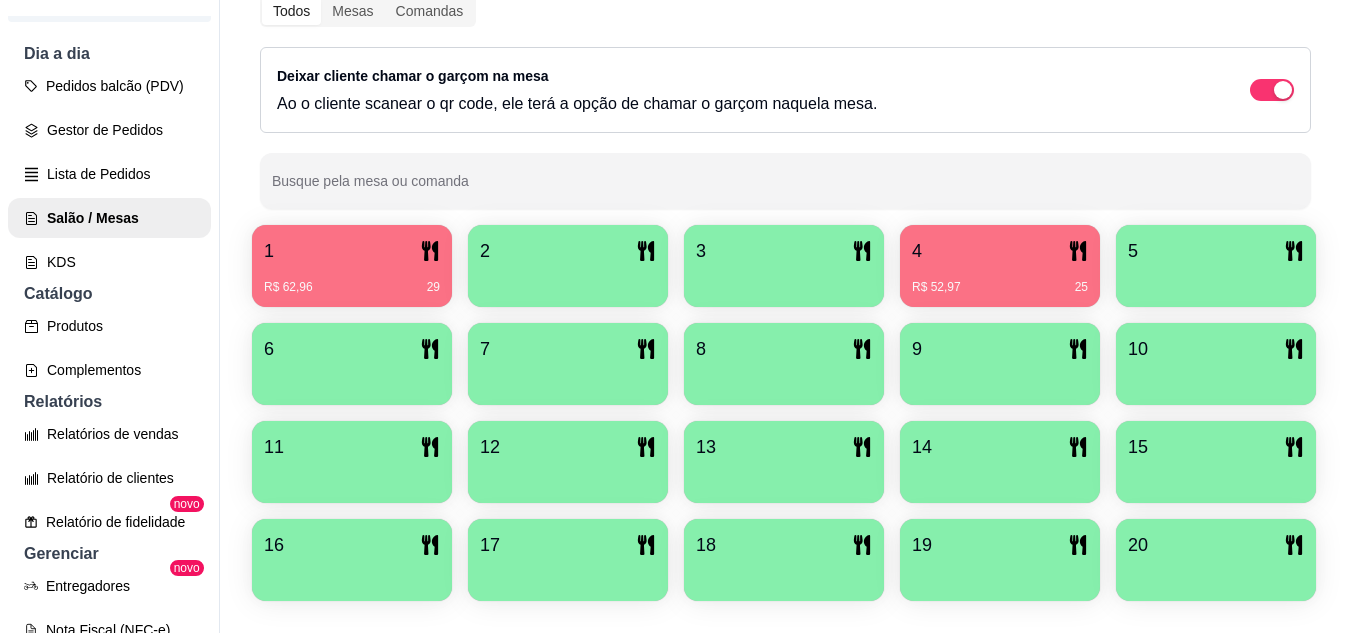 scroll, scrollTop: 300, scrollLeft: 0, axis: vertical 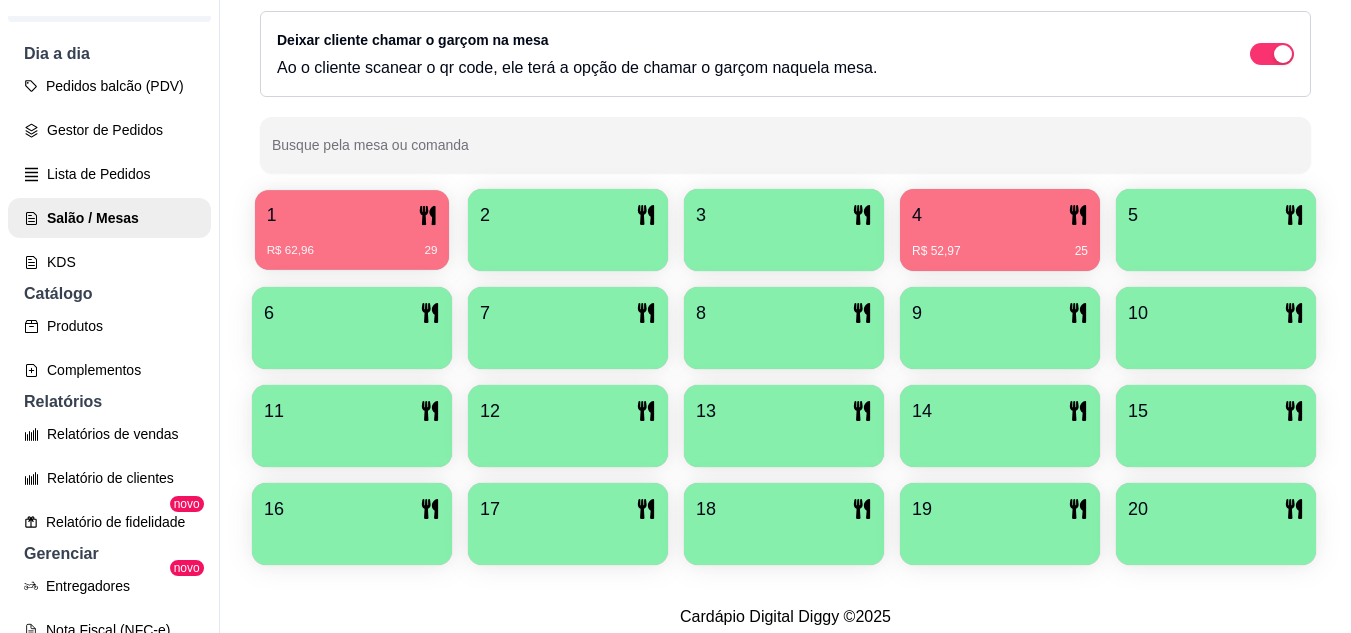 click on "R$ 62,96 29" at bounding box center [352, 243] 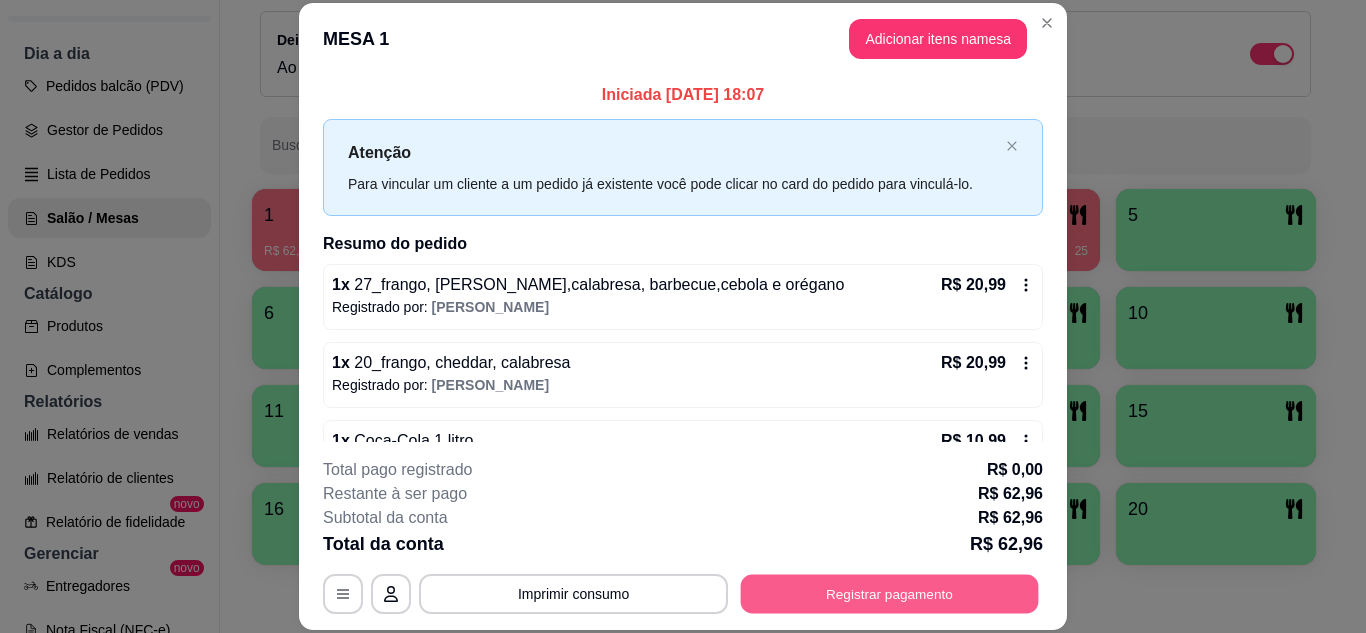 click on "Registrar pagamento" at bounding box center [890, 593] 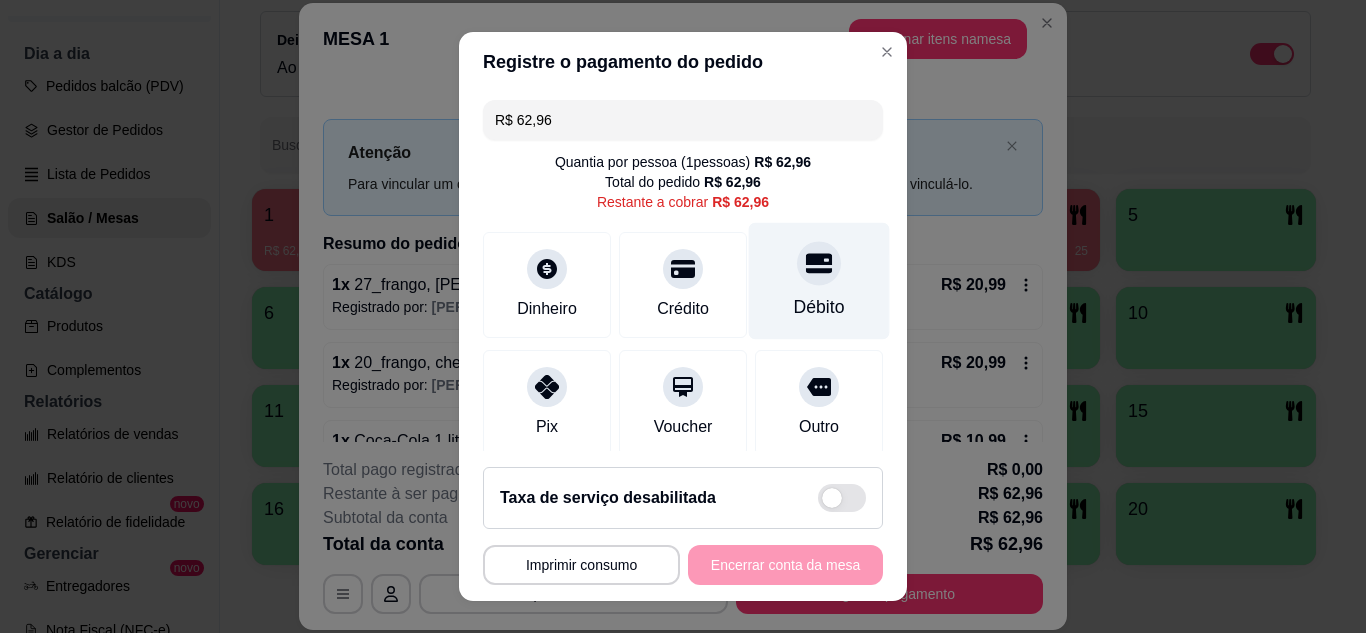 click at bounding box center [819, 263] 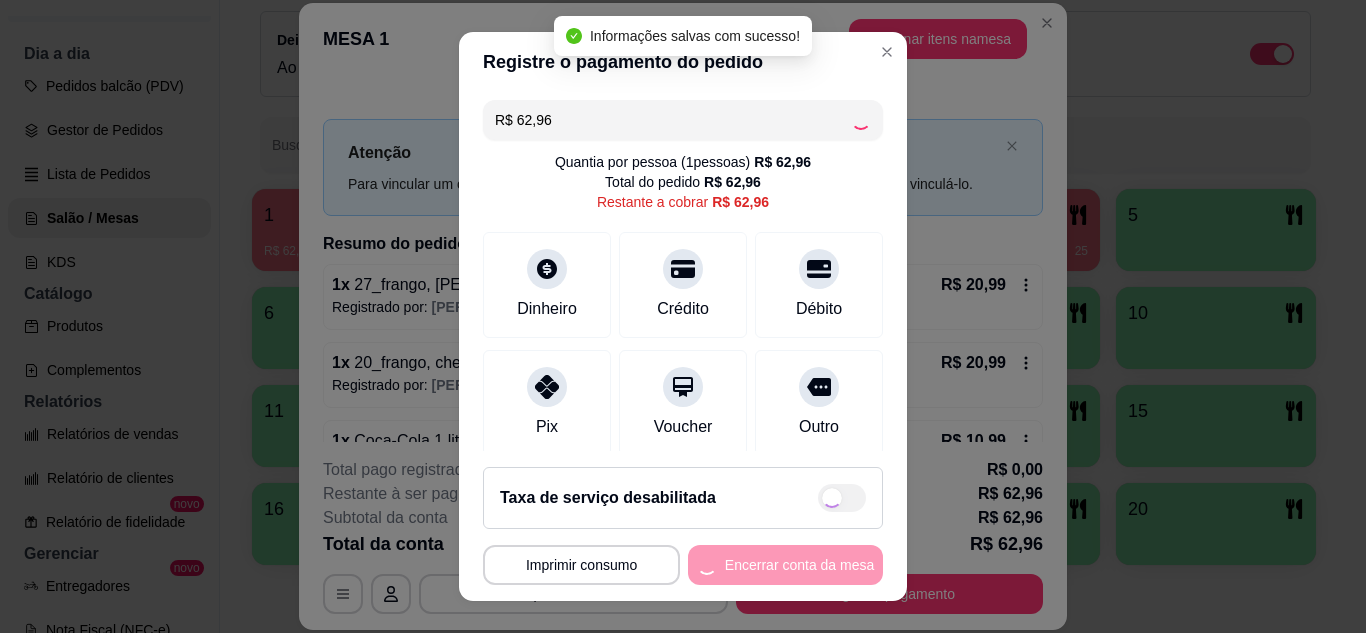 type on "R$ 0,00" 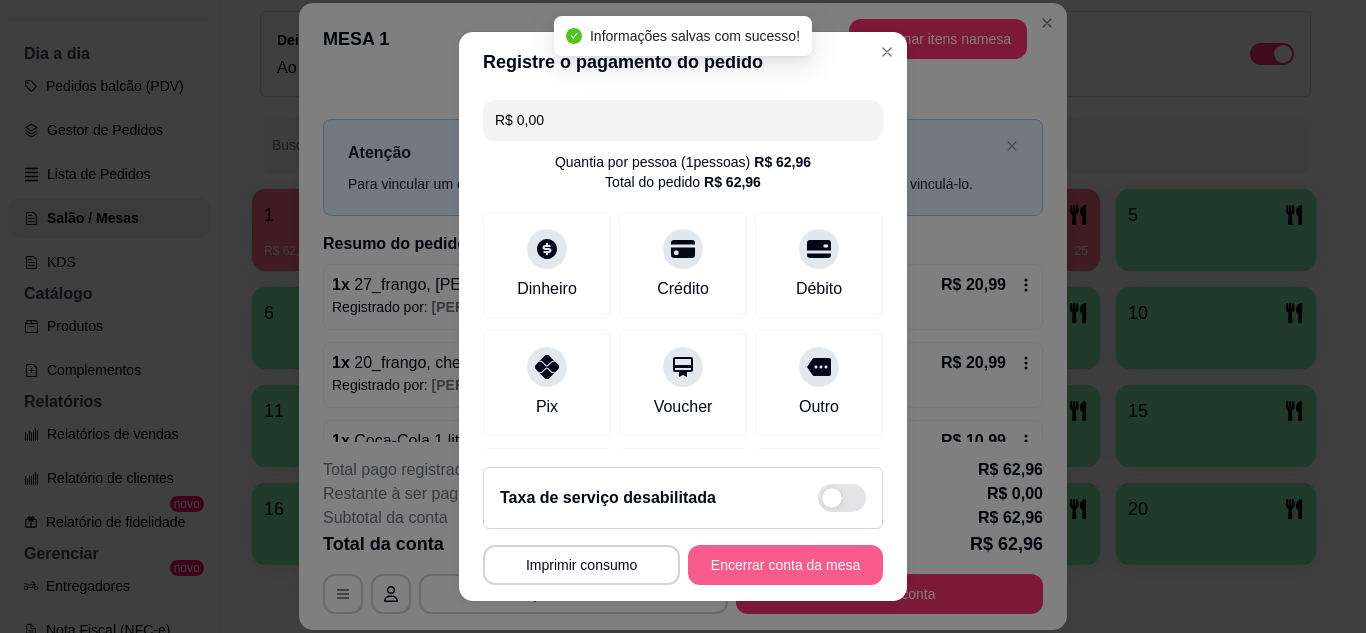 click on "Encerrar conta da mesa" at bounding box center (785, 565) 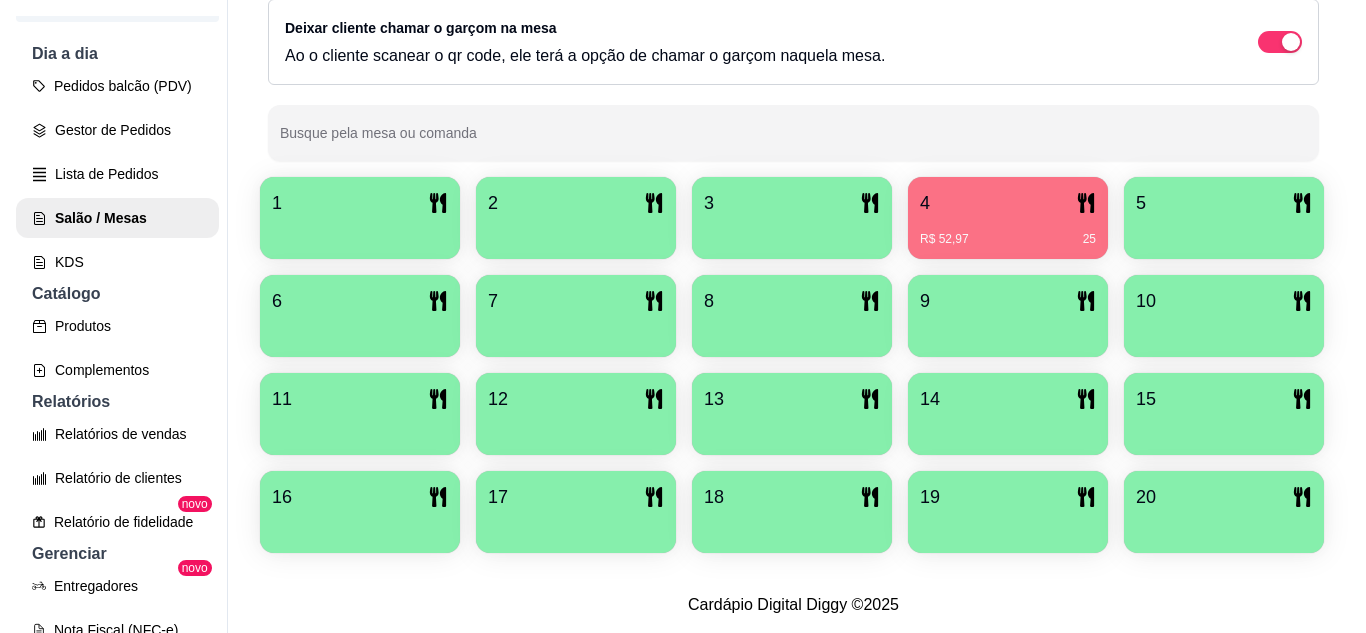 scroll, scrollTop: 425, scrollLeft: 0, axis: vertical 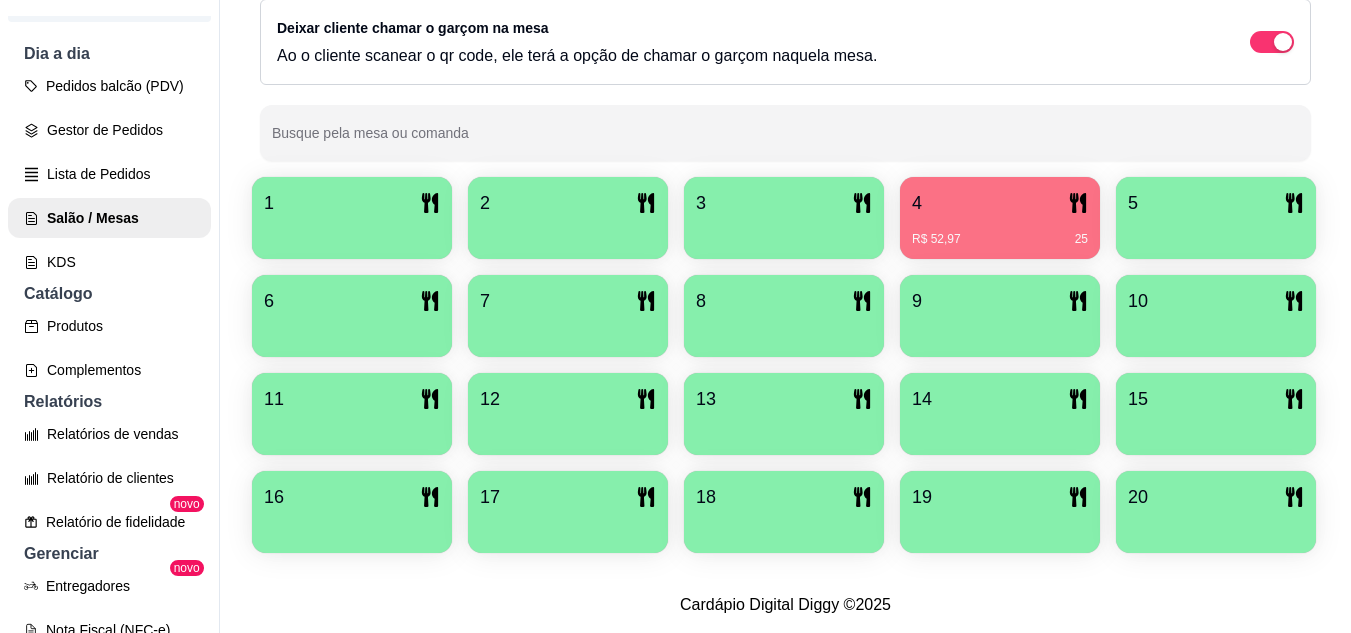 click on "R$ 52,97 25" at bounding box center (1000, 232) 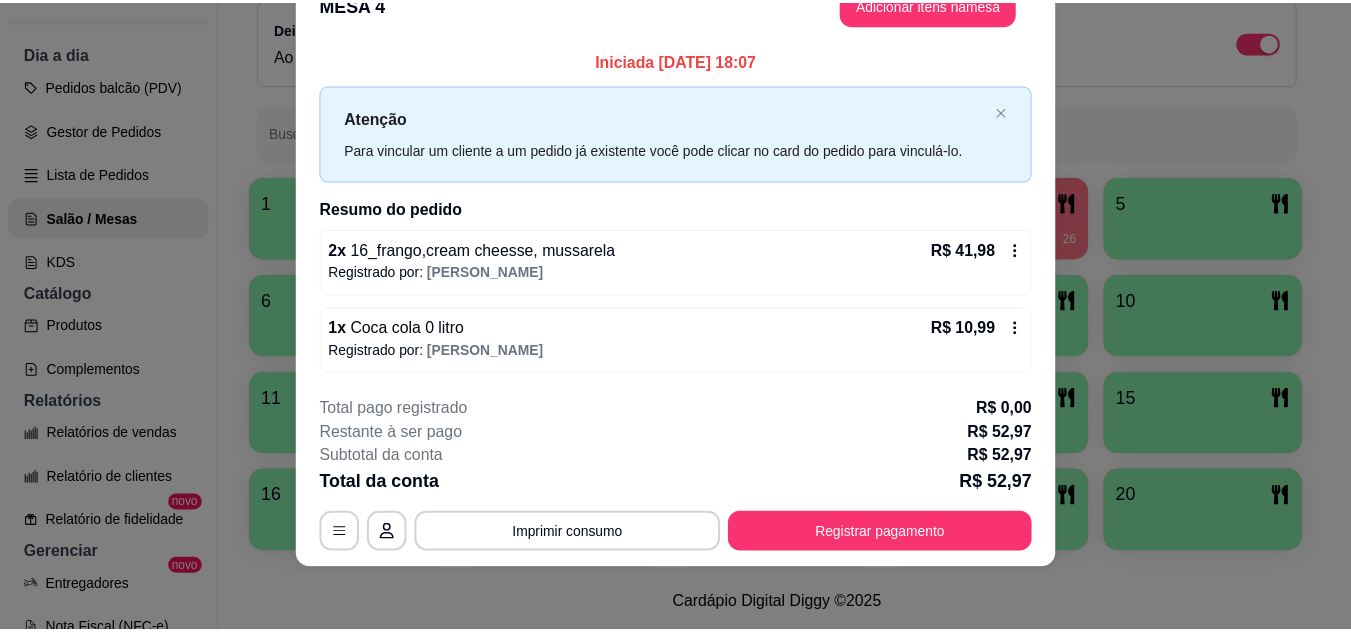 scroll, scrollTop: 0, scrollLeft: 0, axis: both 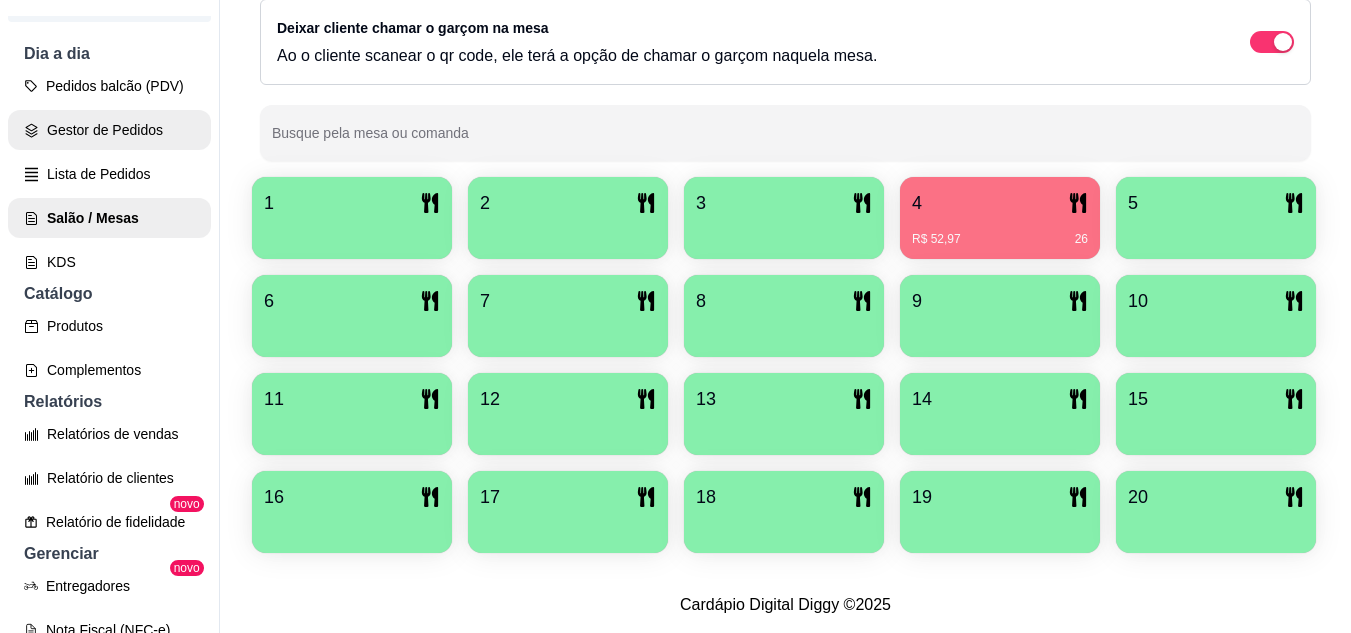 click on "Gestor de Pedidos" at bounding box center (109, 130) 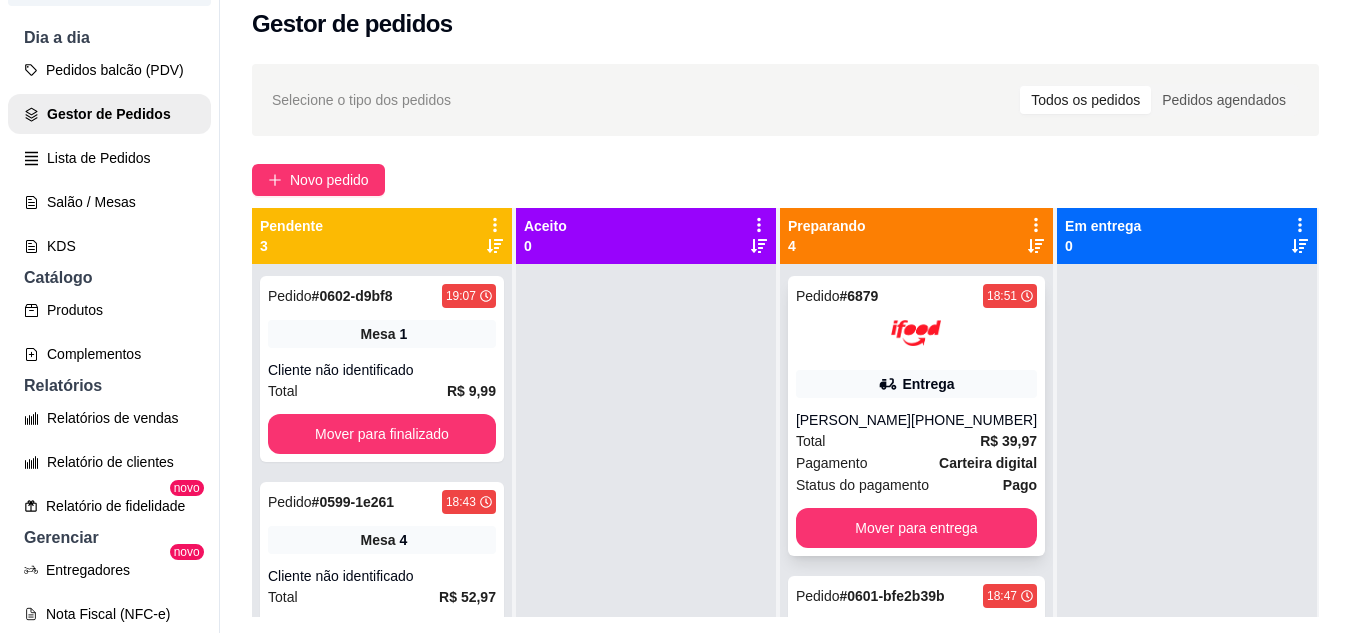 scroll, scrollTop: 32, scrollLeft: 0, axis: vertical 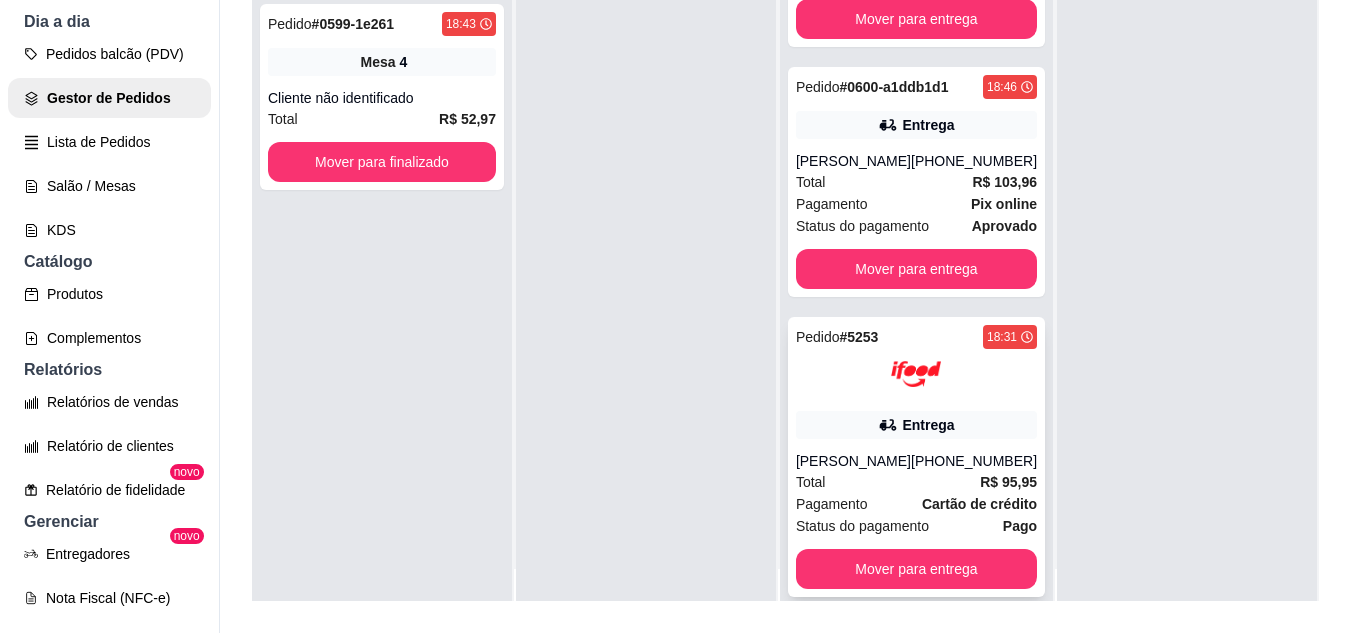 click on "Entrega" at bounding box center (916, 425) 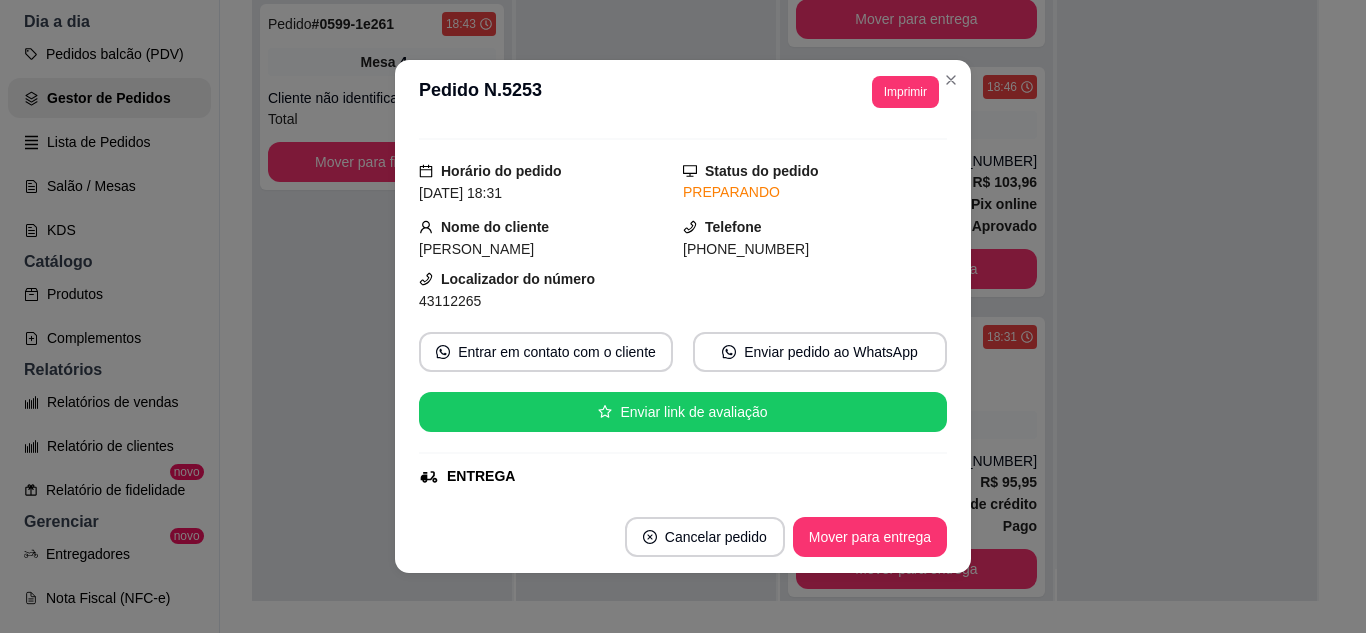scroll, scrollTop: 100, scrollLeft: 0, axis: vertical 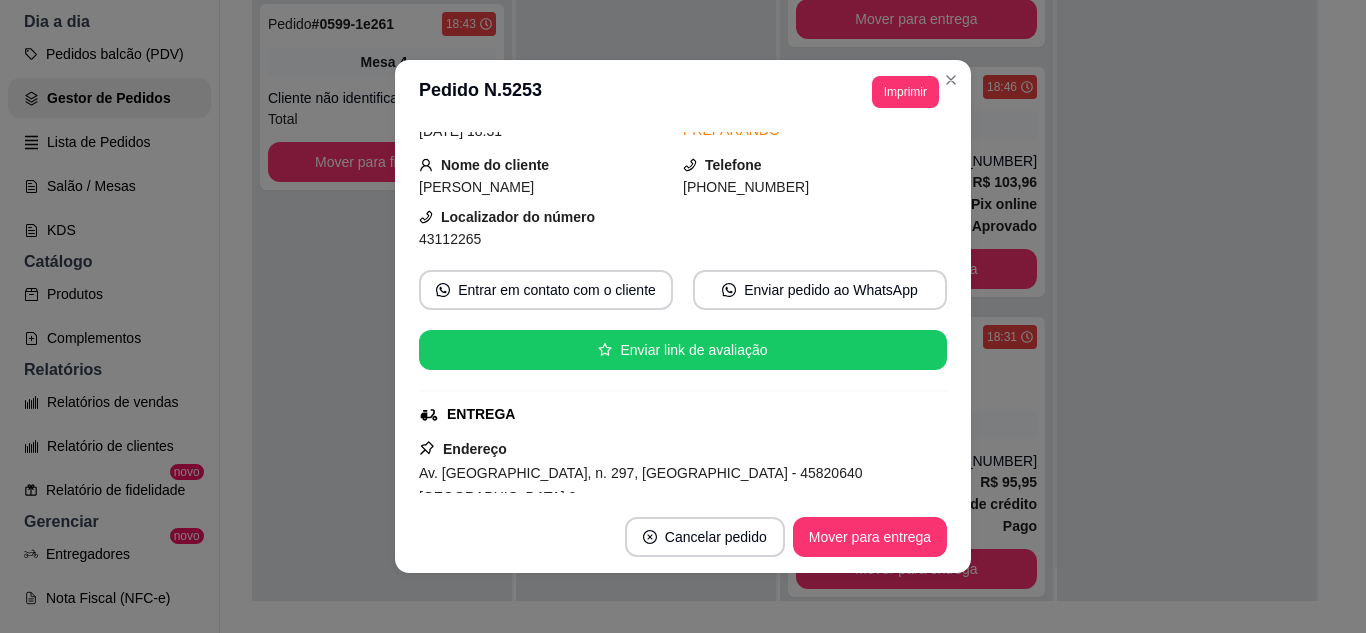 click on "Cancelar pedido Mover para entrega" at bounding box center [683, 537] 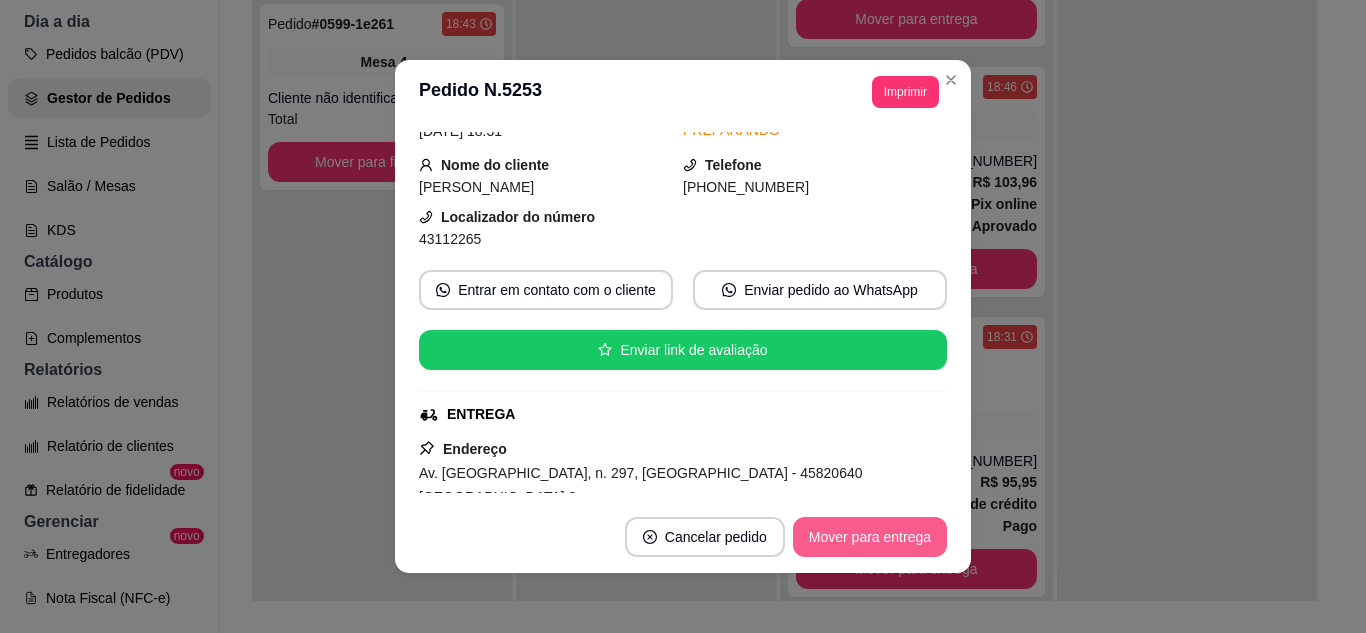 click on "Mover para entrega" at bounding box center [870, 537] 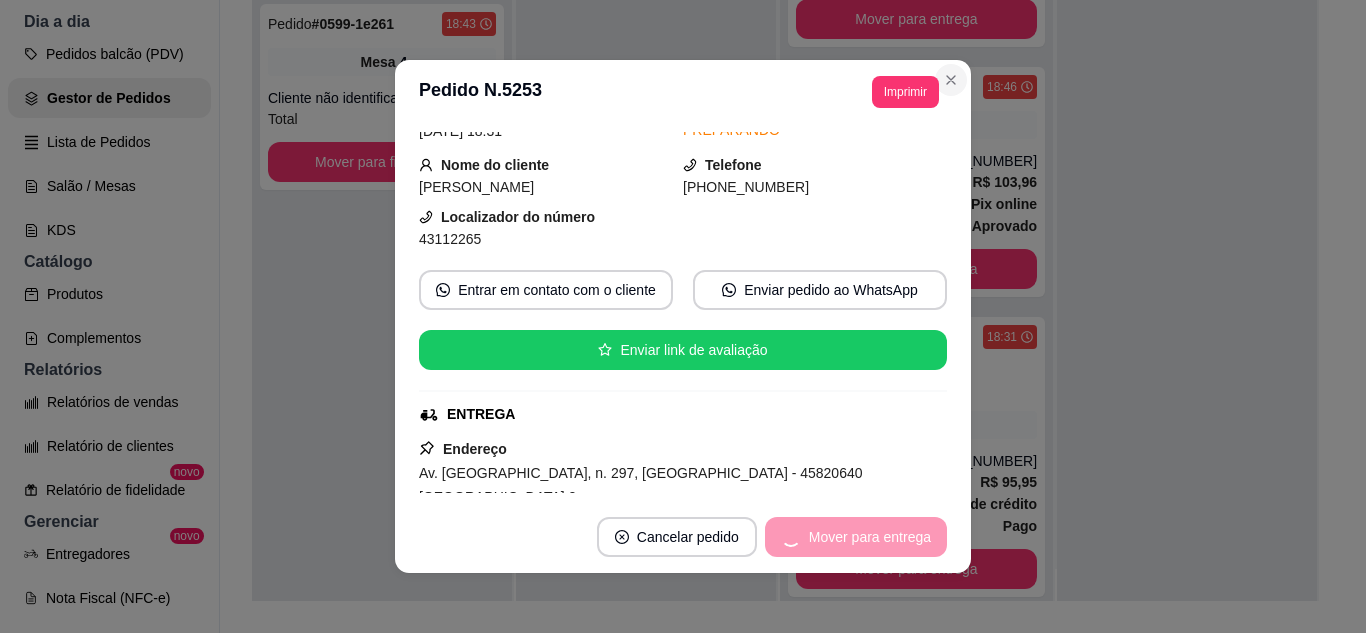 scroll, scrollTop: 165, scrollLeft: 0, axis: vertical 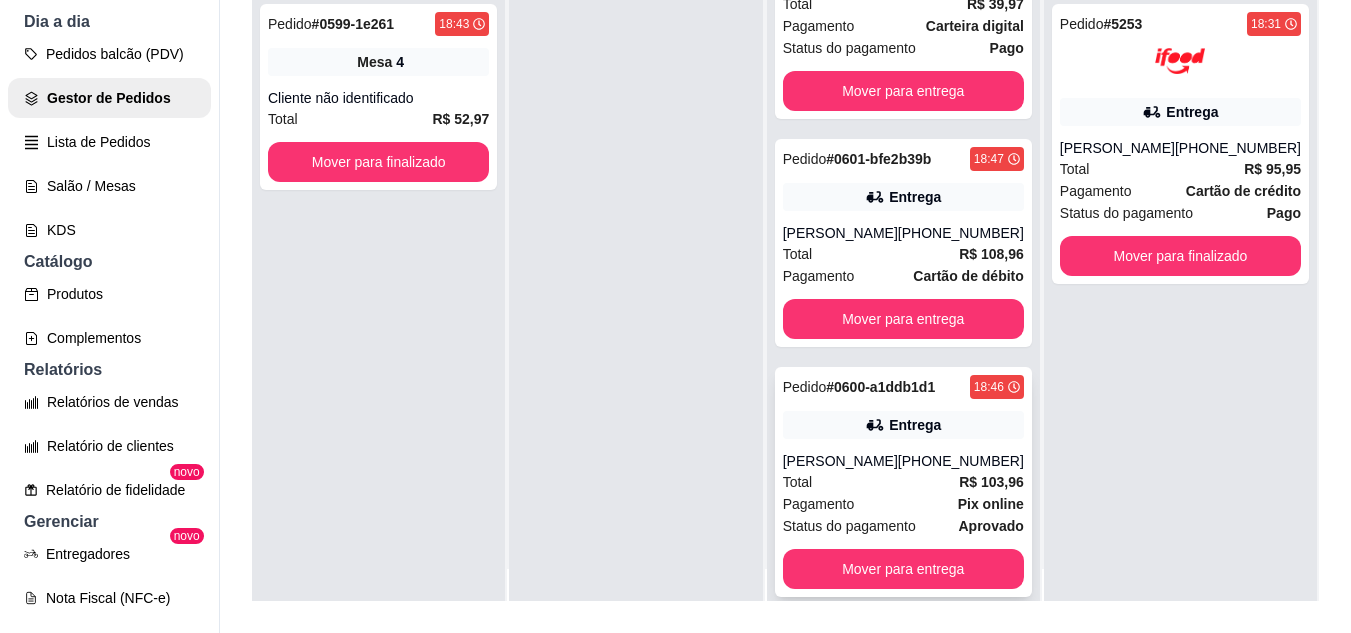 click on "Pedido  # 0600-a1ddb1d1 18:46 Entrega Laize Lima  [PHONE_NUMBER] Total R$ 103,96 Pagamento Pix online Status do pagamento aprovado Mover para entrega" at bounding box center [903, 482] 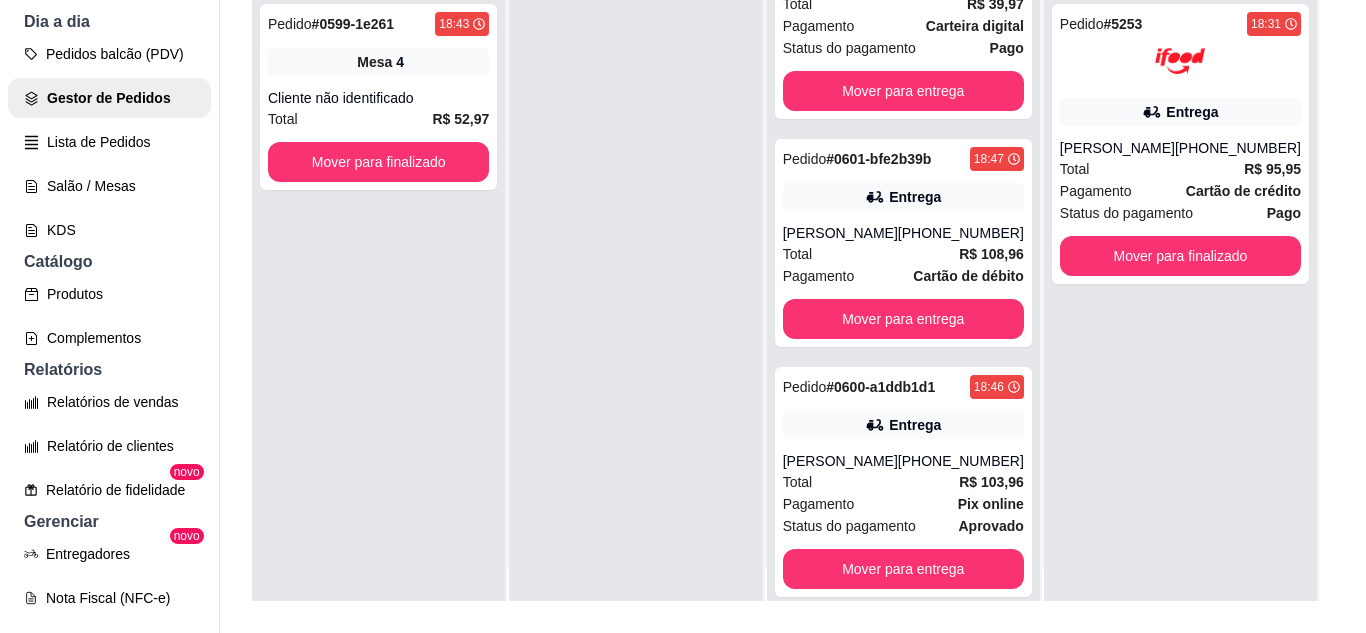 scroll, scrollTop: 100, scrollLeft: 0, axis: vertical 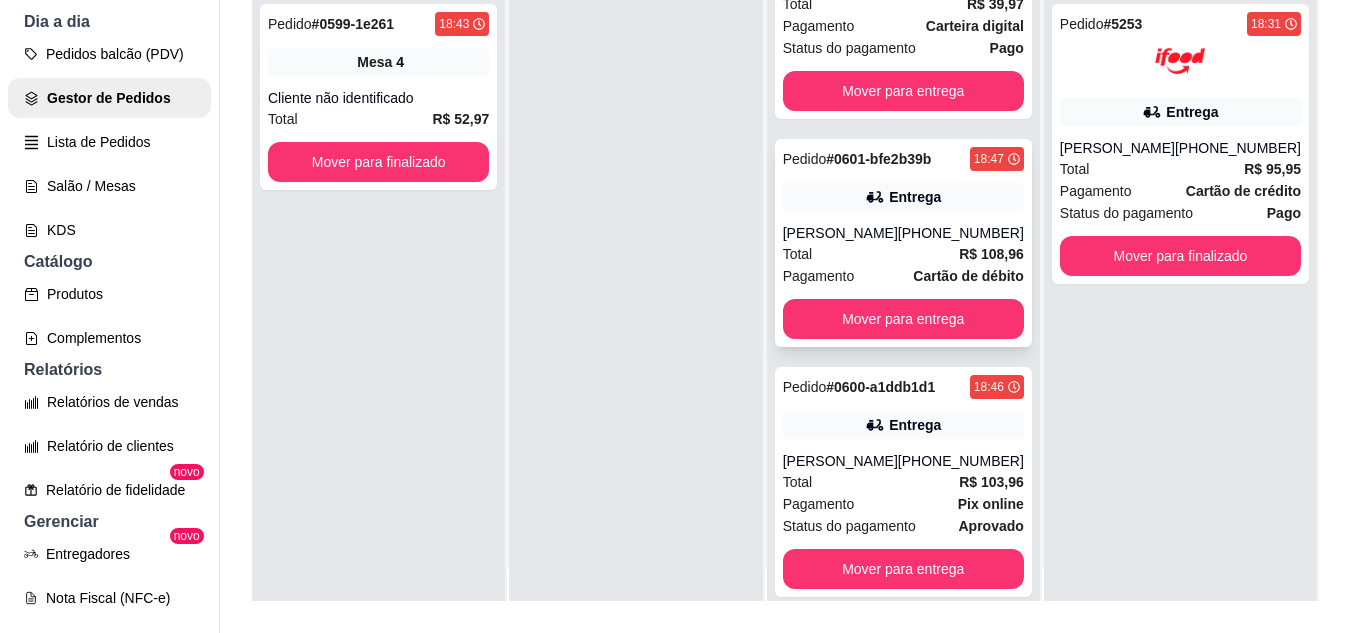 click on "Pedido  # 0601-bfe2b39b 18:47 Entrega Caique Queiroz  [PHONE_NUMBER] Total R$ 108,96 Pagamento Cartão de débito Mover para entrega" at bounding box center [903, 243] 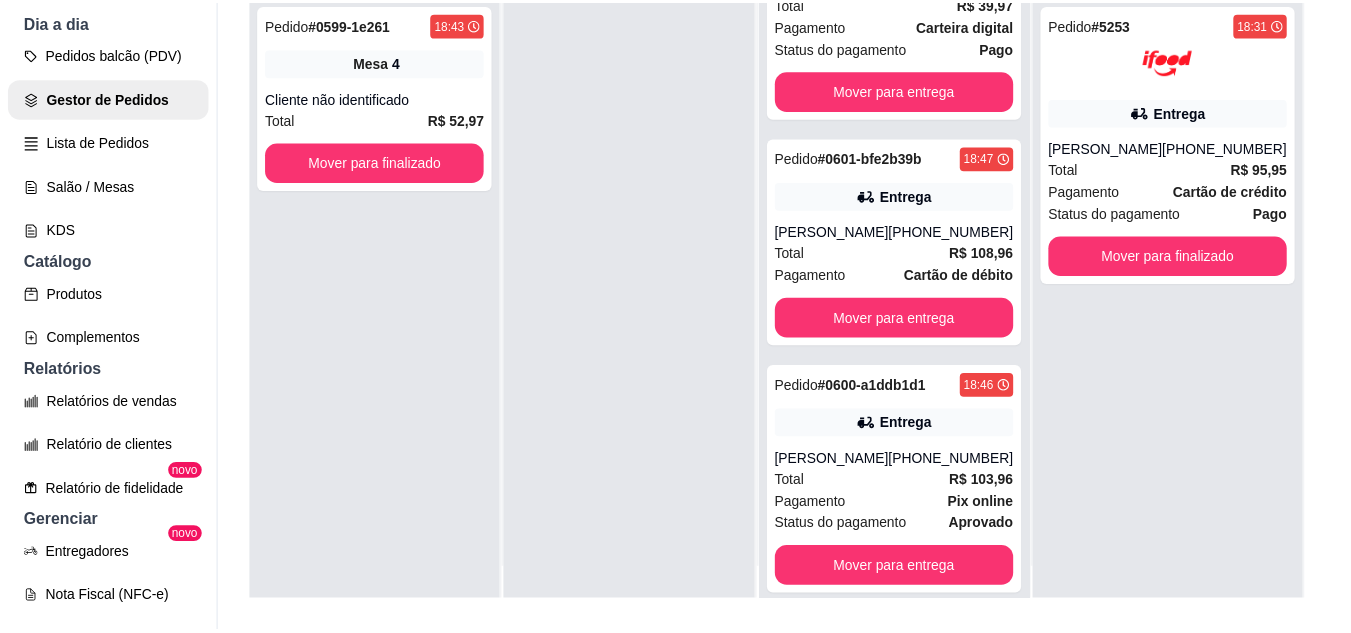 scroll, scrollTop: 100, scrollLeft: 0, axis: vertical 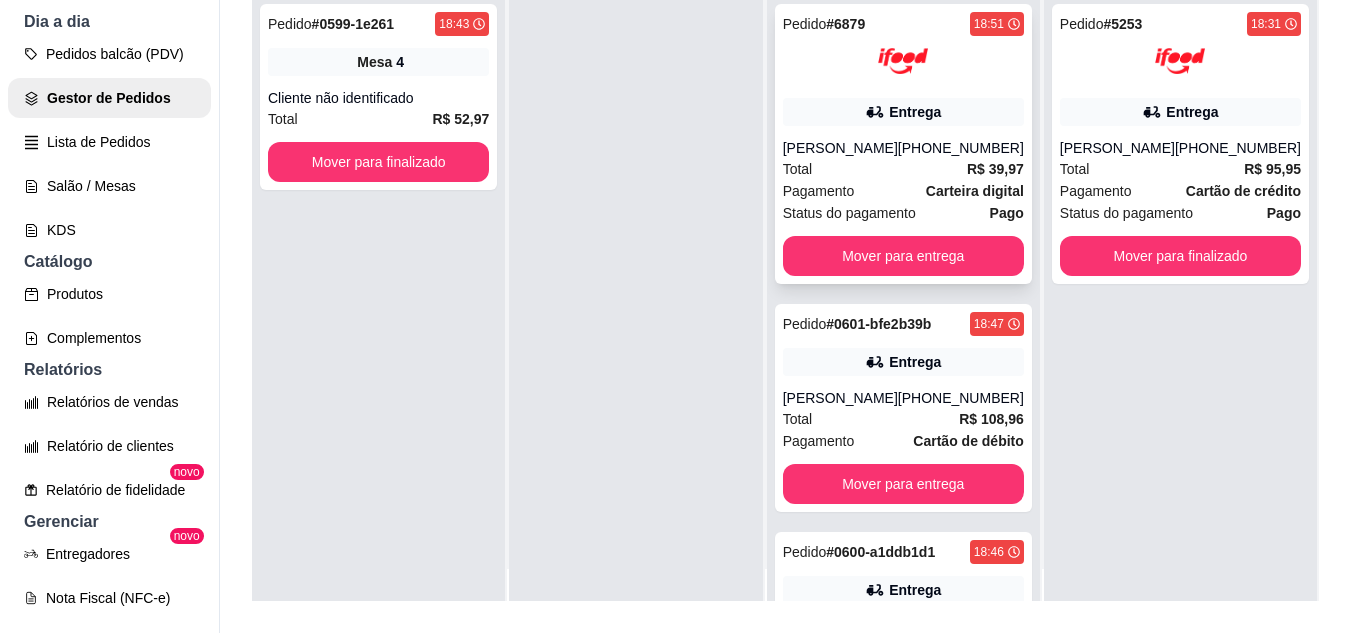 click at bounding box center [903, 61] 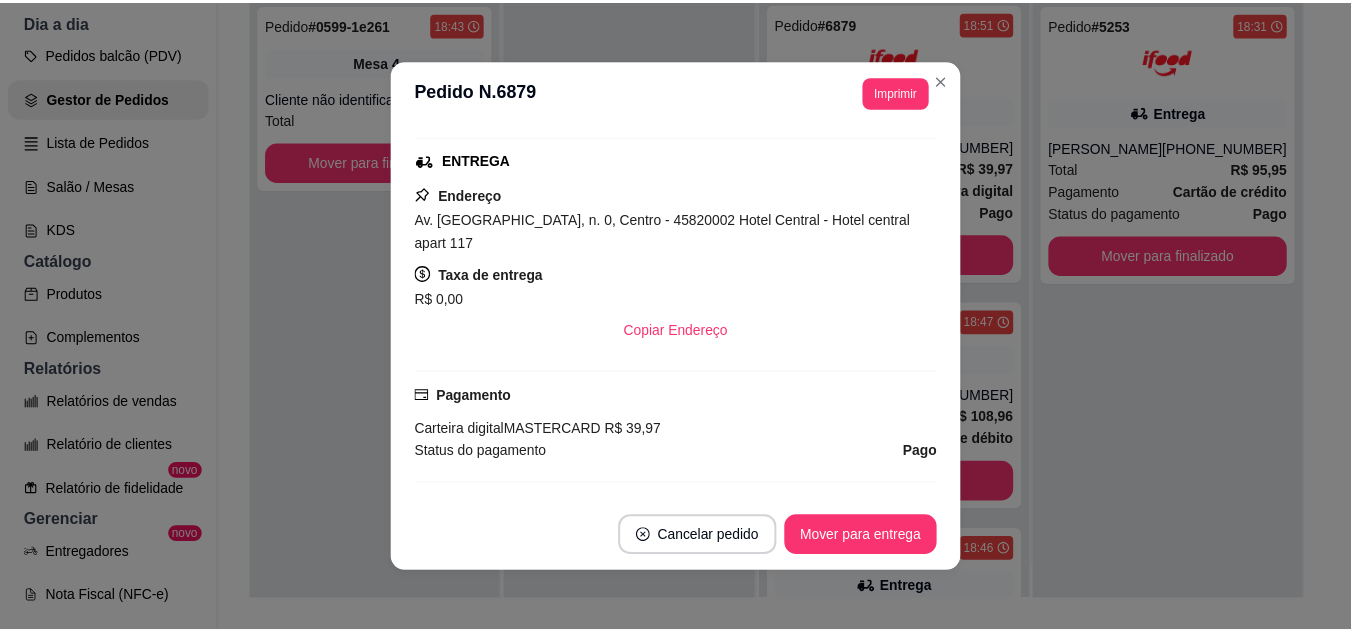 scroll, scrollTop: 700, scrollLeft: 0, axis: vertical 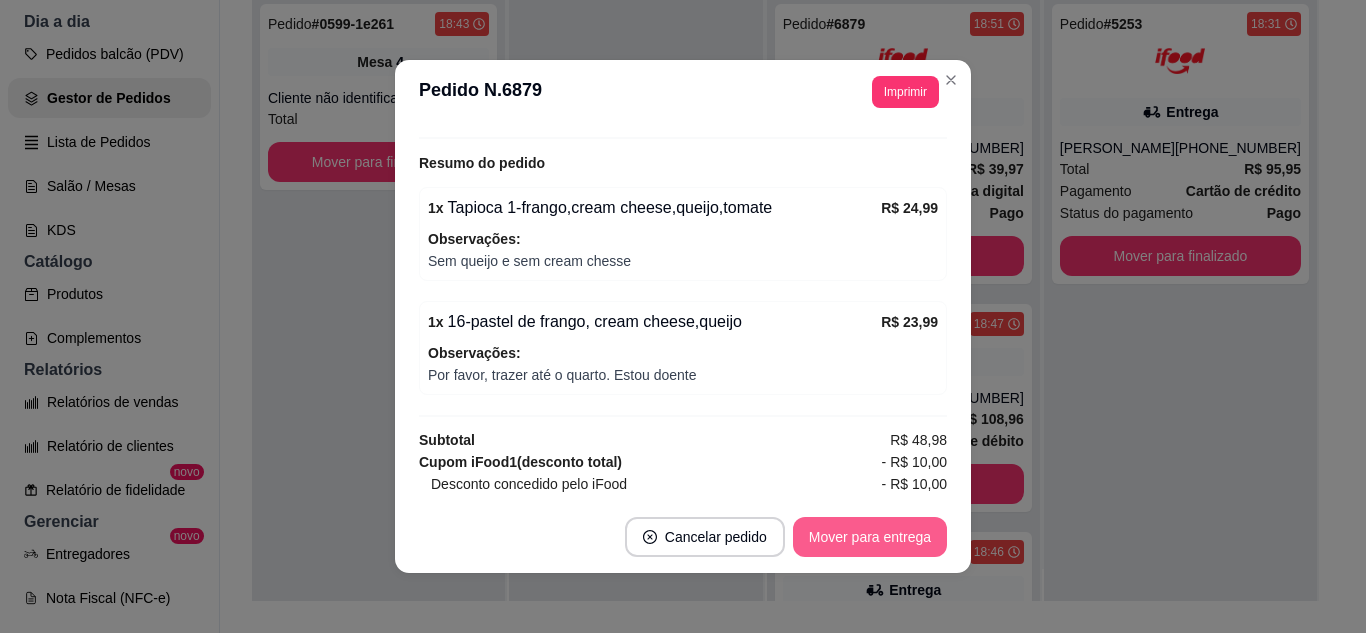 click on "Mover para entrega" at bounding box center [870, 537] 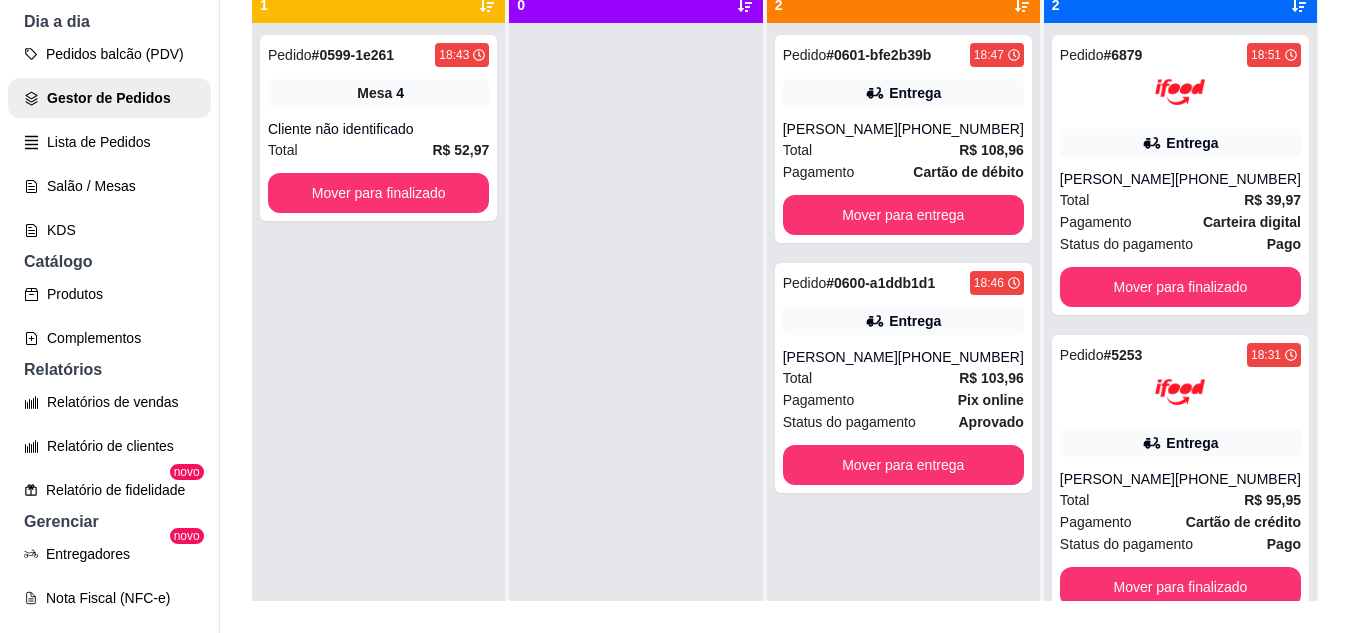 scroll, scrollTop: 0, scrollLeft: 0, axis: both 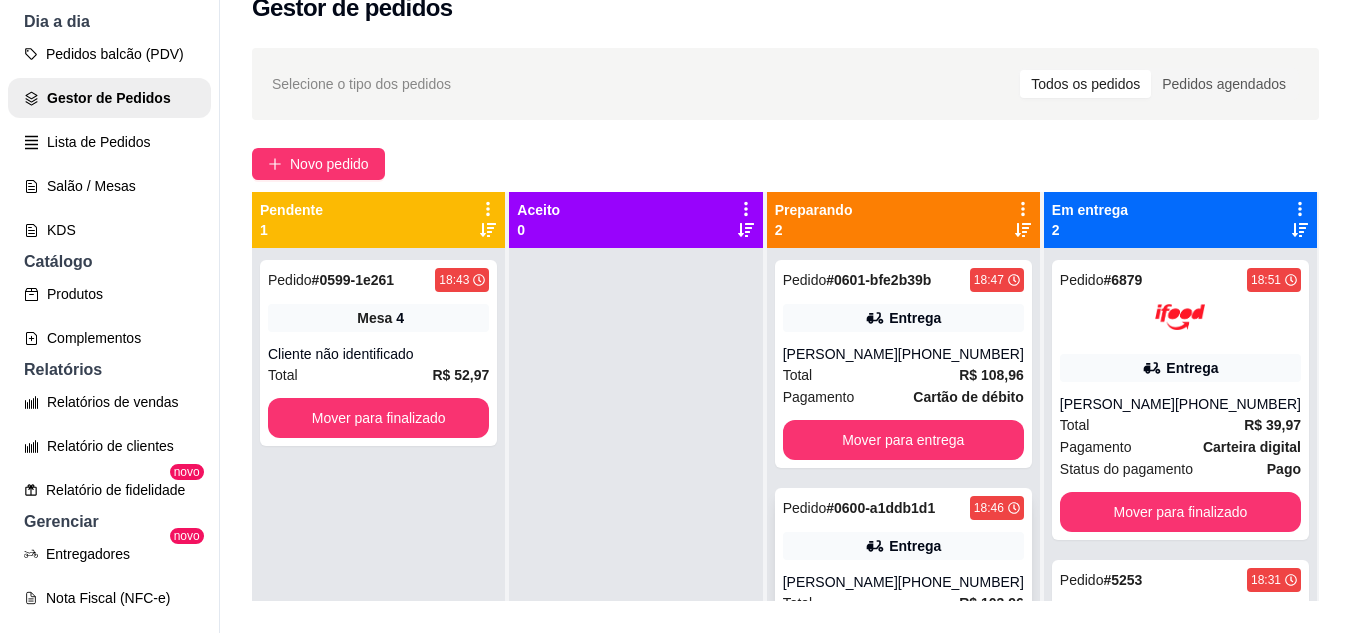 click on "Entrega" at bounding box center [903, 546] 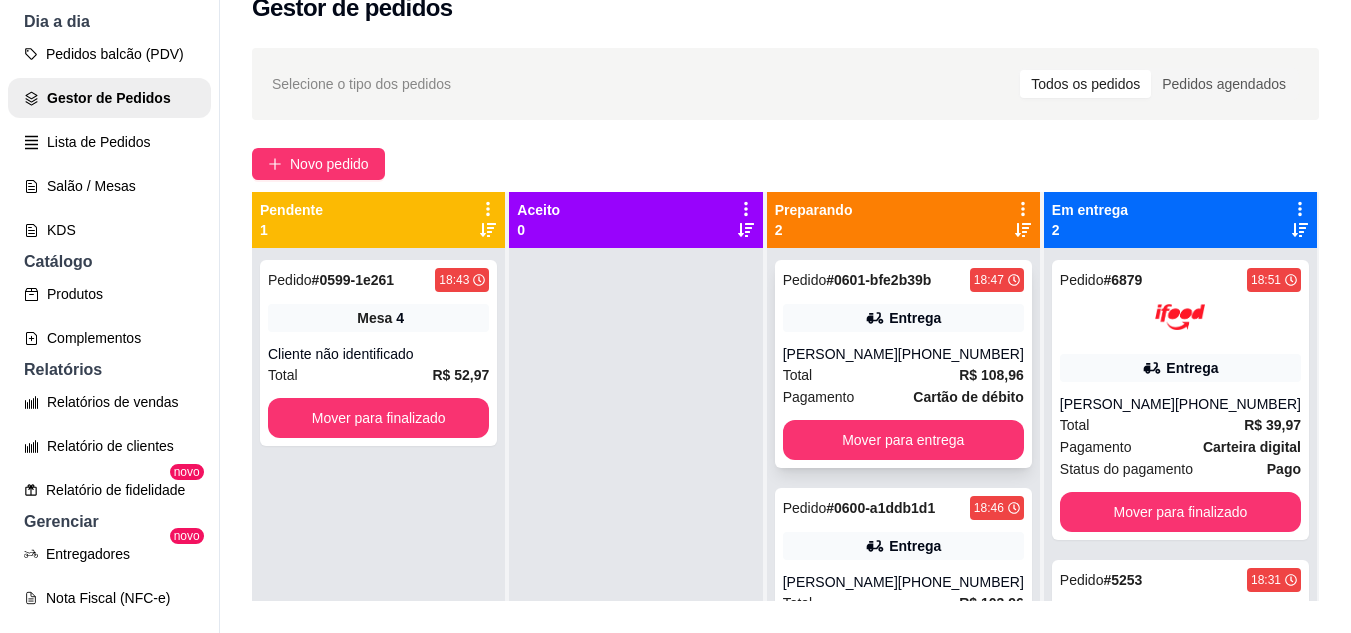 click on "Pedido  # 0601-bfe2b39b 18:47" at bounding box center [903, 280] 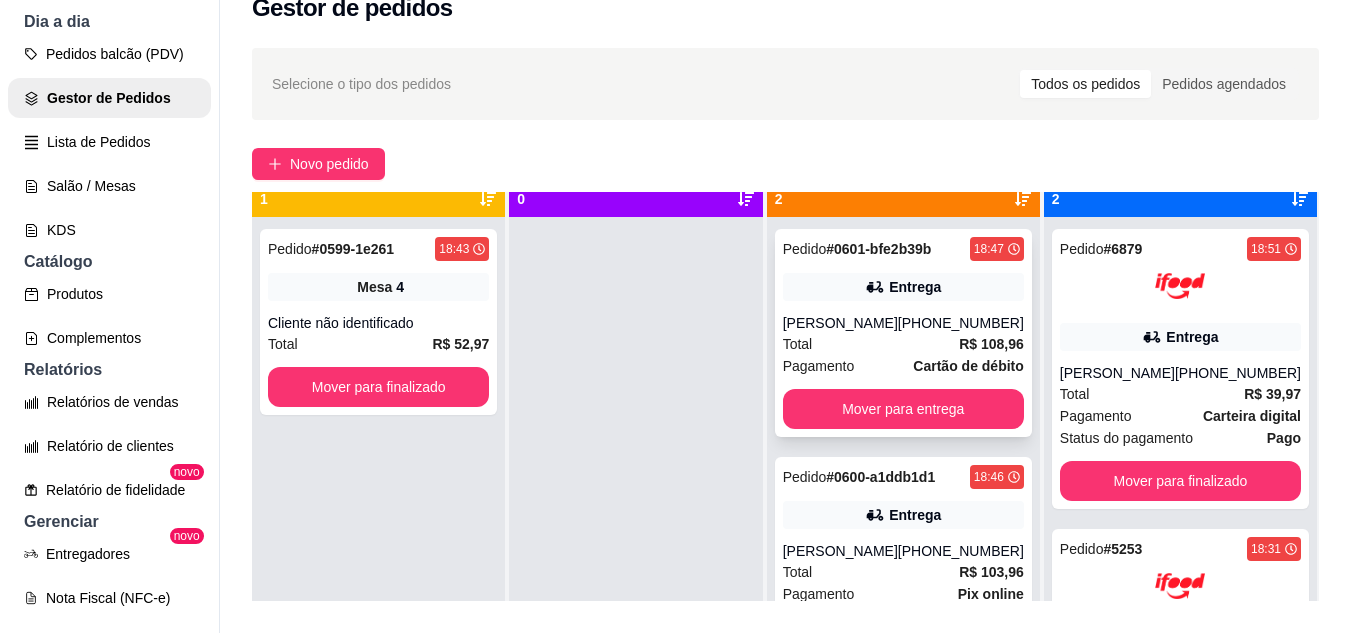 scroll, scrollTop: 56, scrollLeft: 0, axis: vertical 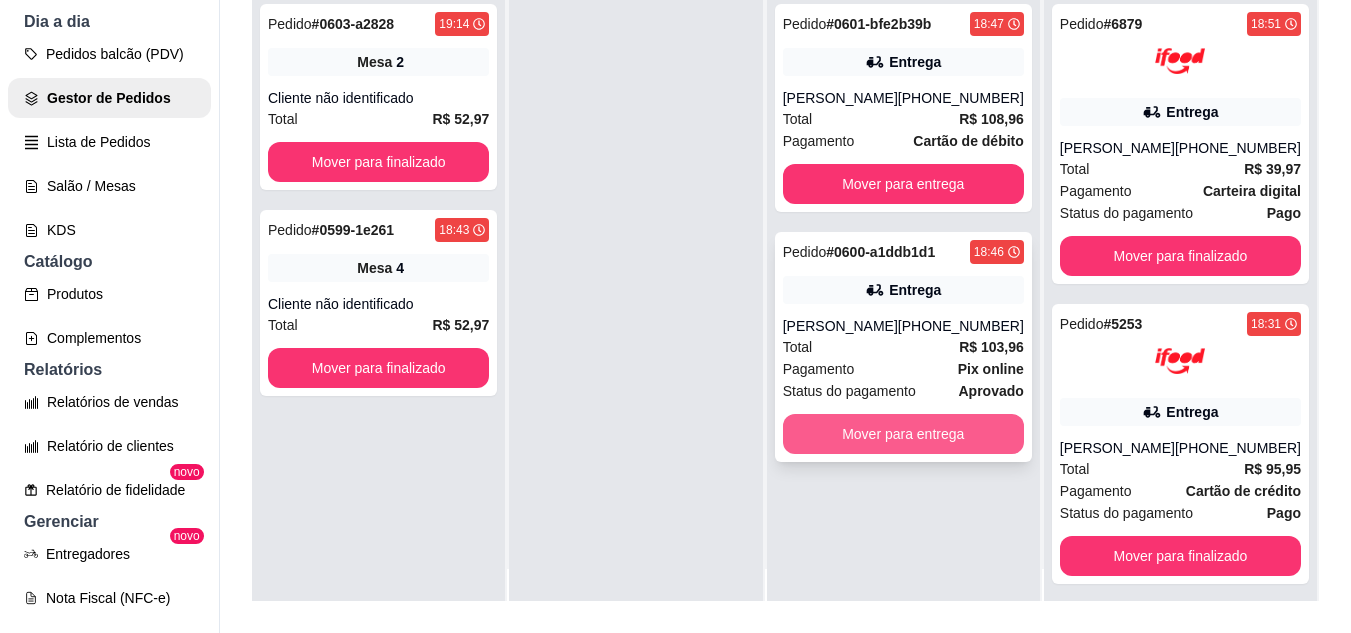 click on "Mover para entrega" at bounding box center (903, 434) 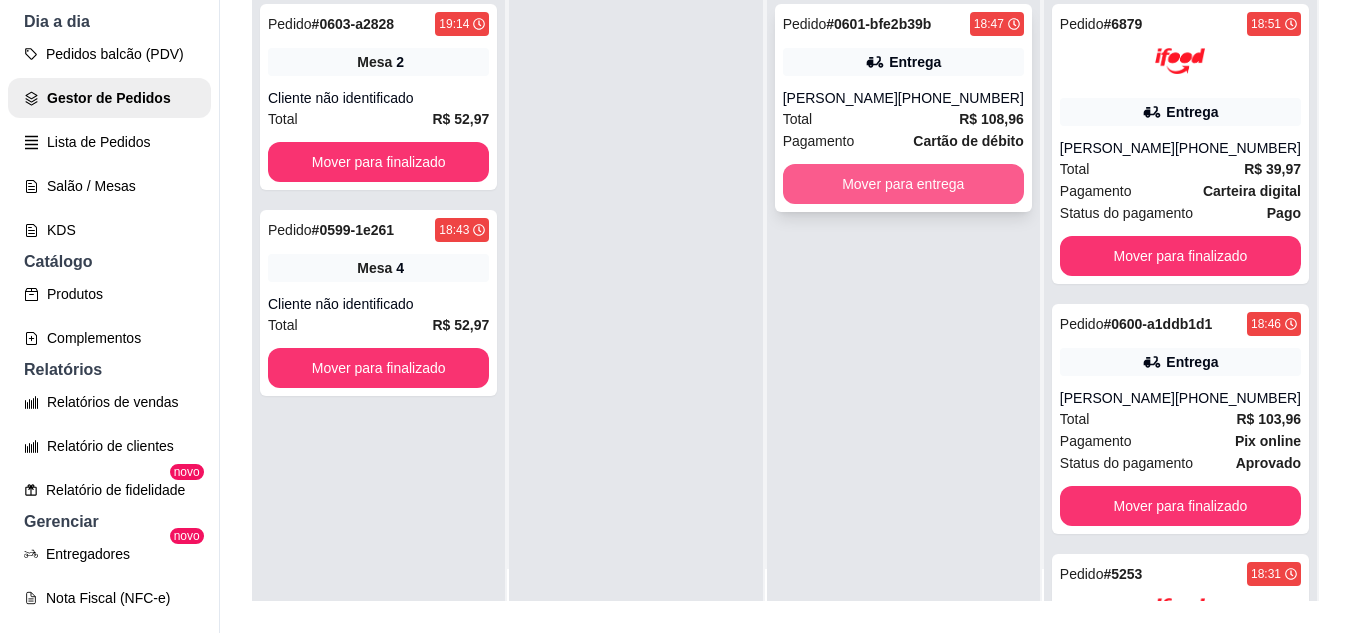 click on "Mover para entrega" at bounding box center (903, 184) 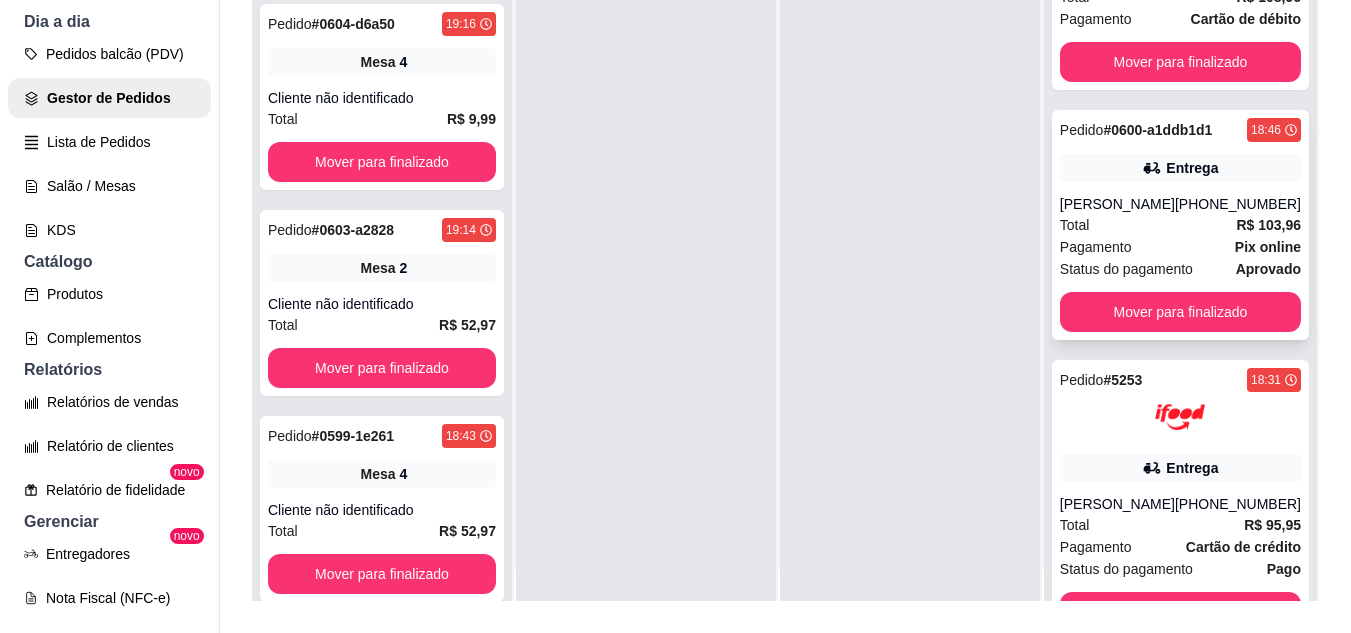 scroll, scrollTop: 465, scrollLeft: 0, axis: vertical 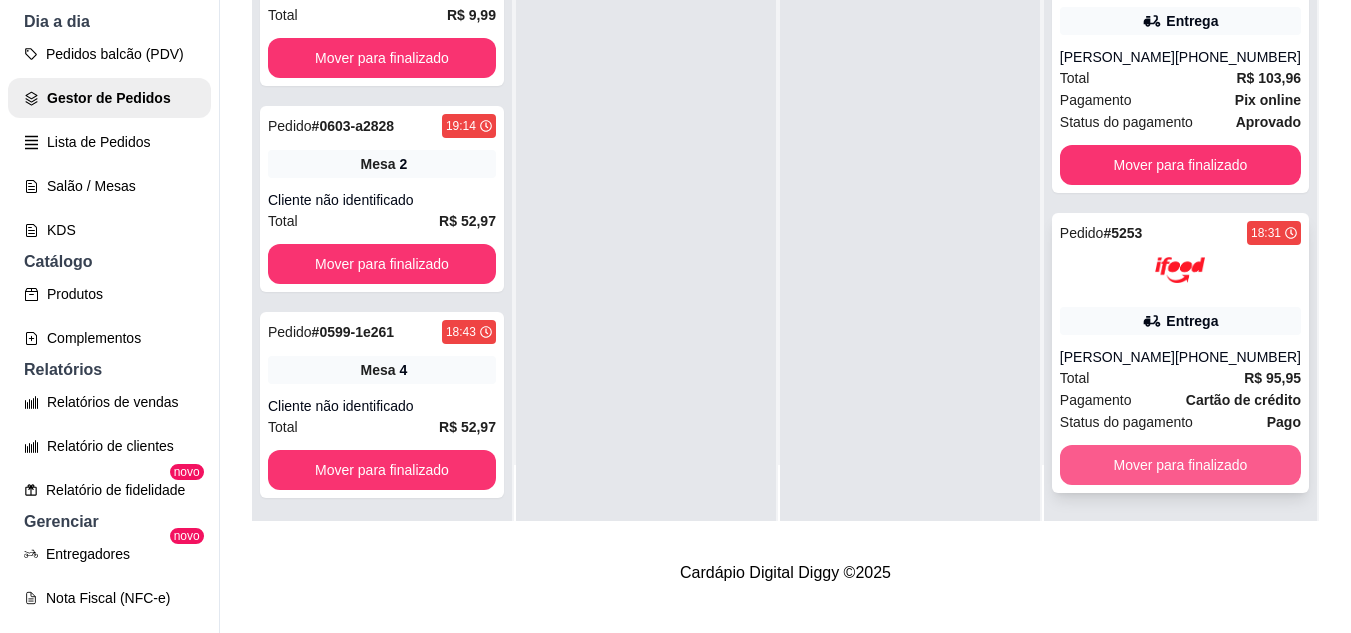click on "Mover para finalizado" at bounding box center (1180, 465) 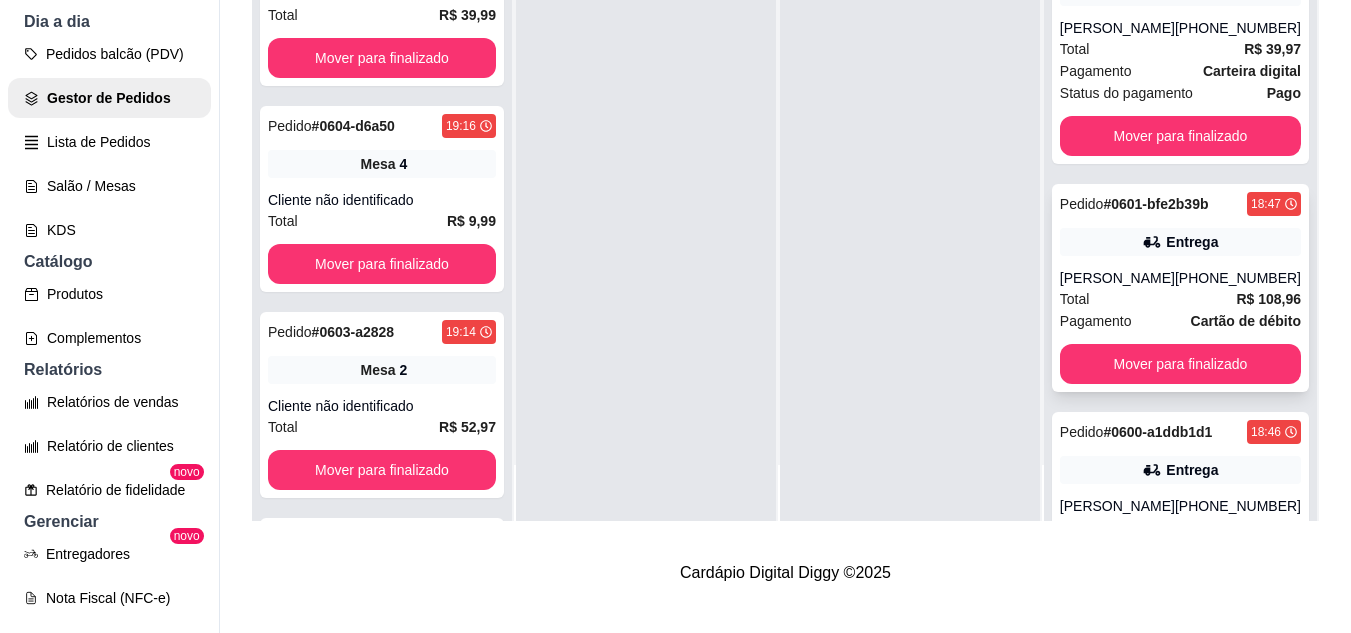 scroll, scrollTop: 0, scrollLeft: 0, axis: both 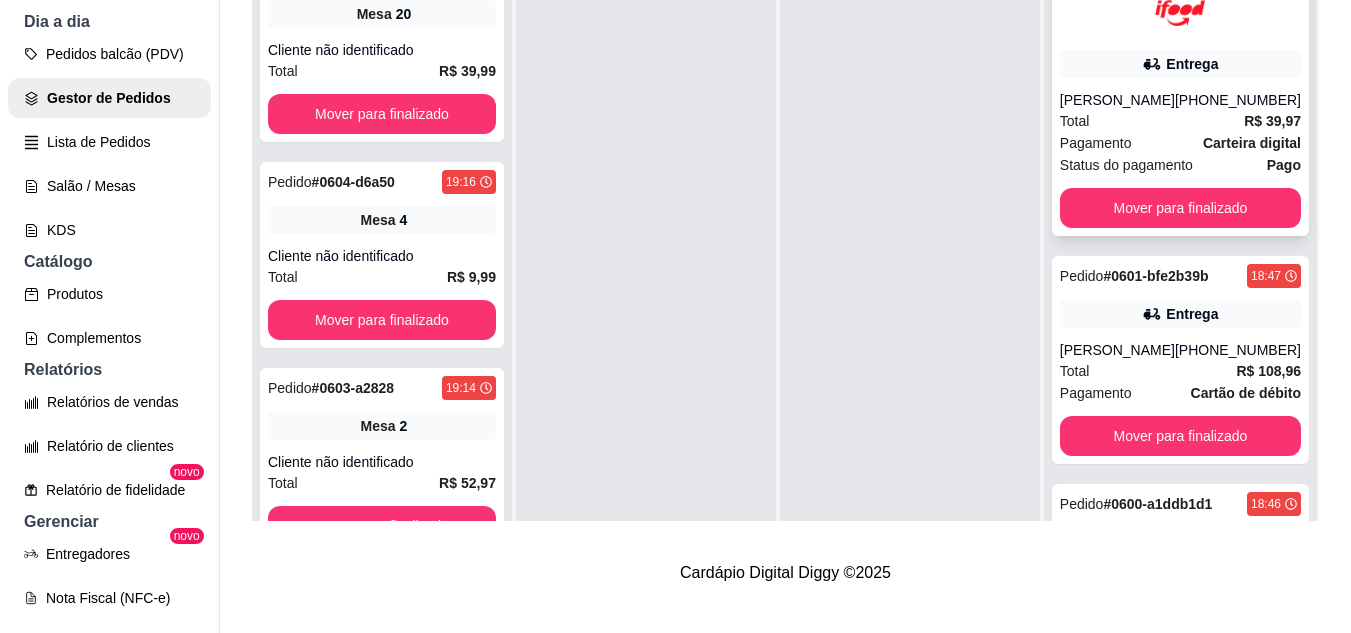 click on "Pagamento" at bounding box center [1096, 143] 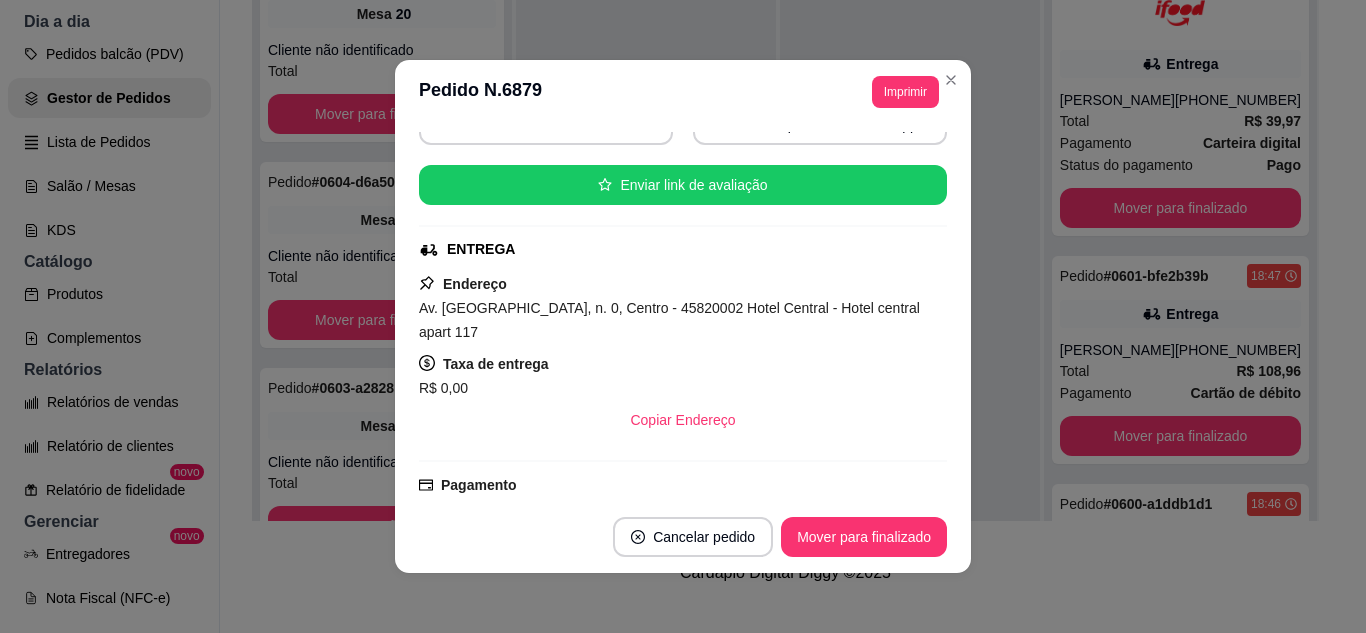 scroll, scrollTop: 300, scrollLeft: 0, axis: vertical 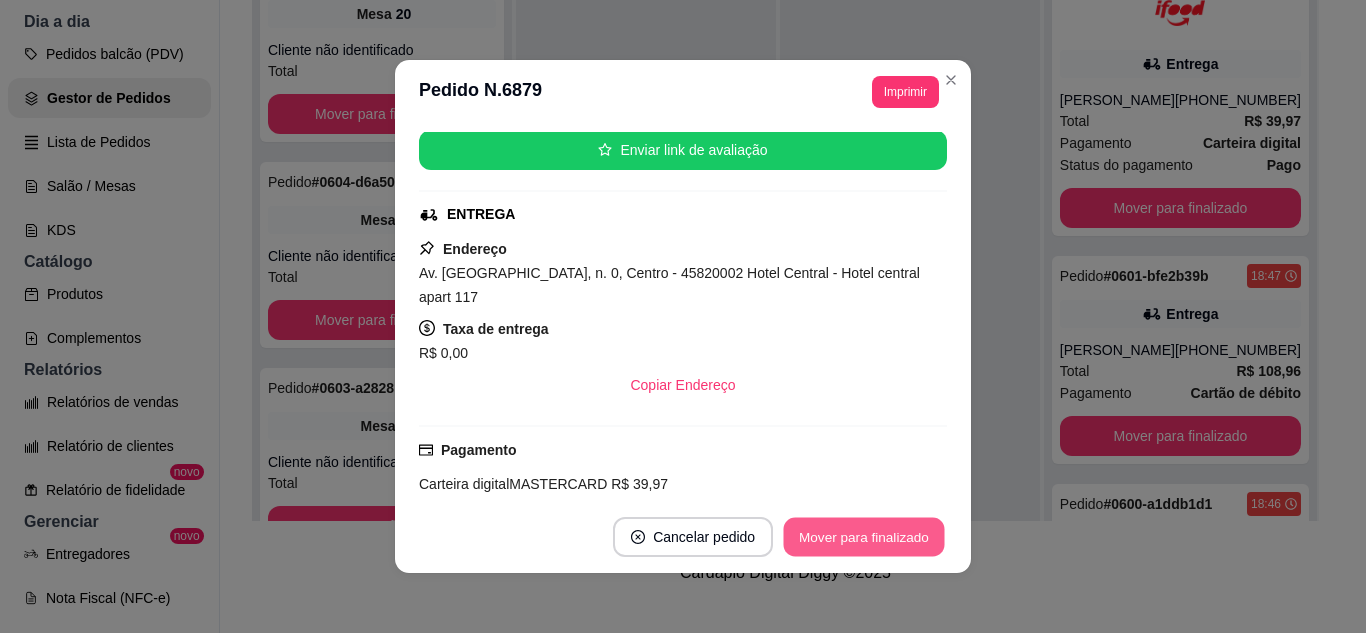 click on "Mover para finalizado" at bounding box center [864, 537] 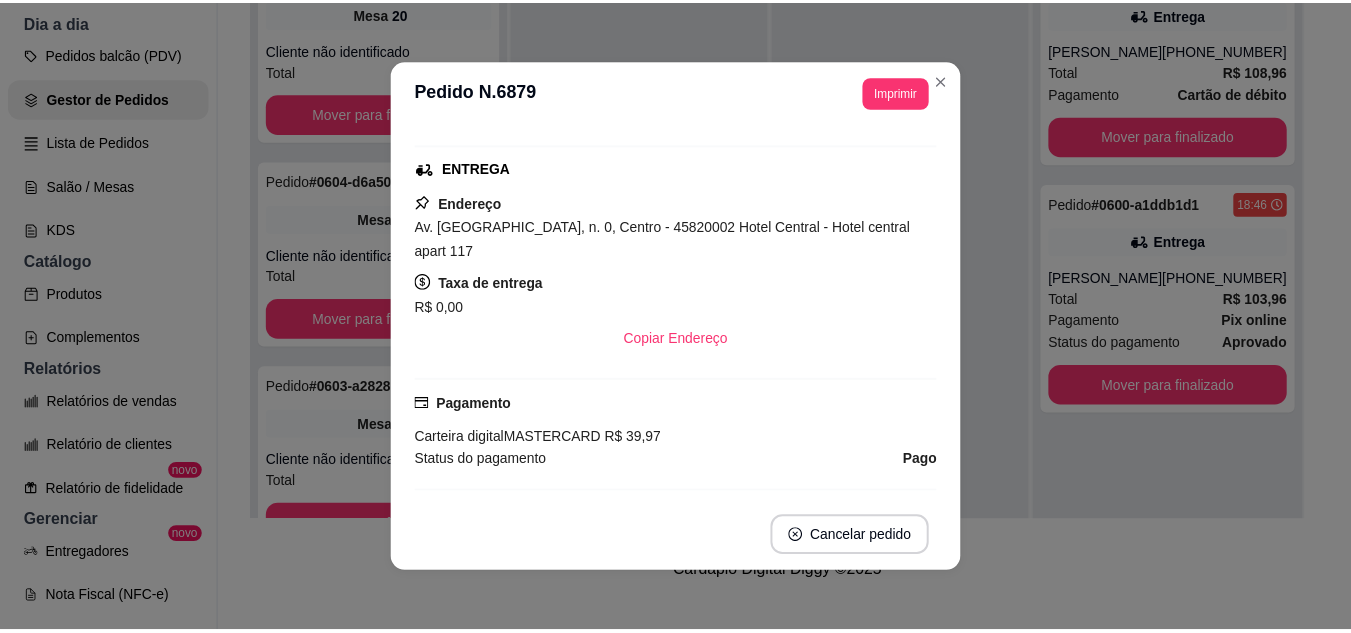 scroll, scrollTop: 254, scrollLeft: 0, axis: vertical 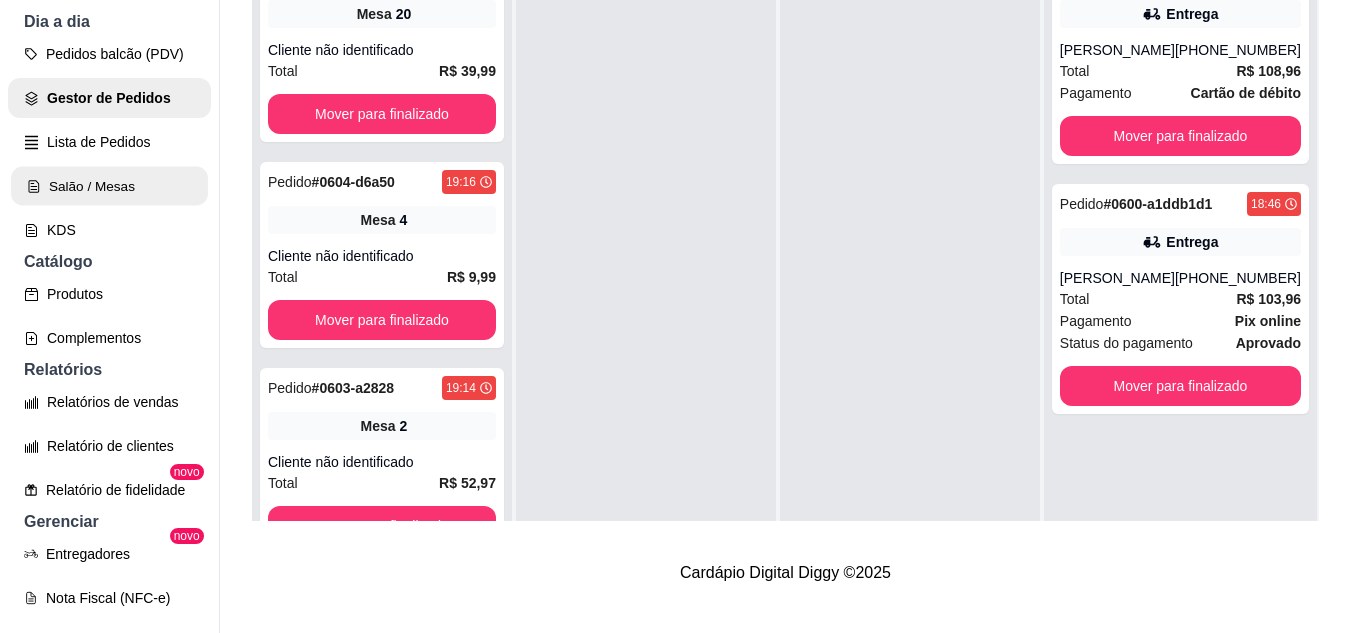 click on "Salão / Mesas" at bounding box center [109, 186] 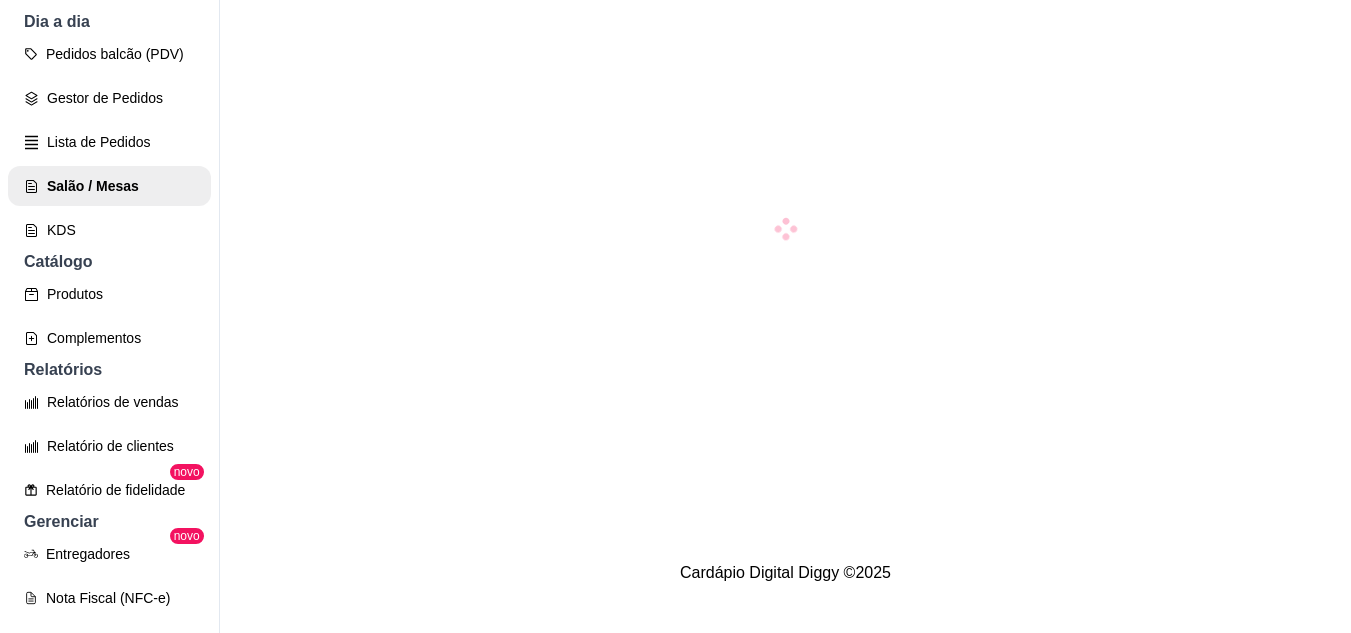 scroll, scrollTop: 0, scrollLeft: 0, axis: both 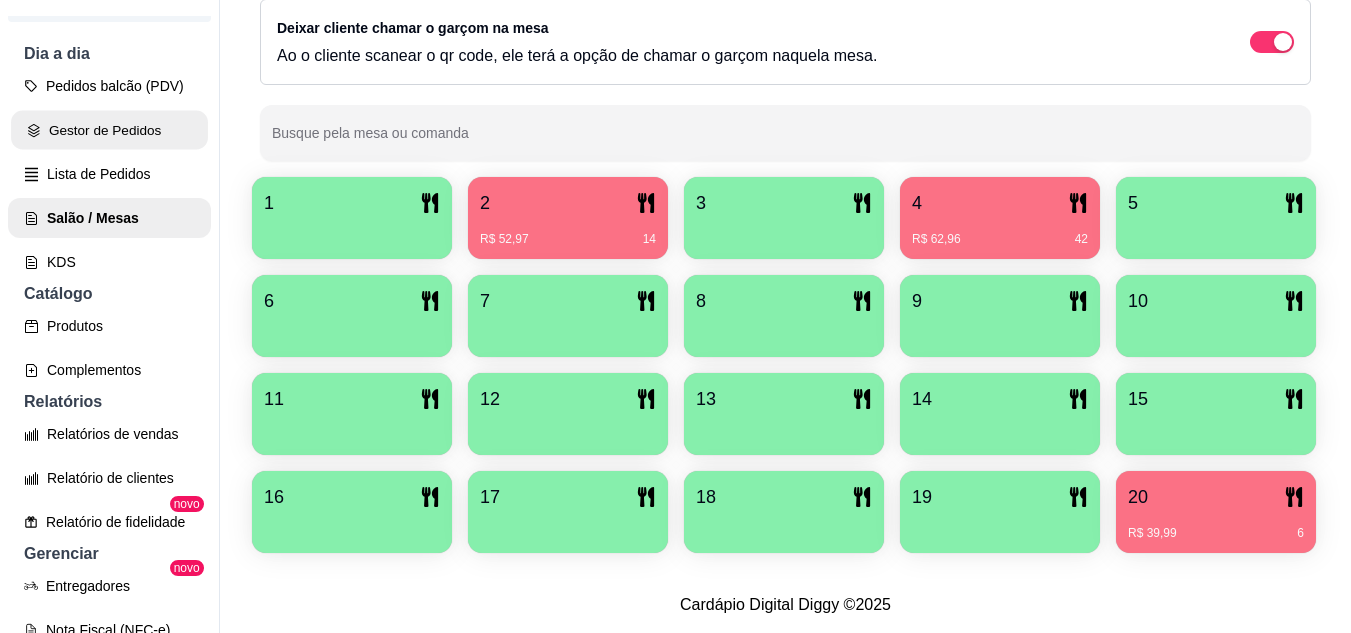 click on "Gestor de Pedidos" at bounding box center (109, 130) 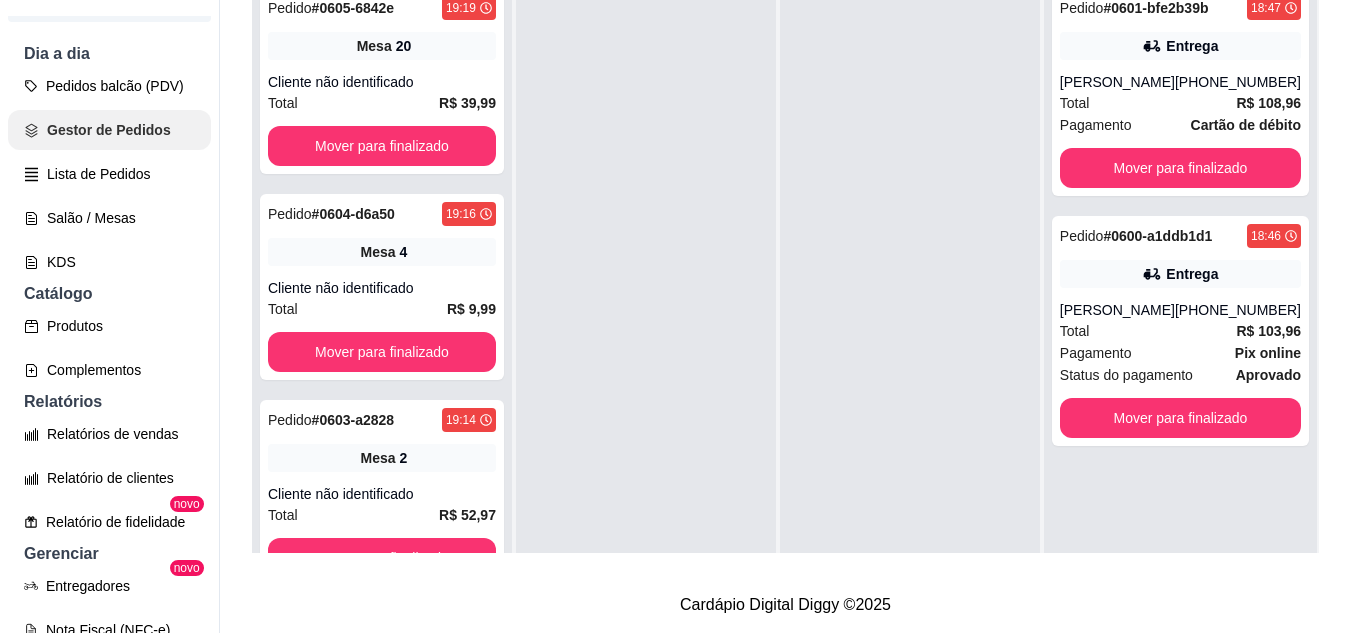 scroll, scrollTop: 0, scrollLeft: 0, axis: both 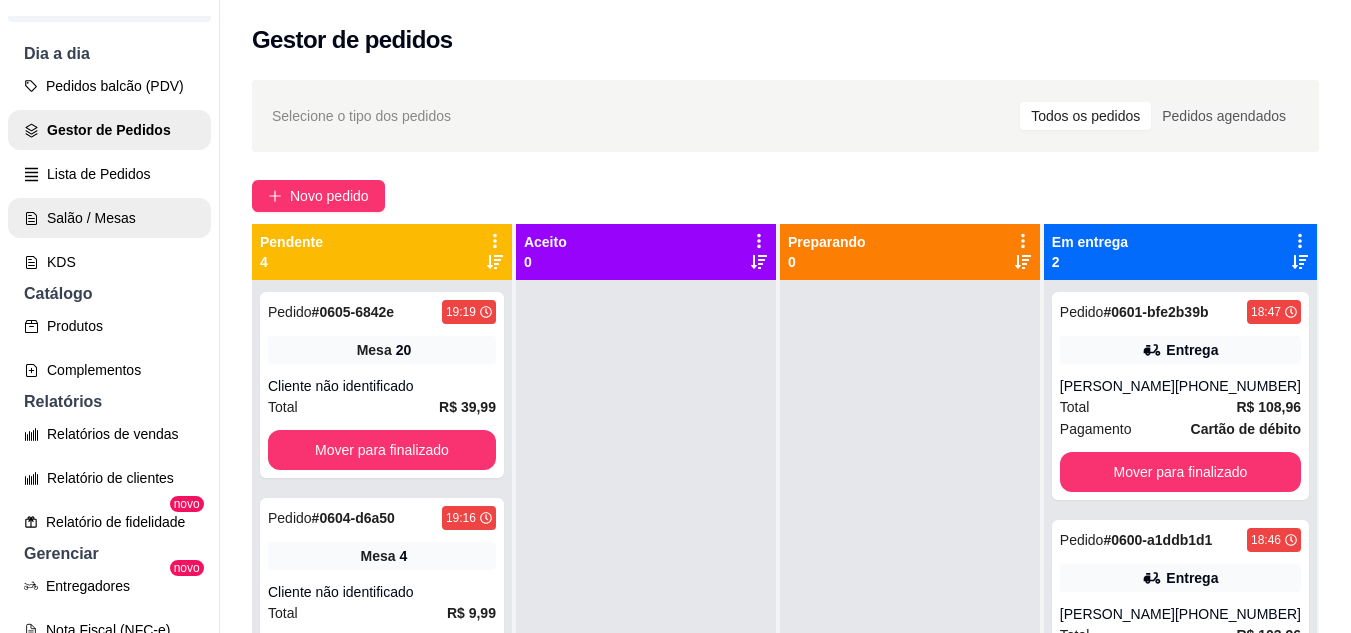 click on "Salão / Mesas" at bounding box center [109, 218] 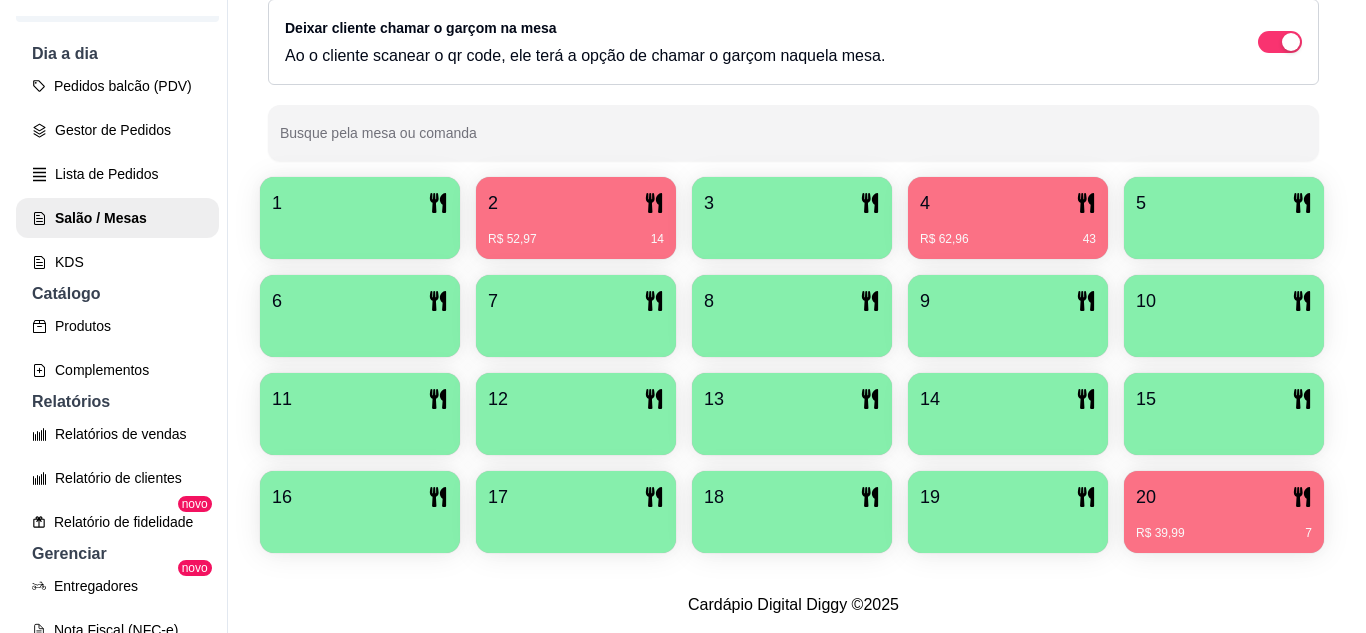 scroll, scrollTop: 425, scrollLeft: 0, axis: vertical 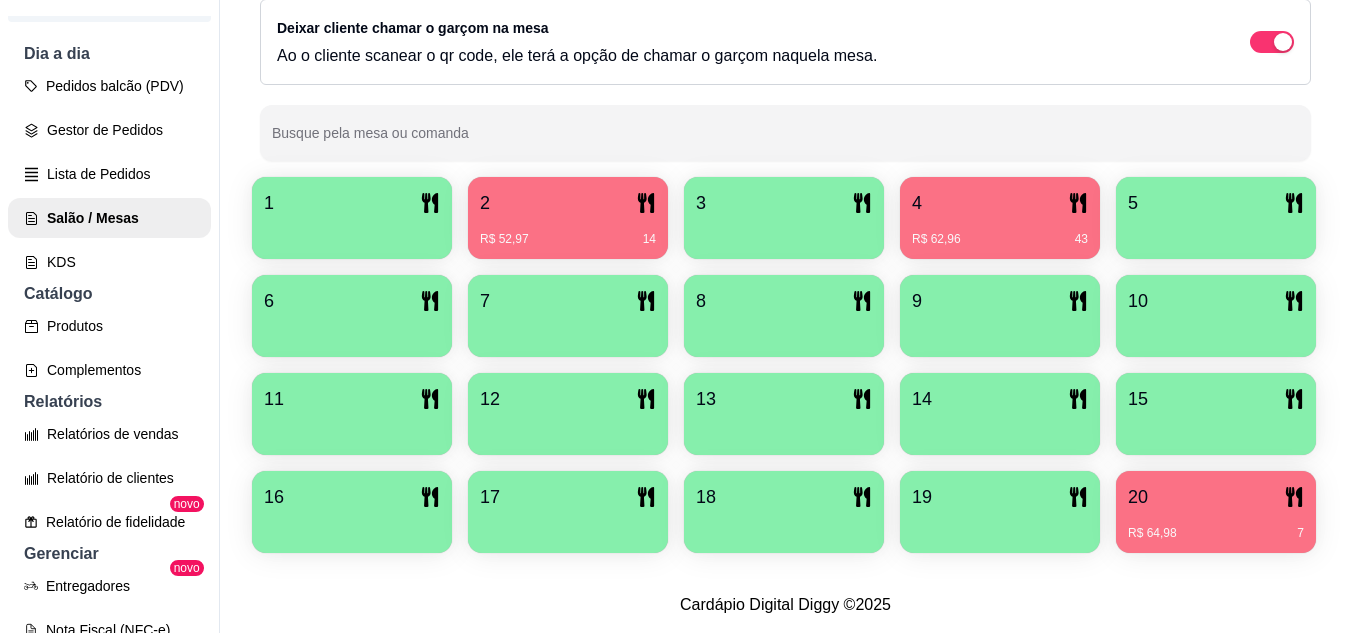 click on "20 R$ 64,98 7" at bounding box center [1216, 512] 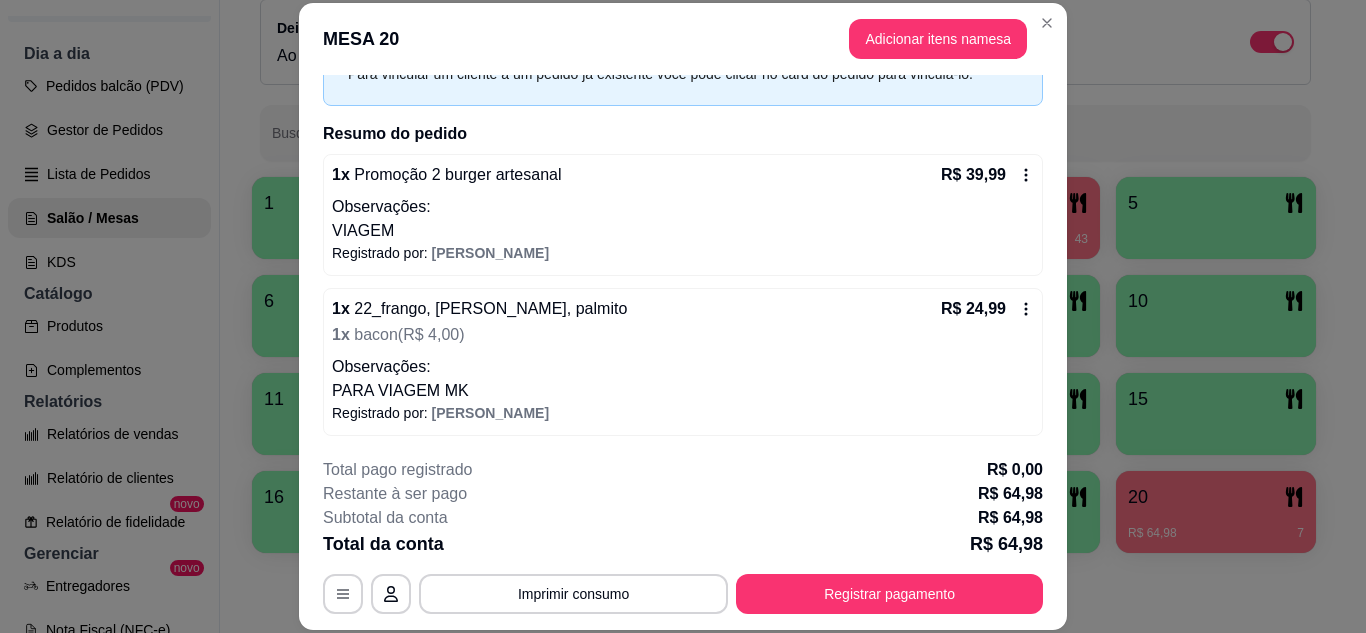 scroll, scrollTop: 112, scrollLeft: 0, axis: vertical 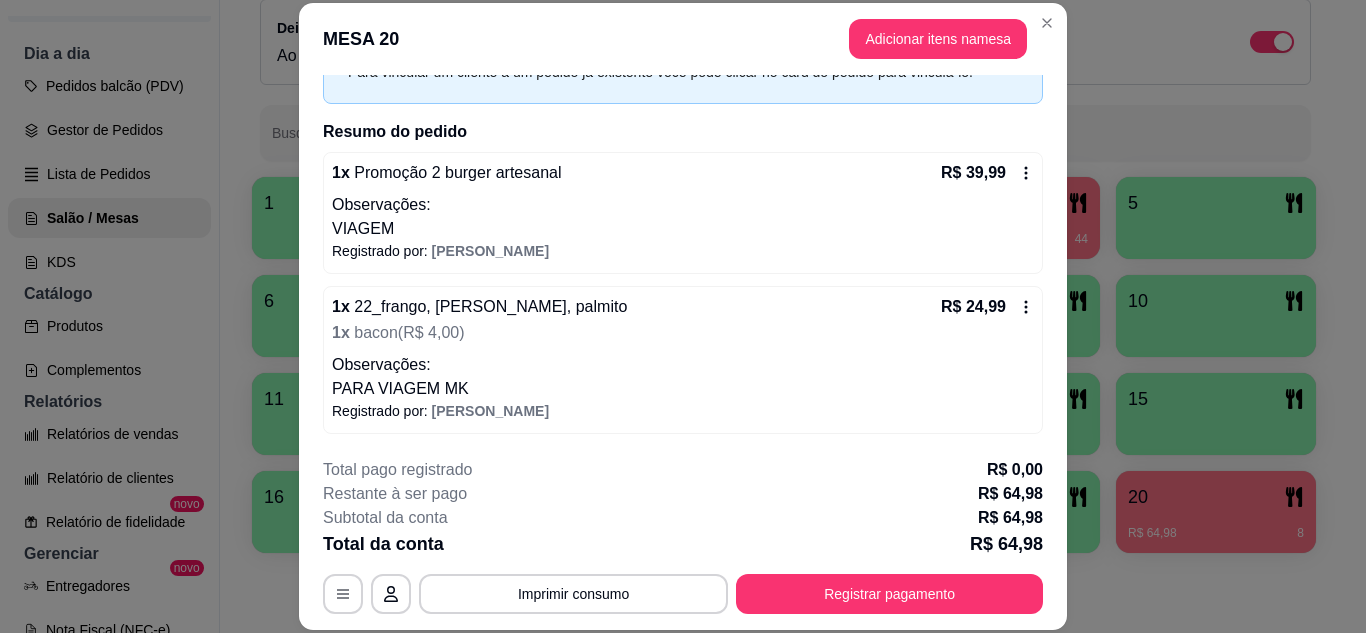 click on "R$ 24,99" at bounding box center [987, 307] 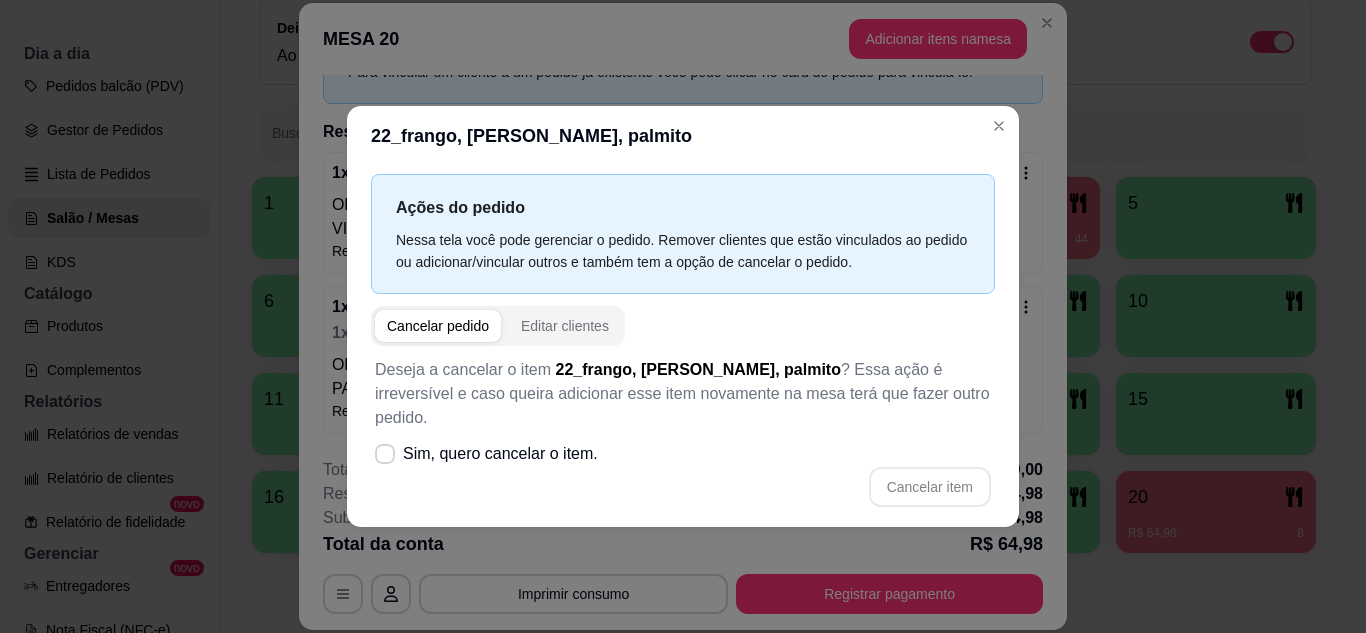 click on "Sim, quero cancelar o item." at bounding box center (486, 454) 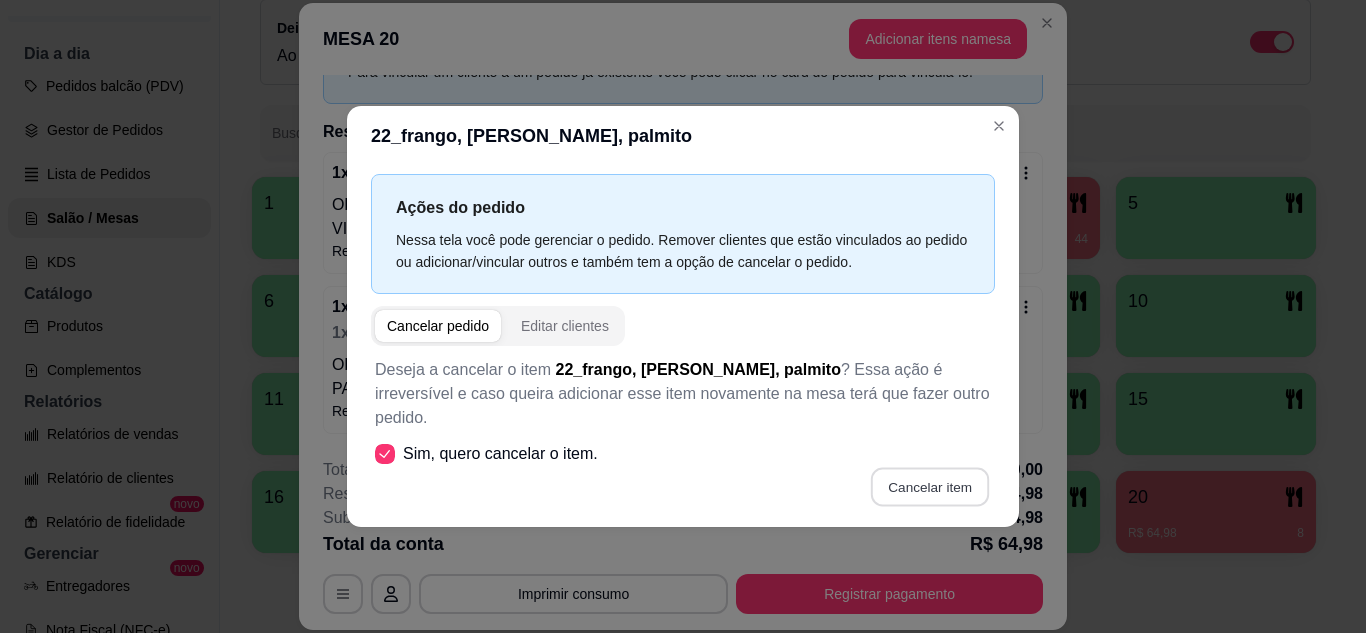 click on "Cancelar item" at bounding box center [929, 486] 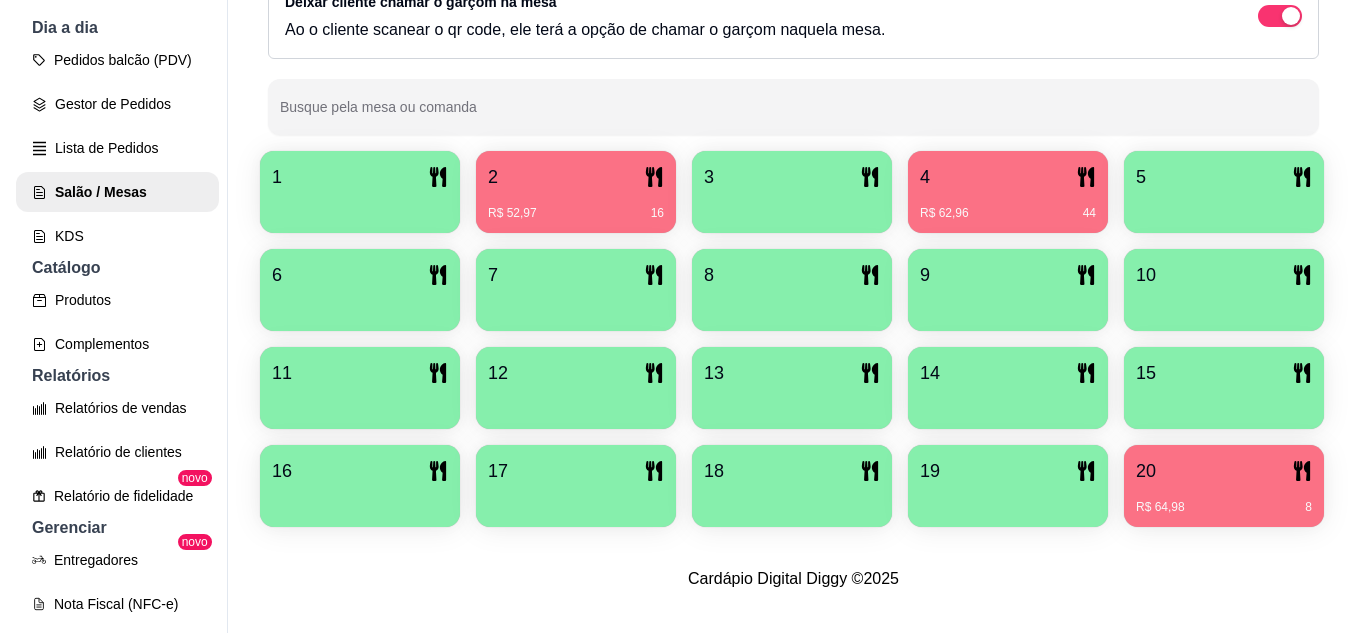 scroll, scrollTop: 32, scrollLeft: 0, axis: vertical 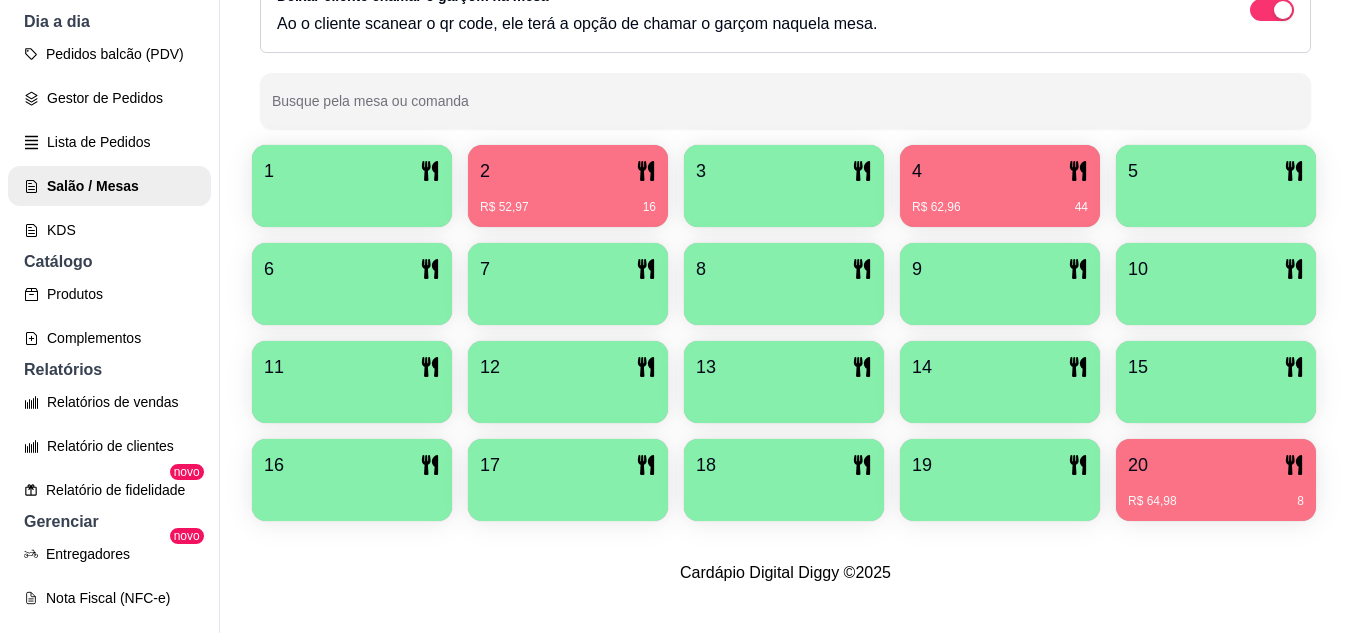 click on "20" at bounding box center [1216, 465] 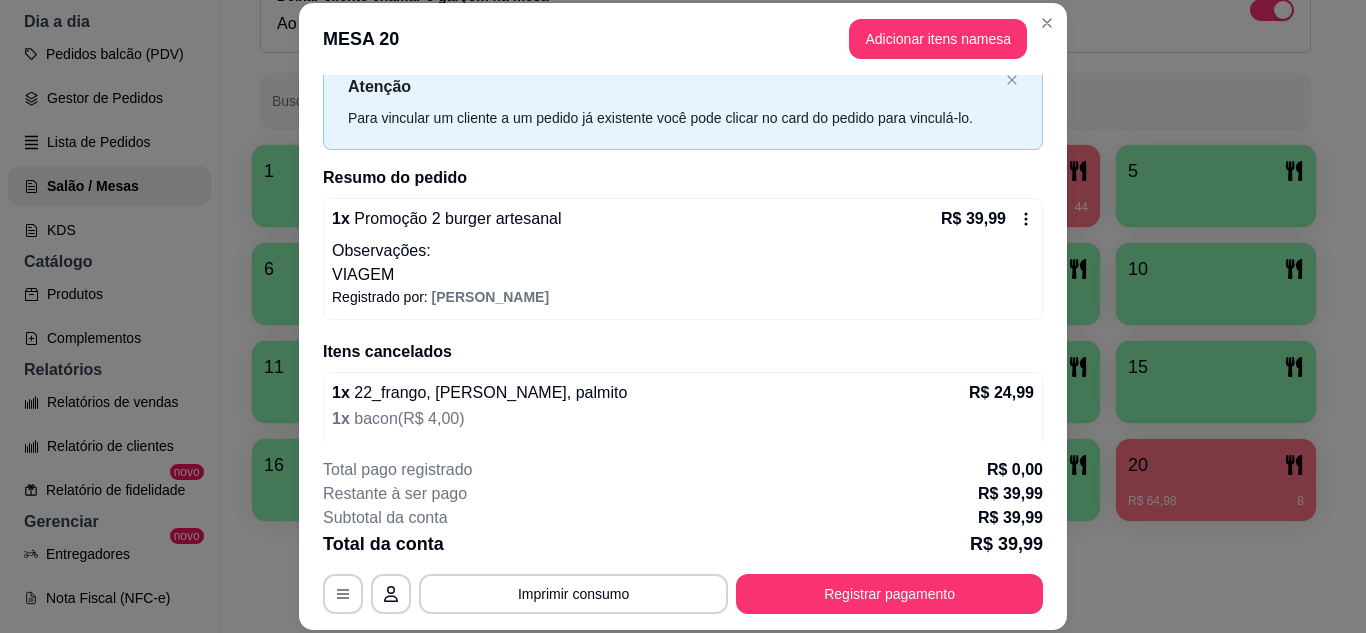 scroll, scrollTop: 148, scrollLeft: 0, axis: vertical 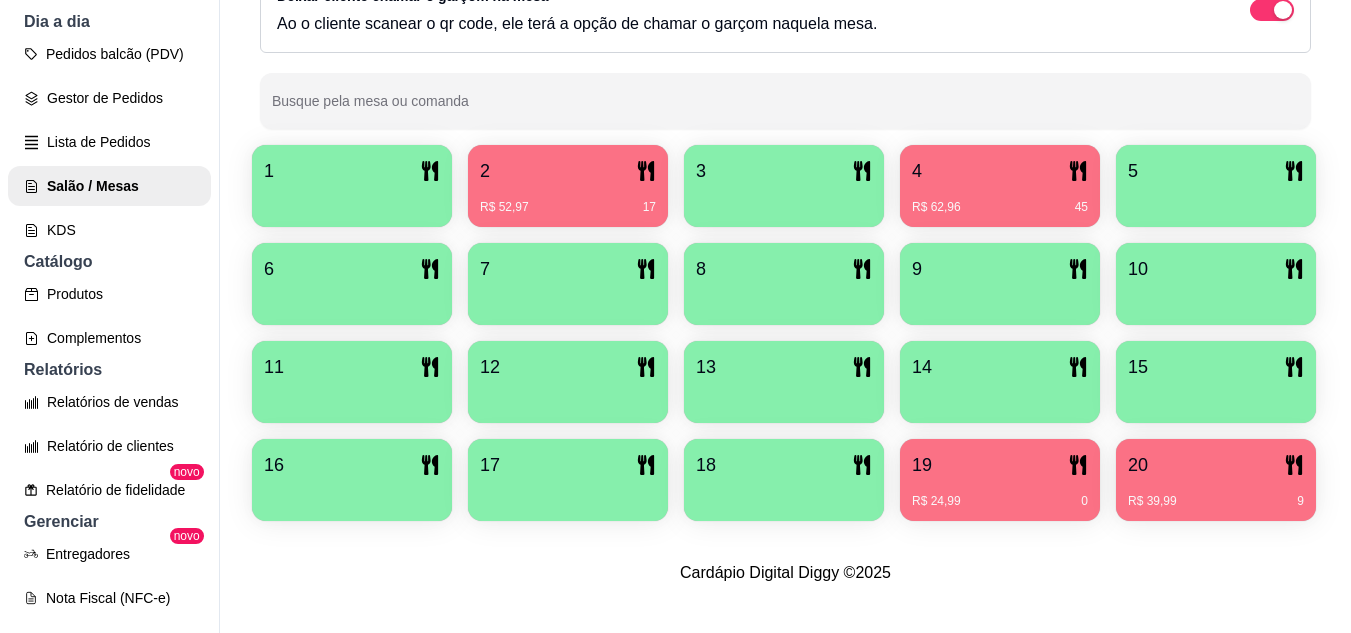 click on "19" at bounding box center (1000, 465) 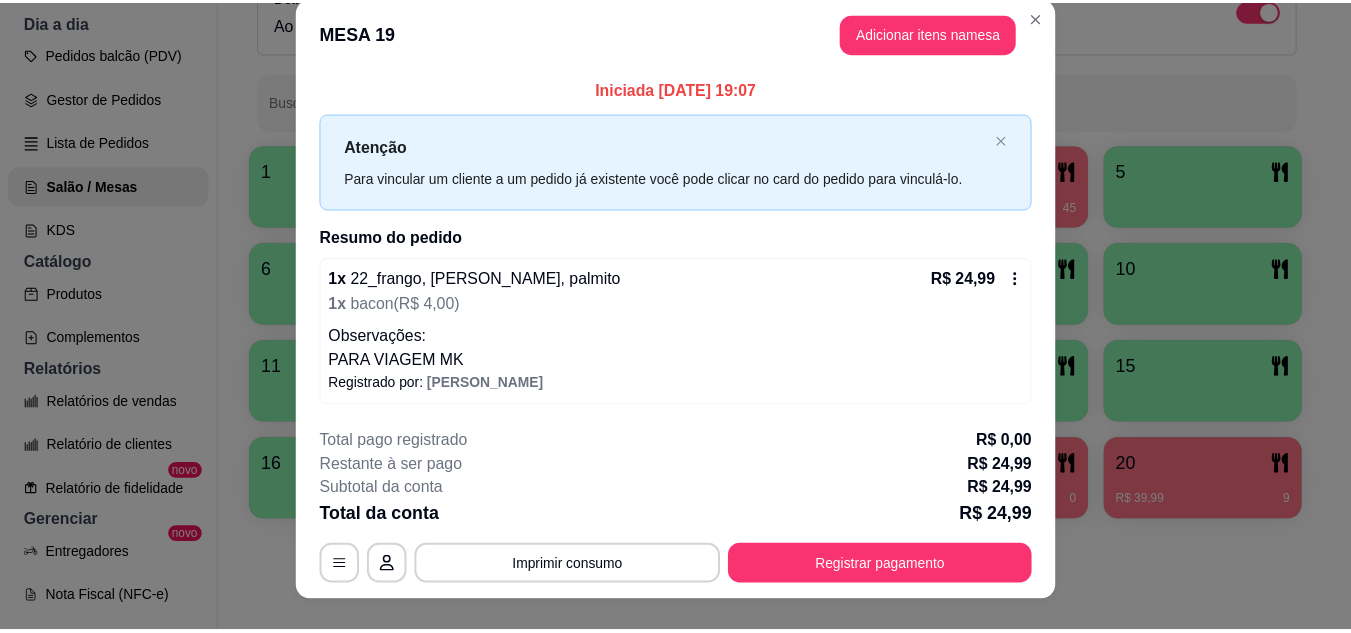 scroll, scrollTop: 0, scrollLeft: 0, axis: both 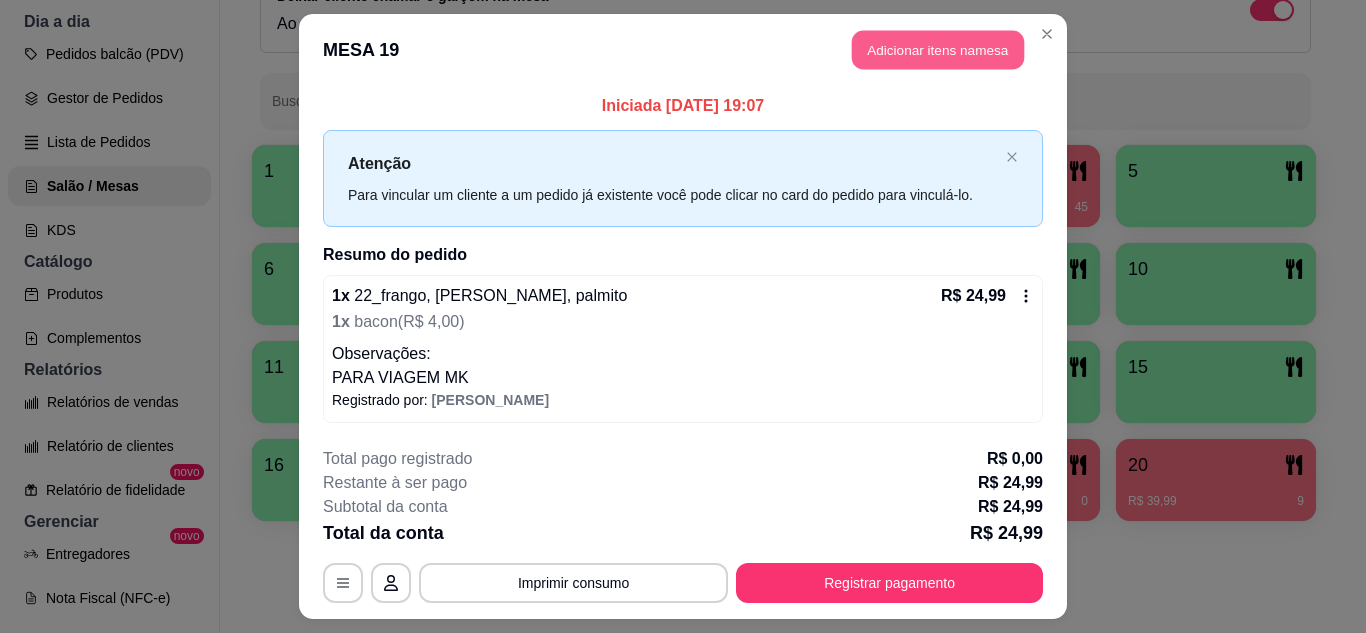 click on "Adicionar itens na  mesa" at bounding box center [938, 50] 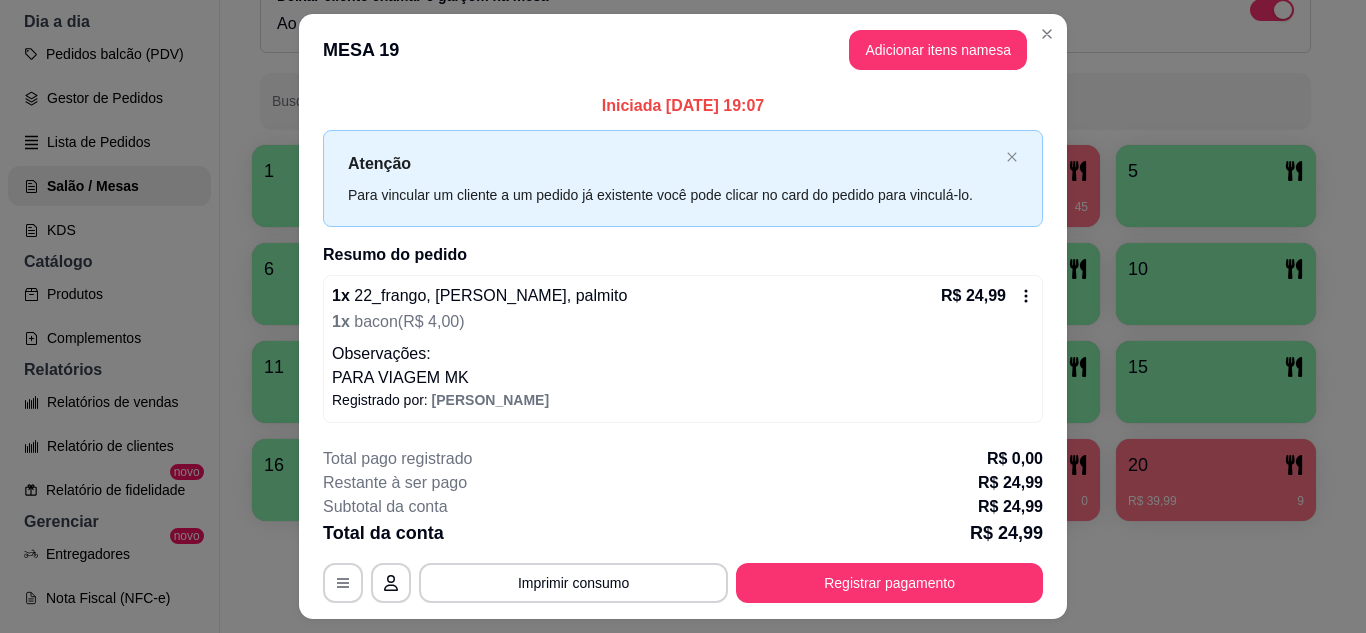 click on "Pesquisa" at bounding box center [472, 129] 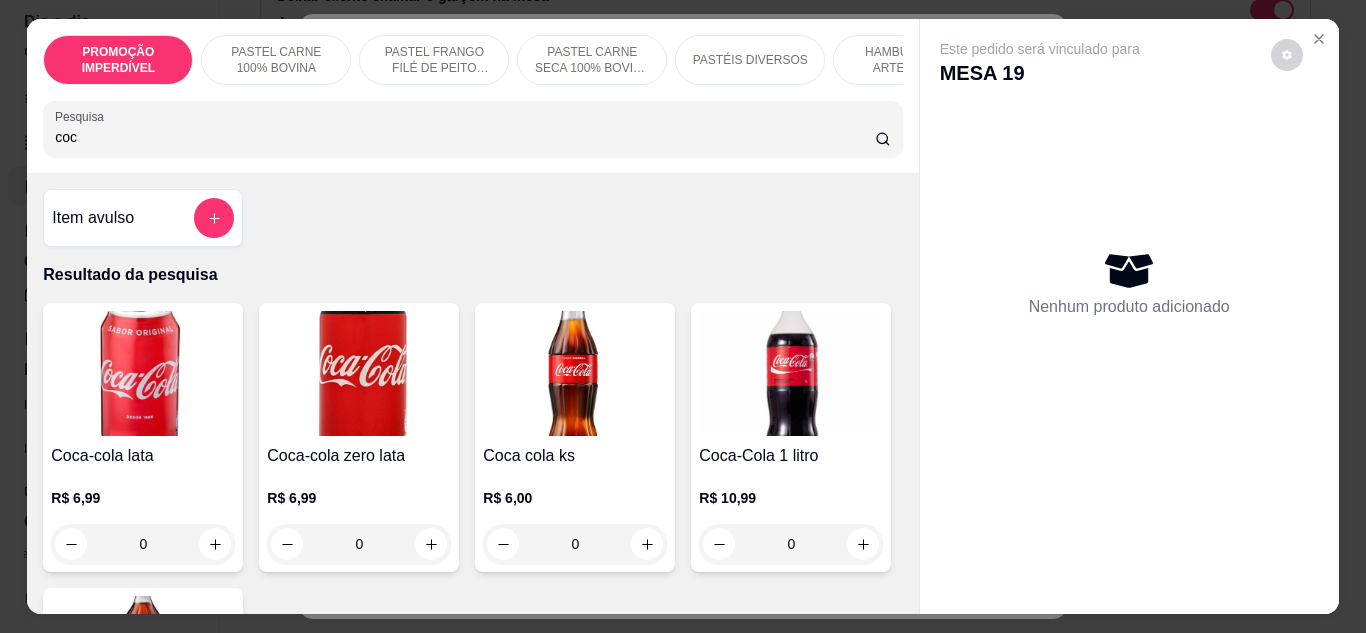 type on "coc" 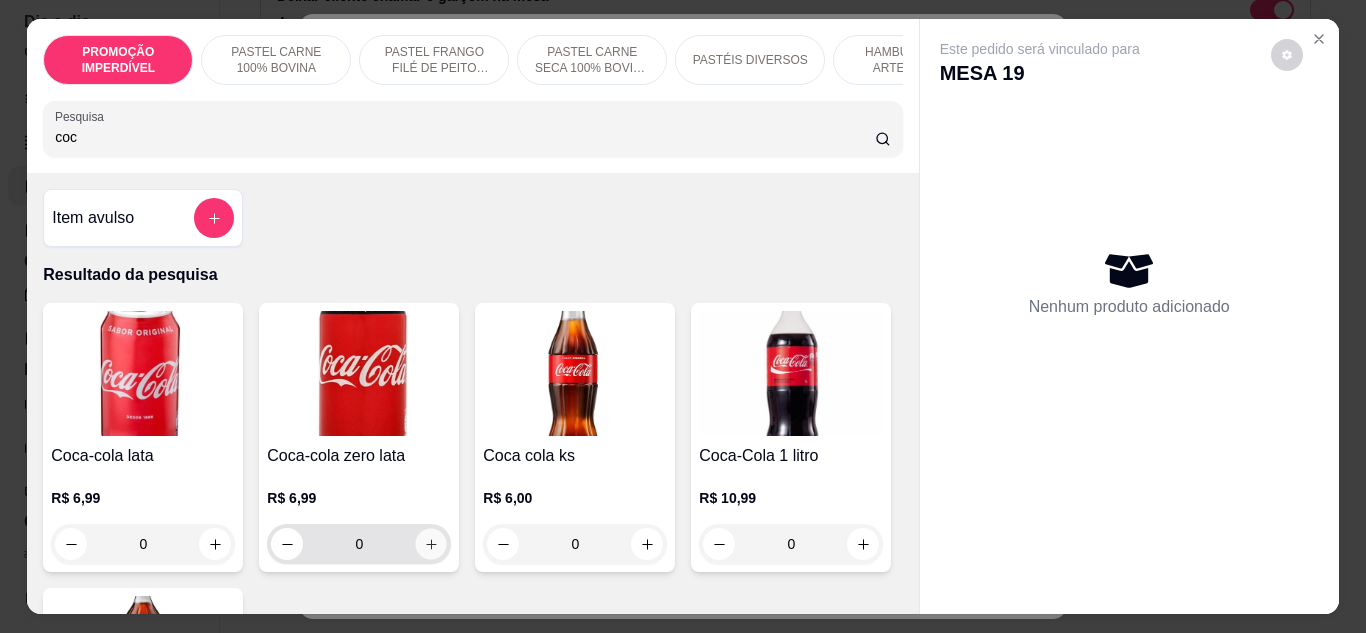 click 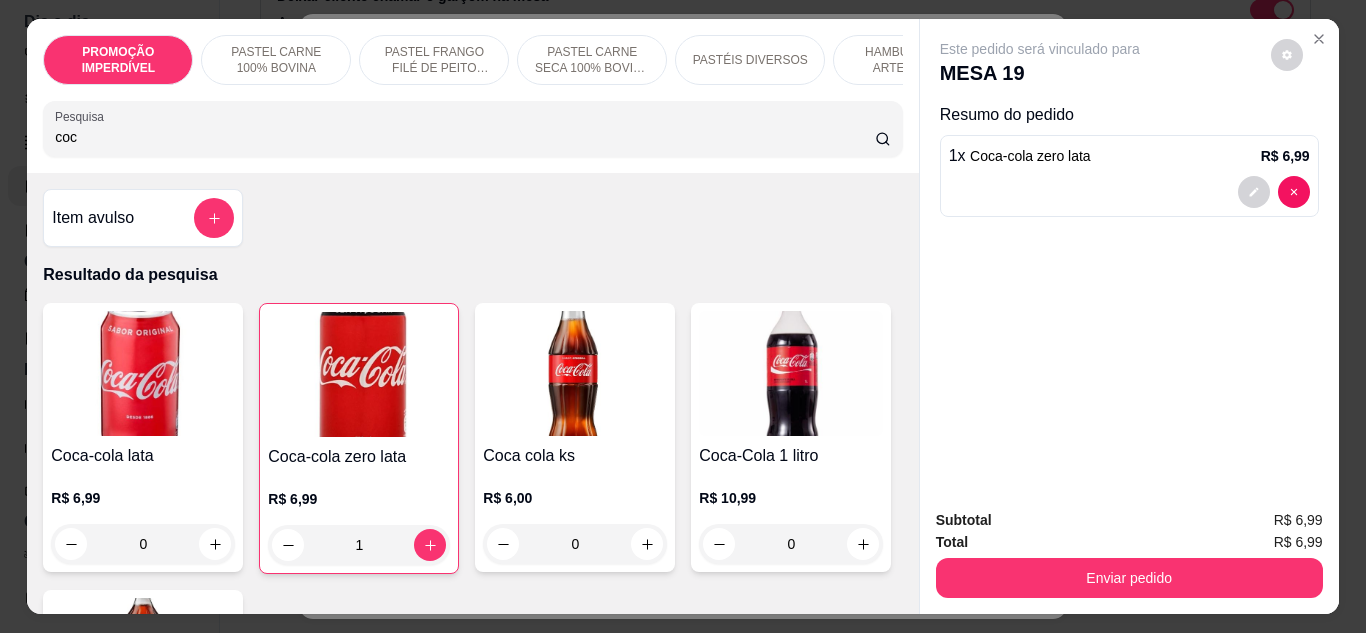click on "Enviar pedido" at bounding box center (1129, 578) 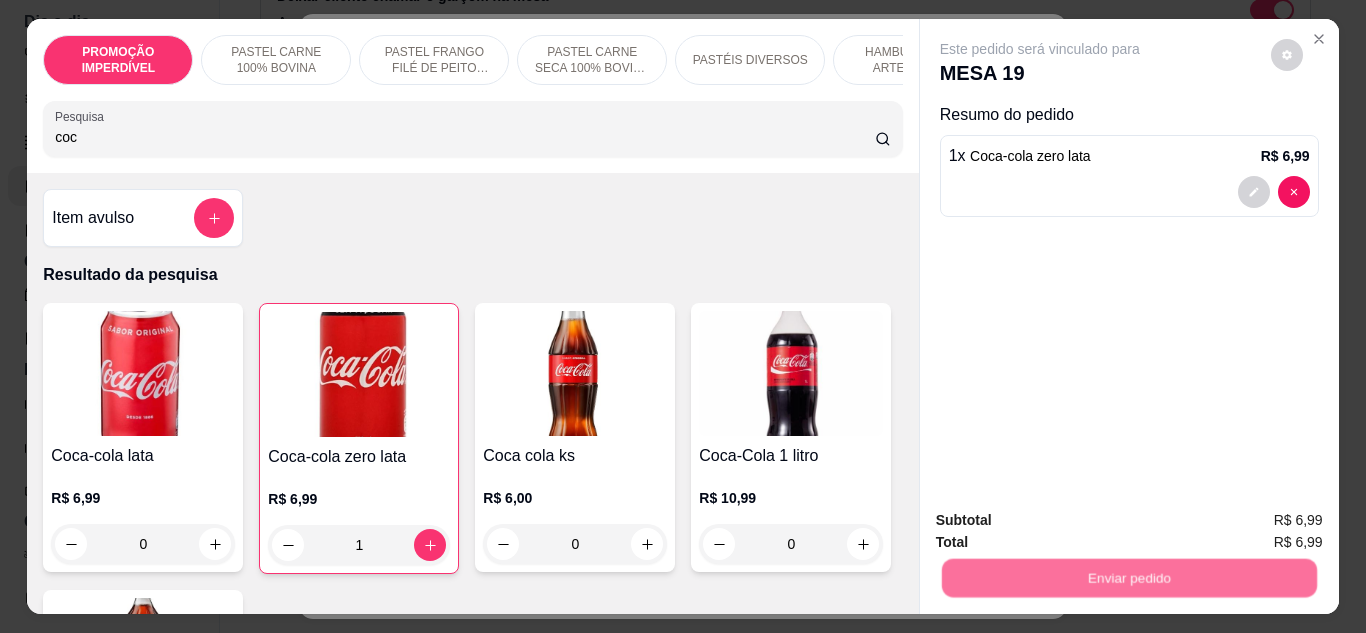 click on "Não registrar e enviar pedido" at bounding box center [1063, 521] 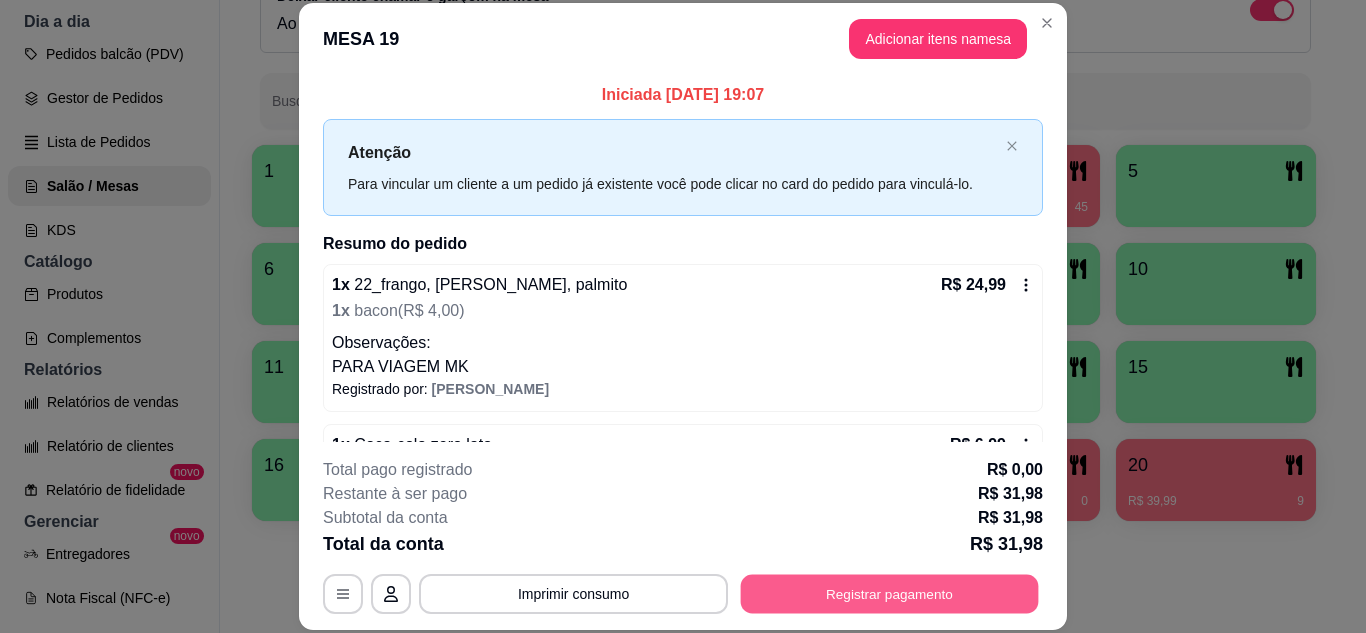 click on "Registrar pagamento" at bounding box center [890, 593] 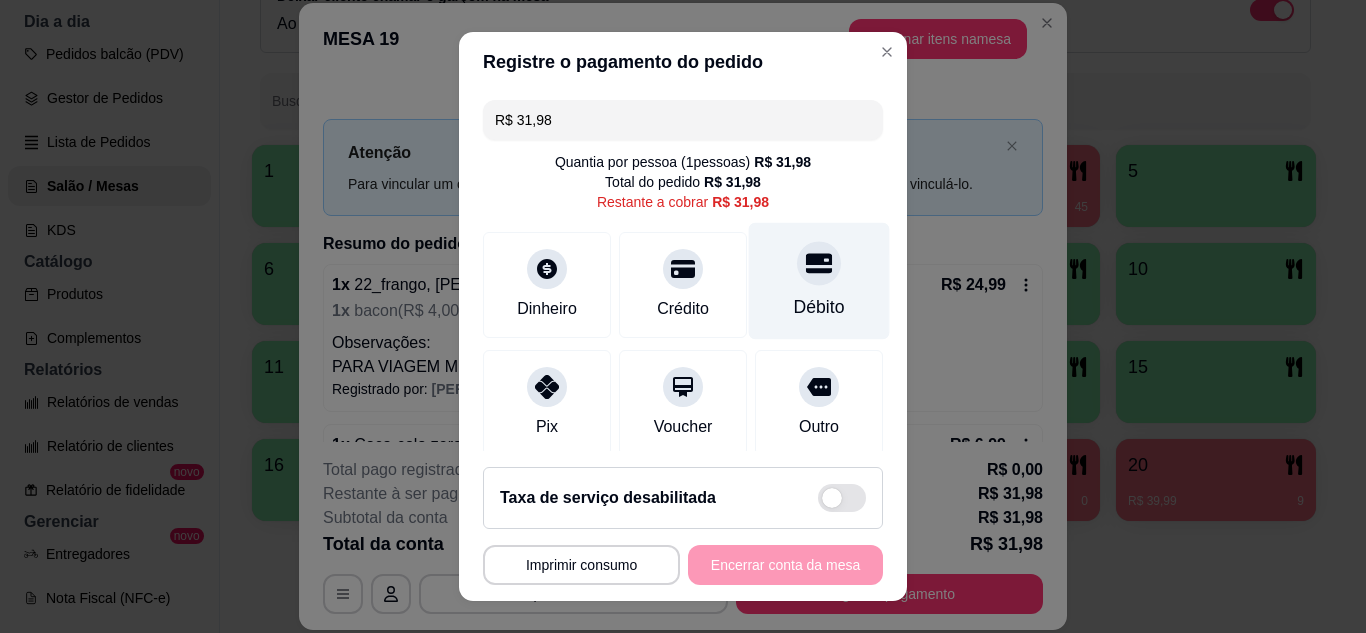click 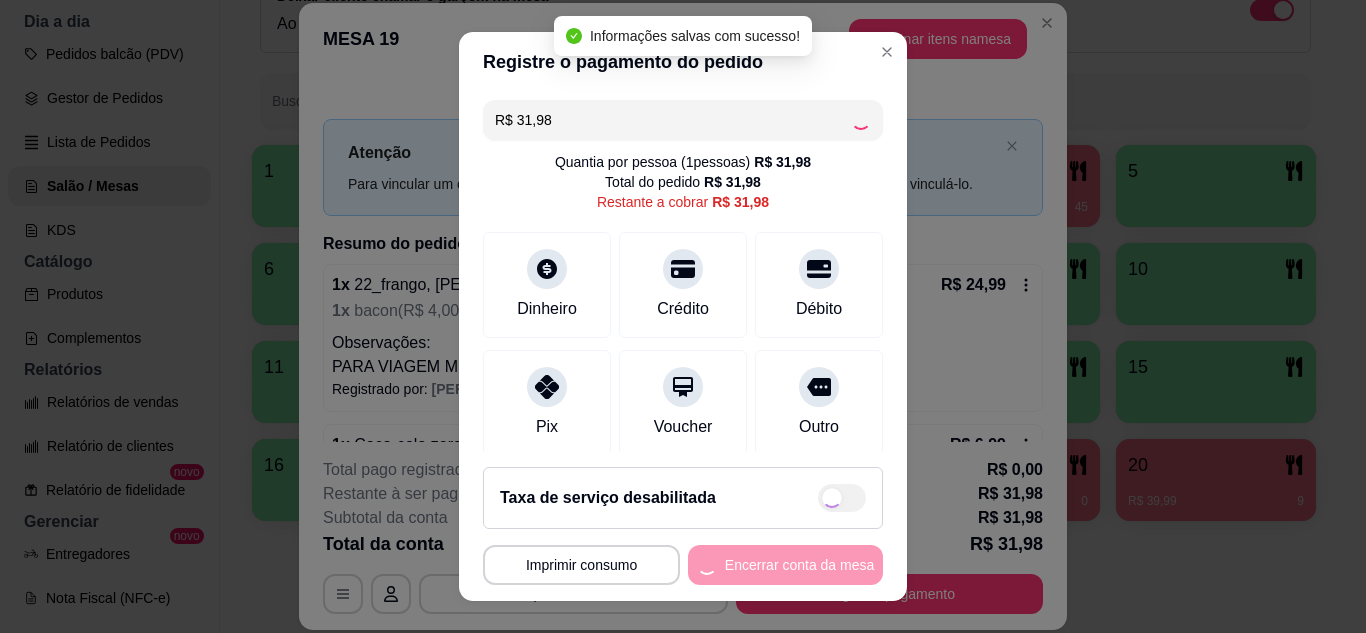 type on "R$ 0,00" 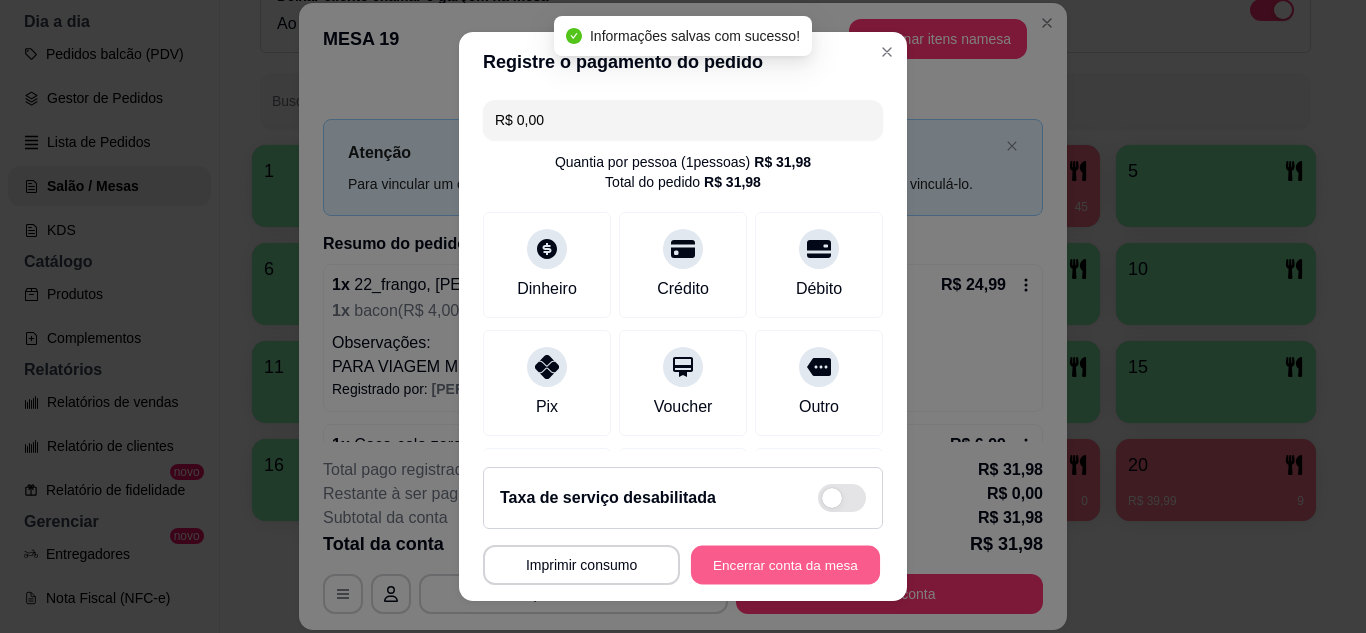 click on "Encerrar conta da mesa" at bounding box center (785, 565) 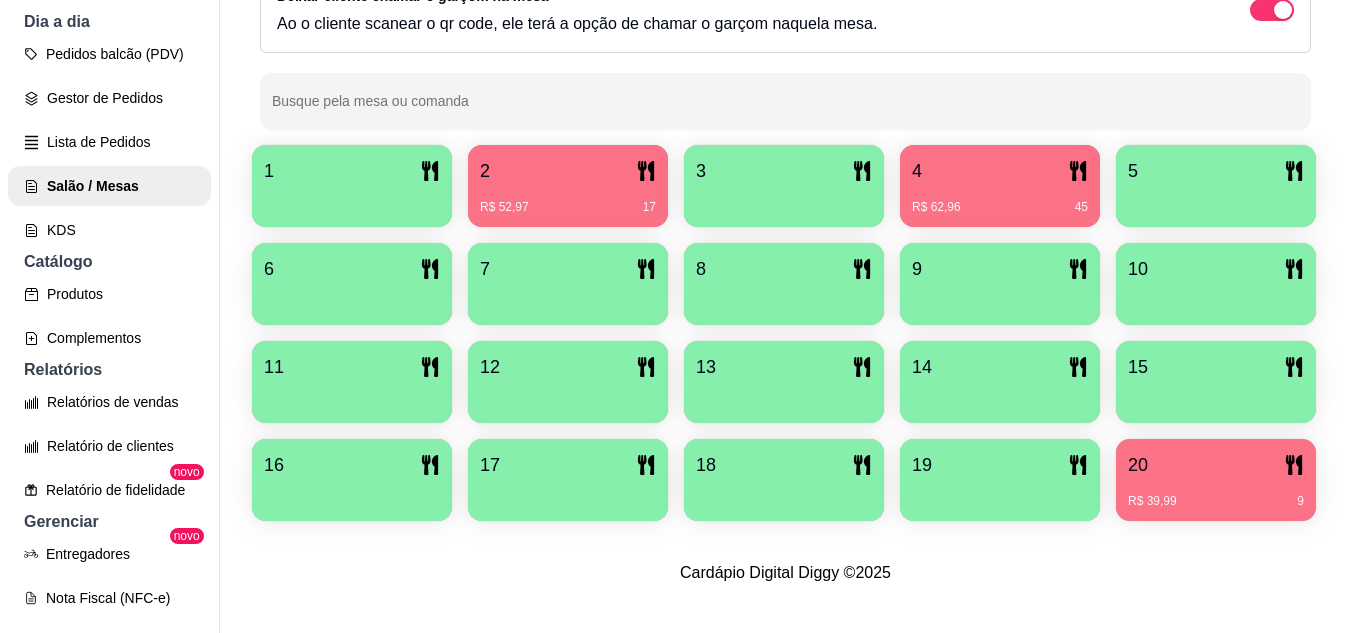click on "R$ 39,99 9" at bounding box center [1216, 501] 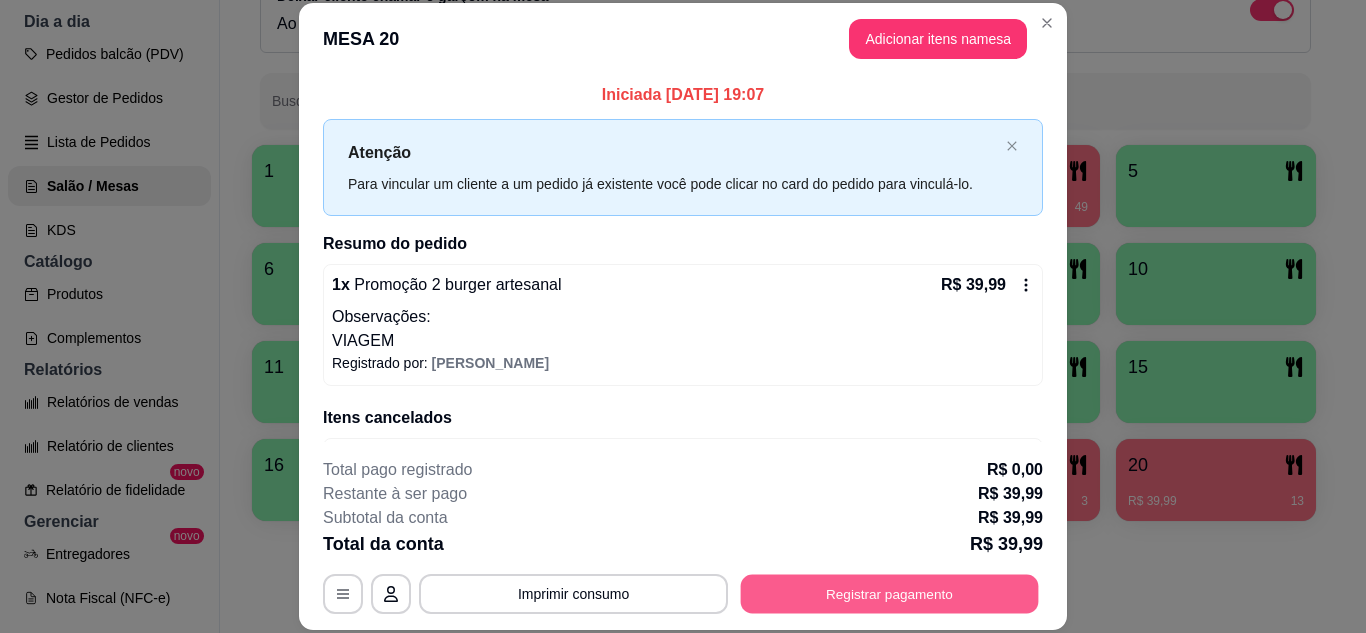 click on "Registrar pagamento" at bounding box center (890, 593) 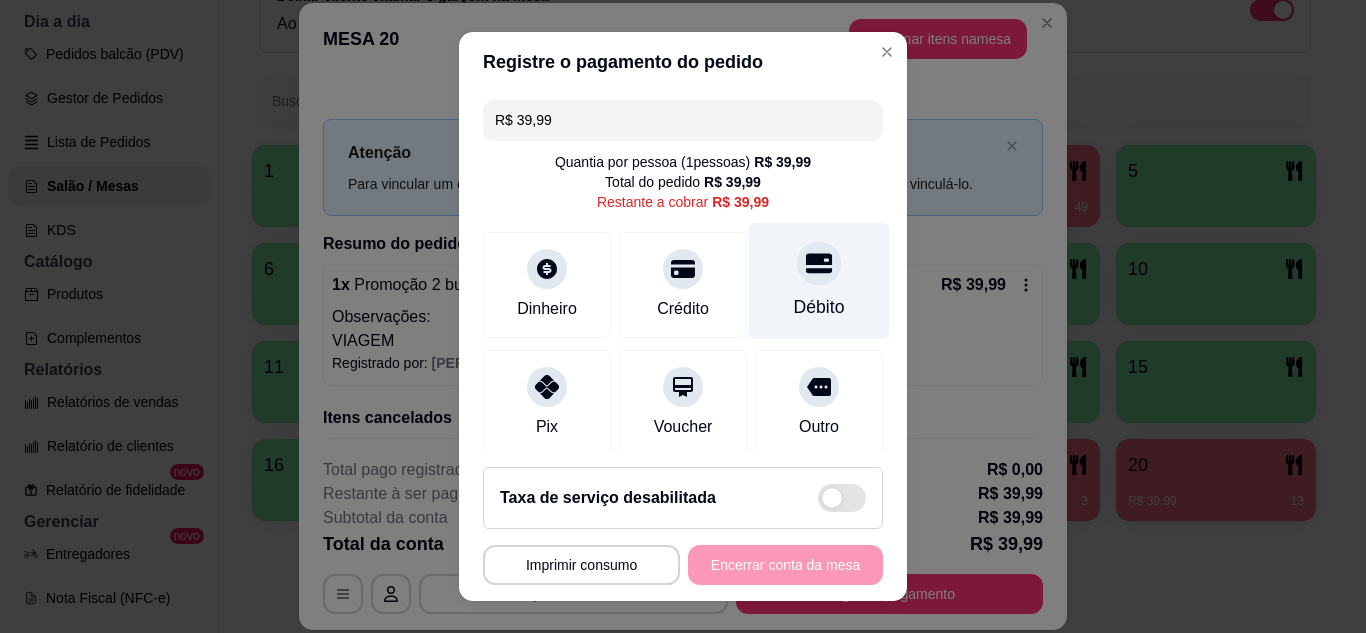 click on "Débito" at bounding box center (819, 280) 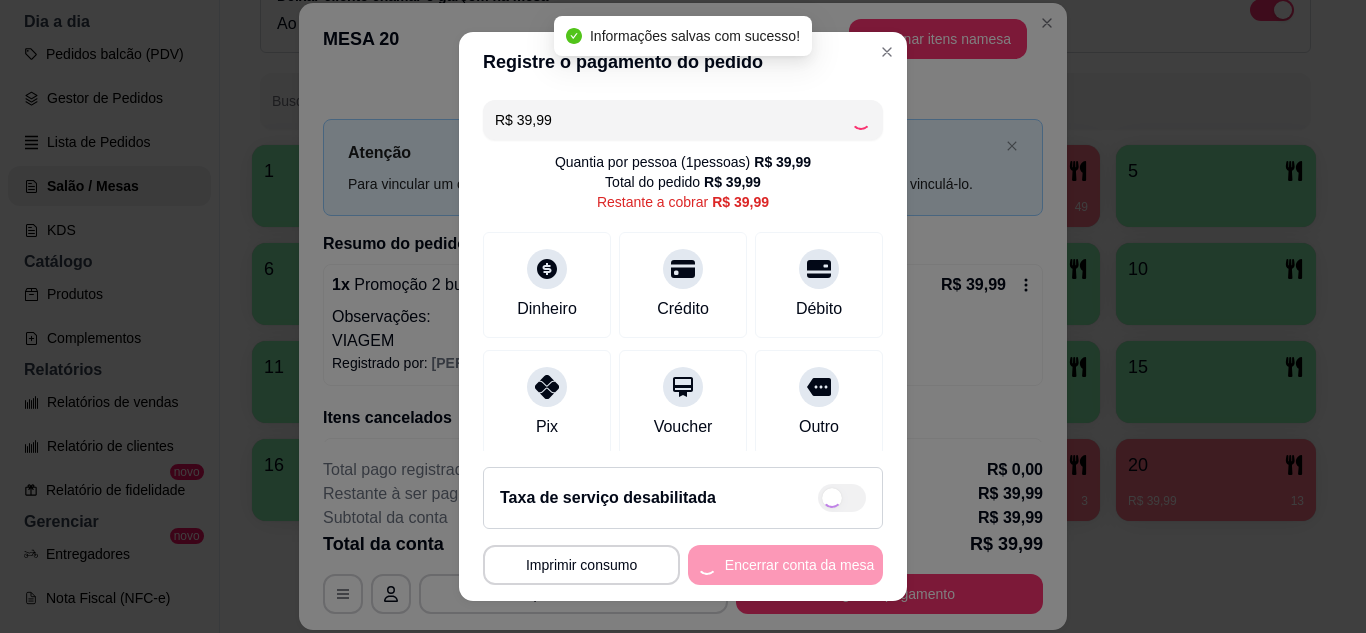 type on "R$ 0,00" 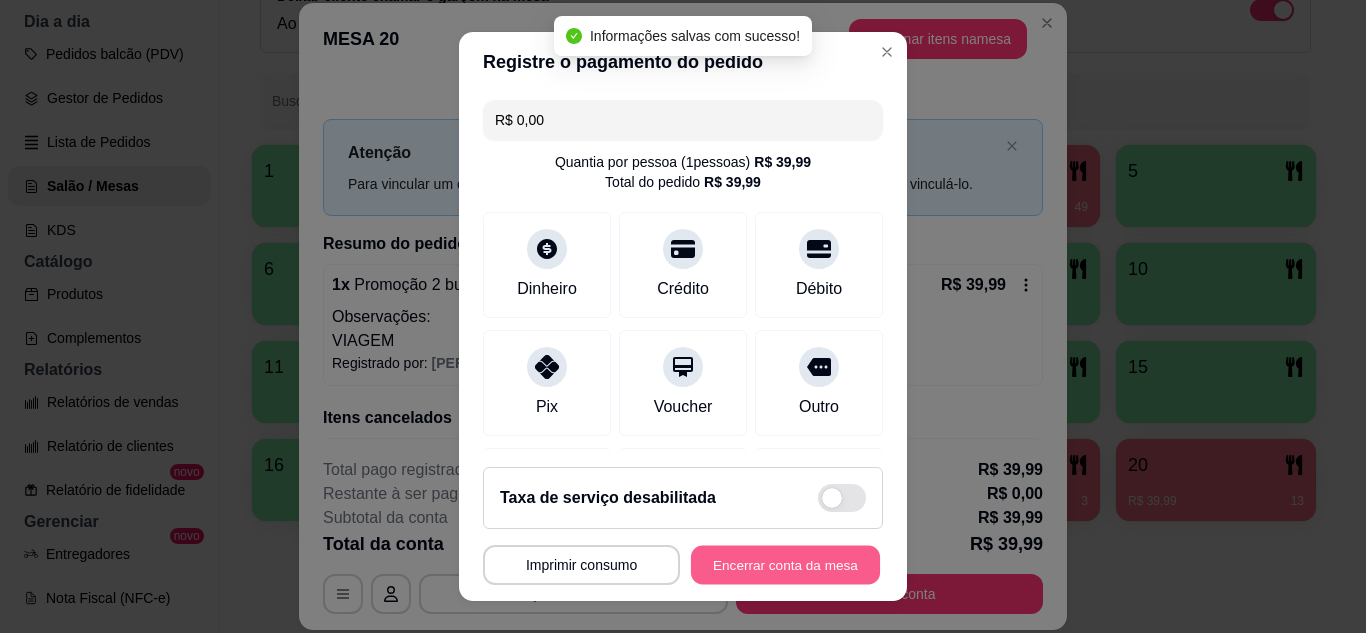 click on "Encerrar conta da mesa" at bounding box center [785, 565] 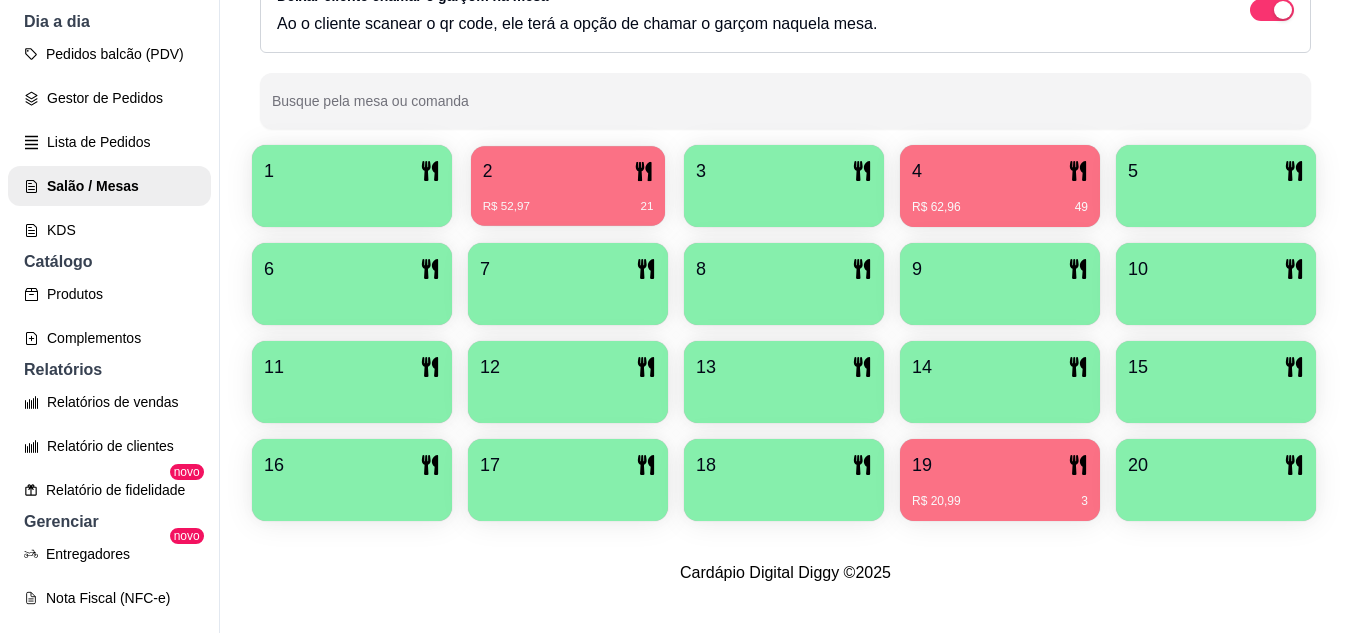 click on "2" at bounding box center [488, 171] 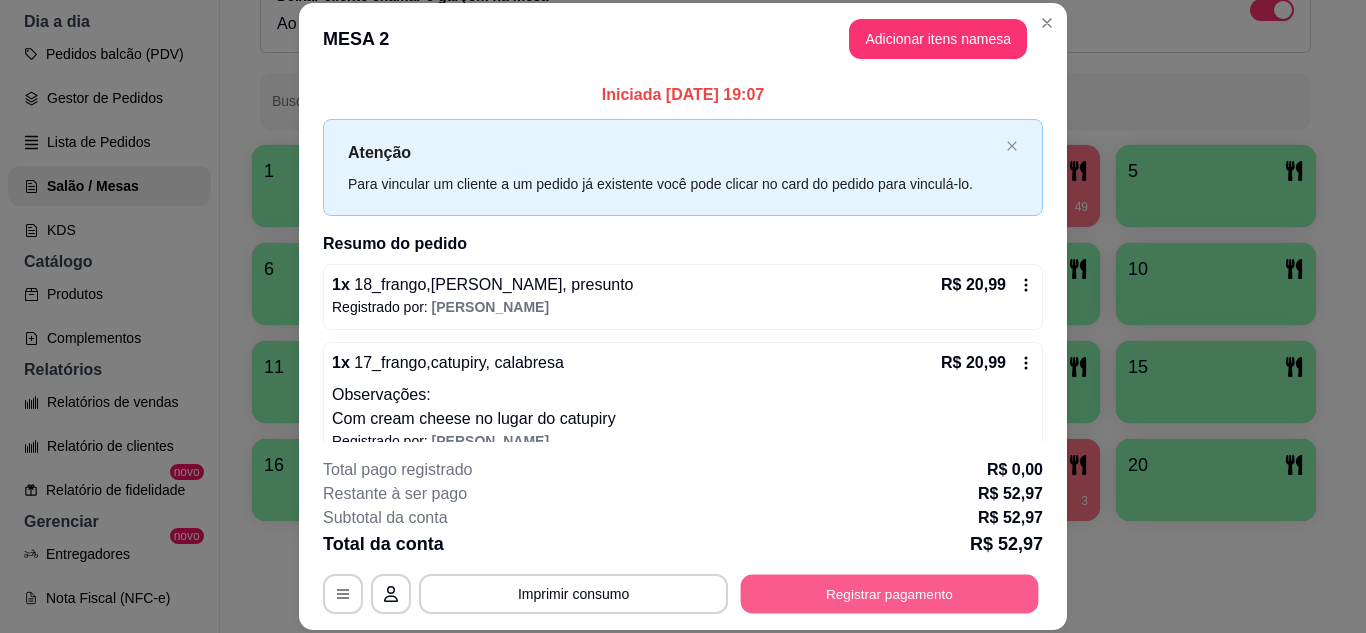 click on "Registrar pagamento" at bounding box center [890, 593] 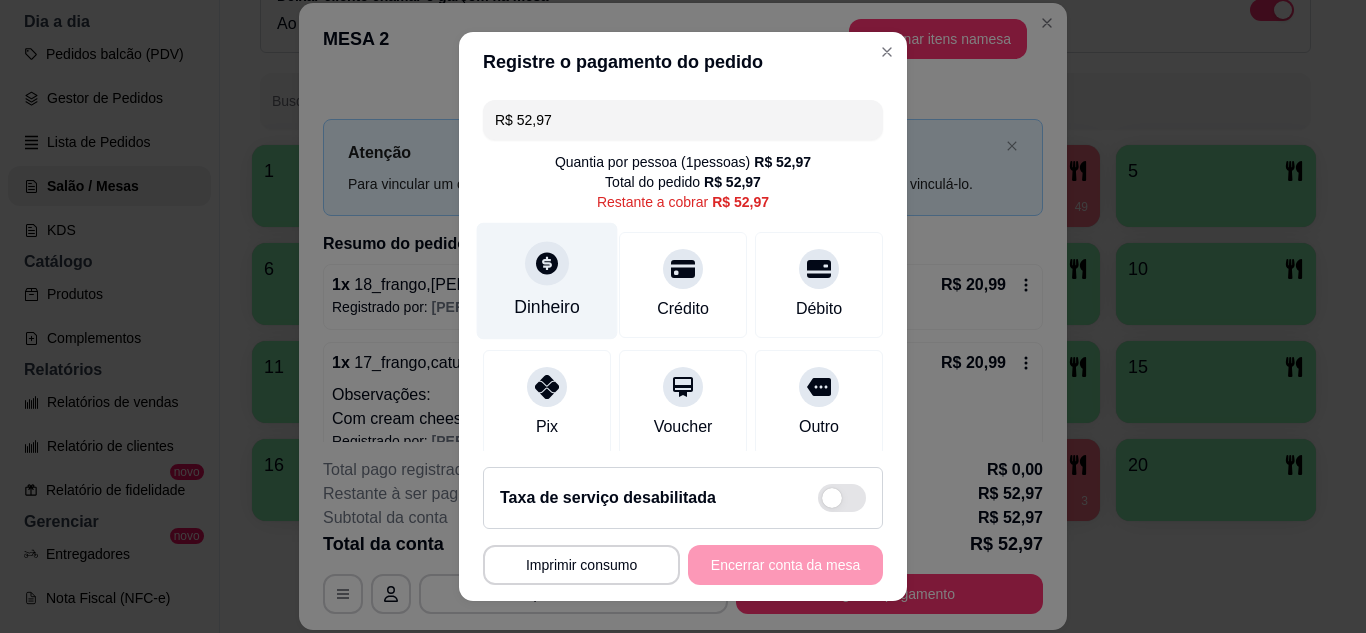 click on "Dinheiro" at bounding box center [547, 280] 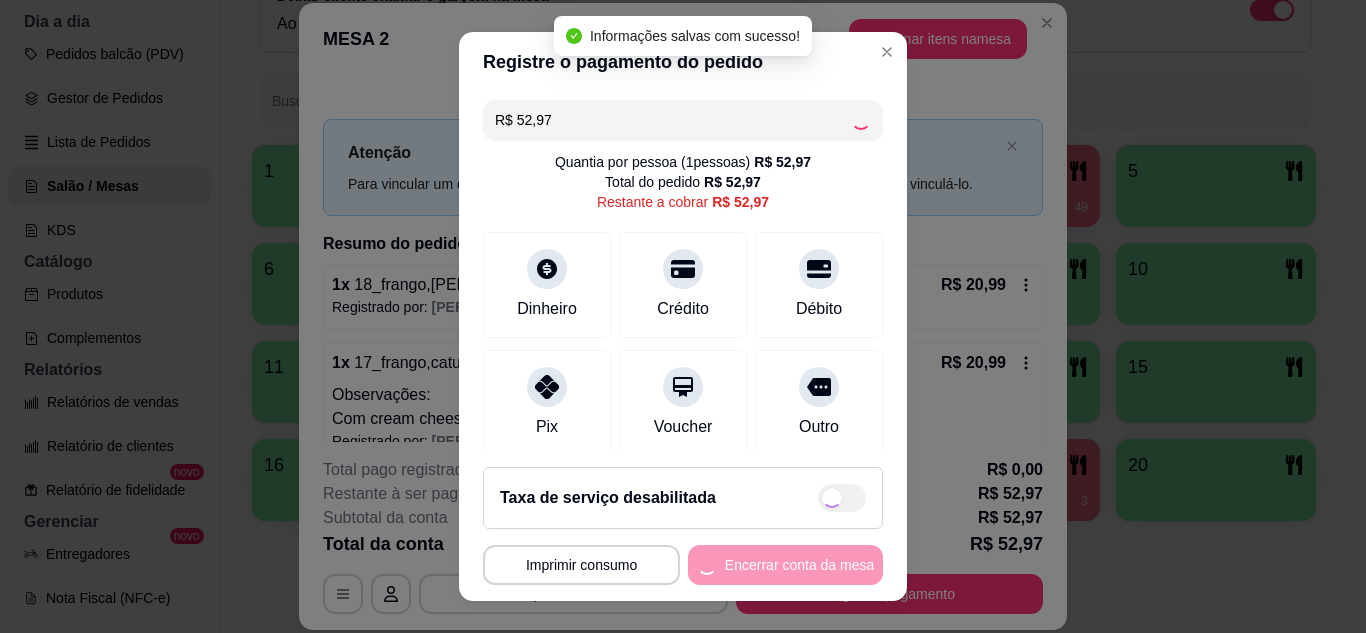 type on "R$ 0,00" 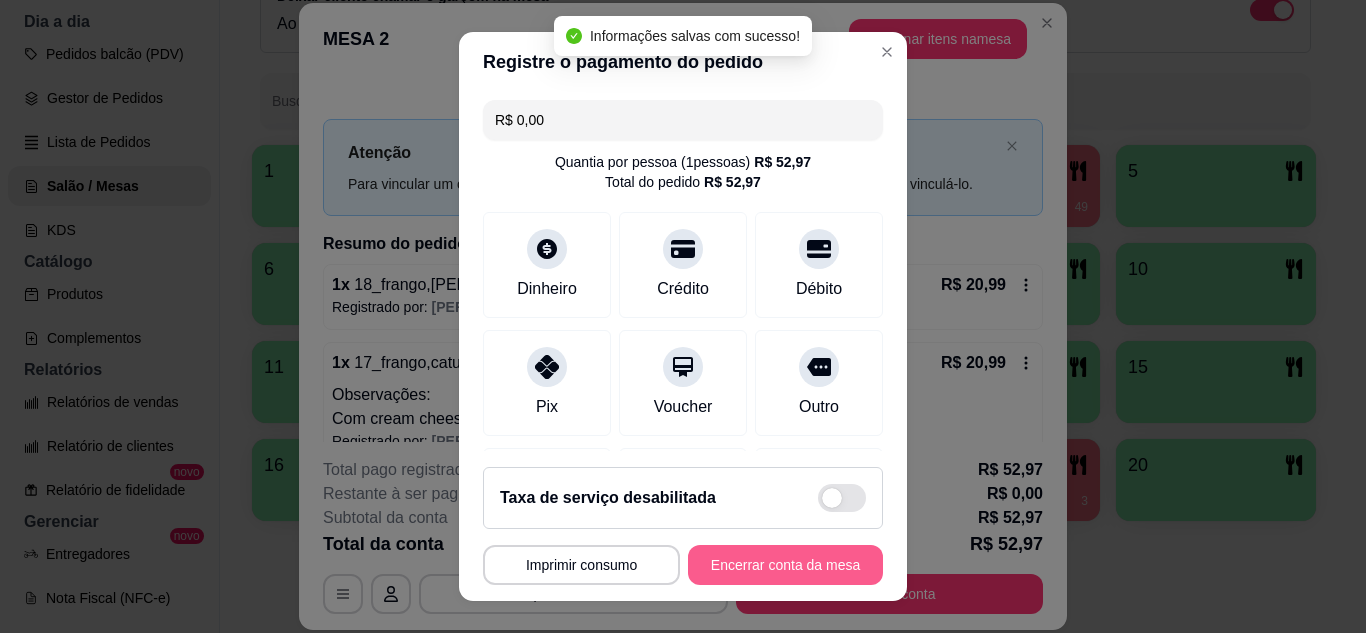 click on "Encerrar conta da mesa" at bounding box center [785, 565] 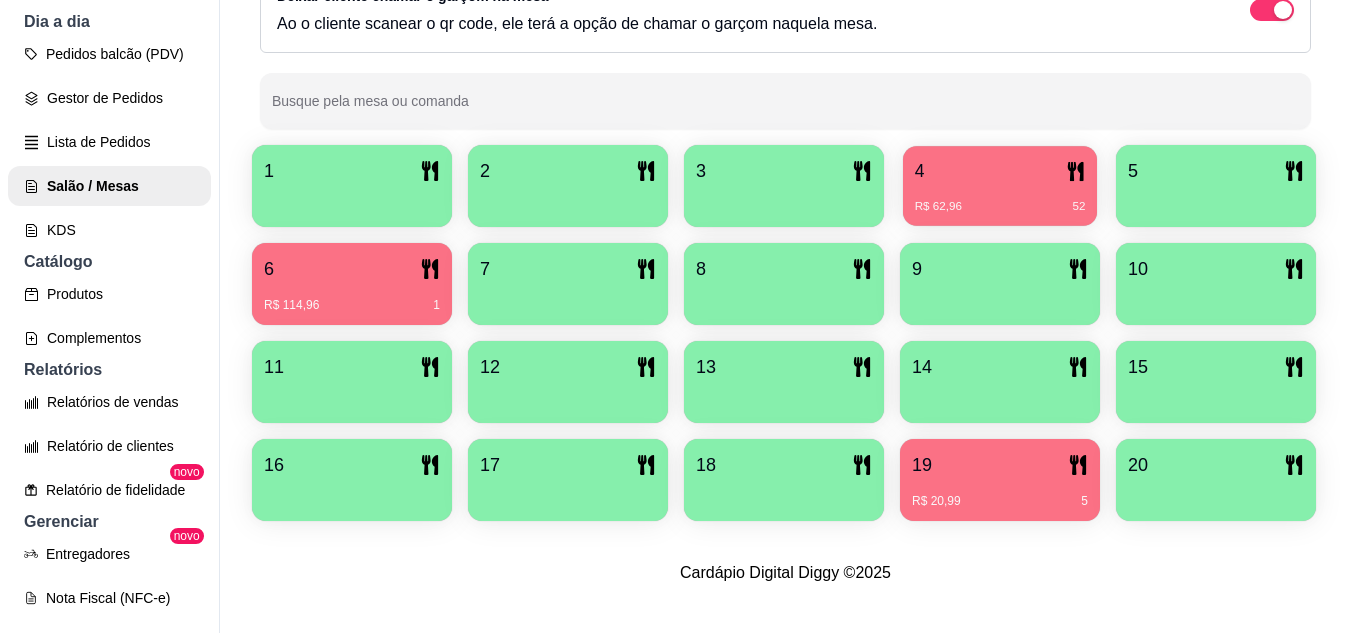 click on "4" at bounding box center (1000, 171) 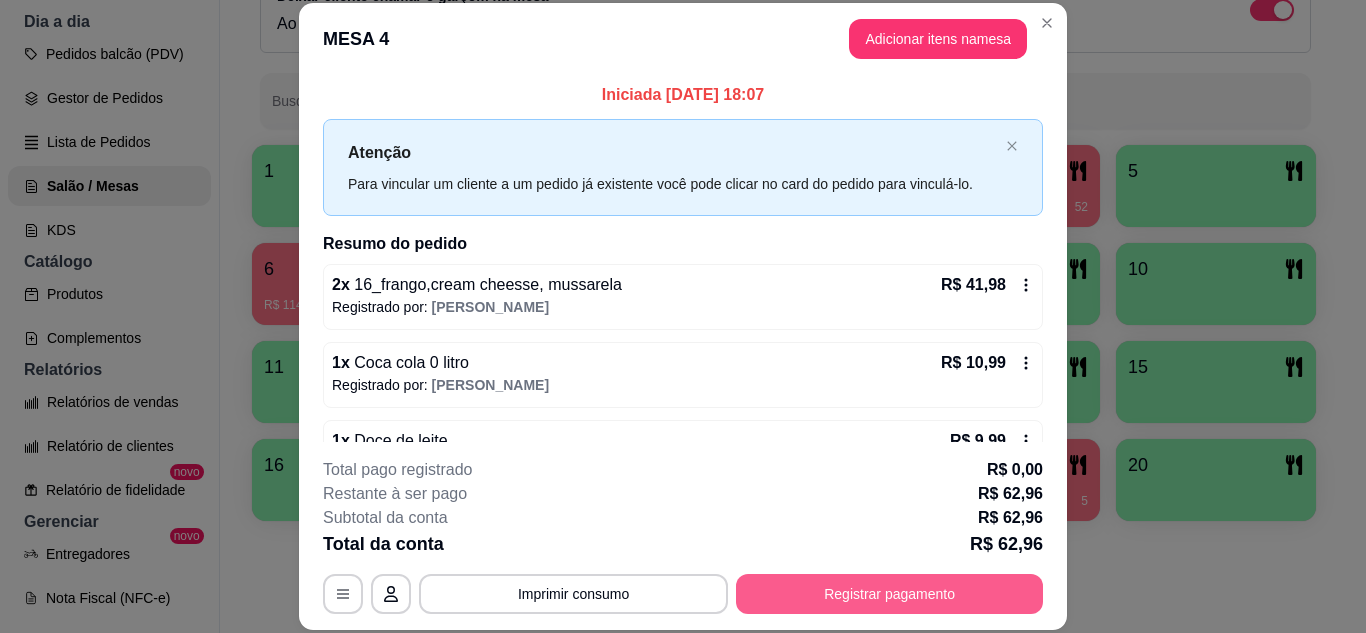 click on "Registrar pagamento" at bounding box center [889, 594] 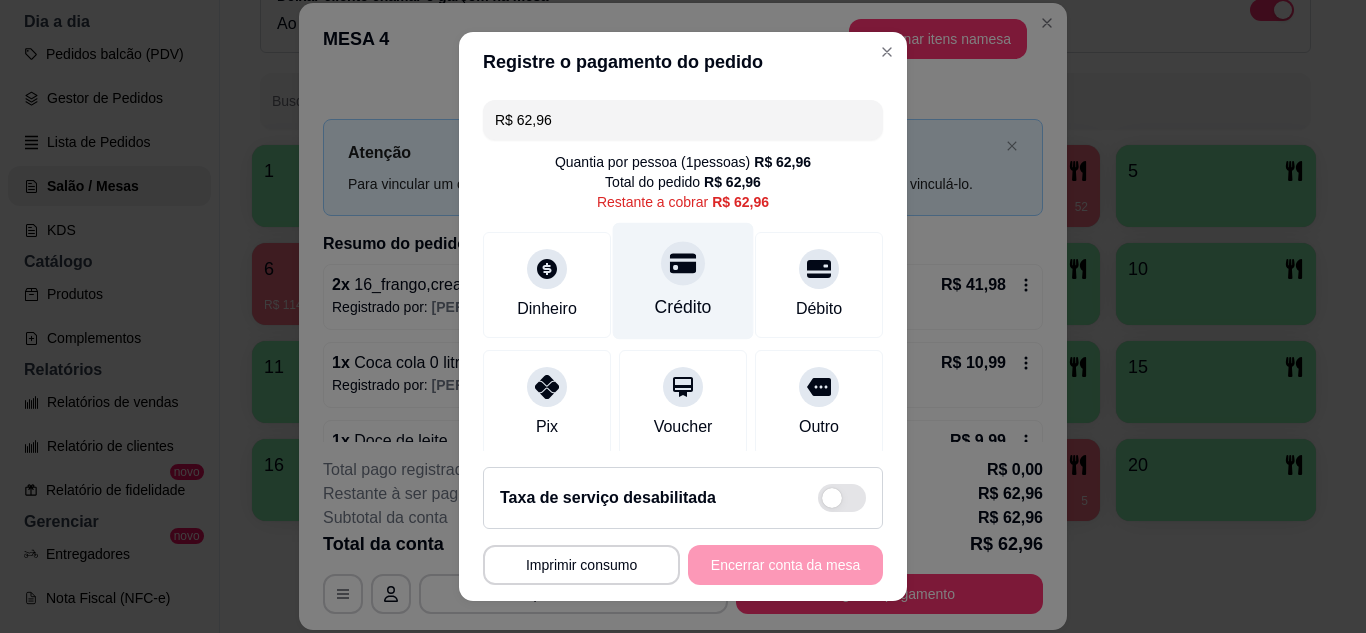click on "Crédito" at bounding box center (683, 280) 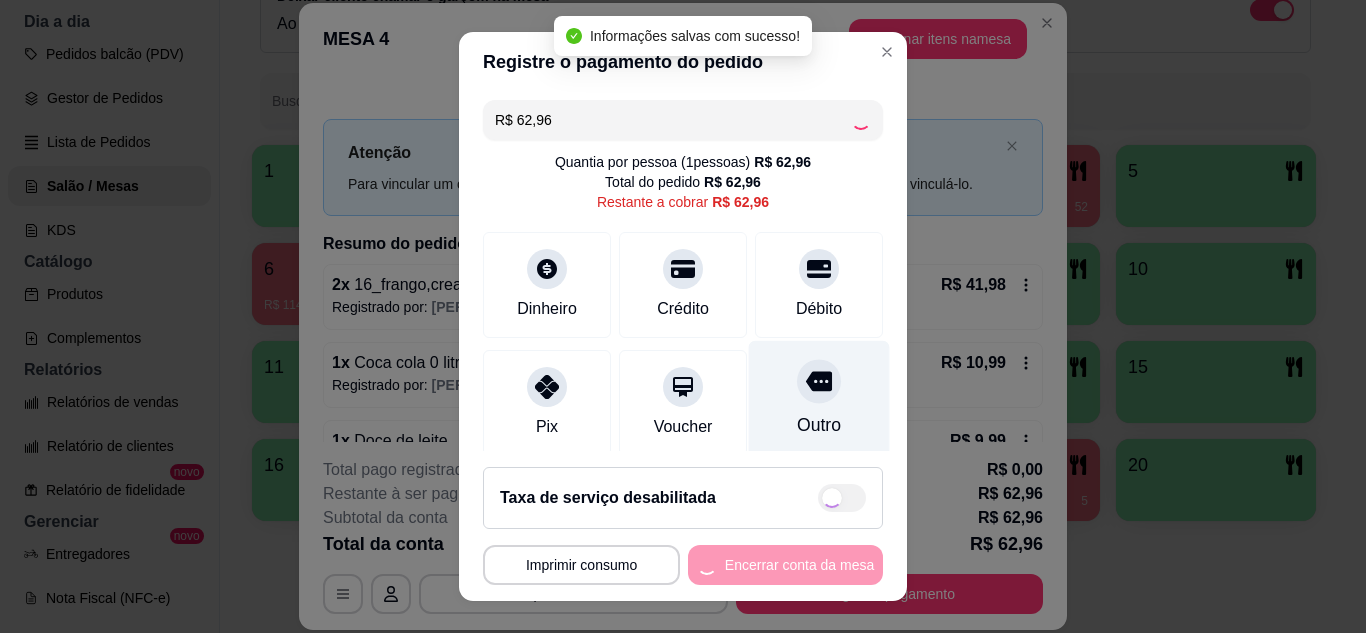 type on "R$ 0,00" 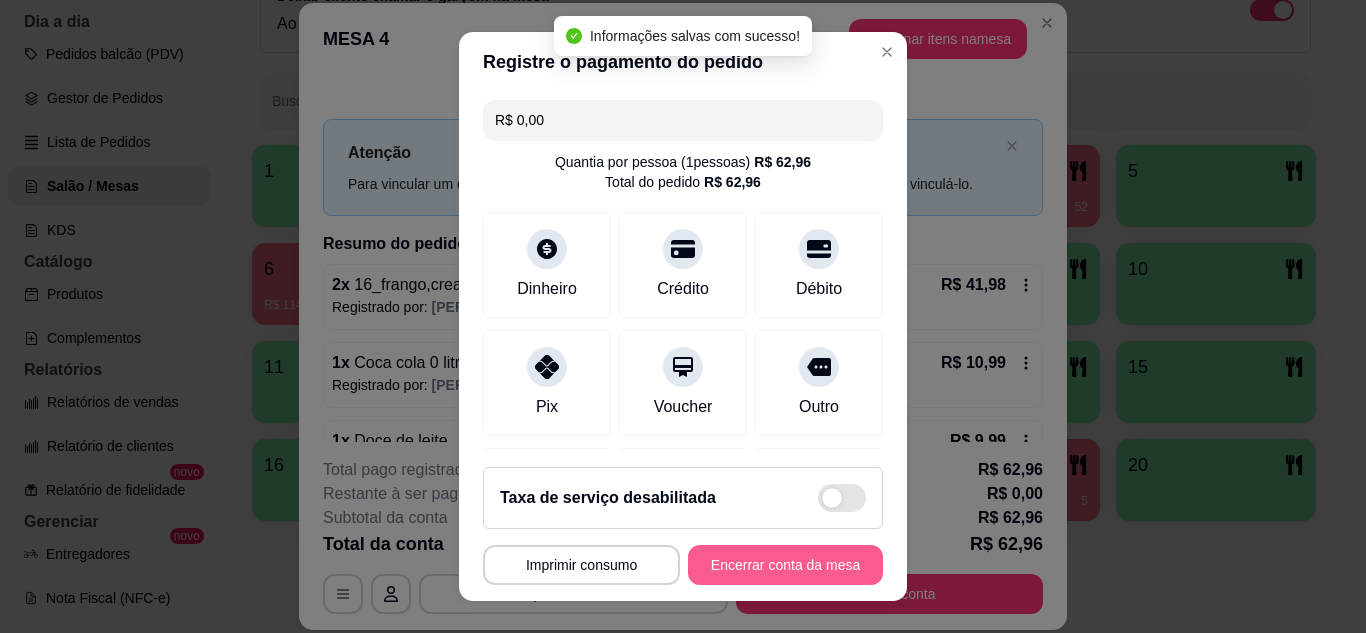 click on "Encerrar conta da mesa" at bounding box center [785, 565] 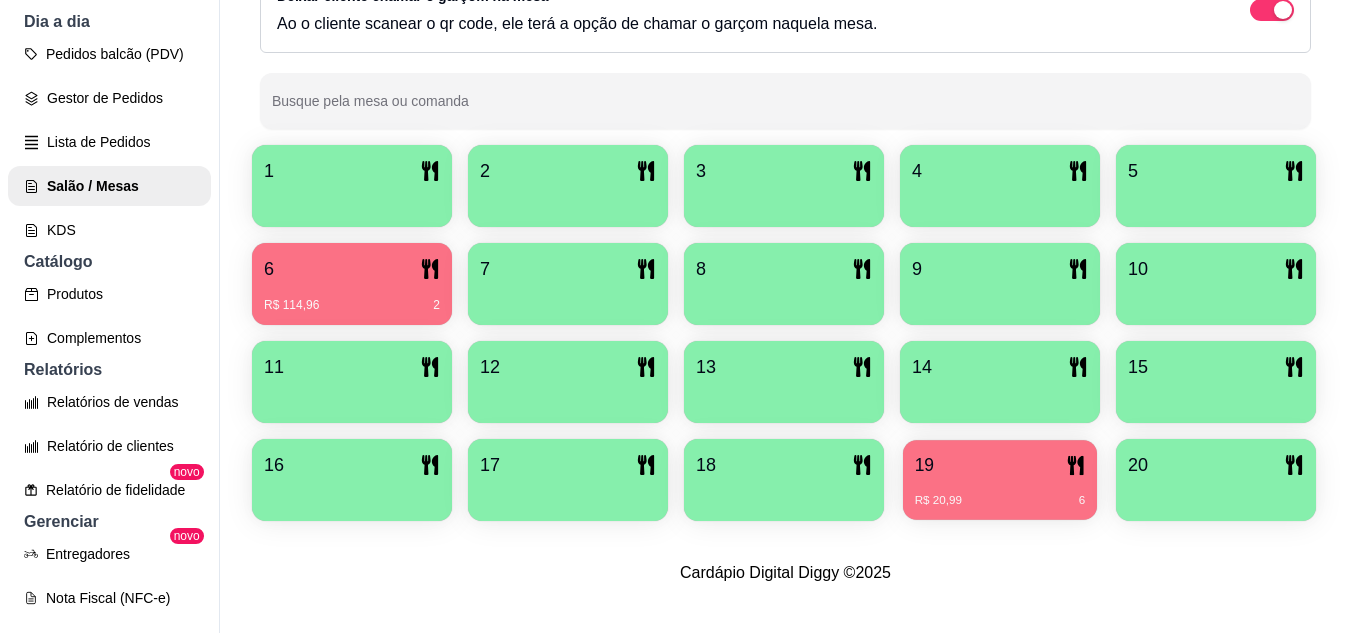 click on "R$ 20,99 6" at bounding box center (1000, 501) 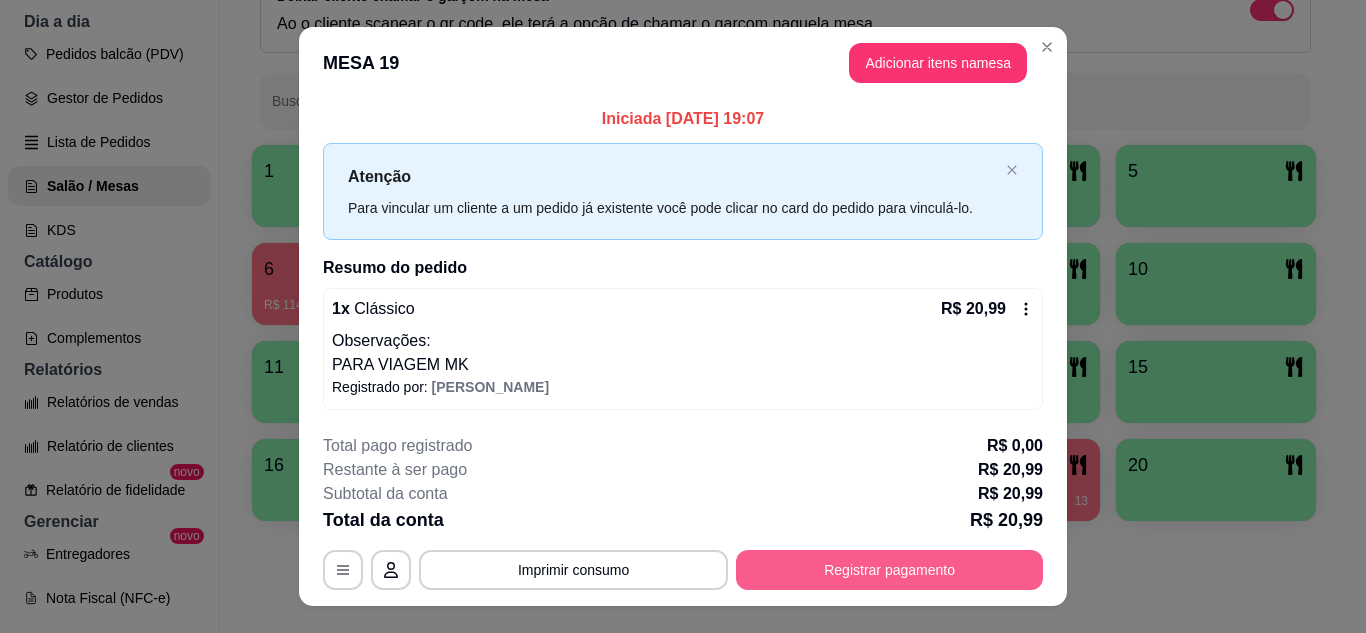 click on "Registrar pagamento" at bounding box center (889, 570) 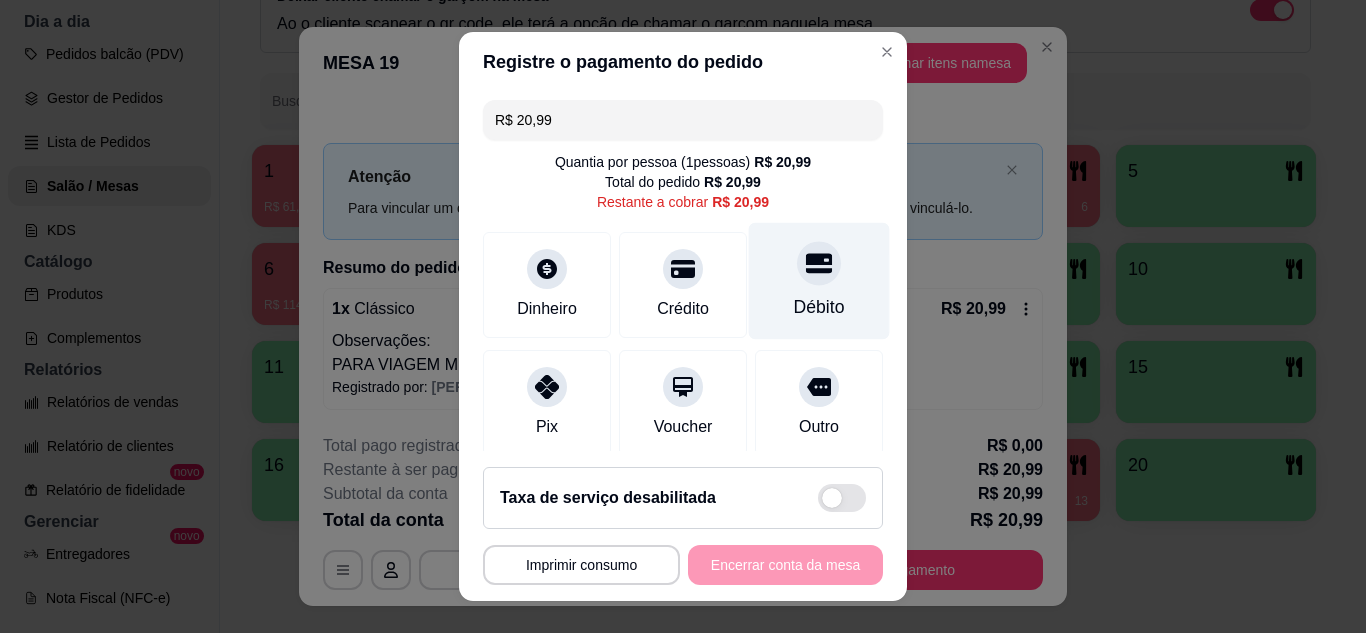 click 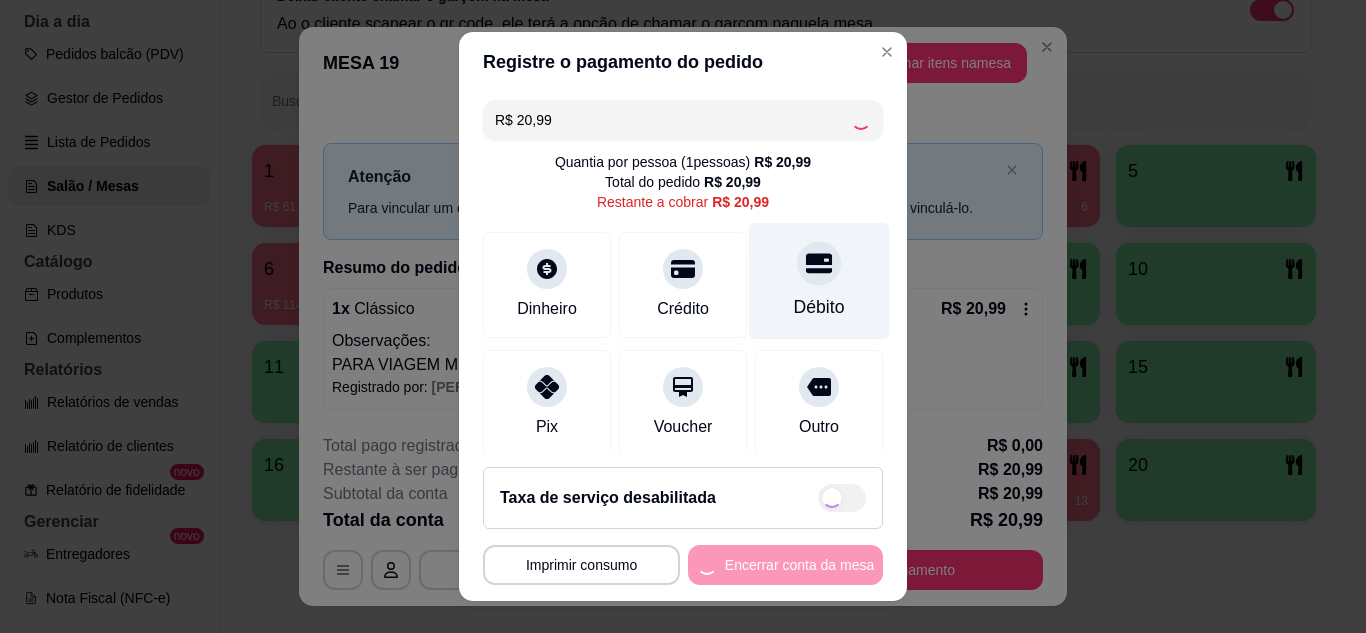 type on "R$ 0,00" 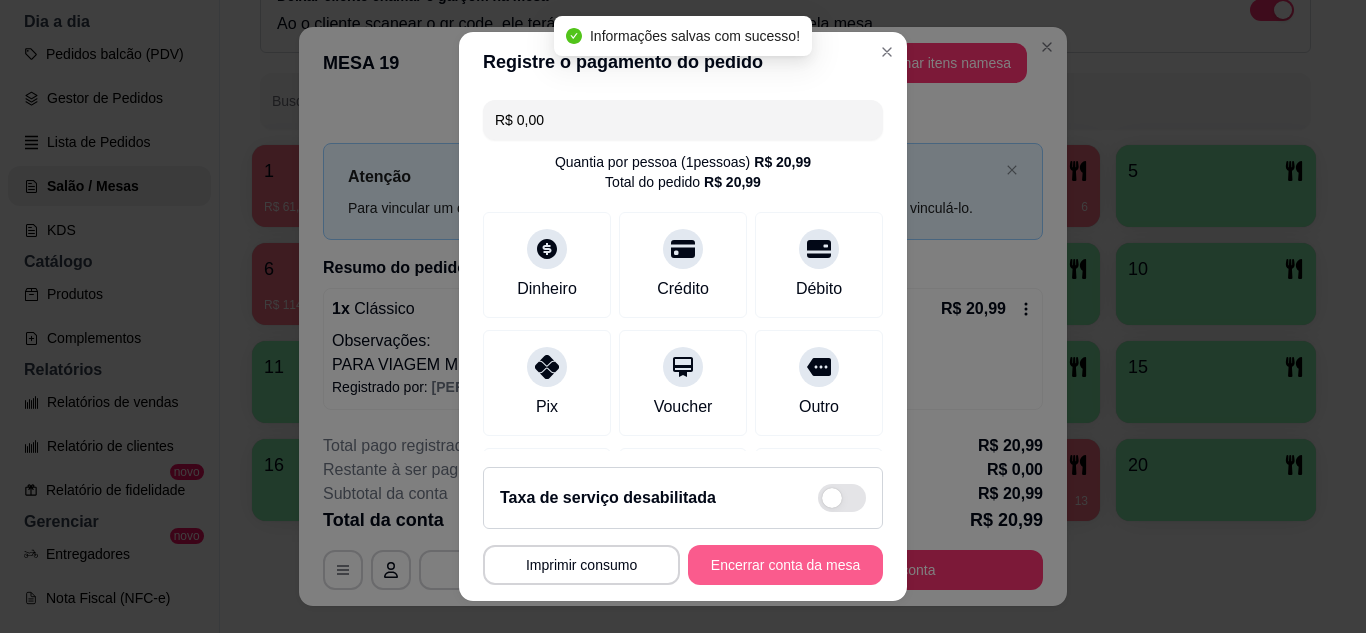 click on "Encerrar conta da mesa" at bounding box center (785, 565) 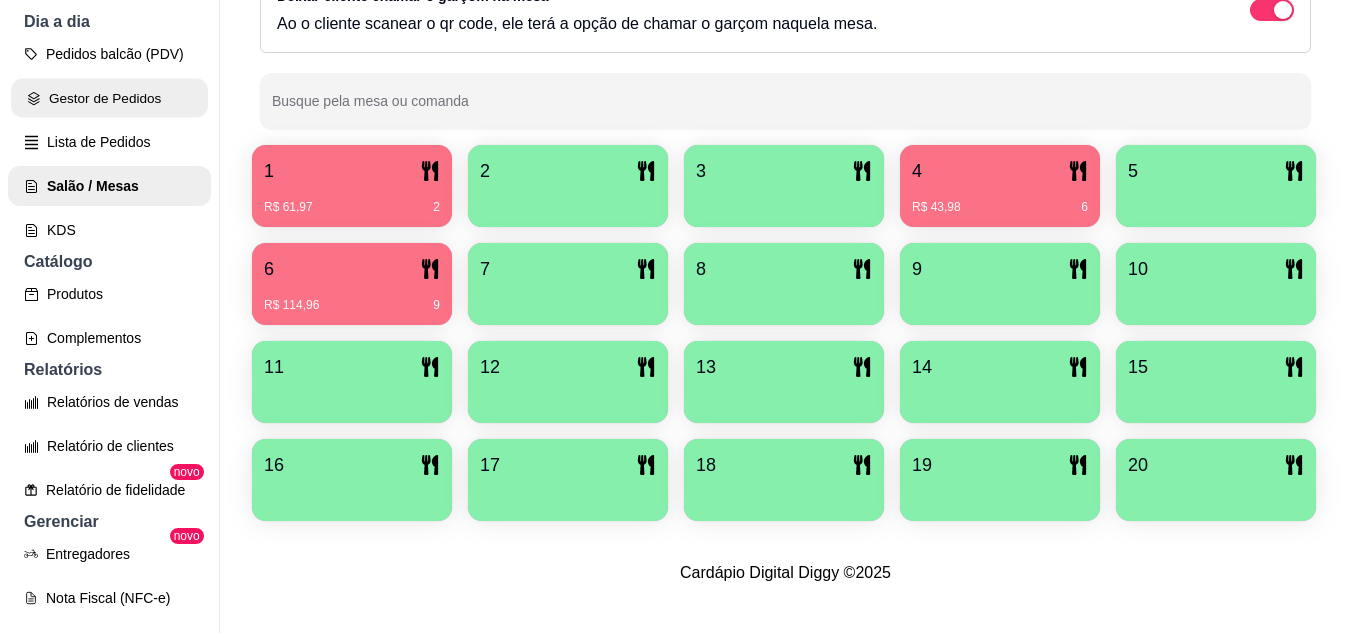 click on "Gestor de Pedidos" at bounding box center [109, 98] 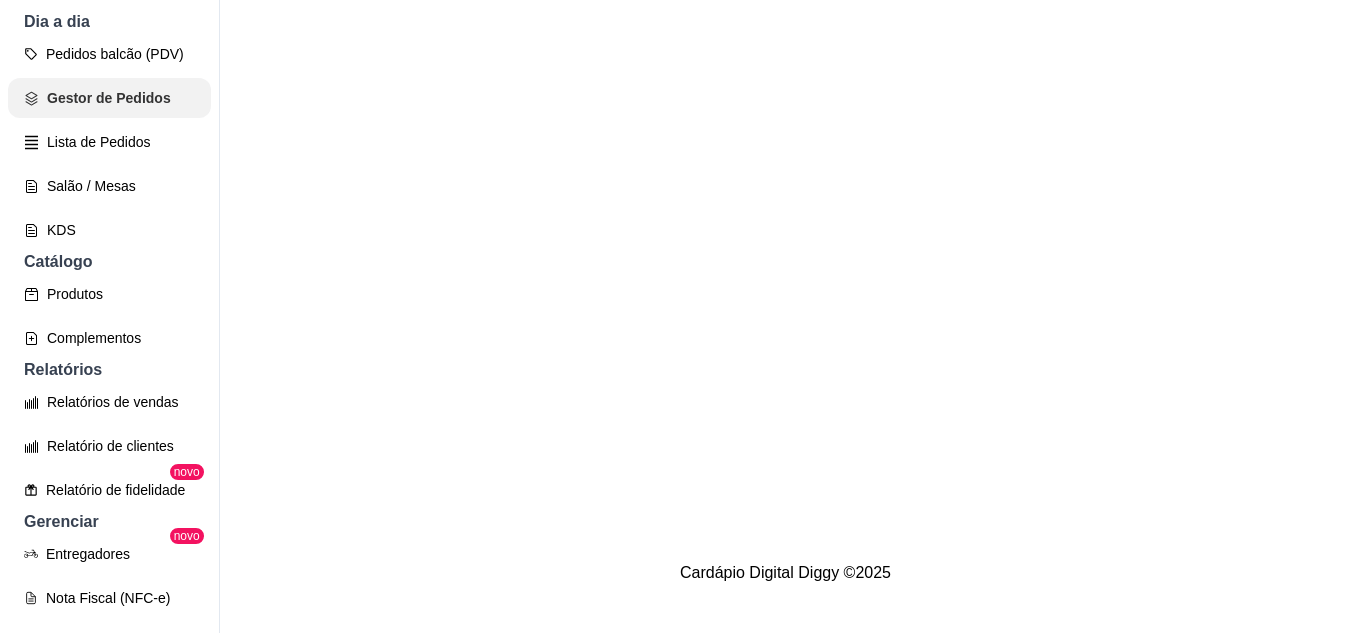 scroll, scrollTop: 0, scrollLeft: 0, axis: both 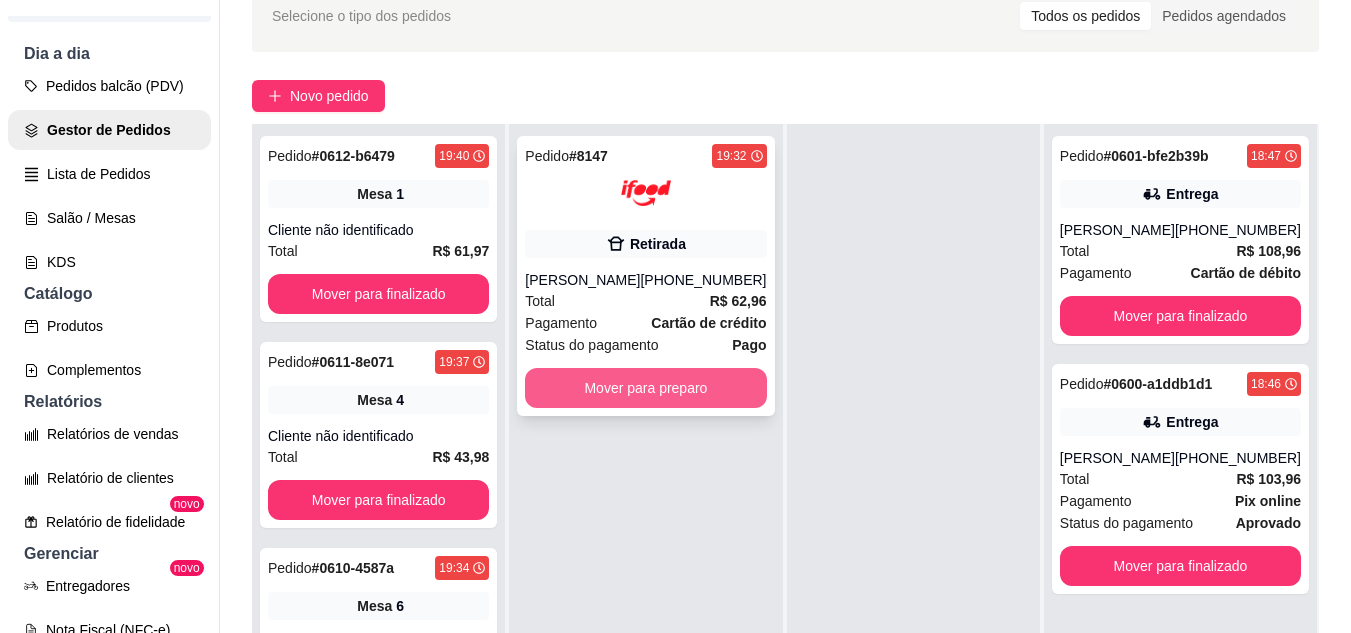 click on "Mover para preparo" at bounding box center (645, 388) 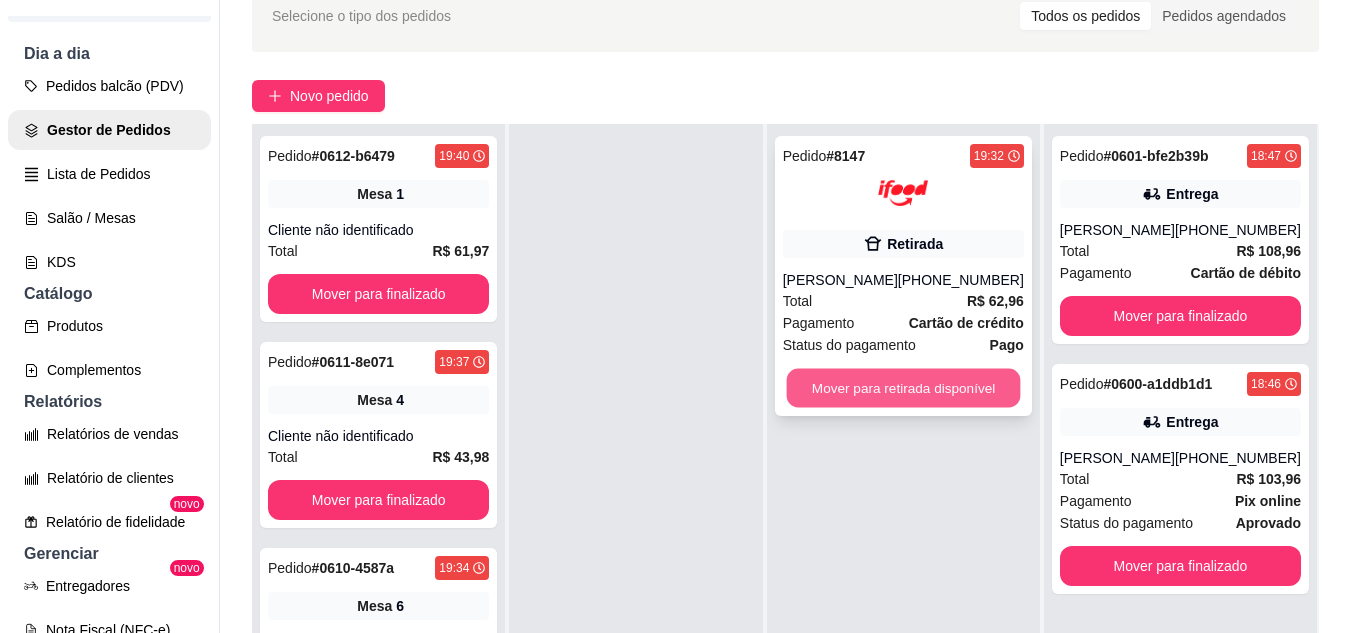 click on "Mover para retirada disponível" at bounding box center [903, 388] 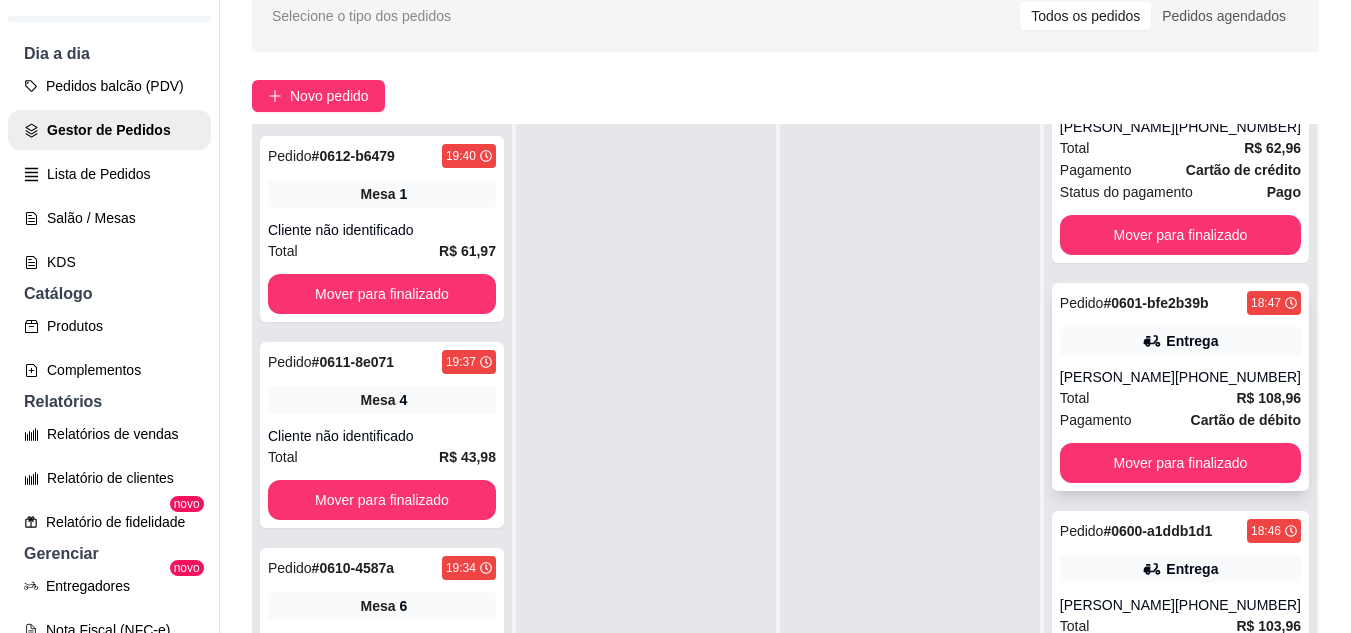 scroll, scrollTop: 165, scrollLeft: 0, axis: vertical 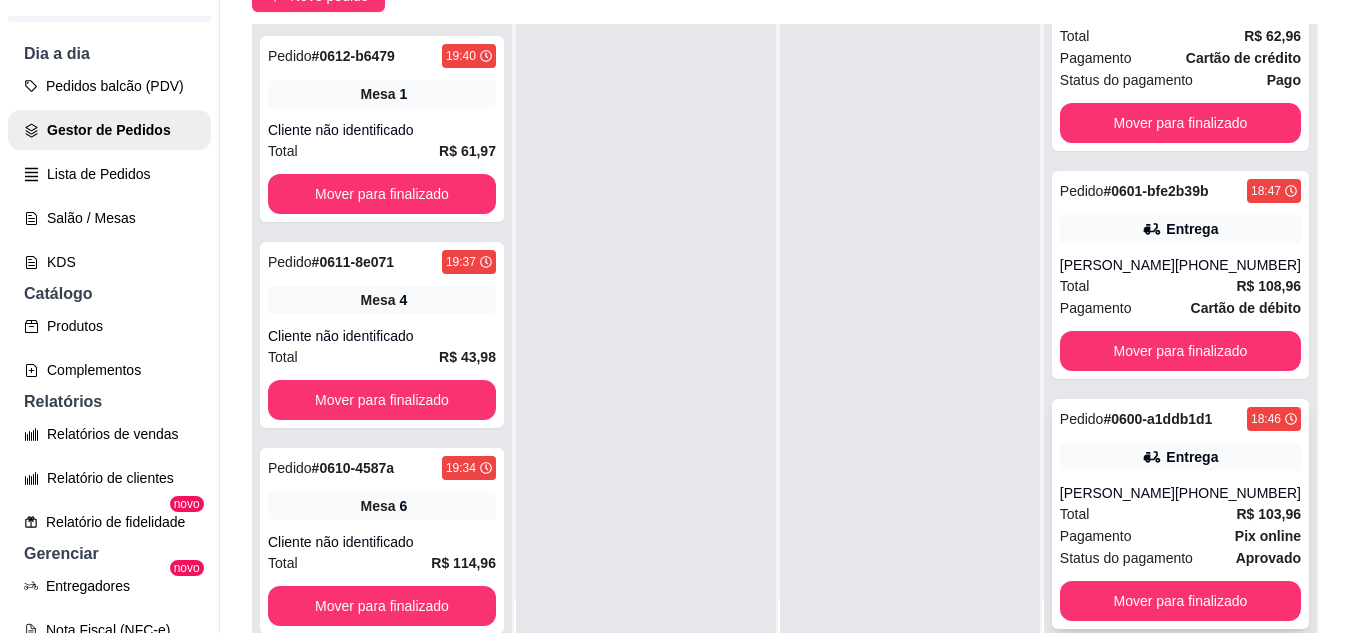 click on "Pedido  # 0600-a1ddb1d1 18:46 Entrega Laize Lima  [PHONE_NUMBER] Total R$ 103,96 Pagamento Pix online Status do pagamento aprovado Mover para finalizado" at bounding box center [1180, 514] 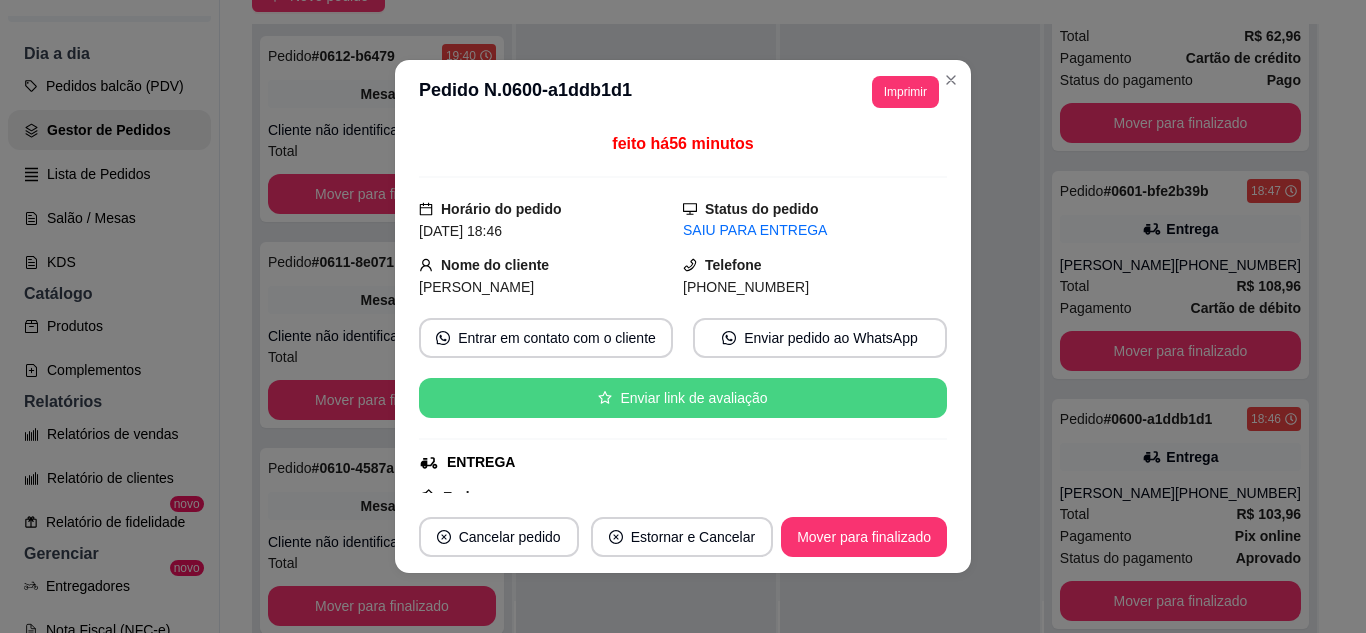 scroll, scrollTop: 100, scrollLeft: 0, axis: vertical 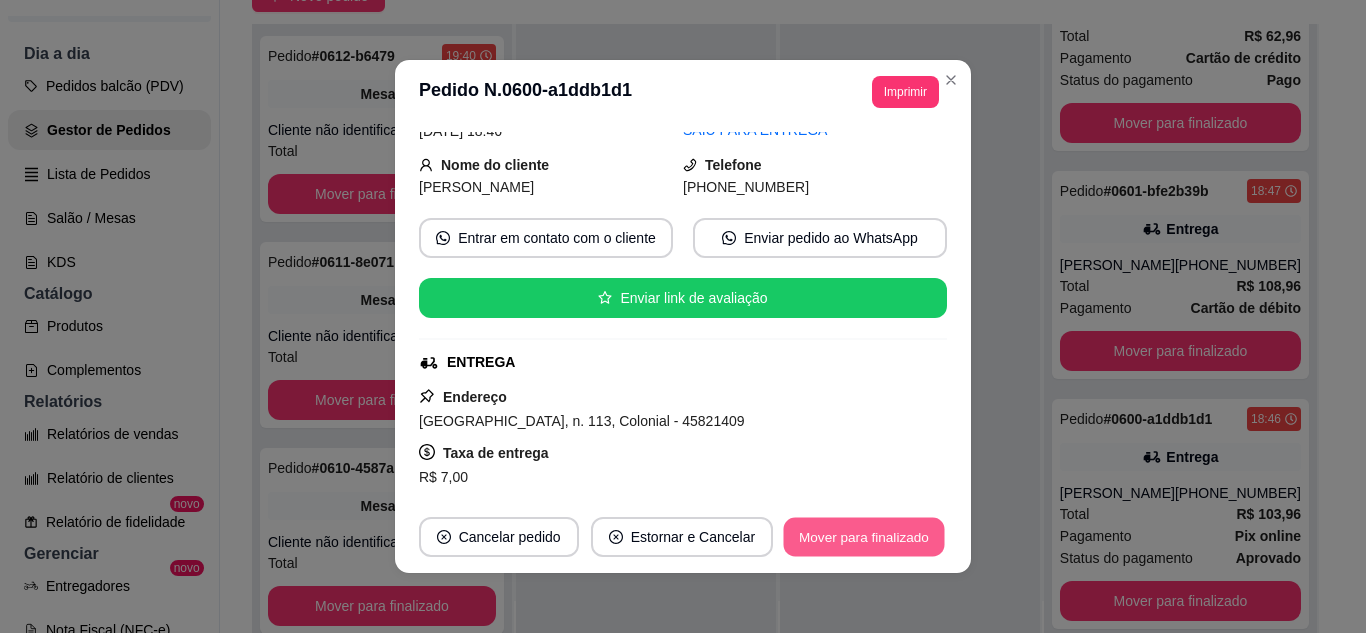 click on "Mover para finalizado" at bounding box center [864, 537] 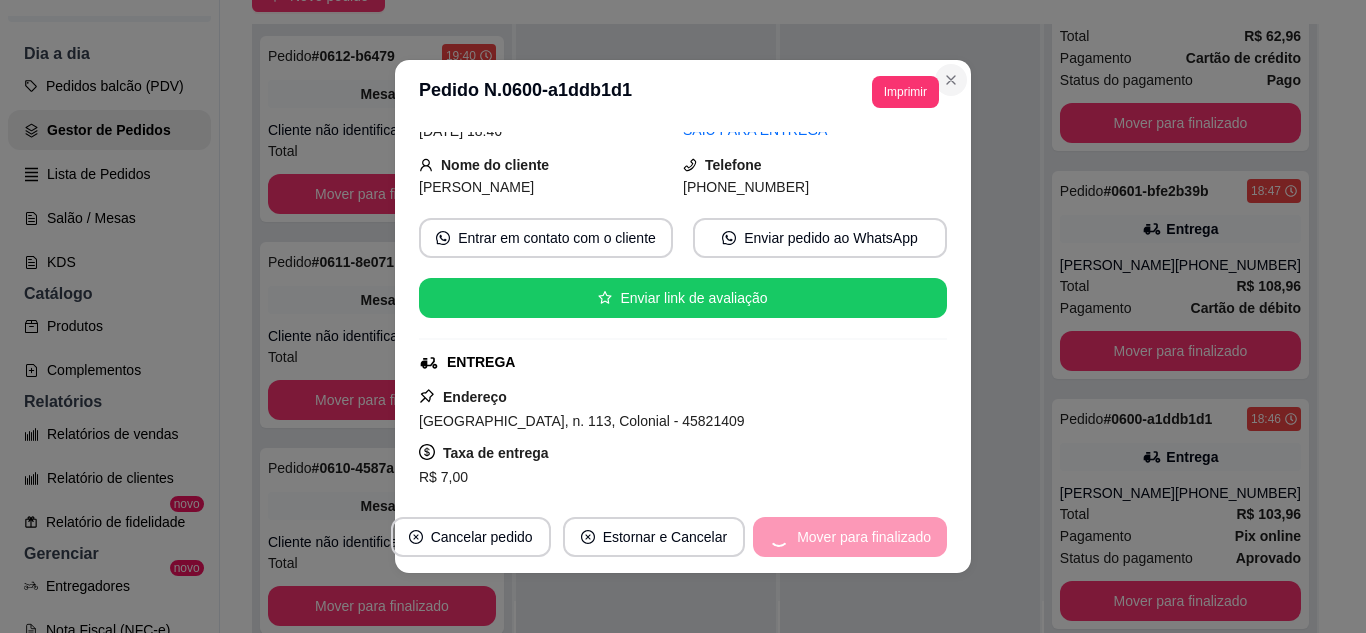 scroll, scrollTop: 0, scrollLeft: 0, axis: both 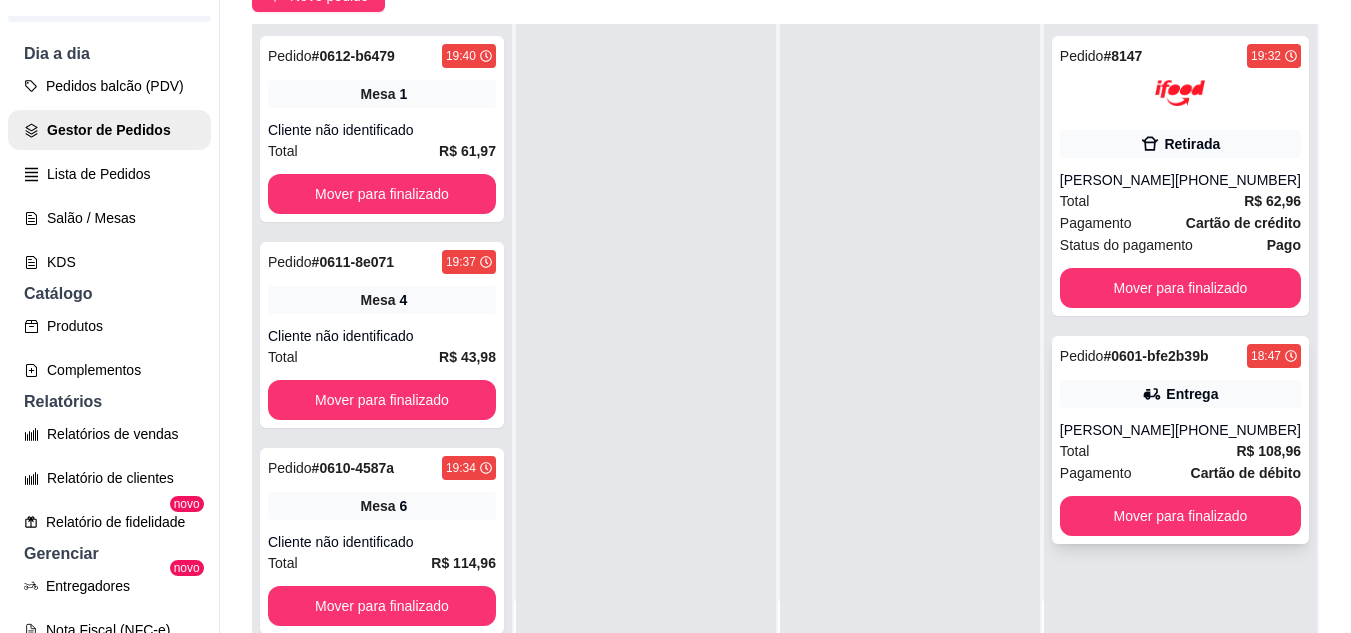 click on "Pedido  # 0601-bfe2b39b 18:47 Entrega Caique Queiroz  [PHONE_NUMBER] Total R$ 108,96 Pagamento Cartão de débito Mover para finalizado" at bounding box center (1180, 440) 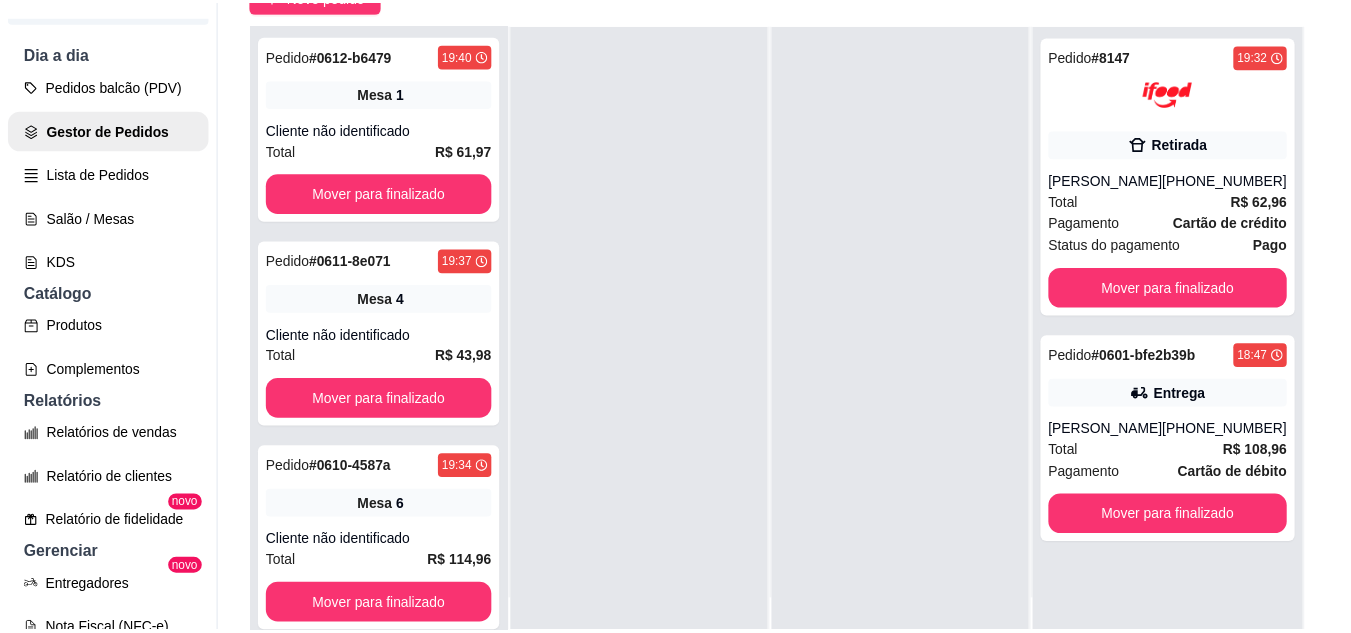 scroll, scrollTop: 100, scrollLeft: 0, axis: vertical 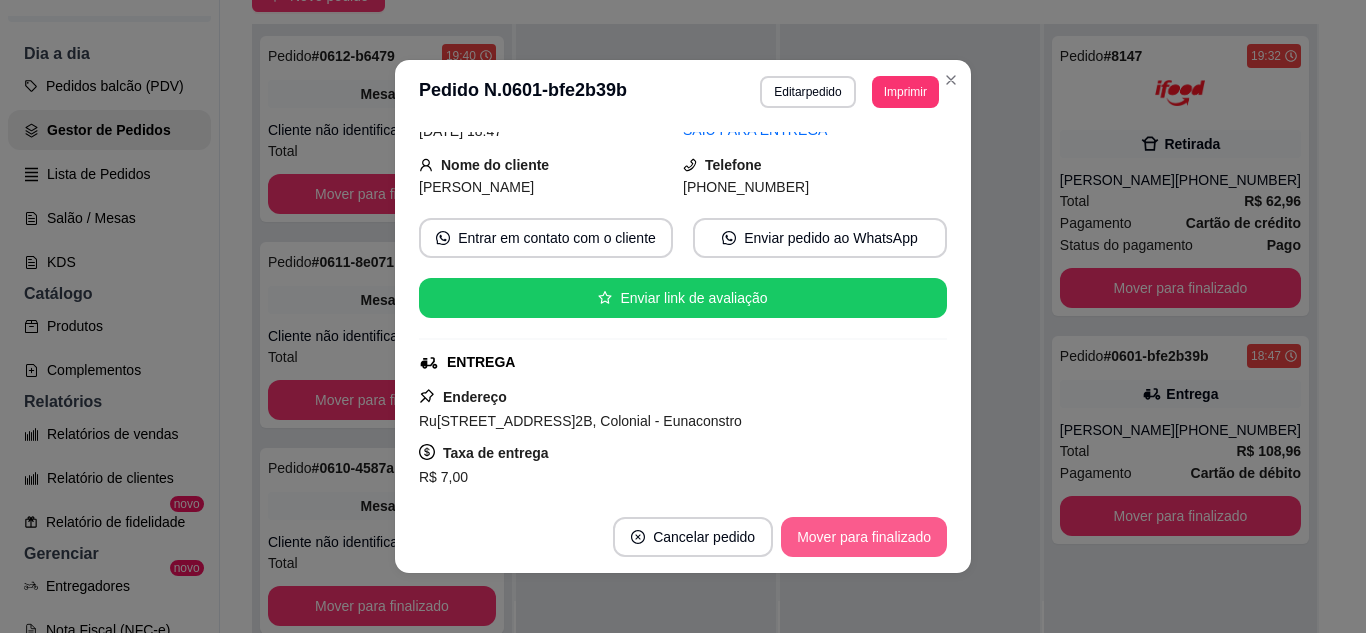 click on "Mover para finalizado" at bounding box center [864, 537] 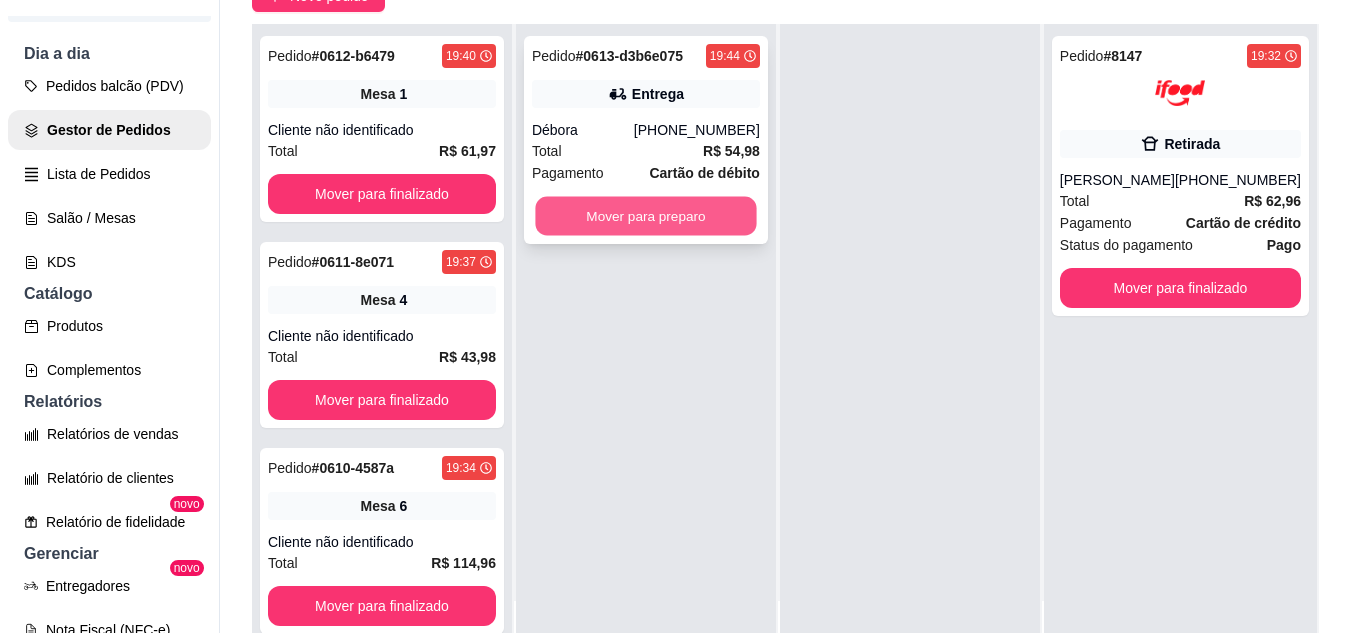 click on "Mover para preparo" at bounding box center (645, 216) 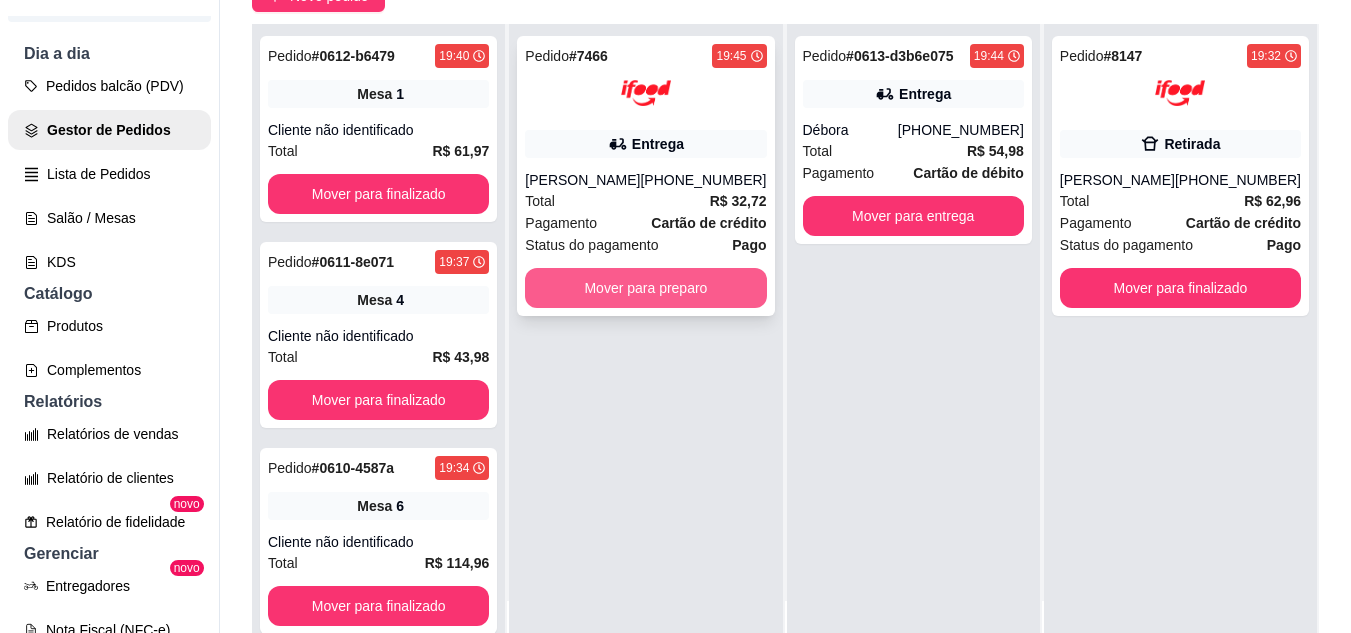 click on "Mover para preparo" at bounding box center [645, 288] 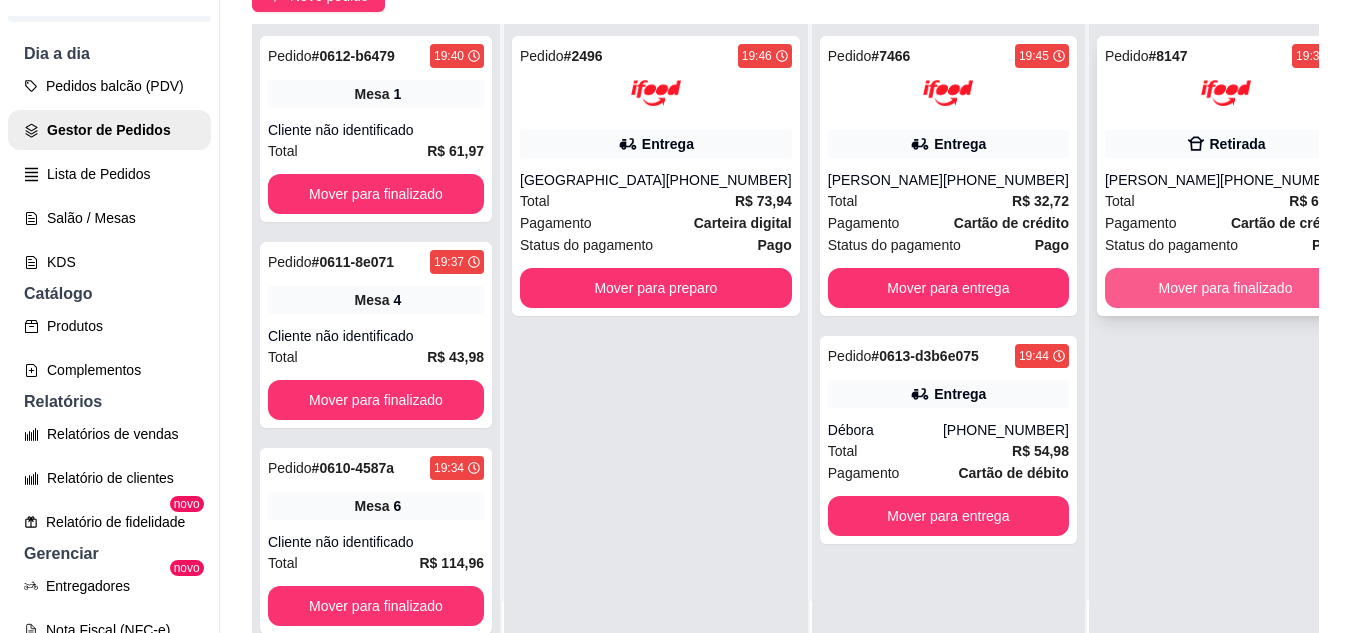click on "Mover para finalizado" at bounding box center [1225, 288] 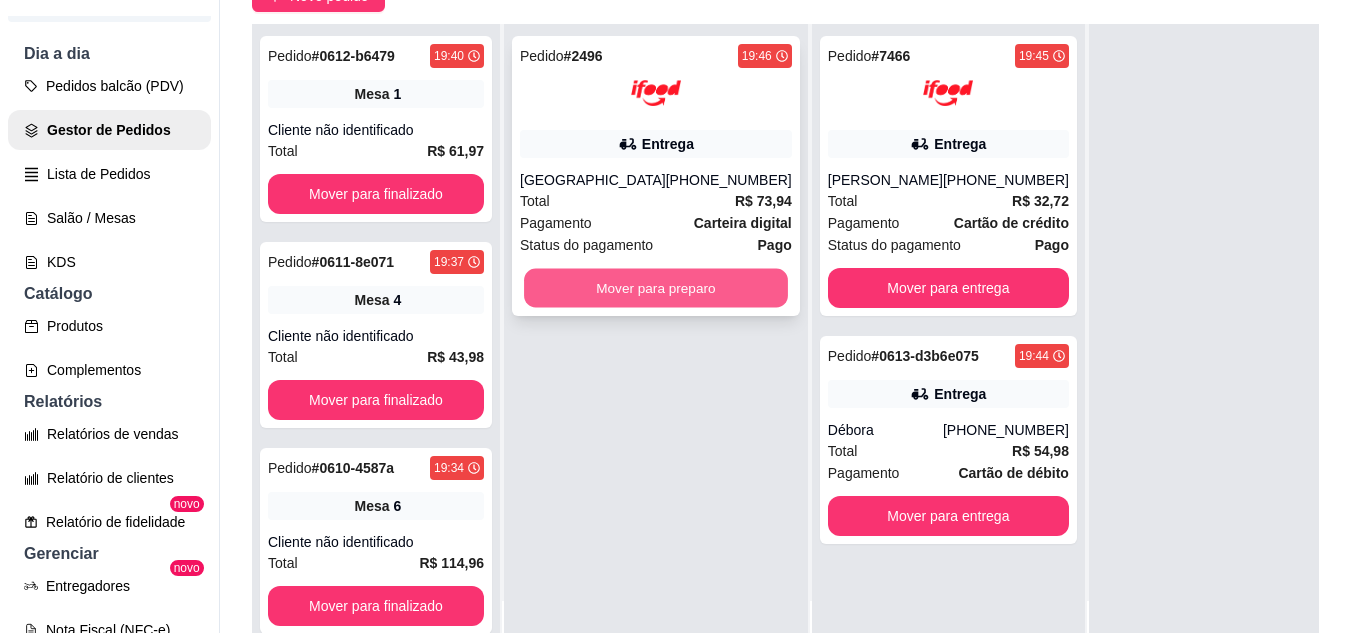 click on "Mover para preparo" at bounding box center [656, 288] 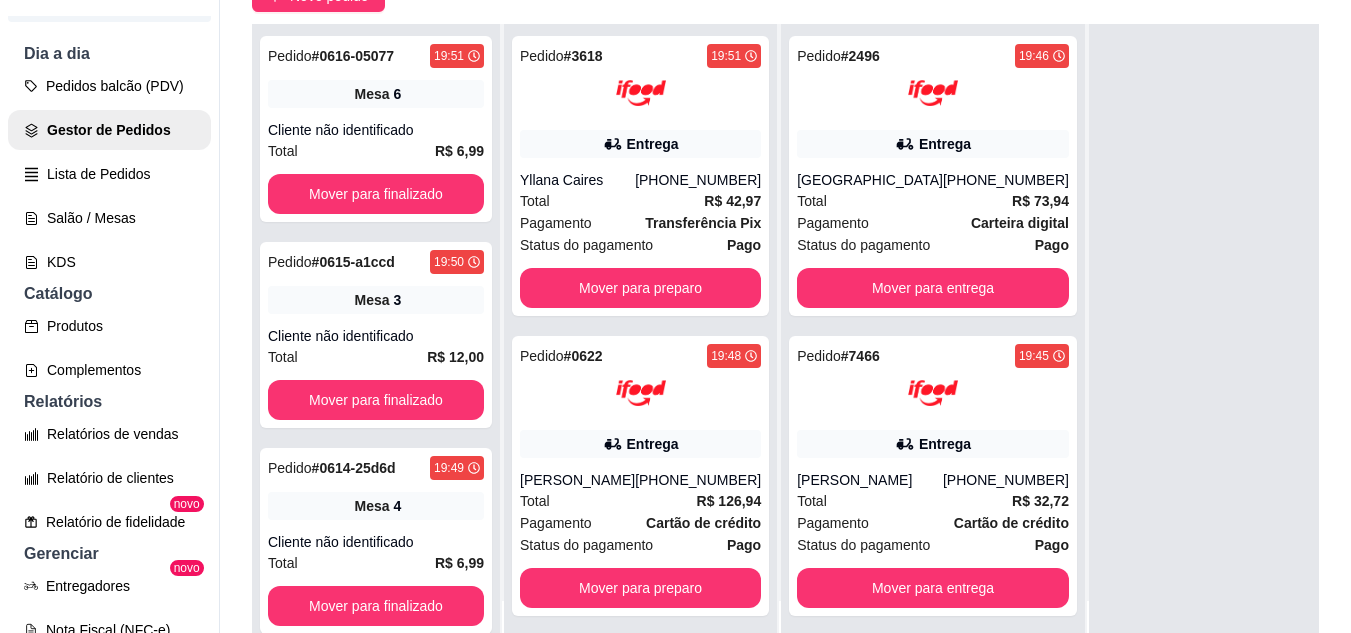 scroll, scrollTop: 7, scrollLeft: 0, axis: vertical 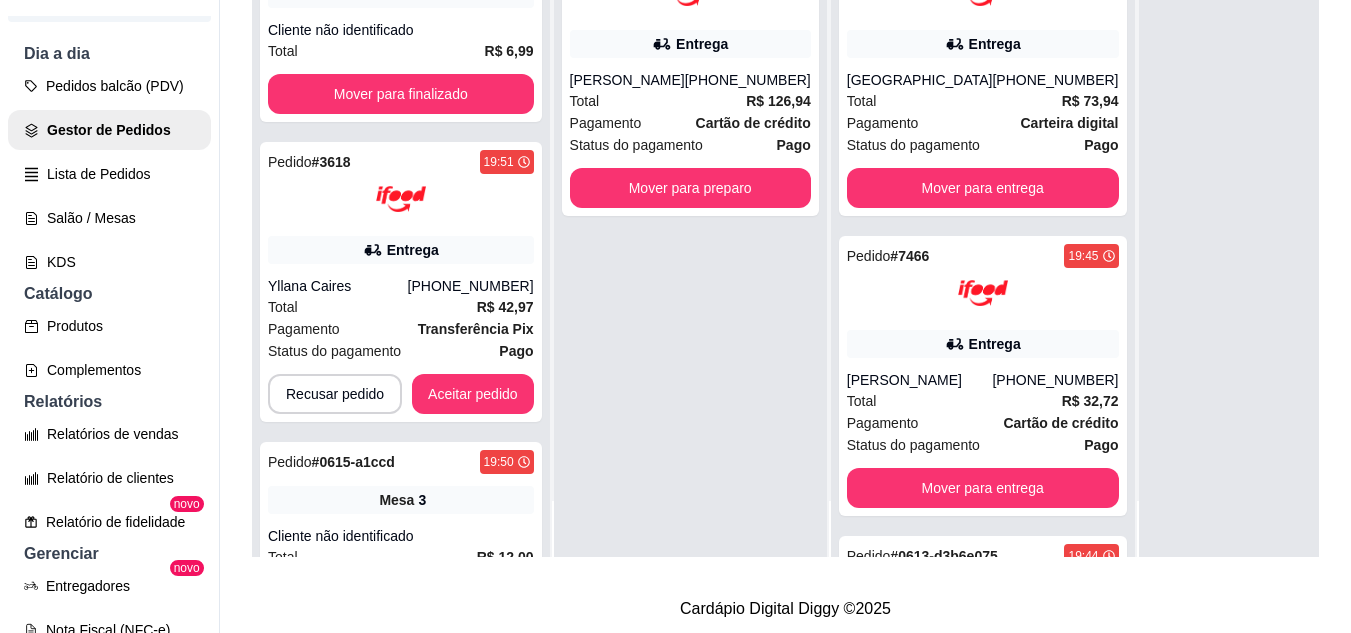 click on "Pedido  # 0622 19:48 Entrega [PERSON_NAME] [PHONE_NUMBER] Total R$ 126,94 Pagamento Cartão de crédito Status do pagamento Pago Mover para preparo" at bounding box center (690, 240) 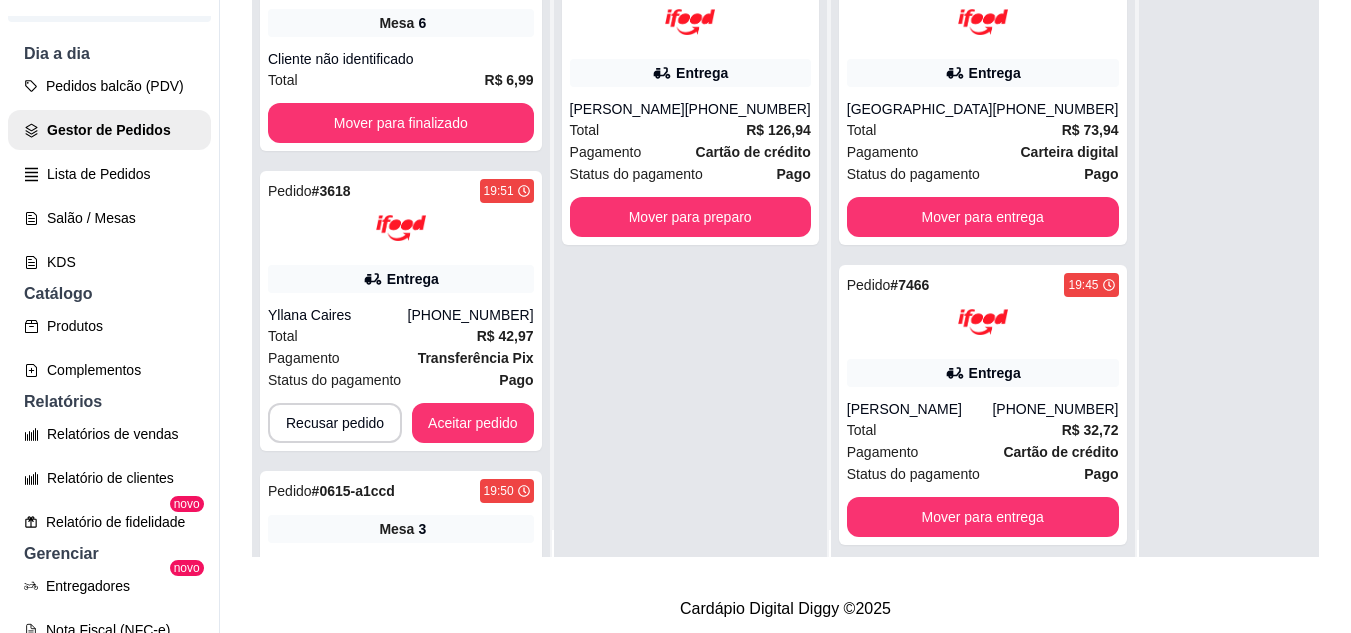 scroll, scrollTop: 0, scrollLeft: 0, axis: both 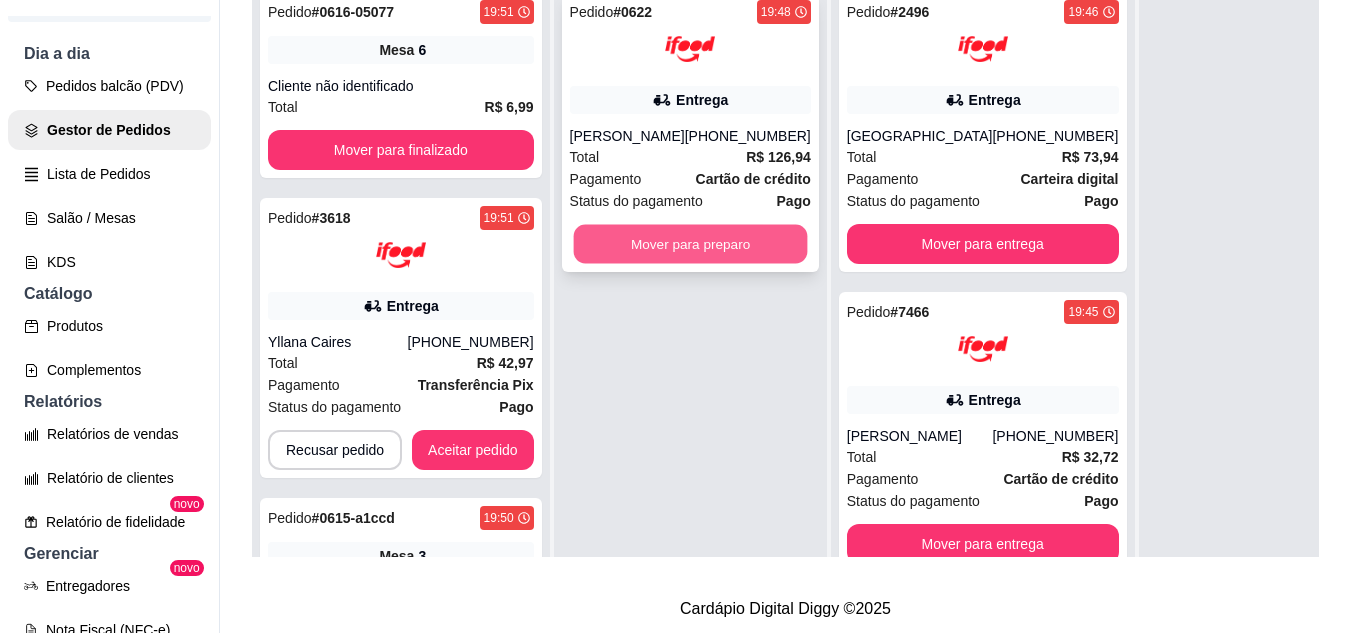 click on "Mover para preparo" at bounding box center (690, 244) 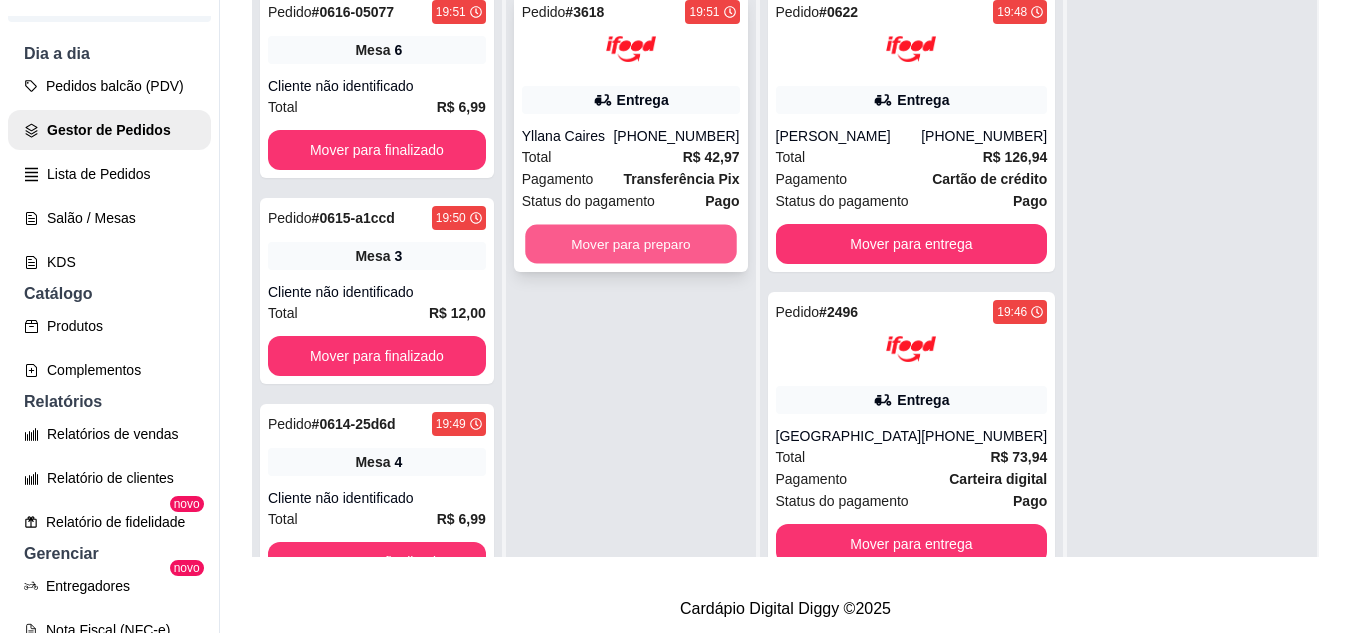 click on "Mover para preparo" at bounding box center [630, 244] 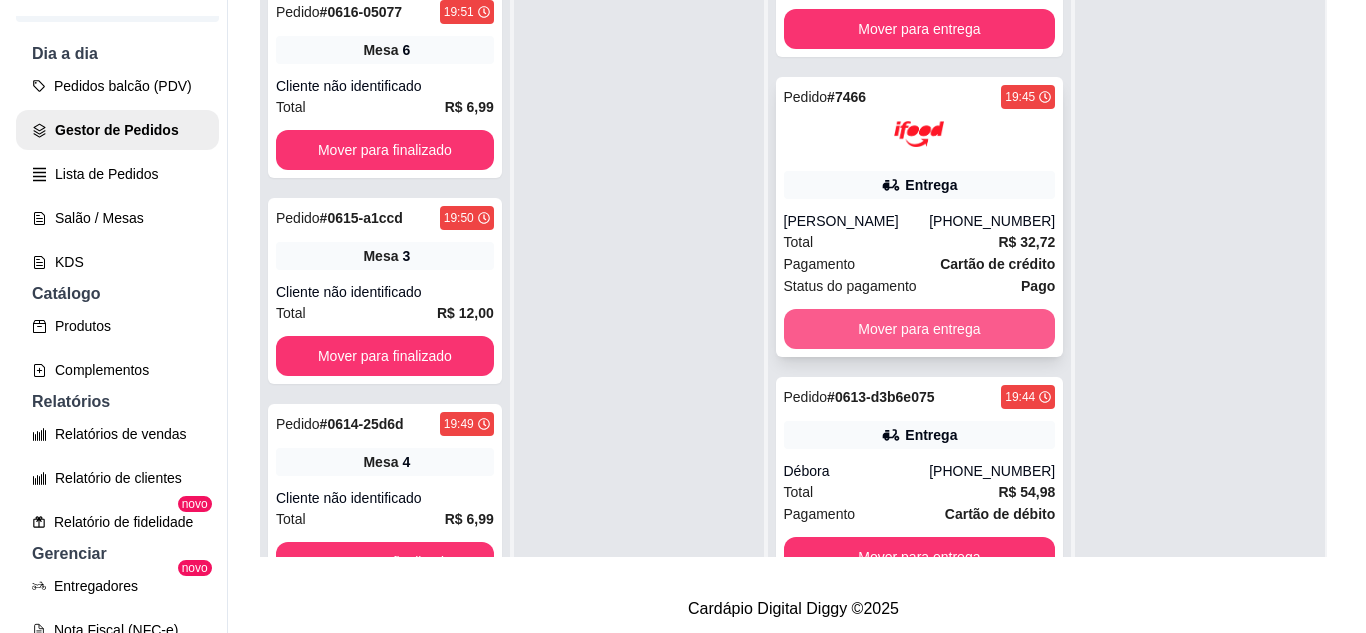 scroll, scrollTop: 855, scrollLeft: 0, axis: vertical 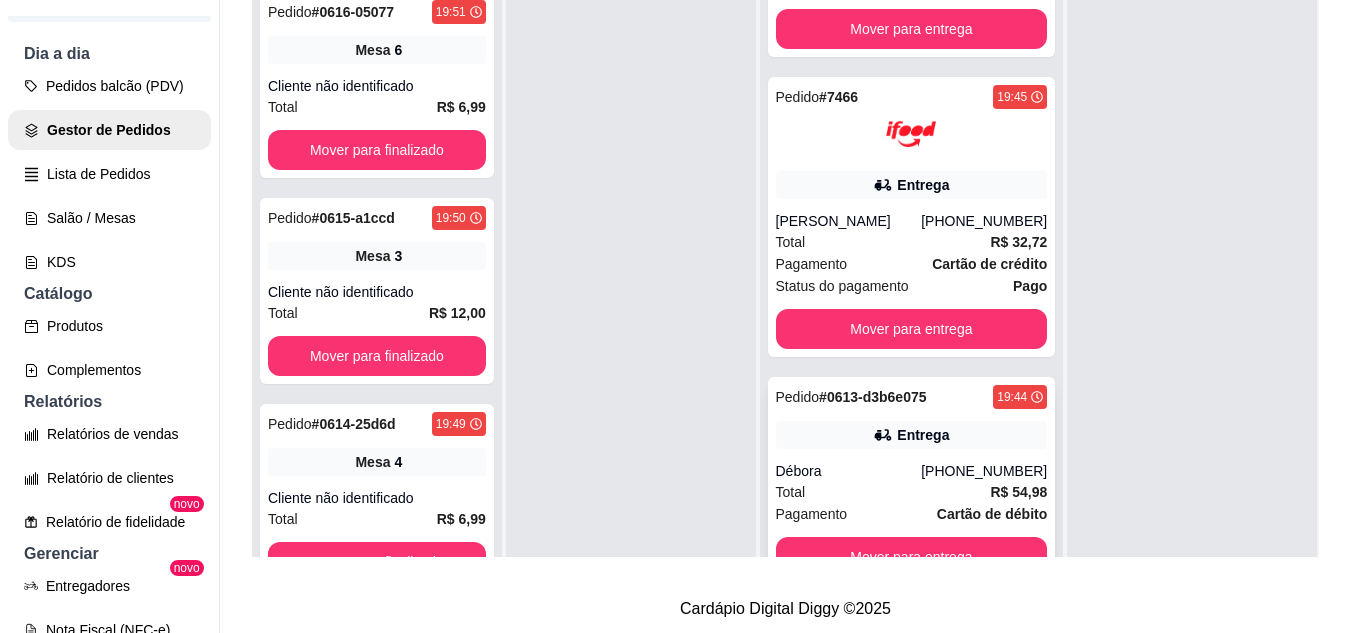 click on "Pedido  # 0613-d3b6e075 19:44 Entrega Débora  [PHONE_NUMBER] Total R$ 54,98 Pagamento Cartão de débito Mover para entrega" at bounding box center [912, 481] 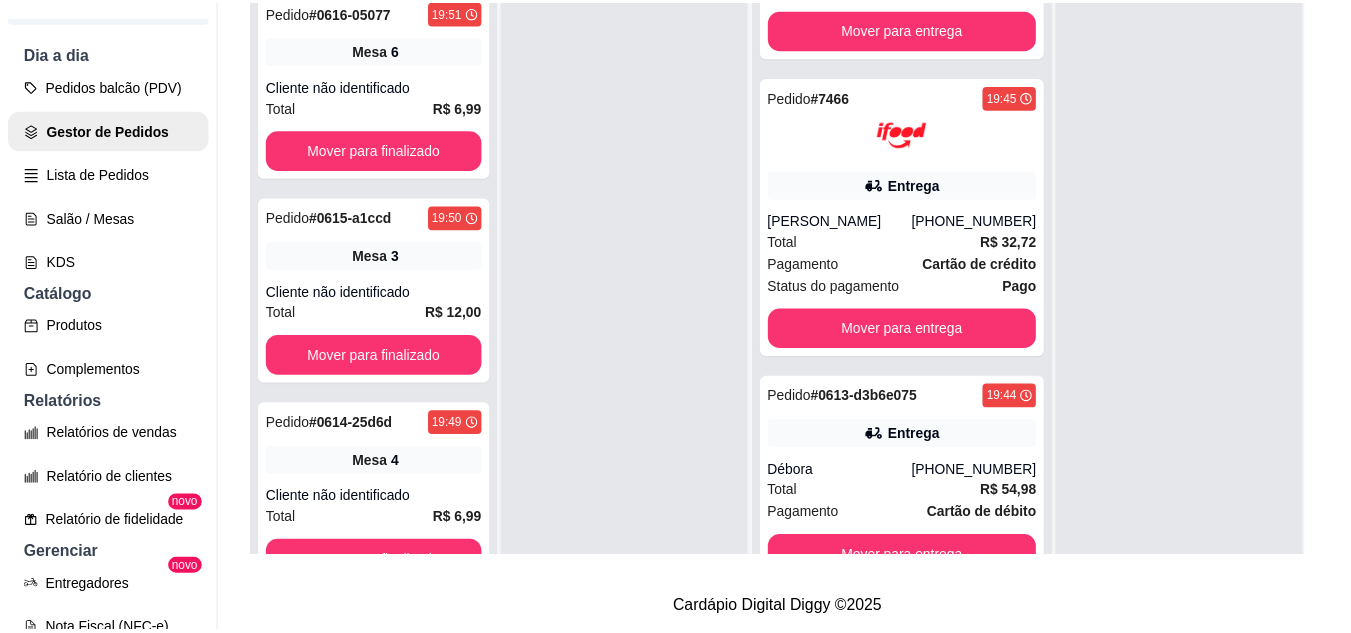 scroll, scrollTop: 100, scrollLeft: 0, axis: vertical 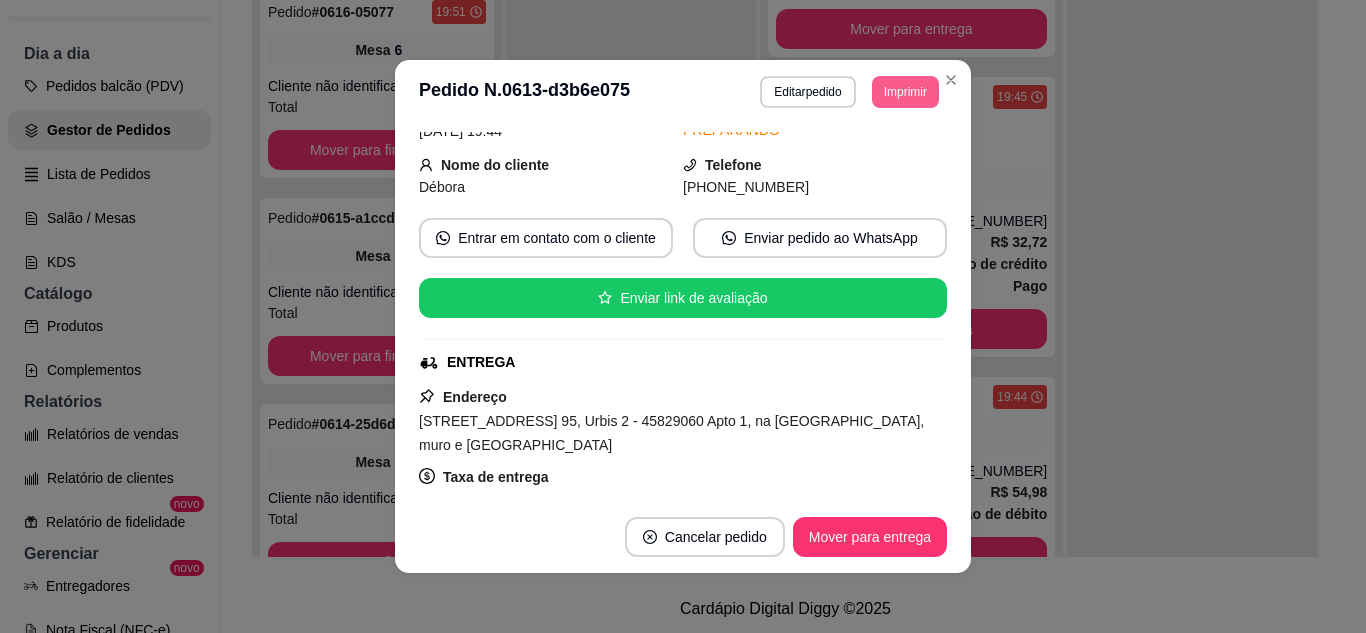 click on "Imprimir" at bounding box center [905, 92] 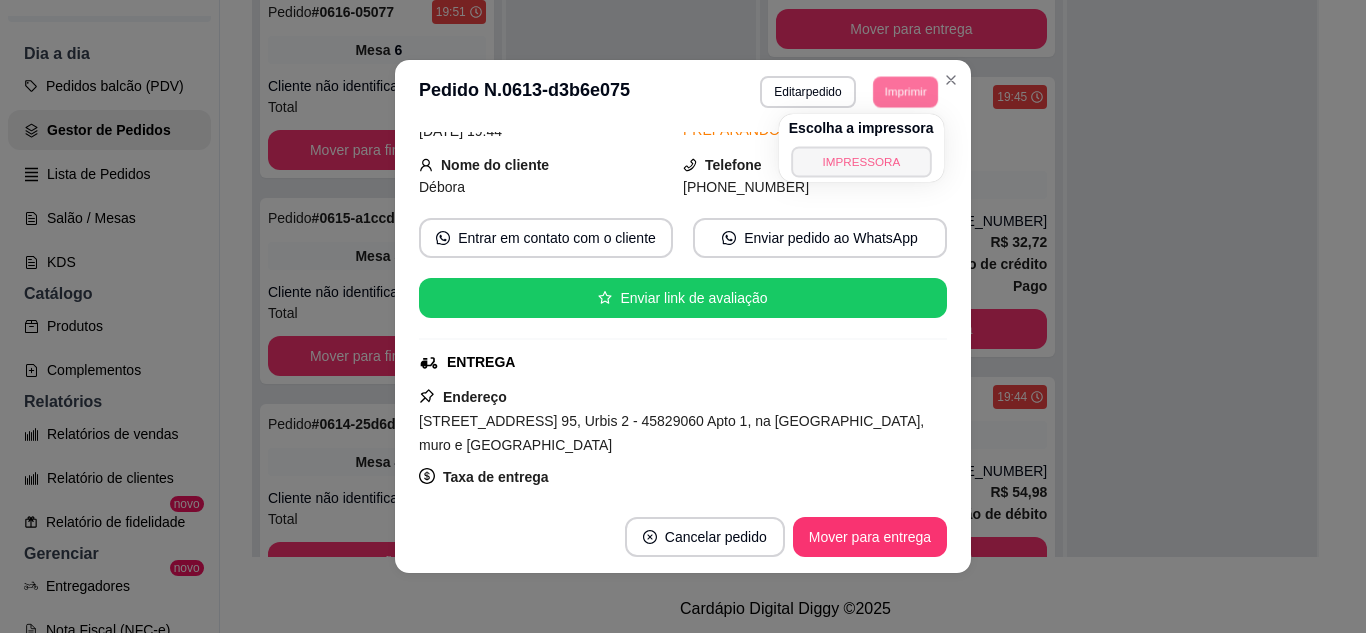click on "IMPRESSORA" at bounding box center (861, 161) 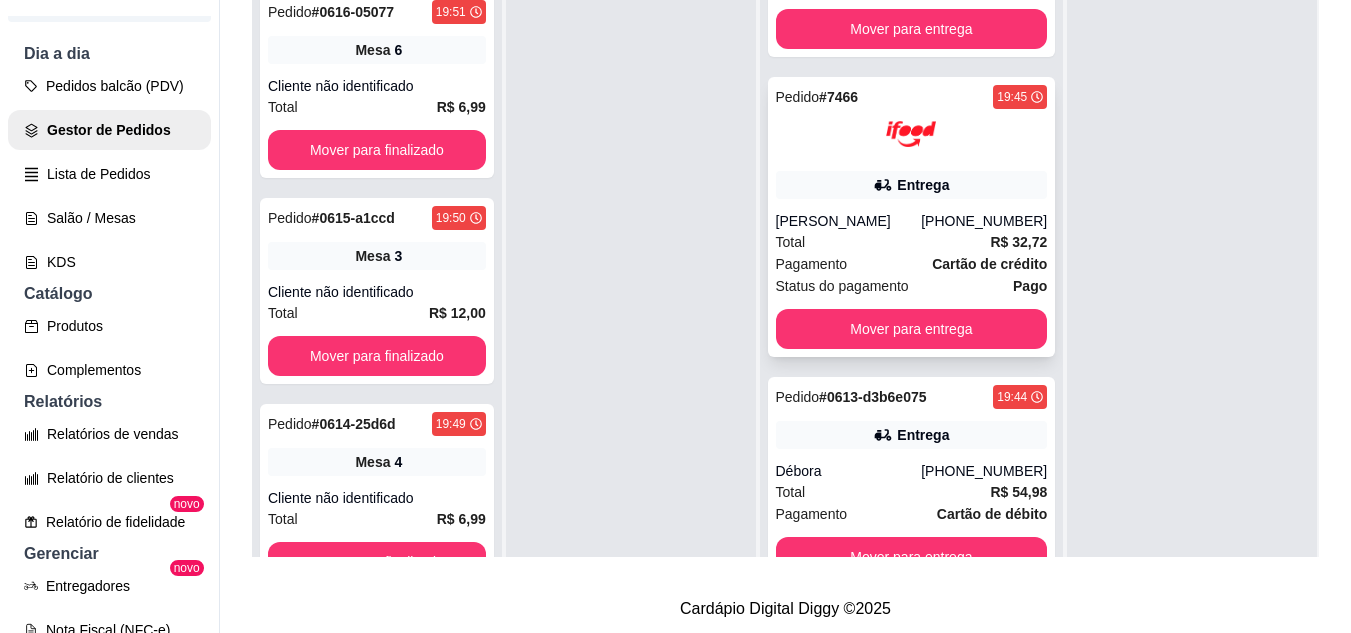 scroll, scrollTop: 319, scrollLeft: 0, axis: vertical 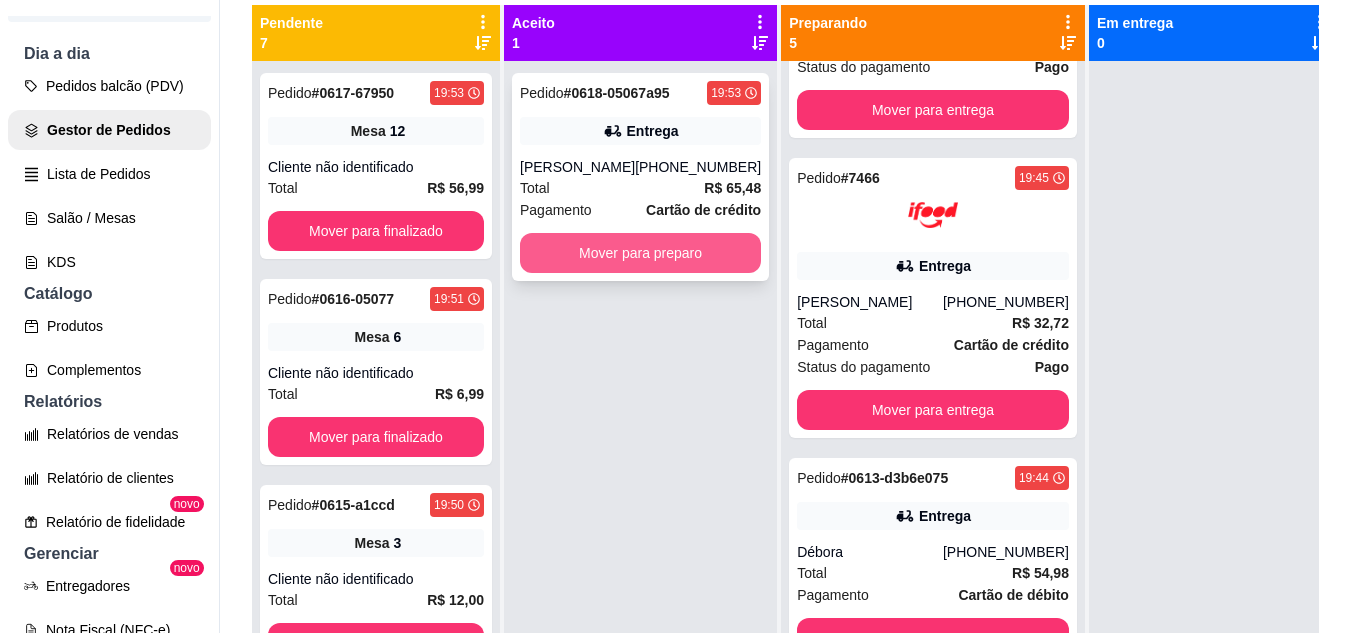 click on "Mover para preparo" at bounding box center (640, 253) 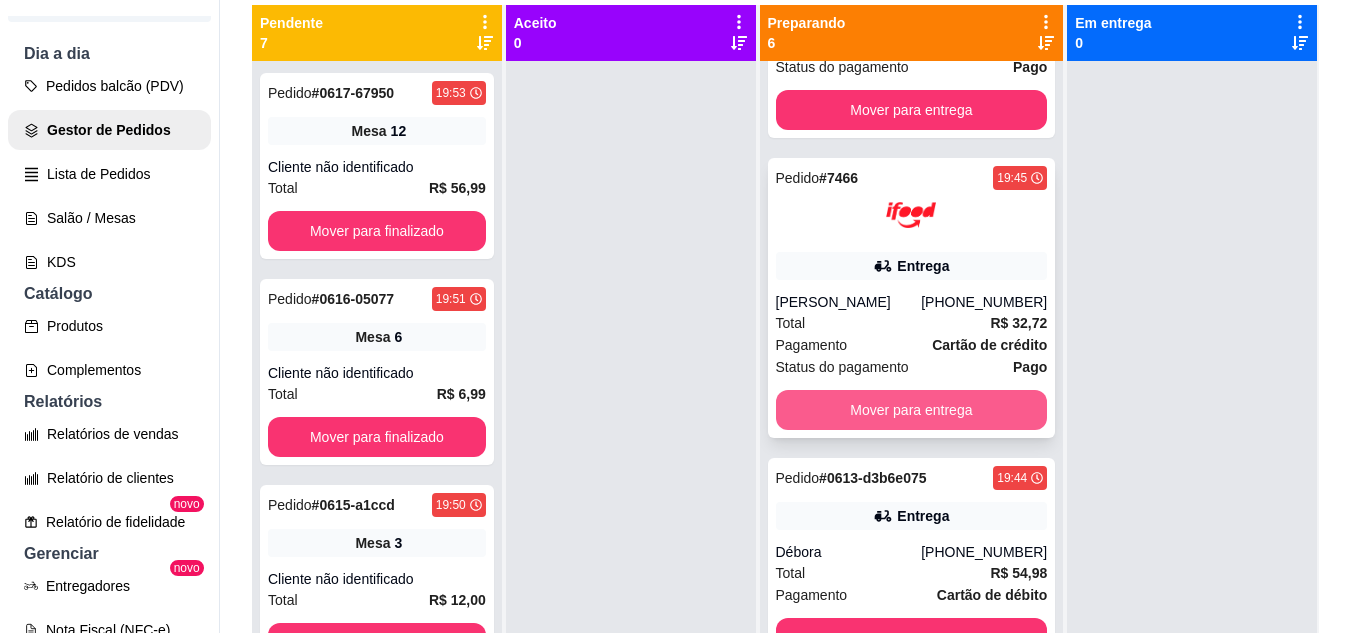 scroll, scrollTop: 1103, scrollLeft: 0, axis: vertical 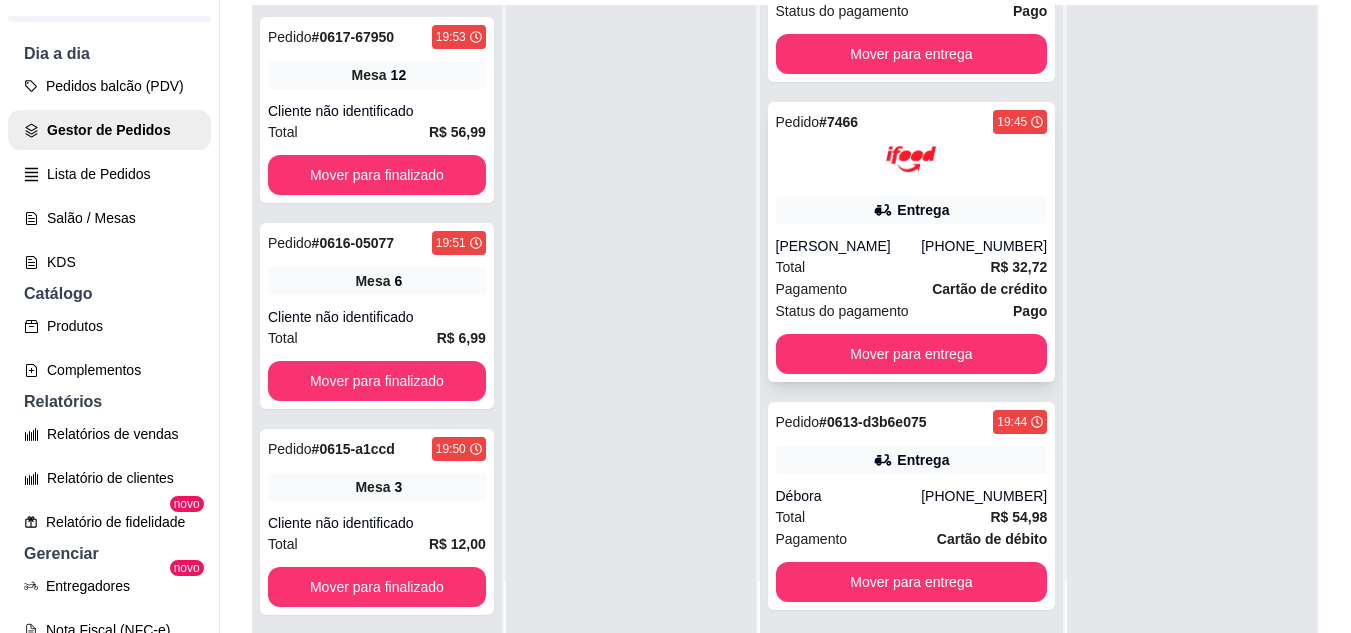 click on "Entrega" at bounding box center (912, 210) 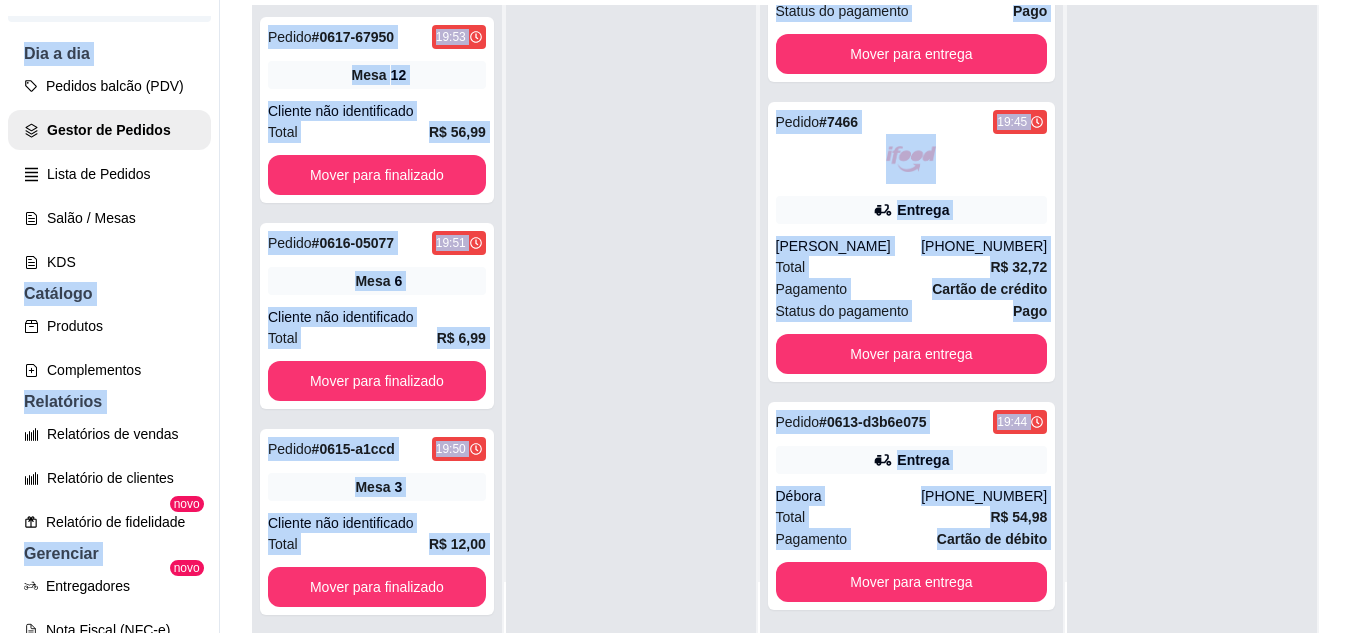 scroll, scrollTop: 200, scrollLeft: 0, axis: vertical 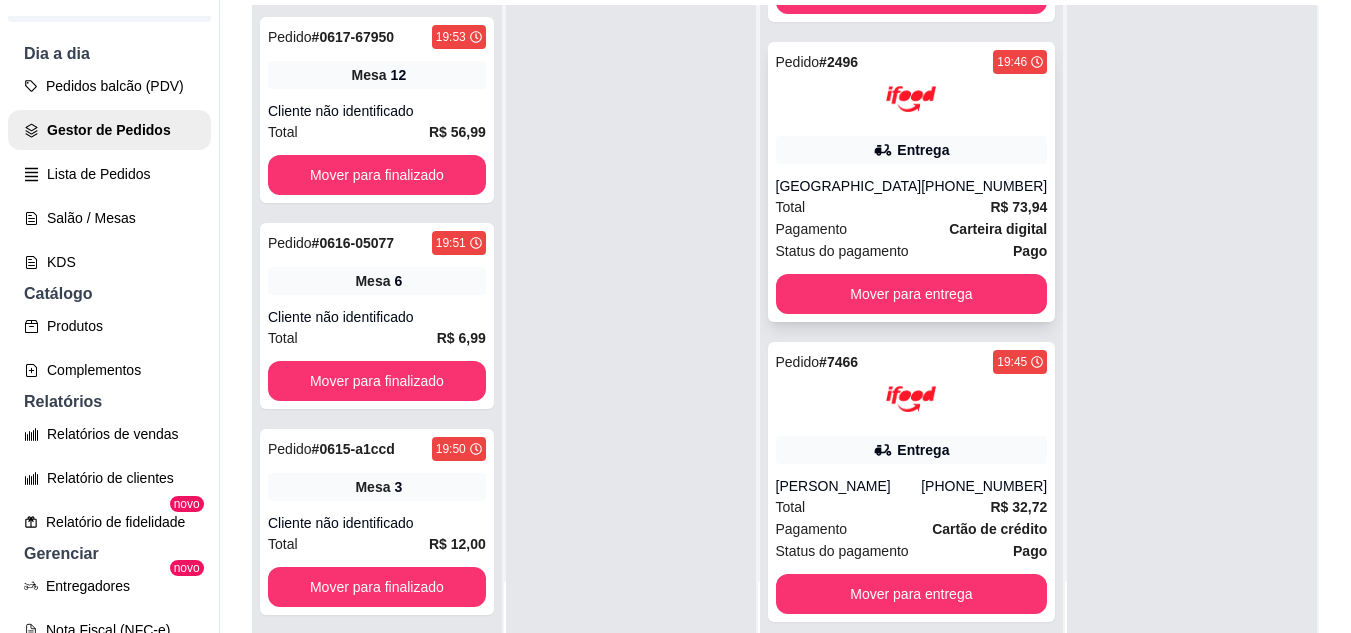 click on "[GEOGRAPHIC_DATA]" at bounding box center (849, 186) 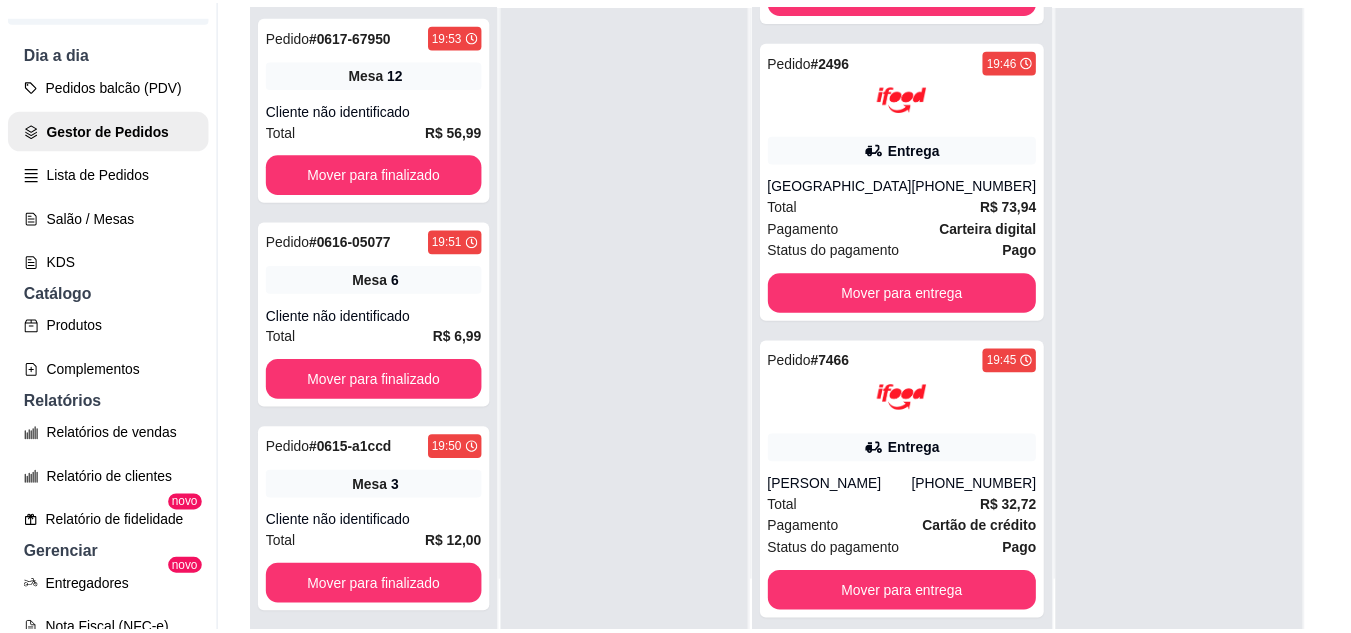 scroll, scrollTop: 200, scrollLeft: 0, axis: vertical 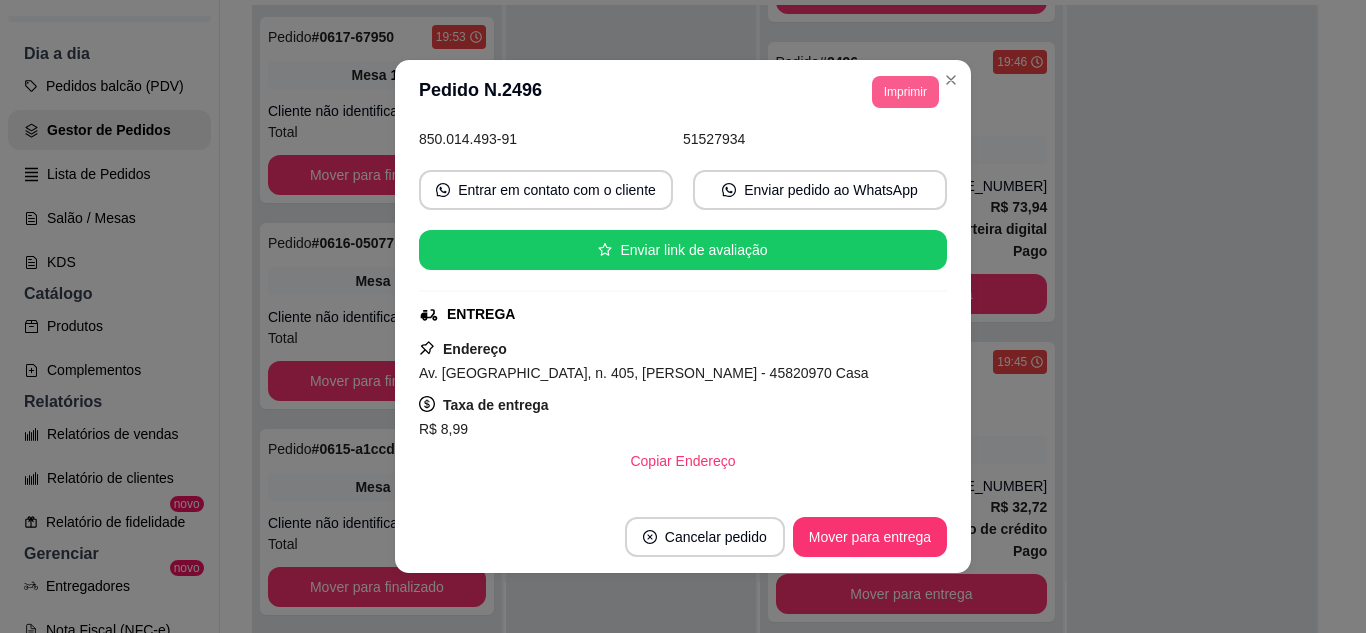click on "Imprimir" at bounding box center [905, 92] 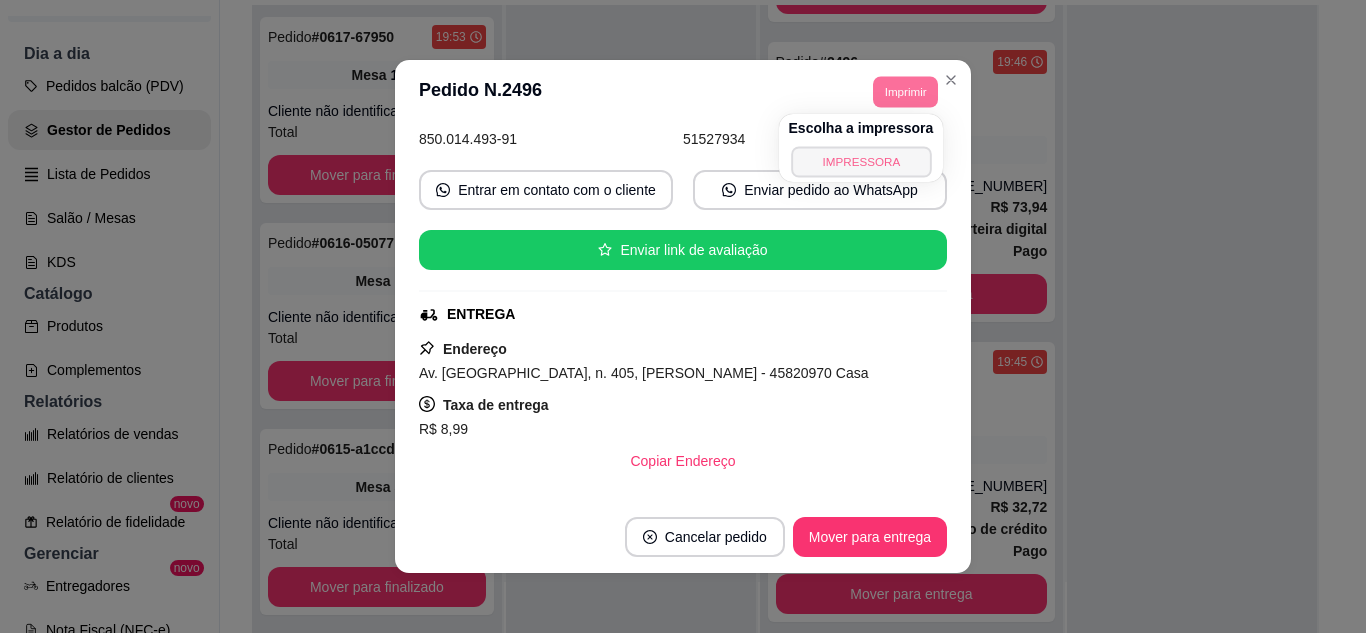 click on "IMPRESSORA" at bounding box center (861, 161) 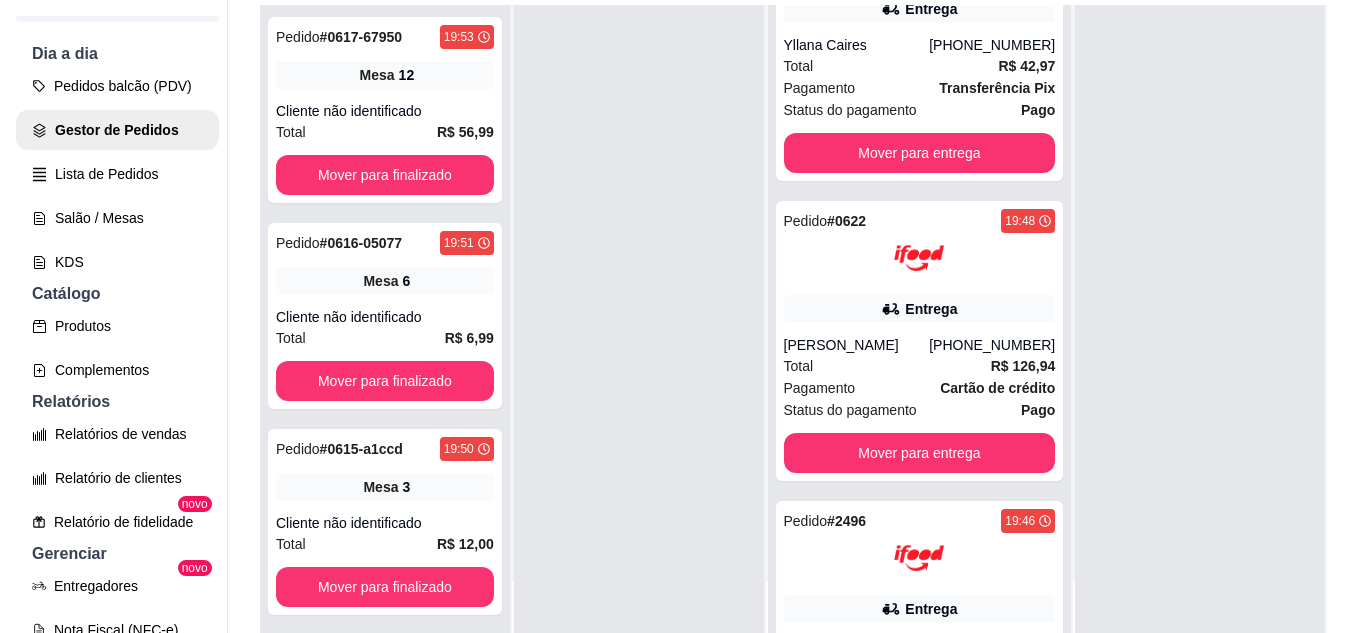 scroll, scrollTop: 300, scrollLeft: 0, axis: vertical 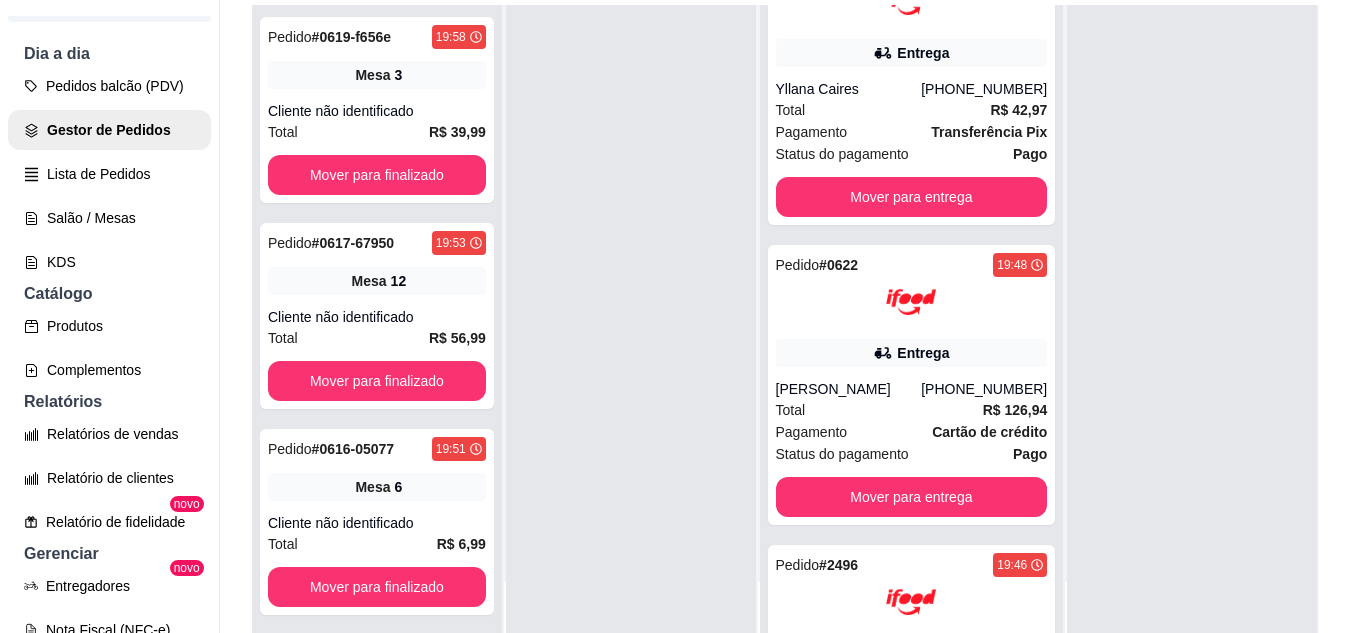 click on "Pedidos balcão (PDV)" at bounding box center [109, 86] 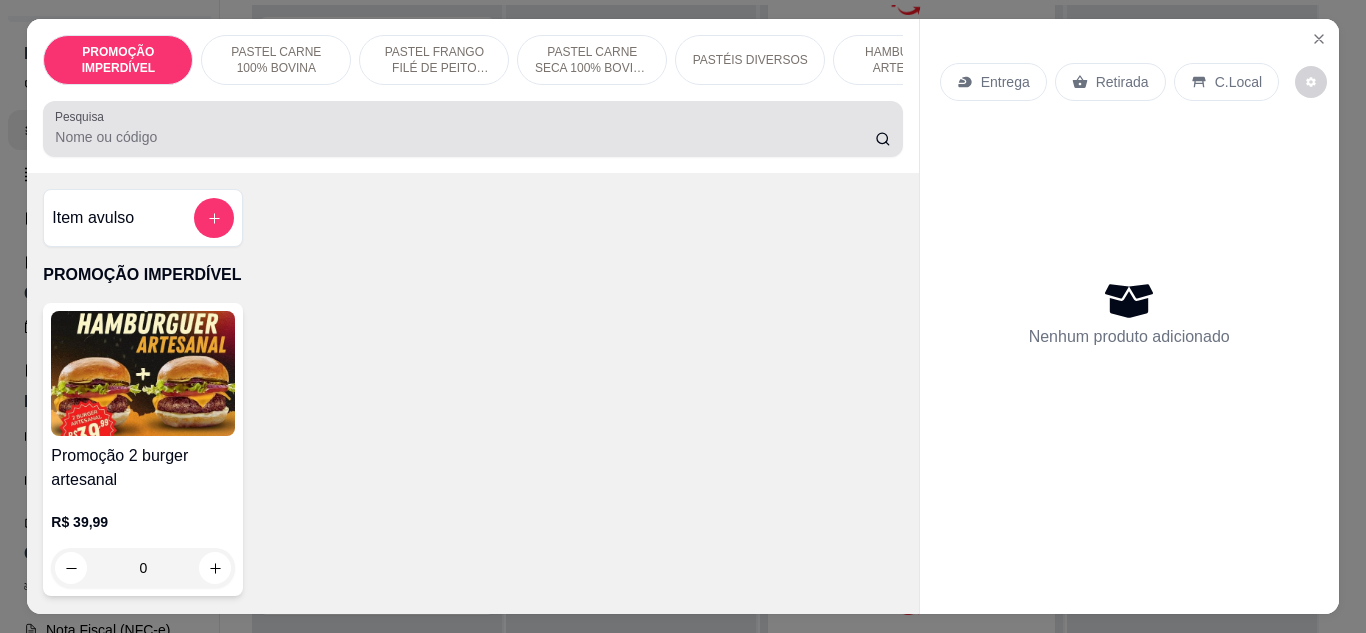 click at bounding box center [472, 129] 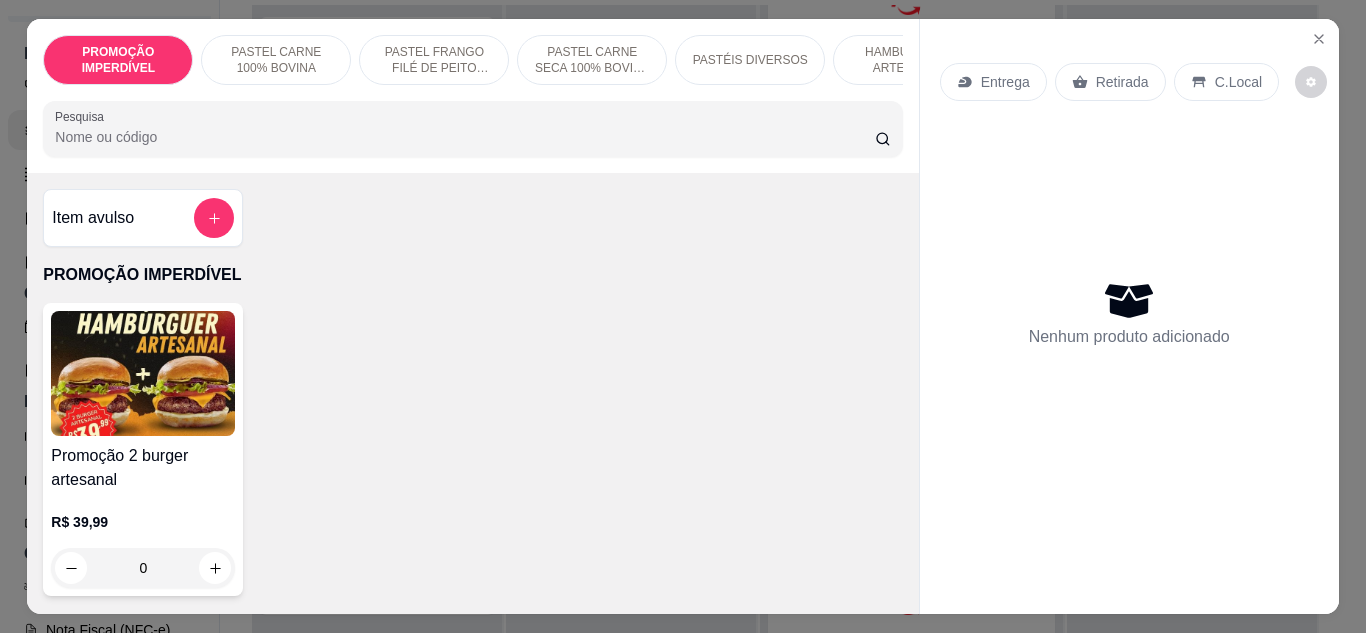 type on "a" 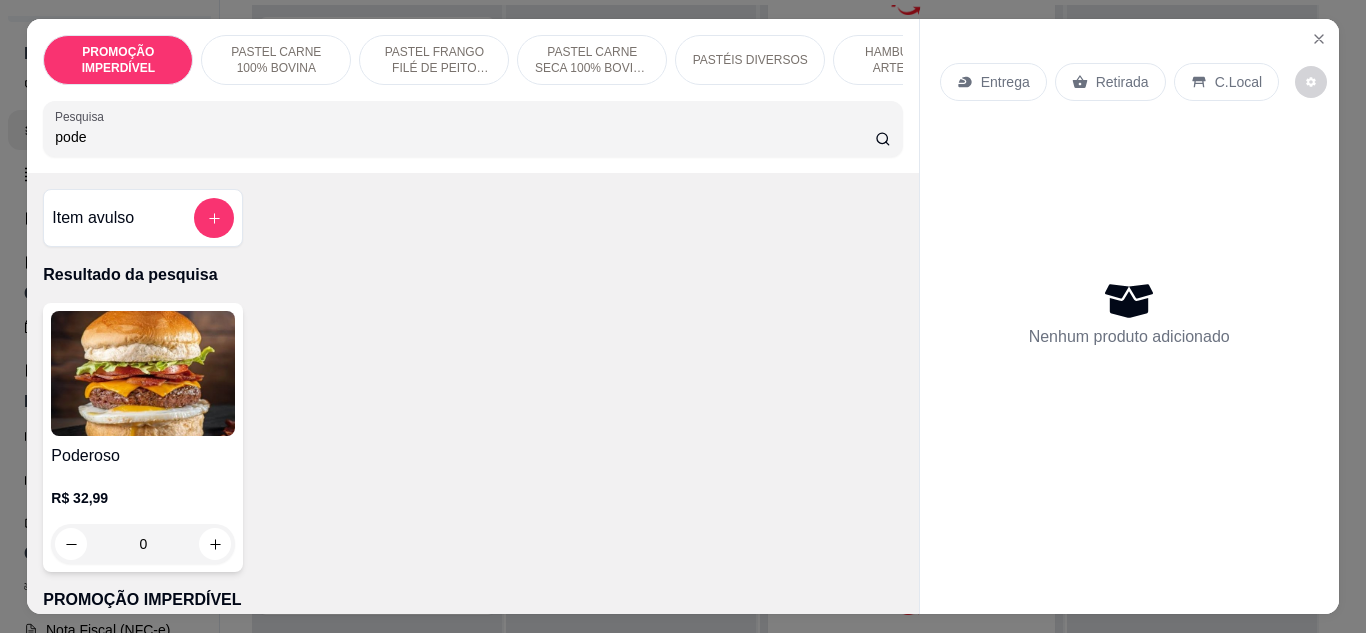 type on "pode" 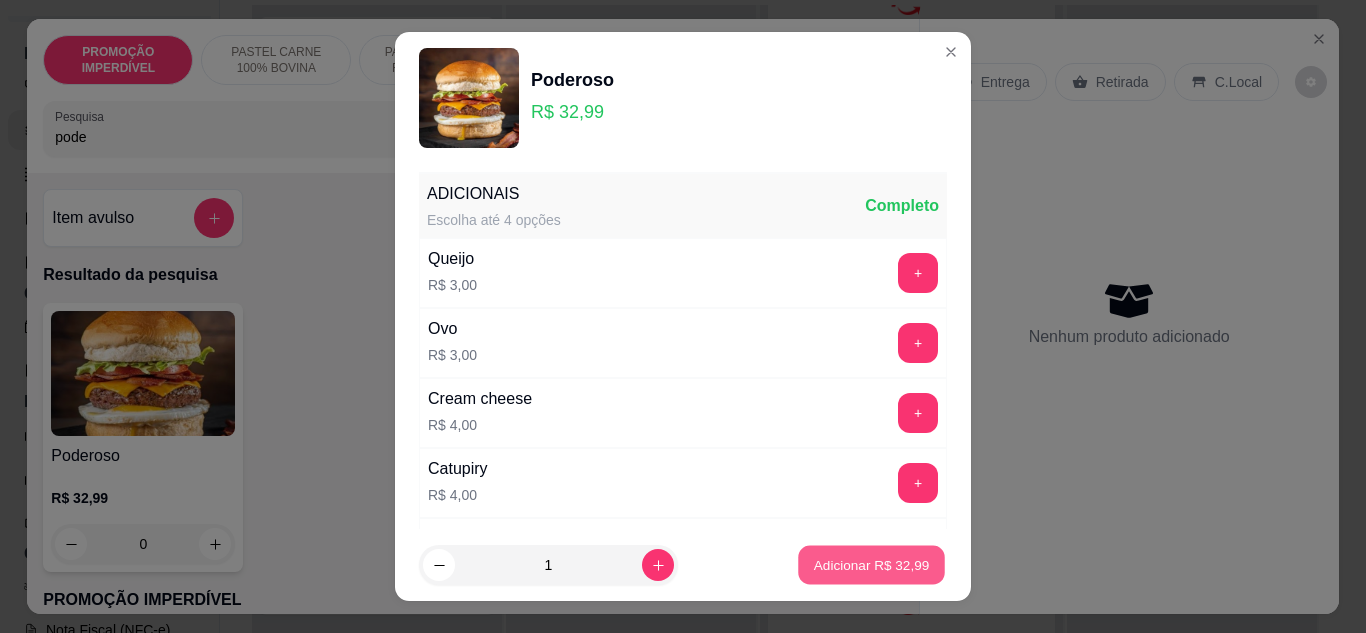 click on "Adicionar   R$ 32,99" at bounding box center (871, 565) 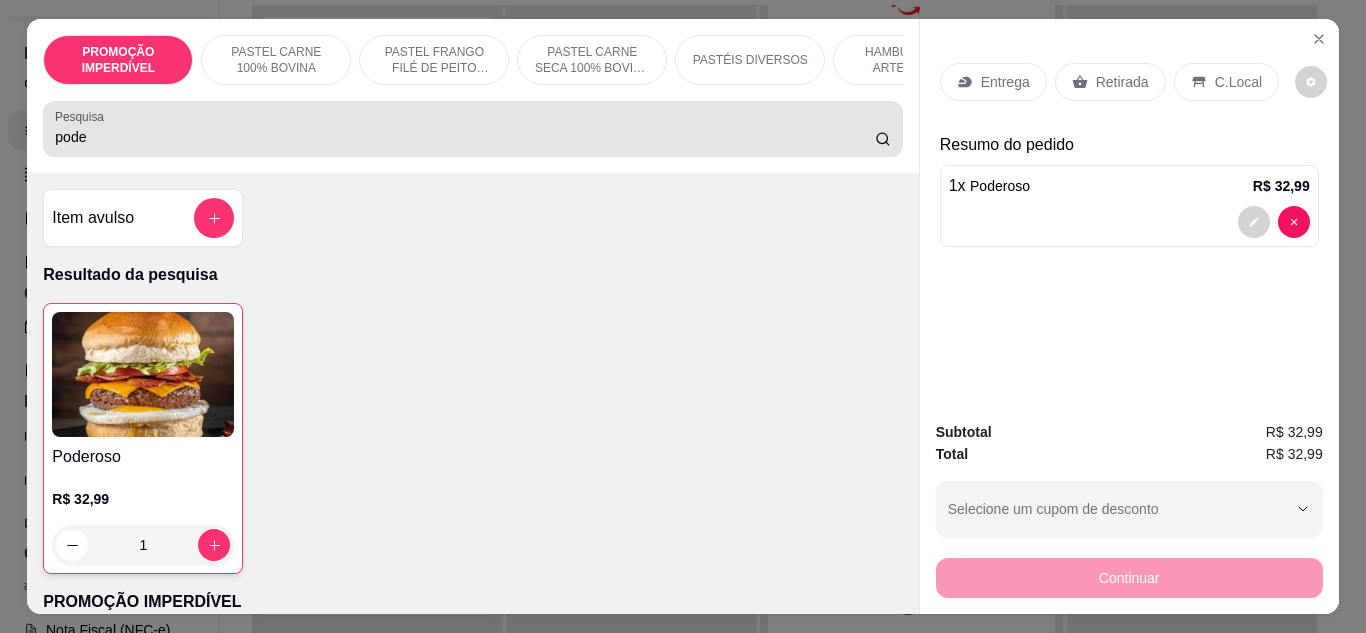 click on "Pesquisa pode" at bounding box center (472, 129) 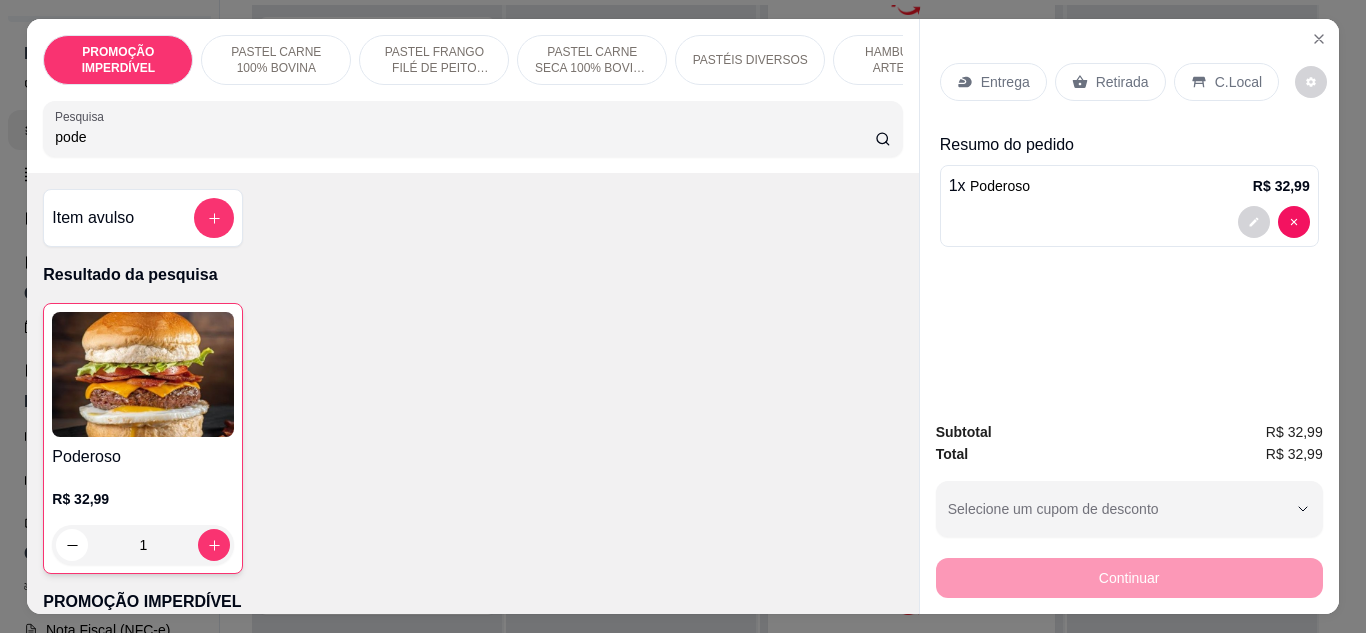 drag, startPoint x: 252, startPoint y: 163, endPoint x: 104, endPoint y: 159, distance: 148.05405 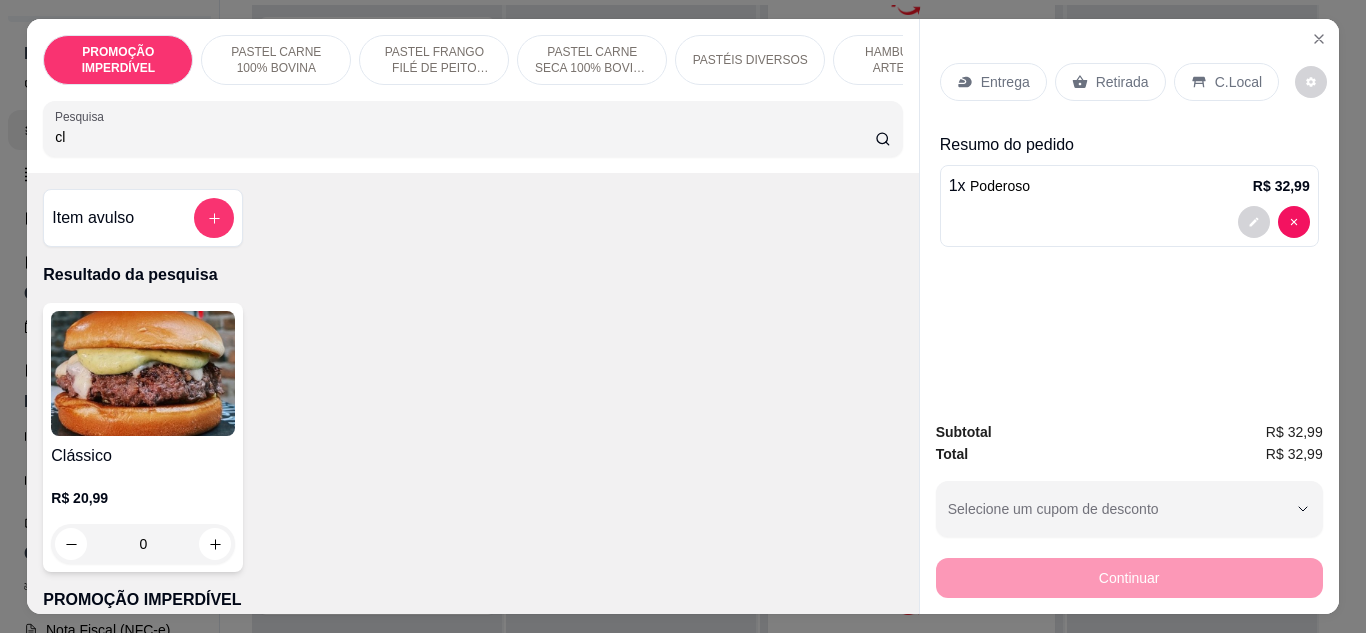 type on "cl" 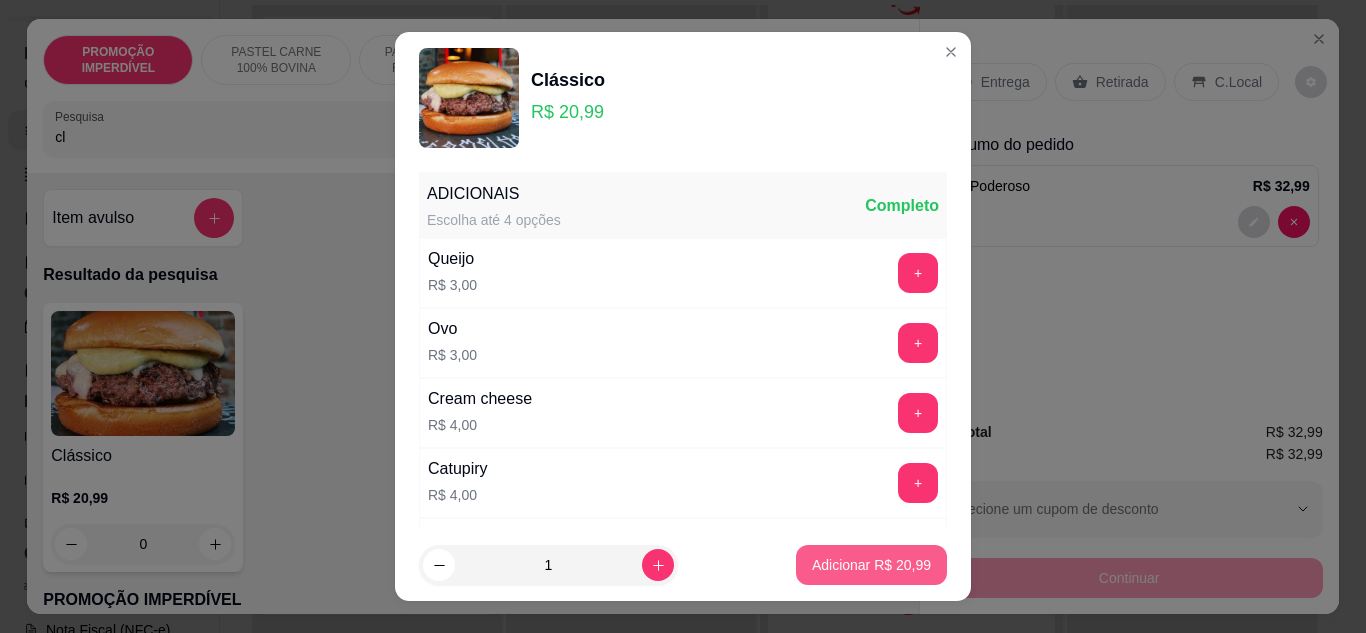 click on "Adicionar   R$ 20,99" at bounding box center [871, 565] 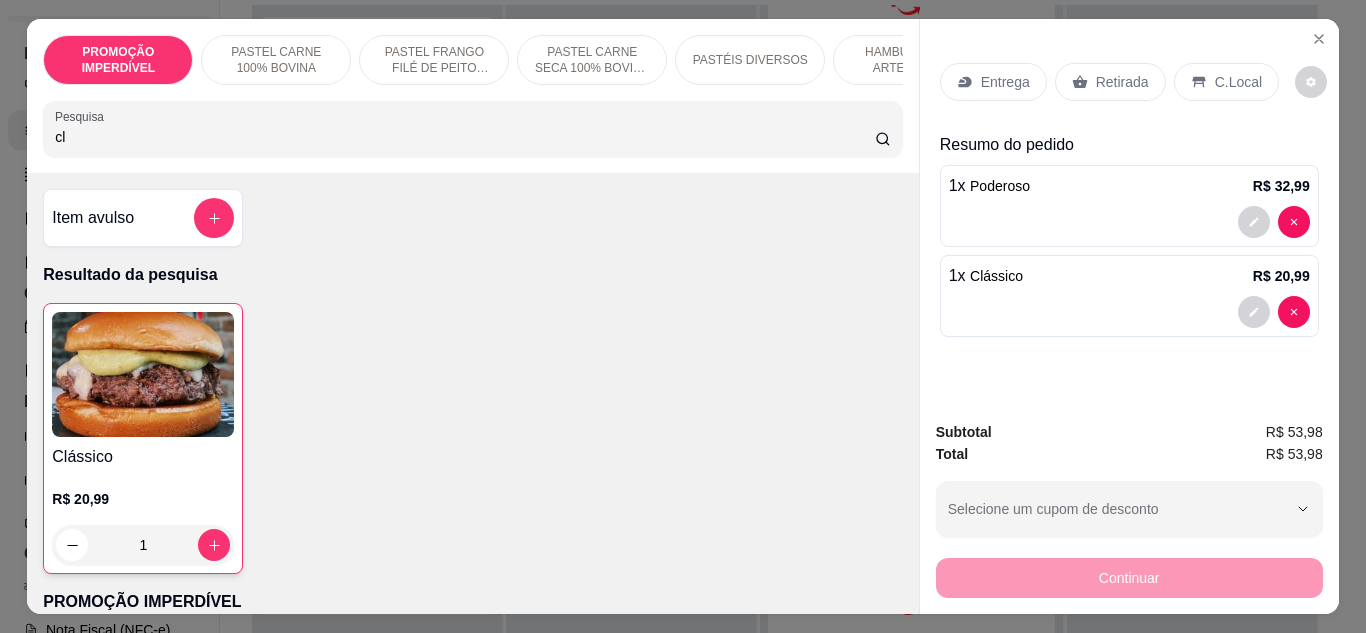 click on "cl" at bounding box center (465, 137) 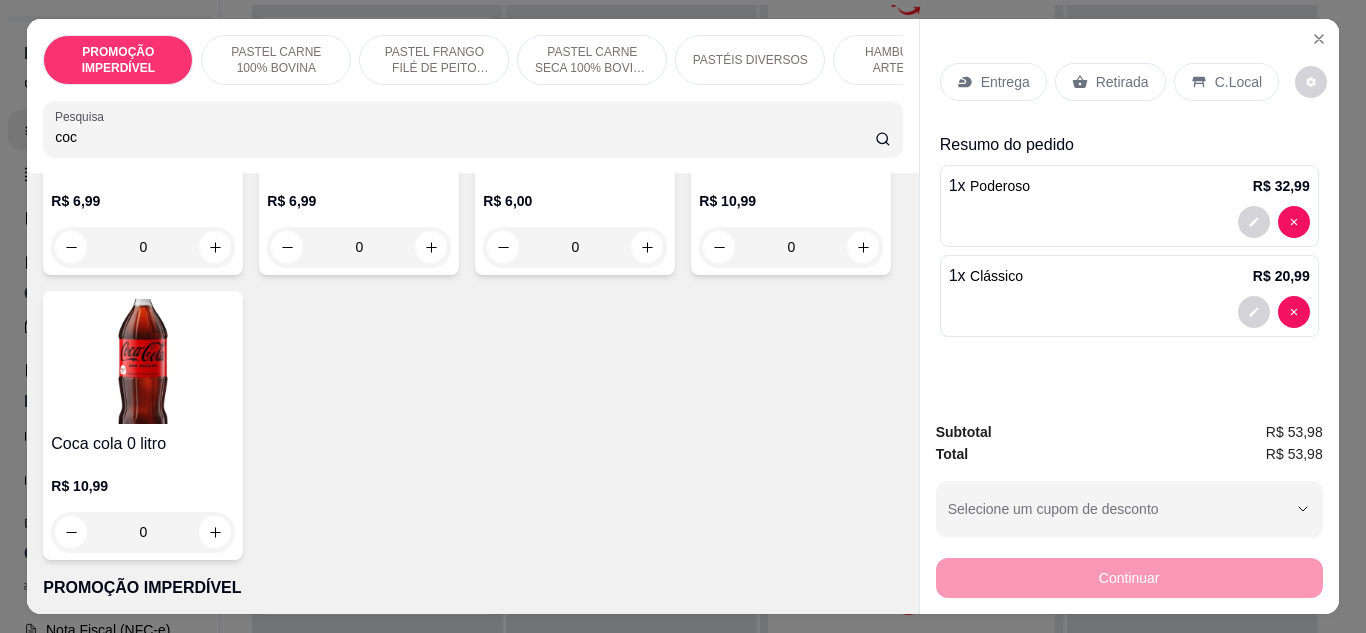 scroll, scrollTop: 300, scrollLeft: 0, axis: vertical 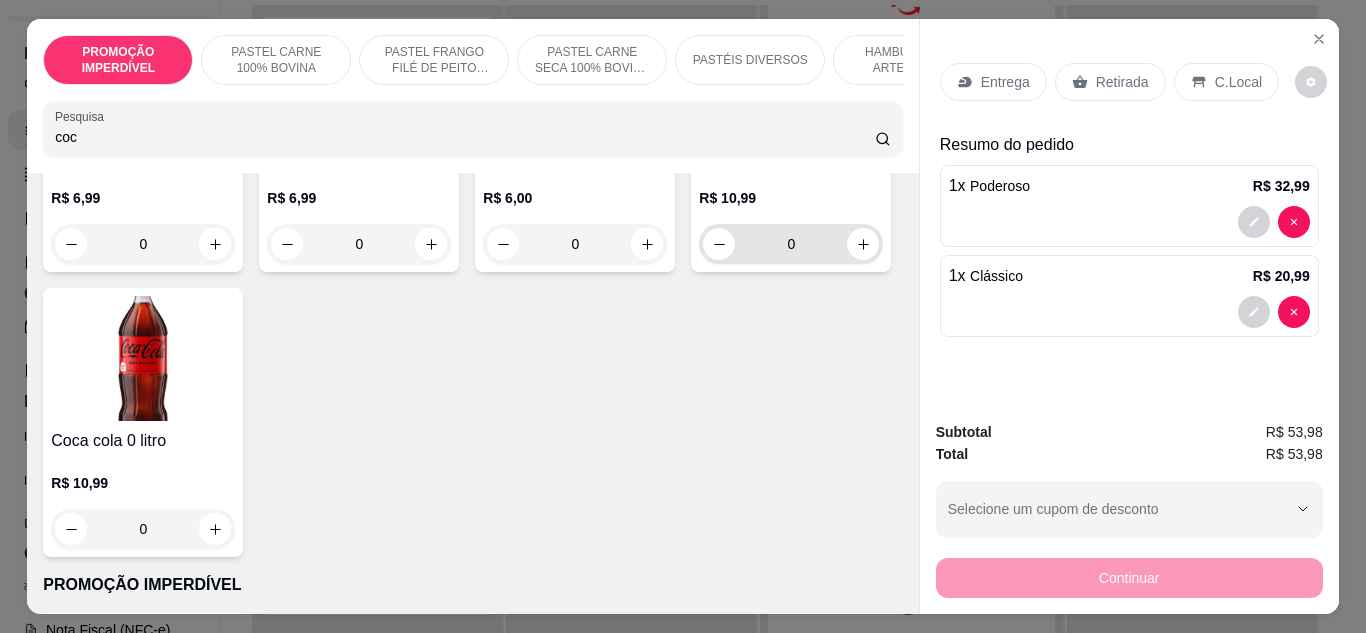 type on "coc" 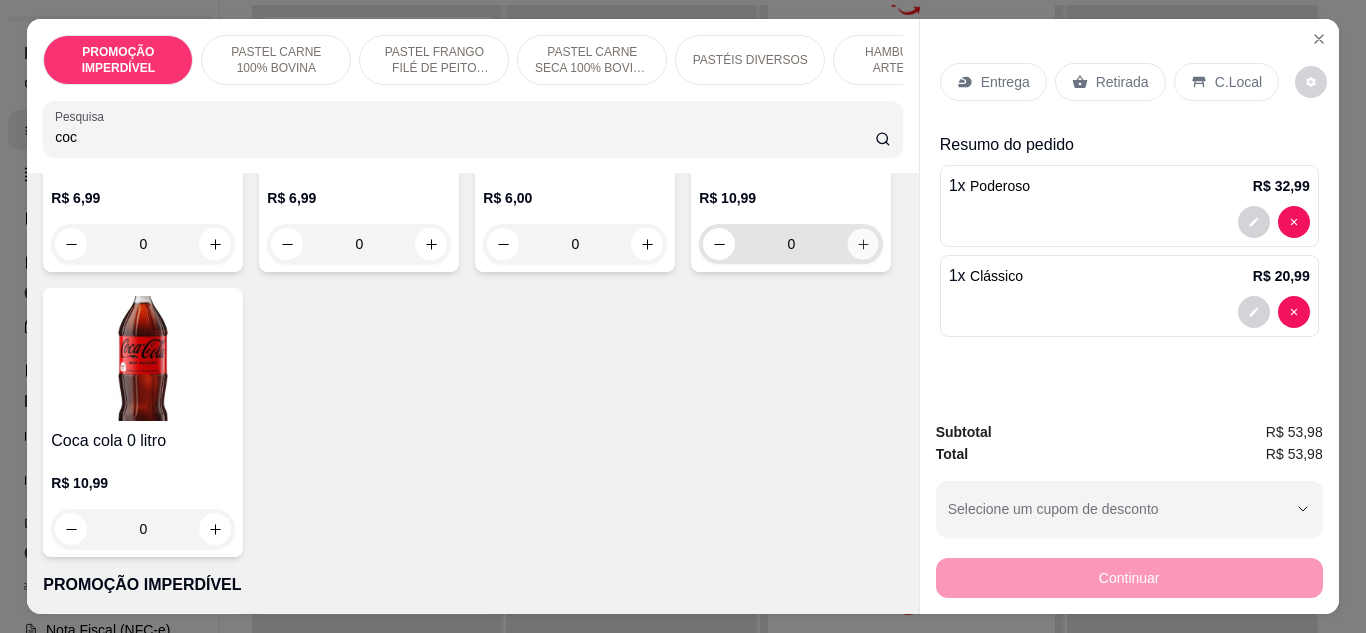 click 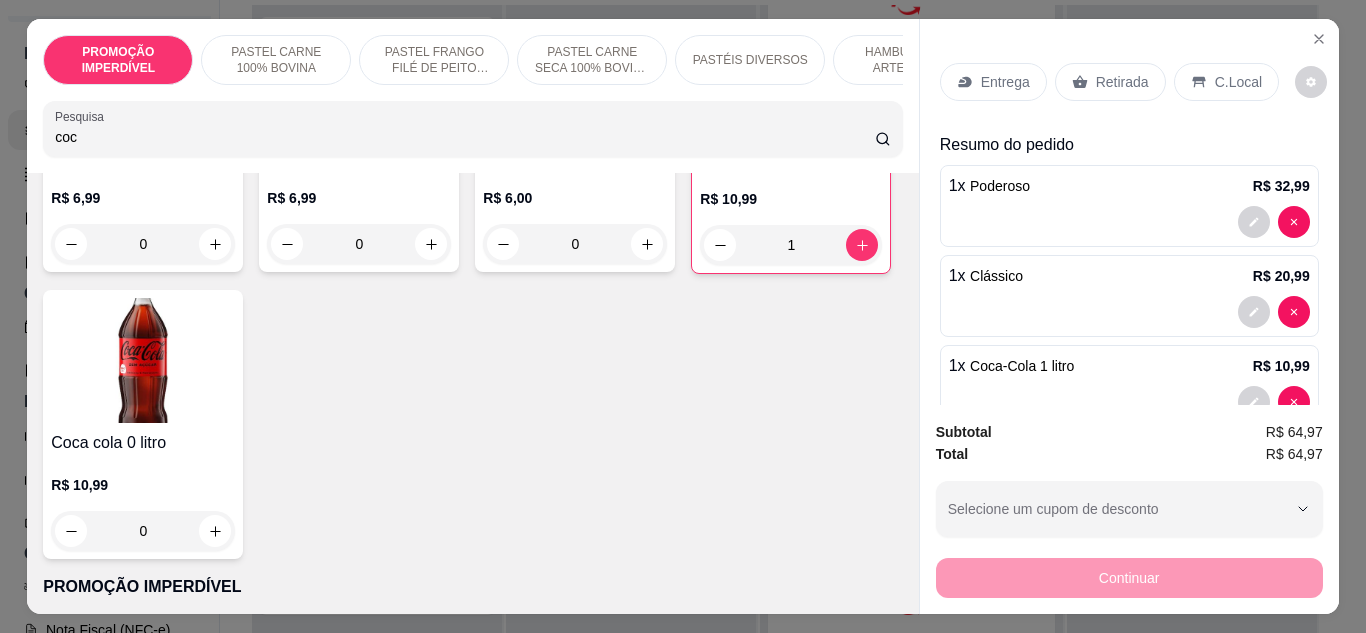 click on "Entrega" at bounding box center (1005, 82) 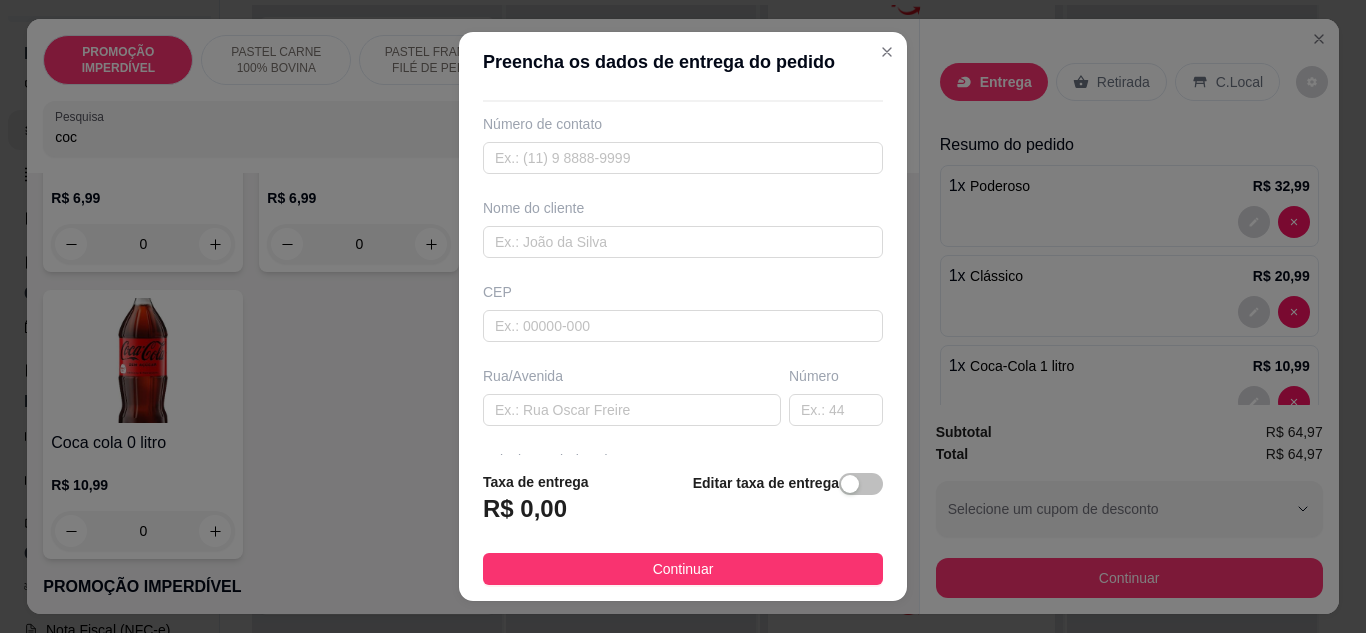 scroll, scrollTop: 100, scrollLeft: 0, axis: vertical 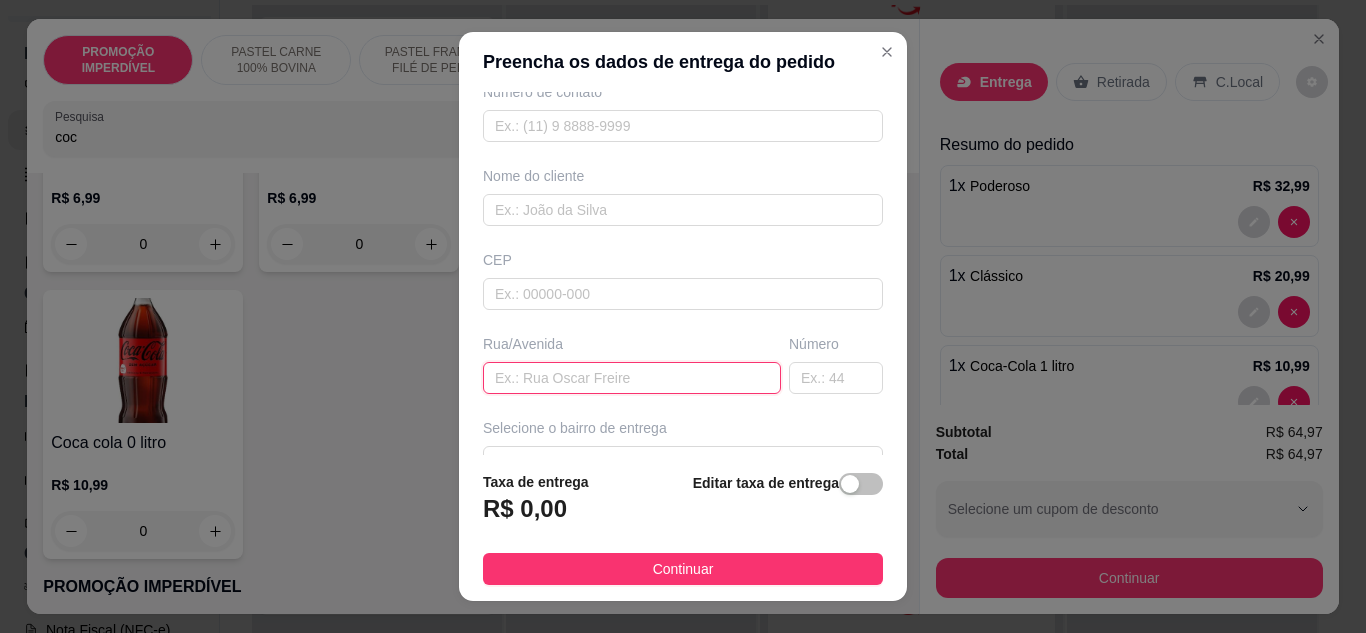 click at bounding box center [632, 378] 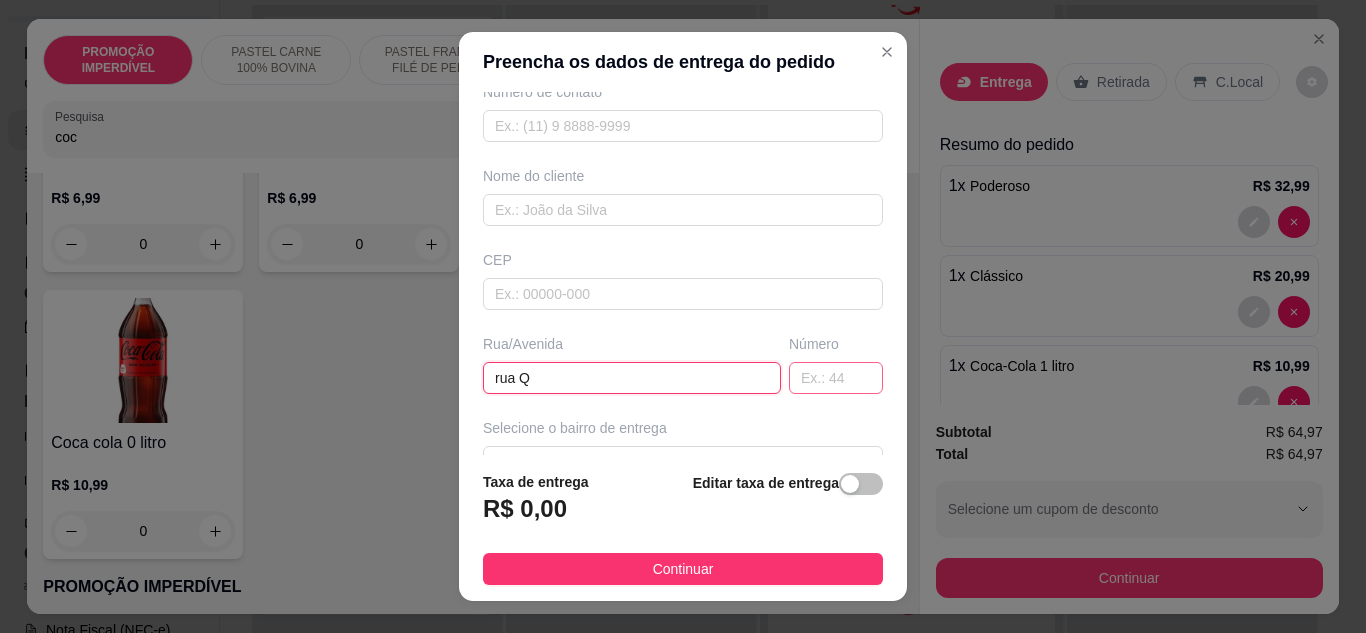 type on "rua Q" 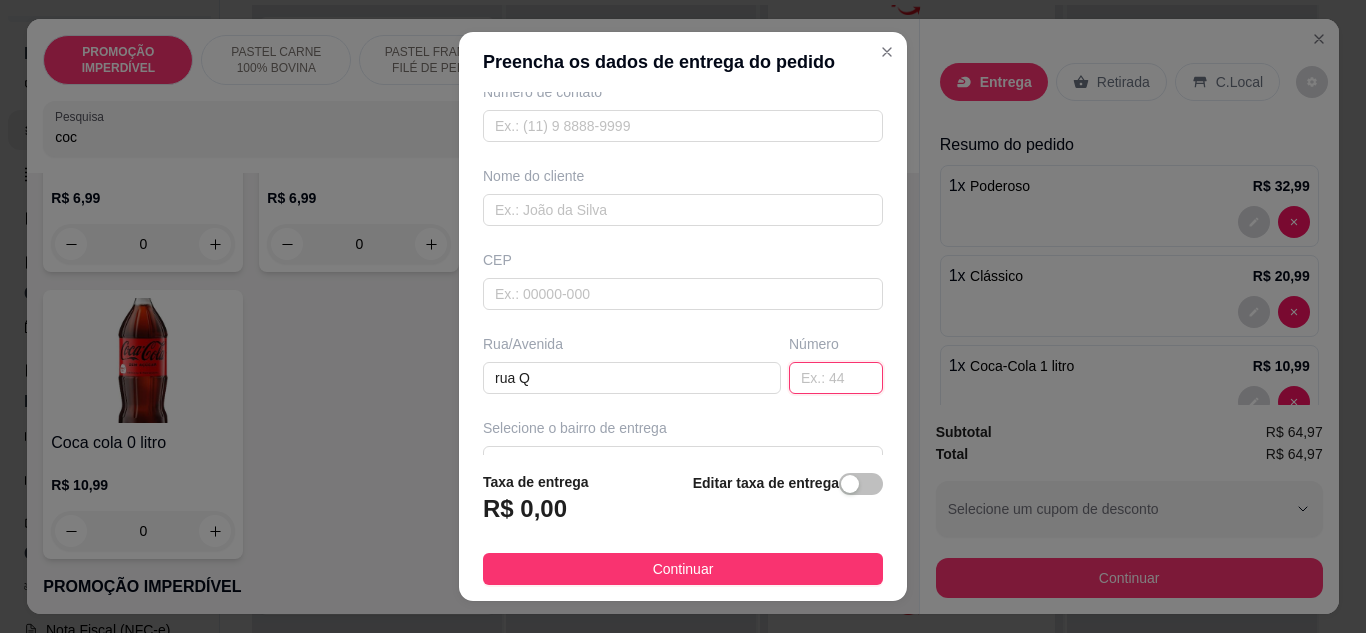 click at bounding box center (836, 378) 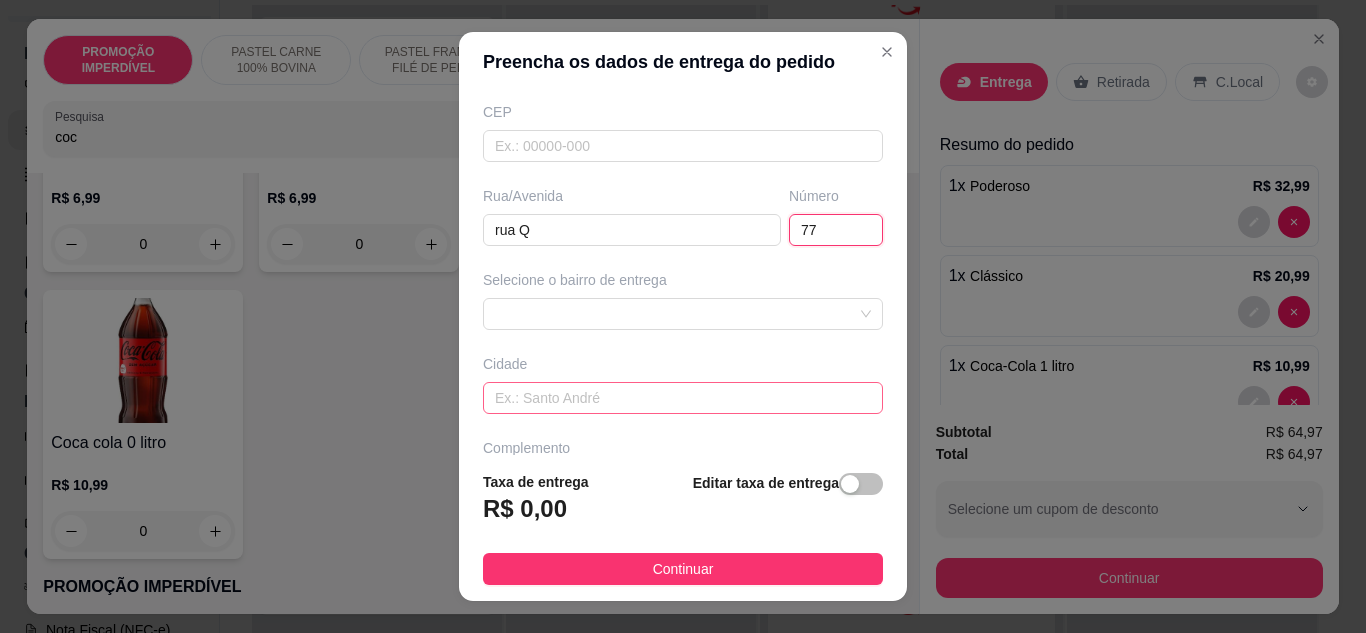 scroll, scrollTop: 300, scrollLeft: 0, axis: vertical 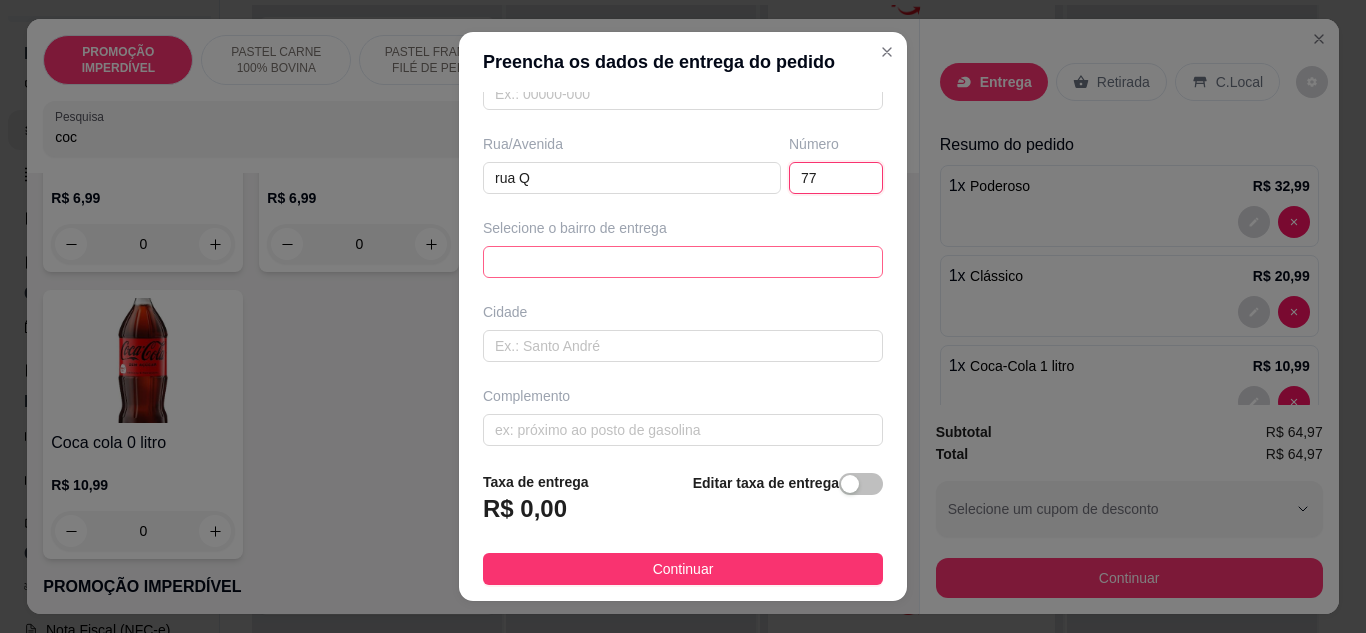 click on "6350873a0b939f714563a481 635091786ca8e8df49de3dc0 Alamar - [GEOGRAPHIC_DATA] -  R$ 7,00 Alecrim 1 - [GEOGRAPHIC_DATA]  -  R$ 10,00 Alecrim 2 - [GEOGRAPHIC_DATA] -  R$ 10,00 [GEOGRAPHIC_DATA] - [GEOGRAPHIC_DATA]  -  R$ 9,00 [GEOGRAPHIC_DATA] - [GEOGRAPHIC_DATA] -  R$ 8,00 Antares - [GEOGRAPHIC_DATA]  -  R$ 7,00 [PERSON_NAME] - [GEOGRAPHIC_DATA]  -  R$ 9,00 [PERSON_NAME] - [GEOGRAPHIC_DATA]  -  R$ 12,00 [GEOGRAPHIC_DATA] - [GEOGRAPHIC_DATA] -  R$ 7,00 Centro - [GEOGRAPHIC_DATA] -  R$ 7,00" at bounding box center [683, 262] 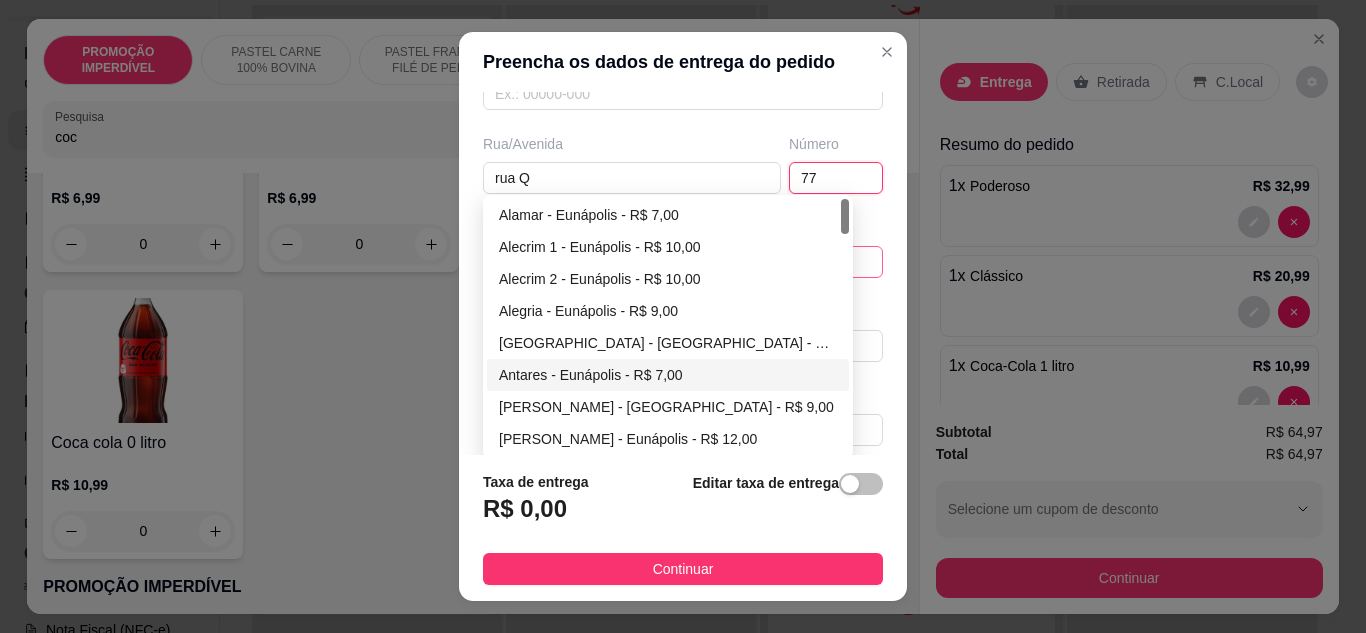 type on "77" 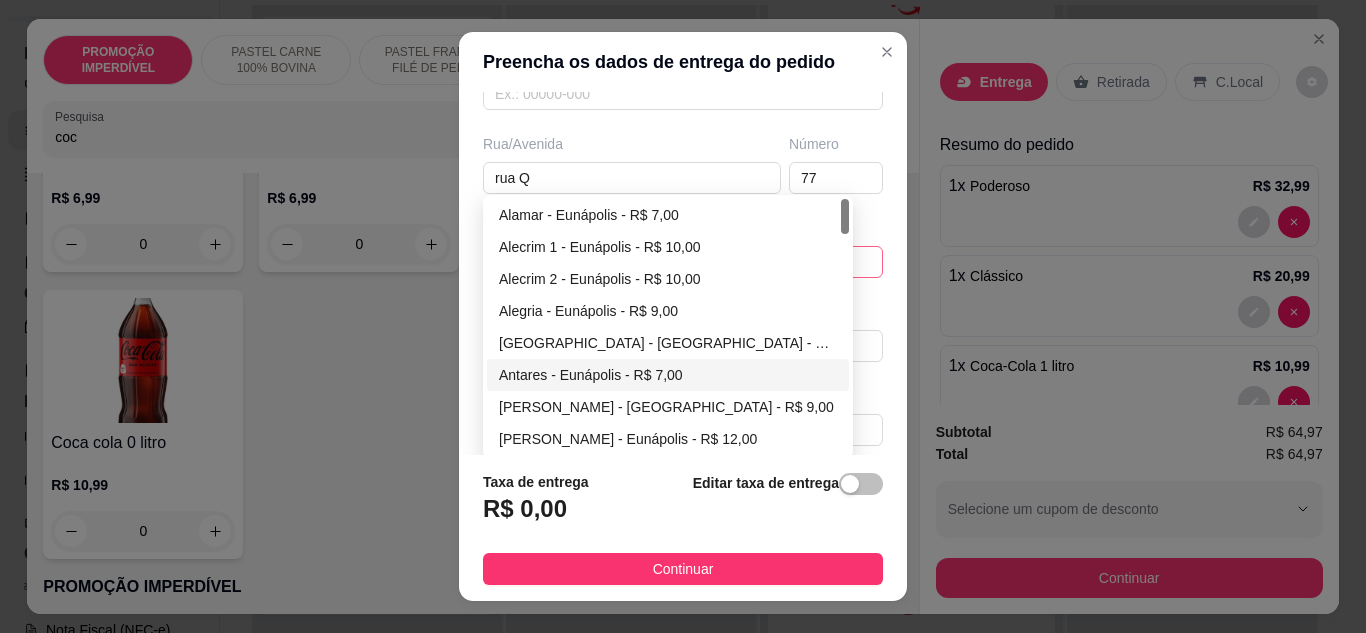 click on "Antares - Eunápolis  -  R$ 7,00" at bounding box center [668, 375] 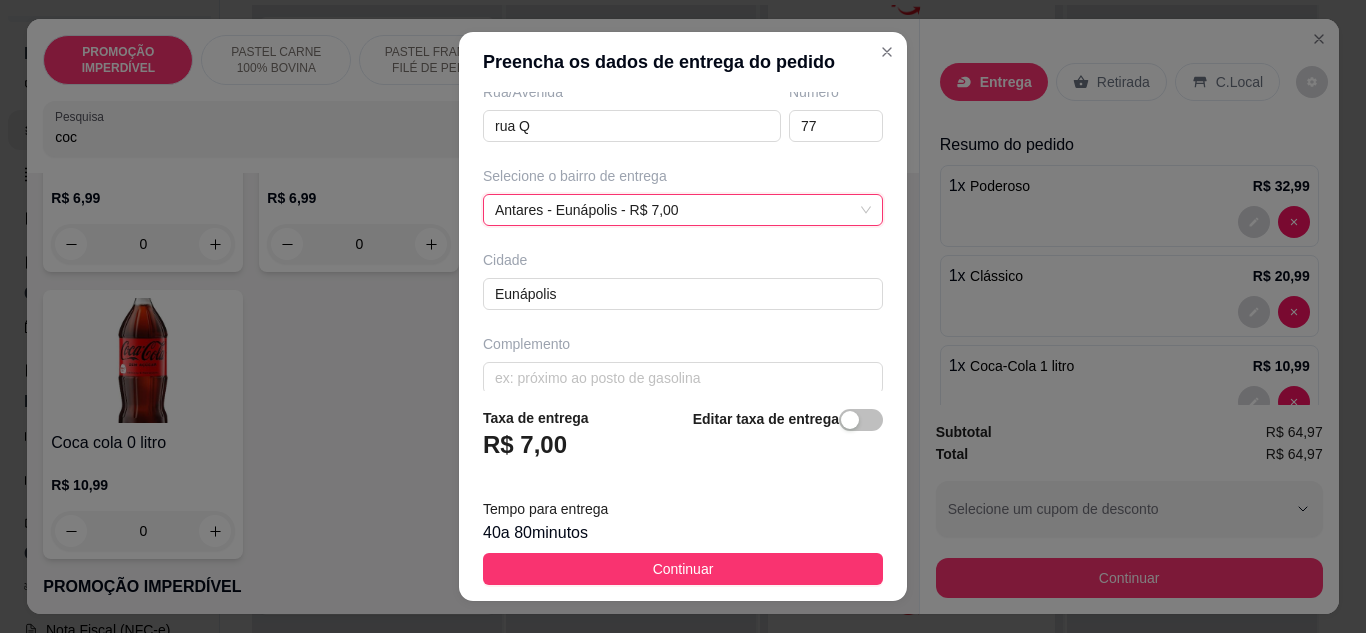 scroll, scrollTop: 374, scrollLeft: 0, axis: vertical 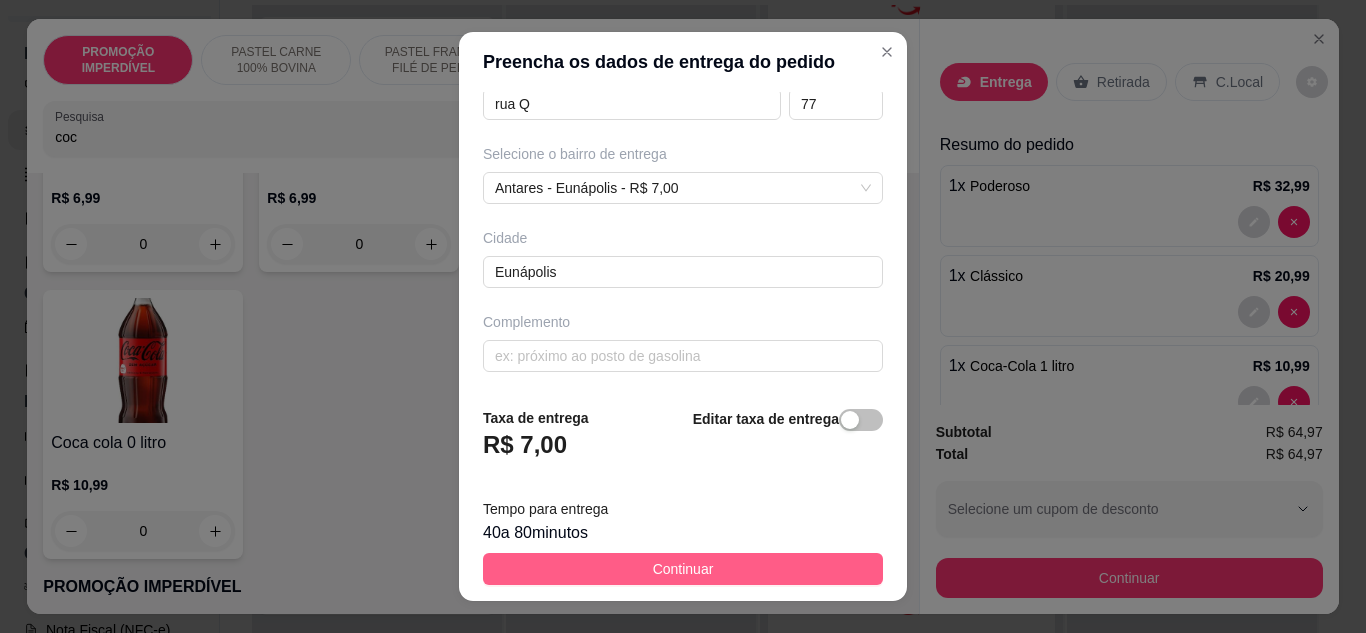 click on "Continuar" at bounding box center [683, 569] 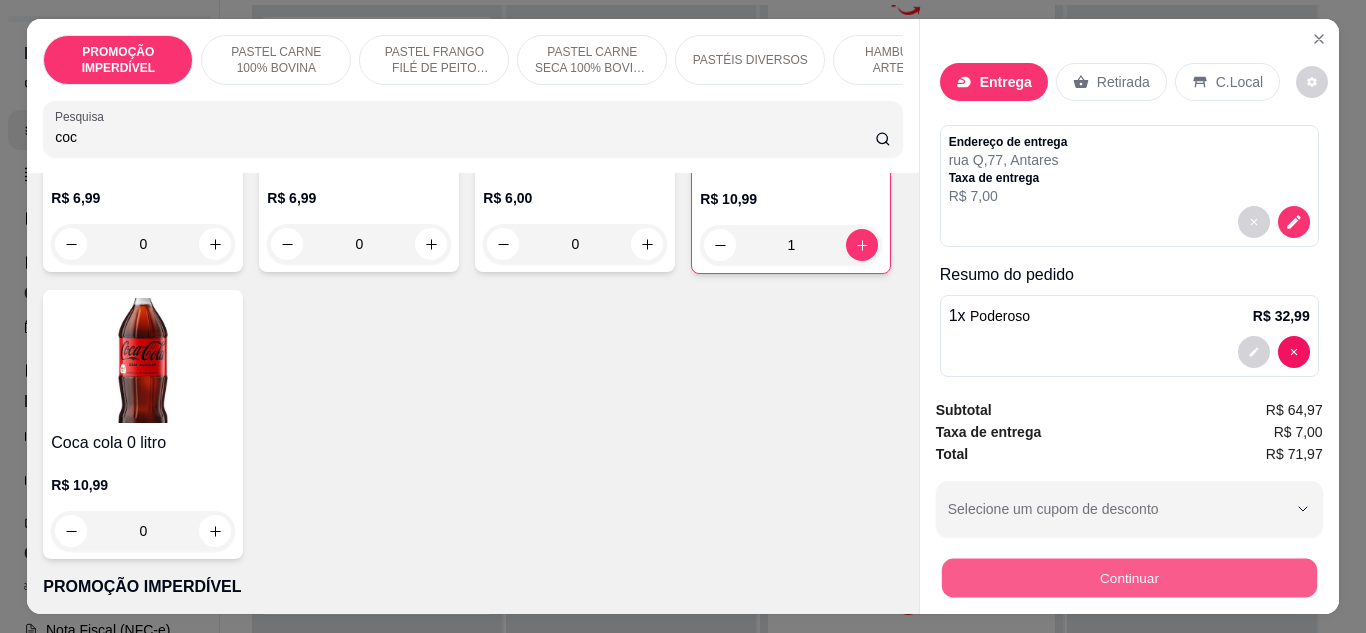 click on "Continuar" at bounding box center [1128, 578] 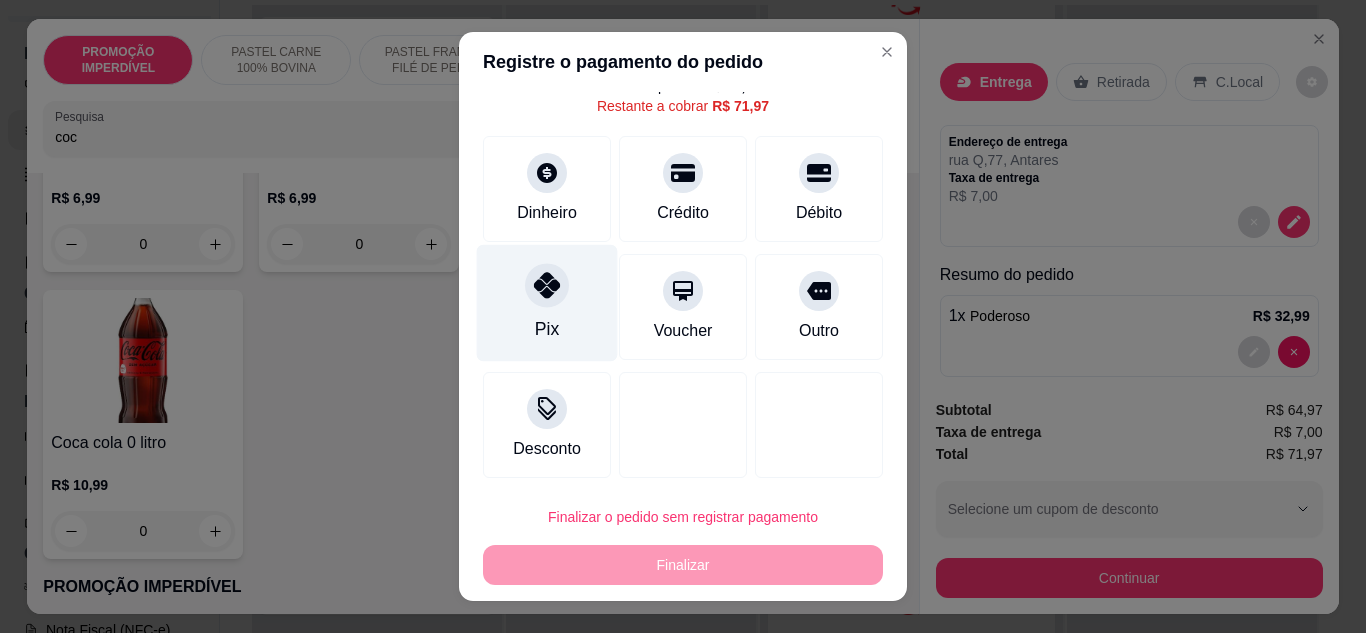 scroll, scrollTop: 80, scrollLeft: 0, axis: vertical 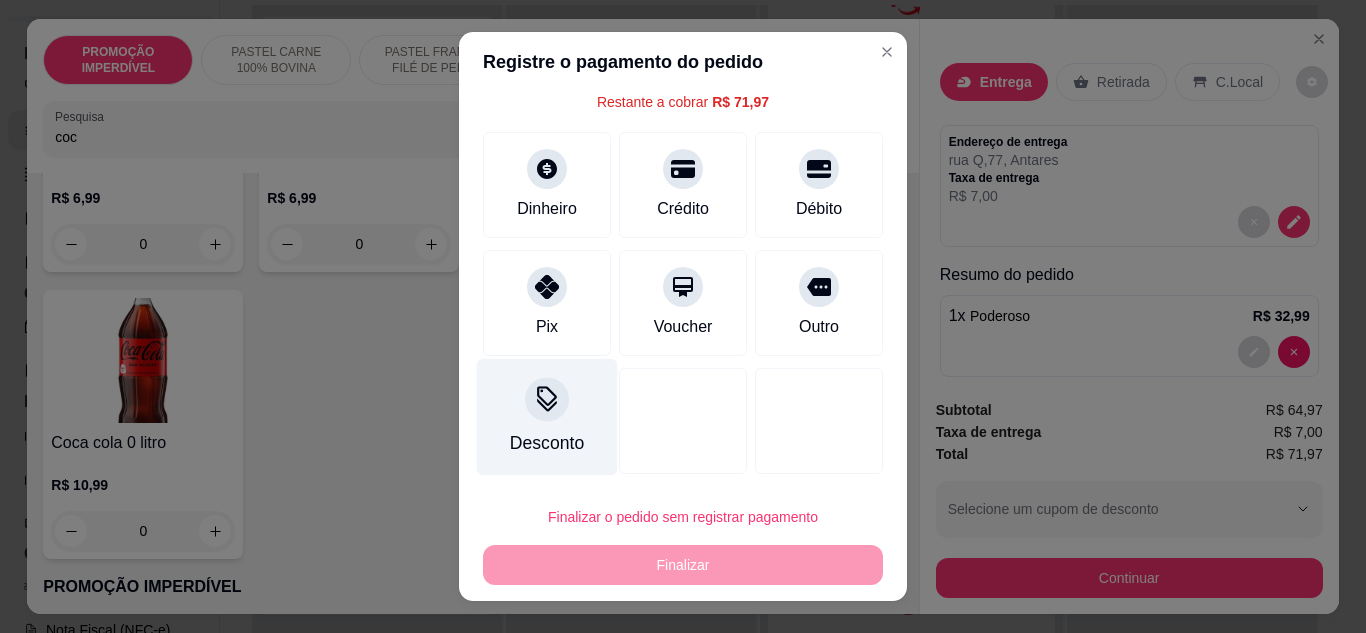 click on "Desconto" at bounding box center [547, 416] 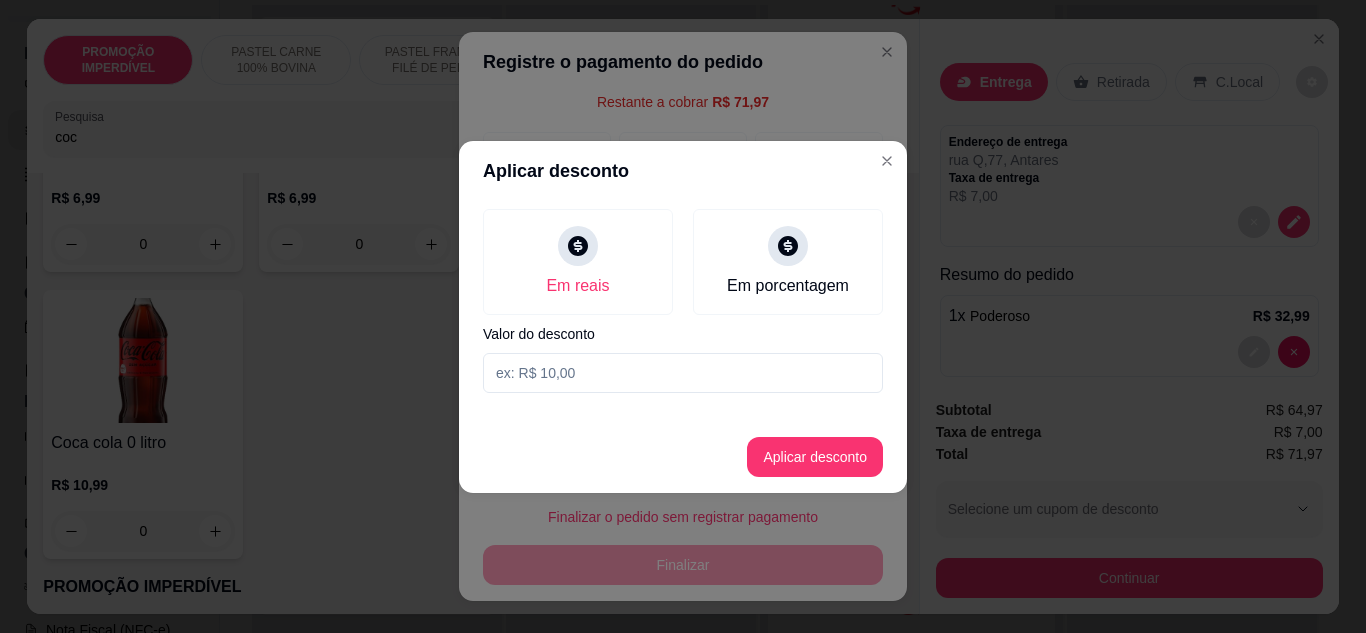click at bounding box center [683, 373] 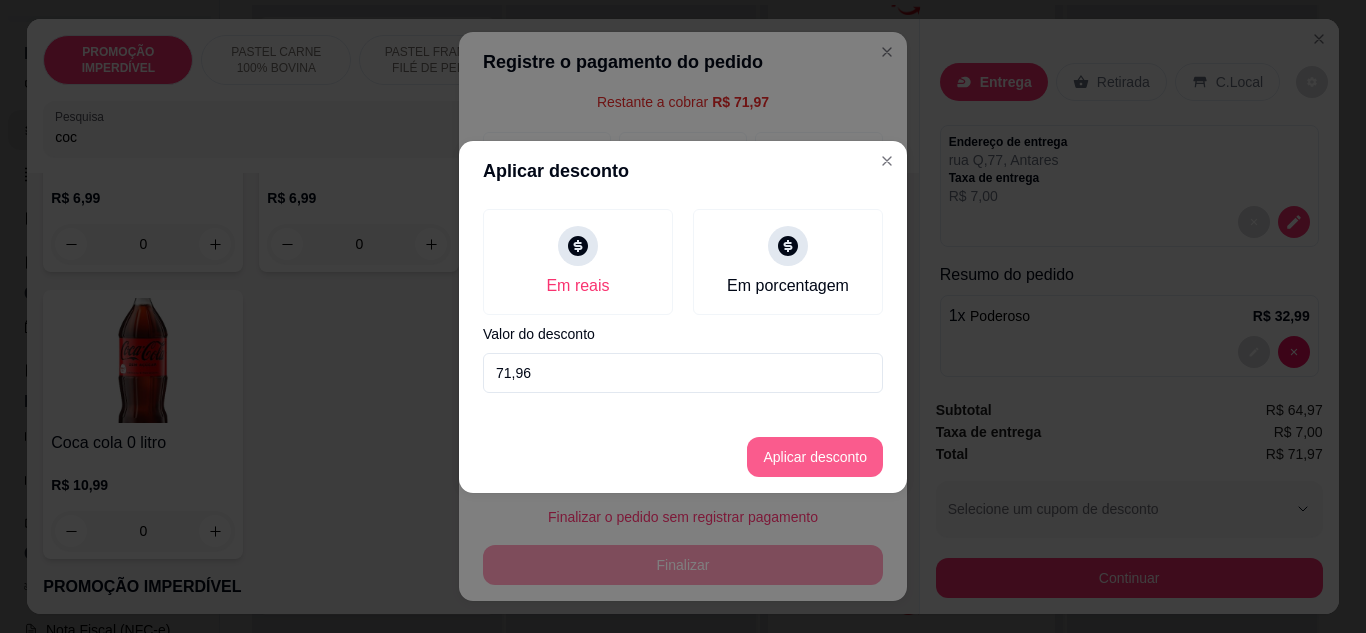 type on "71,96" 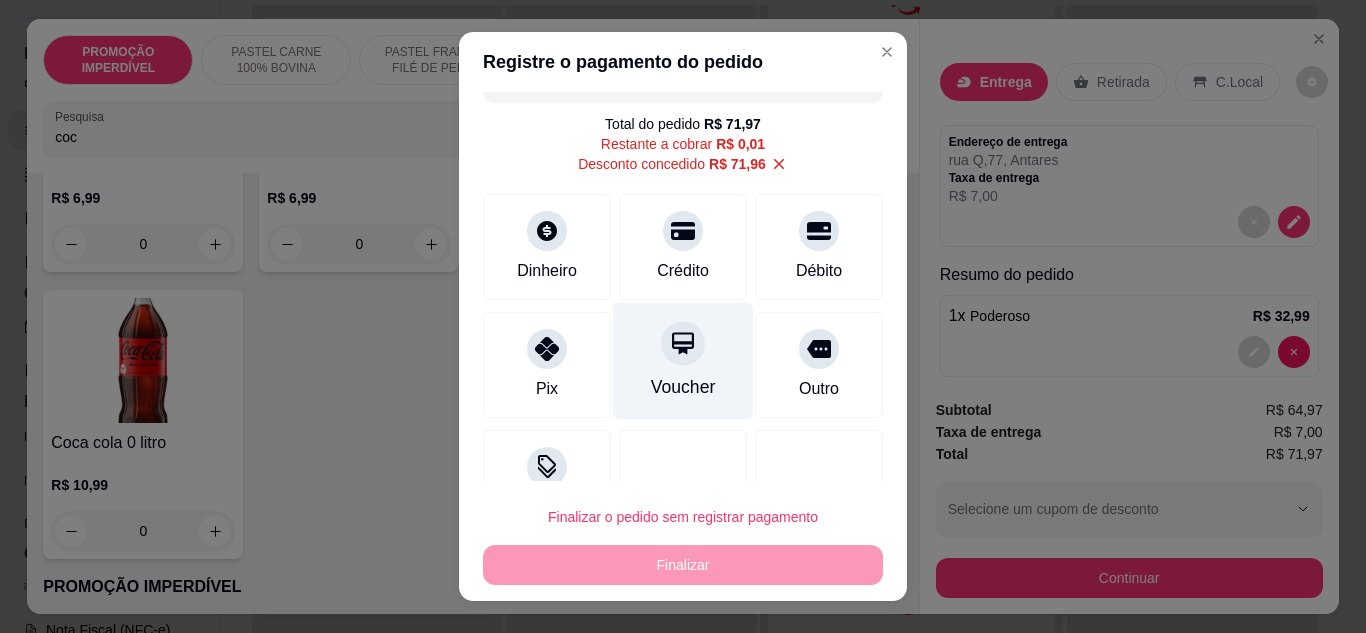 scroll, scrollTop: 0, scrollLeft: 0, axis: both 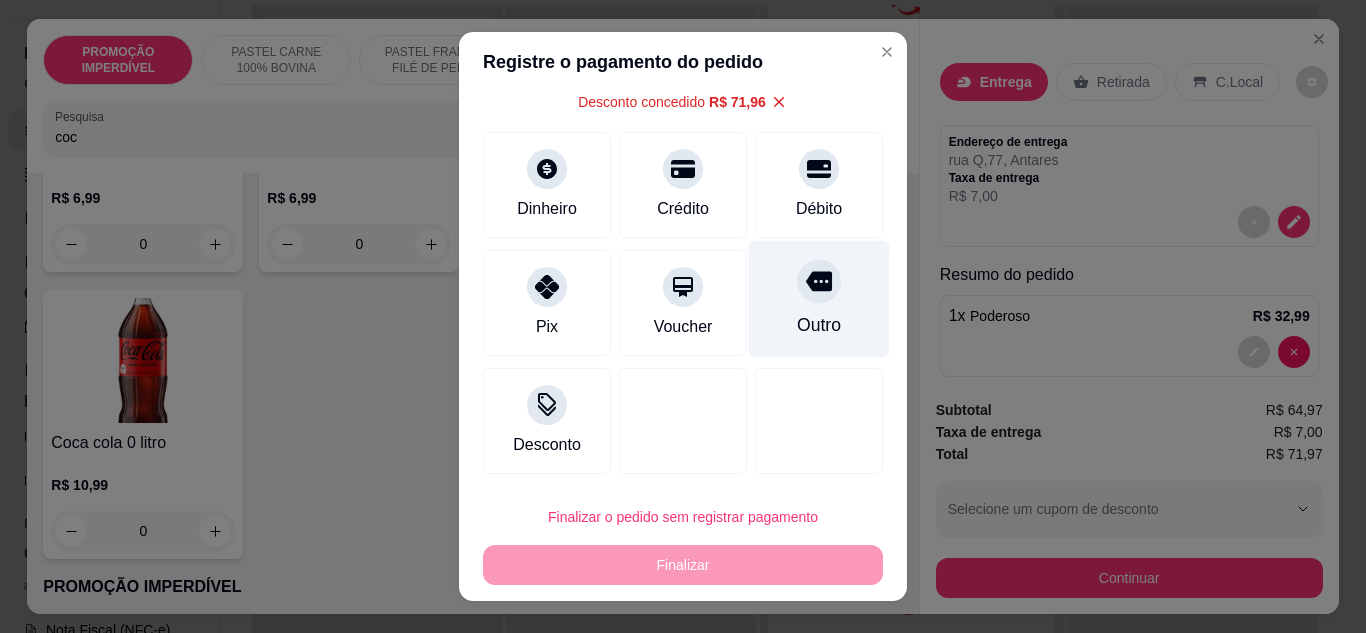 click on "Outro" at bounding box center [819, 325] 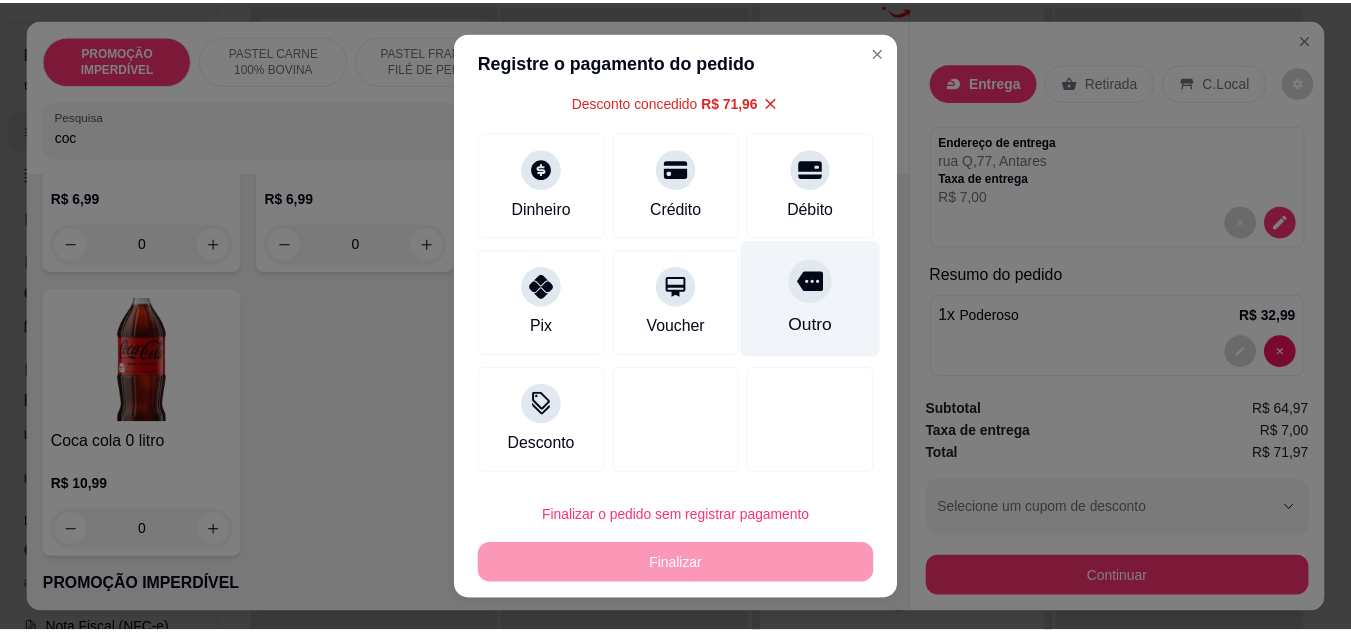 scroll, scrollTop: 80, scrollLeft: 0, axis: vertical 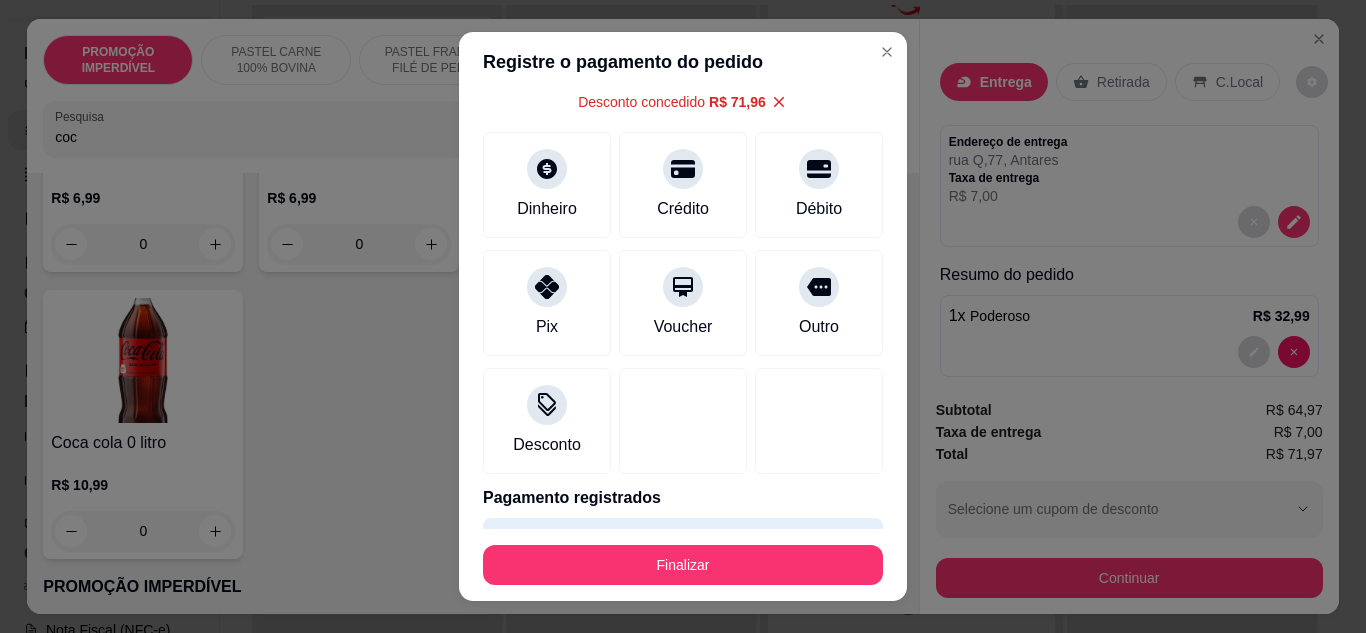click on "Finalizar" at bounding box center [683, 565] 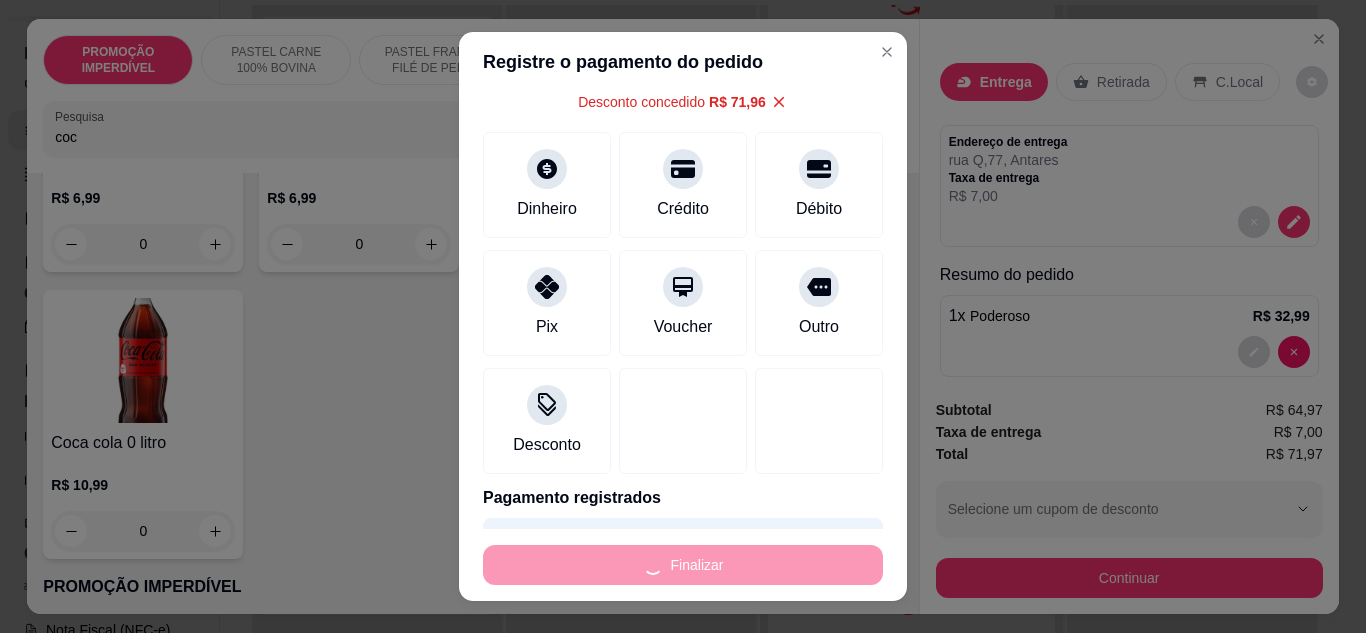 type on "0" 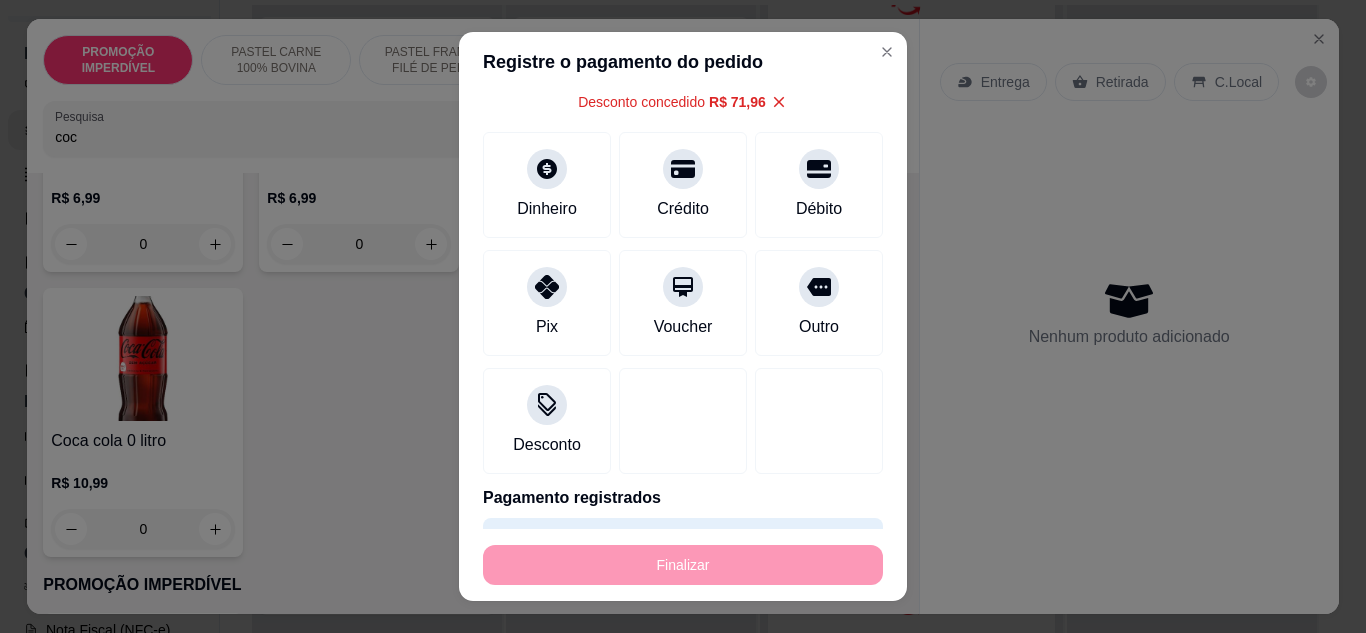 type on "-R$ 71,97" 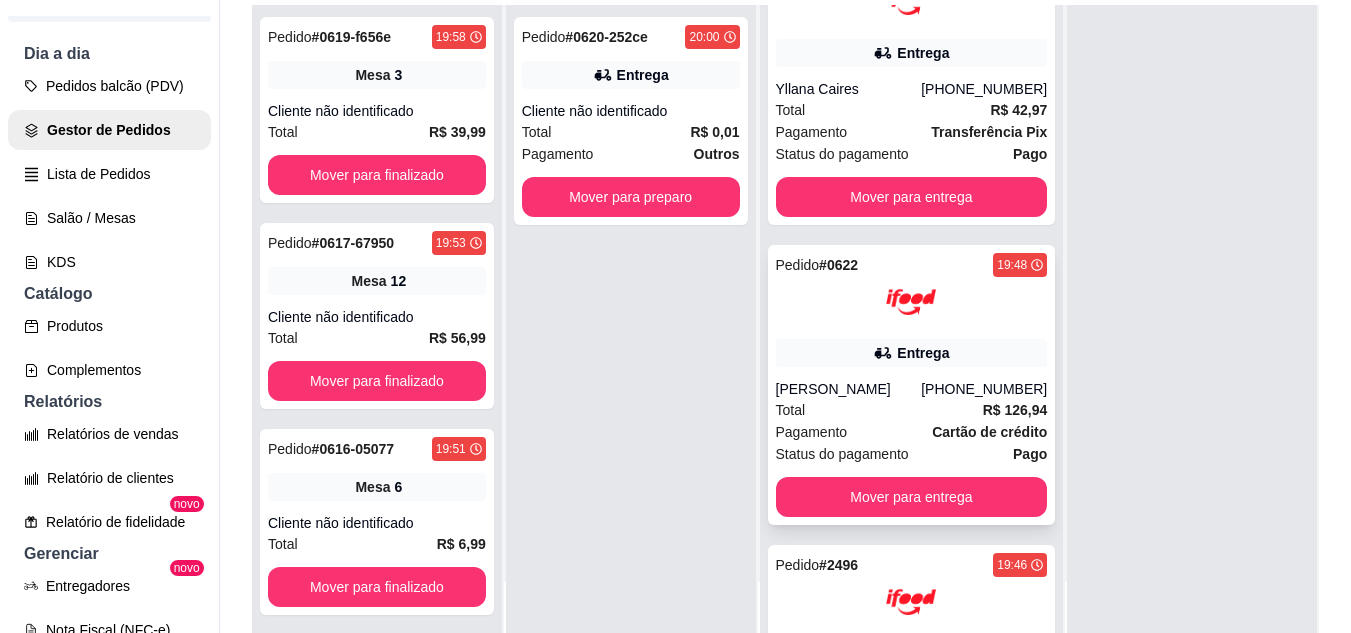 scroll, scrollTop: 600, scrollLeft: 0, axis: vertical 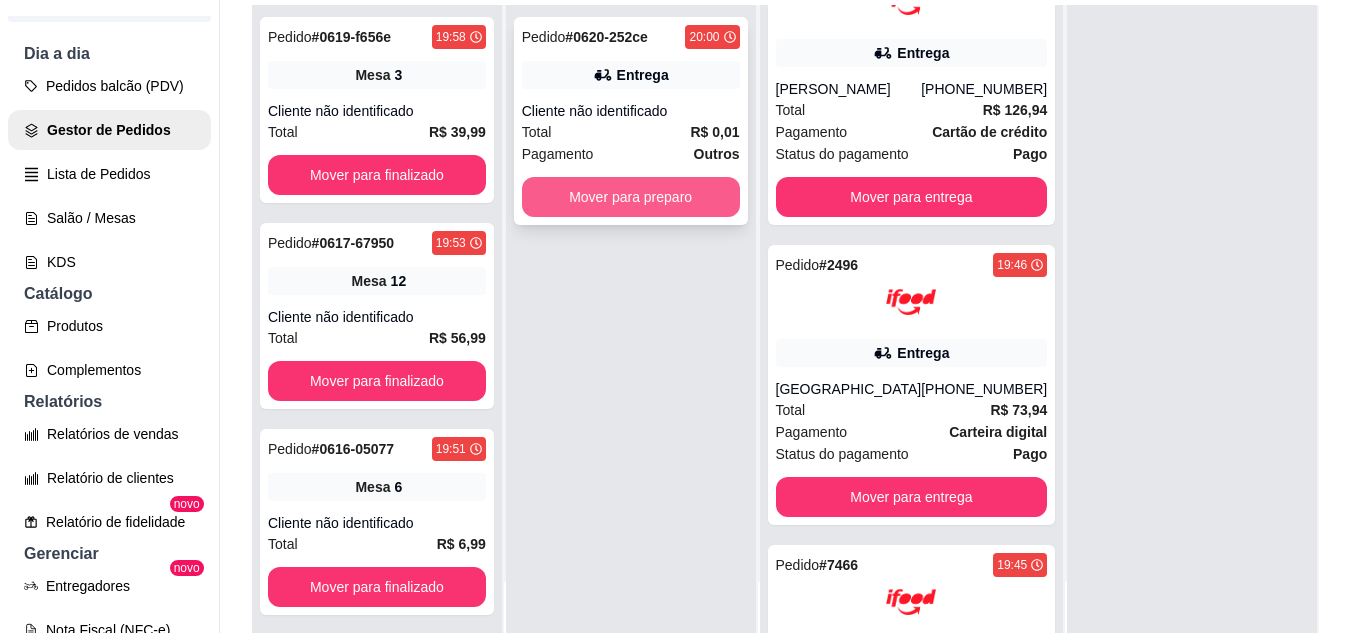 click on "Mover para preparo" at bounding box center (631, 197) 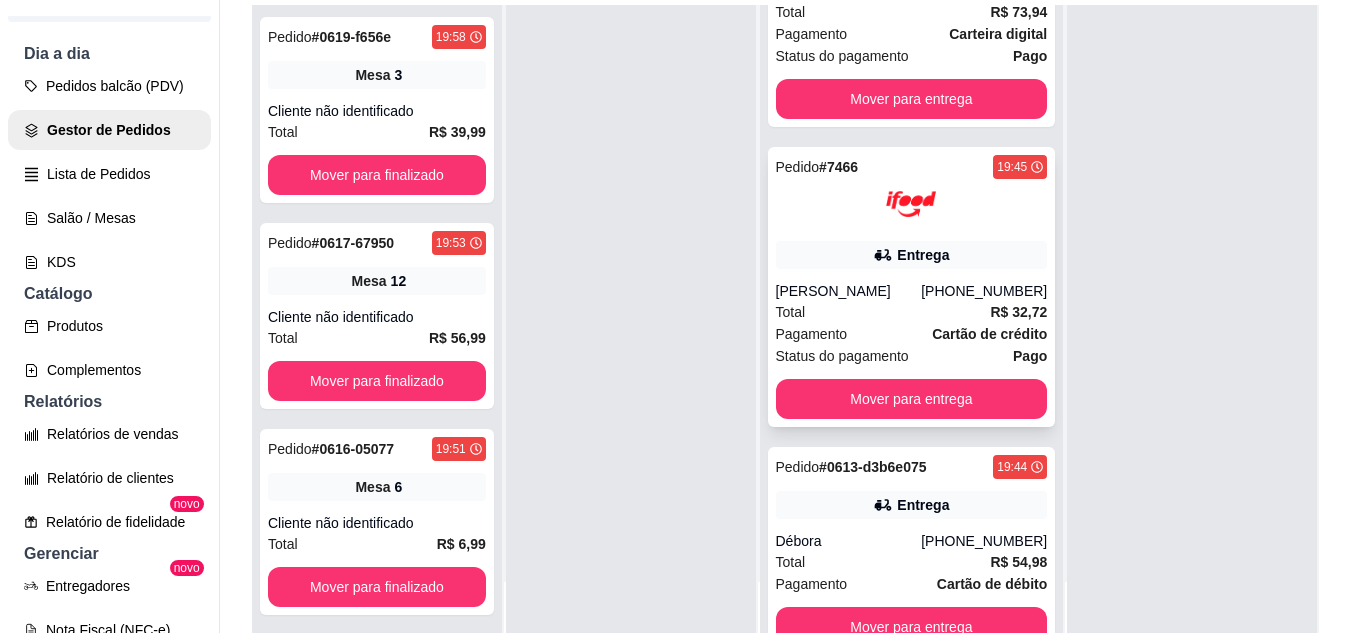 scroll, scrollTop: 1331, scrollLeft: 0, axis: vertical 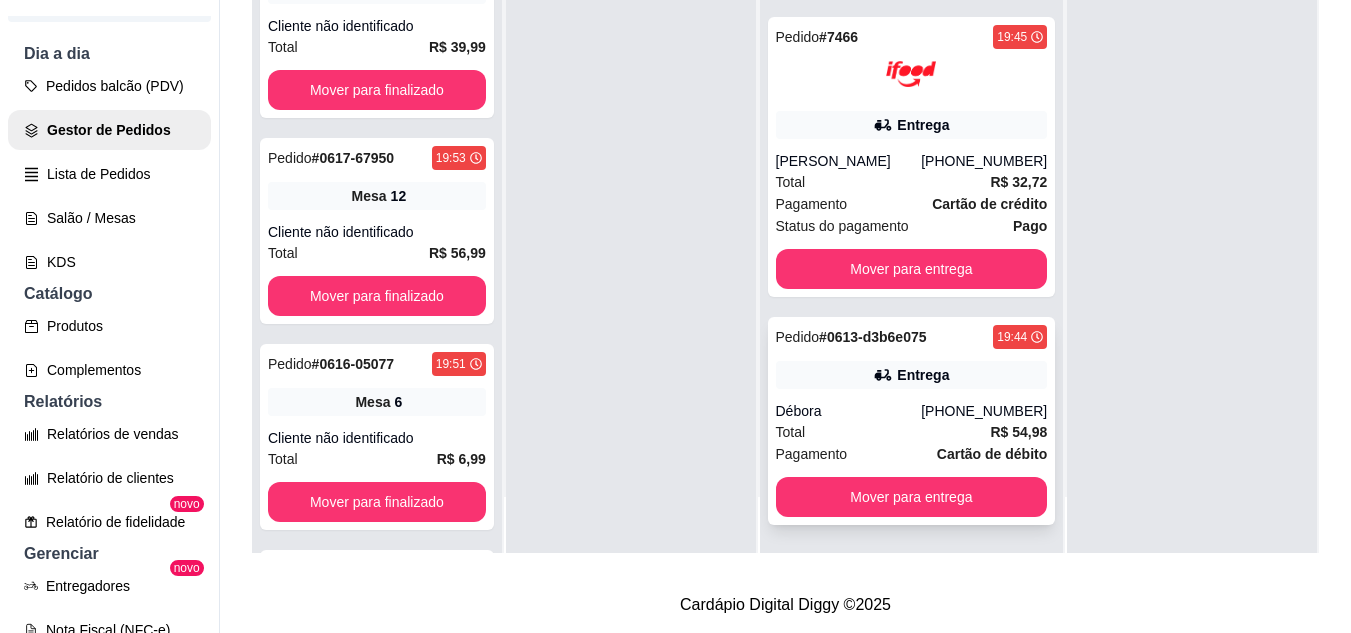 click on "Entrega" at bounding box center (912, 375) 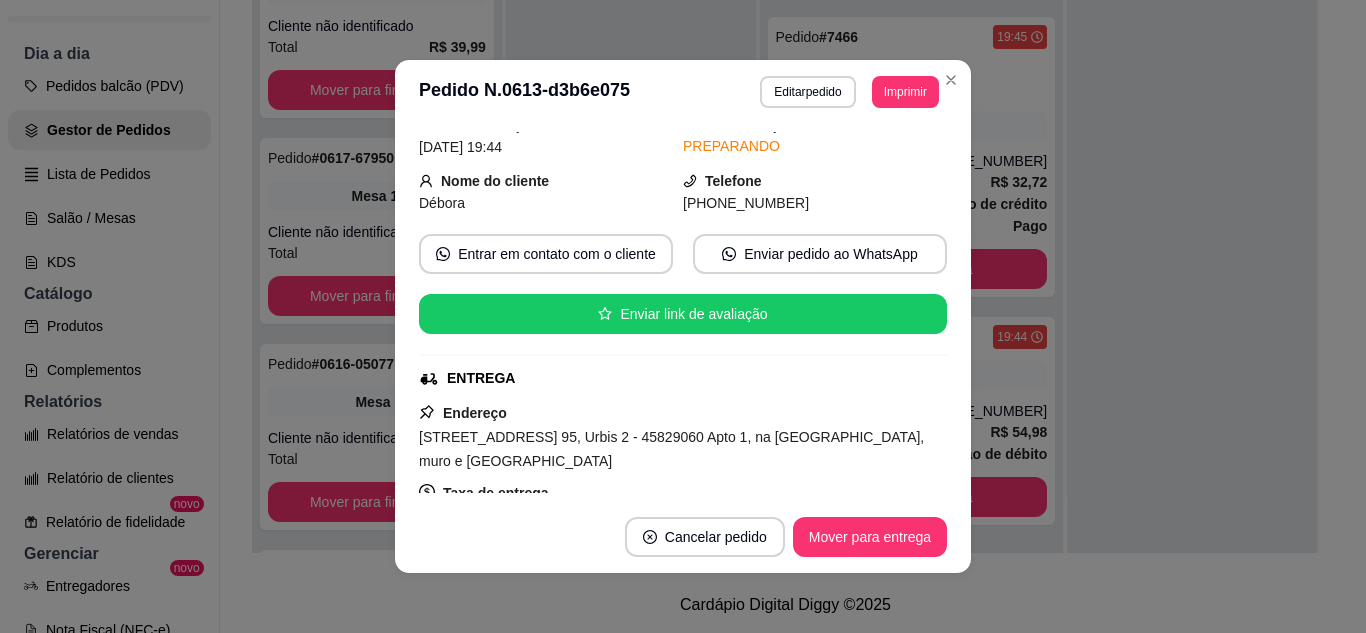 scroll, scrollTop: 100, scrollLeft: 0, axis: vertical 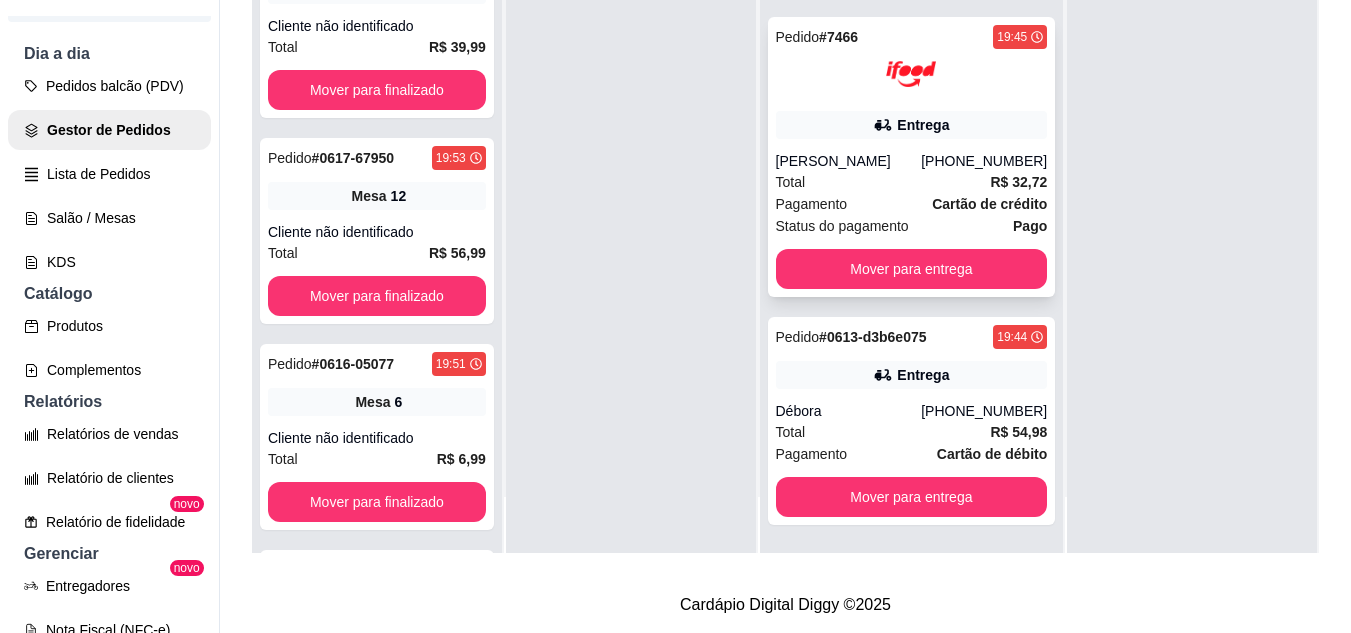 click on "Entrega" at bounding box center [912, 125] 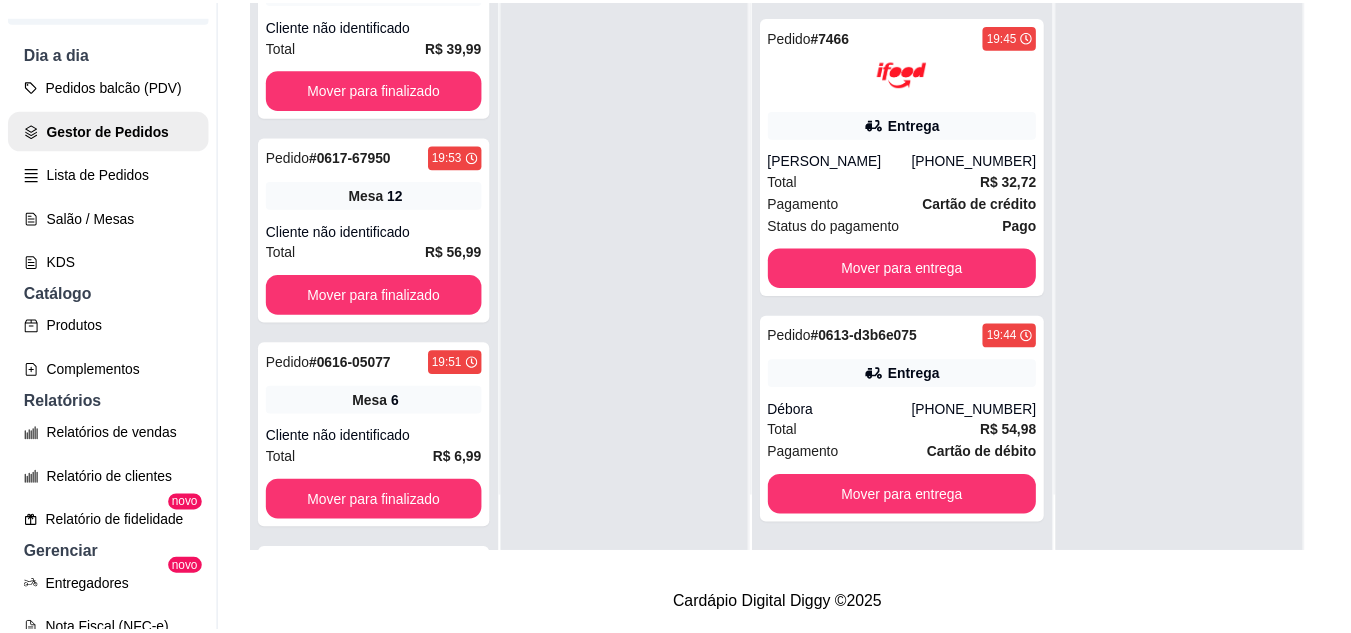 scroll, scrollTop: 100, scrollLeft: 0, axis: vertical 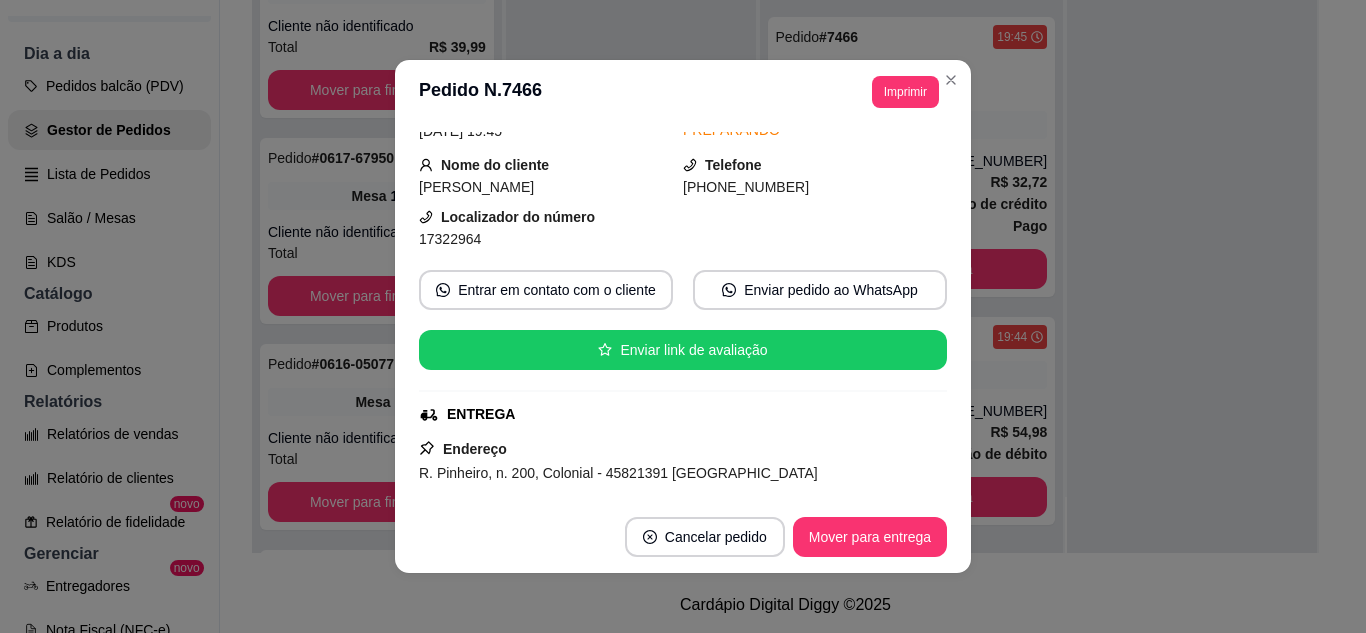 click on "Imprimir" at bounding box center [905, 92] 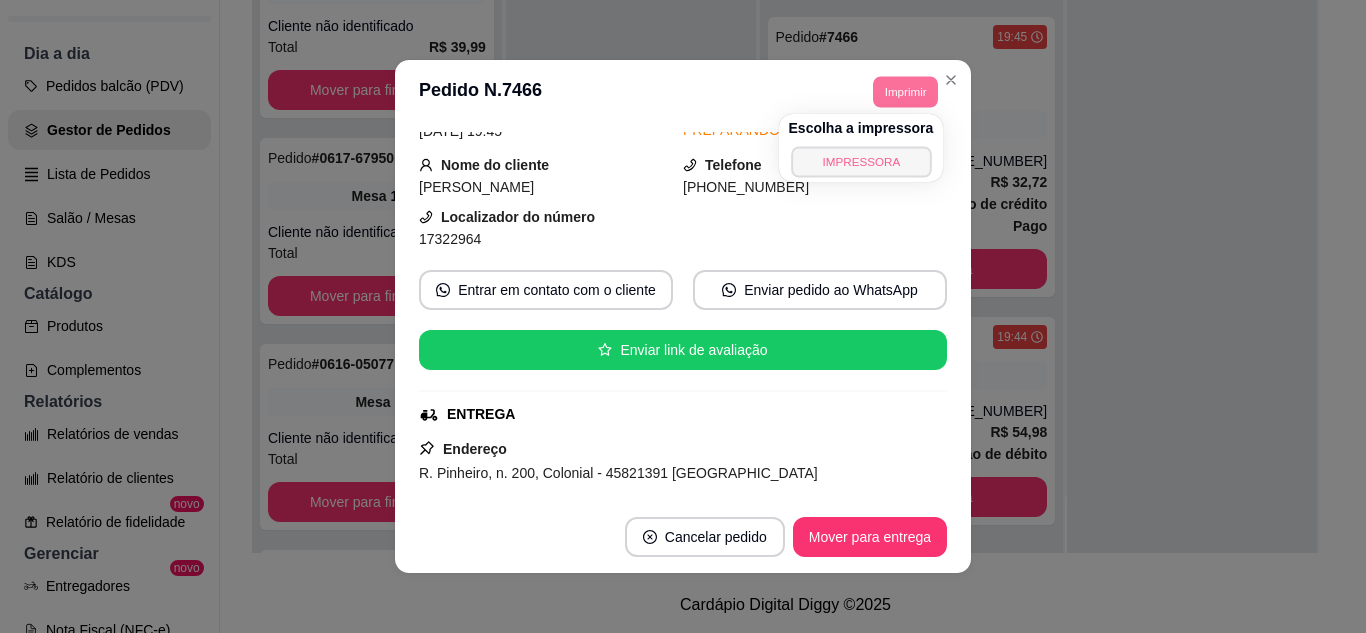 click on "IMPRESSORA" at bounding box center [861, 161] 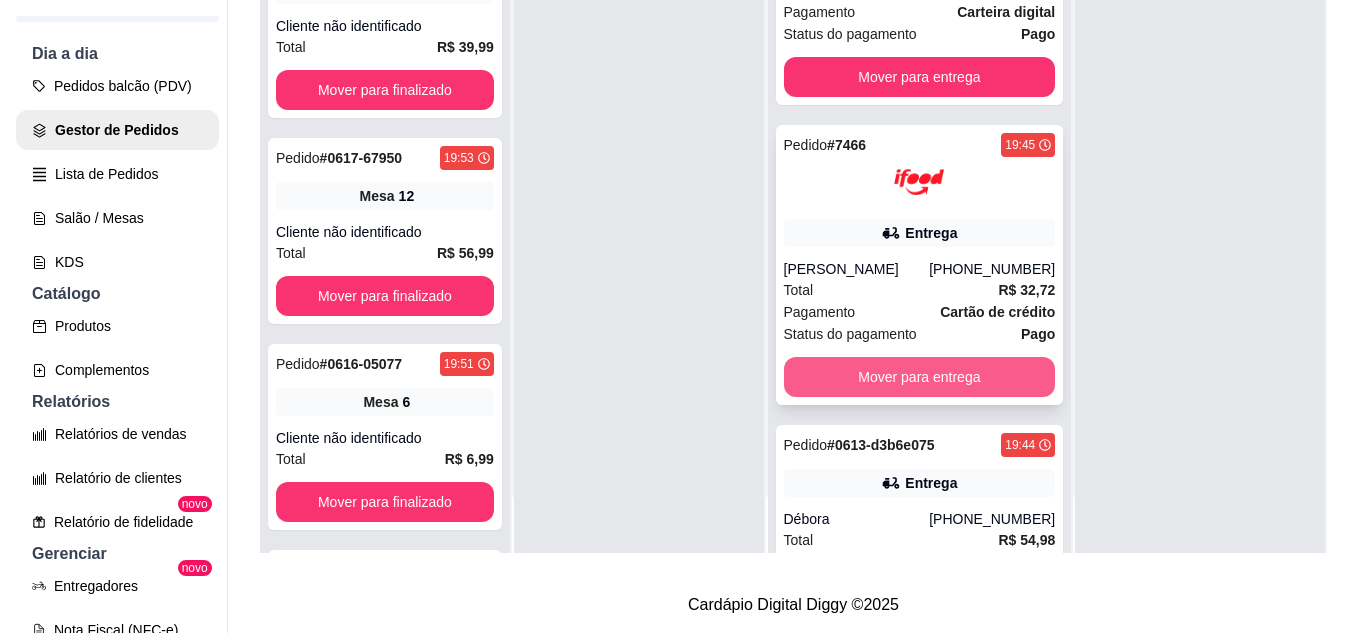 scroll, scrollTop: 1131, scrollLeft: 0, axis: vertical 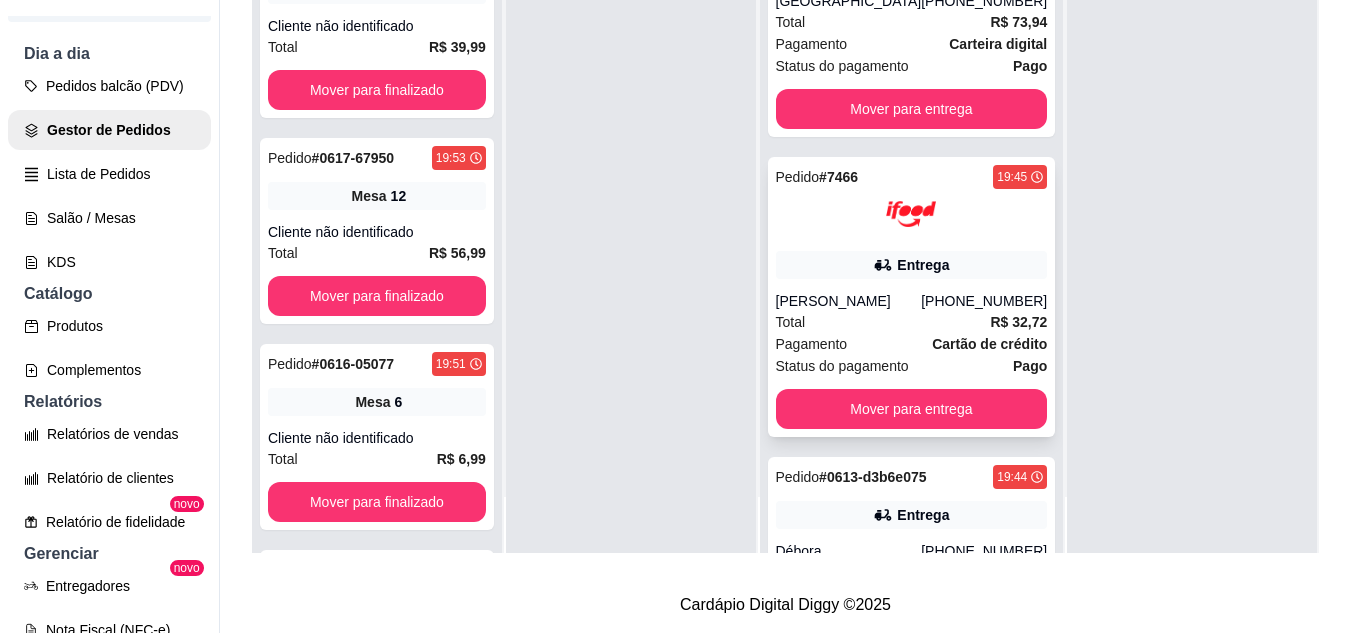 click on "[PERSON_NAME]" at bounding box center [849, 301] 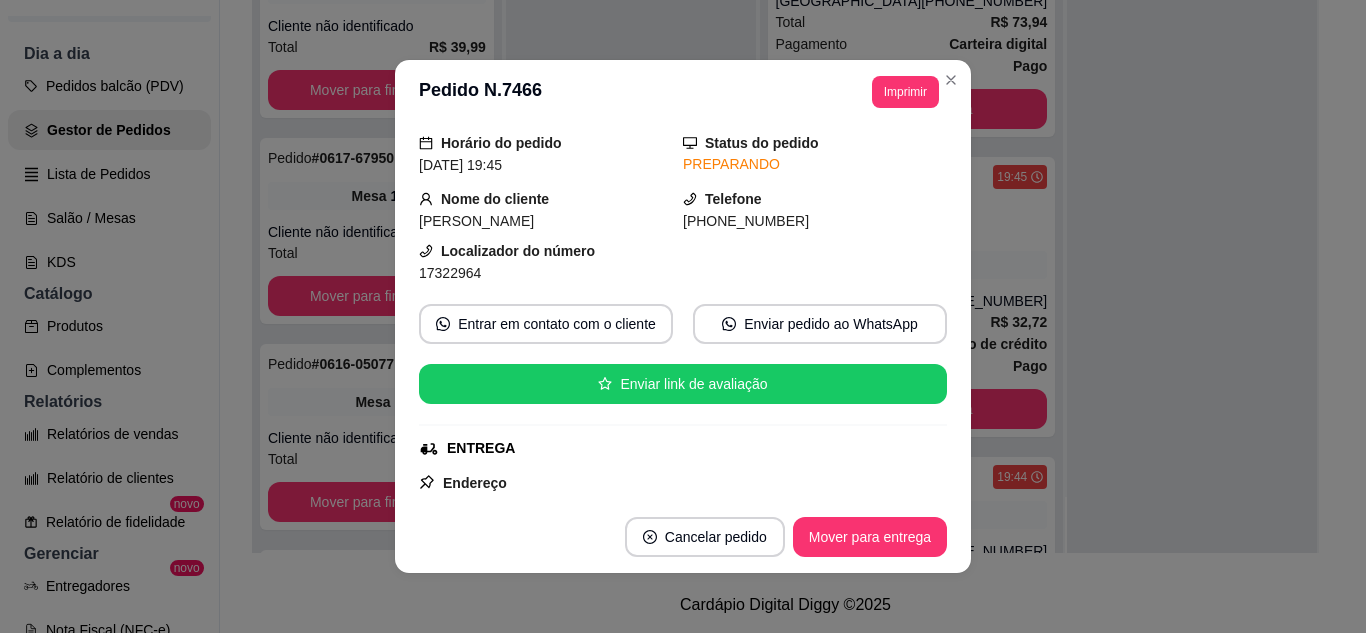 scroll, scrollTop: 100, scrollLeft: 0, axis: vertical 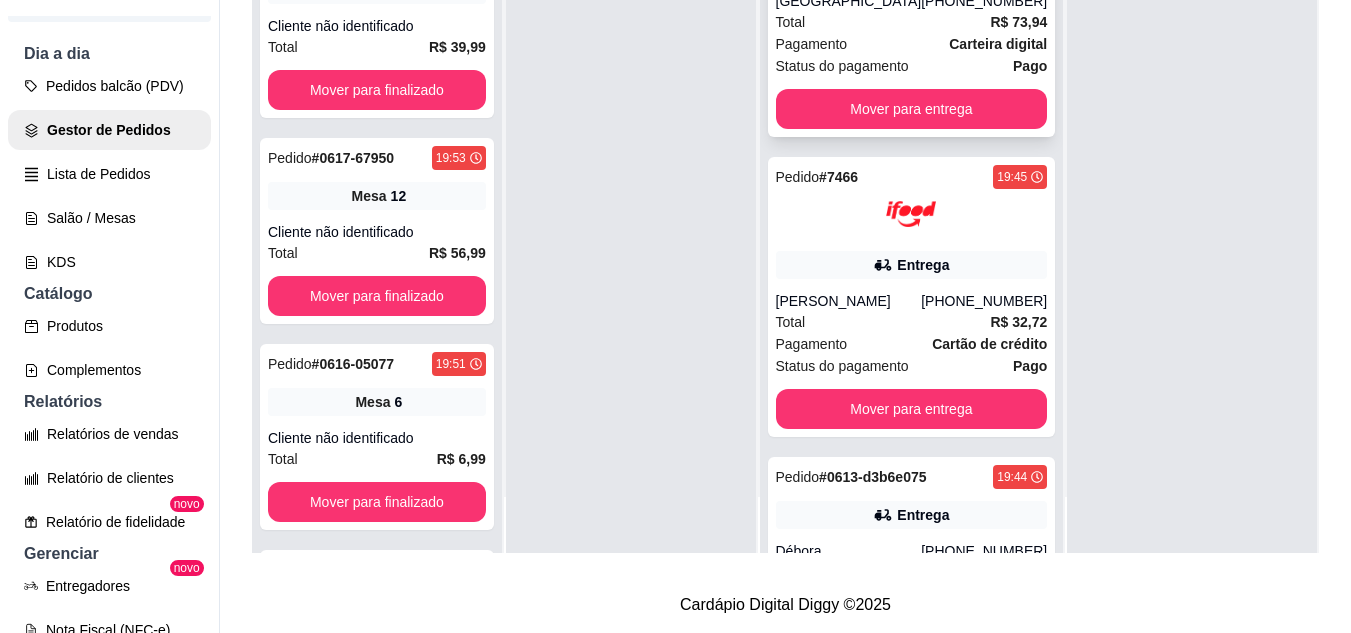 click on "Total R$ 73,94" at bounding box center [912, 22] 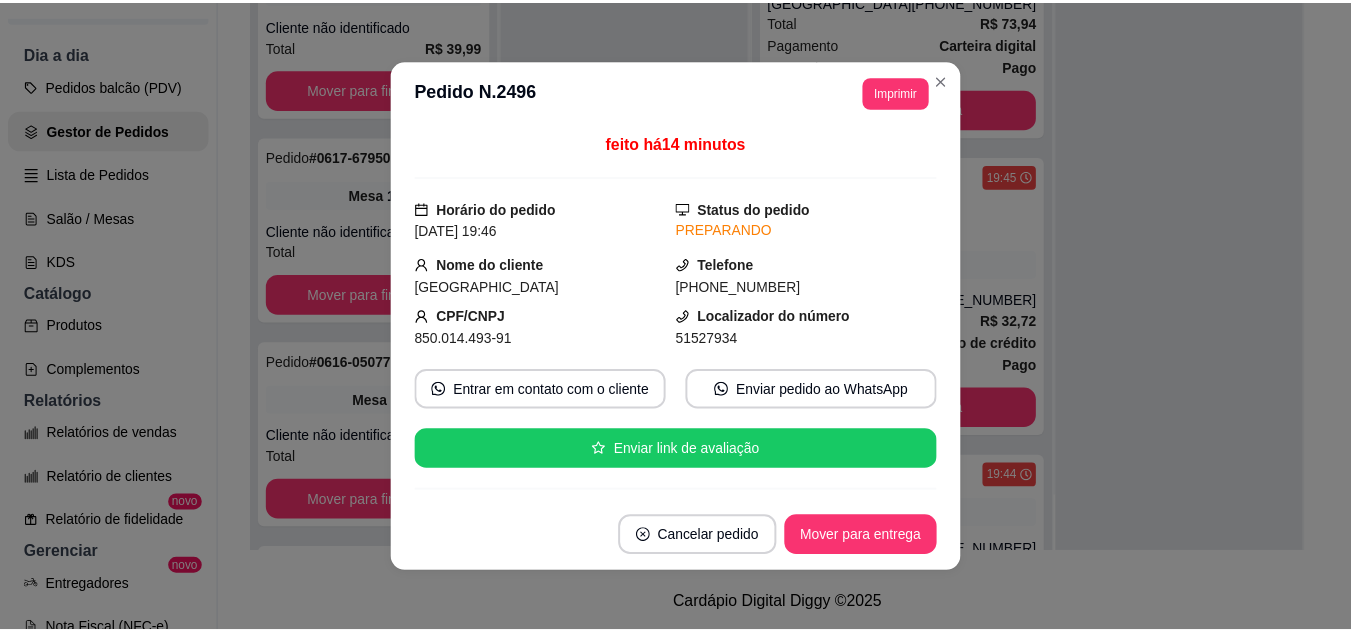 scroll, scrollTop: 100, scrollLeft: 0, axis: vertical 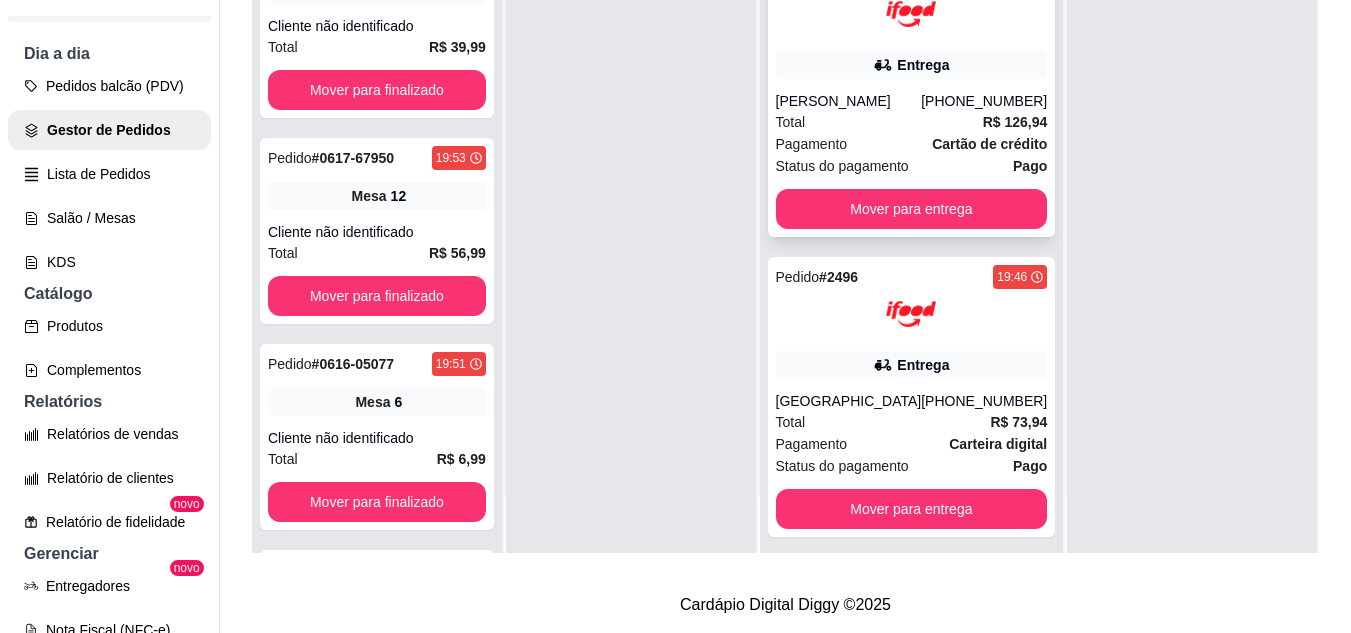 click on "[PERSON_NAME]" at bounding box center (849, 101) 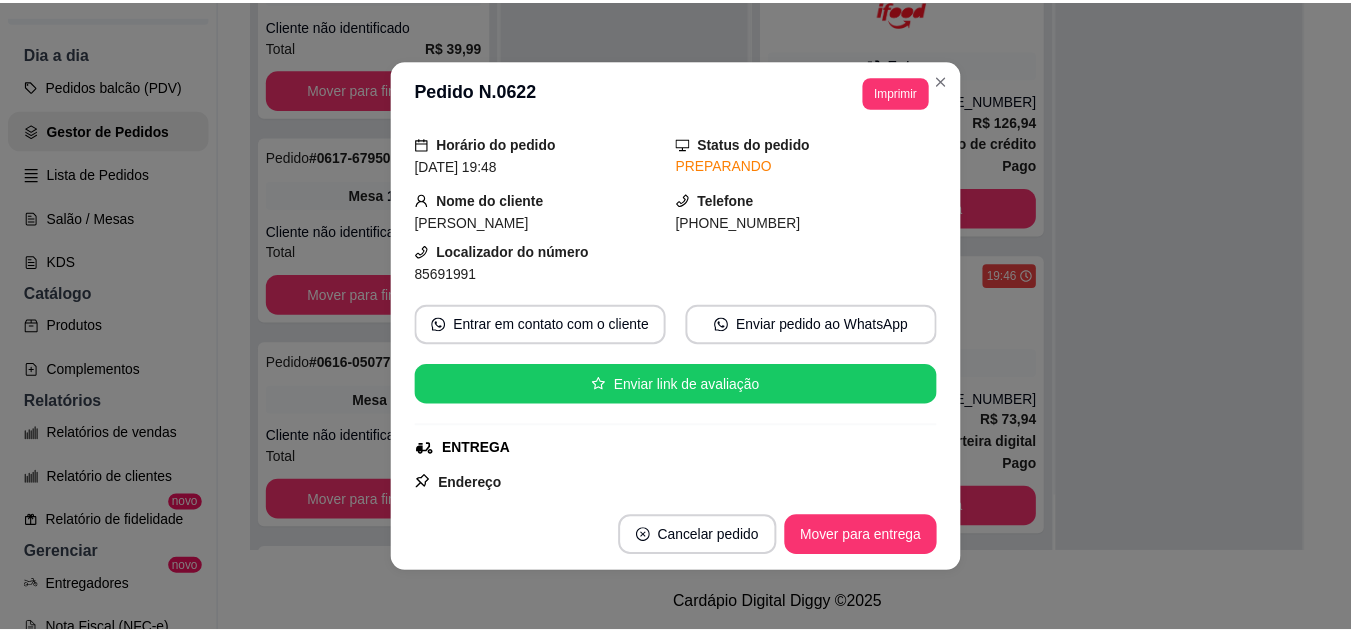 scroll, scrollTop: 100, scrollLeft: 0, axis: vertical 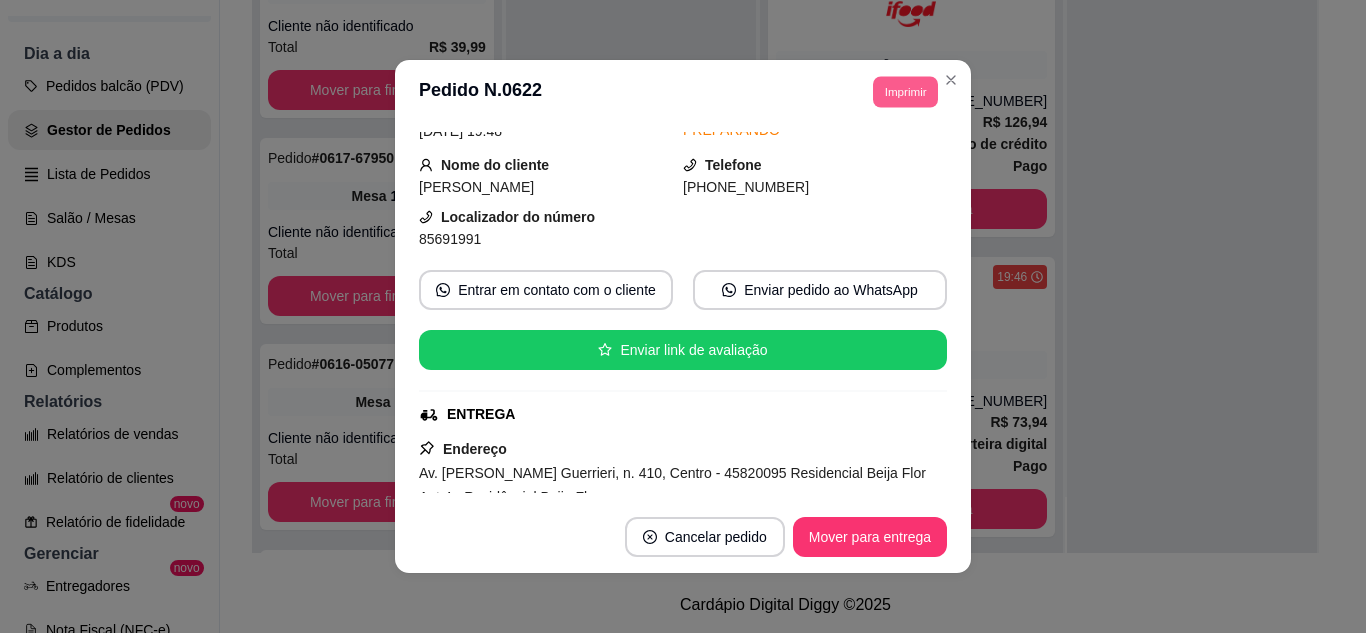 click on "Imprimir" at bounding box center (905, 91) 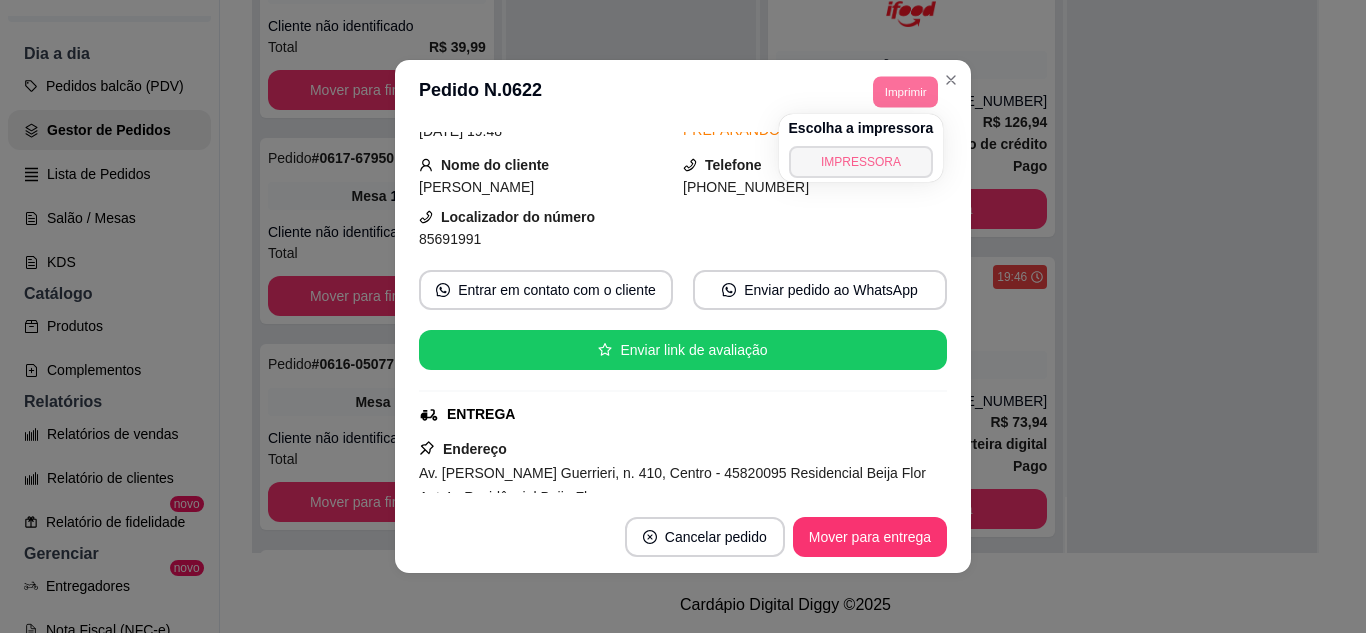 click on "IMPRESSORA" at bounding box center [861, 162] 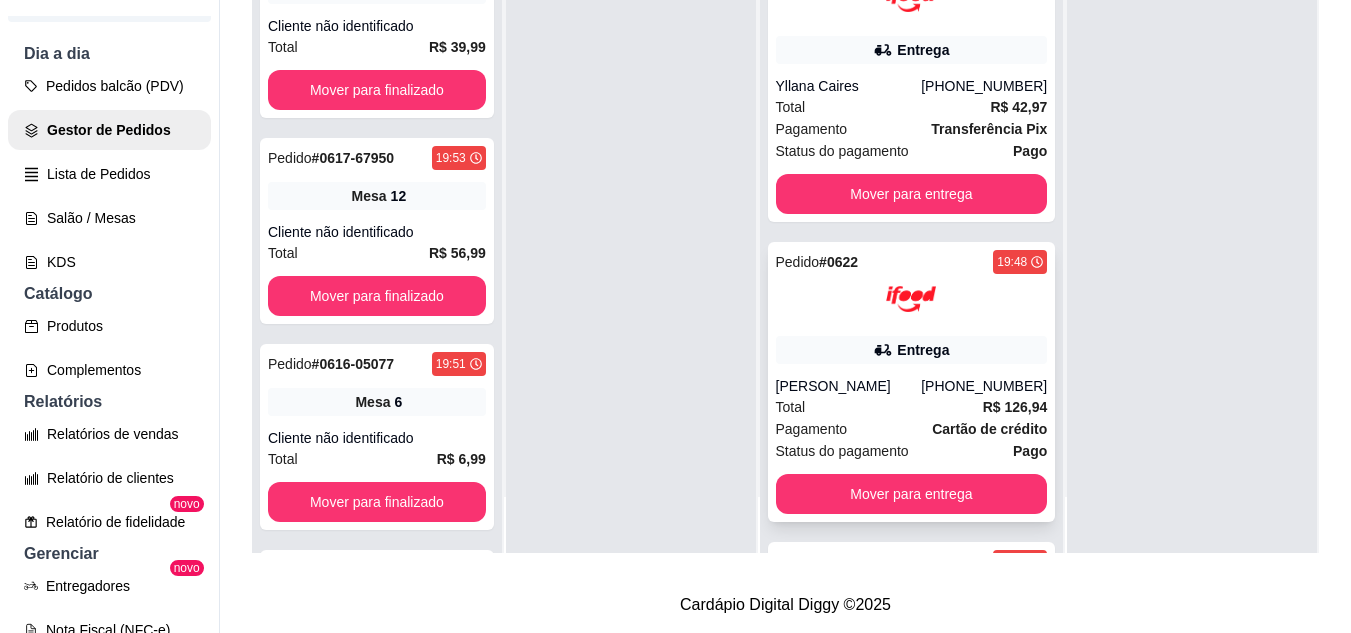 scroll, scrollTop: 331, scrollLeft: 0, axis: vertical 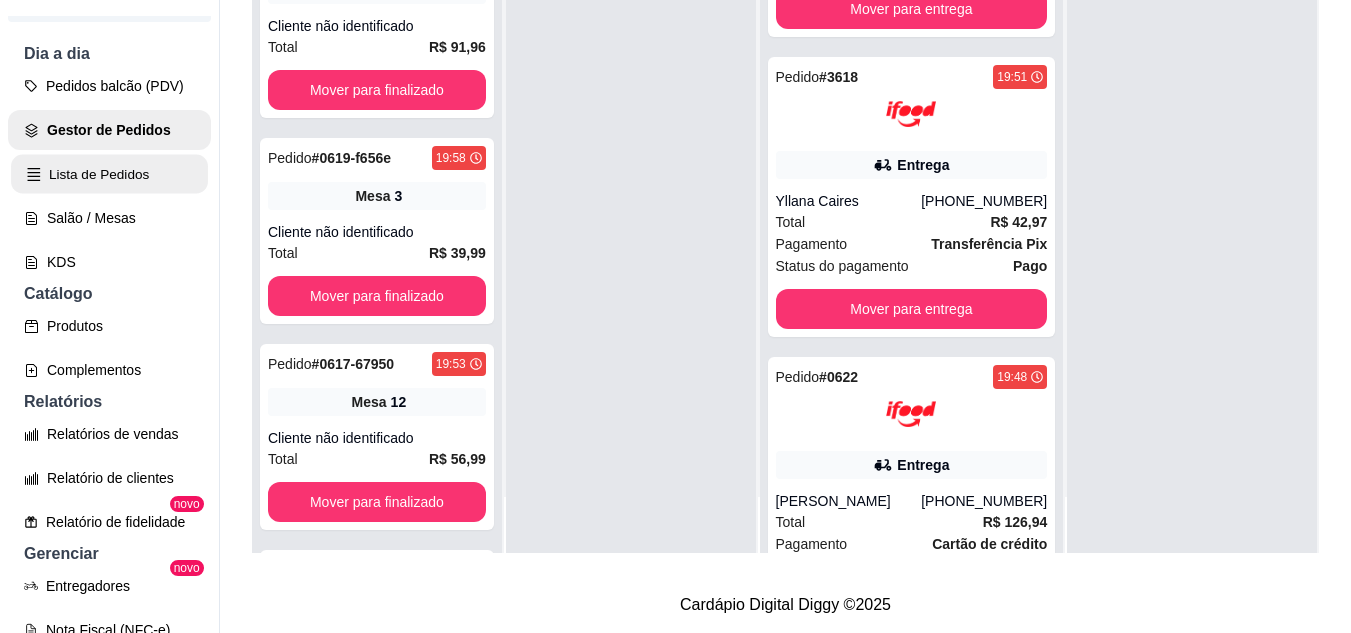click on "Lista de Pedidos" at bounding box center (109, 174) 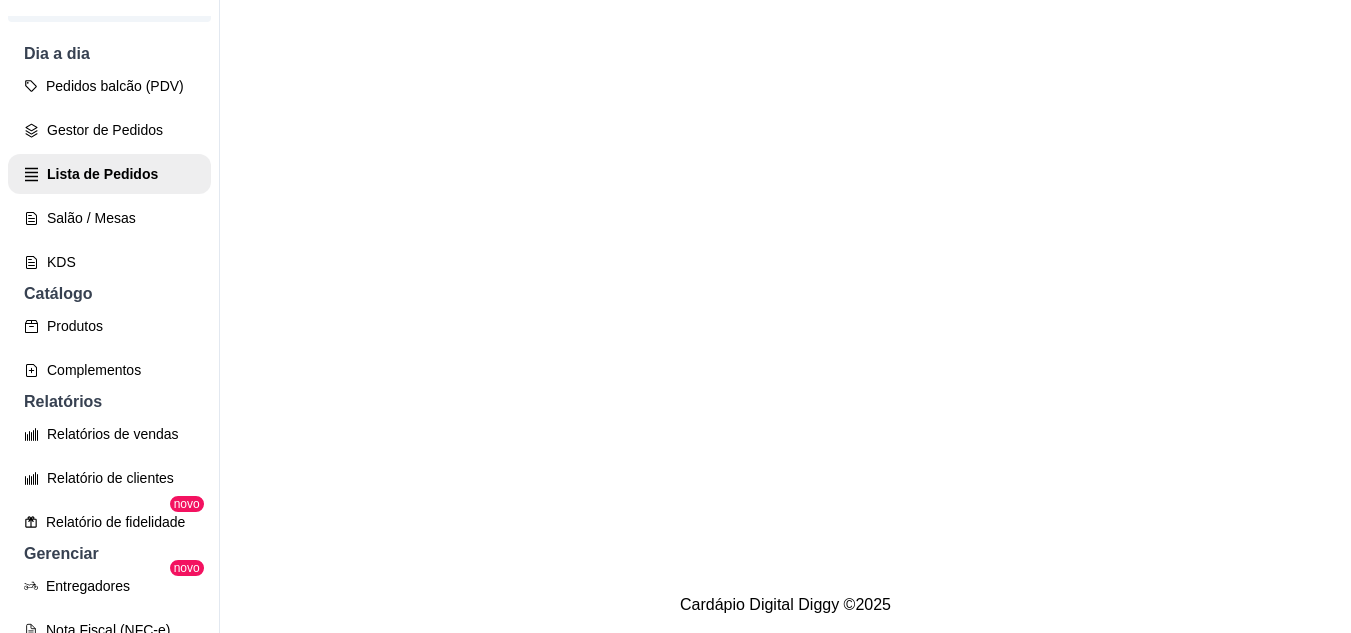 scroll, scrollTop: 0, scrollLeft: 0, axis: both 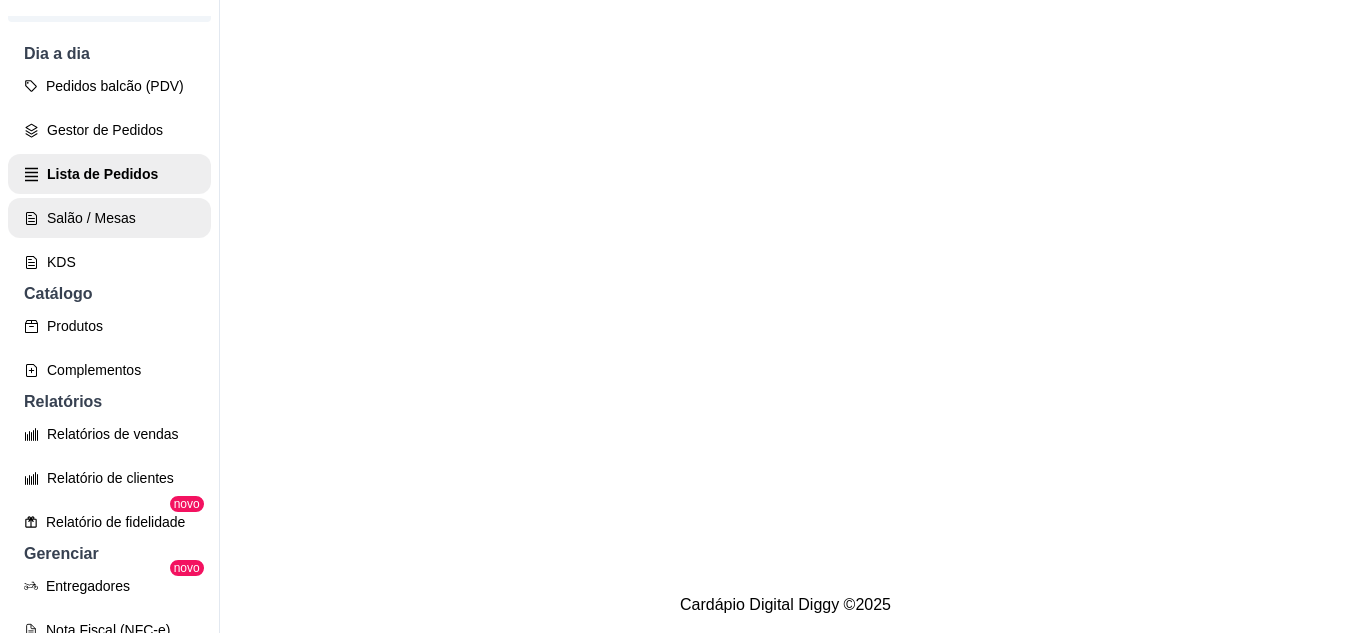 click on "Salão / Mesas" at bounding box center (109, 218) 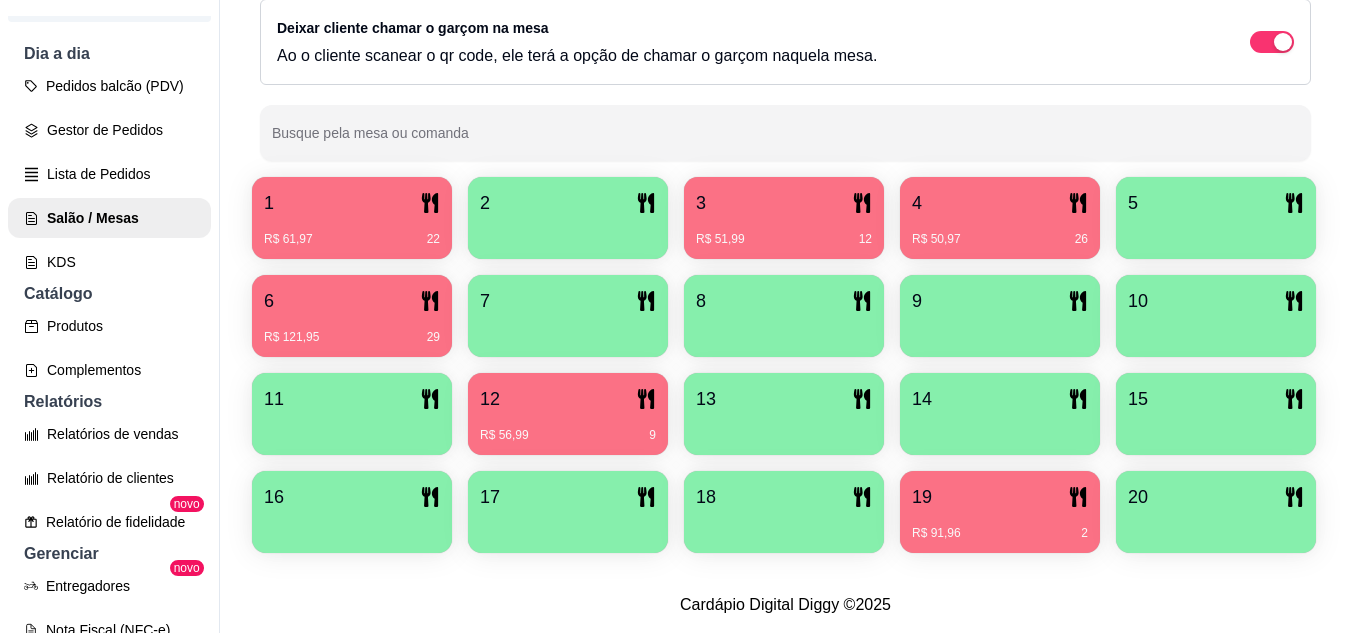 scroll, scrollTop: 425, scrollLeft: 0, axis: vertical 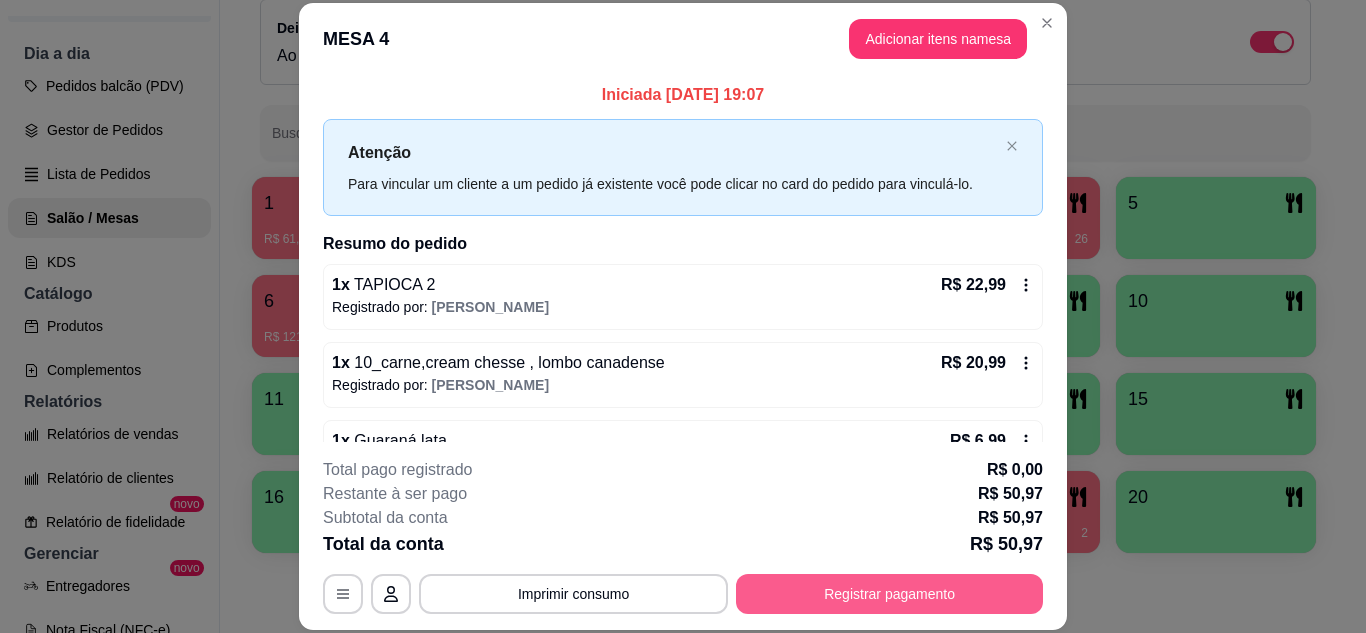 click on "Registrar pagamento" at bounding box center (889, 594) 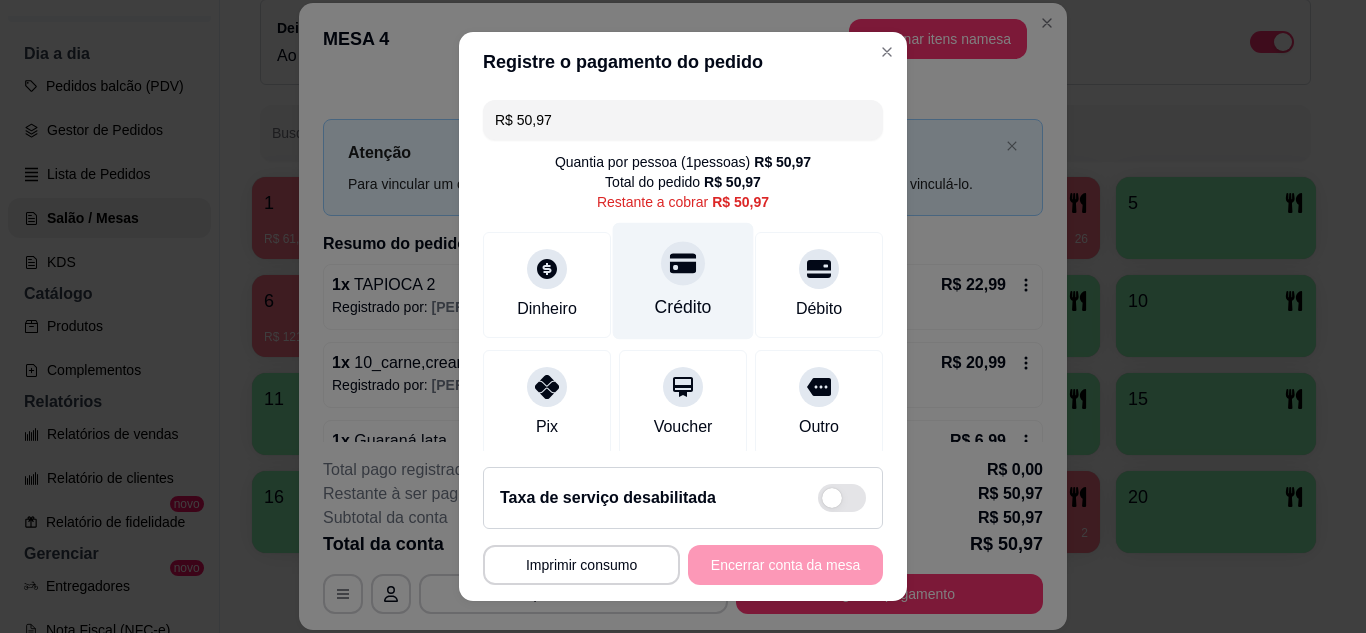 click on "Crédito" at bounding box center [683, 280] 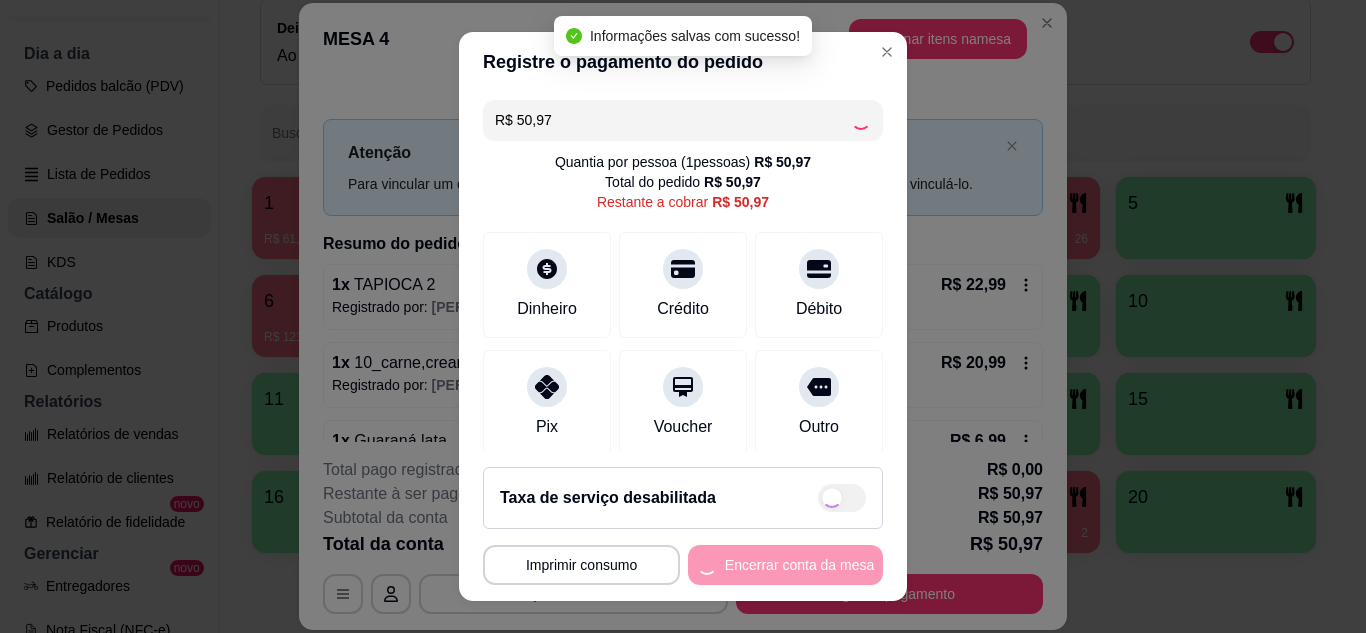type on "R$ 0,00" 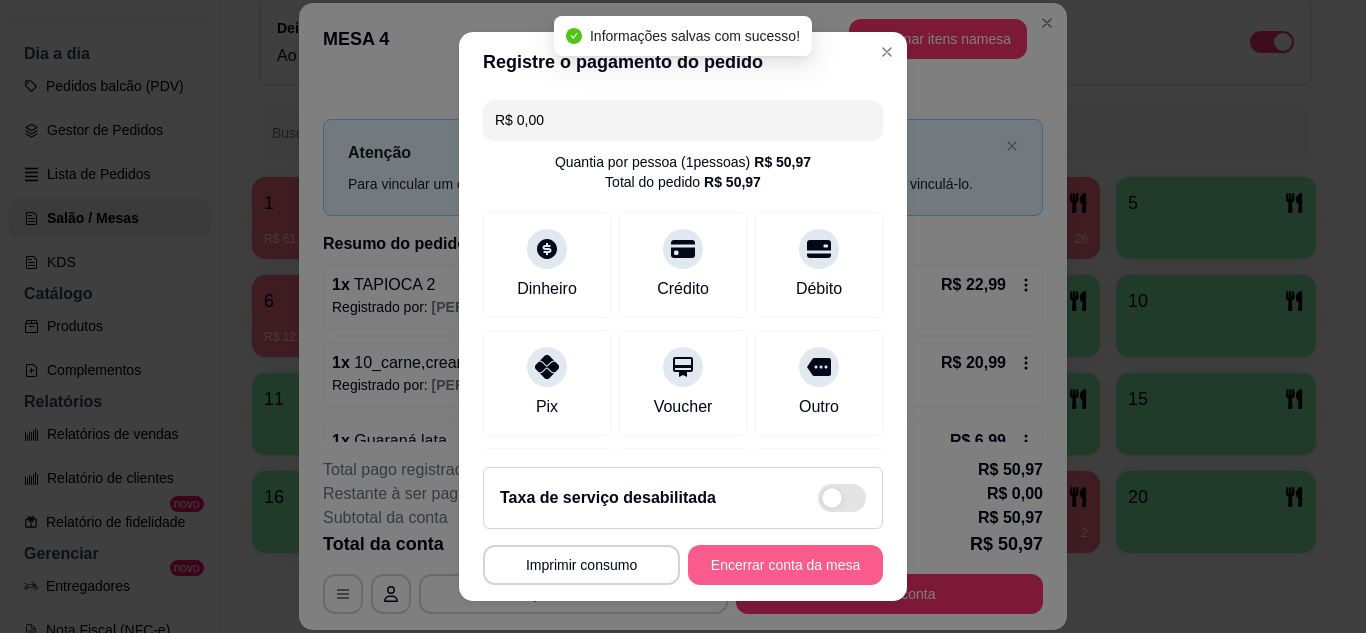 click on "Encerrar conta da mesa" at bounding box center (785, 565) 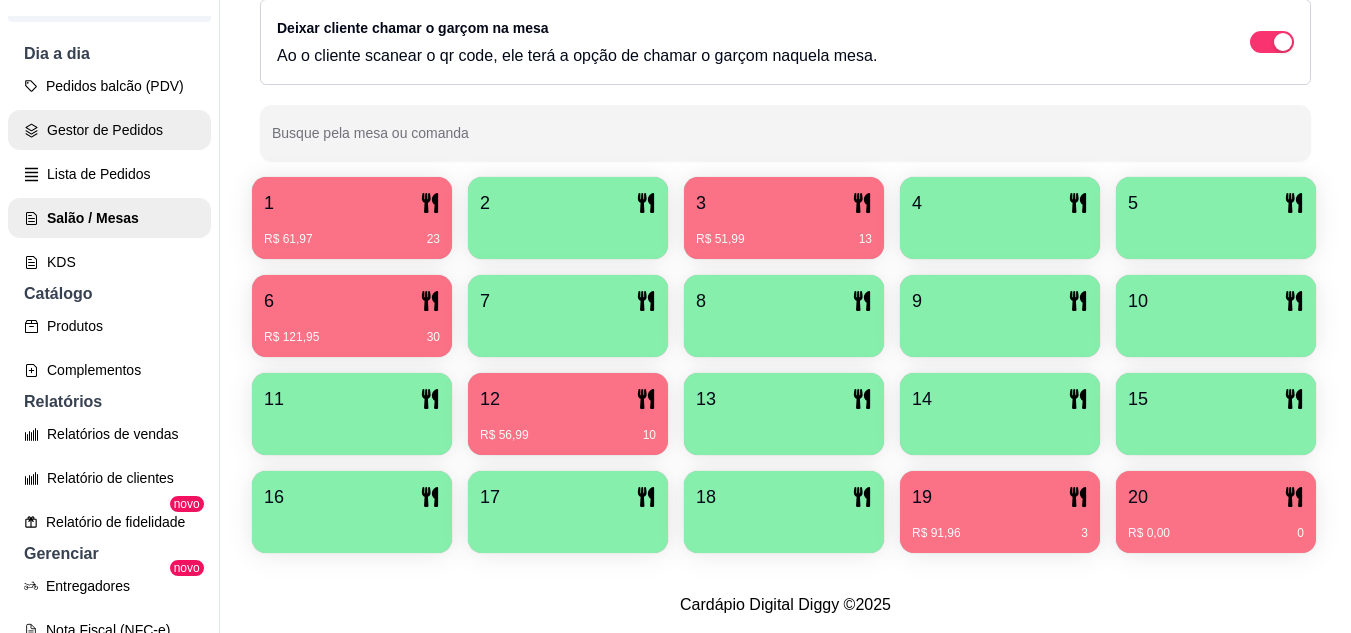 click on "Gestor de Pedidos" at bounding box center (109, 130) 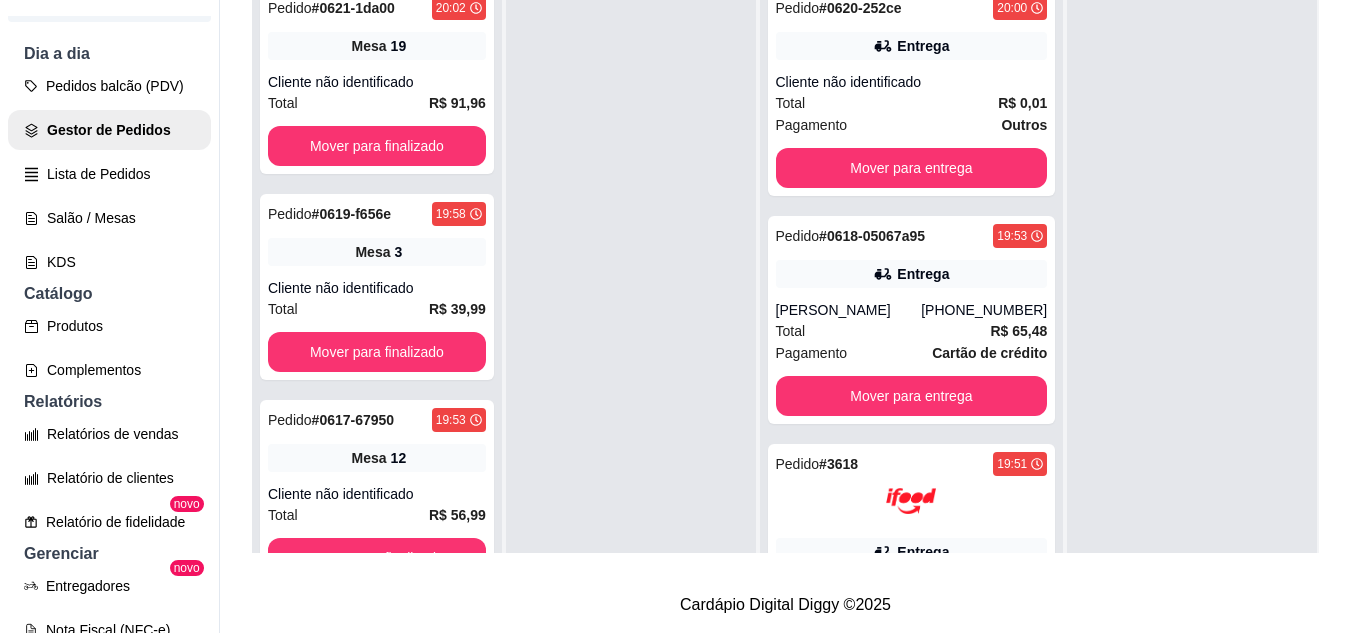 scroll, scrollTop: 0, scrollLeft: 0, axis: both 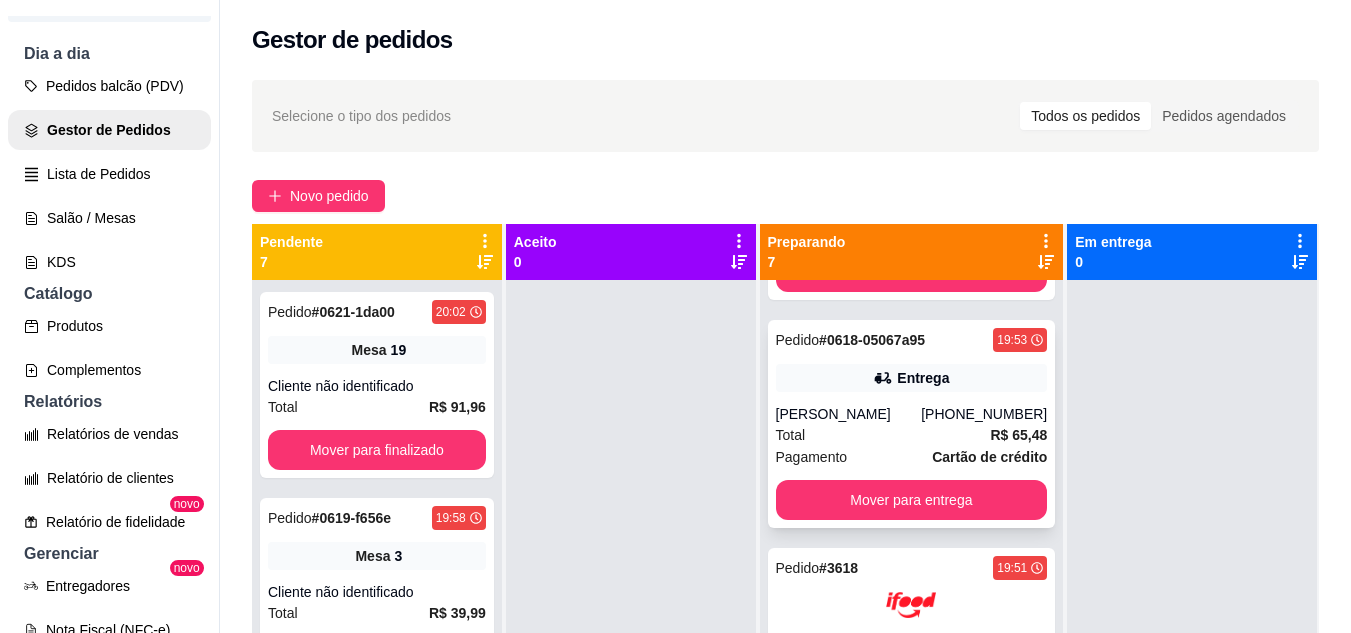 click on "[PERSON_NAME]" at bounding box center [849, 414] 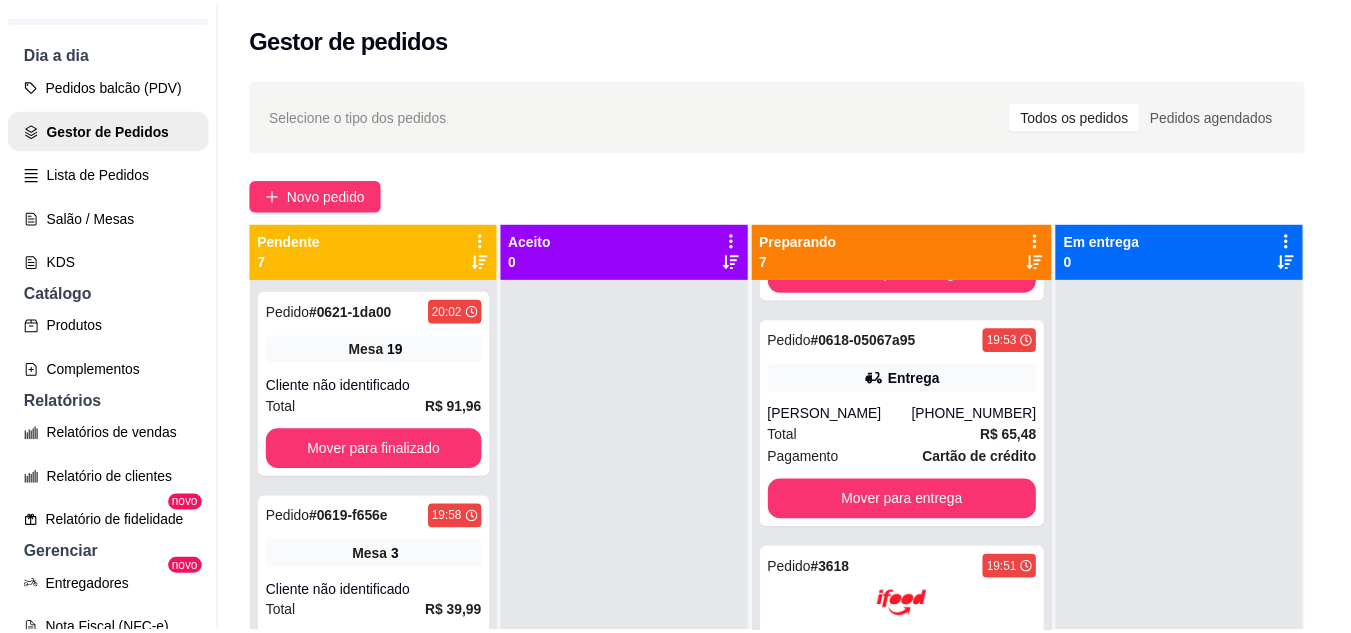 scroll, scrollTop: 100, scrollLeft: 0, axis: vertical 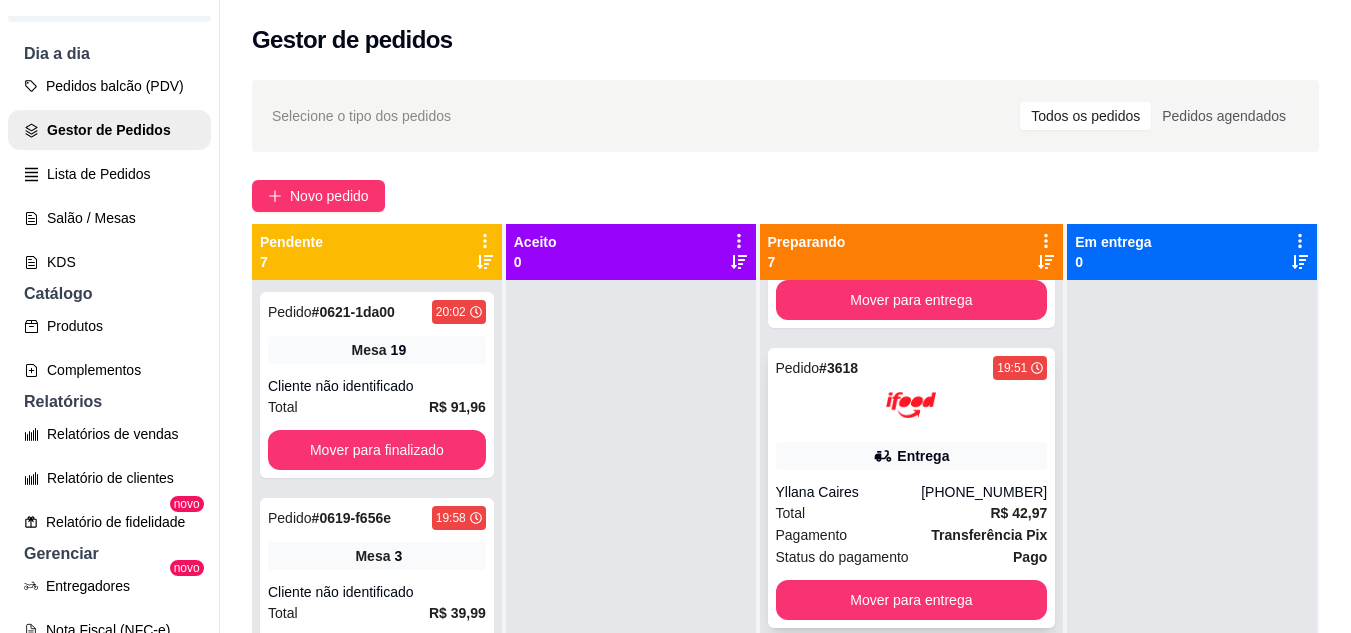 click at bounding box center [912, 405] 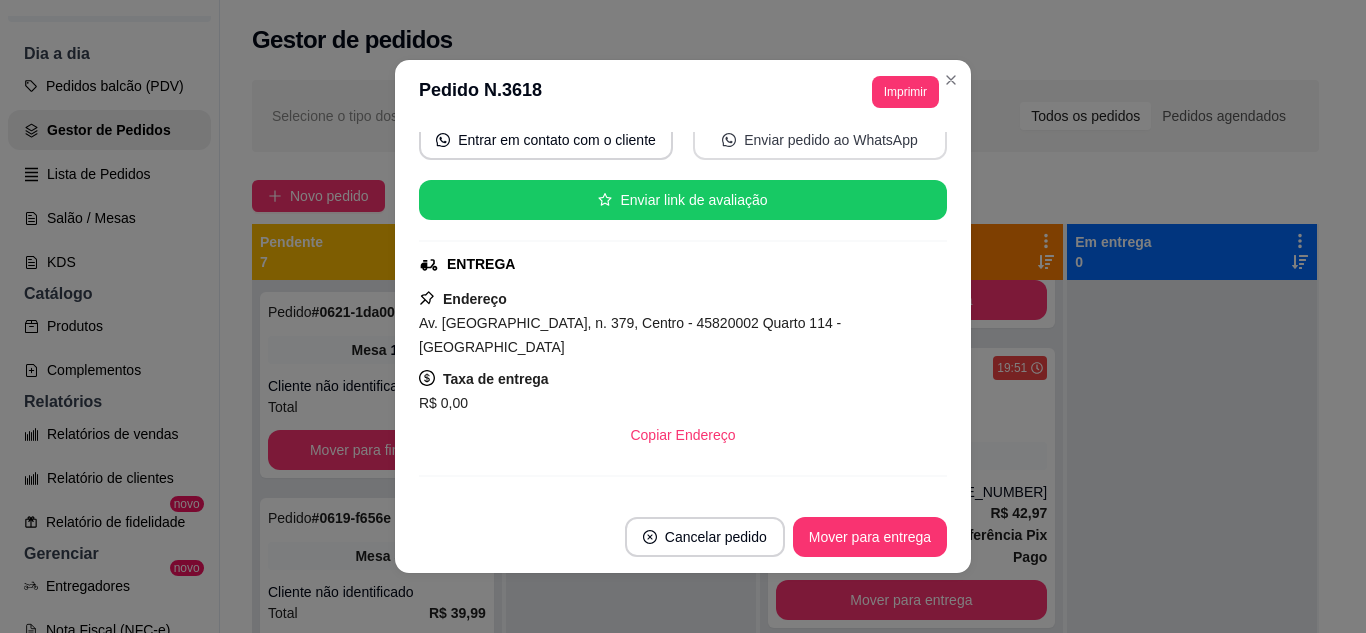 scroll, scrollTop: 300, scrollLeft: 0, axis: vertical 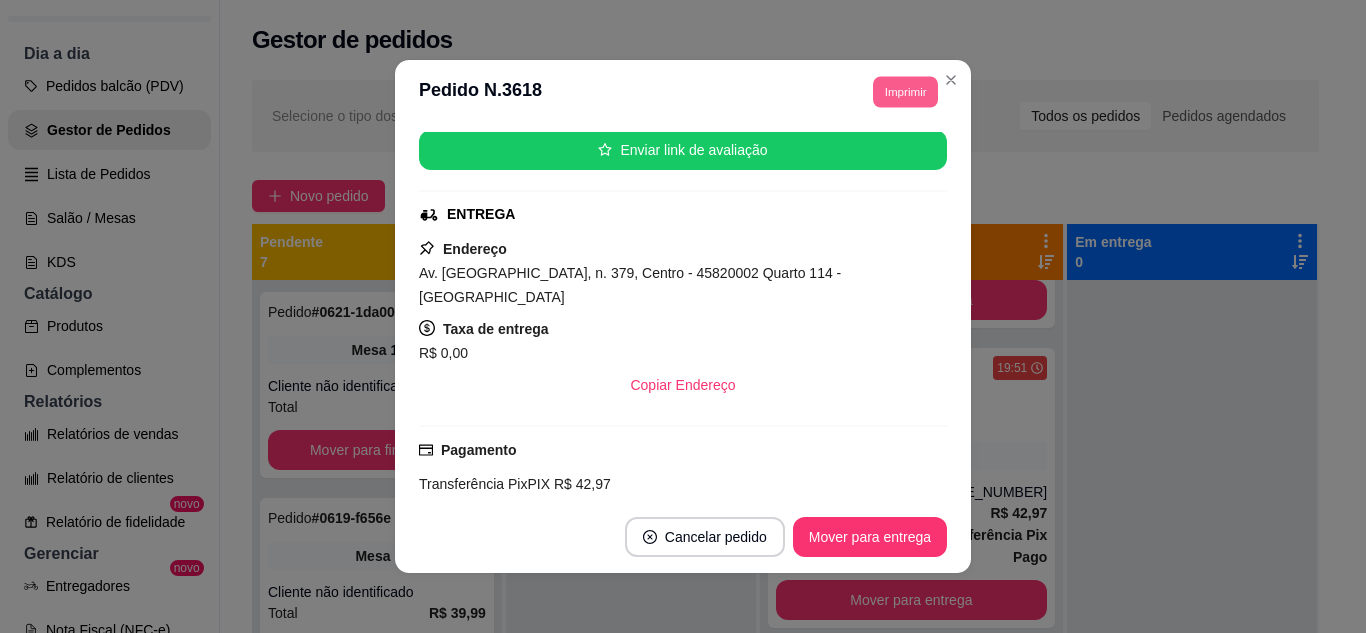click on "Imprimir" at bounding box center (905, 91) 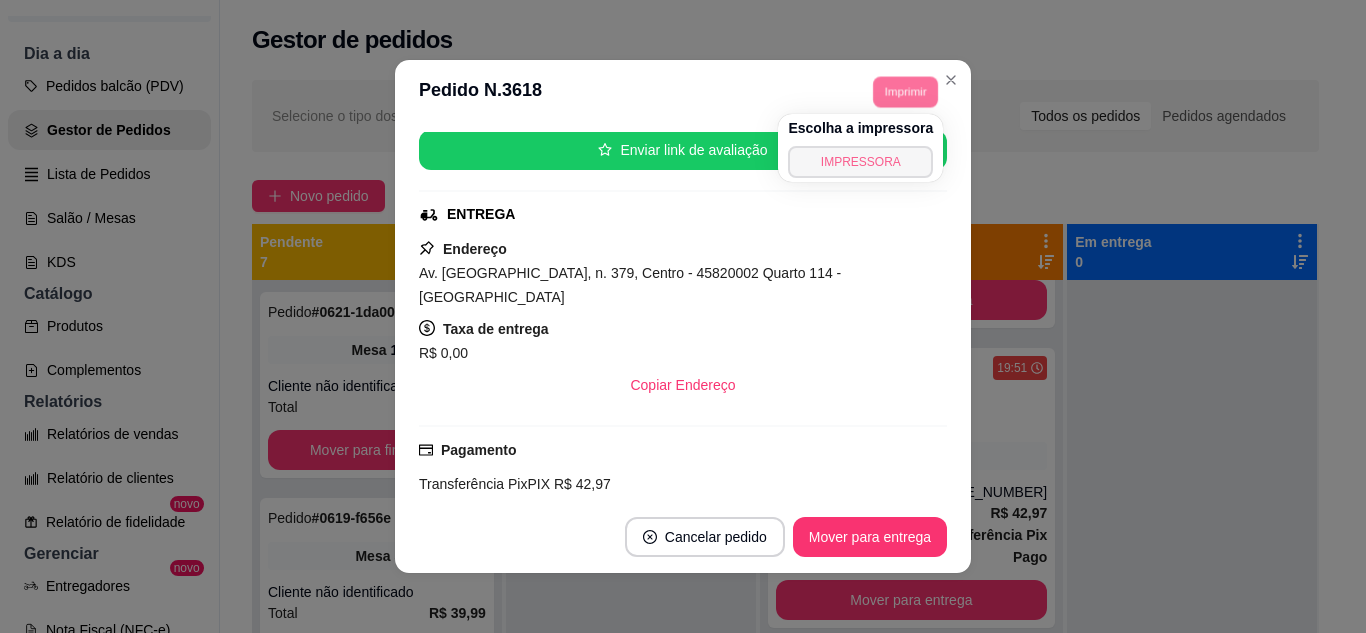 click on "IMPRESSORA" at bounding box center [860, 162] 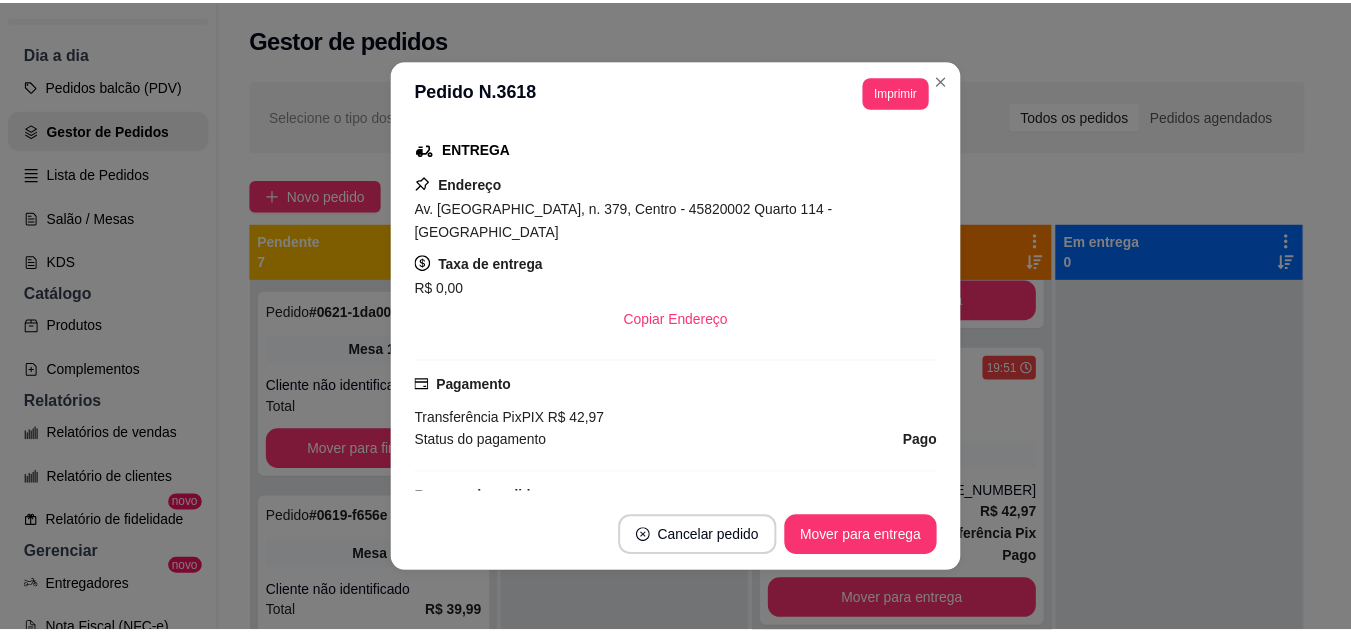 scroll, scrollTop: 400, scrollLeft: 0, axis: vertical 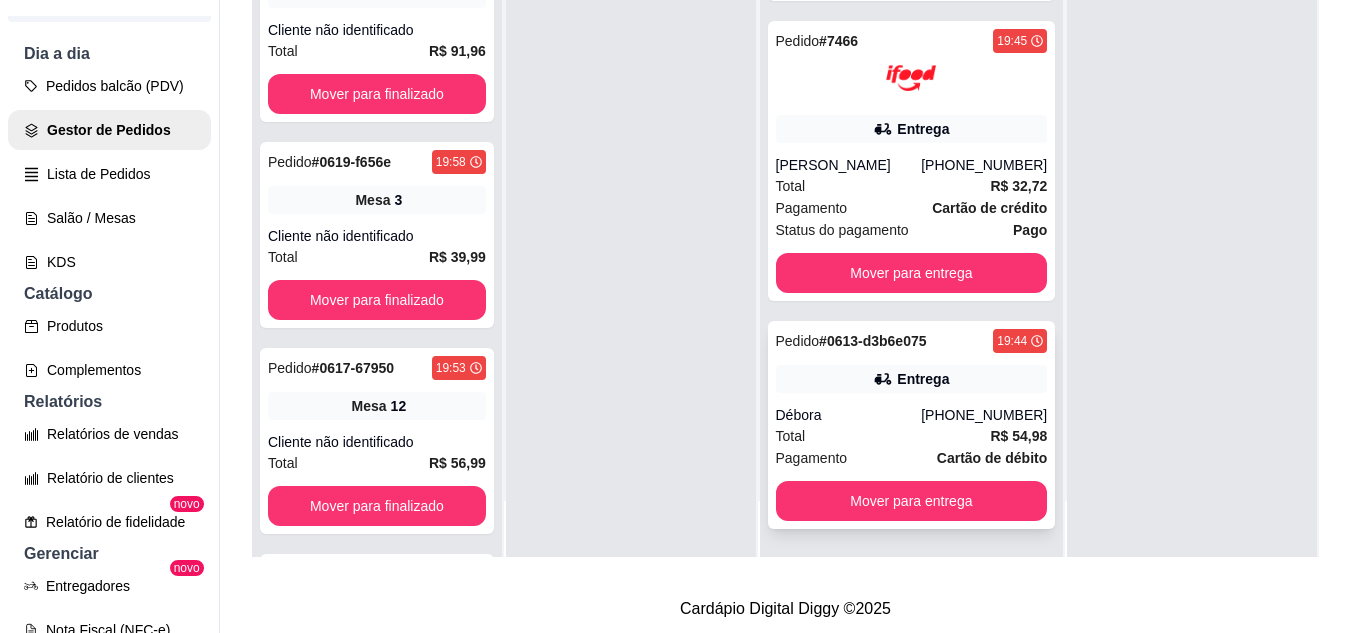 click on "Débora" at bounding box center [849, 415] 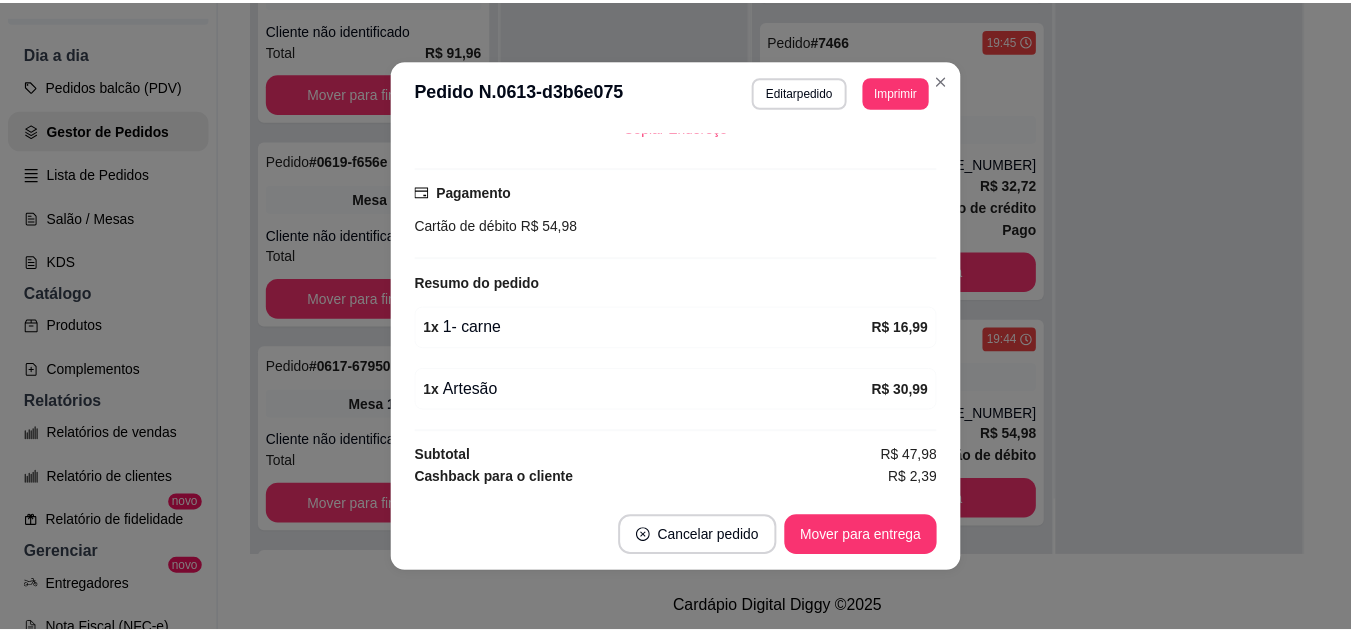 scroll, scrollTop: 524, scrollLeft: 0, axis: vertical 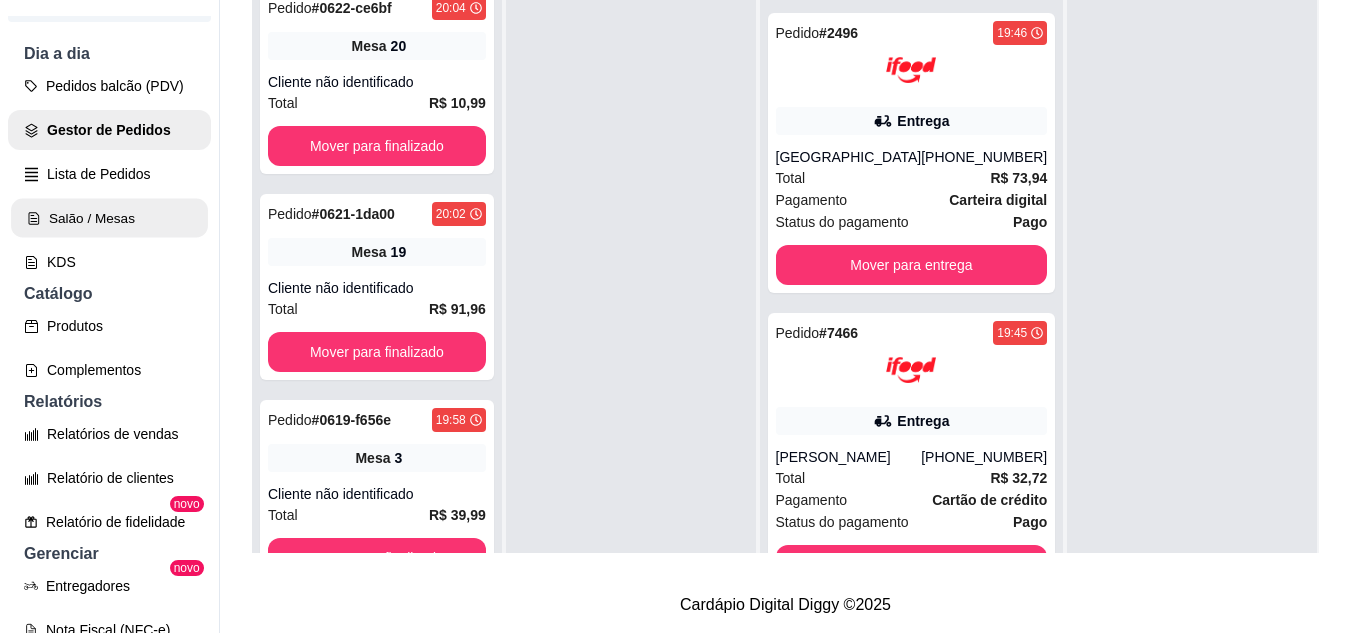 click on "Salão / Mesas" at bounding box center (109, 218) 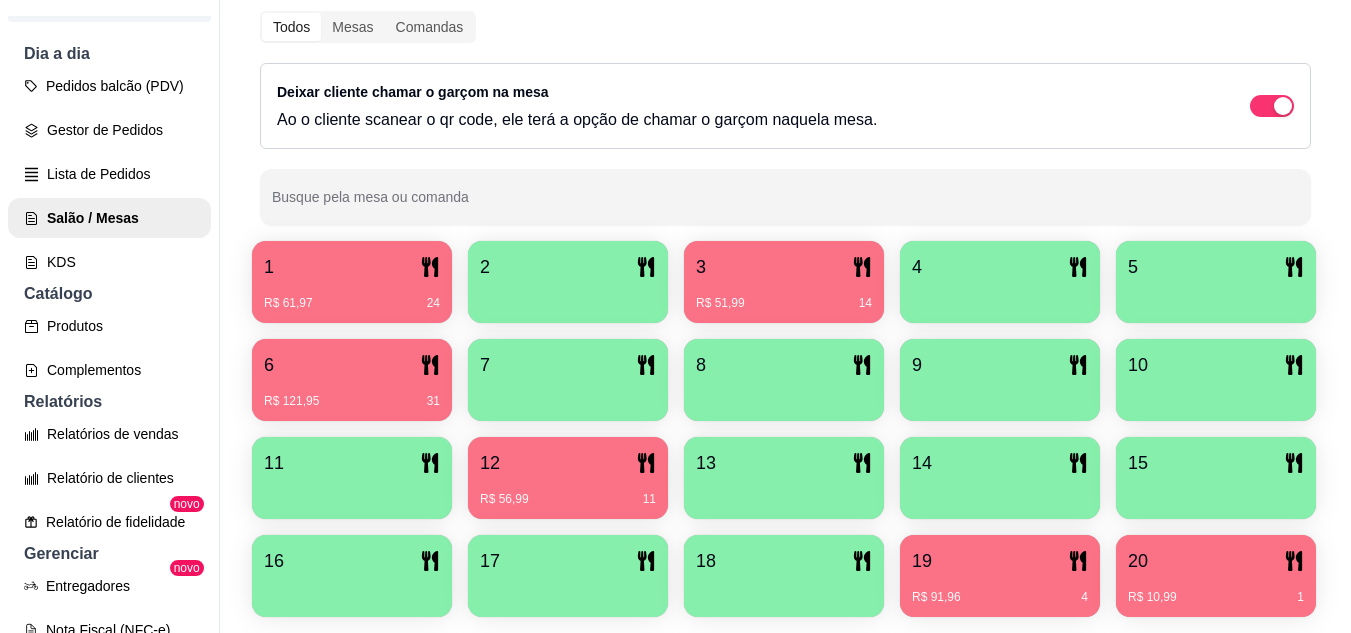 scroll, scrollTop: 425, scrollLeft: 0, axis: vertical 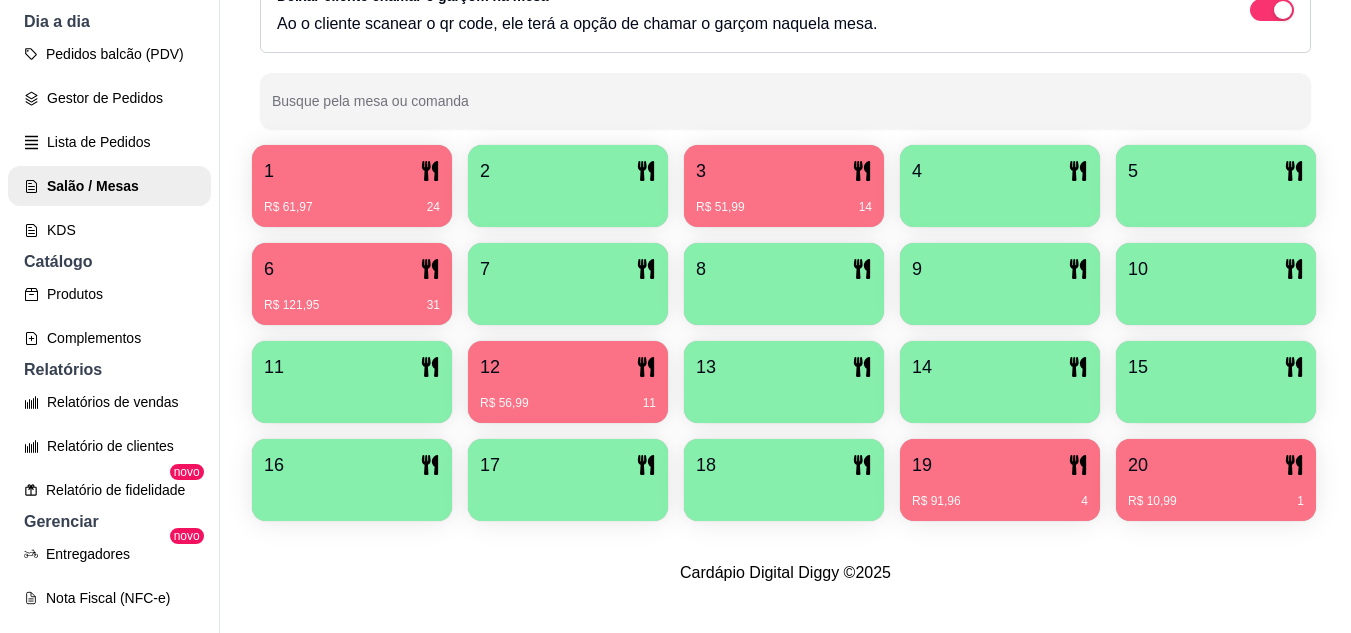 click on "R$ 10,99 1" at bounding box center [1216, 494] 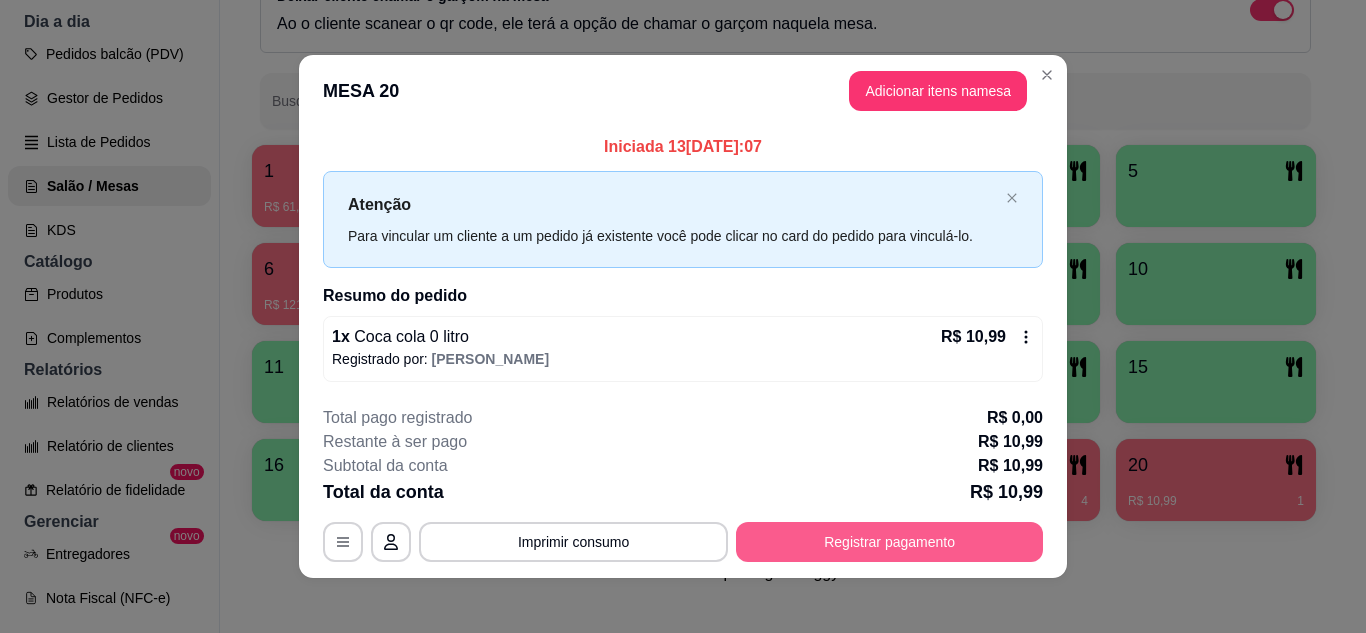 click on "Registrar pagamento" at bounding box center [889, 542] 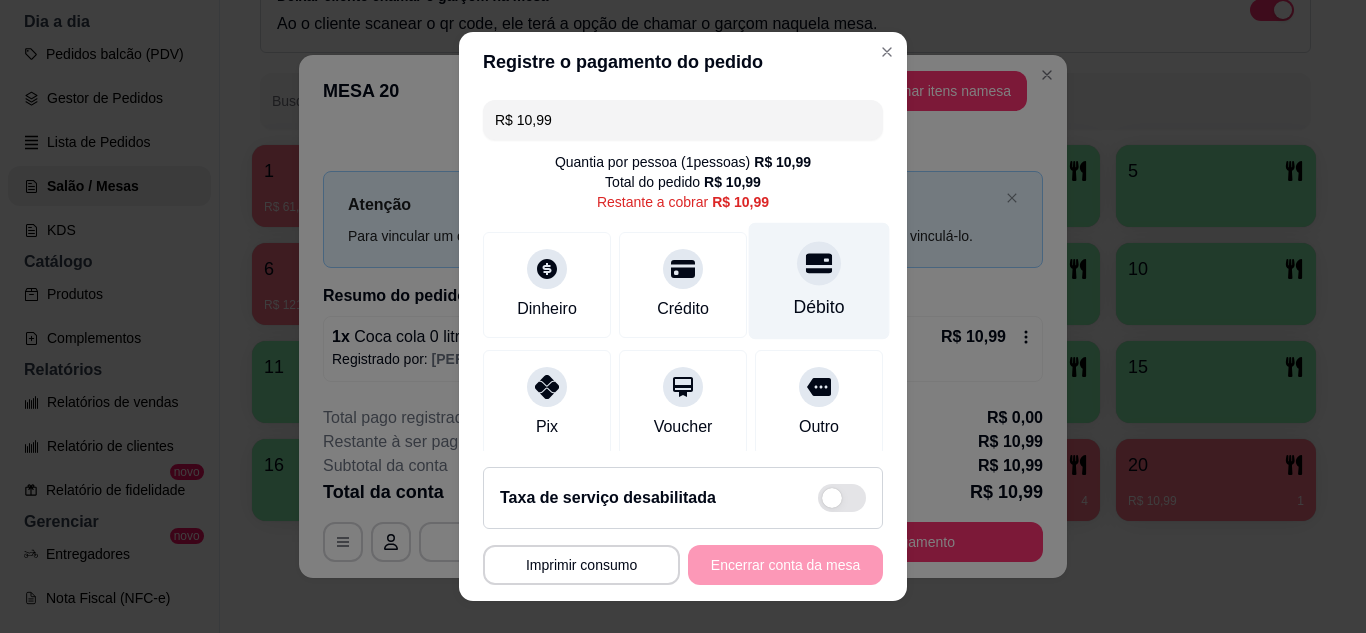 click on "Débito" at bounding box center (819, 280) 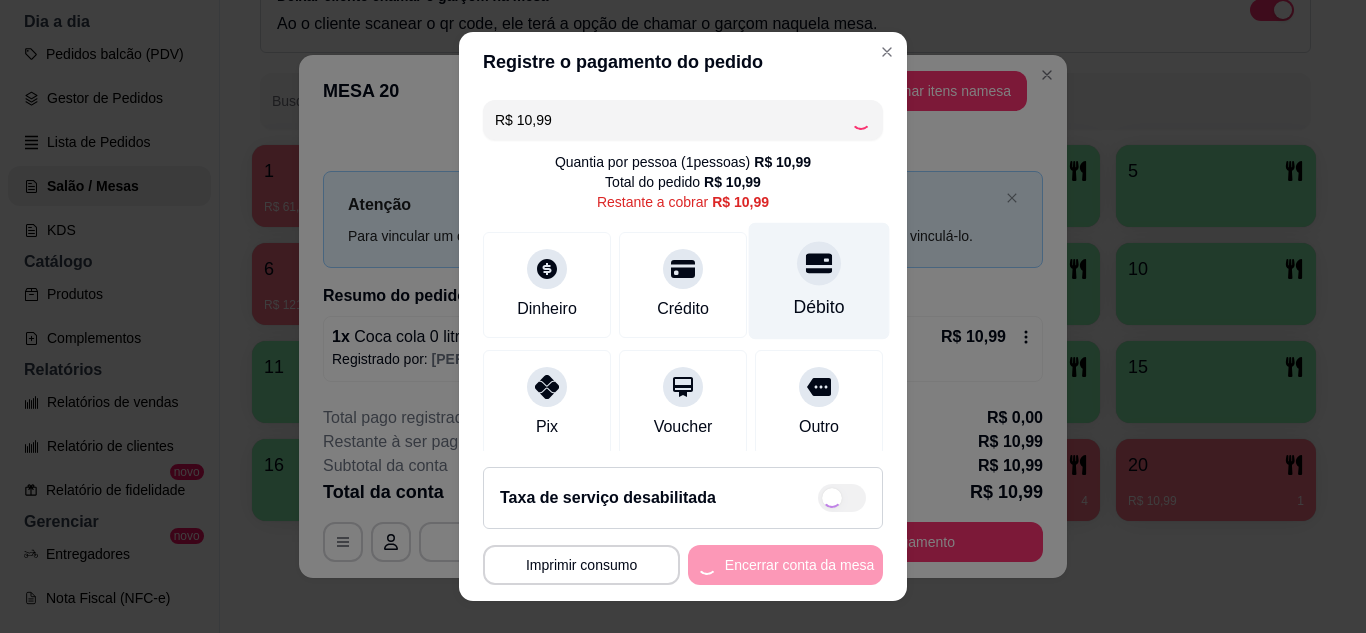 type on "R$ 0,00" 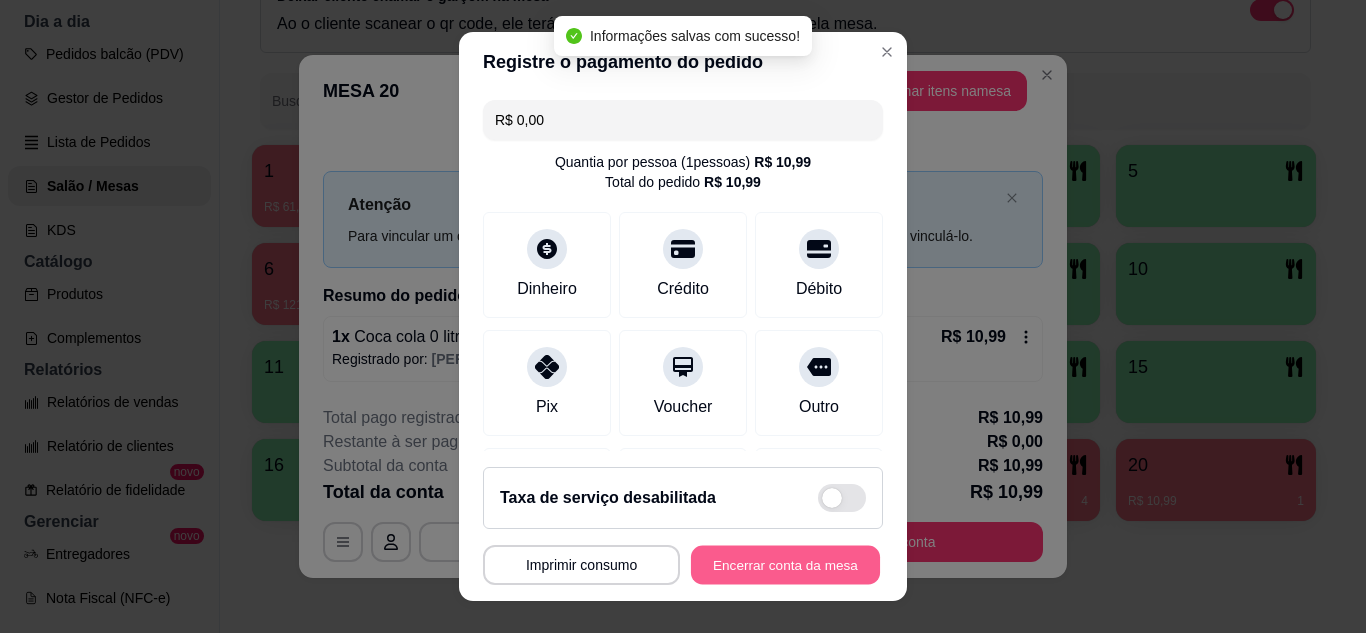 click on "Encerrar conta da mesa" at bounding box center (785, 565) 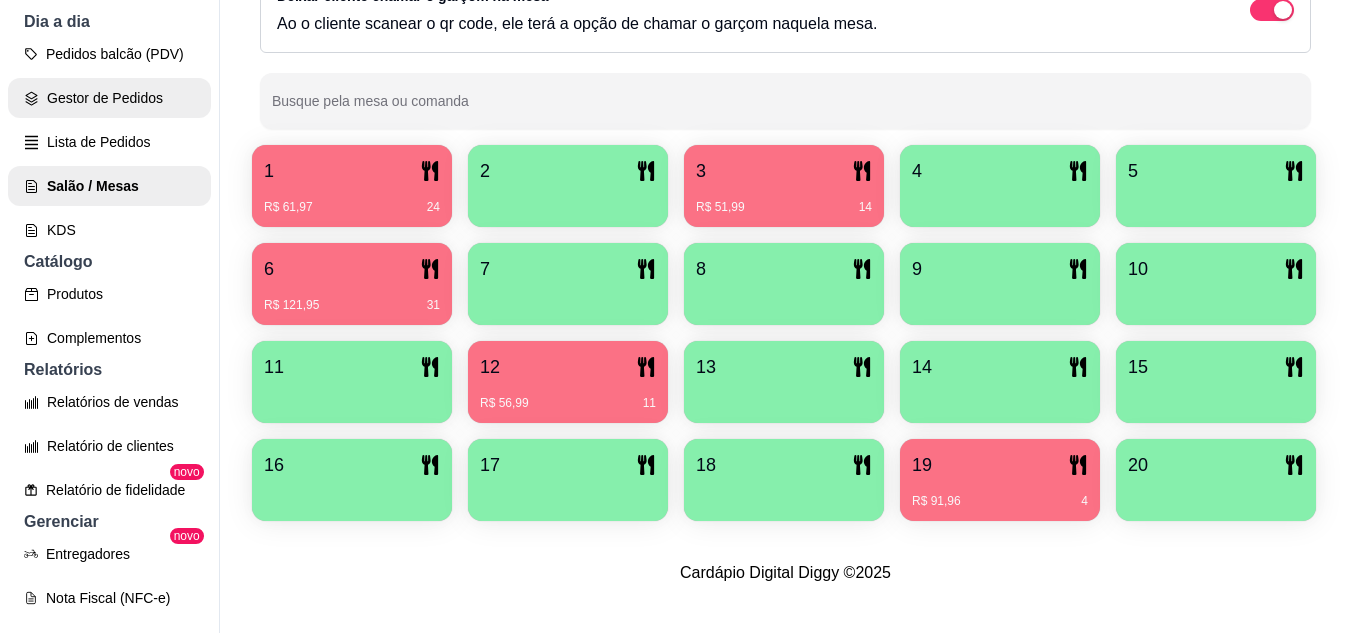 click on "Gestor de Pedidos" at bounding box center [109, 98] 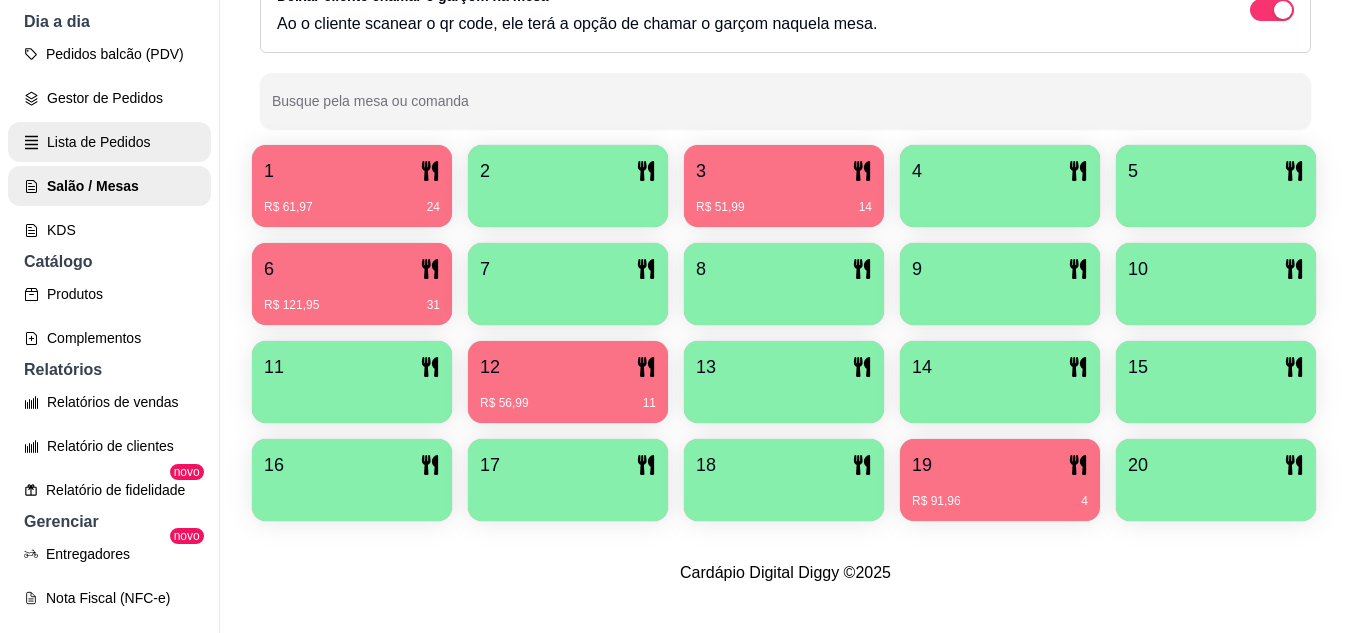 scroll, scrollTop: 0, scrollLeft: 0, axis: both 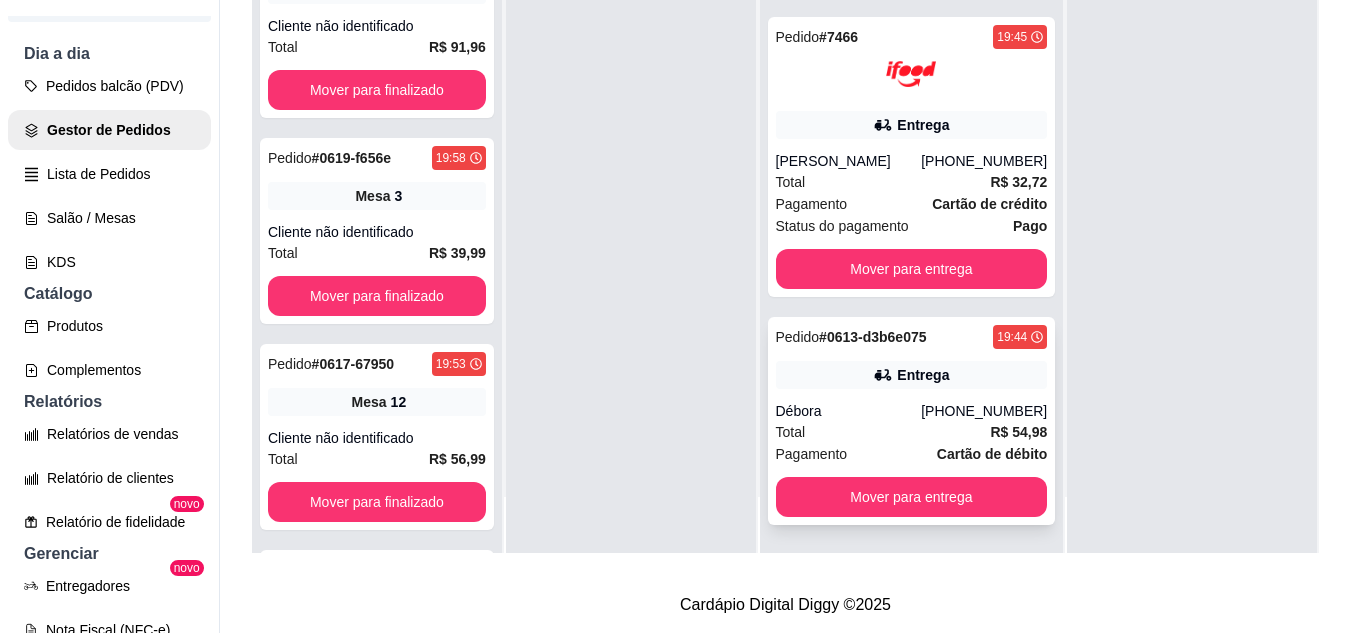 click on "Débora" at bounding box center (849, 411) 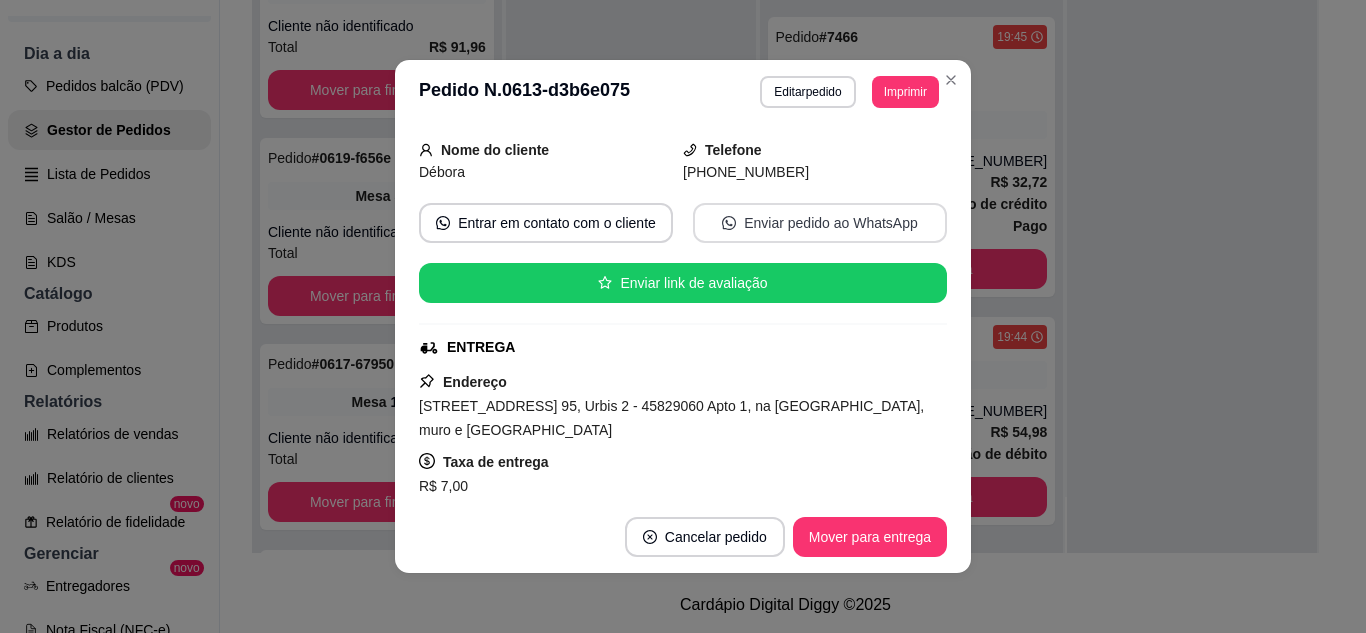 scroll, scrollTop: 0, scrollLeft: 0, axis: both 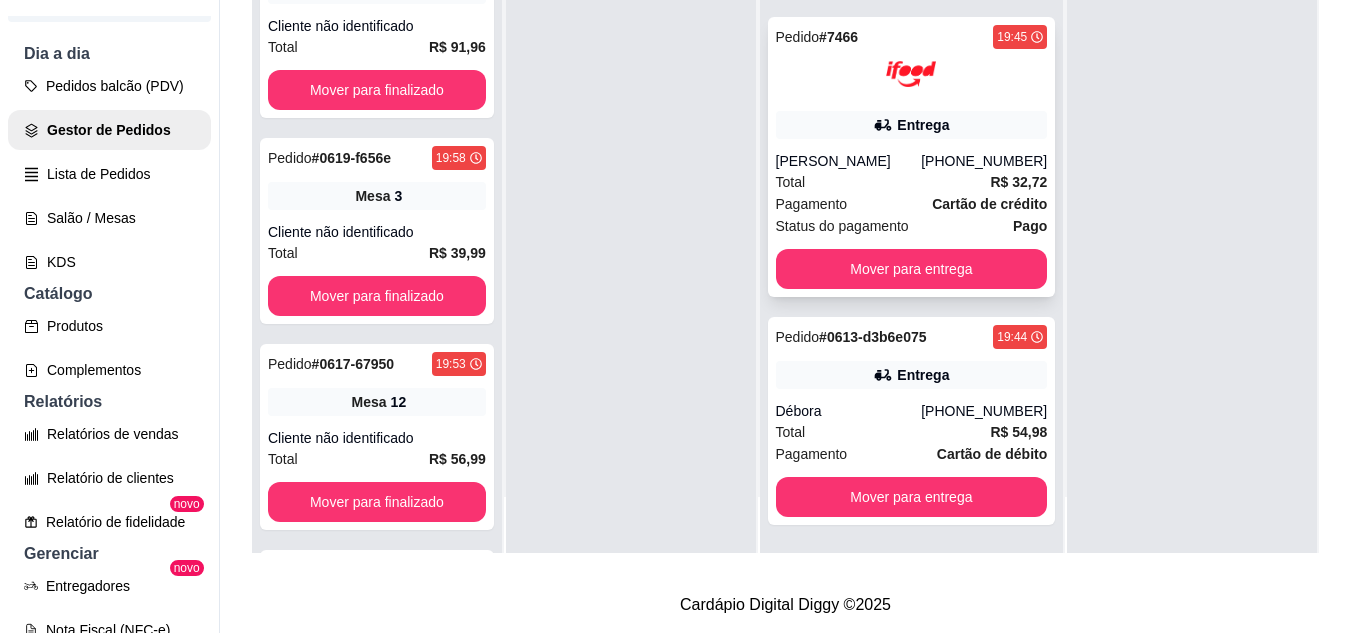 click on "Pedido  # 7466 19:45 Entrega [PERSON_NAME] [PHONE_NUMBER] Total R$ 32,72 Pagamento Cartão de crédito Status do pagamento Pago Mover para entrega" at bounding box center [912, 157] 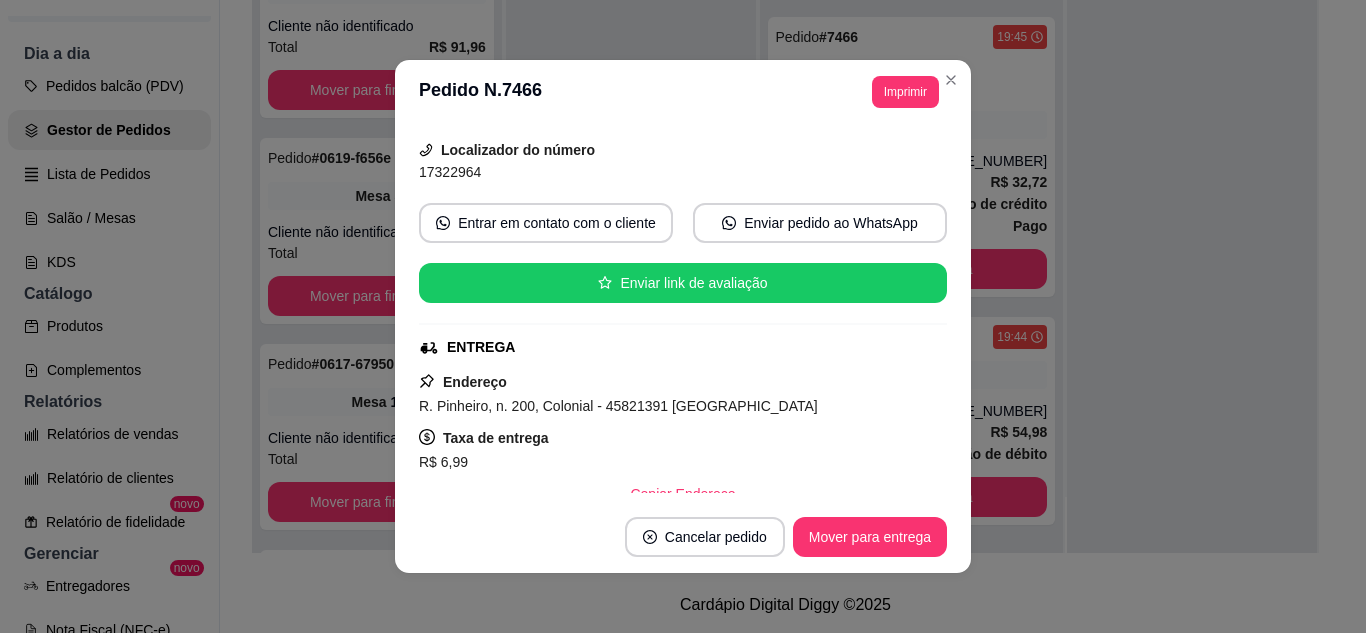 scroll, scrollTop: 200, scrollLeft: 0, axis: vertical 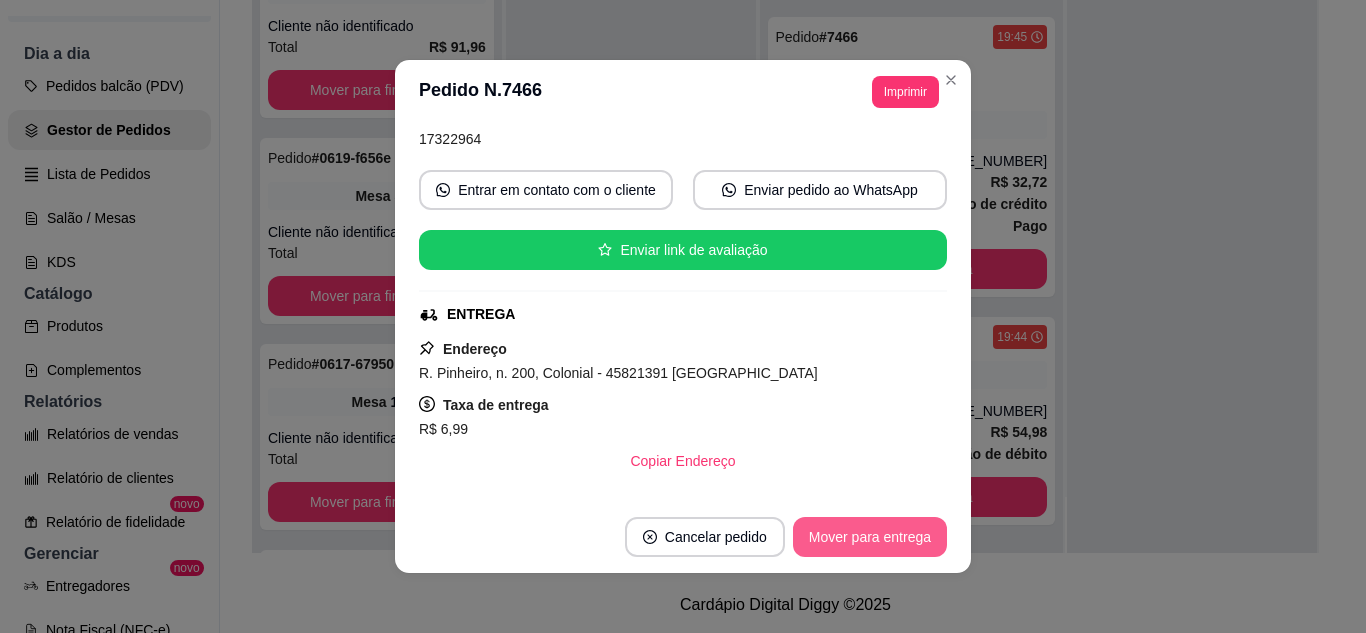 click on "Mover para entrega" at bounding box center [870, 537] 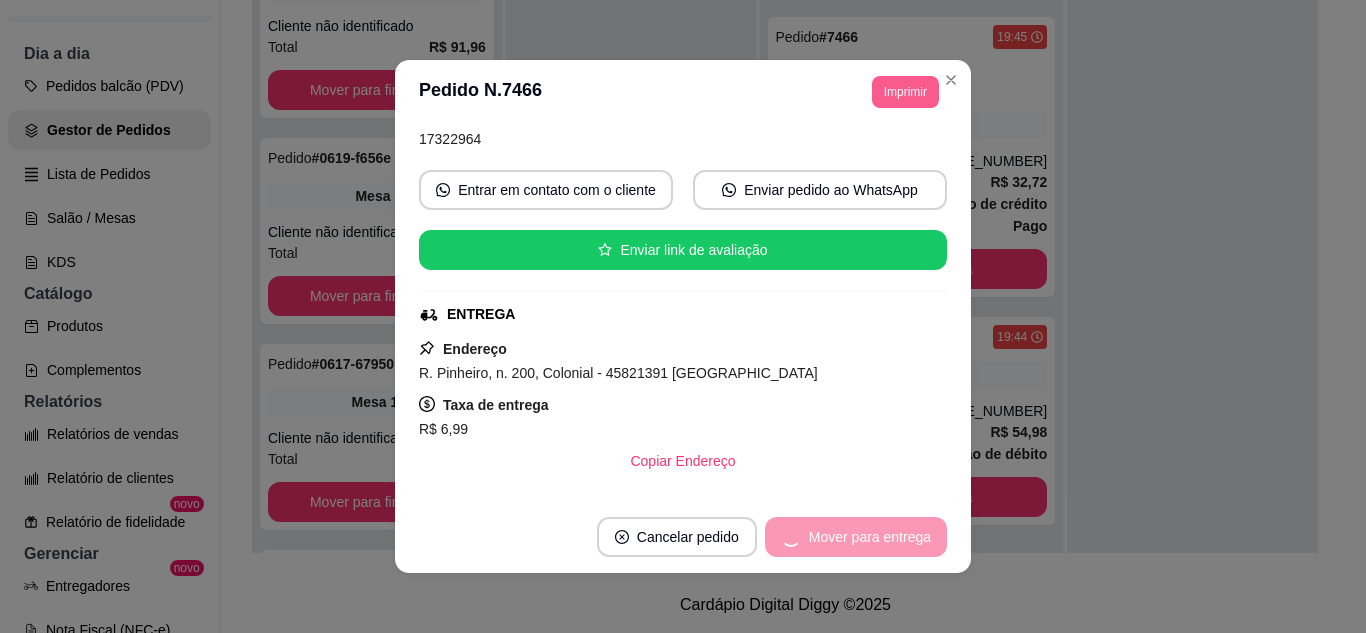 scroll, scrollTop: 1011, scrollLeft: 0, axis: vertical 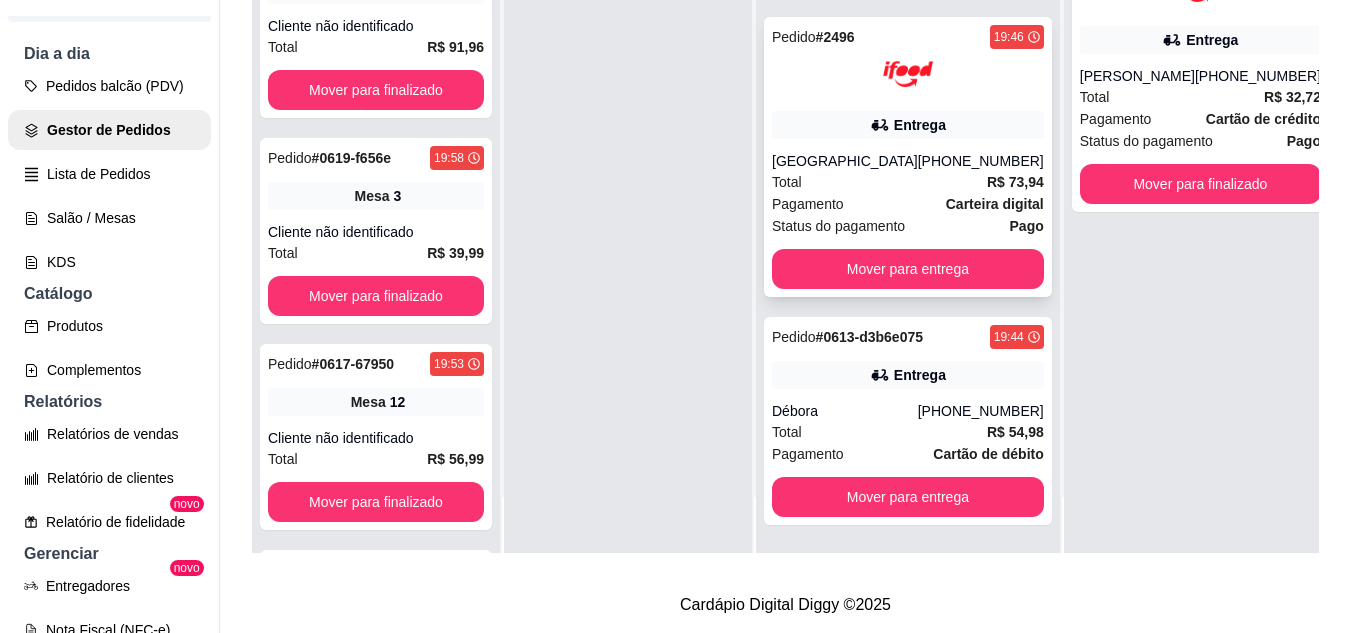 click on "Total R$ 73,94" at bounding box center (908, 182) 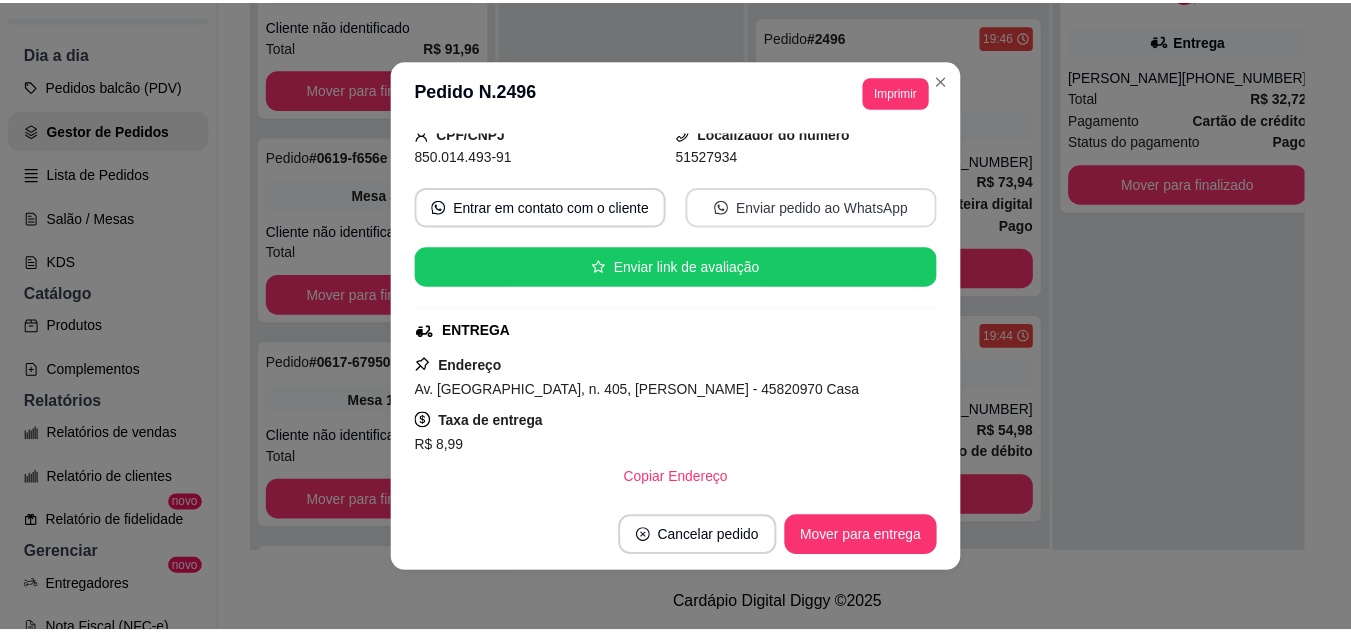 scroll, scrollTop: 200, scrollLeft: 0, axis: vertical 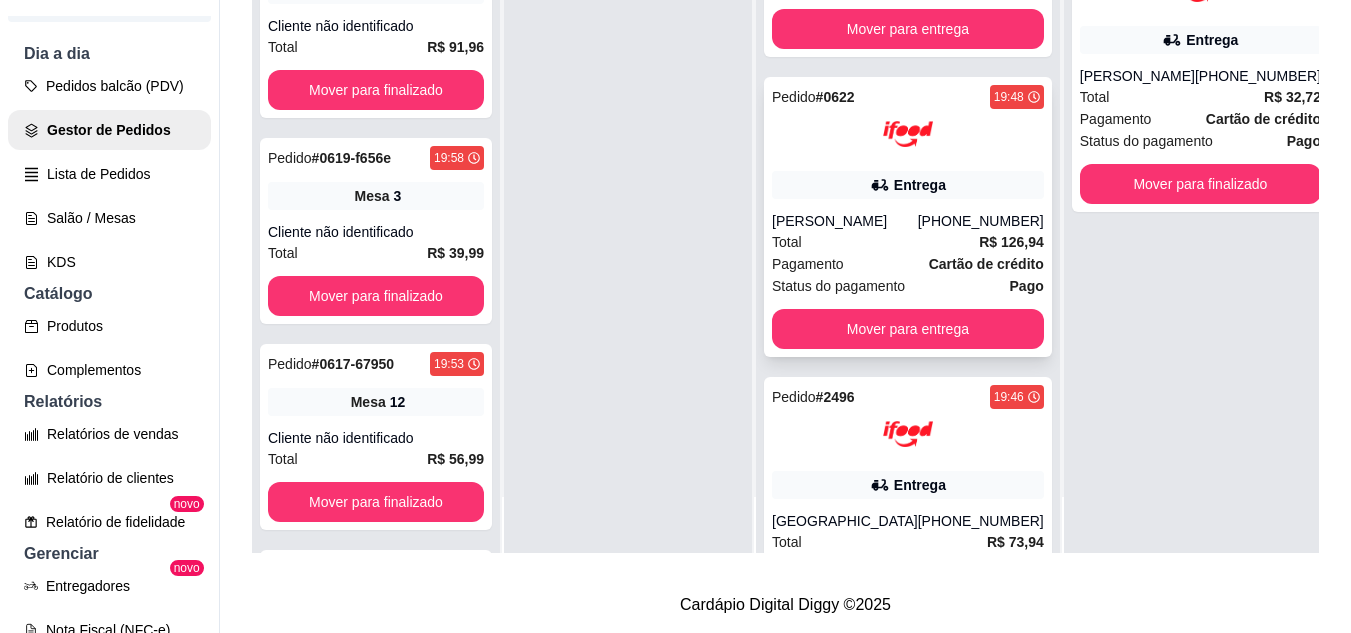 click on "Pedido  # 0622 19:48 Entrega [PERSON_NAME] [PHONE_NUMBER] Total R$ 126,94 Pagamento Cartão de crédito Status do pagamento Pago Mover para entrega" at bounding box center [908, 217] 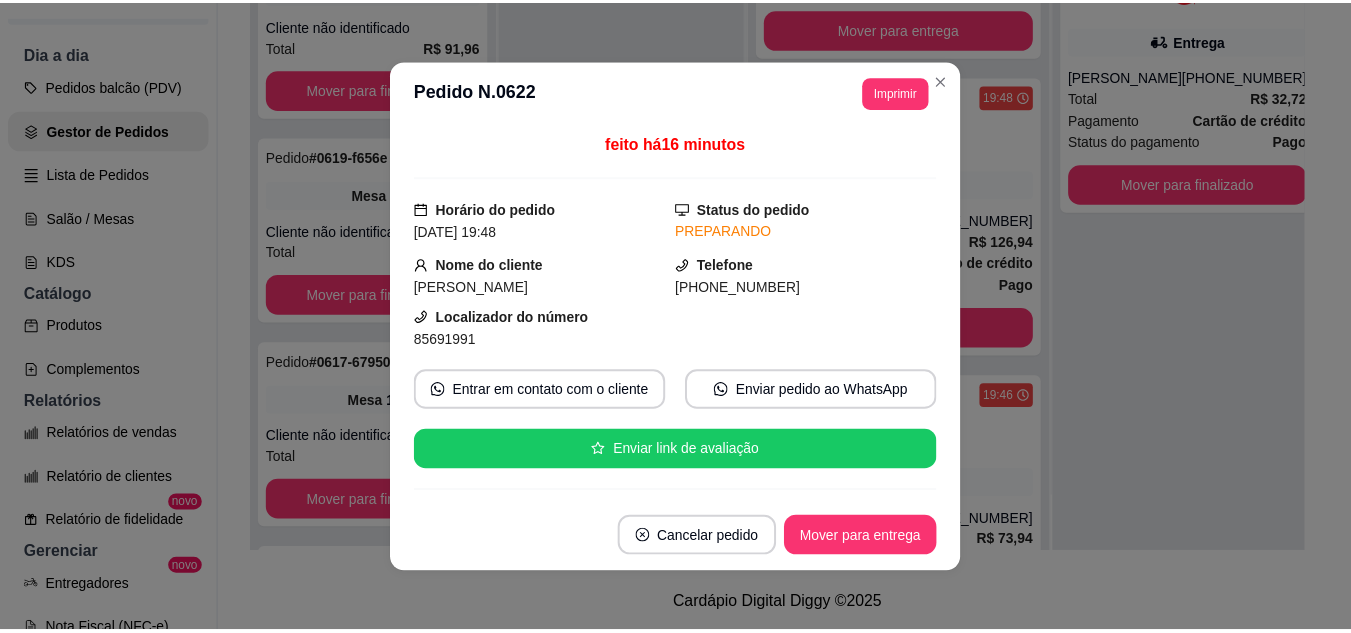 scroll, scrollTop: 200, scrollLeft: 0, axis: vertical 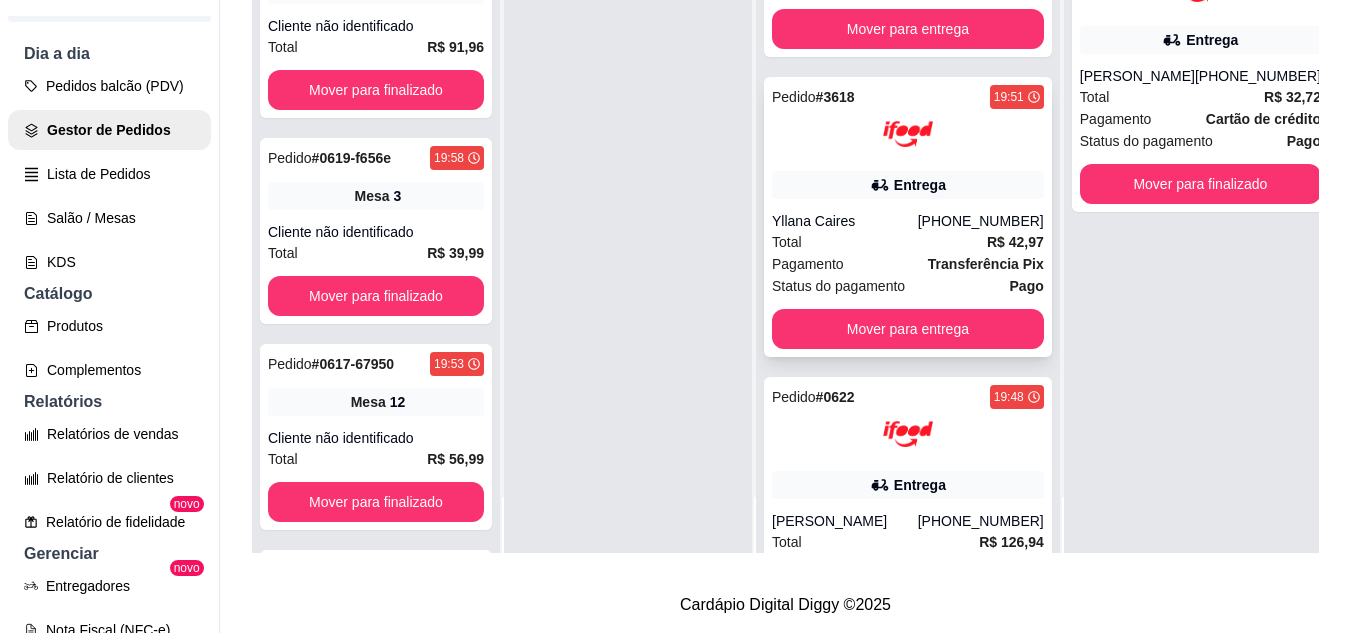 click on "Entrega" at bounding box center [920, 185] 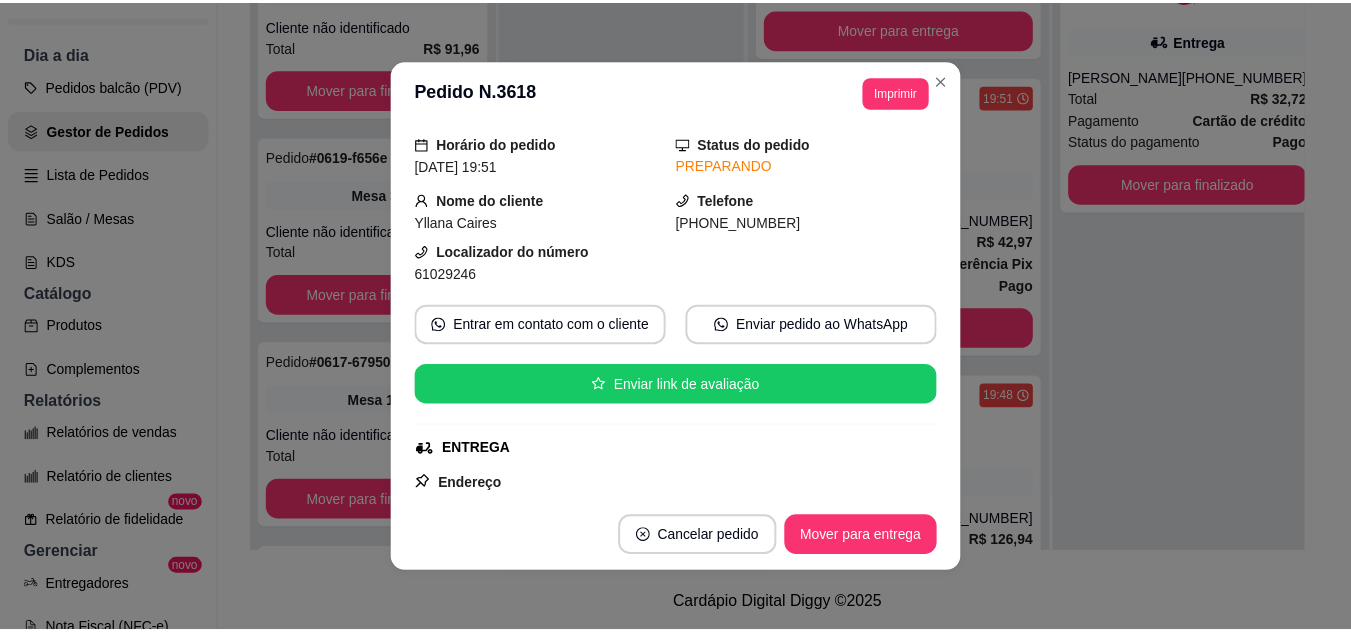scroll, scrollTop: 100, scrollLeft: 0, axis: vertical 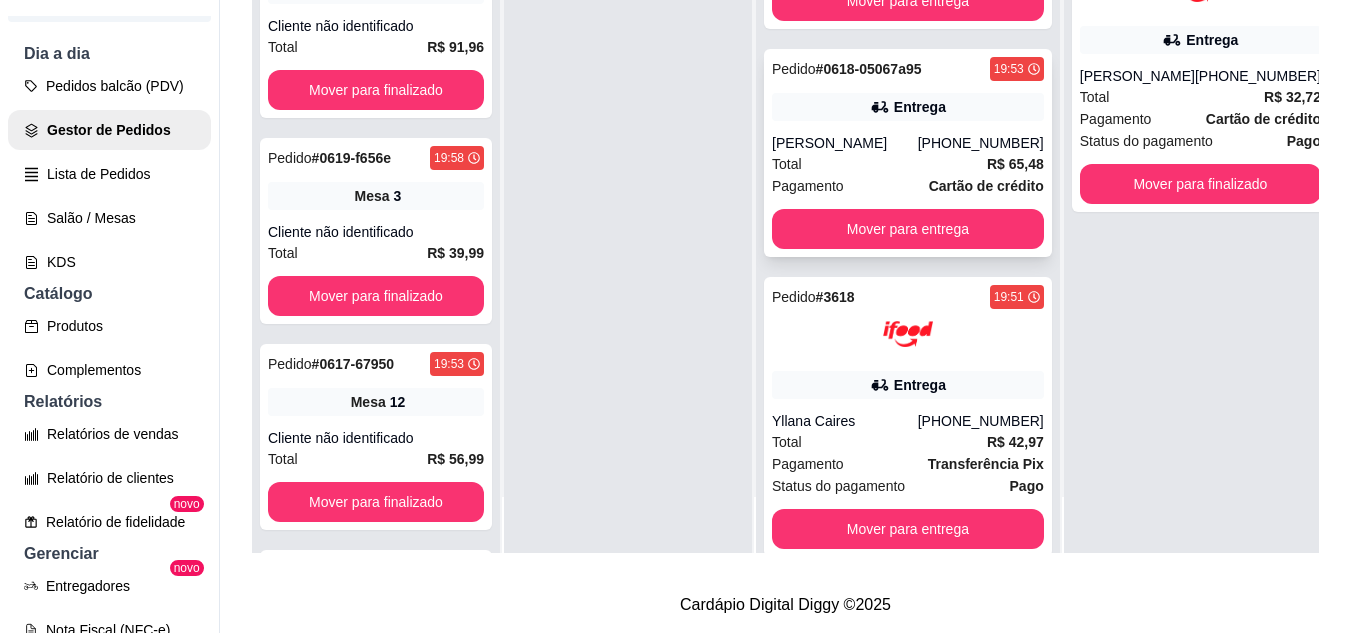 click on "[PERSON_NAME]" at bounding box center (845, 143) 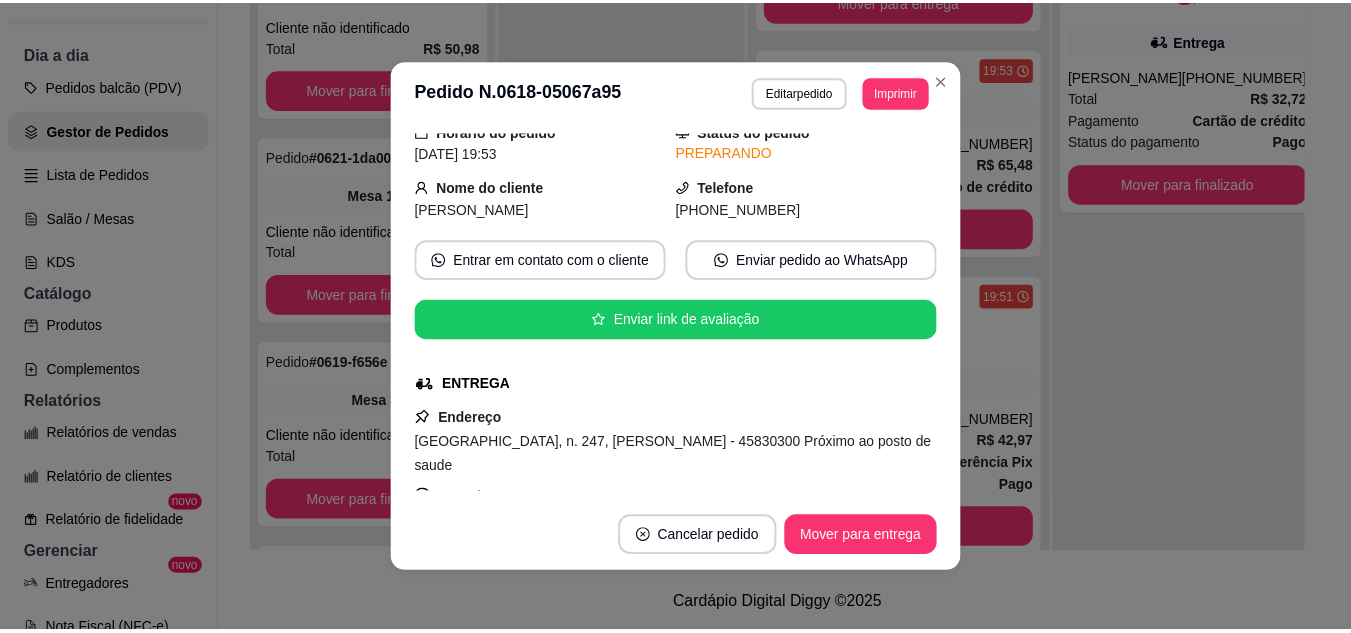 scroll, scrollTop: 100, scrollLeft: 0, axis: vertical 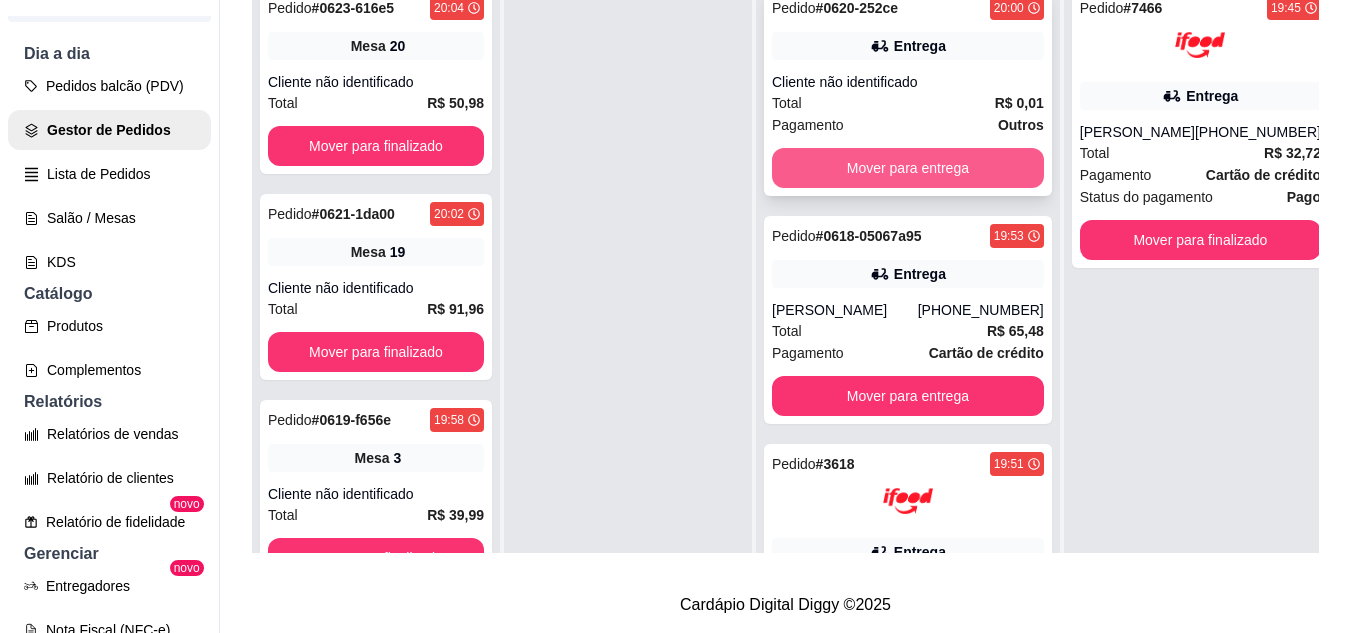 click on "Mover para entrega" at bounding box center [908, 168] 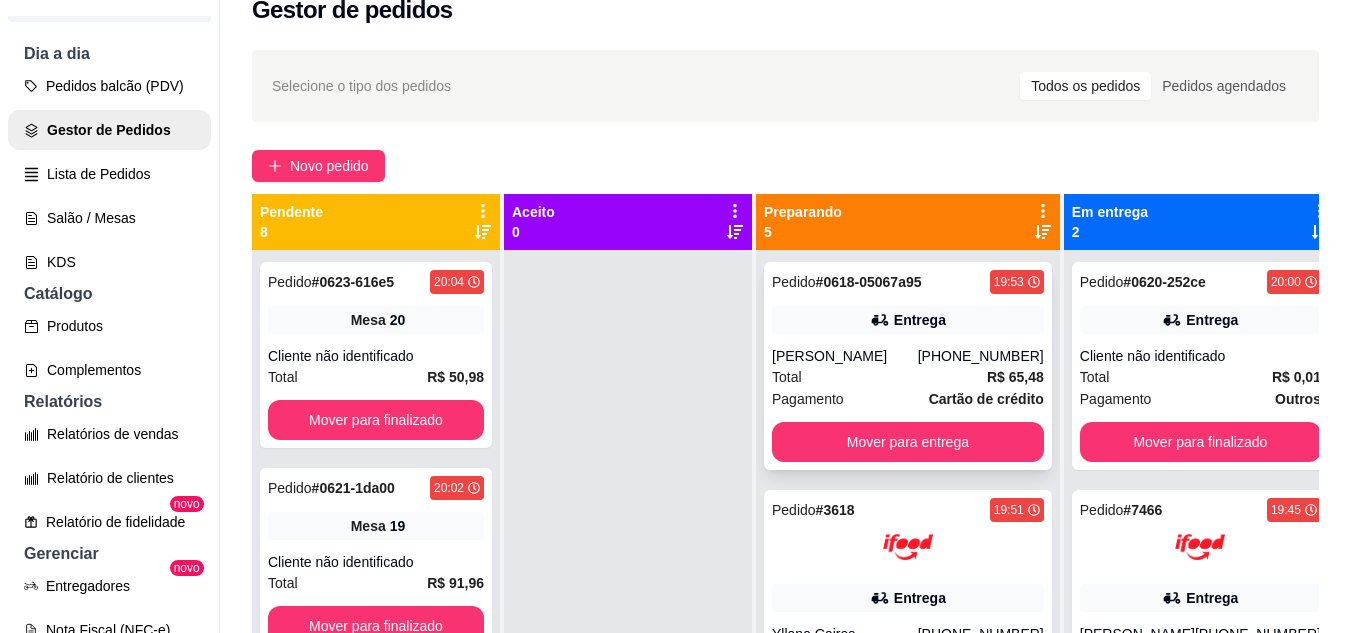 scroll, scrollTop: 19, scrollLeft: 0, axis: vertical 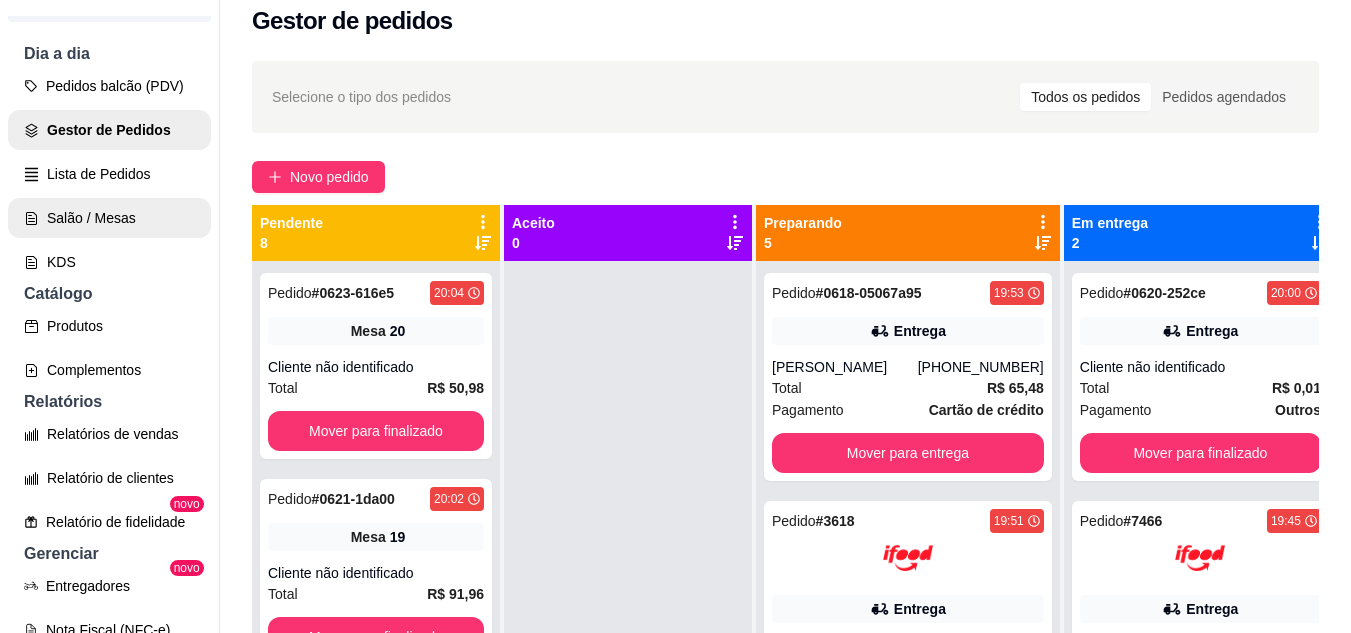 click on "Salão / Mesas" at bounding box center (109, 218) 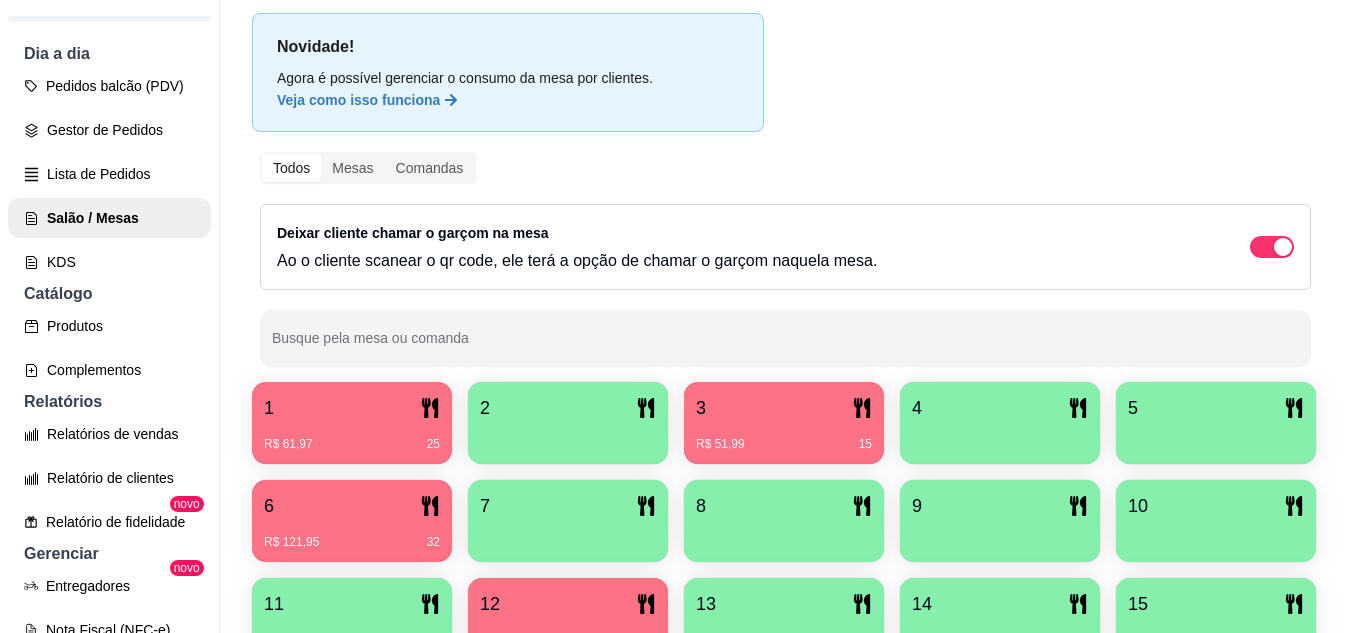 scroll, scrollTop: 300, scrollLeft: 0, axis: vertical 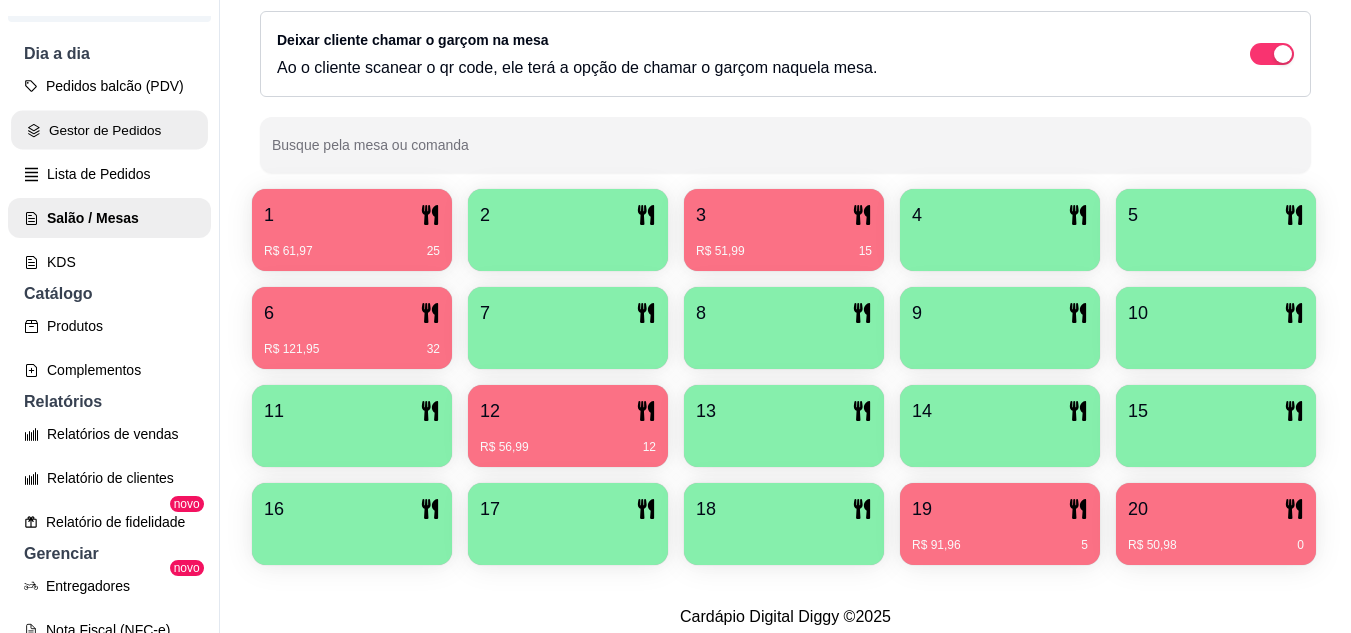 click on "Gestor de Pedidos" at bounding box center [109, 130] 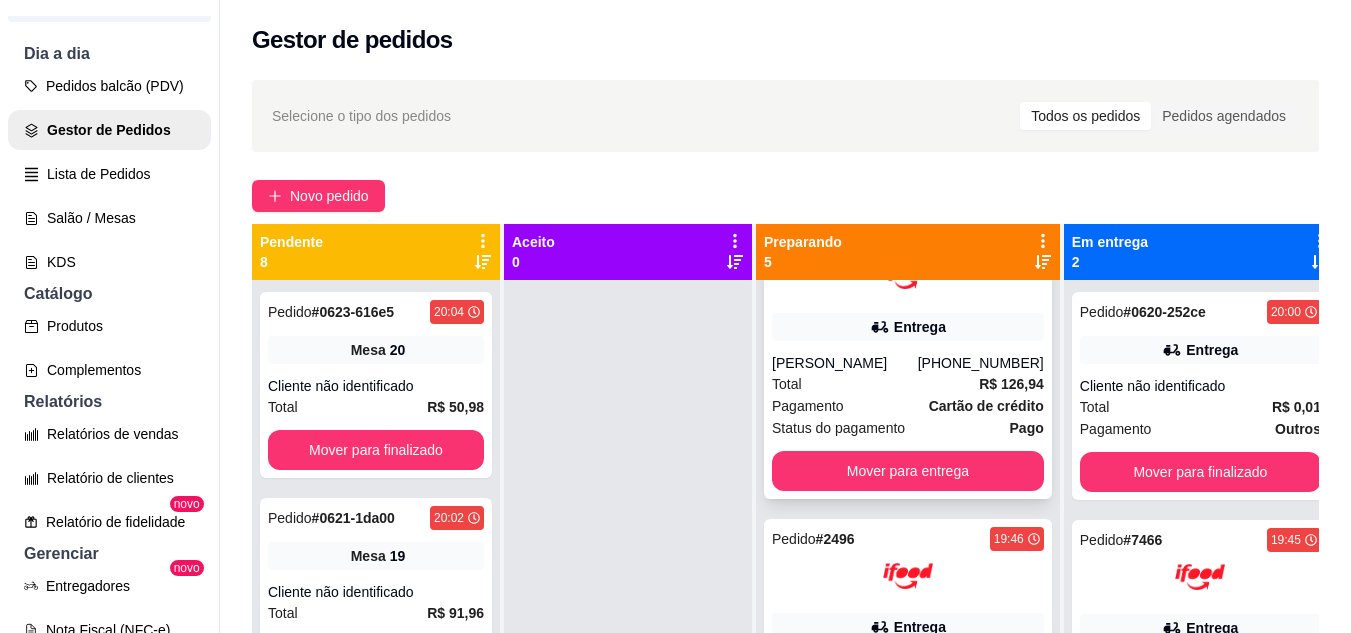 scroll, scrollTop: 583, scrollLeft: 0, axis: vertical 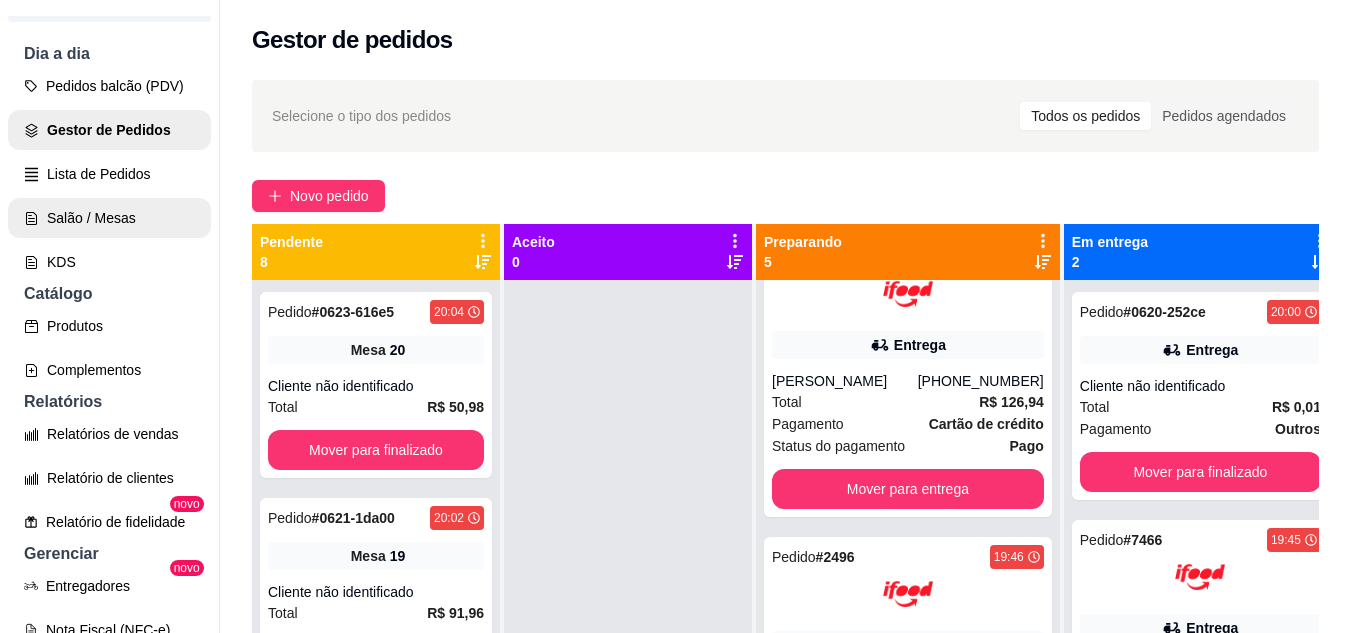 click on "Salão / Mesas" at bounding box center [109, 218] 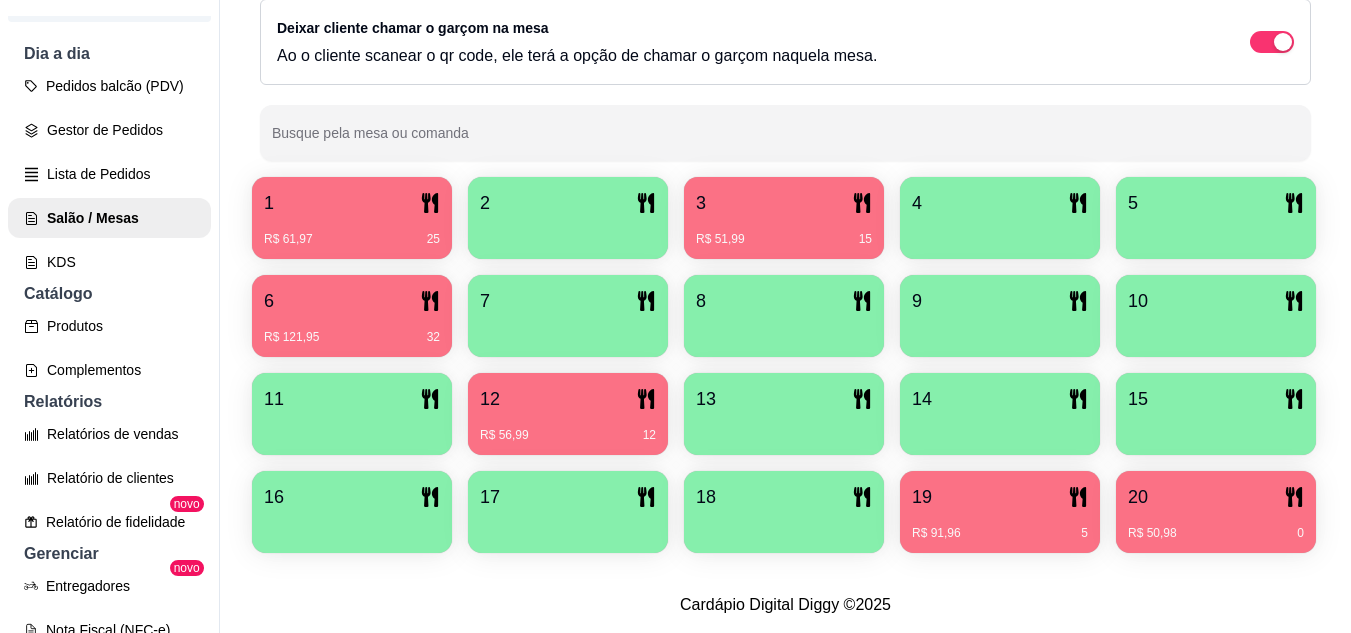 scroll, scrollTop: 425, scrollLeft: 0, axis: vertical 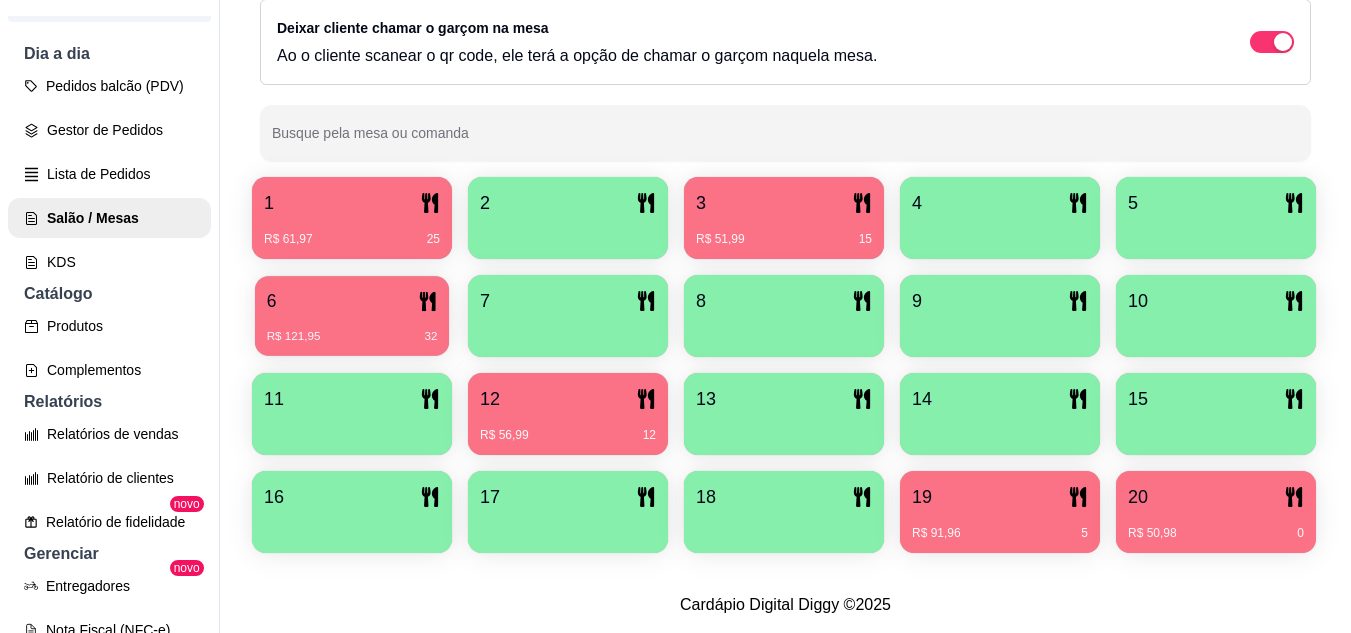 click on "6" at bounding box center (352, 301) 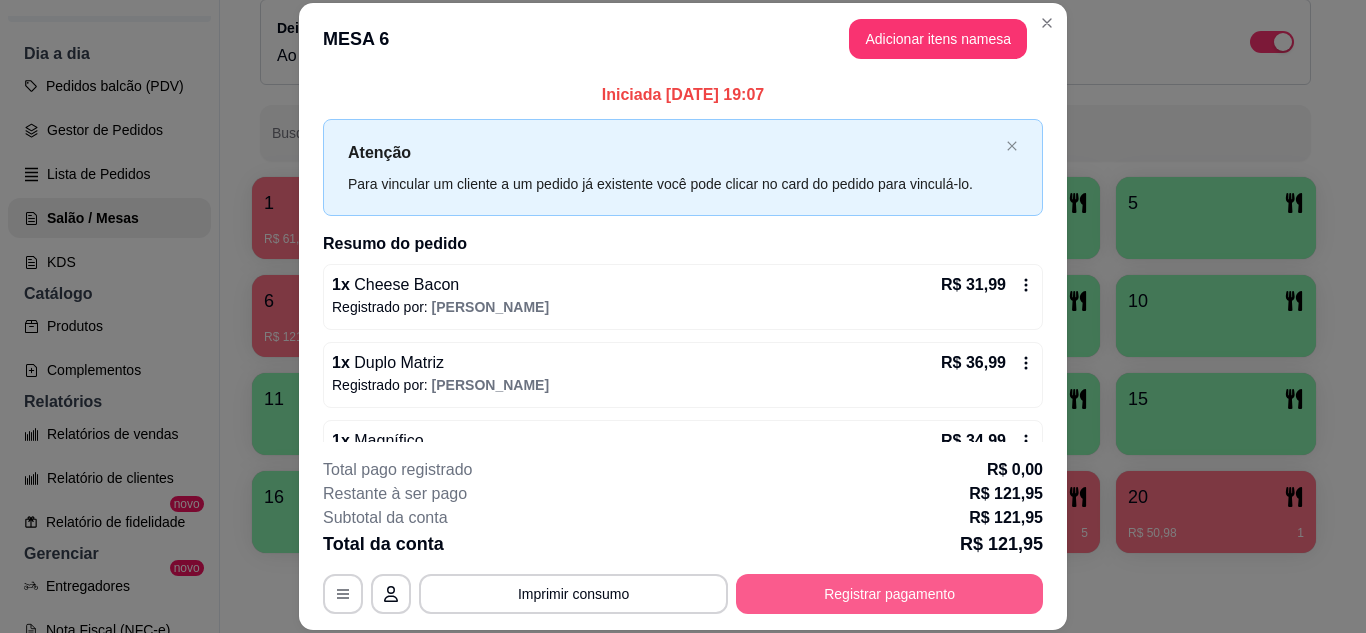 click on "Registrar pagamento" at bounding box center [889, 594] 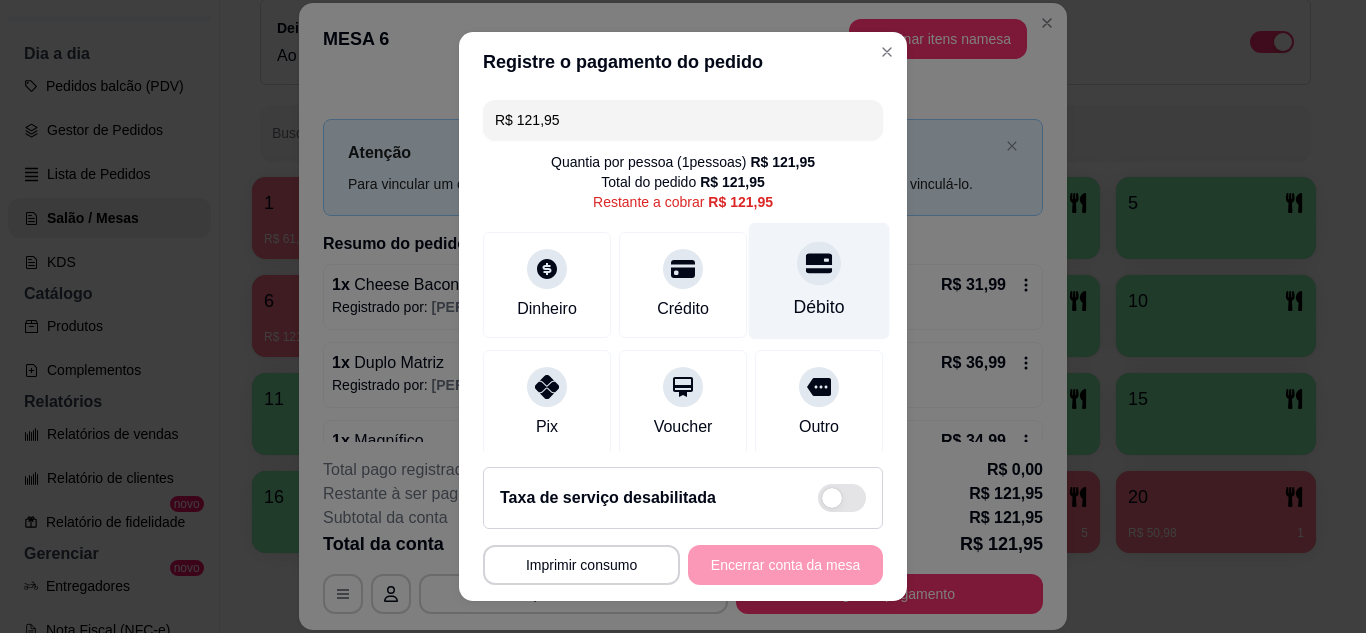 click on "Débito" at bounding box center (819, 307) 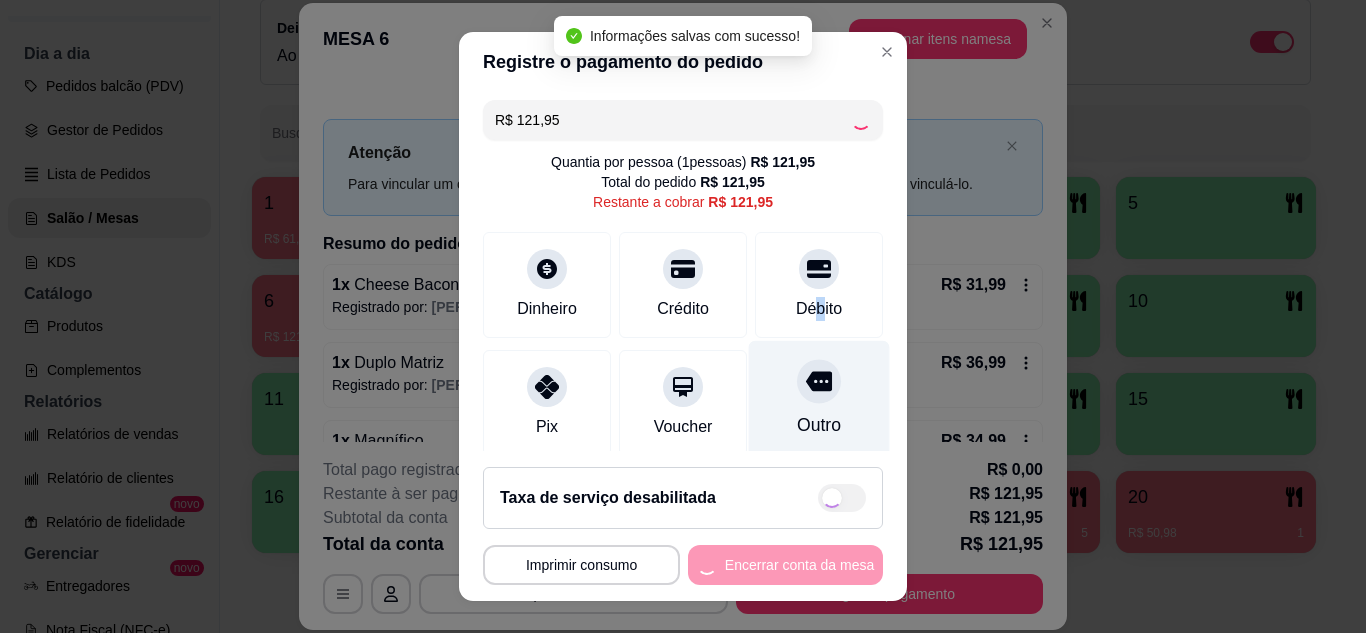 type on "R$ 0,00" 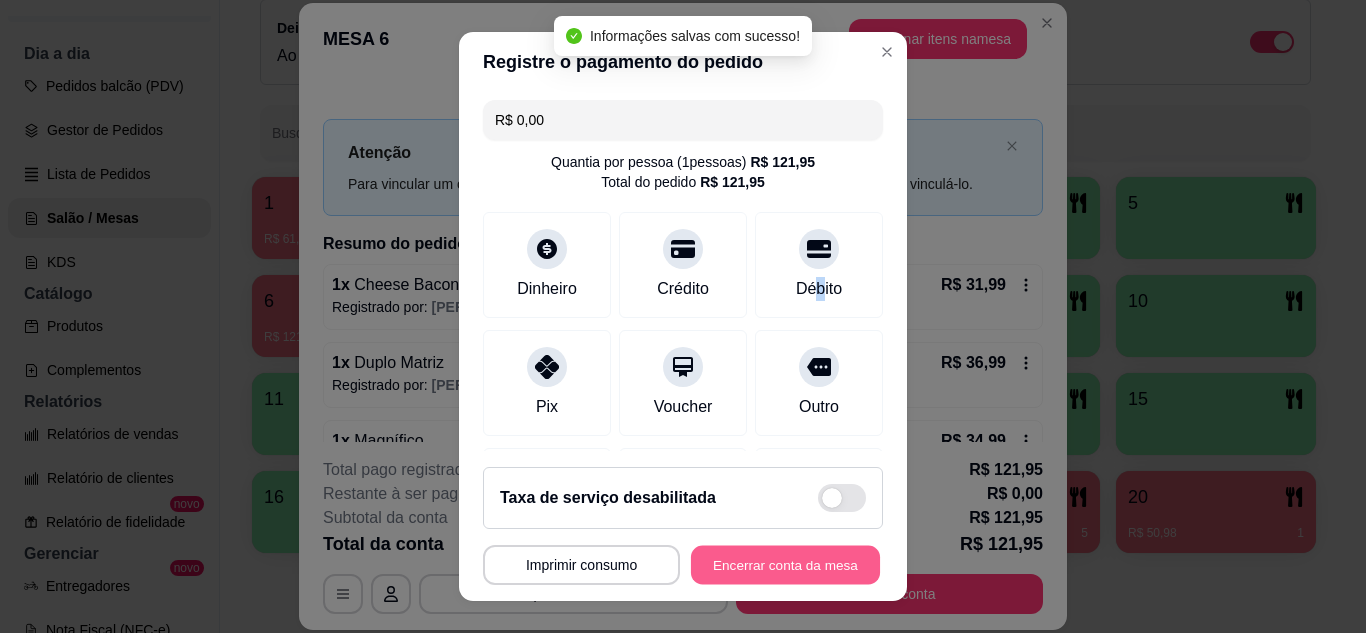 click on "Encerrar conta da mesa" at bounding box center (785, 565) 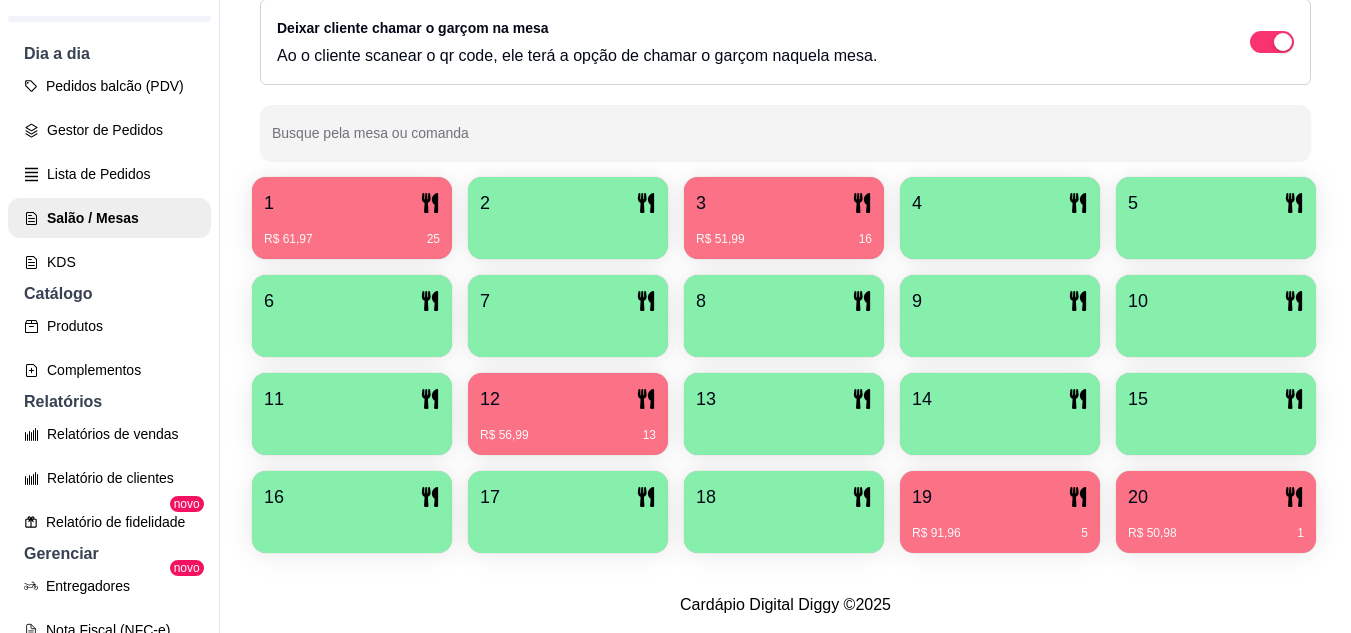 click on "20" at bounding box center [1216, 497] 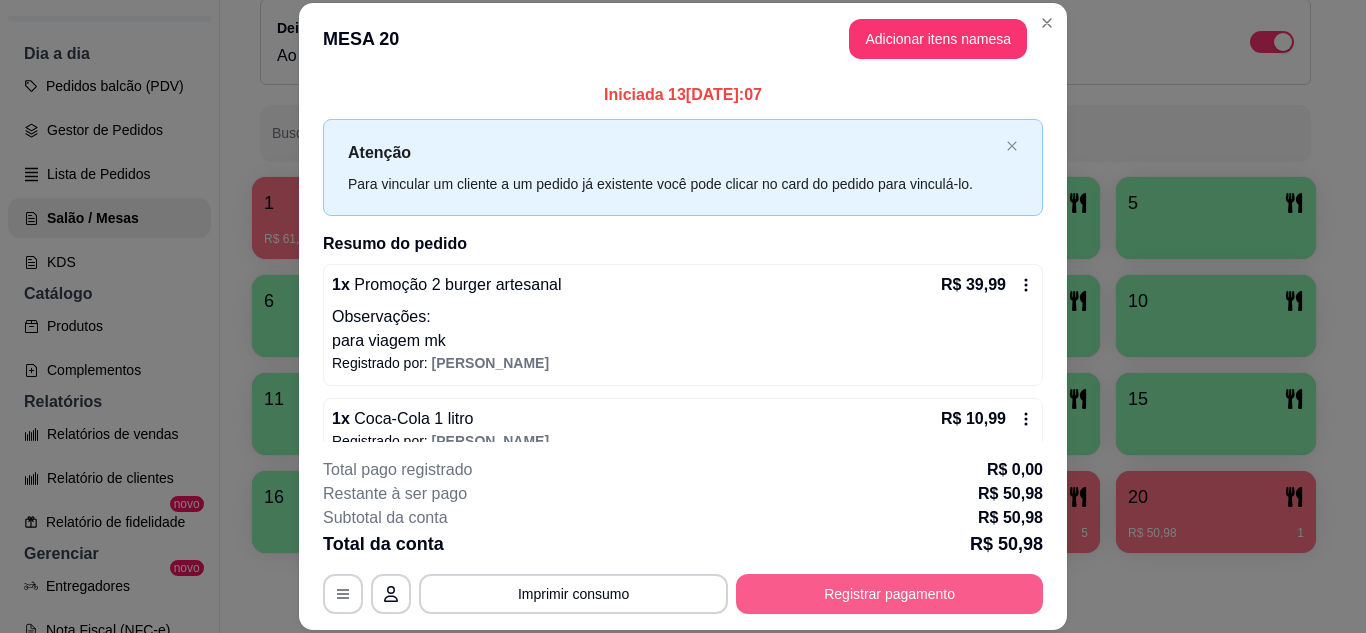 click on "Registrar pagamento" at bounding box center [889, 594] 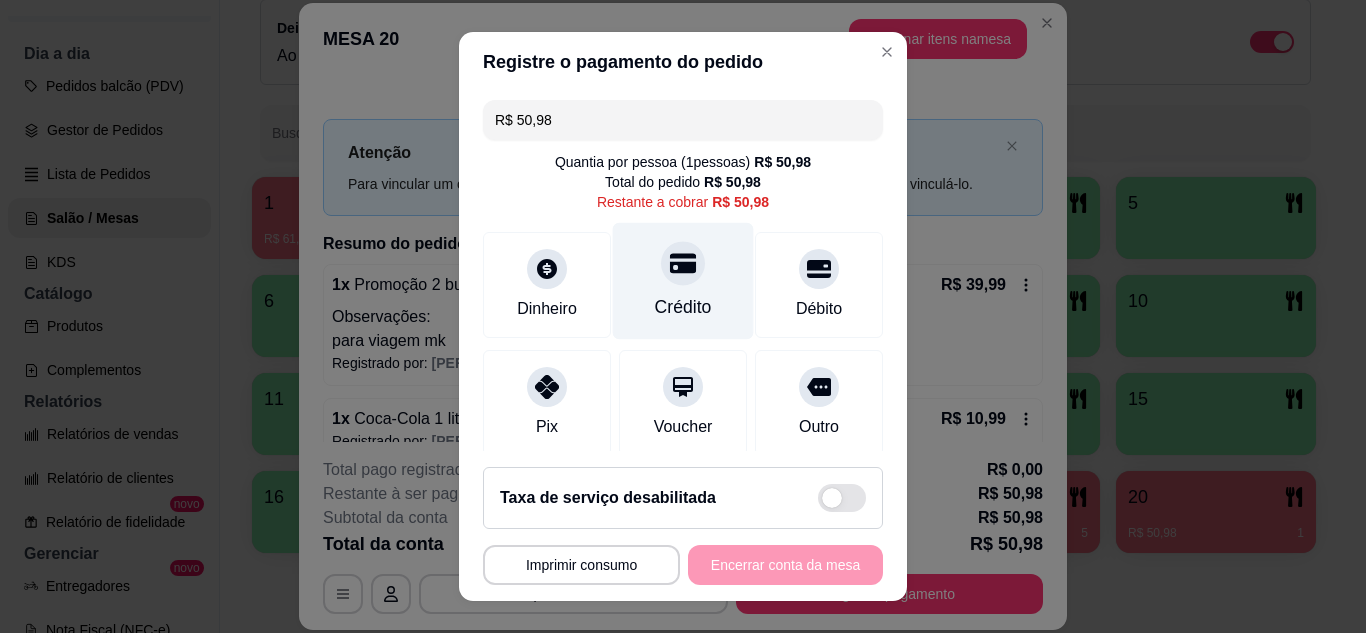 click on "Crédito" at bounding box center [683, 280] 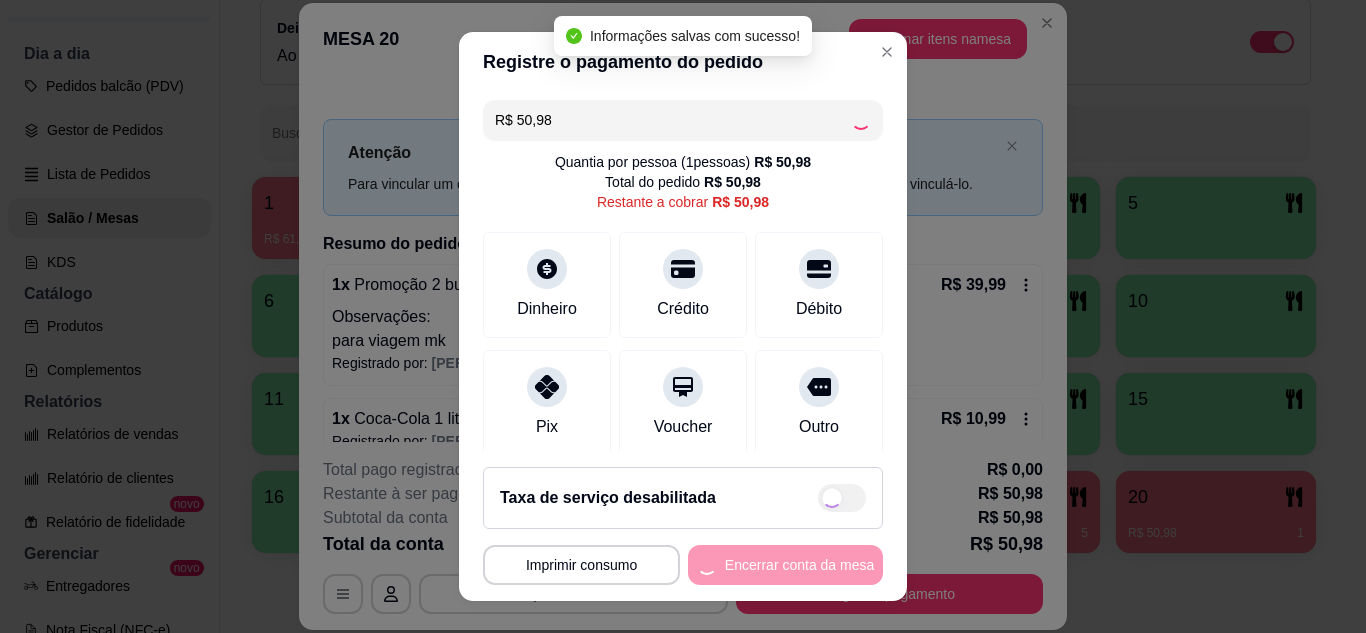 type on "R$ 0,00" 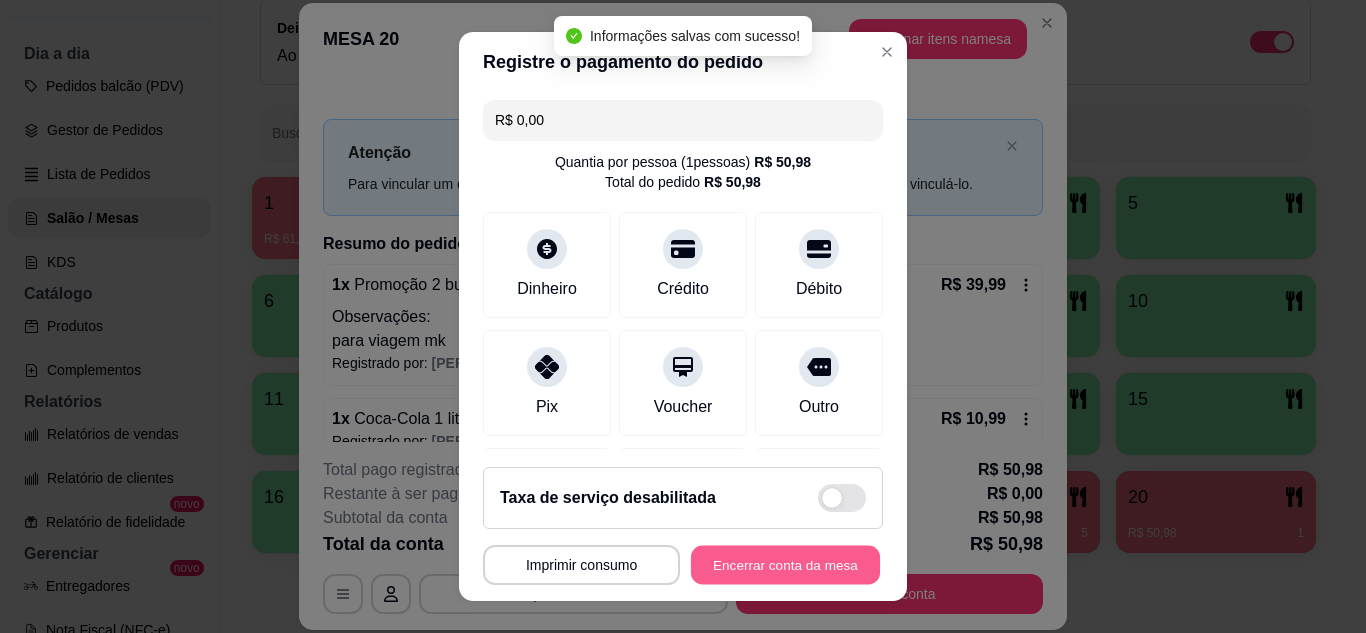 click on "Encerrar conta da mesa" at bounding box center [785, 565] 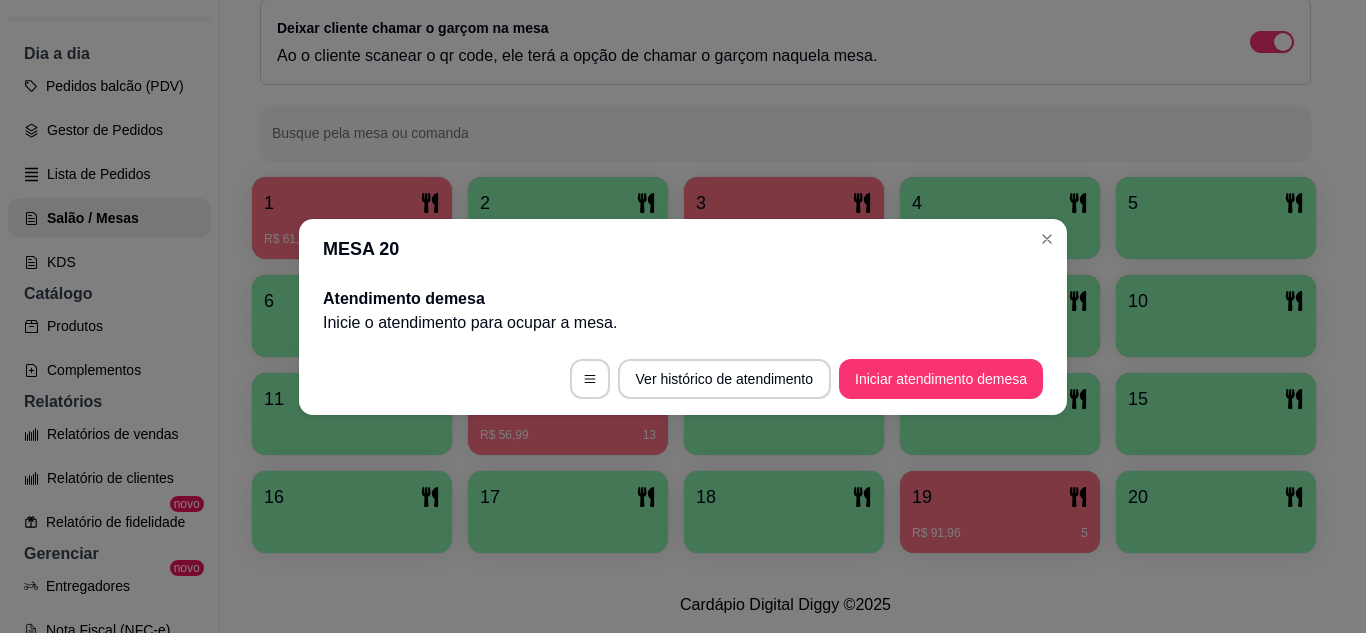 click on "MESA 20" at bounding box center [683, 249] 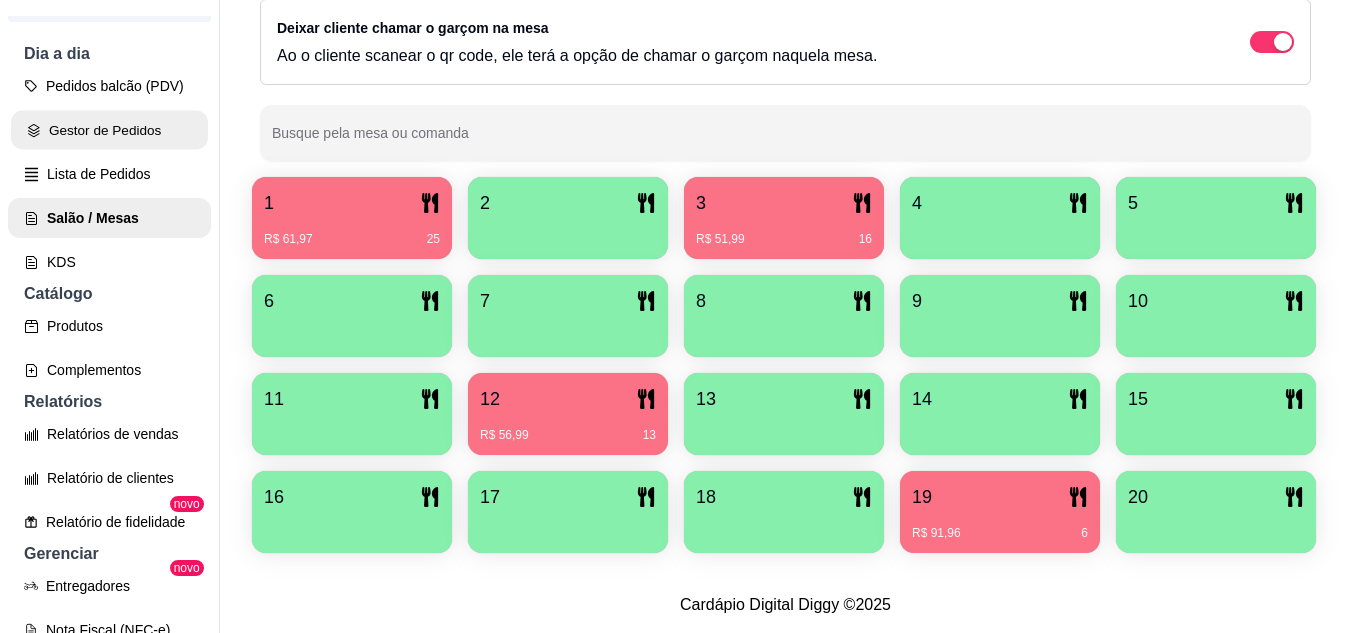 click on "Gestor de Pedidos" at bounding box center (109, 130) 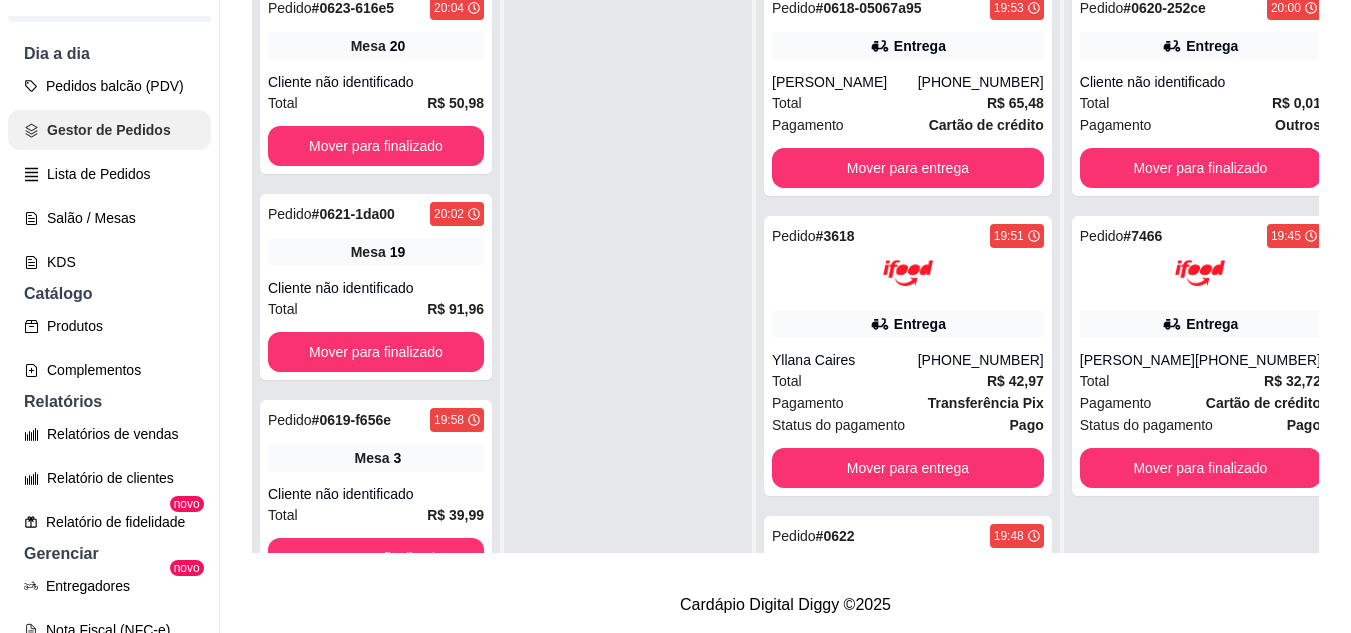 scroll, scrollTop: 0, scrollLeft: 0, axis: both 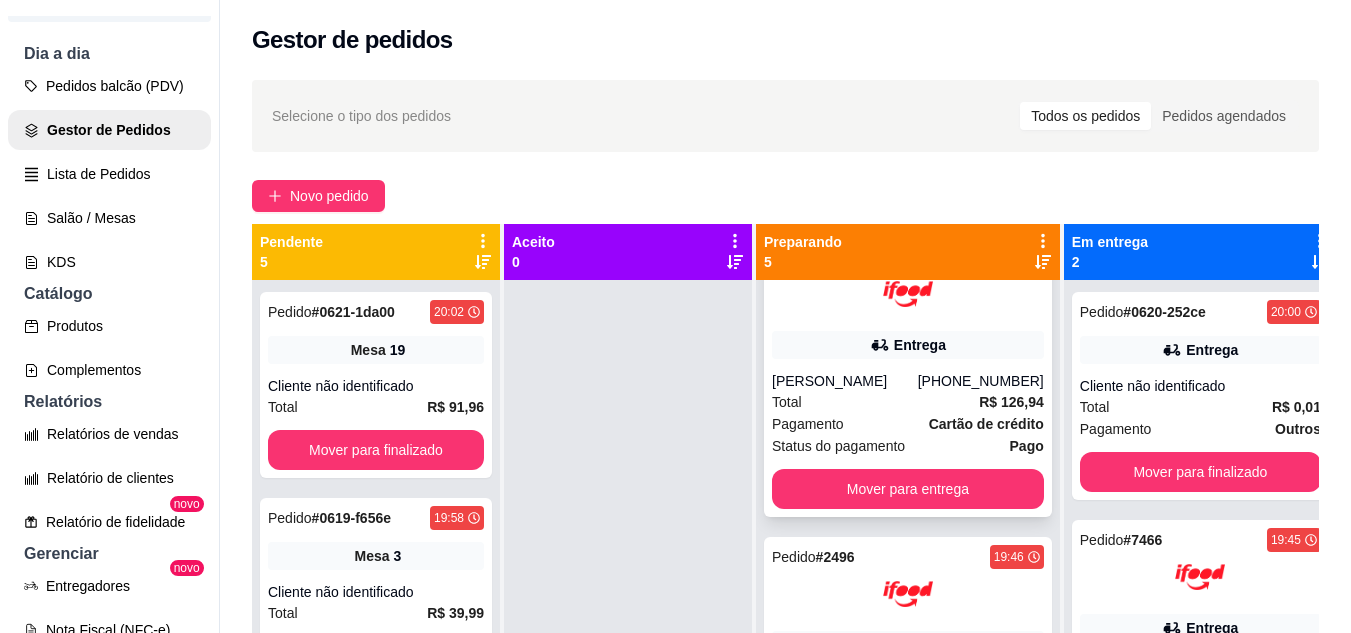 click on "[PERSON_NAME]" at bounding box center (845, 381) 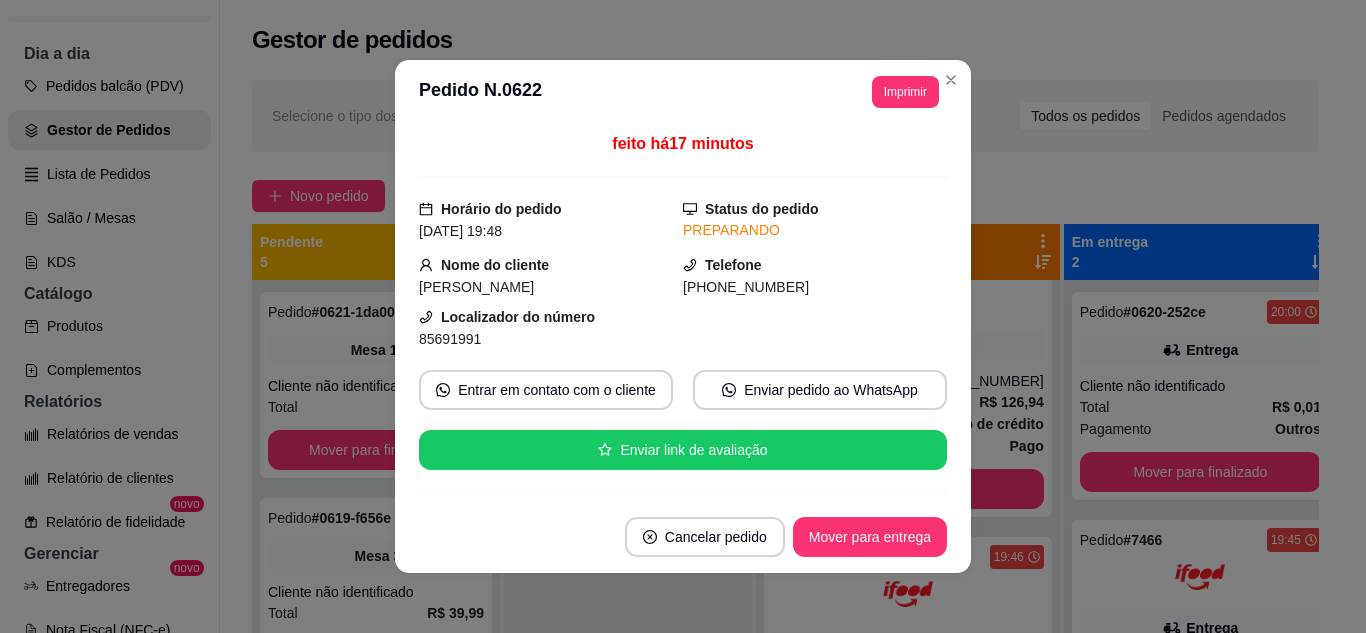 click on "Imprimir" at bounding box center (905, 92) 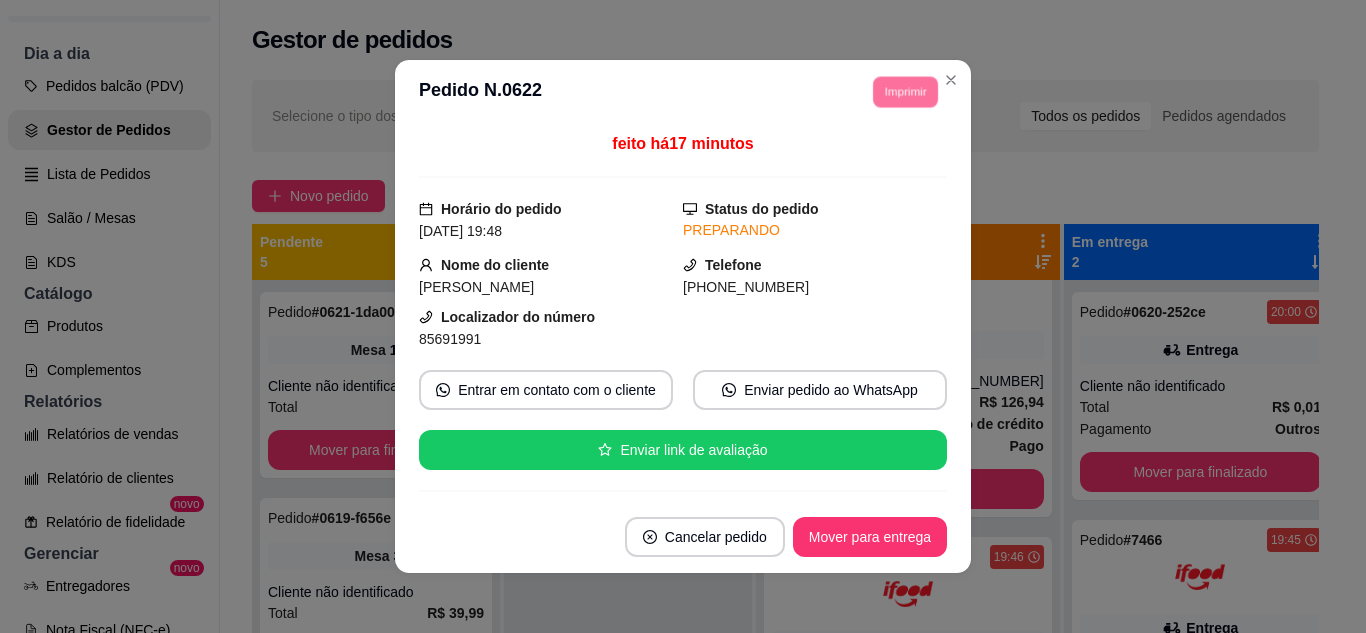 click on "IMPRESSORA" at bounding box center [878, 153] 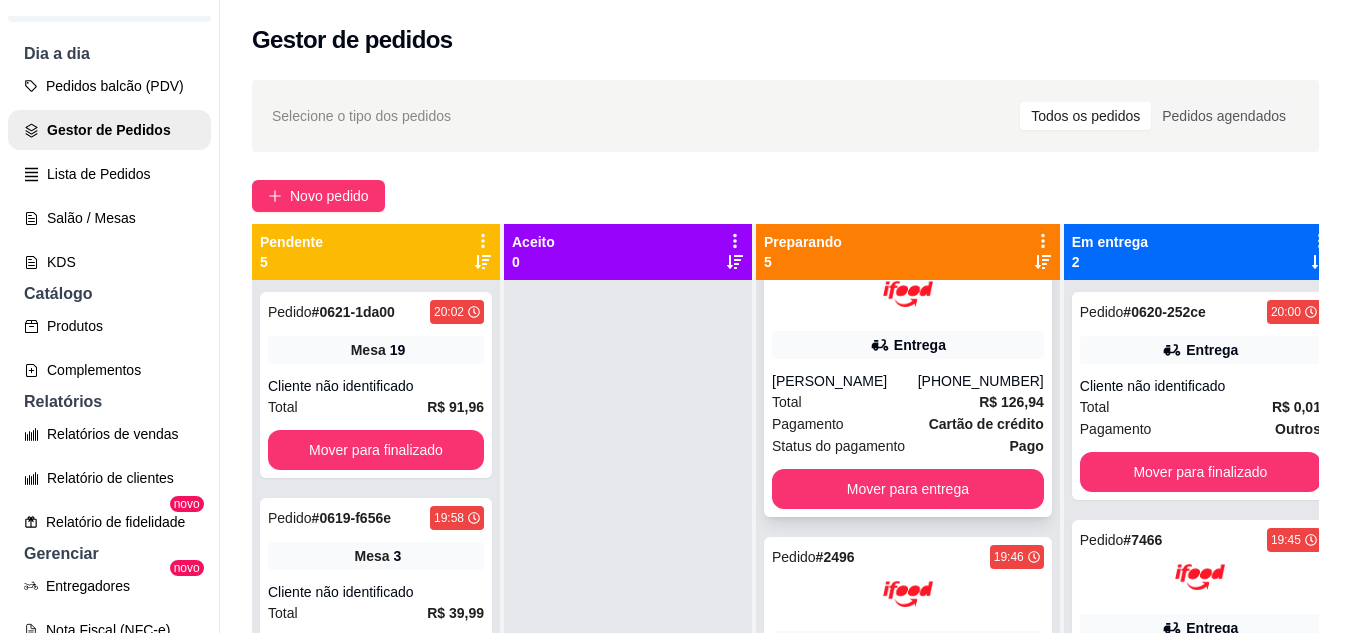 click on "Total R$ 126,94" at bounding box center [908, 402] 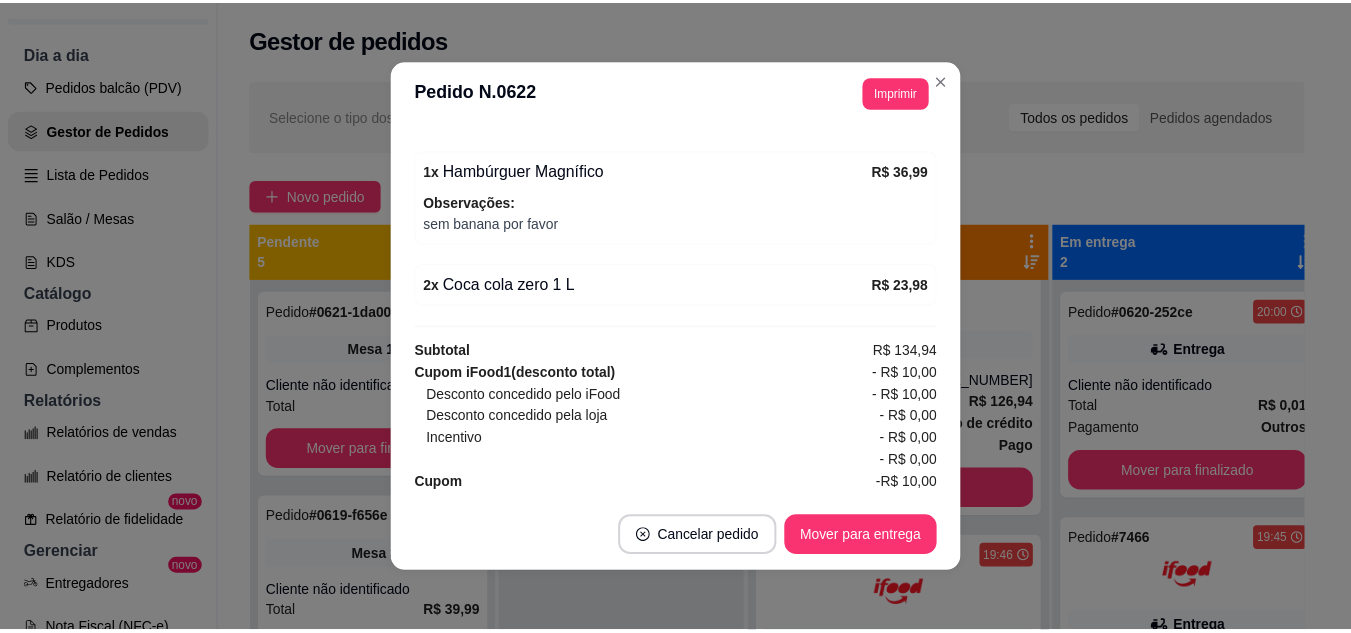 scroll, scrollTop: 936, scrollLeft: 0, axis: vertical 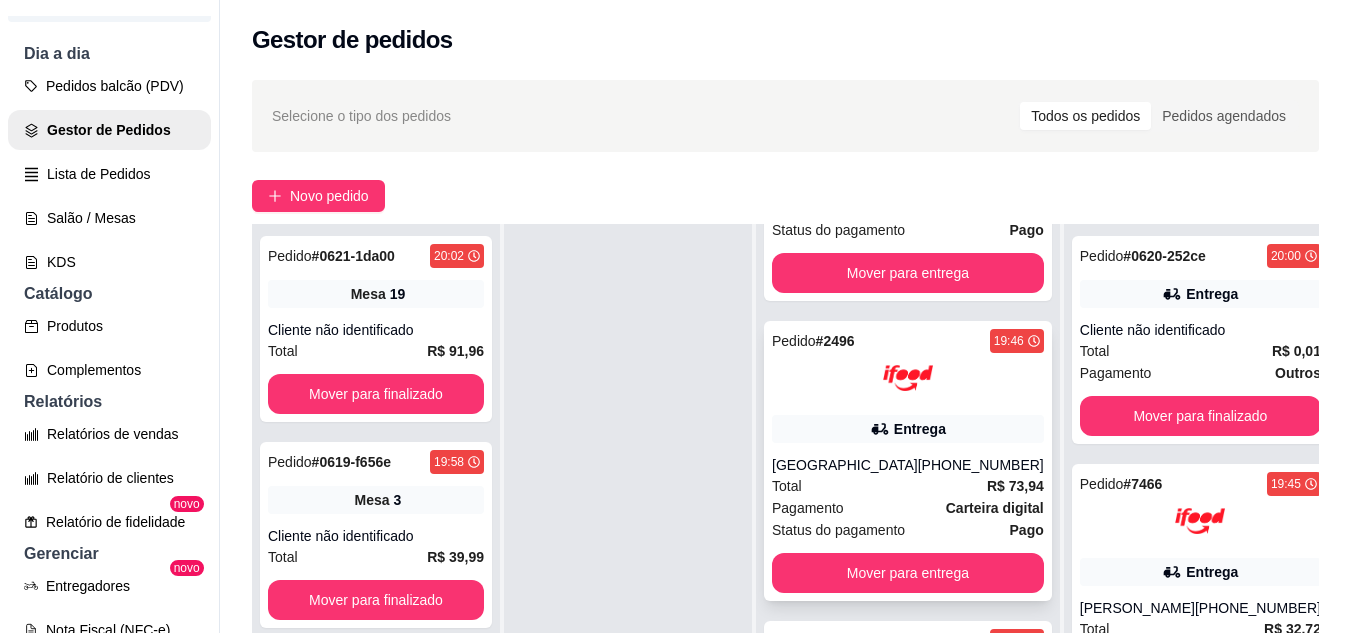 click 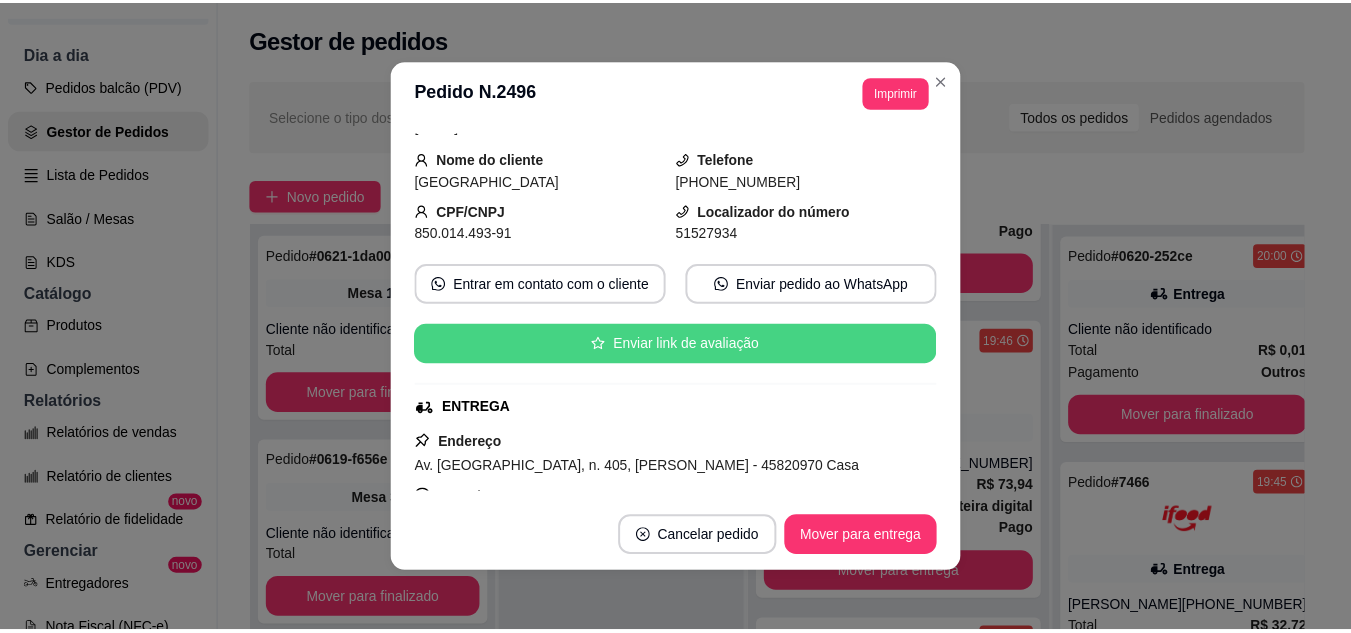 scroll, scrollTop: 200, scrollLeft: 0, axis: vertical 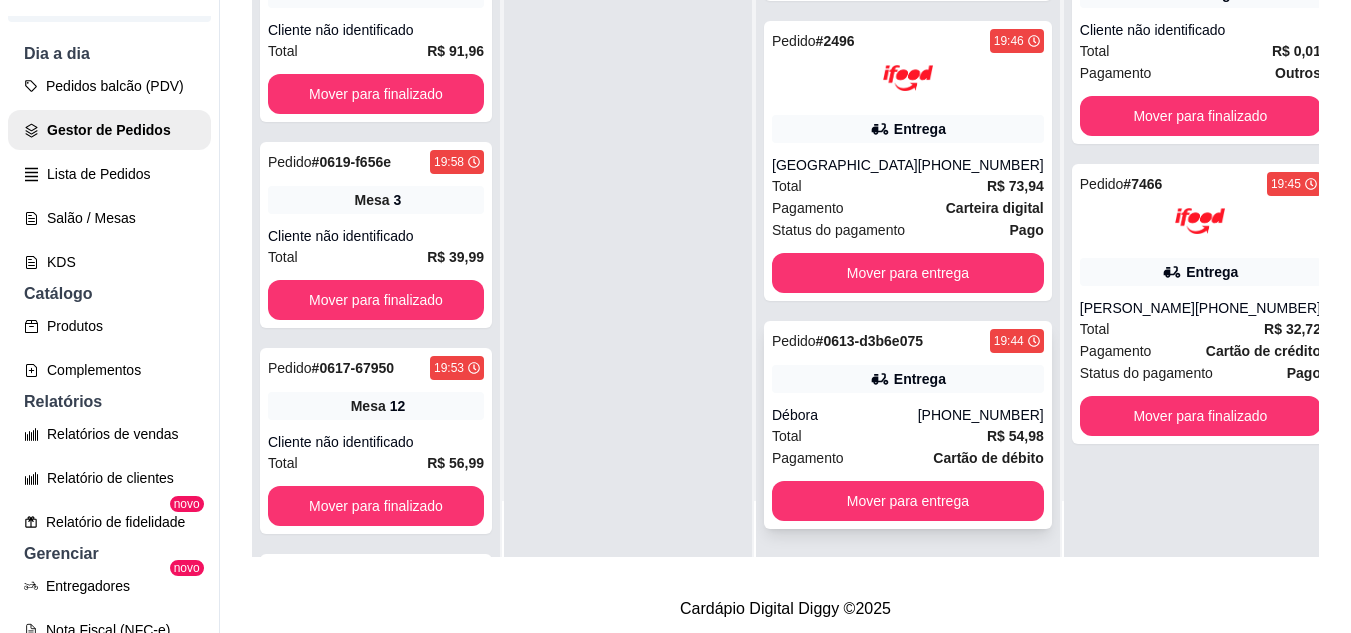 click on "Entrega" at bounding box center [908, 379] 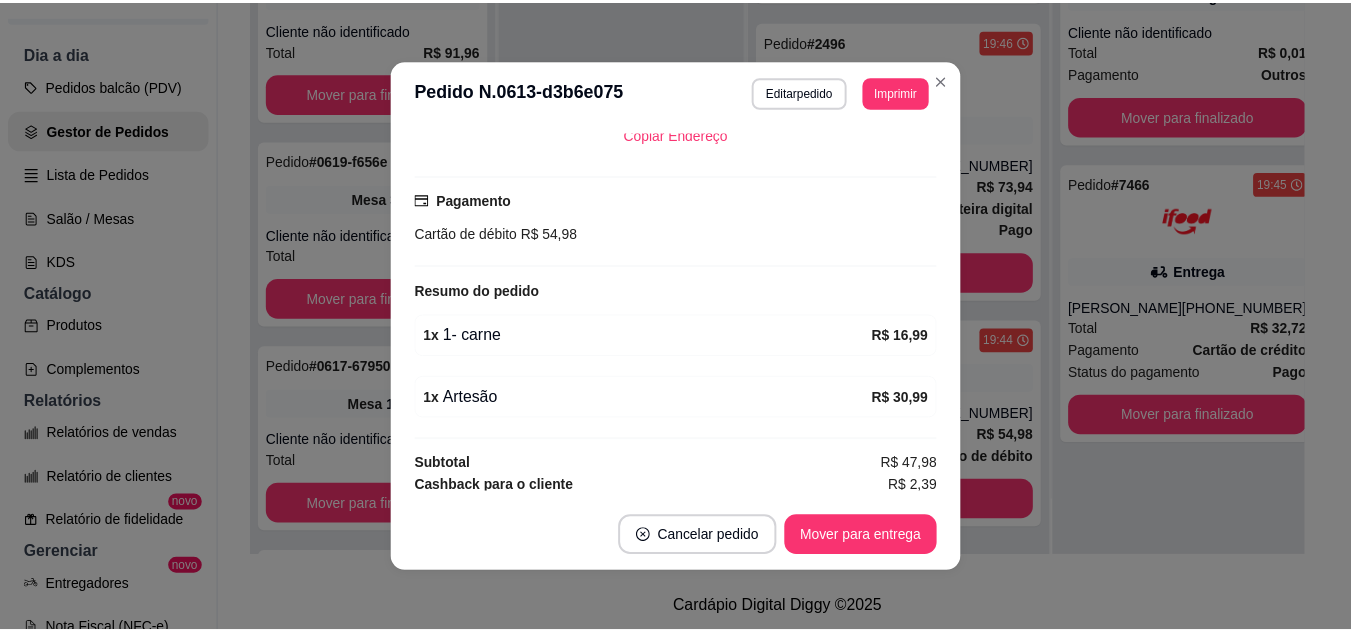 scroll, scrollTop: 500, scrollLeft: 0, axis: vertical 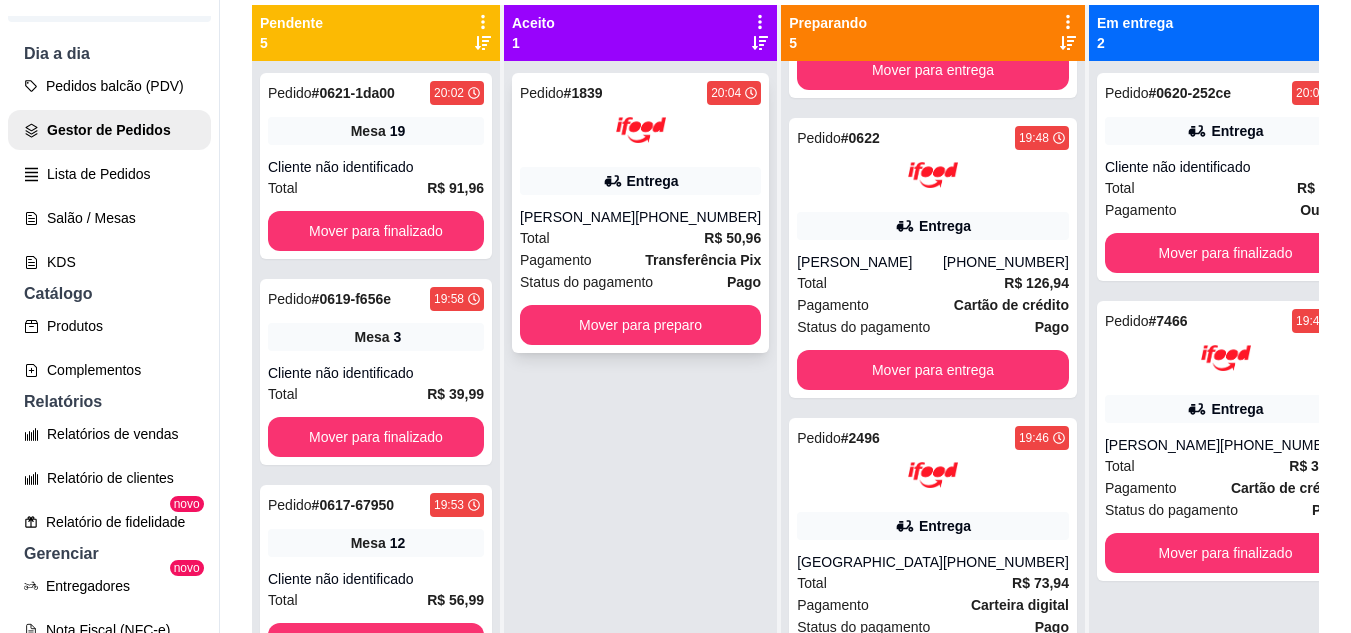 click on "Pedido  # 1839 20:04 Entrega [PERSON_NAME] [PHONE_NUMBER] Total R$ 50,96 Pagamento Transferência Pix Status do pagamento Pago Mover para preparo" at bounding box center (640, 213) 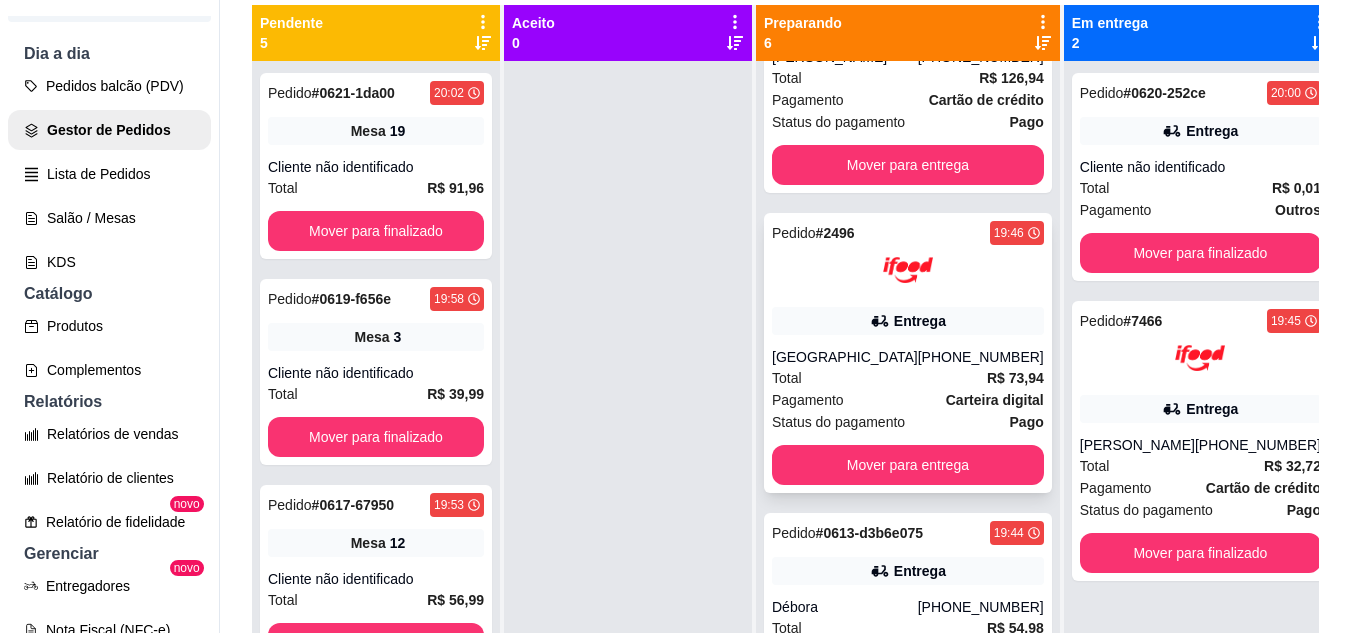 scroll, scrollTop: 1083, scrollLeft: 0, axis: vertical 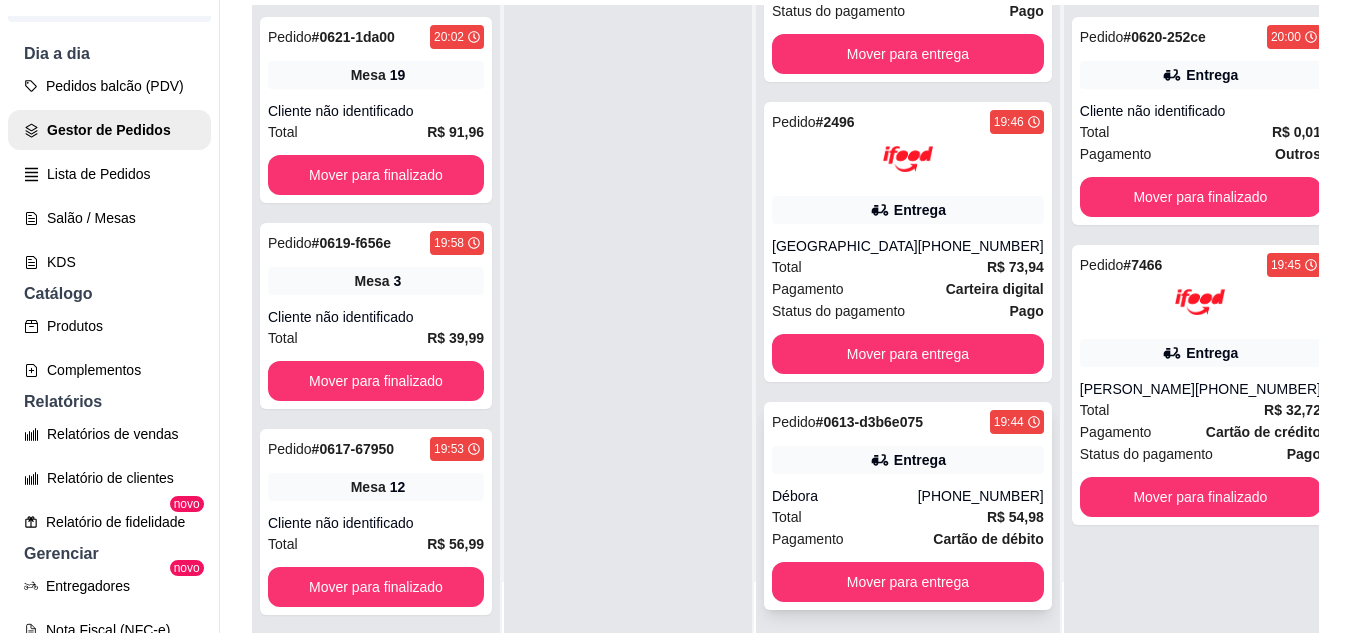click on "Entrega" at bounding box center (908, 460) 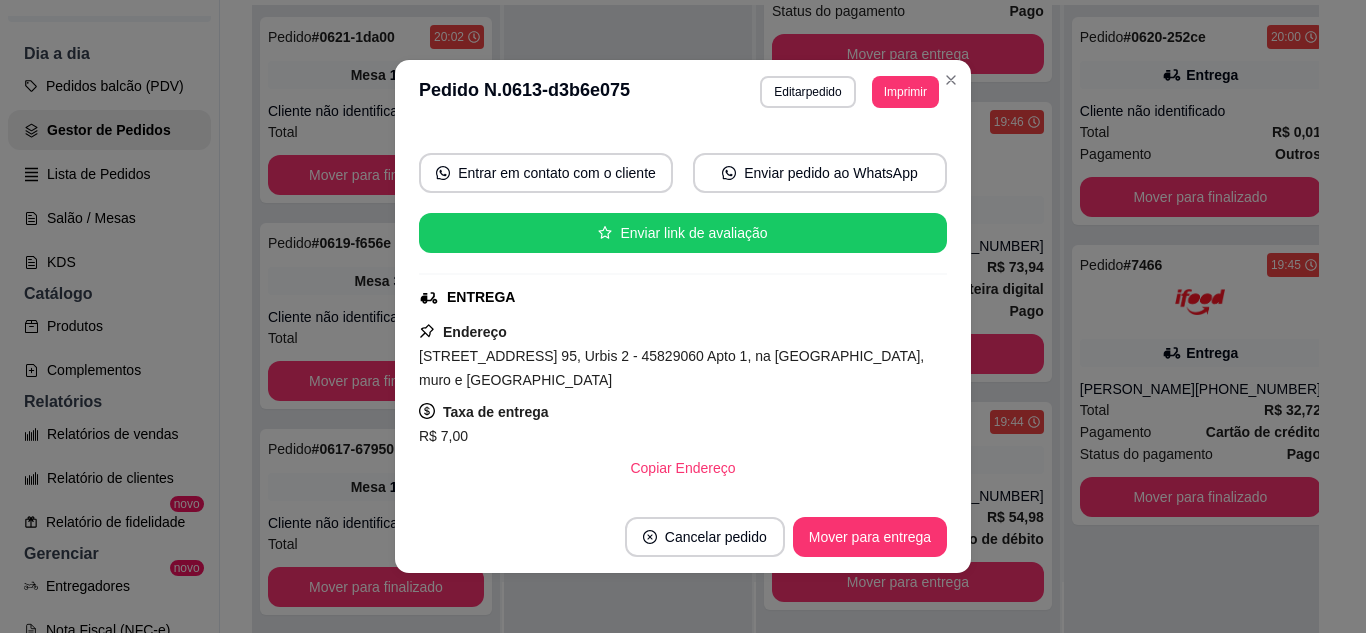 scroll, scrollTop: 200, scrollLeft: 0, axis: vertical 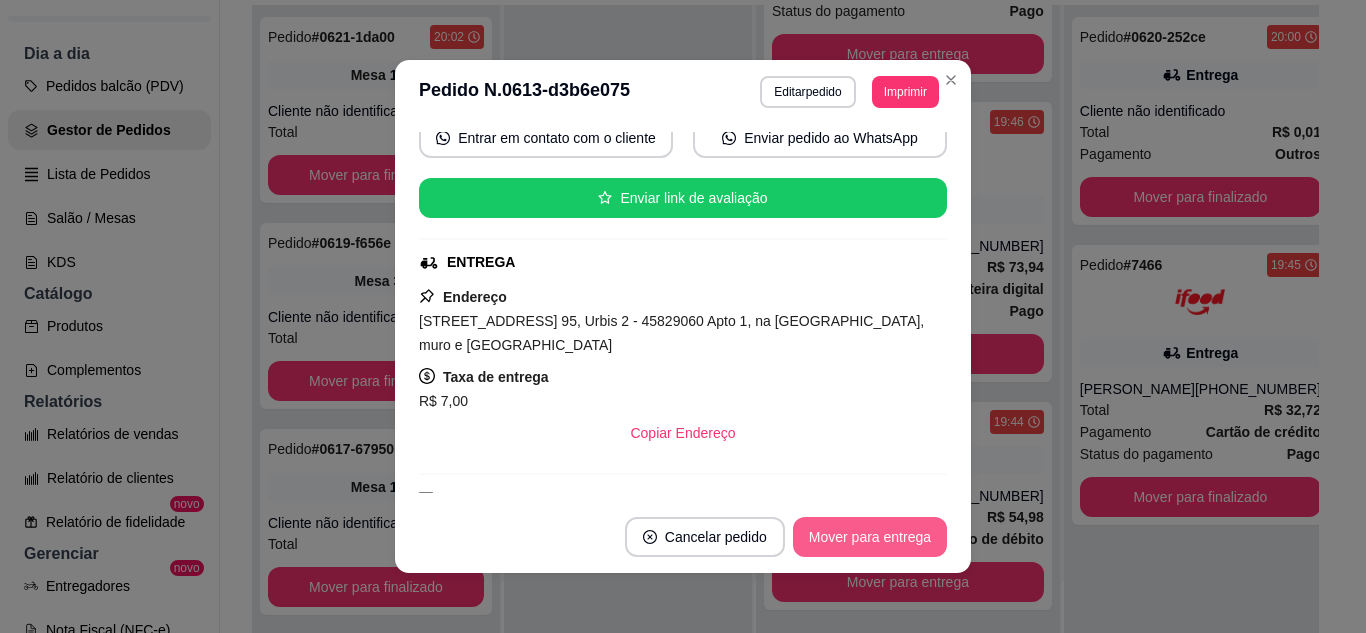 click on "Mover para entrega" at bounding box center (870, 537) 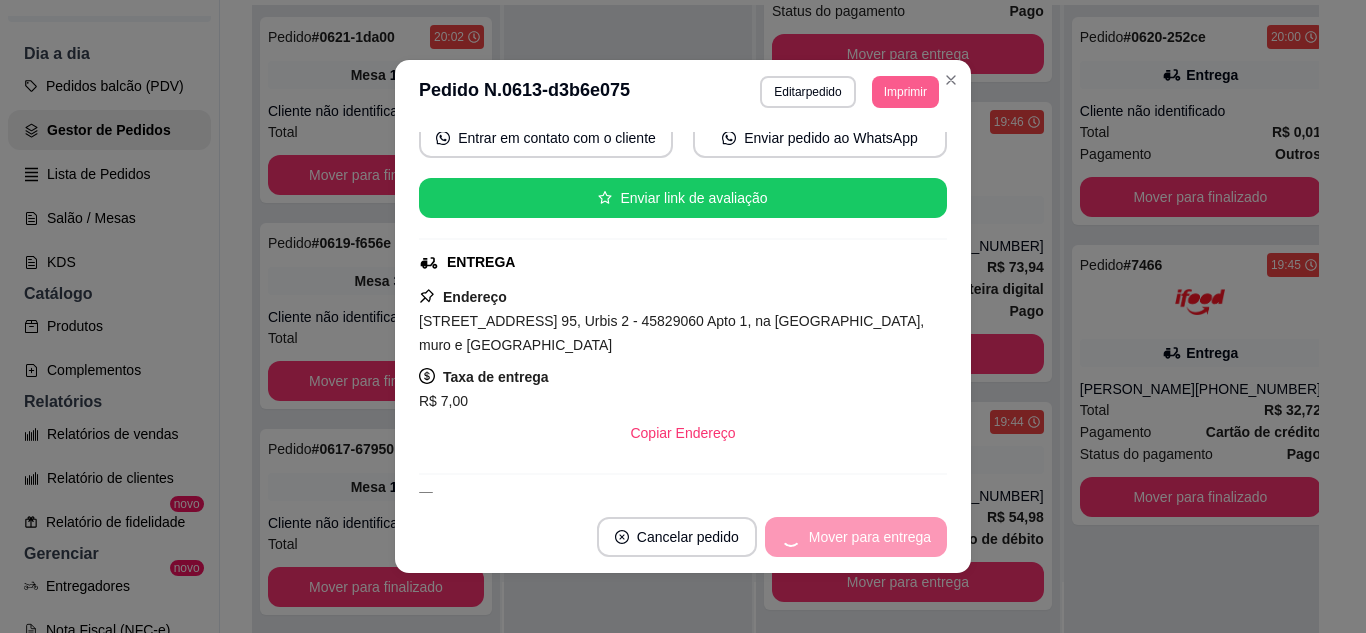 scroll, scrollTop: 855, scrollLeft: 0, axis: vertical 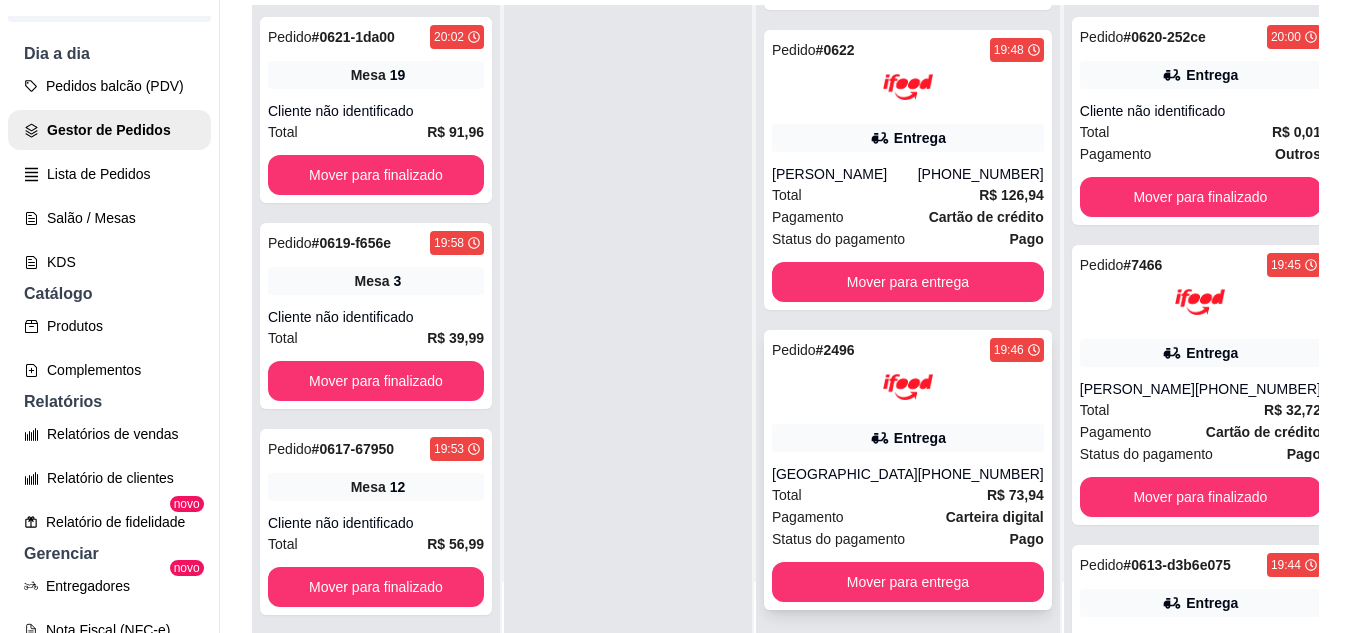 click on "Pedido  # 2496 19:46 Entrega [GEOGRAPHIC_DATA] [PHONE_NUMBER] Total R$ 73,94 Pagamento Carteira digital Status do pagamento Pago Mover para entrega" at bounding box center [908, 470] 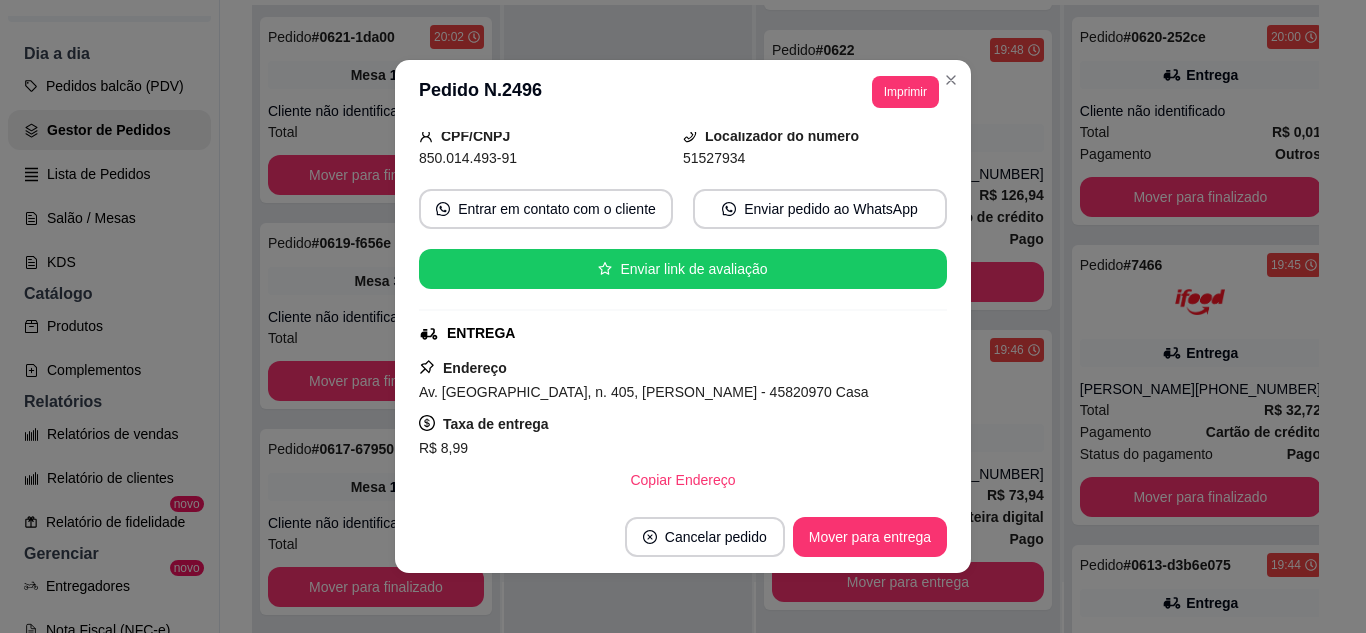 scroll, scrollTop: 200, scrollLeft: 0, axis: vertical 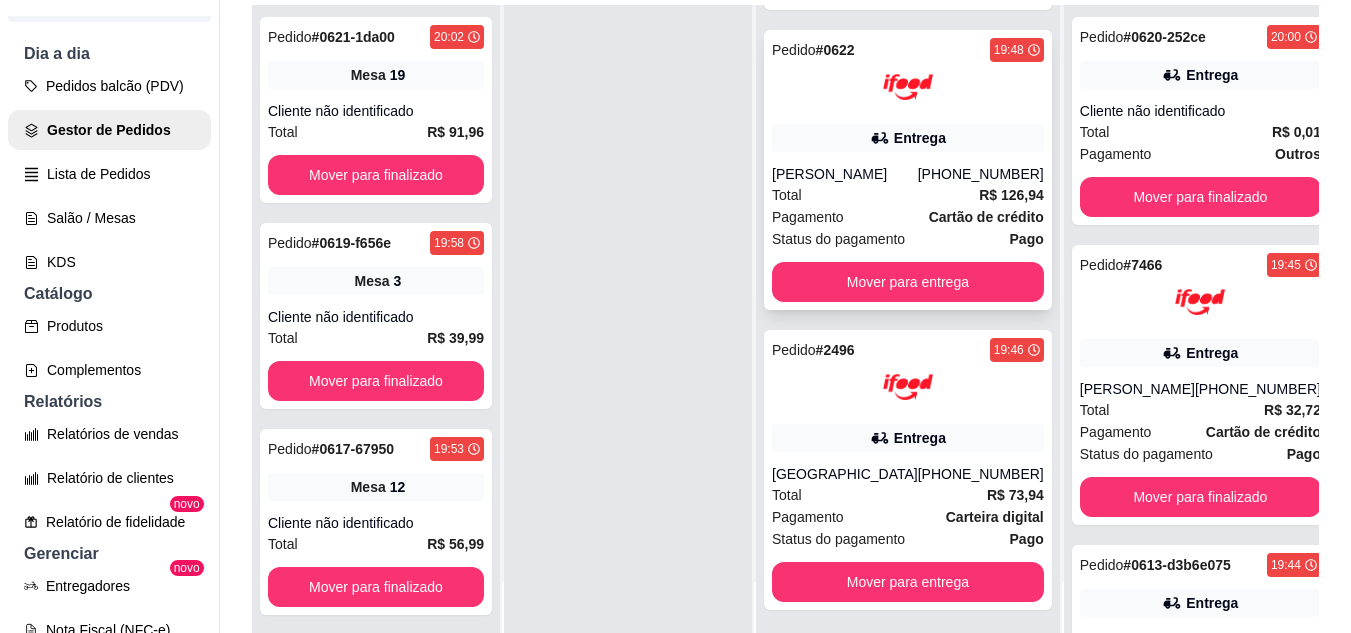 click on "Pedido  # 0622 19:48 Entrega [PERSON_NAME] [PHONE_NUMBER] Total R$ 126,94 Pagamento Cartão de crédito Status do pagamento Pago Mover para entrega" at bounding box center (908, 170) 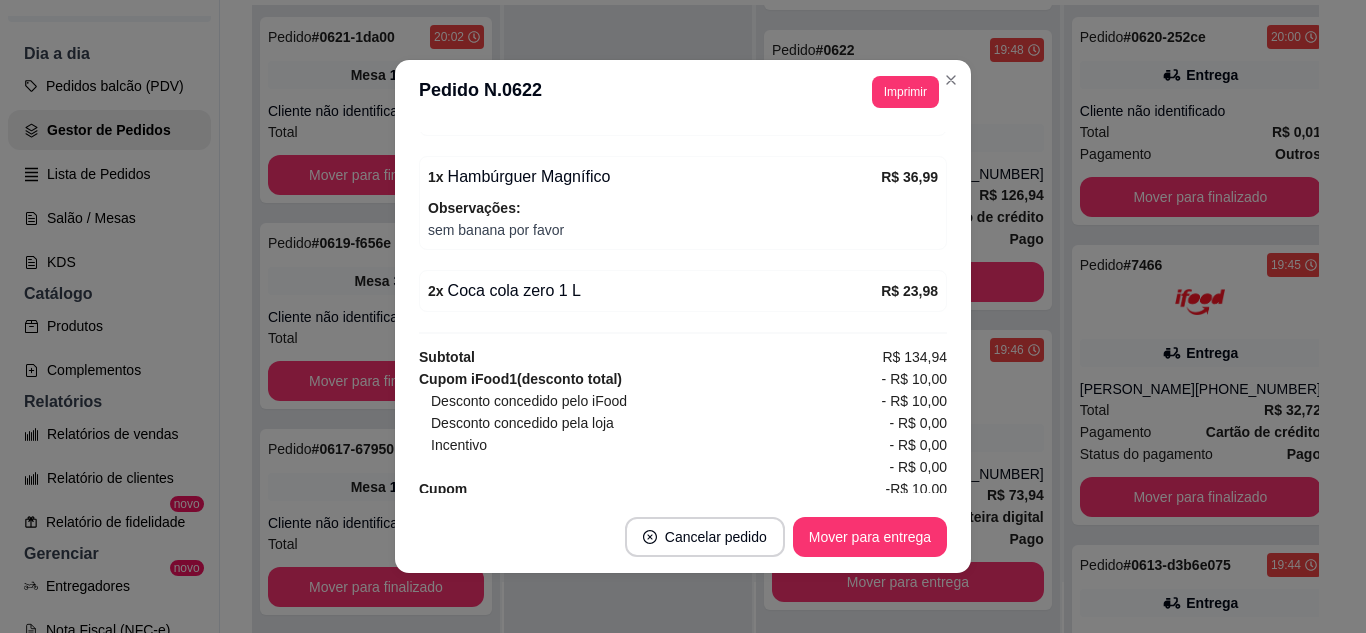 scroll, scrollTop: 936, scrollLeft: 0, axis: vertical 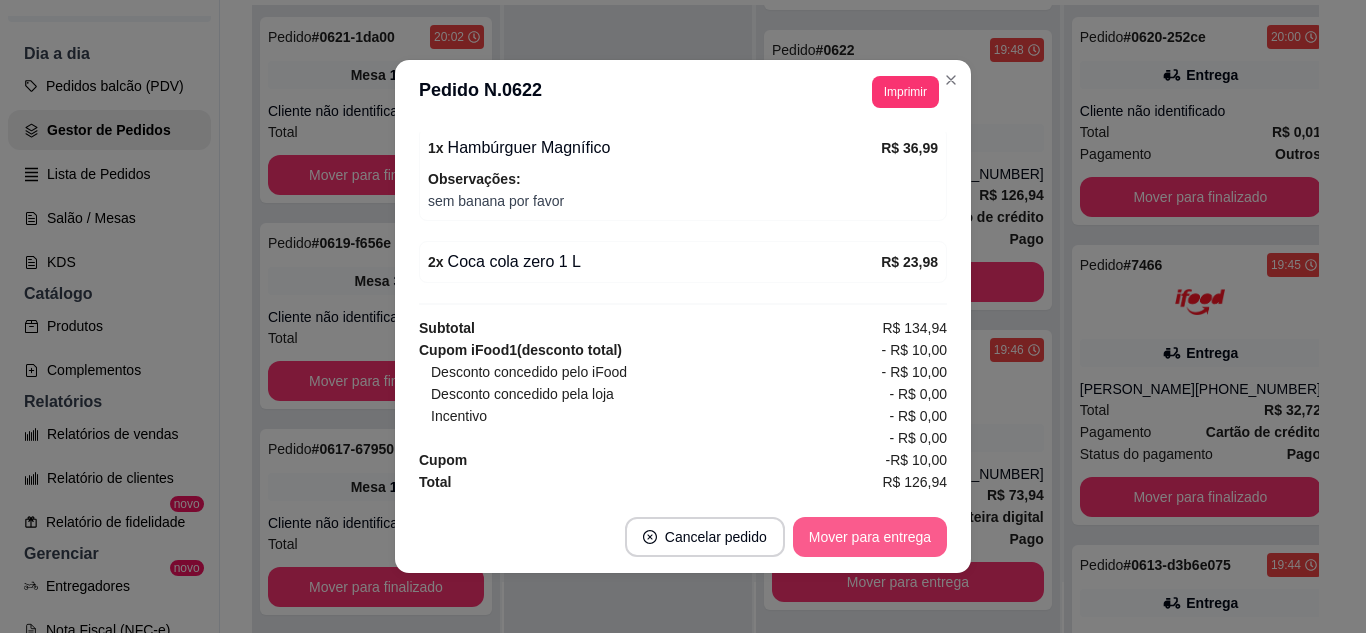 click on "Mover para entrega" at bounding box center [870, 537] 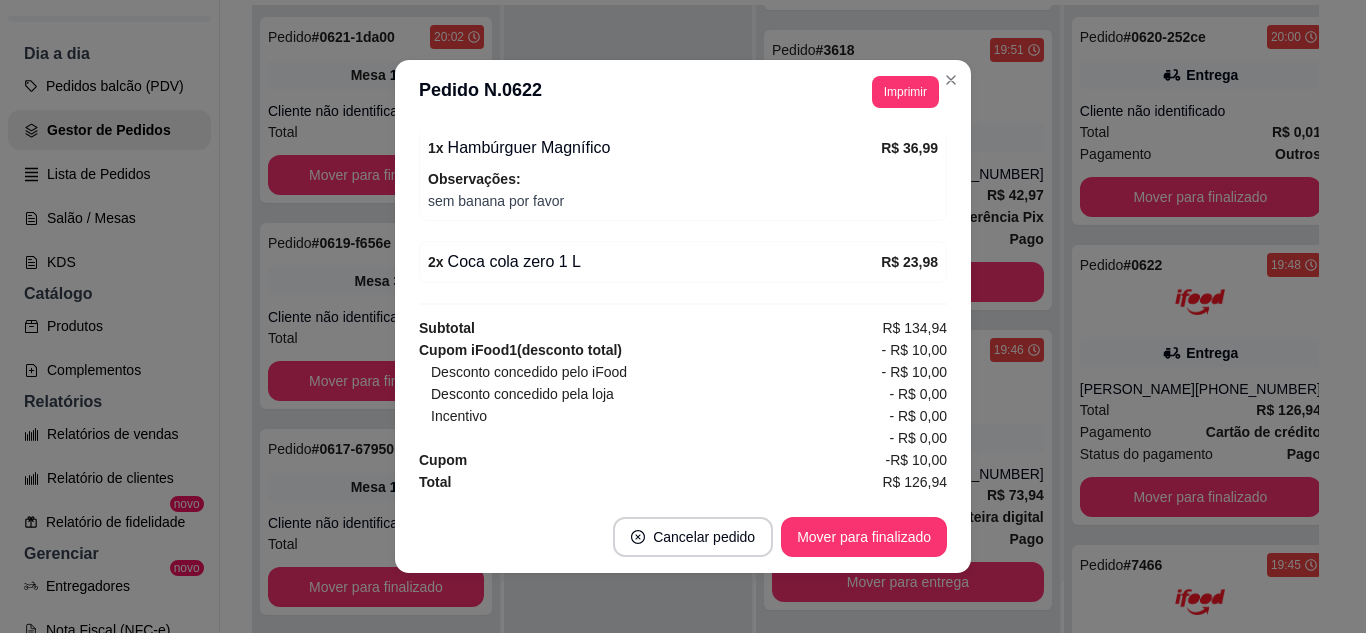 scroll, scrollTop: 535, scrollLeft: 0, axis: vertical 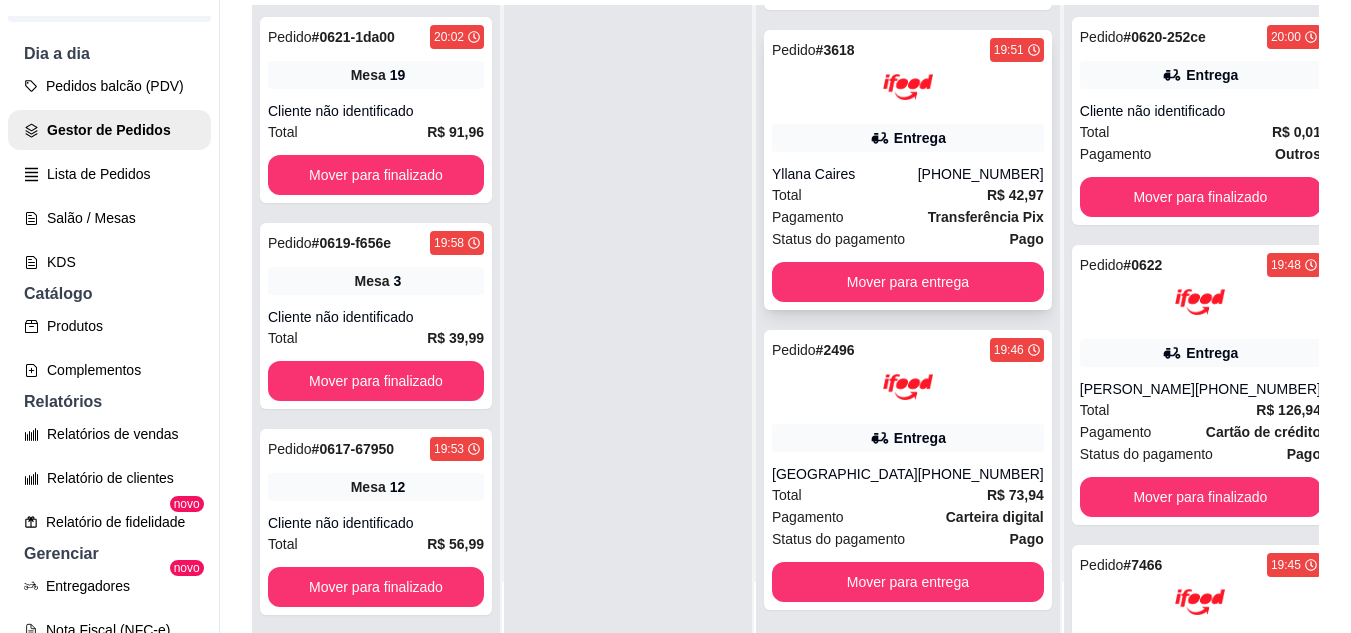click on "Total R$ 42,97" at bounding box center [908, 195] 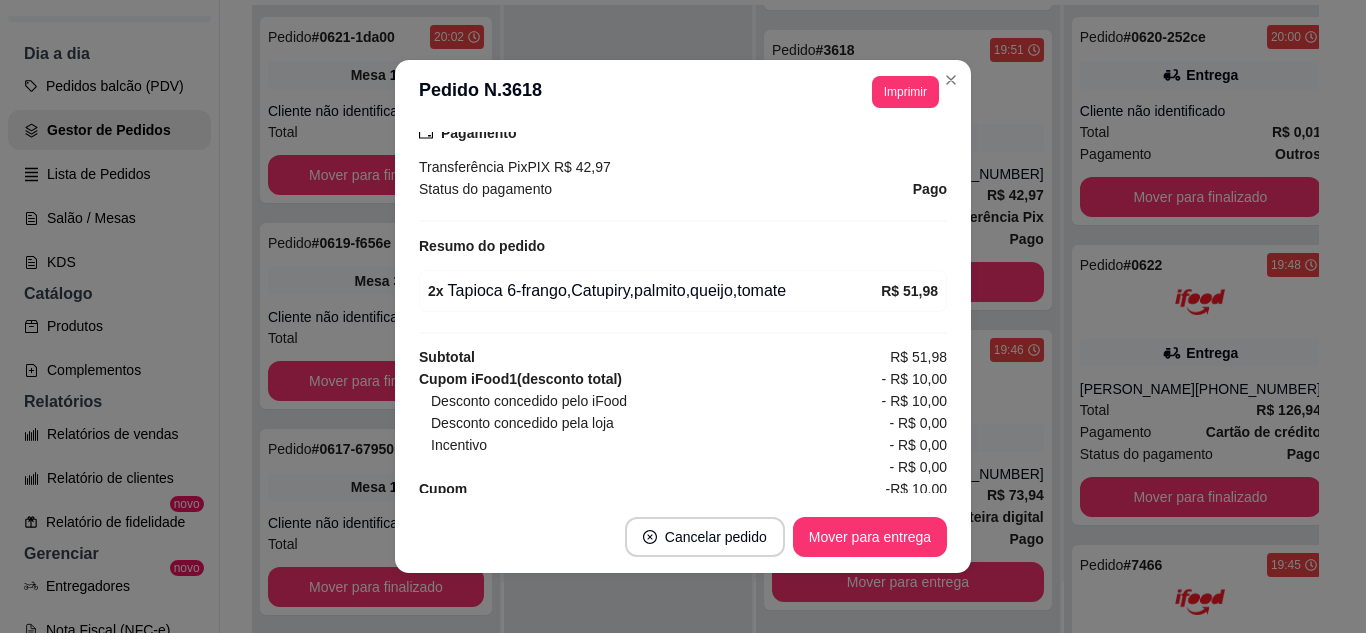 scroll, scrollTop: 622, scrollLeft: 0, axis: vertical 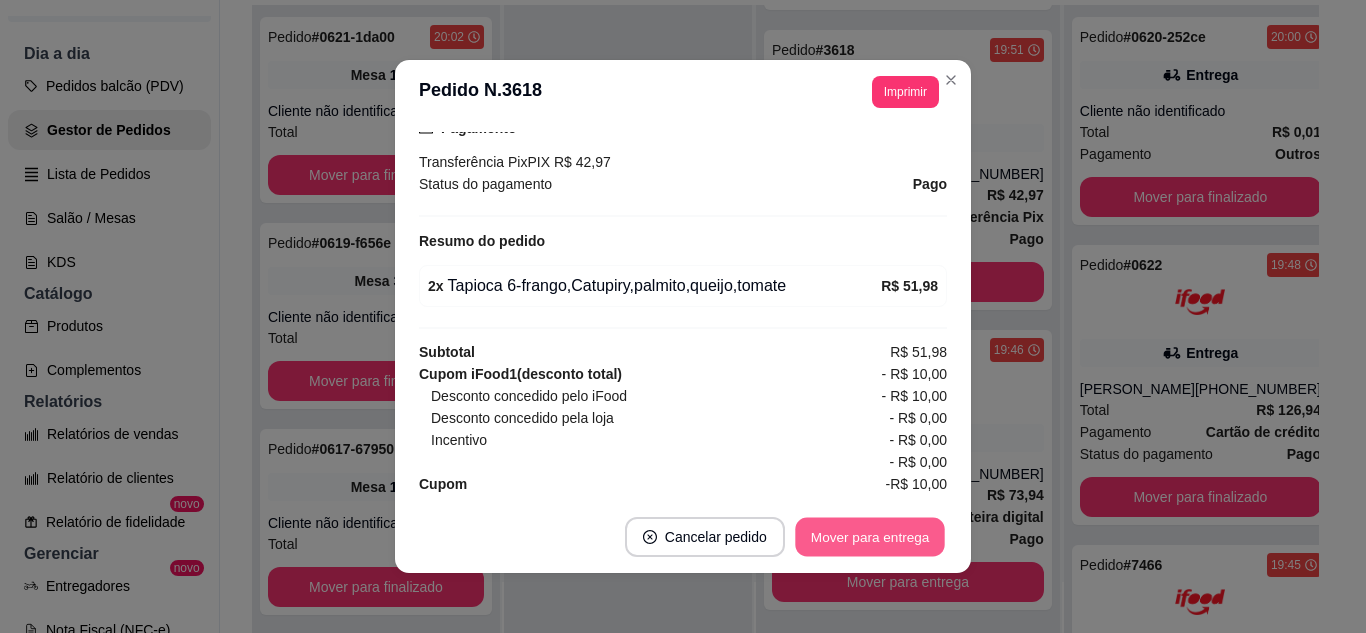 click on "Mover para entrega" at bounding box center [870, 537] 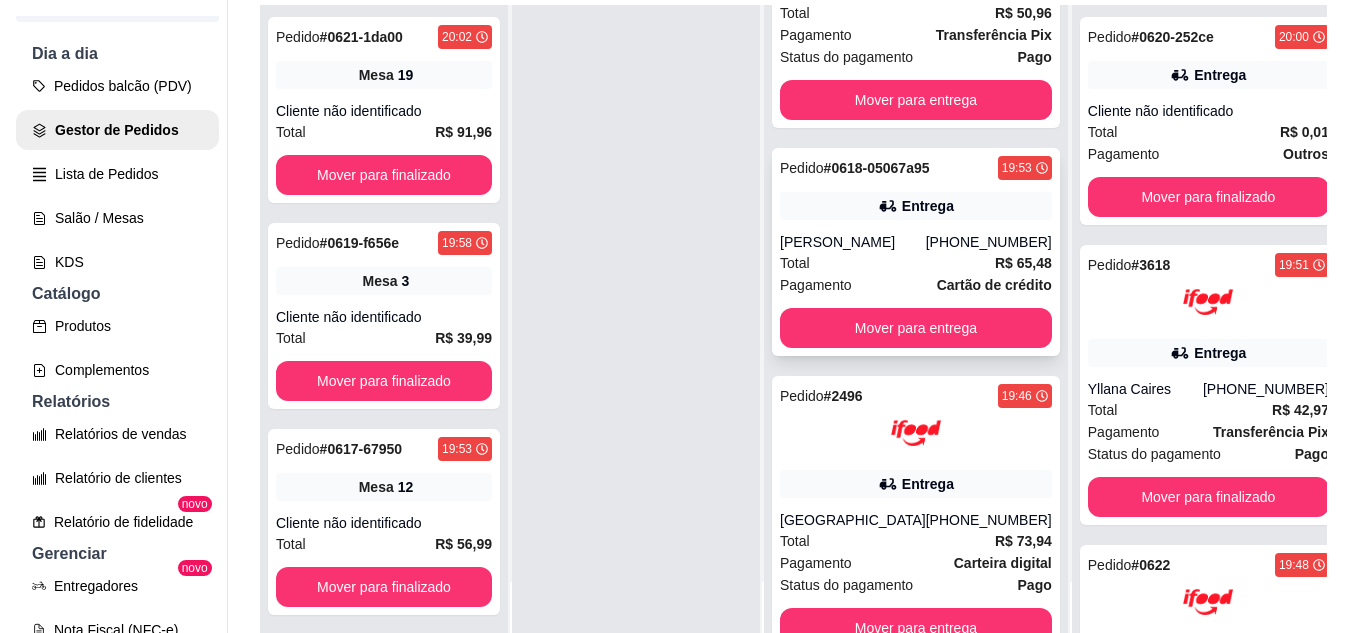 scroll, scrollTop: 135, scrollLeft: 0, axis: vertical 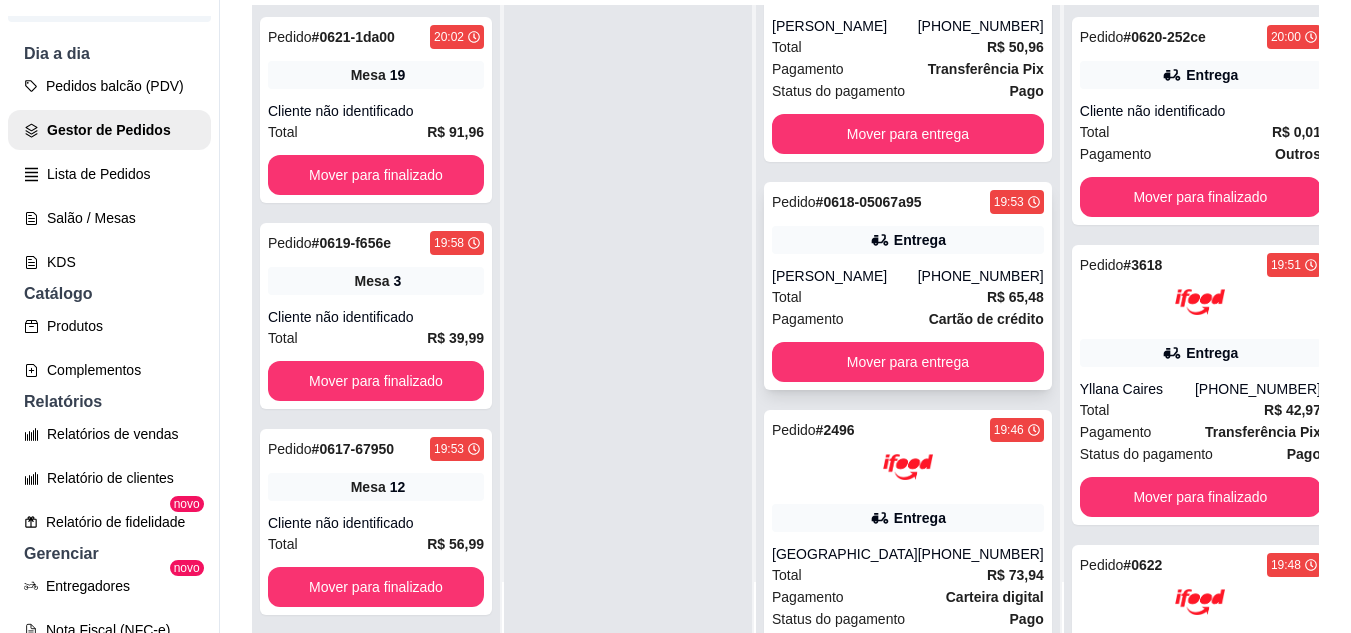 click on "[PERSON_NAME]" at bounding box center (845, 276) 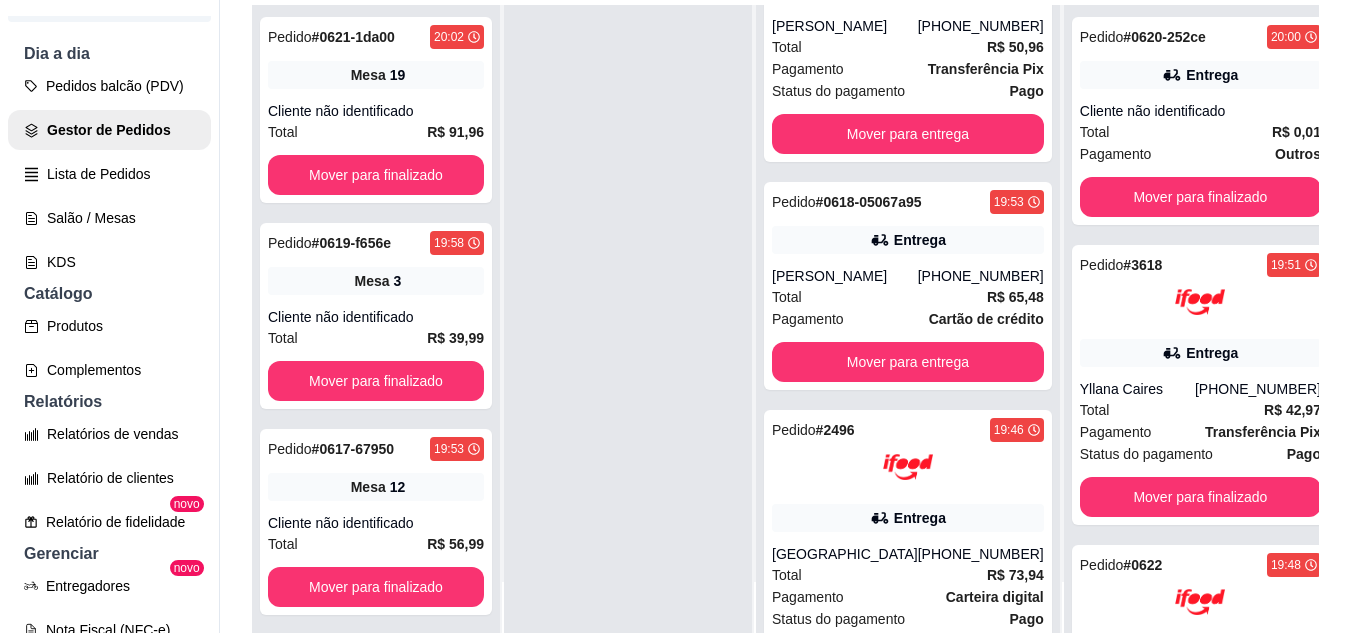 scroll, scrollTop: 100, scrollLeft: 0, axis: vertical 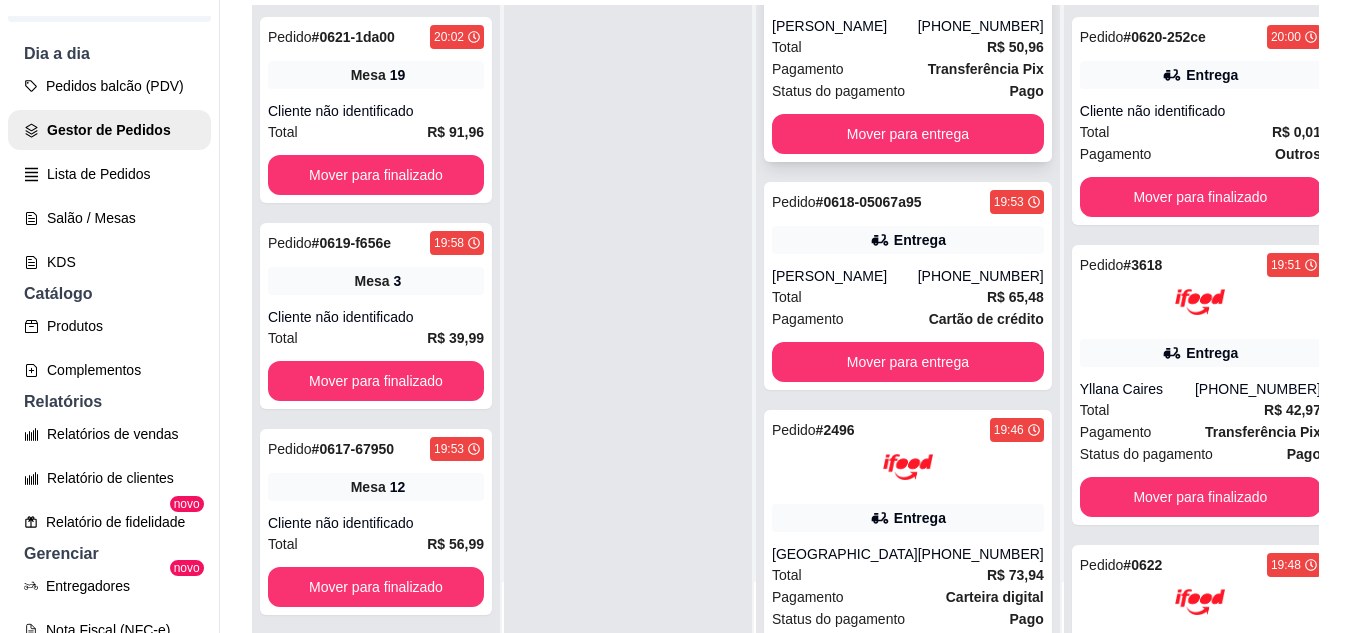 click on "R$ 50,96" at bounding box center (1015, 47) 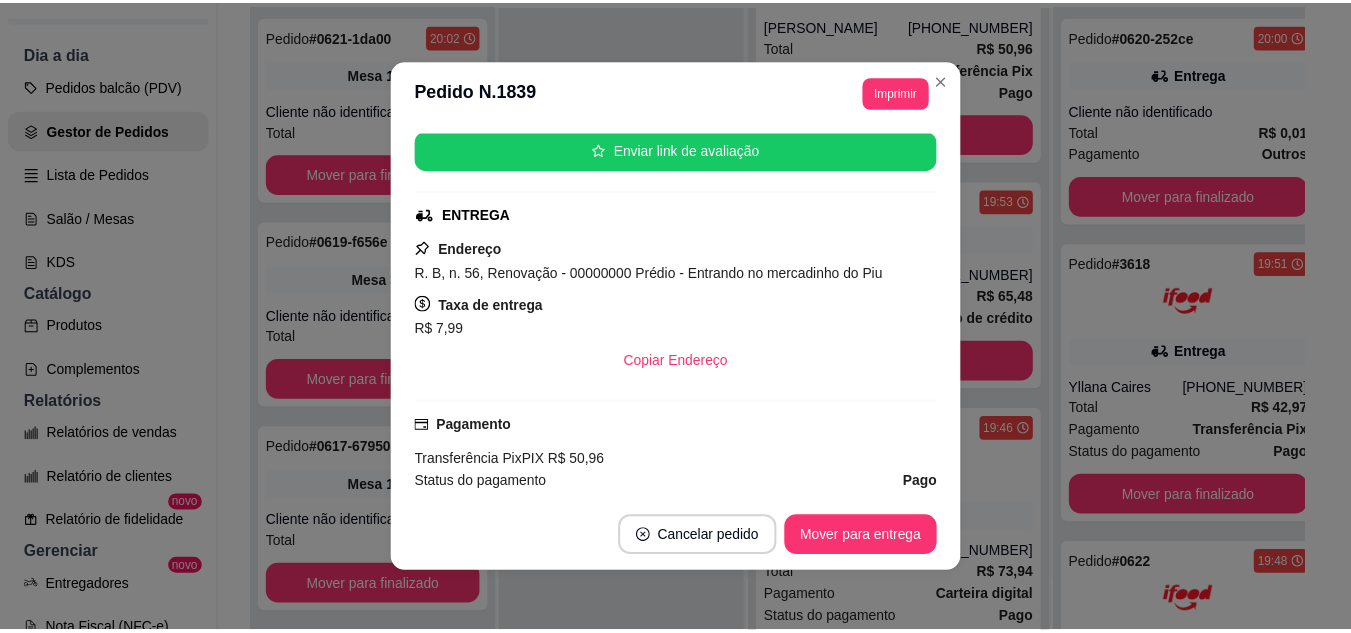 scroll, scrollTop: 400, scrollLeft: 0, axis: vertical 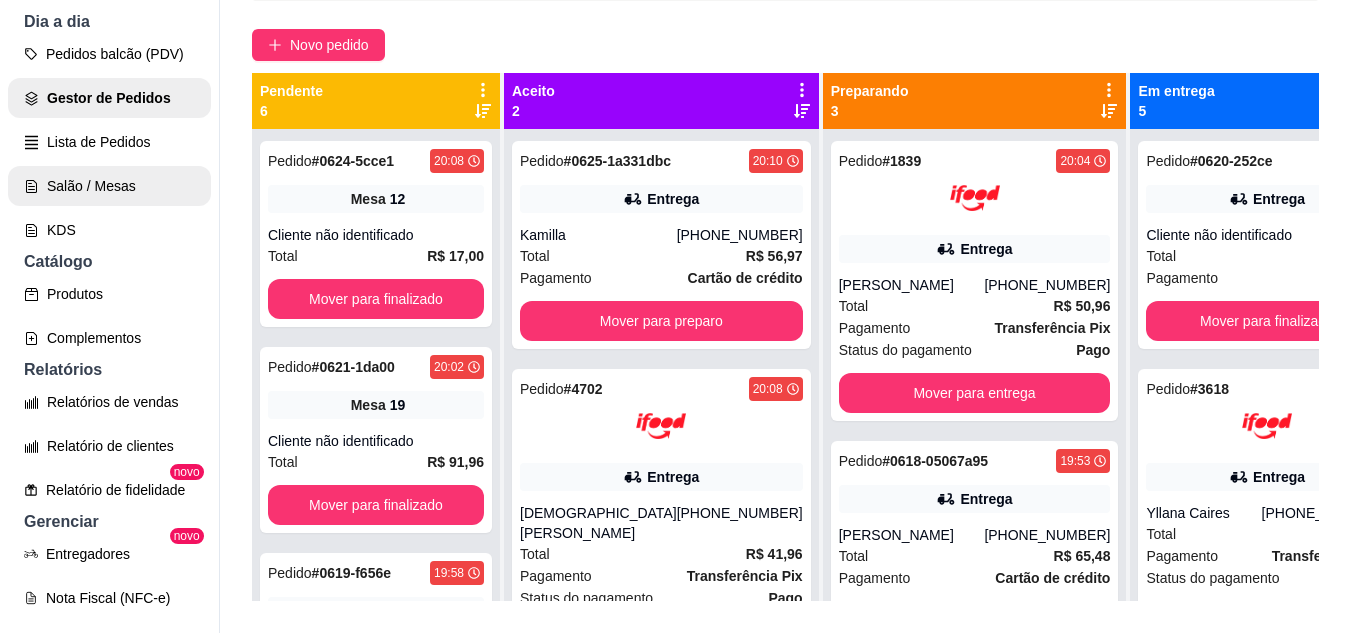 click on "Salão / Mesas" at bounding box center [109, 186] 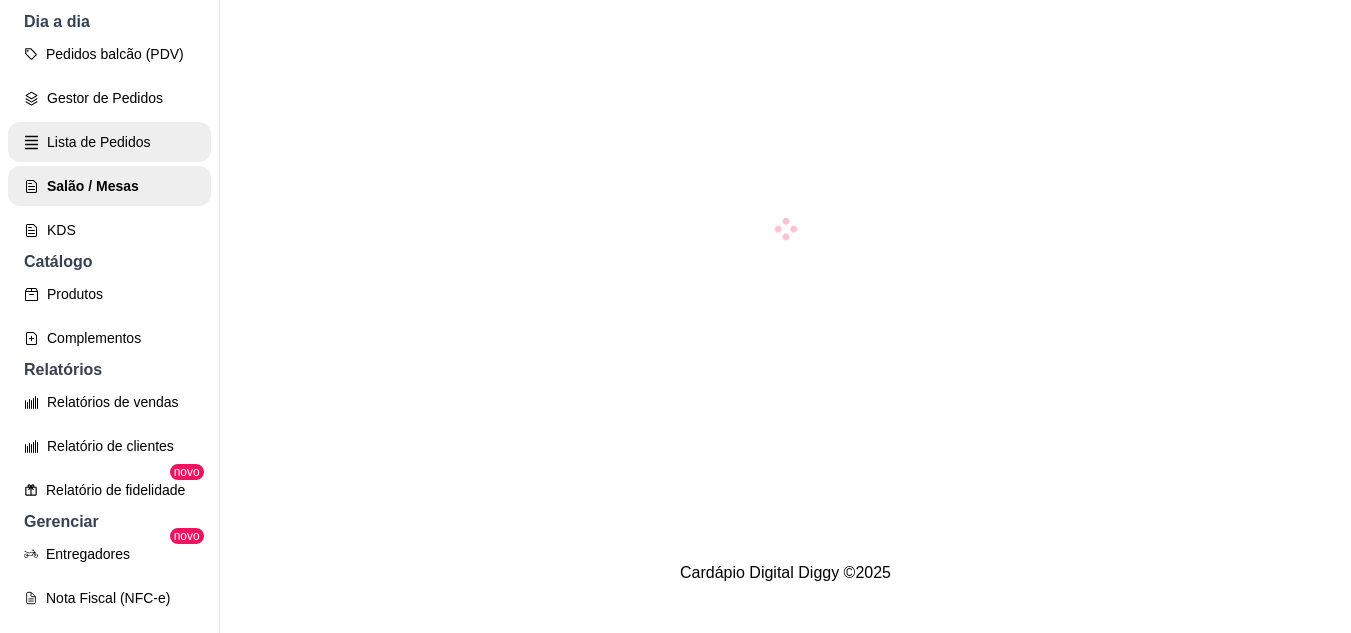 scroll, scrollTop: 0, scrollLeft: 0, axis: both 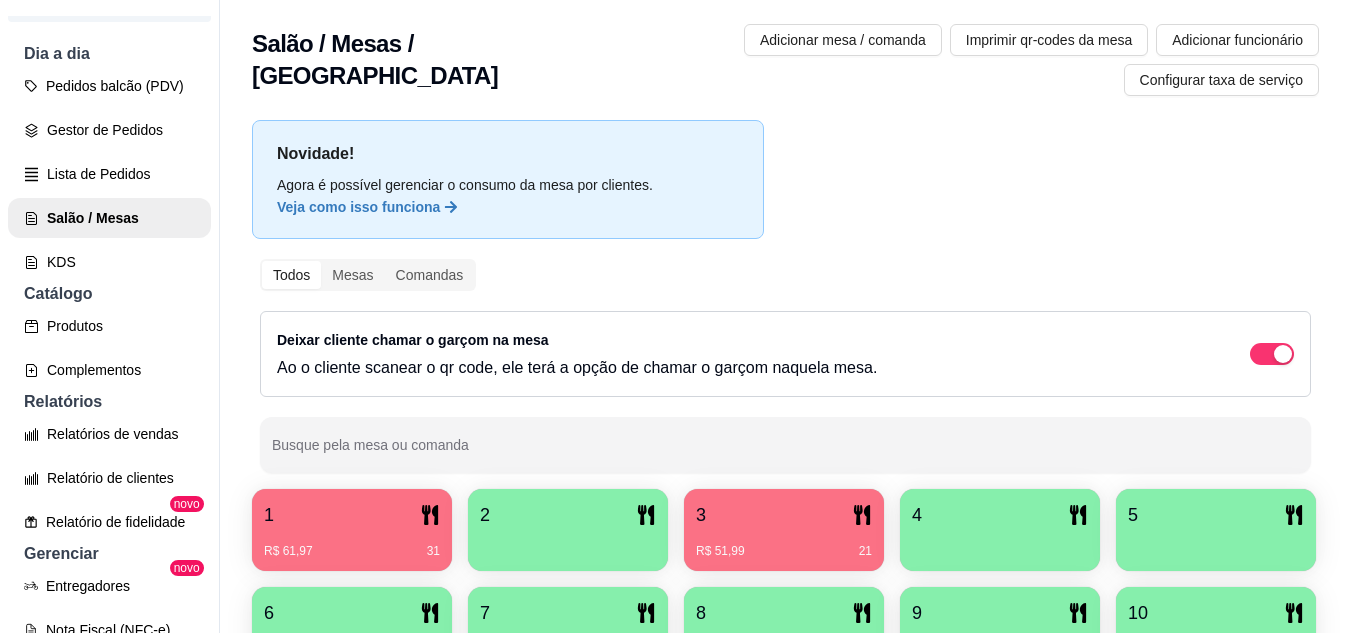 click on "R$ 61,97 31" at bounding box center (352, 551) 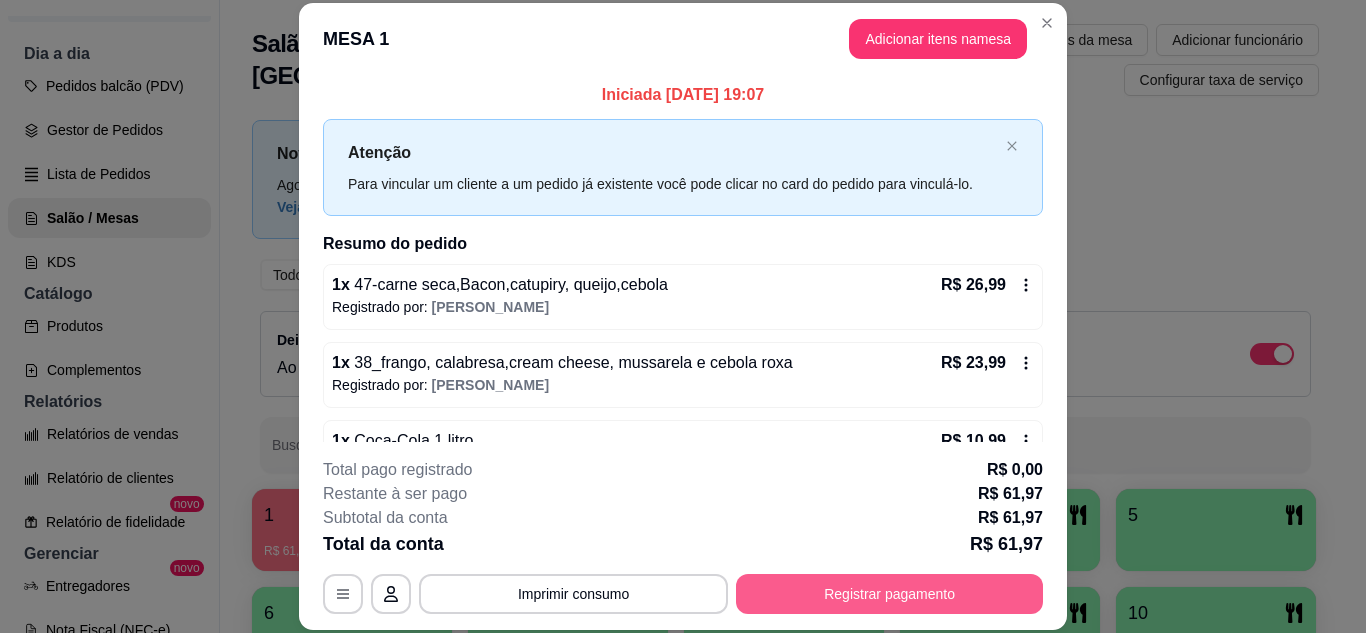 click on "Registrar pagamento" at bounding box center (889, 594) 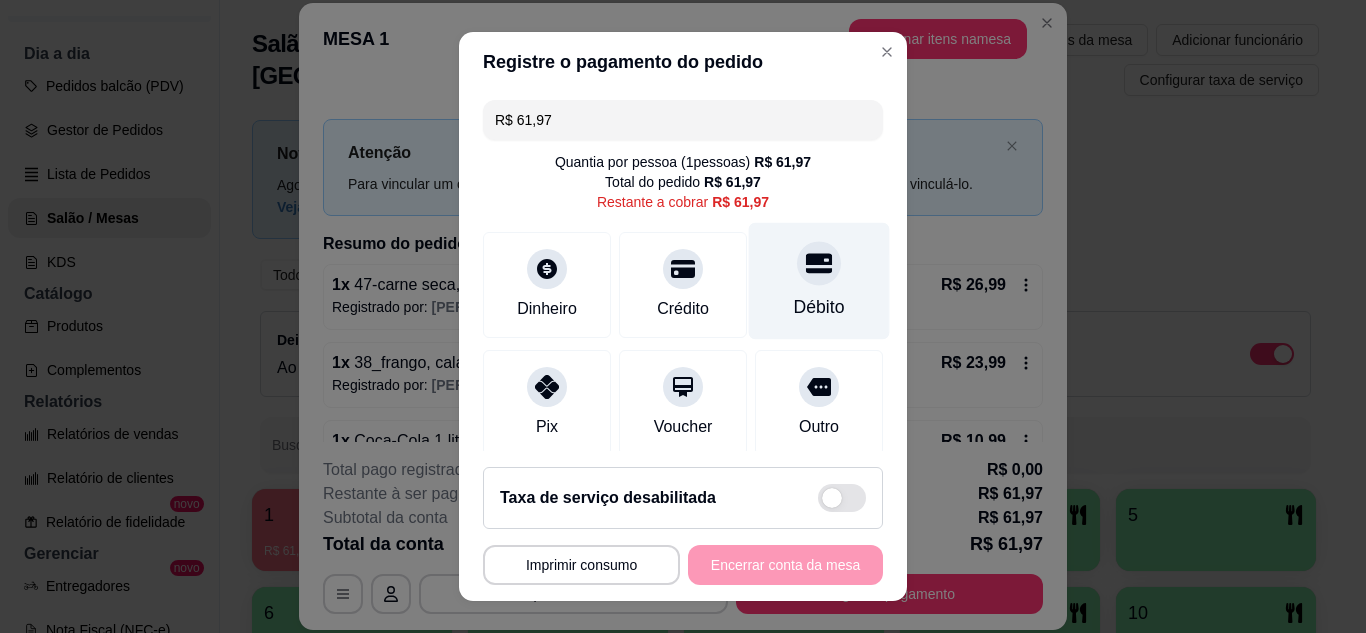 click at bounding box center [819, 263] 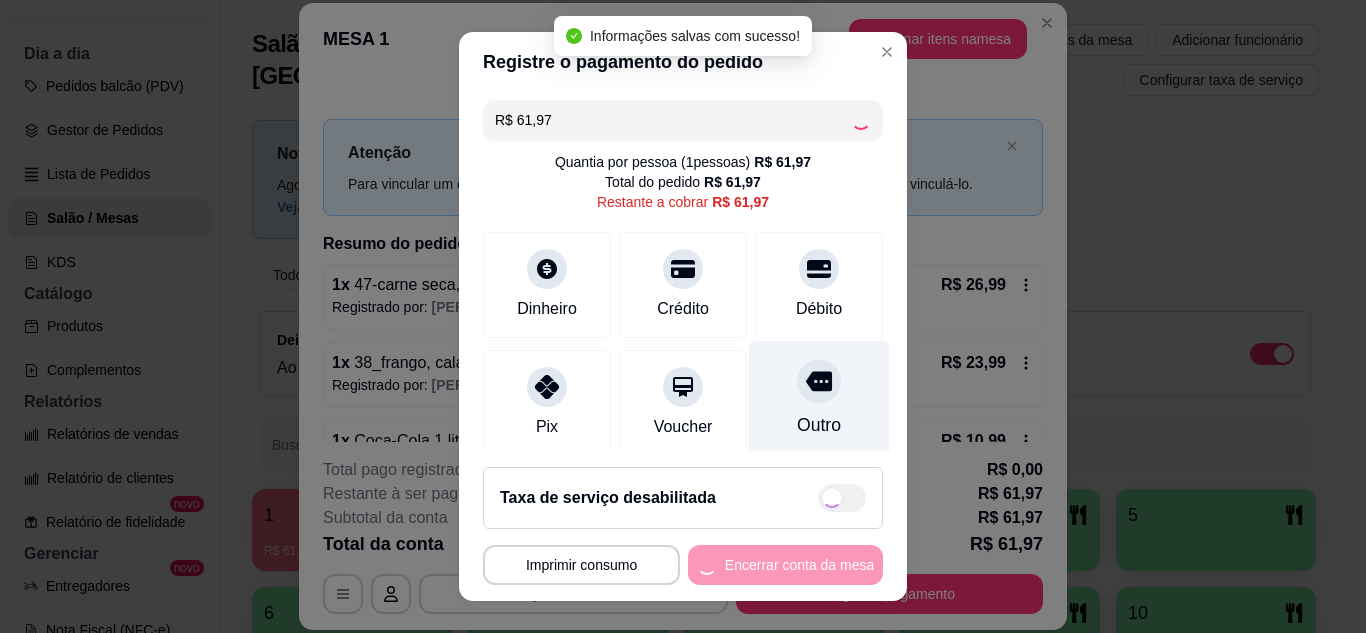 type on "R$ 0,00" 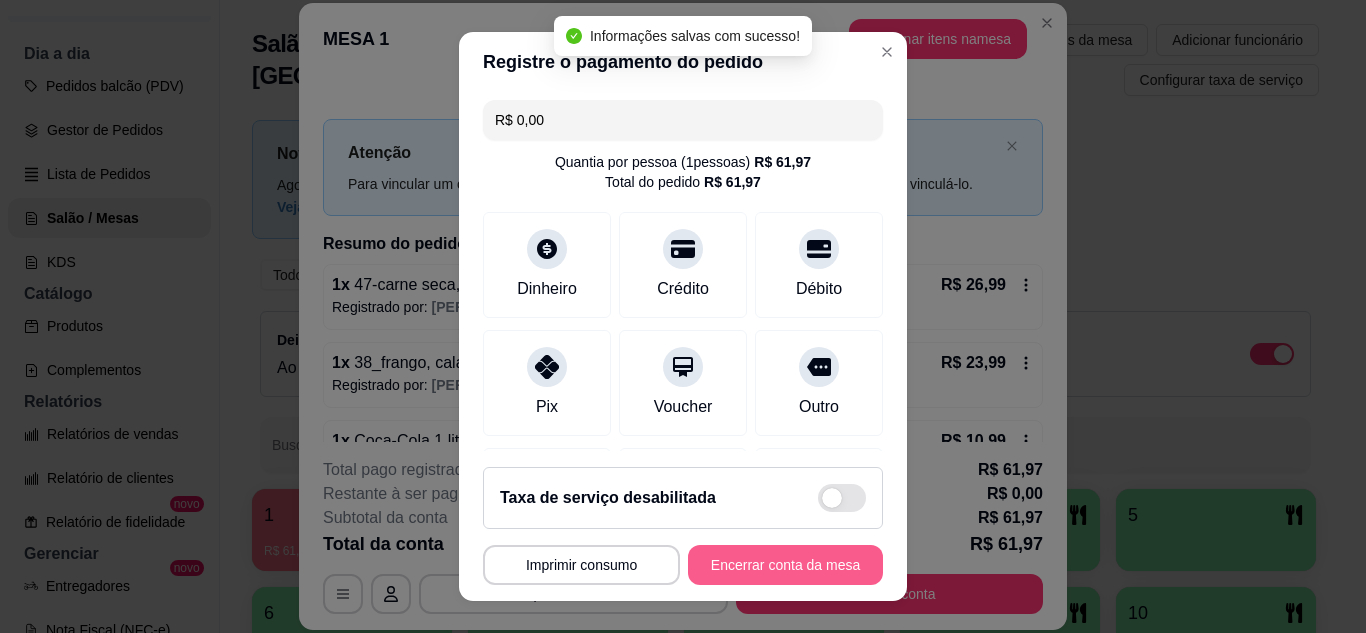 click on "Encerrar conta da mesa" at bounding box center [785, 565] 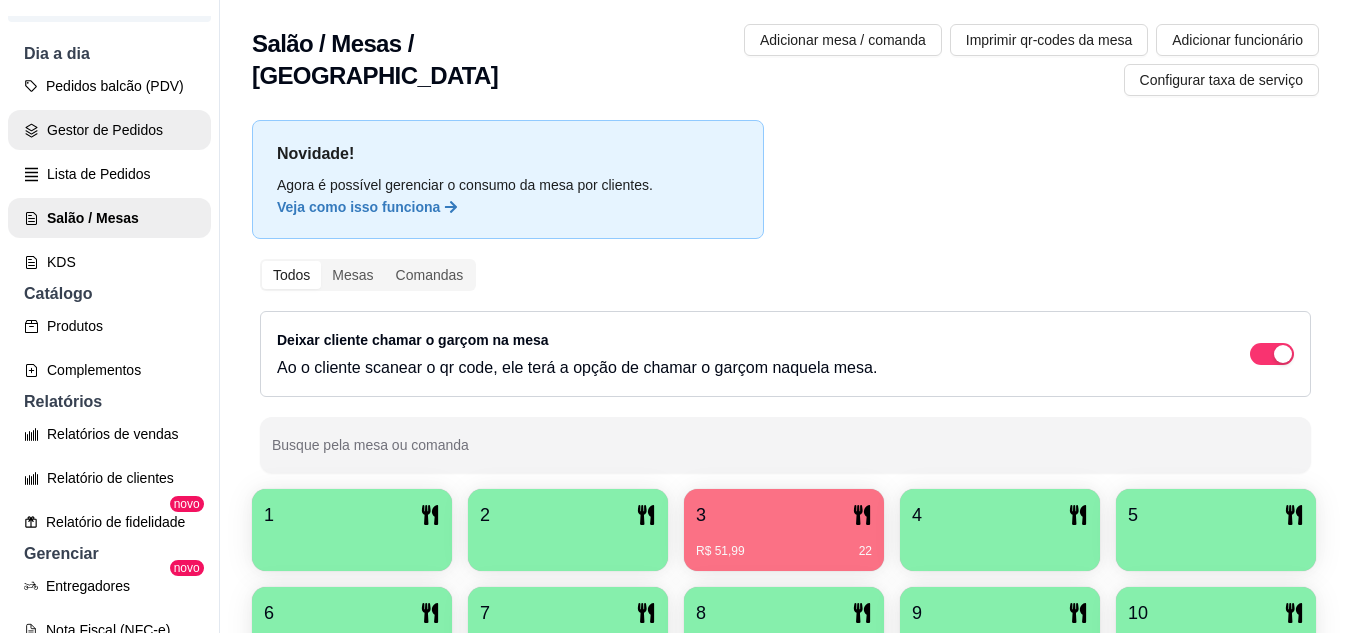 click on "Gestor de Pedidos" at bounding box center [109, 130] 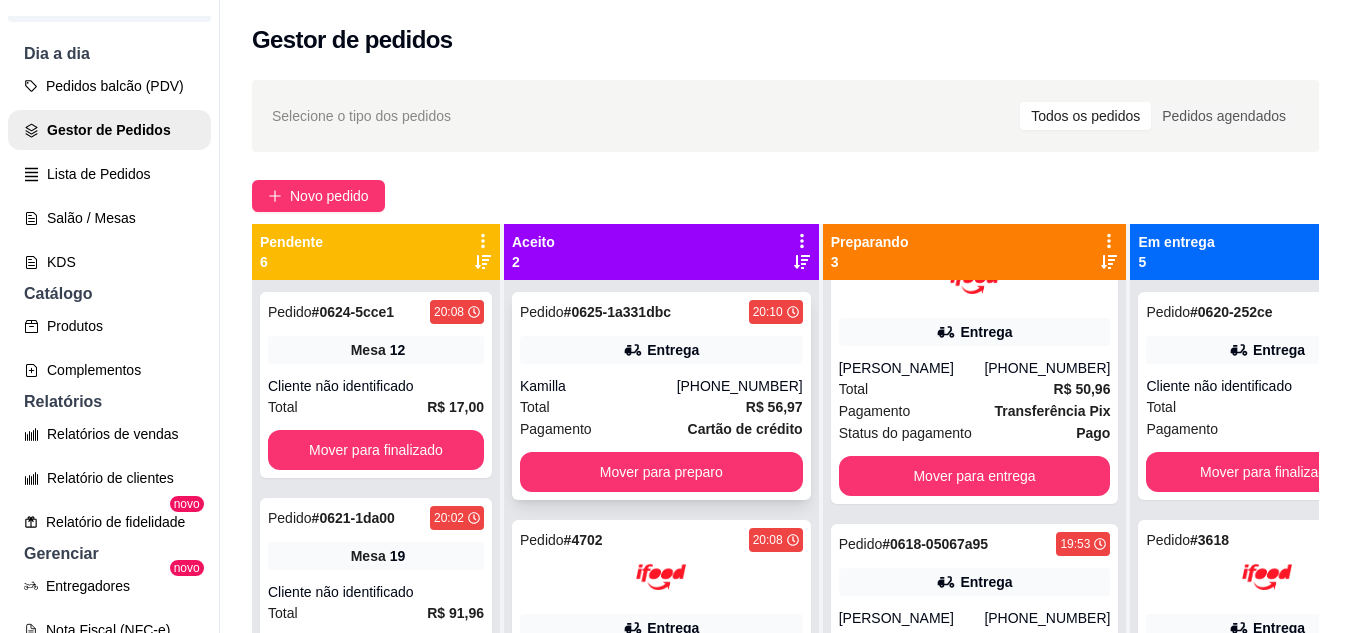 scroll, scrollTop: 200, scrollLeft: 0, axis: vertical 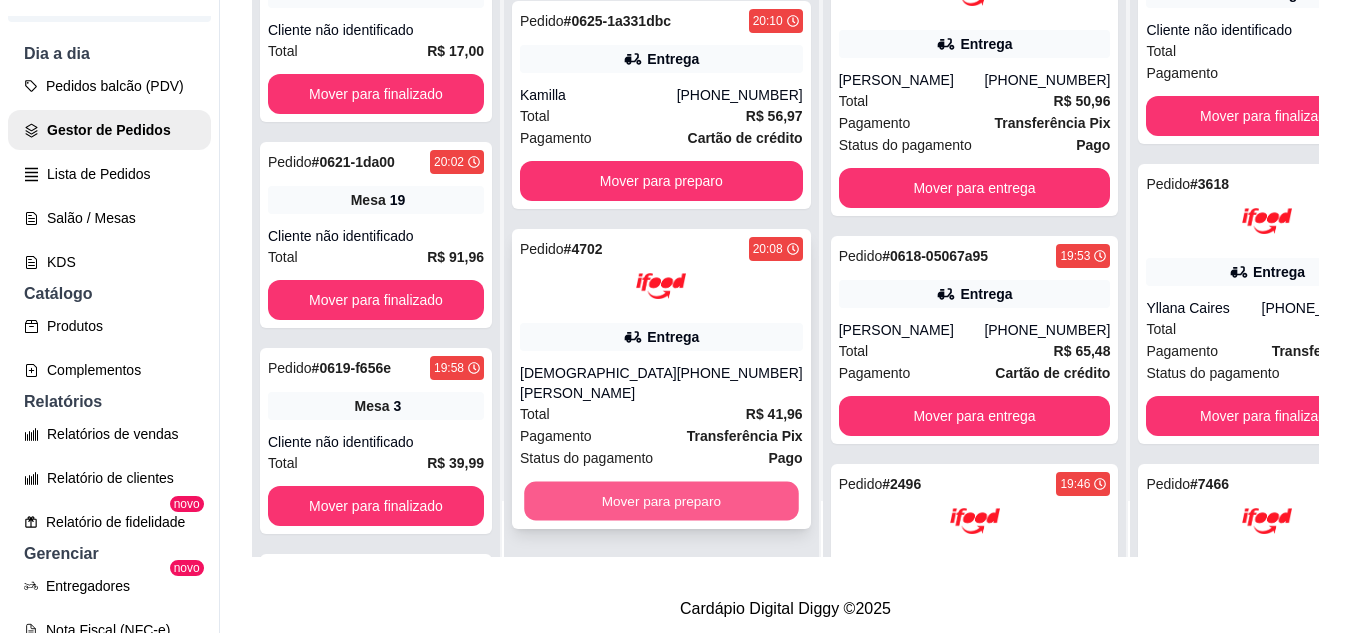 click on "Mover para preparo" at bounding box center (661, 501) 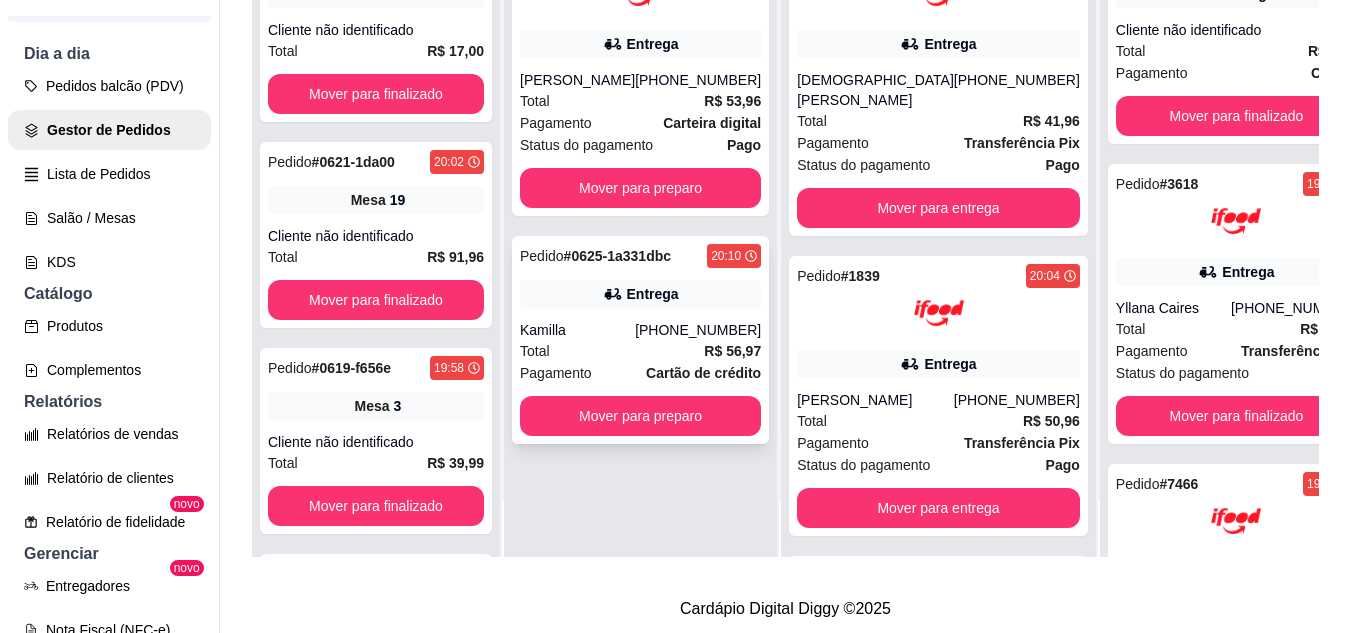 scroll, scrollTop: 0, scrollLeft: 0, axis: both 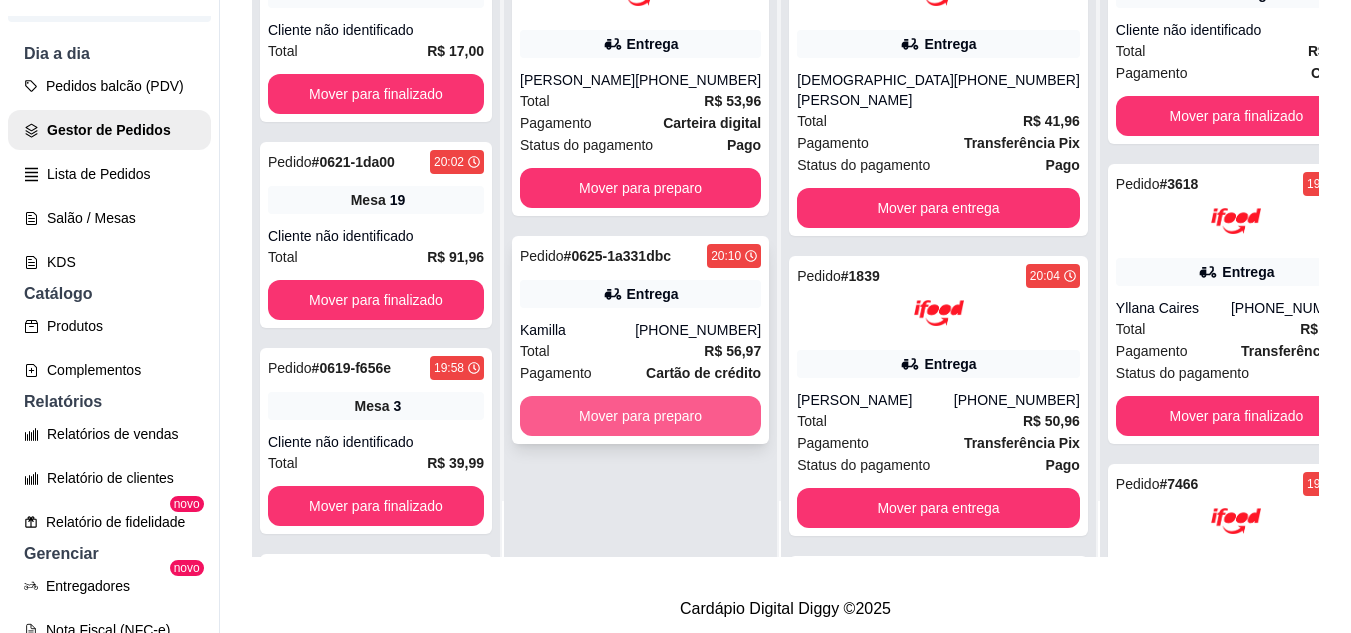 click on "Mover para preparo" at bounding box center [640, 416] 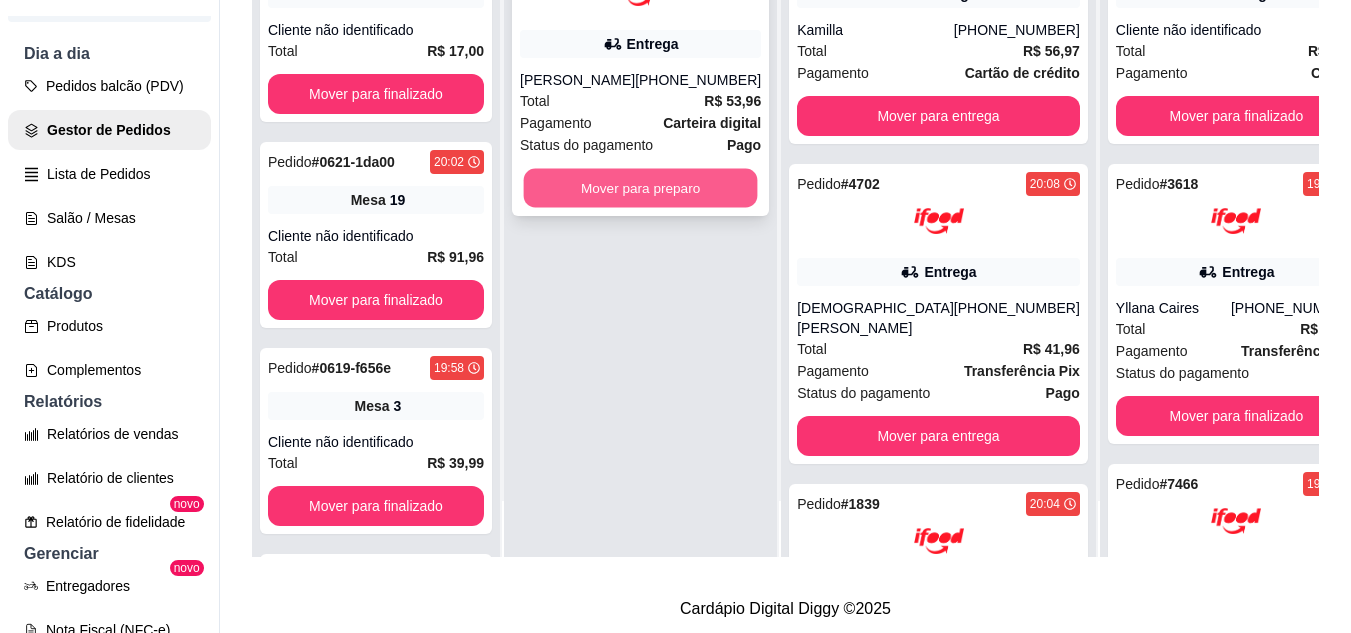 click on "Mover para preparo" at bounding box center (641, 188) 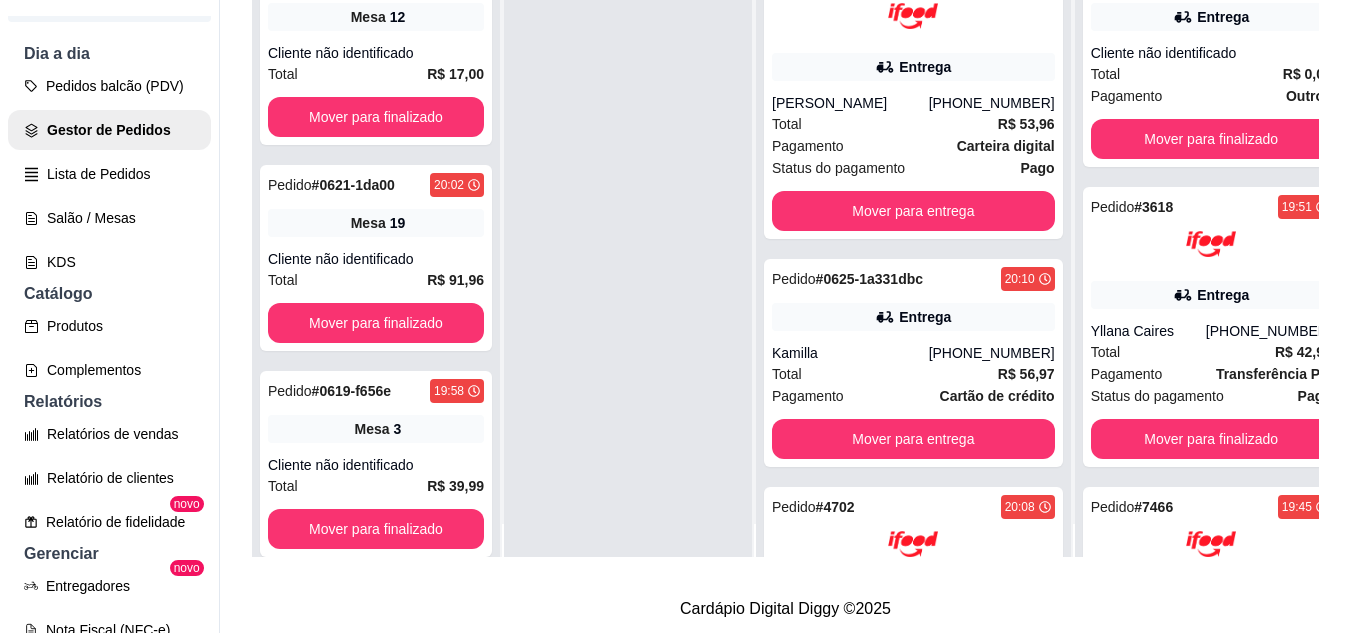 scroll, scrollTop: 0, scrollLeft: 0, axis: both 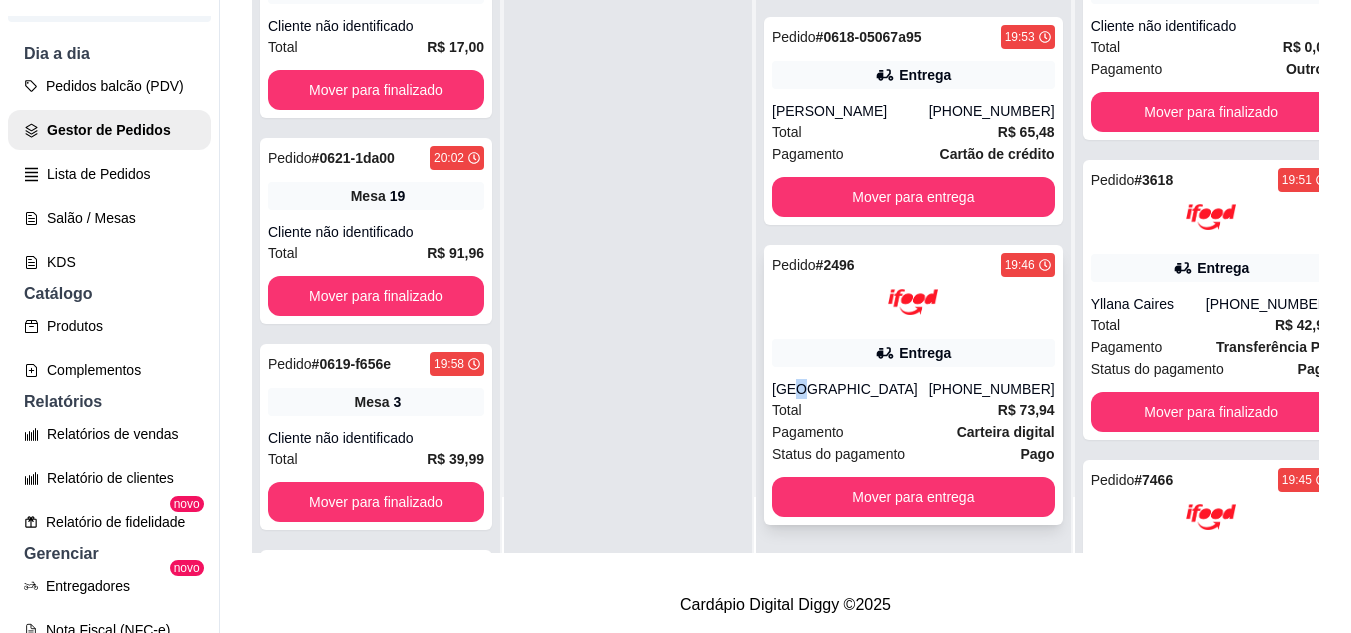 click on "Pedido  # 2496 19:46 Entrega [GEOGRAPHIC_DATA] [PHONE_NUMBER] Total R$ 73,94 Pagamento Carteira digital Status do pagamento Pago Mover para entrega" at bounding box center [913, 385] 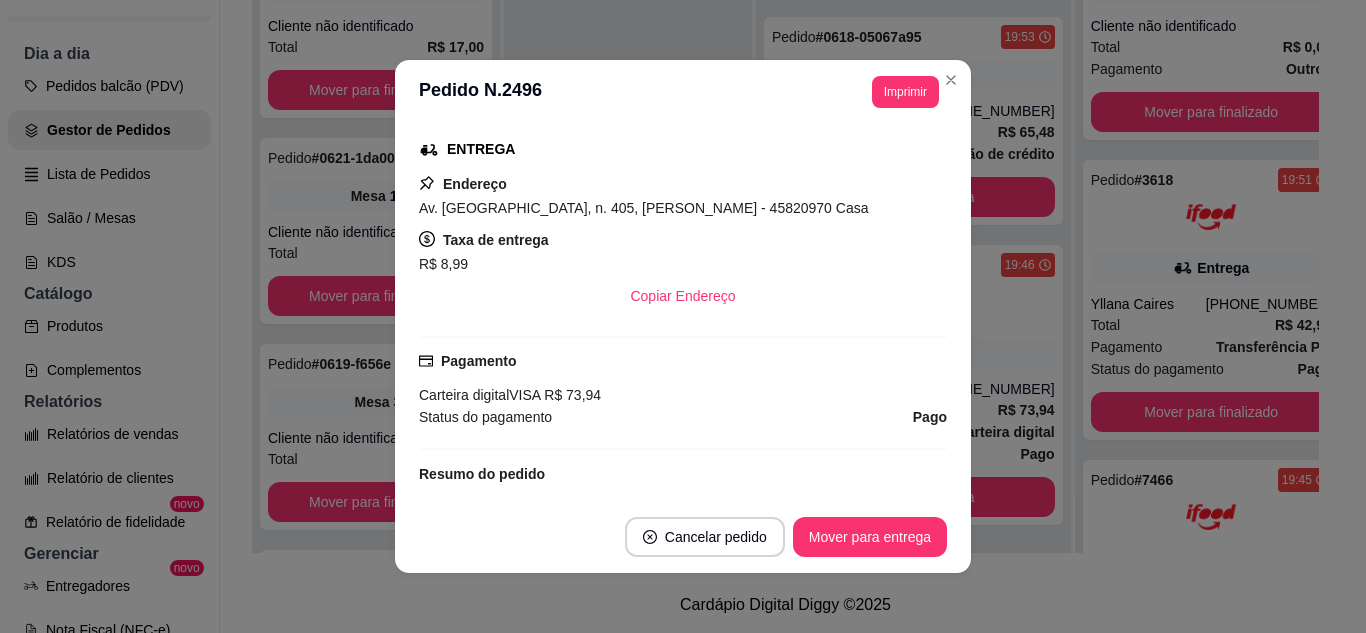 scroll, scrollTop: 400, scrollLeft: 0, axis: vertical 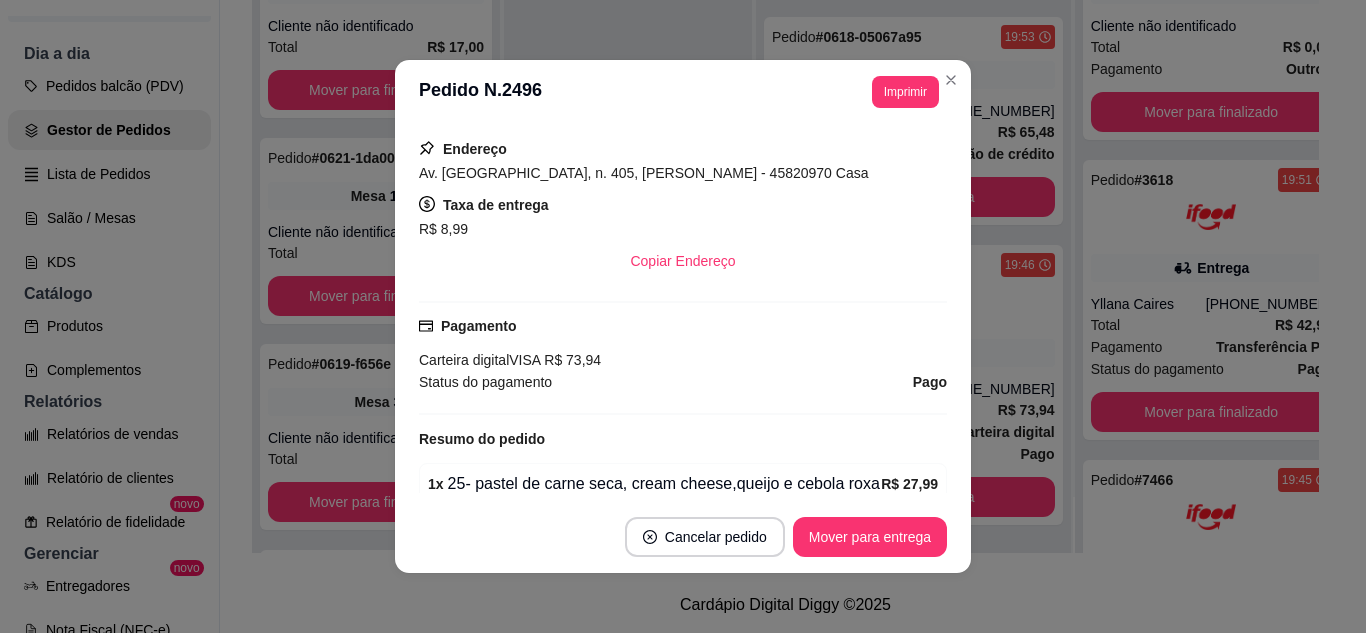 click on "**********" at bounding box center [683, 92] 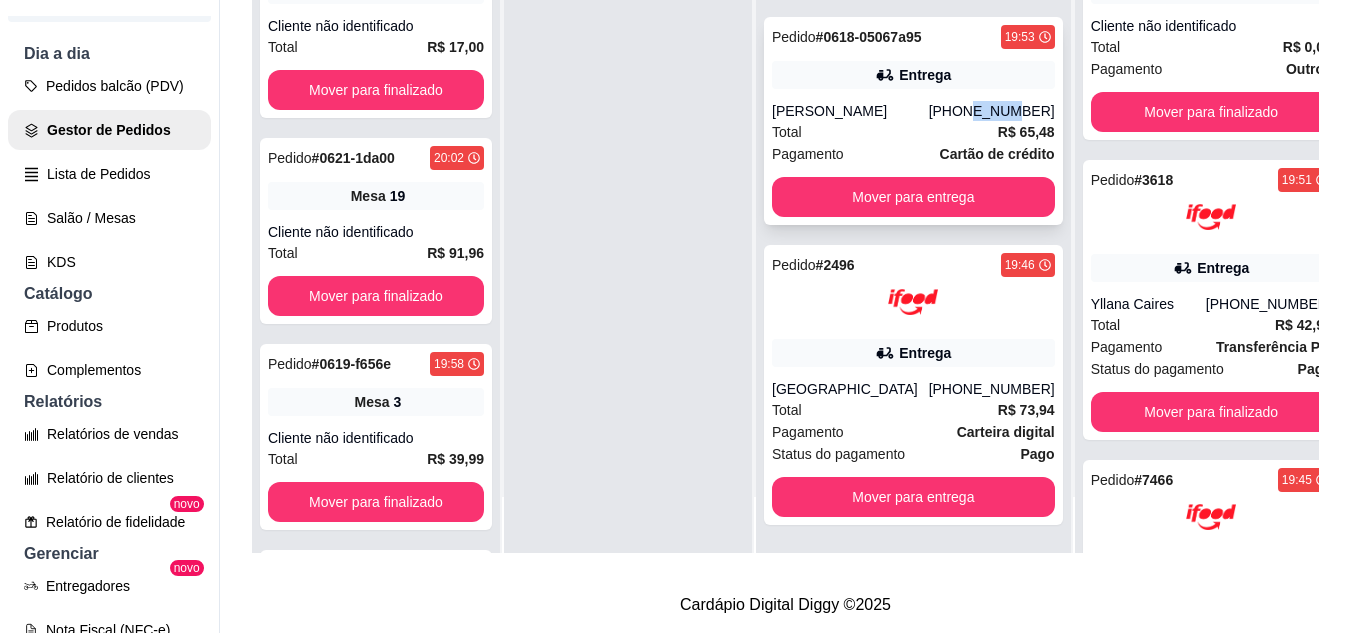 click on "[PHONE_NUMBER]" at bounding box center (992, 111) 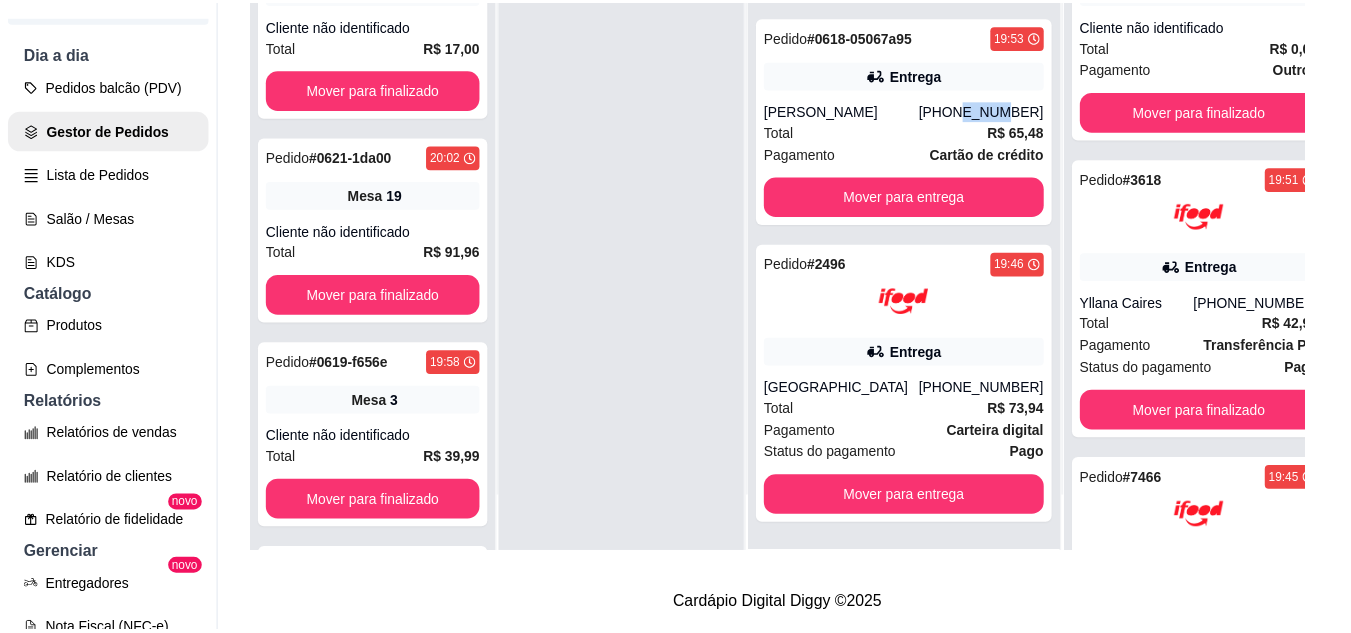 scroll, scrollTop: 100, scrollLeft: 0, axis: vertical 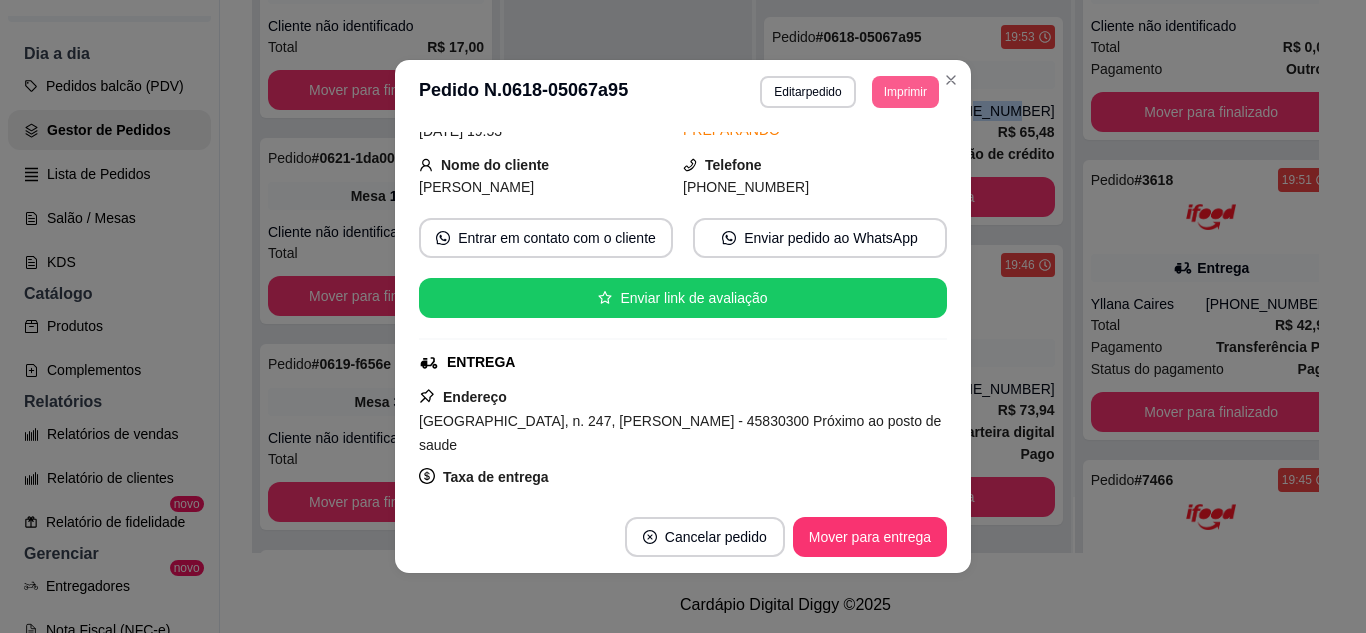 click on "Imprimir" at bounding box center [905, 92] 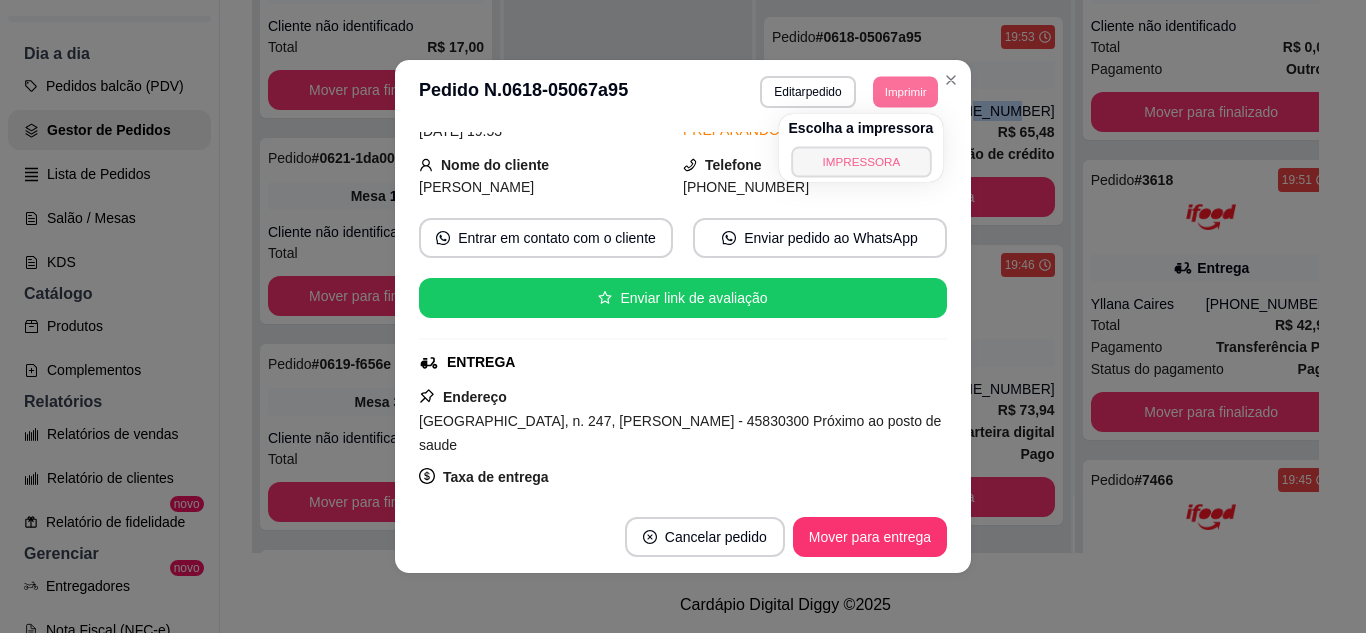 click on "IMPRESSORA" at bounding box center (861, 161) 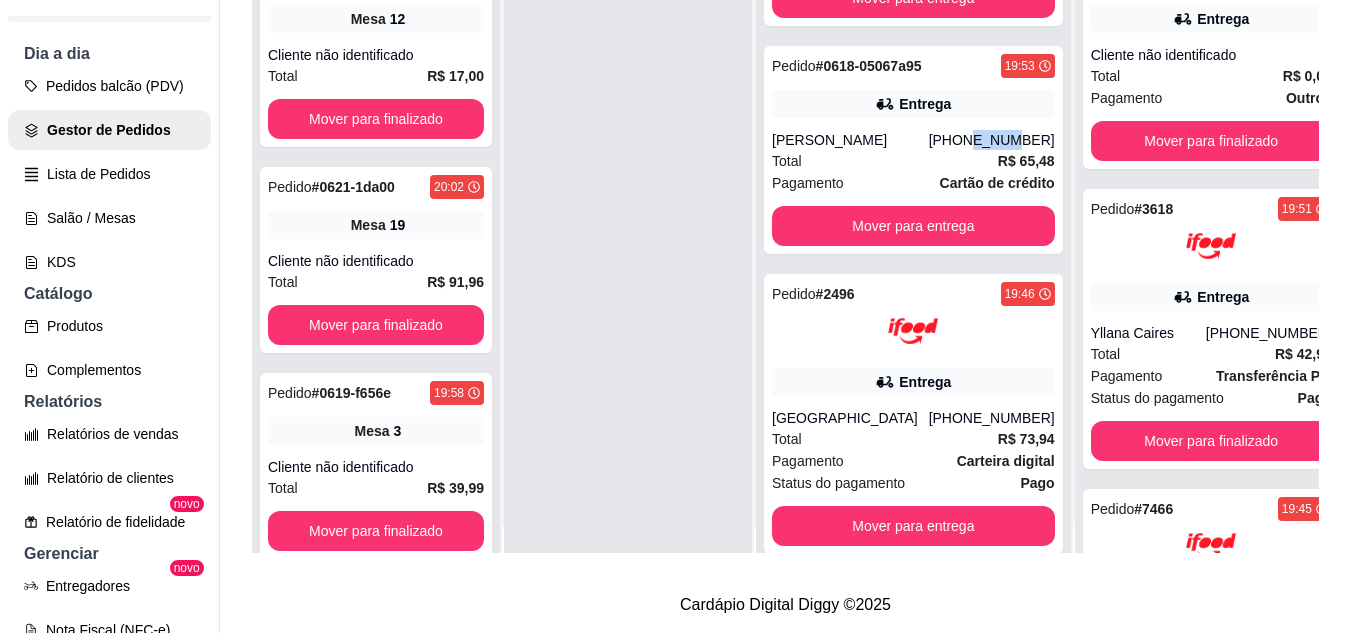 scroll, scrollTop: 0, scrollLeft: 0, axis: both 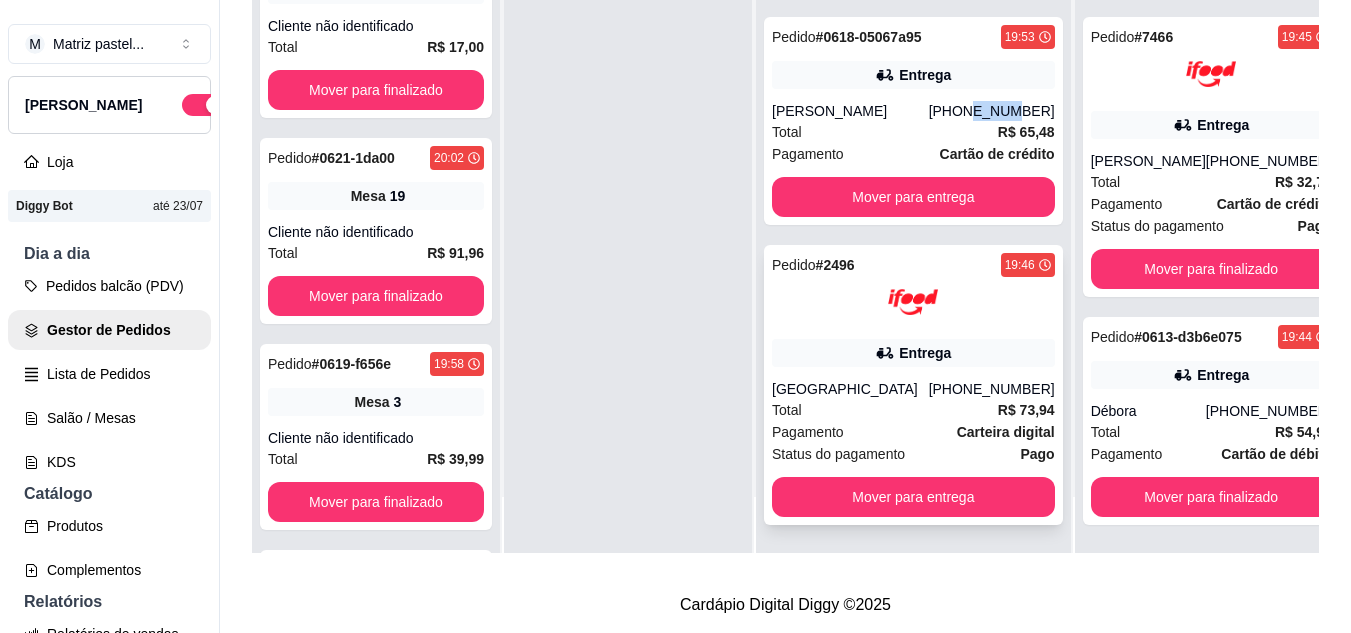 click on "[GEOGRAPHIC_DATA]" at bounding box center [850, 389] 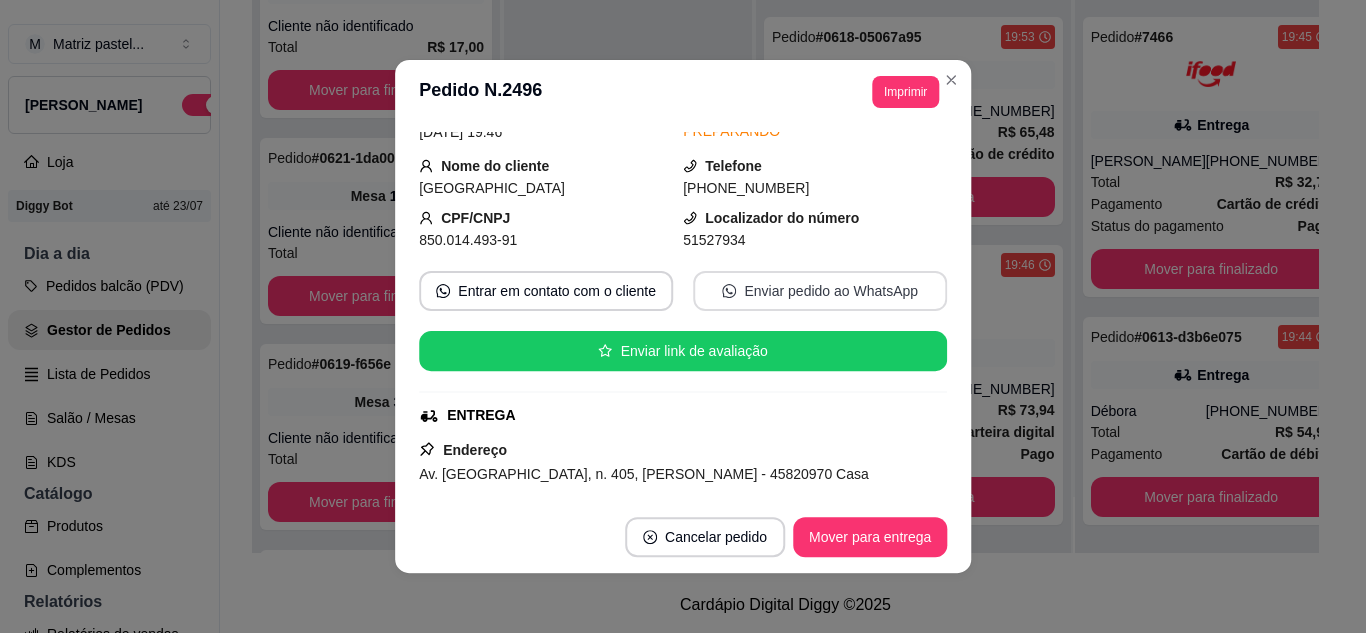scroll, scrollTop: 100, scrollLeft: 0, axis: vertical 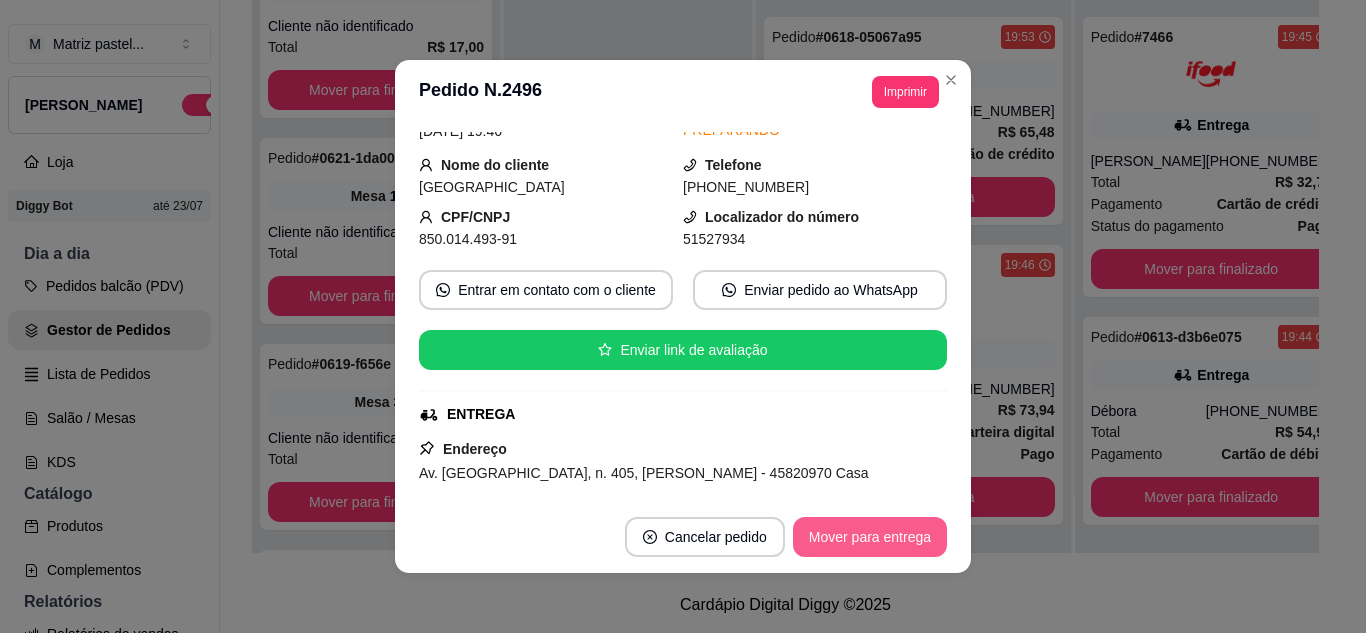 click on "Mover para entrega" at bounding box center [870, 537] 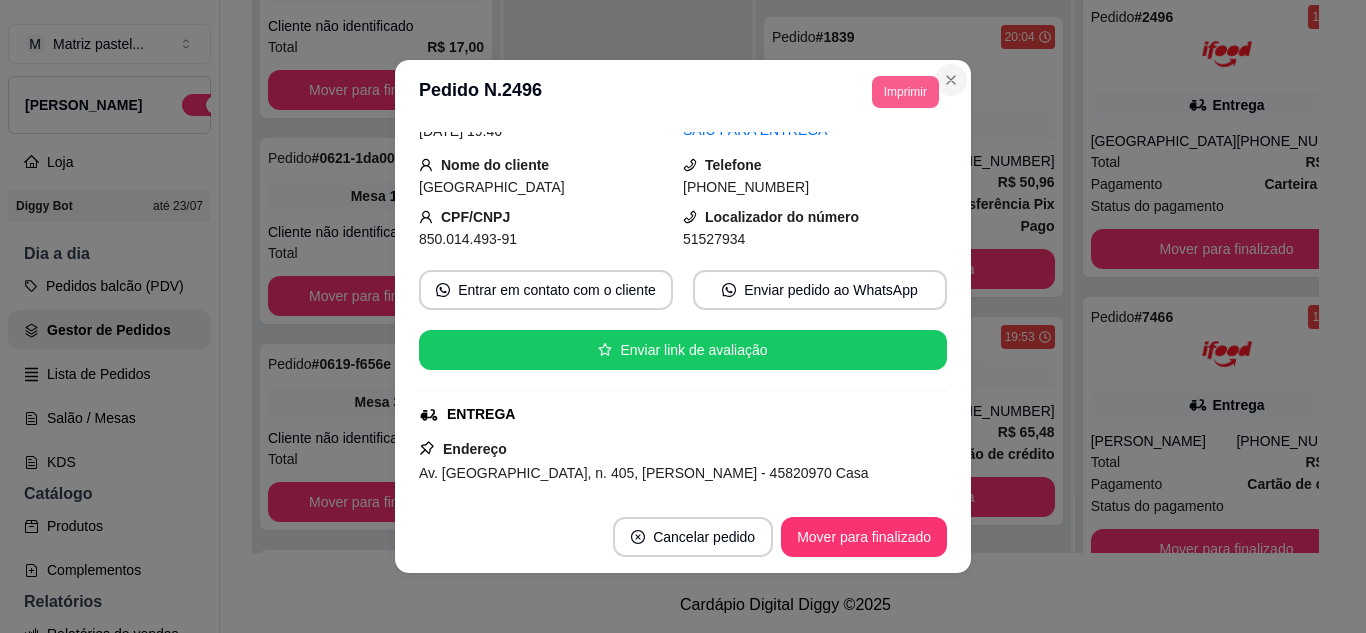 scroll, scrollTop: 783, scrollLeft: 0, axis: vertical 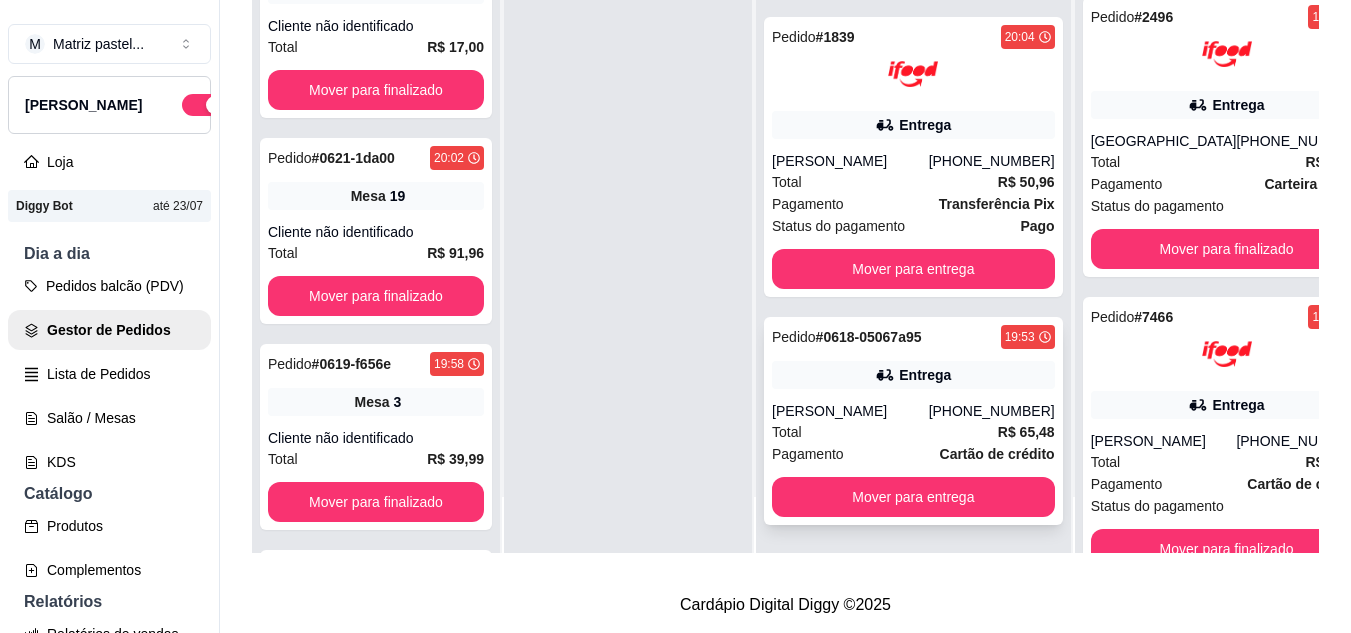 click on "Total R$ 65,48" at bounding box center (913, 432) 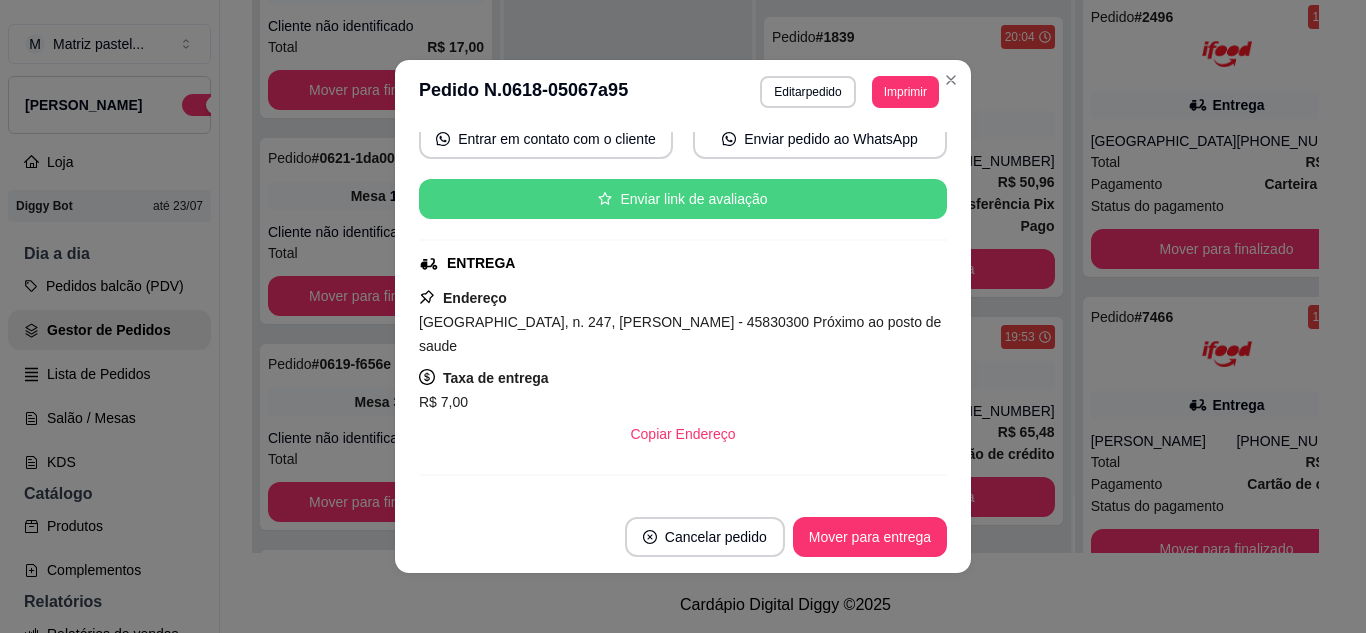 scroll, scrollTop: 200, scrollLeft: 0, axis: vertical 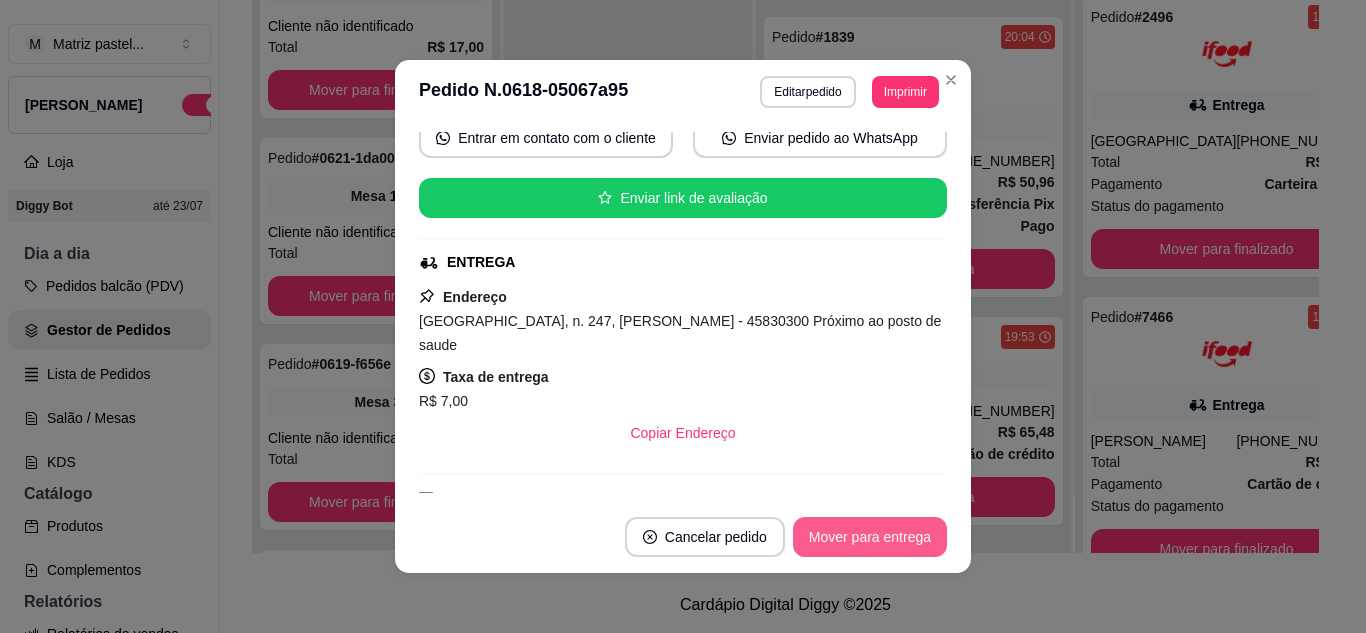 click on "Mover para entrega" at bounding box center [870, 537] 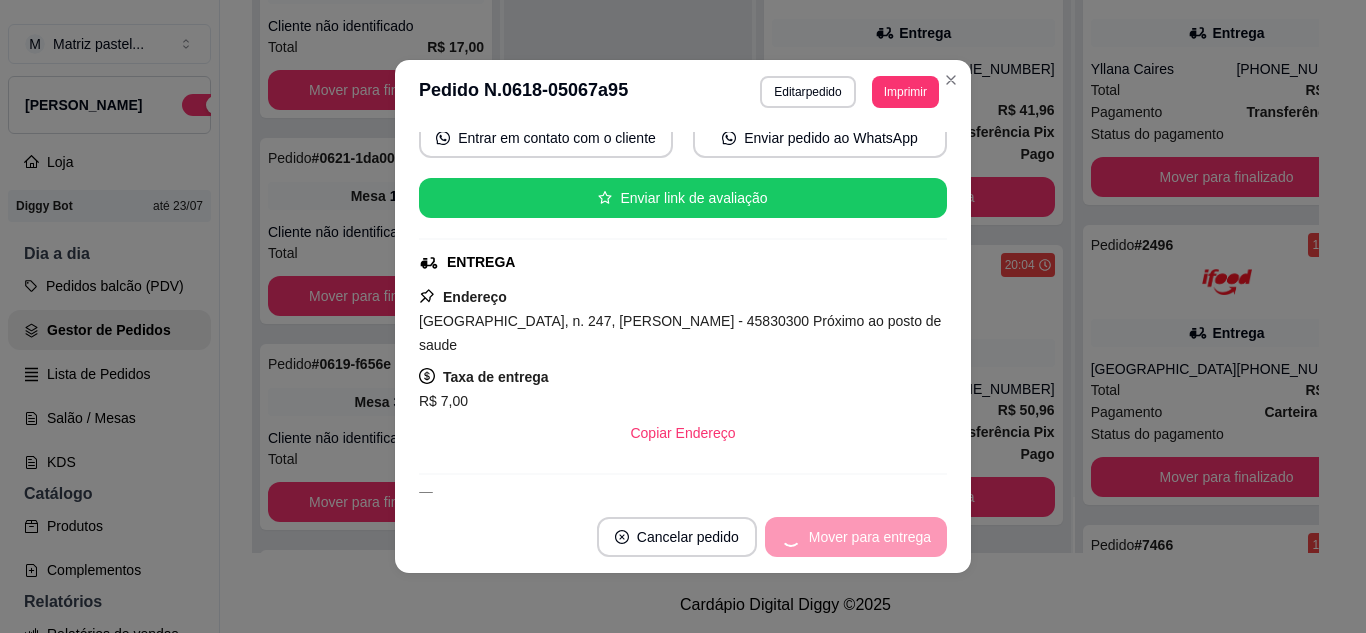 scroll, scrollTop: 535, scrollLeft: 0, axis: vertical 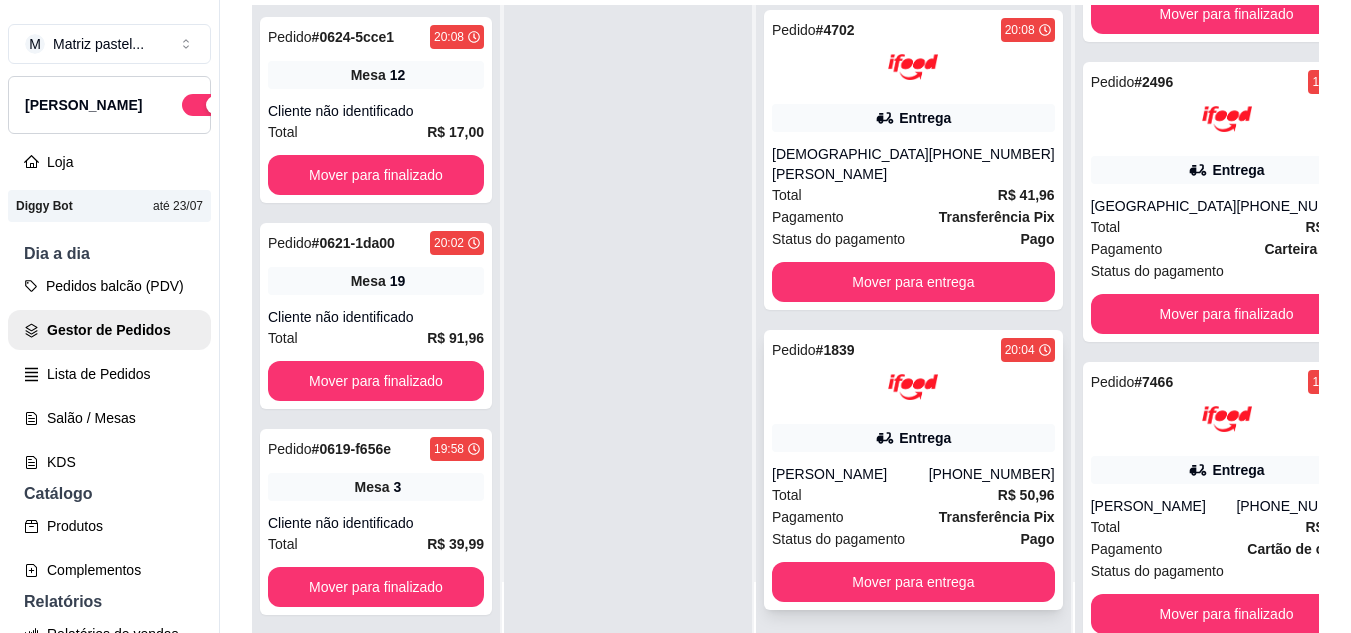 click on "Total R$ 50,96" at bounding box center [913, 495] 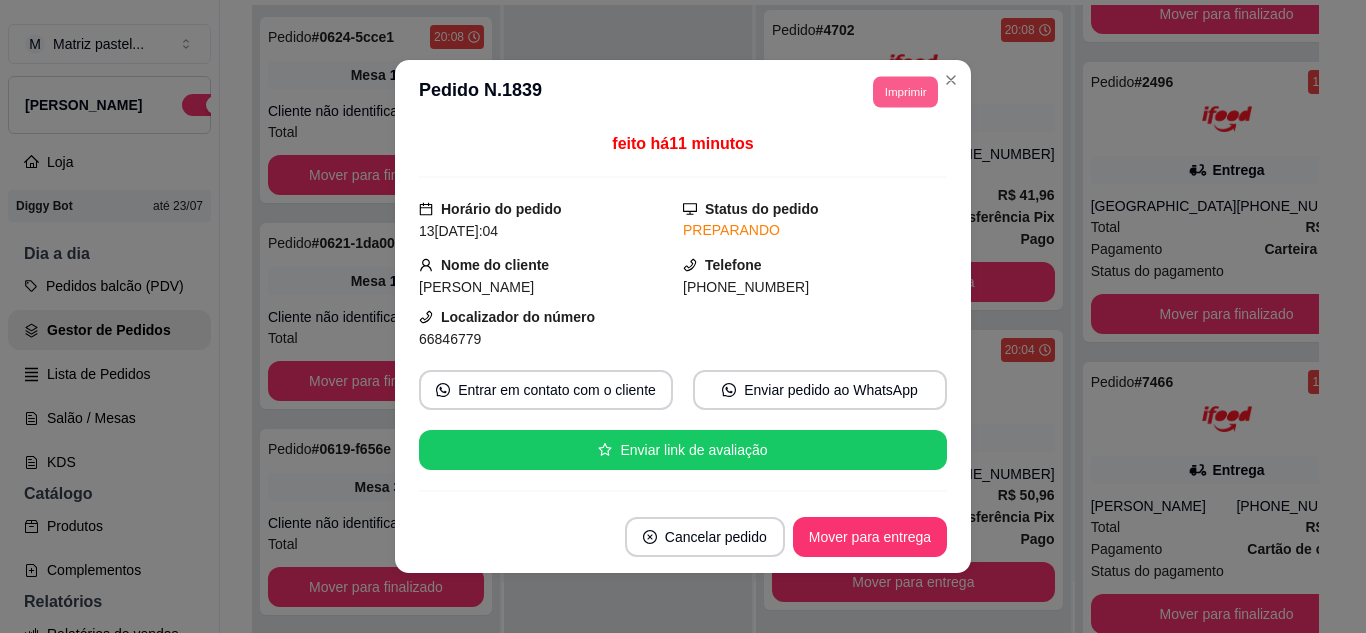 click on "Imprimir" at bounding box center (905, 91) 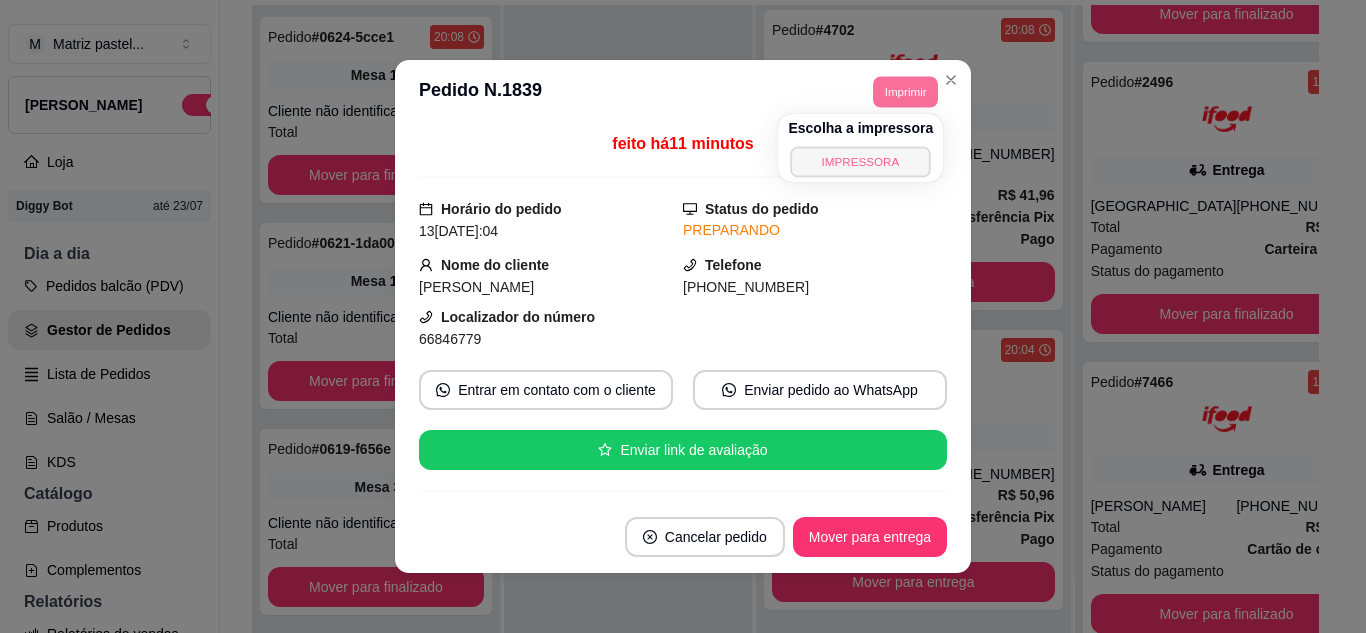 click on "IMPRESSORA" at bounding box center [861, 161] 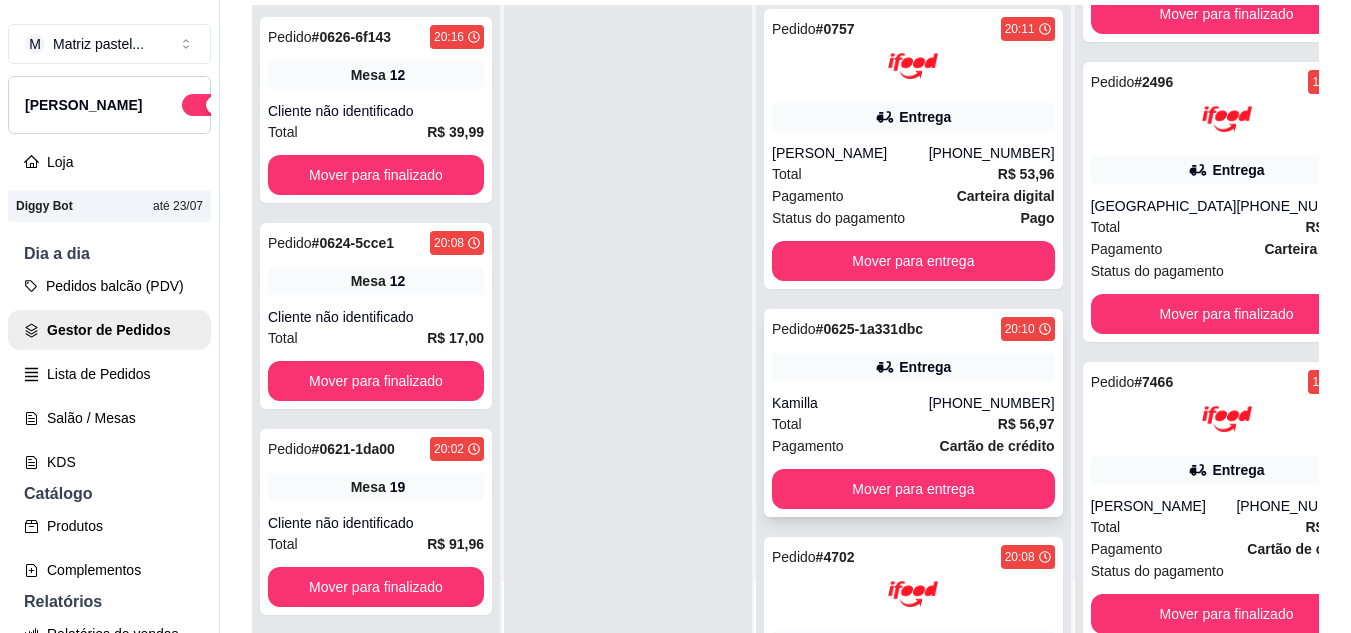scroll, scrollTop: 0, scrollLeft: 0, axis: both 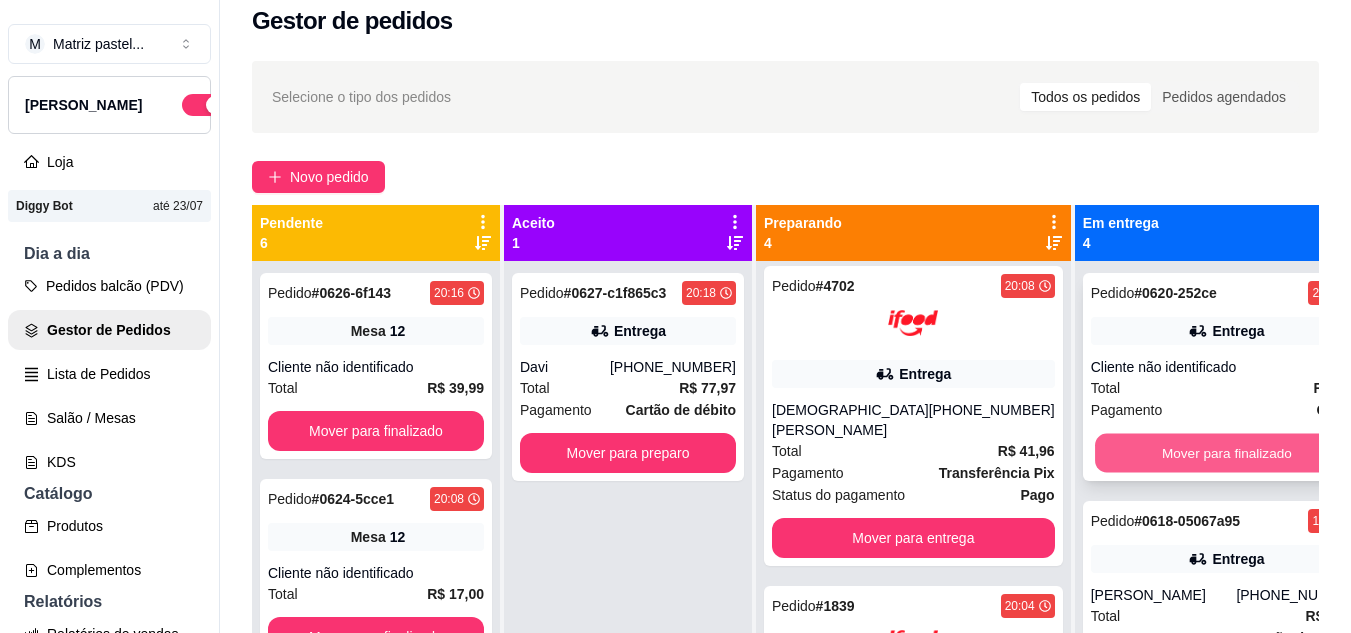 click on "Mover para finalizado" at bounding box center (1227, 453) 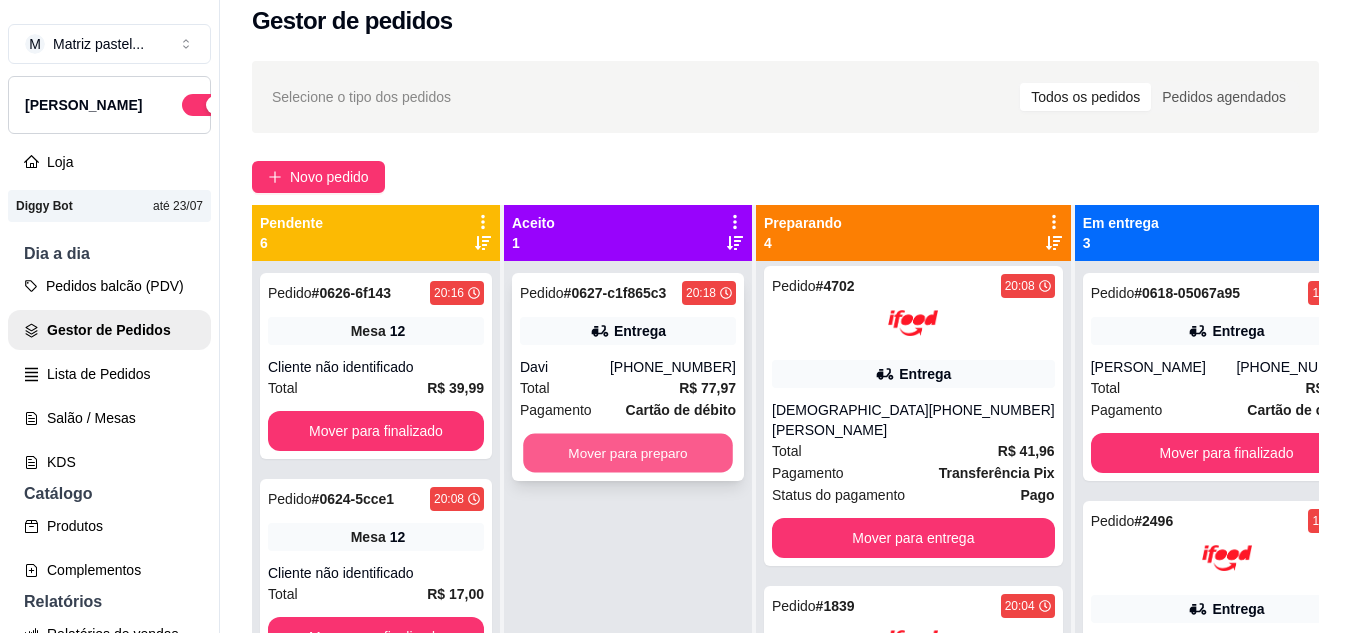 click on "Mover para preparo" at bounding box center [628, 453] 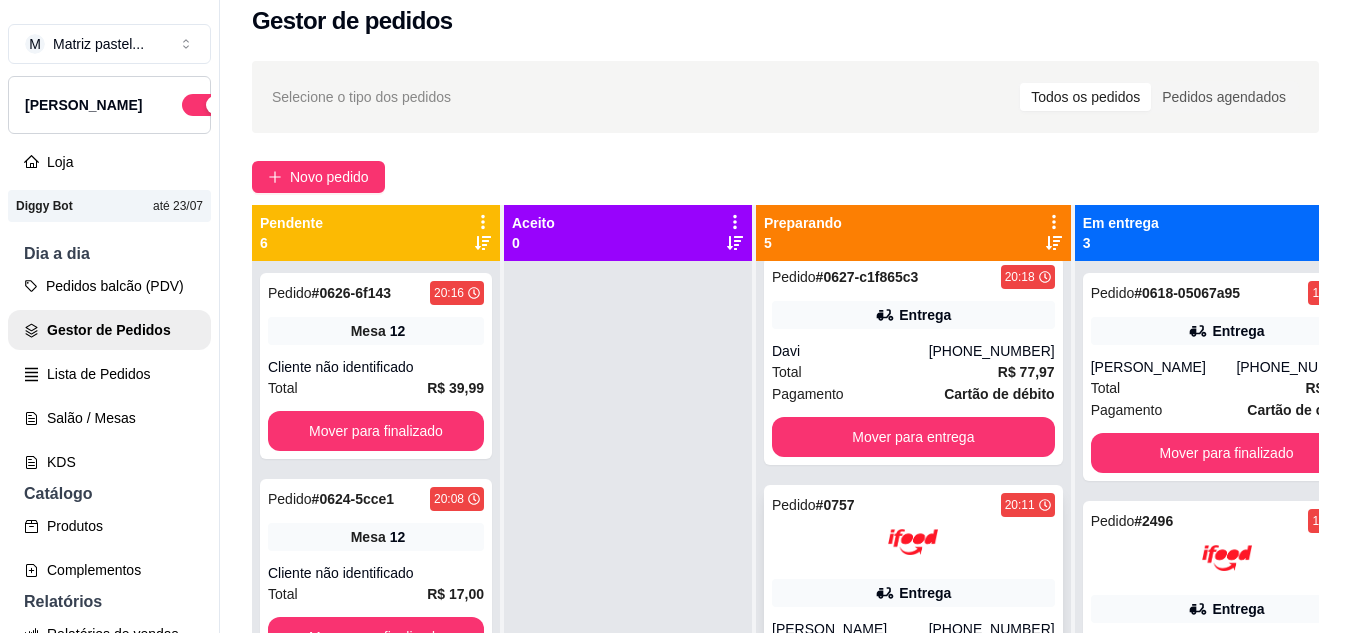 scroll, scrollTop: 0, scrollLeft: 0, axis: both 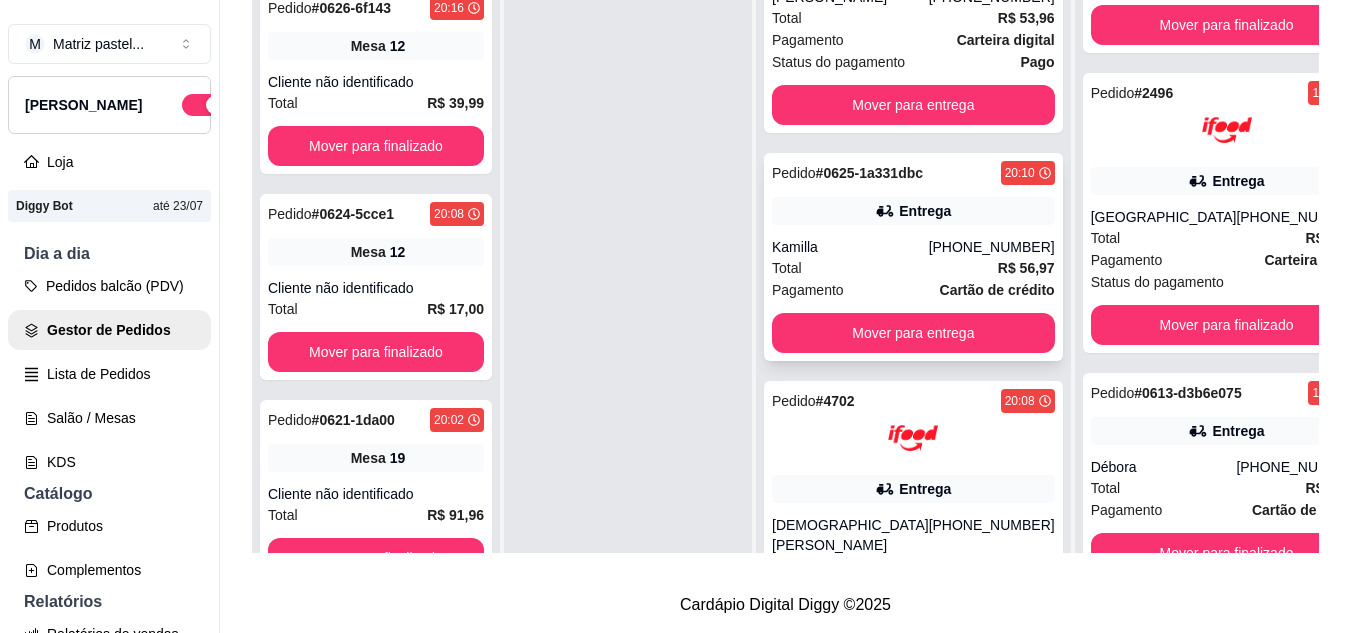 click on "Pedido  # 0625-1a331dbc 20:10 Entrega Kamilla [PHONE_NUMBER] Total R$ 56,97 Pagamento Cartão de crédito Mover para entrega" at bounding box center [913, 257] 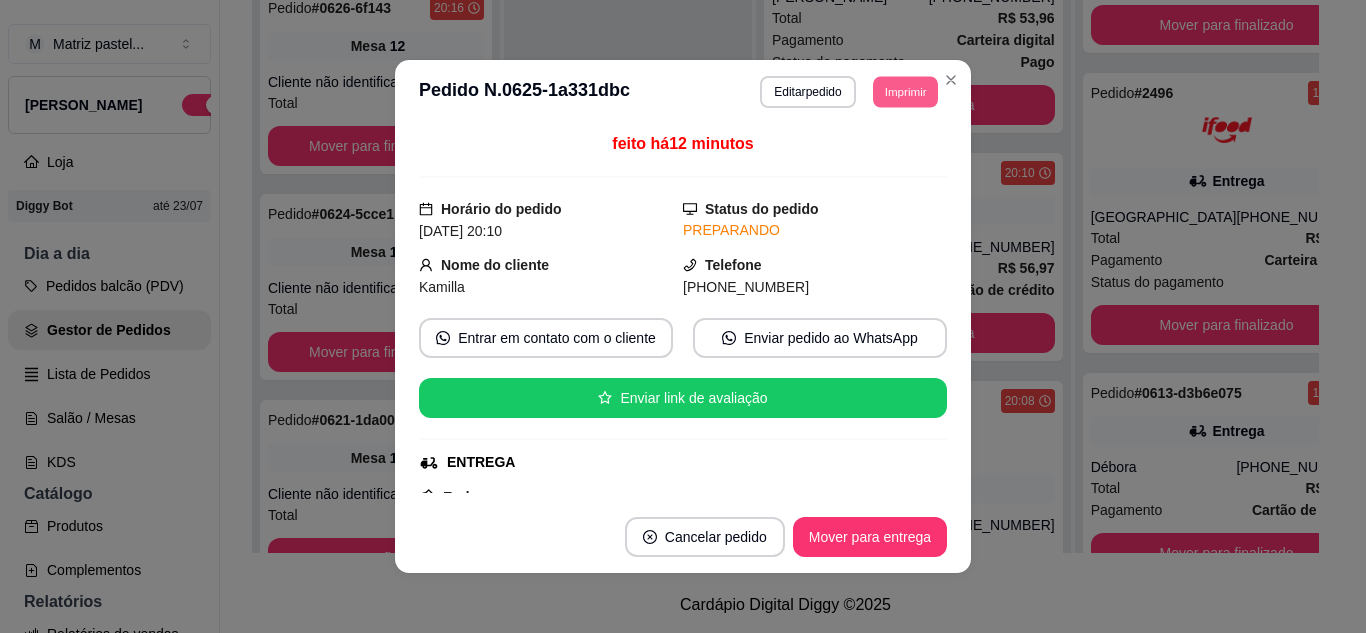 click on "Imprimir" at bounding box center (905, 91) 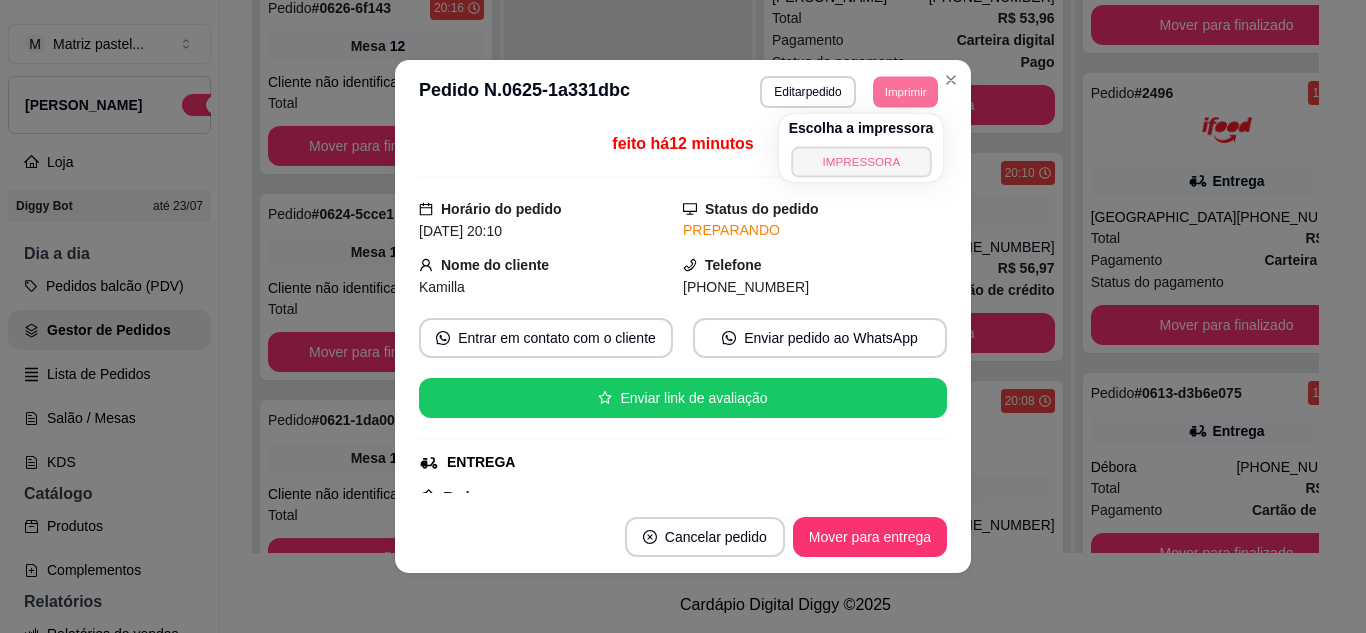 click on "IMPRESSORA" at bounding box center (861, 161) 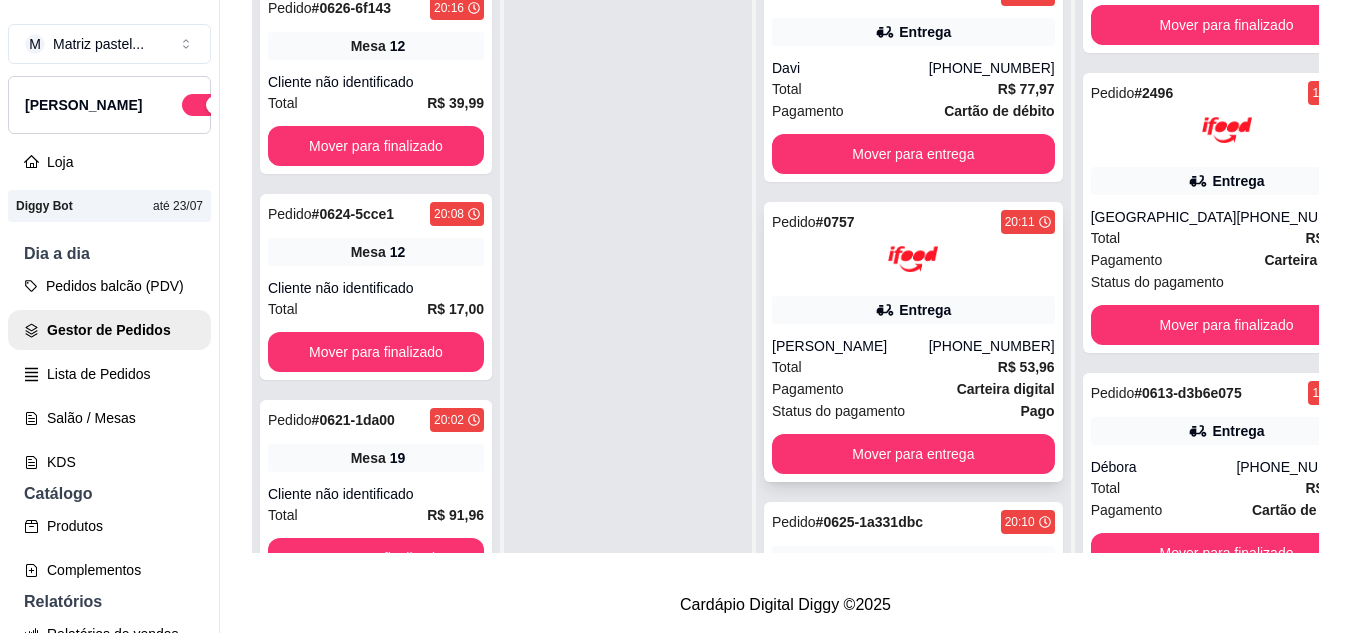 scroll, scrollTop: 0, scrollLeft: 0, axis: both 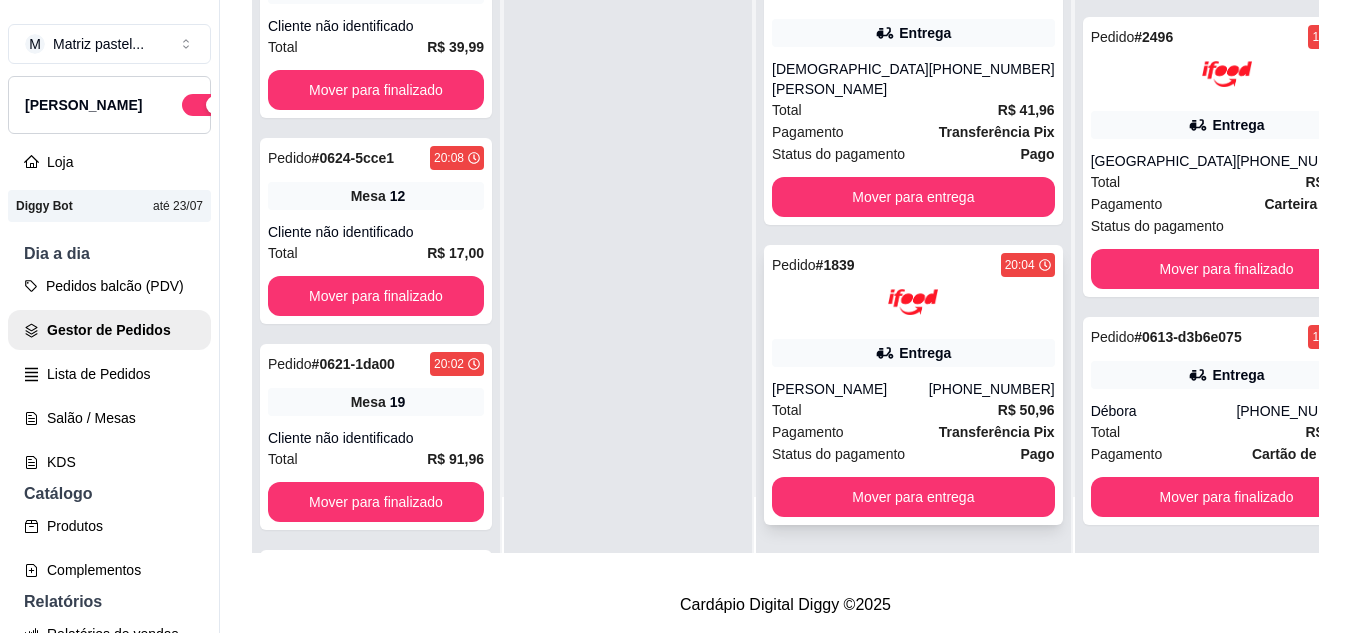 click on "Entrega" at bounding box center (913, 353) 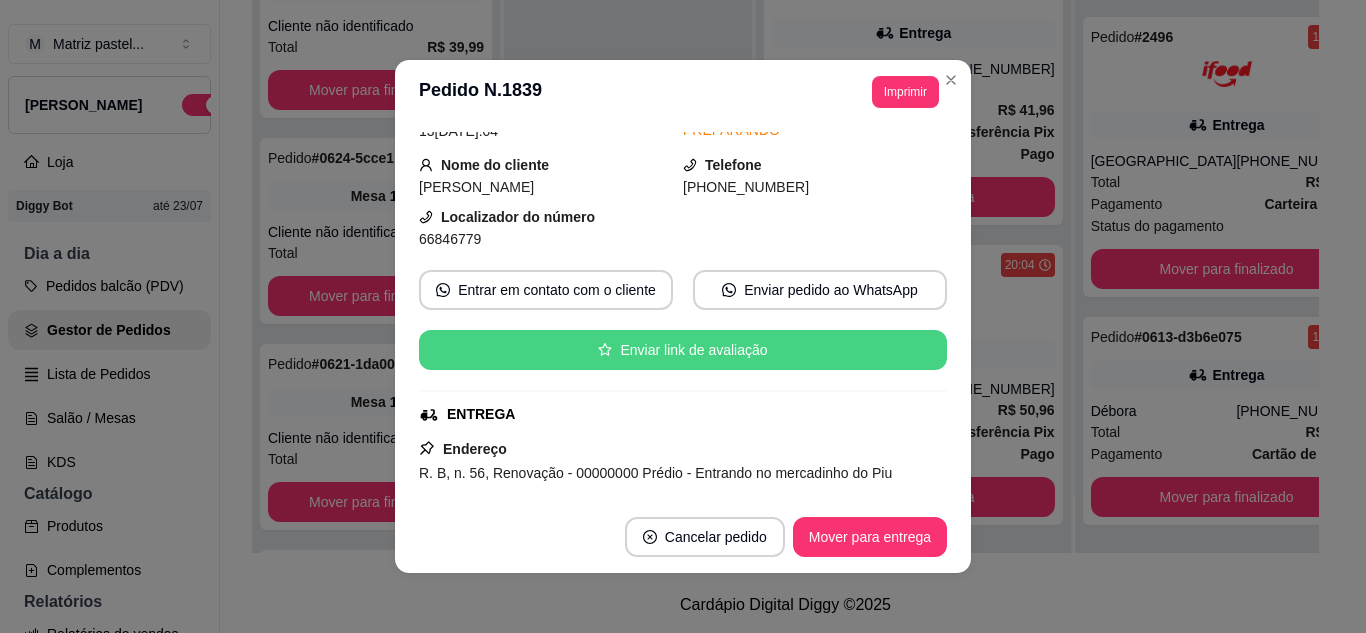 scroll, scrollTop: 200, scrollLeft: 0, axis: vertical 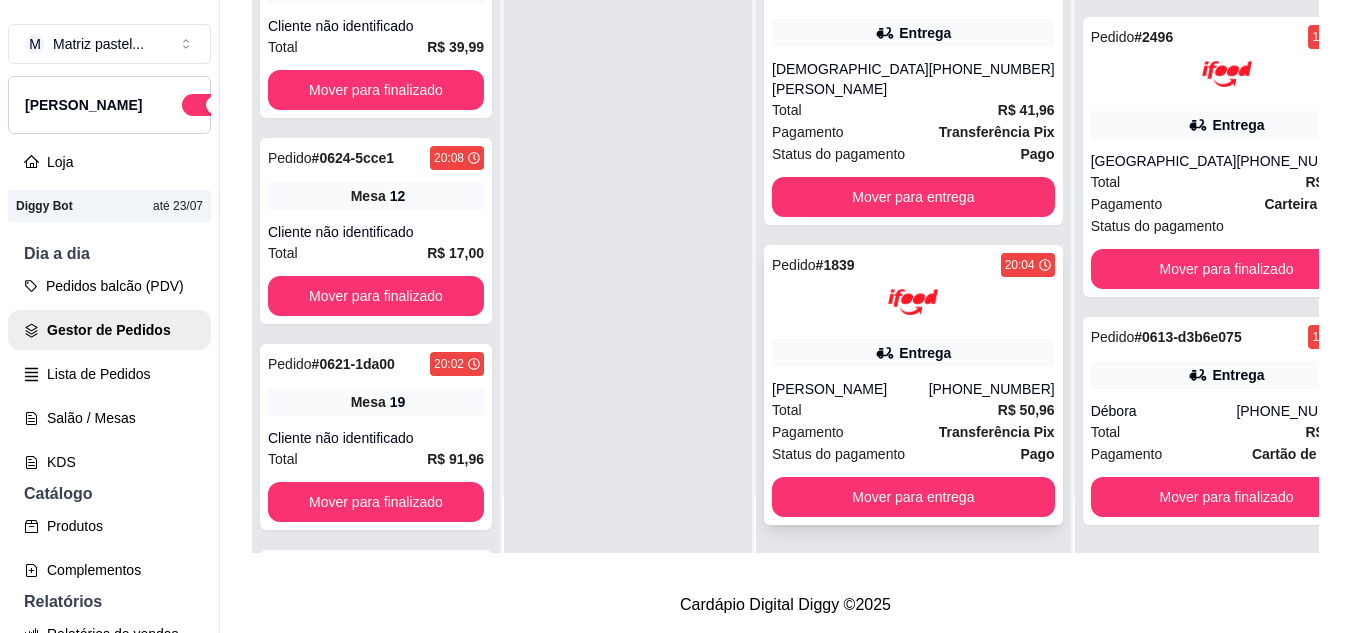 click on "Entrega" at bounding box center [925, 353] 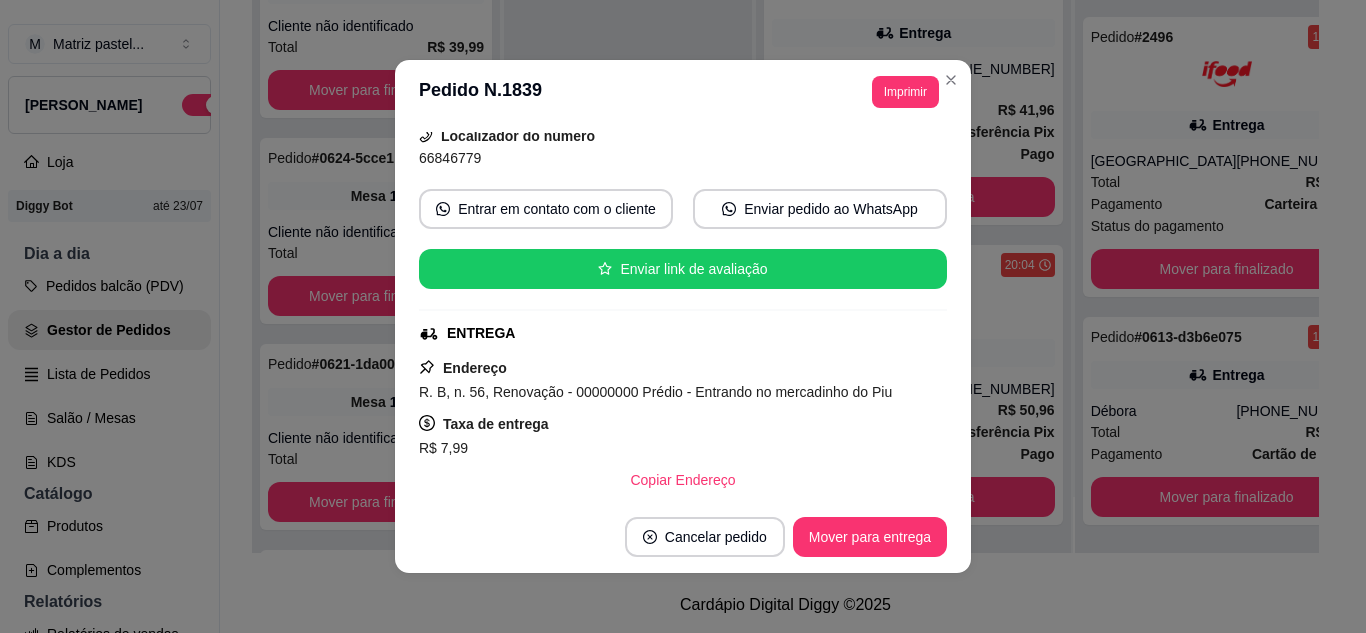 scroll, scrollTop: 200, scrollLeft: 0, axis: vertical 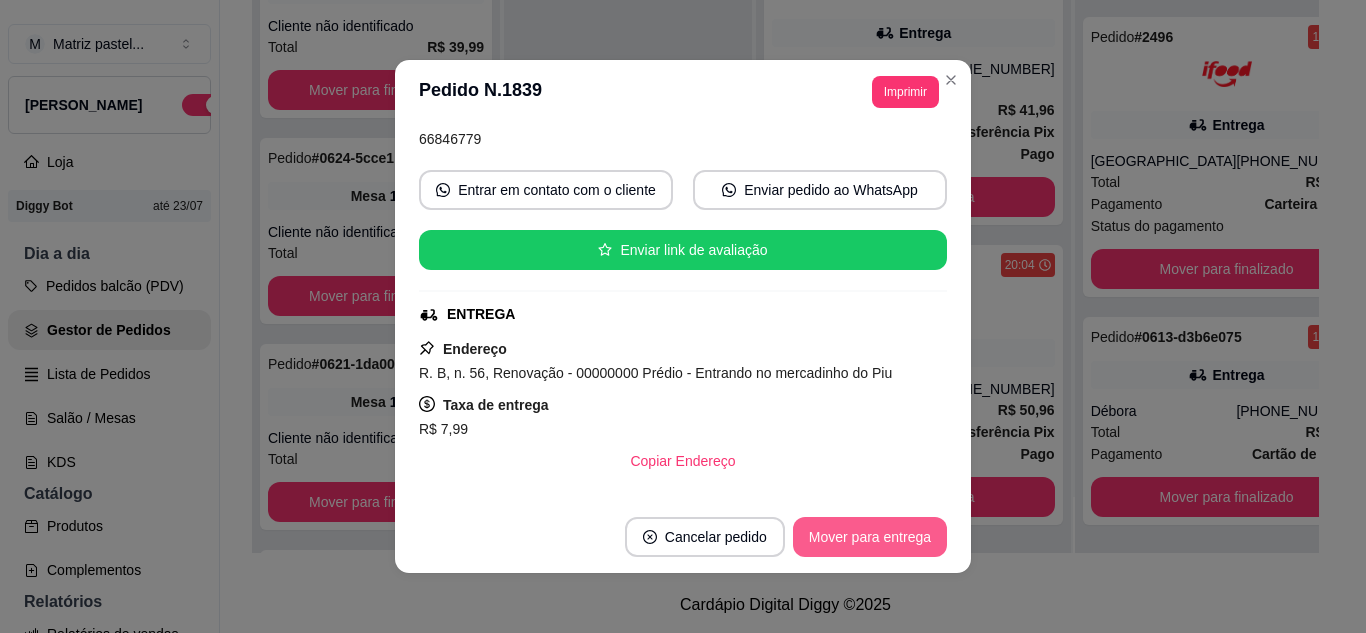 click on "Mover para entrega" at bounding box center [870, 537] 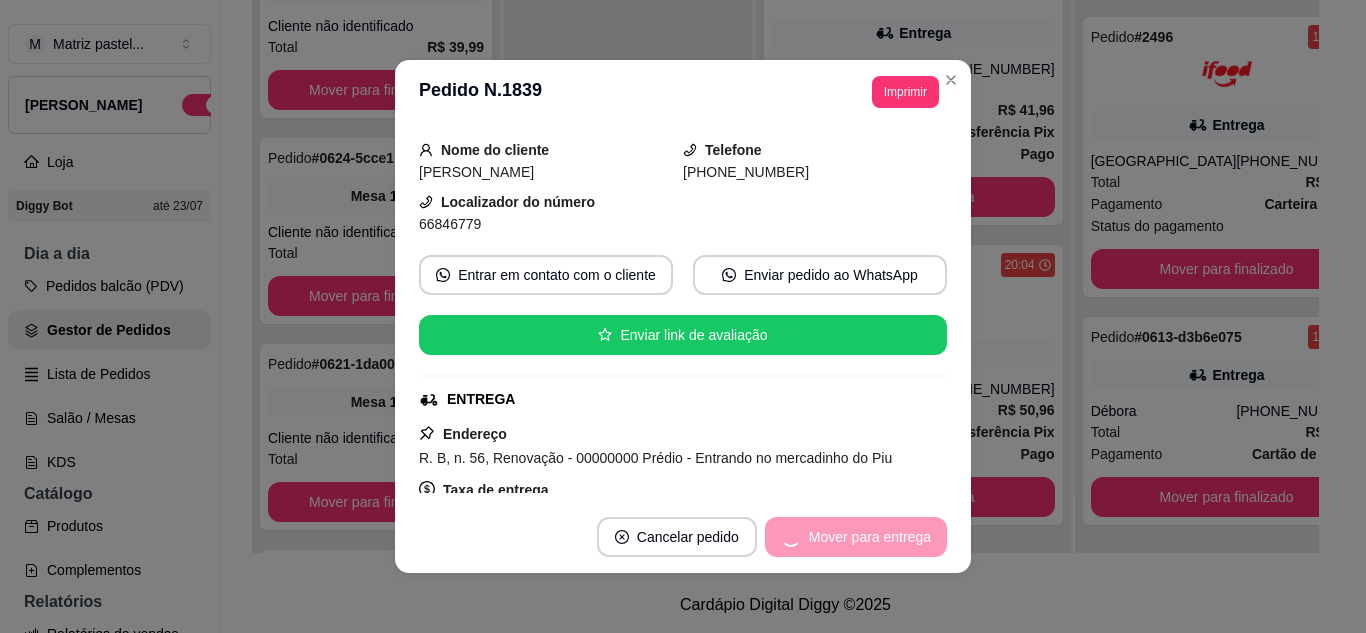 scroll, scrollTop: 0, scrollLeft: 0, axis: both 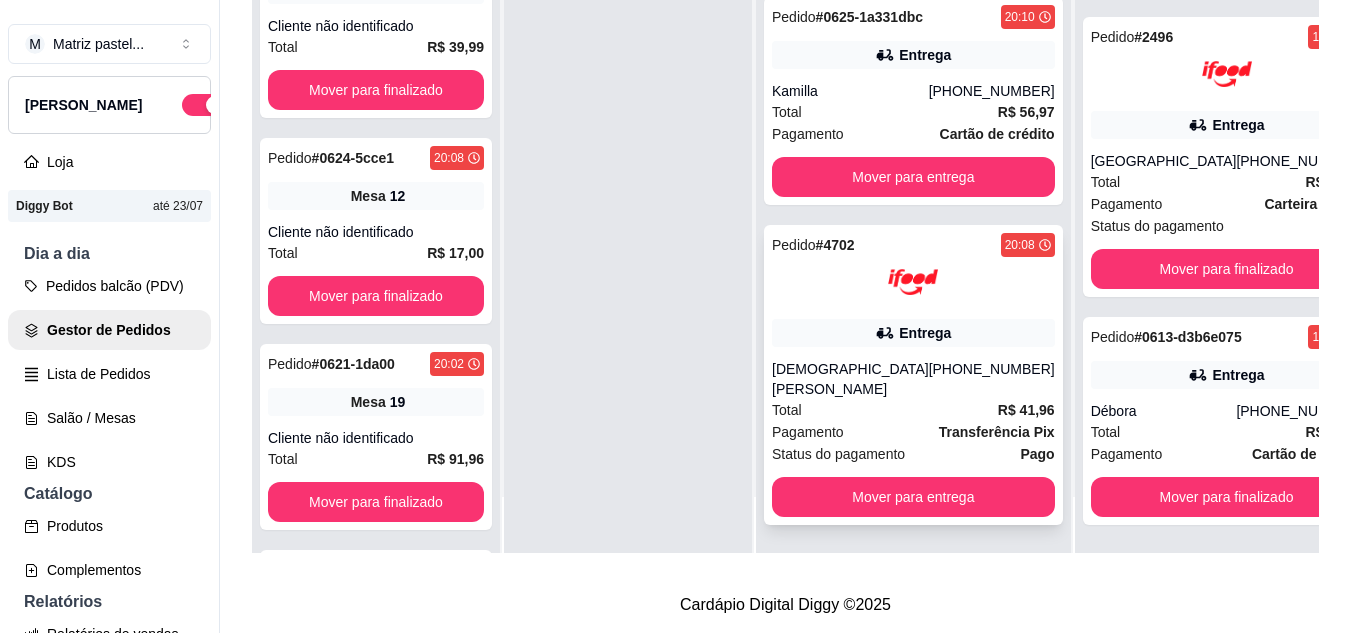 click on "Entrega" at bounding box center [913, 333] 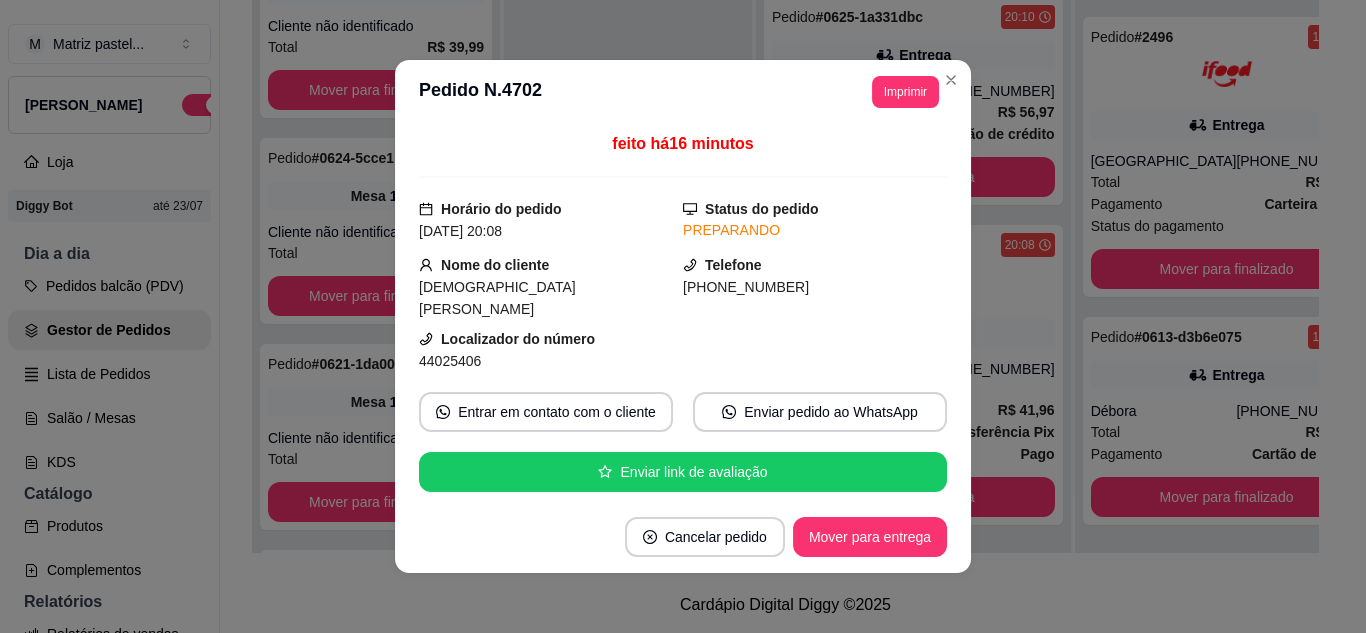 scroll, scrollTop: 100, scrollLeft: 0, axis: vertical 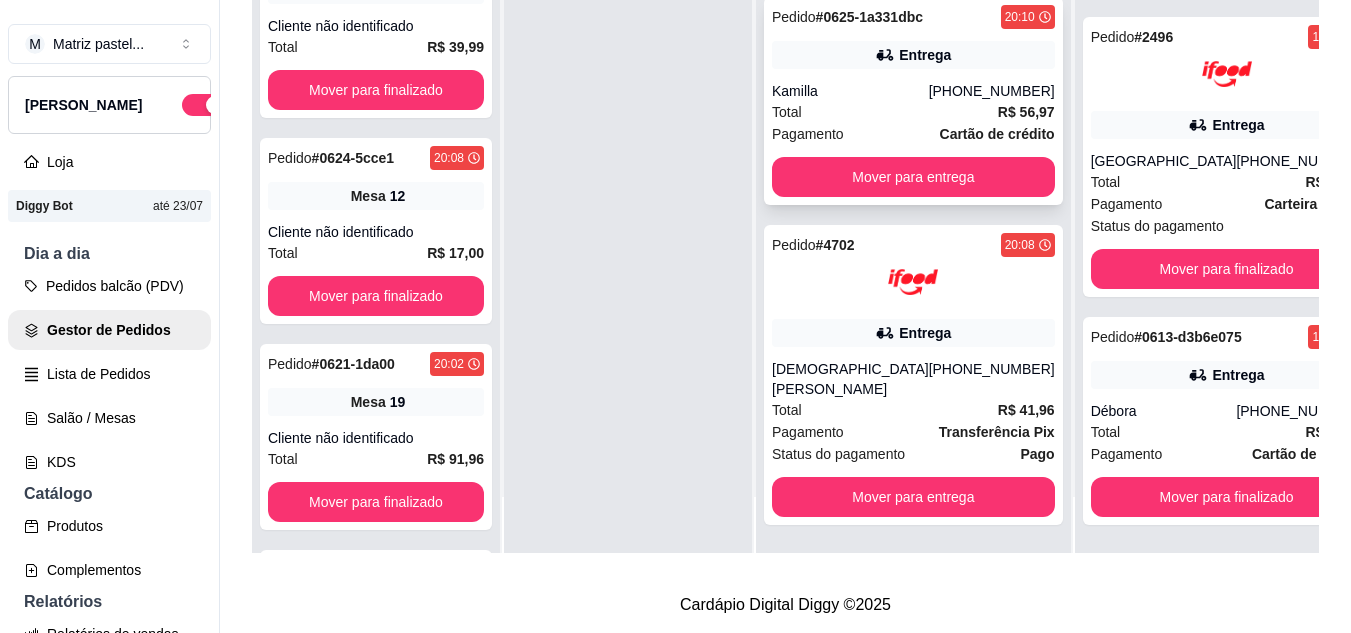 click on "[PHONE_NUMBER]" at bounding box center (992, 91) 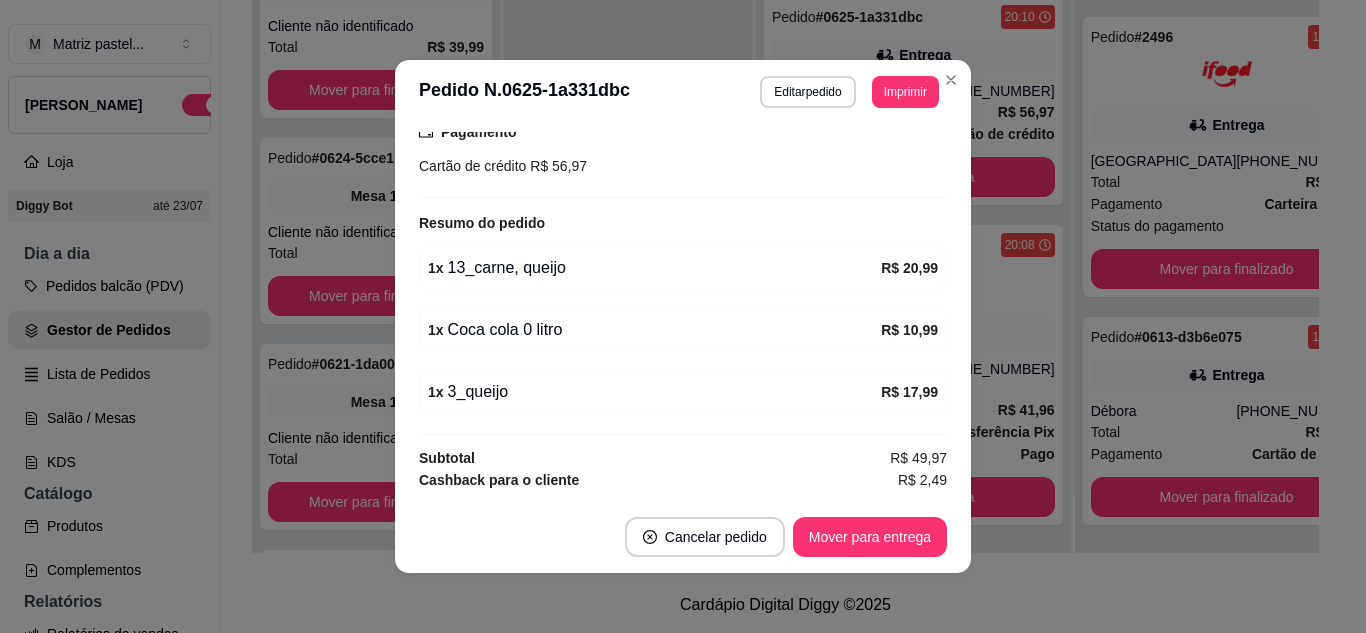 scroll, scrollTop: 562, scrollLeft: 0, axis: vertical 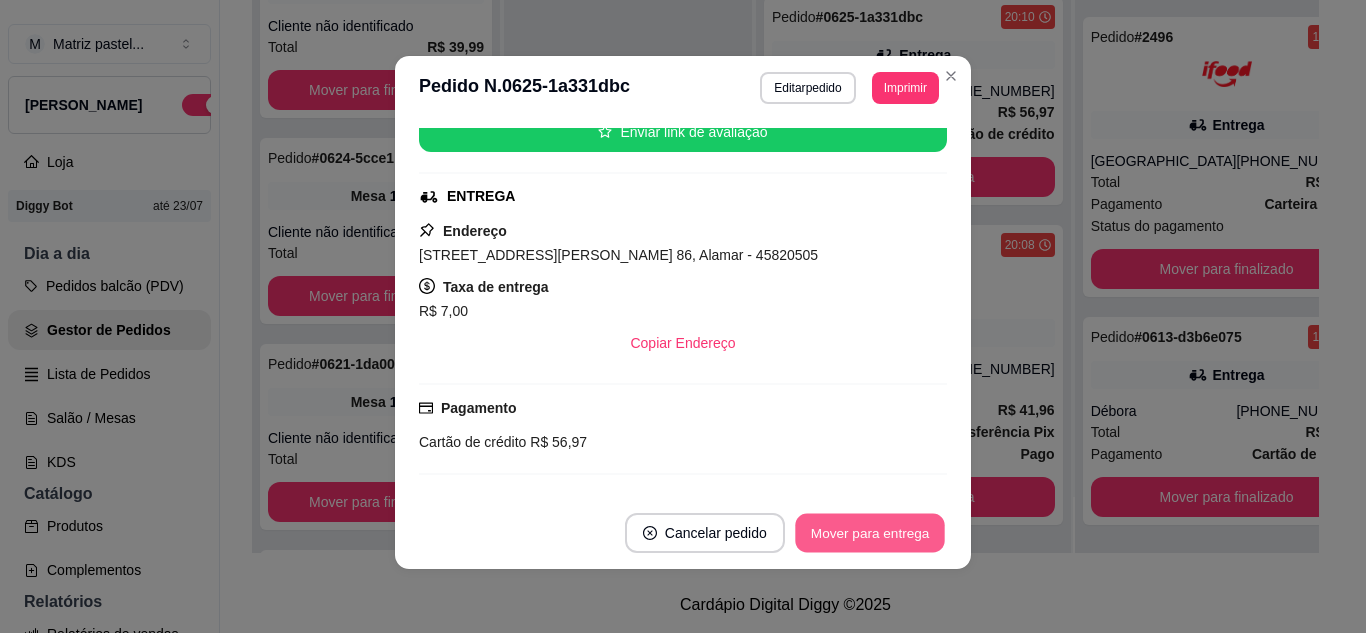 click on "Mover para entrega" at bounding box center [870, 533] 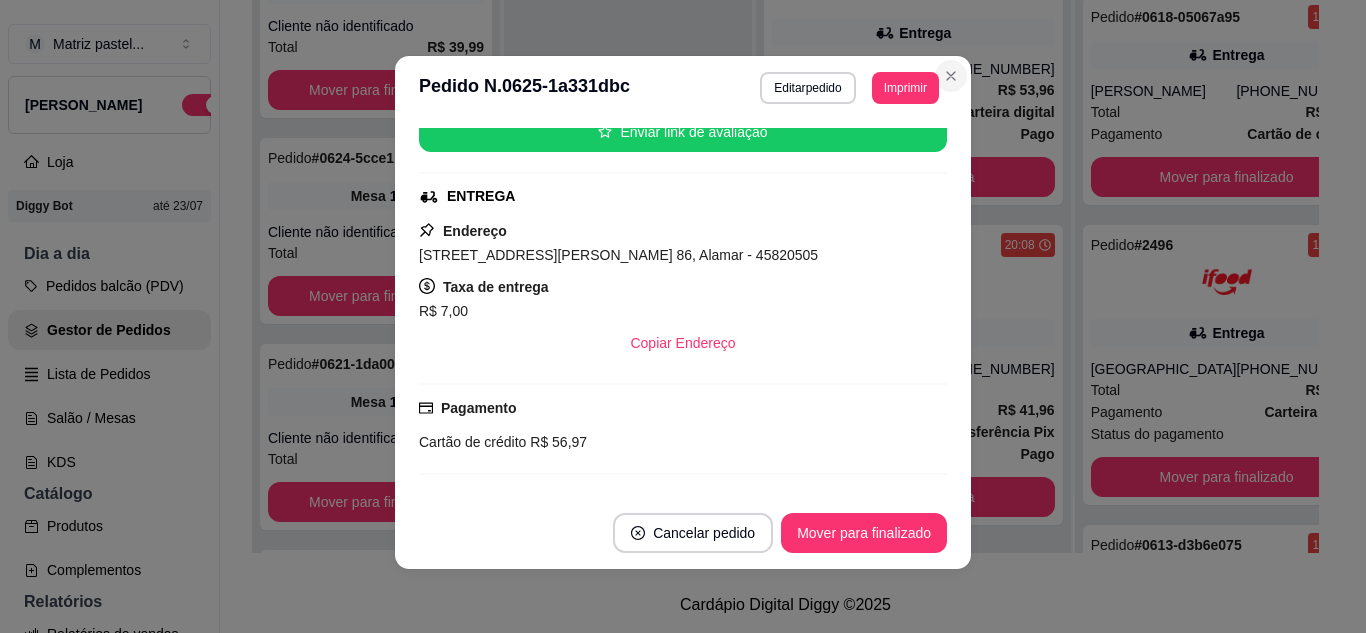 scroll, scrollTop: 235, scrollLeft: 0, axis: vertical 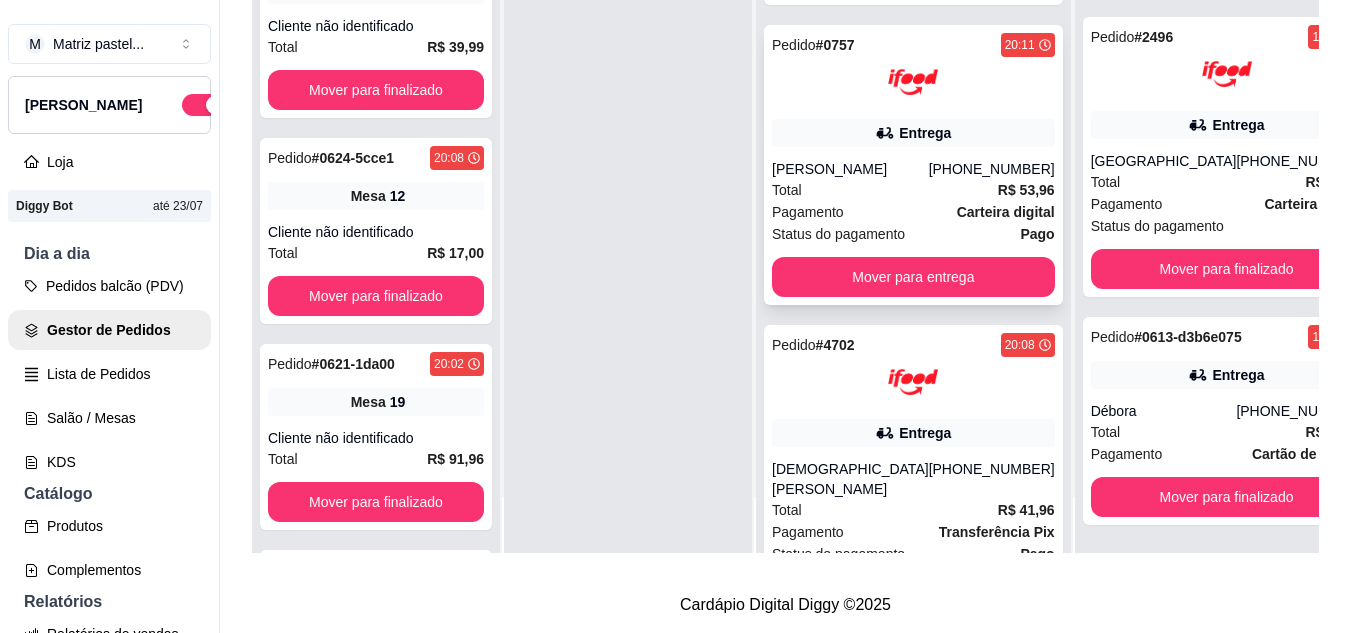 click on "Total R$ 53,96" at bounding box center [913, 190] 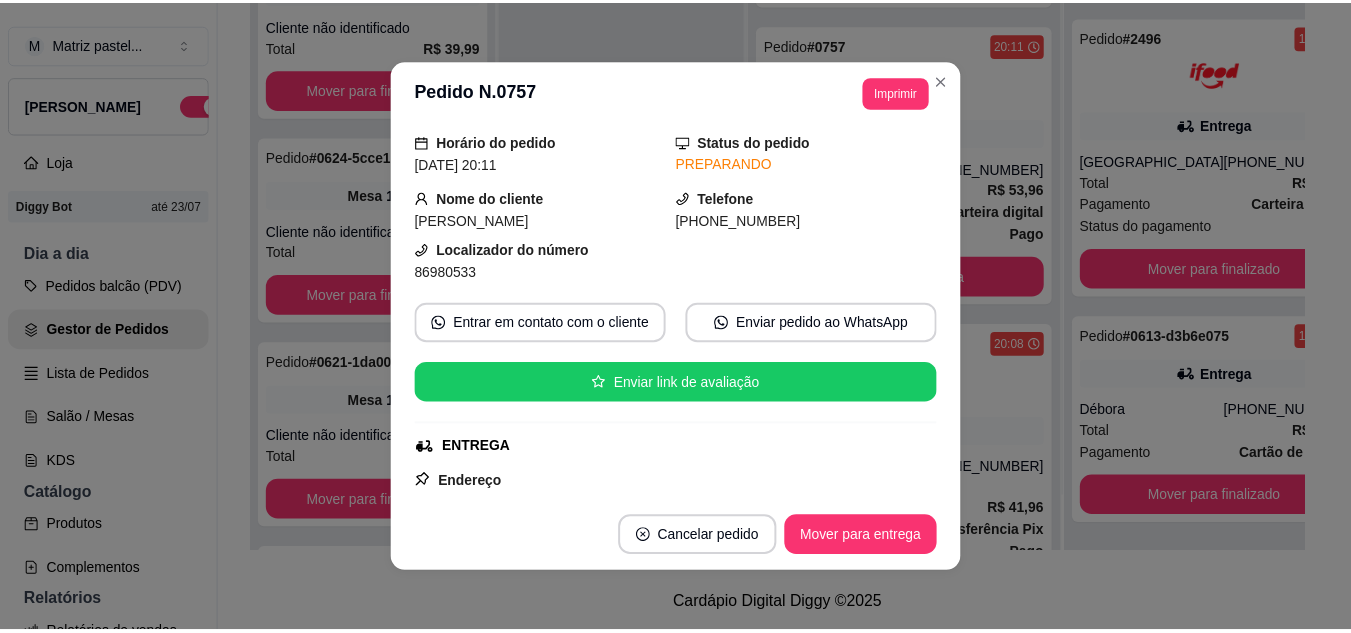 scroll, scrollTop: 200, scrollLeft: 0, axis: vertical 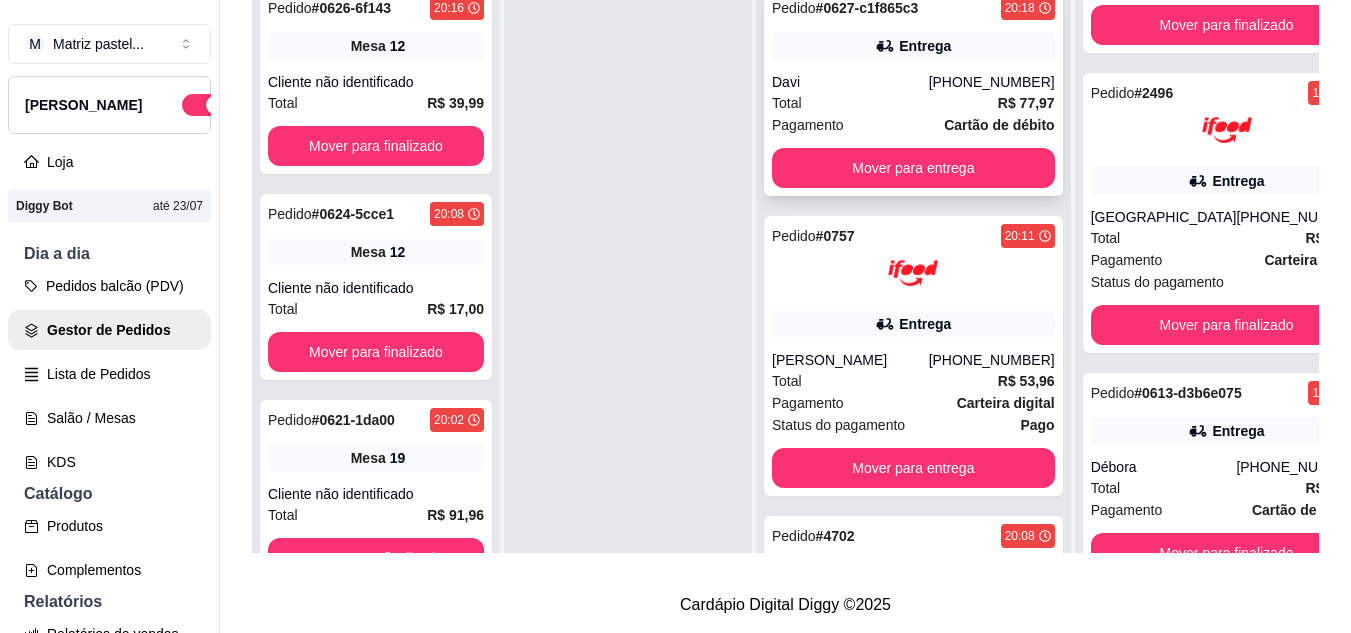click on "Davi" at bounding box center (850, 82) 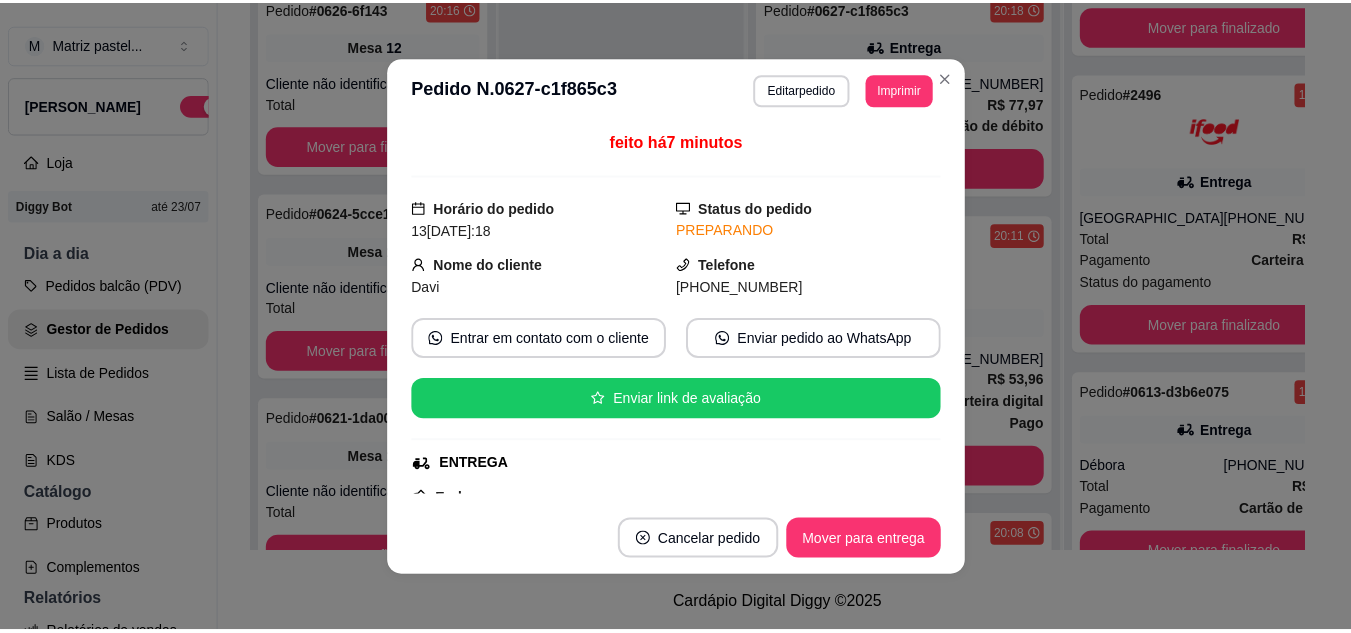 scroll, scrollTop: 200, scrollLeft: 0, axis: vertical 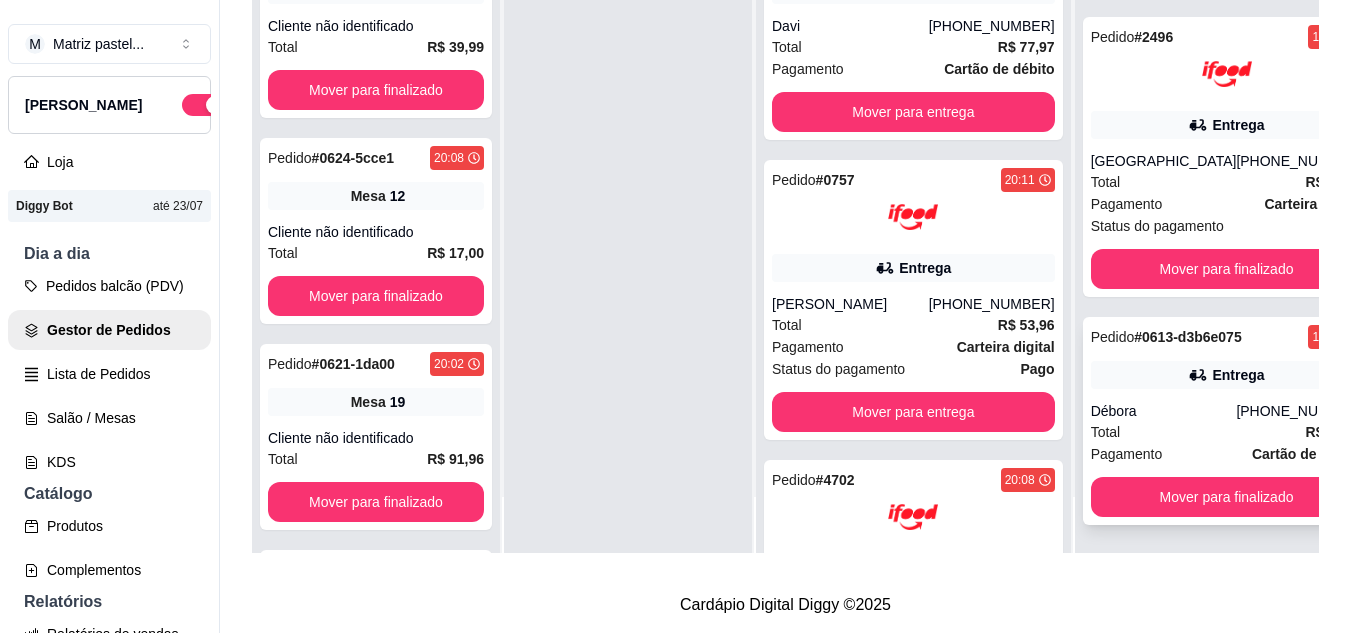 click on "Entrega" at bounding box center (1227, 375) 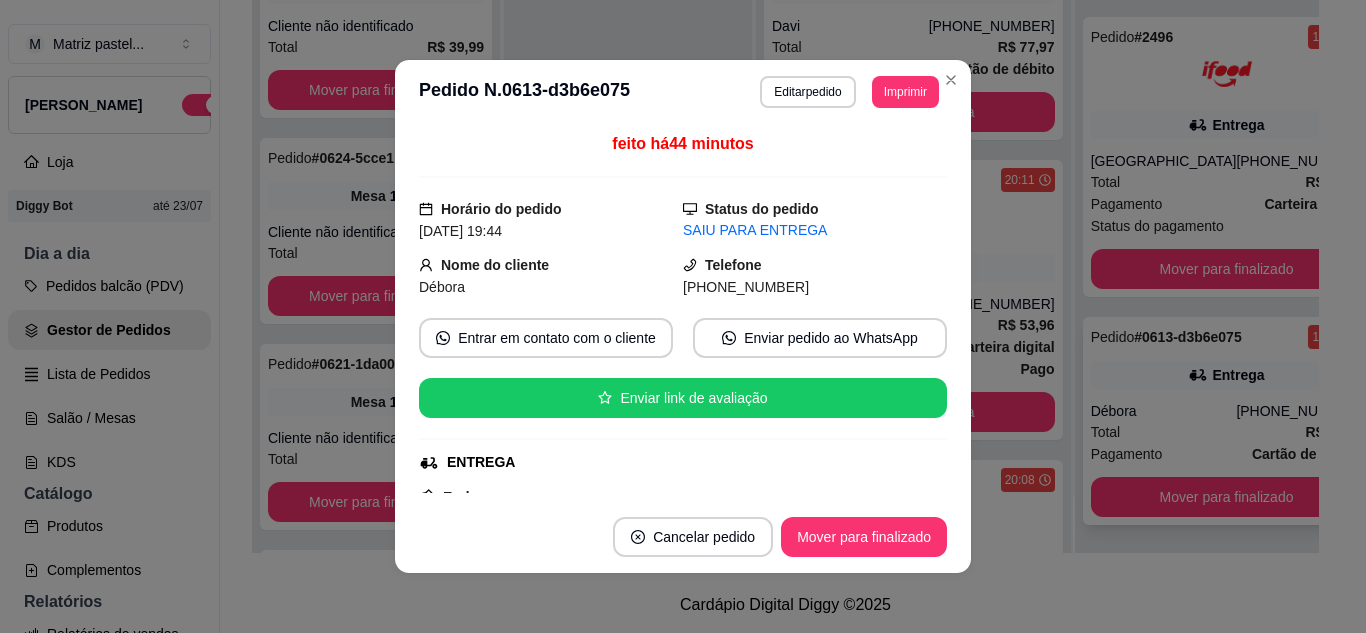 scroll, scrollTop: 200, scrollLeft: 0, axis: vertical 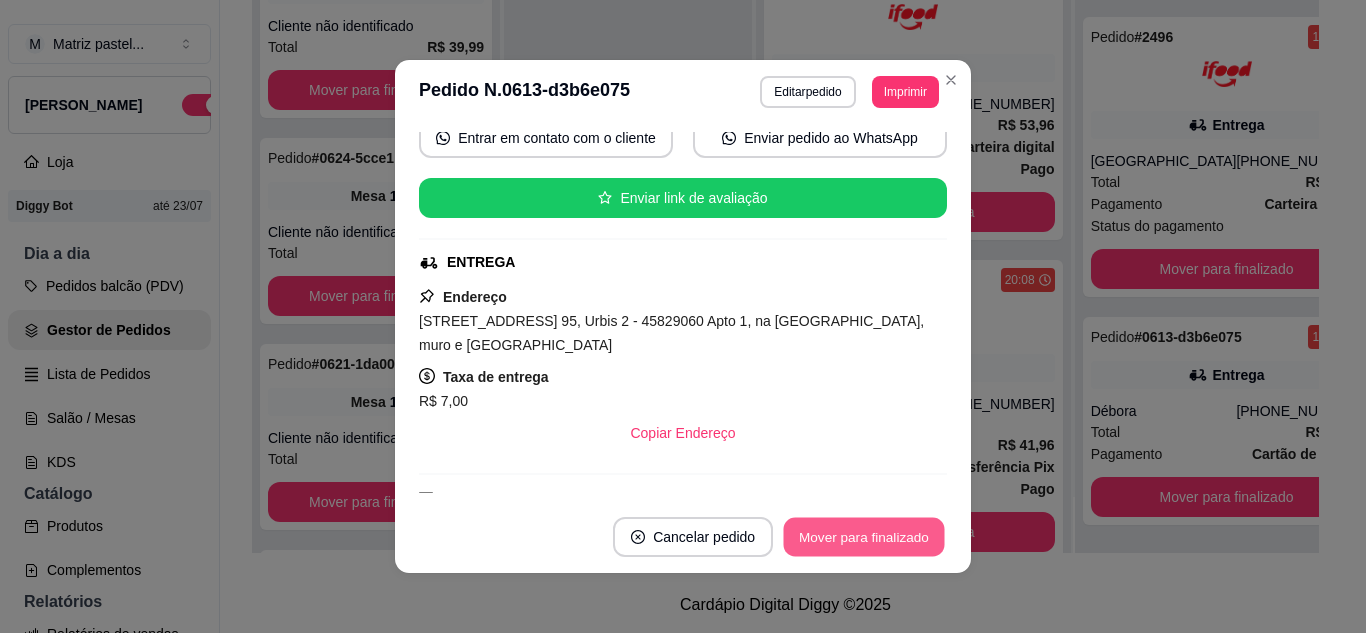 click on "Mover para finalizado" at bounding box center [864, 537] 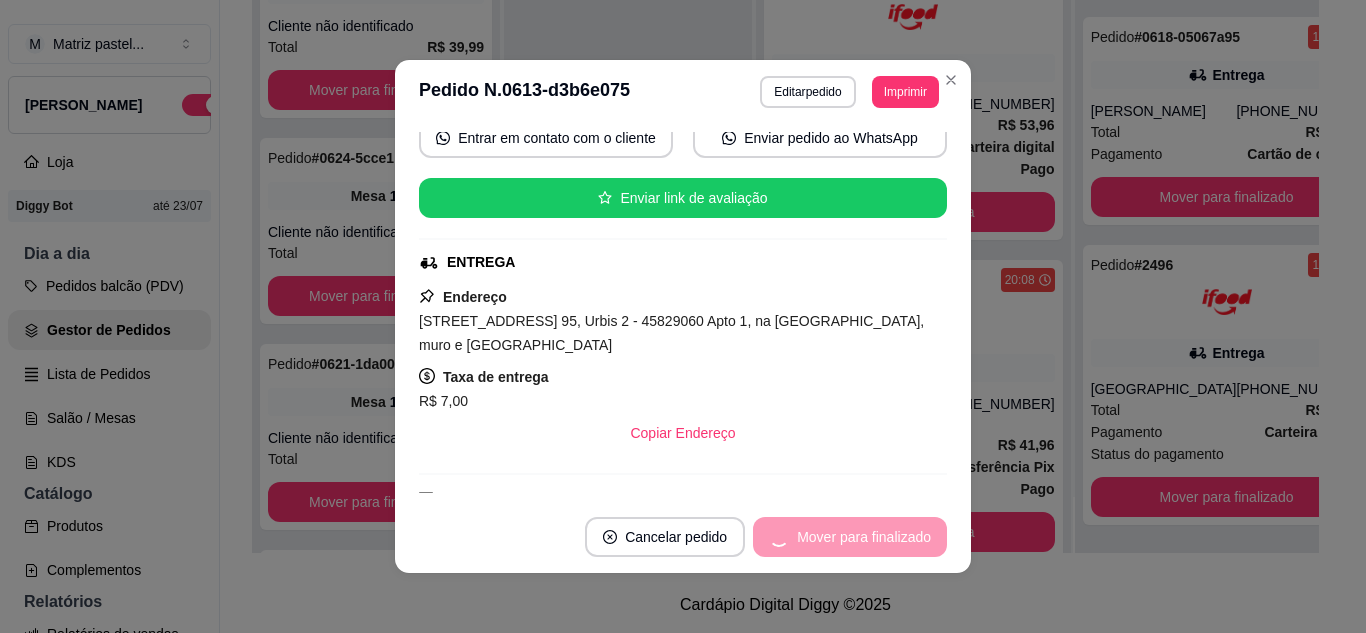 scroll, scrollTop: 463, scrollLeft: 0, axis: vertical 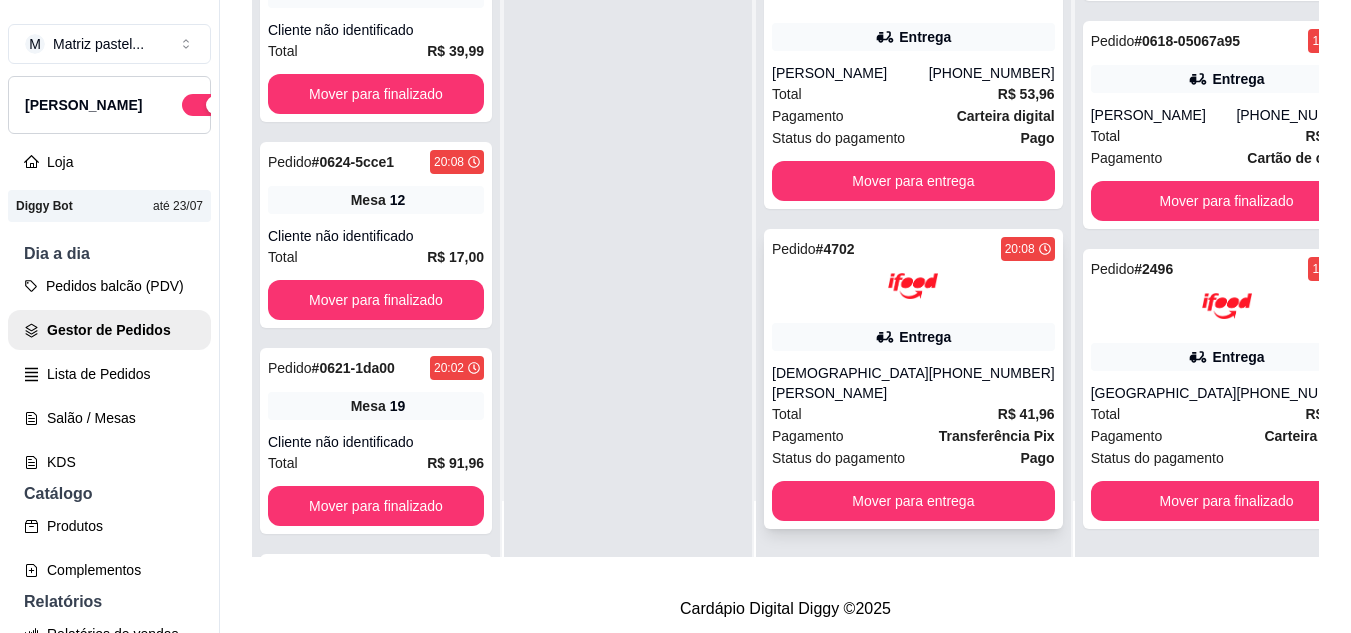 click on "Pedido  # 4702 20:08 Entrega [DEMOGRAPHIC_DATA][PERSON_NAME] [PHONE_NUMBER] Total R$ 41,96 Pagamento Transferência Pix Status do pagamento Pago Mover para entrega" at bounding box center [913, 379] 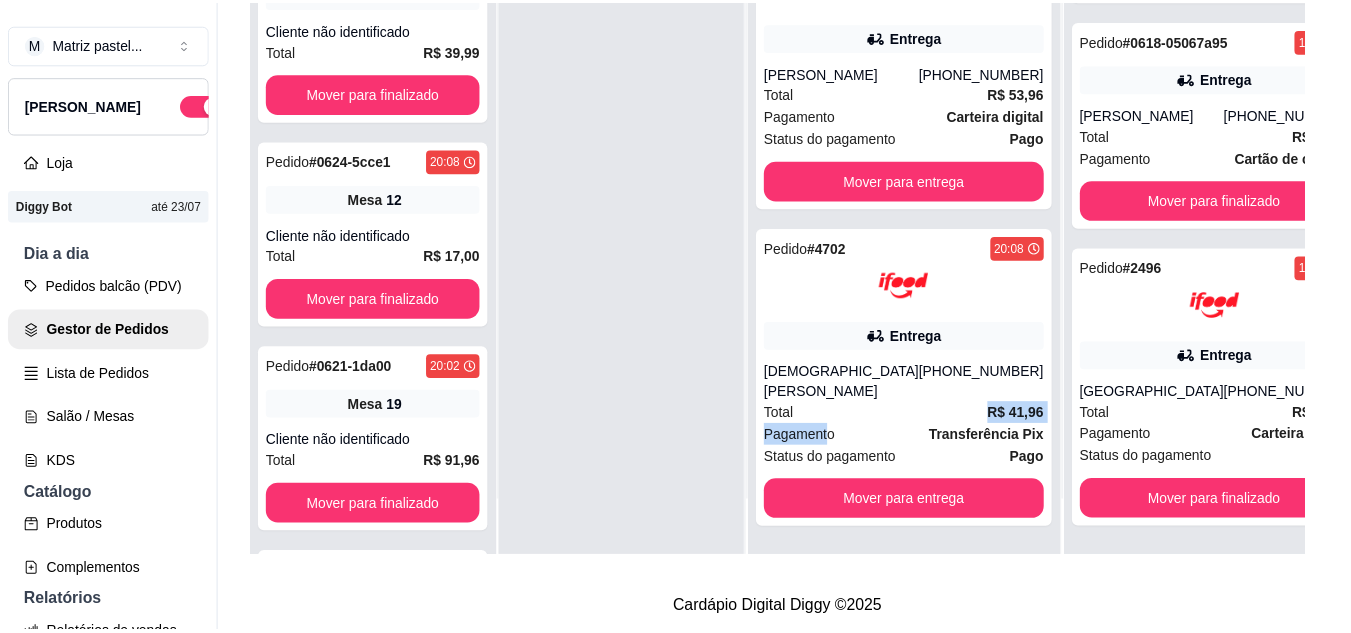 scroll, scrollTop: 100, scrollLeft: 0, axis: vertical 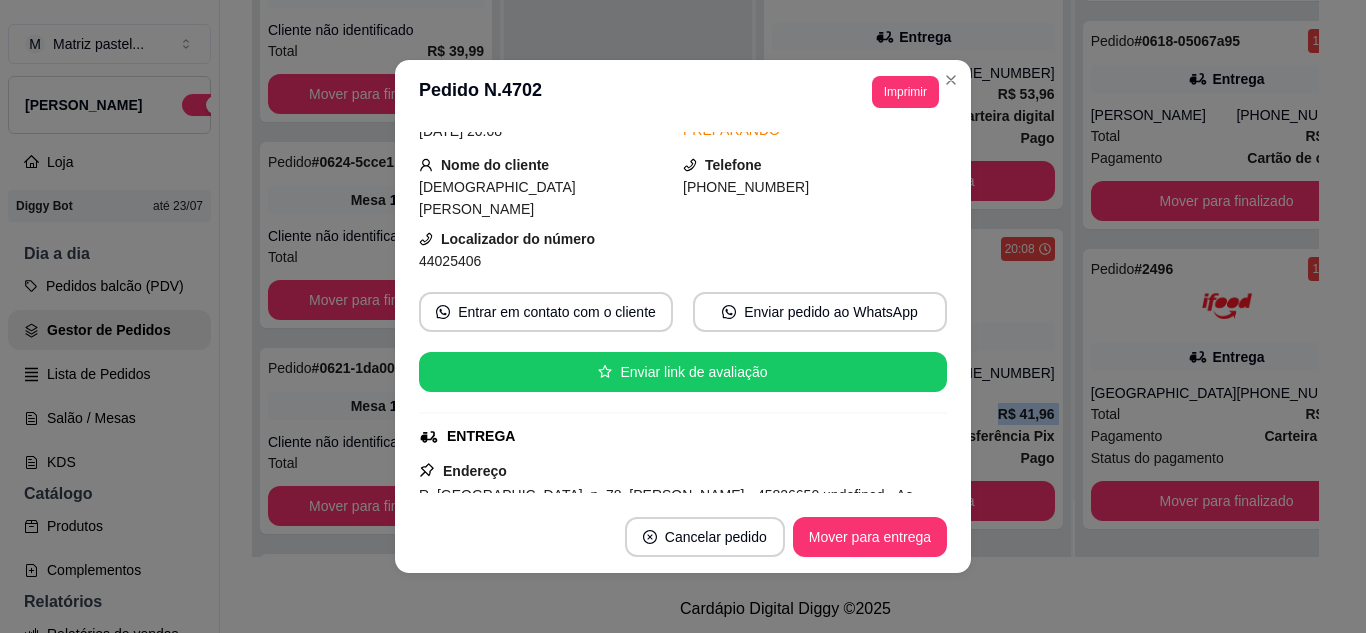 click on "Imprimir" at bounding box center (905, 92) 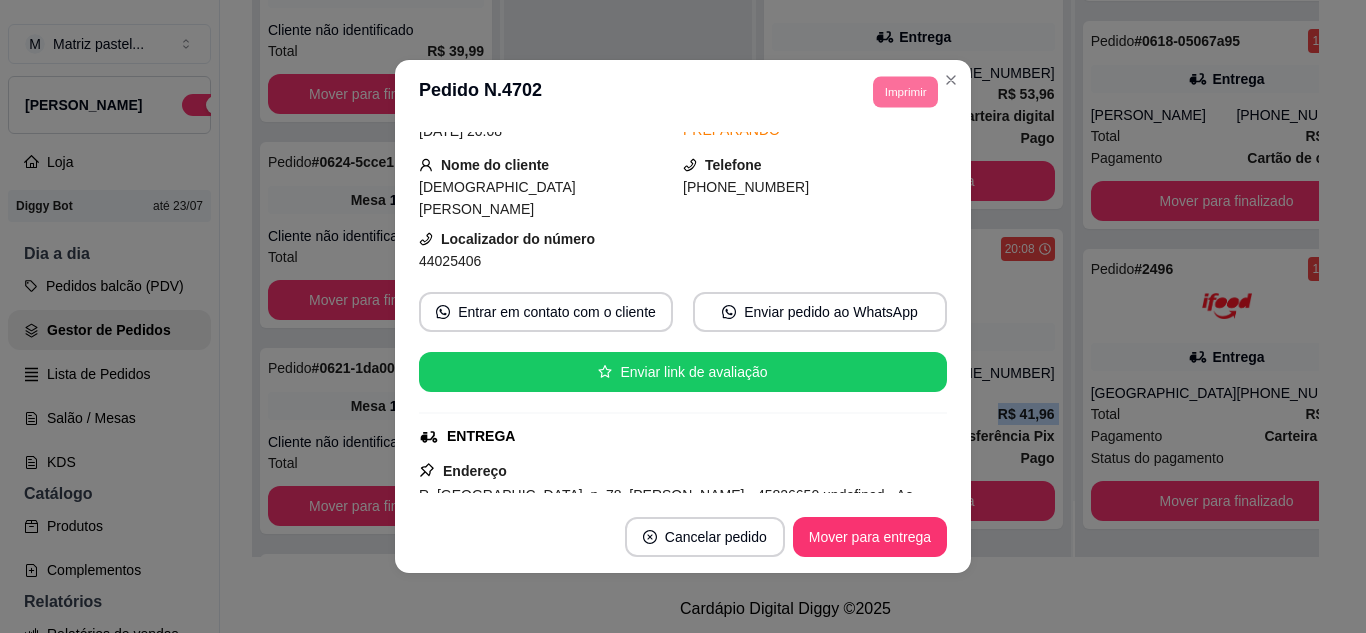 click on "IMPRESSORA" at bounding box center (878, 153) 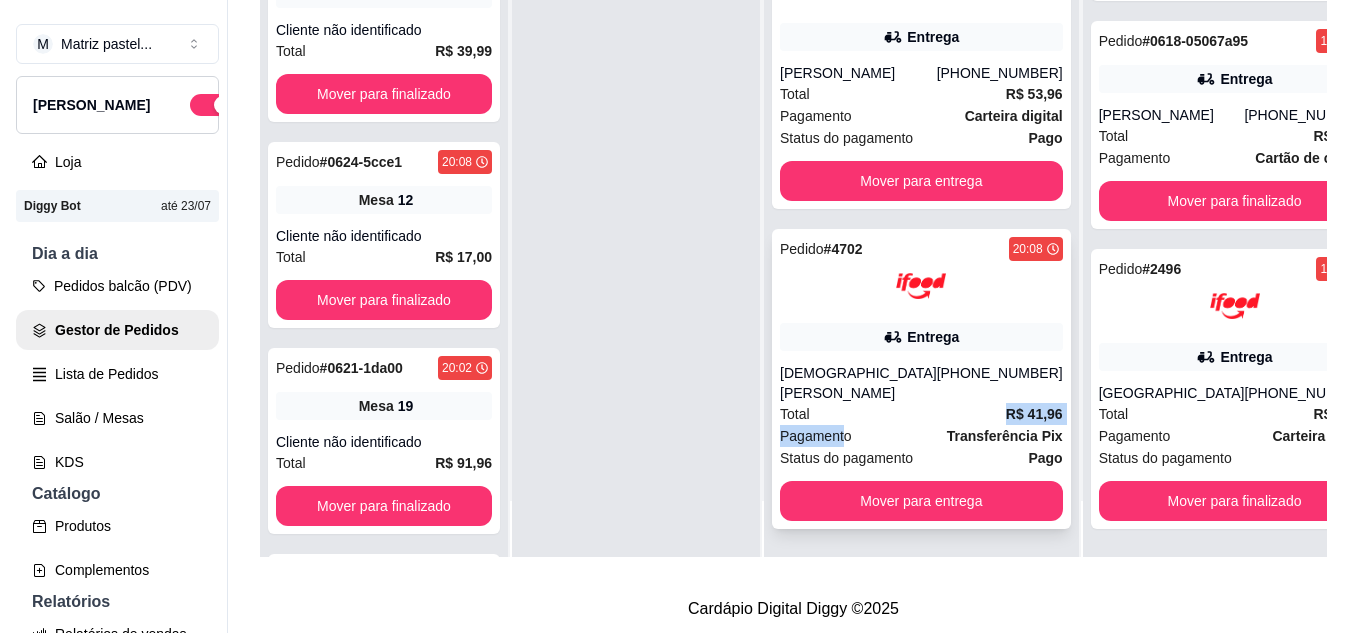 scroll, scrollTop: 135, scrollLeft: 0, axis: vertical 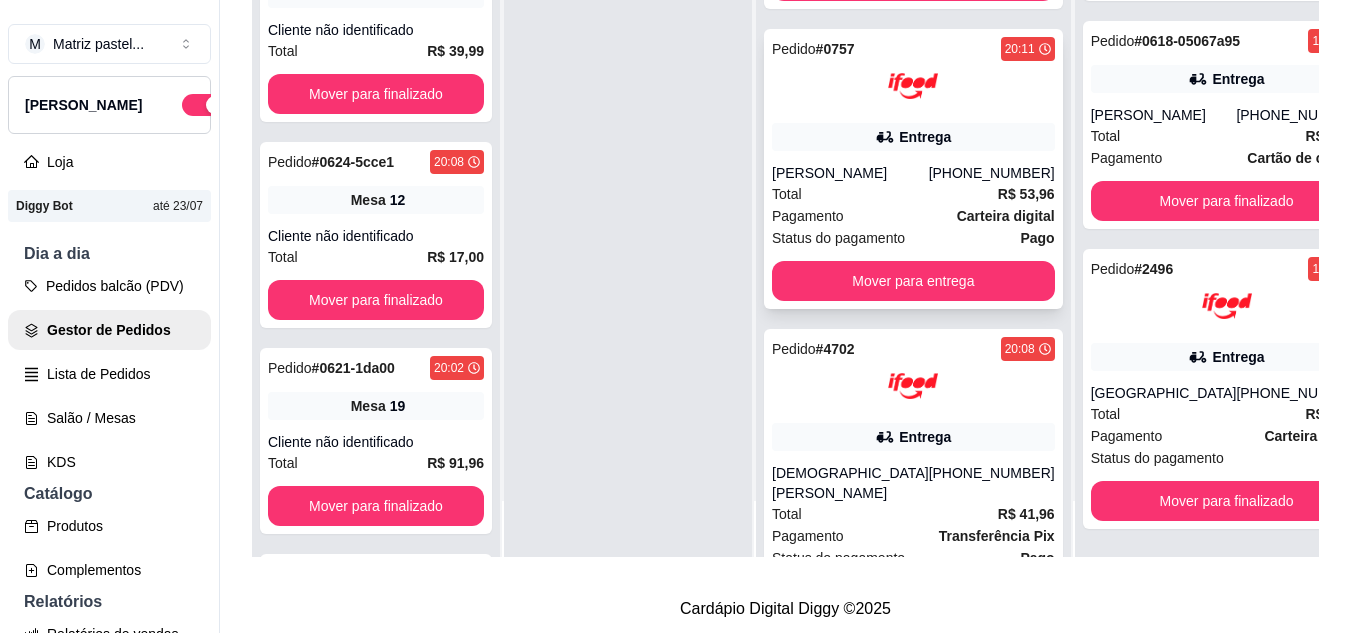 click on "[PERSON_NAME]" at bounding box center [850, 173] 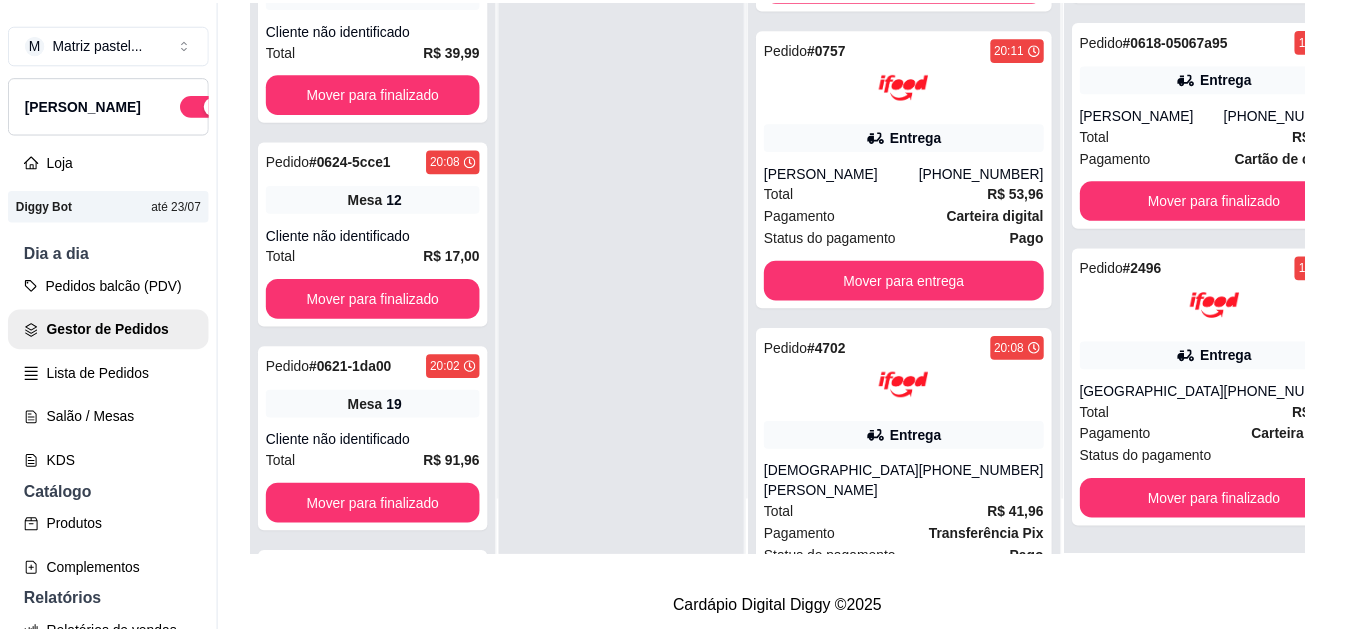scroll, scrollTop: 100, scrollLeft: 0, axis: vertical 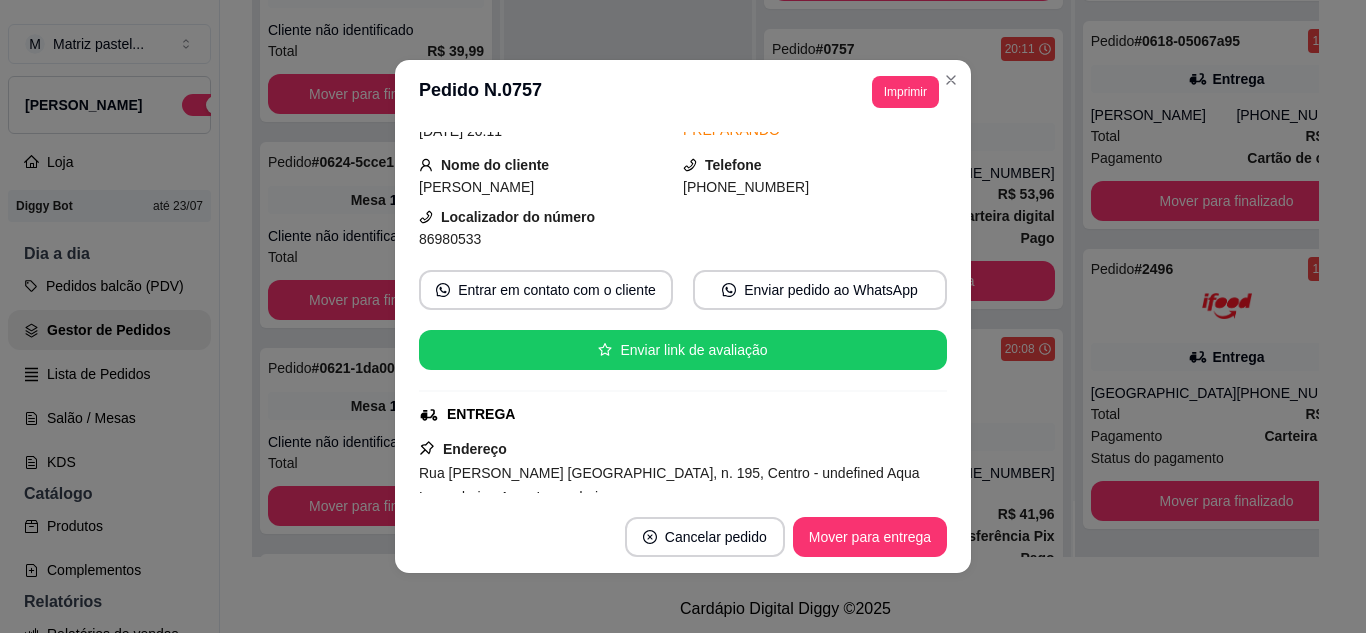 click on "Imprimir" at bounding box center (905, 92) 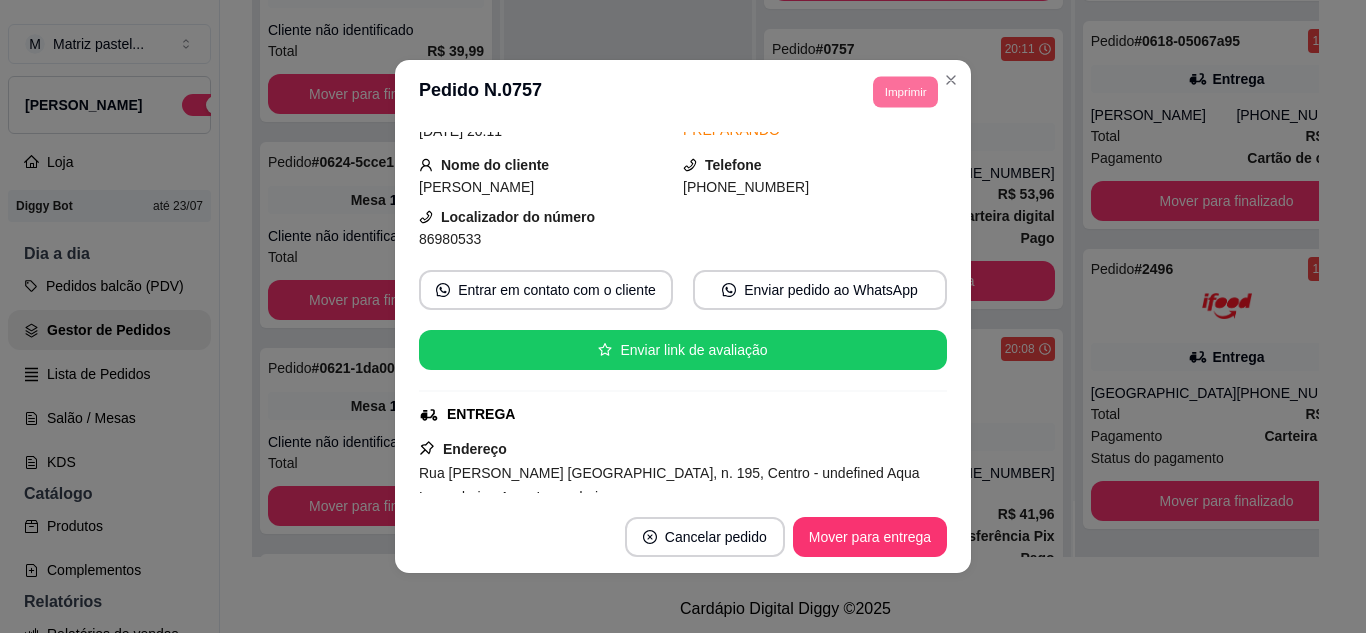 click on "IMPRESSORA" at bounding box center [878, 153] 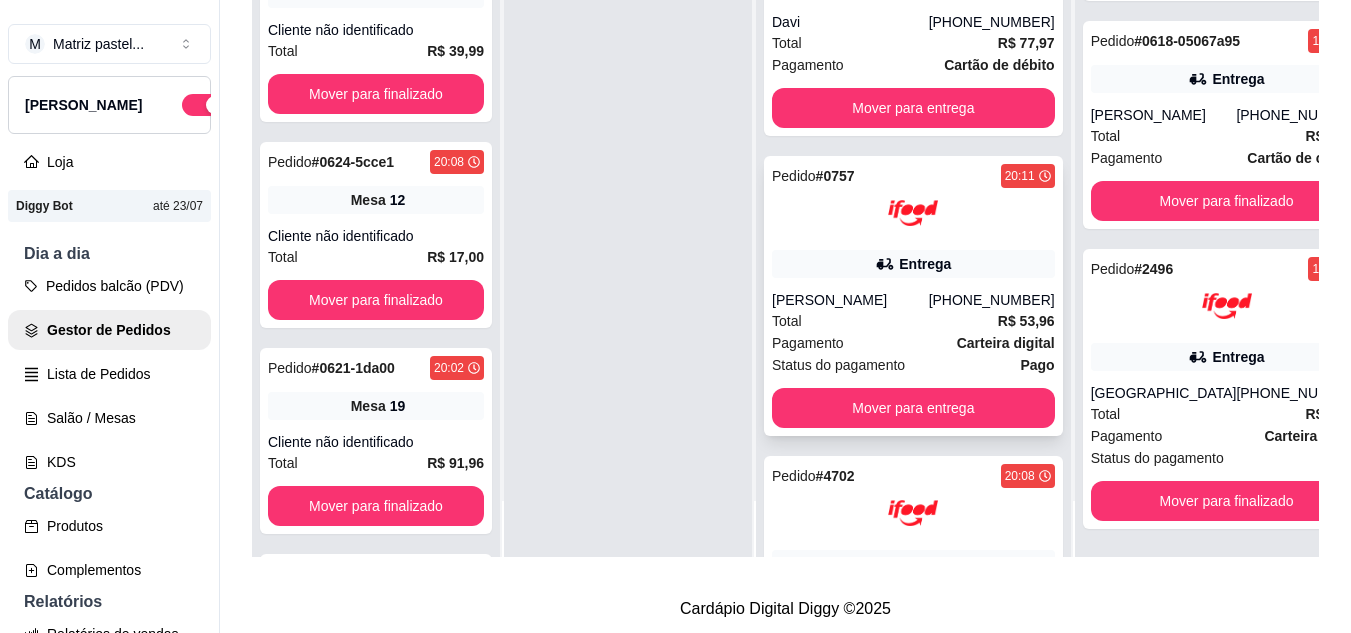 scroll, scrollTop: 0, scrollLeft: 0, axis: both 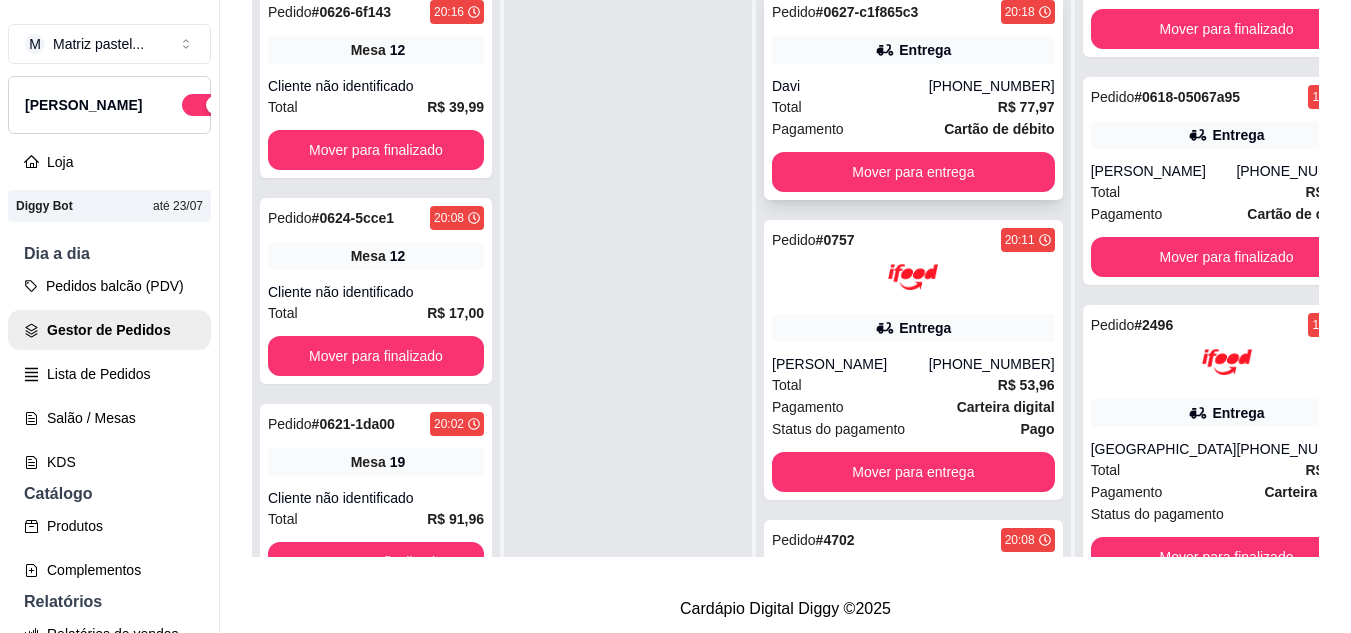 click on "Pedido  # 0627-c1f865c3 20:18 Entrega Davi [PHONE_NUMBER] Total R$ 77,97 Pagamento Cartão de débito Mover para entrega" at bounding box center [913, 96] 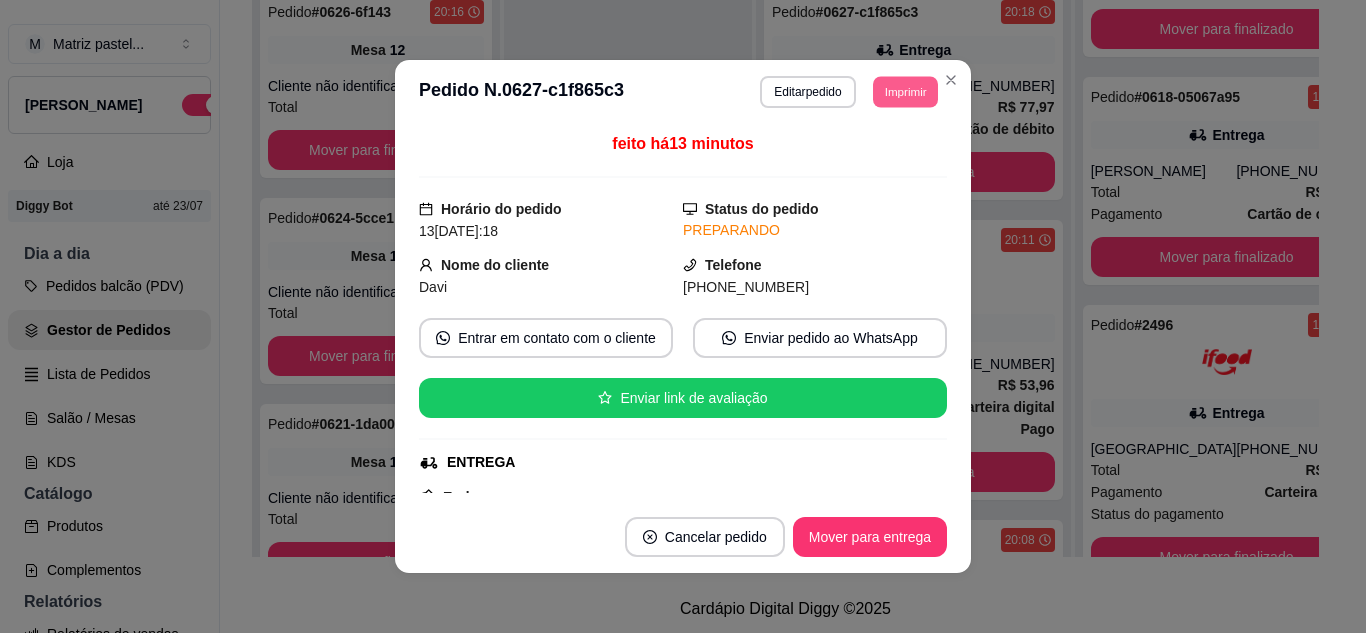 click on "Imprimir" at bounding box center (905, 91) 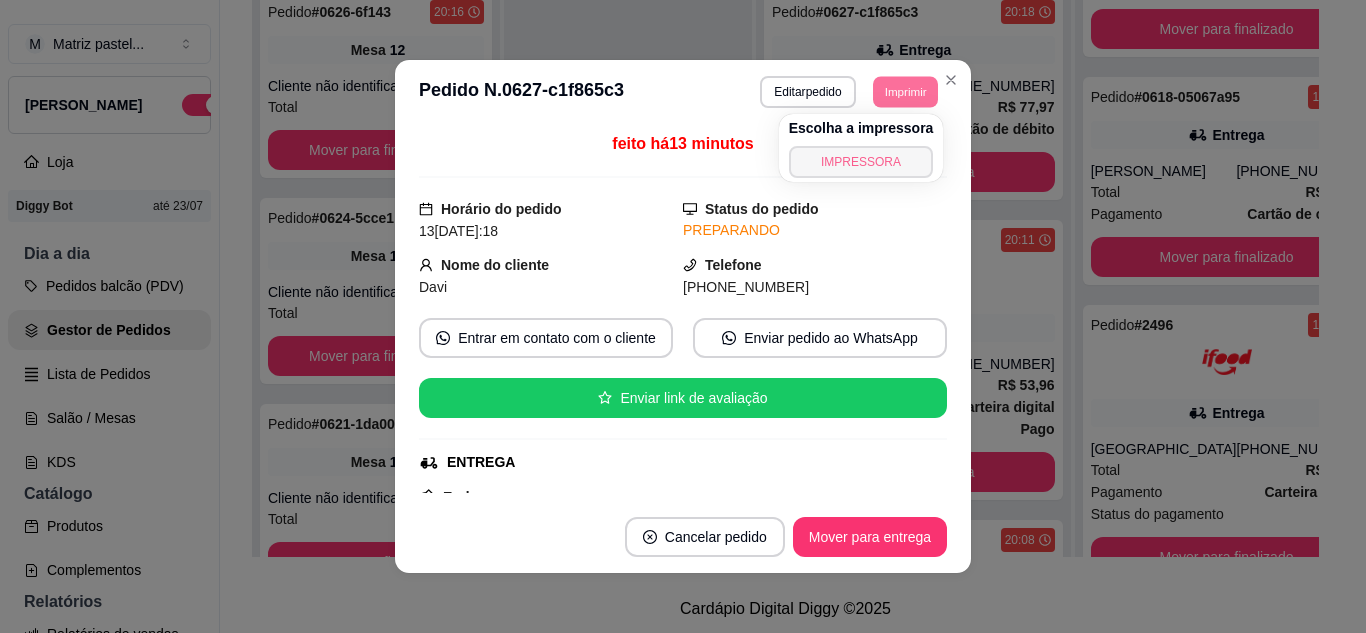 click on "IMPRESSORA" at bounding box center (861, 162) 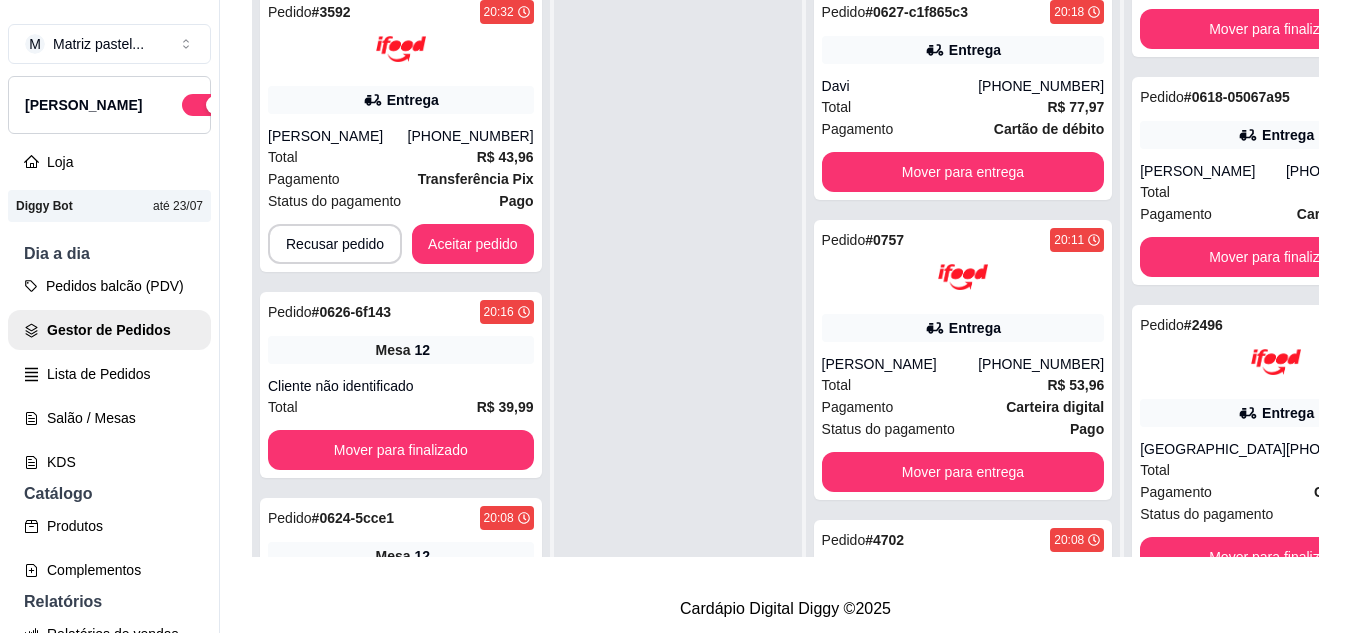 scroll, scrollTop: 319, scrollLeft: 0, axis: vertical 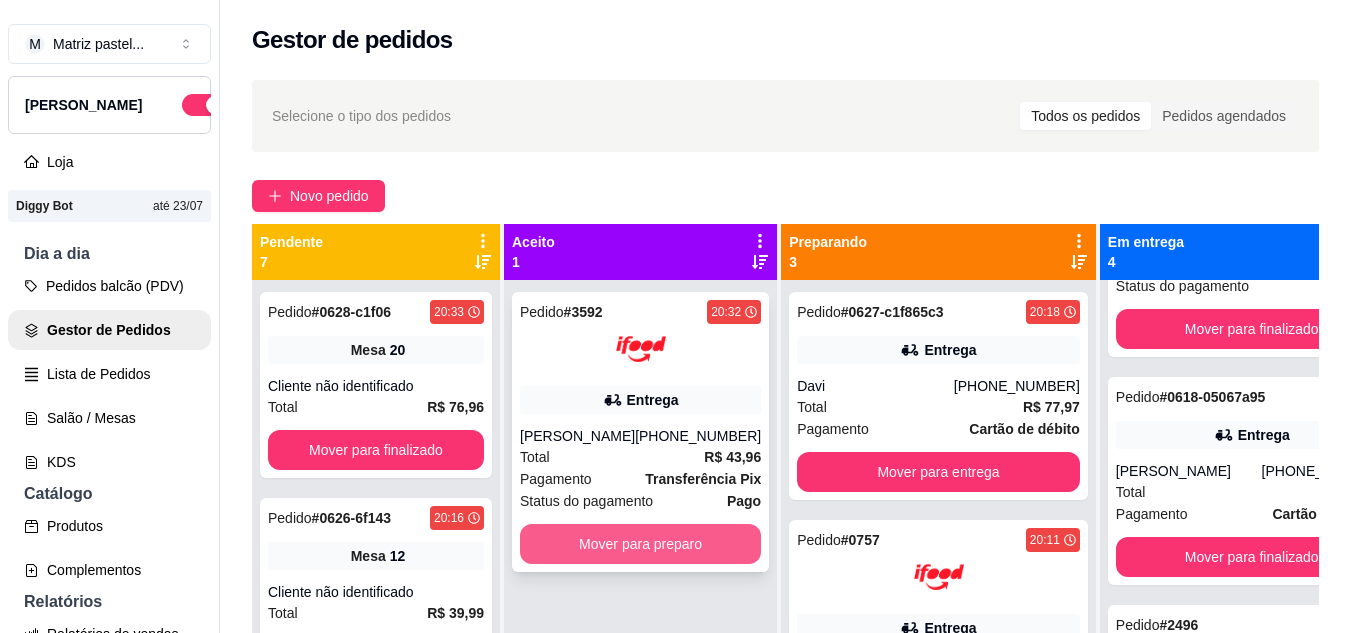 click on "Mover para preparo" at bounding box center [640, 544] 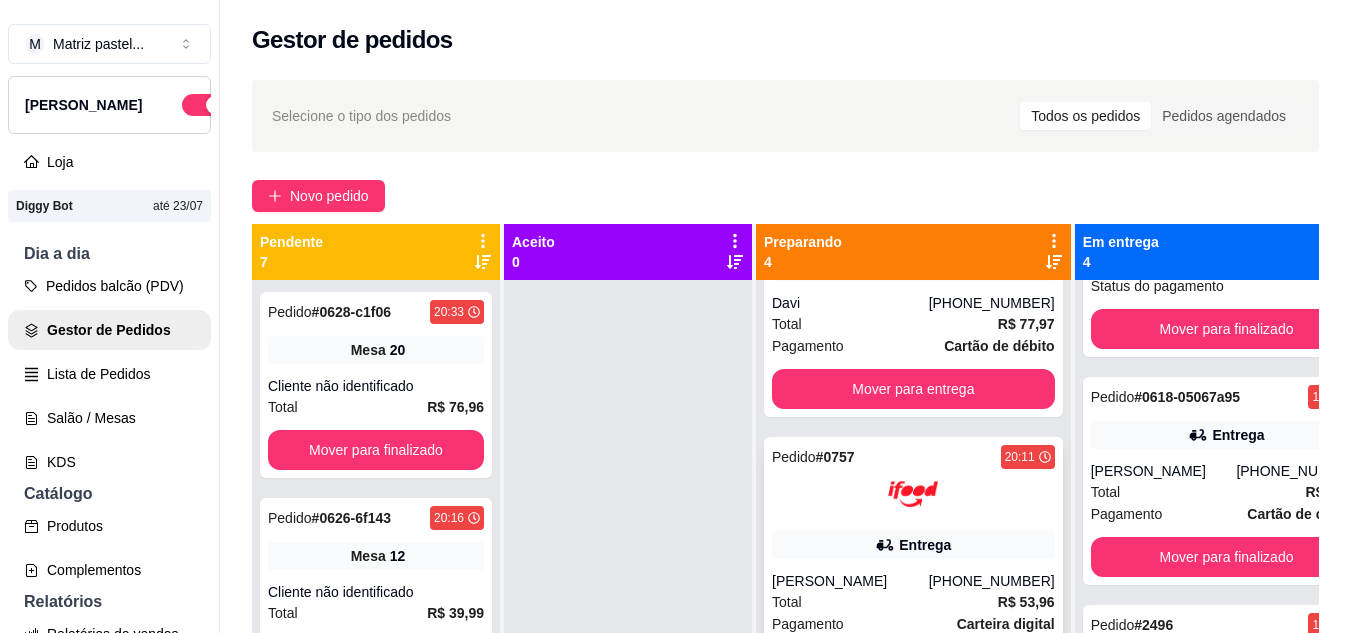 scroll, scrollTop: 555, scrollLeft: 0, axis: vertical 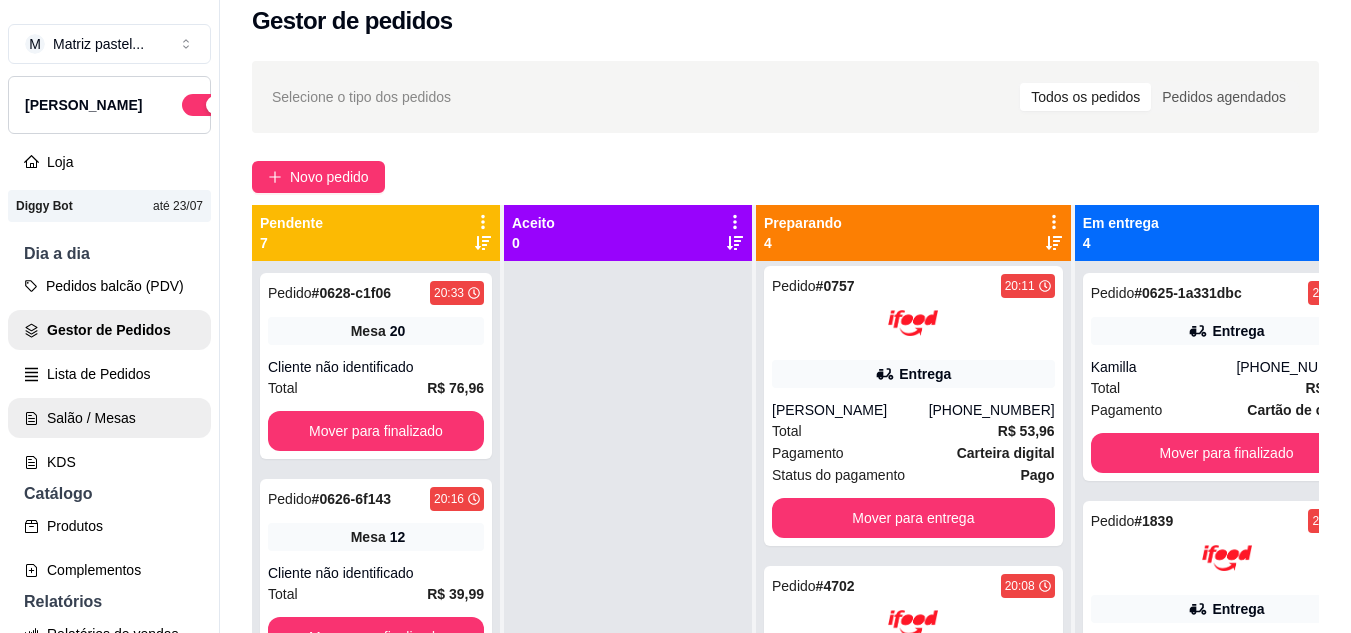 click on "Salão / Mesas" at bounding box center [109, 418] 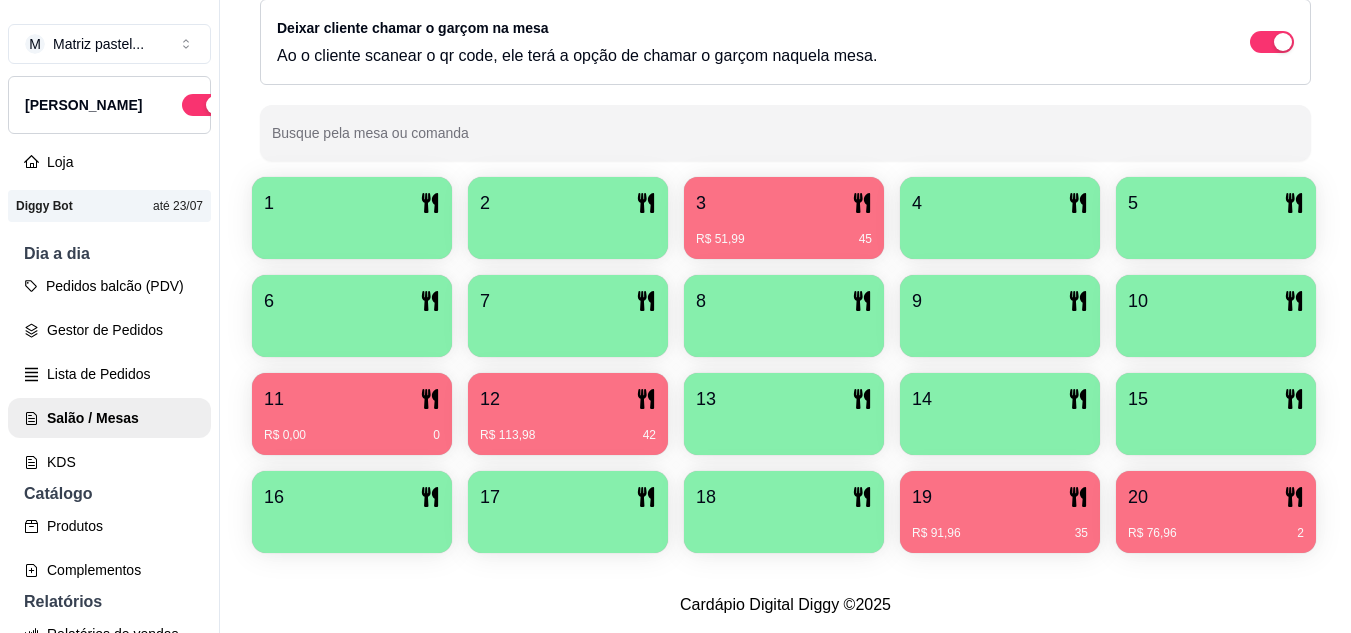 scroll, scrollTop: 400, scrollLeft: 0, axis: vertical 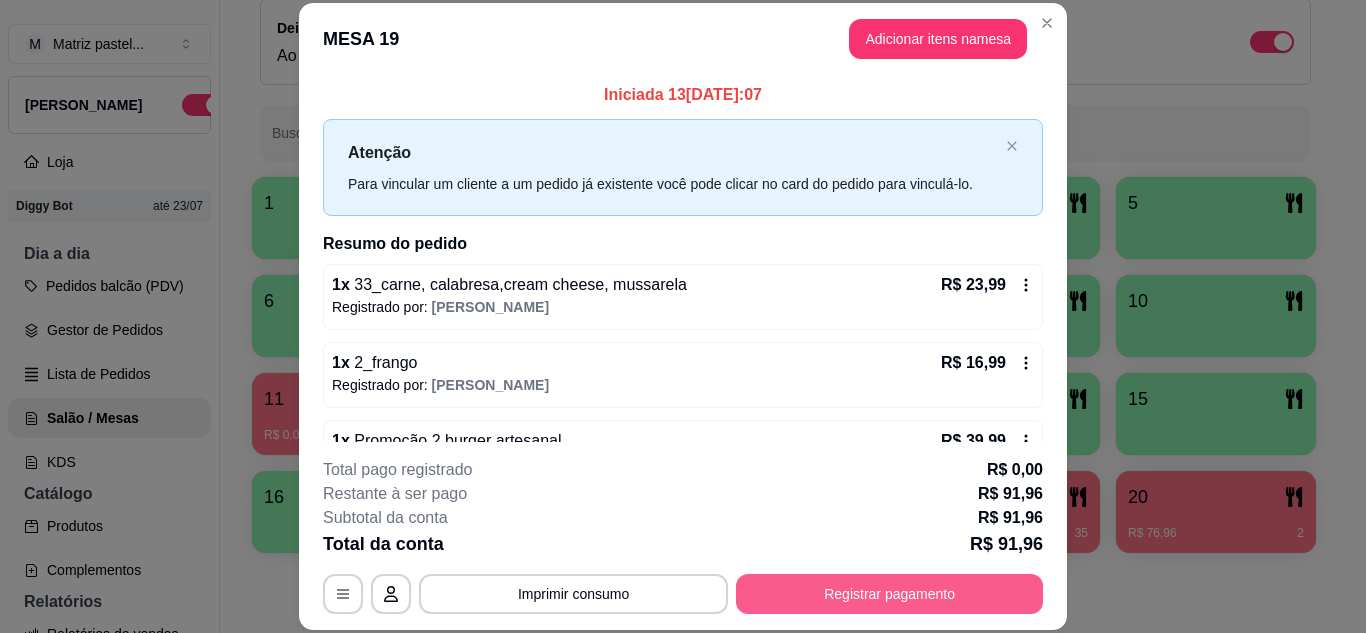 click on "Registrar pagamento" at bounding box center (889, 594) 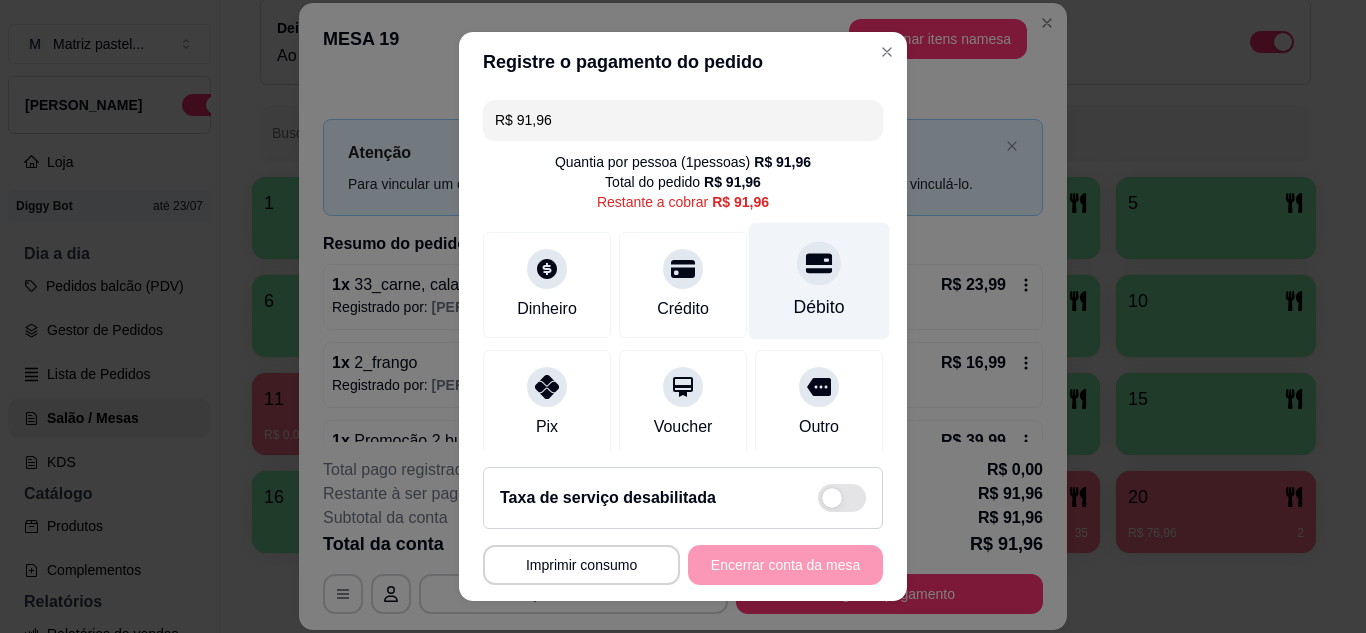 click on "Débito" at bounding box center (819, 307) 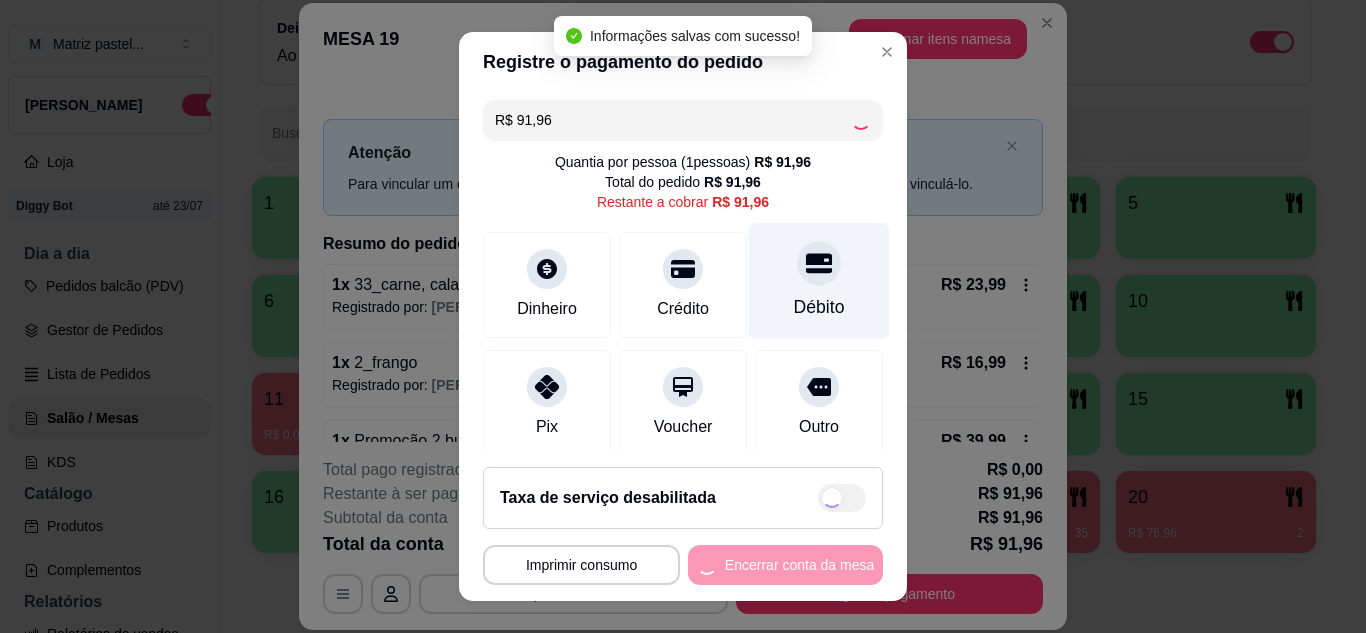 type on "R$ 0,00" 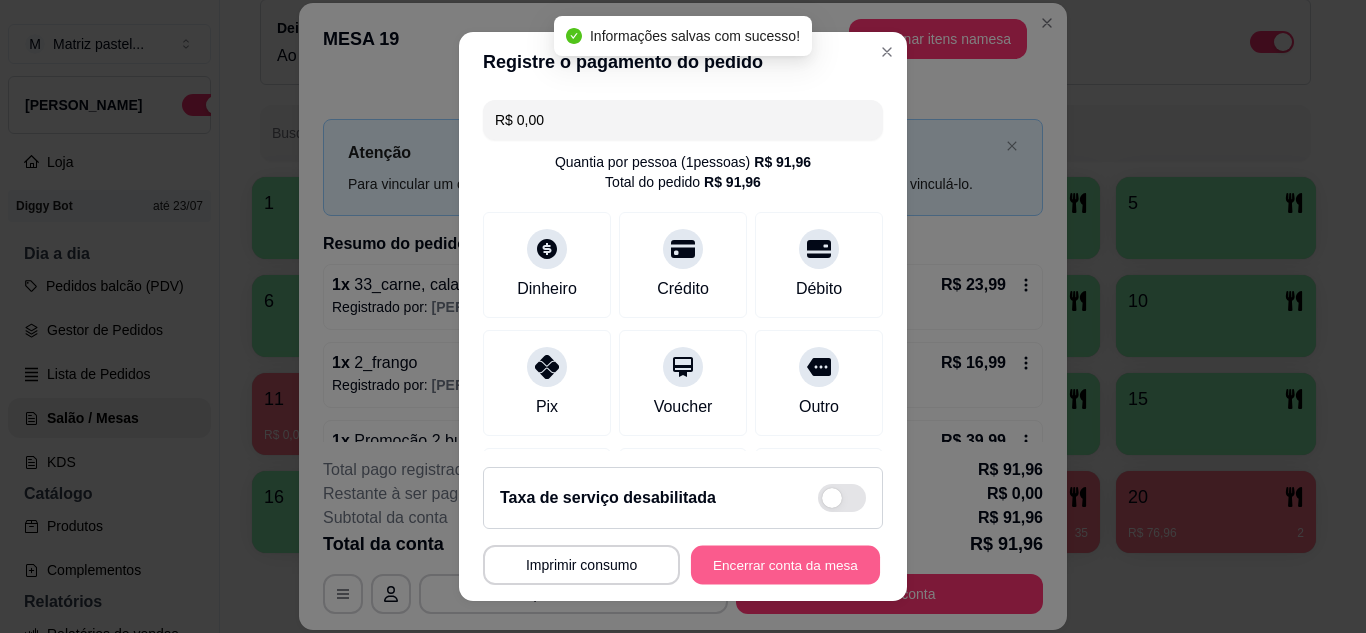 click on "Encerrar conta da mesa" at bounding box center (785, 565) 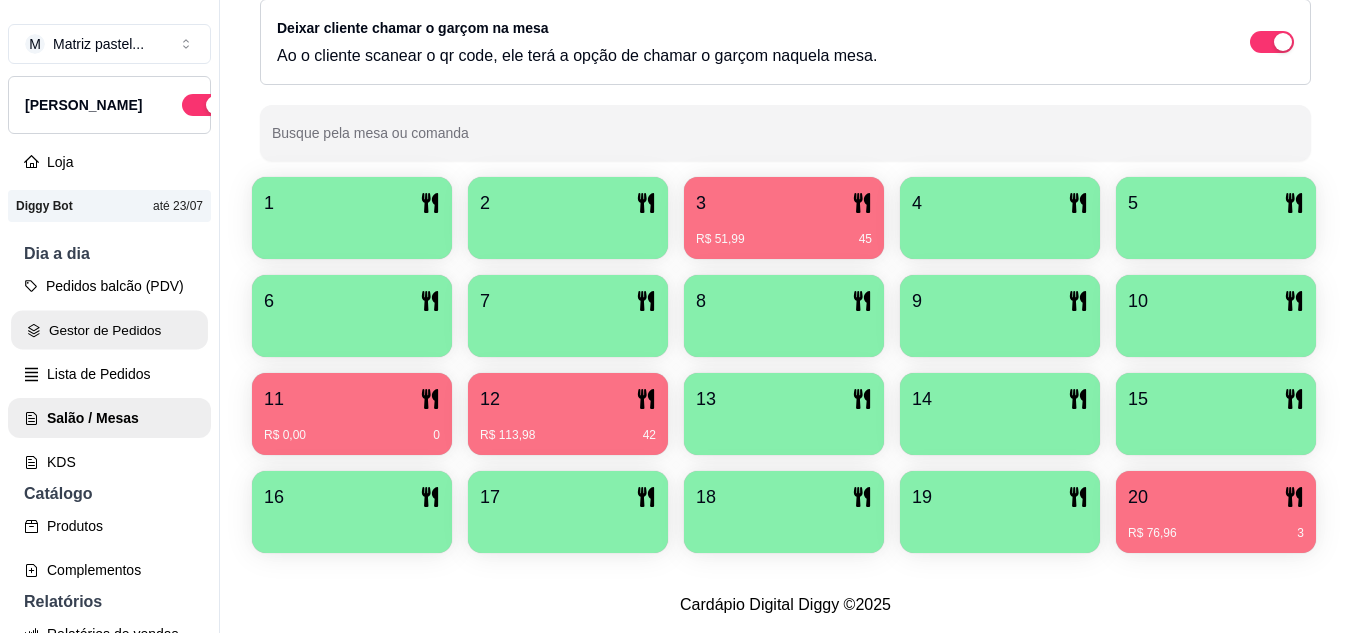 click on "Gestor de Pedidos" at bounding box center (109, 330) 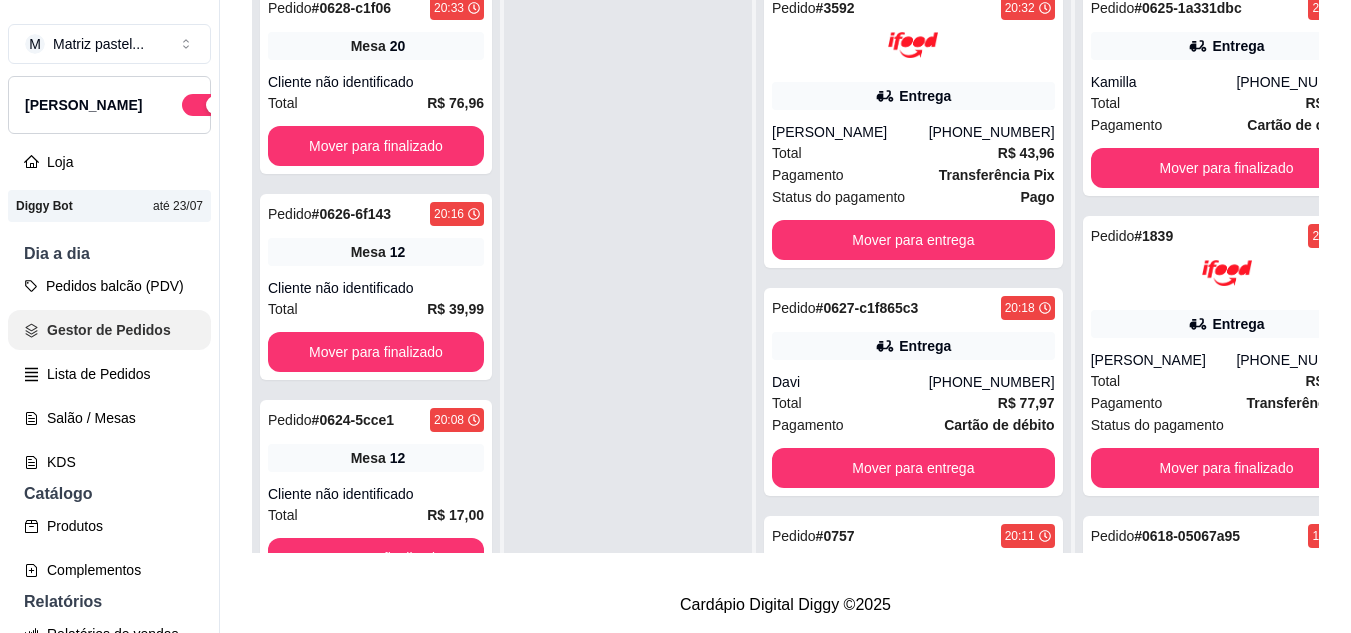 scroll, scrollTop: 0, scrollLeft: 0, axis: both 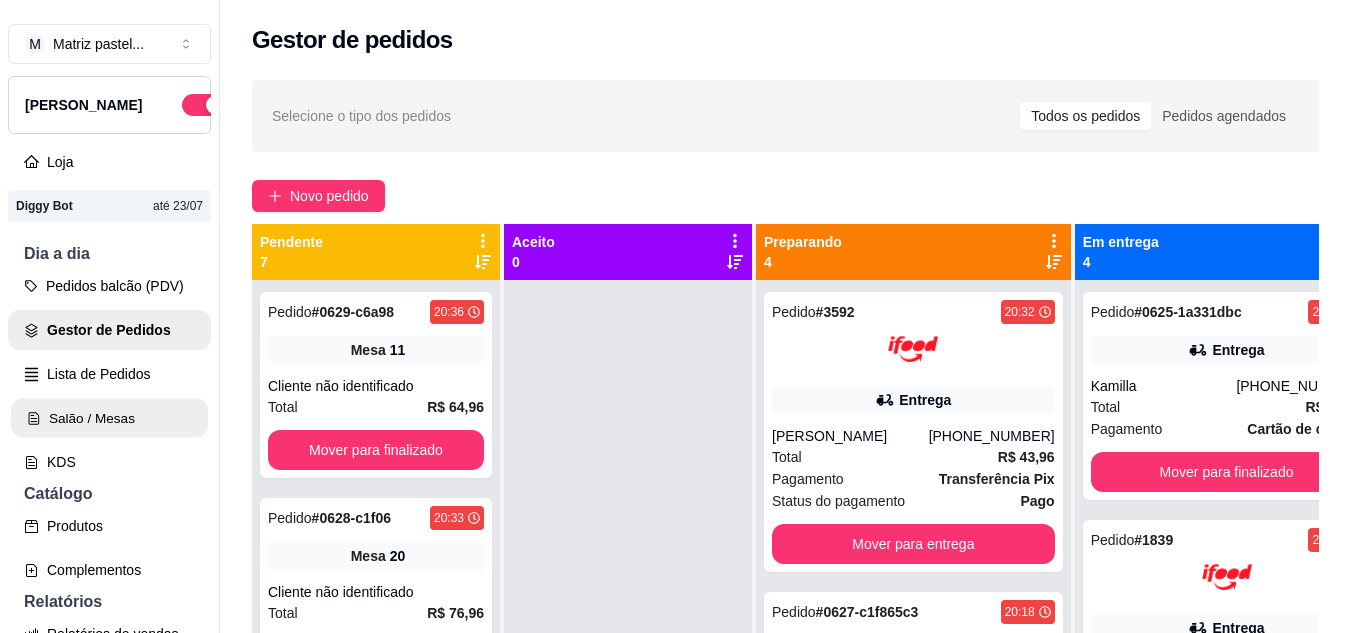 click on "Salão / Mesas" at bounding box center (109, 418) 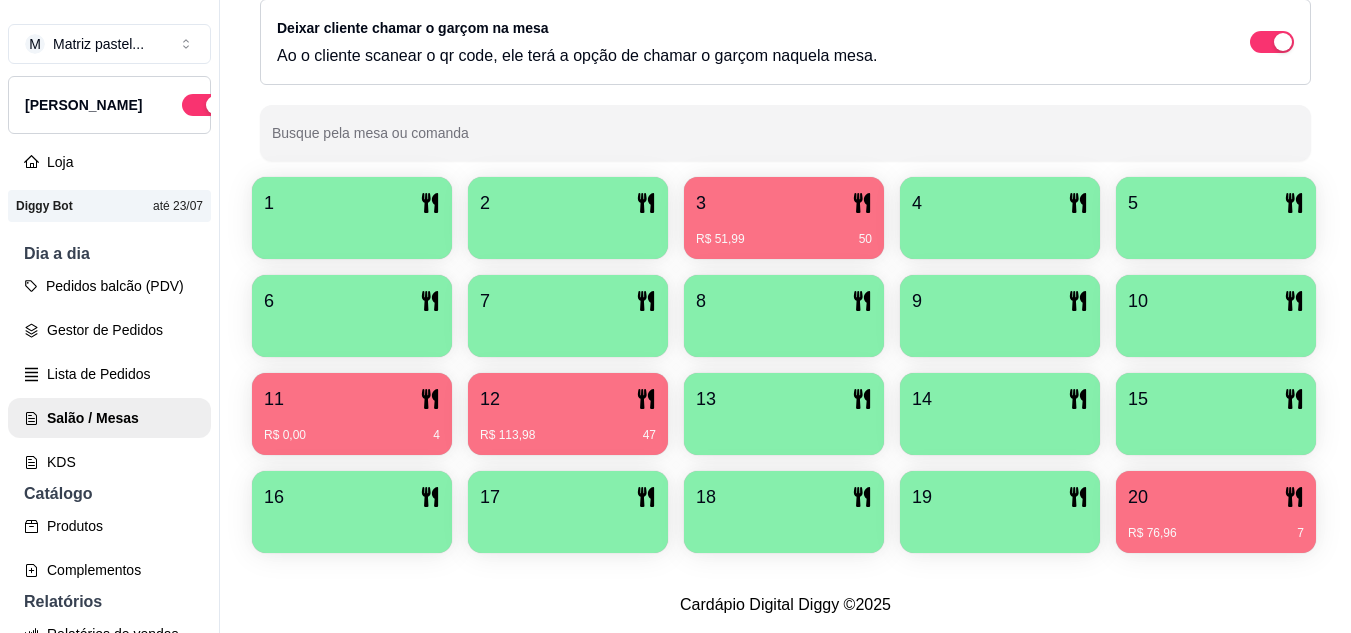 scroll, scrollTop: 400, scrollLeft: 0, axis: vertical 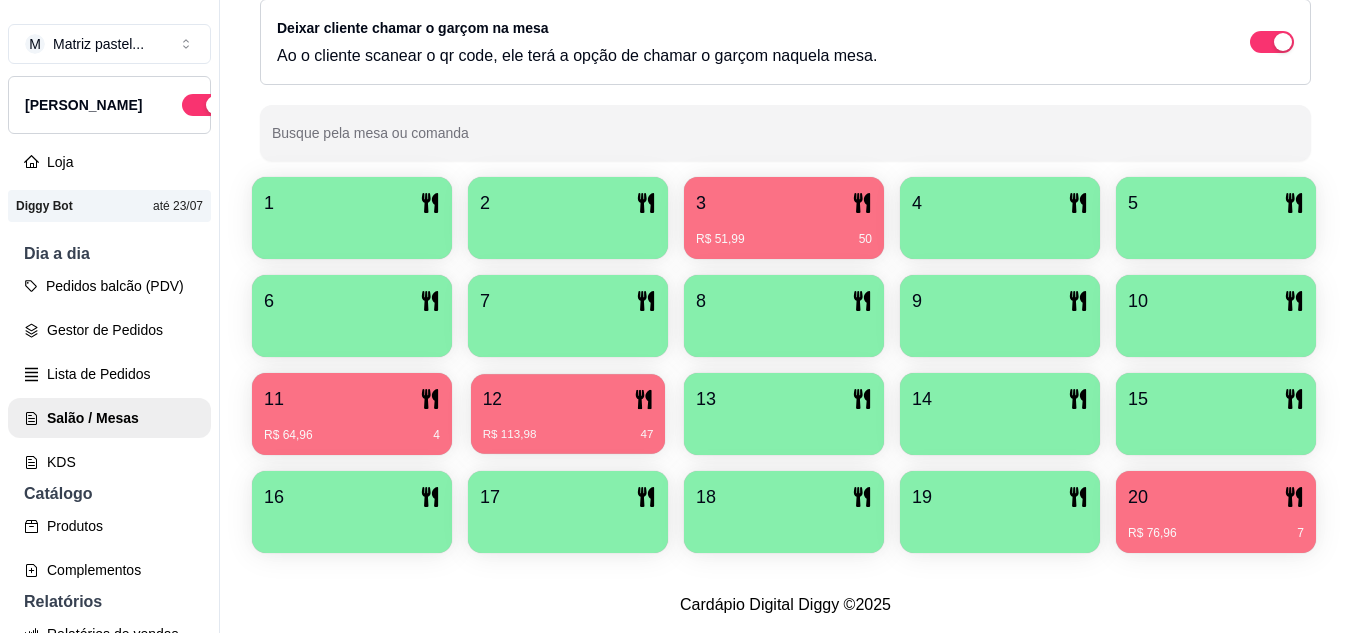 click on "R$ 113,98" at bounding box center (510, 435) 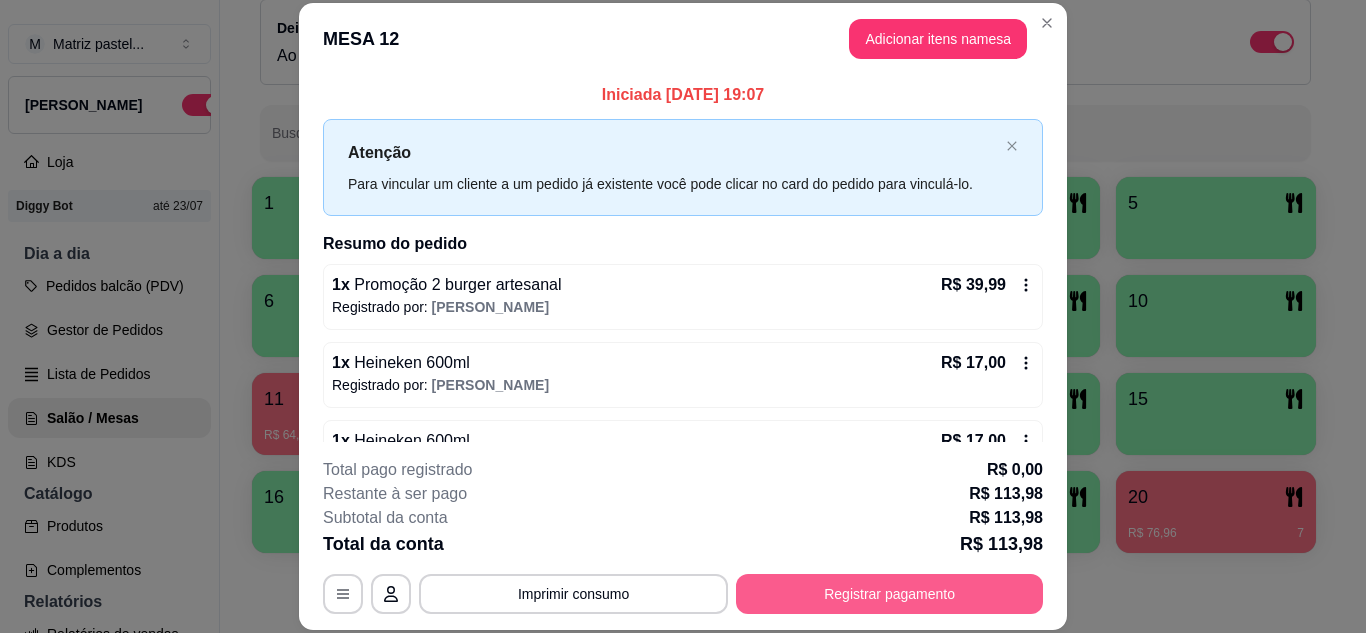 click on "Registrar pagamento" at bounding box center (889, 594) 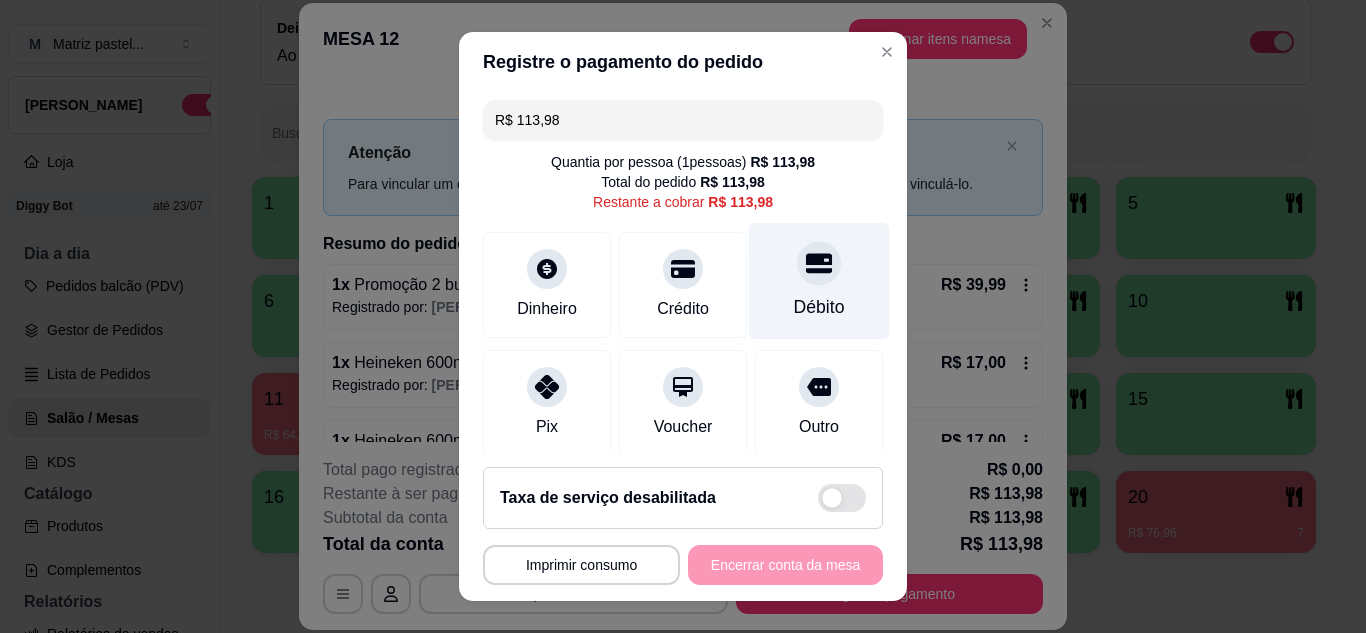 click on "Débito" at bounding box center (819, 307) 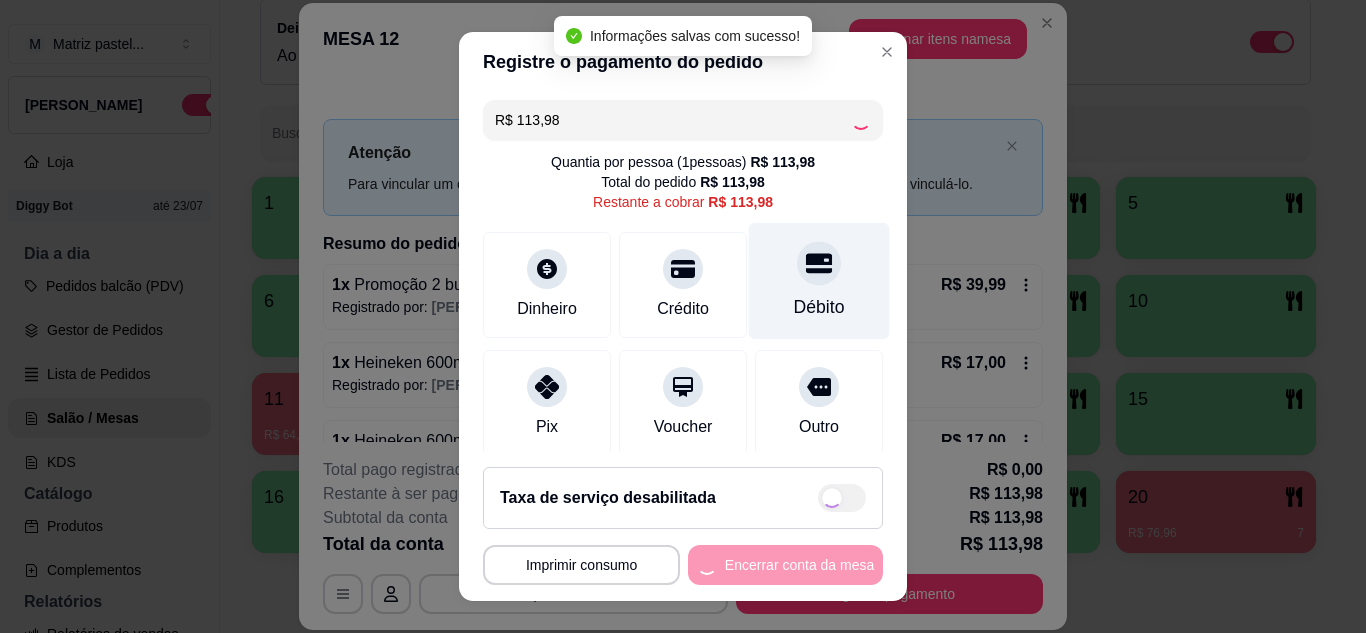 type on "R$ 0,00" 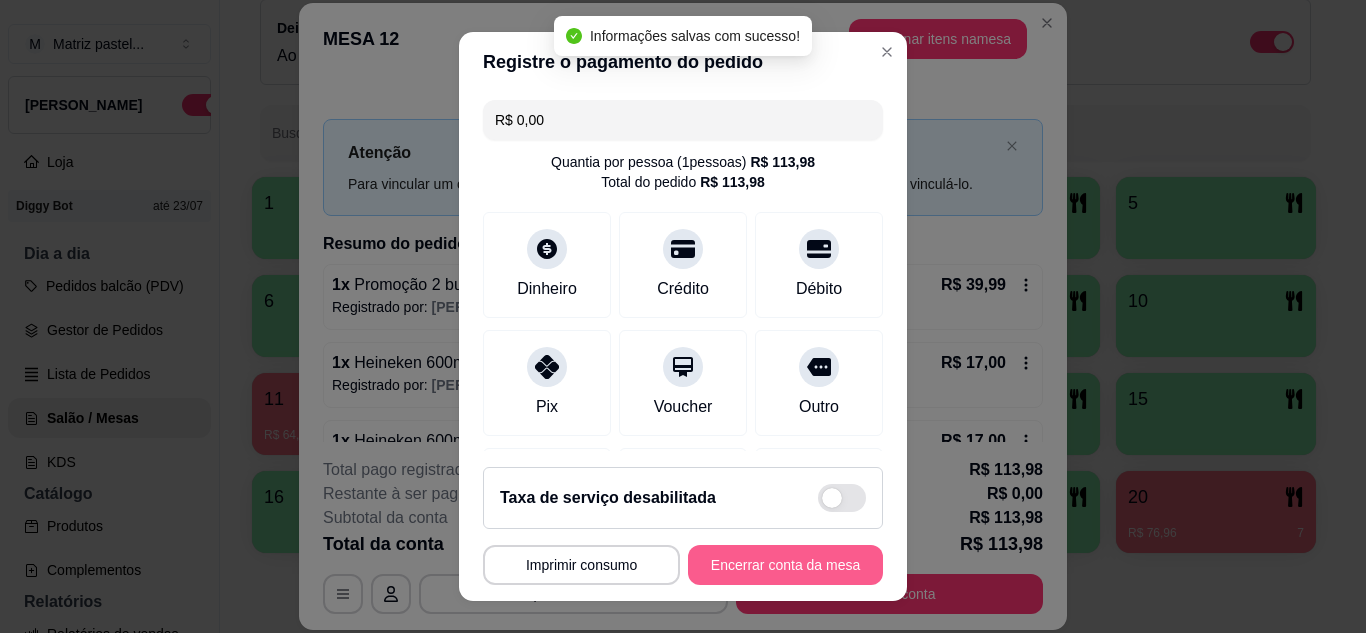 click on "**********" at bounding box center [683, 526] 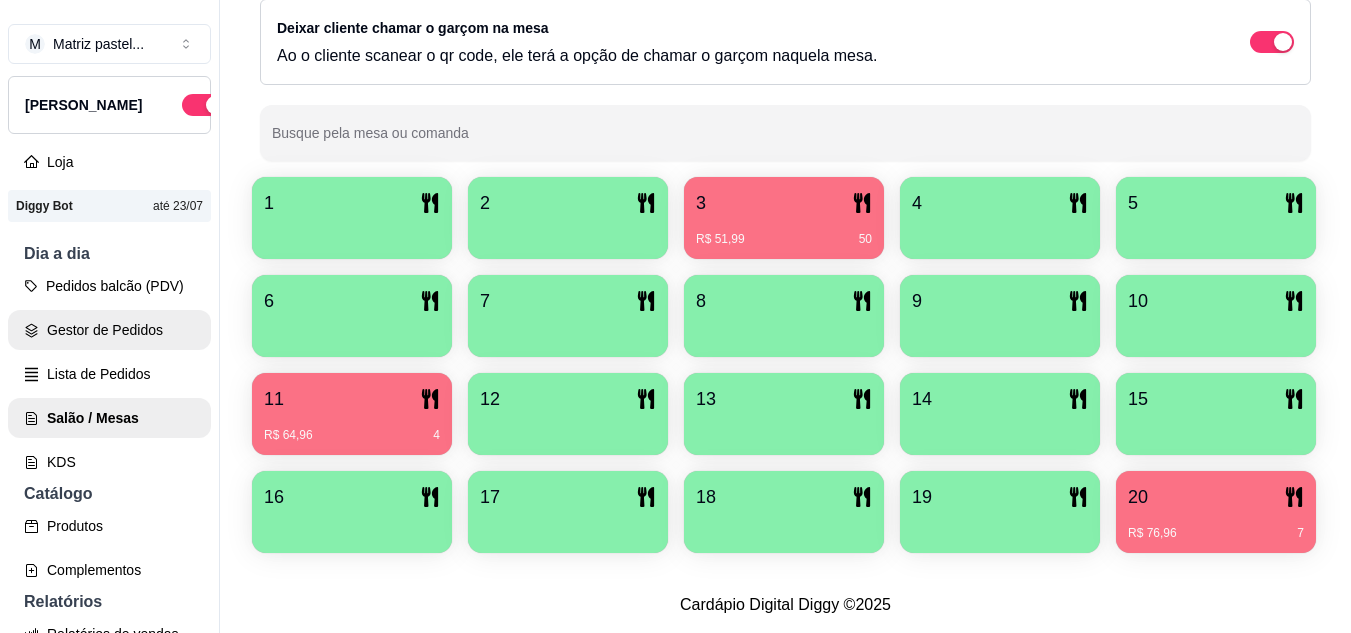 click on "Gestor de Pedidos" at bounding box center (109, 330) 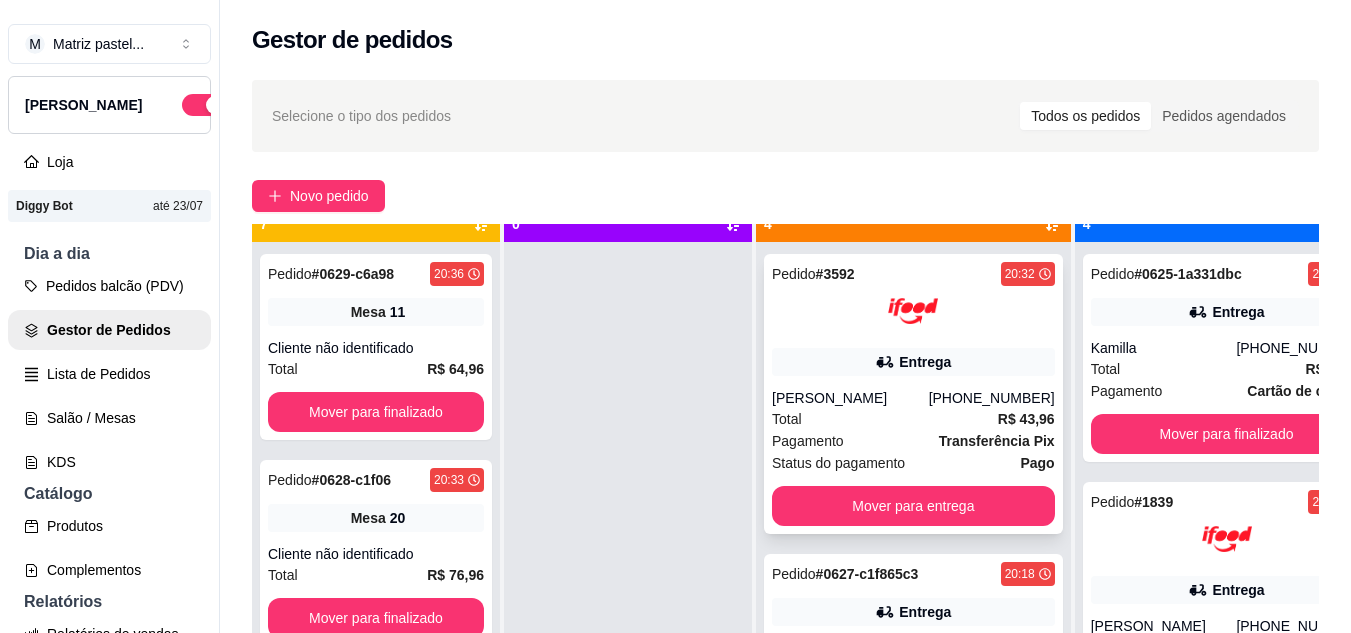scroll, scrollTop: 56, scrollLeft: 0, axis: vertical 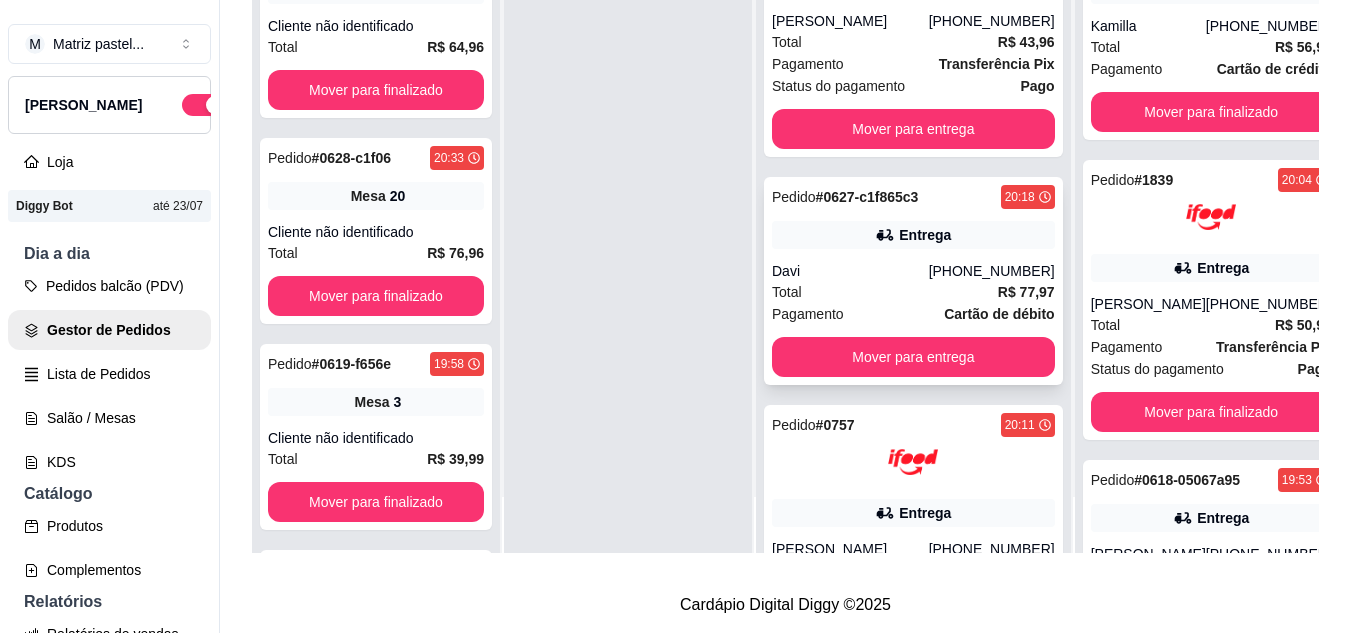 click 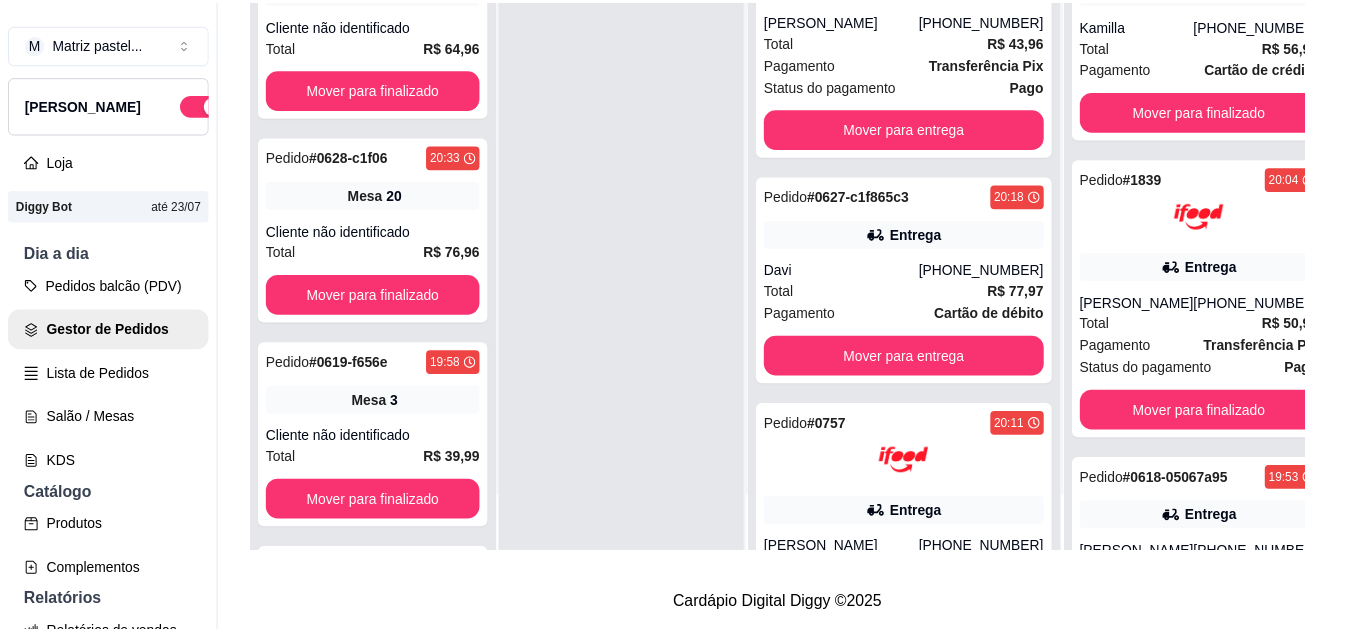 scroll, scrollTop: 100, scrollLeft: 0, axis: vertical 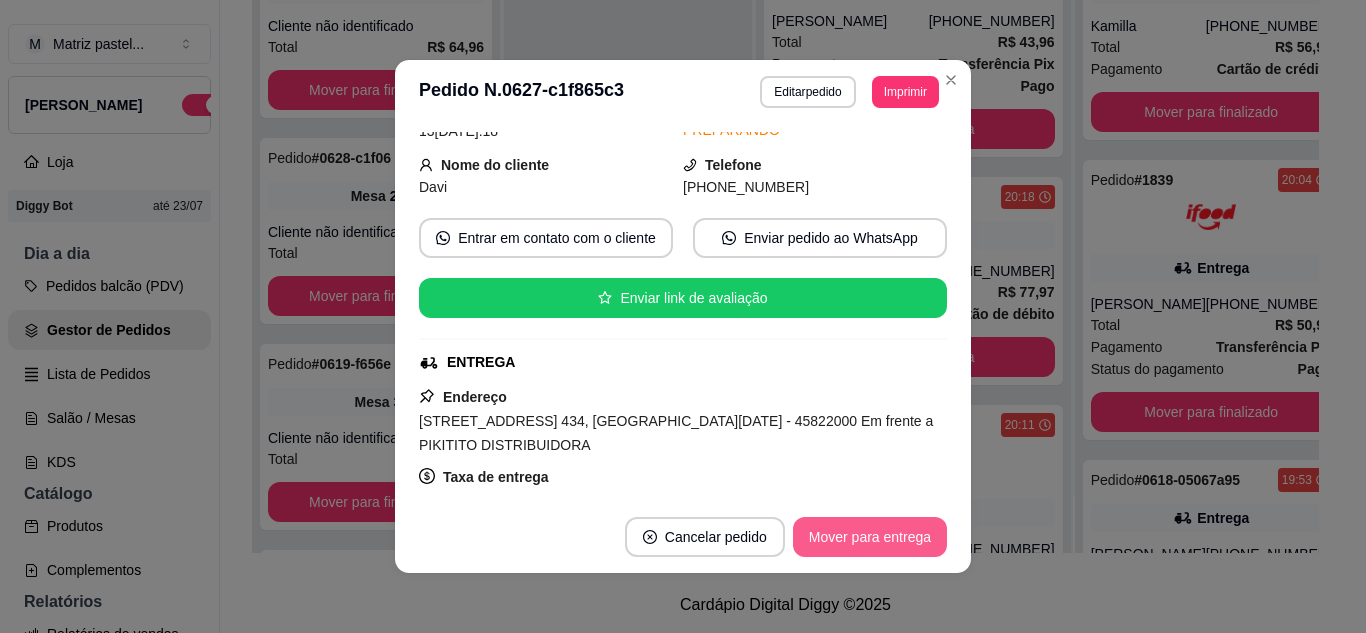 click on "Mover para entrega" at bounding box center (870, 537) 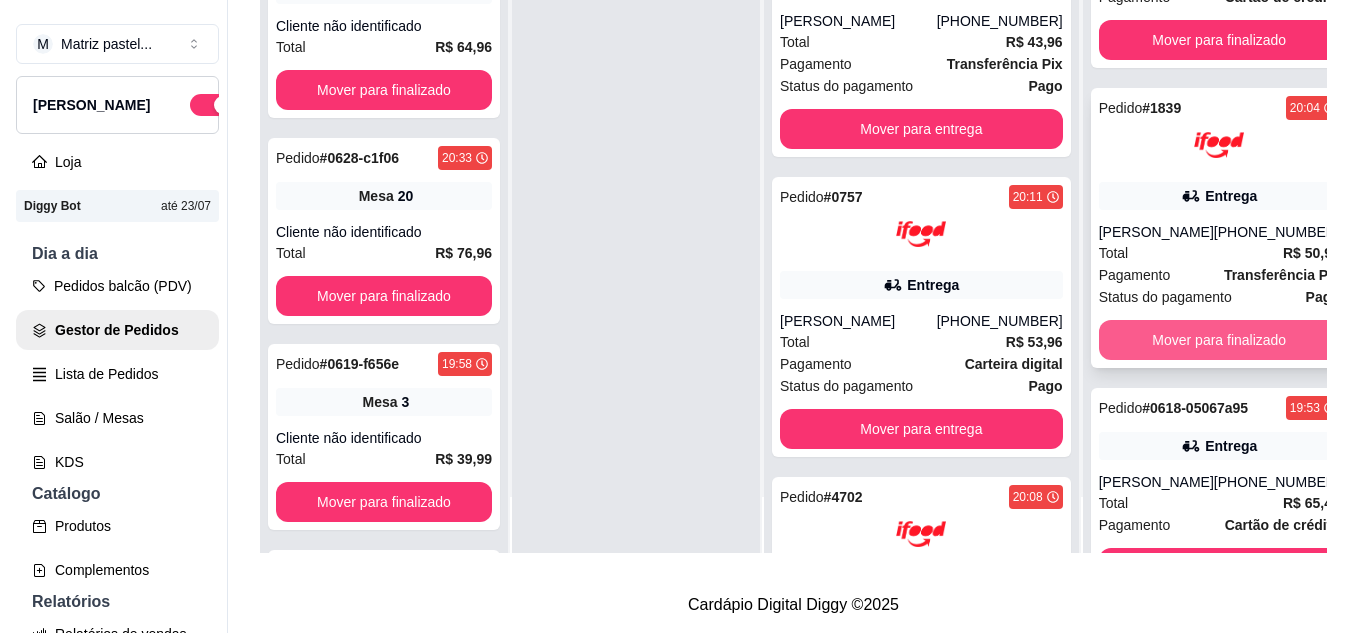 scroll, scrollTop: 391, scrollLeft: 0, axis: vertical 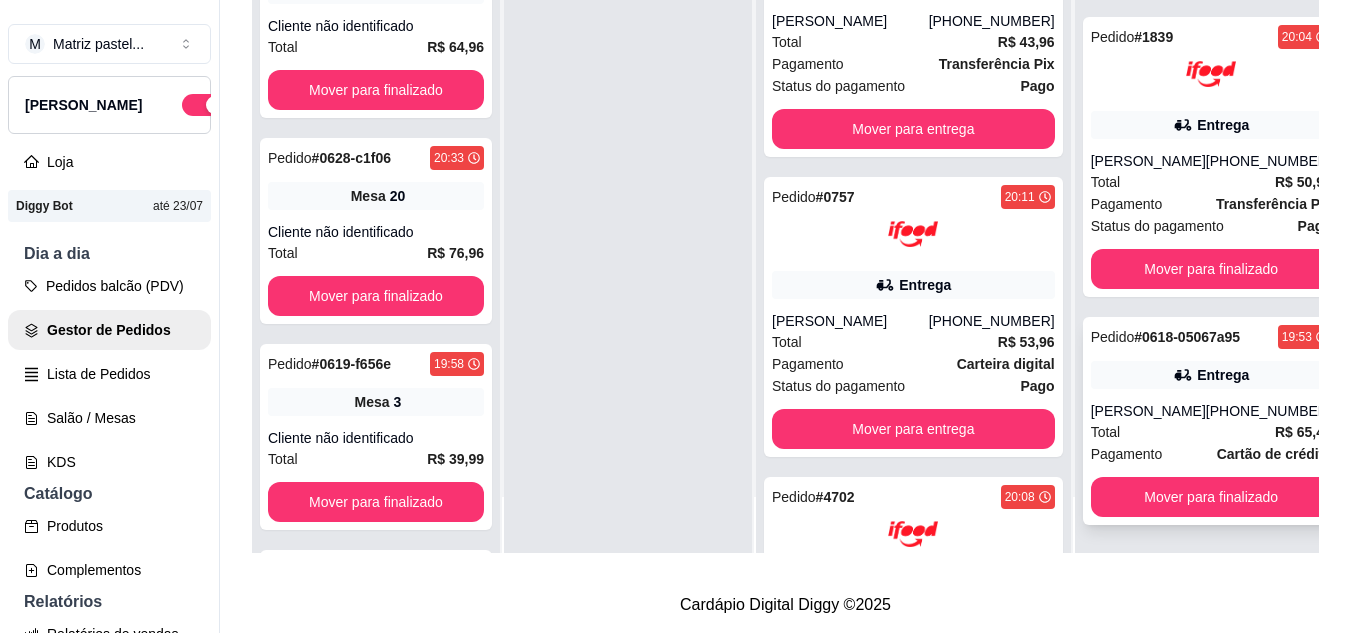 click on "Total R$ 65,48" at bounding box center [1211, 432] 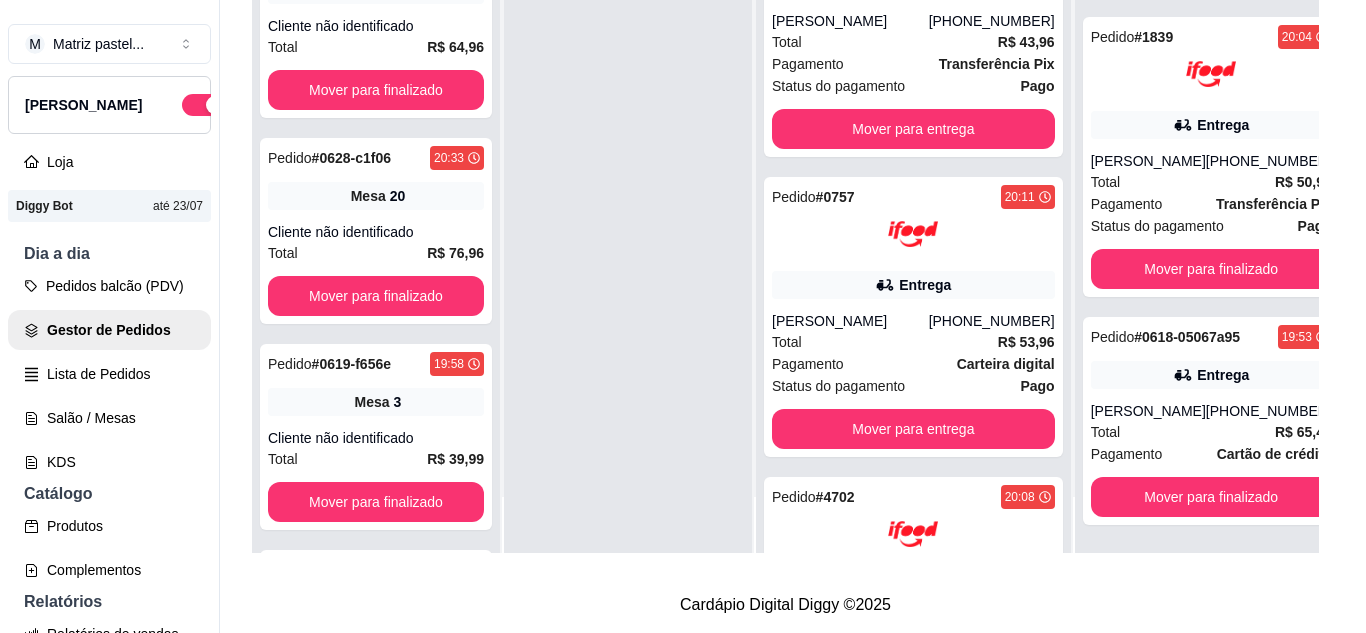 scroll, scrollTop: 4, scrollLeft: 0, axis: vertical 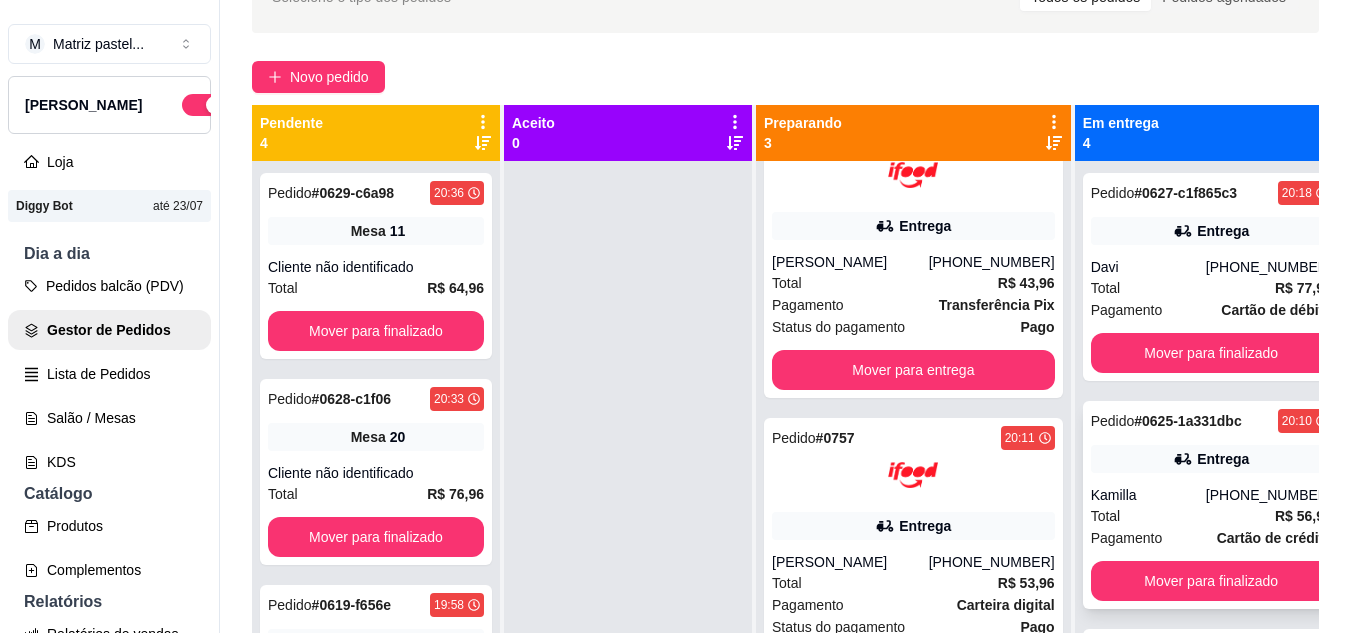 click on "Entrega" at bounding box center (1211, 459) 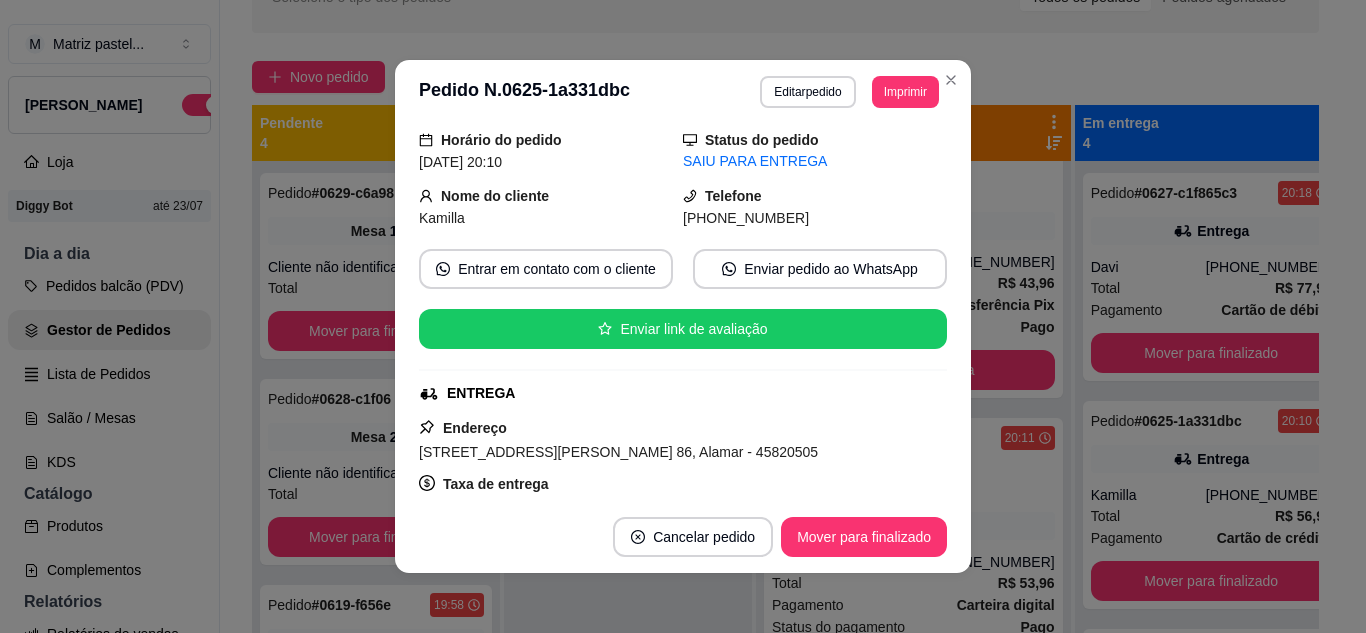 scroll, scrollTop: 100, scrollLeft: 0, axis: vertical 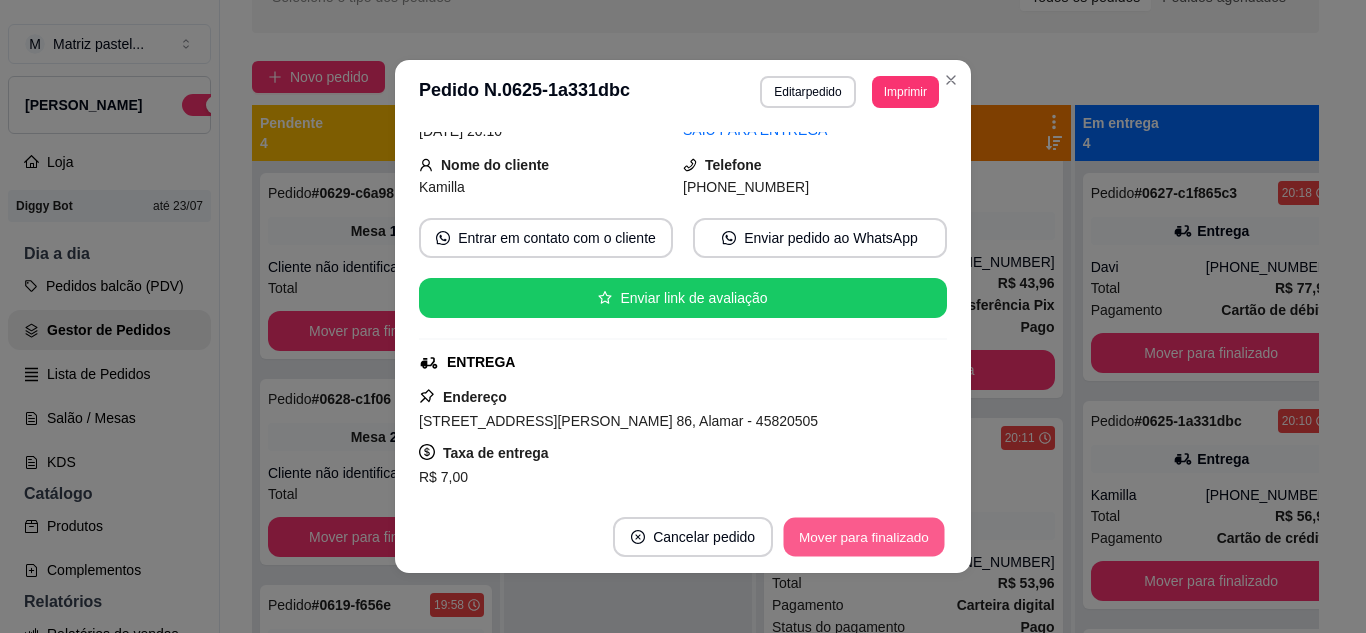click on "Mover para finalizado" at bounding box center (864, 537) 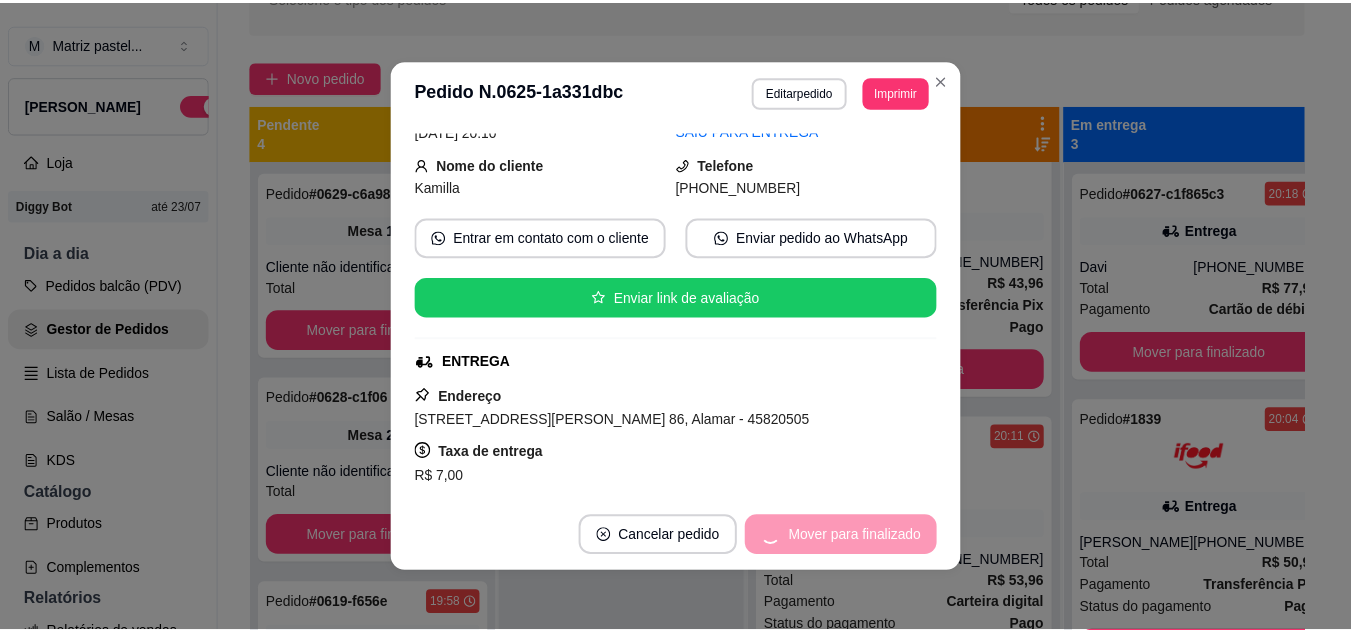 scroll, scrollTop: 54, scrollLeft: 0, axis: vertical 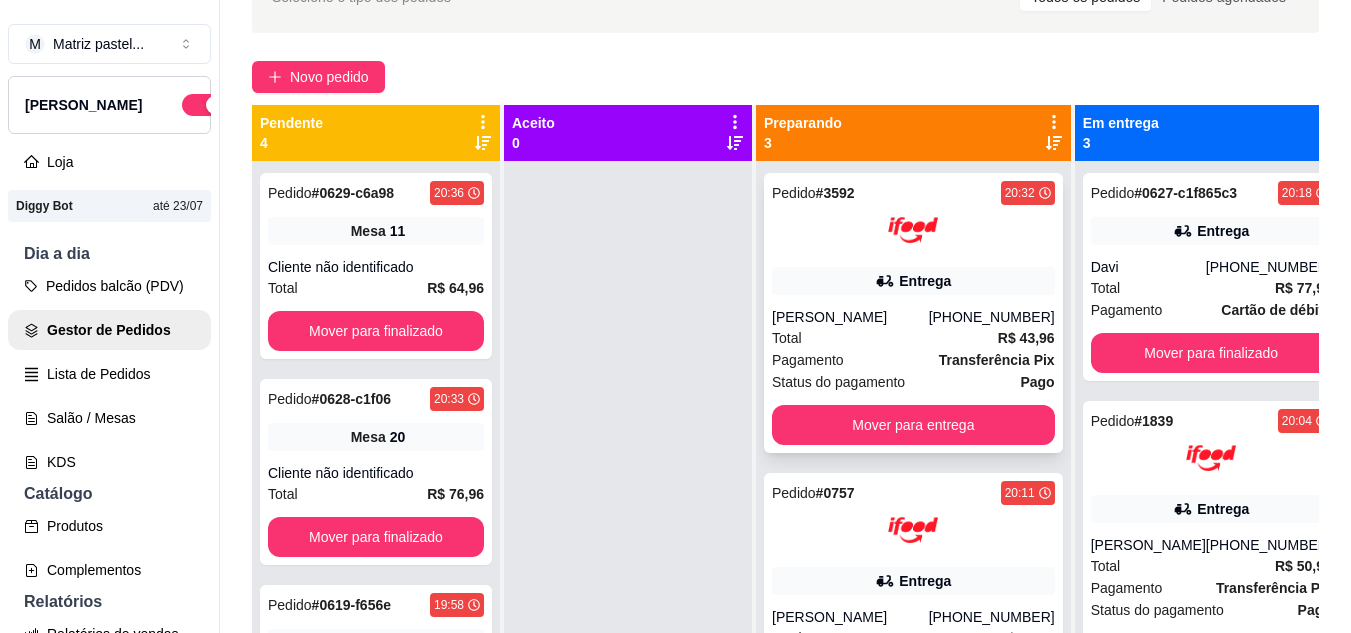 click on "[PHONE_NUMBER]" at bounding box center (992, 317) 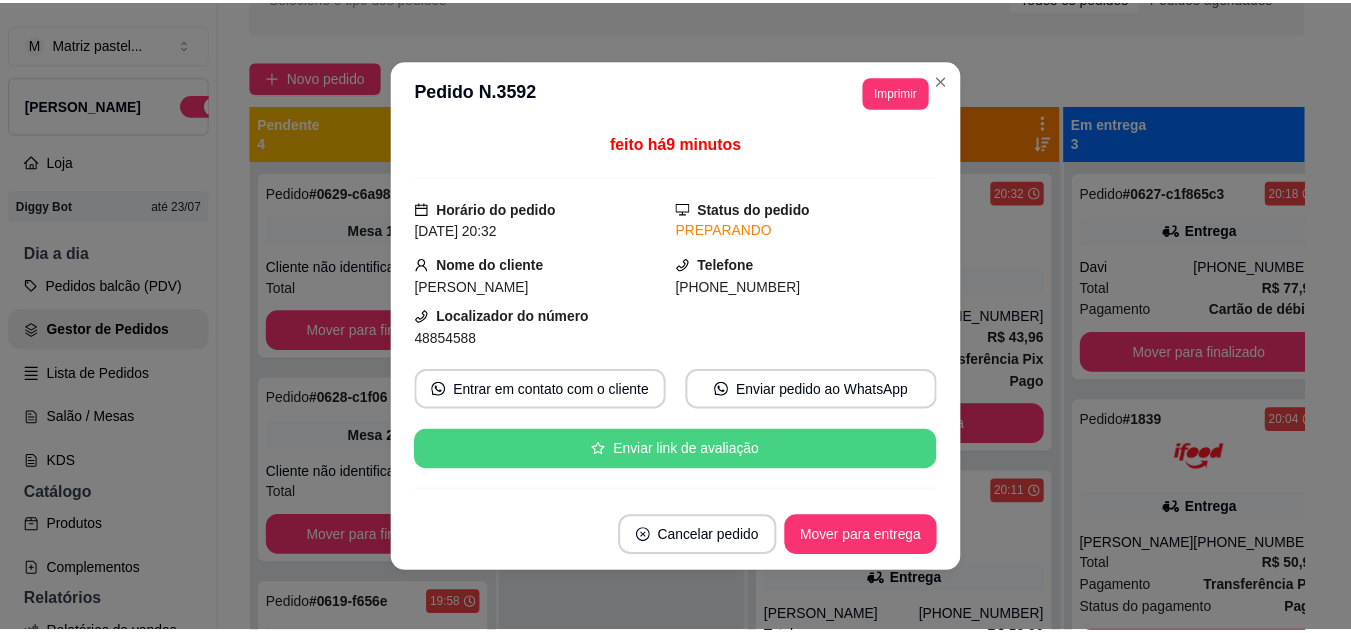 scroll, scrollTop: 300, scrollLeft: 0, axis: vertical 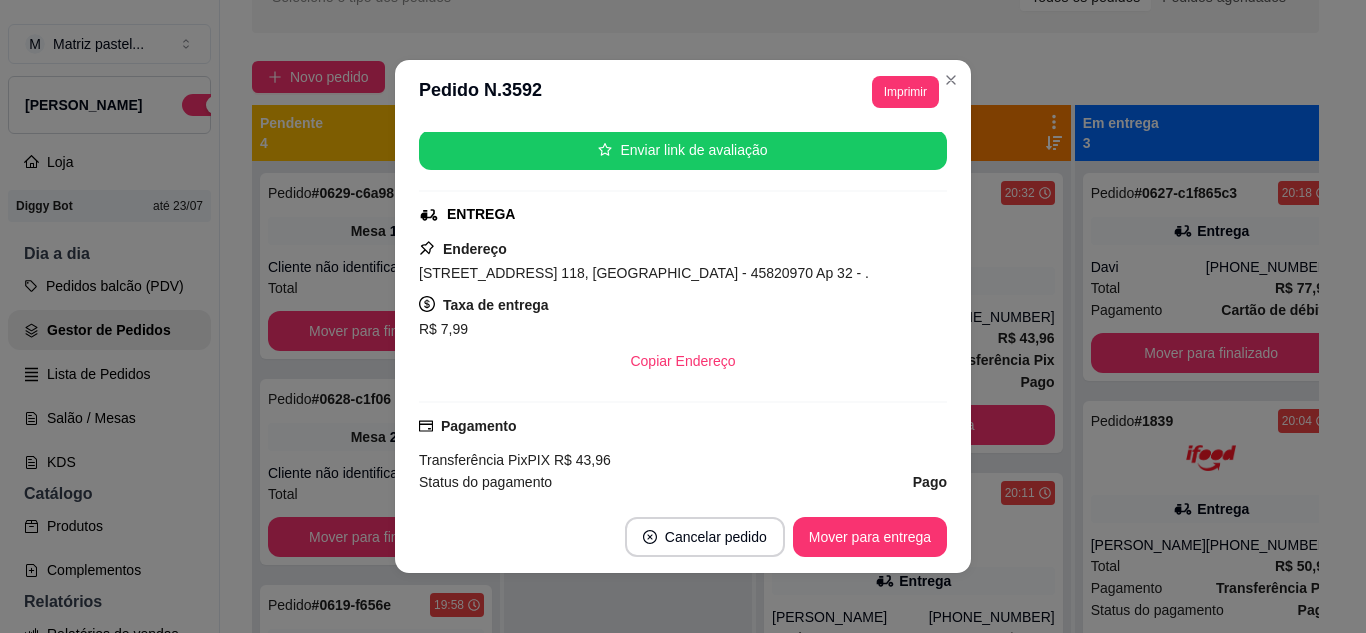 click on "**********" at bounding box center (683, 92) 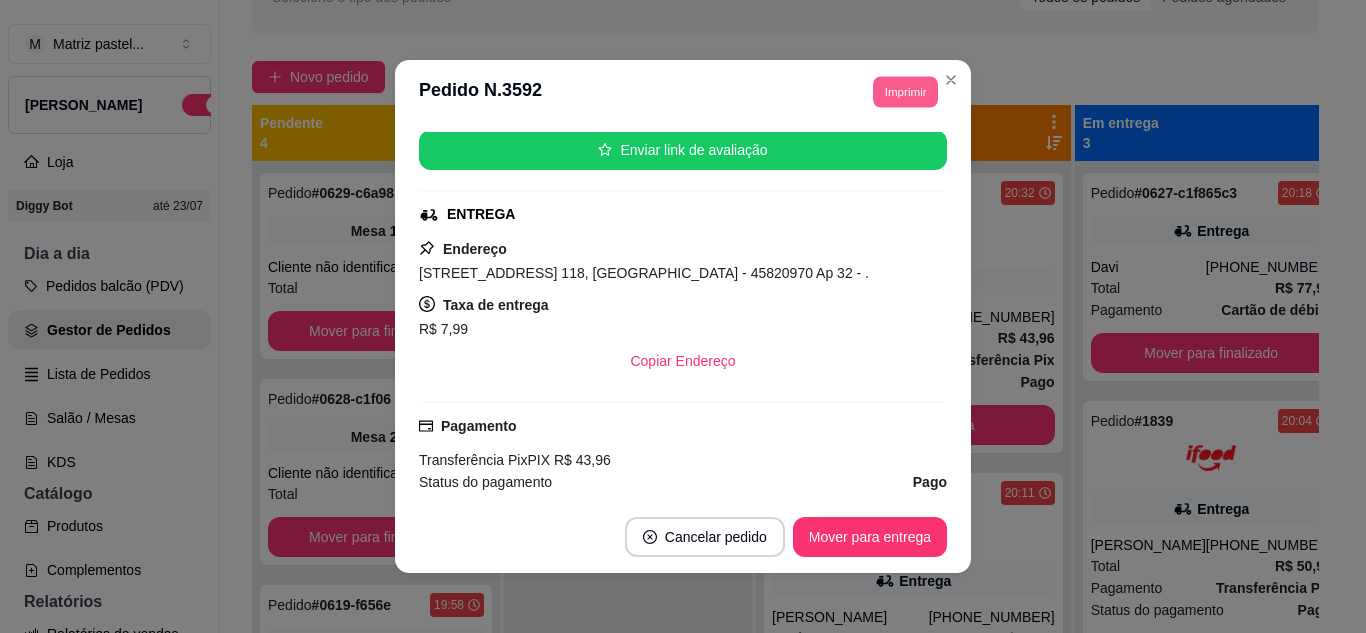 click on "Imprimir" at bounding box center [905, 91] 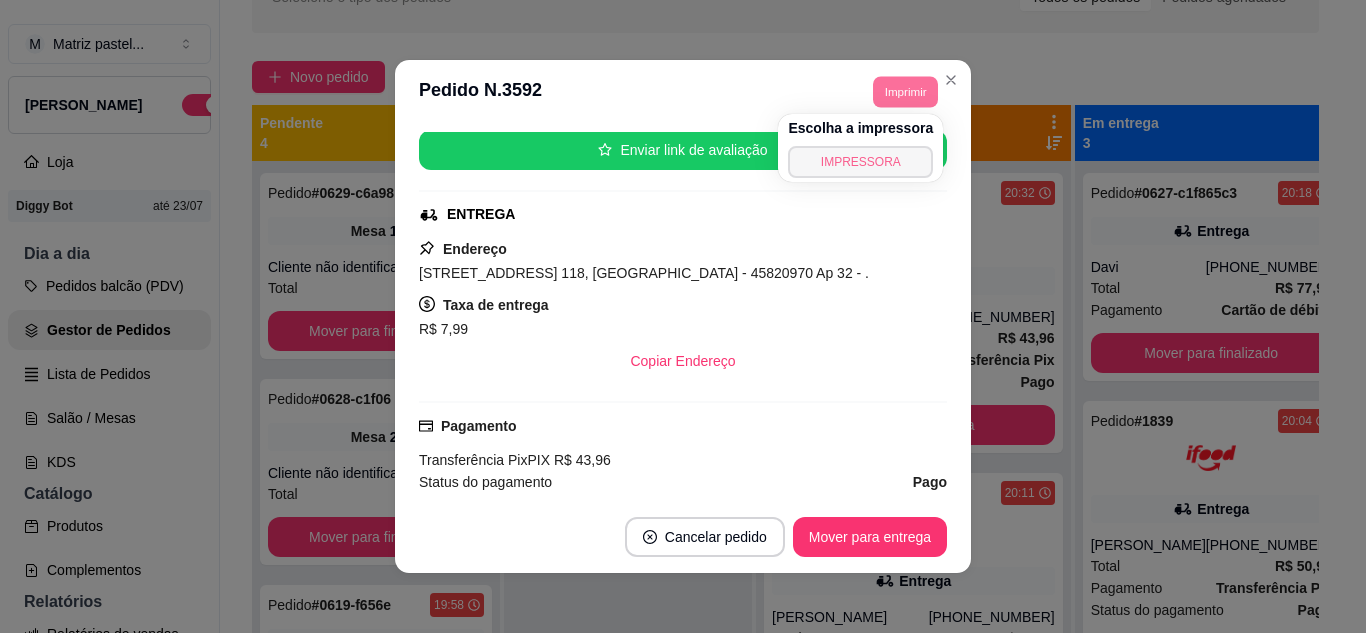 click on "IMPRESSORA" at bounding box center [860, 162] 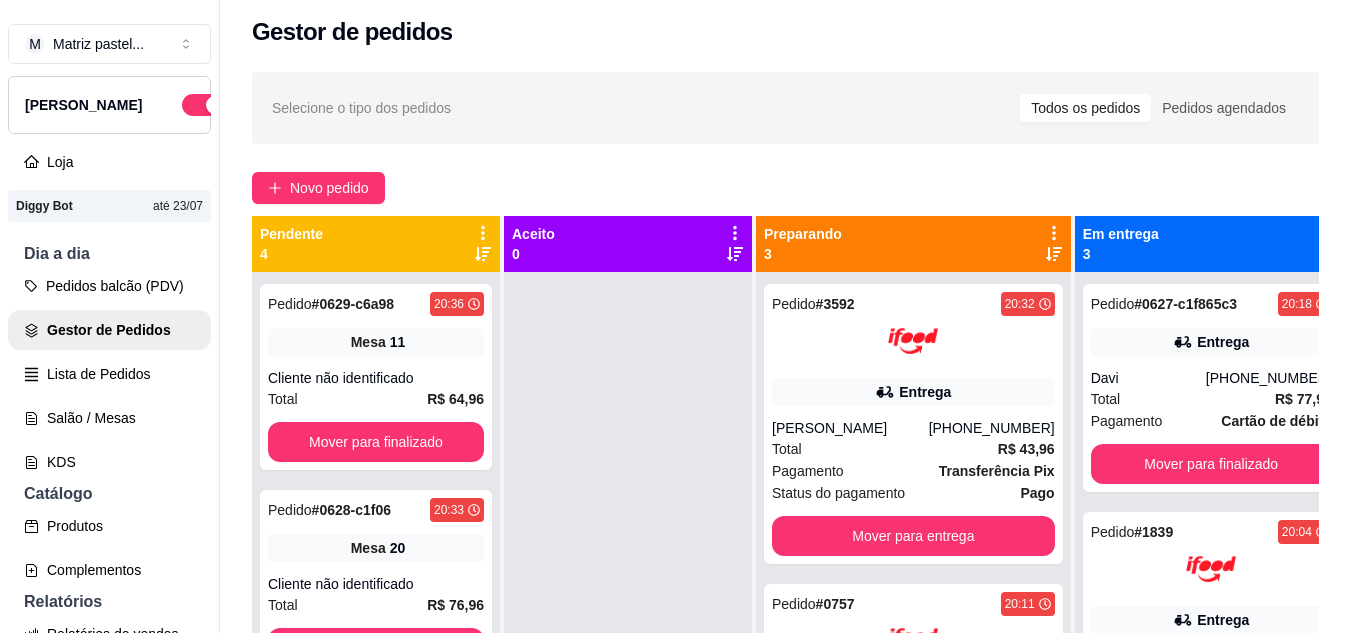 scroll, scrollTop: 0, scrollLeft: 0, axis: both 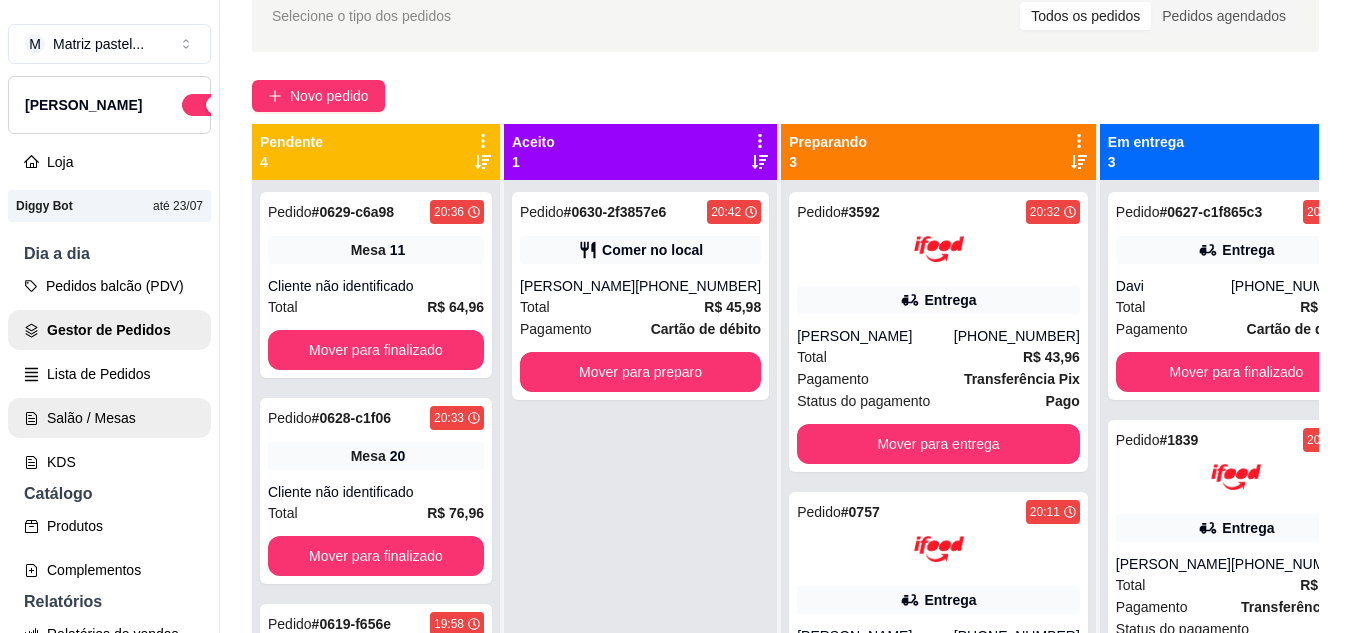 click on "Salão / Mesas" at bounding box center (109, 418) 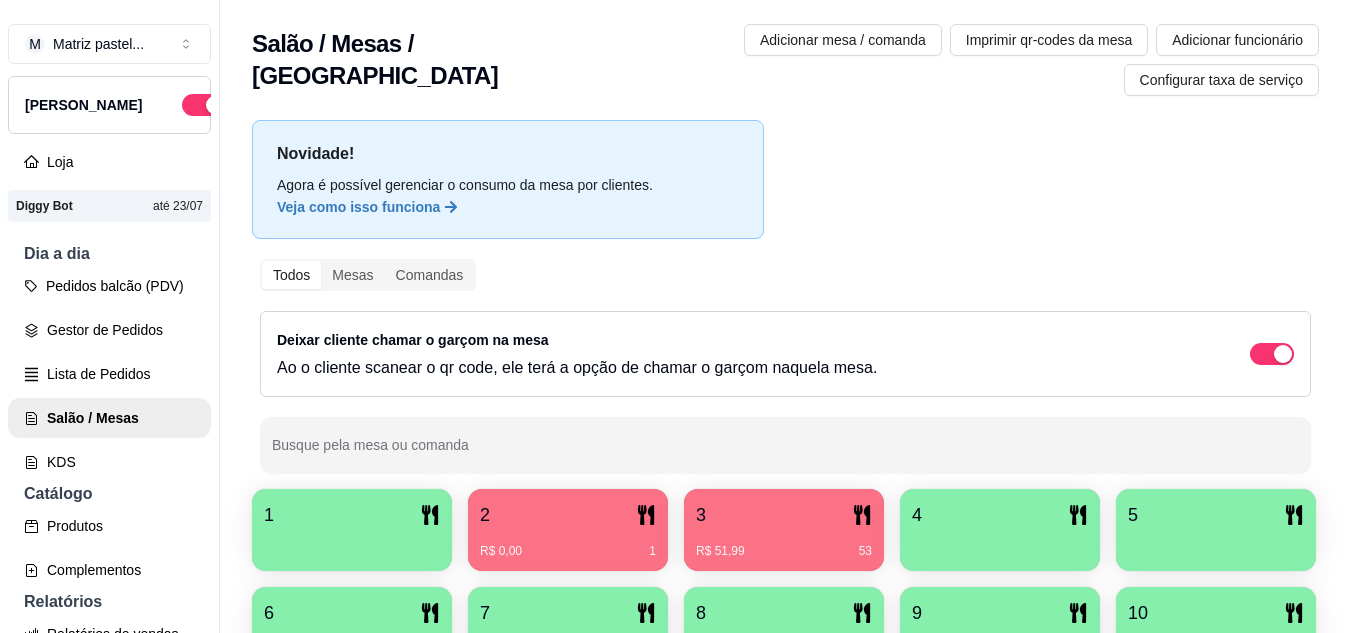 scroll, scrollTop: 400, scrollLeft: 0, axis: vertical 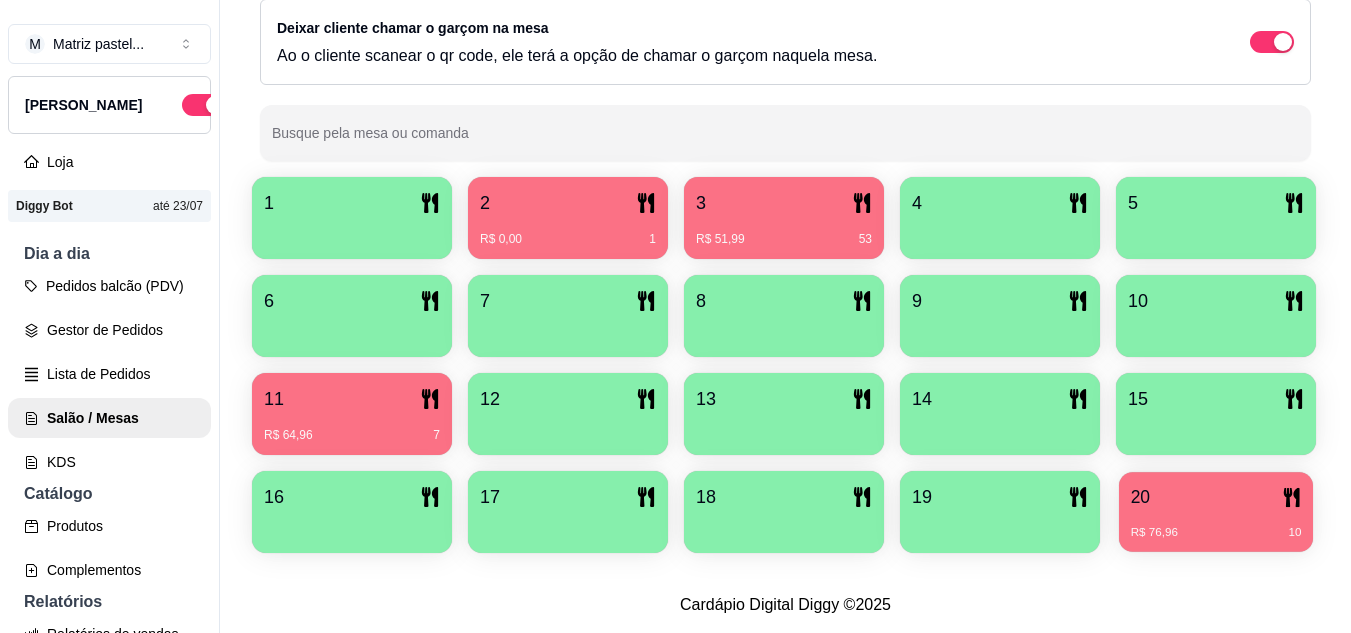 click on "R$ 76,96 10" at bounding box center [1216, 525] 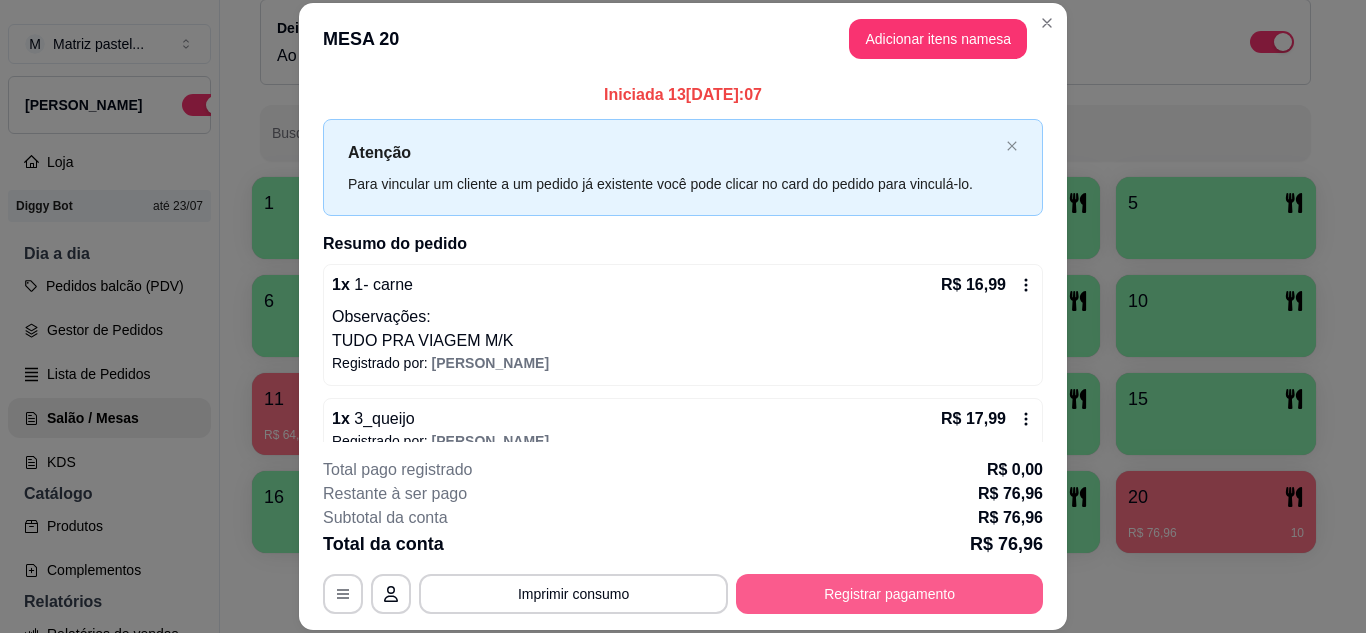 click on "Registrar pagamento" at bounding box center [889, 594] 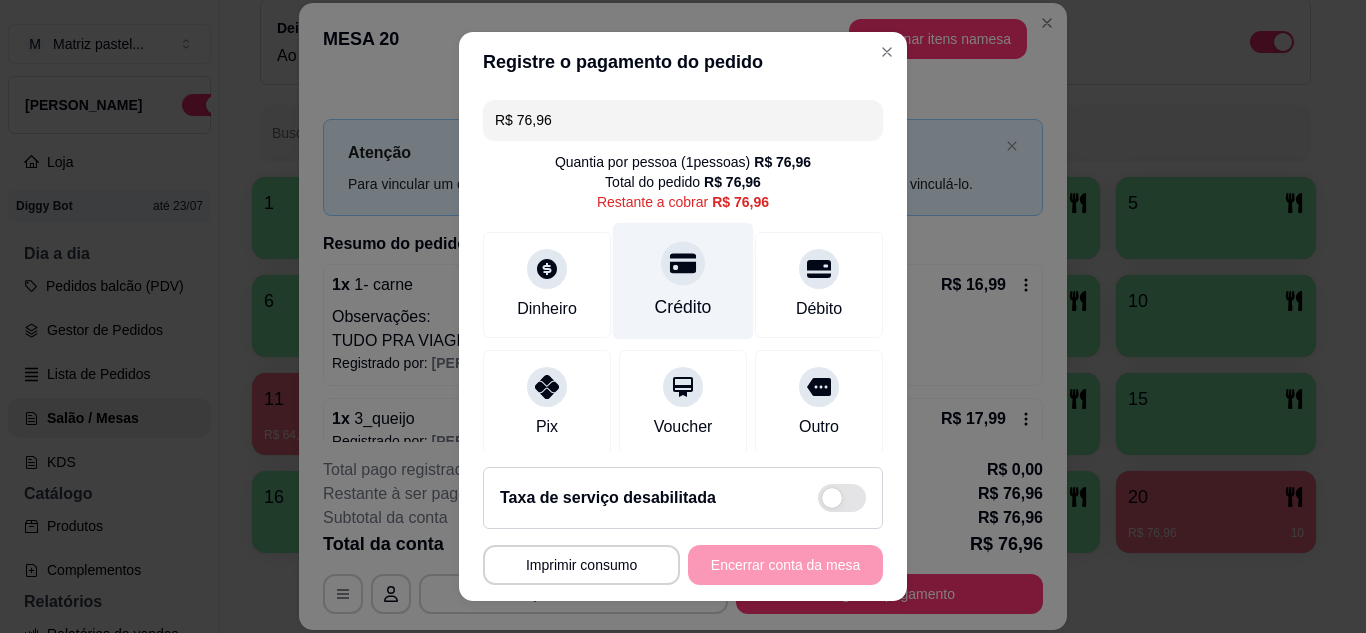 click on "Crédito" at bounding box center (683, 307) 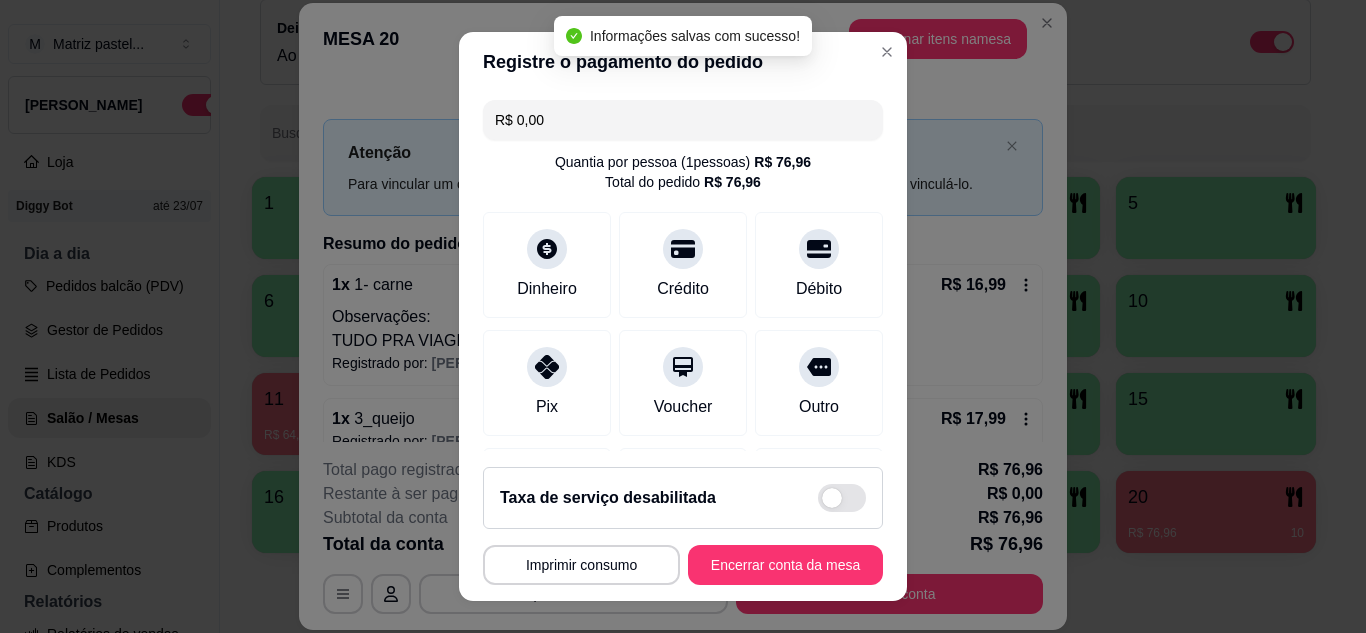type on "R$ 0,00" 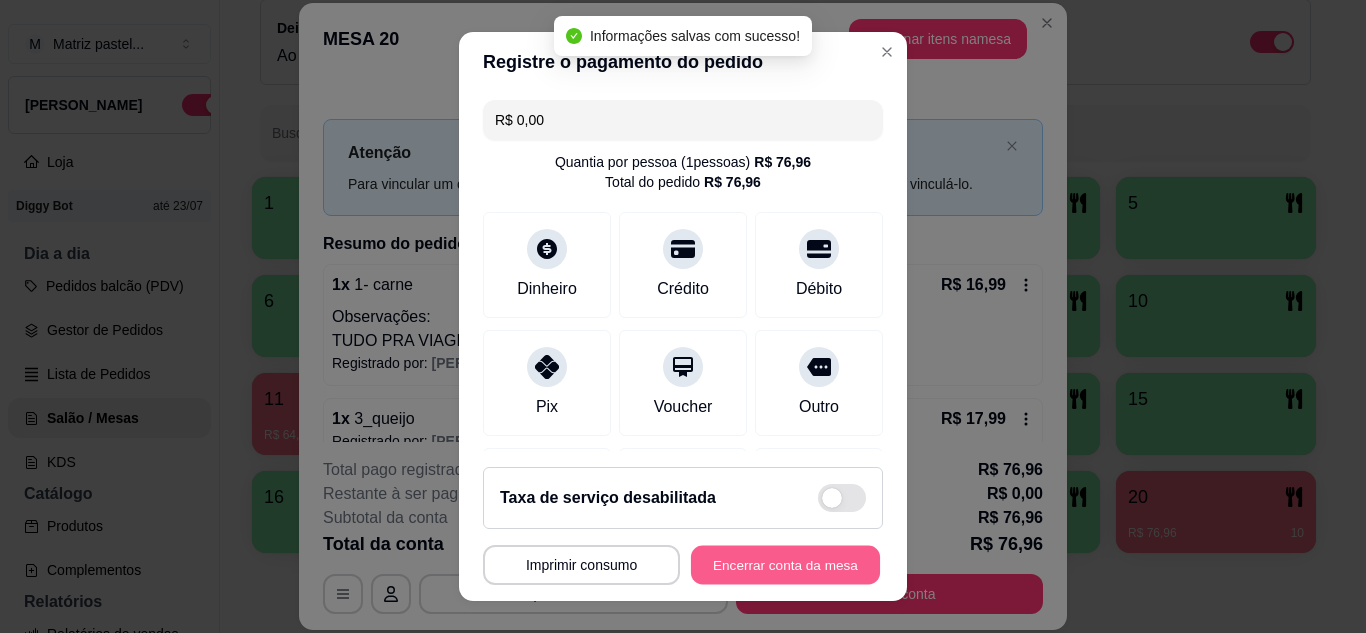 click on "Encerrar conta da mesa" at bounding box center (785, 565) 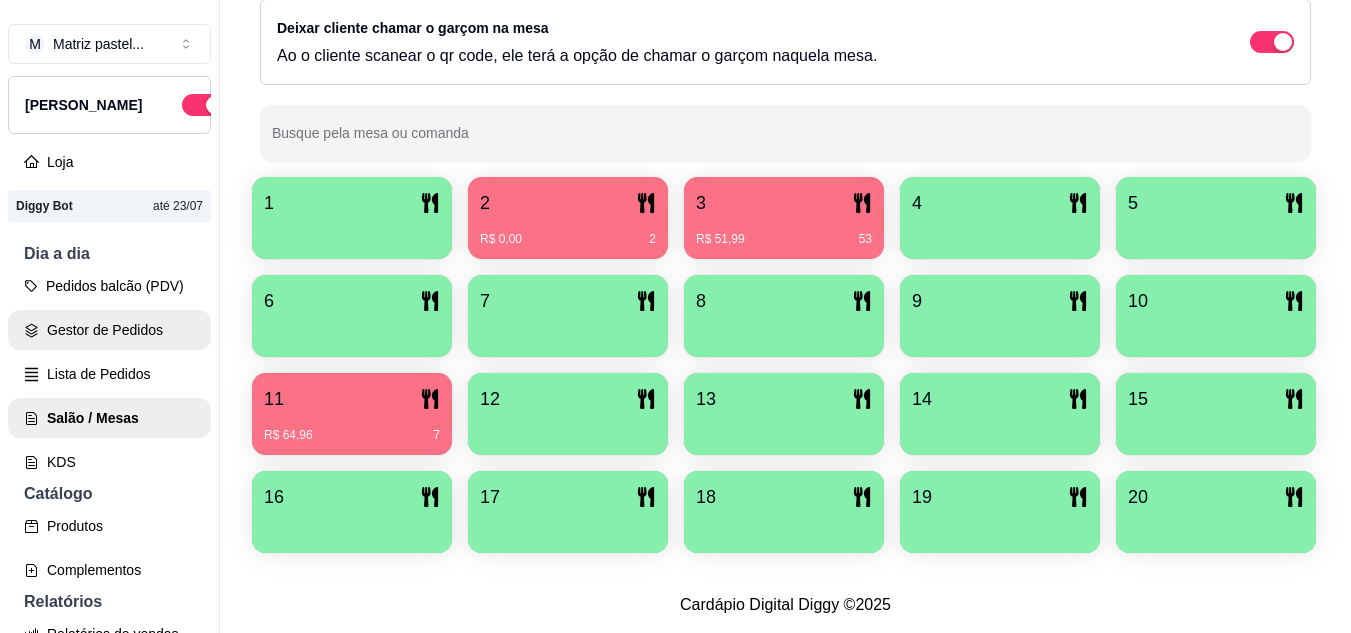 click on "Gestor de Pedidos" at bounding box center (109, 330) 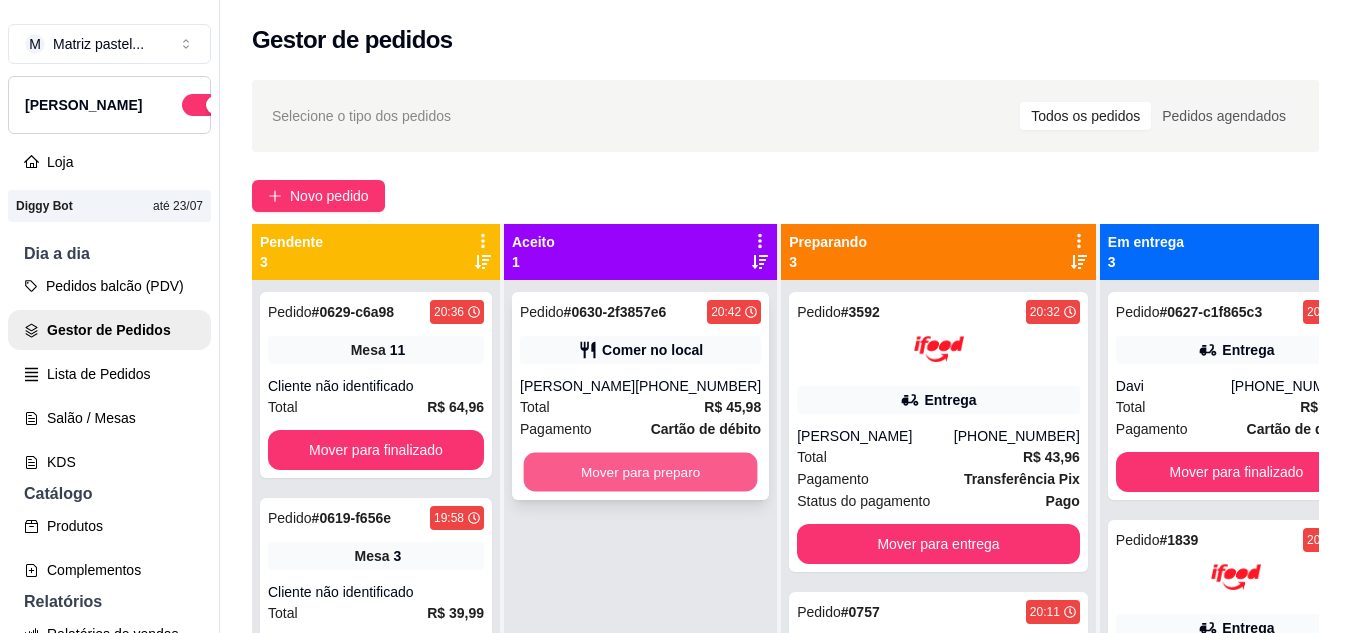 click on "Mover para preparo" at bounding box center [641, 472] 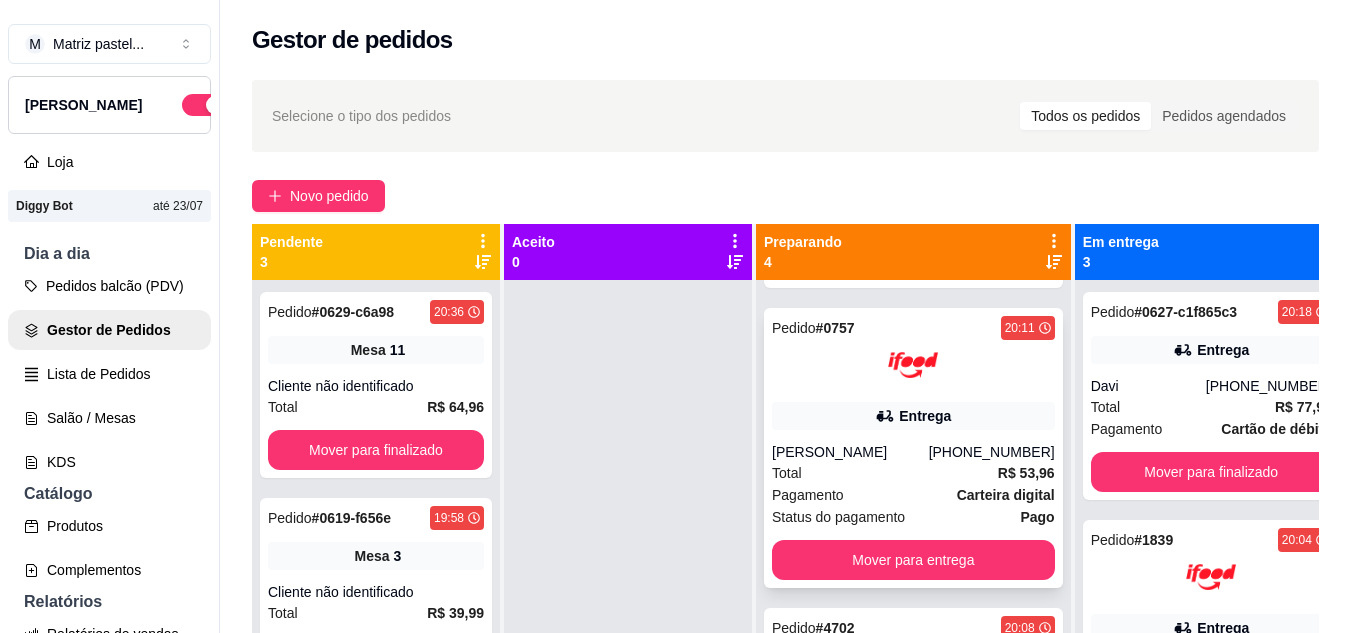 scroll, scrollTop: 535, scrollLeft: 0, axis: vertical 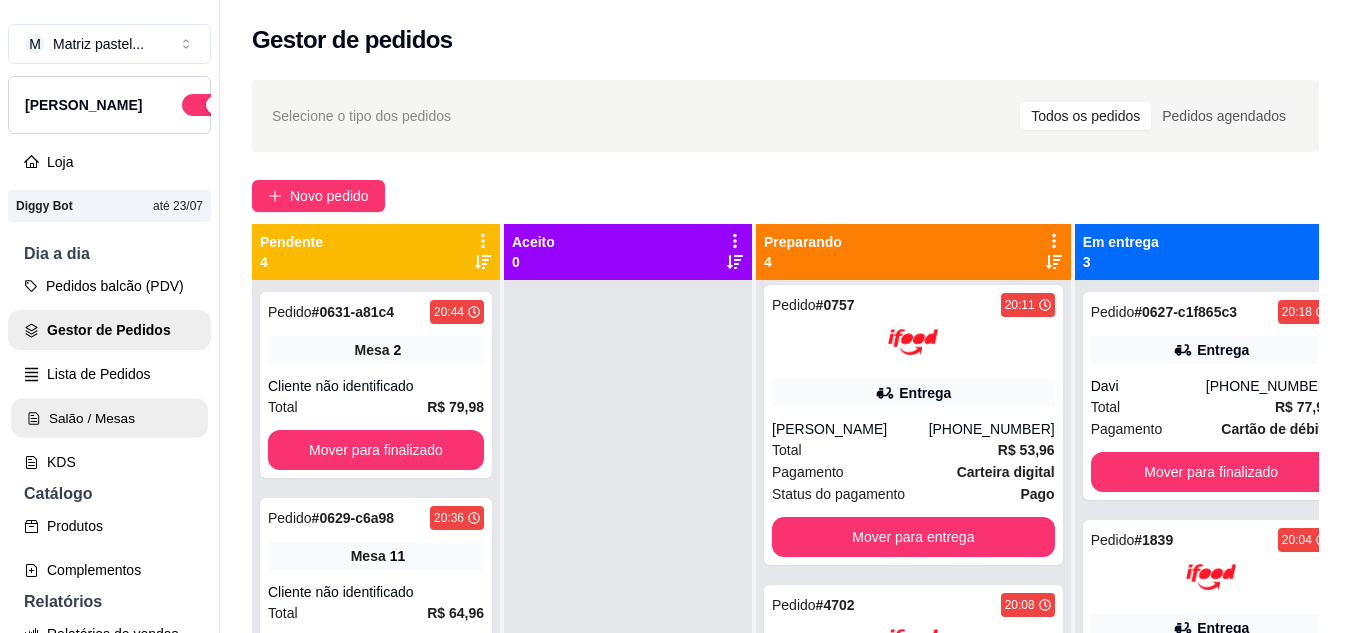 click on "Salão / Mesas" at bounding box center [109, 418] 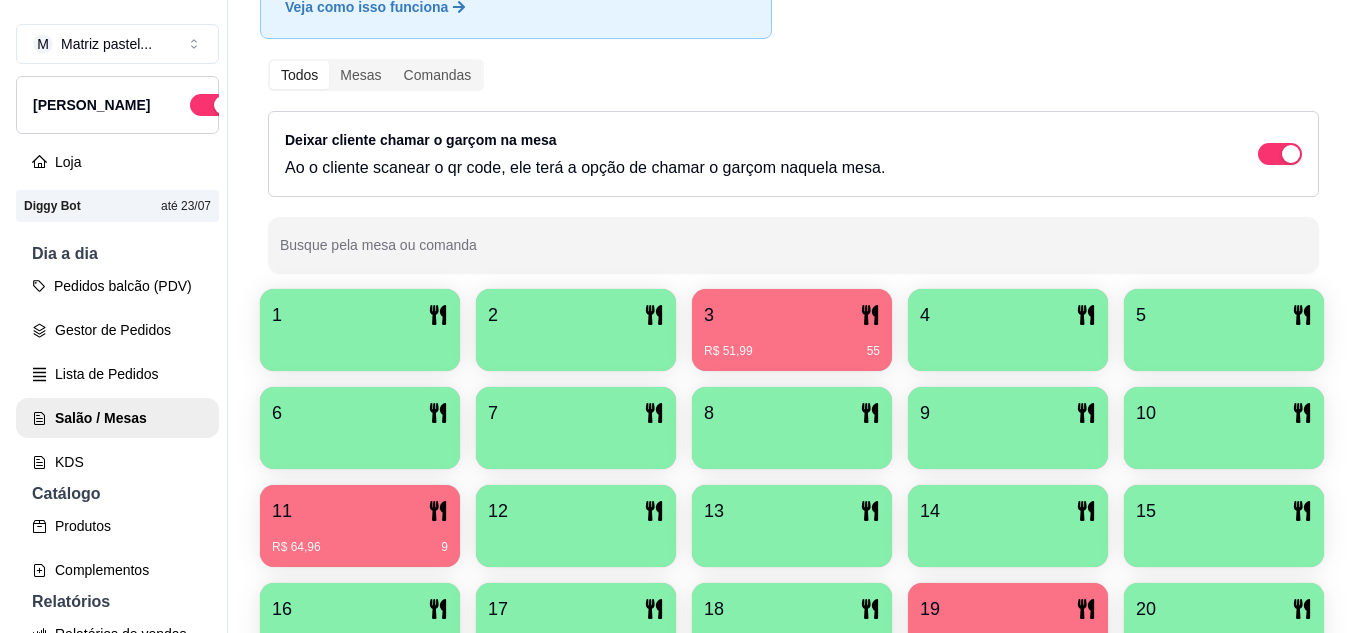 scroll, scrollTop: 400, scrollLeft: 0, axis: vertical 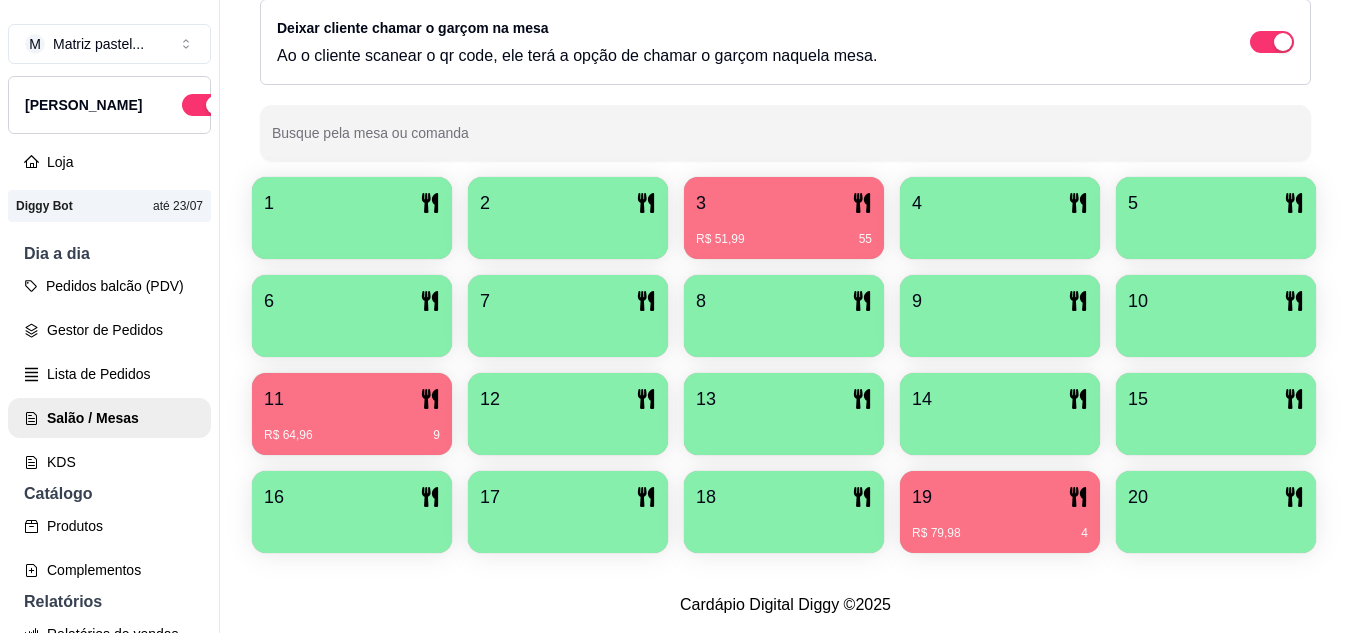 click on "R$ 51,99 55" at bounding box center (784, 232) 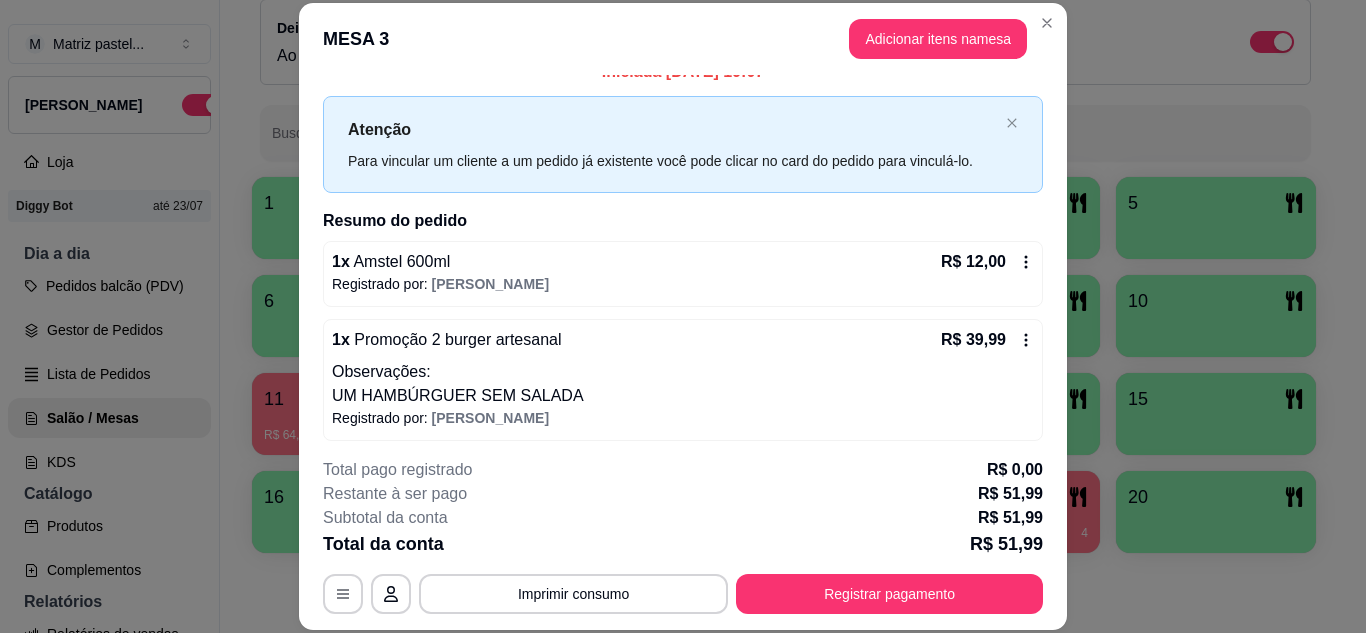 scroll, scrollTop: 30, scrollLeft: 0, axis: vertical 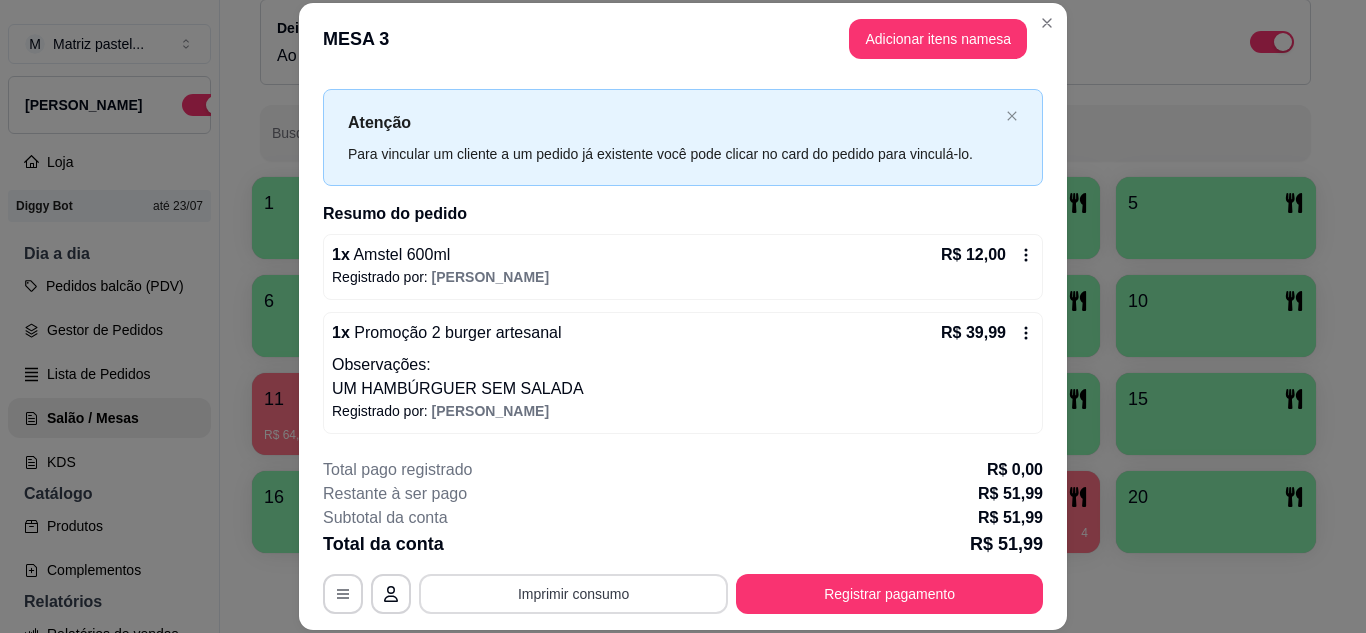 click on "Imprimir consumo" at bounding box center (573, 594) 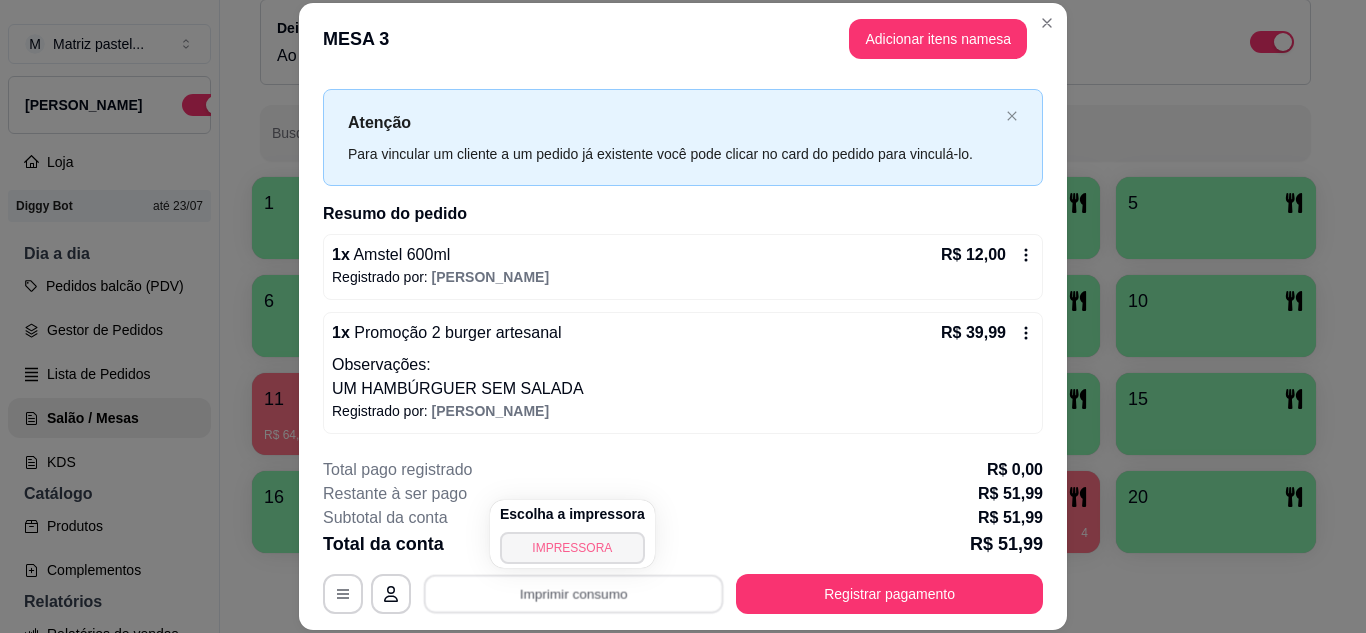 click on "IMPRESSORA" at bounding box center (572, 548) 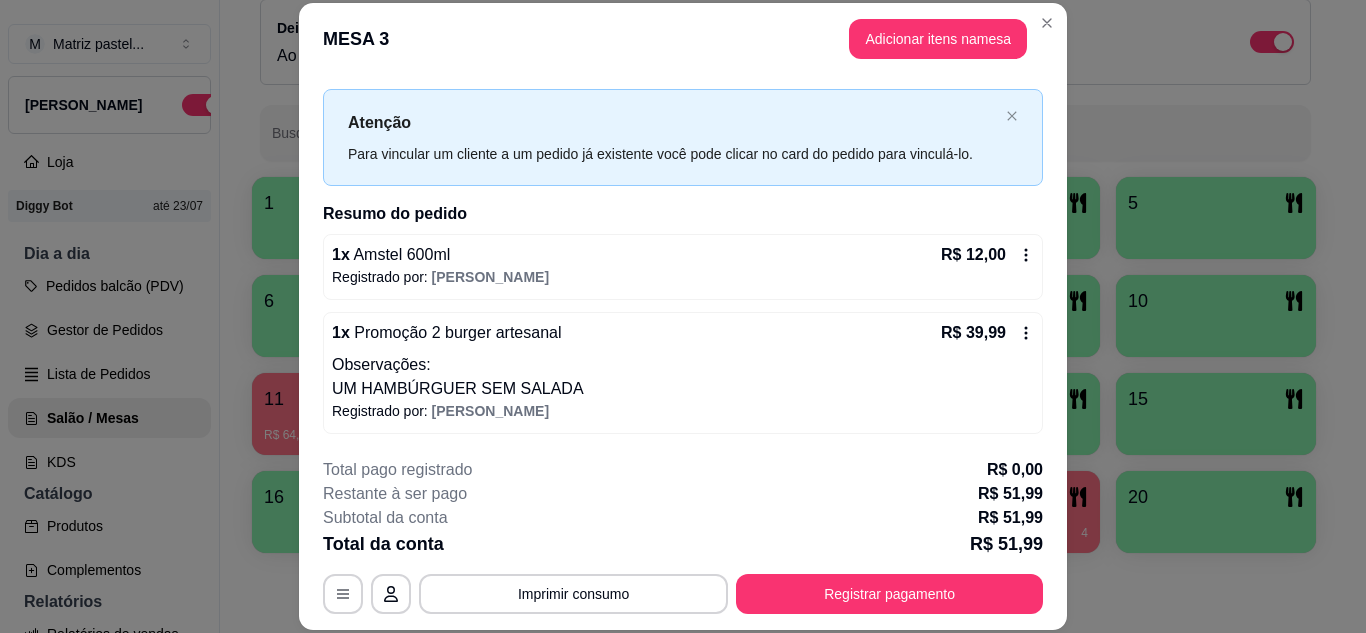 click on "R$ 12,00" at bounding box center (987, 255) 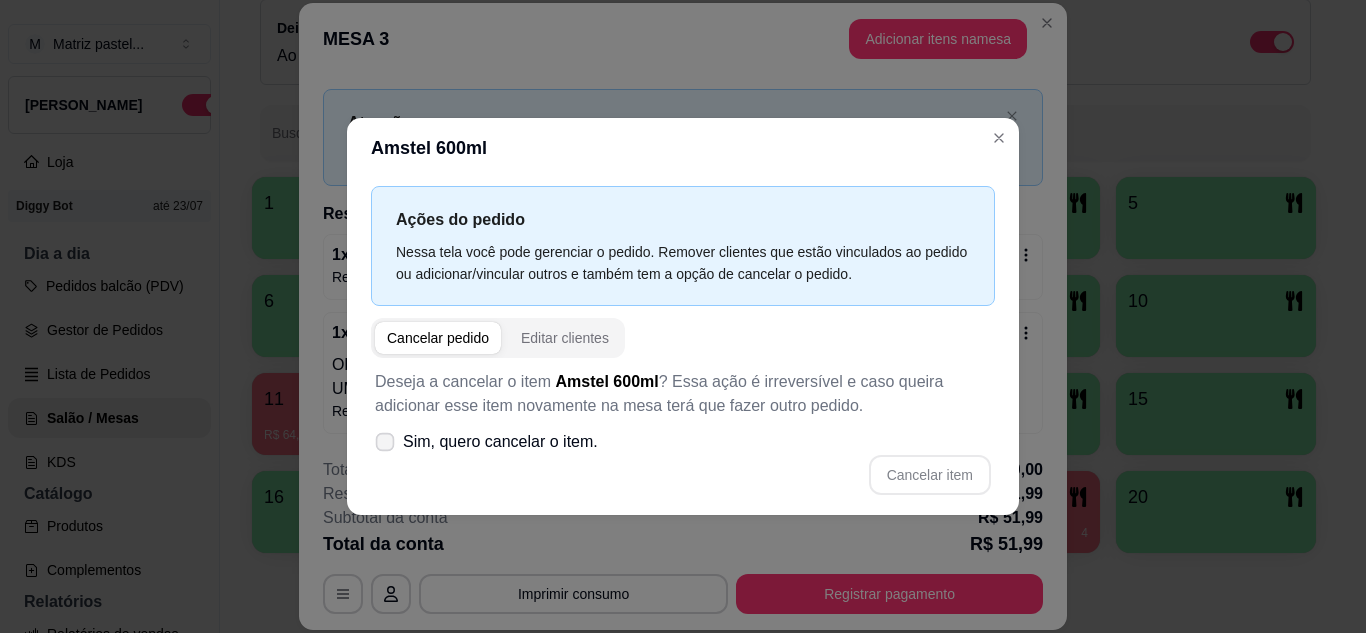 click on "Sim, quero cancelar o item." at bounding box center (500, 442) 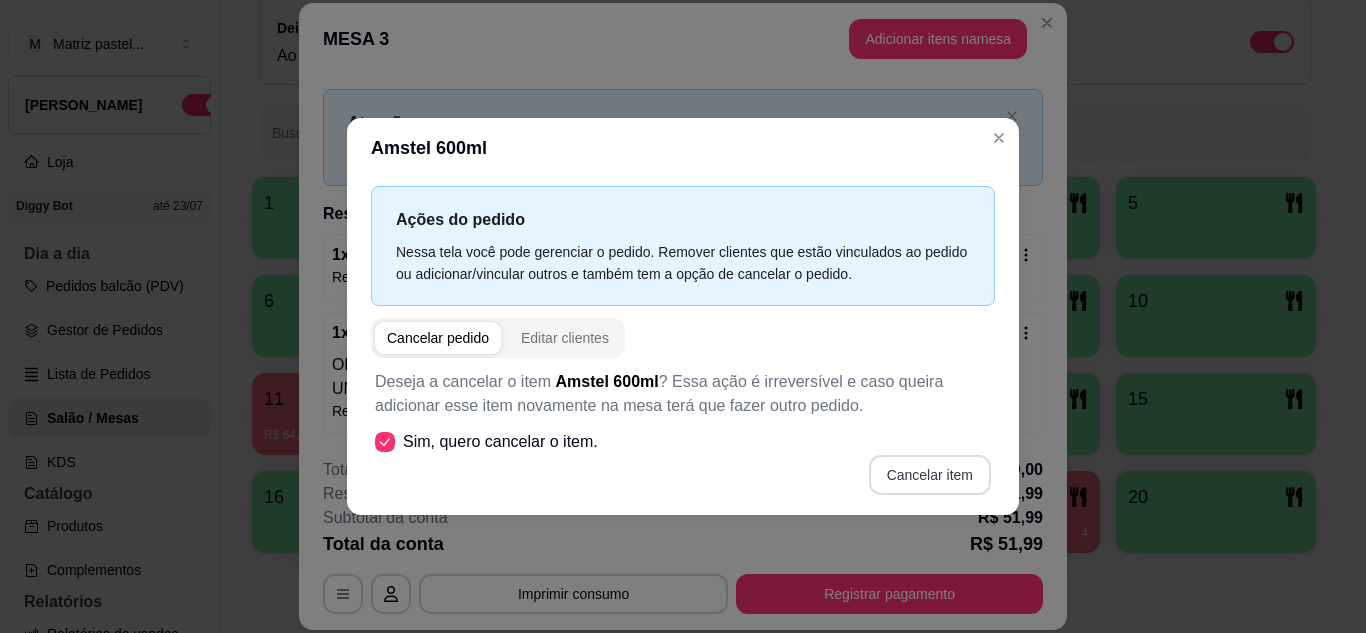 click on "Cancelar item" at bounding box center (930, 475) 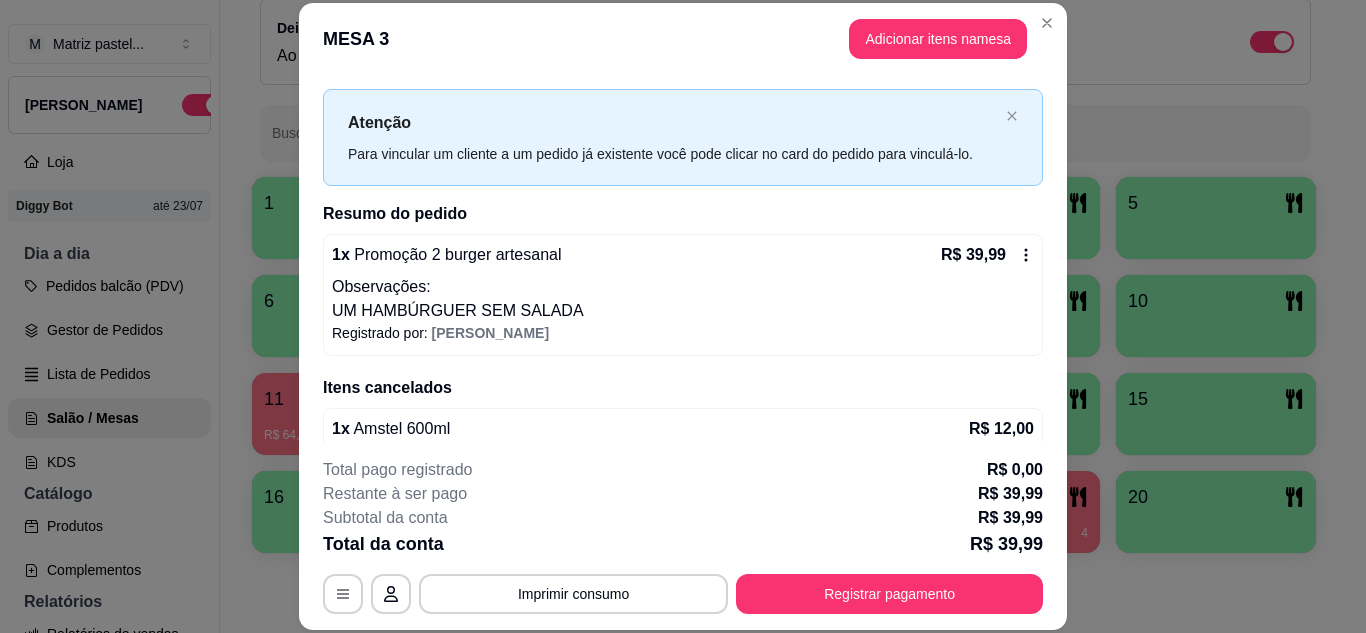 click 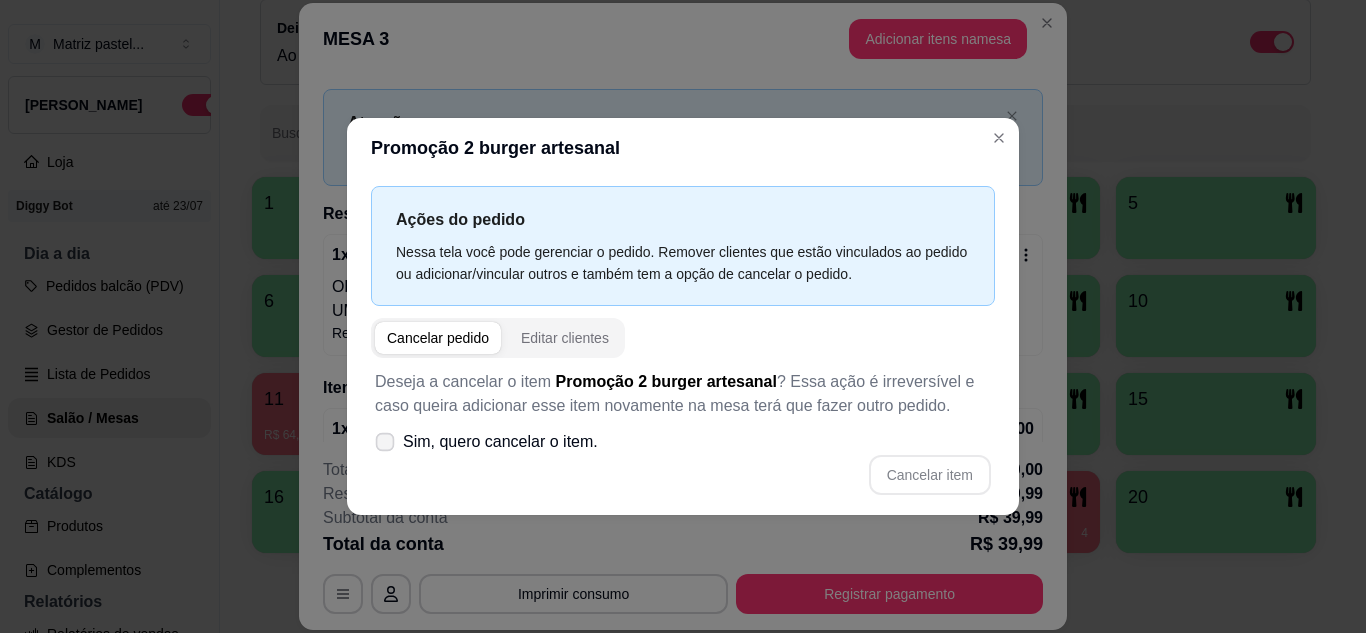 click on "Sim, quero cancelar o item." at bounding box center (500, 442) 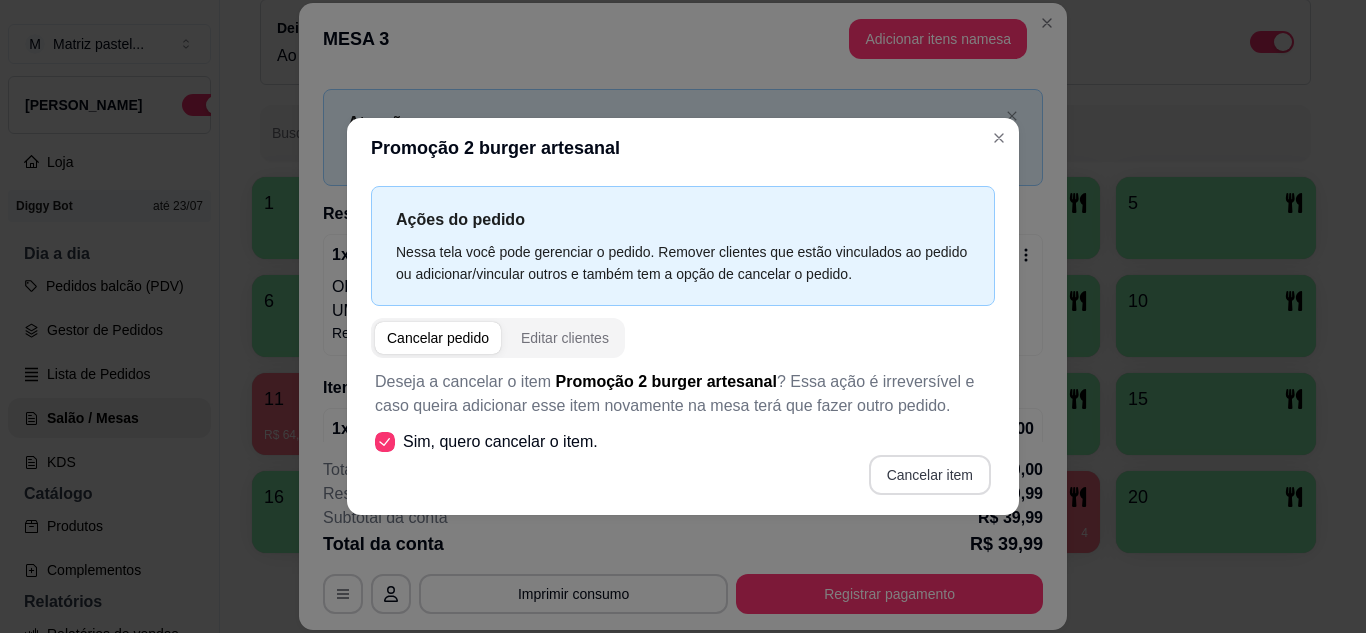 click on "Cancelar item" at bounding box center (930, 475) 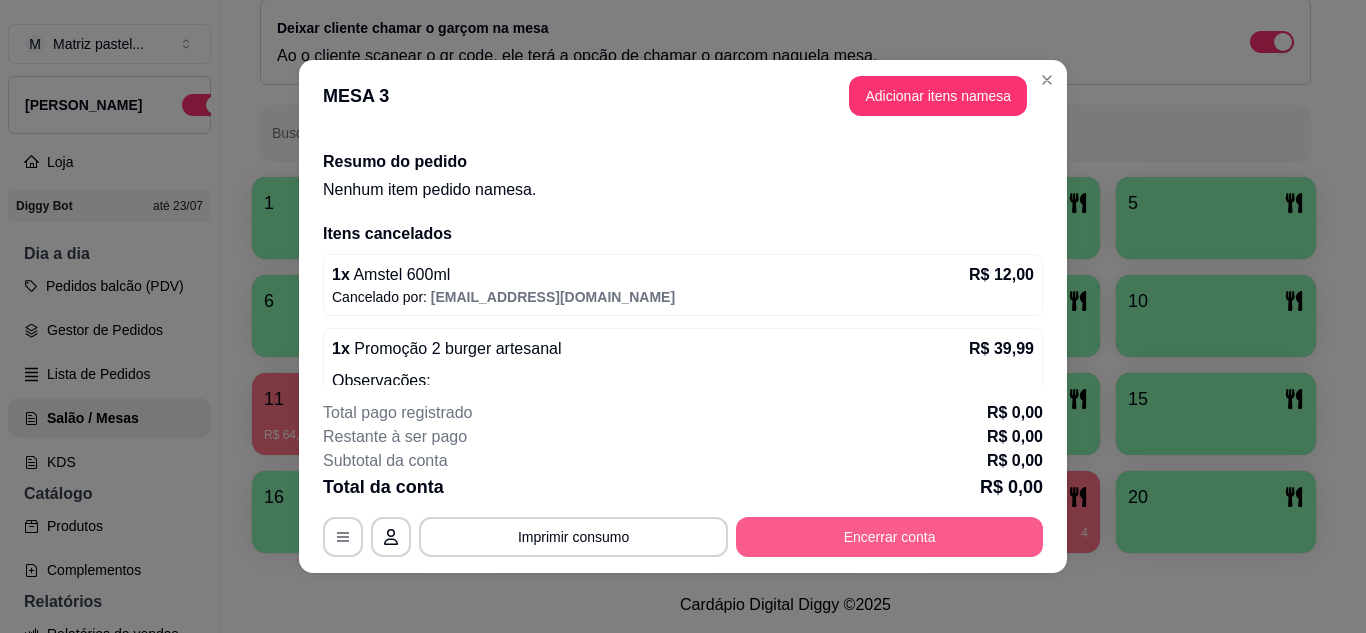 click on "Encerrar conta" at bounding box center (889, 537) 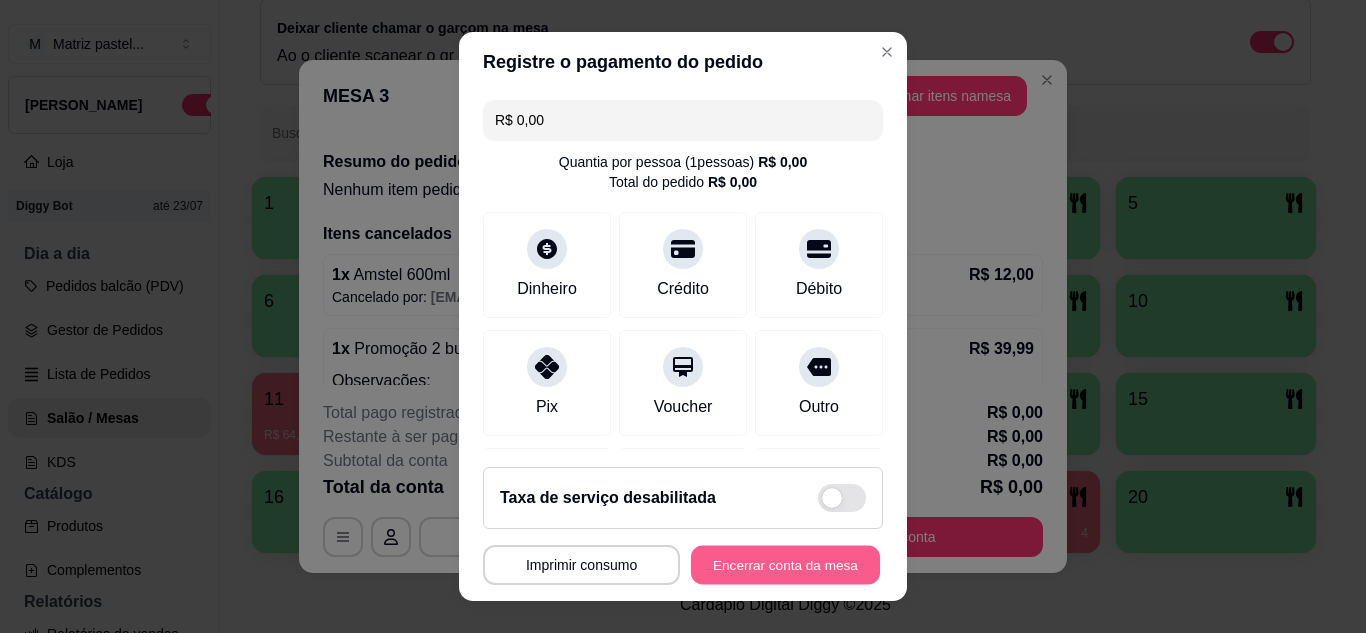 click on "Encerrar conta da mesa" at bounding box center (785, 565) 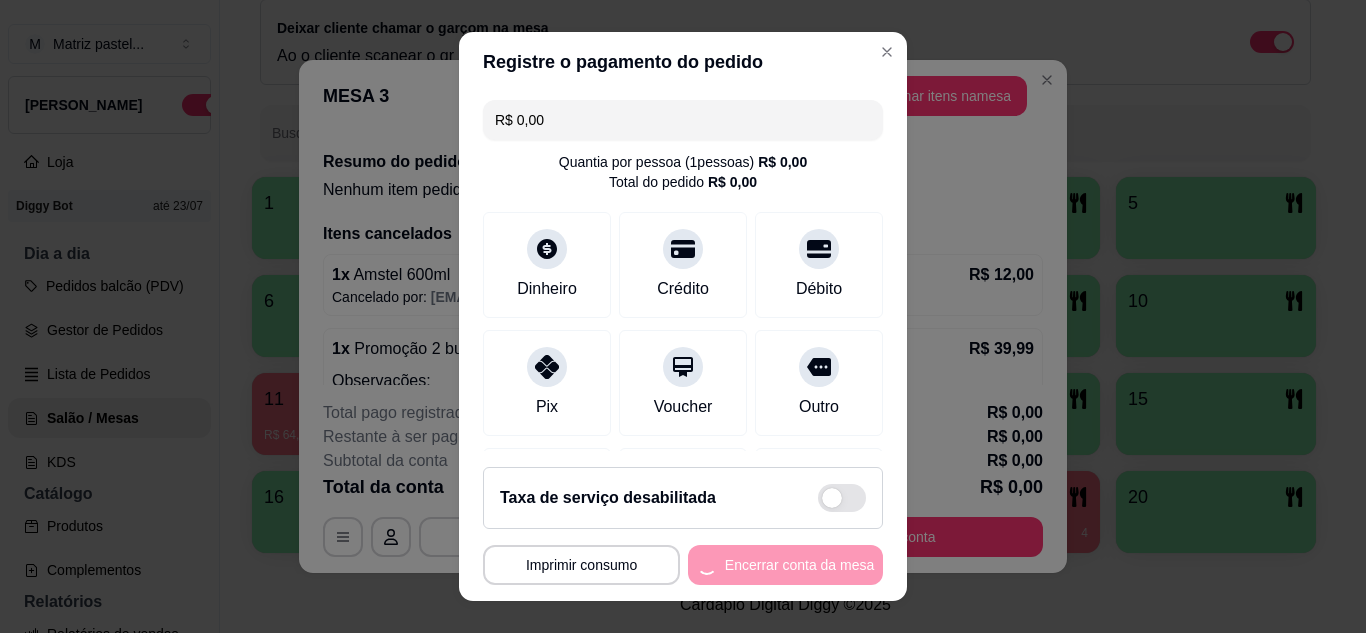 scroll, scrollTop: 0, scrollLeft: 0, axis: both 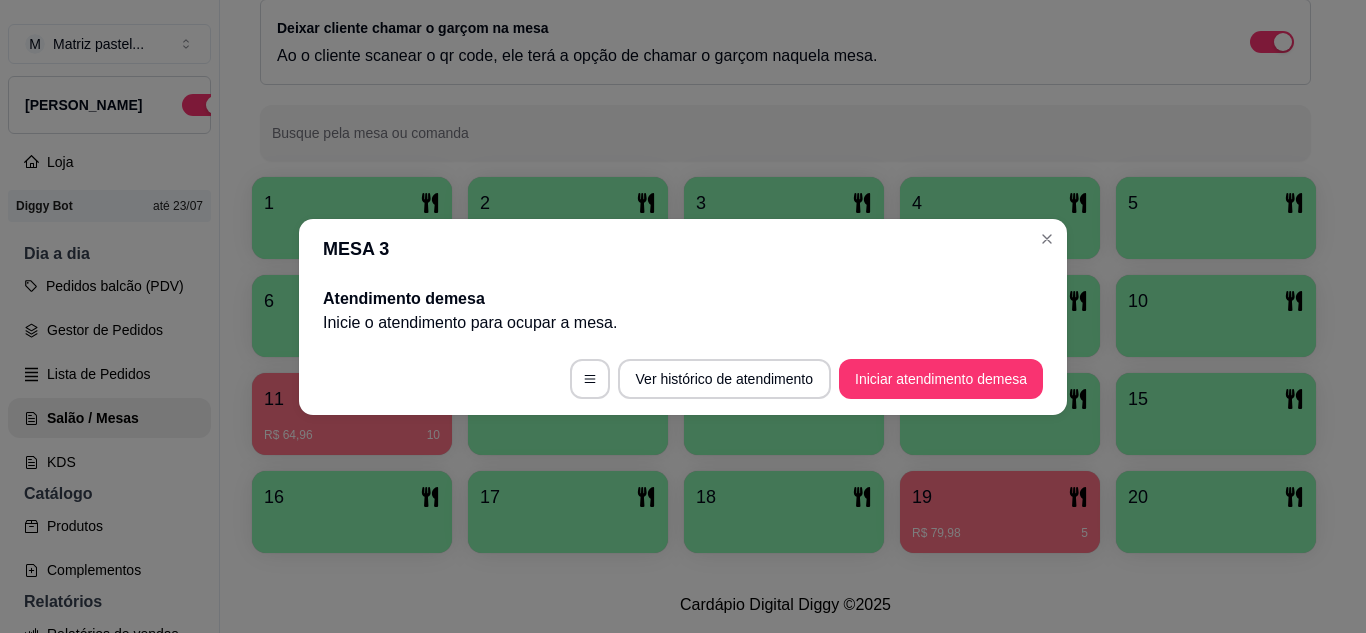 click on "MESA 3" at bounding box center (683, 249) 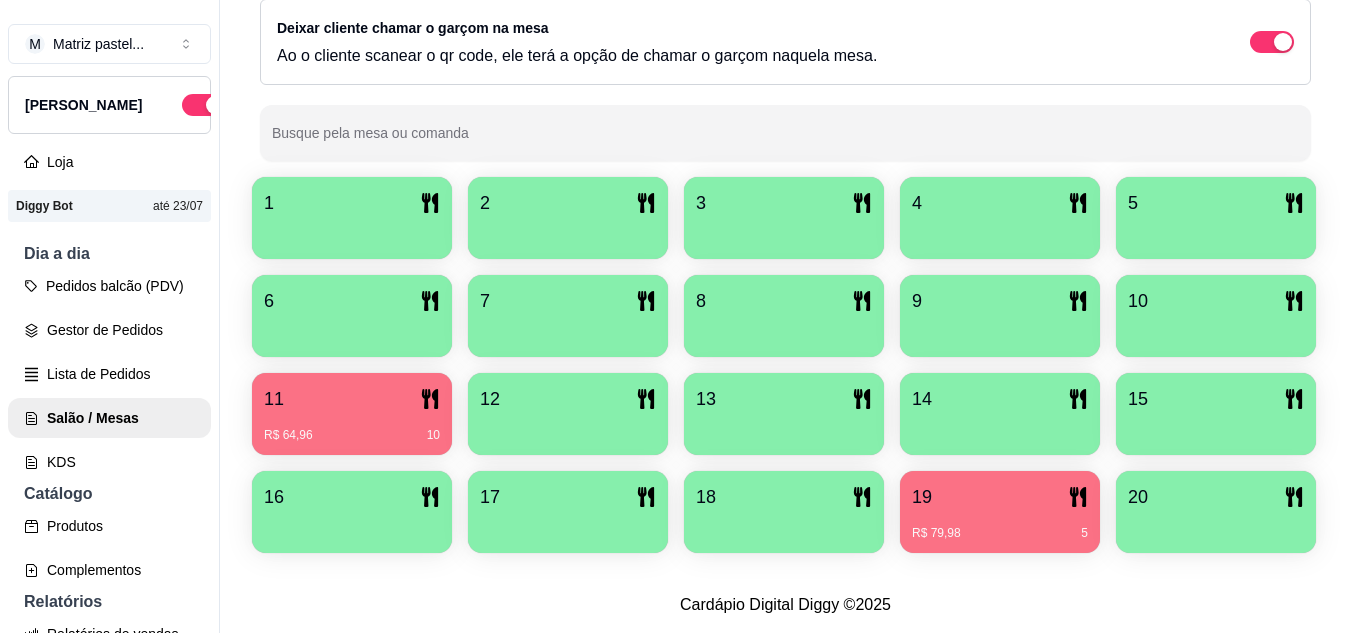click on "20" at bounding box center (1216, 497) 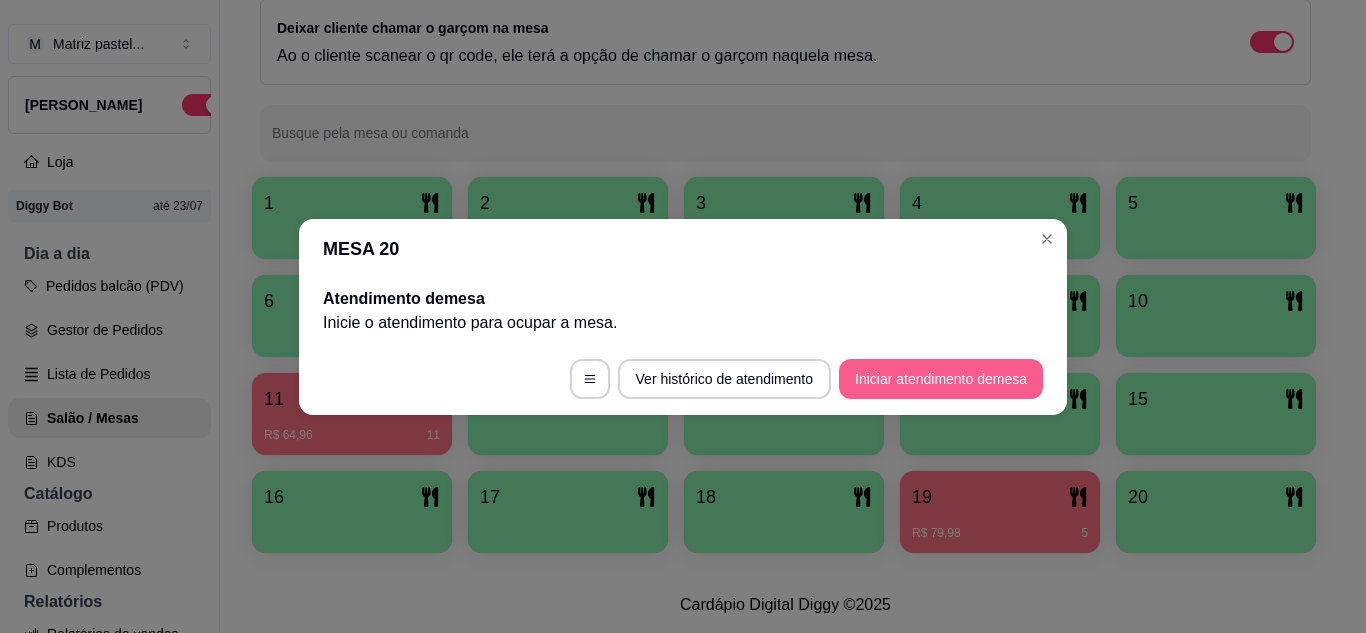 click on "Iniciar atendimento de  mesa" at bounding box center (941, 379) 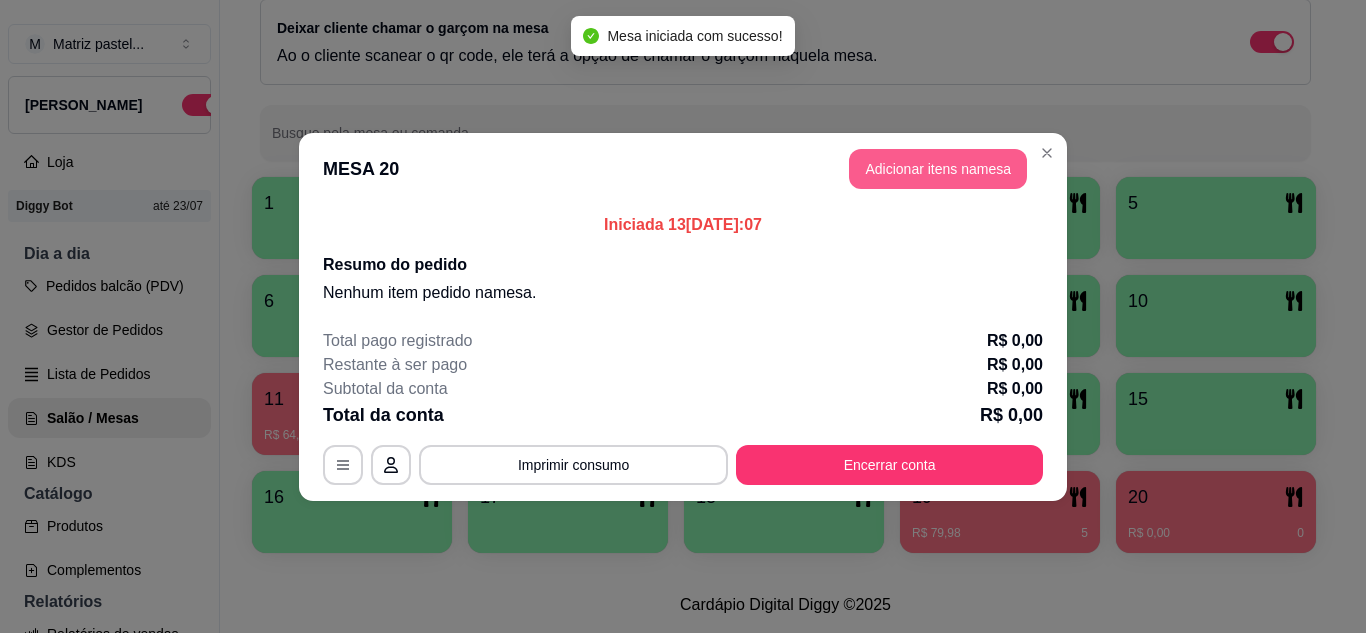 click on "Adicionar itens na  mesa" at bounding box center [938, 169] 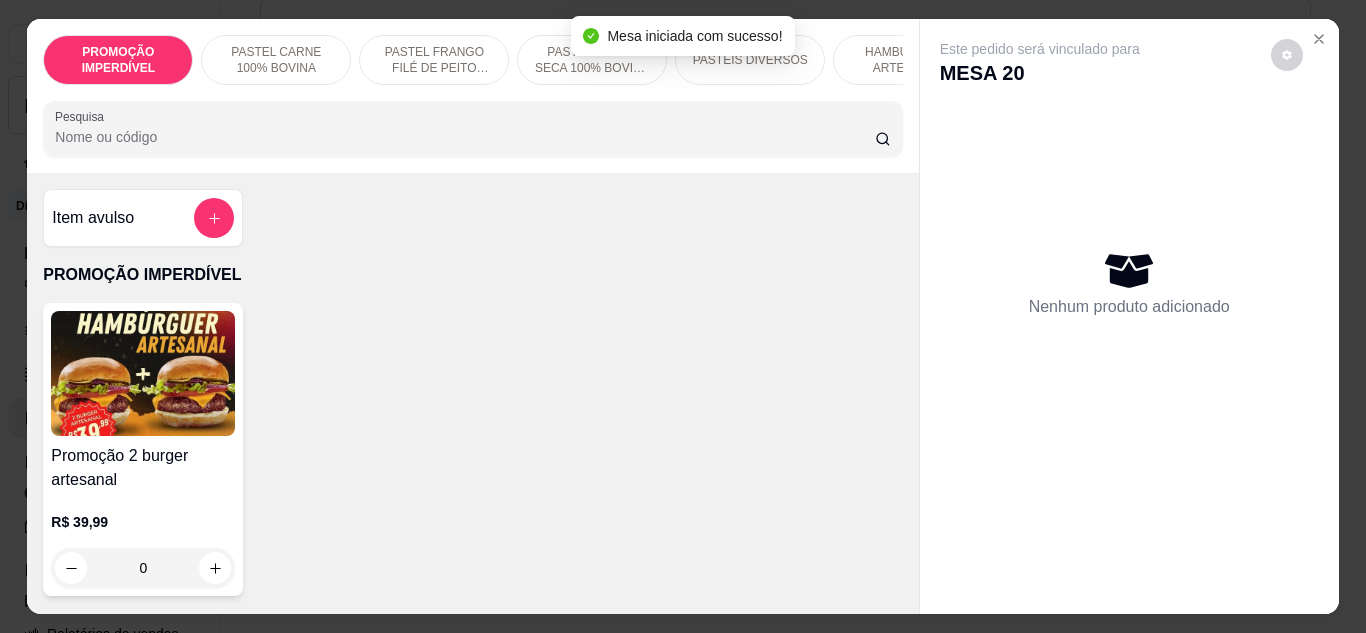 click on "Pesquisa" at bounding box center (465, 137) 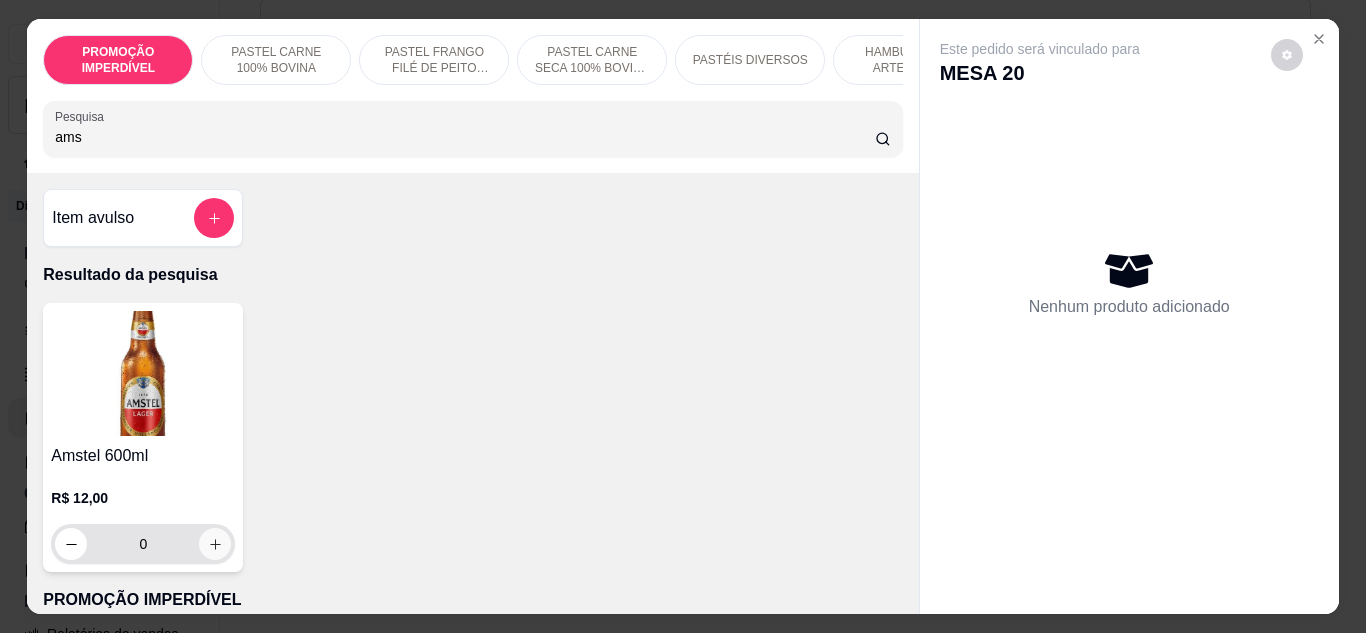 type on "ams" 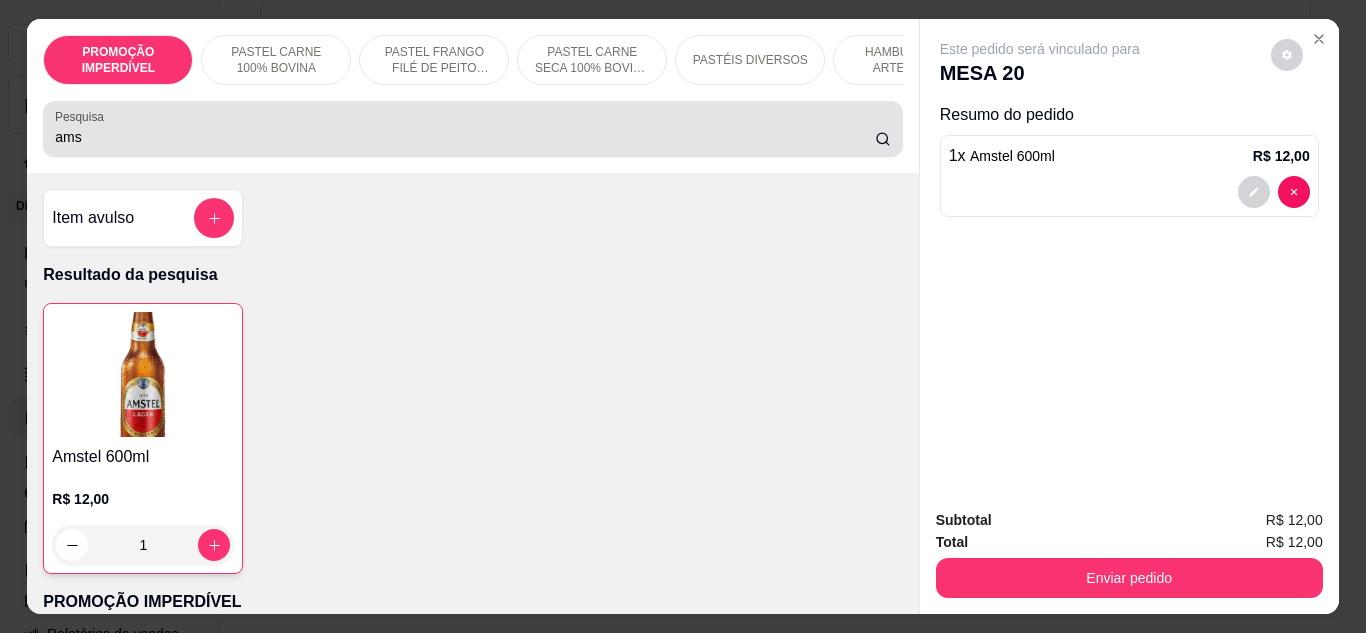 click on "ams" at bounding box center (472, 129) 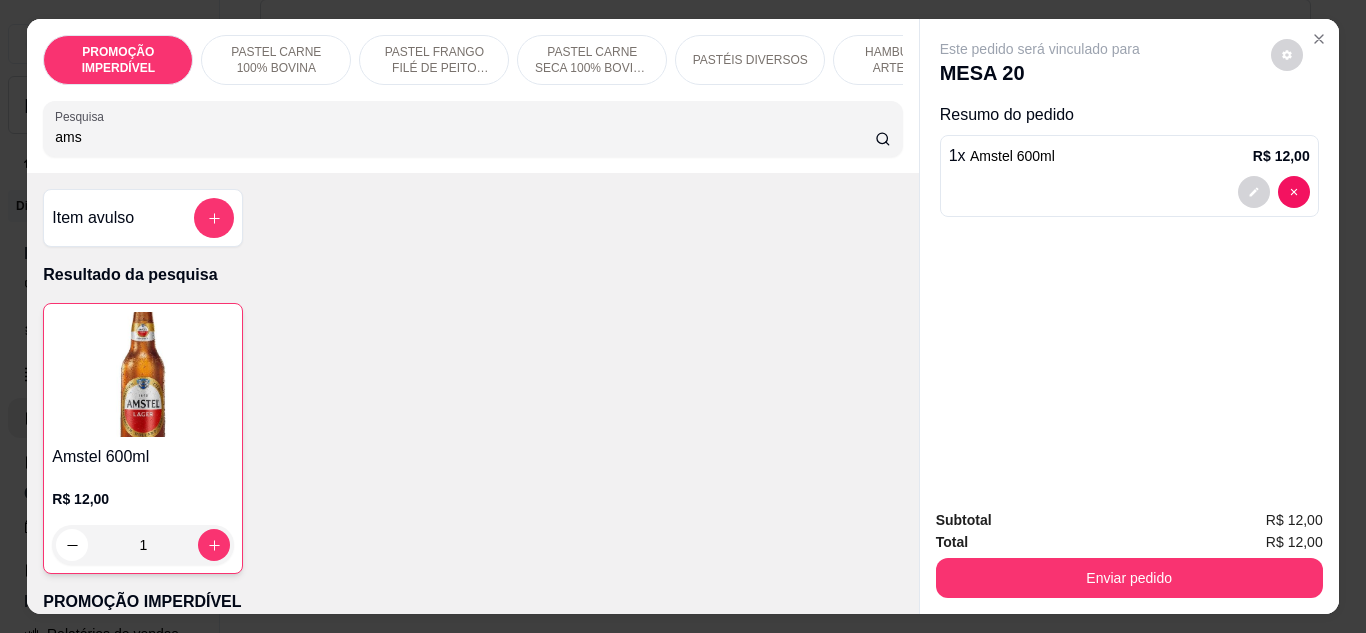drag, startPoint x: 256, startPoint y: 155, endPoint x: 18, endPoint y: 163, distance: 238.13441 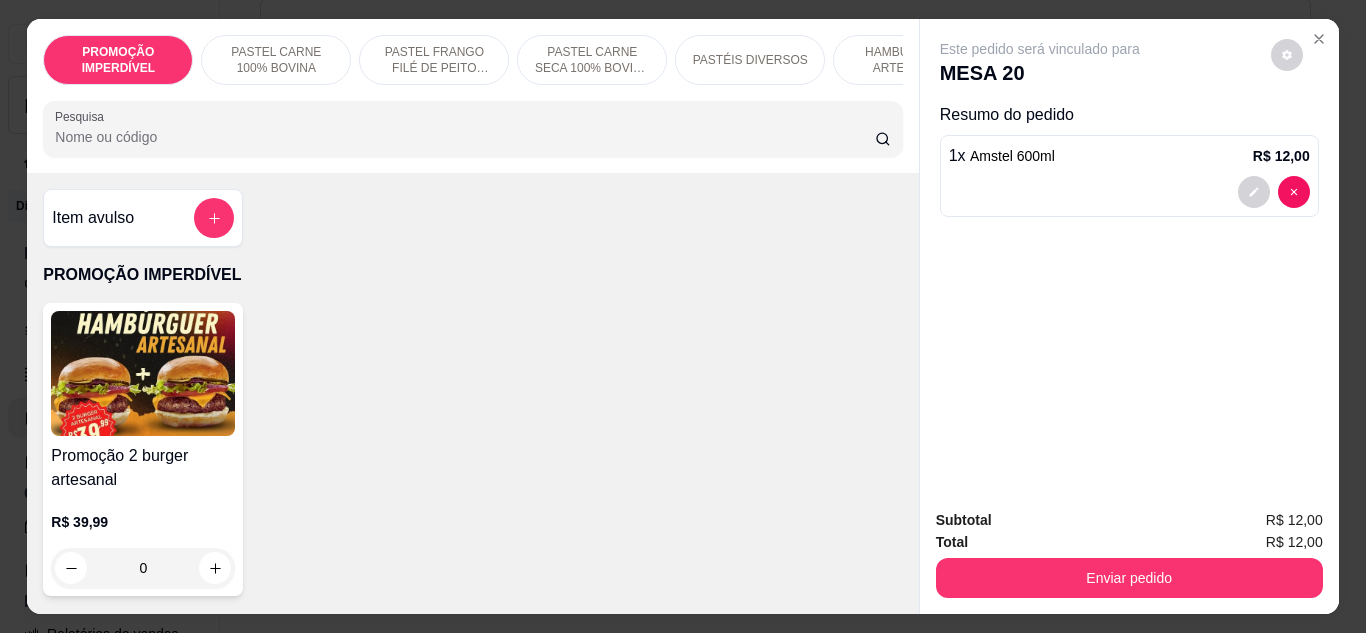 type 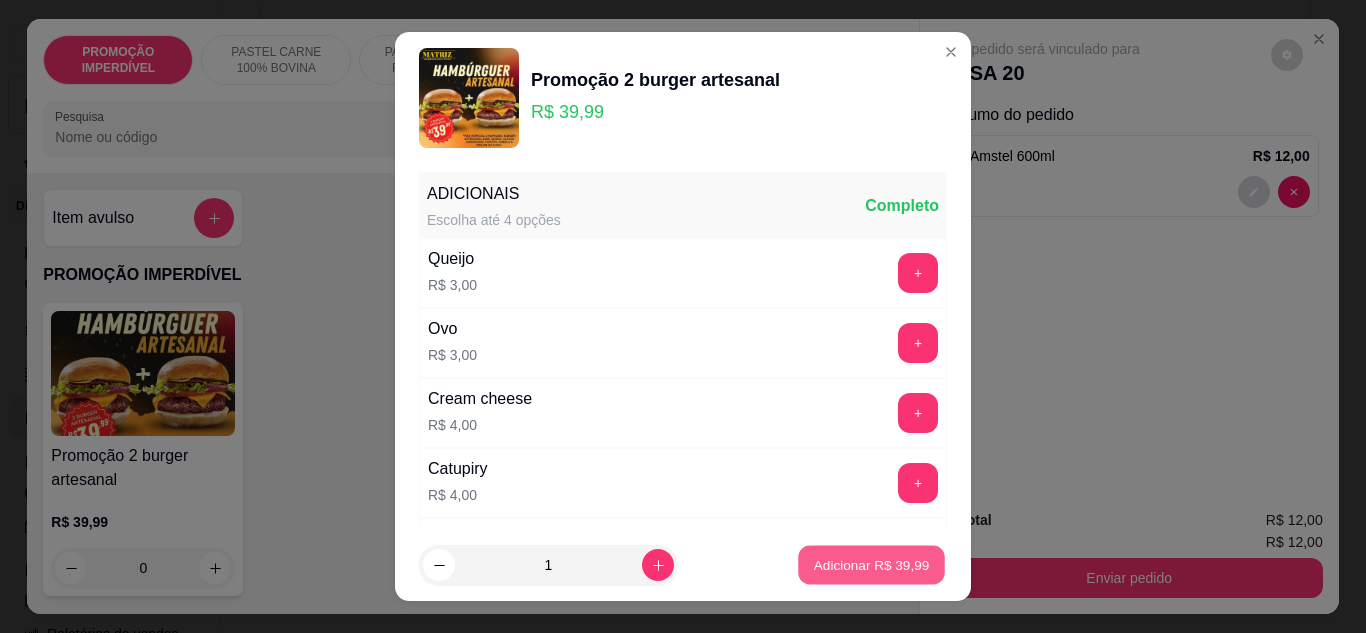 click on "Adicionar   R$ 39,99" at bounding box center (872, 565) 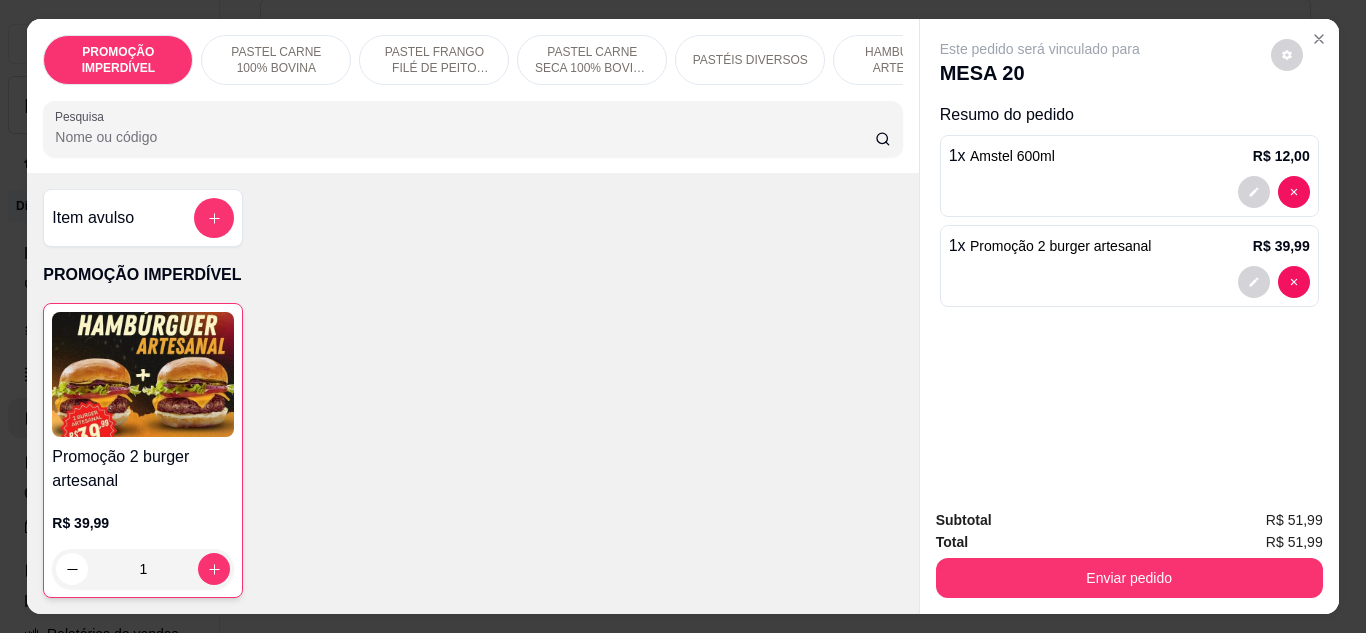 click on "Subtotal R$ 51,99 Total R$ 51,99 Enviar pedido" at bounding box center (1129, 553) 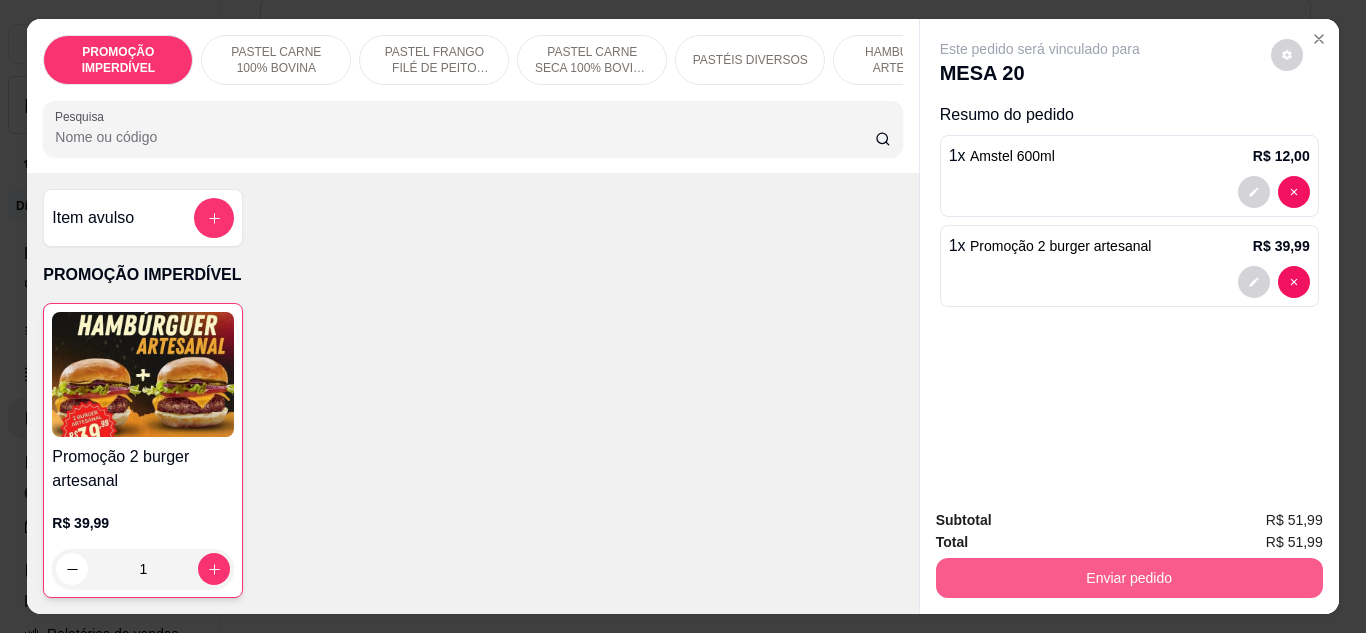 click on "Enviar pedido" at bounding box center (1129, 578) 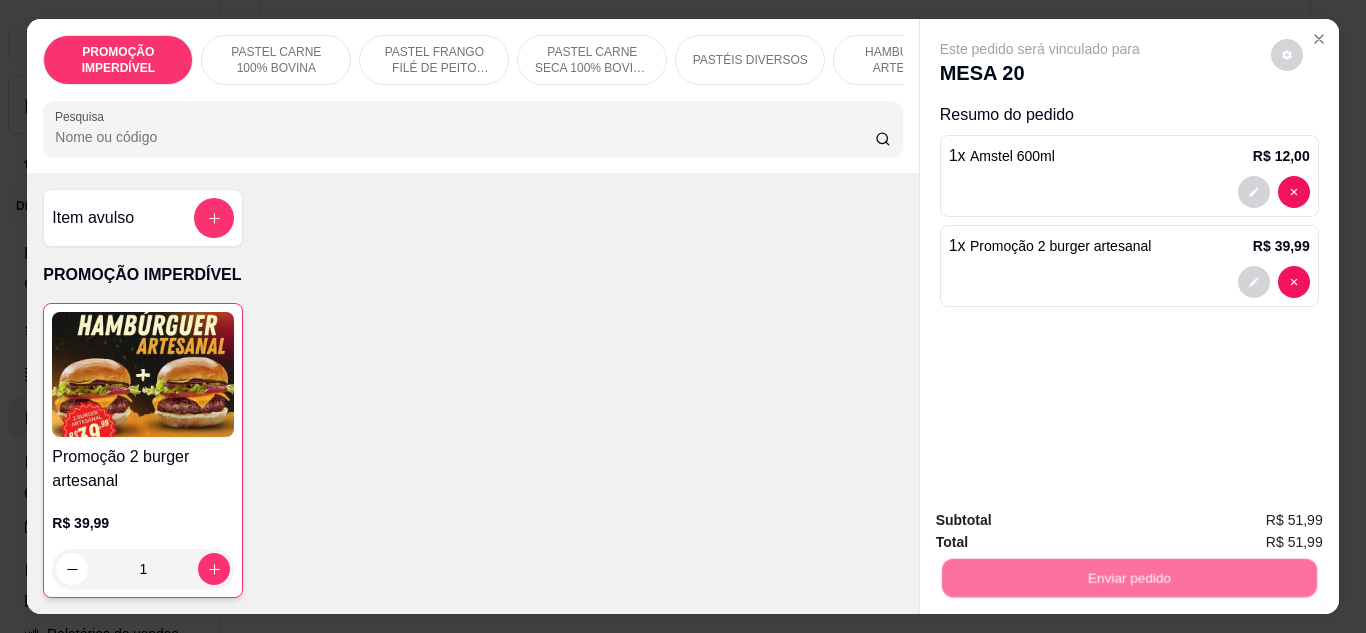 click on "Deseja registrar o cliente que fez esse pedido? Essa é uma forma de identificar quem consumiu cada item na mesa e facilitar o pagamento do consumo. Não registrar e enviar pedido Sim, quero registrar" at bounding box center (1121, 497) 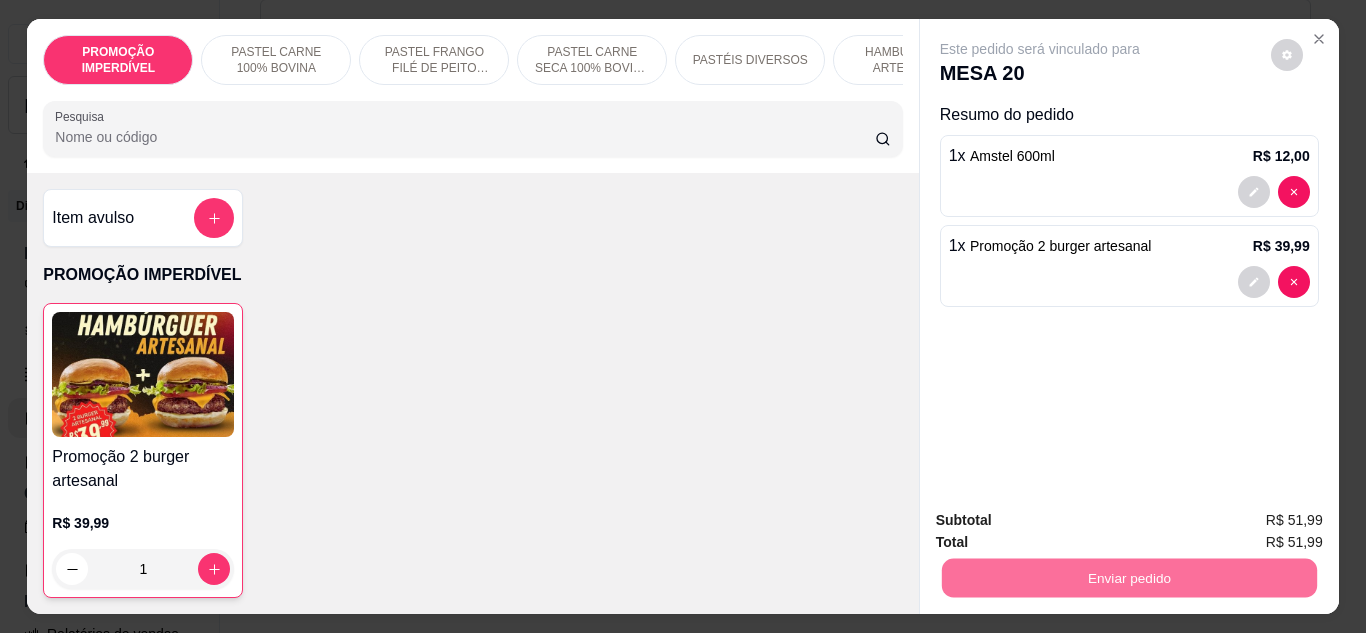 click on "Não registrar e enviar pedido" at bounding box center (1063, 520) 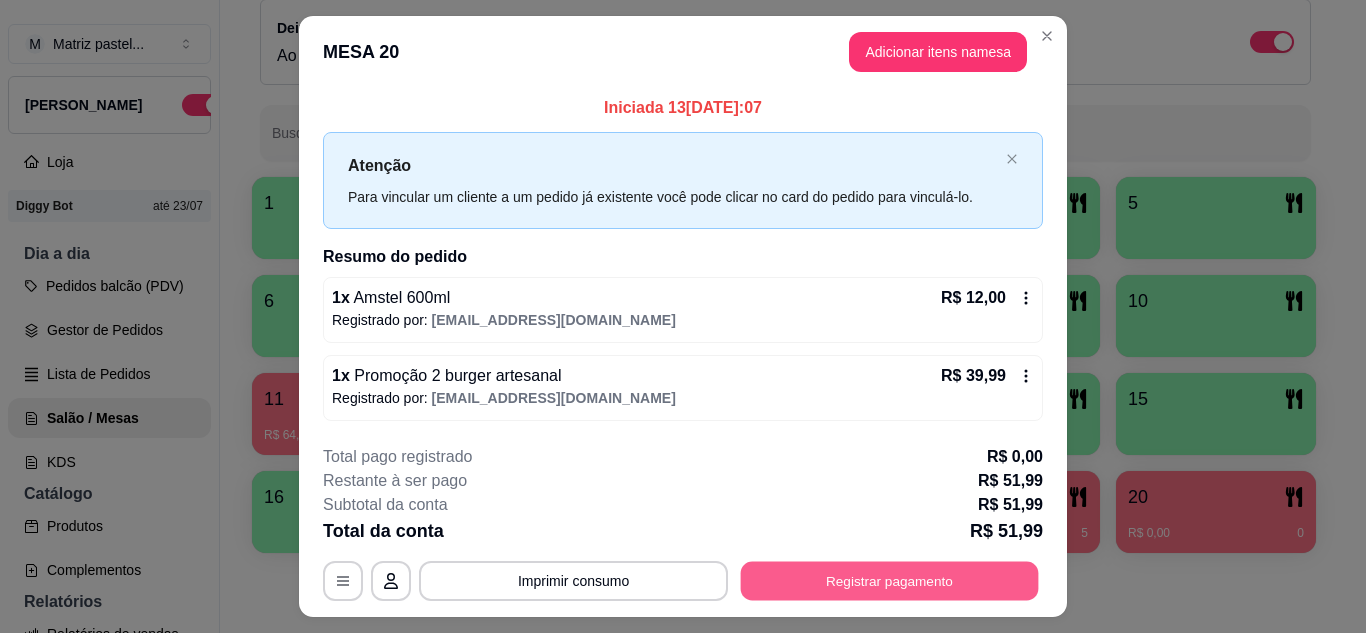 click on "Registrar pagamento" at bounding box center (890, 581) 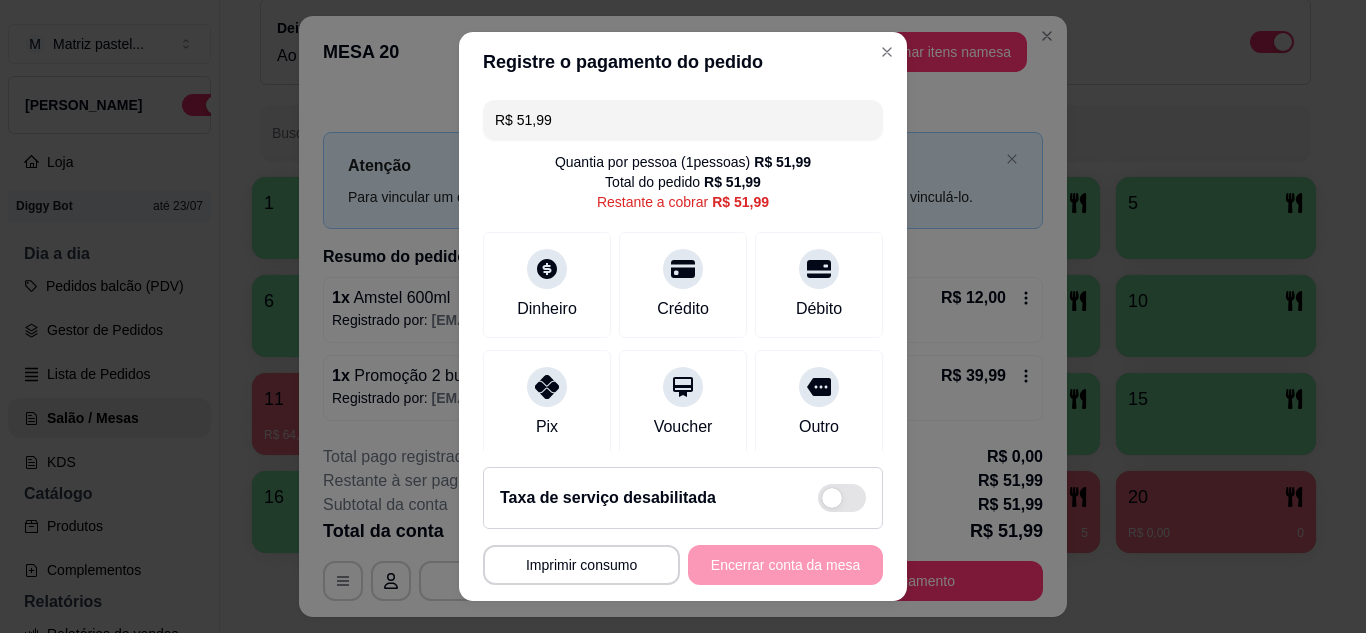 scroll, scrollTop: 154, scrollLeft: 0, axis: vertical 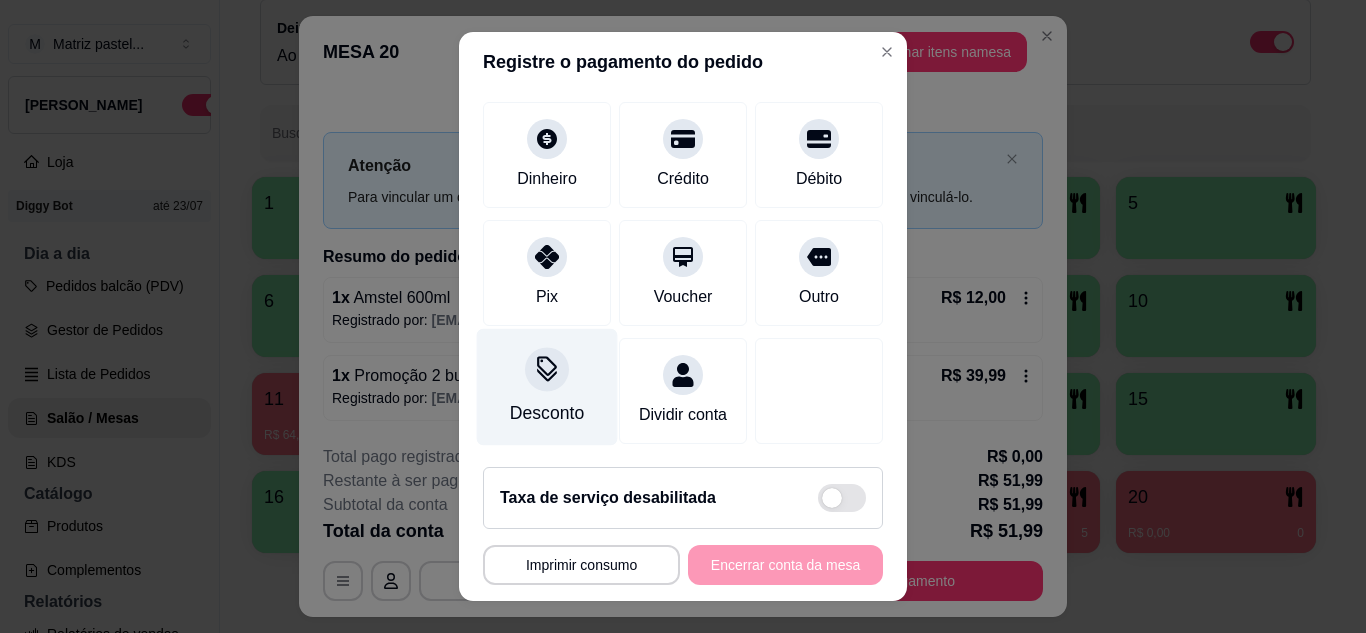 click on "Desconto" at bounding box center (547, 386) 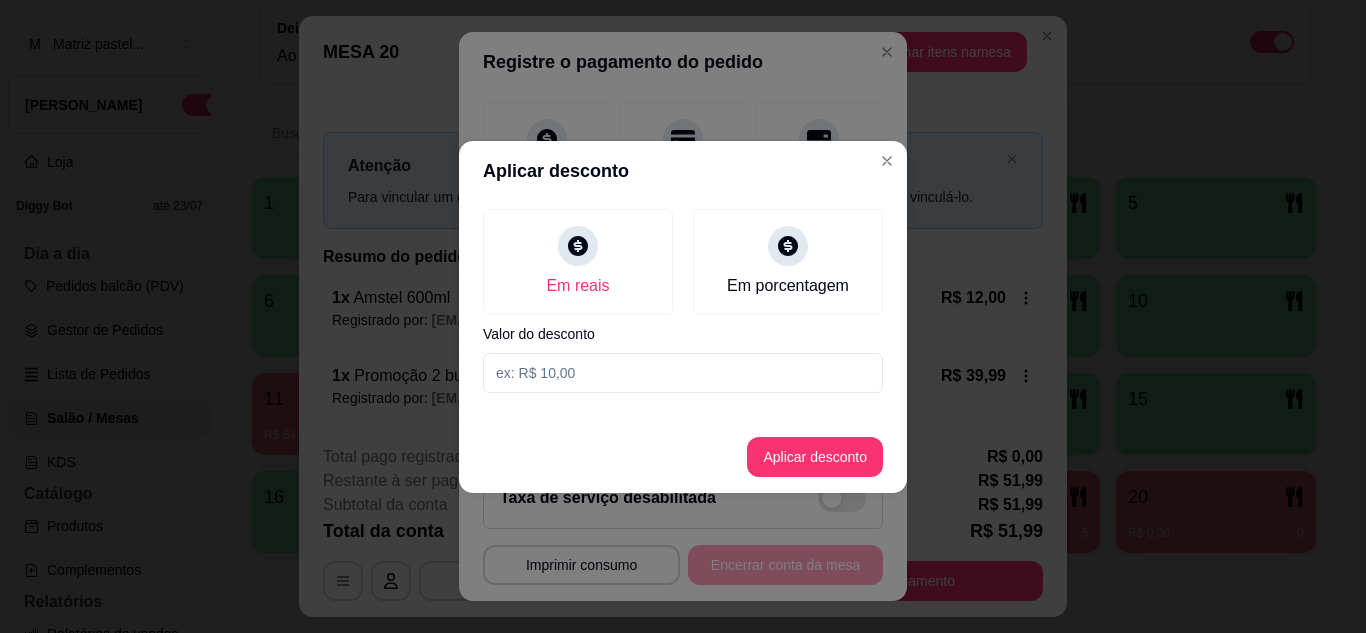 click at bounding box center (683, 373) 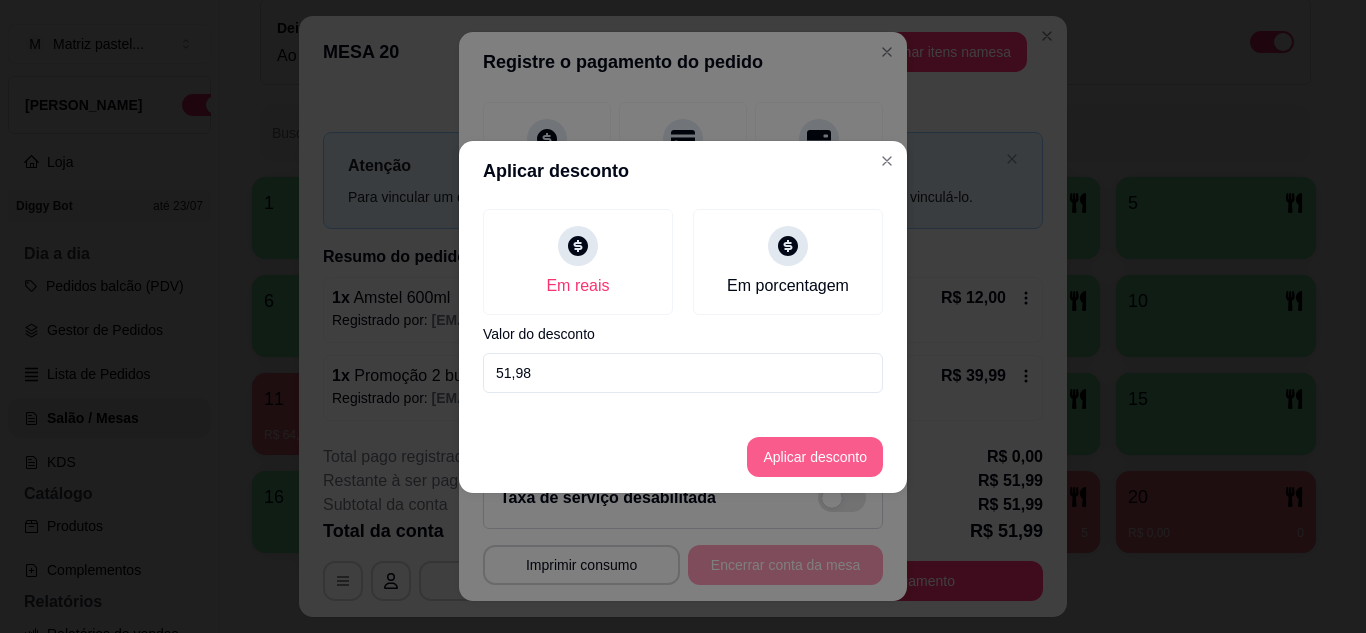 type on "51,98" 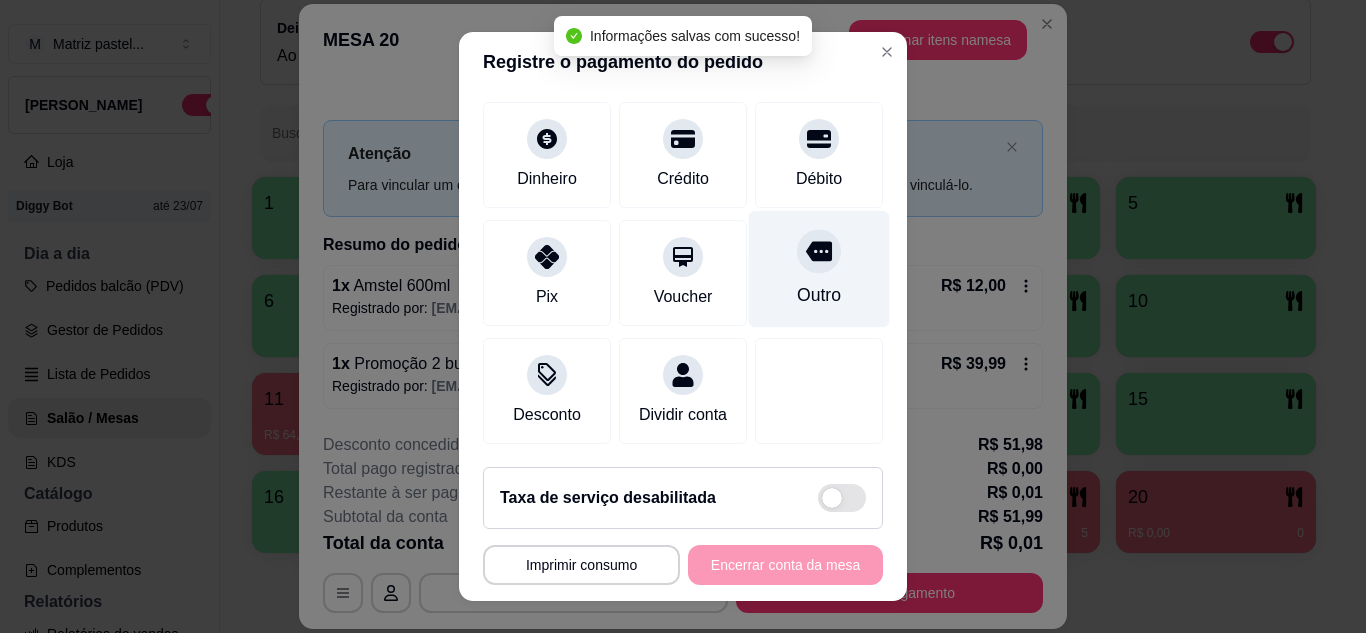scroll, scrollTop: 174, scrollLeft: 0, axis: vertical 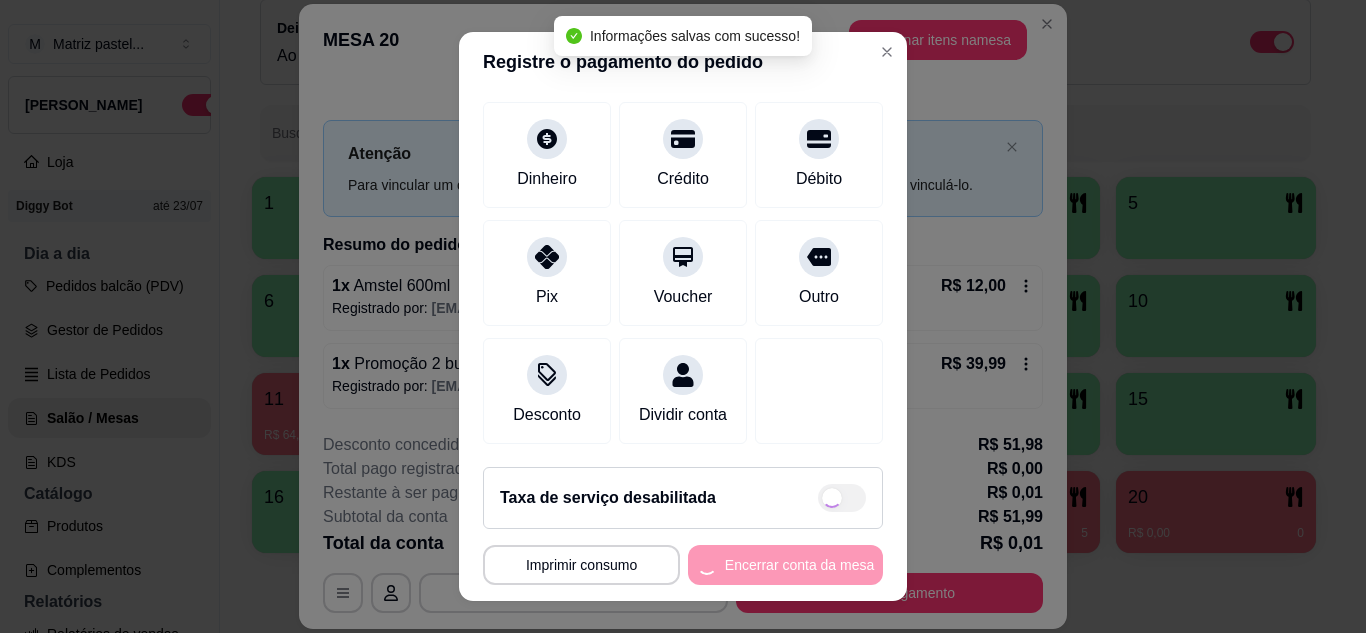 type on "R$ 0,00" 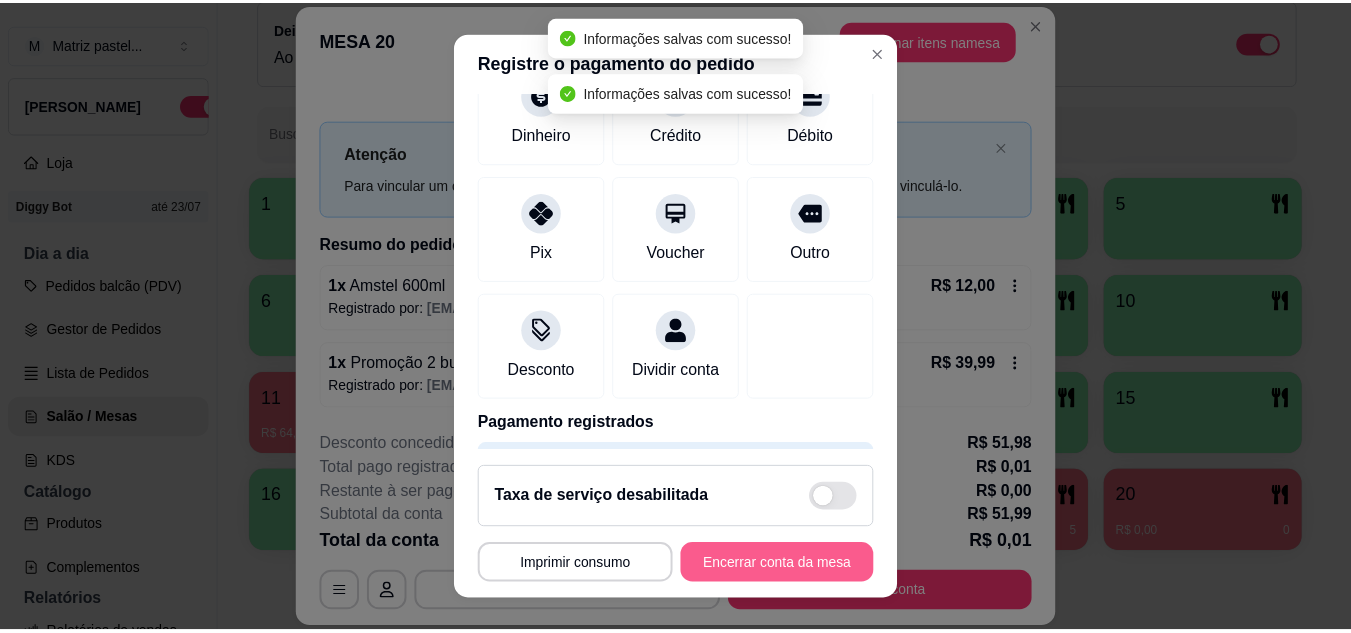 scroll, scrollTop: 154, scrollLeft: 0, axis: vertical 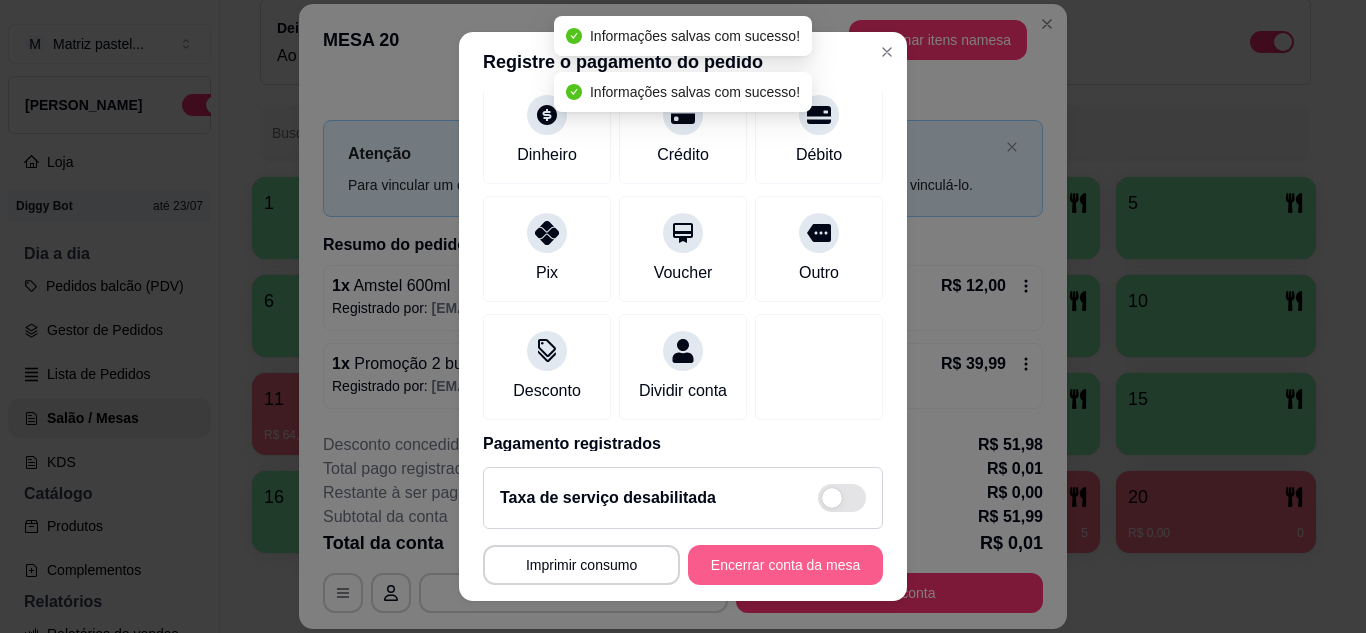 click on "Encerrar conta da mesa" at bounding box center (785, 565) 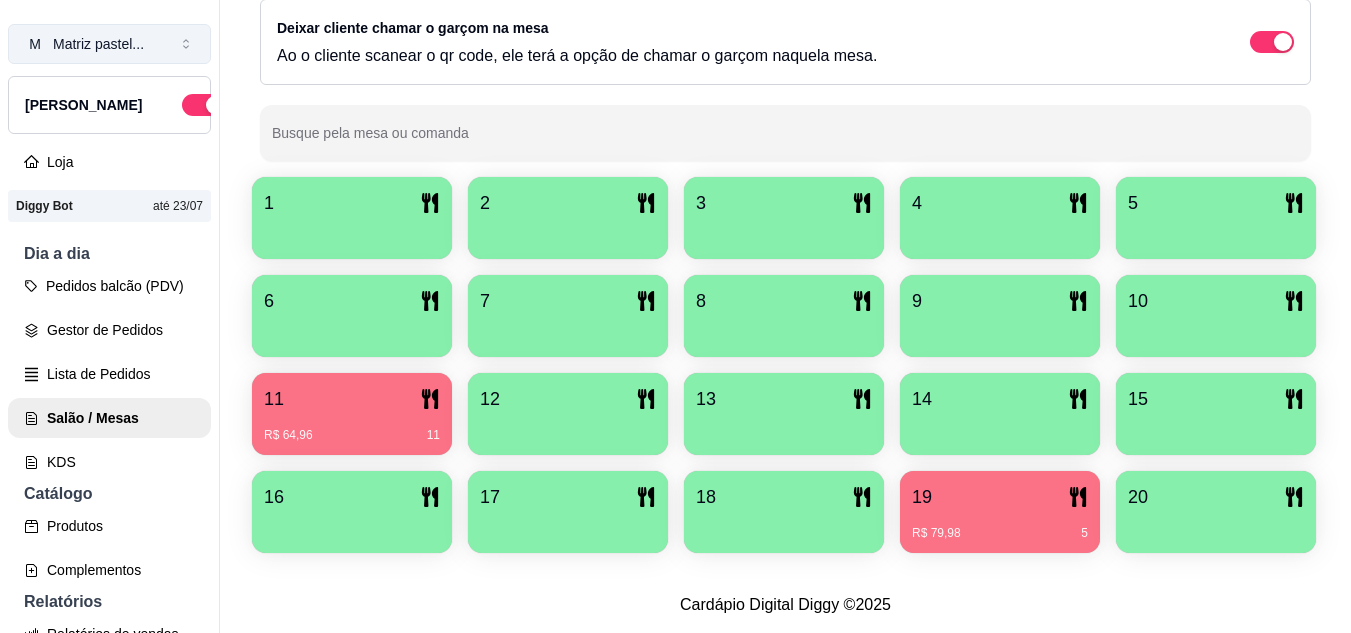scroll, scrollTop: 300, scrollLeft: 0, axis: vertical 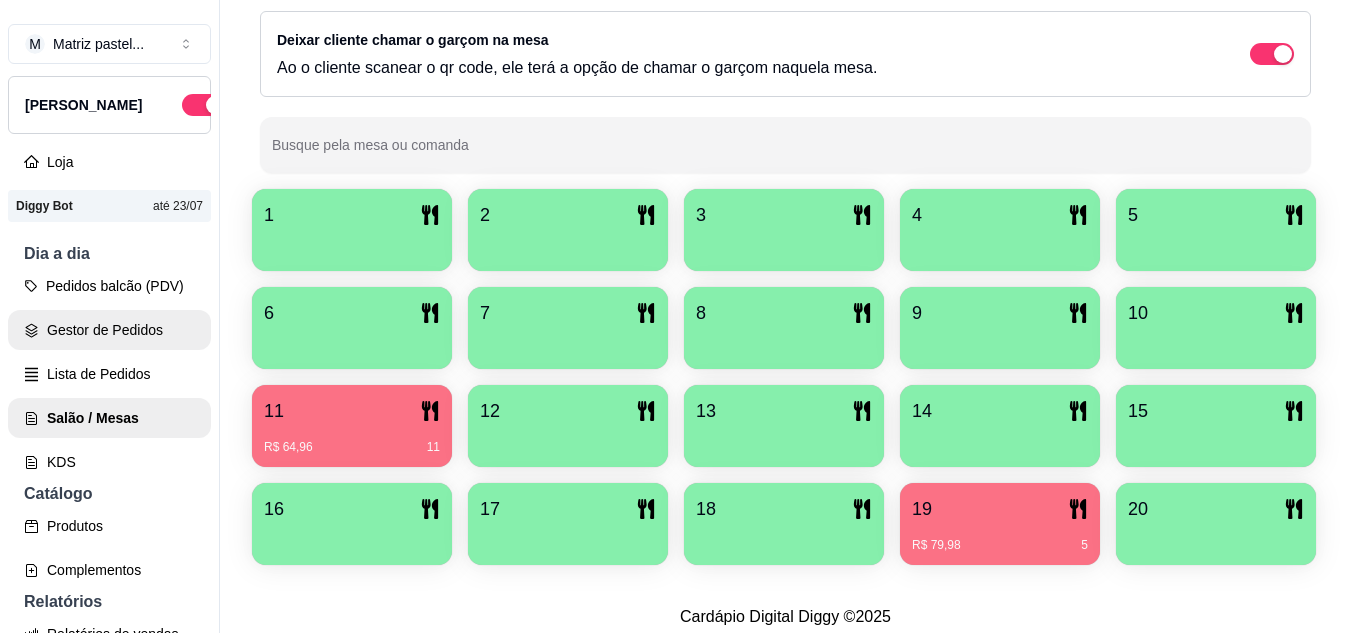 click on "Gestor de Pedidos" at bounding box center (109, 330) 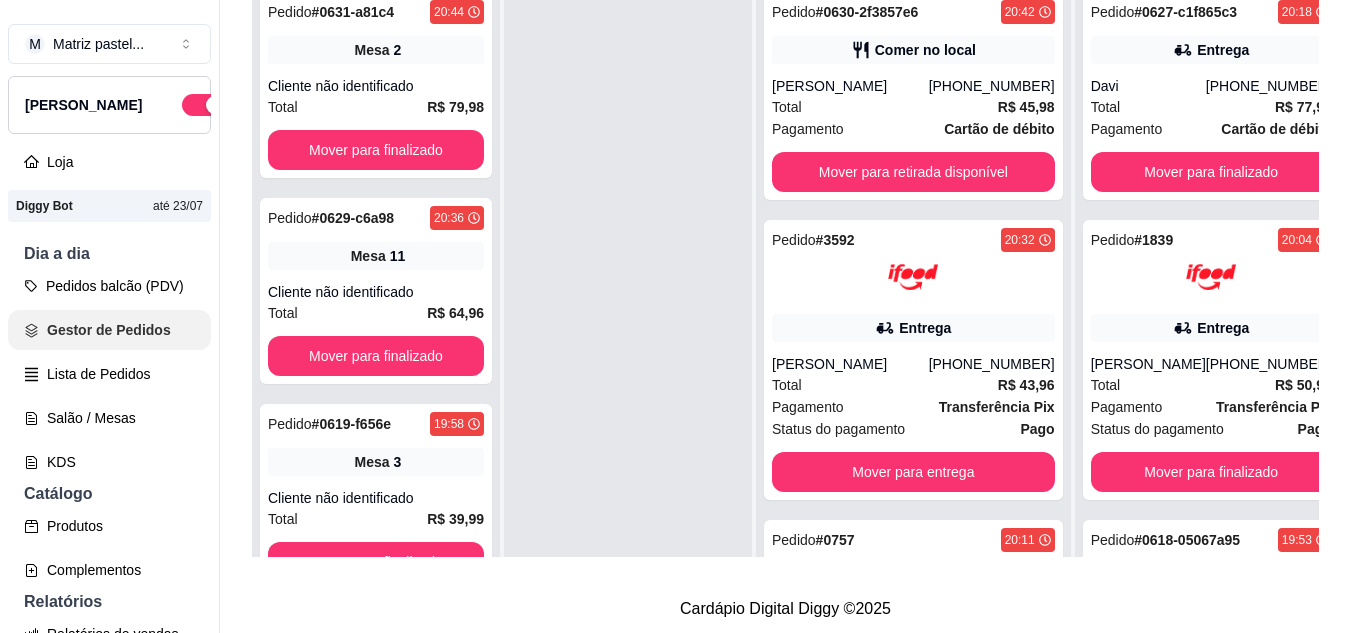 scroll, scrollTop: 0, scrollLeft: 0, axis: both 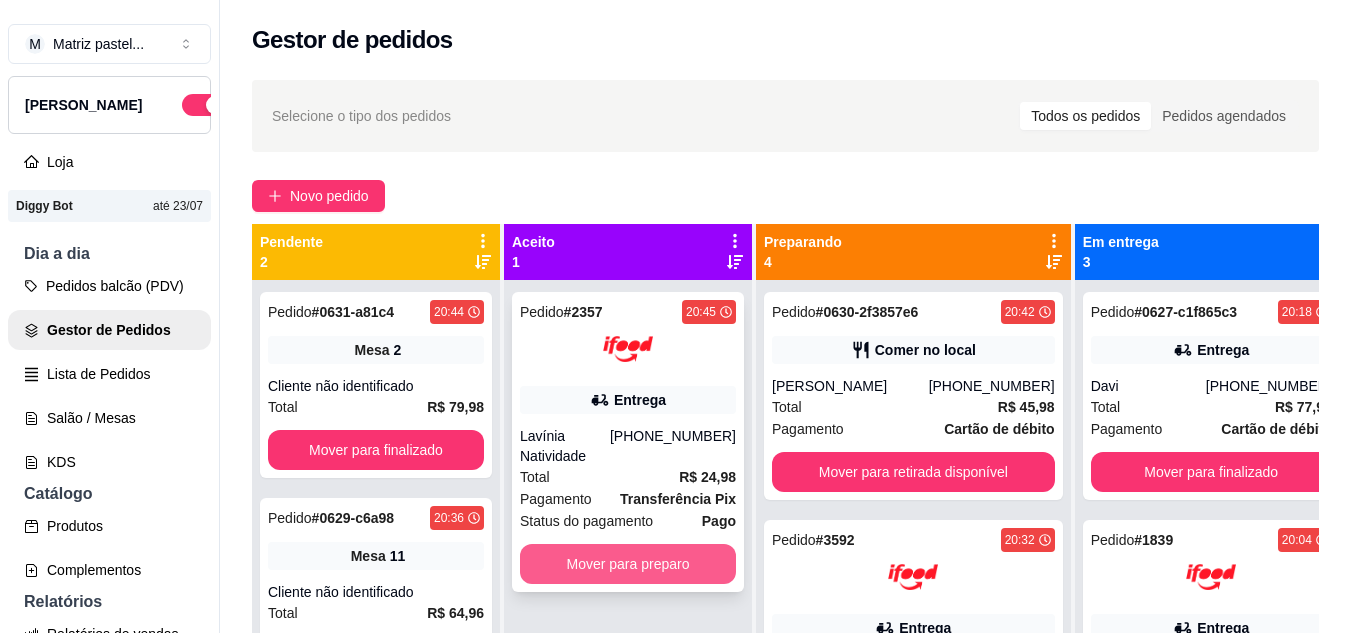 click on "Mover para preparo" at bounding box center (628, 564) 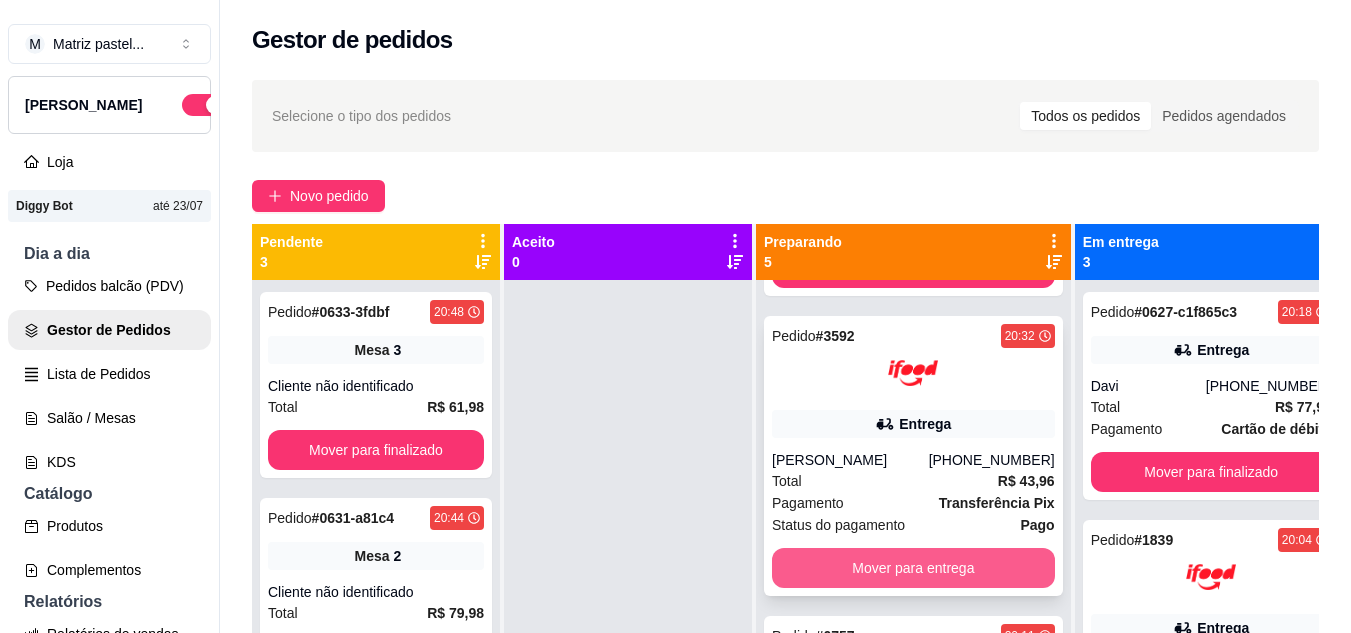 scroll, scrollTop: 400, scrollLeft: 0, axis: vertical 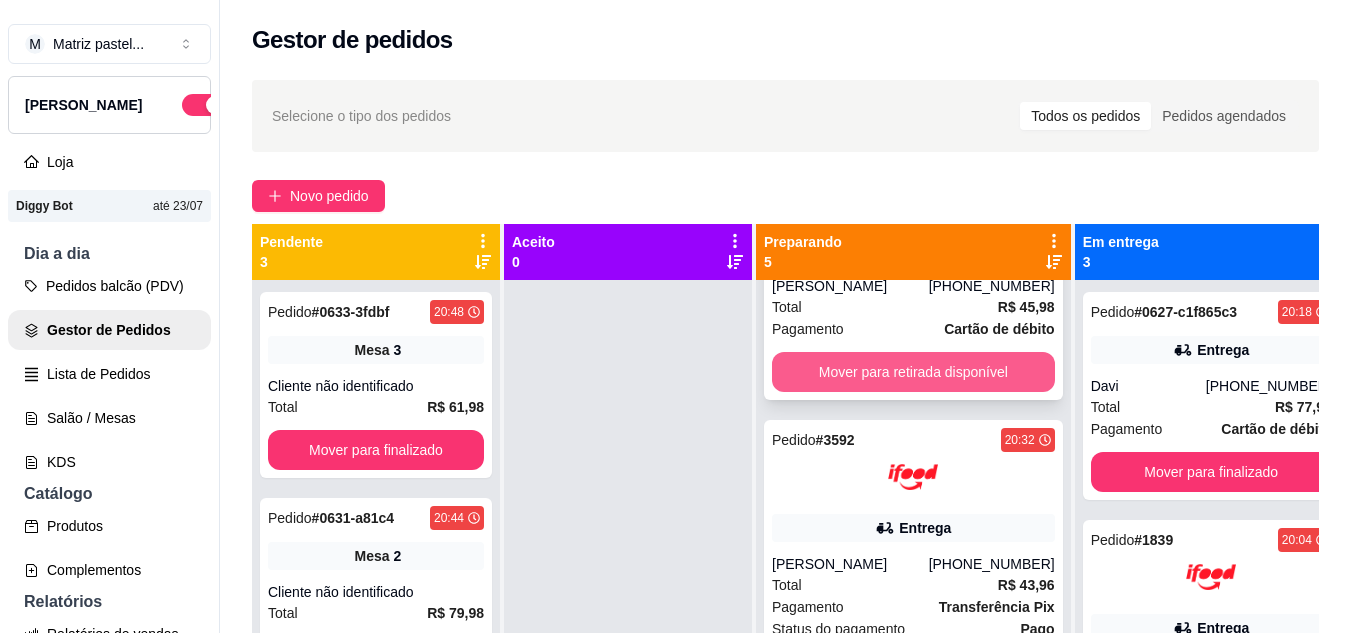 click on "Mover para retirada disponível" at bounding box center [913, 372] 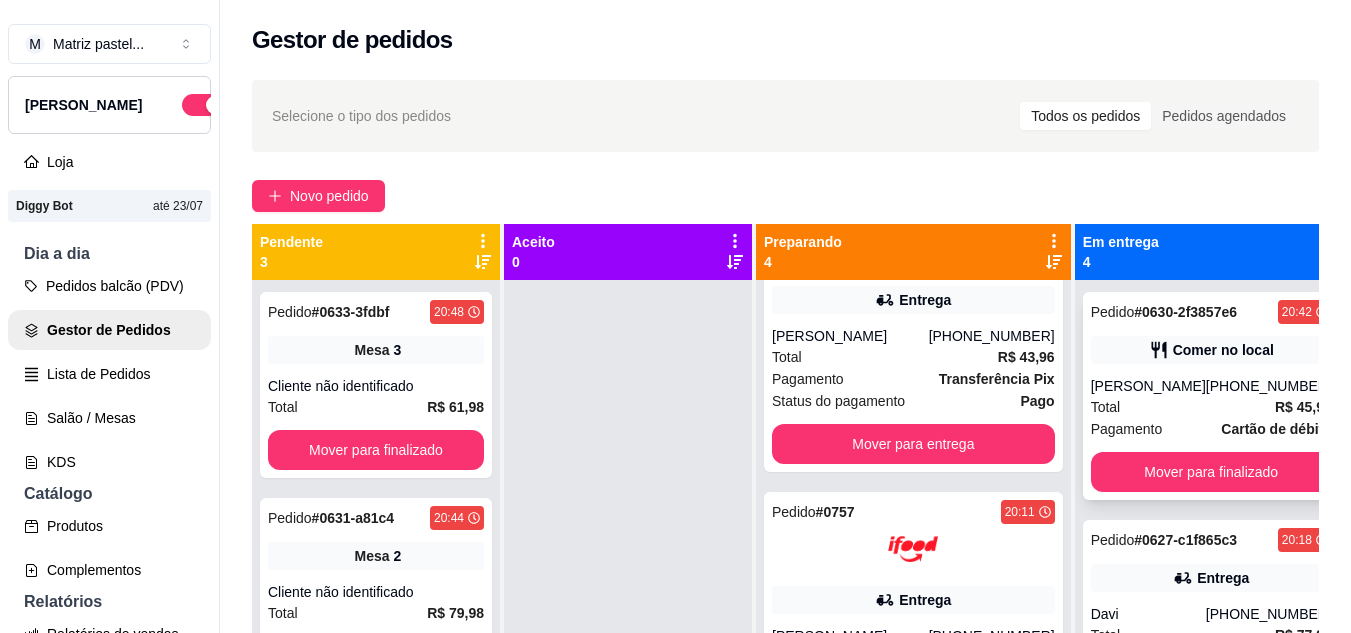 scroll, scrollTop: 192, scrollLeft: 0, axis: vertical 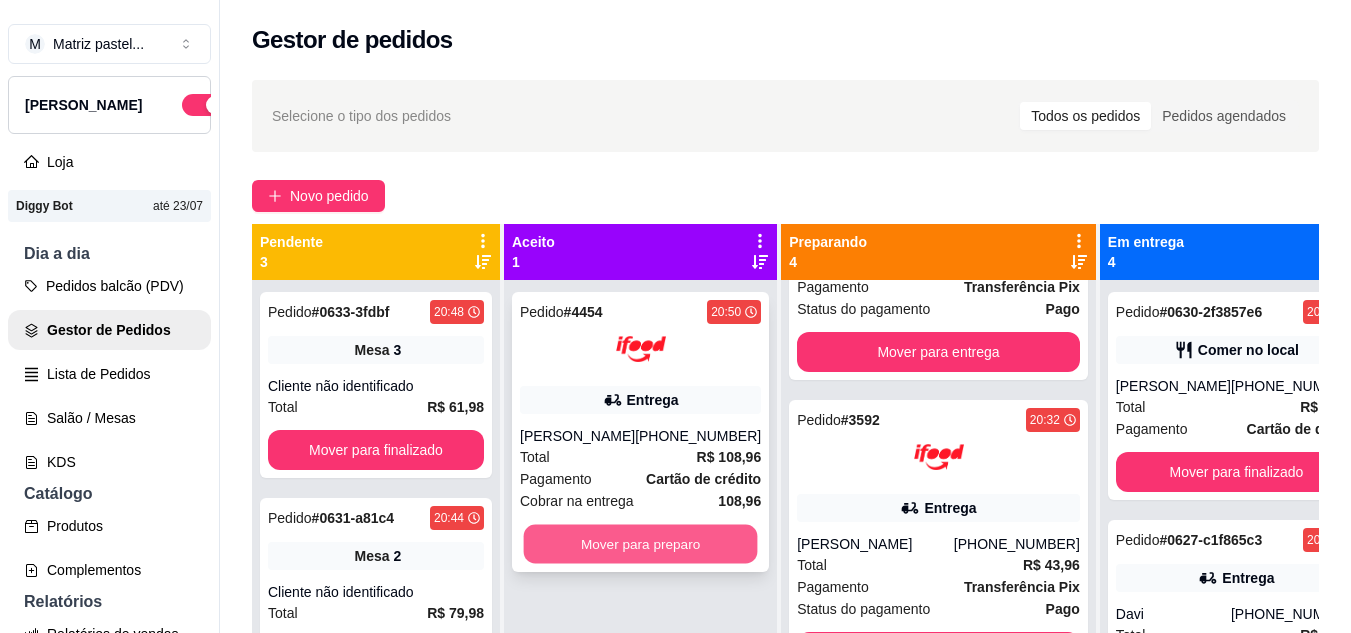 click on "Mover para preparo" at bounding box center [641, 544] 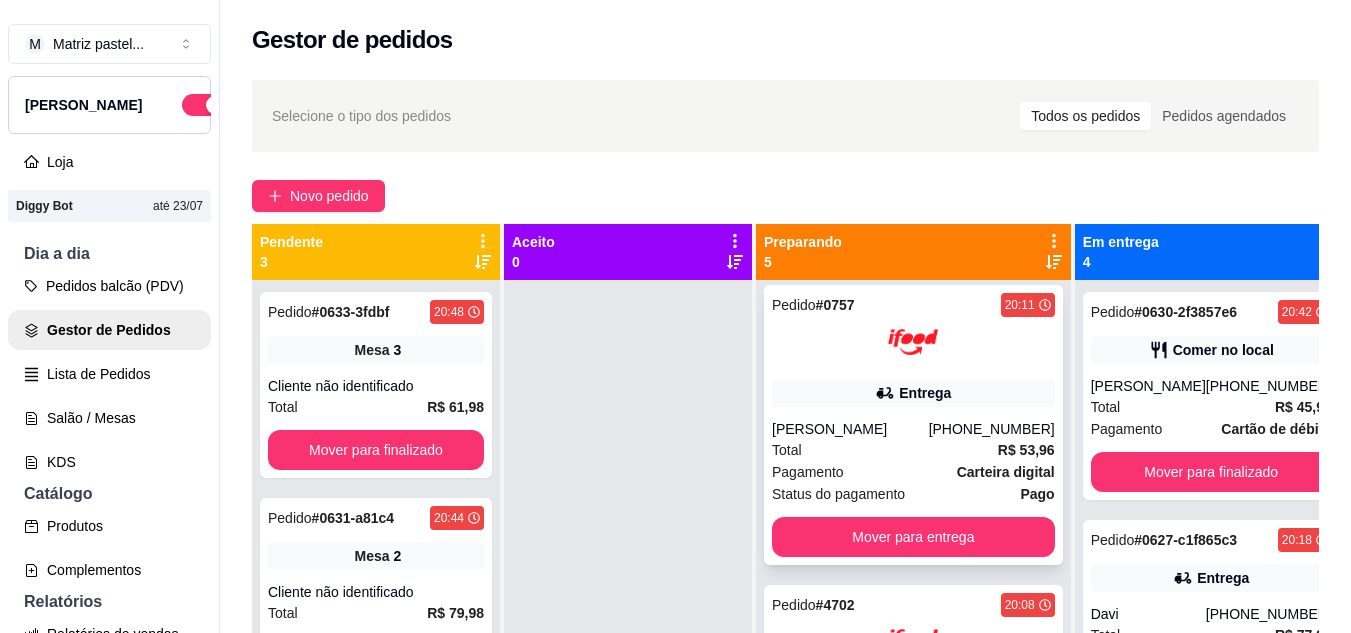 scroll, scrollTop: 947, scrollLeft: 0, axis: vertical 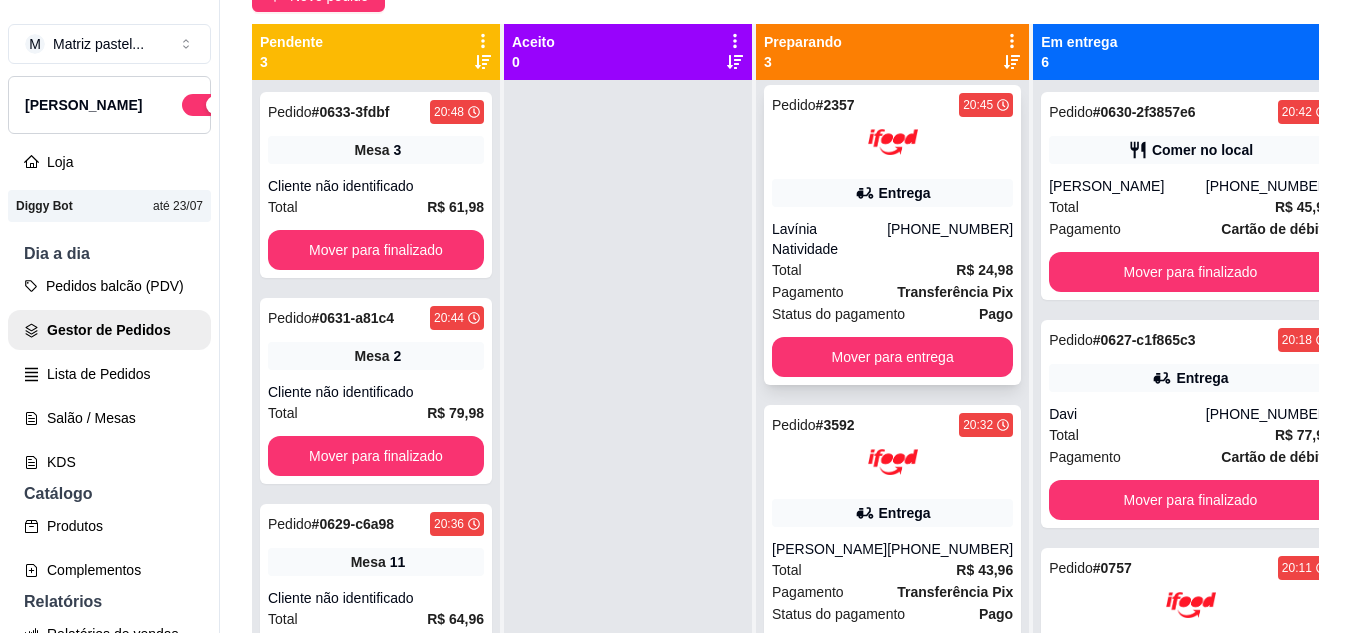 click on "Lavínia Natividade" at bounding box center (829, 239) 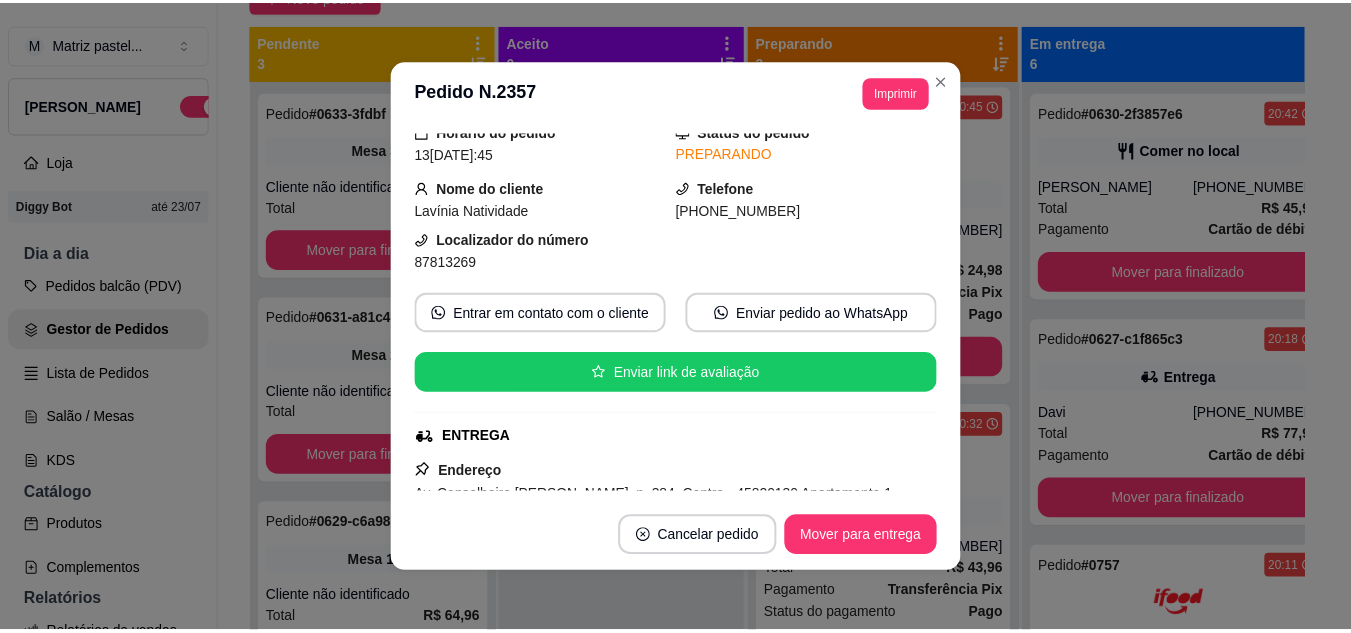 scroll, scrollTop: 100, scrollLeft: 0, axis: vertical 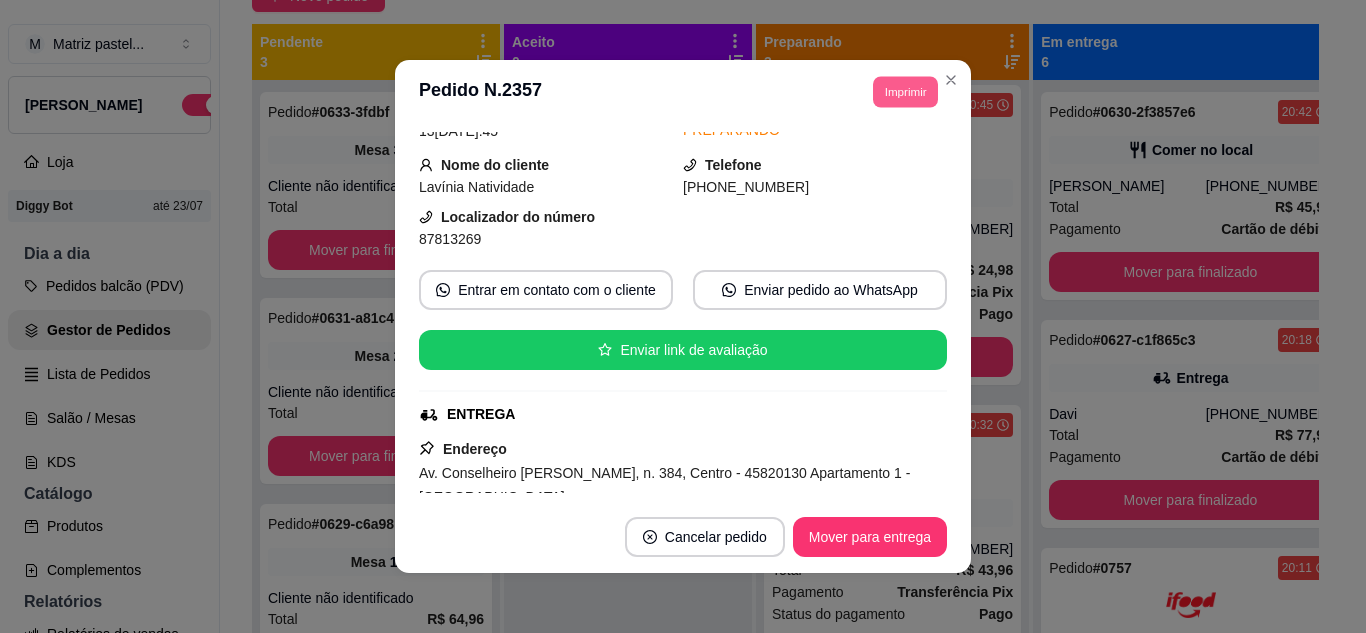 click on "Imprimir" at bounding box center (905, 91) 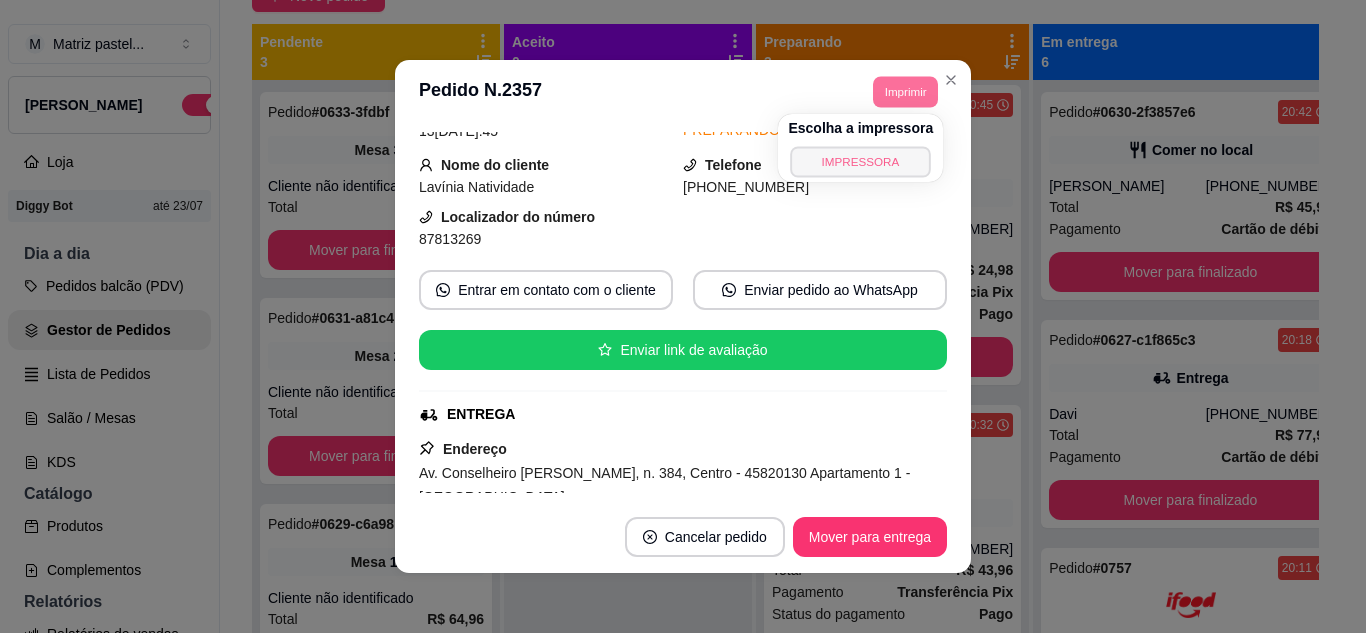 click on "IMPRESSORA" at bounding box center [861, 161] 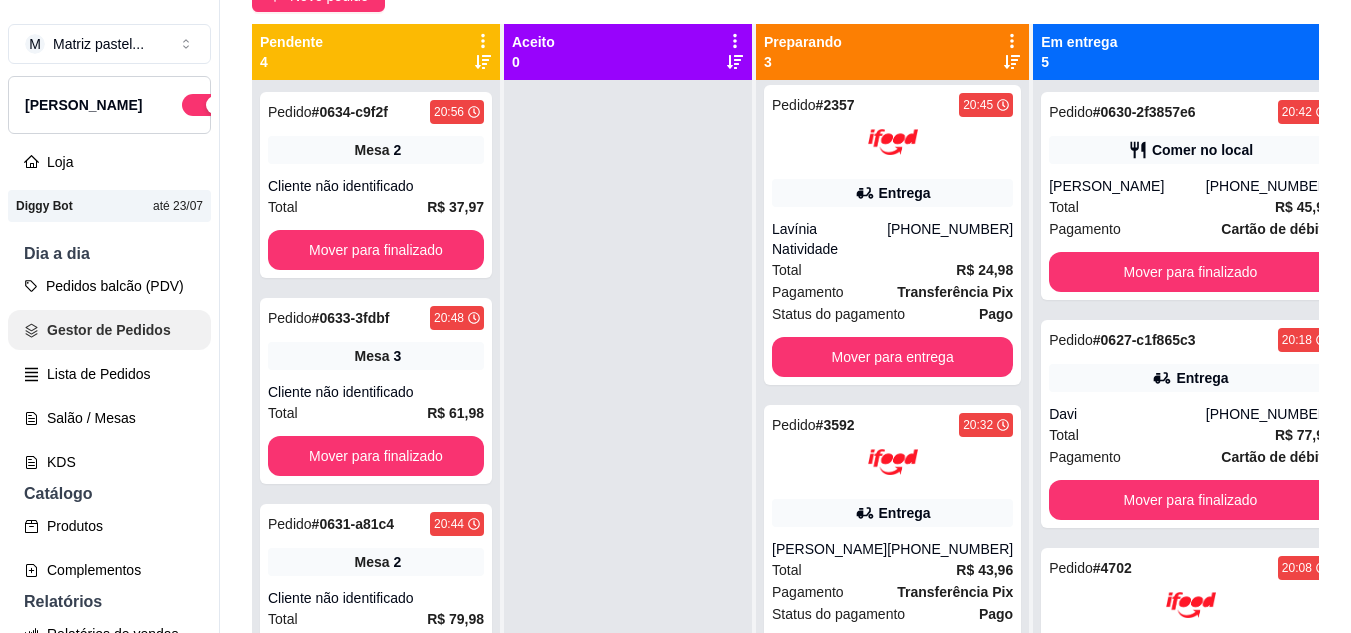 click on "Salão / Mesas" at bounding box center (109, 418) 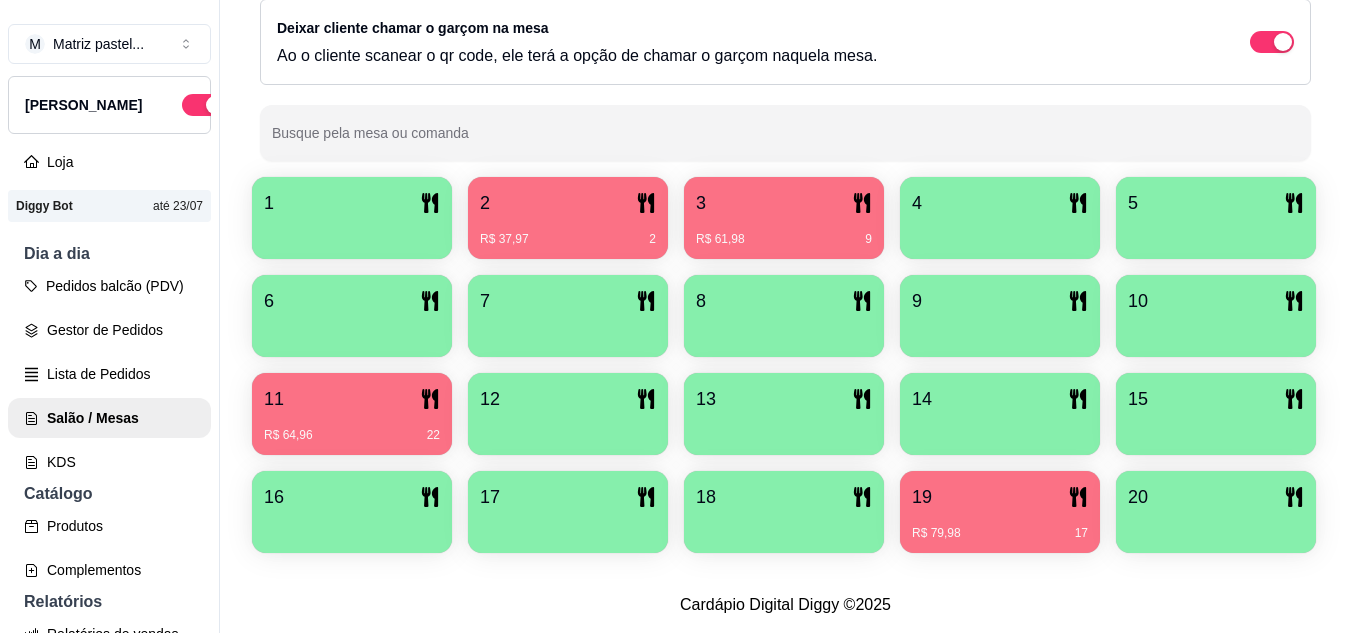 scroll, scrollTop: 425, scrollLeft: 0, axis: vertical 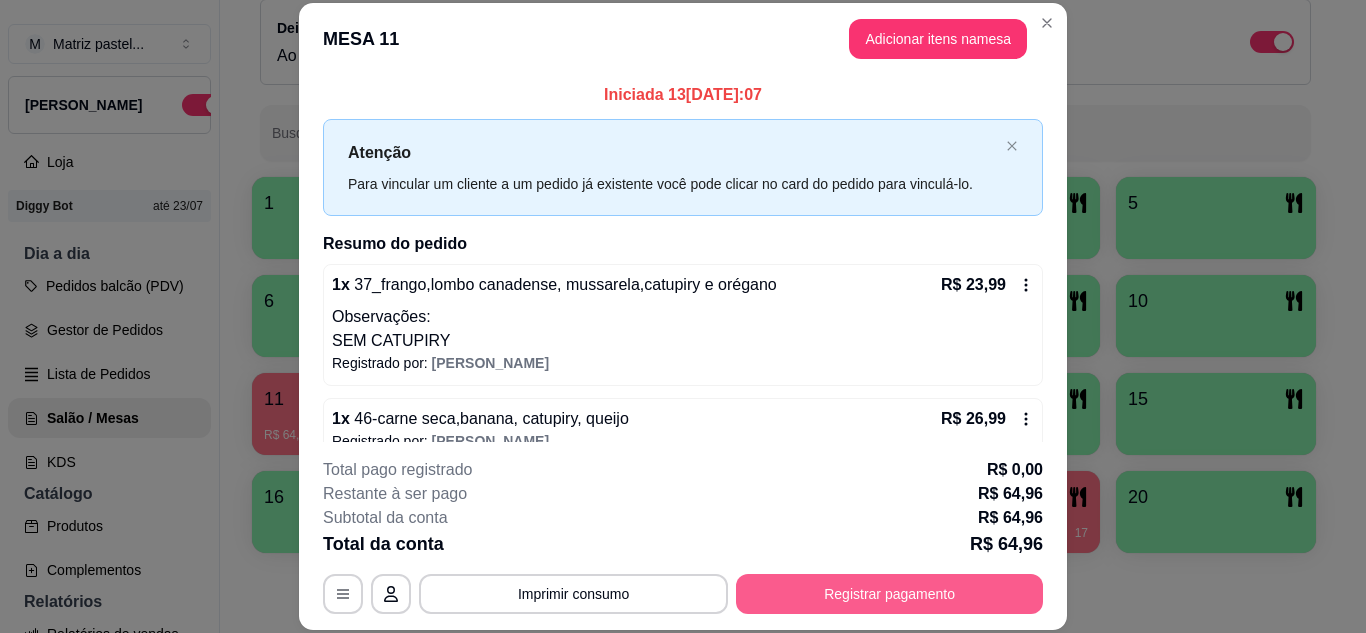 click on "Registrar pagamento" at bounding box center (889, 594) 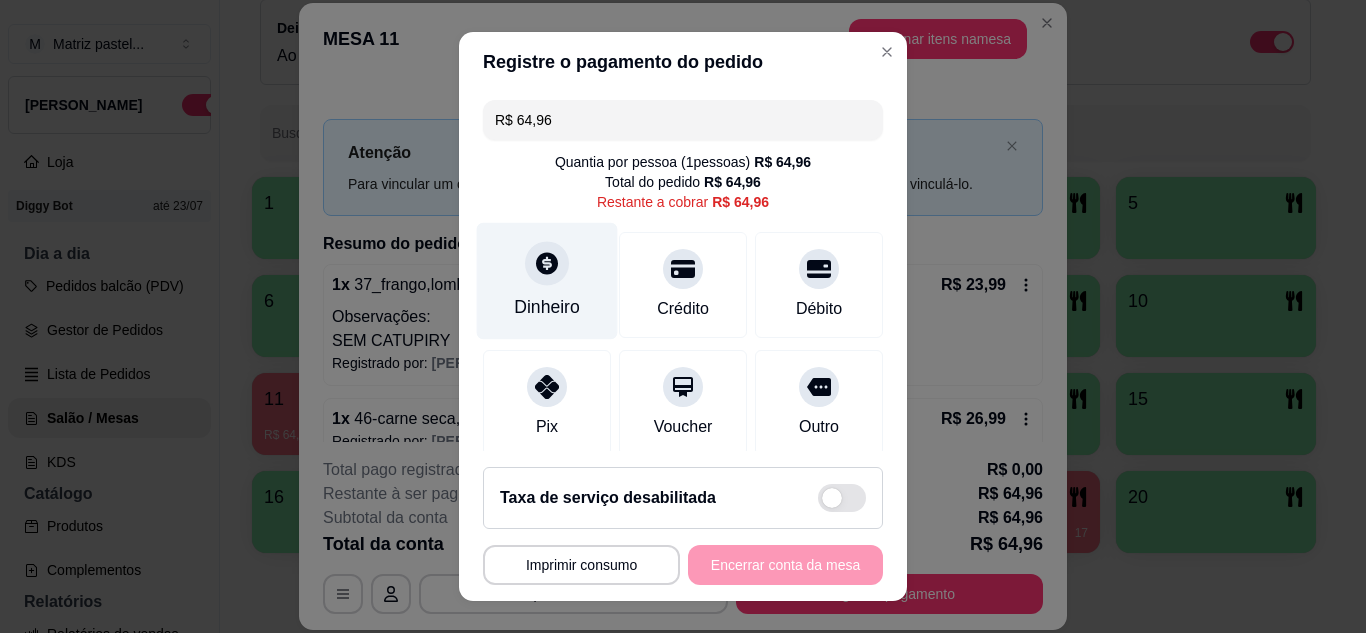 click at bounding box center (547, 263) 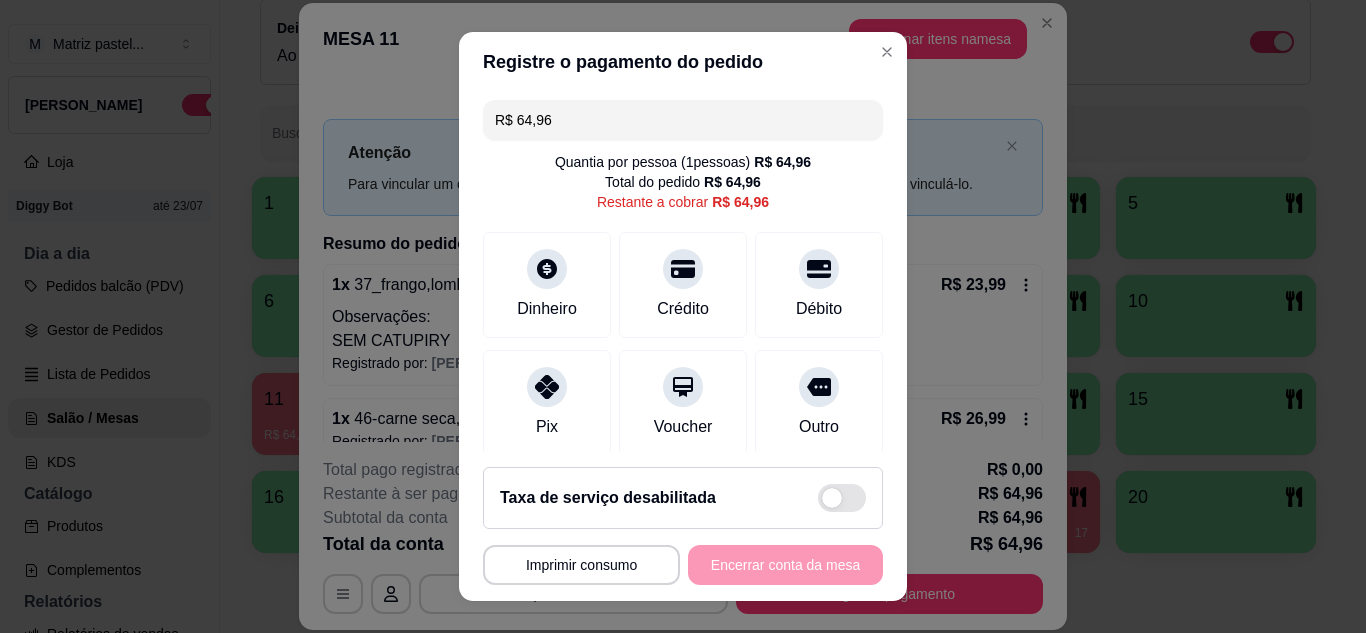drag, startPoint x: 579, startPoint y: 210, endPoint x: 616, endPoint y: 250, distance: 54.48853 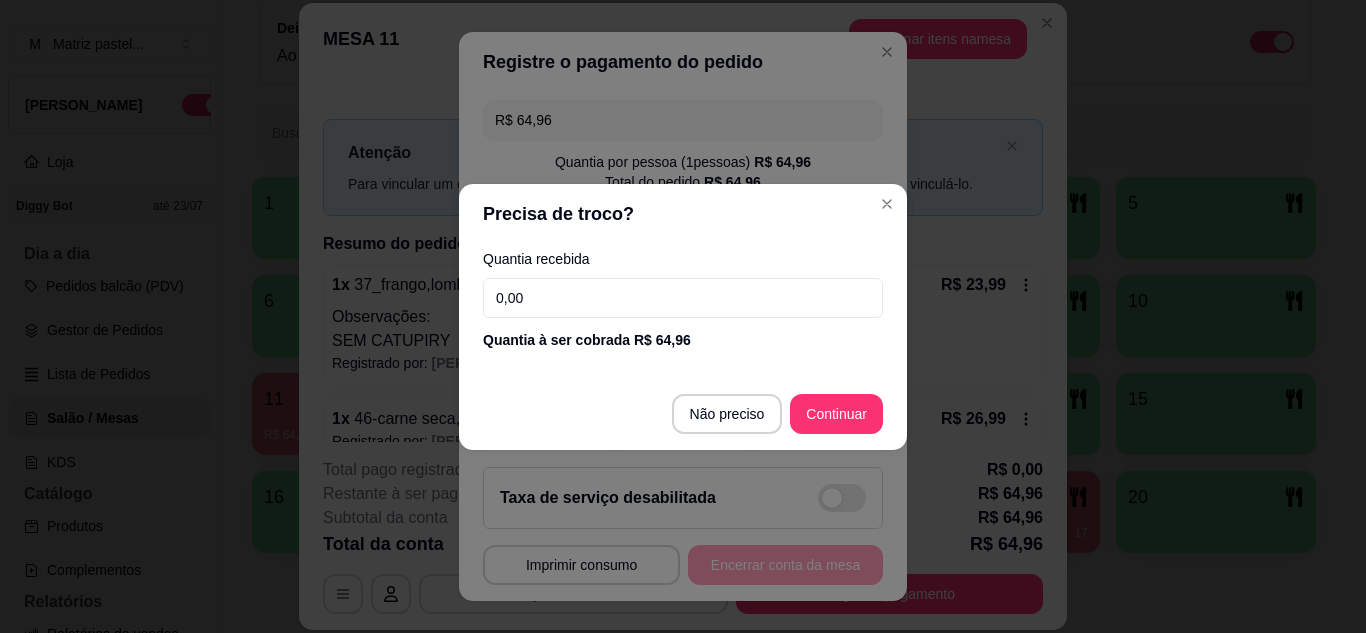 click on "0,00" at bounding box center (683, 298) 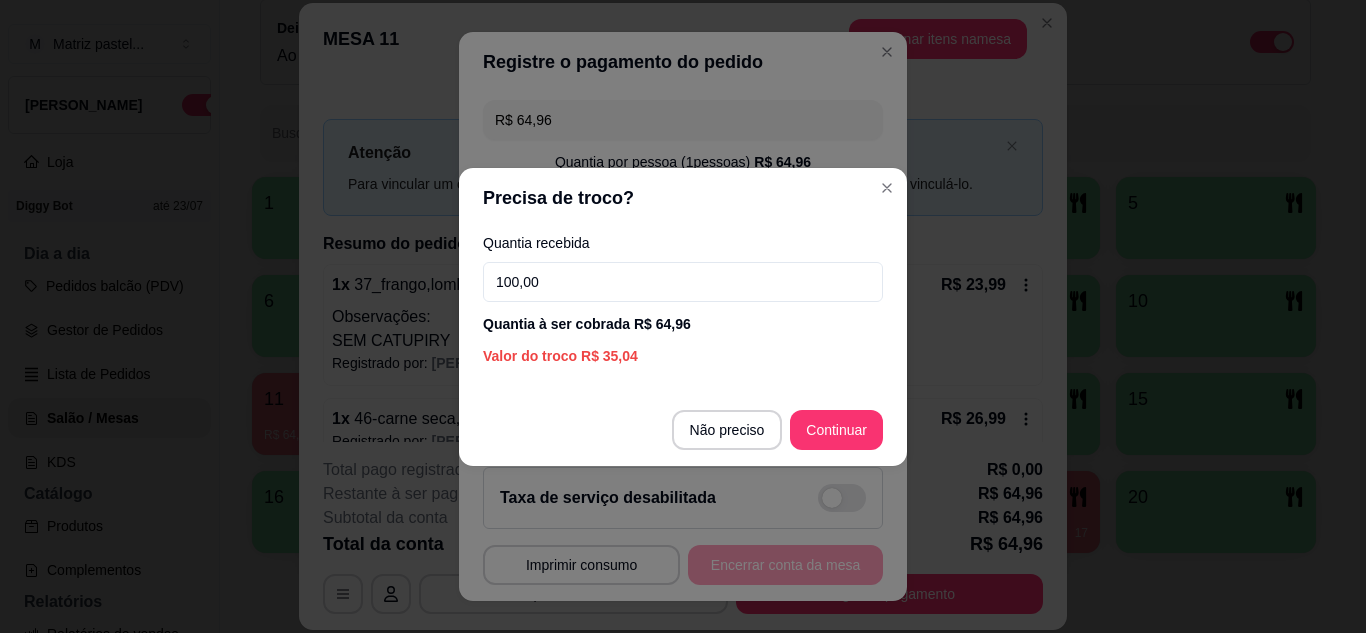 type on "100,00" 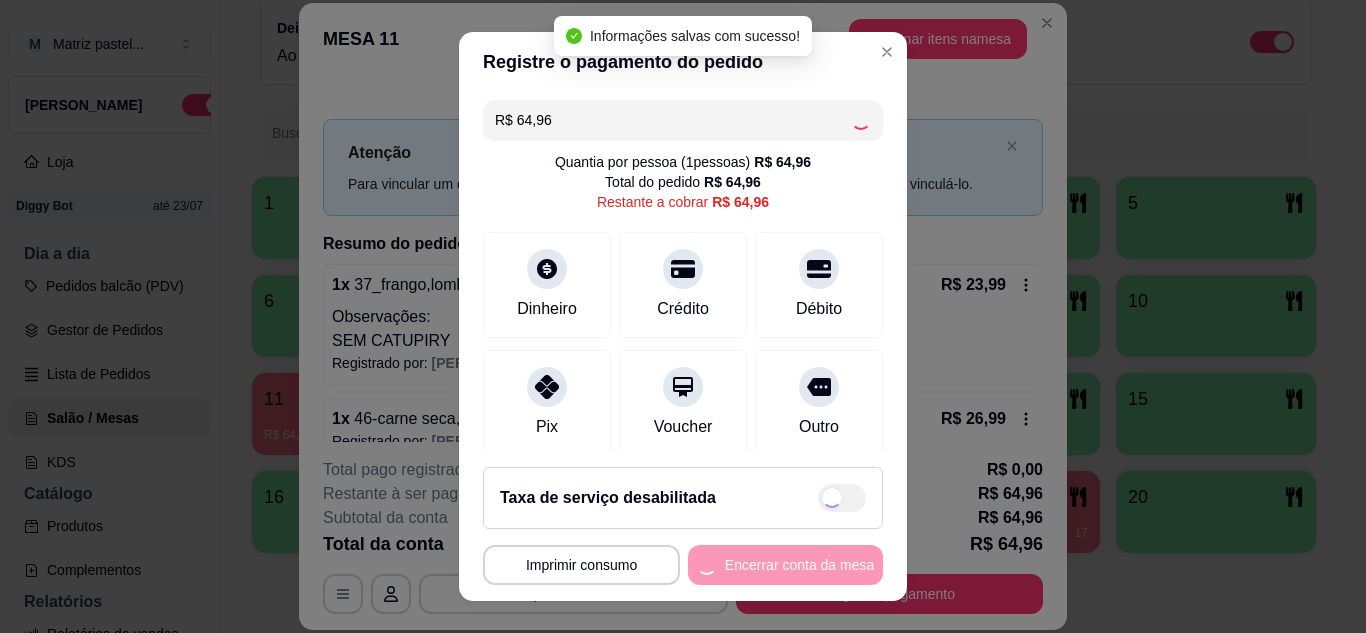 type on "R$ 0,00" 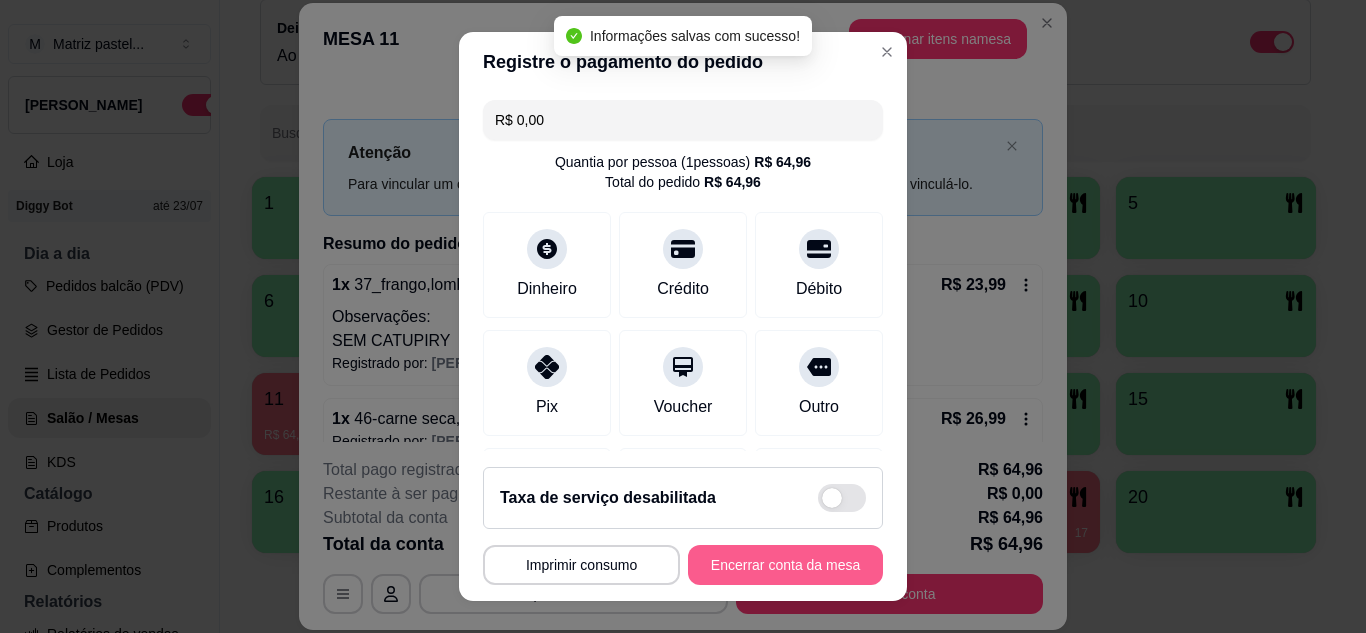 click on "Encerrar conta da mesa" at bounding box center [785, 565] 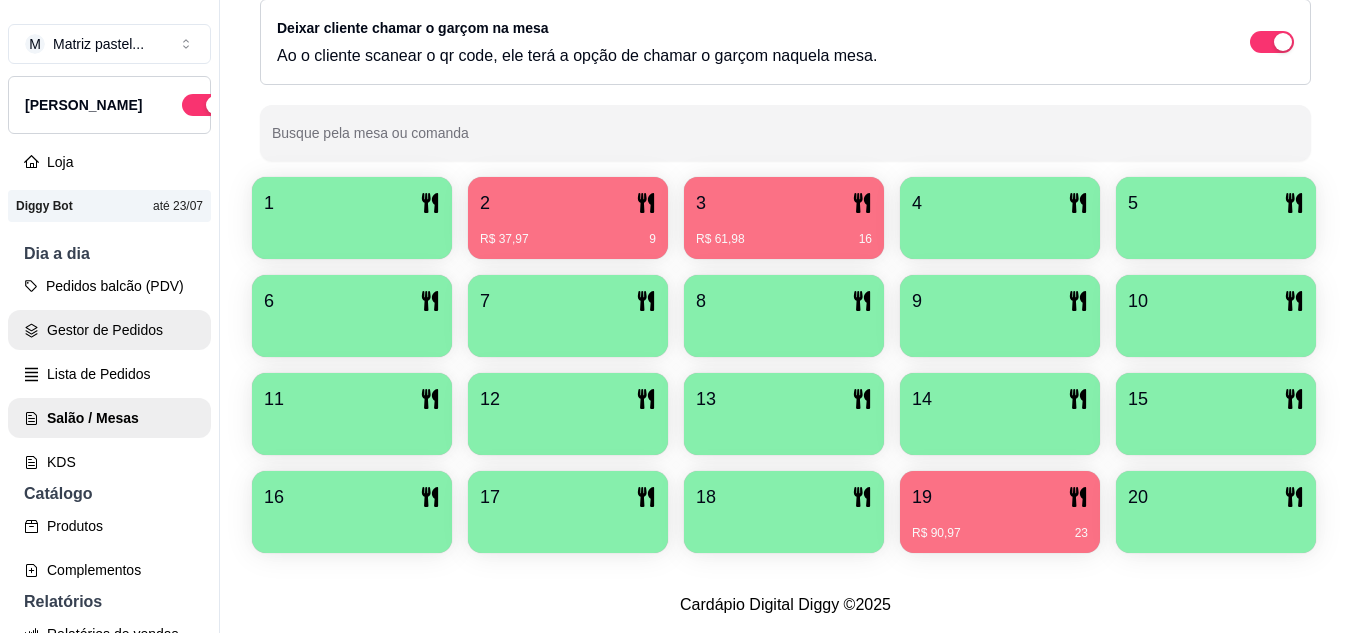 click on "Gestor de Pedidos" at bounding box center (109, 330) 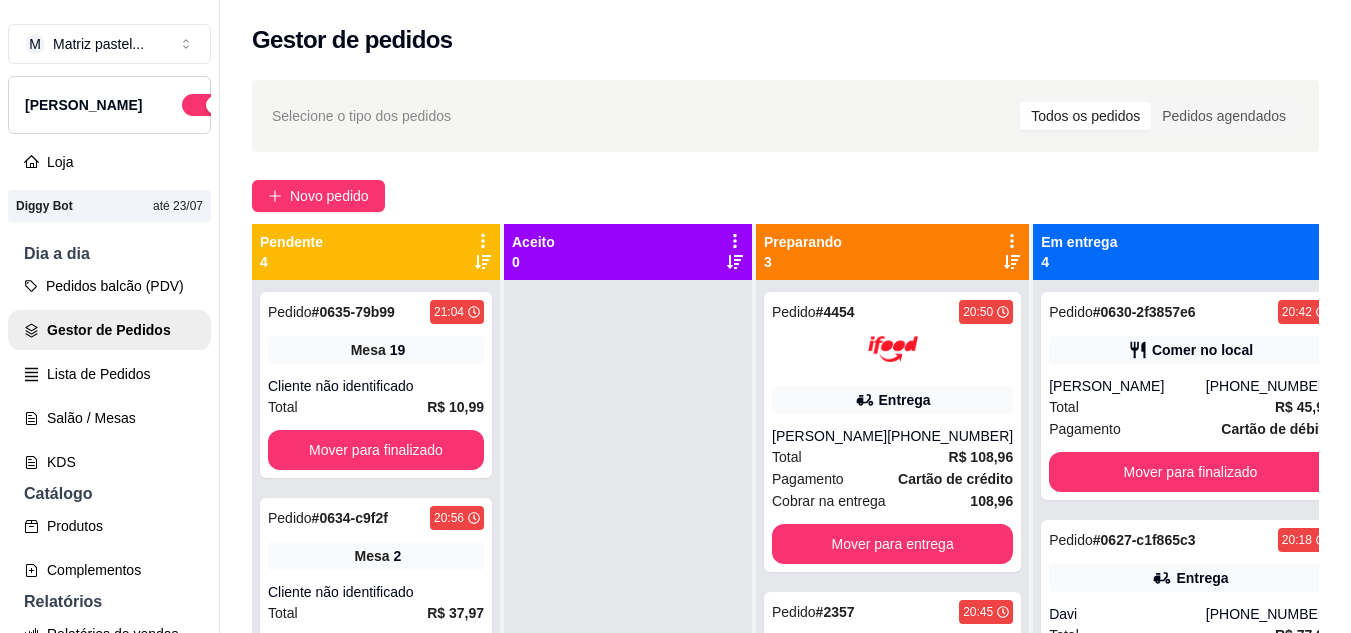 click on "Salão / Mesas" at bounding box center [109, 418] 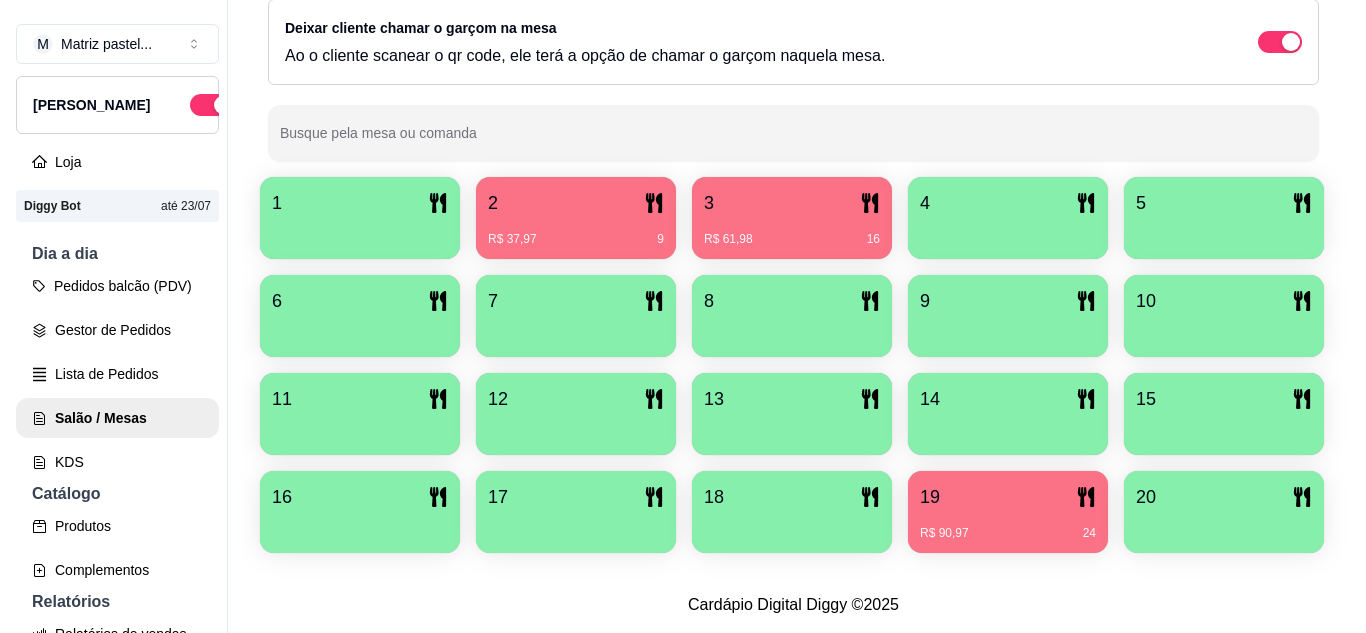 scroll, scrollTop: 425, scrollLeft: 0, axis: vertical 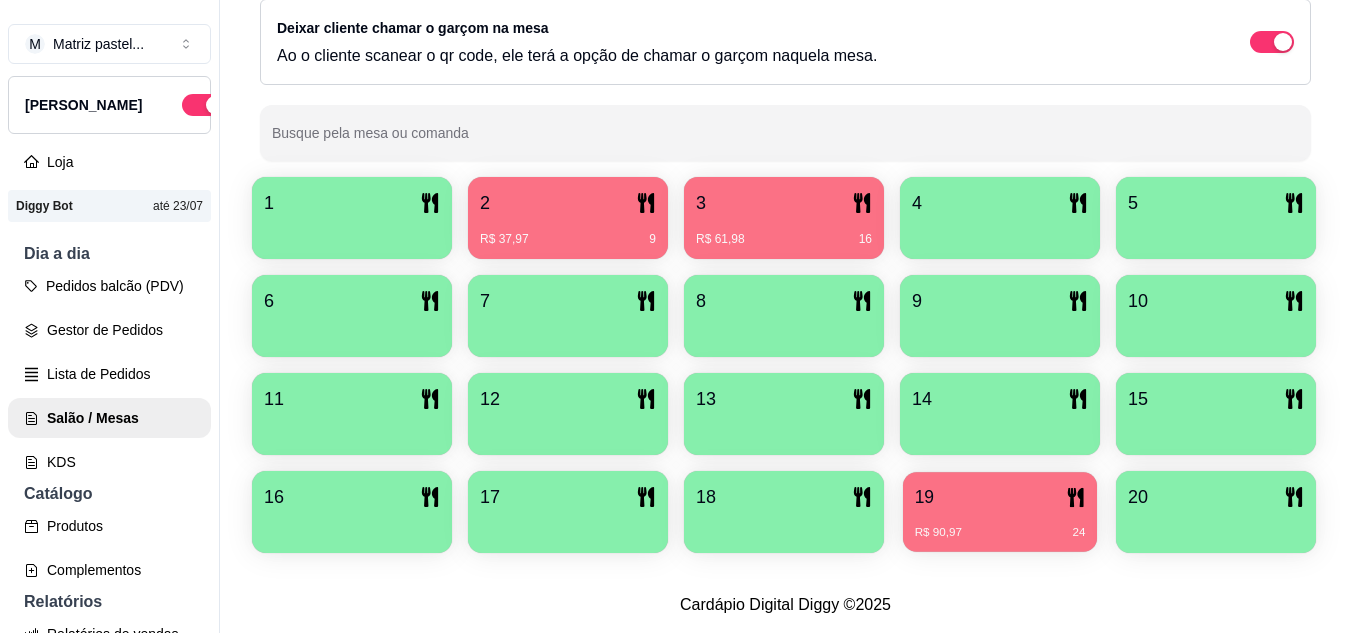 click on "19 R$ 90,97 24" at bounding box center [1000, 512] 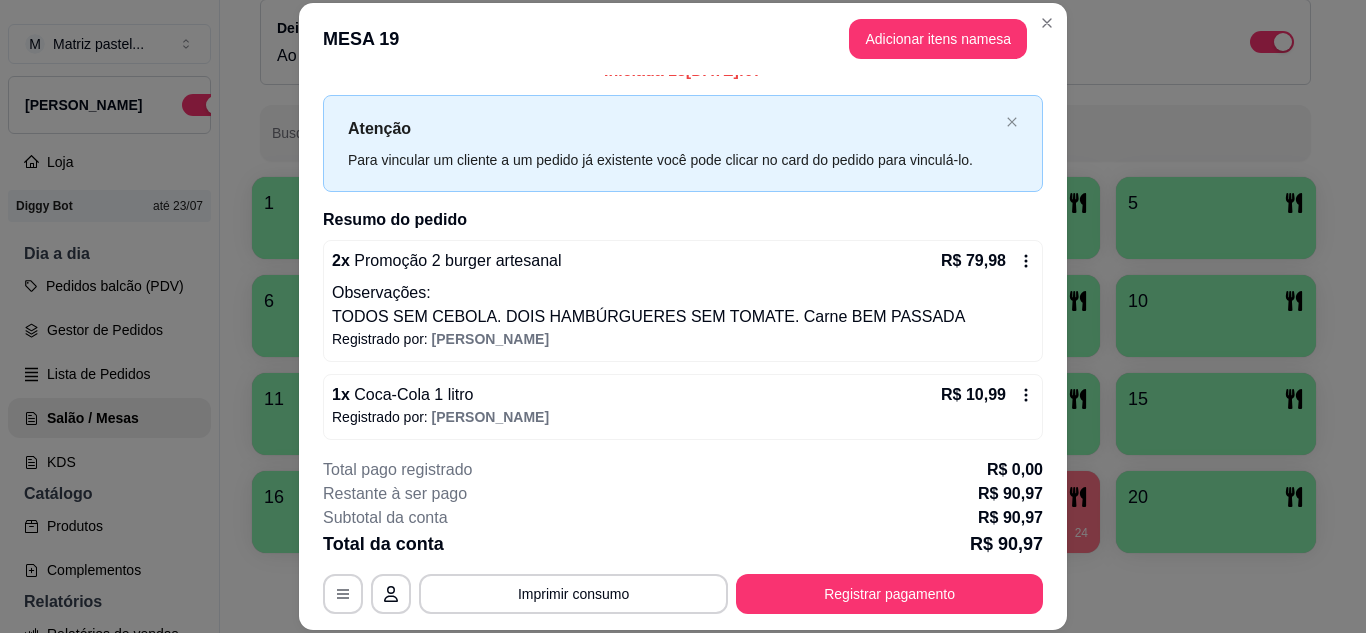 scroll, scrollTop: 30, scrollLeft: 0, axis: vertical 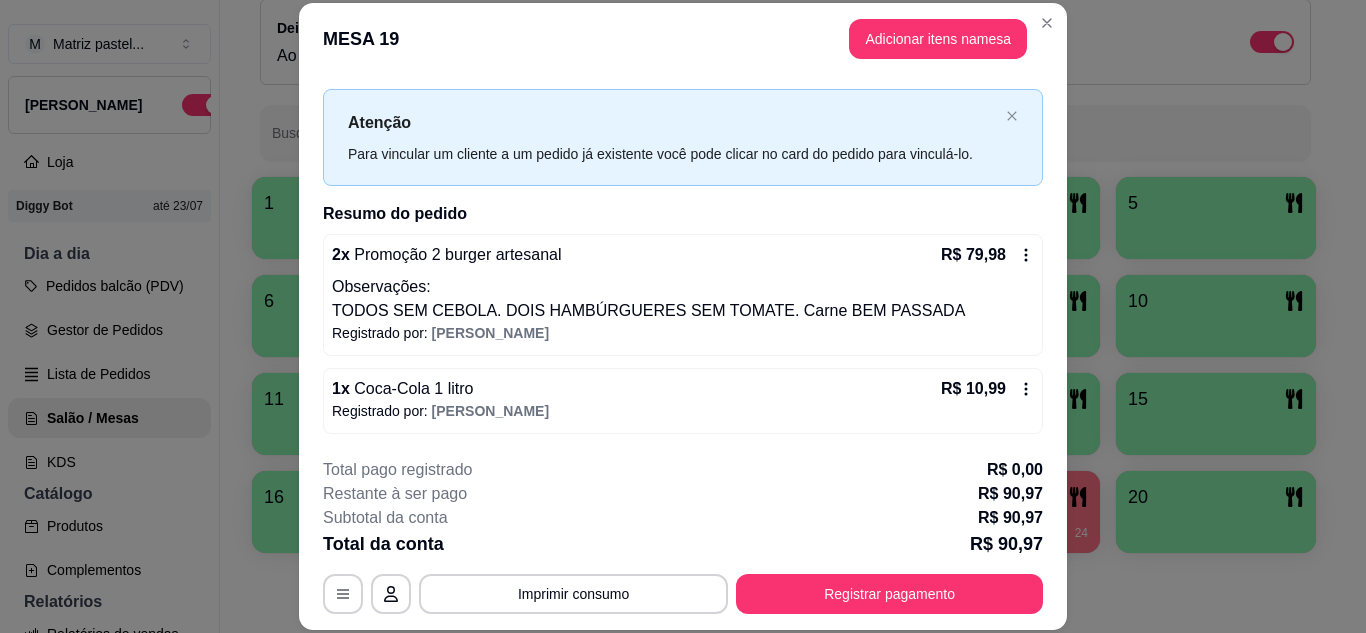 click on "R$ 10,99" at bounding box center [987, 389] 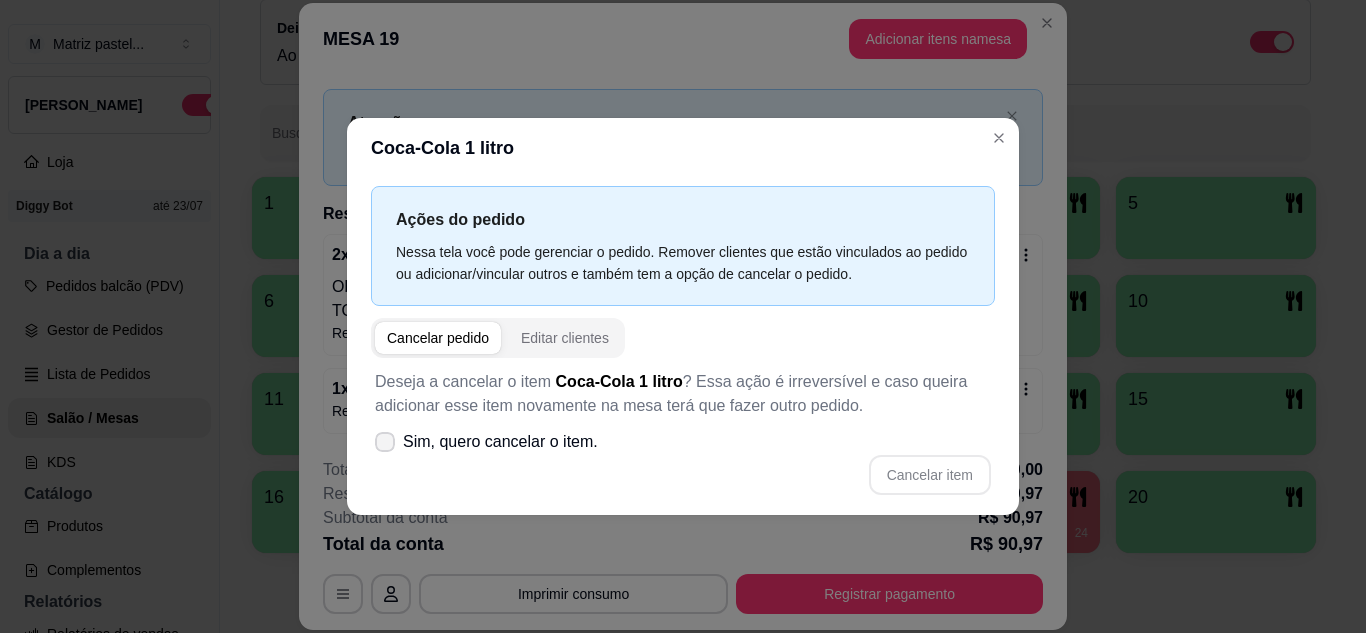 click on "Sim, quero cancelar o item." at bounding box center (500, 442) 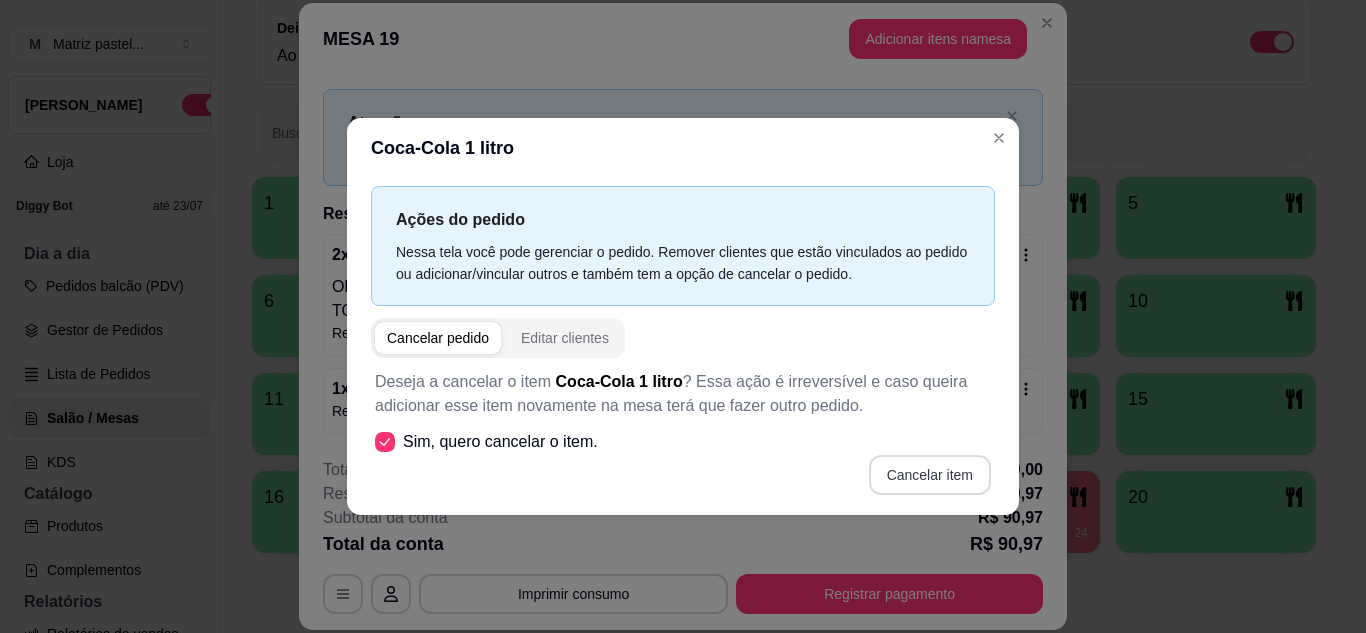 click on "Cancelar item" at bounding box center (930, 475) 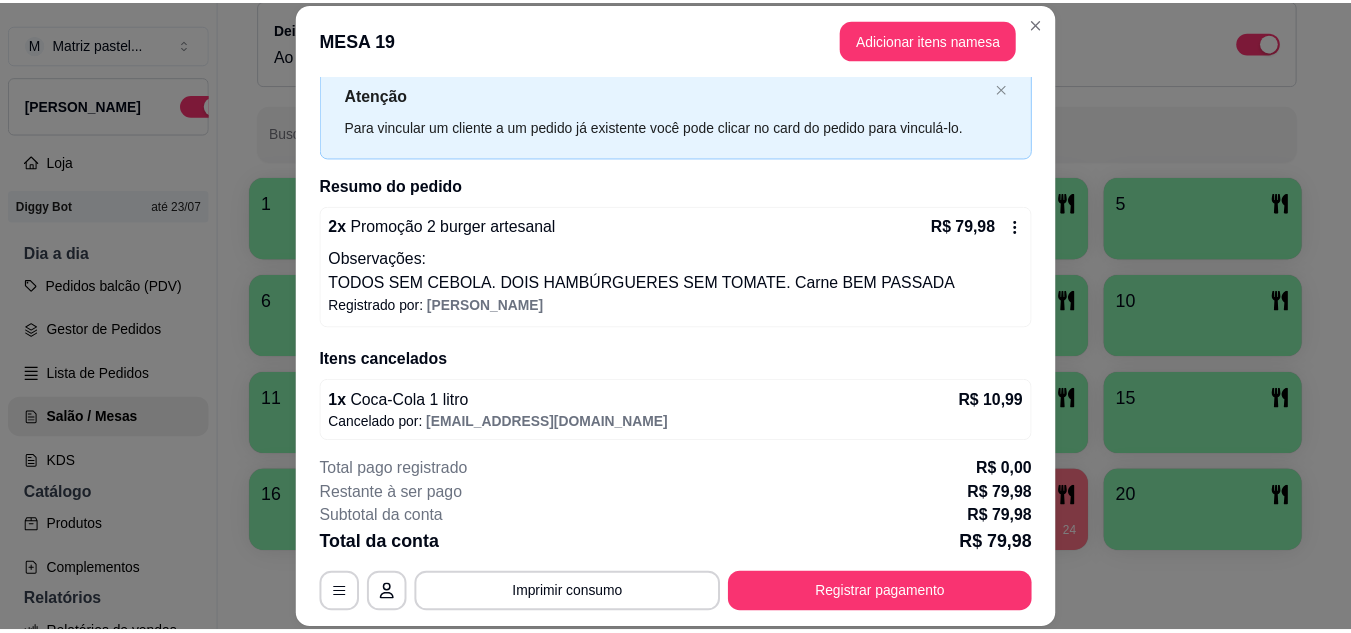 scroll, scrollTop: 66, scrollLeft: 0, axis: vertical 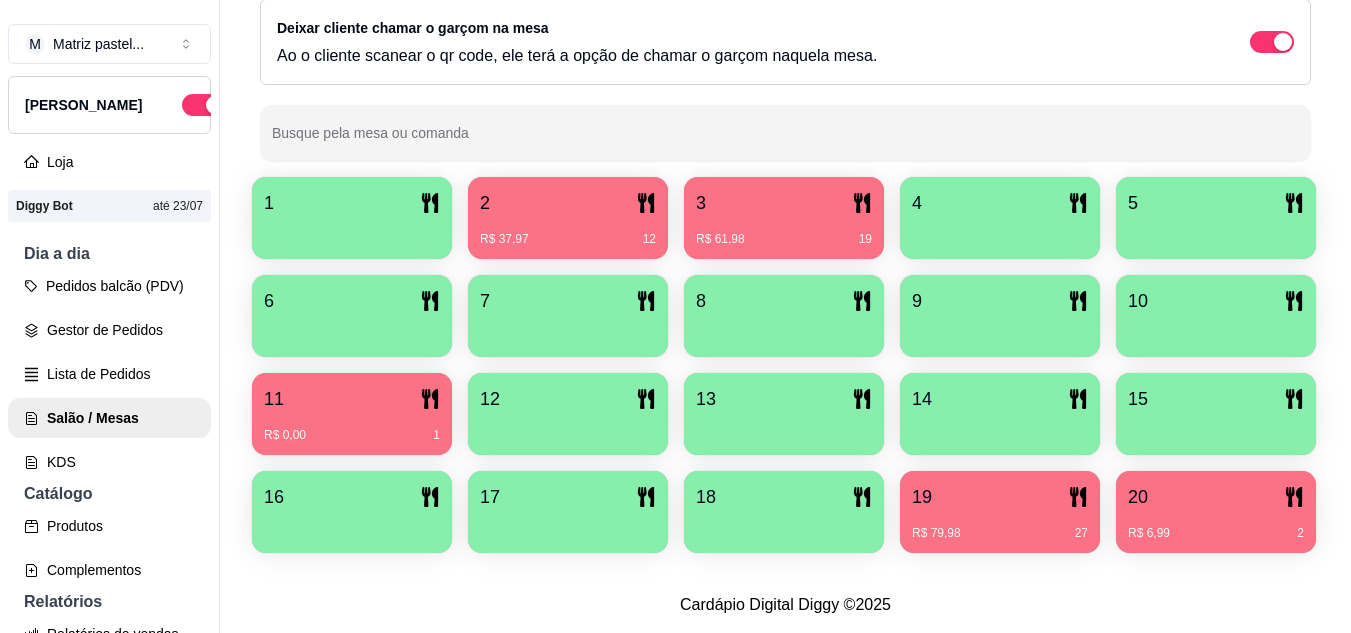 click on "19" at bounding box center [1000, 497] 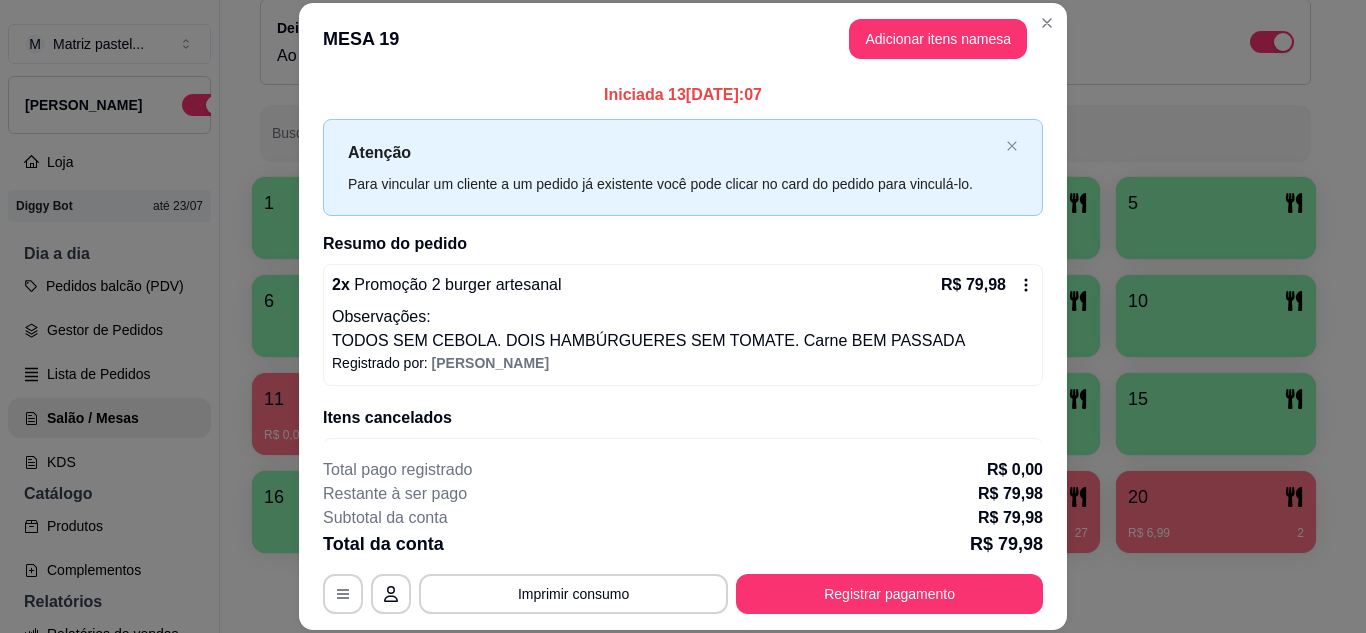 click on "**********" at bounding box center [683, 536] 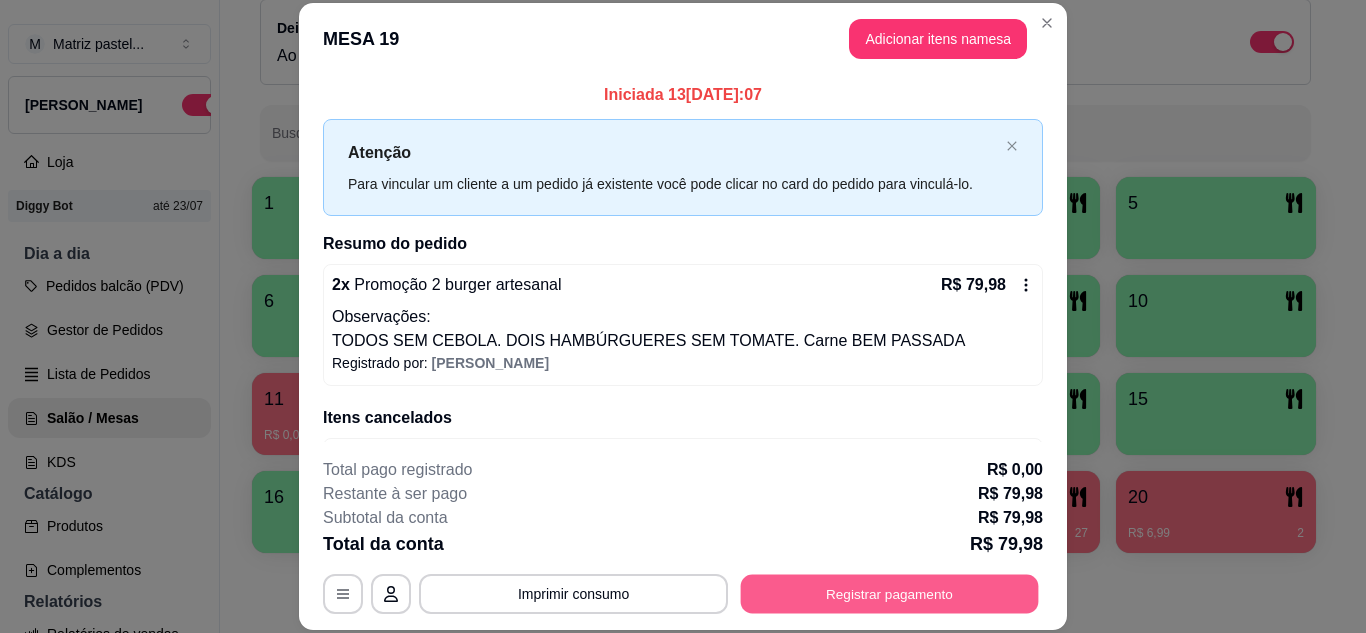 click on "Registrar pagamento" at bounding box center (890, 593) 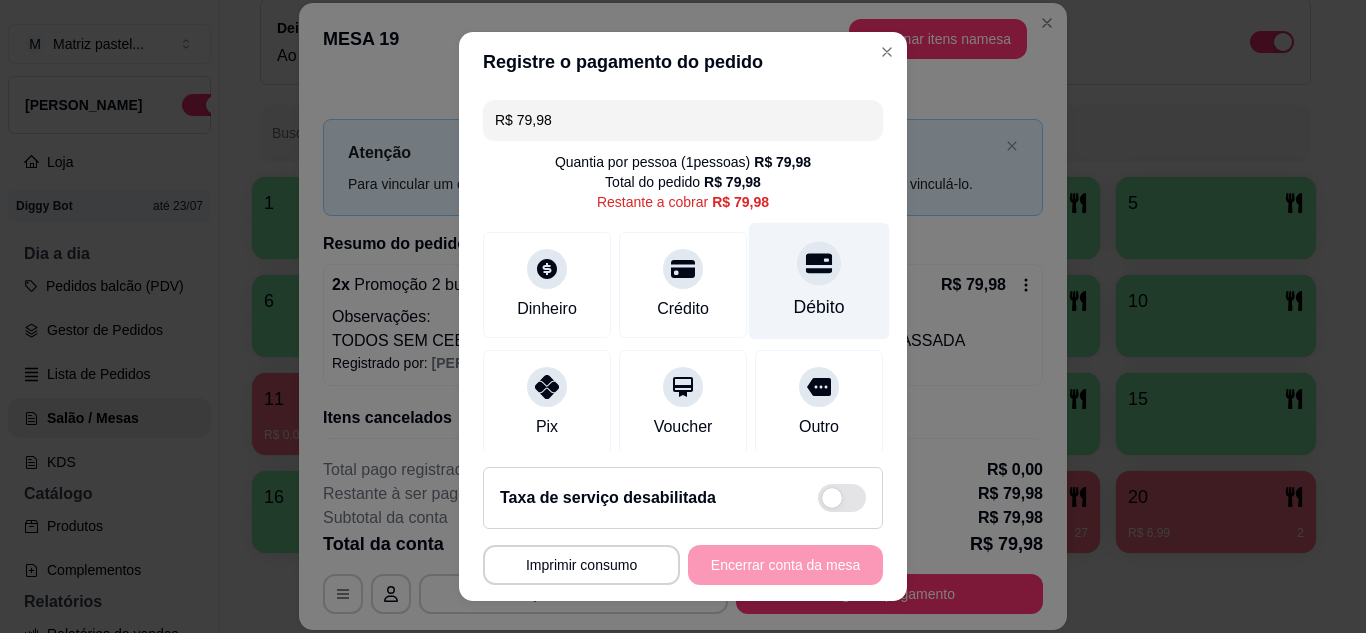 click on "Débito" at bounding box center [819, 307] 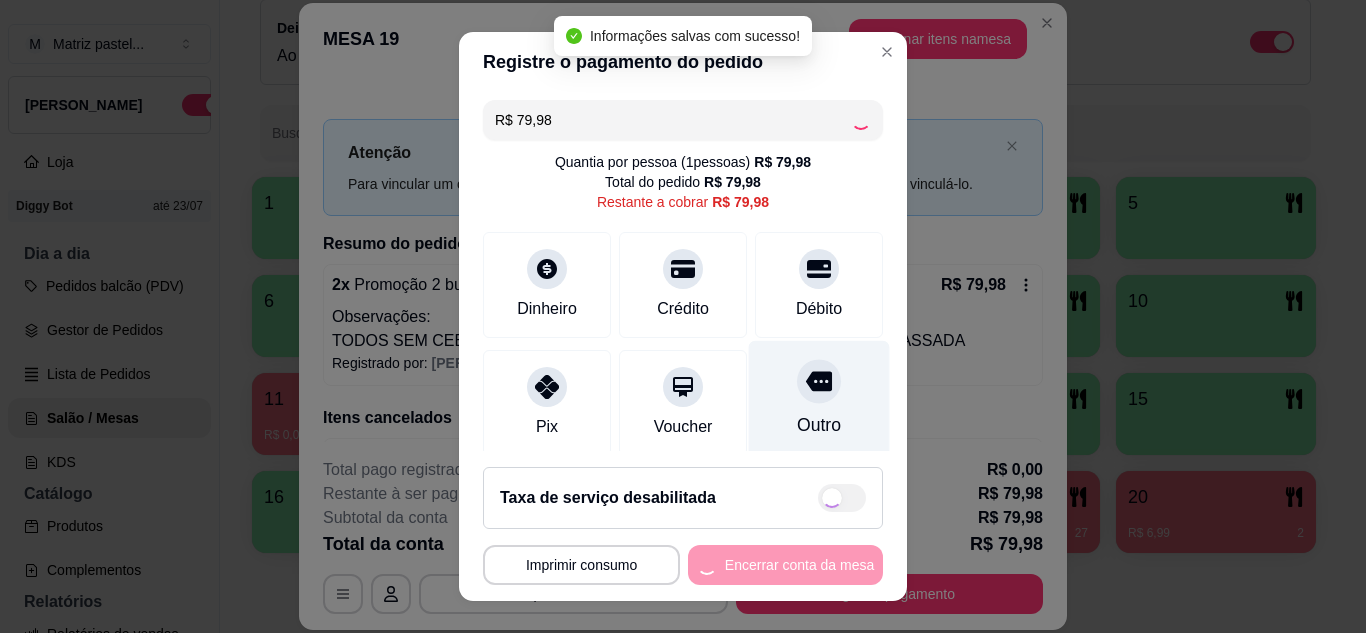type on "R$ 0,00" 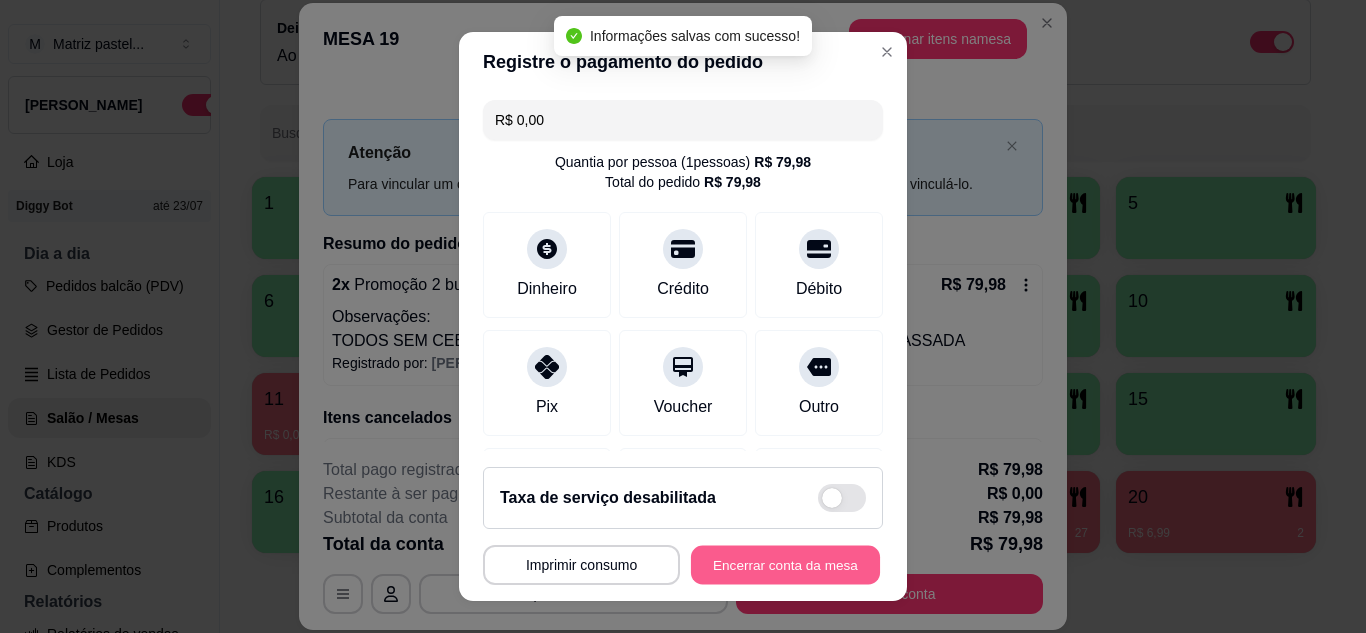 click on "Encerrar conta da mesa" at bounding box center (785, 565) 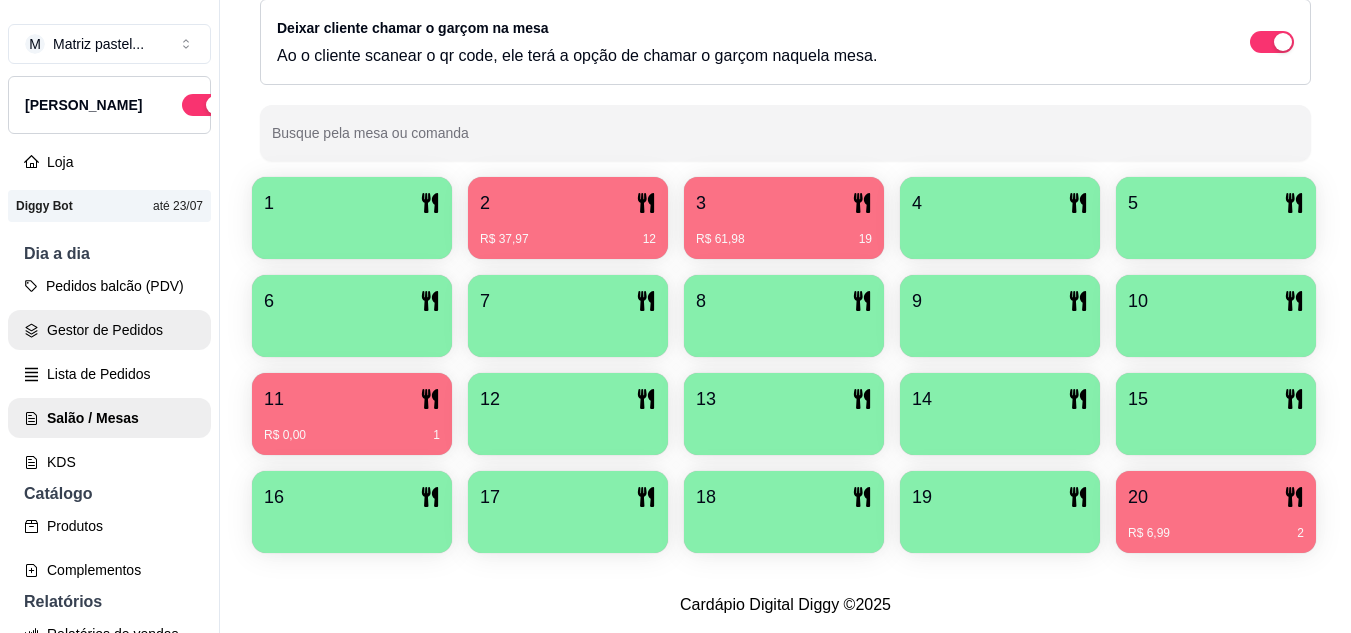 click on "Gestor de Pedidos" at bounding box center [109, 330] 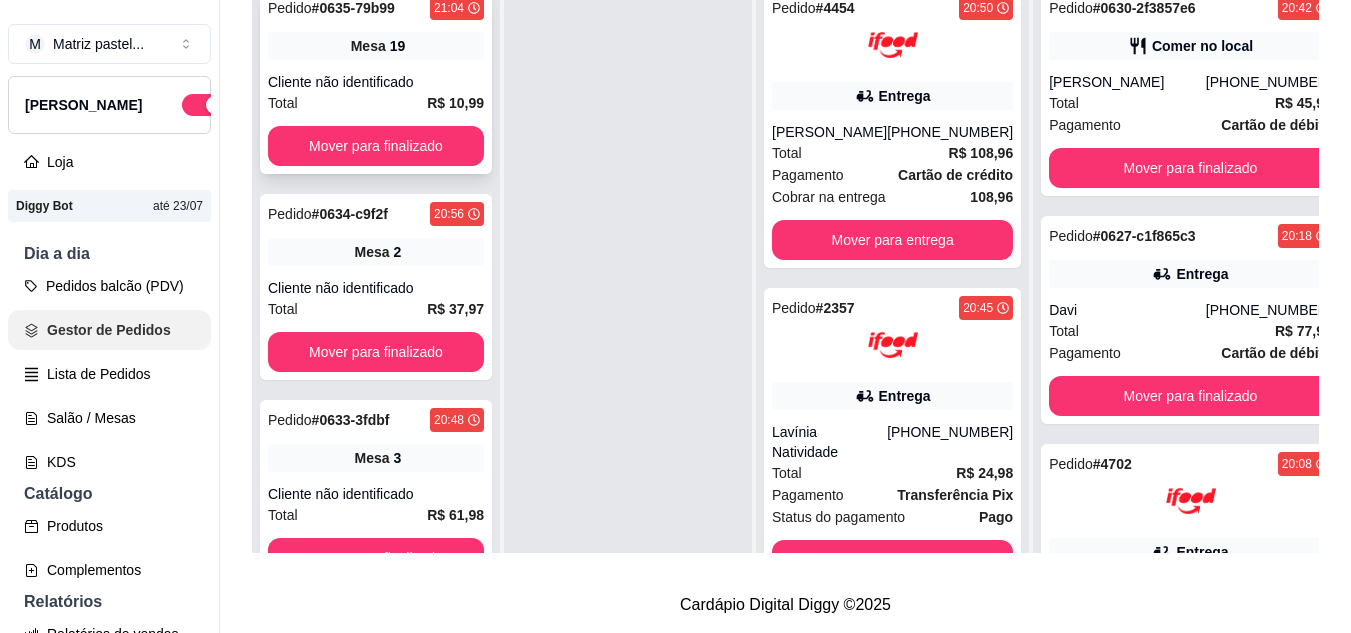 scroll, scrollTop: 0, scrollLeft: 0, axis: both 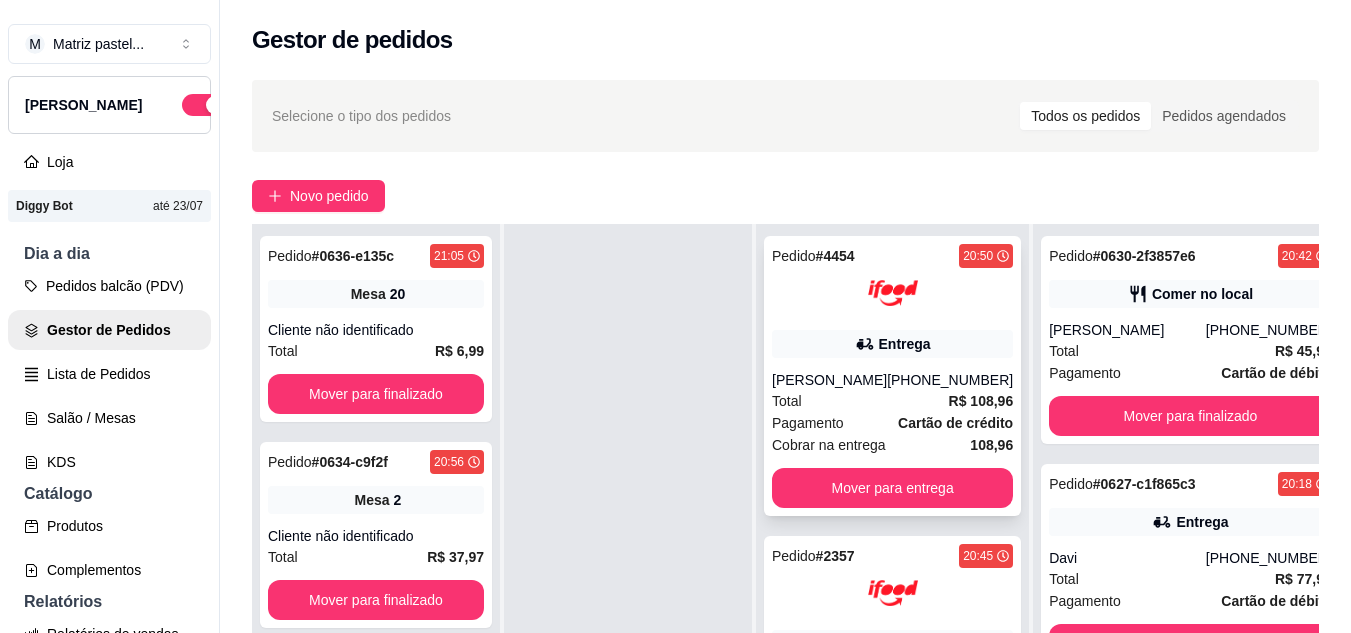 click on "Pedido  # 4454 20:50 Entrega [PERSON_NAME] [PHONE_NUMBER] Total R$ 108,96 Pagamento Cartão de crédito Cobrar na entrega 108,96 Mover para entrega" at bounding box center [892, 376] 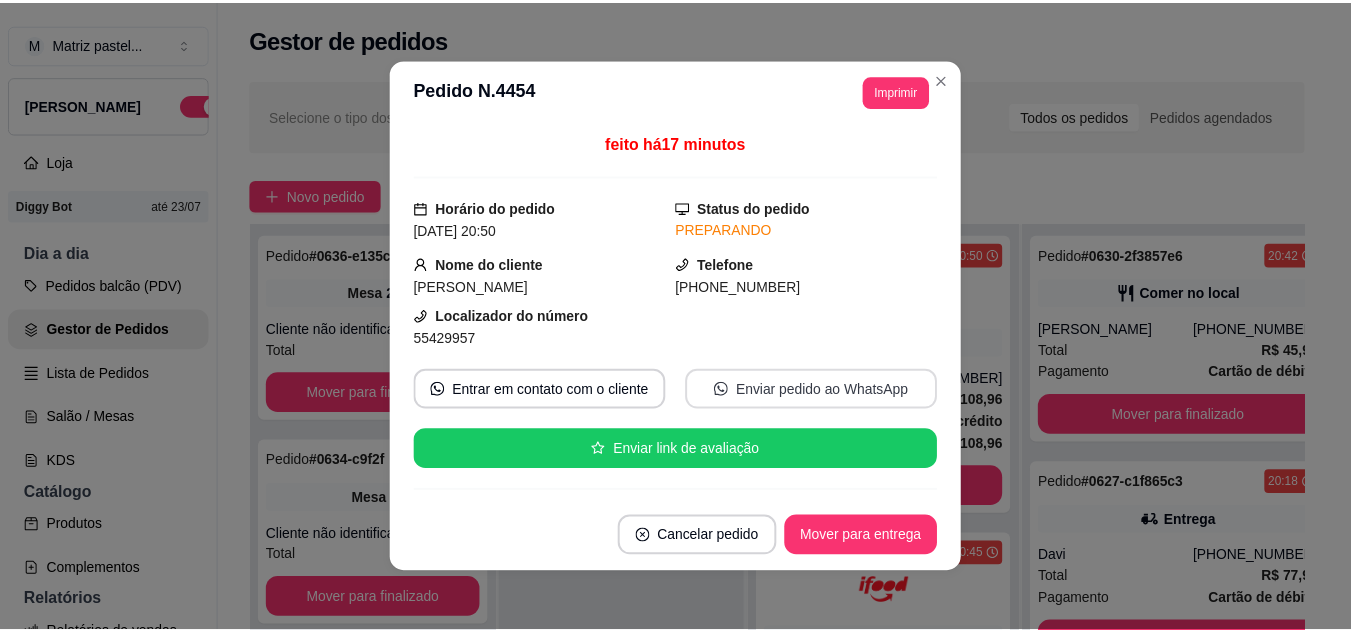 scroll, scrollTop: 100, scrollLeft: 0, axis: vertical 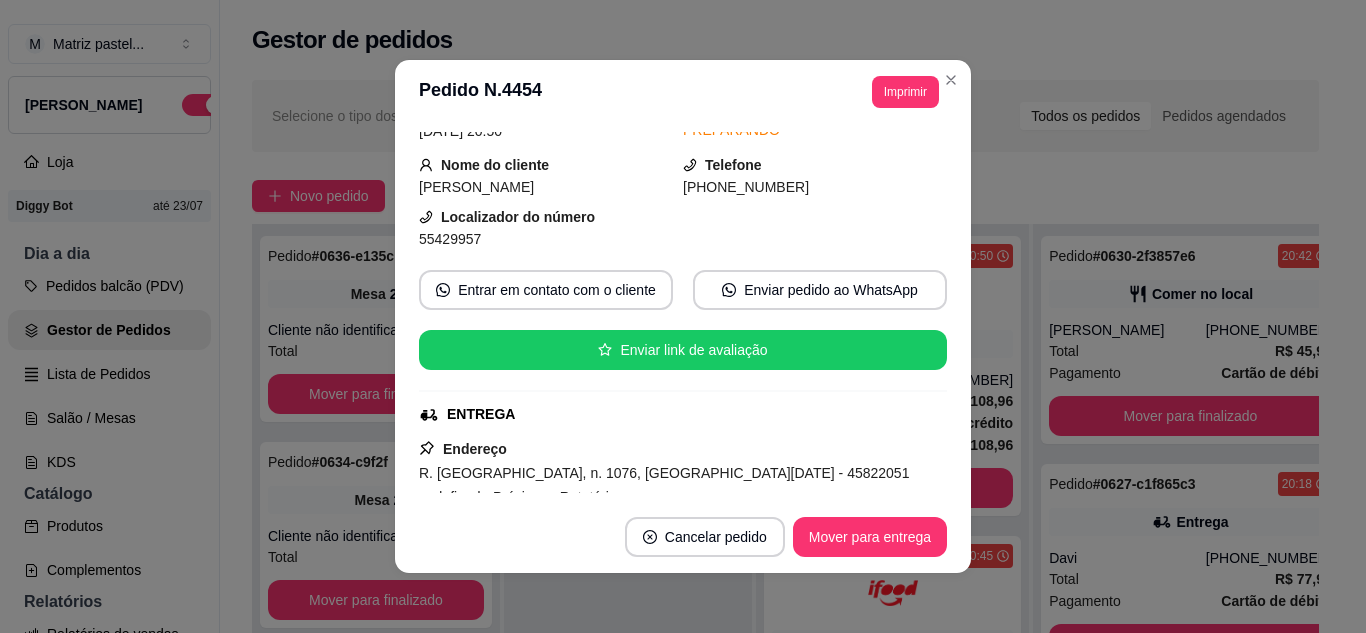 click on "**********" at bounding box center (683, 92) 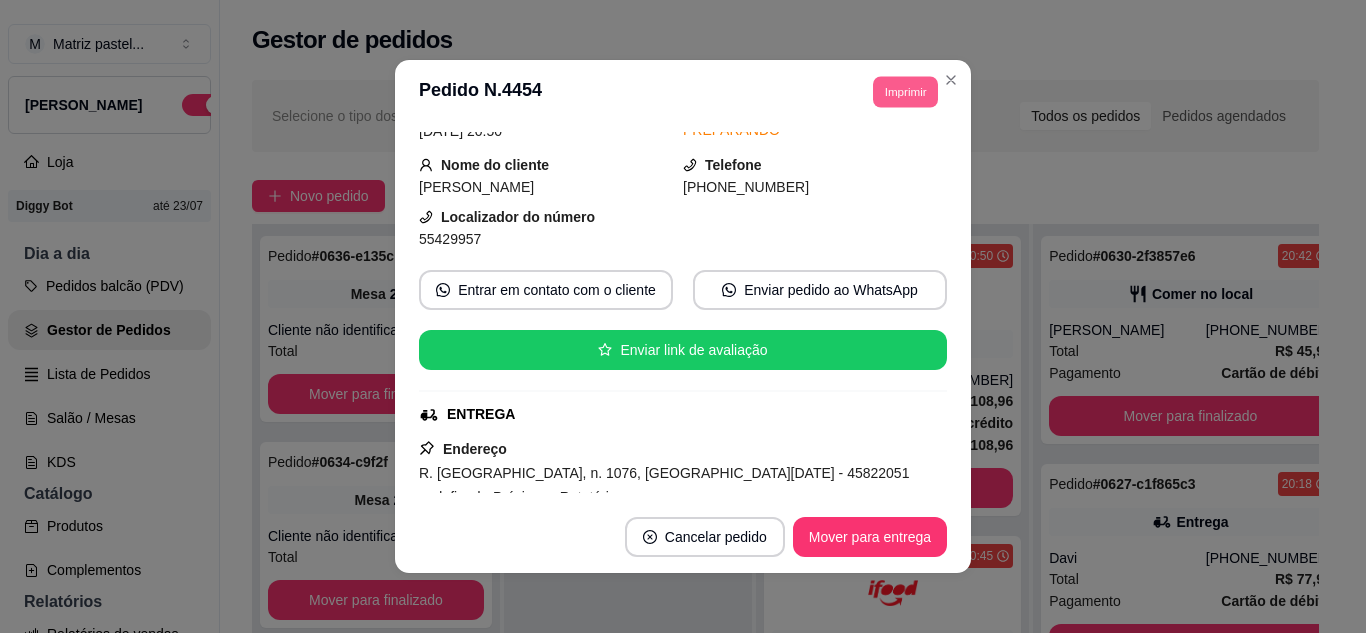 click on "Imprimir" at bounding box center (905, 91) 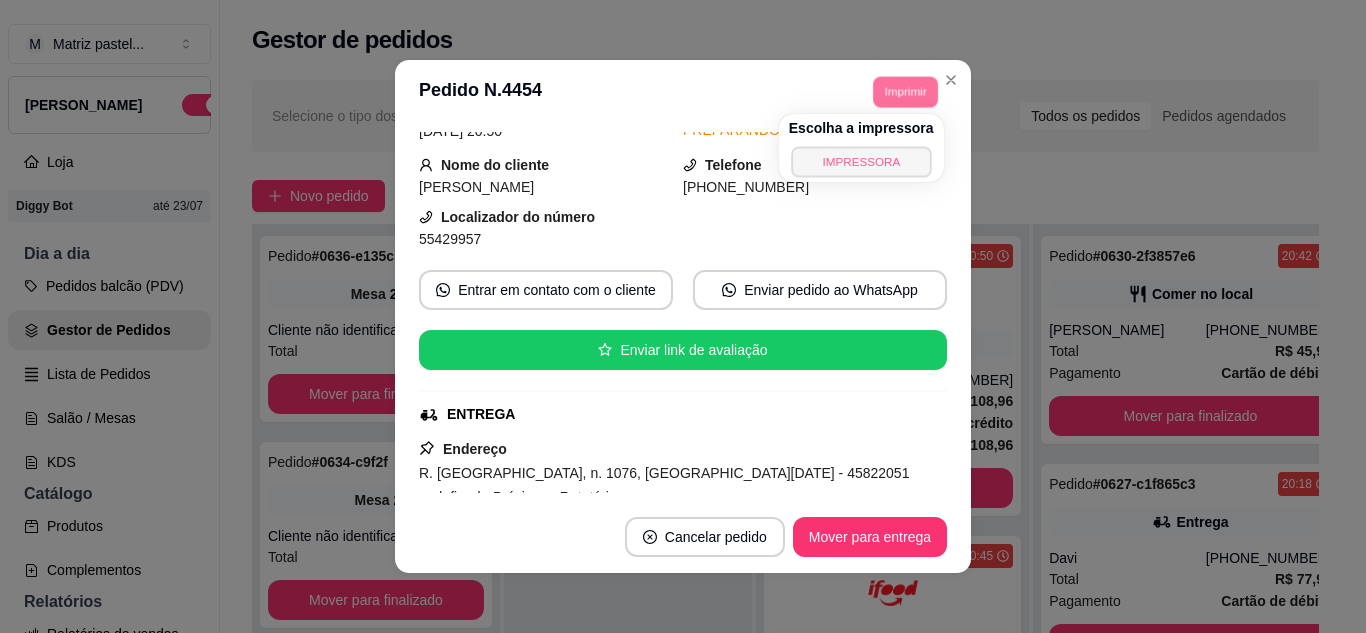 click on "IMPRESSORA" at bounding box center (861, 161) 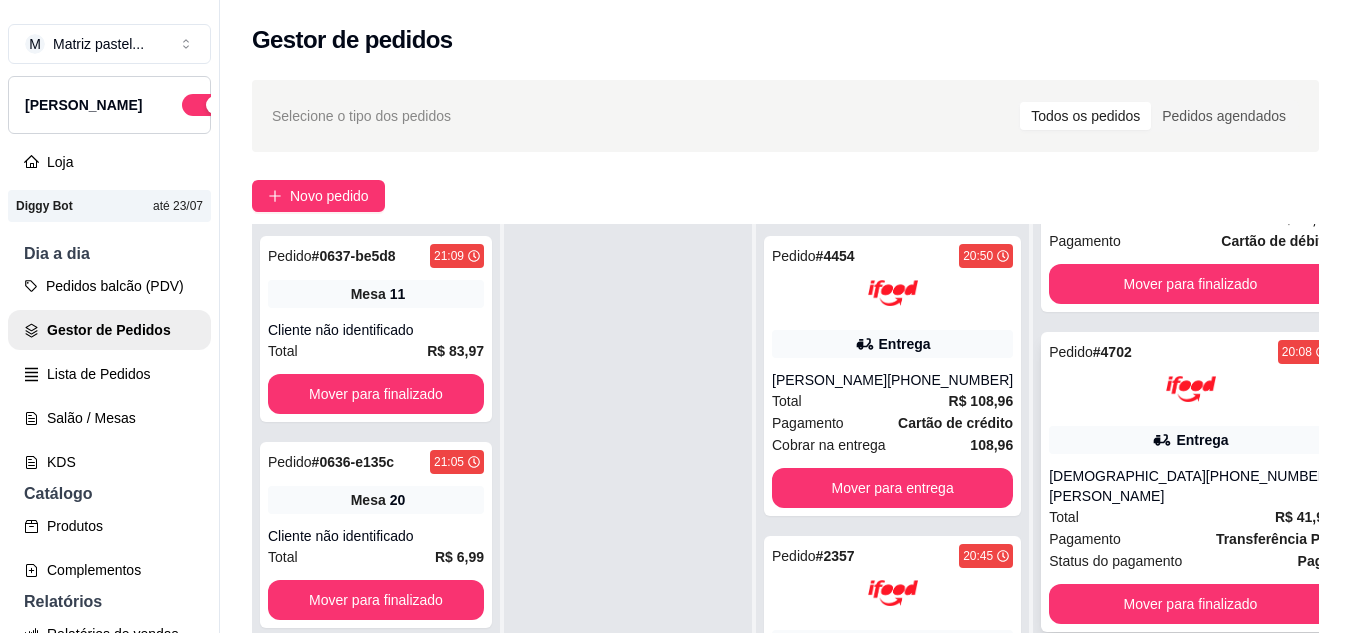 scroll, scrollTop: 391, scrollLeft: 0, axis: vertical 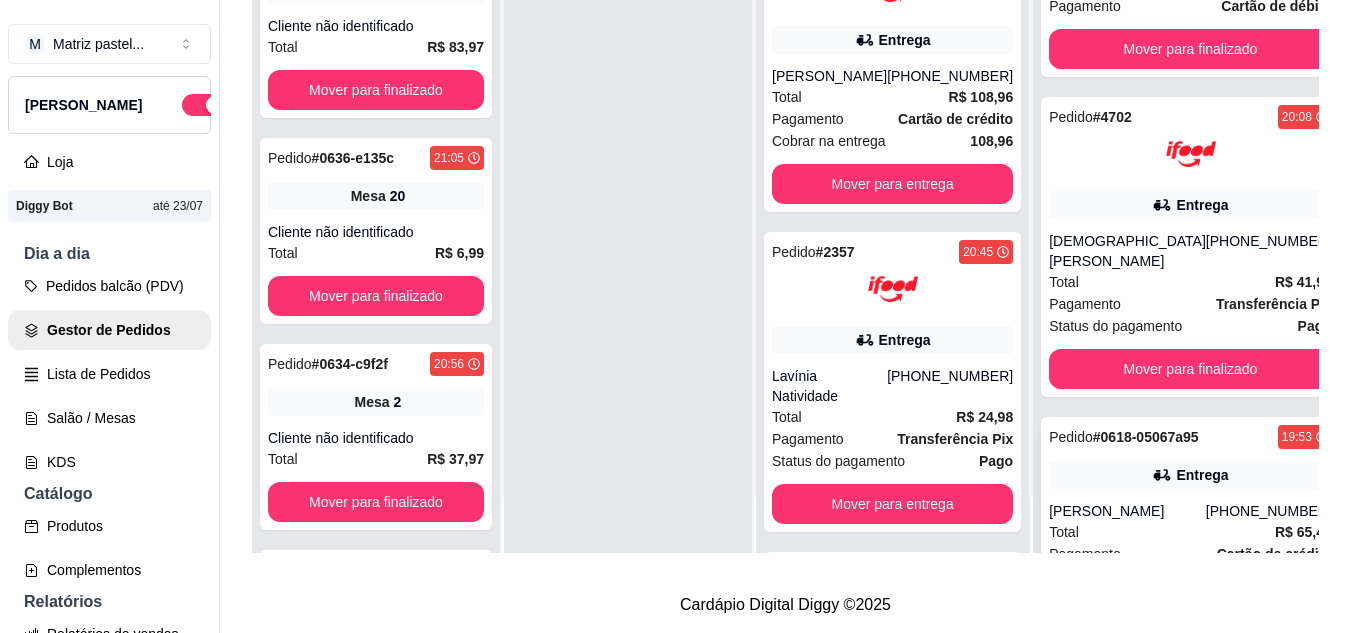 click on "Pedido  # 0618-05067a95 19:53 Entrega [PERSON_NAME]  [PHONE_NUMBER] Total R$ 65,48 Pagamento Cartão de crédito Mover para finalizado" at bounding box center (1190, 521) 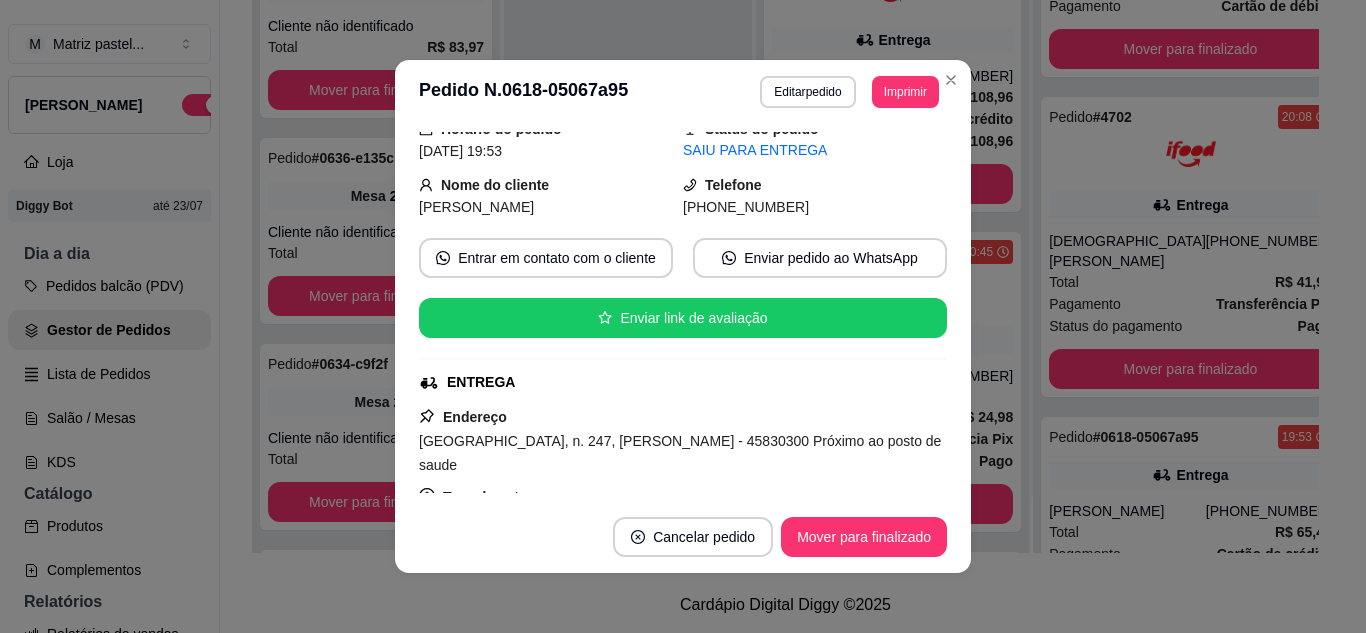scroll, scrollTop: 200, scrollLeft: 0, axis: vertical 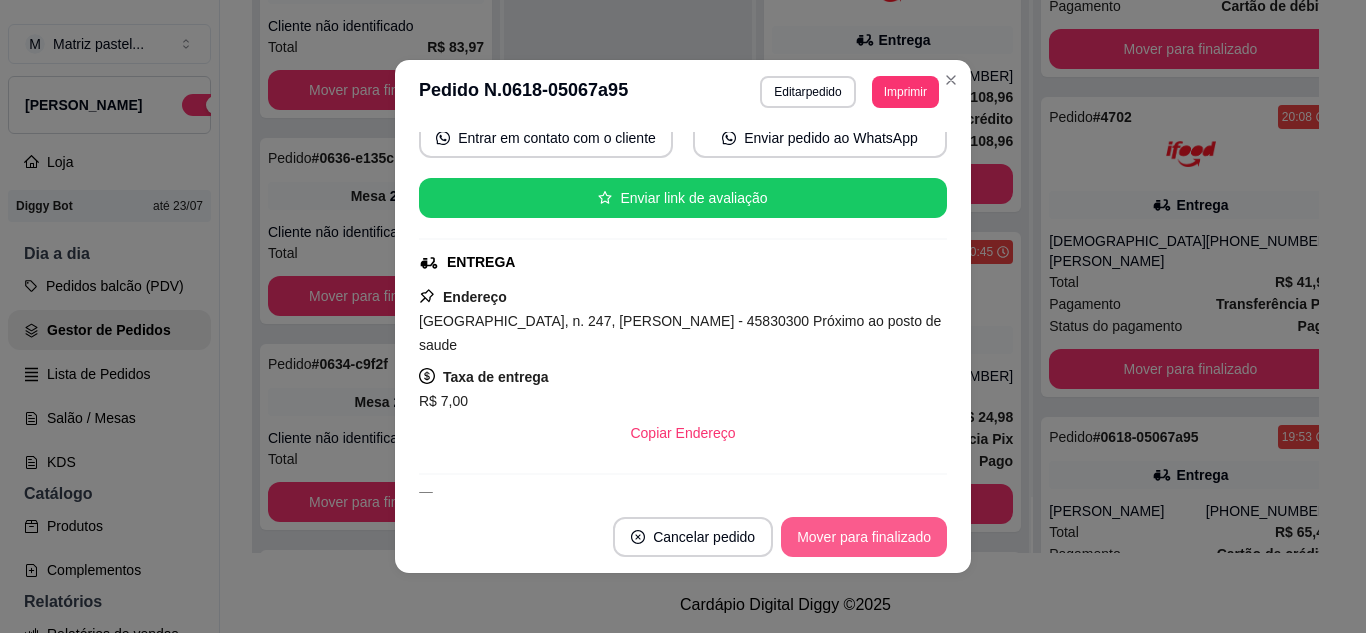 click on "Mover para finalizado" at bounding box center (864, 537) 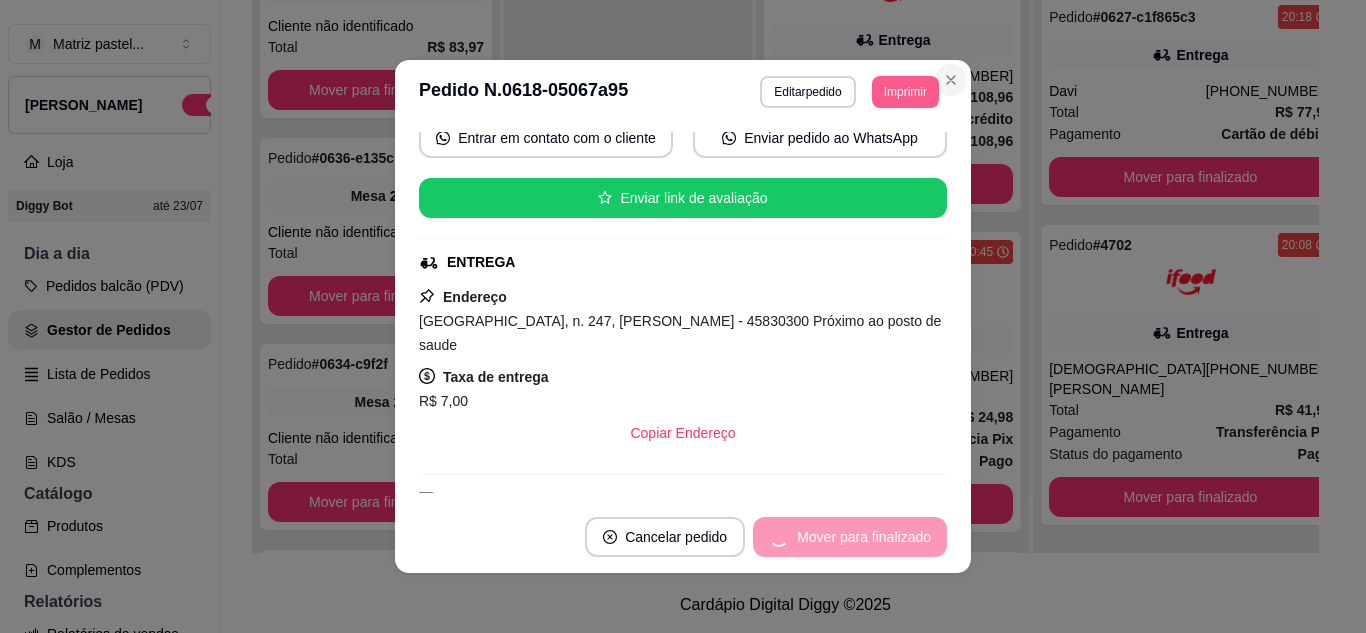 scroll, scrollTop: 143, scrollLeft: 0, axis: vertical 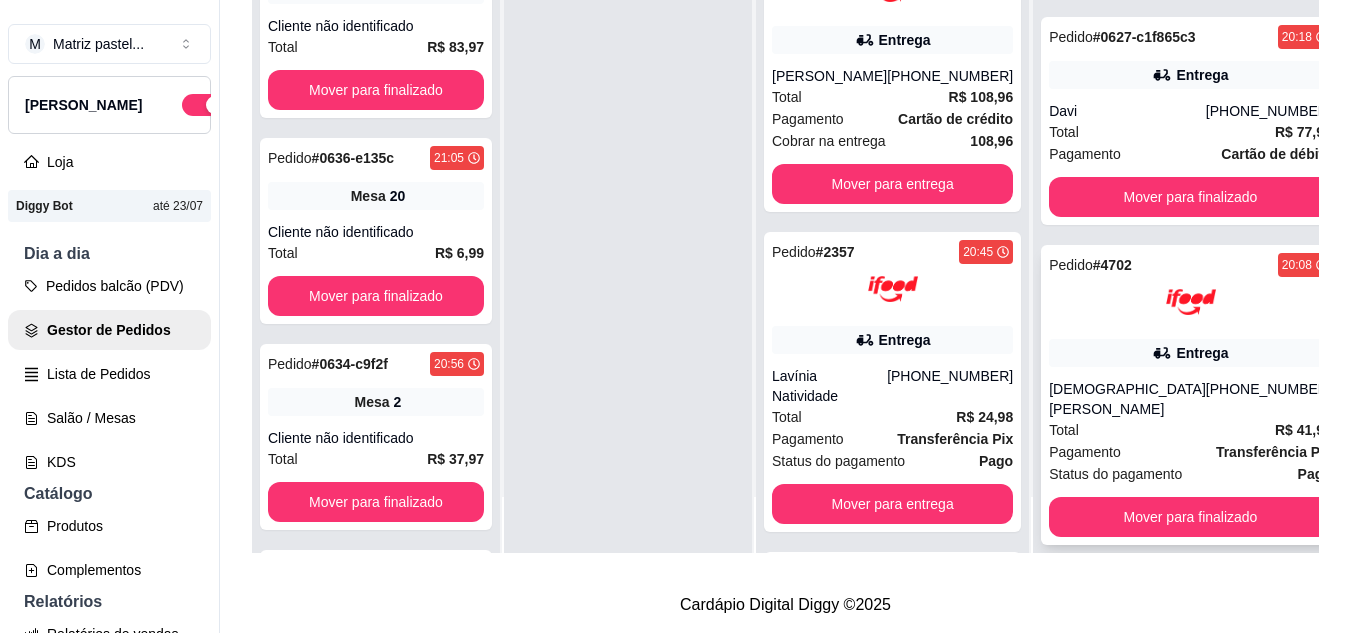 click on "Total R$ 41,96" at bounding box center (1190, 430) 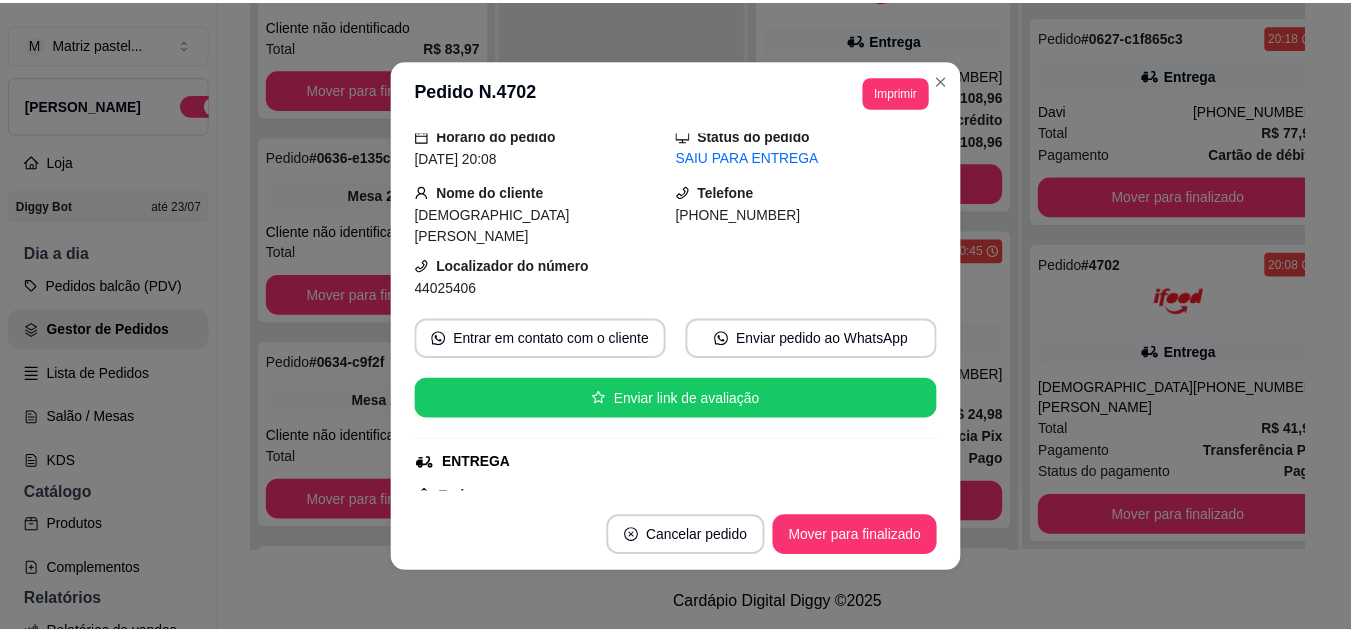 scroll, scrollTop: 100, scrollLeft: 0, axis: vertical 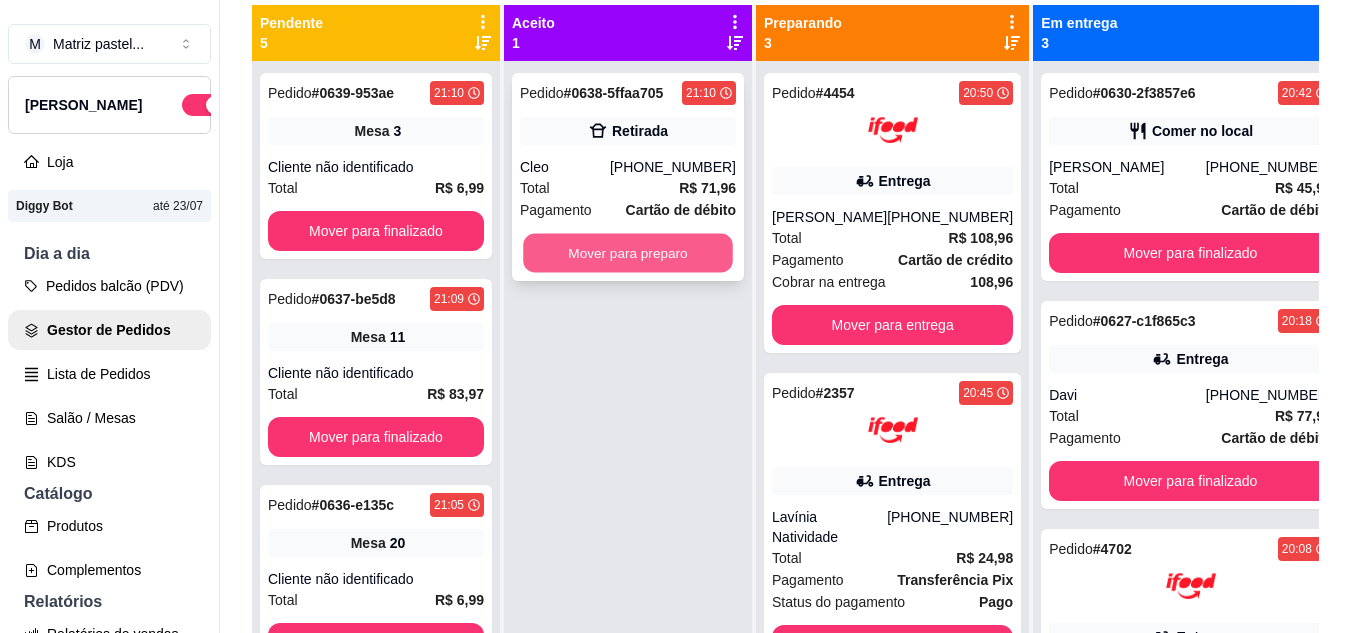 click on "Mover para preparo" at bounding box center (628, 253) 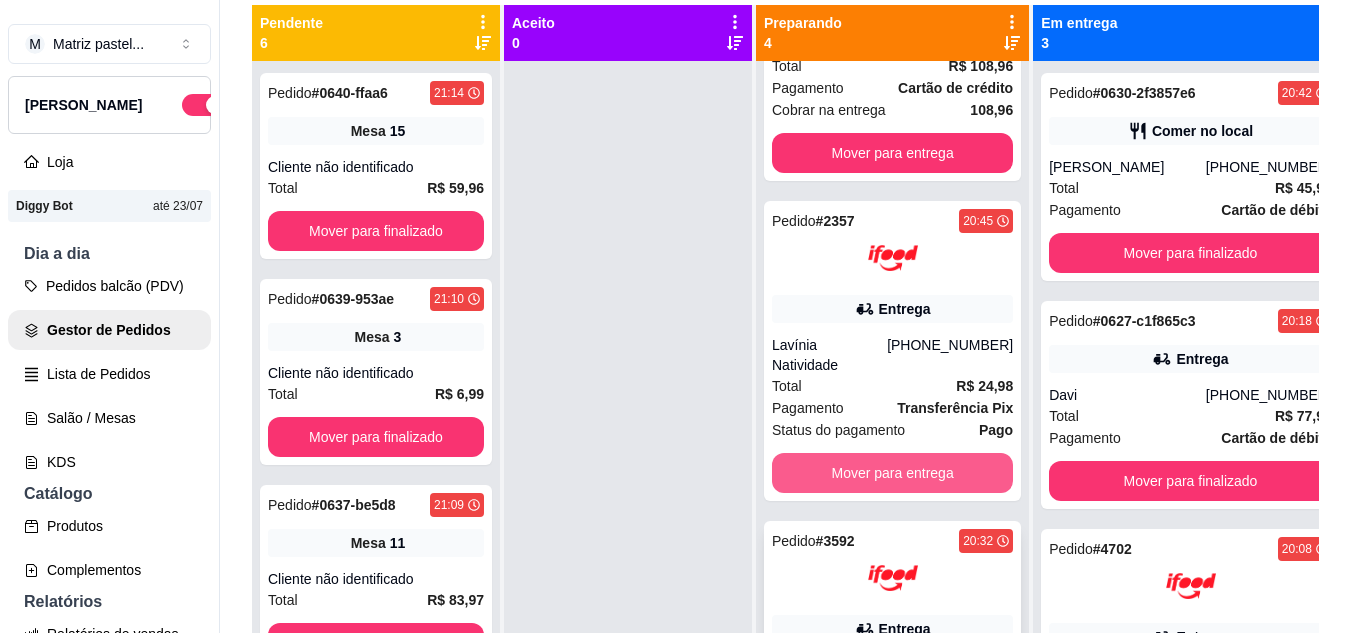 scroll, scrollTop: 515, scrollLeft: 0, axis: vertical 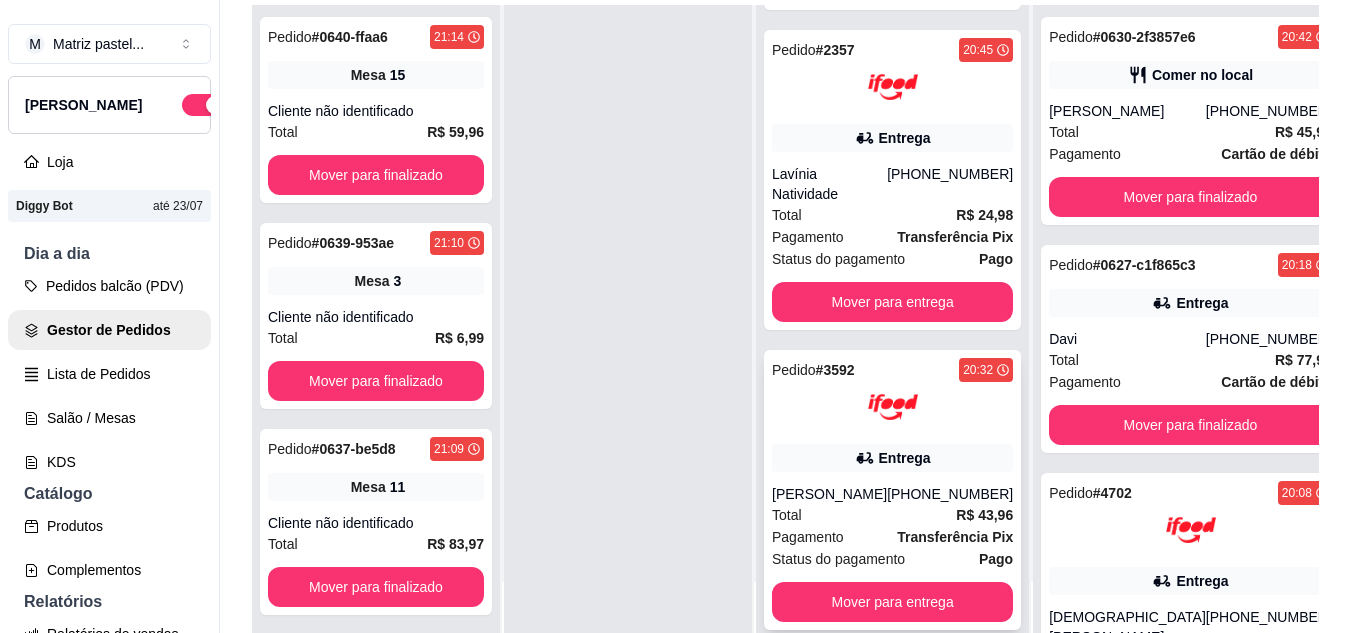 click at bounding box center (892, 407) 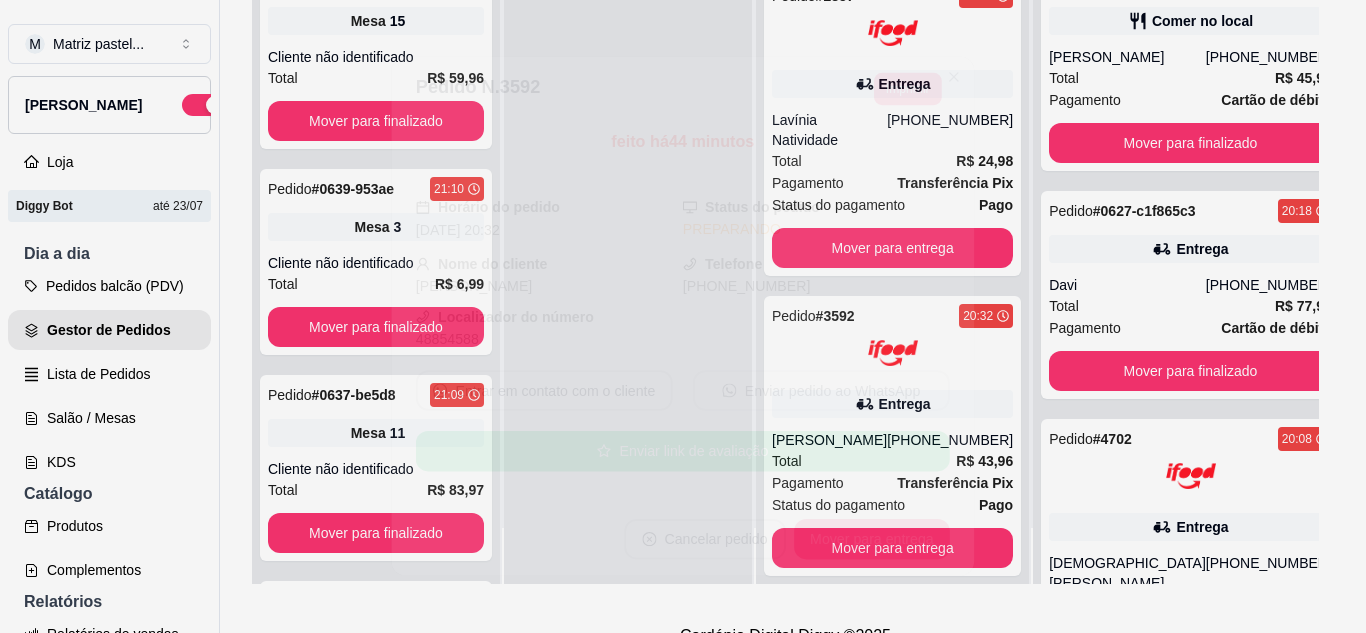 scroll, scrollTop: 319, scrollLeft: 0, axis: vertical 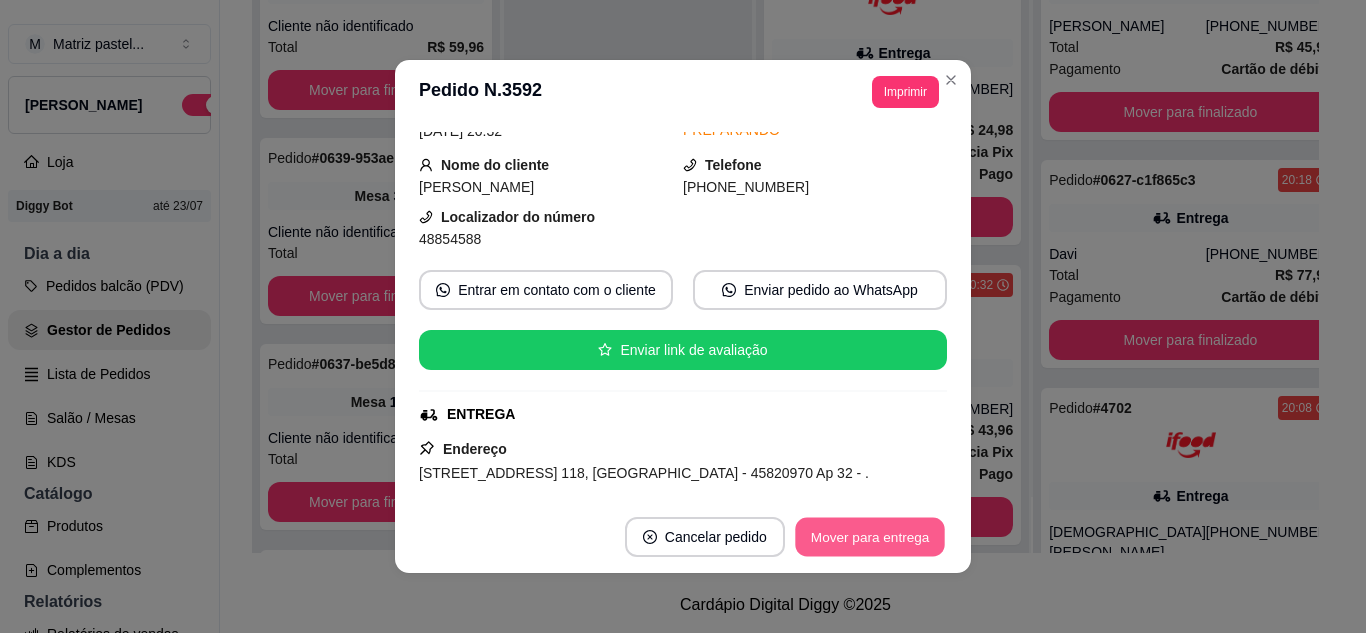 click on "Mover para entrega" at bounding box center (870, 537) 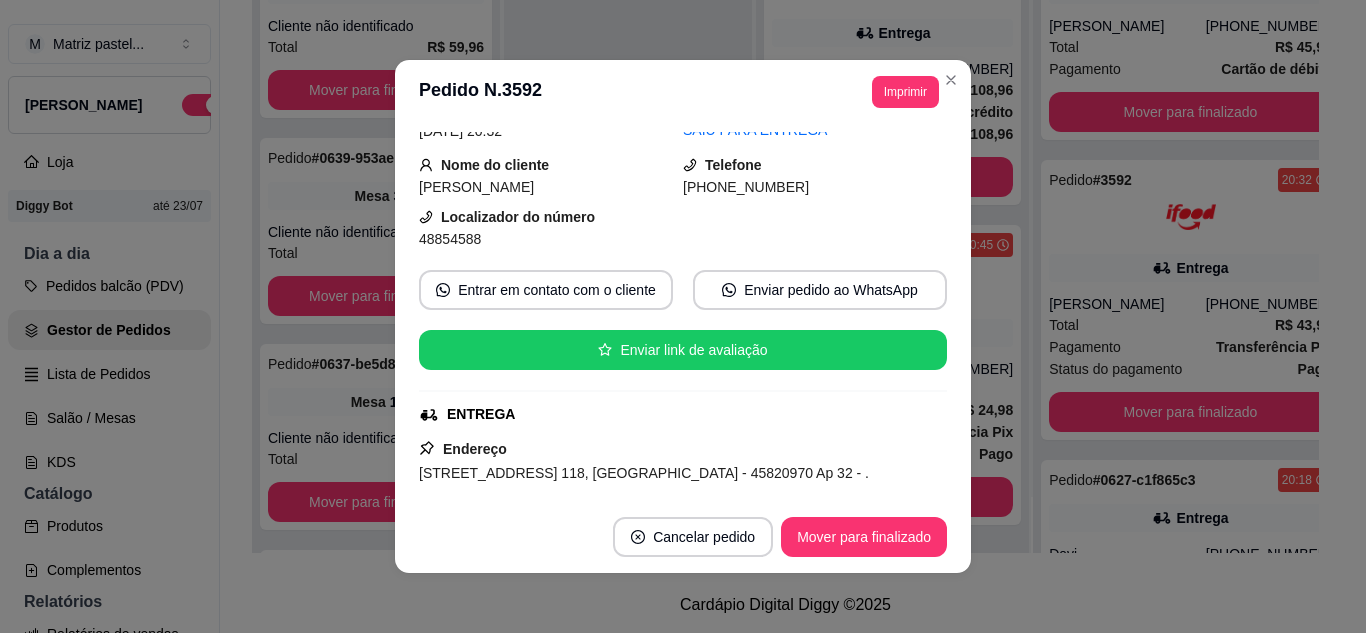 scroll, scrollTop: 215, scrollLeft: 0, axis: vertical 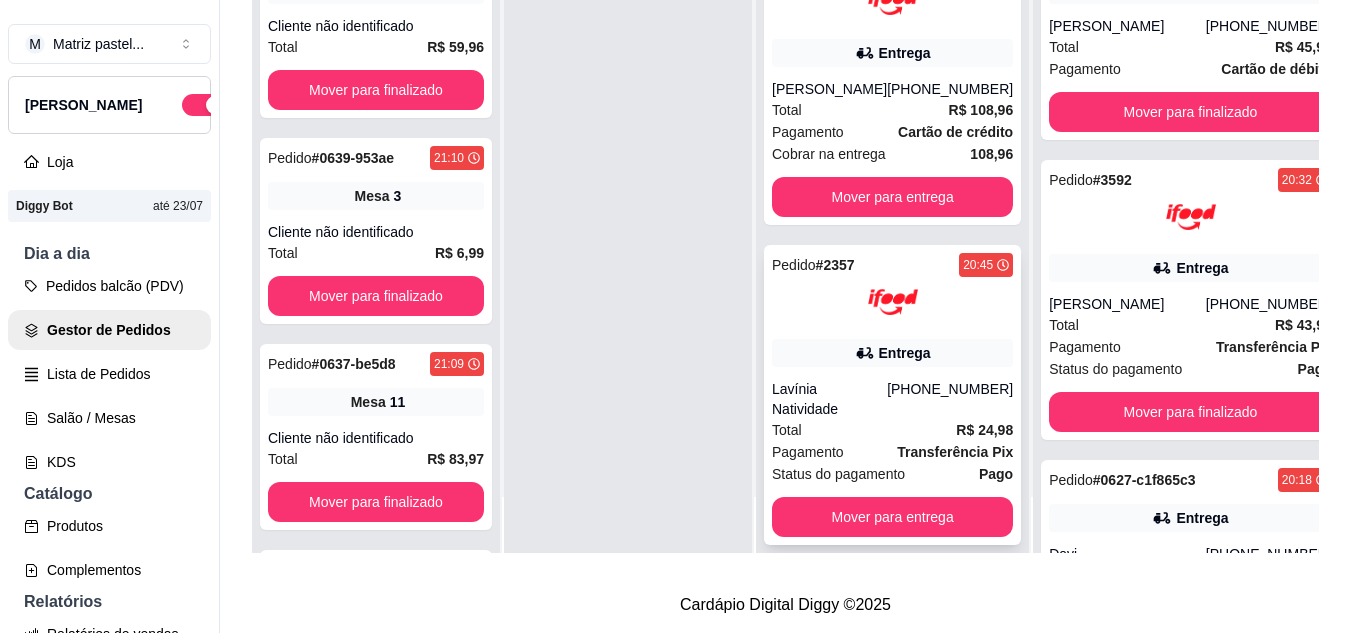 click on "Entrega" at bounding box center [892, 353] 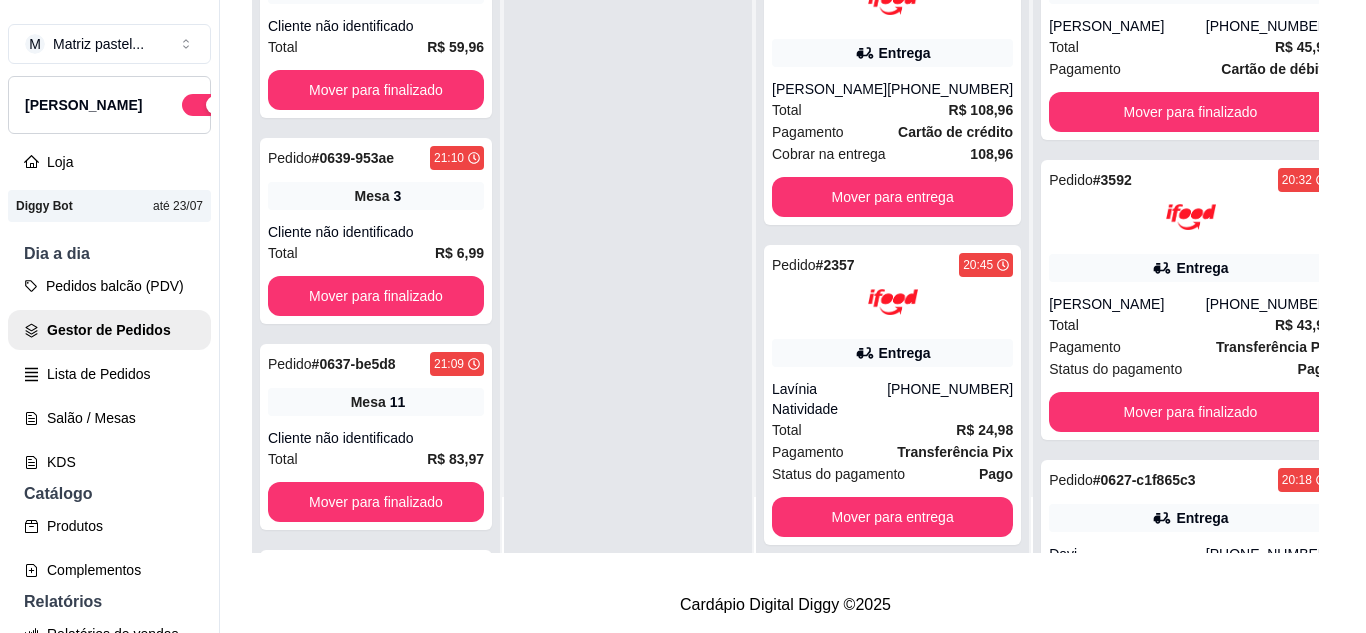 scroll, scrollTop: 200, scrollLeft: 0, axis: vertical 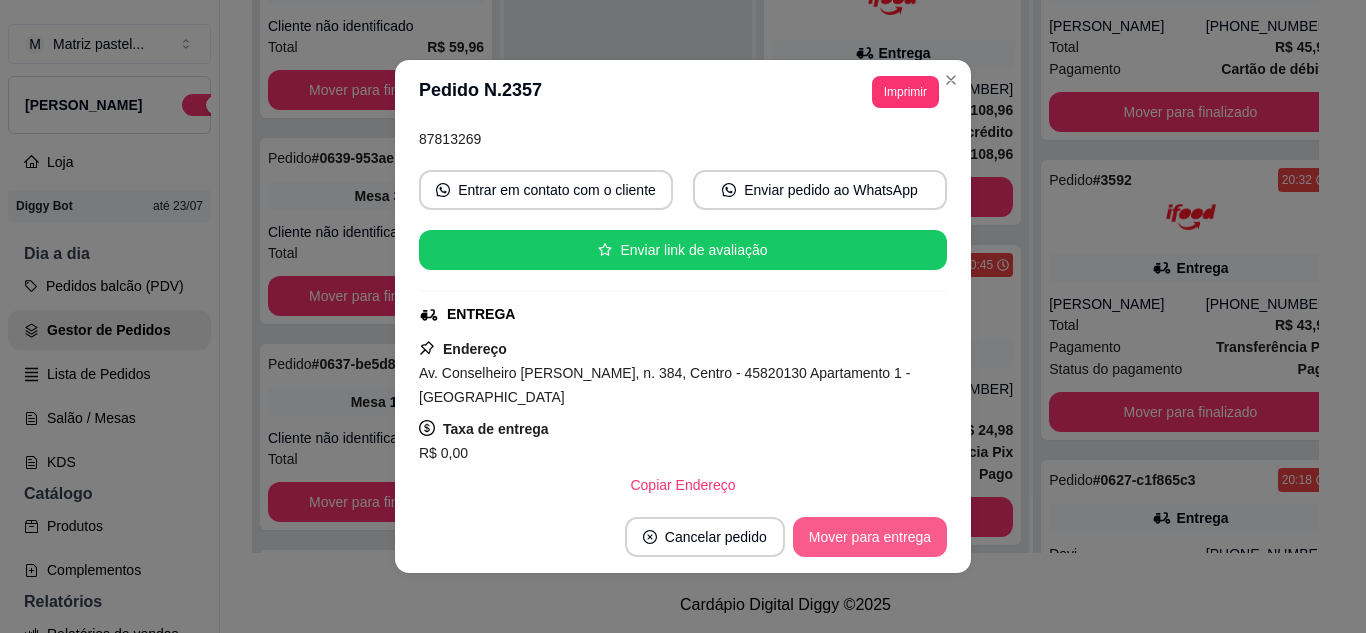 click on "Mover para entrega" at bounding box center (870, 537) 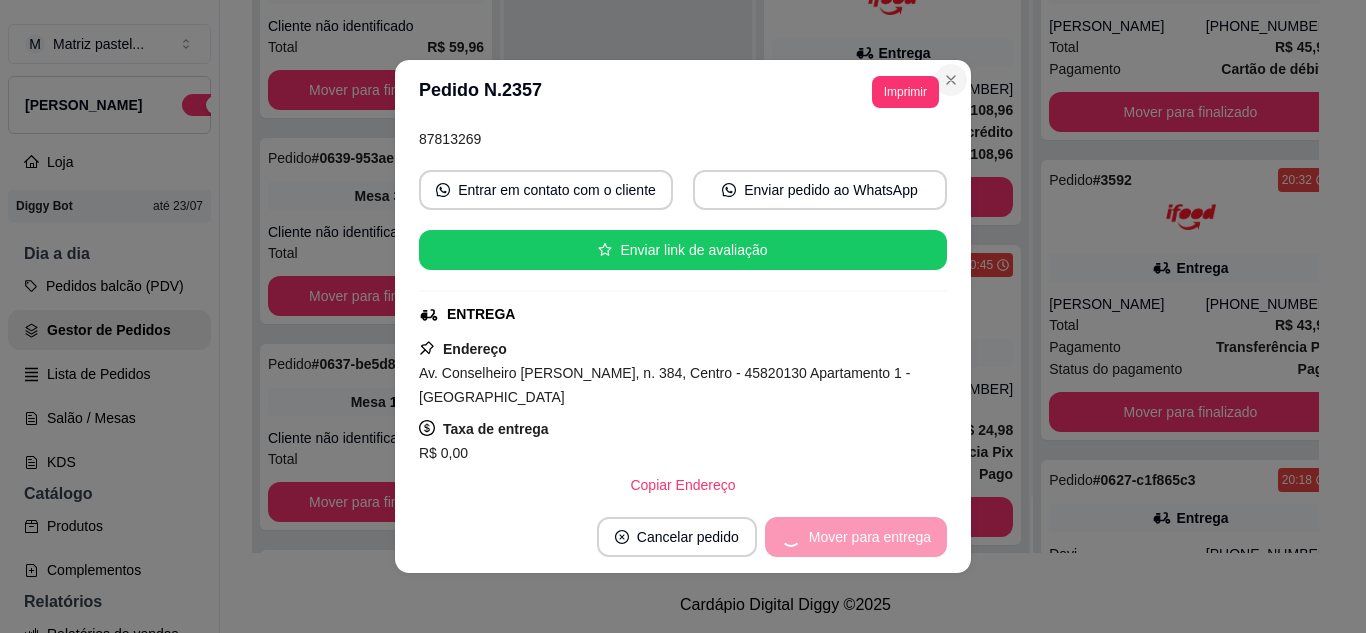 scroll, scrollTop: 0, scrollLeft: 0, axis: both 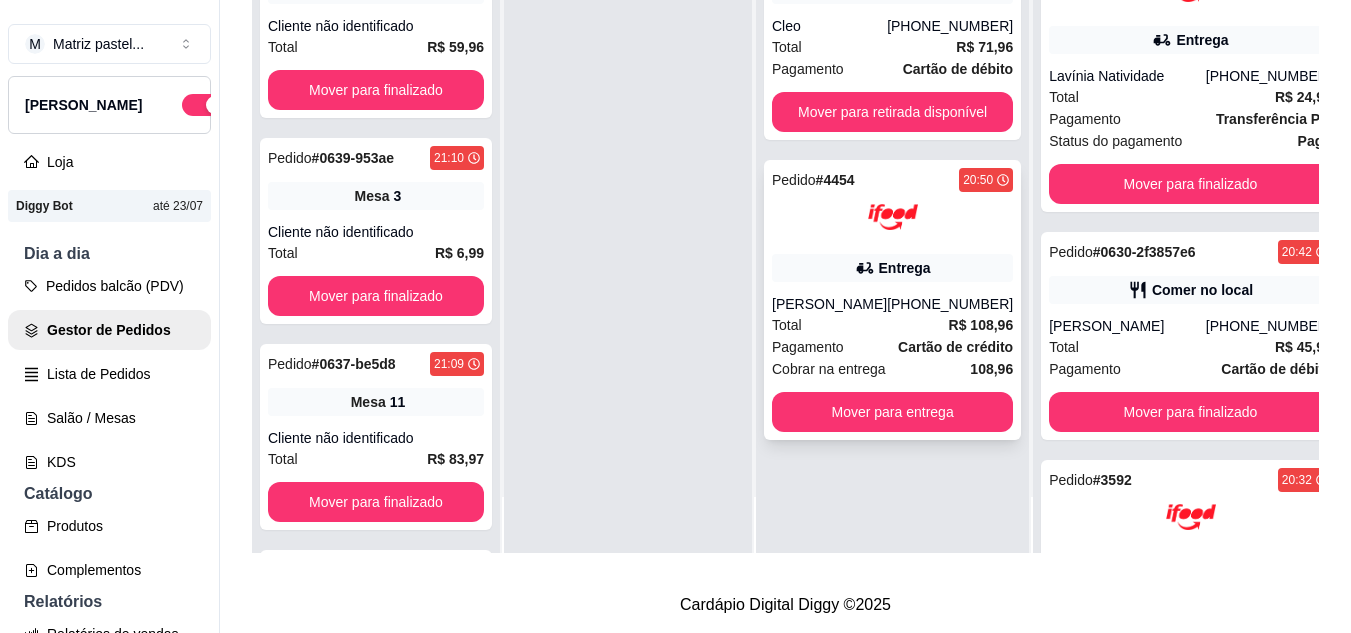 click on "Entrega" at bounding box center (905, 268) 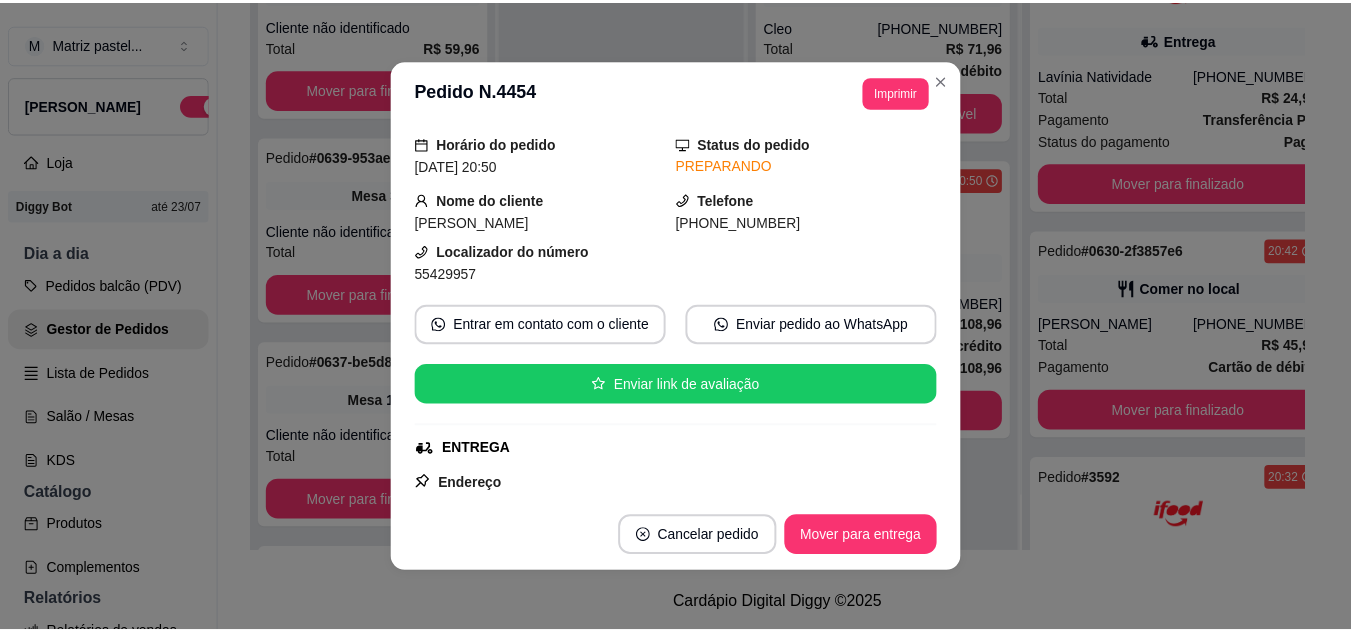 scroll, scrollTop: 100, scrollLeft: 0, axis: vertical 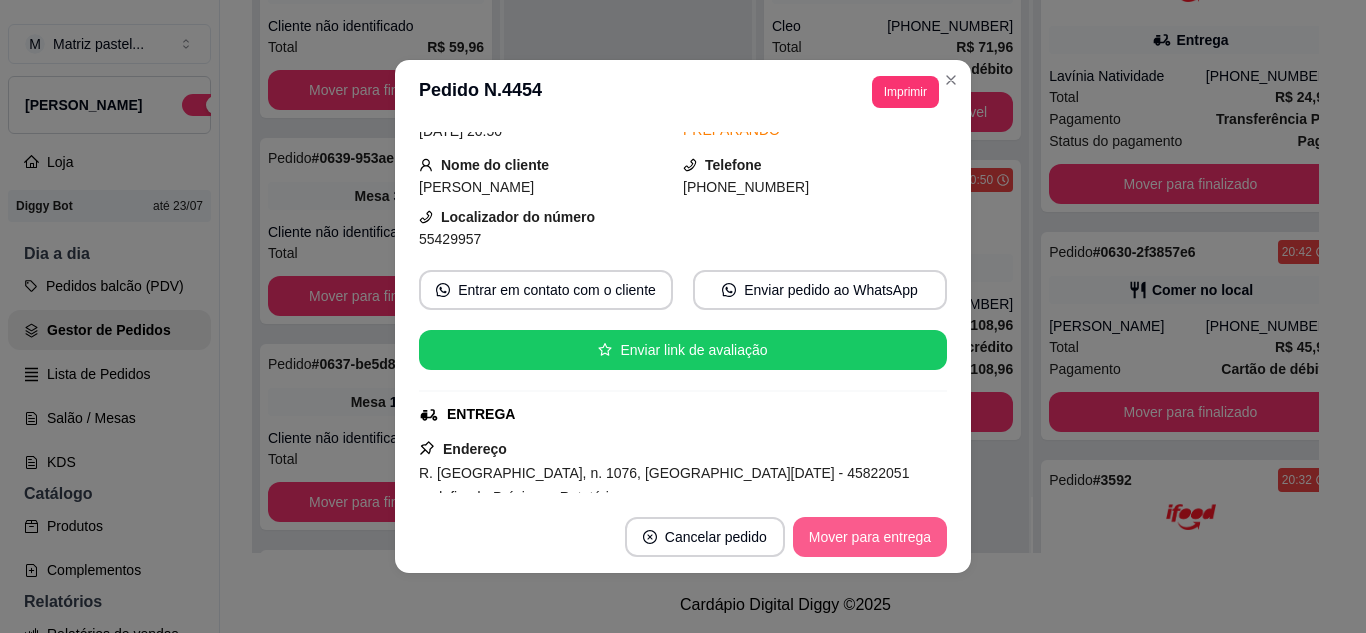 click on "Mover para entrega" at bounding box center [870, 537] 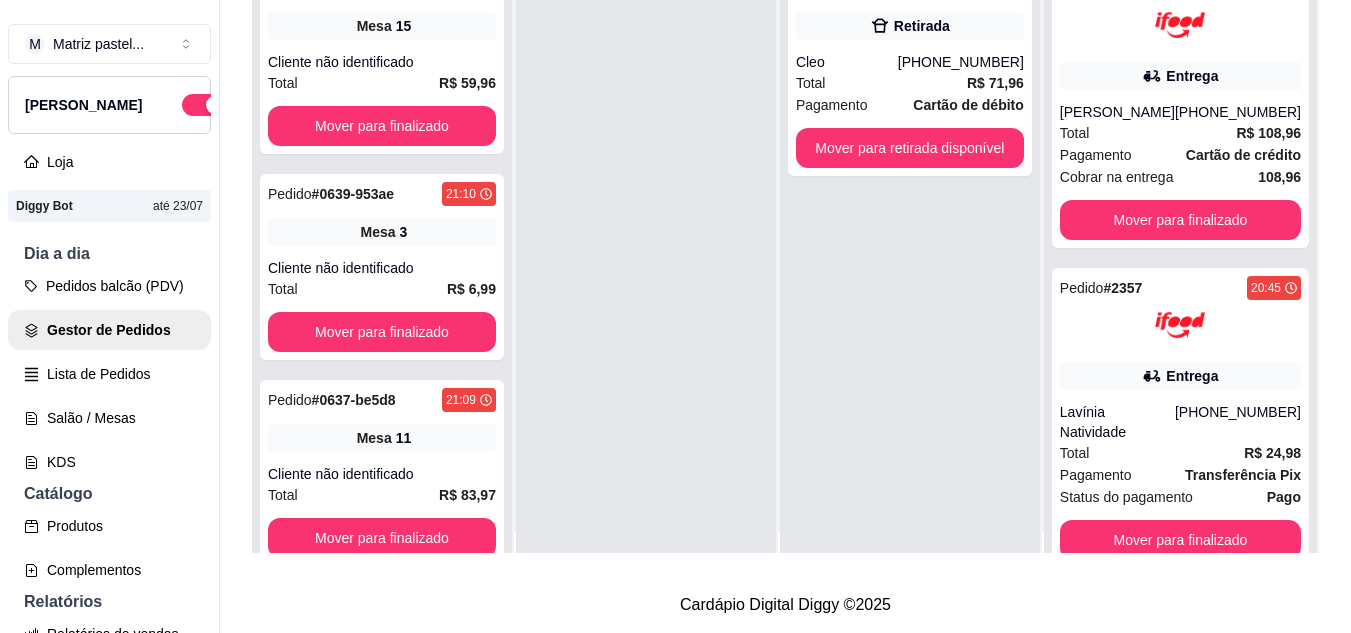 scroll, scrollTop: 0, scrollLeft: 0, axis: both 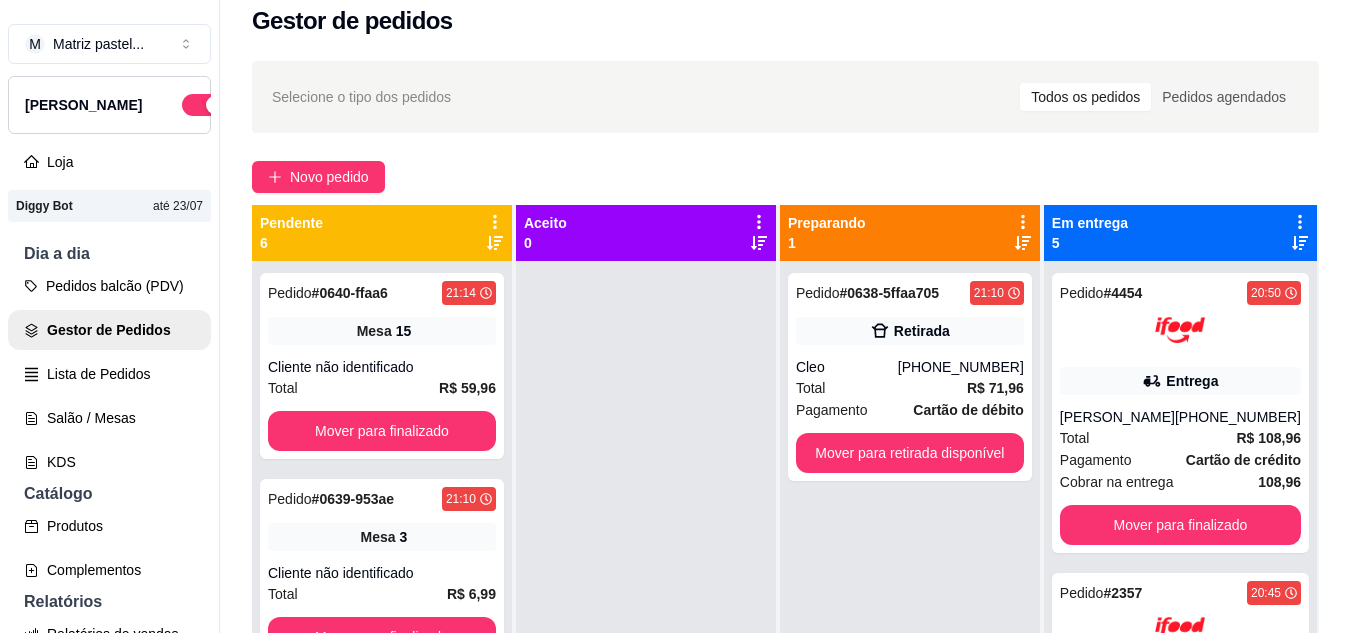 click on "Pedidos balcão (PDV) Gestor de Pedidos Lista de Pedidos Salão / Mesas KDS" at bounding box center [109, 374] 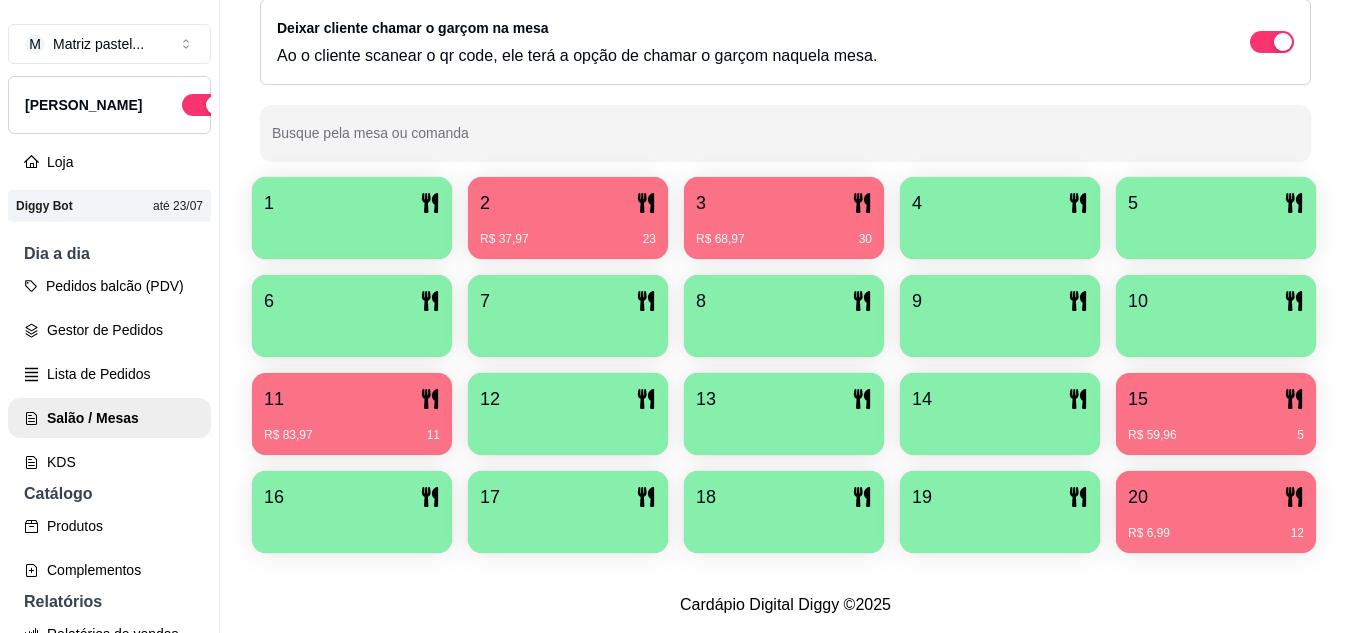 scroll, scrollTop: 400, scrollLeft: 0, axis: vertical 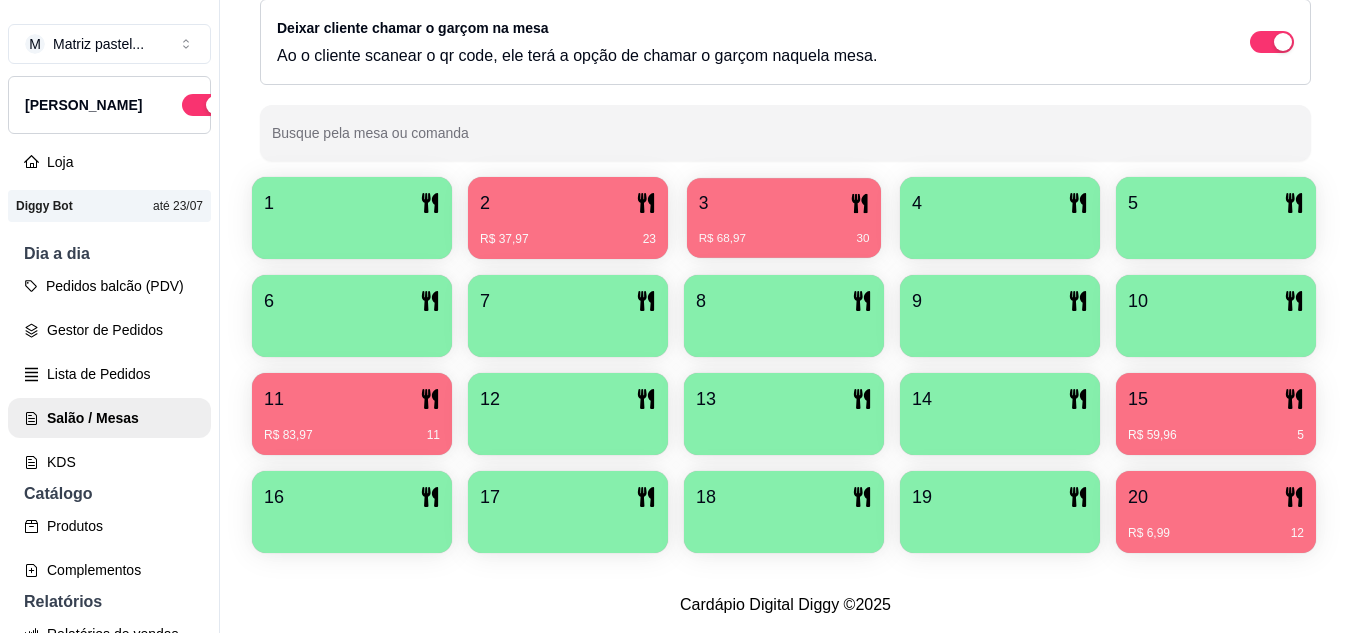 click on "3" at bounding box center [784, 203] 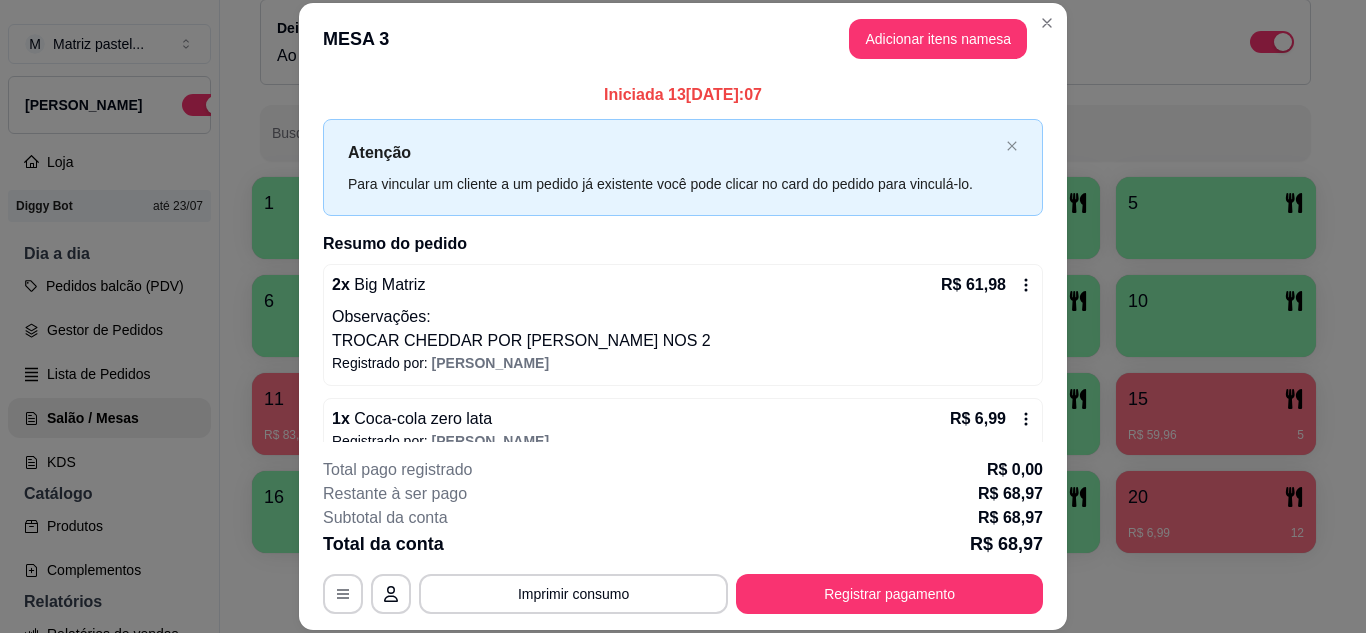 click on "Registrar pagamento" at bounding box center (889, 594) 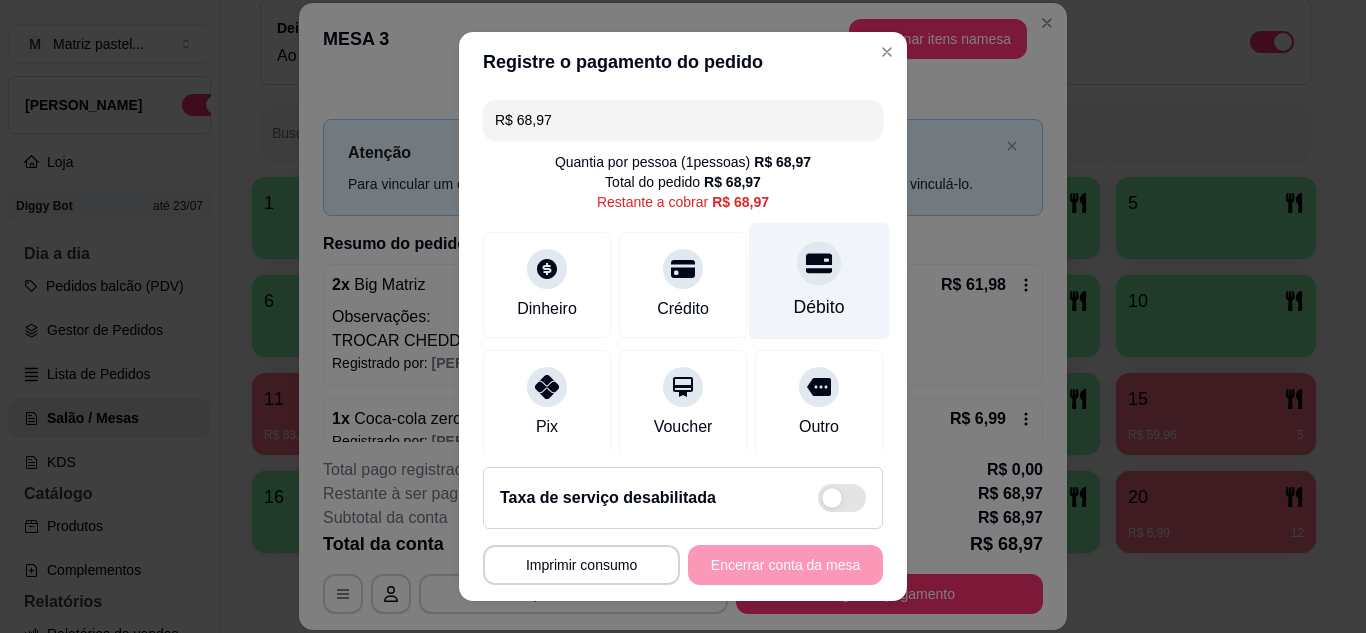 click at bounding box center [819, 263] 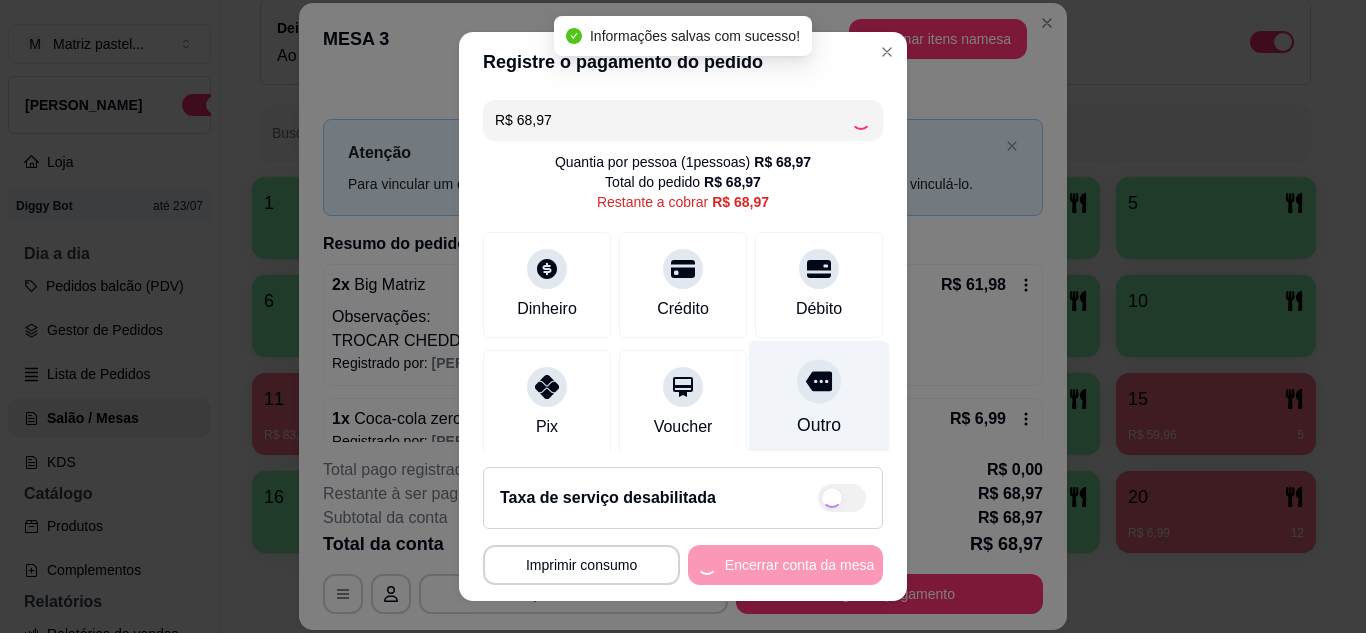type on "R$ 0,00" 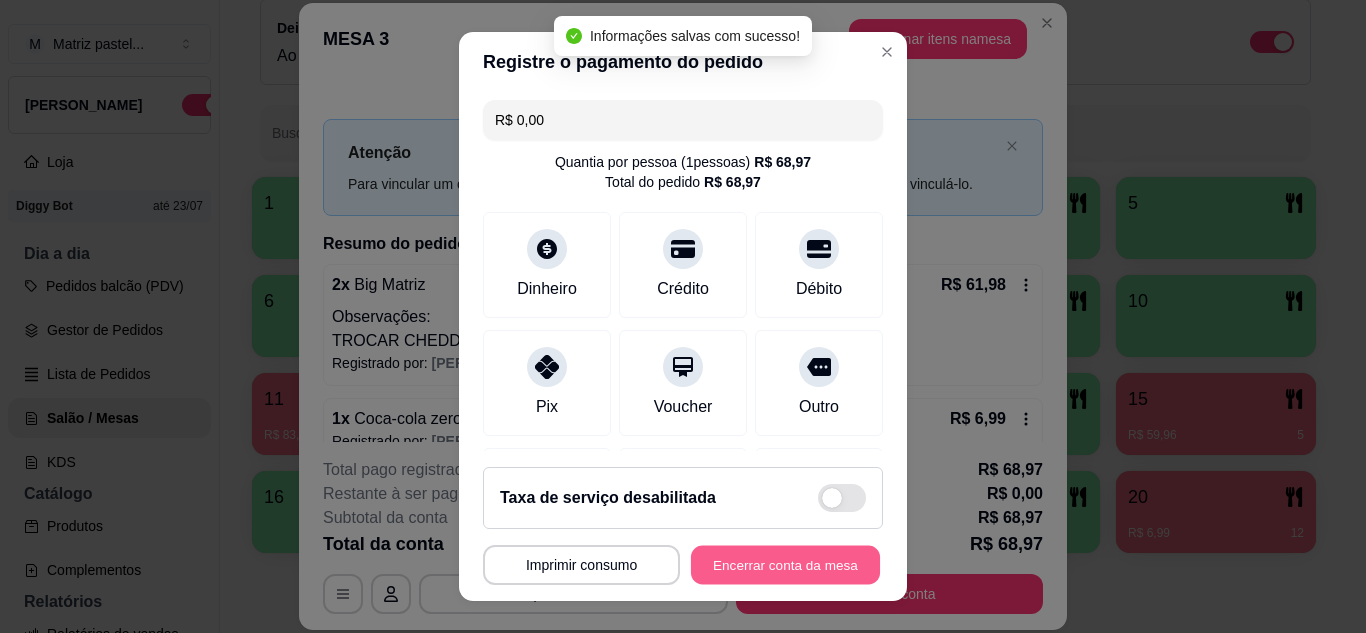 click on "Encerrar conta da mesa" at bounding box center [785, 565] 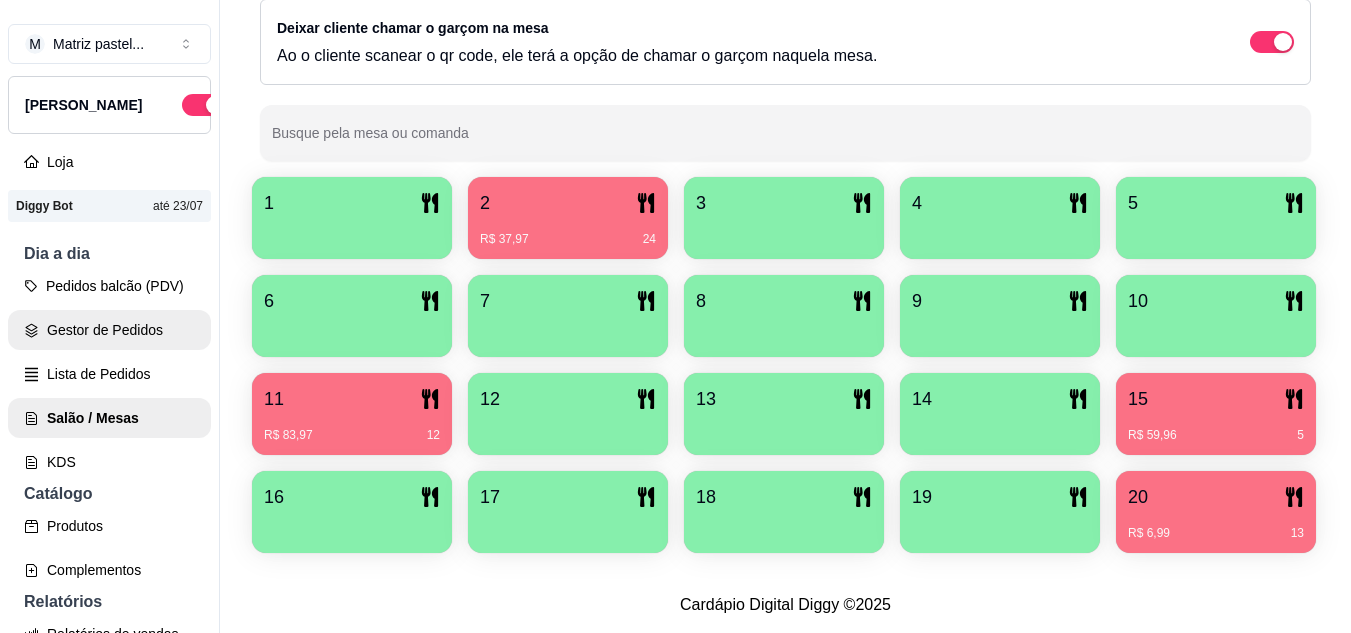click on "Gestor de Pedidos" at bounding box center [109, 330] 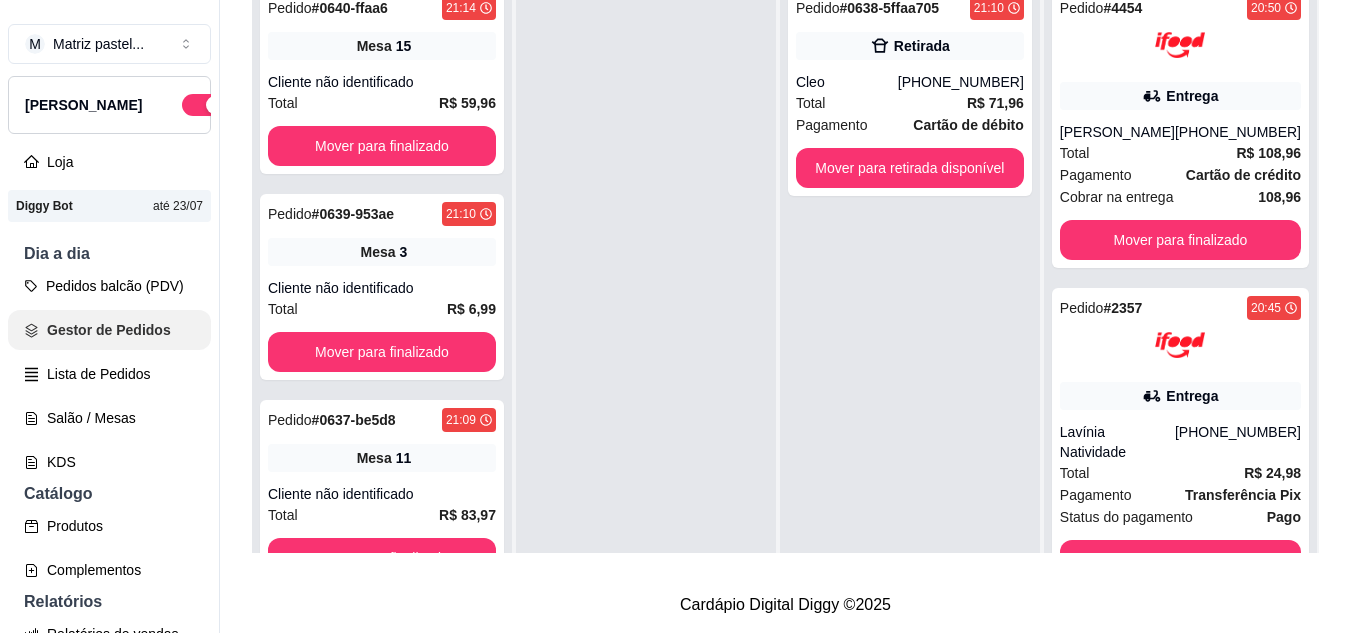 scroll, scrollTop: 0, scrollLeft: 0, axis: both 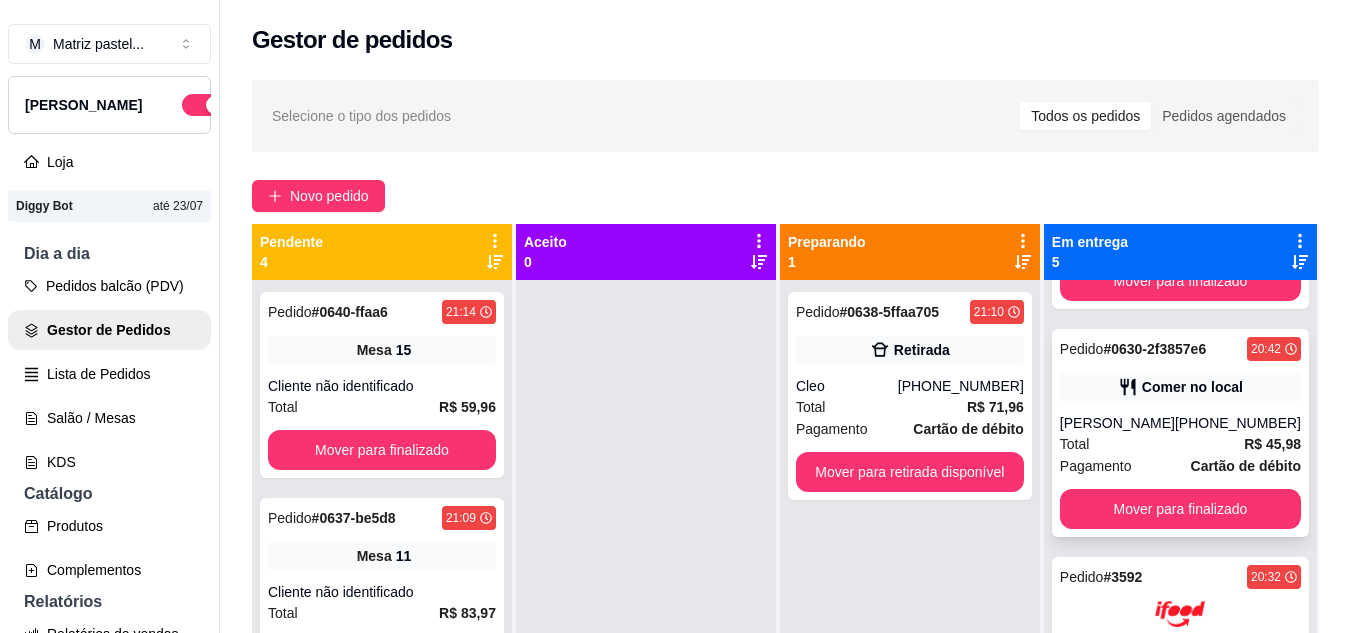 click on "[PERSON_NAME]" at bounding box center [1117, 423] 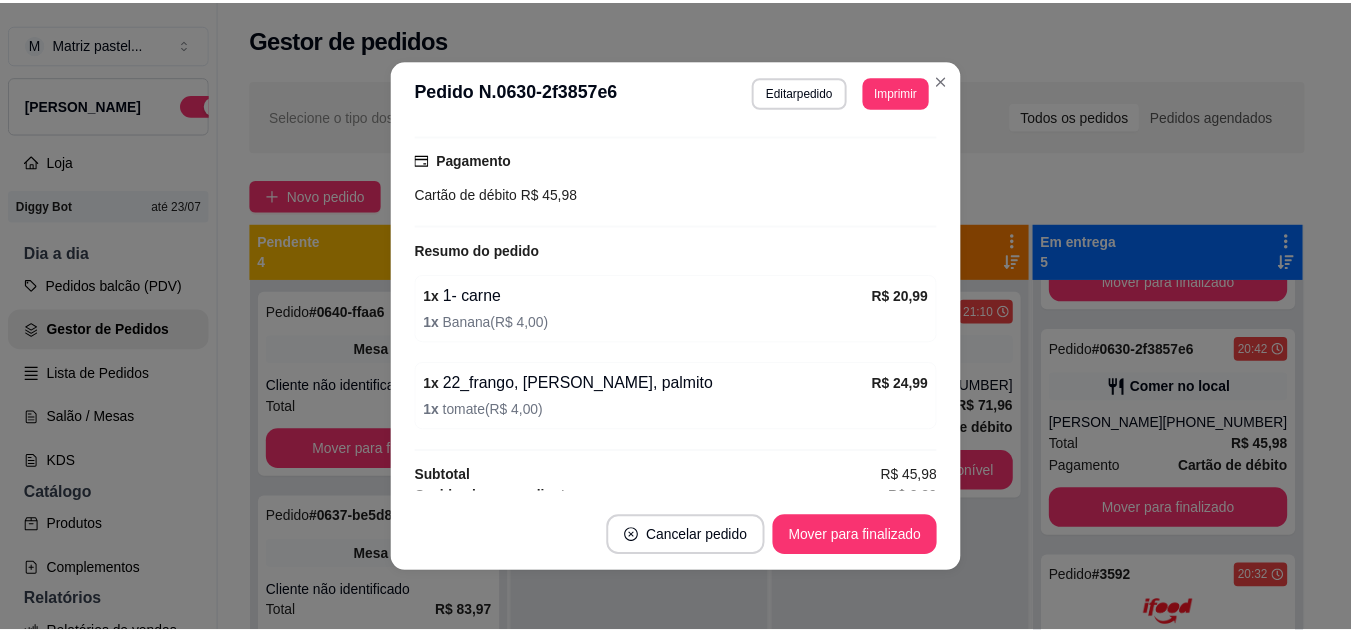 scroll, scrollTop: 300, scrollLeft: 0, axis: vertical 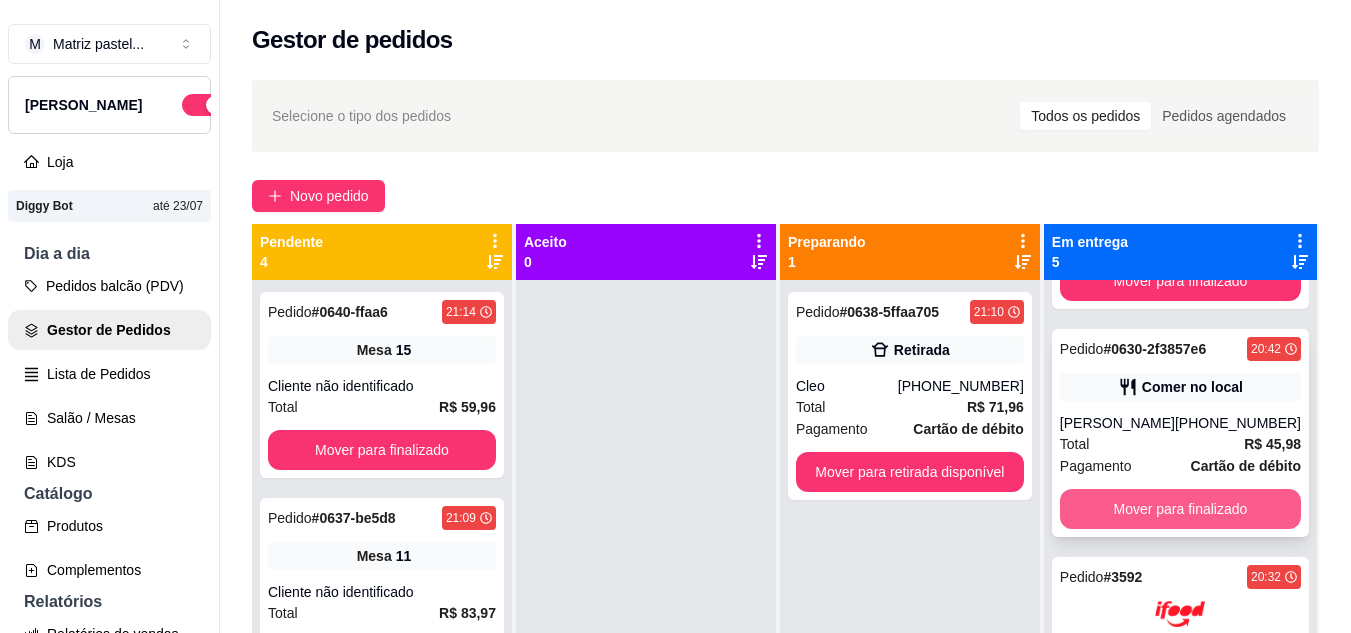 click on "Mover para finalizado" at bounding box center (1180, 509) 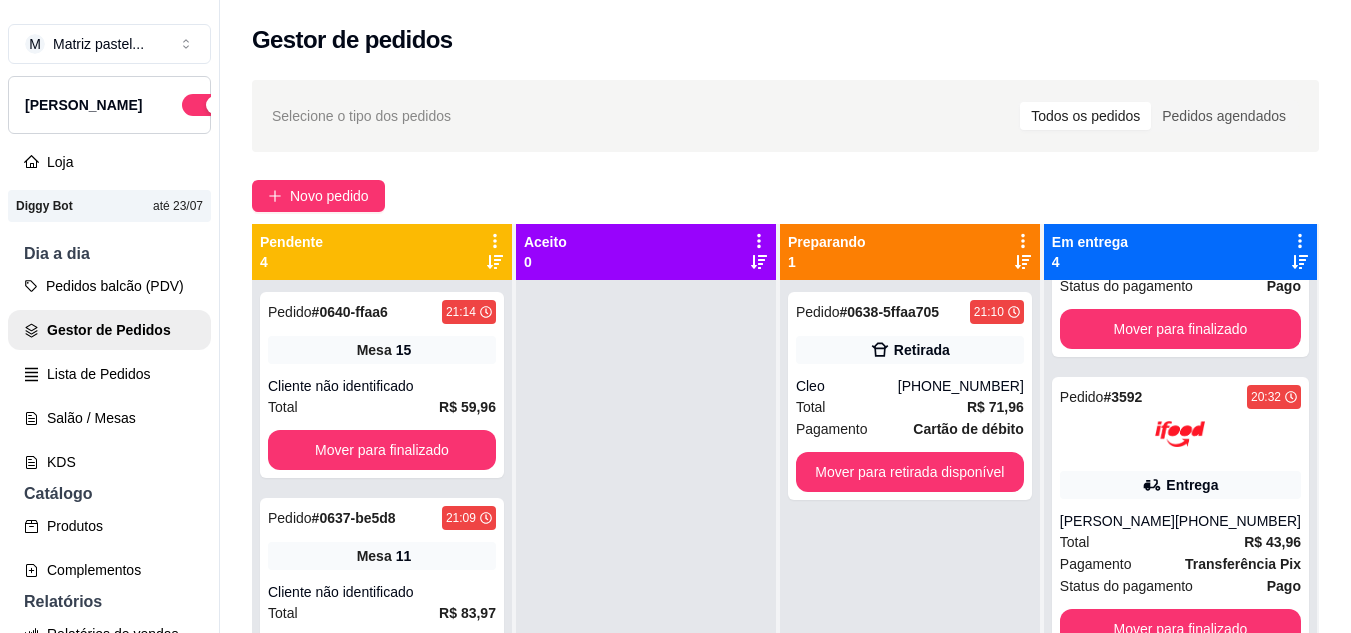 scroll, scrollTop: 555, scrollLeft: 0, axis: vertical 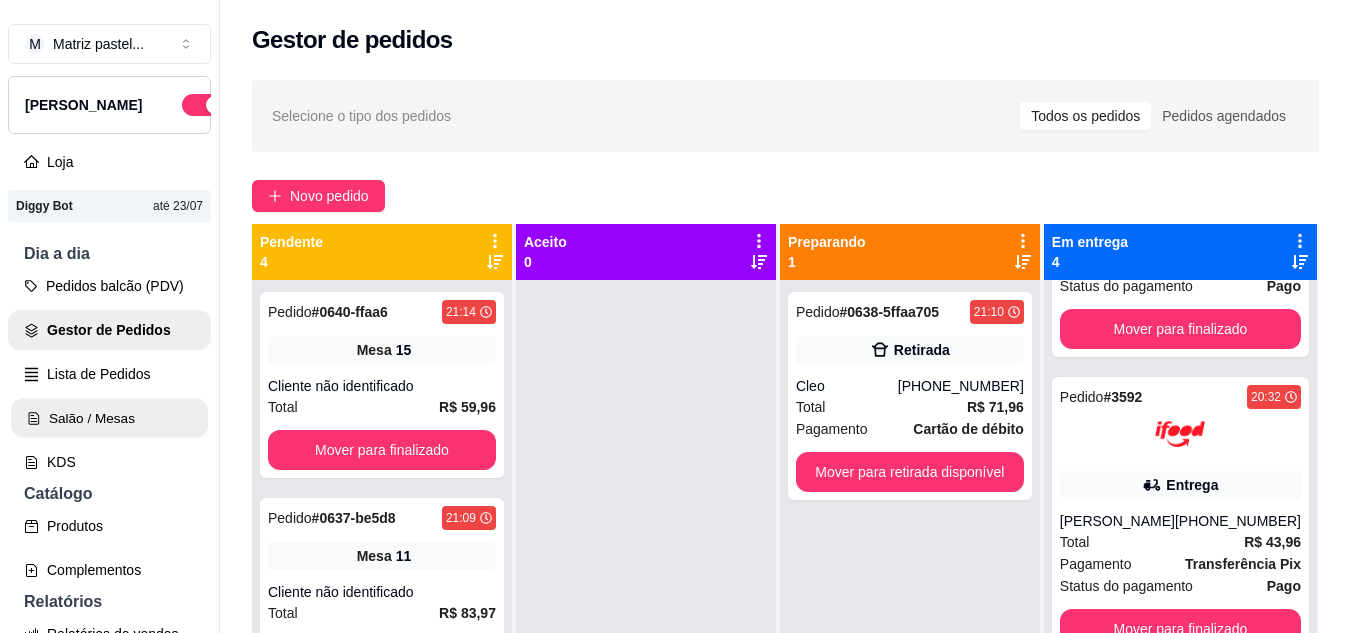 click on "Salão / Mesas" at bounding box center [109, 418] 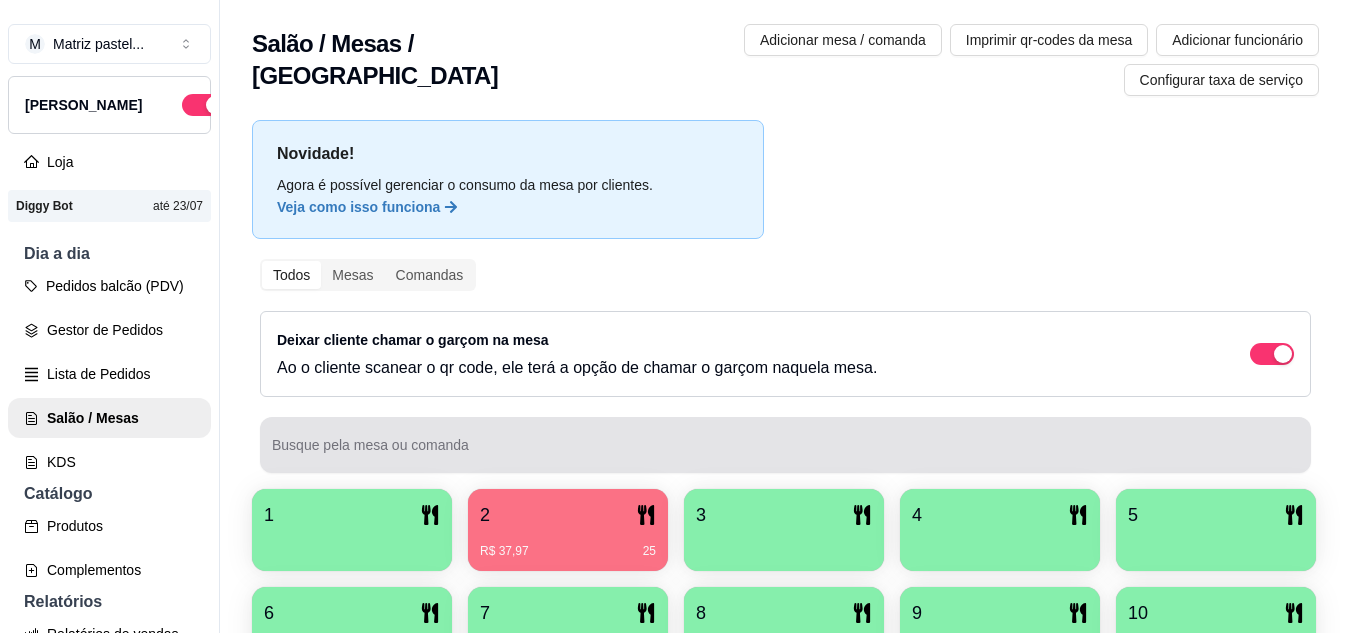 scroll, scrollTop: 425, scrollLeft: 0, axis: vertical 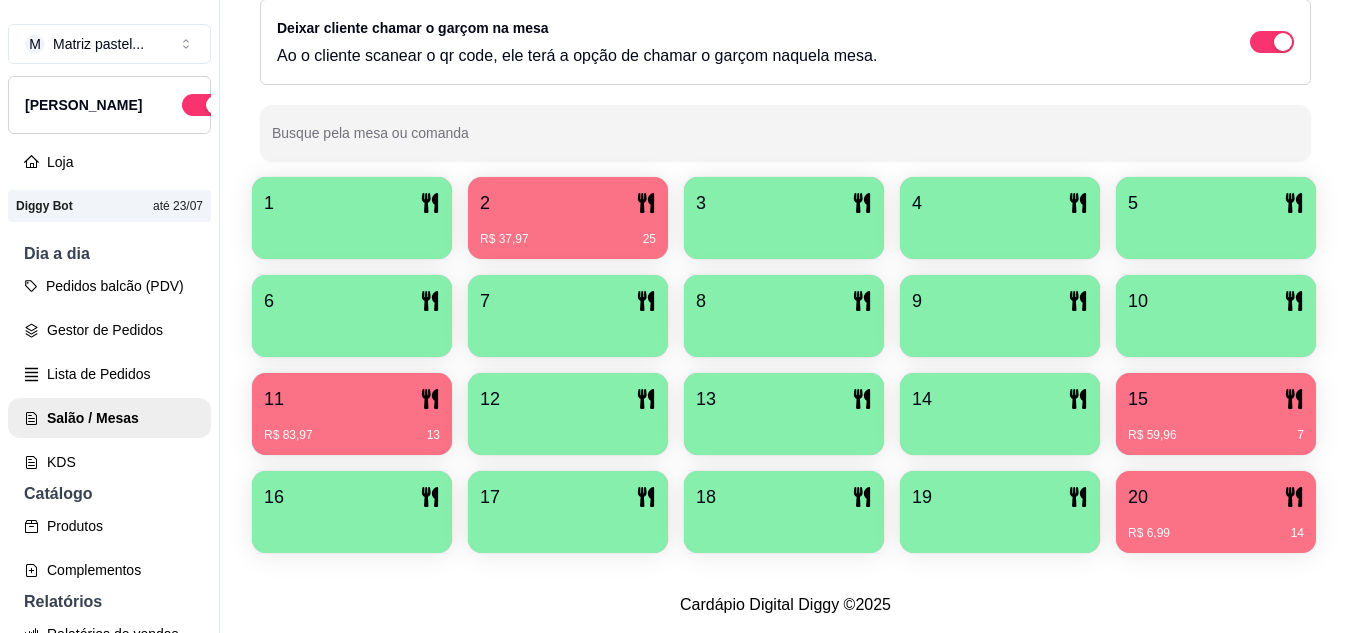 click on "R$ 6,99 14" at bounding box center (1216, 526) 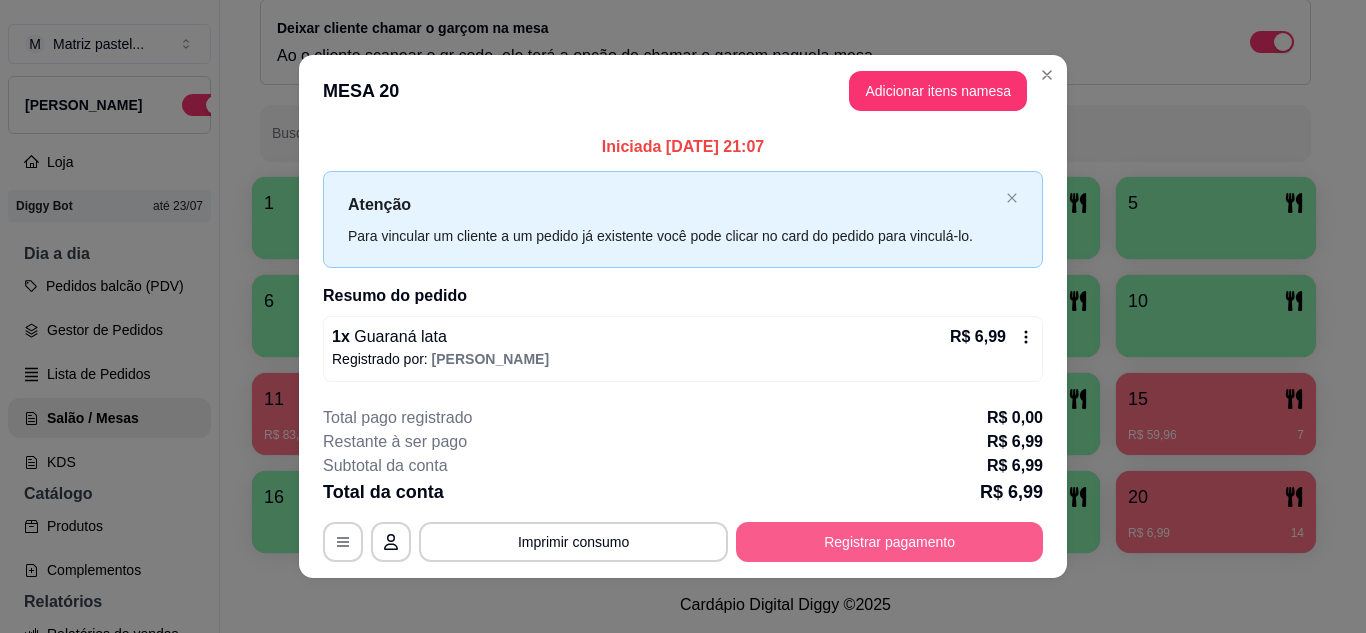 click on "Registrar pagamento" at bounding box center (889, 542) 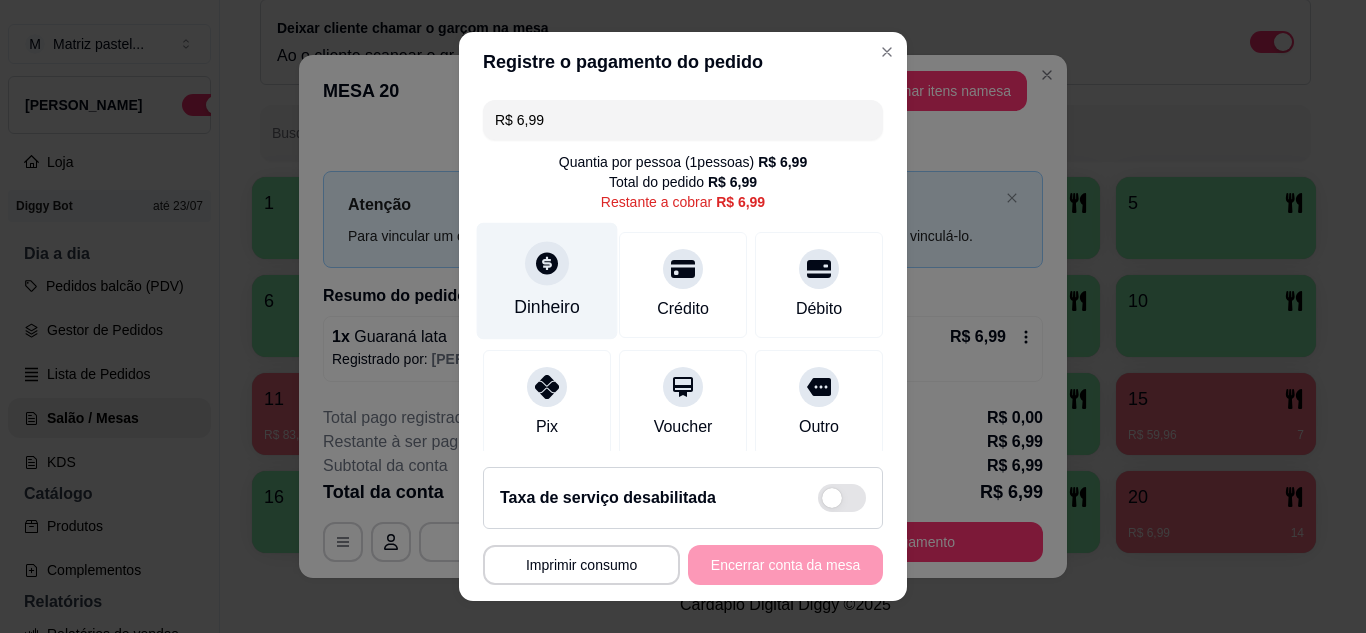 click on "Dinheiro" at bounding box center [547, 280] 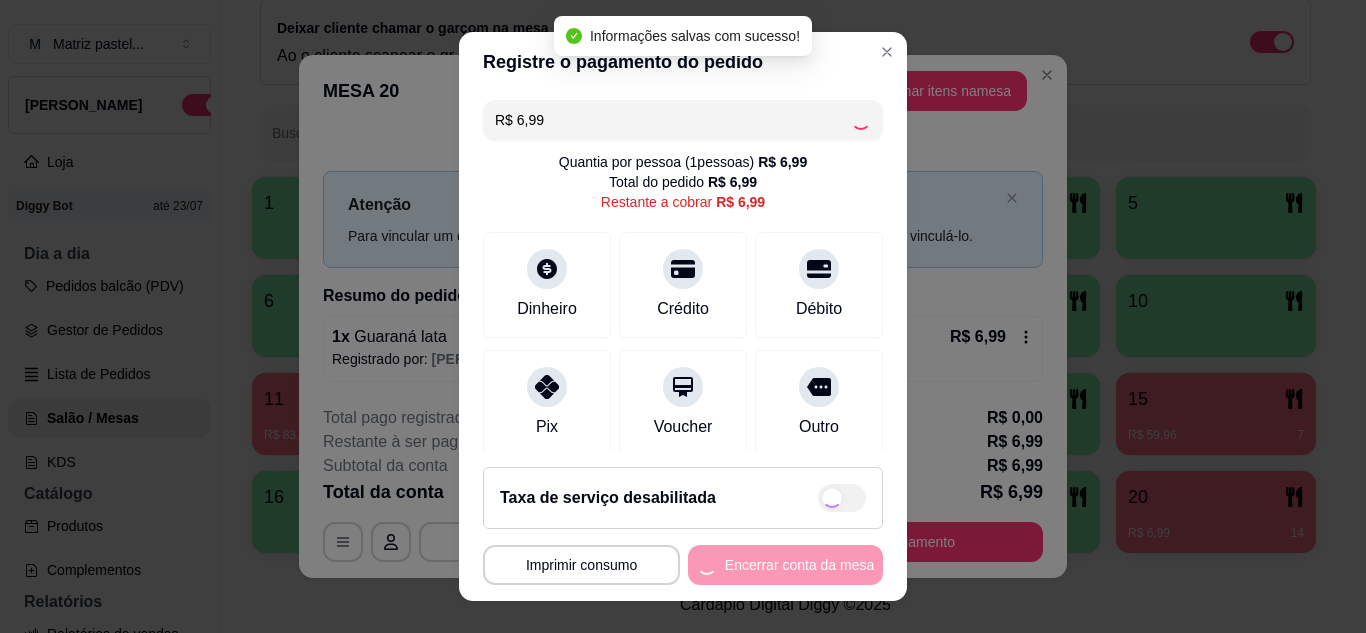 type on "R$ 0,00" 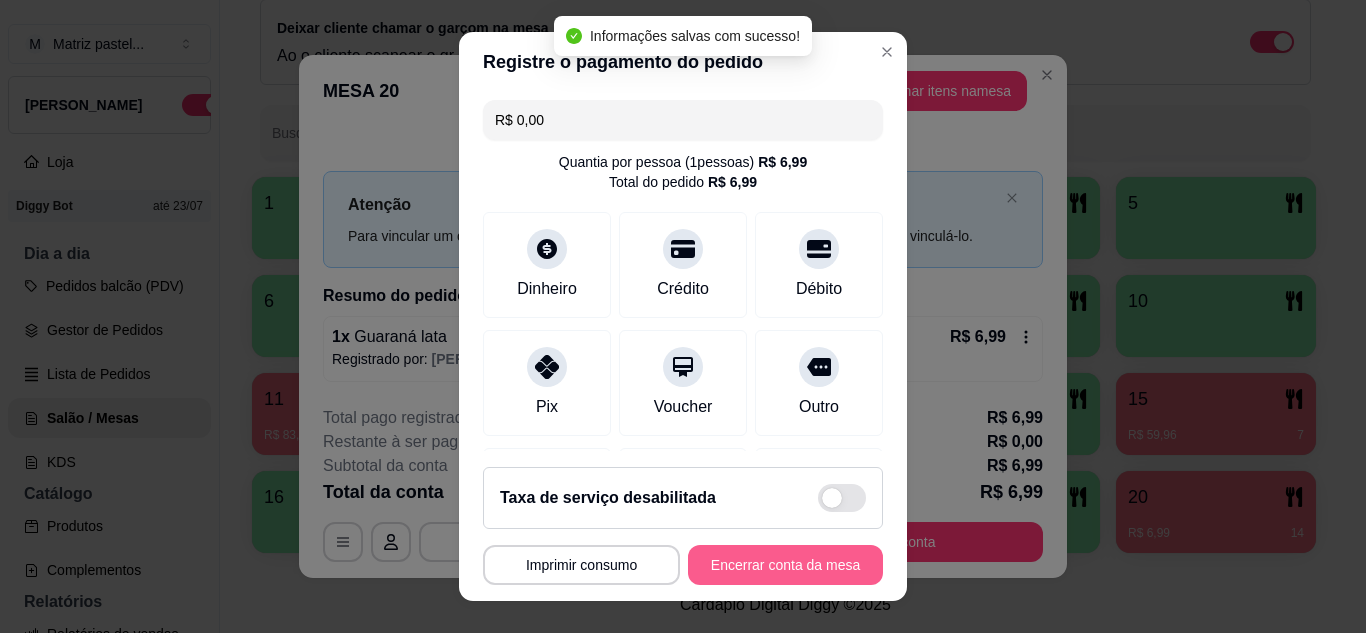 click on "Encerrar conta da mesa" at bounding box center (785, 565) 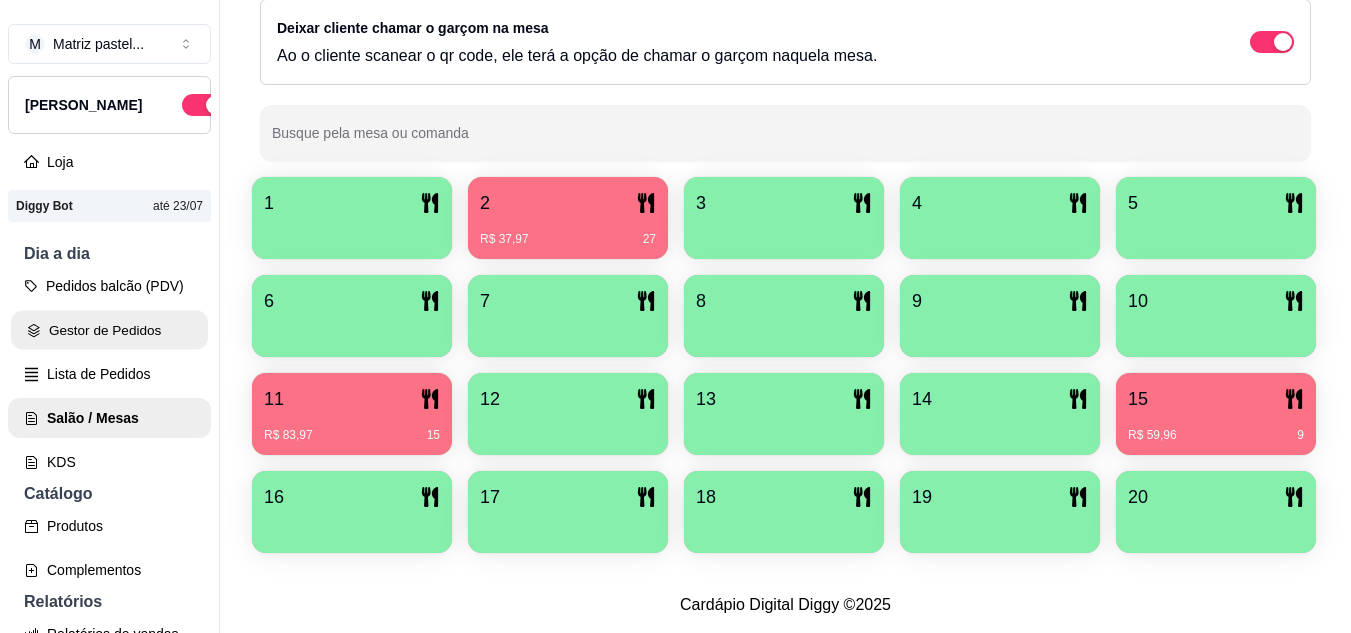 click on "Gestor de Pedidos" at bounding box center (109, 330) 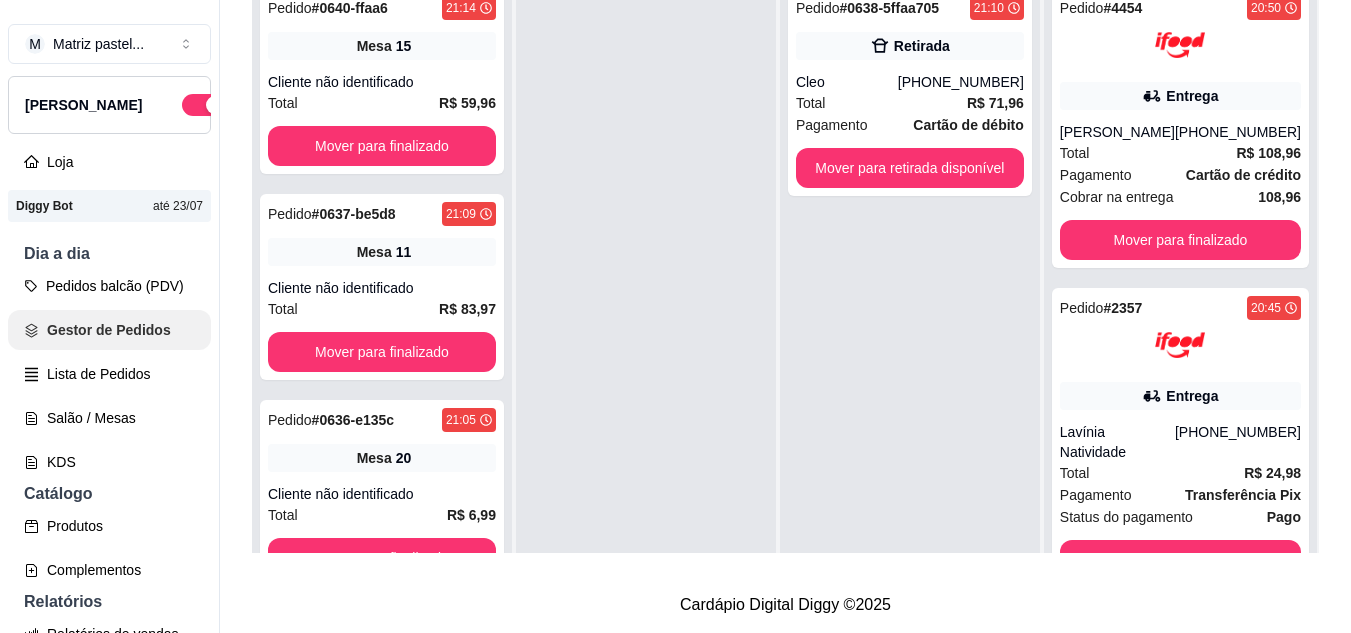 scroll, scrollTop: 0, scrollLeft: 0, axis: both 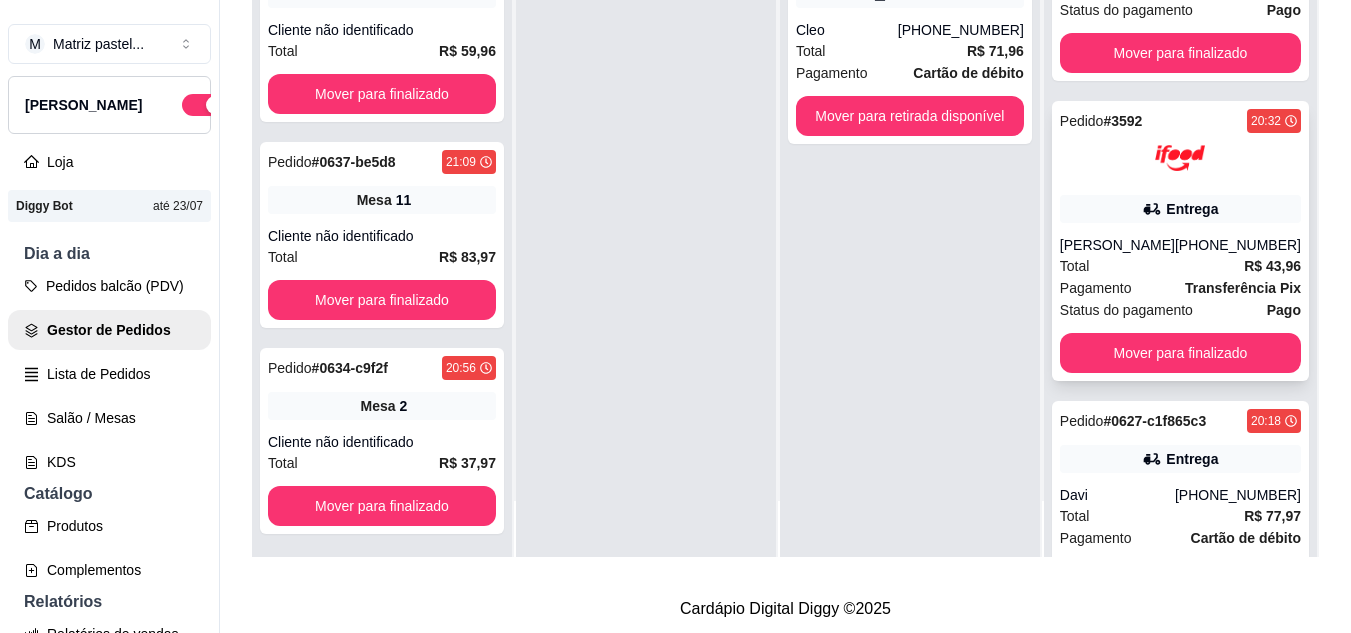 click on "Total R$ 43,96" at bounding box center (1180, 266) 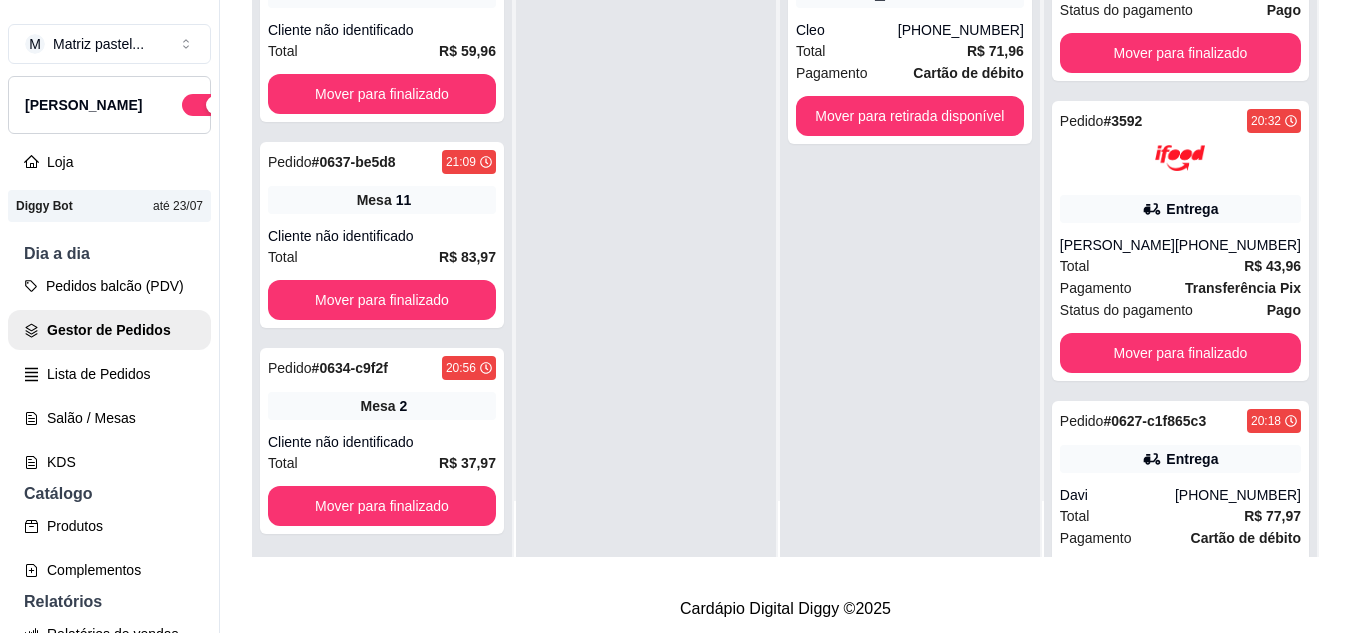 scroll, scrollTop: 100, scrollLeft: 0, axis: vertical 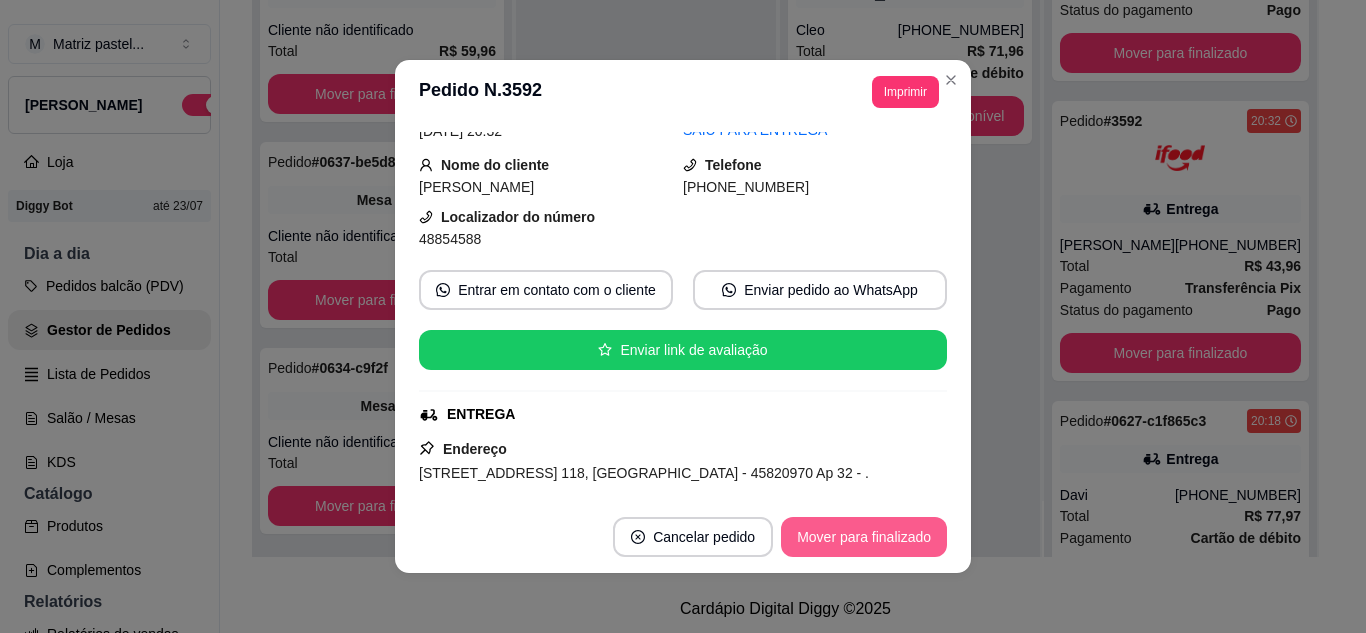 click on "Mover para finalizado" at bounding box center (864, 537) 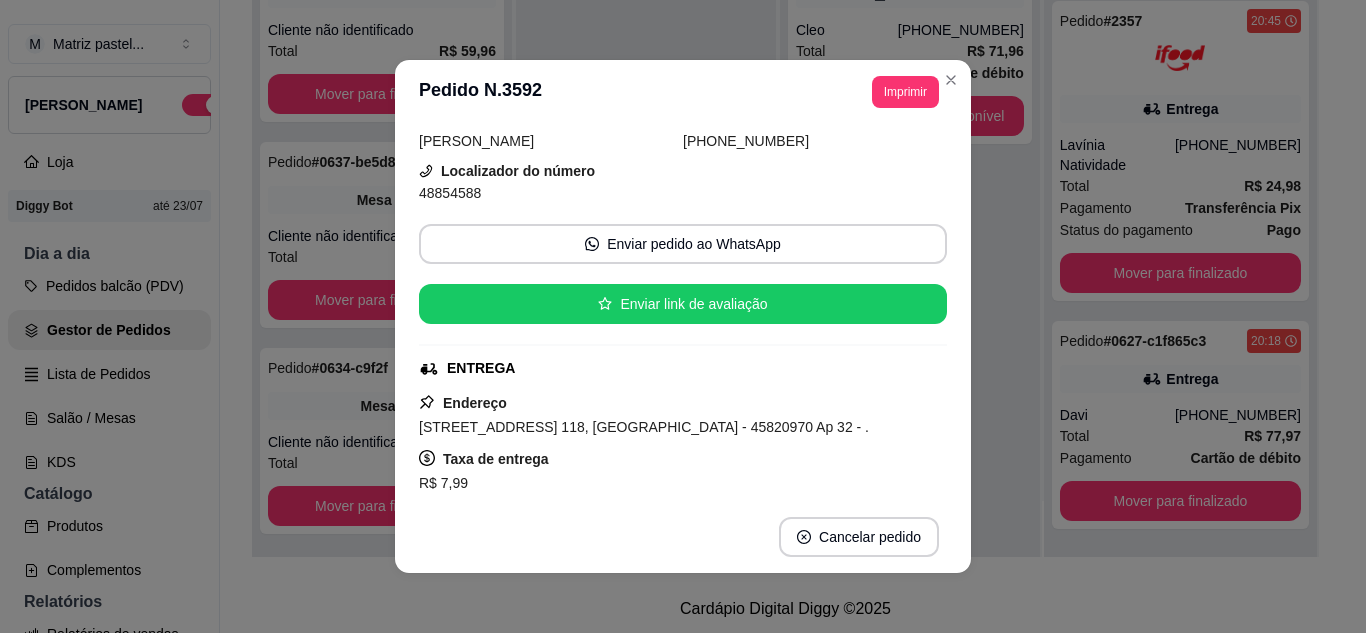 scroll, scrollTop: 235, scrollLeft: 0, axis: vertical 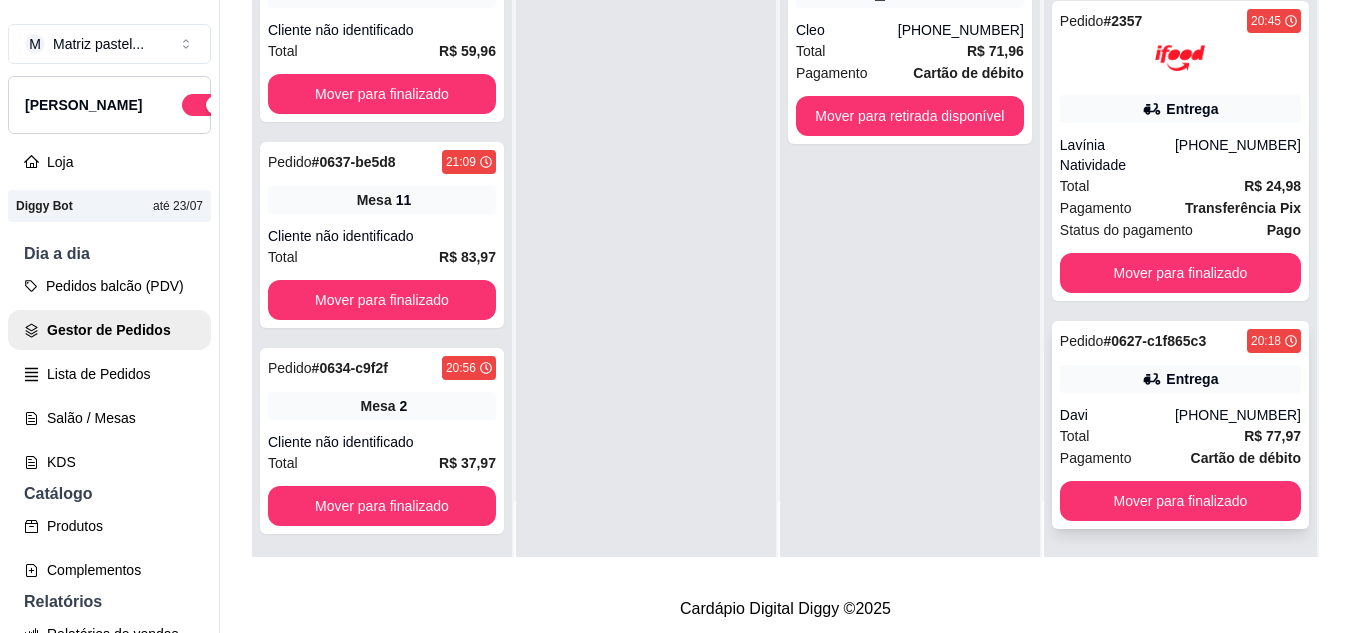 click on "Total R$ 77,97" at bounding box center (1180, 436) 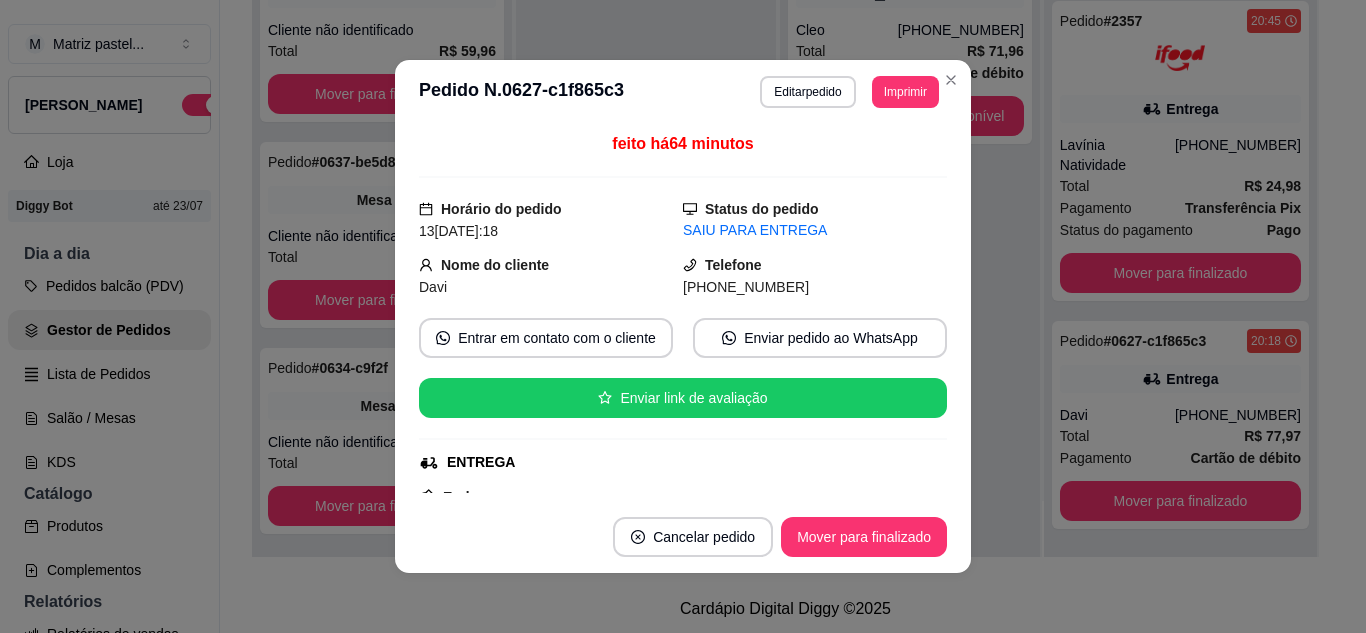 scroll, scrollTop: 4, scrollLeft: 0, axis: vertical 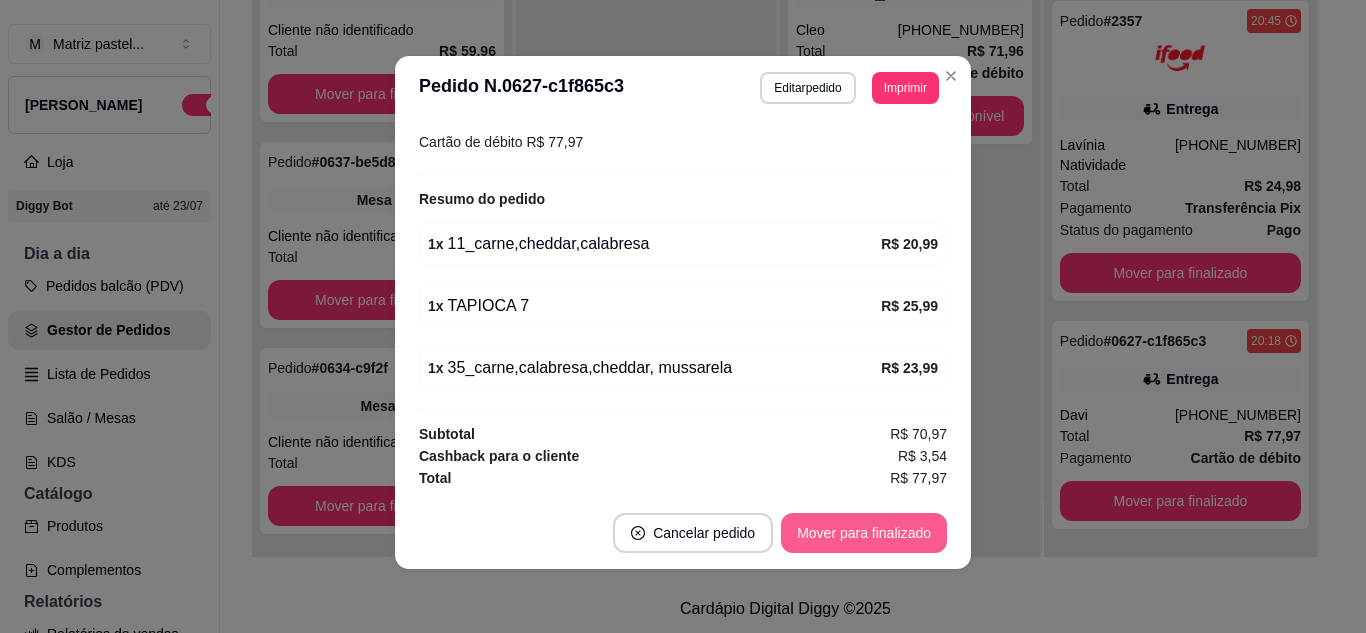 click on "Mover para finalizado" at bounding box center (864, 533) 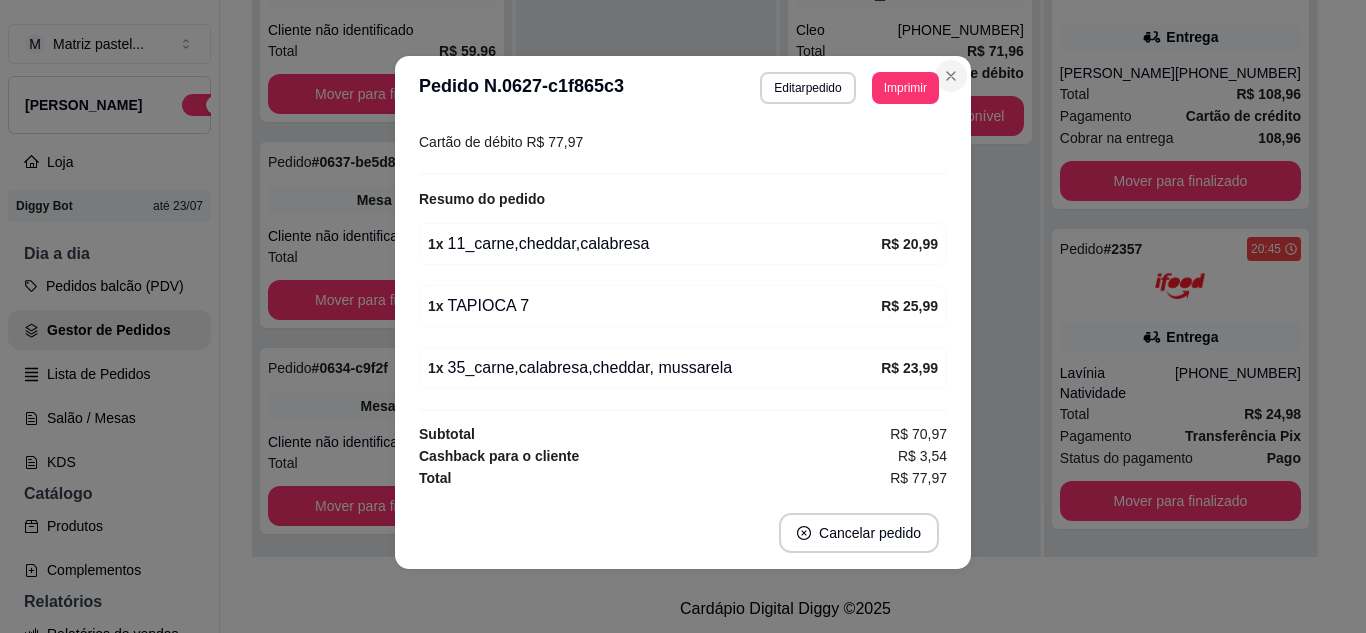 scroll, scrollTop: 7, scrollLeft: 0, axis: vertical 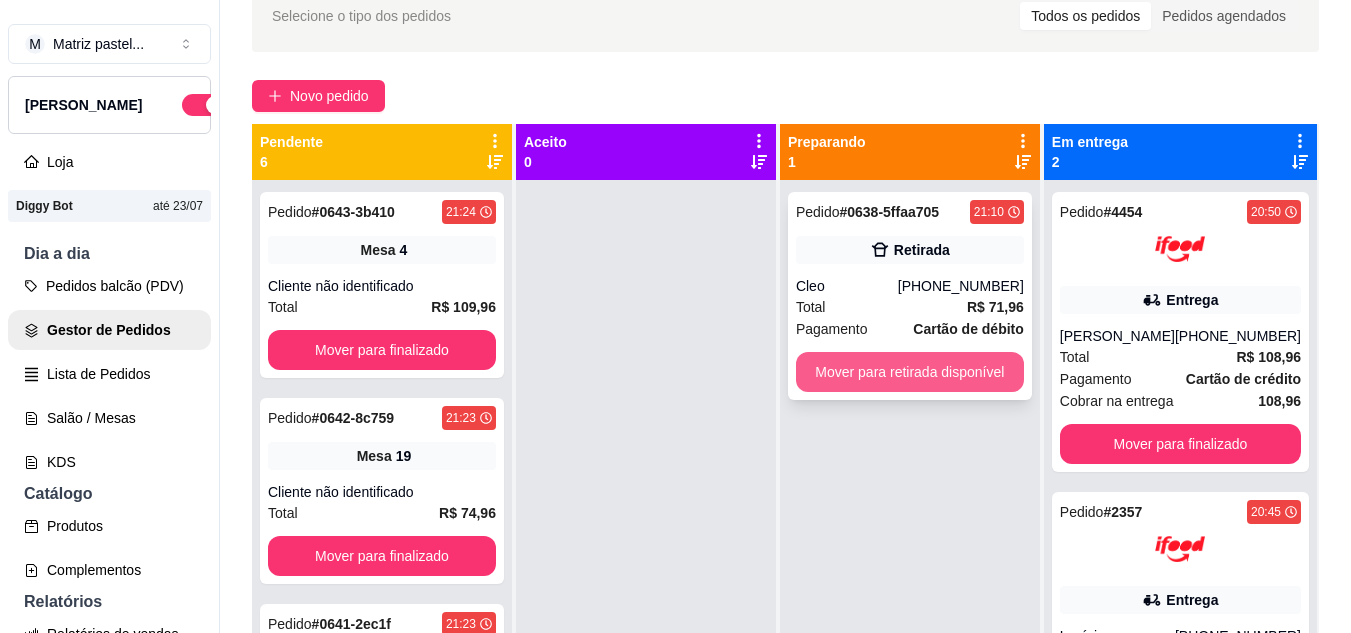 click on "Mover para retirada disponível" at bounding box center [910, 372] 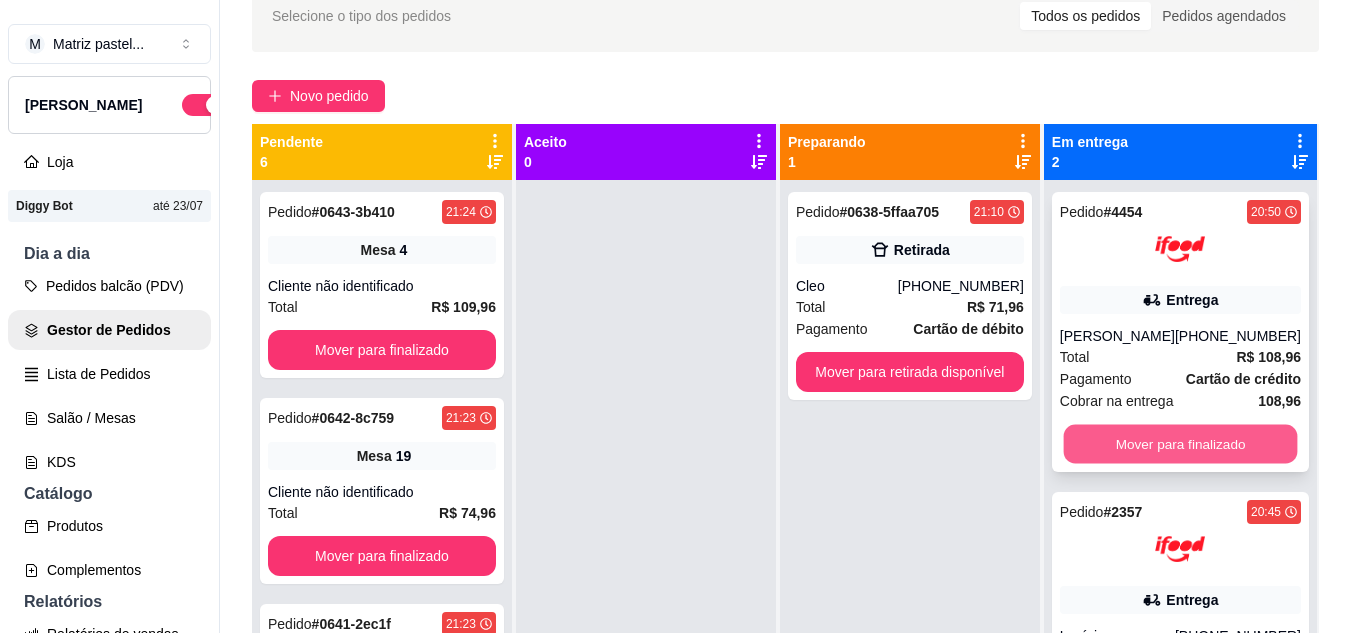 click on "Mover para finalizado" at bounding box center [1180, 444] 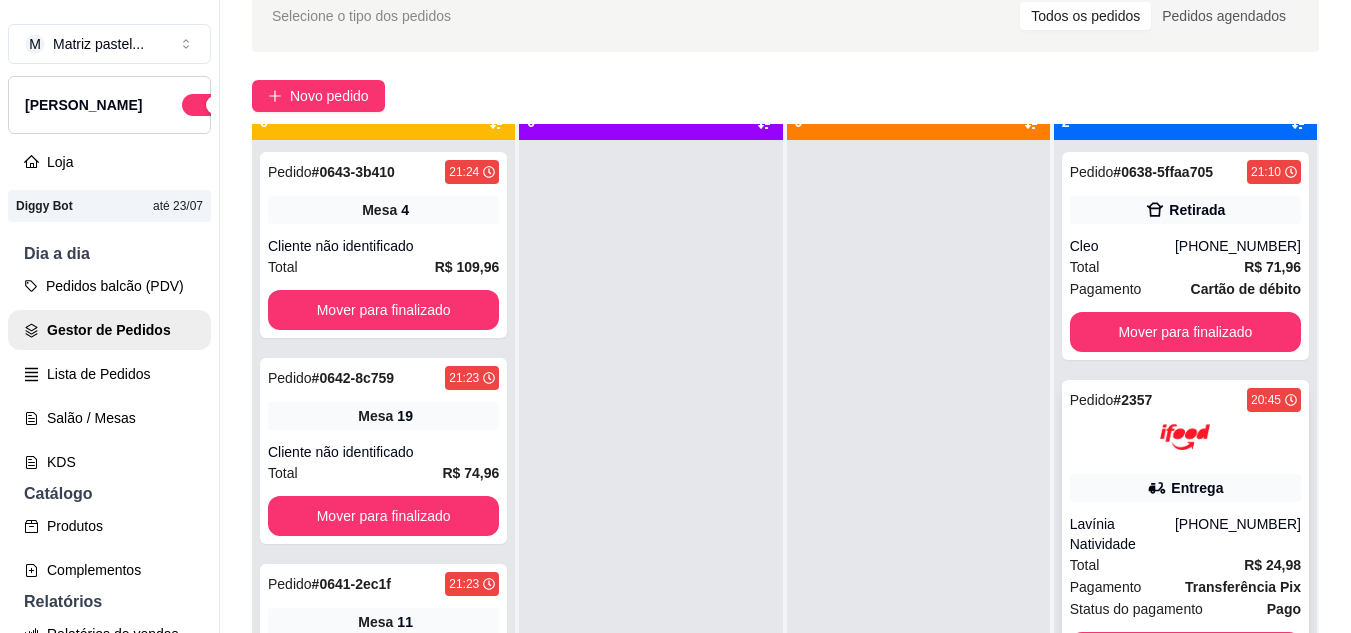 scroll, scrollTop: 56, scrollLeft: 0, axis: vertical 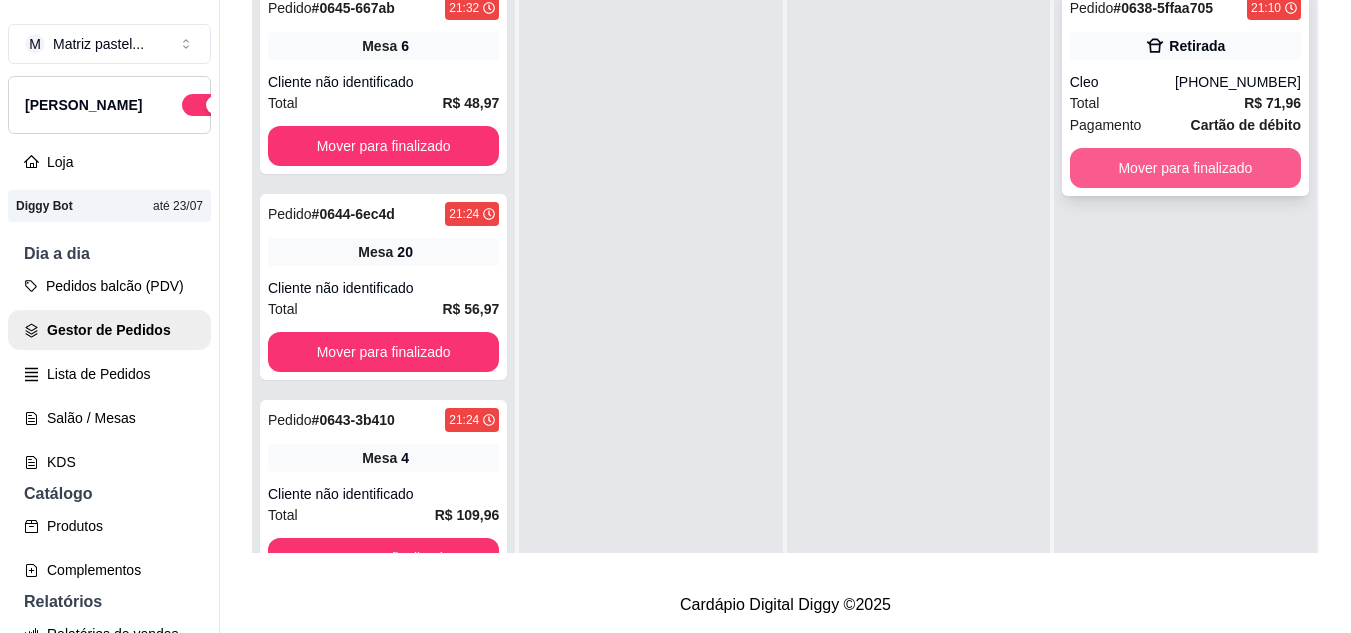 click on "Mover para finalizado" at bounding box center [1185, 168] 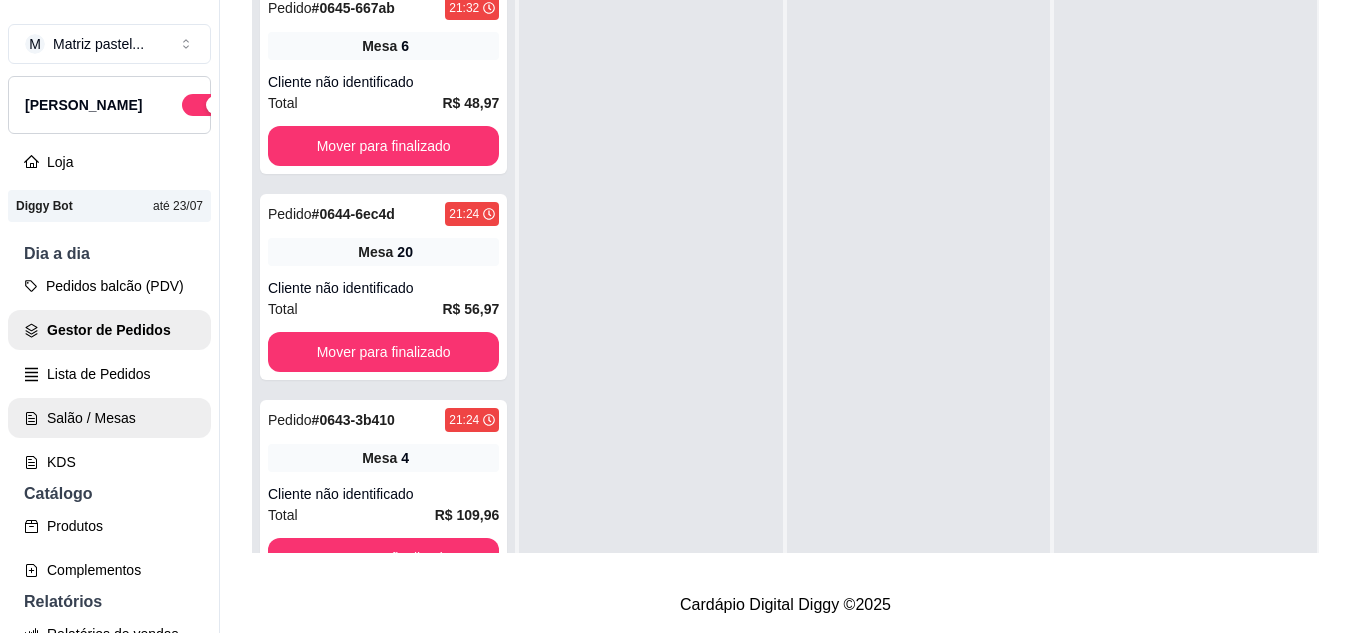 click on "Salão / Mesas" at bounding box center [109, 418] 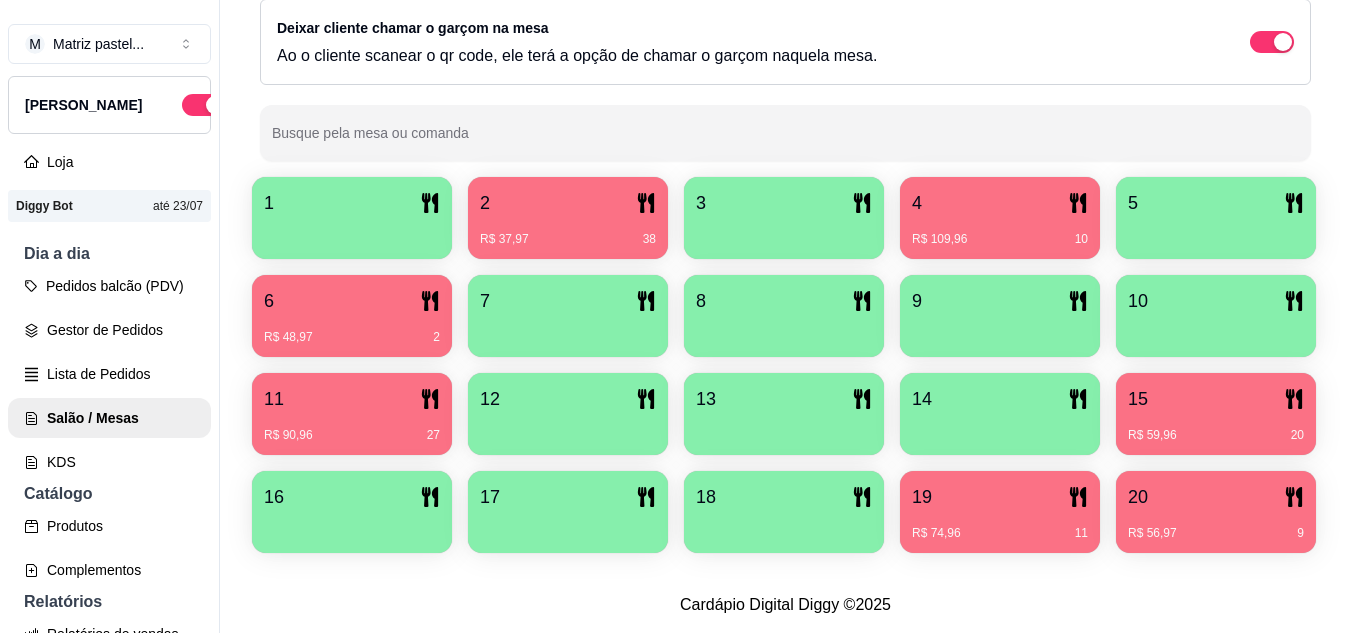 scroll, scrollTop: 425, scrollLeft: 0, axis: vertical 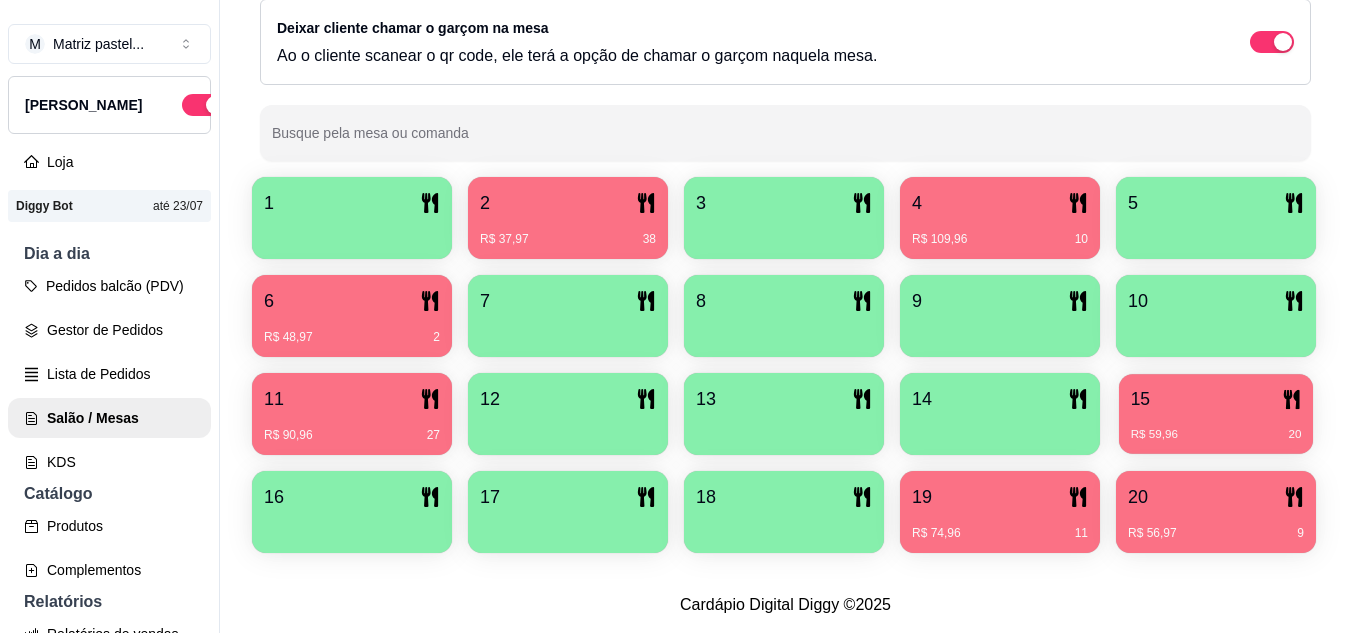 click on "R$ 59,96 20" at bounding box center [1216, 427] 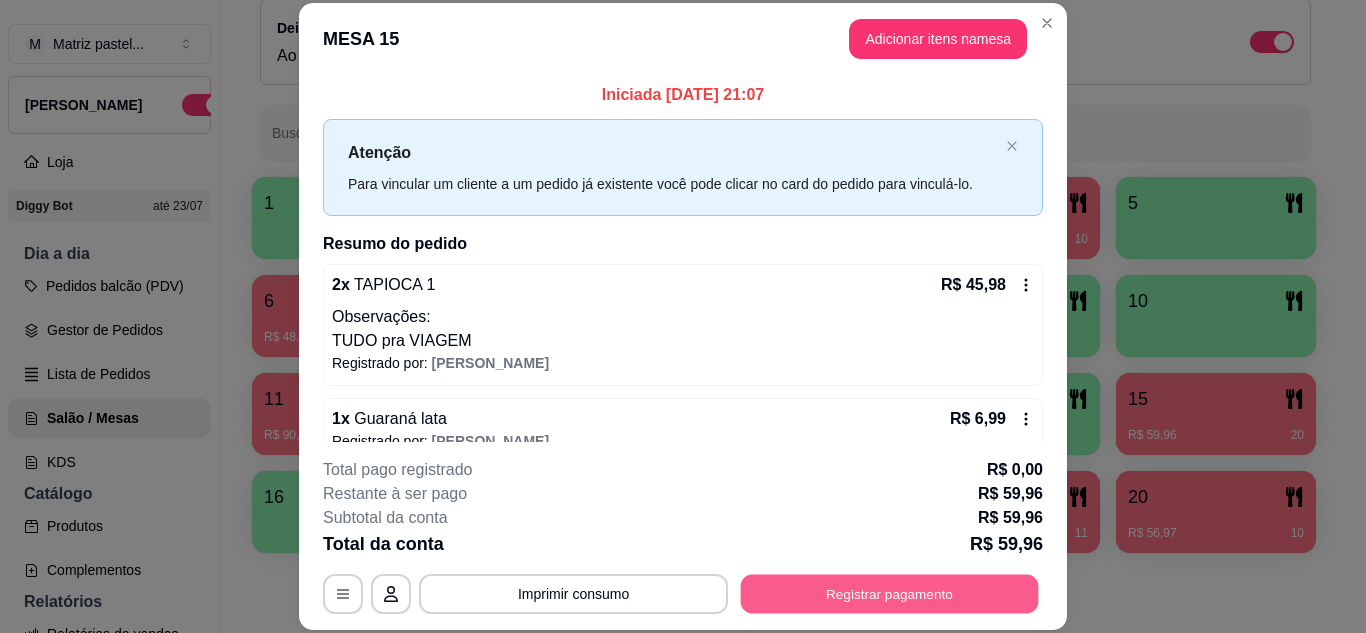 click on "Registrar pagamento" at bounding box center [890, 593] 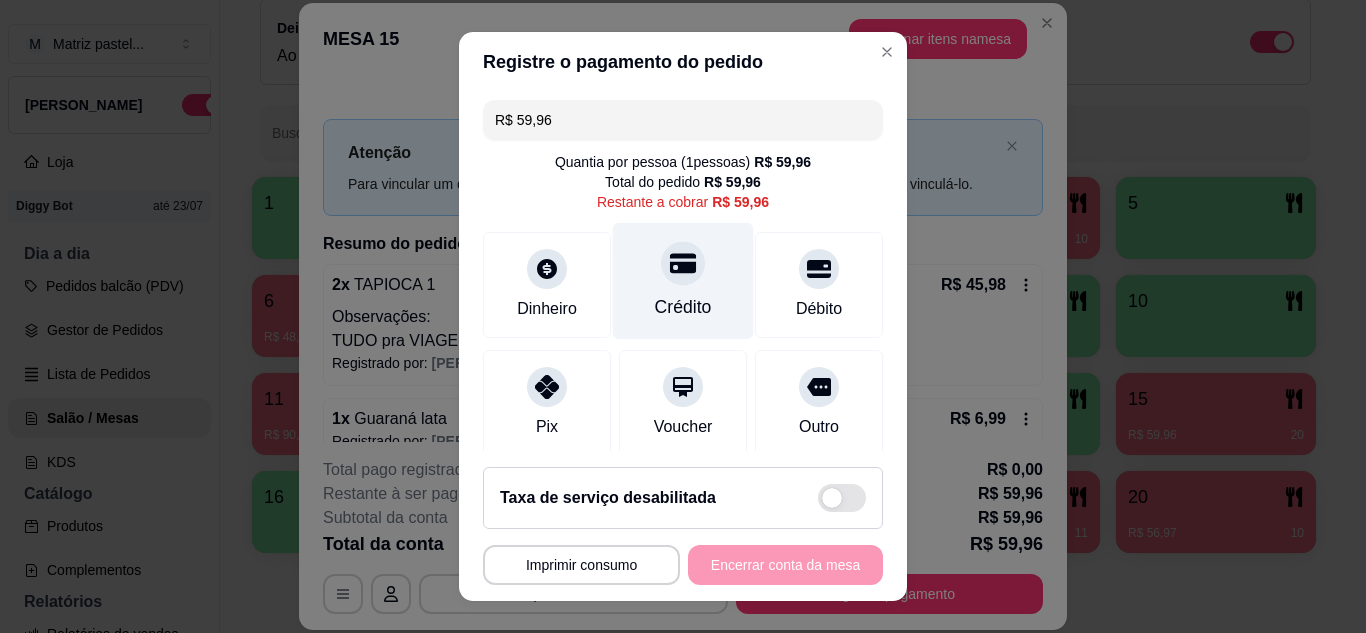 click on "Crédito" at bounding box center (683, 280) 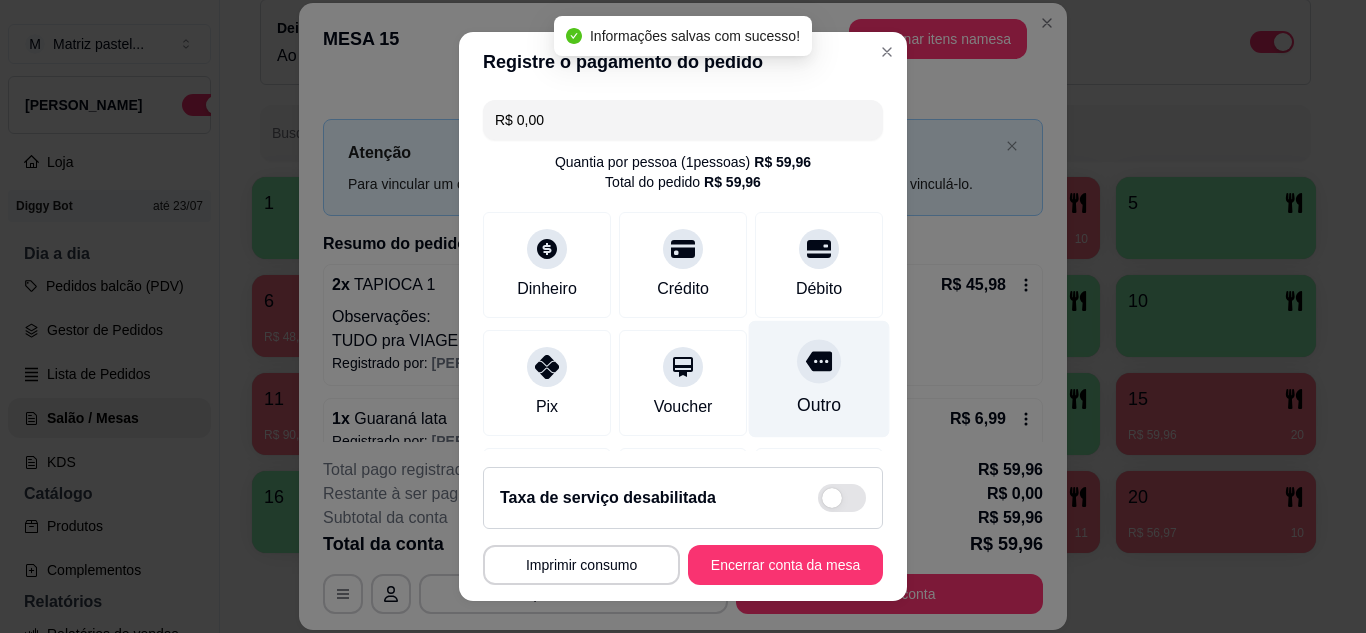 type on "R$ 0,00" 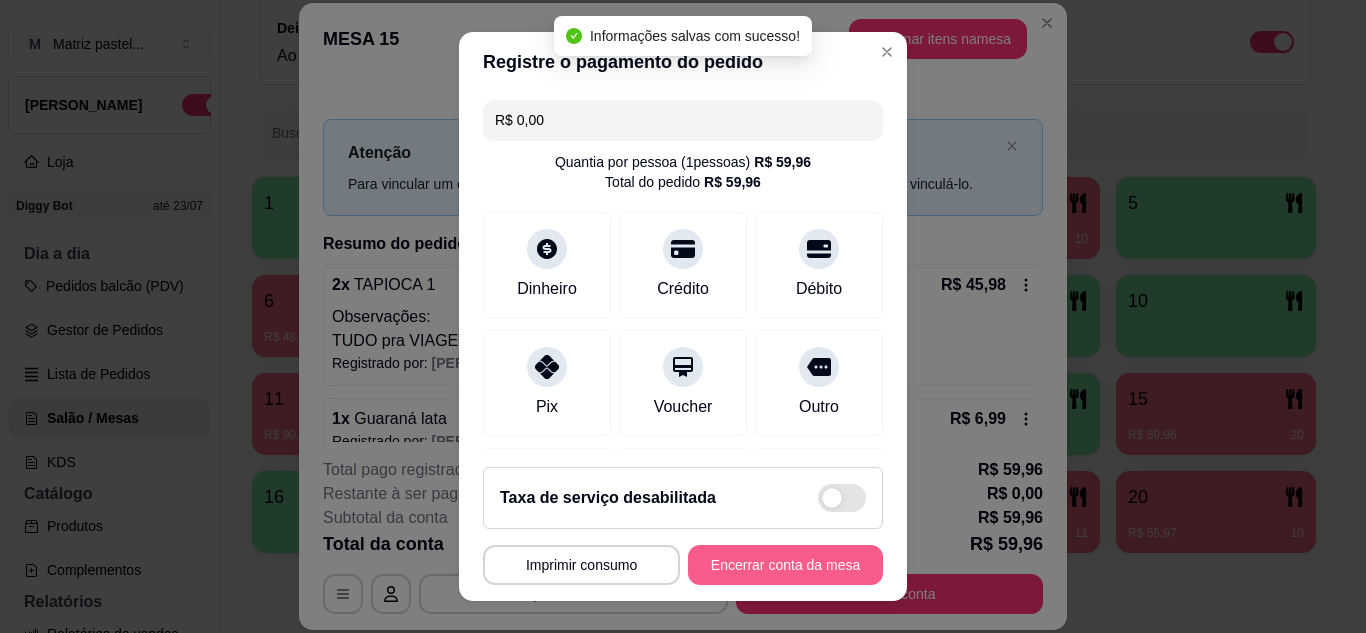 click on "Encerrar conta da mesa" at bounding box center [785, 565] 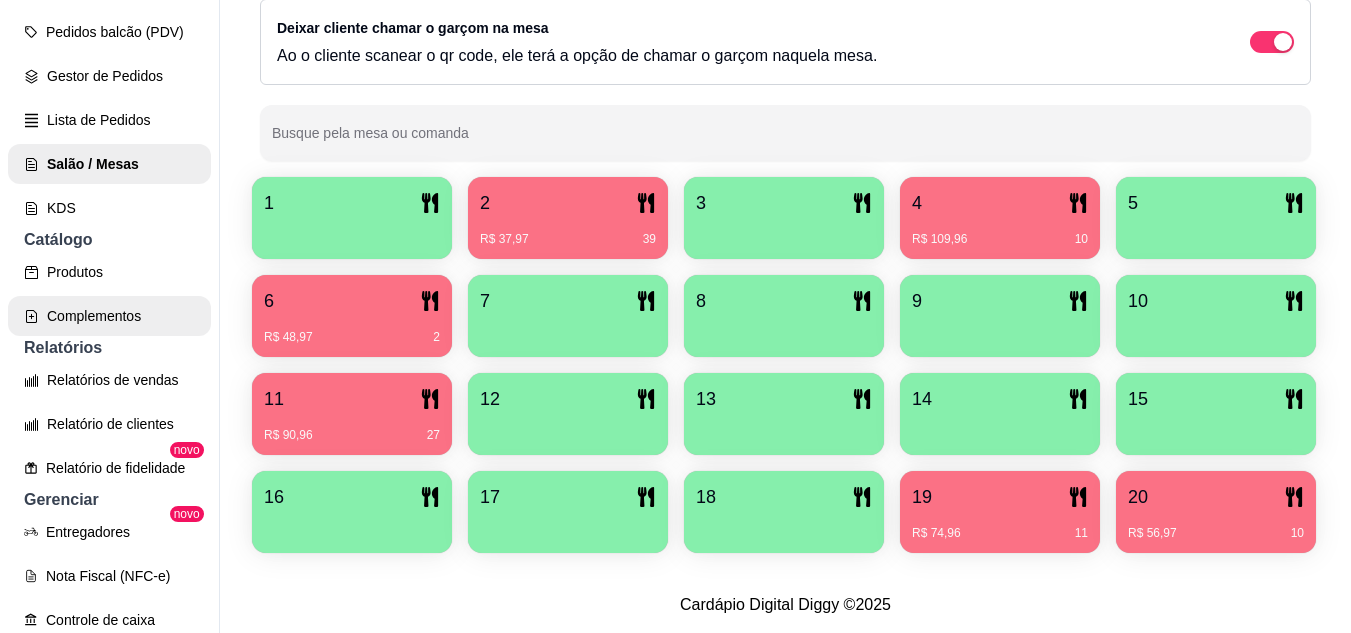 scroll, scrollTop: 400, scrollLeft: 0, axis: vertical 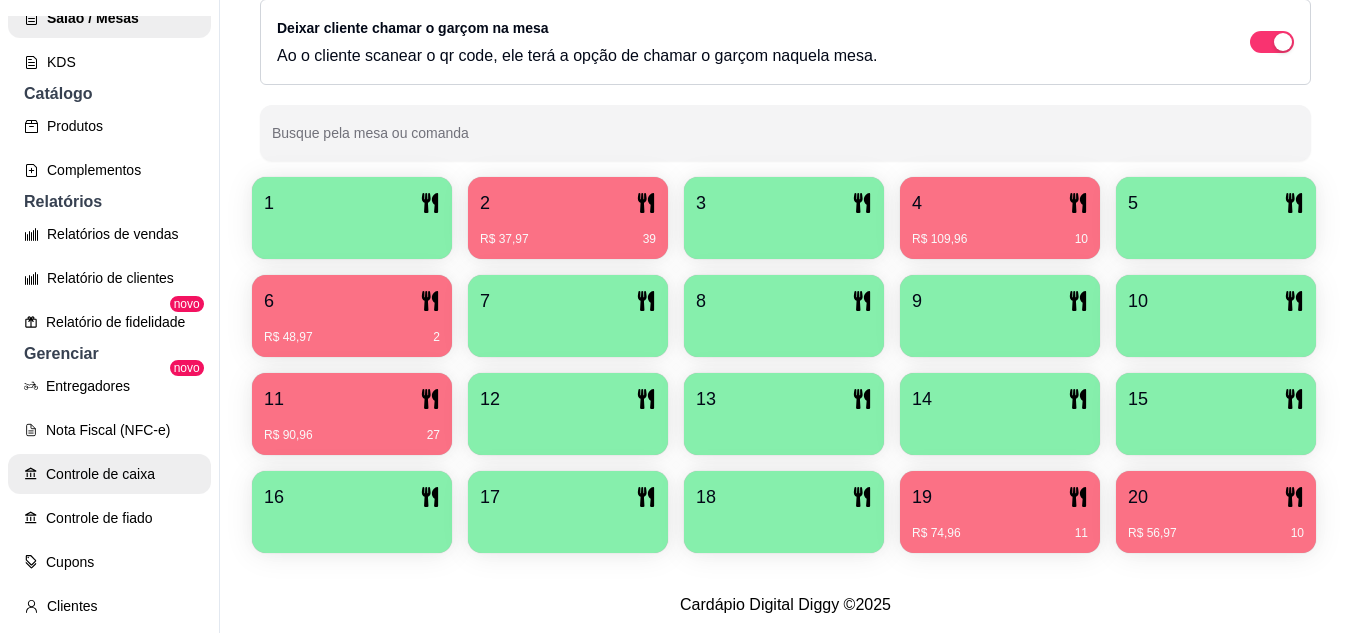 click on "Controle de caixa" at bounding box center [109, 474] 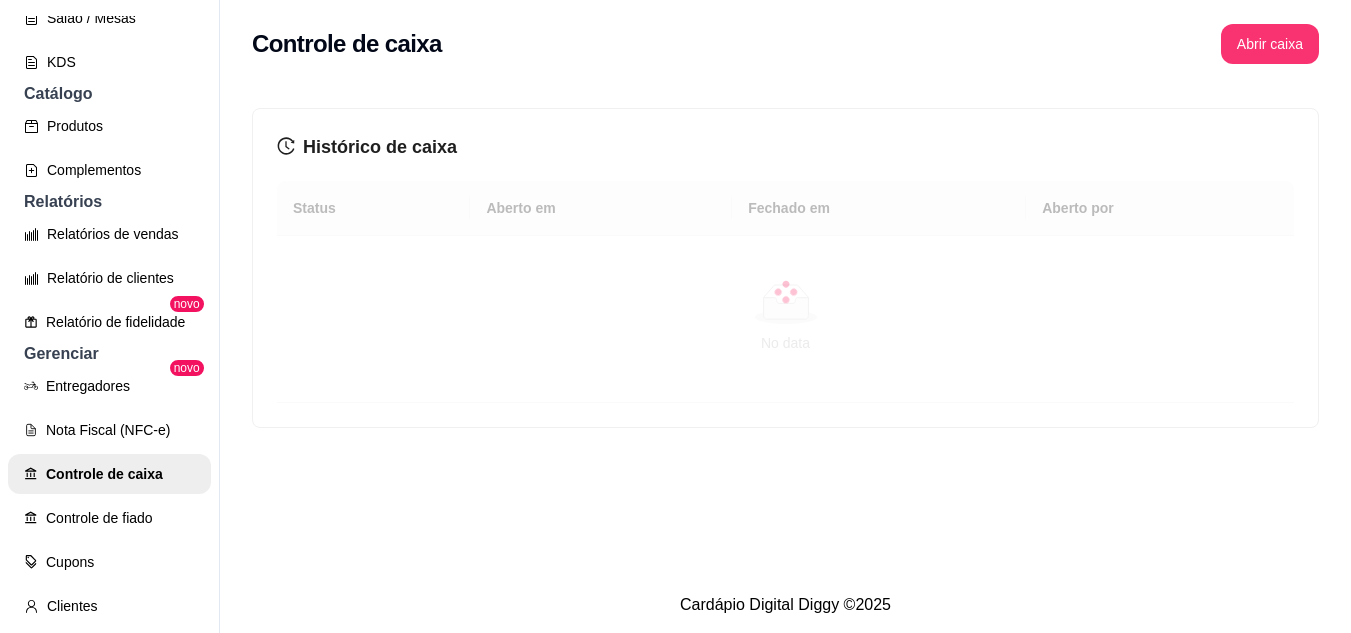 scroll, scrollTop: 32, scrollLeft: 0, axis: vertical 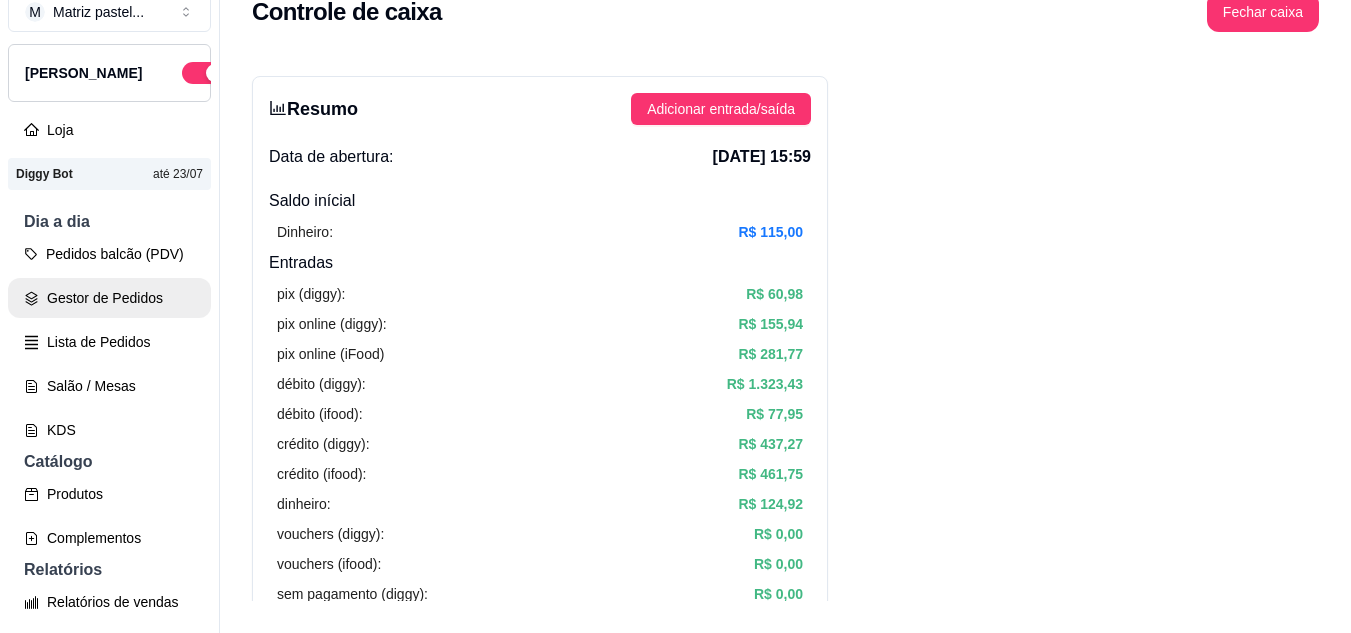 click on "Gestor de Pedidos" at bounding box center (109, 298) 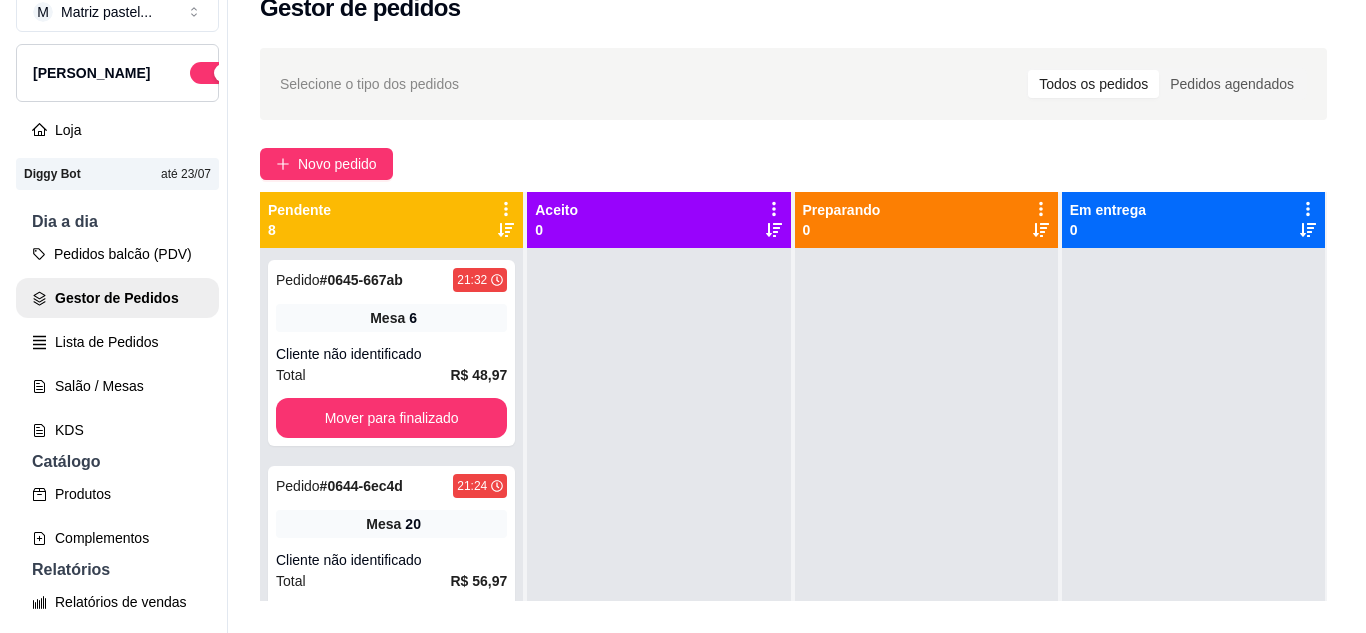 scroll, scrollTop: 0, scrollLeft: 0, axis: both 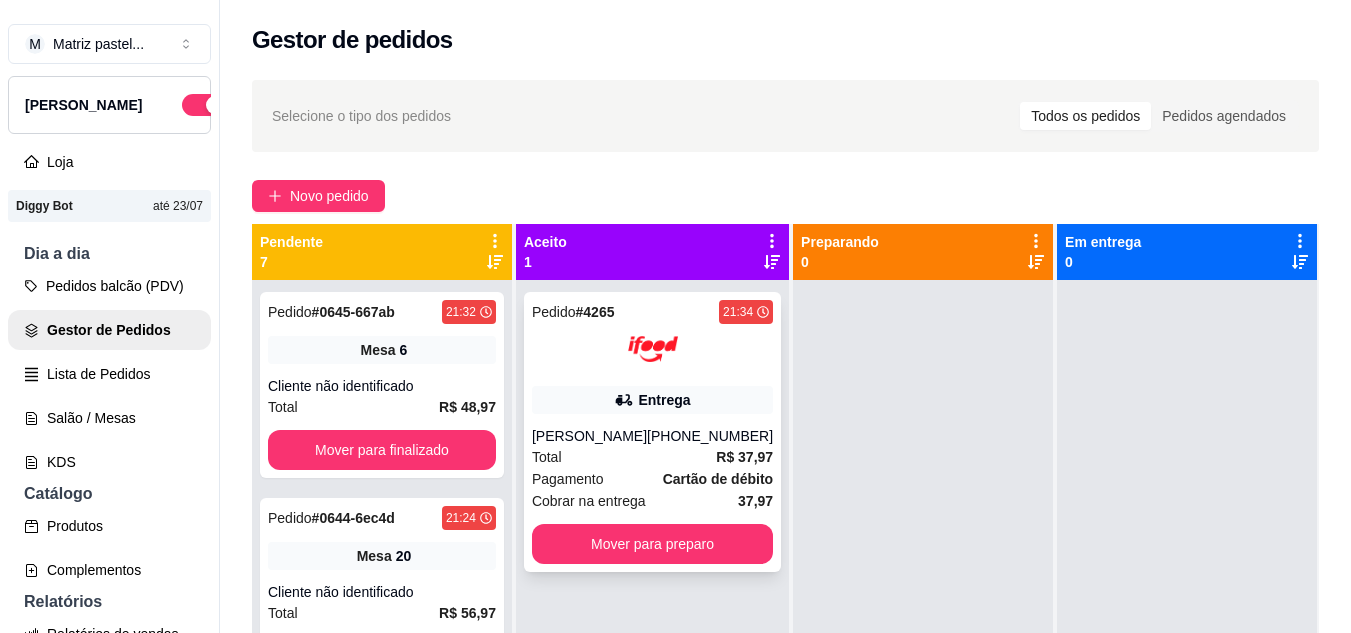 click on "[PERSON_NAME]" at bounding box center [589, 436] 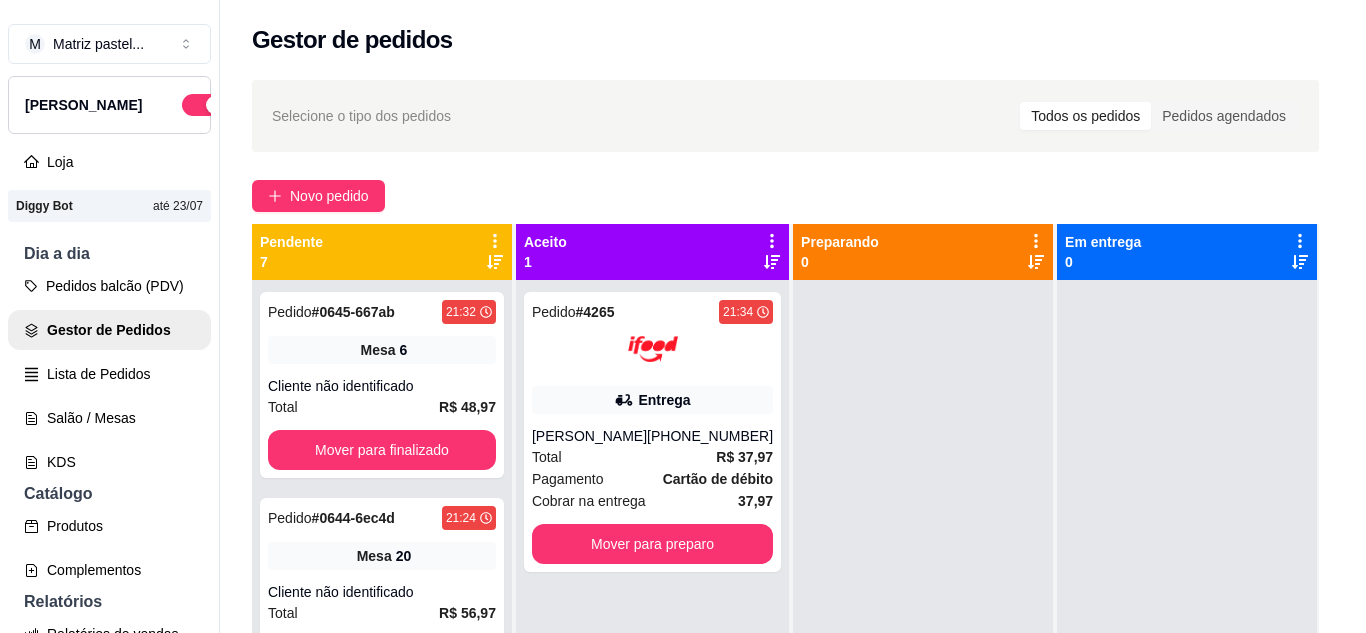 scroll, scrollTop: 4, scrollLeft: 0, axis: vertical 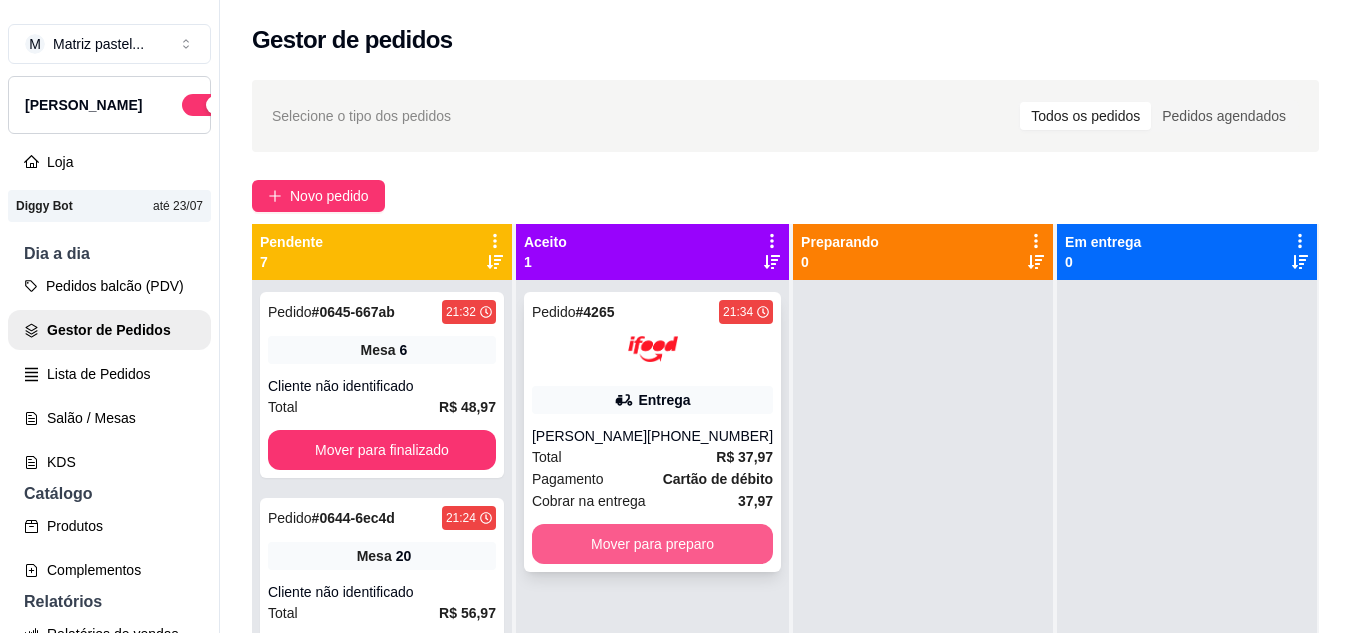 click on "Mover para preparo" at bounding box center [652, 544] 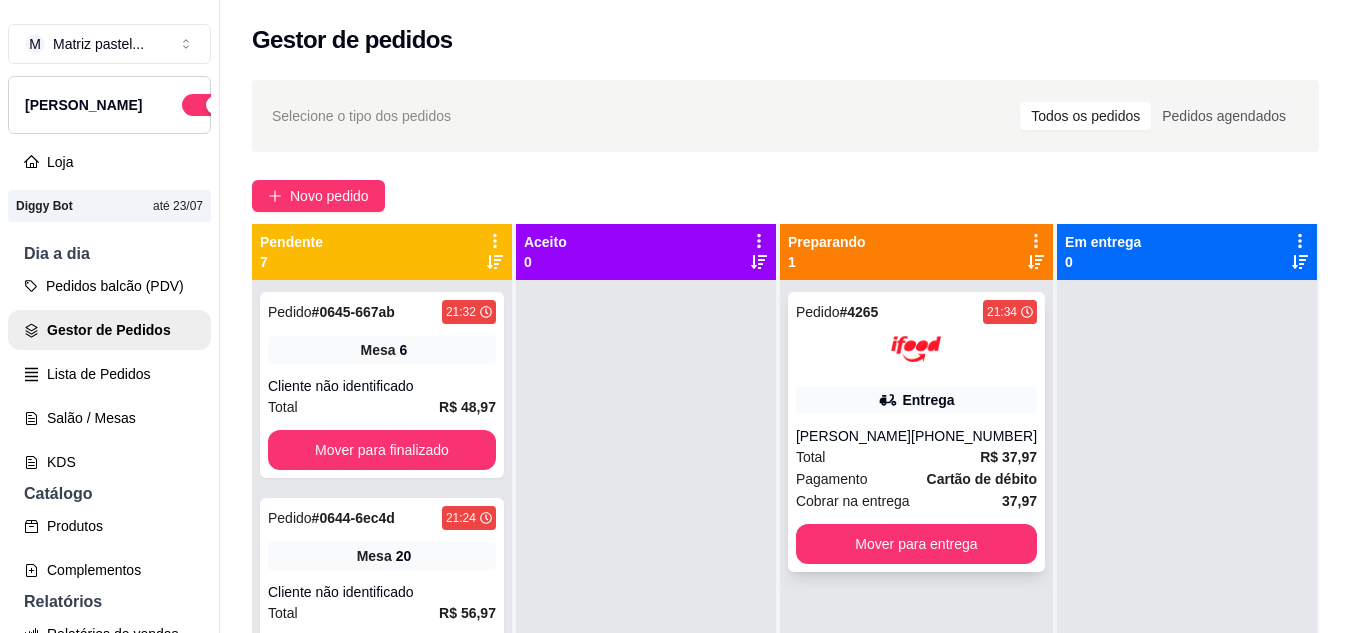 click on "Pedido  # 4265 21:34 Entrega [PERSON_NAME] [PHONE_NUMBER] Total R$ 37,97 Pagamento Cartão de débito Cobrar na entrega 37,97 Mover para entrega" at bounding box center [916, 432] 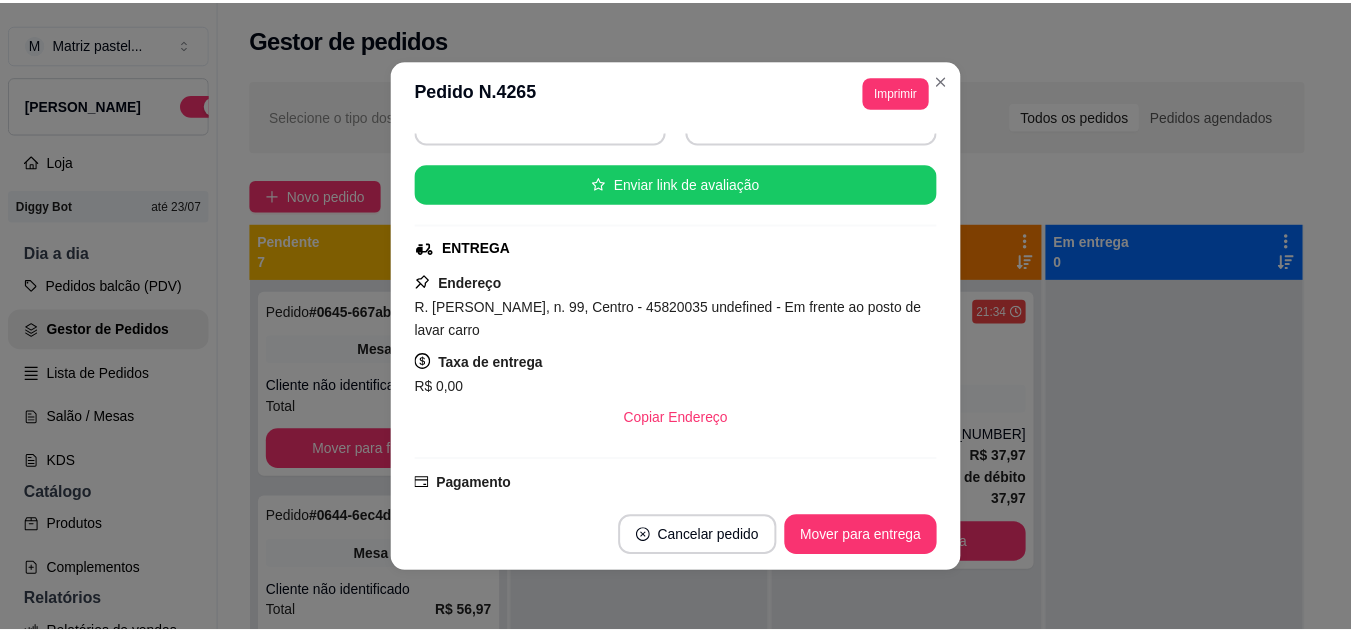 scroll, scrollTop: 300, scrollLeft: 0, axis: vertical 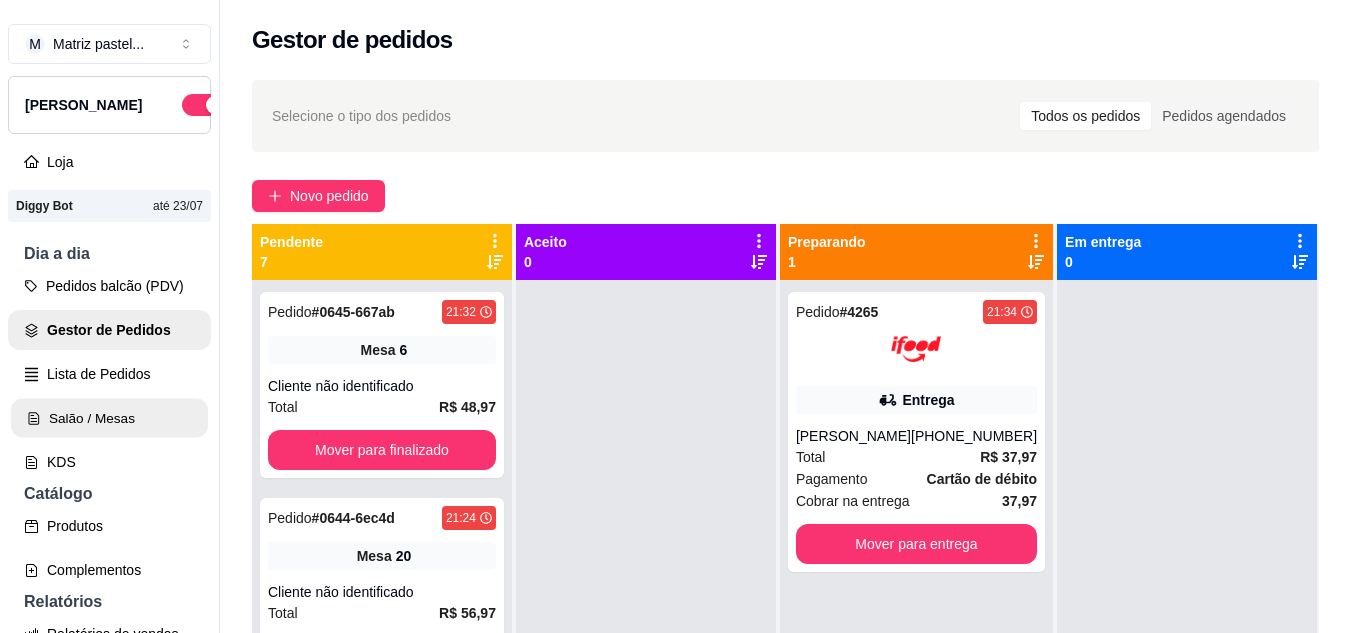 click on "Salão / Mesas" at bounding box center [109, 418] 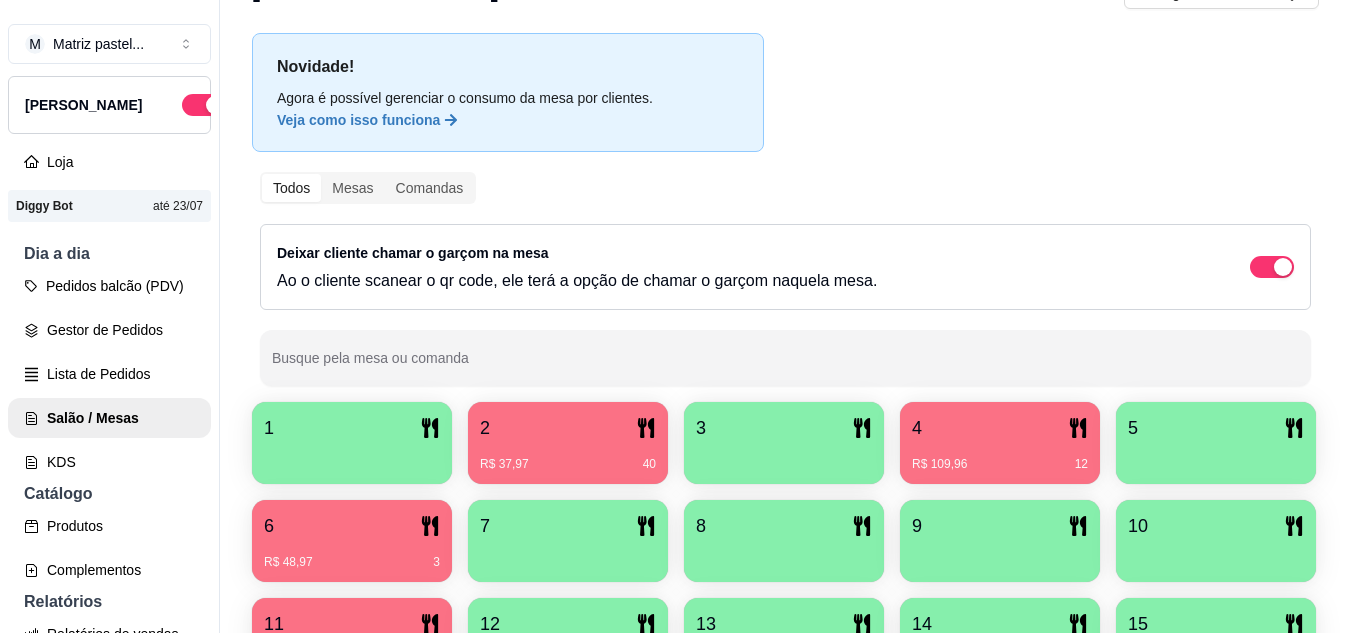 scroll, scrollTop: 300, scrollLeft: 0, axis: vertical 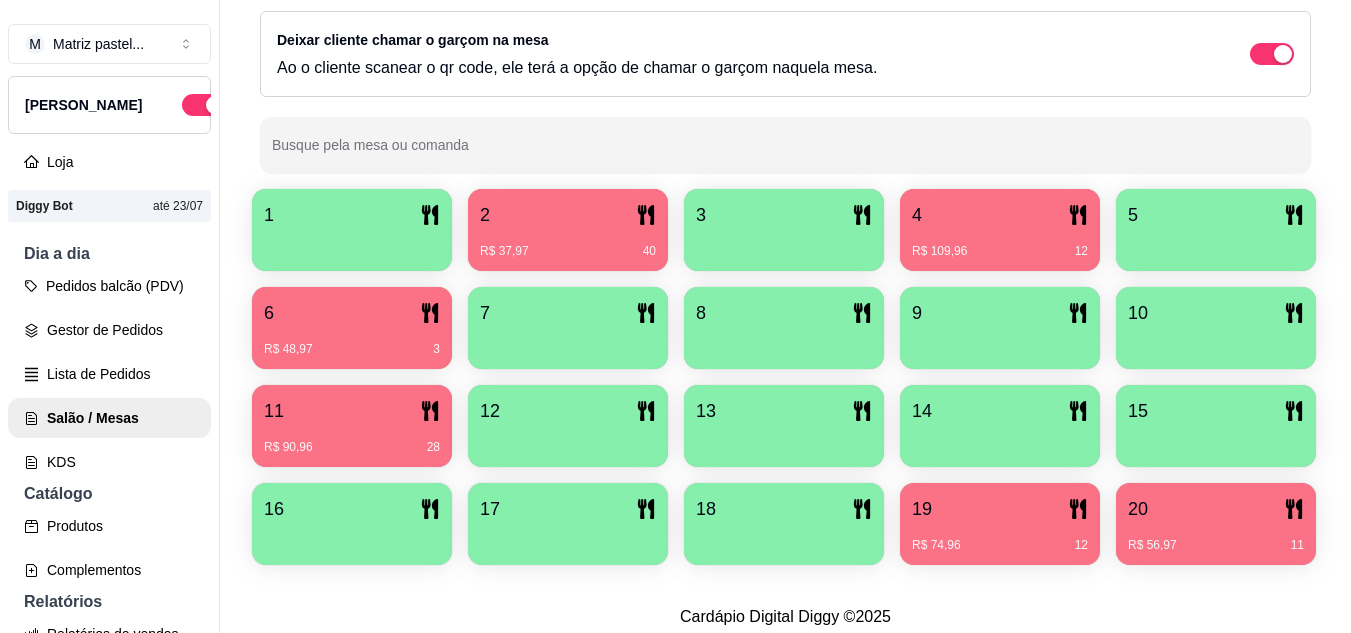 click on "R$ 37,97 40" at bounding box center [568, 244] 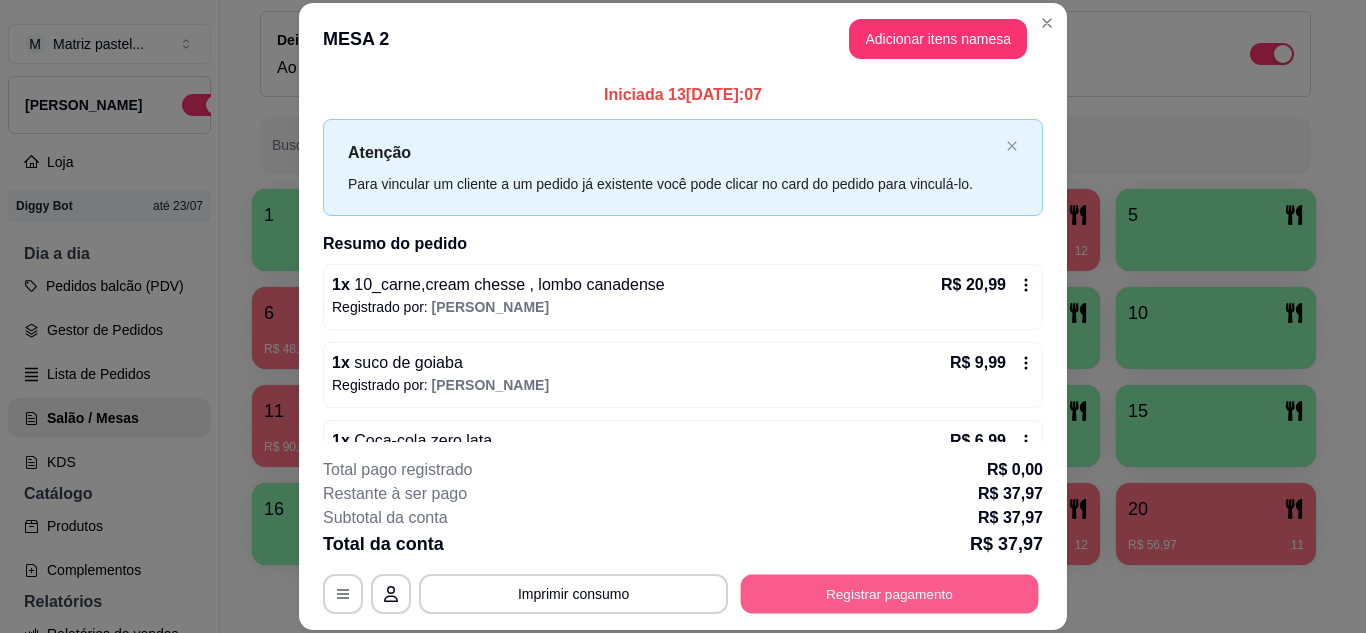 click on "Registrar pagamento" at bounding box center [890, 593] 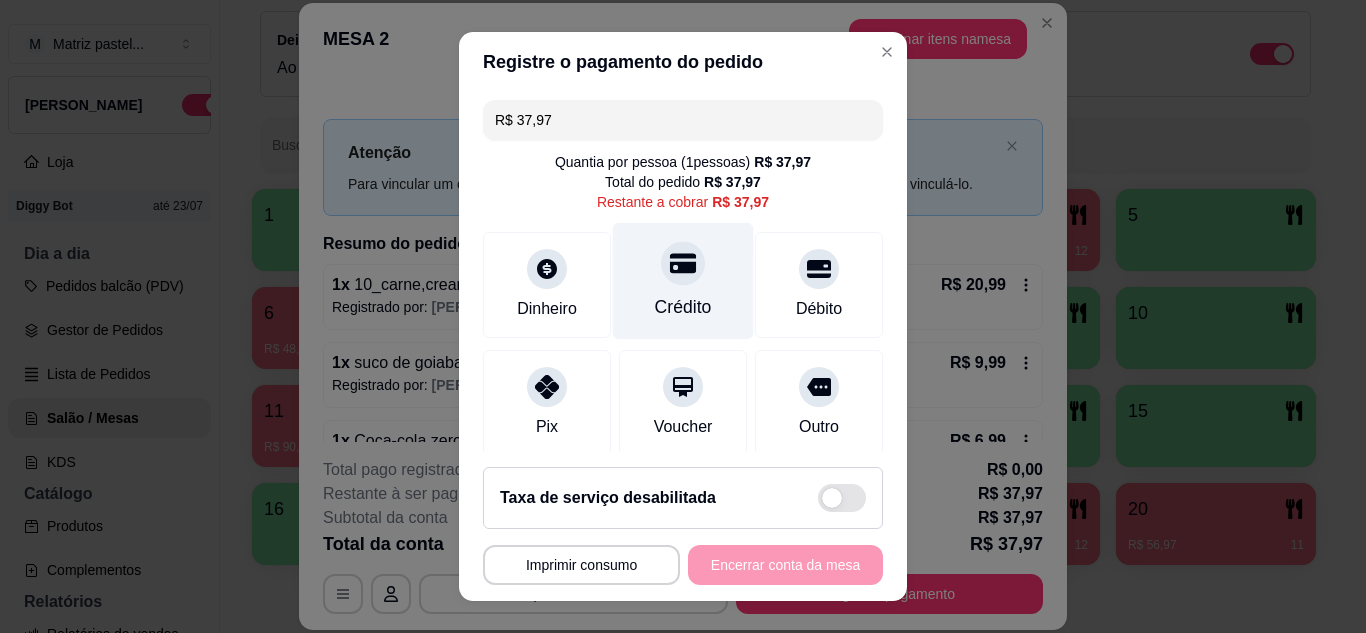 click at bounding box center (683, 263) 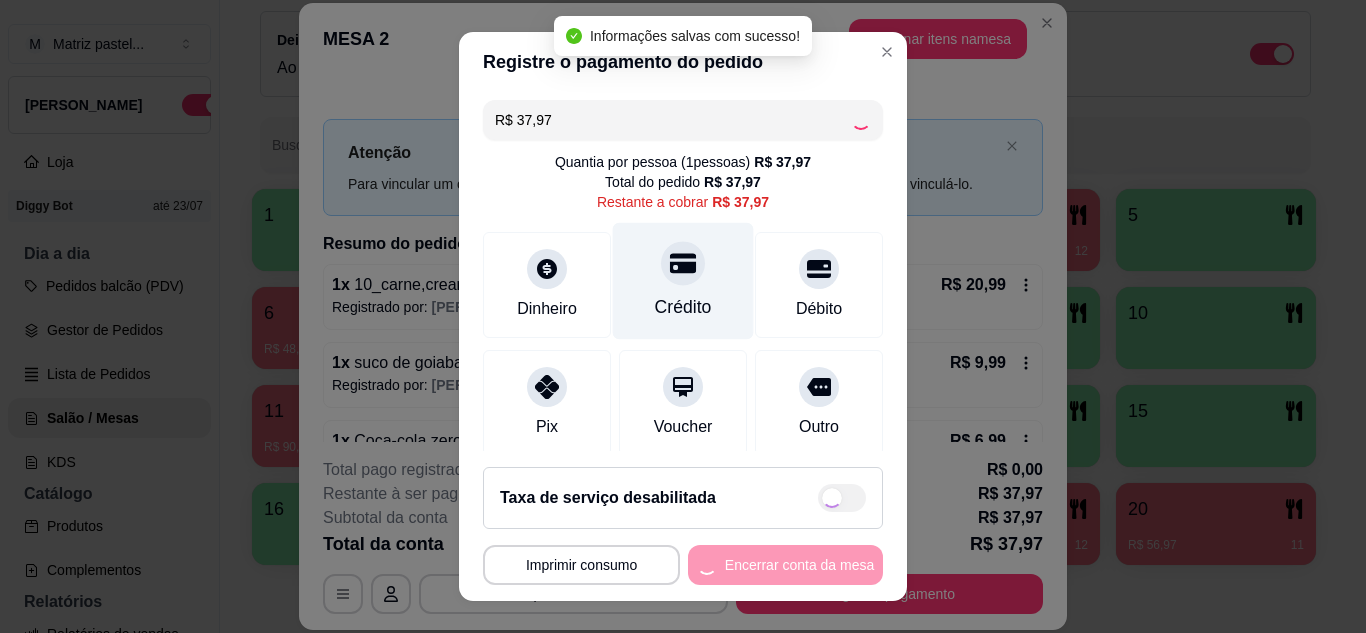 type on "R$ 0,00" 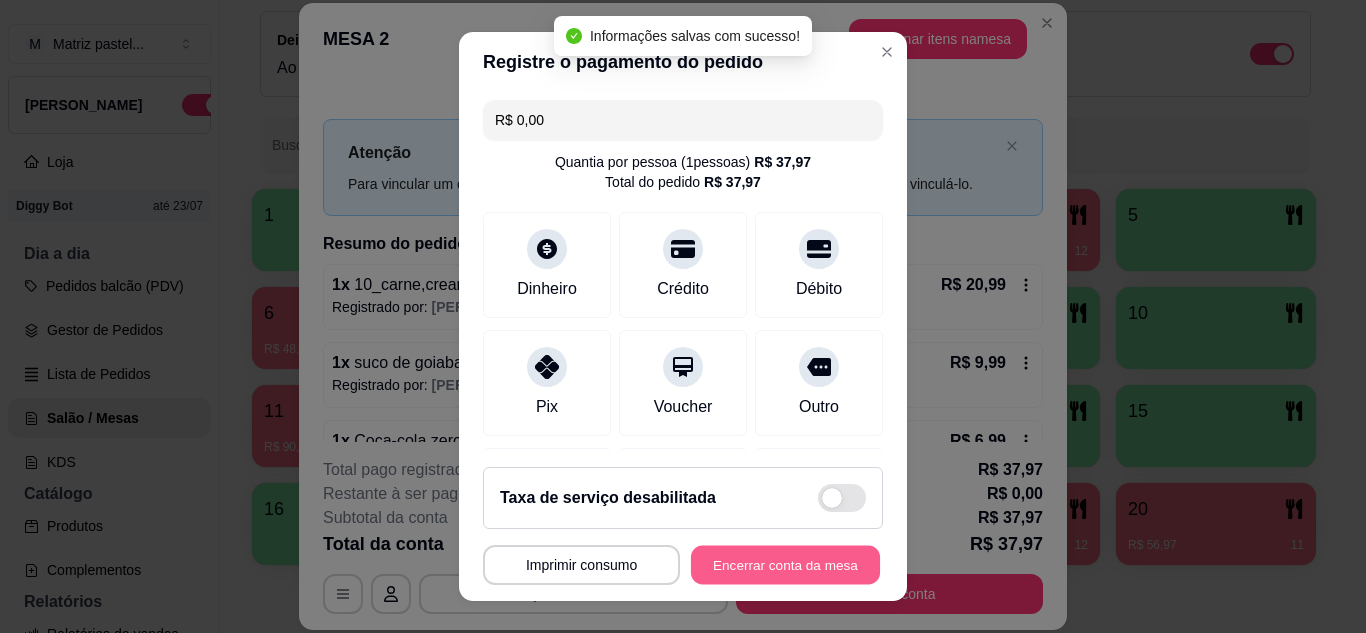 click on "Encerrar conta da mesa" at bounding box center (785, 565) 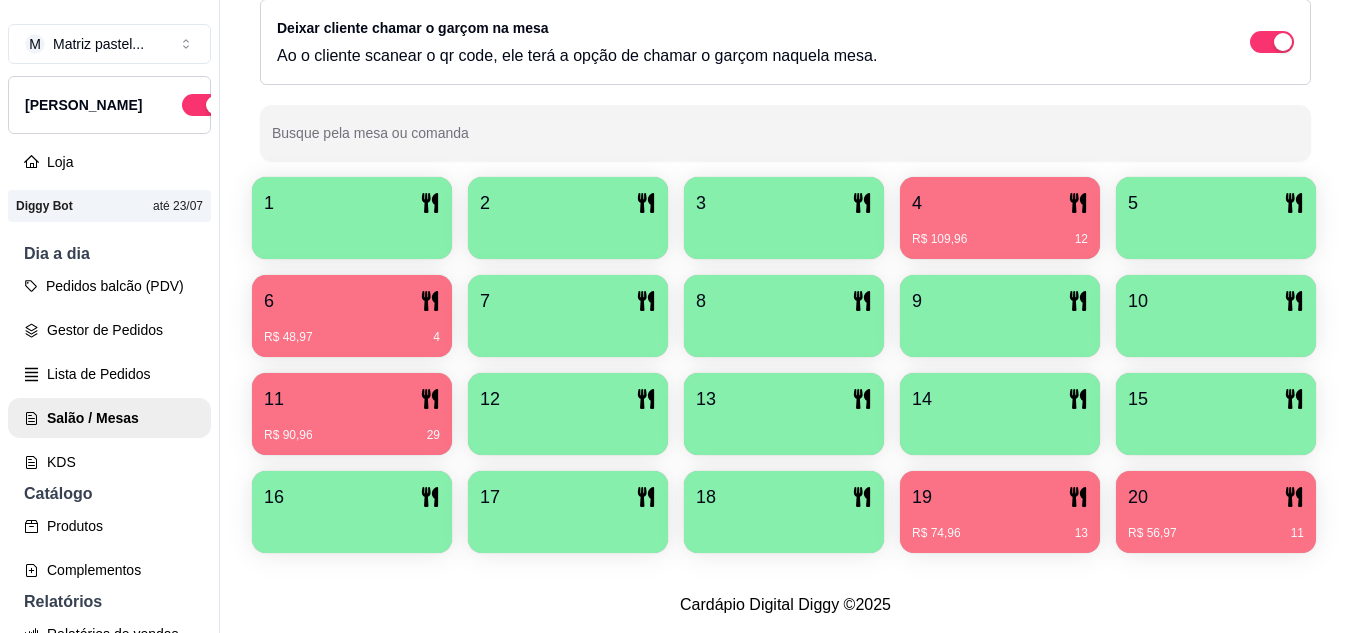 scroll, scrollTop: 425, scrollLeft: 0, axis: vertical 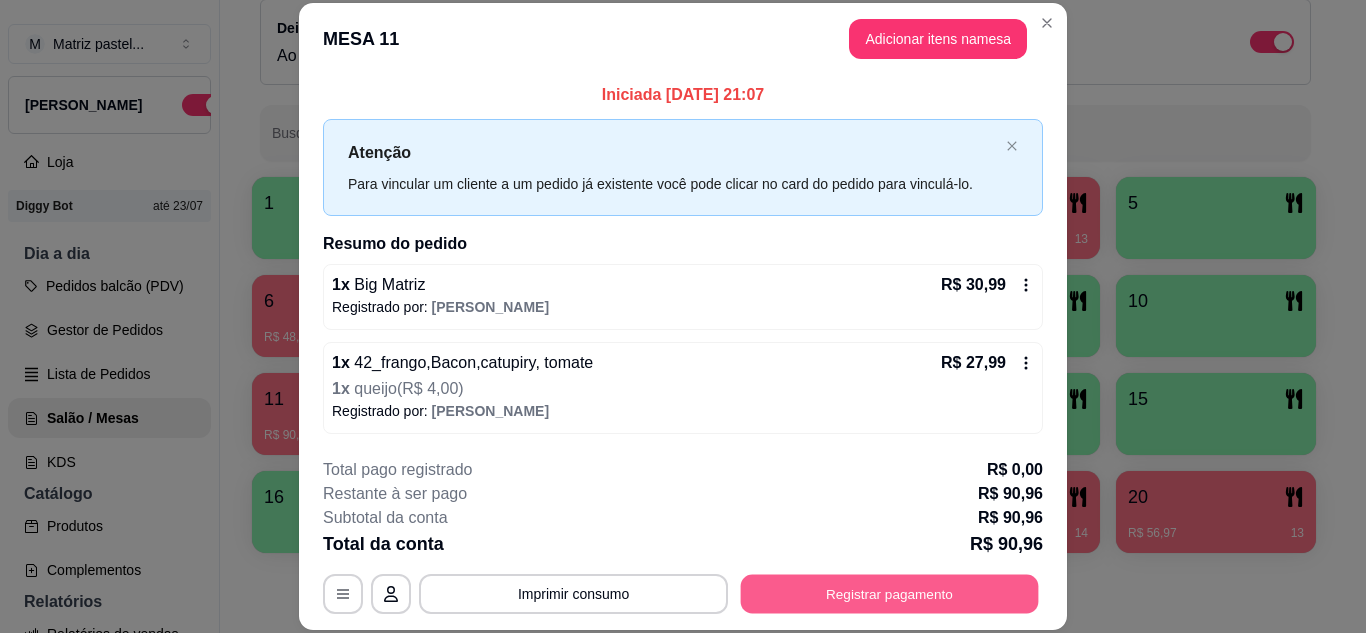 click on "Registrar pagamento" at bounding box center [890, 593] 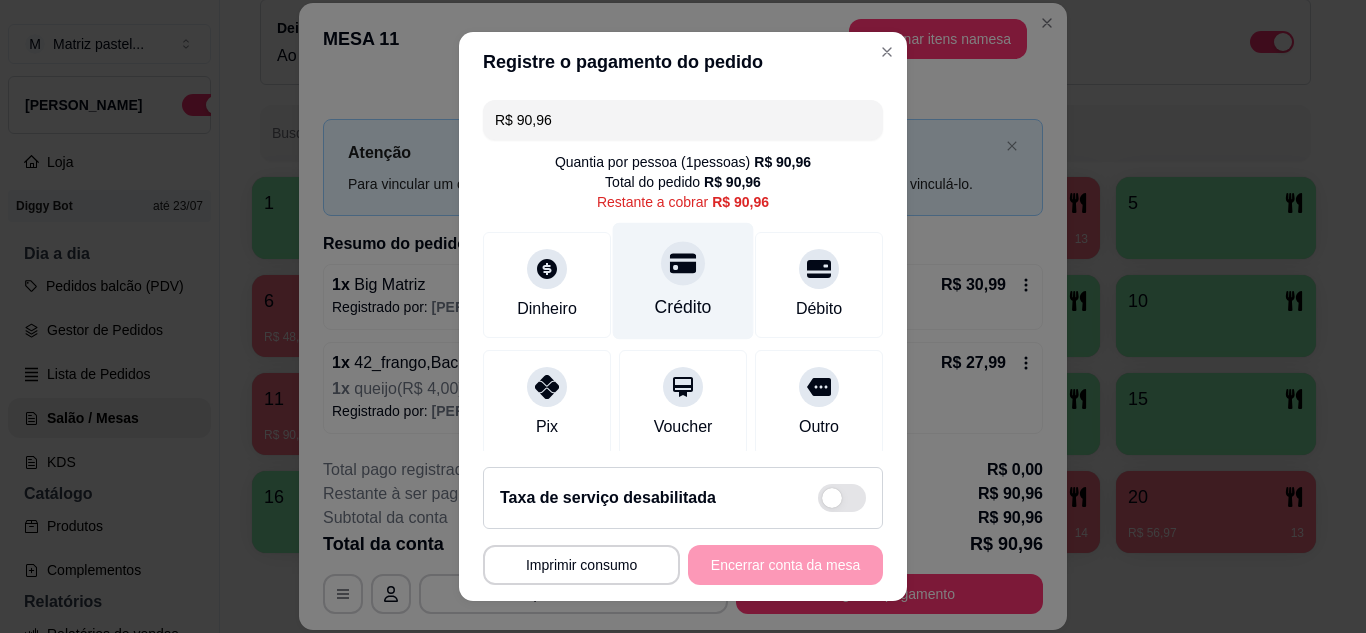 click at bounding box center [683, 263] 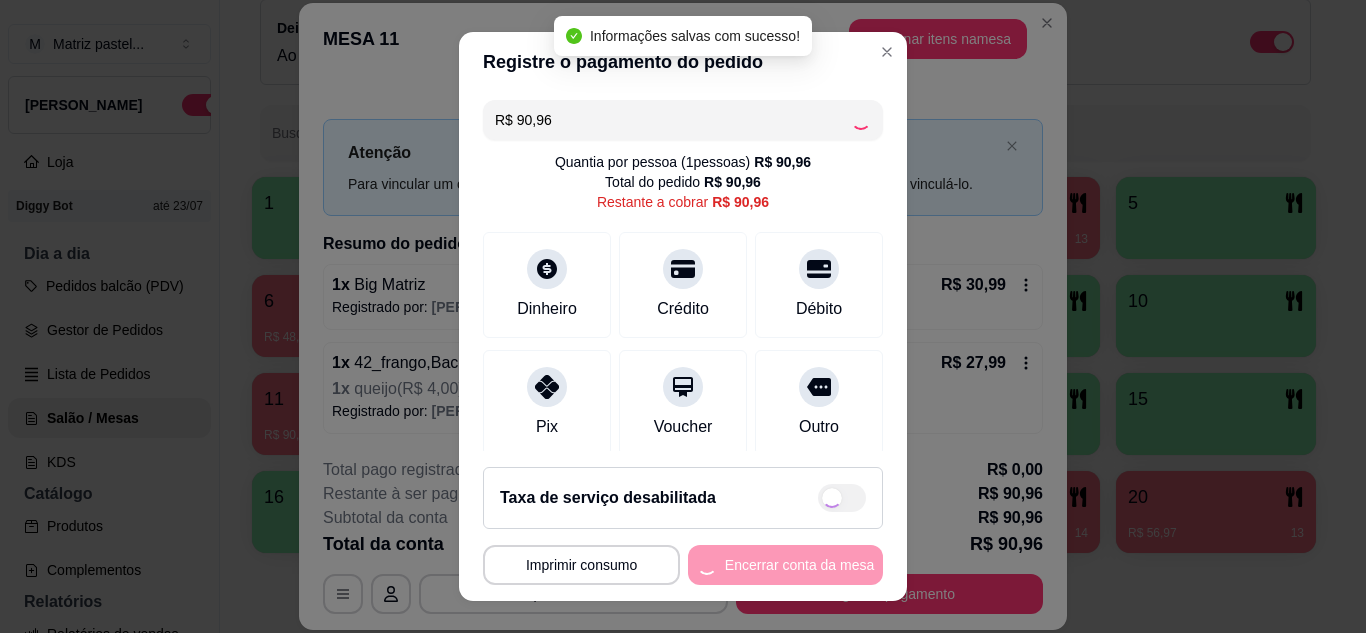 type on "R$ 0,00" 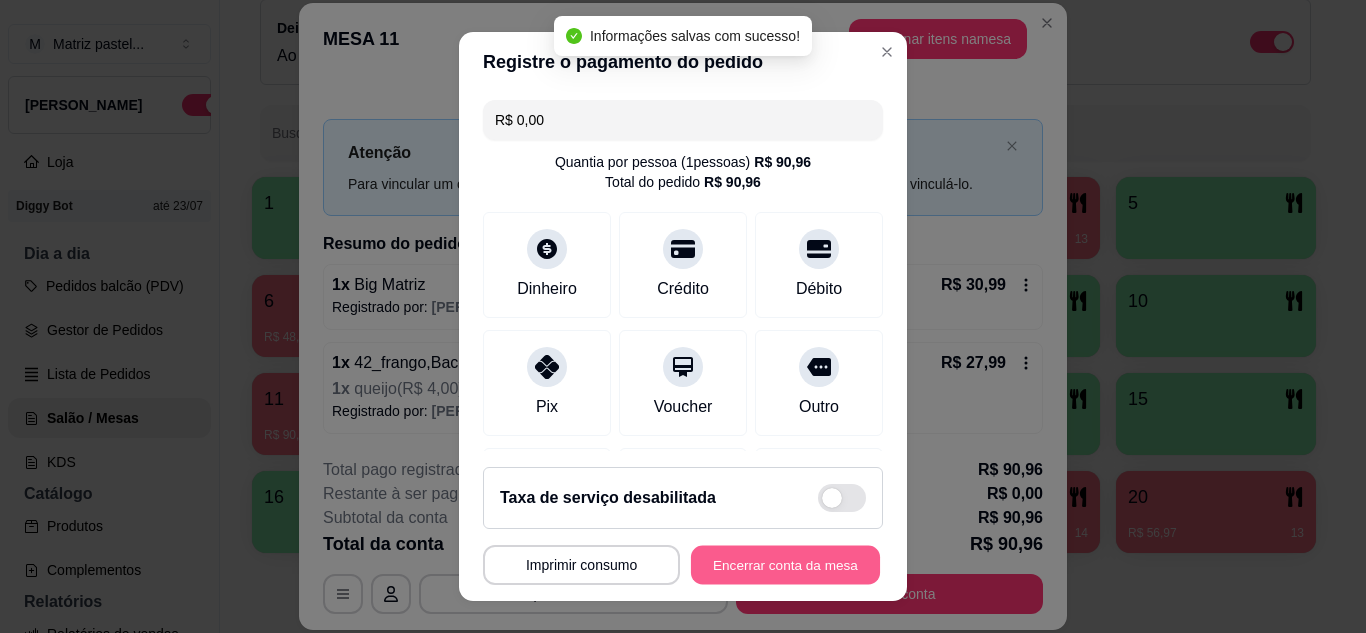 click on "Encerrar conta da mesa" at bounding box center [785, 565] 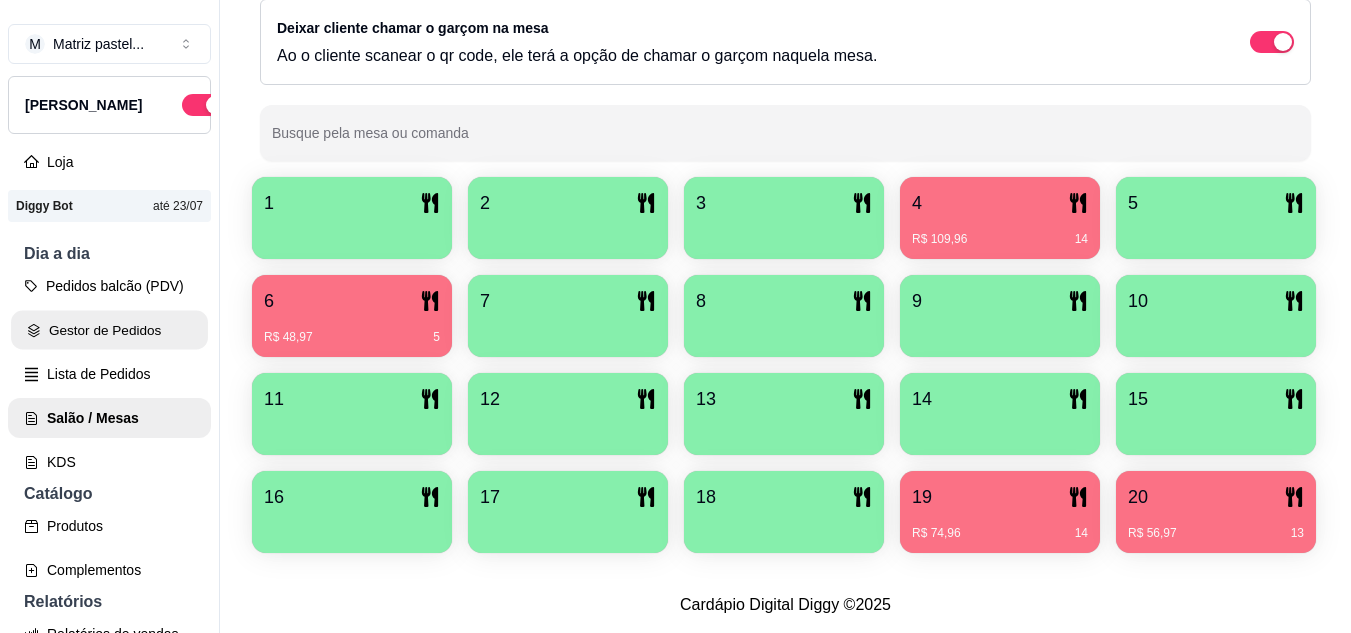 click on "Gestor de Pedidos" at bounding box center [109, 330] 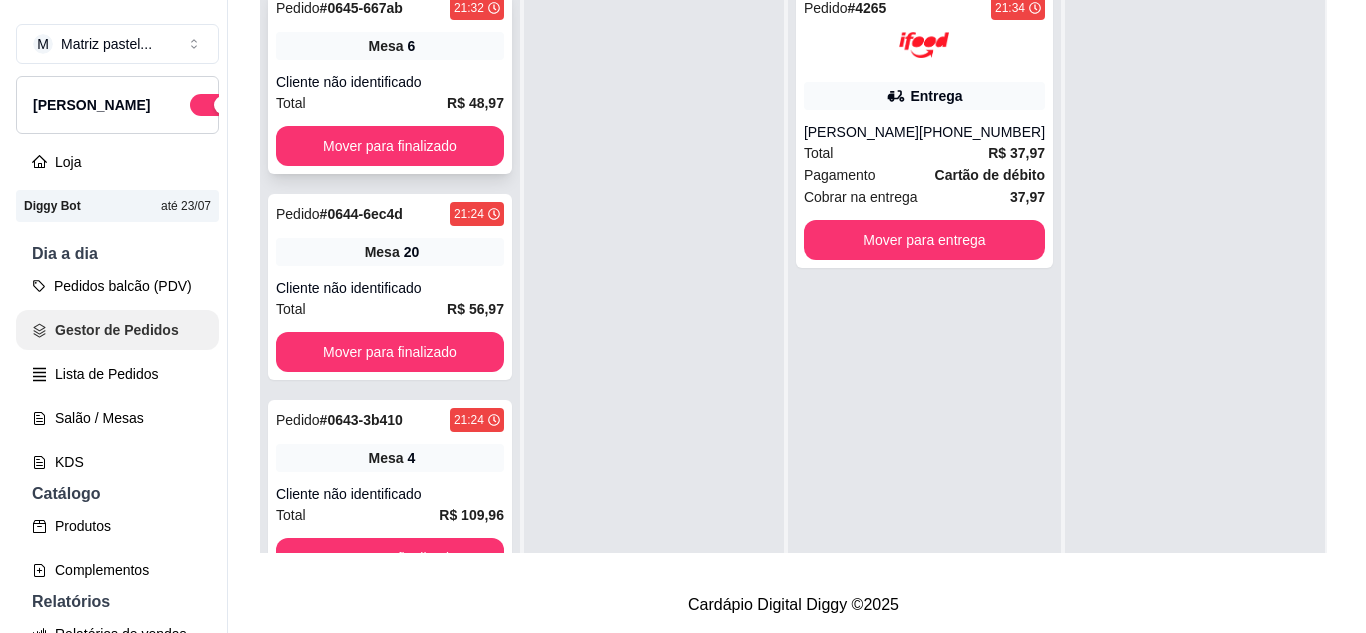 scroll, scrollTop: 0, scrollLeft: 0, axis: both 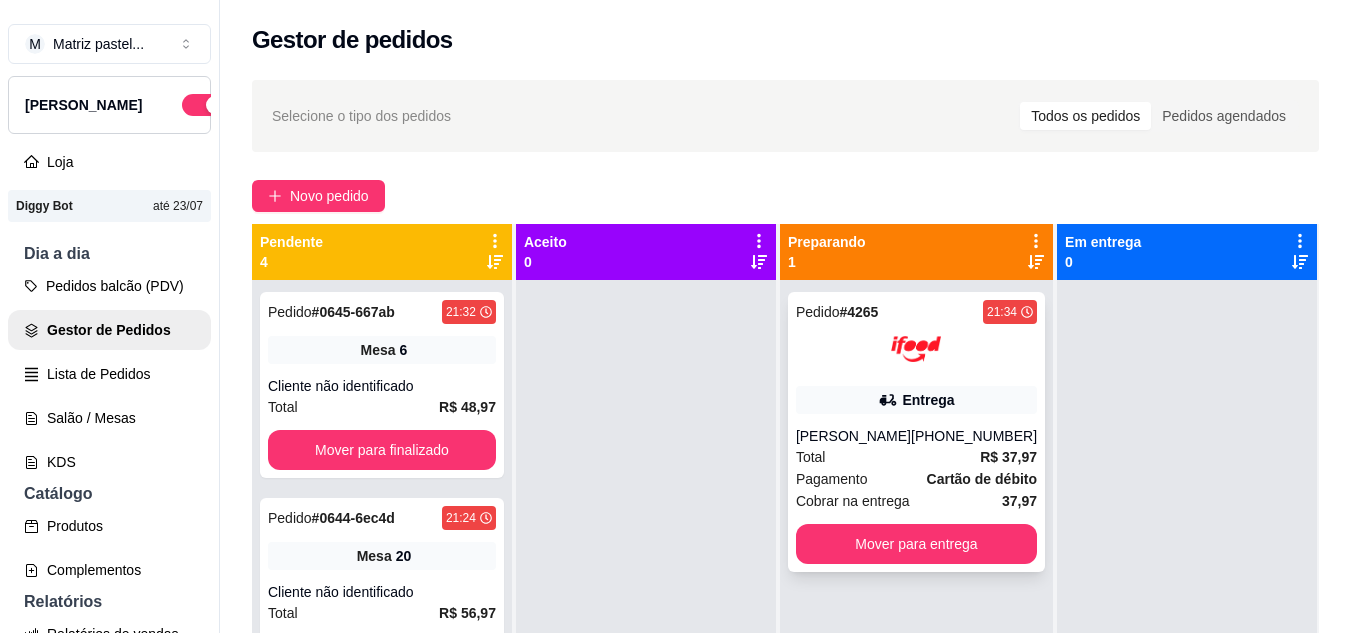 click on "Pedido  # 4265 21:34 Entrega [PERSON_NAME] [PHONE_NUMBER] Total R$ 37,97 Pagamento Cartão de débito Cobrar na entrega 37,97 Mover para entrega" at bounding box center [916, 432] 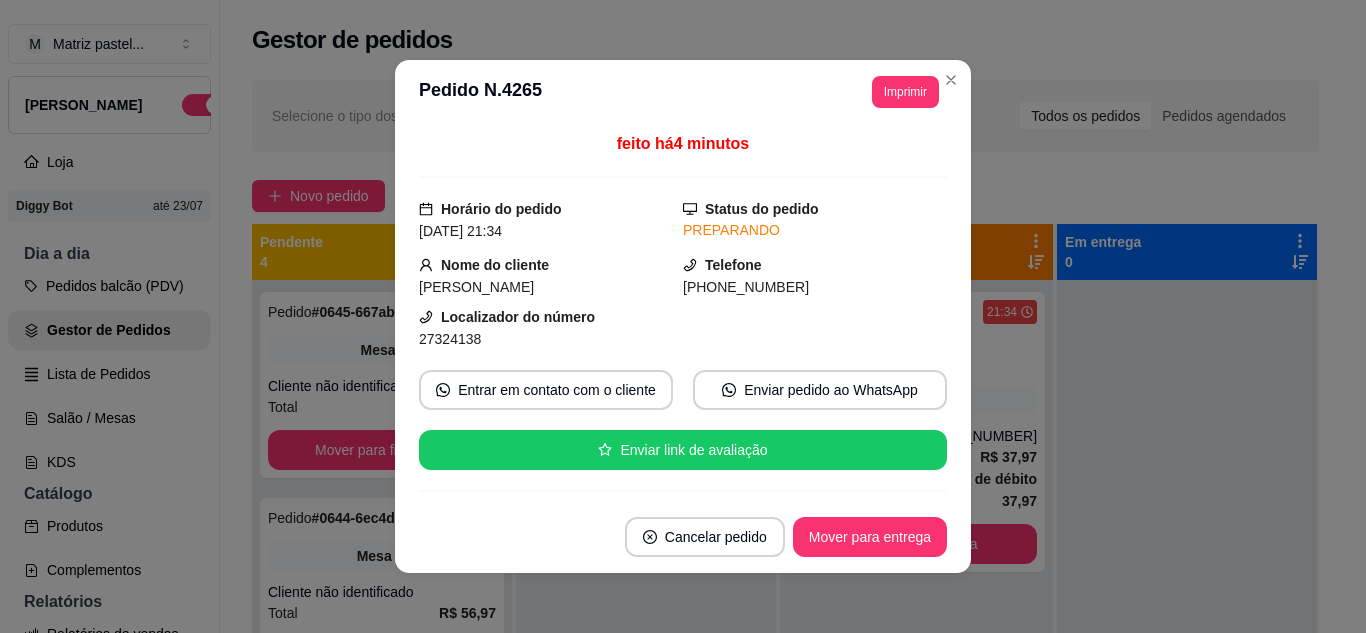 click on "**********" at bounding box center (683, 92) 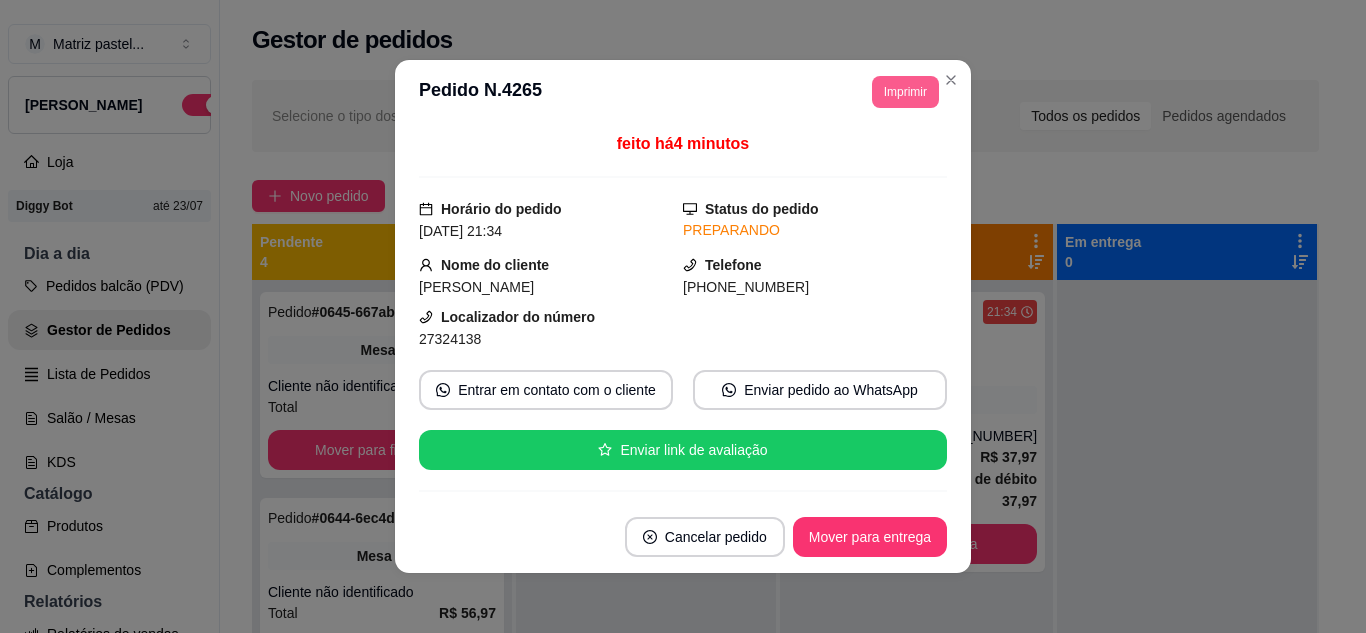 click on "Imprimir" at bounding box center (905, 92) 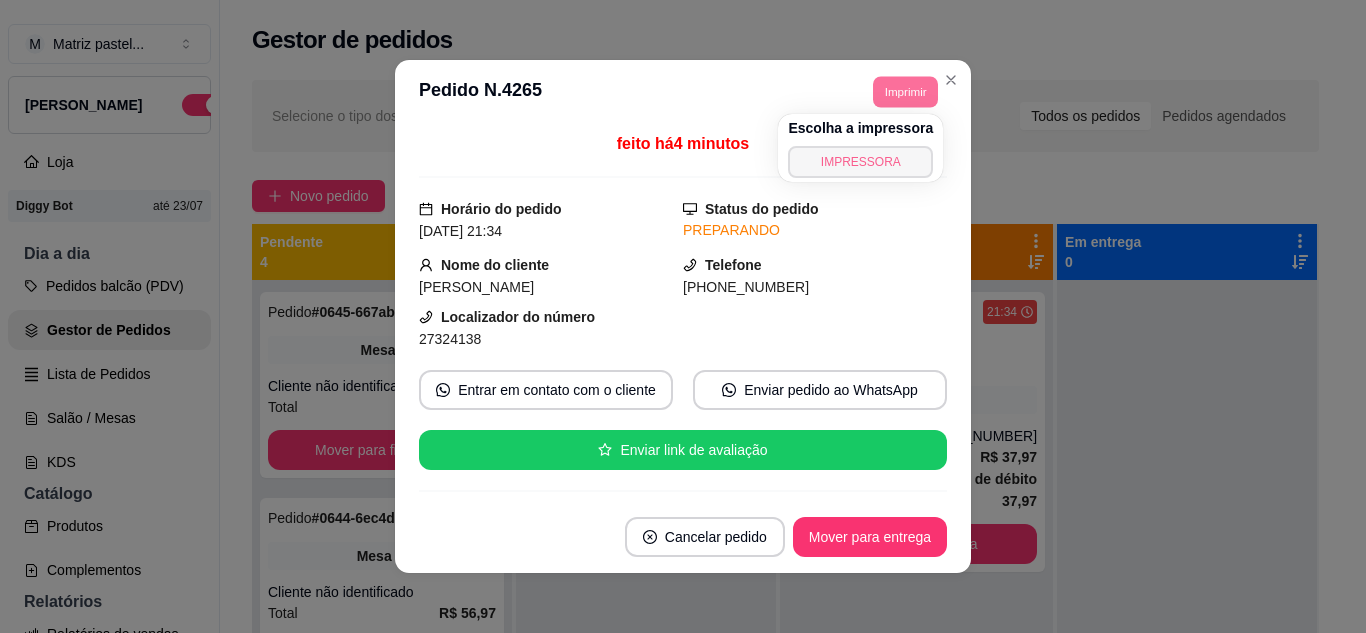 click on "M Matriz pastel ... Loja Aberta Loja Diggy Bot até 23/07   Dia a dia Pedidos balcão (PDV) Gestor de Pedidos Lista de Pedidos Salão / Mesas KDS Catálogo Produtos Complementos Relatórios Relatórios de vendas Relatório de clientes Relatório de fidelidade novo Gerenciar Entregadores novo Nota Fiscal (NFC-e) Controle de caixa Controle de fiado Cupons Clientes Estoque Configurações Diggy Planos Precisa de ajuda? Sair Gestor de pedidos Selecione o tipo dos pedidos Todos os pedidos Pedidos agendados Novo pedido Pendente 4 Pedido  # 0645-667ab 21:32 Mesa 6 Cliente não identificado Total R$ 48,97 Mover para finalizado Pedido  # 0644-6ec4d 21:24 Mesa 20 Cliente não identificado Total R$ 56,97 Mover para finalizado Pedido  # 0643-3b410 21:24 Mesa 4 Cliente não identificado Total R$ 109,96 Mover para finalizado Pedido  # 0642-8c759 21:23 Mesa 19 Cliente não identificado Total R$ 74,96 Mover para finalizado Aceito 0 Preparando 1 Pedido  # 4265 21:34 Entrega Jhiule [PERSON_NAME] [PHONE_NUMBER] 0" at bounding box center [675, 316] 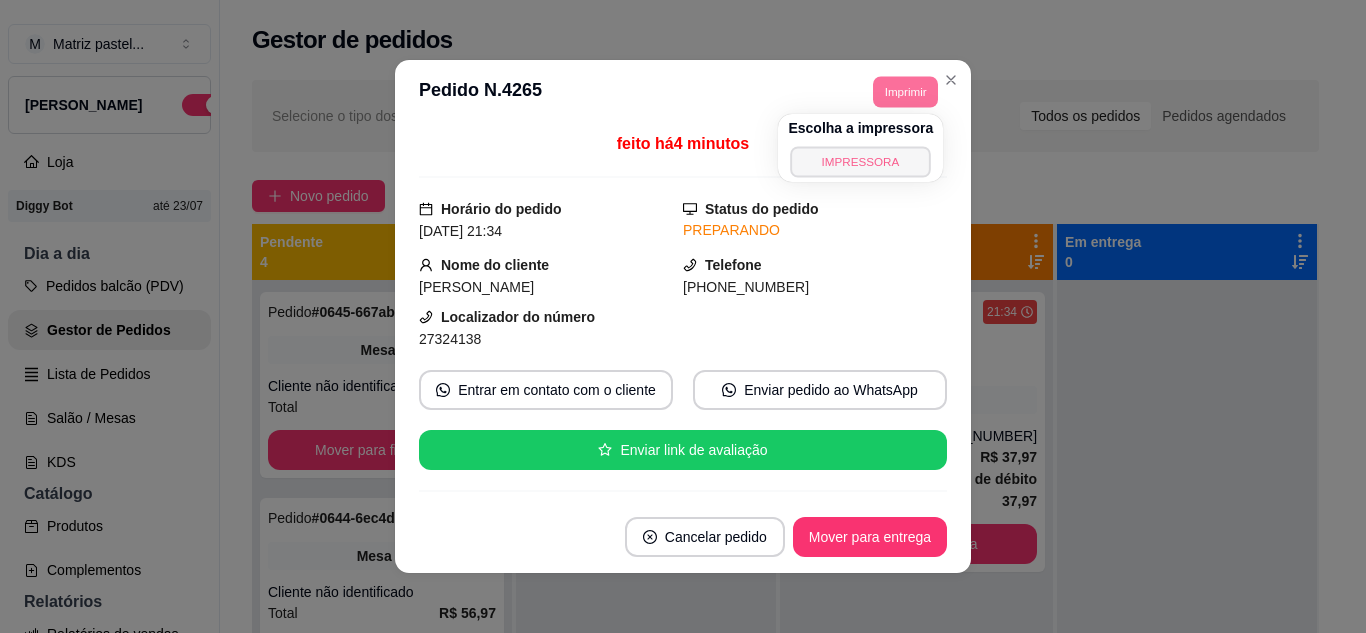 click on "IMPRESSORA" at bounding box center [861, 161] 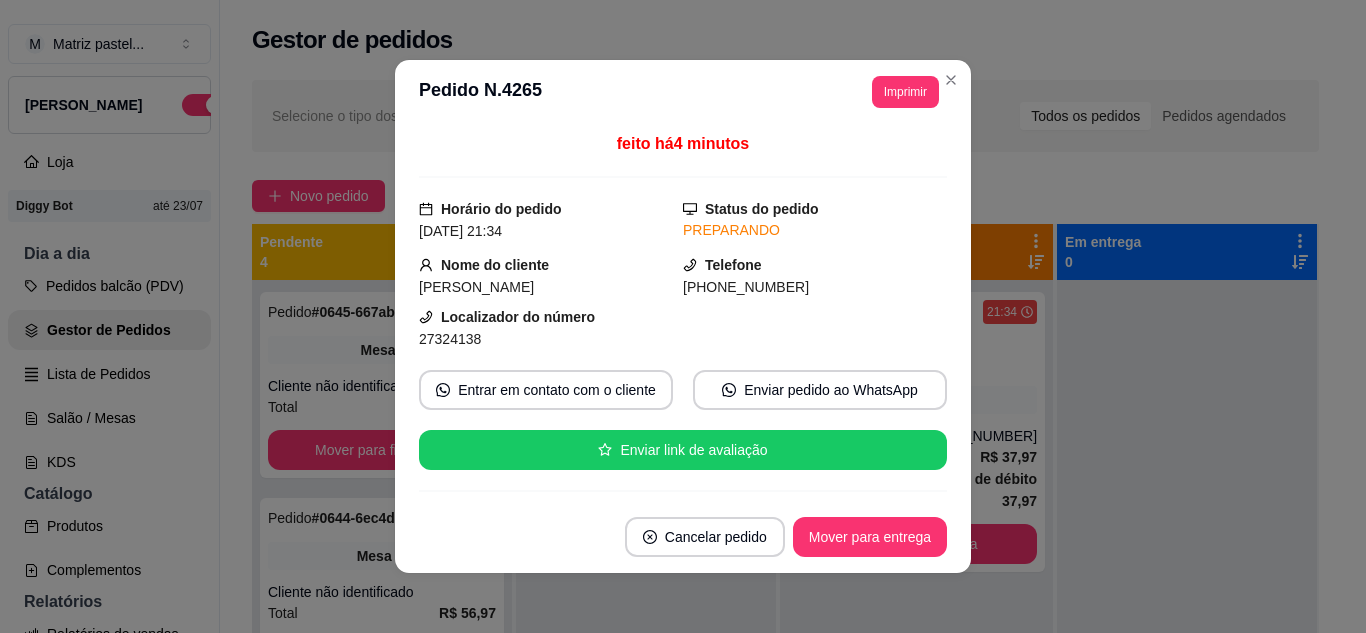 click on "**********" at bounding box center (683, 92) 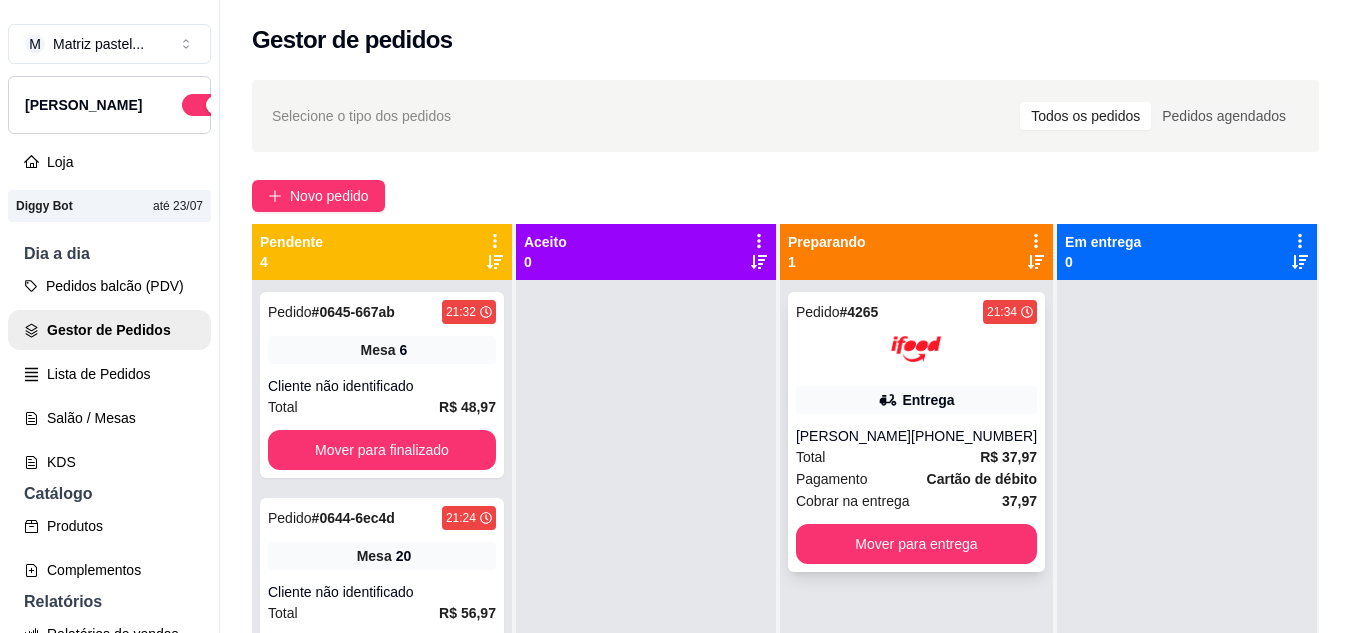 click on "Entrega" at bounding box center [916, 400] 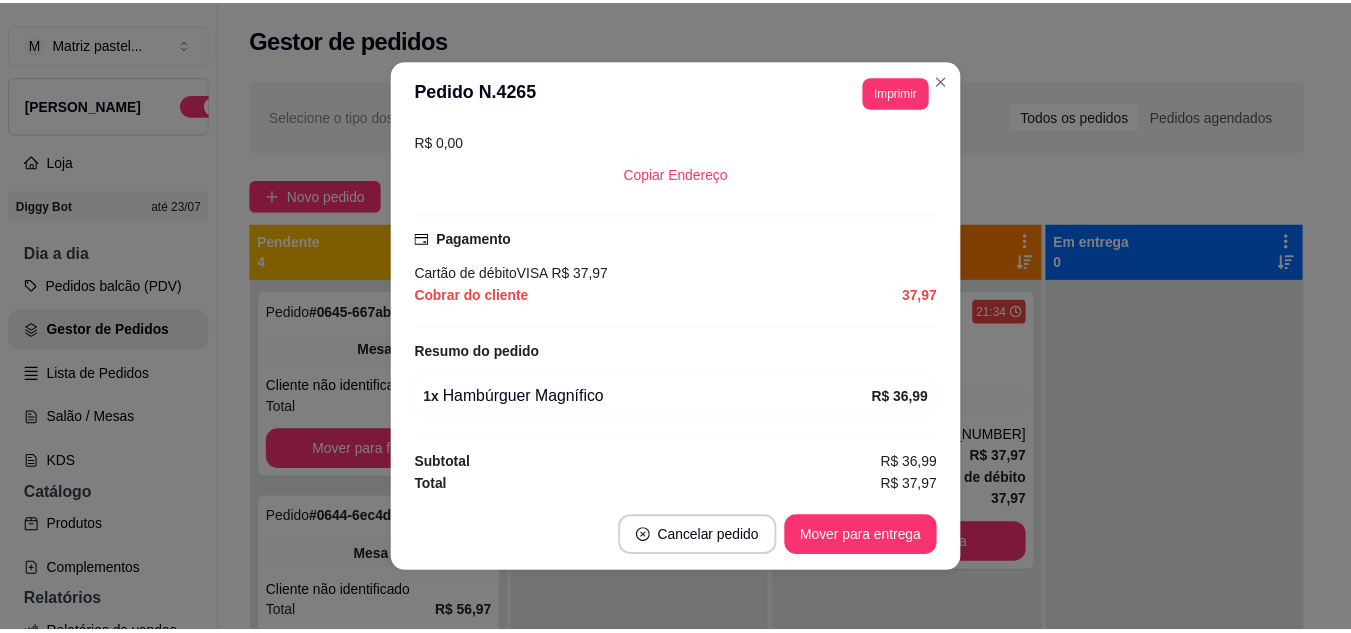 scroll, scrollTop: 514, scrollLeft: 0, axis: vertical 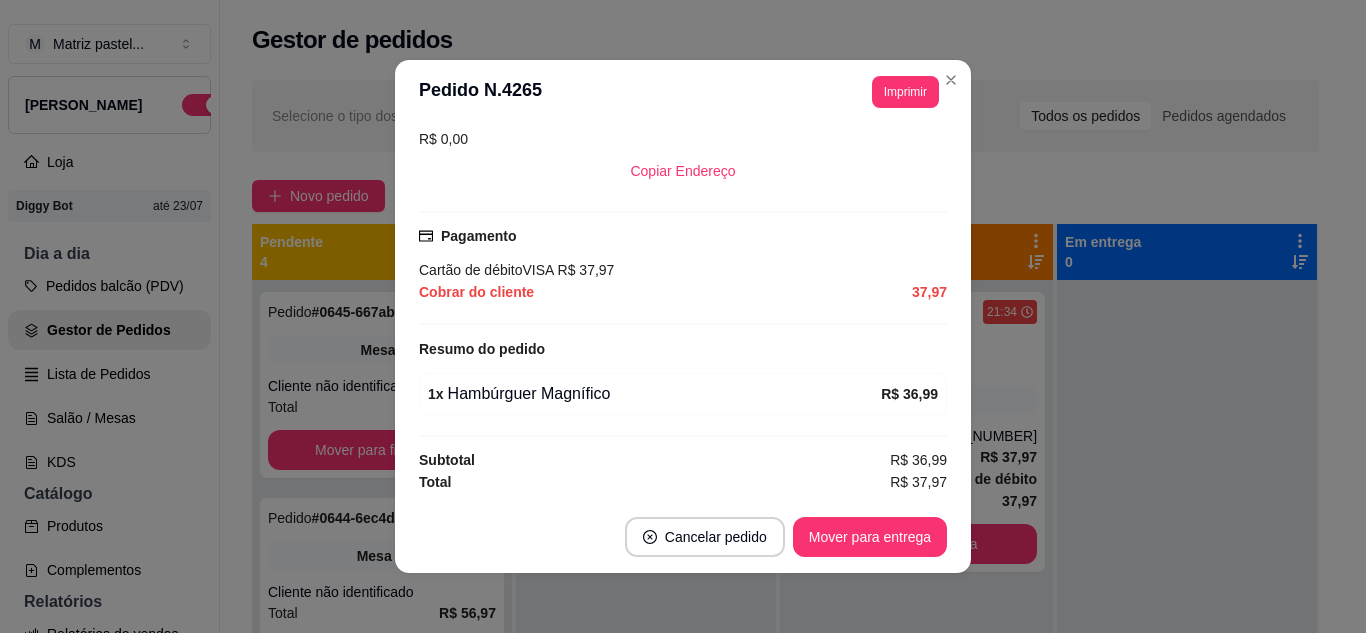 click on "**********" at bounding box center (683, 92) 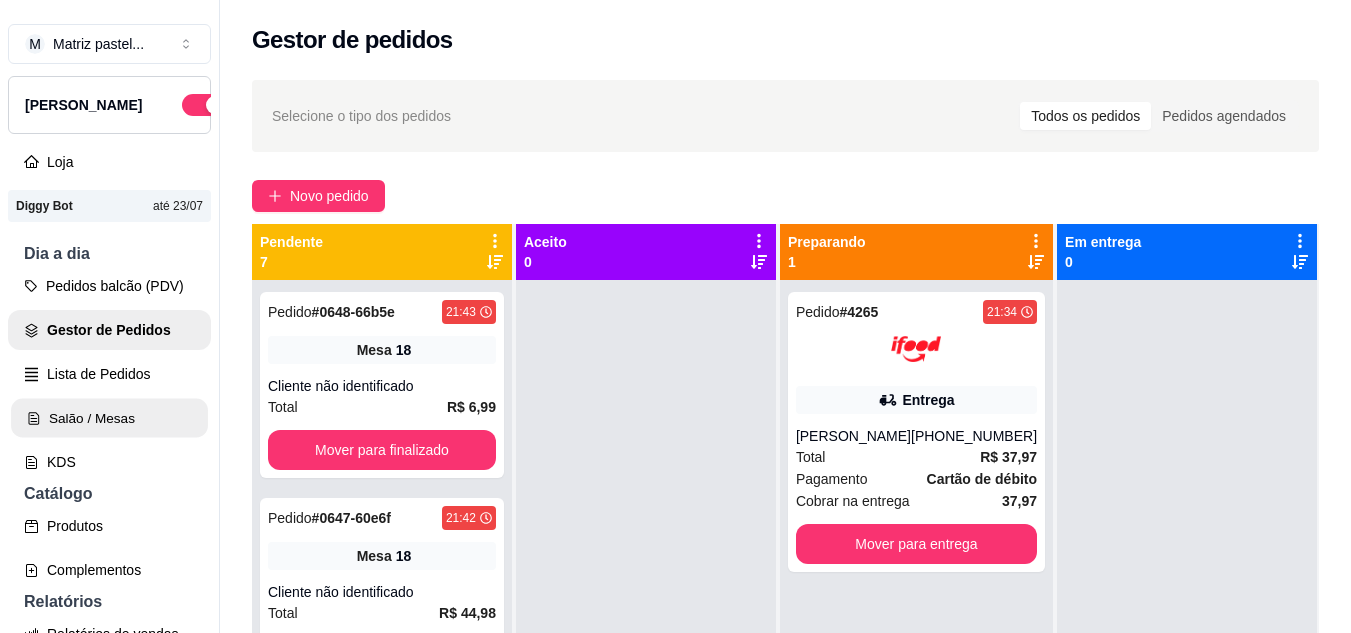 click on "Salão / Mesas" at bounding box center (109, 418) 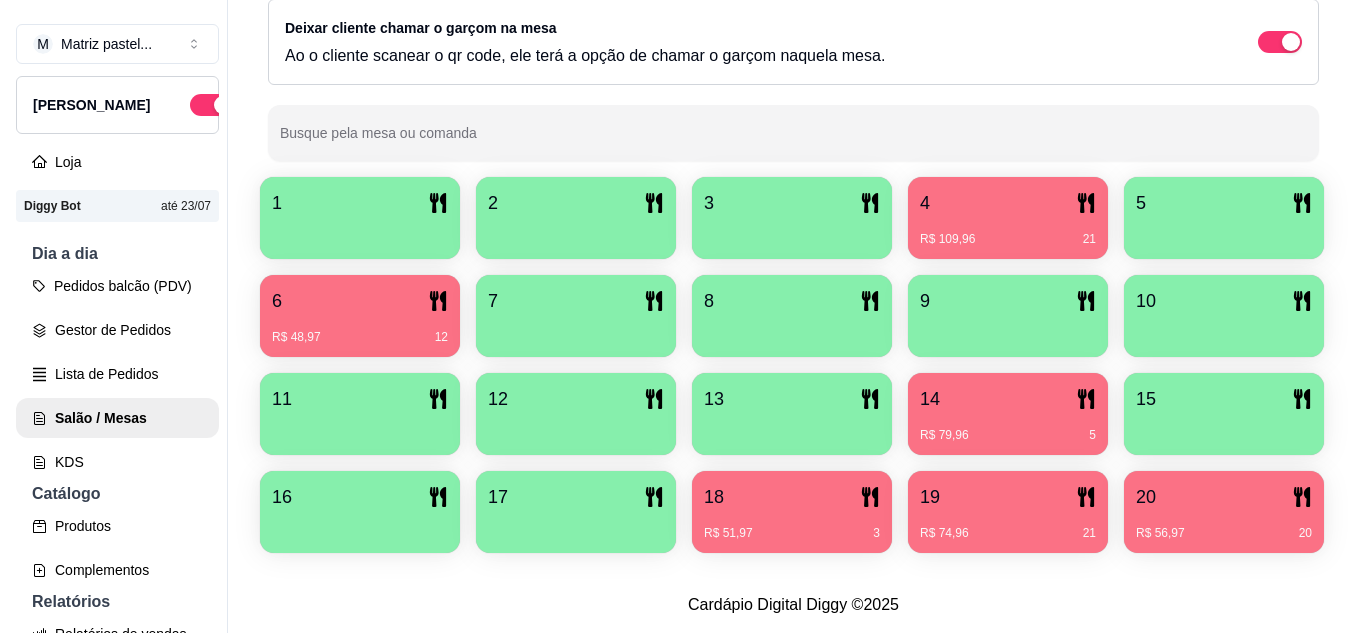 scroll, scrollTop: 425, scrollLeft: 0, axis: vertical 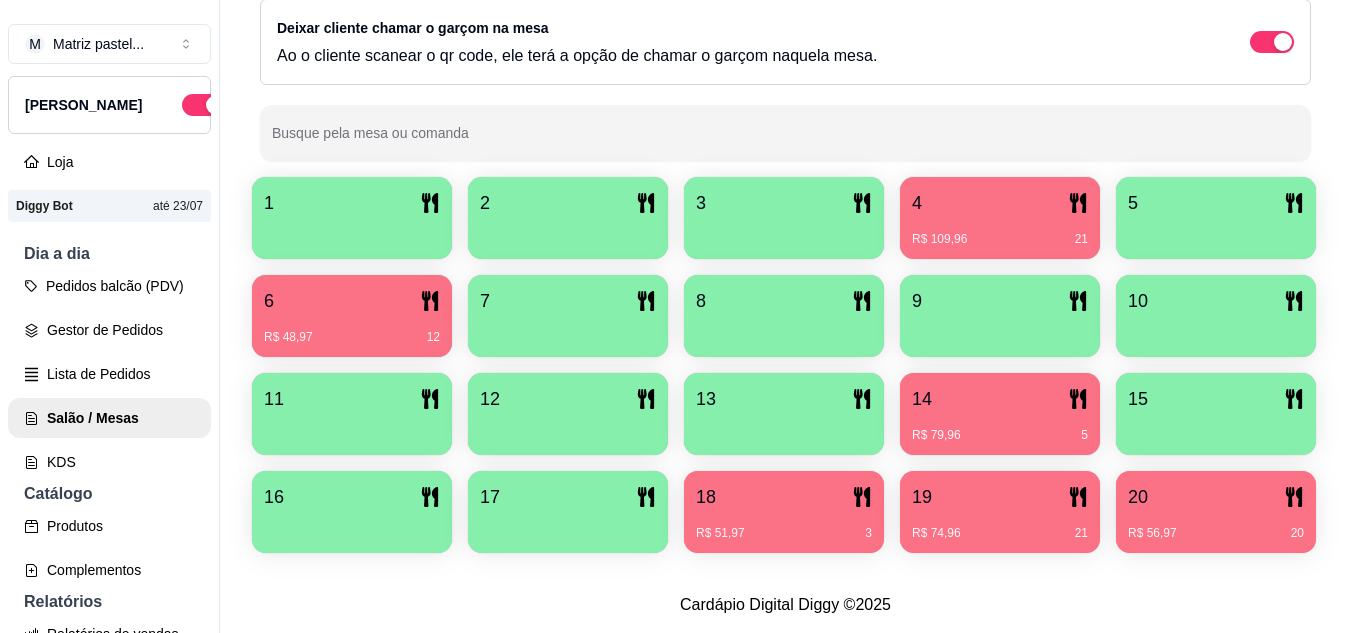 click on "R$ 51,97 3" at bounding box center [784, 533] 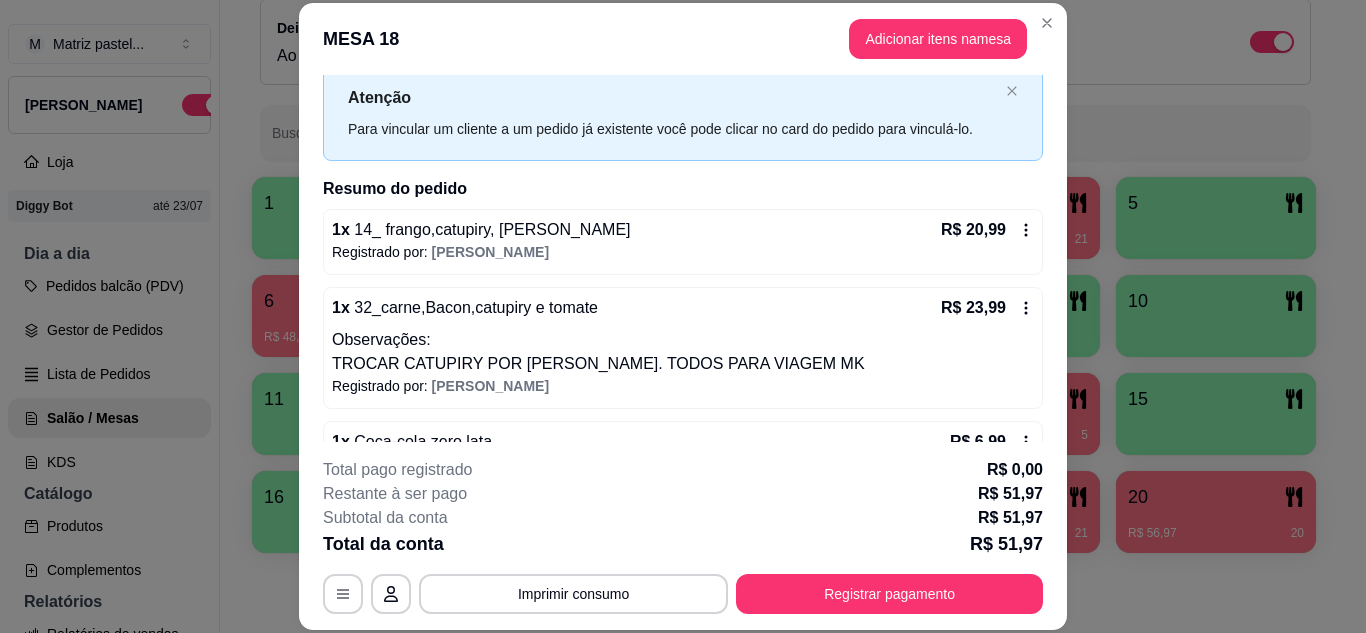 scroll, scrollTop: 108, scrollLeft: 0, axis: vertical 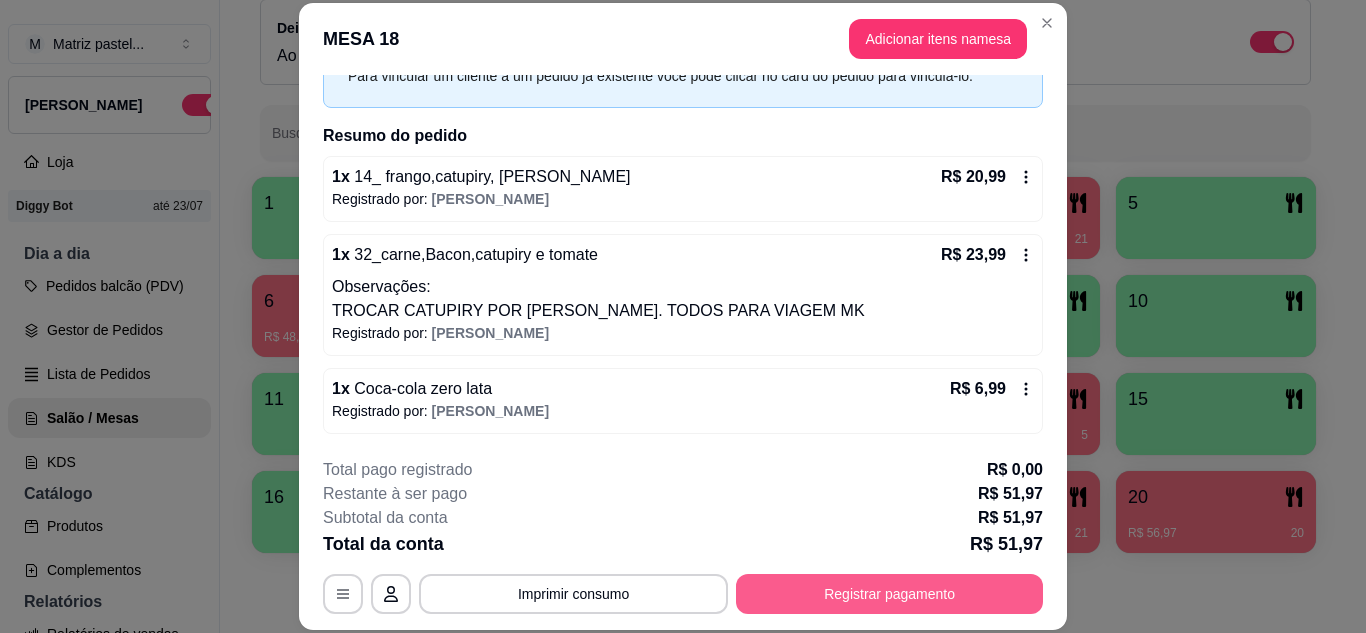 click on "Registrar pagamento" at bounding box center (889, 594) 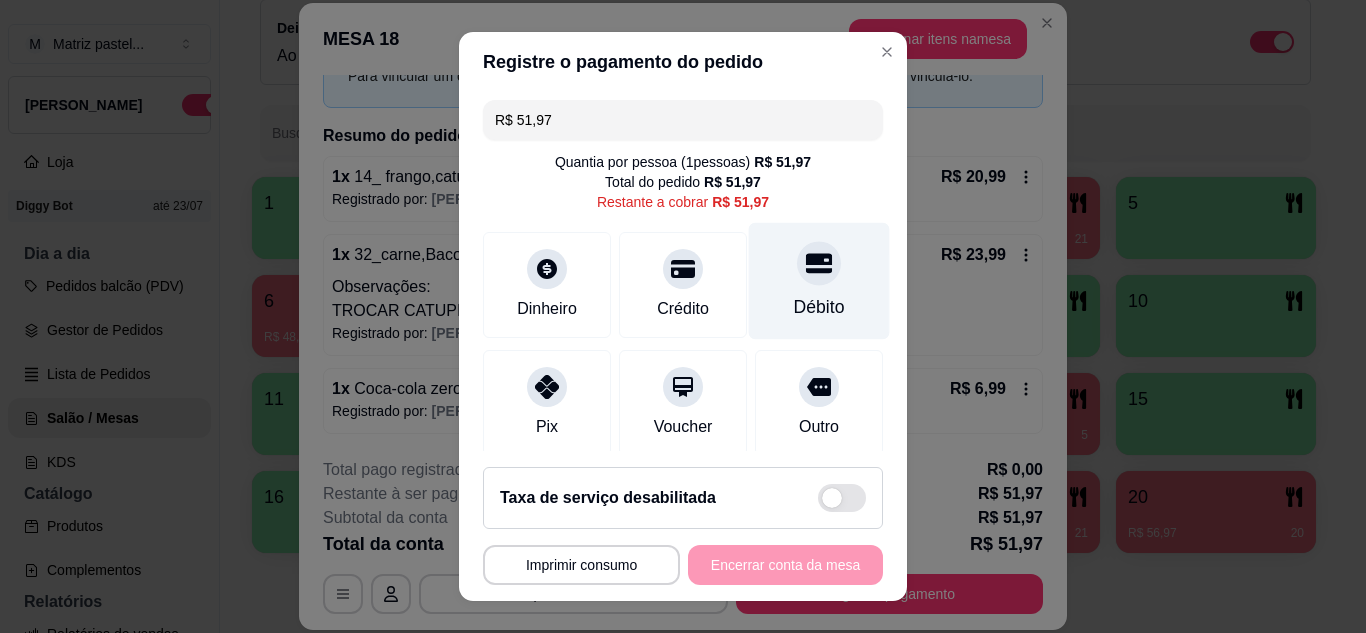 click on "Débito" at bounding box center (819, 307) 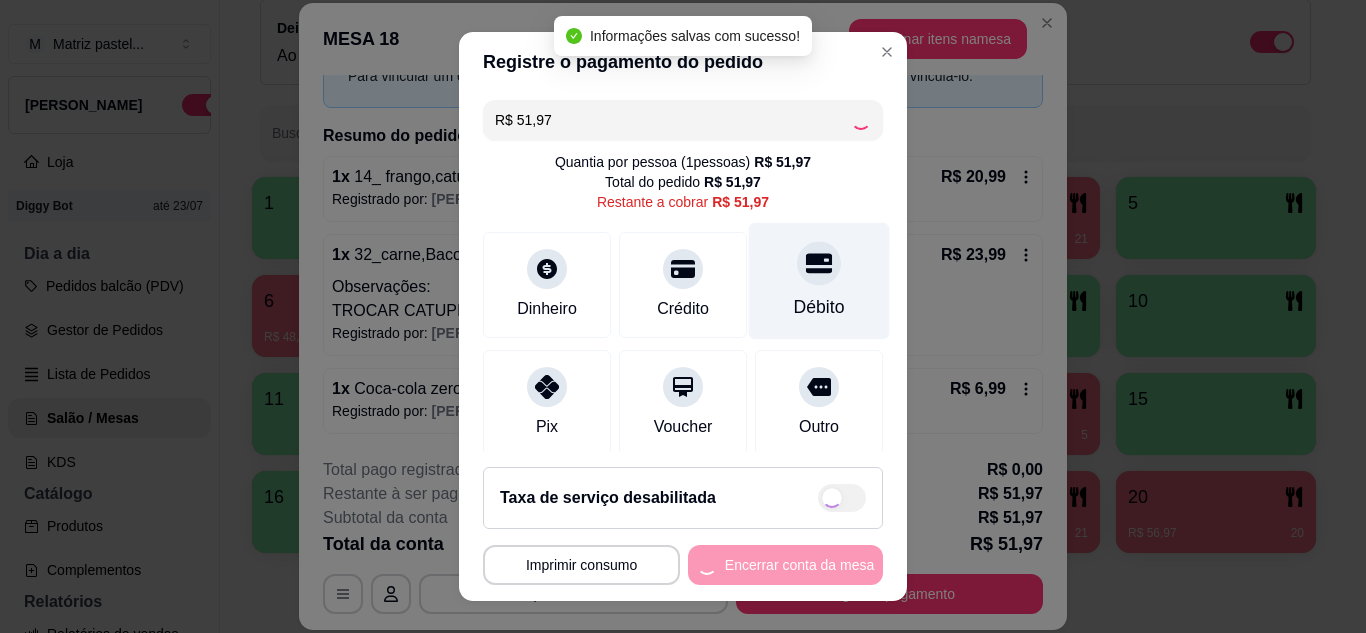 type on "R$ 0,00" 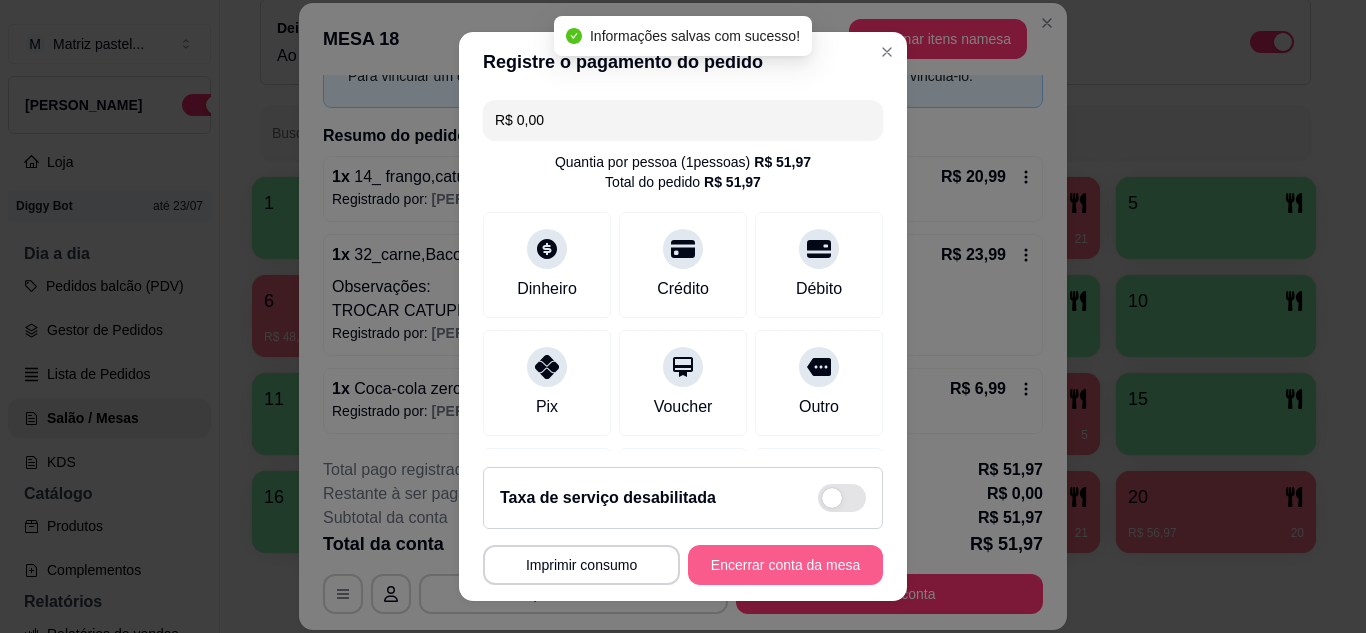 click on "Encerrar conta da mesa" at bounding box center [785, 565] 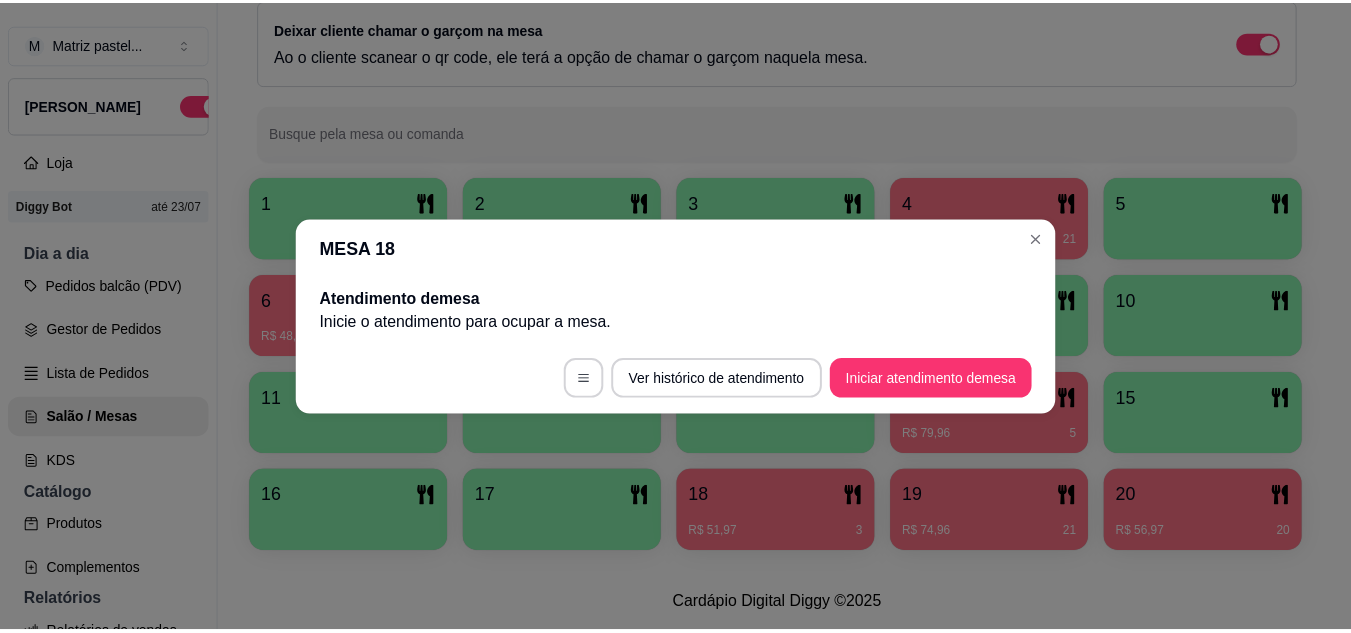 scroll, scrollTop: 0, scrollLeft: 0, axis: both 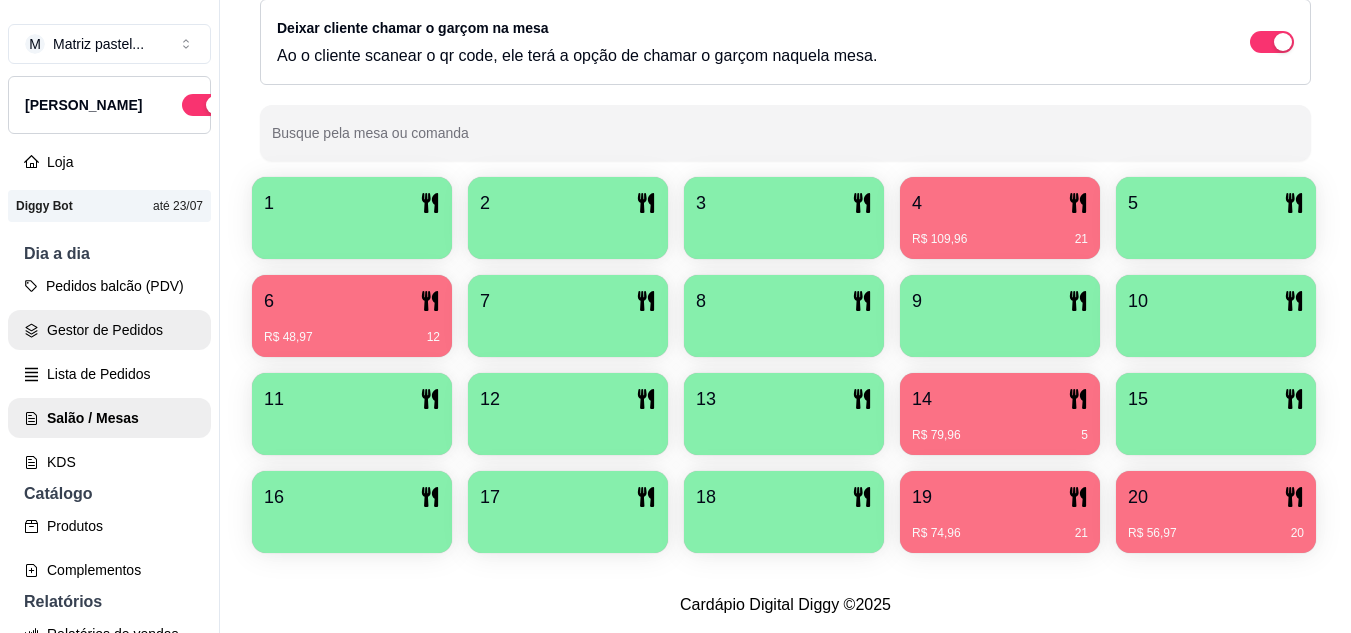 click on "Gestor de Pedidos" at bounding box center (109, 330) 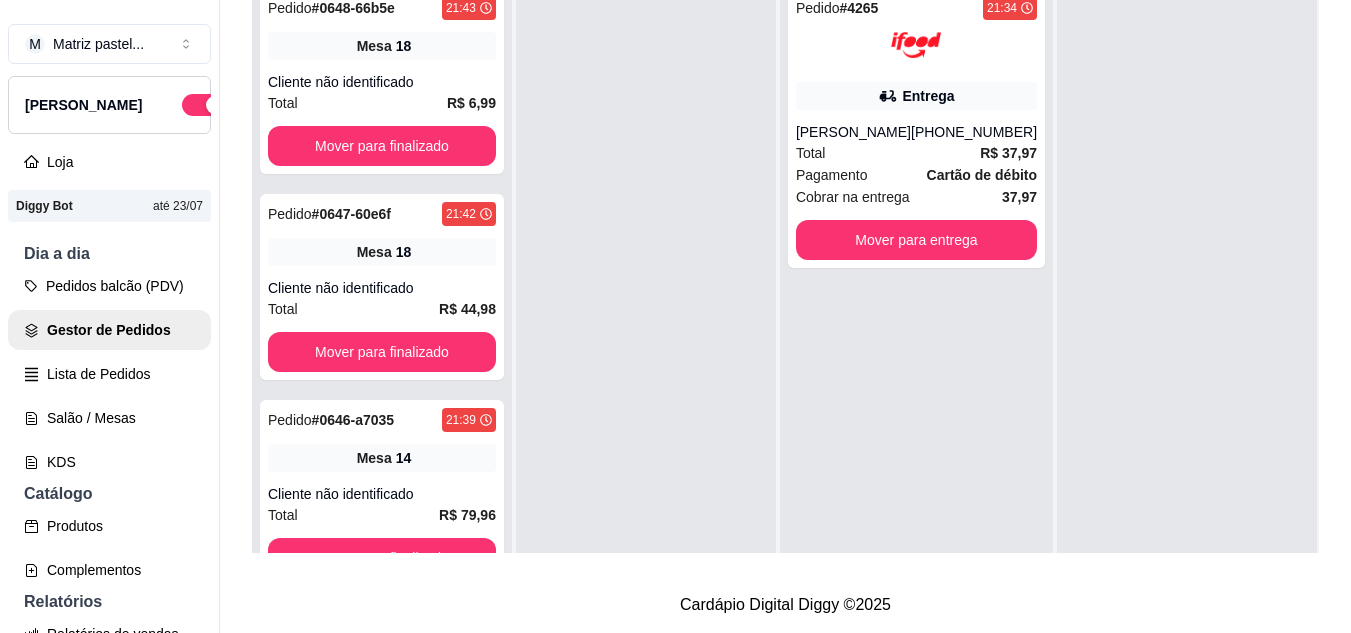 scroll, scrollTop: 0, scrollLeft: 0, axis: both 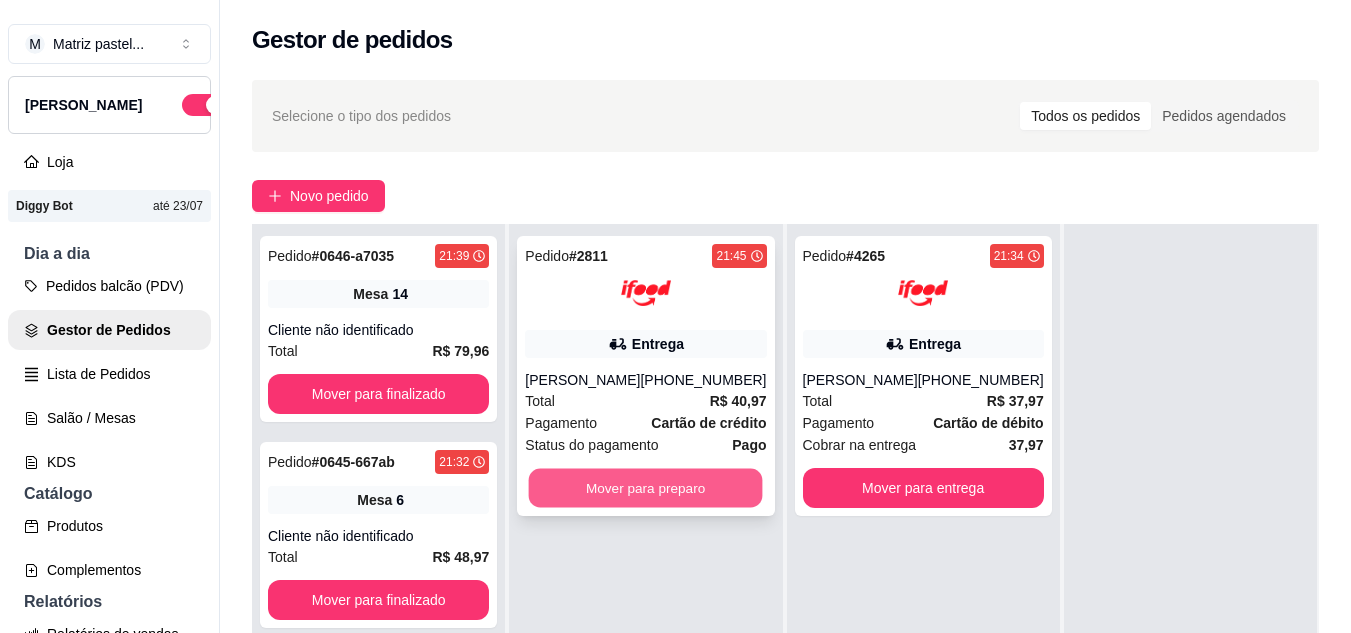 click on "Mover para preparo" at bounding box center (646, 488) 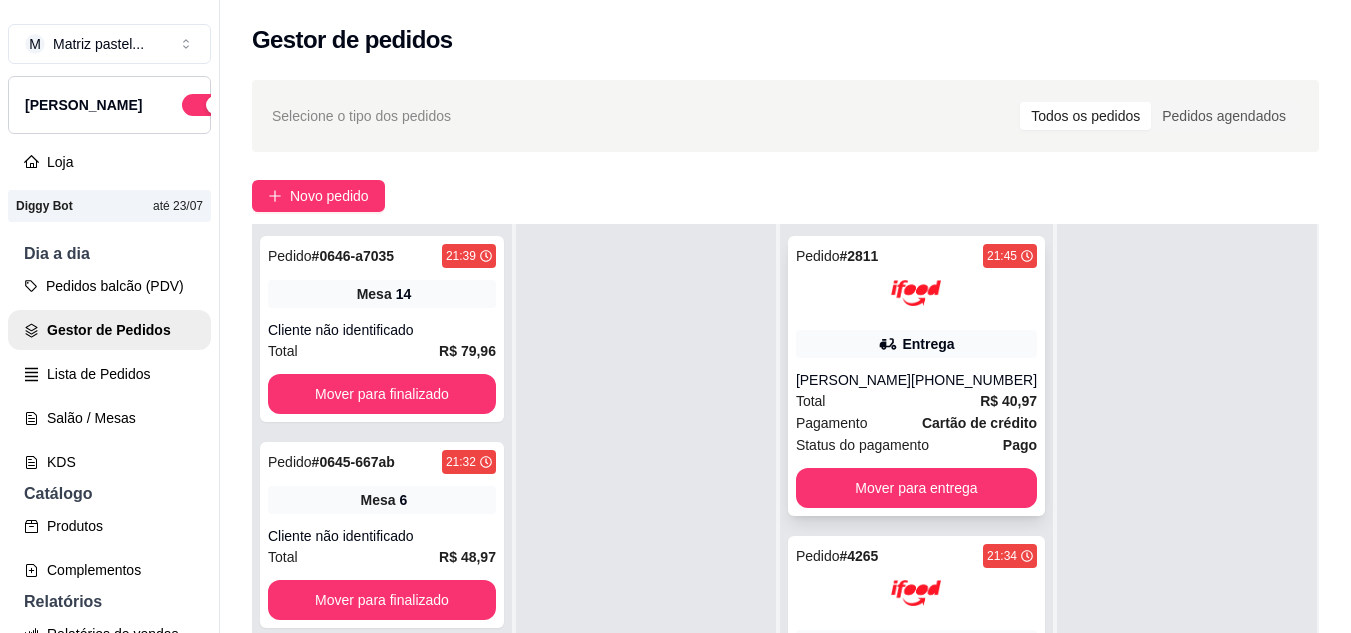 scroll, scrollTop: 7, scrollLeft: 0, axis: vertical 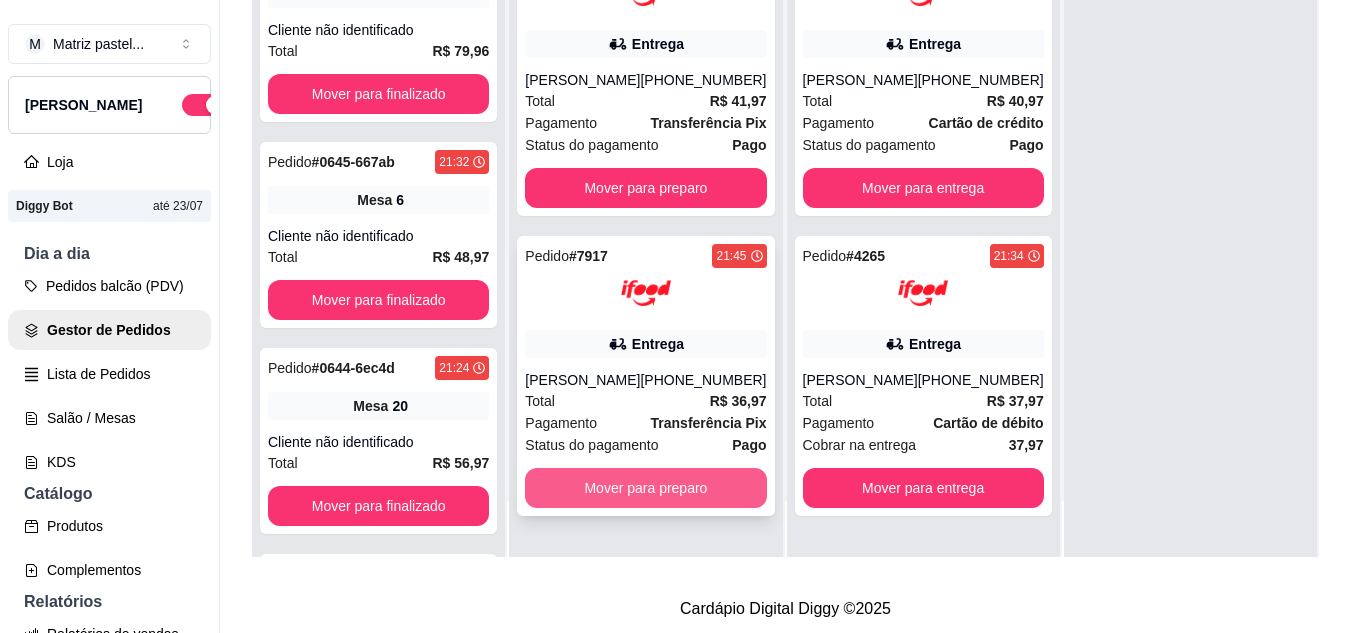 click on "Mover para preparo" at bounding box center [645, 488] 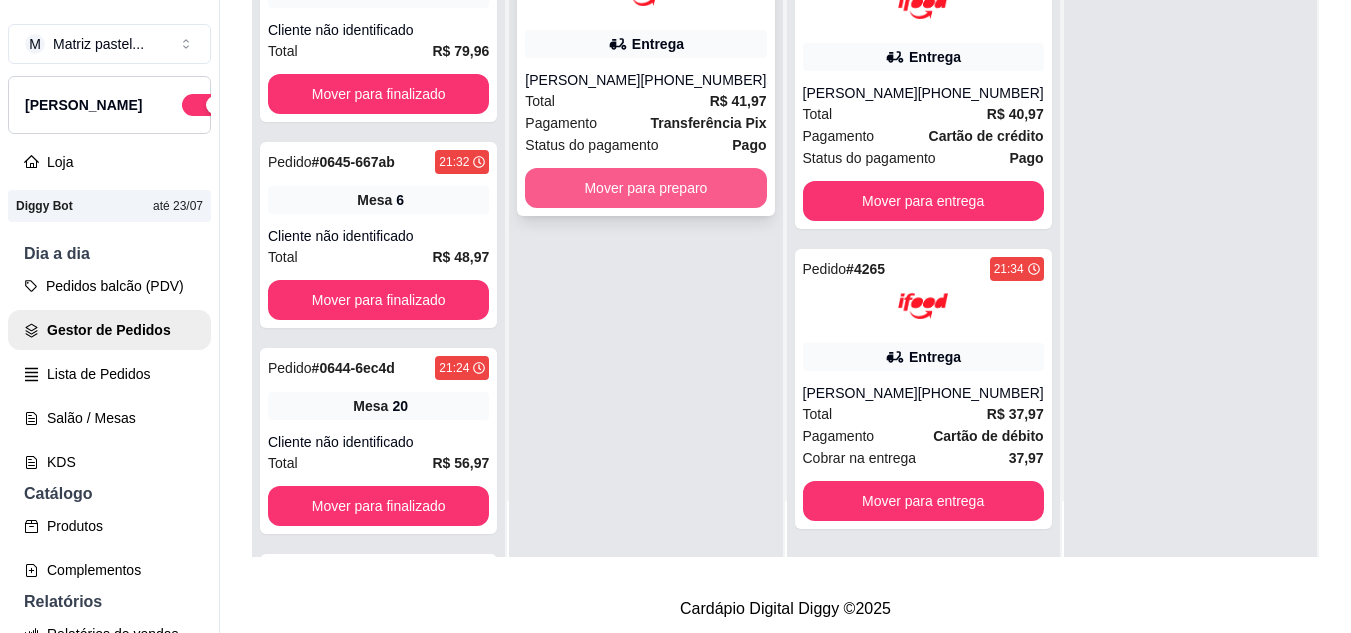 click on "Mover para preparo" at bounding box center [645, 188] 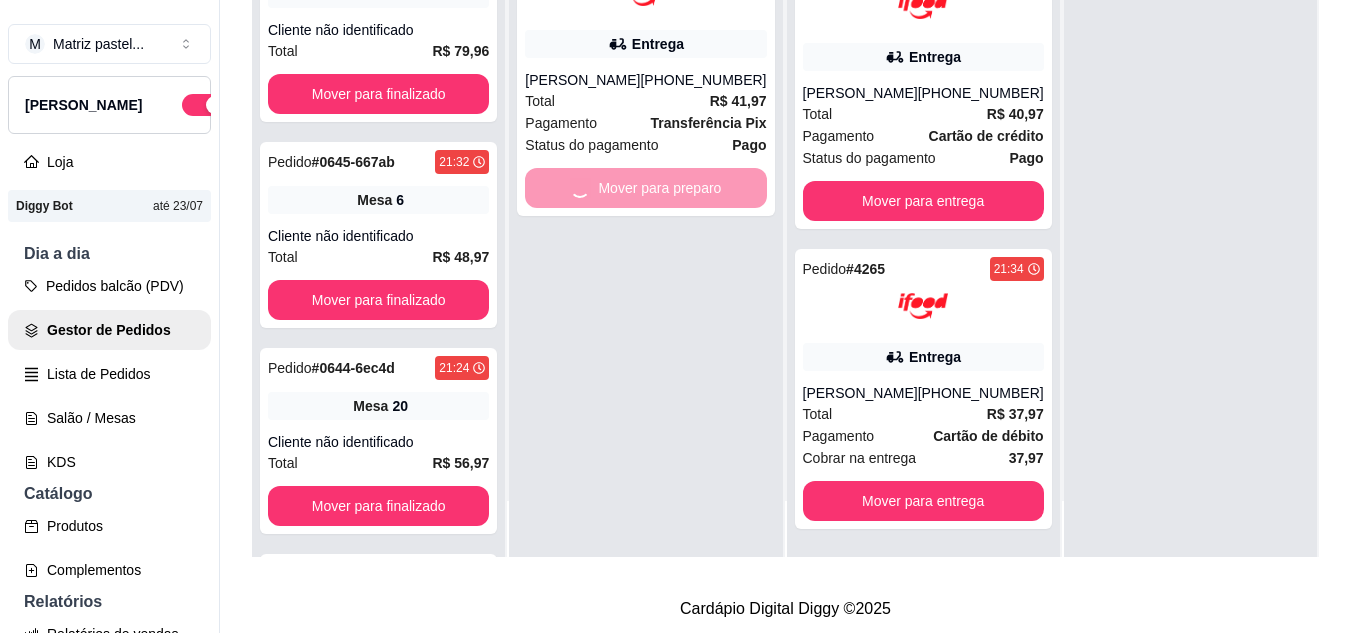 scroll, scrollTop: 627, scrollLeft: 0, axis: vertical 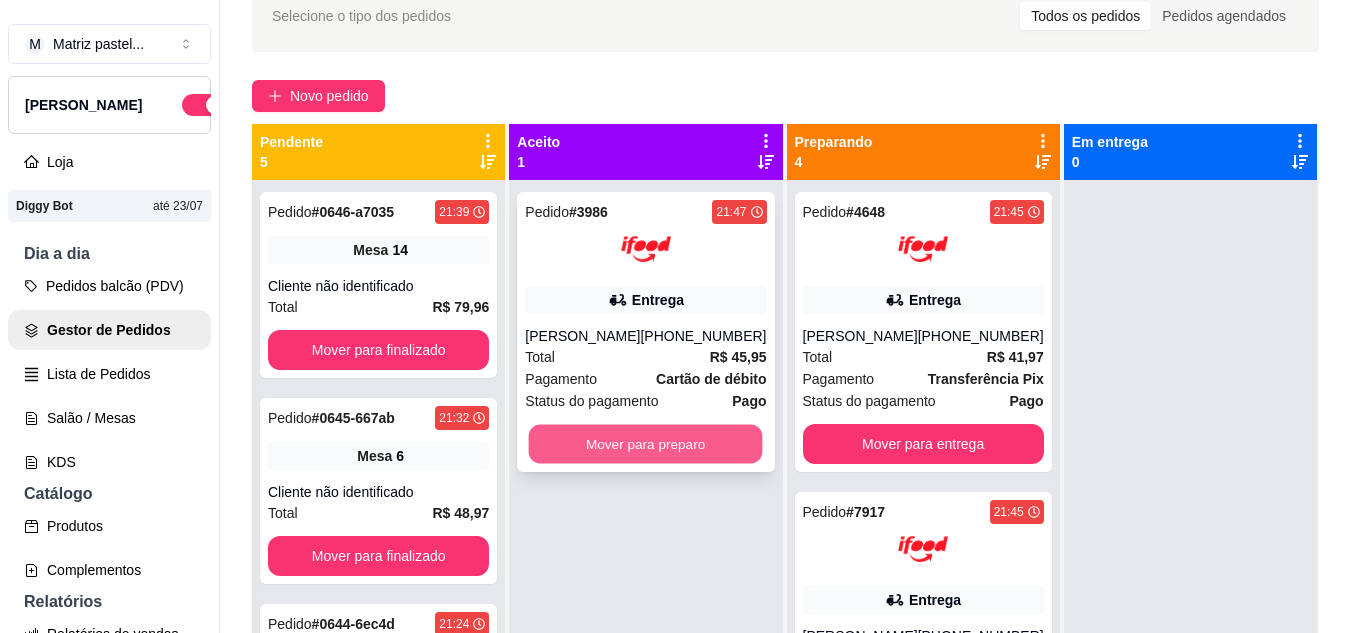 click on "Mover para preparo" at bounding box center (646, 444) 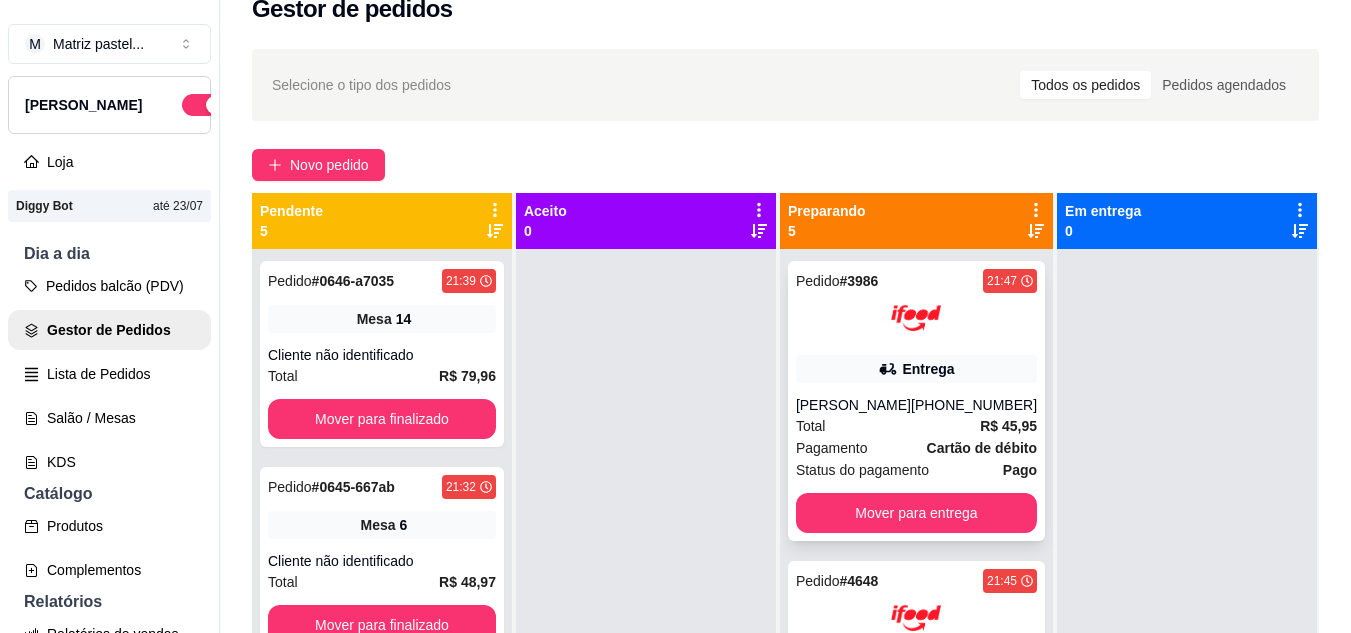 scroll, scrollTop: 0, scrollLeft: 0, axis: both 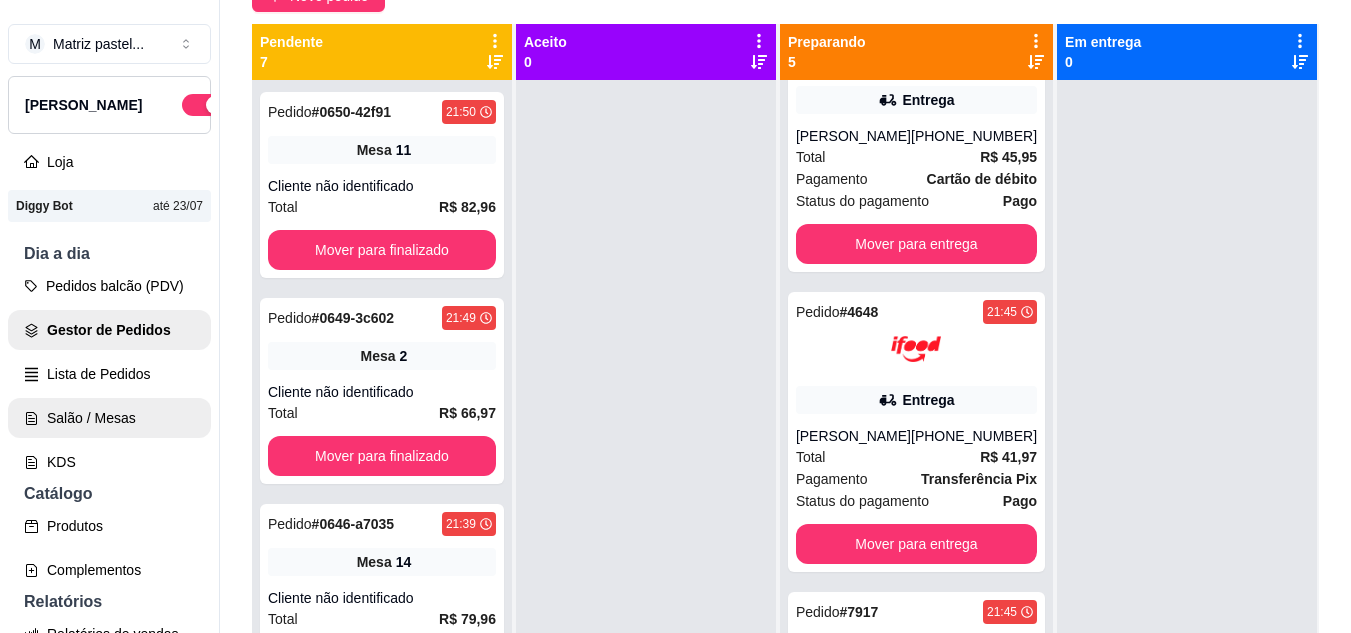 click on "Salão / Mesas" at bounding box center (109, 418) 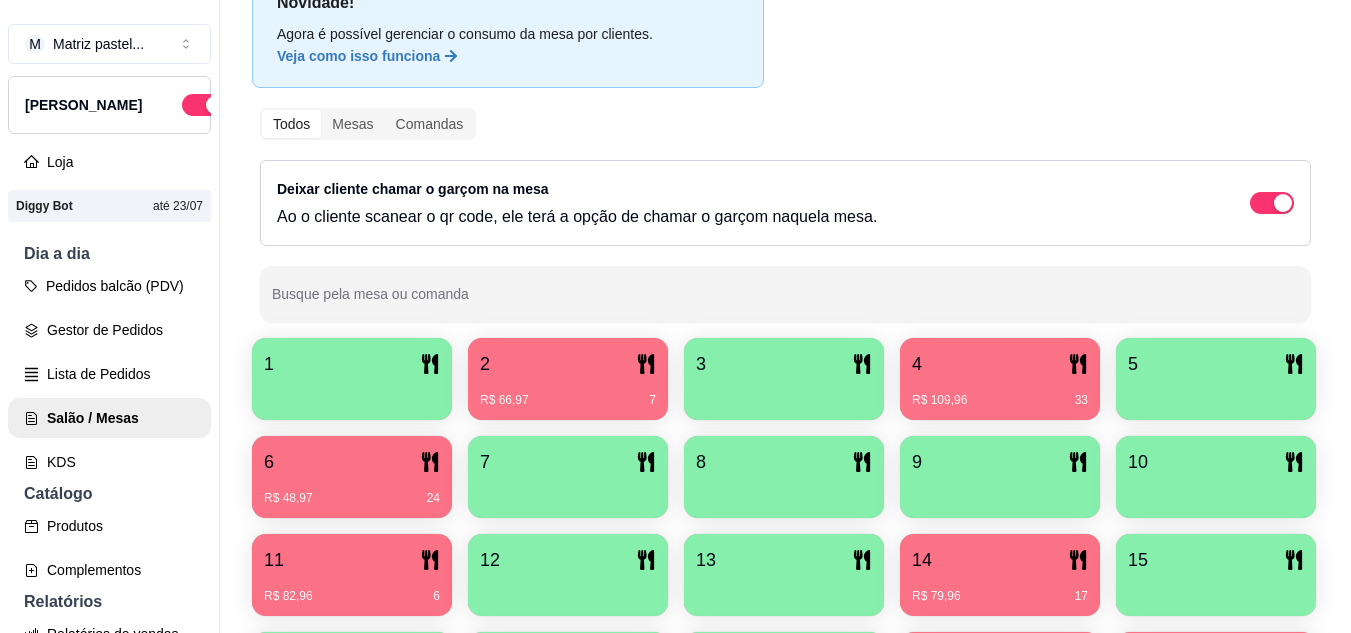 scroll, scrollTop: 371, scrollLeft: 0, axis: vertical 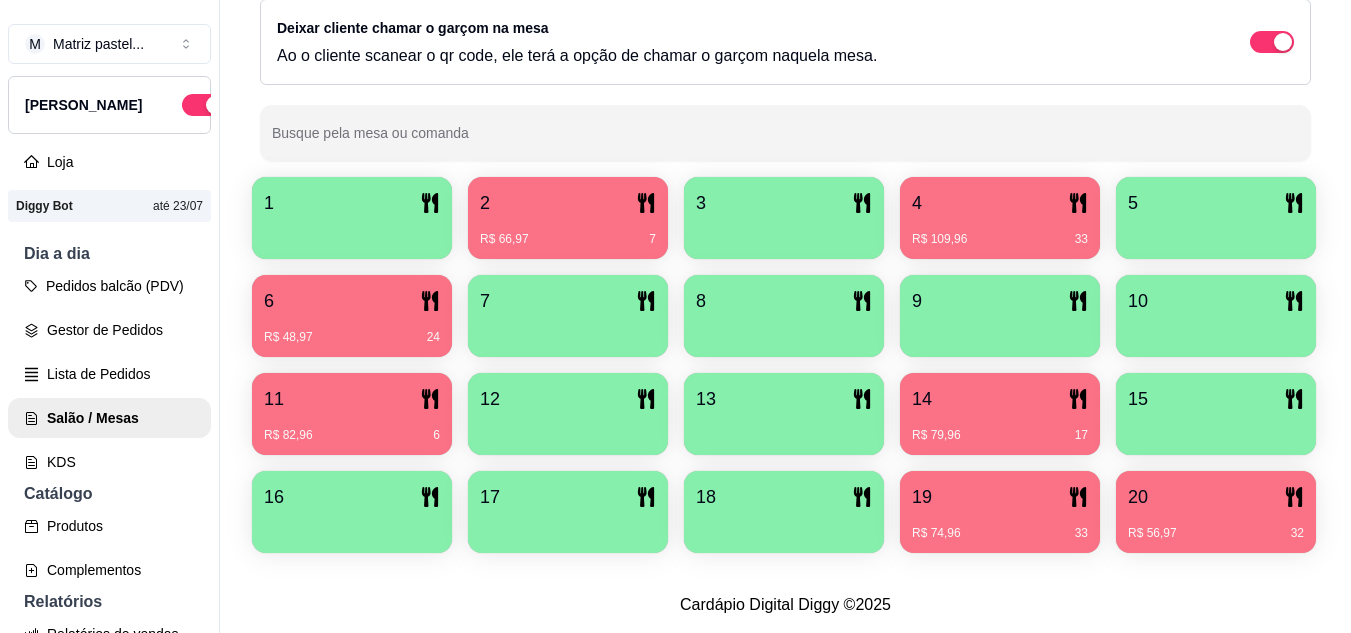 click on "R$ 48,97 24" at bounding box center [352, 330] 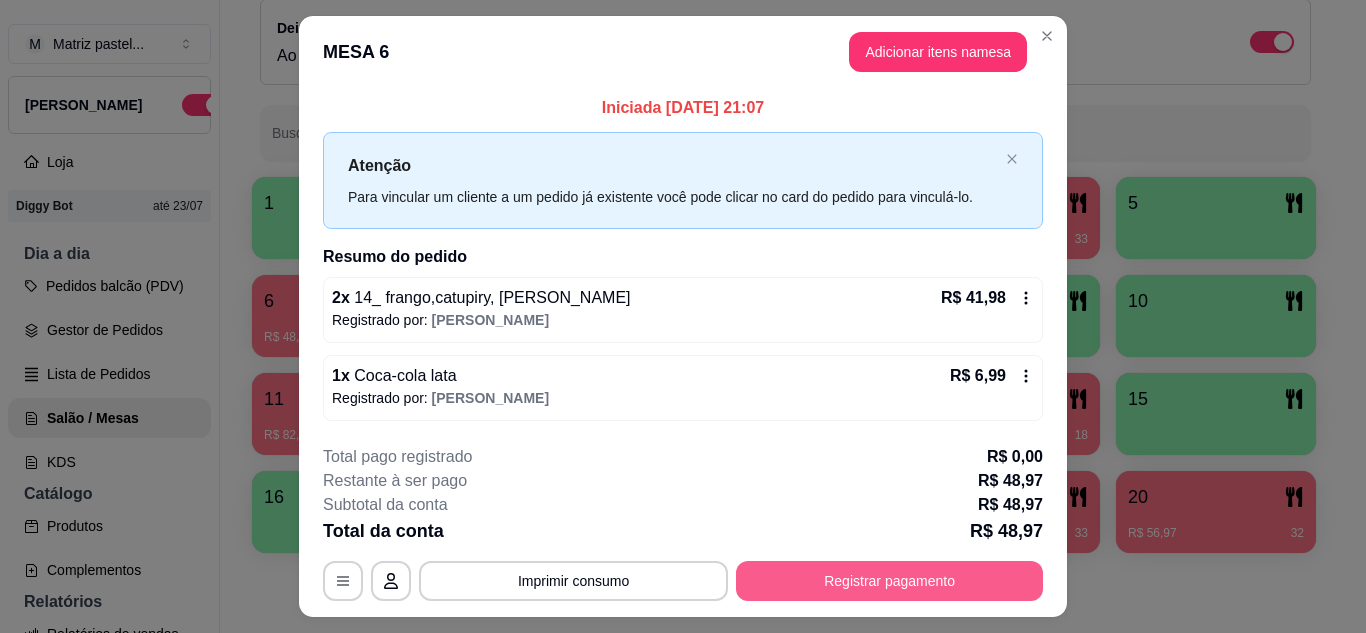 click on "Registrar pagamento" at bounding box center (889, 581) 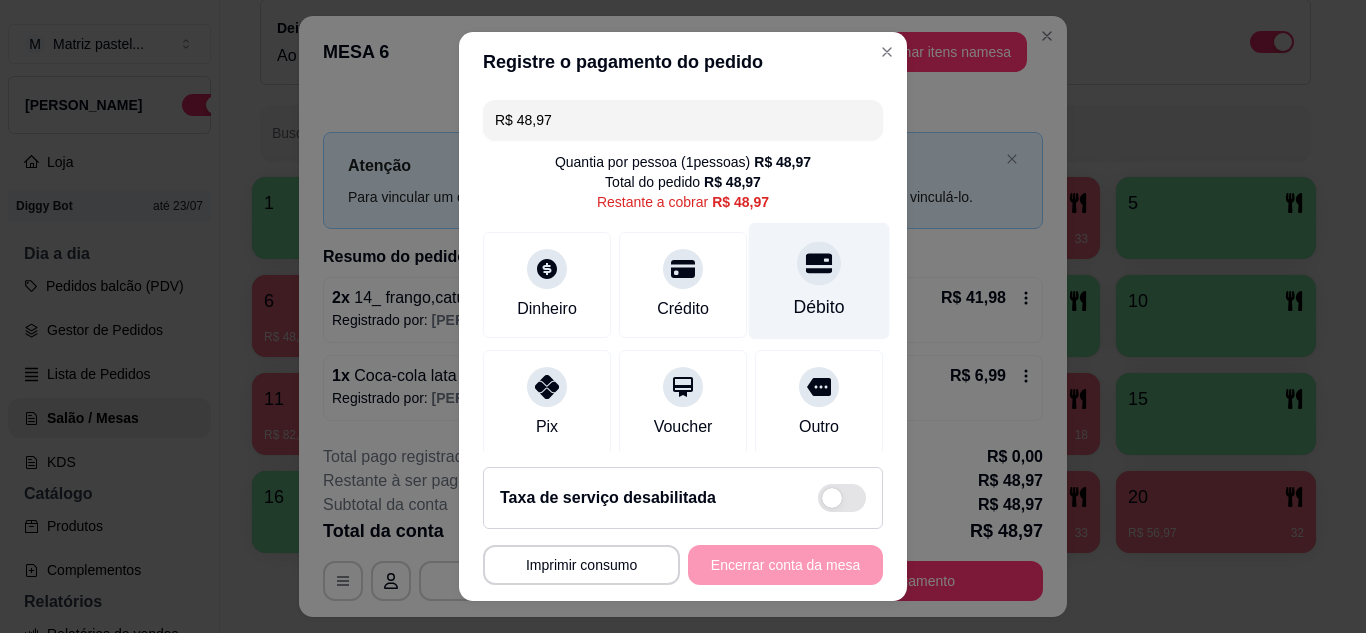 click 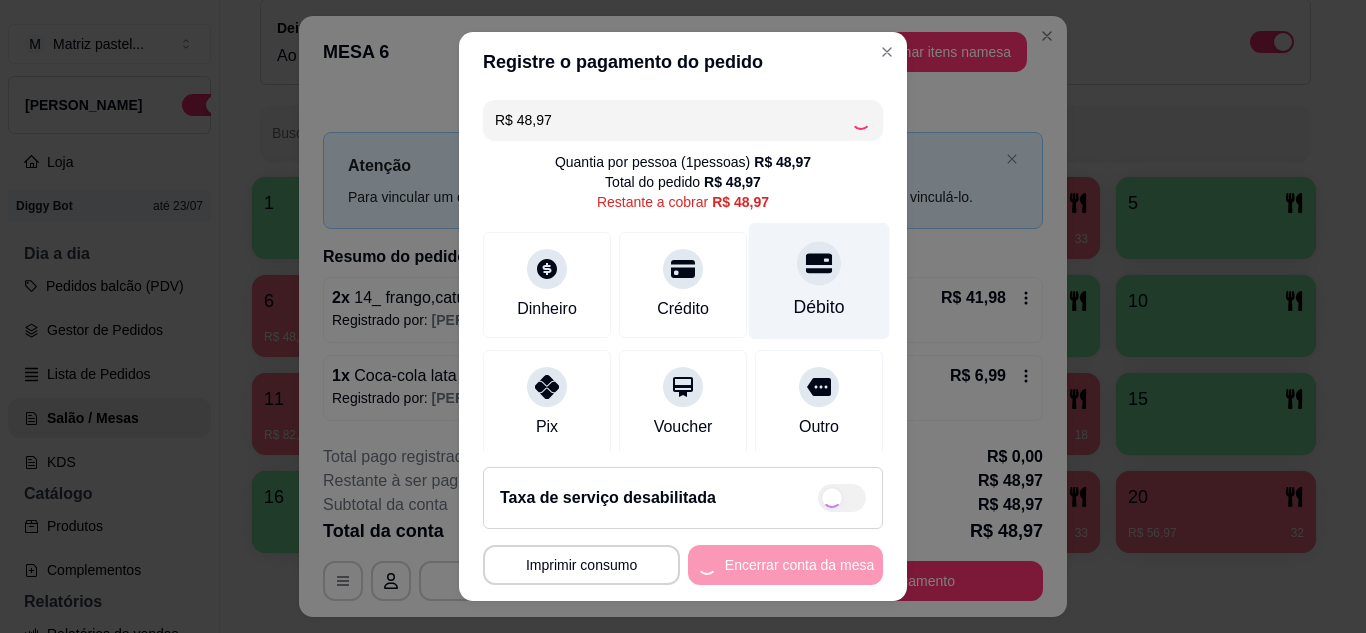 type on "R$ 0,00" 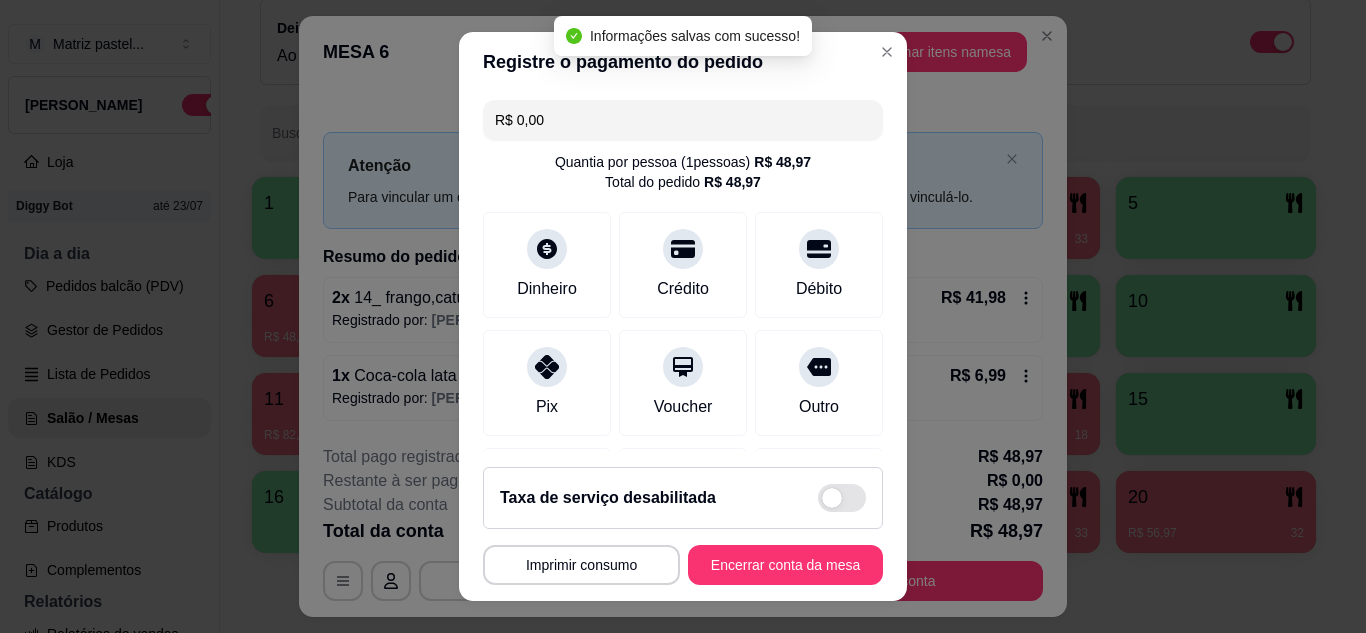 click on "**********" at bounding box center [683, 526] 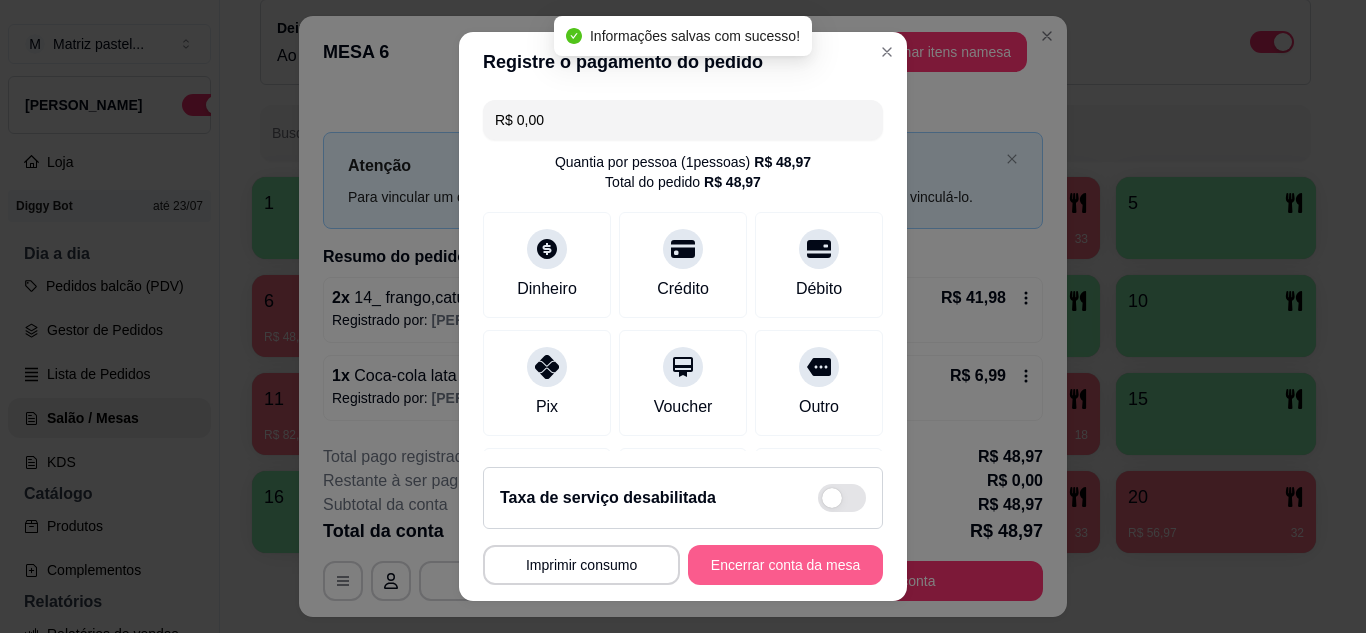 click on "Encerrar conta da mesa" at bounding box center (785, 565) 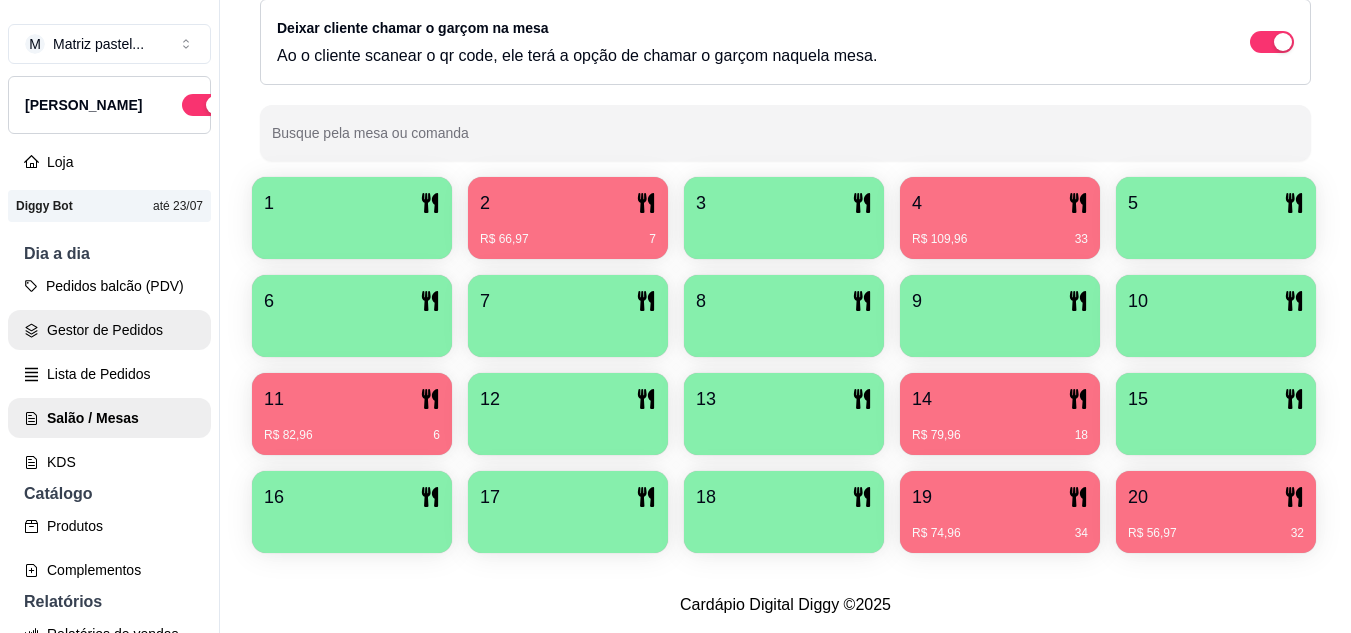 click on "Gestor de Pedidos" at bounding box center (109, 330) 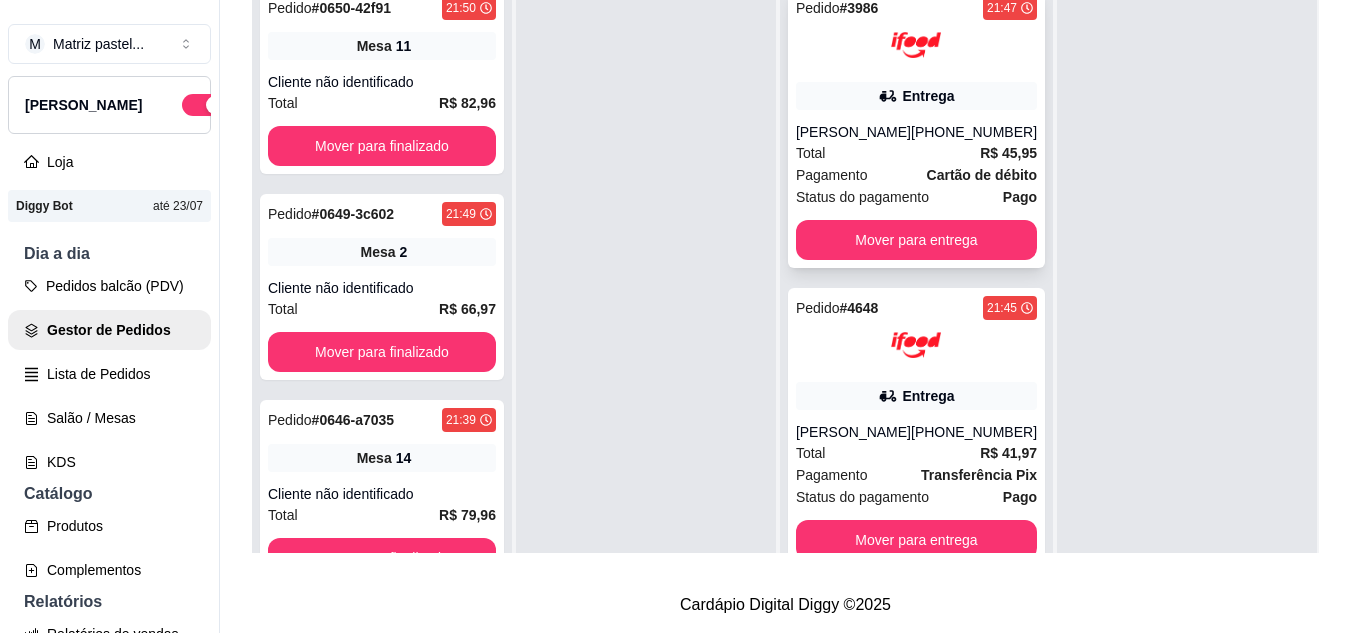 scroll, scrollTop: 0, scrollLeft: 0, axis: both 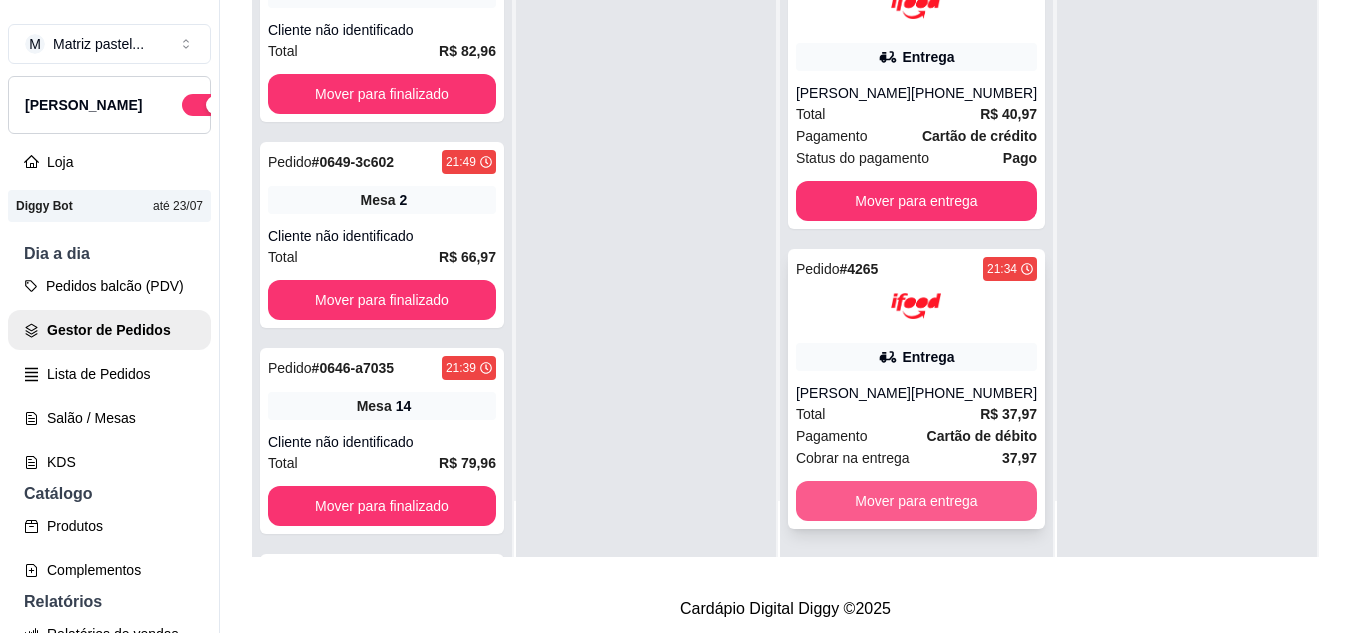 click on "Mover para entrega" at bounding box center (916, 501) 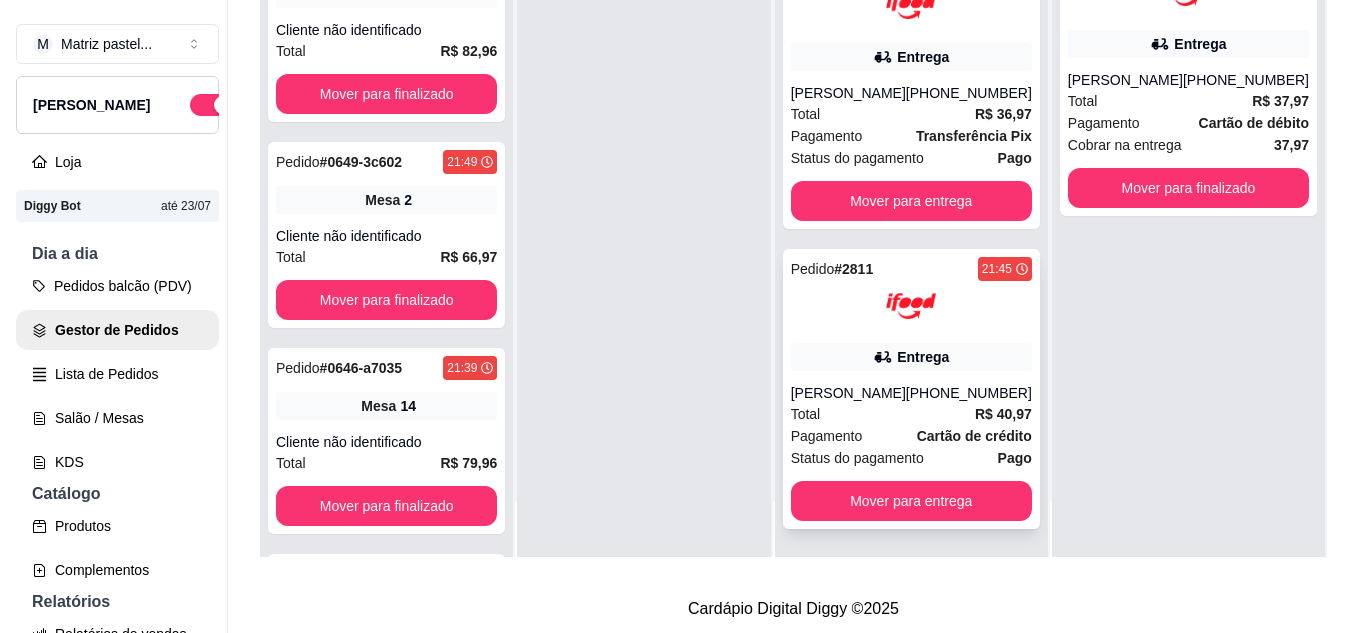 scroll, scrollTop: 607, scrollLeft: 0, axis: vertical 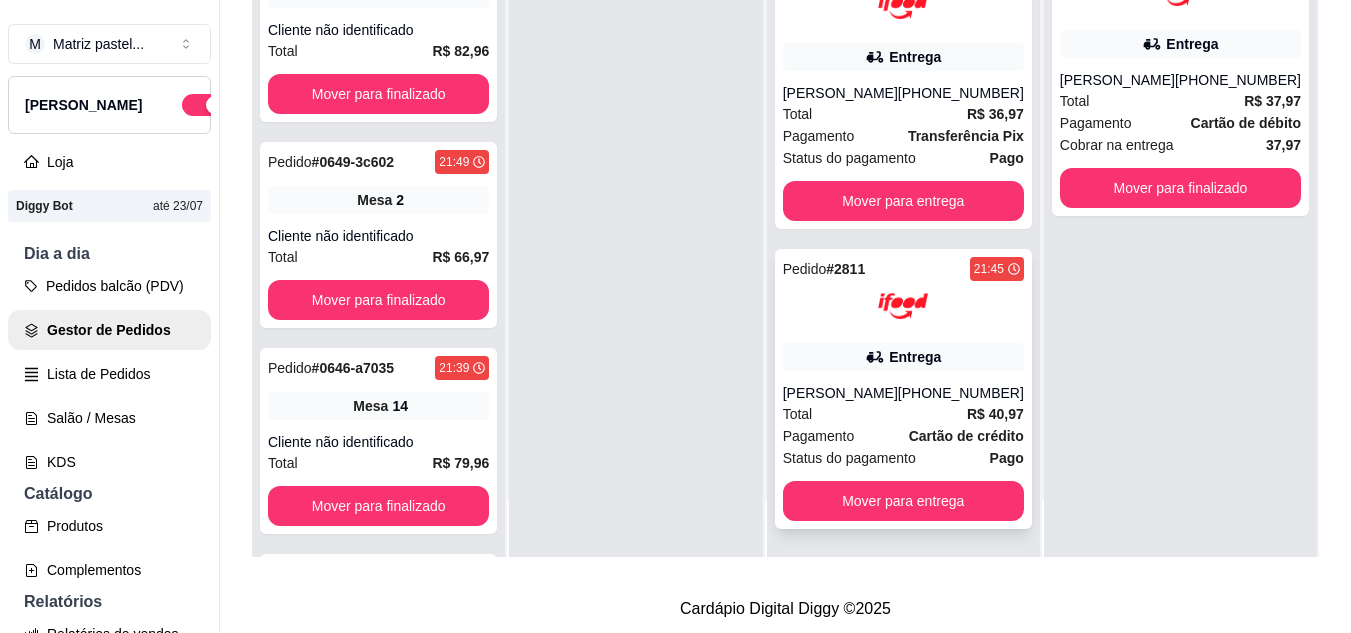click on "Entrega" at bounding box center [903, 357] 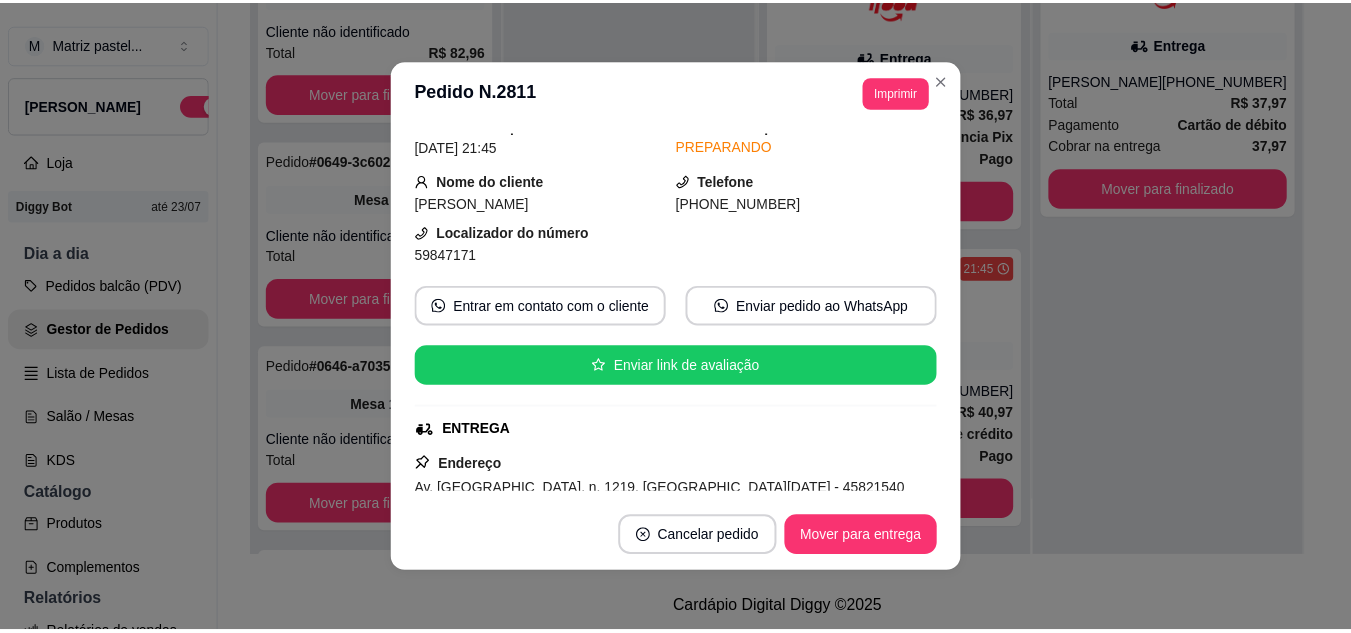 scroll, scrollTop: 100, scrollLeft: 0, axis: vertical 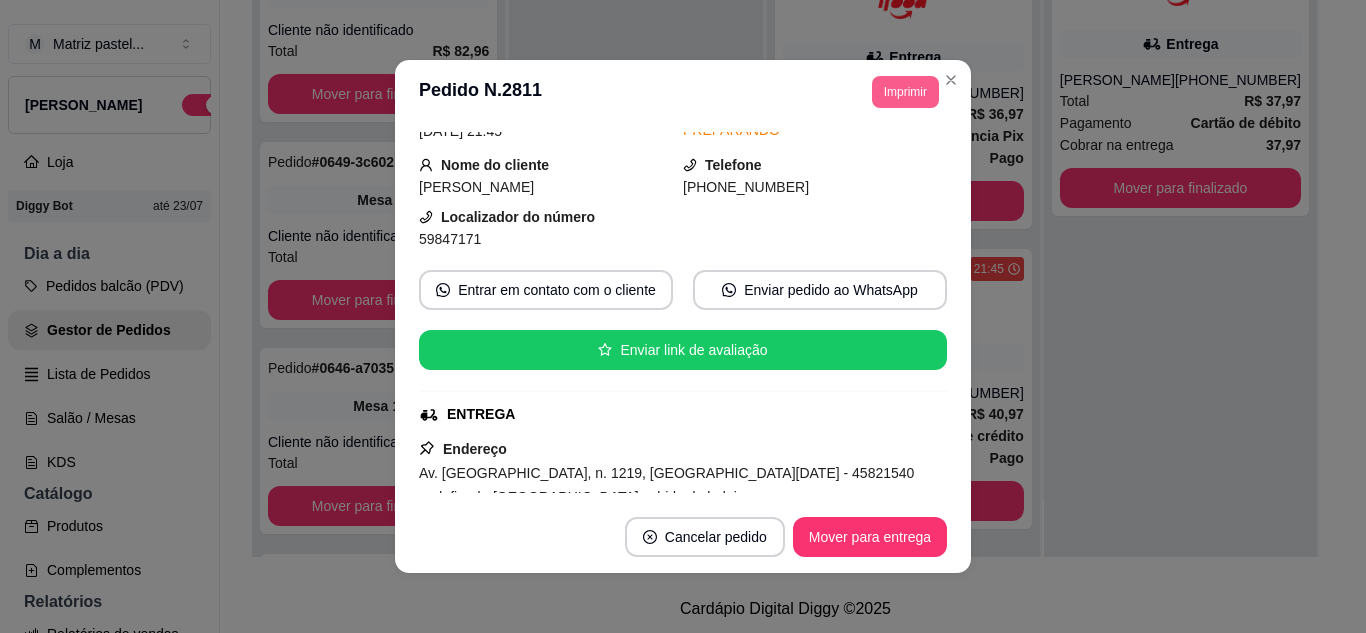 click on "Imprimir" at bounding box center [905, 92] 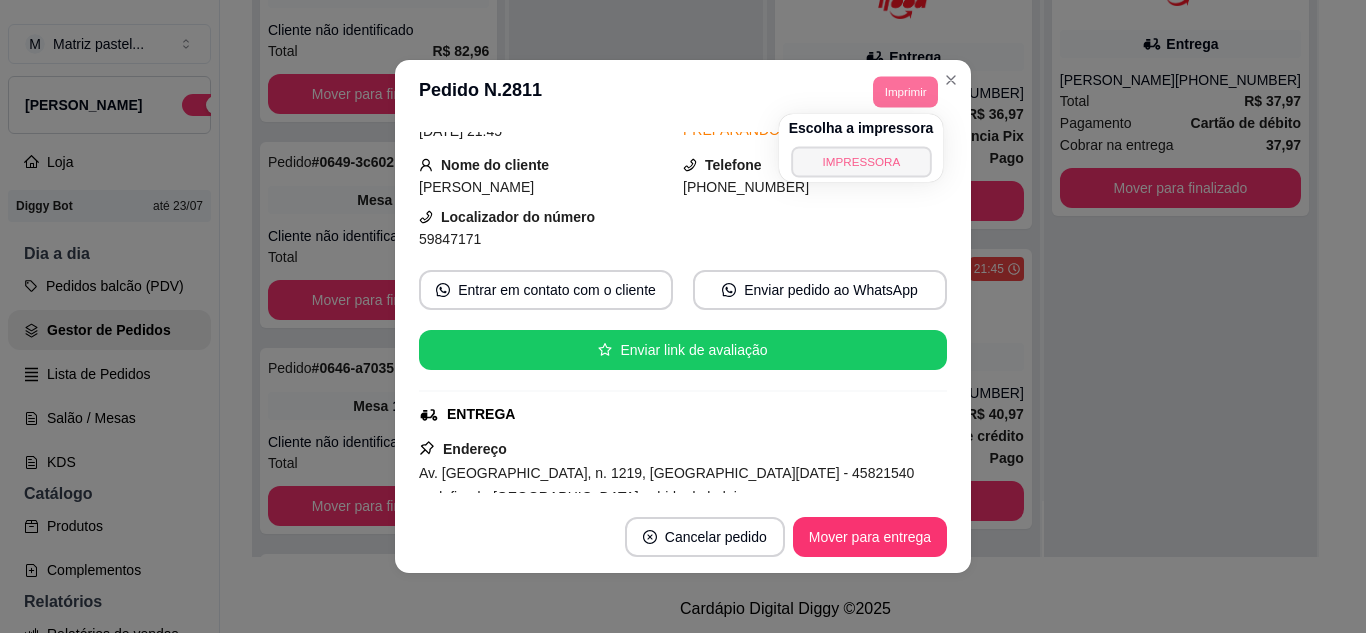 click on "IMPRESSORA" at bounding box center (861, 161) 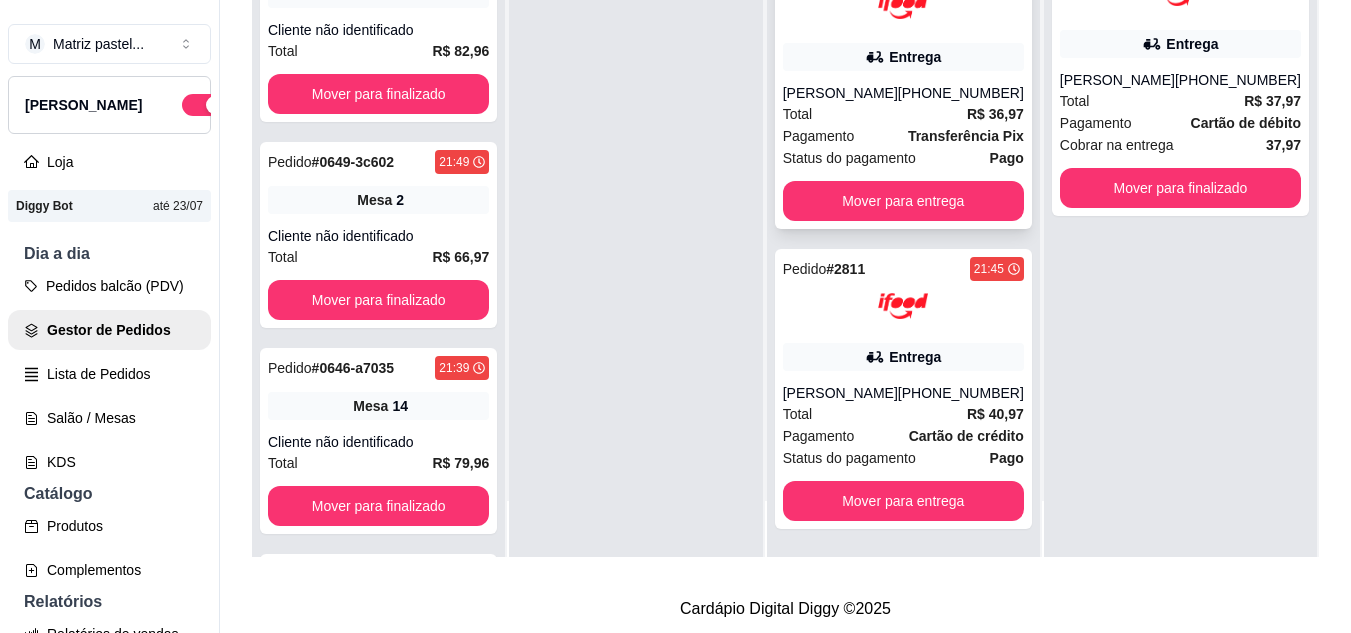 click on "[PHONE_NUMBER]" at bounding box center (961, 93) 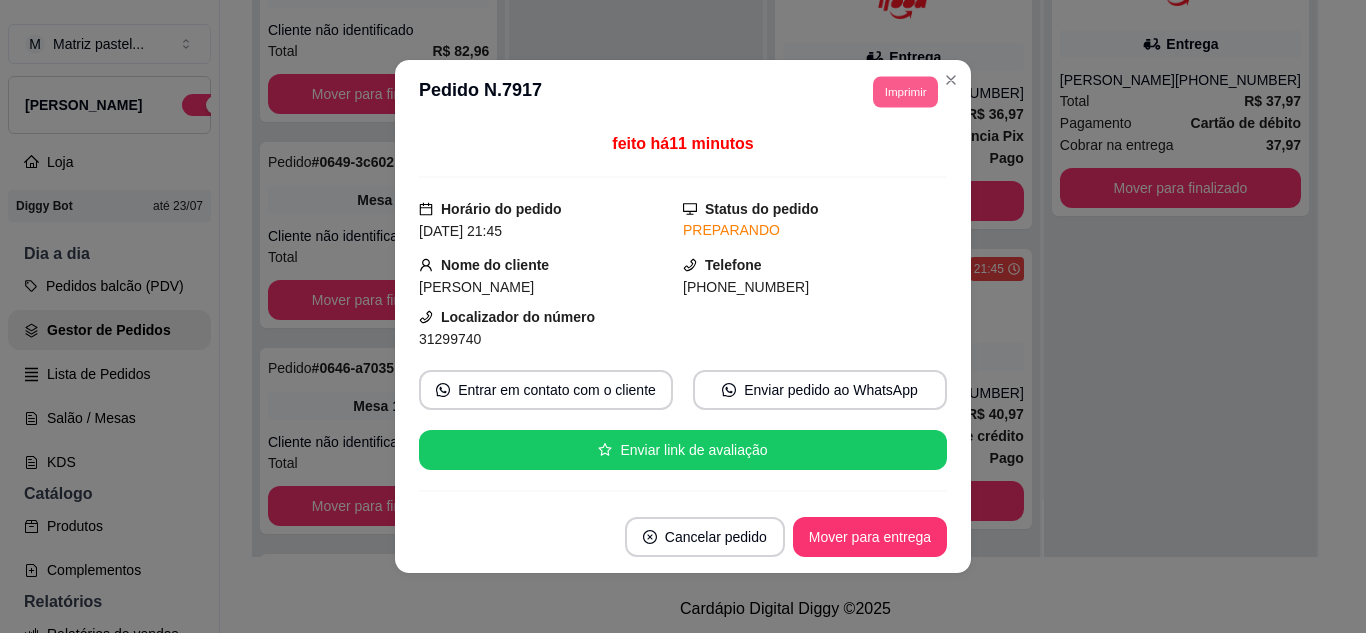 click on "Imprimir" at bounding box center [905, 91] 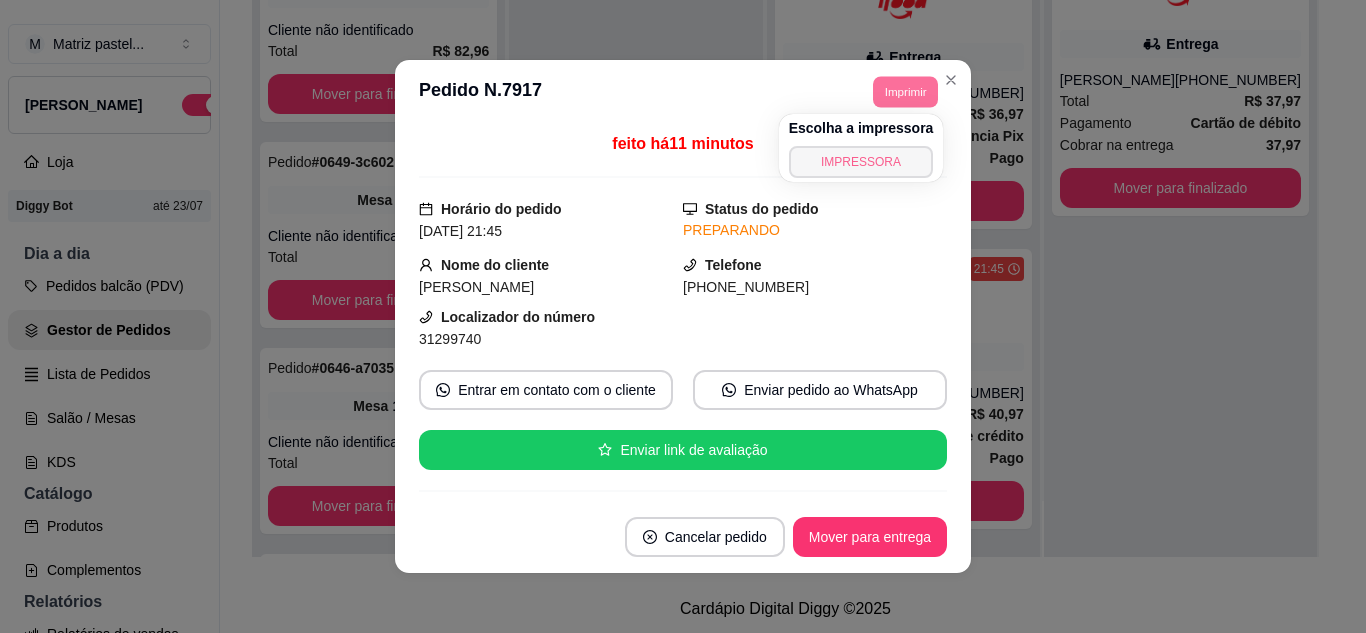 click on "IMPRESSORA" at bounding box center [861, 162] 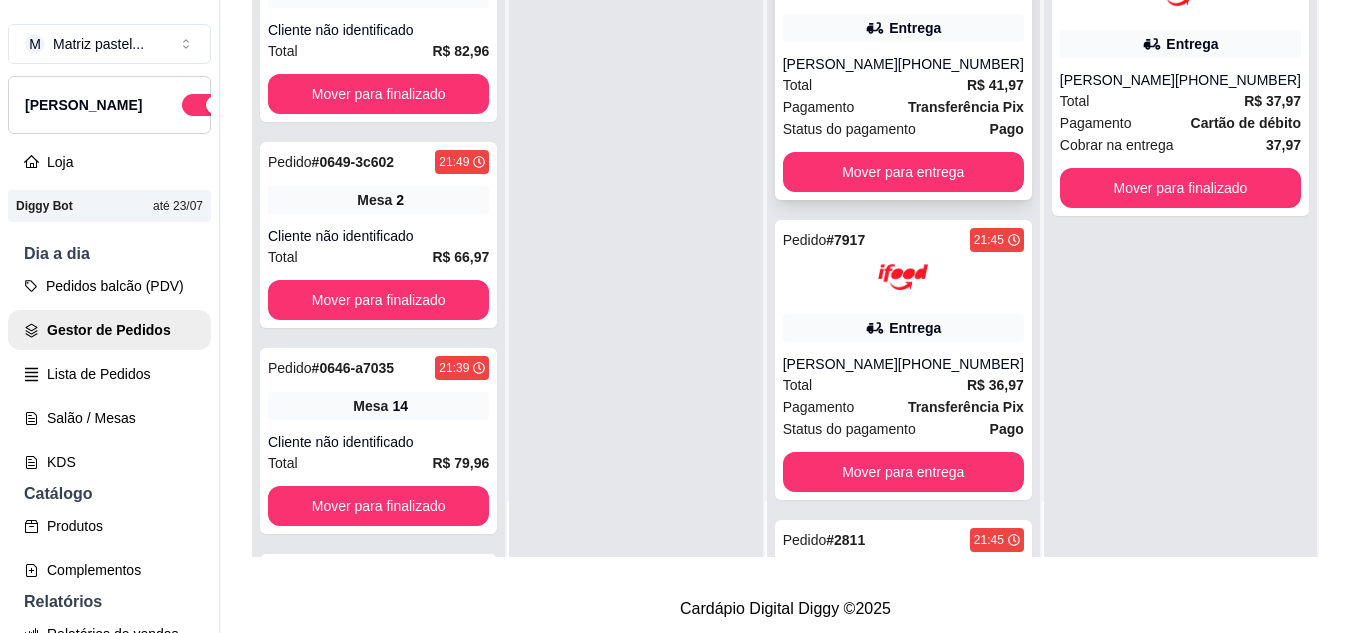 scroll, scrollTop: 307, scrollLeft: 0, axis: vertical 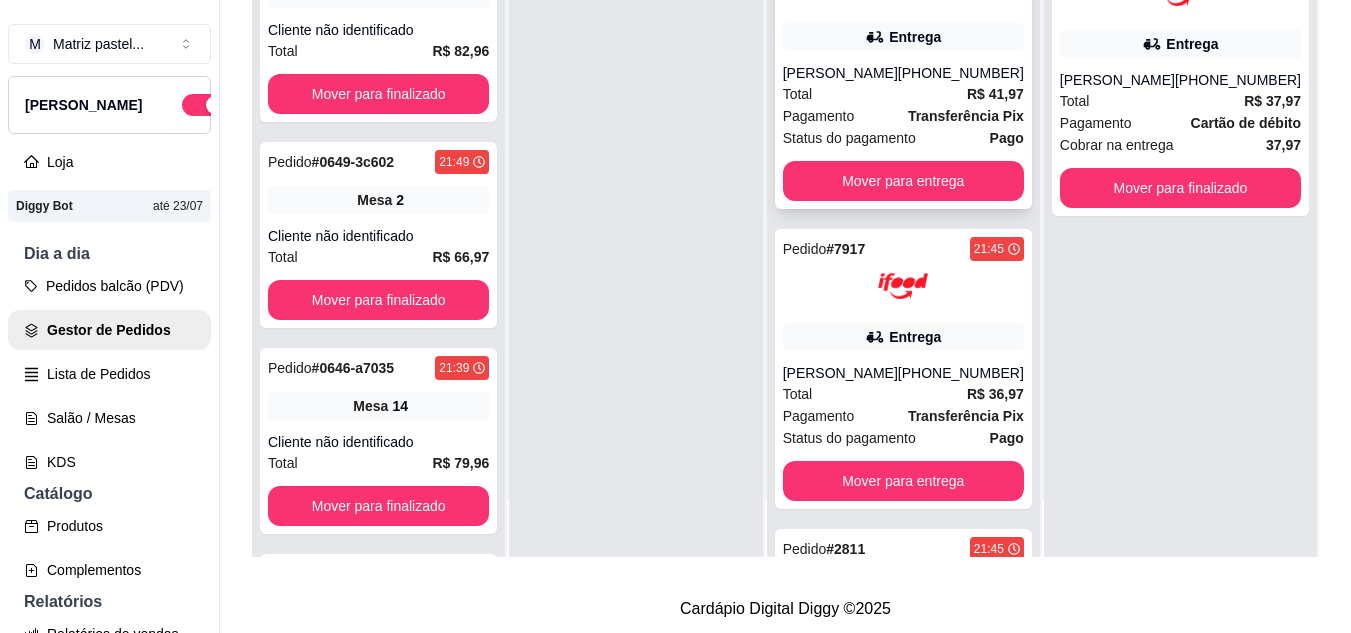 click on "[PERSON_NAME]" at bounding box center [840, 73] 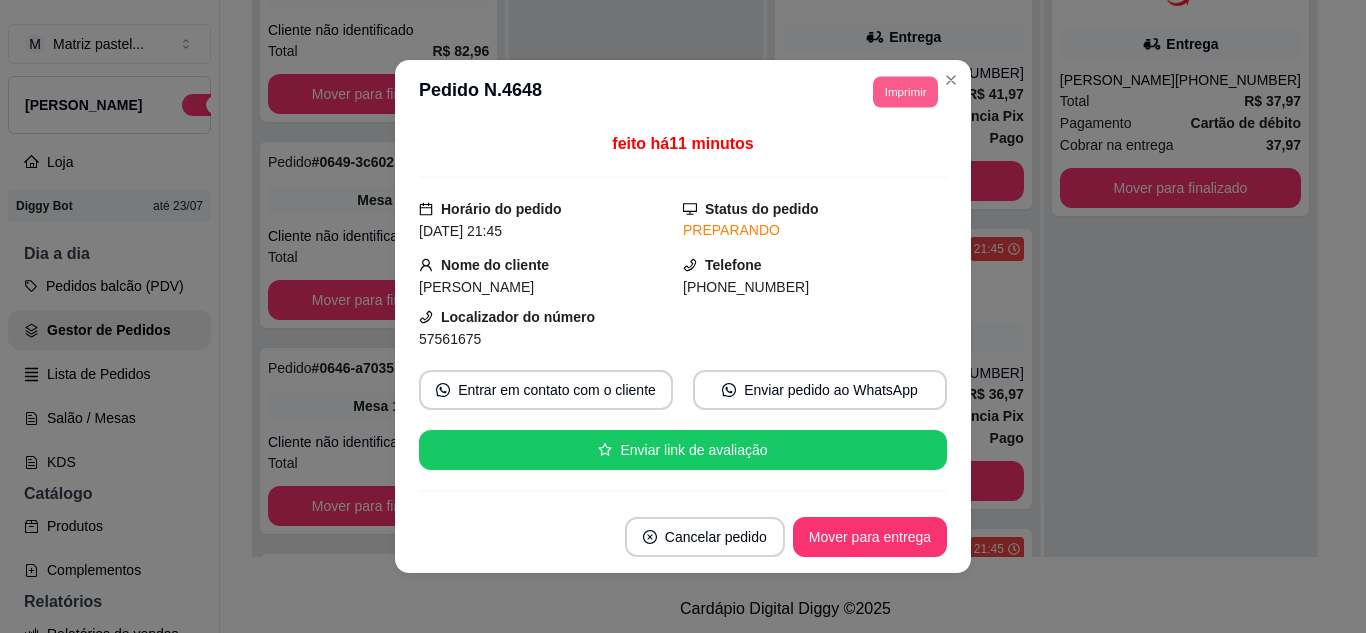 click on "Imprimir" at bounding box center (905, 91) 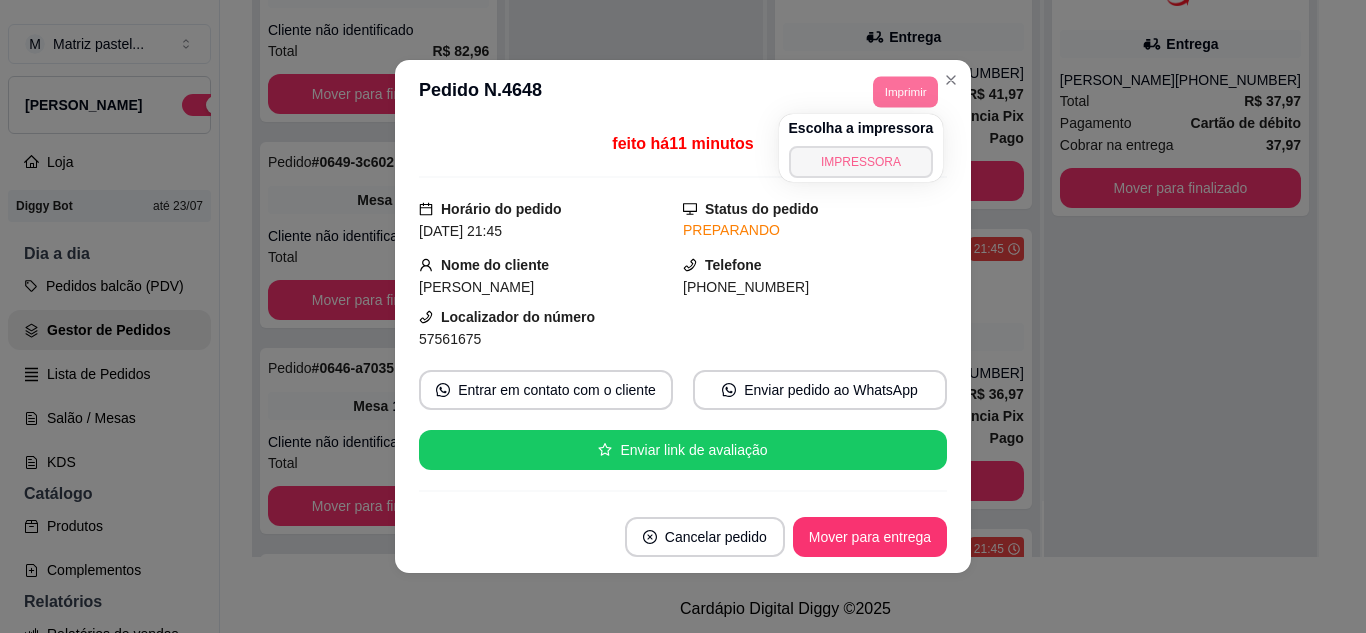 click on "IMPRESSORA" at bounding box center (861, 162) 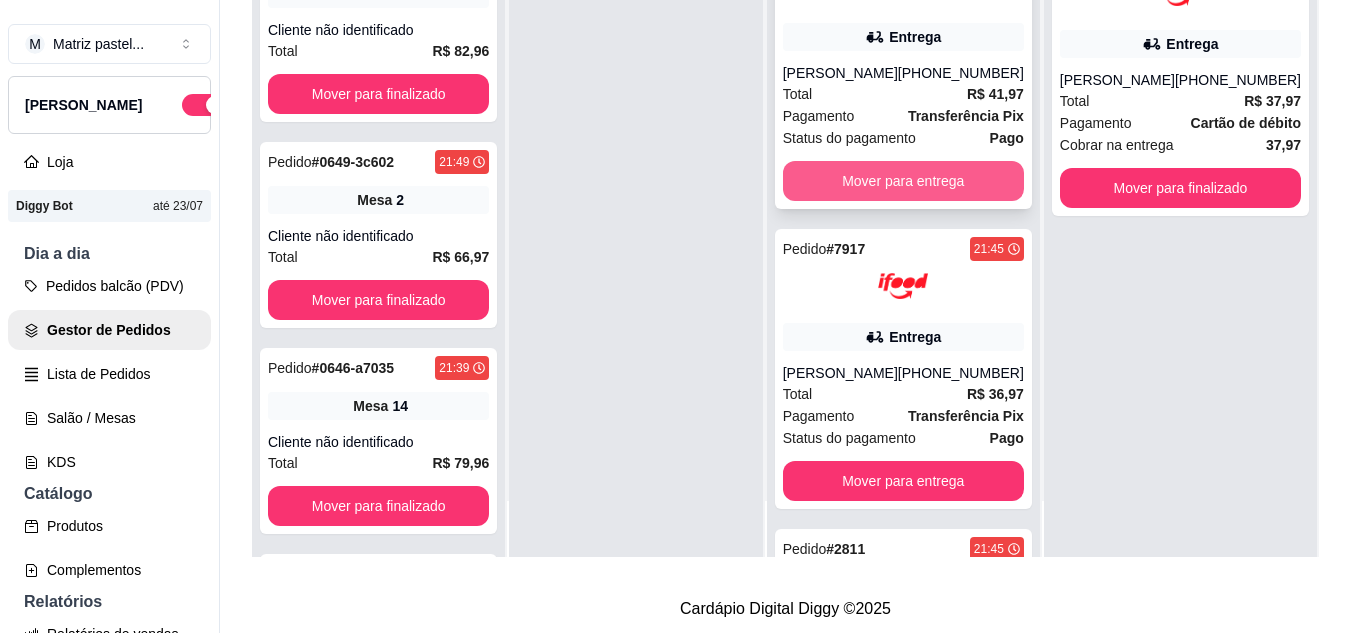scroll, scrollTop: 7, scrollLeft: 0, axis: vertical 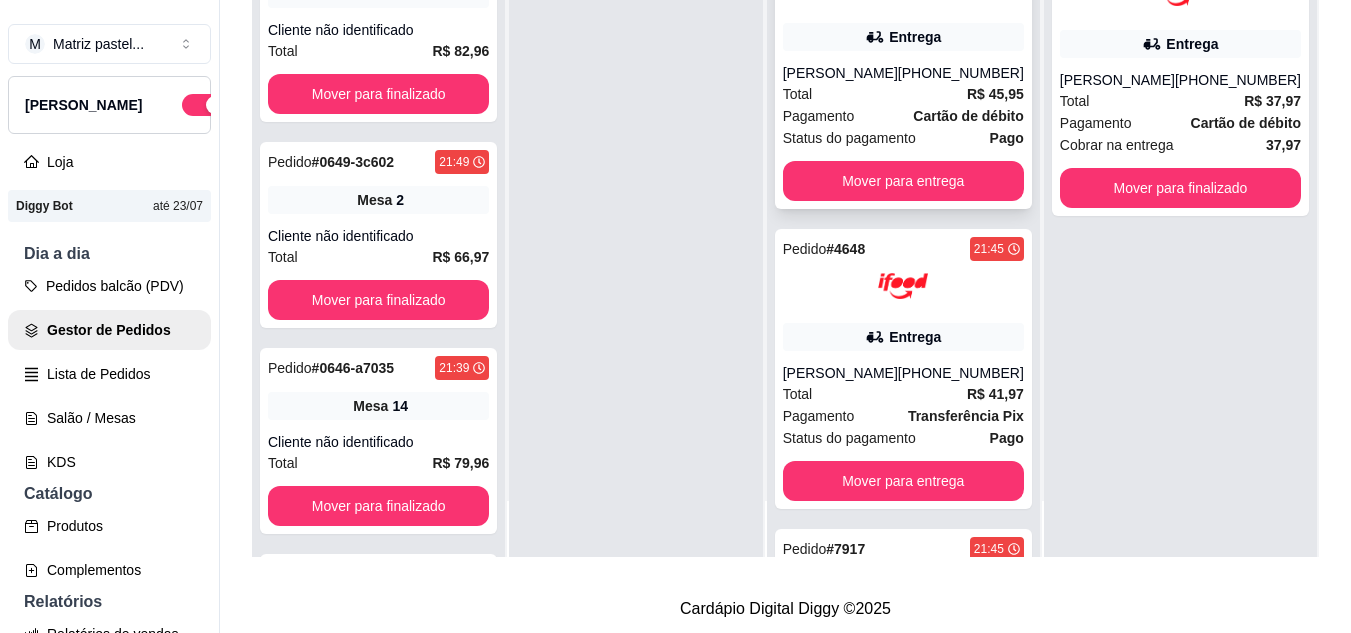 click 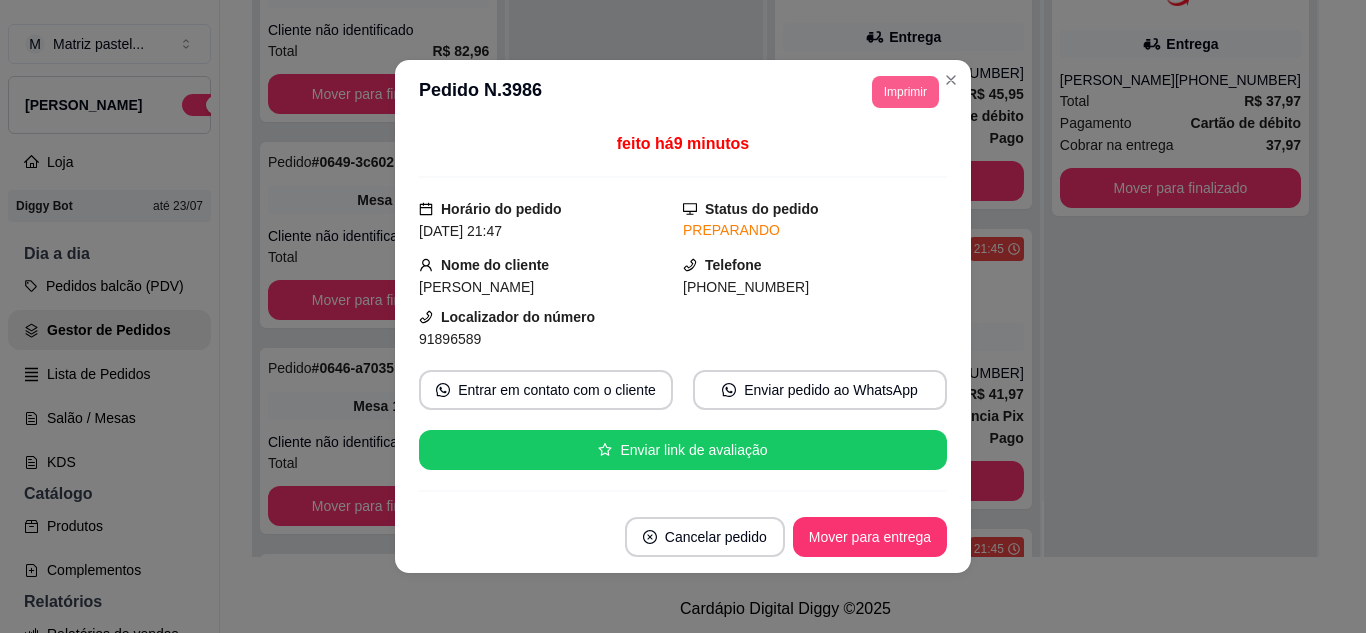 click on "Imprimir" at bounding box center (905, 92) 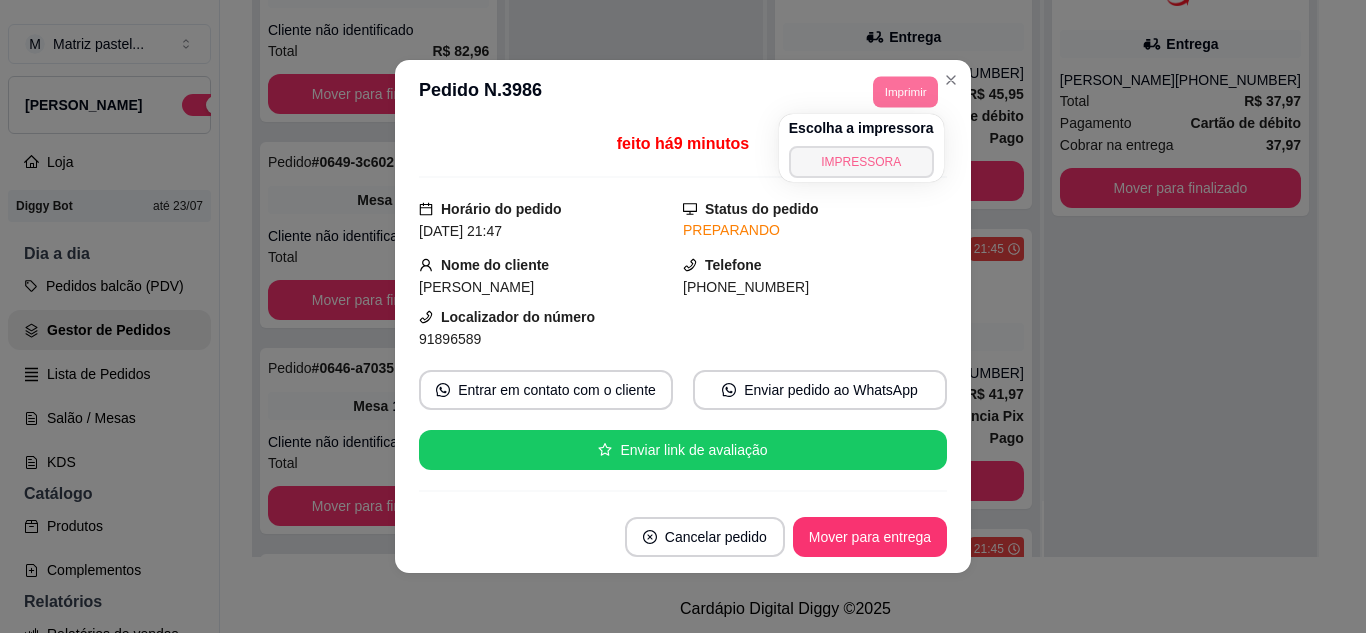 click on "IMPRESSORA" at bounding box center [861, 162] 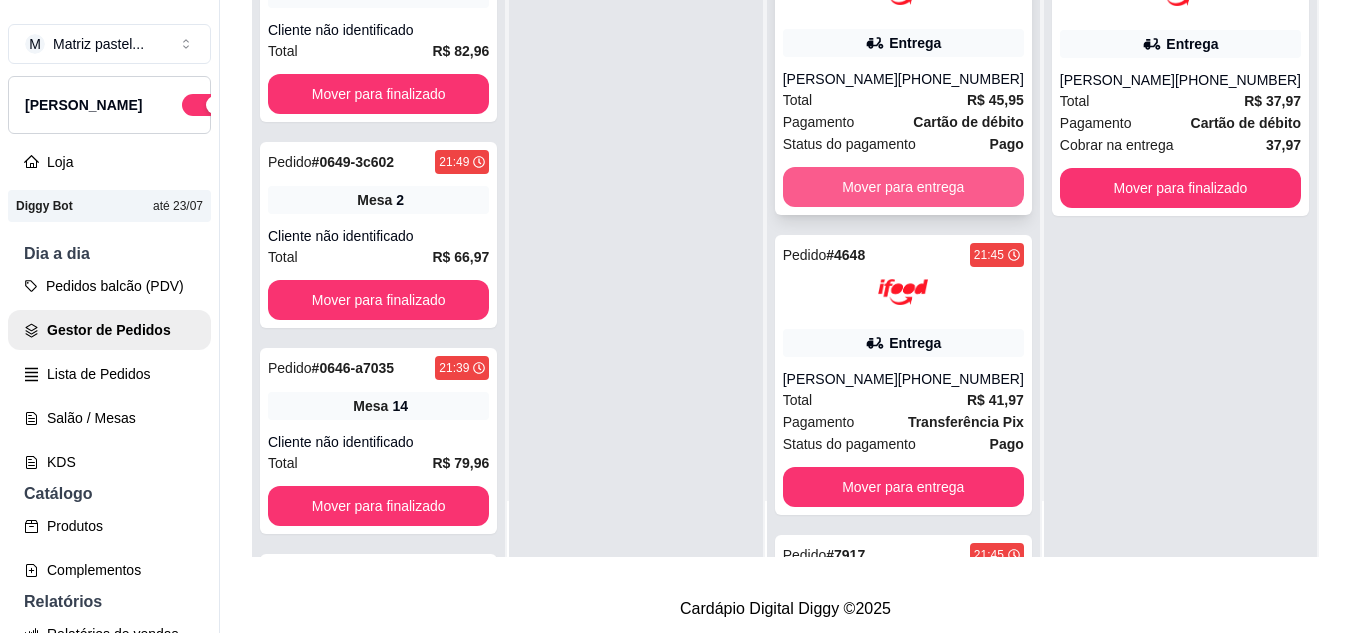 scroll, scrollTop: 0, scrollLeft: 0, axis: both 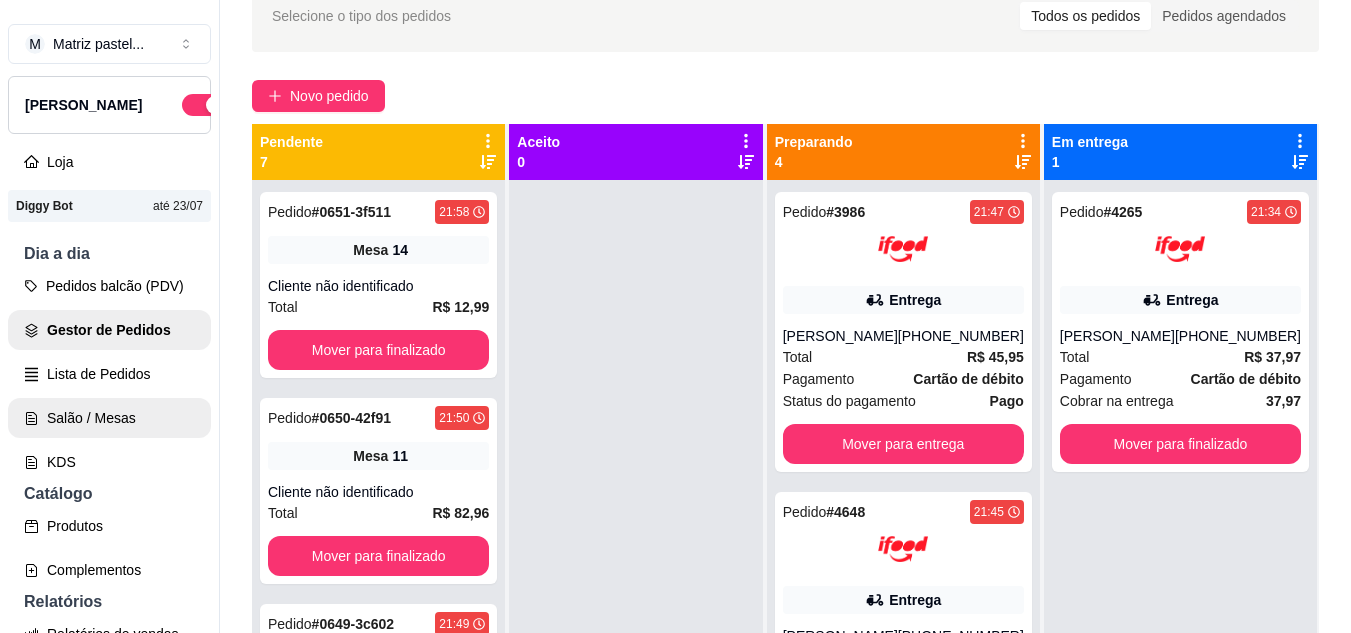 click on "Salão / Mesas" at bounding box center [109, 418] 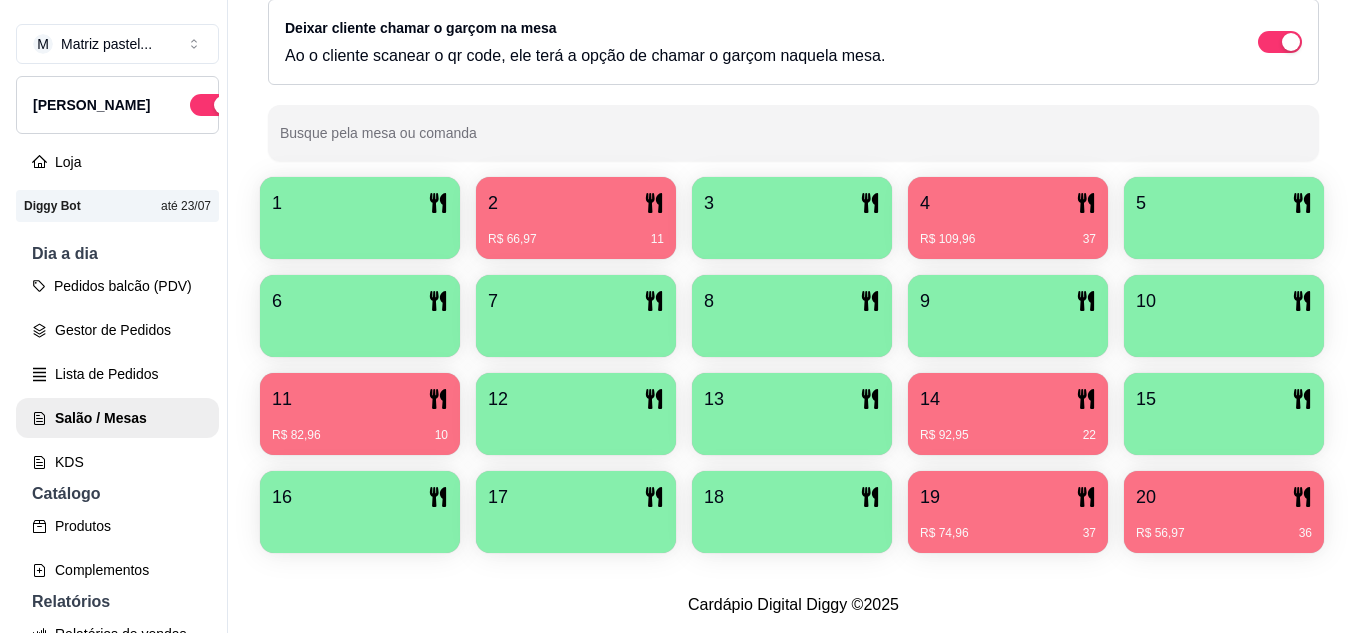 scroll, scrollTop: 425, scrollLeft: 0, axis: vertical 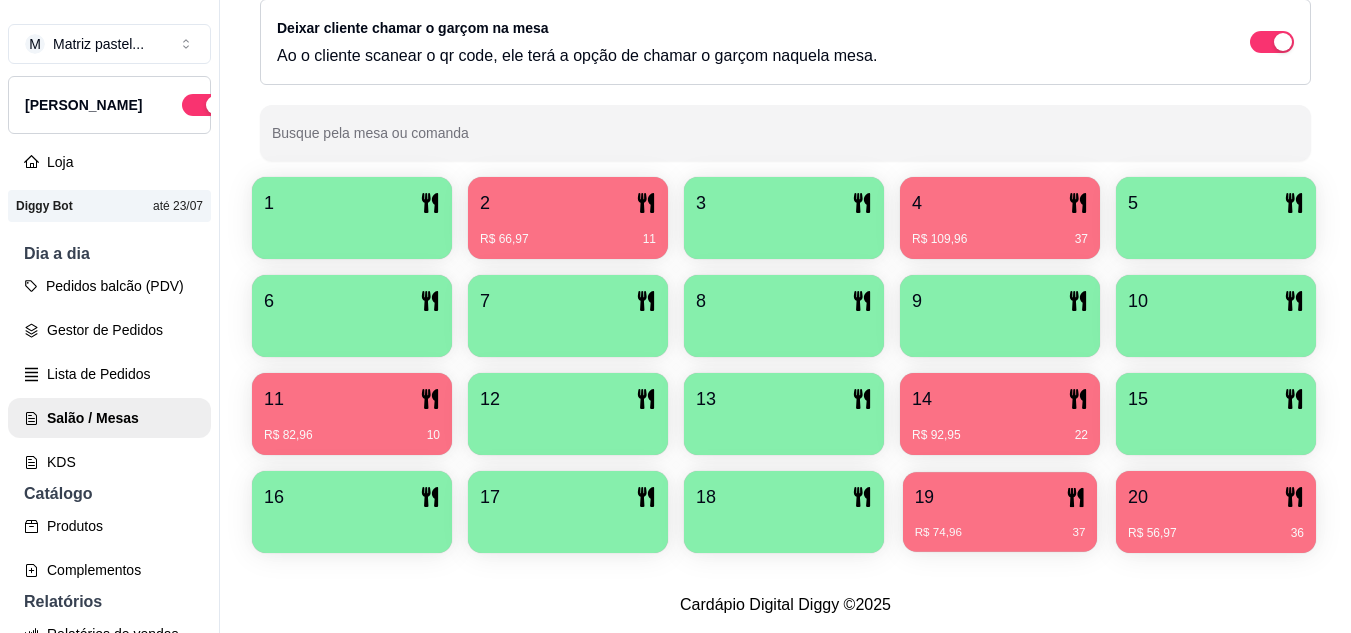 click on "R$ 74,96 37" at bounding box center (1000, 533) 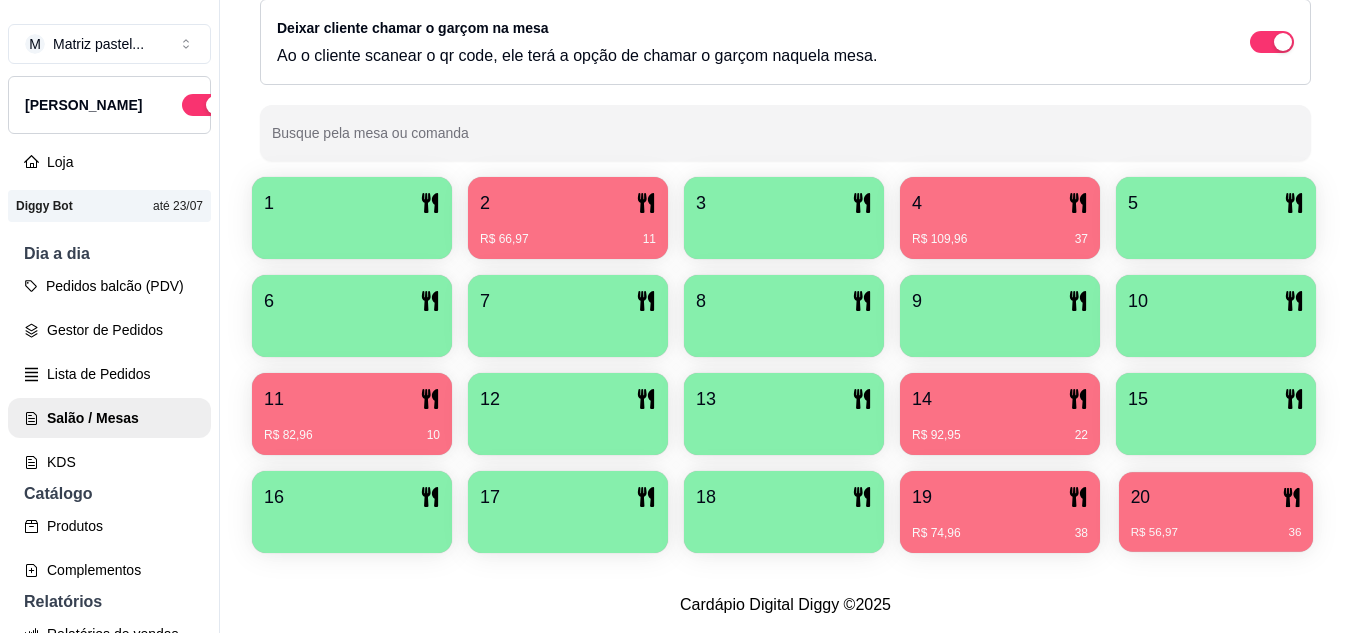 click on "R$ 56,97 36" at bounding box center (1216, 525) 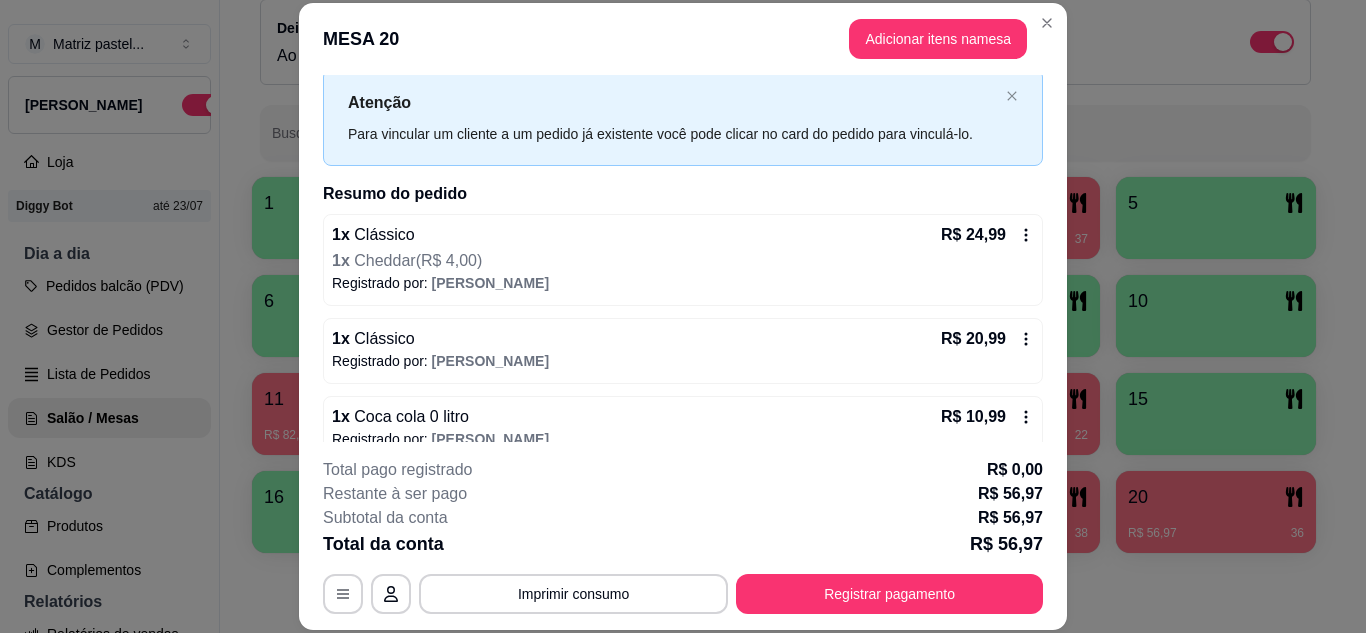 scroll, scrollTop: 78, scrollLeft: 0, axis: vertical 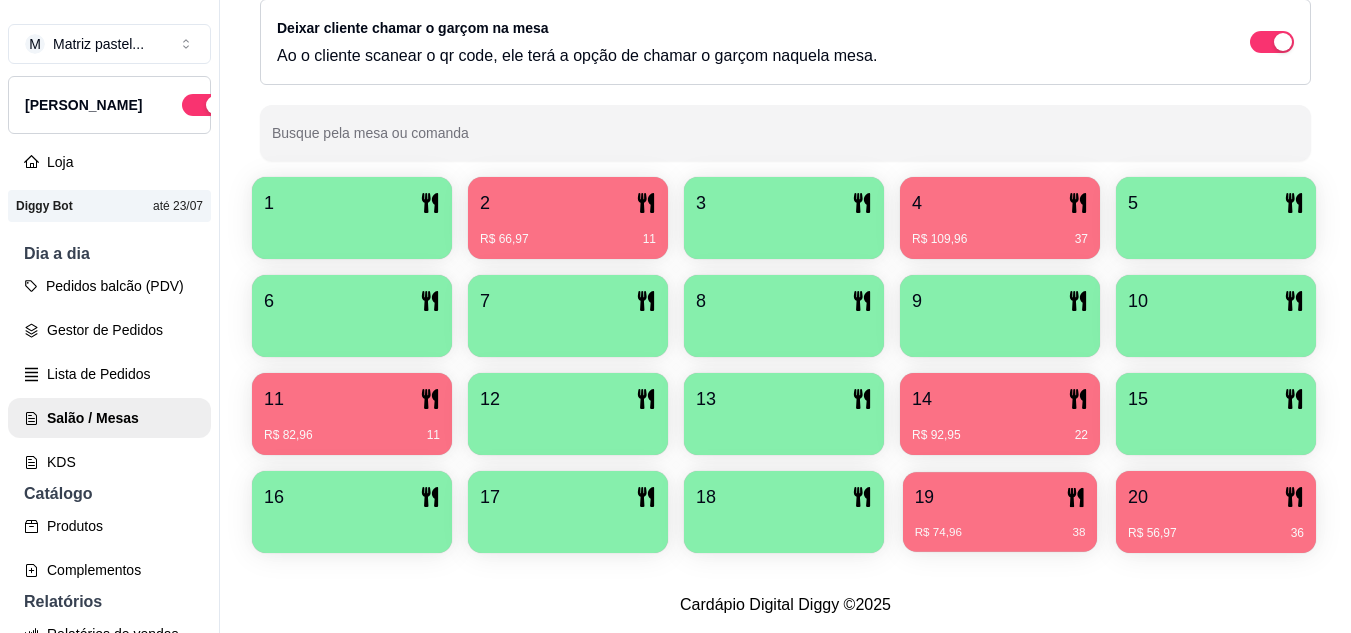click on "R$ 74,96 38" at bounding box center (1000, 525) 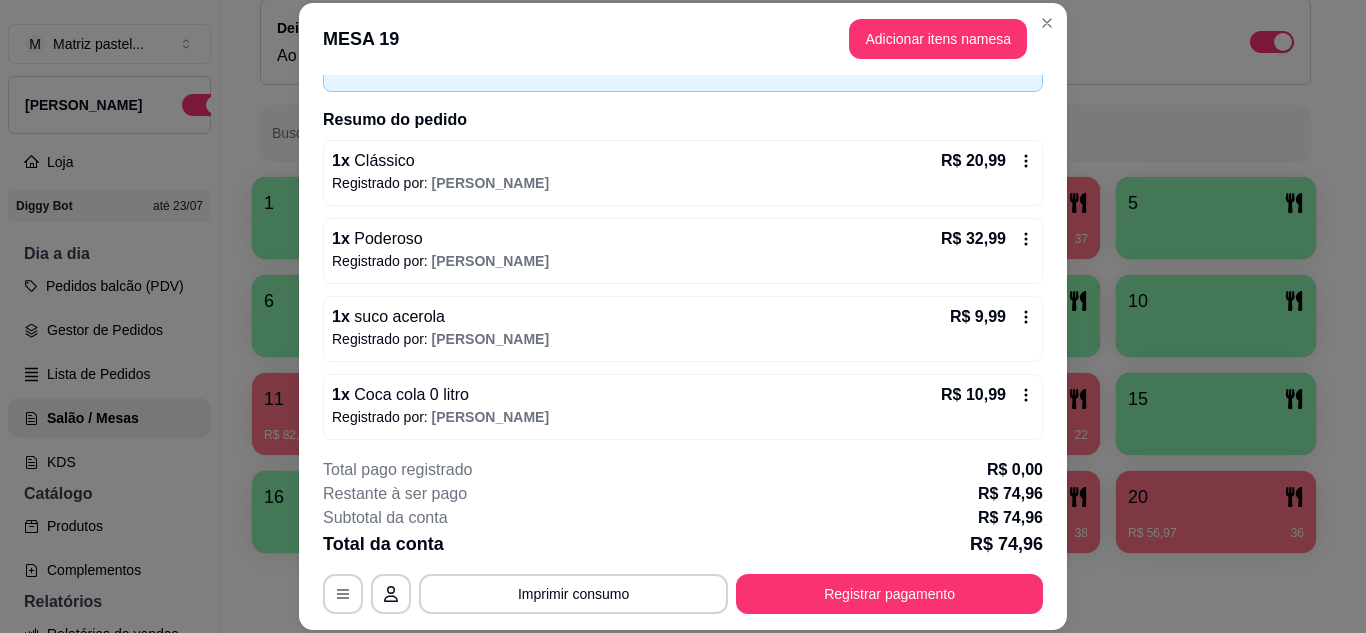 scroll, scrollTop: 130, scrollLeft: 0, axis: vertical 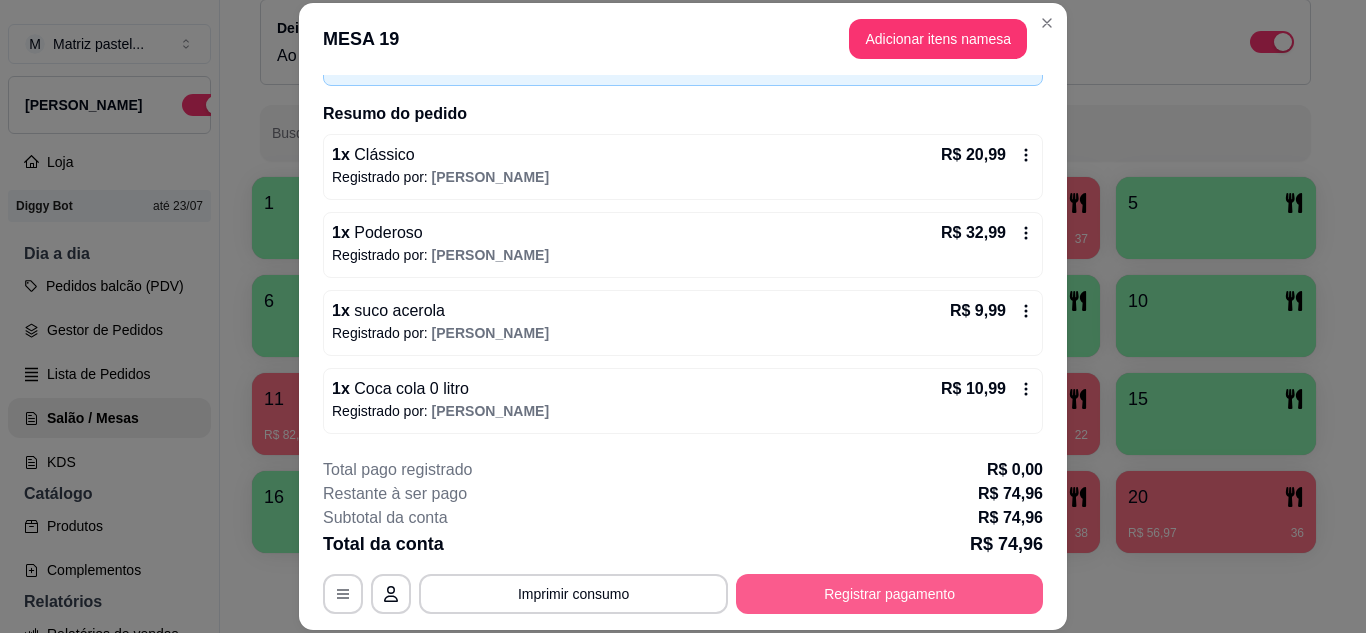 click on "Registrar pagamento" at bounding box center (889, 594) 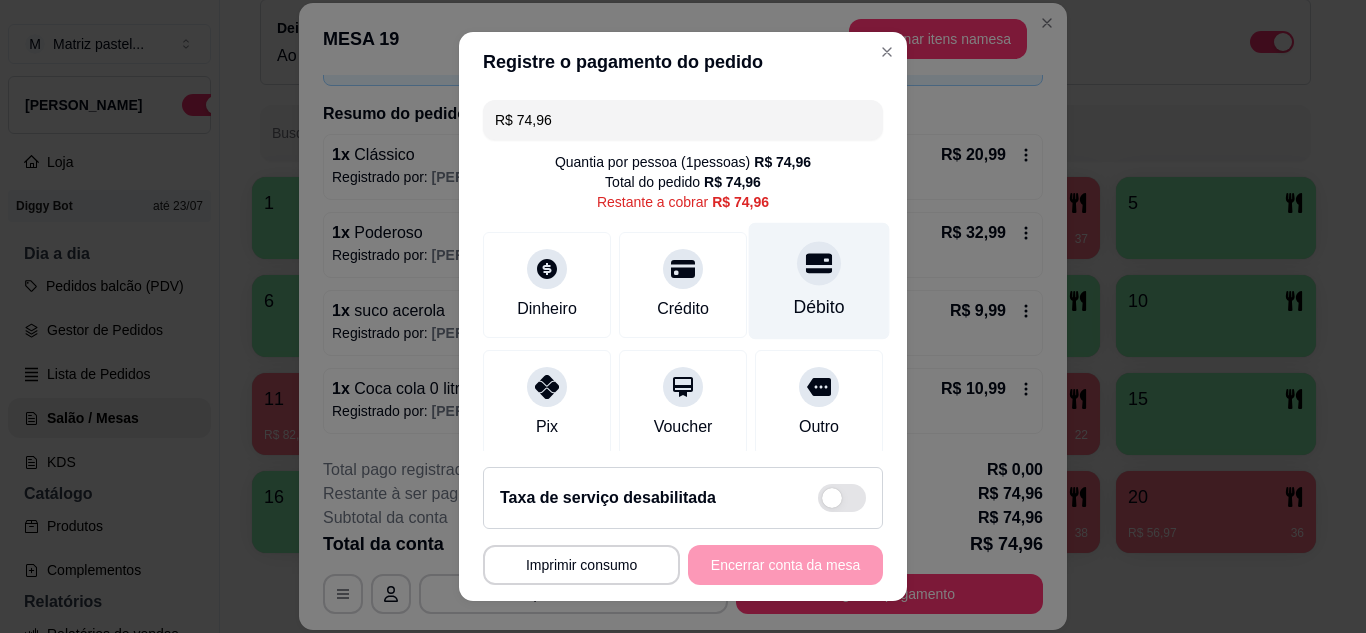 click on "Débito" at bounding box center [819, 280] 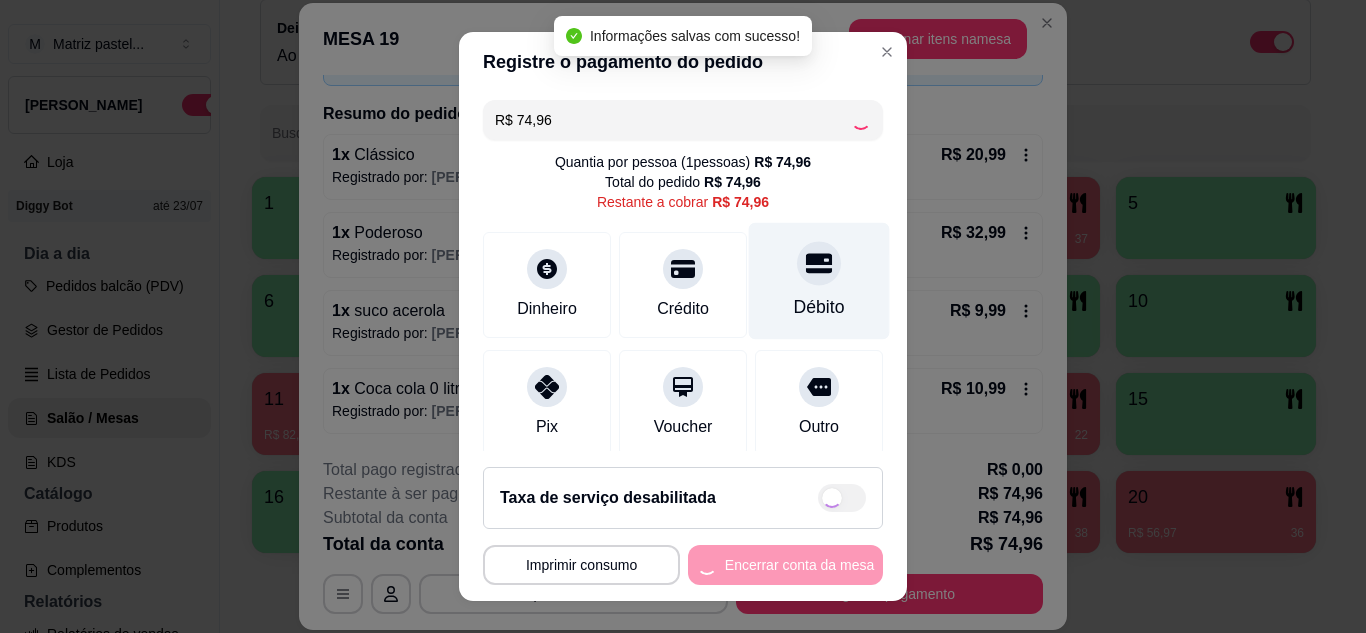 type on "R$ 0,00" 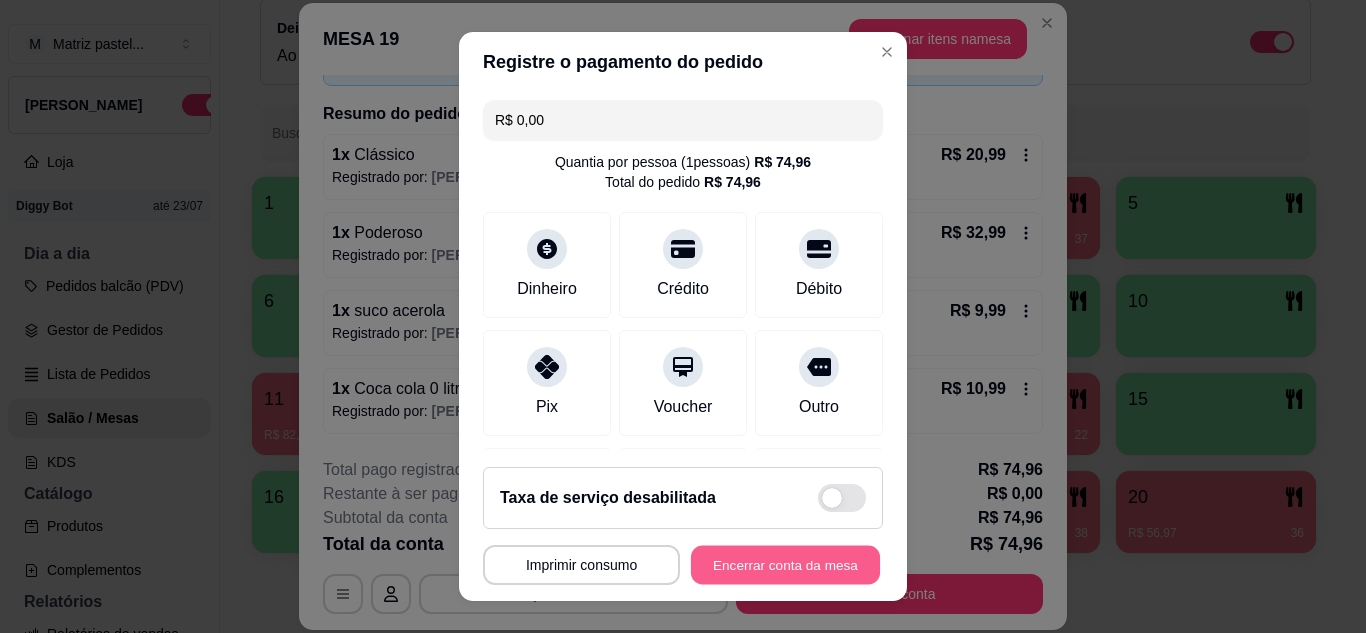 click on "Encerrar conta da mesa" at bounding box center (785, 565) 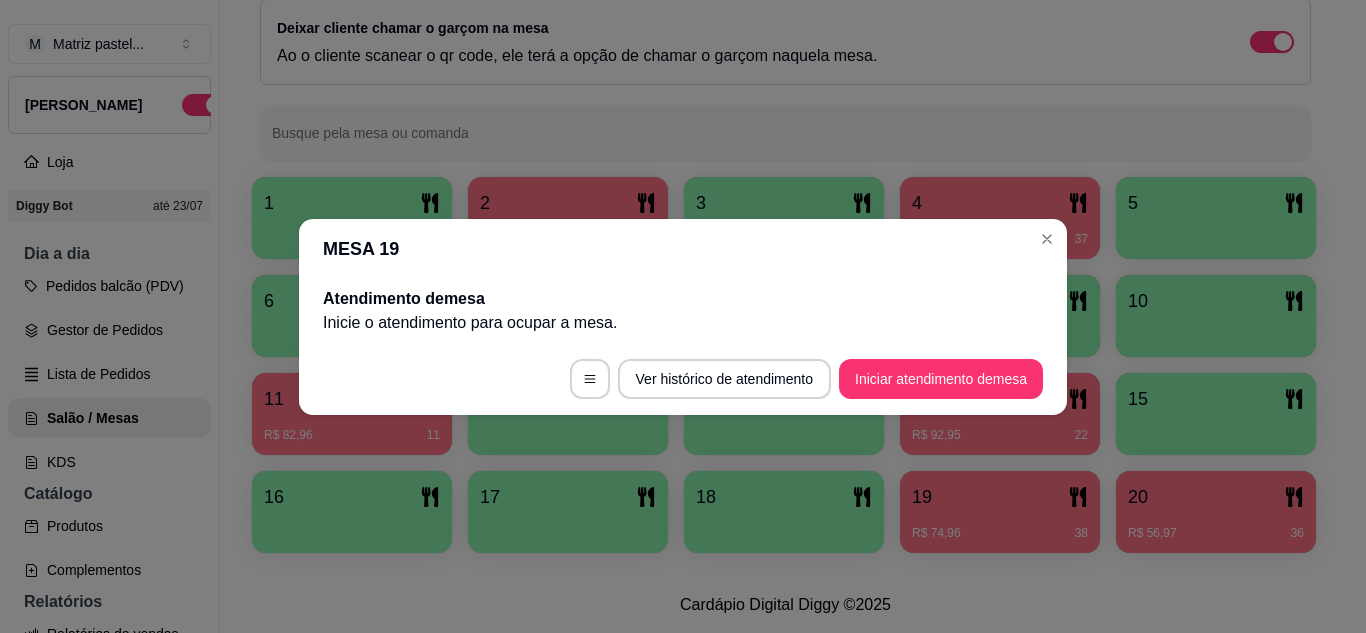 scroll, scrollTop: 0, scrollLeft: 0, axis: both 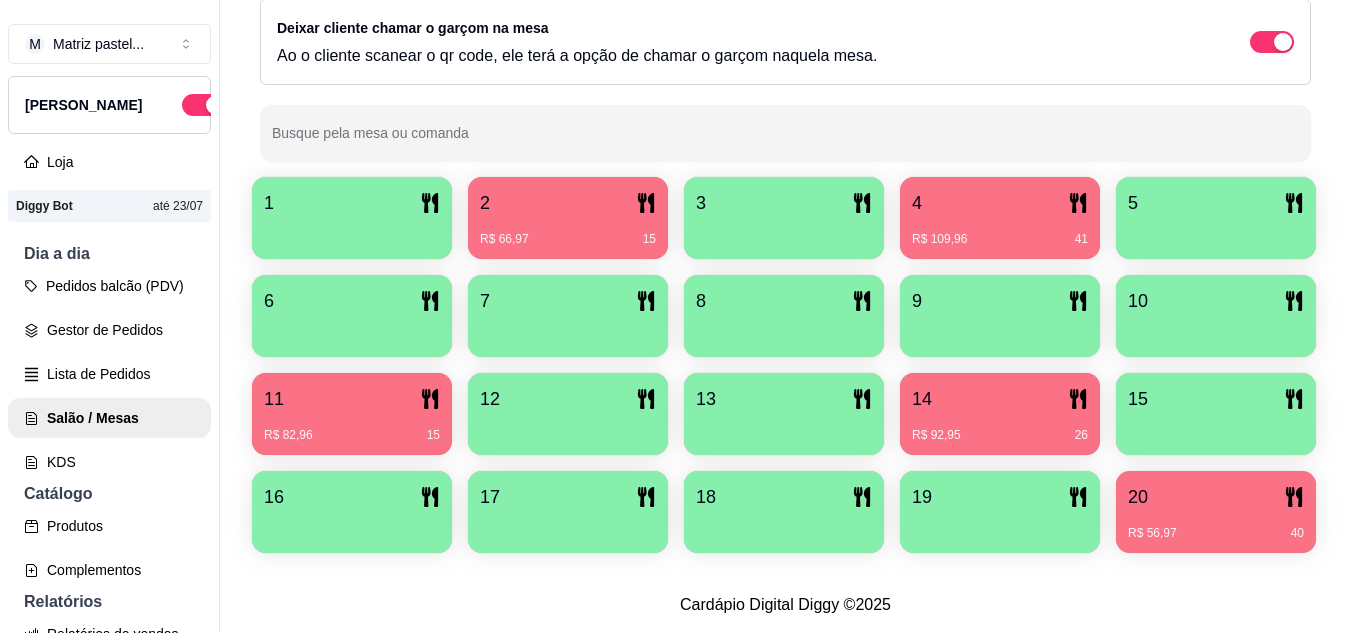 click on "14" at bounding box center (1000, 399) 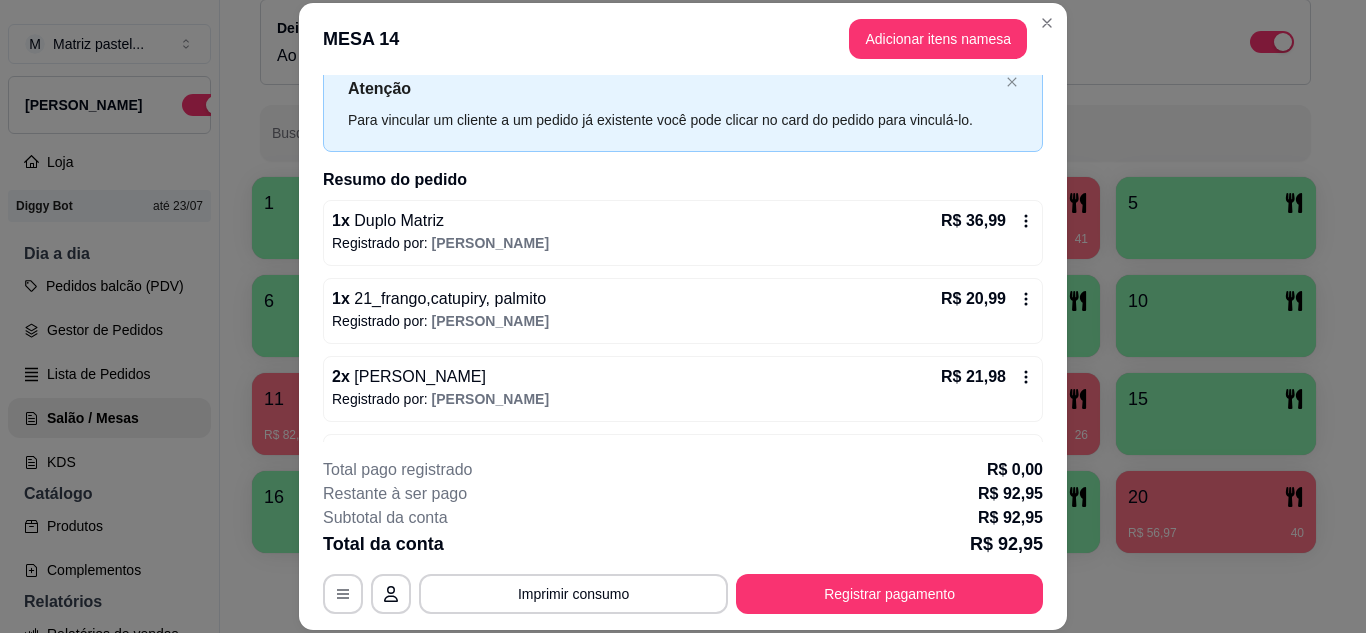 scroll, scrollTop: 130, scrollLeft: 0, axis: vertical 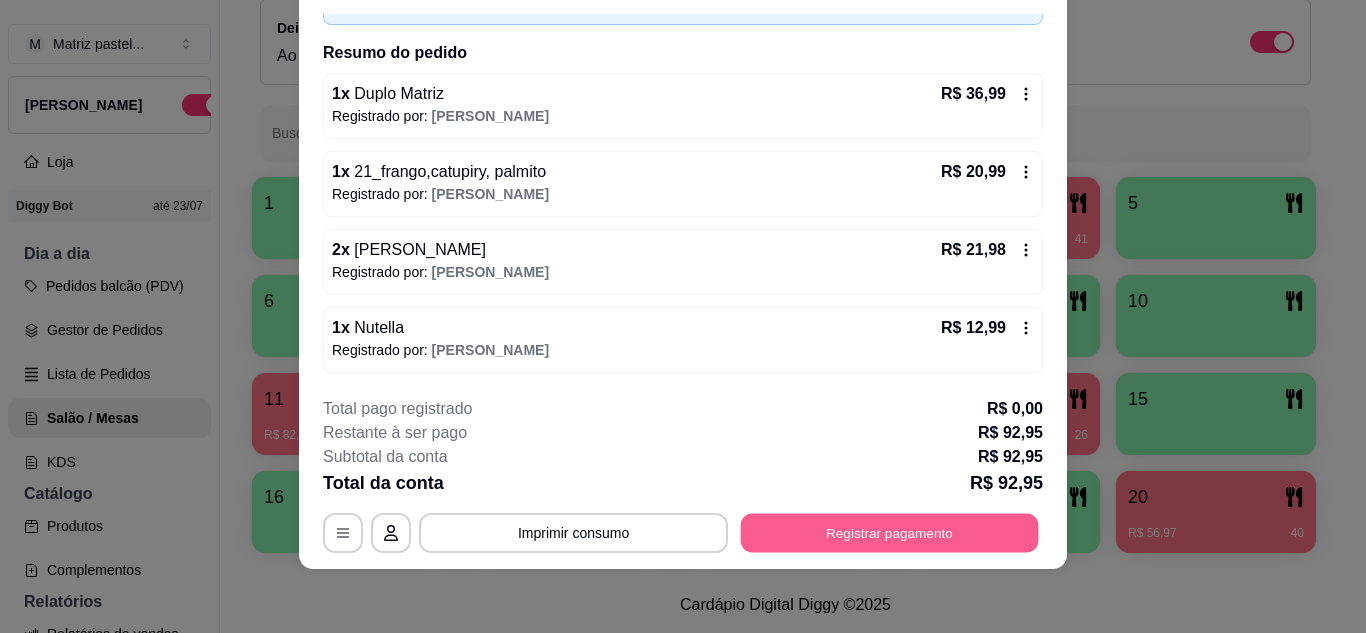 click on "Registrar pagamento" at bounding box center (890, 532) 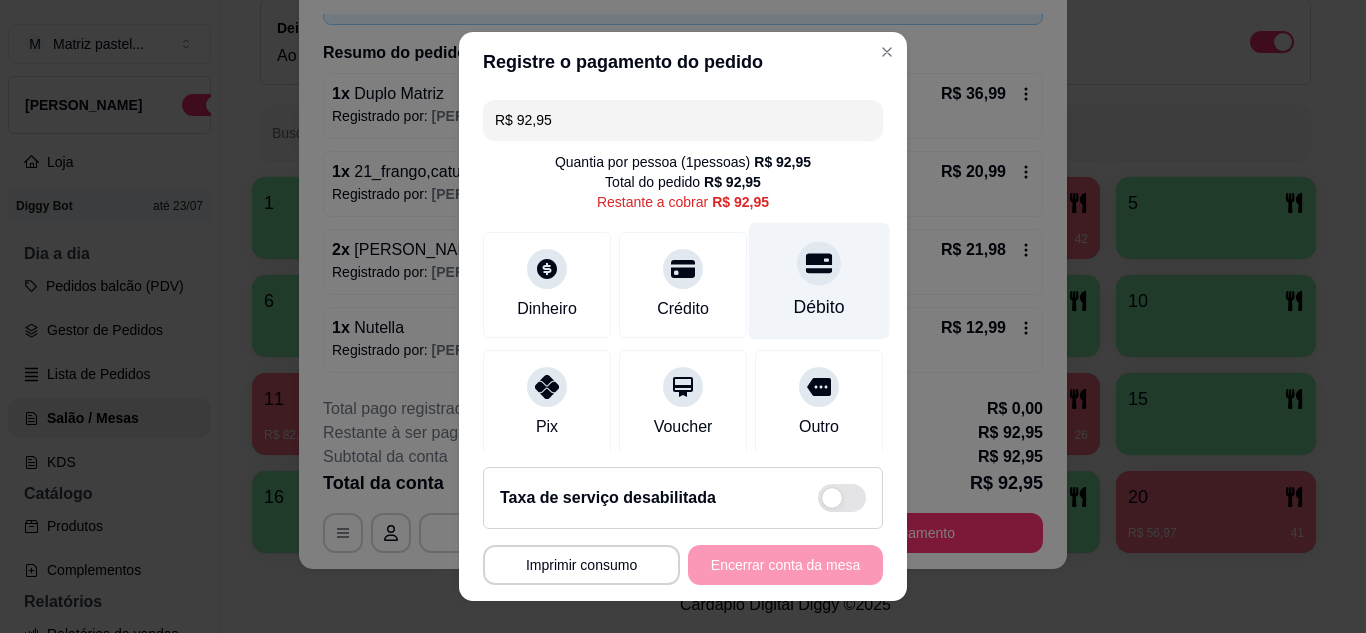 click 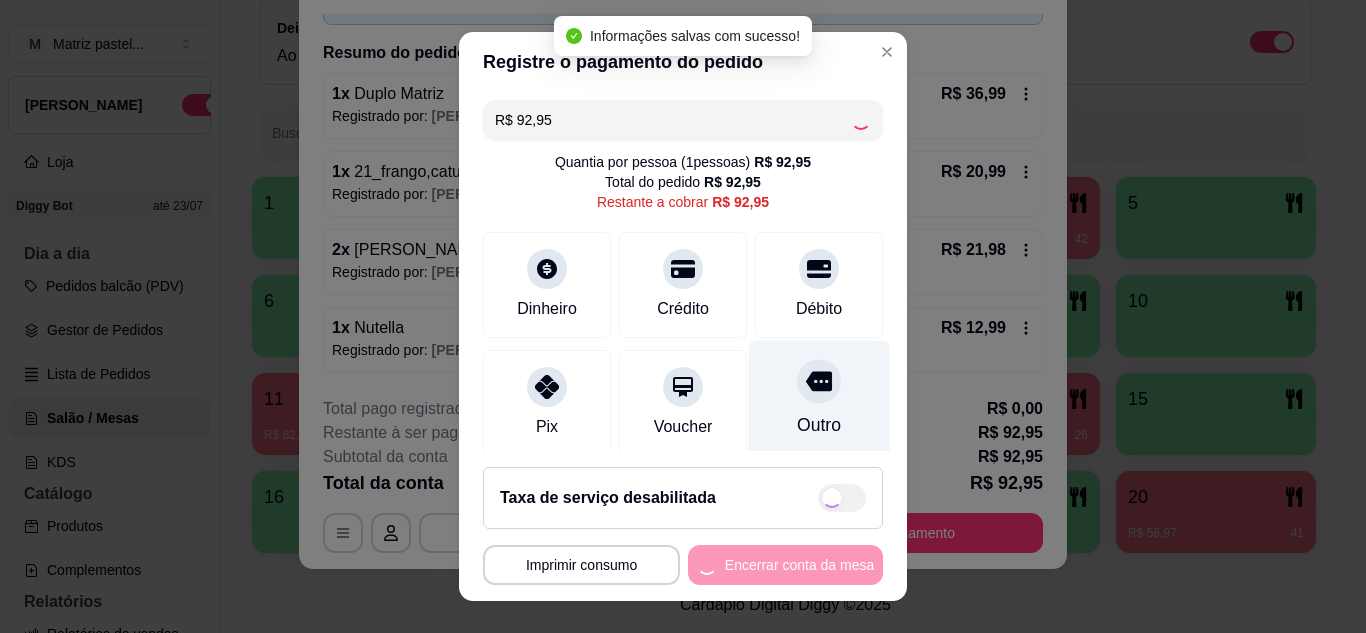 type on "R$ 0,00" 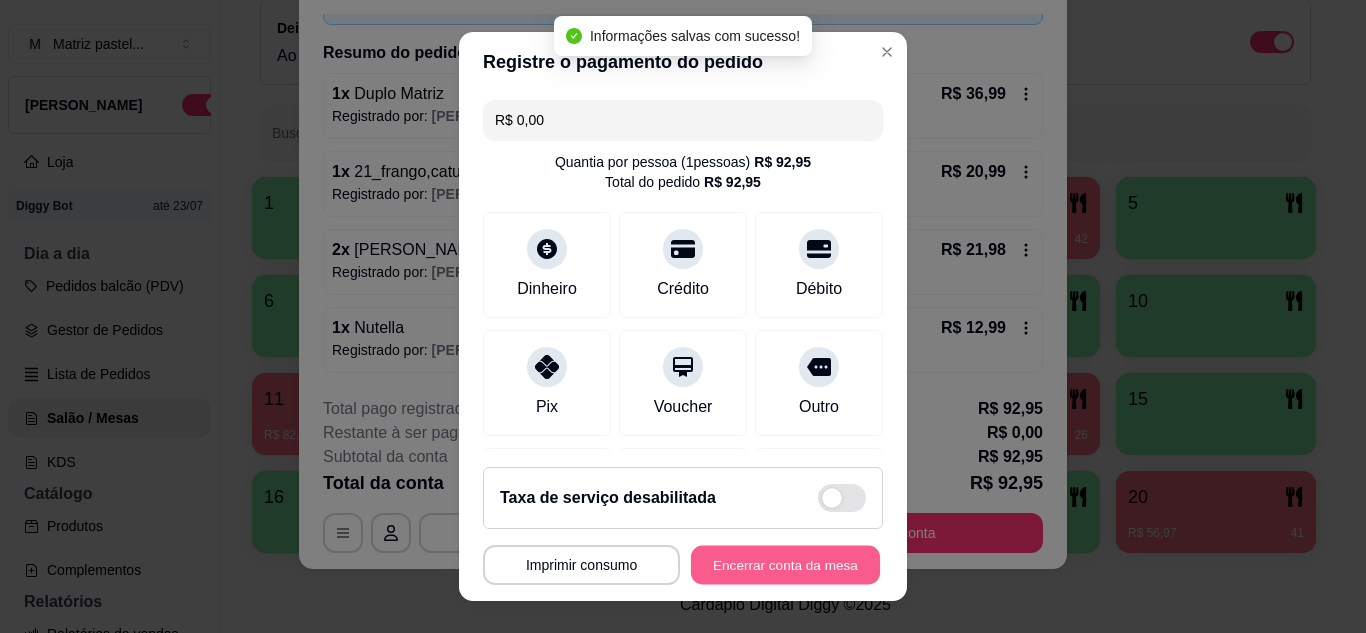 click on "Encerrar conta da mesa" at bounding box center [785, 565] 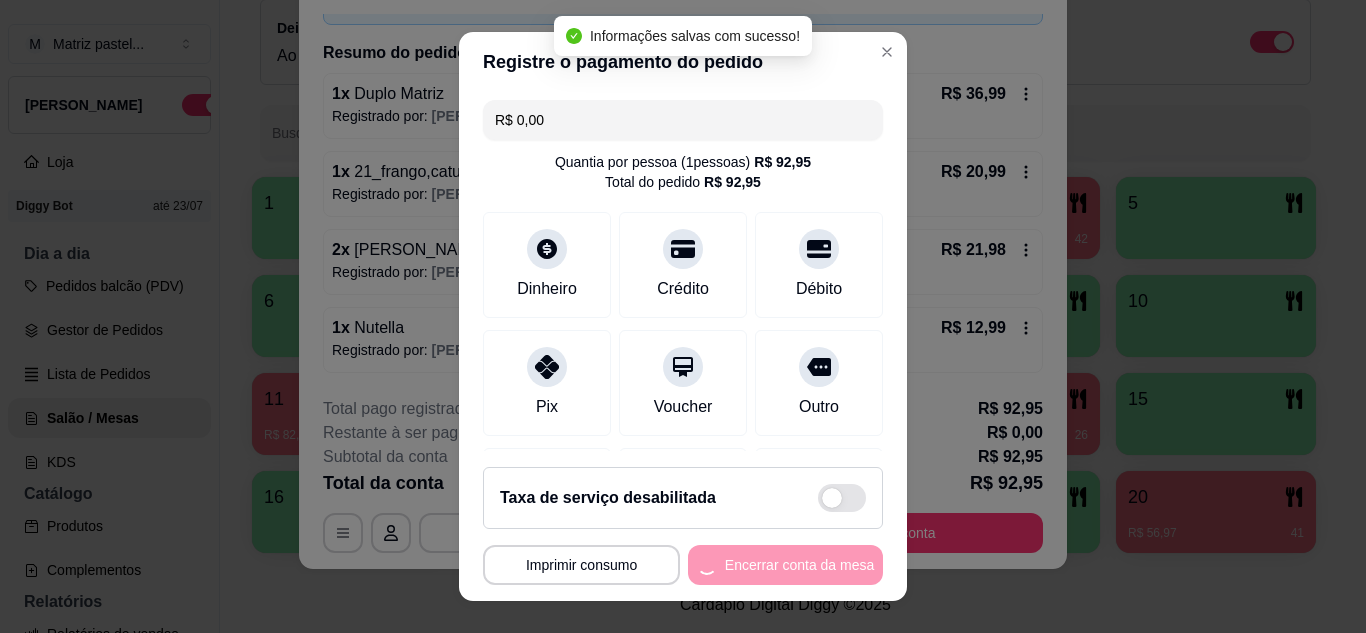 scroll, scrollTop: 0, scrollLeft: 0, axis: both 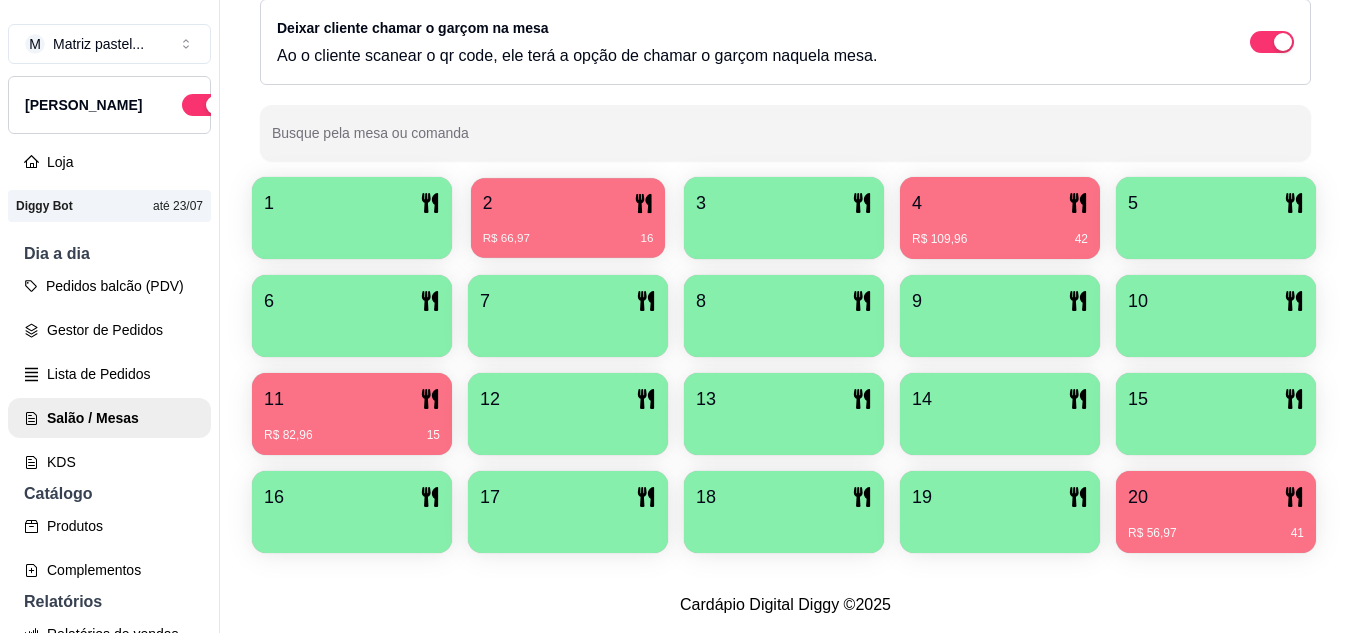 click on "2" at bounding box center [568, 203] 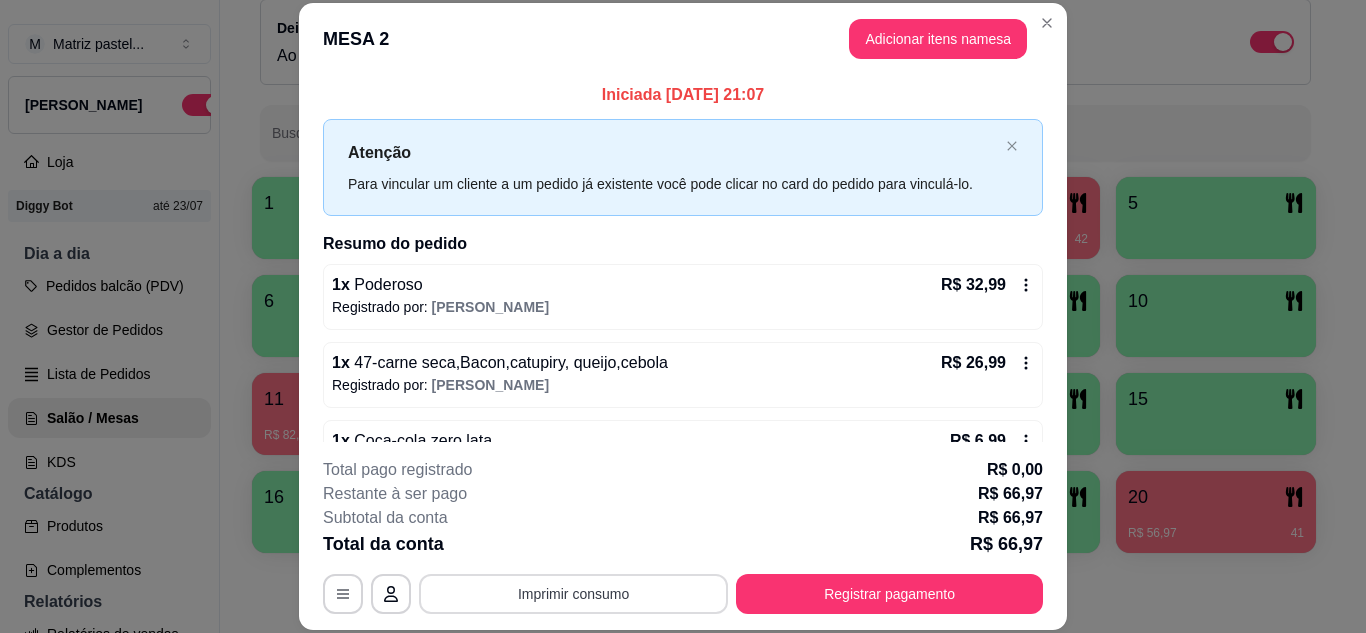 click on "Imprimir consumo" at bounding box center (573, 594) 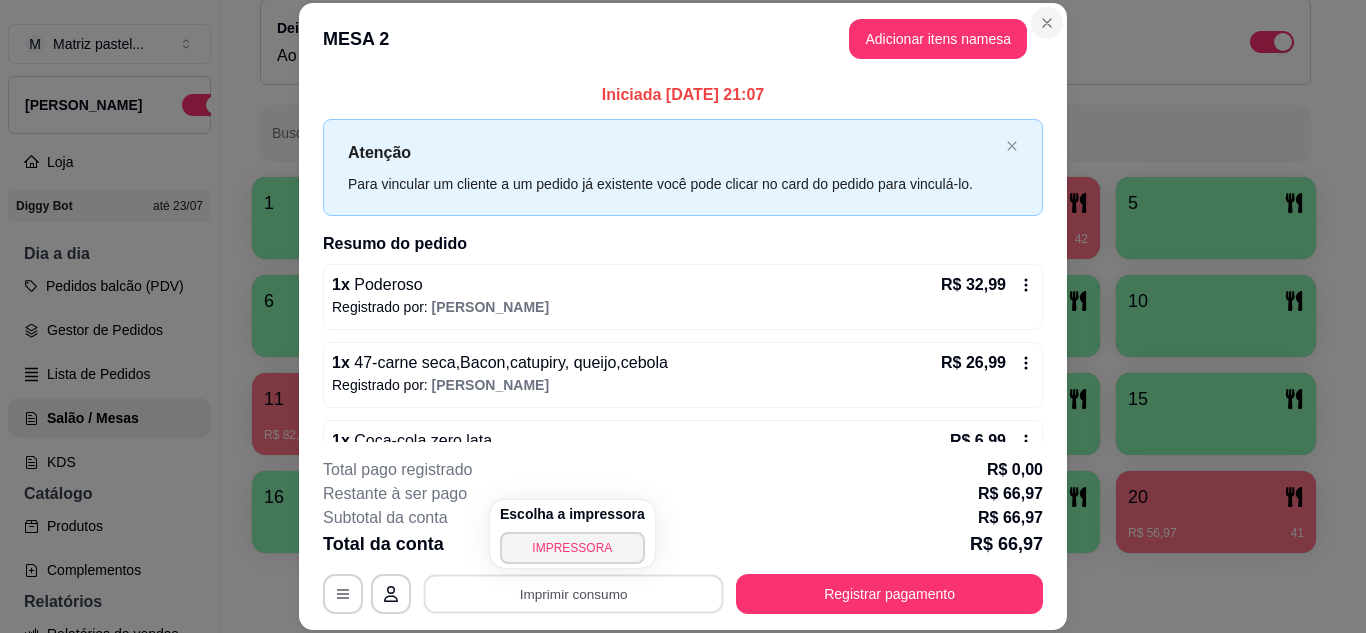click on "**********" at bounding box center [683, 316] 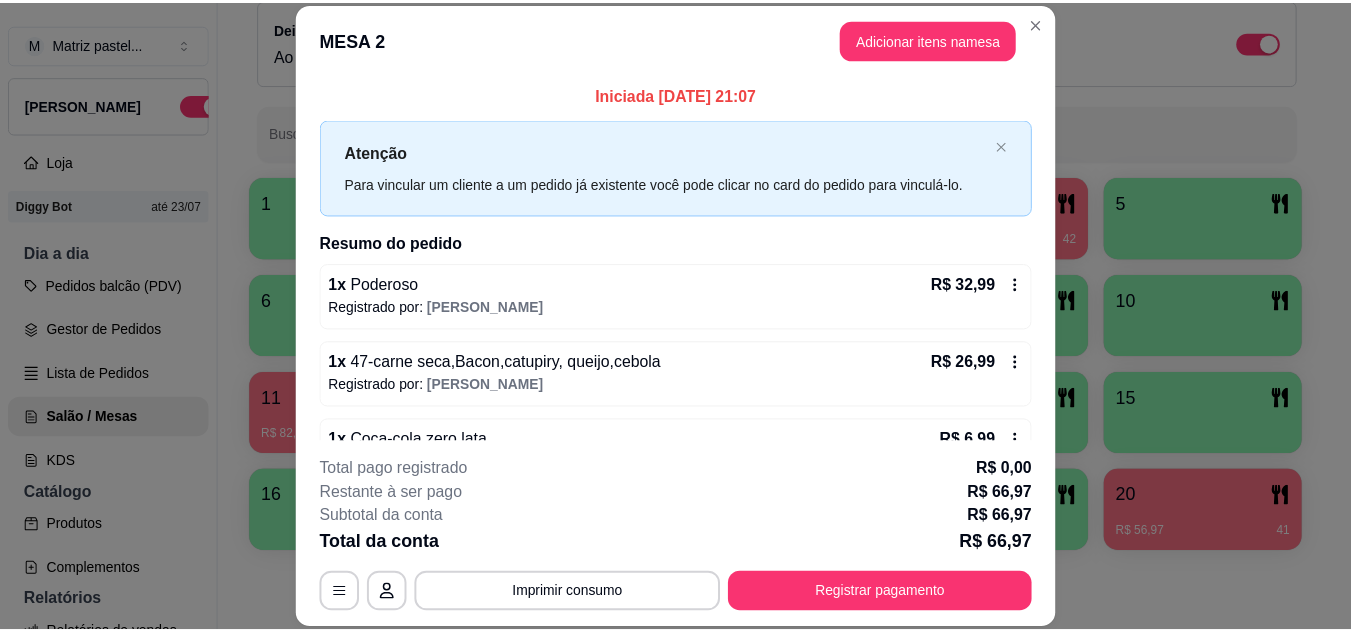 scroll, scrollTop: 52, scrollLeft: 0, axis: vertical 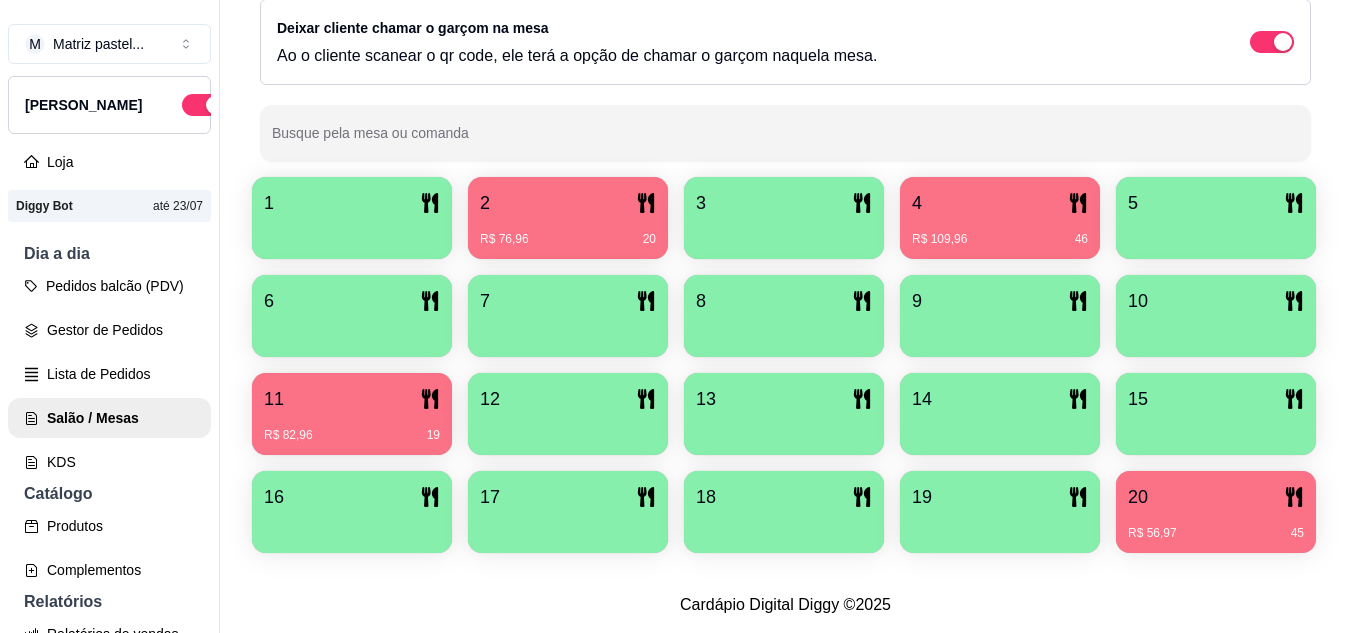 click on "R$ 109,96 46" at bounding box center (1000, 232) 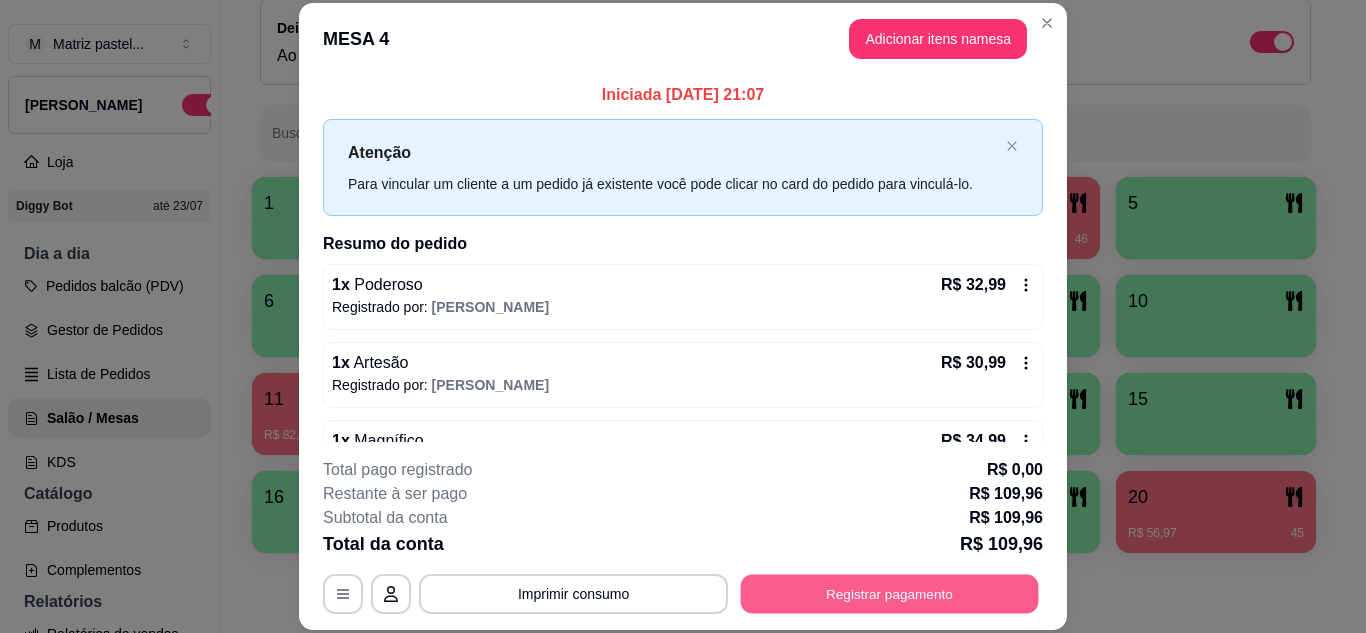 click on "Registrar pagamento" at bounding box center (890, 593) 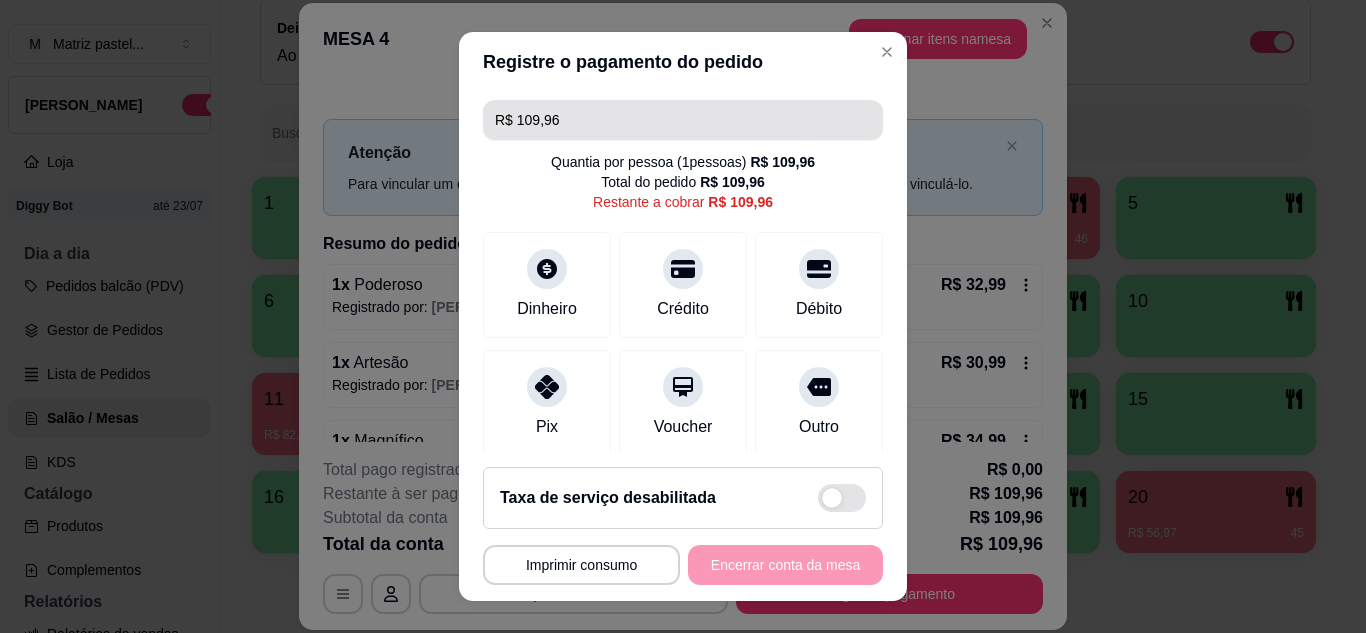 click on "R$ 109,96" at bounding box center [683, 120] 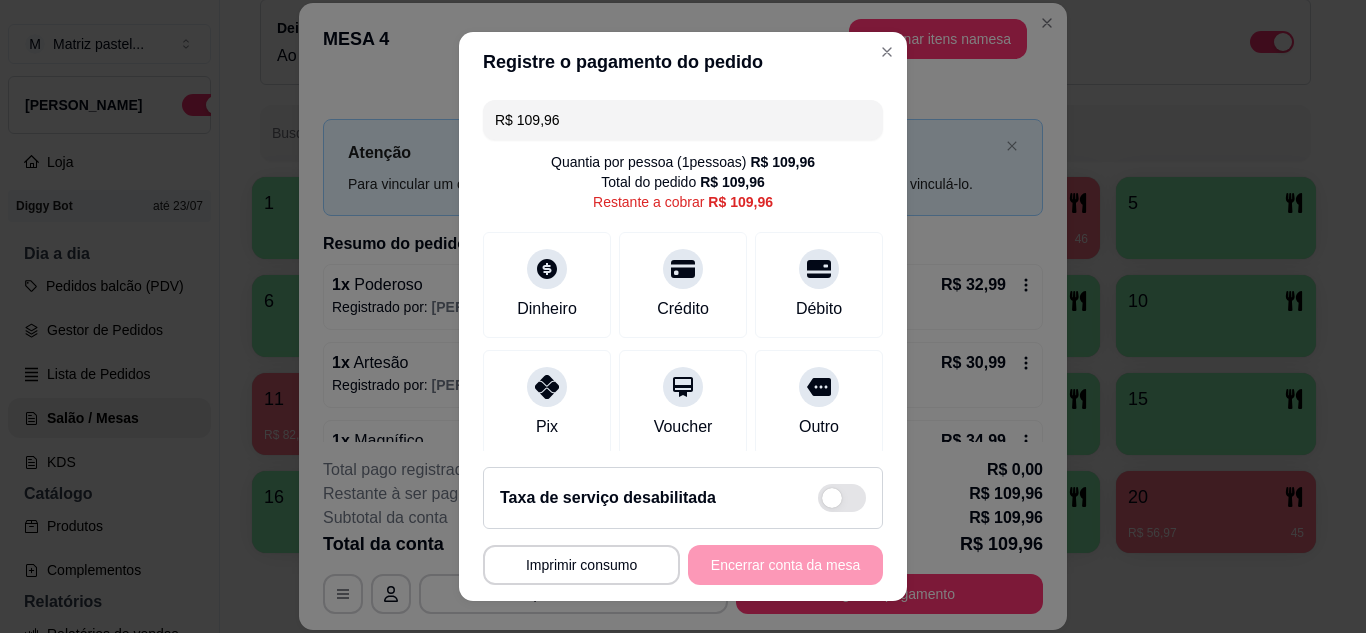 click on "R$ 109,96" at bounding box center [683, 120] 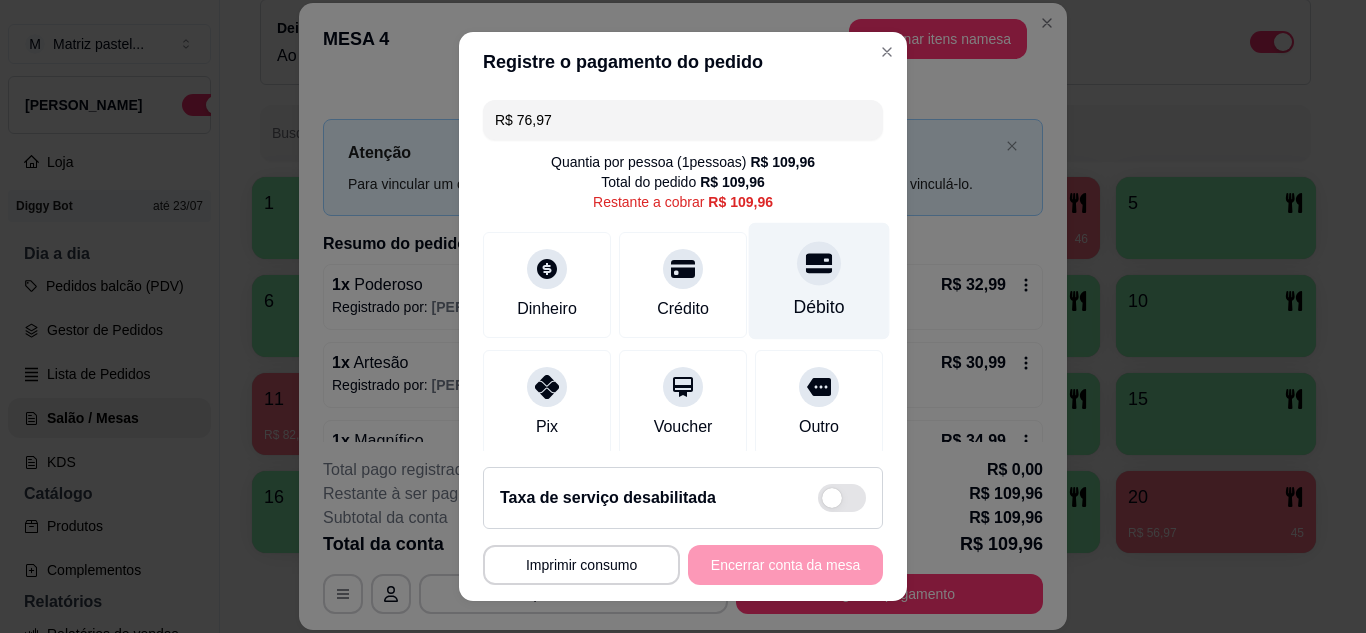 click at bounding box center [819, 263] 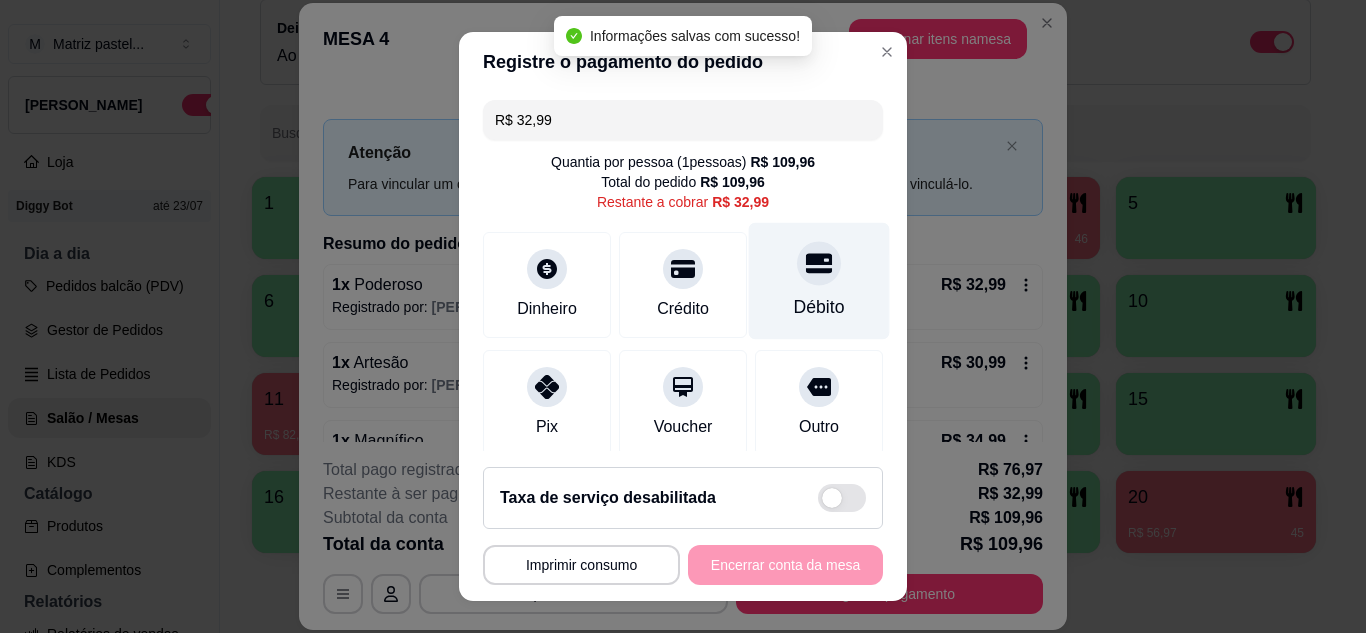 click on "Débito" at bounding box center (819, 307) 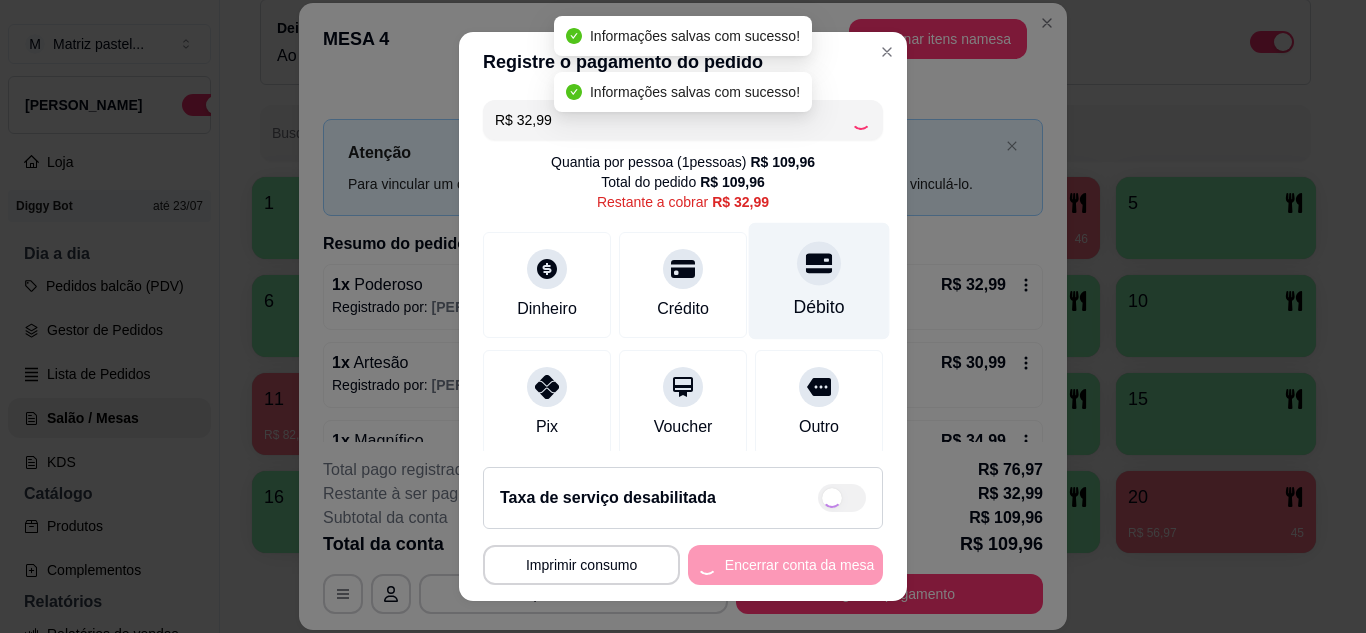 type on "R$ 0,00" 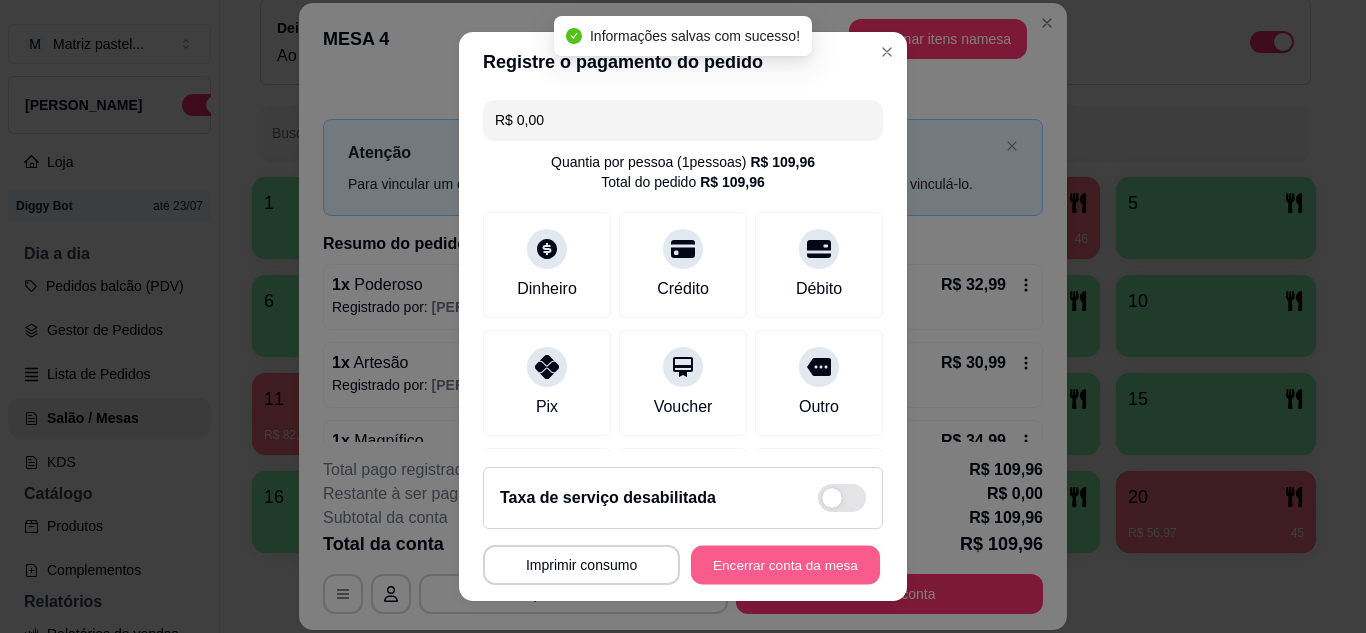 click on "Encerrar conta da mesa" at bounding box center [785, 565] 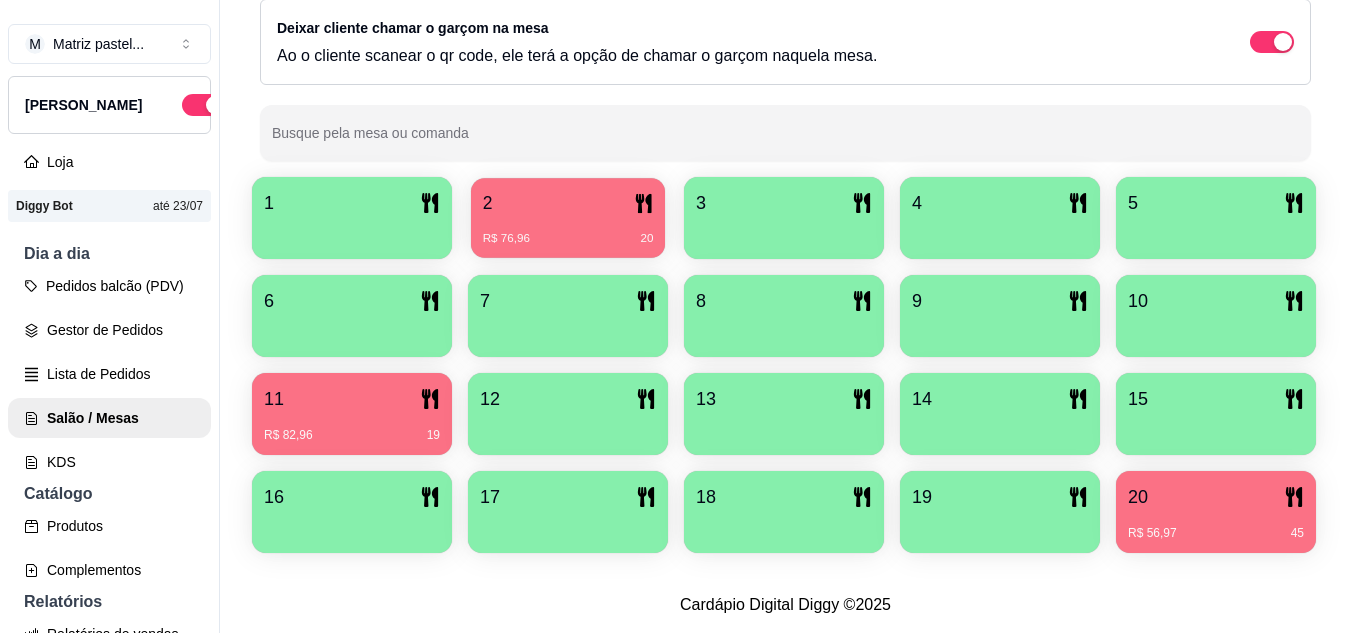 click on "2 R$ 76,96 20" at bounding box center [568, 218] 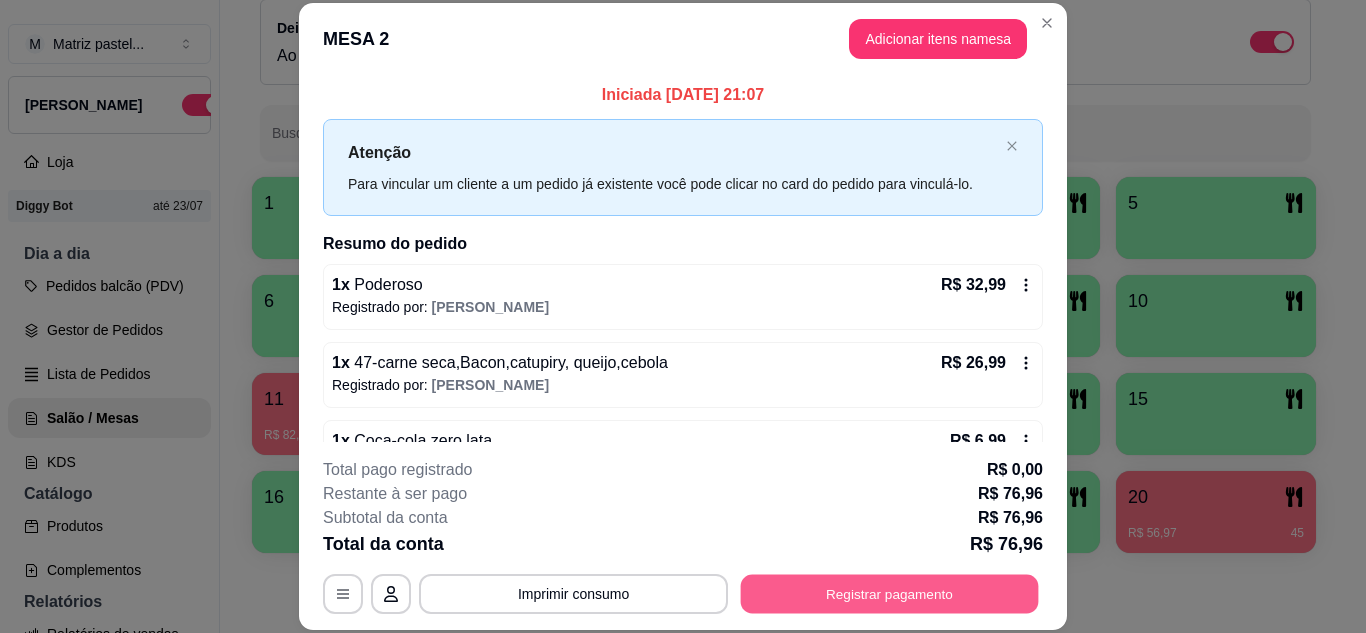 click on "Registrar pagamento" at bounding box center (890, 593) 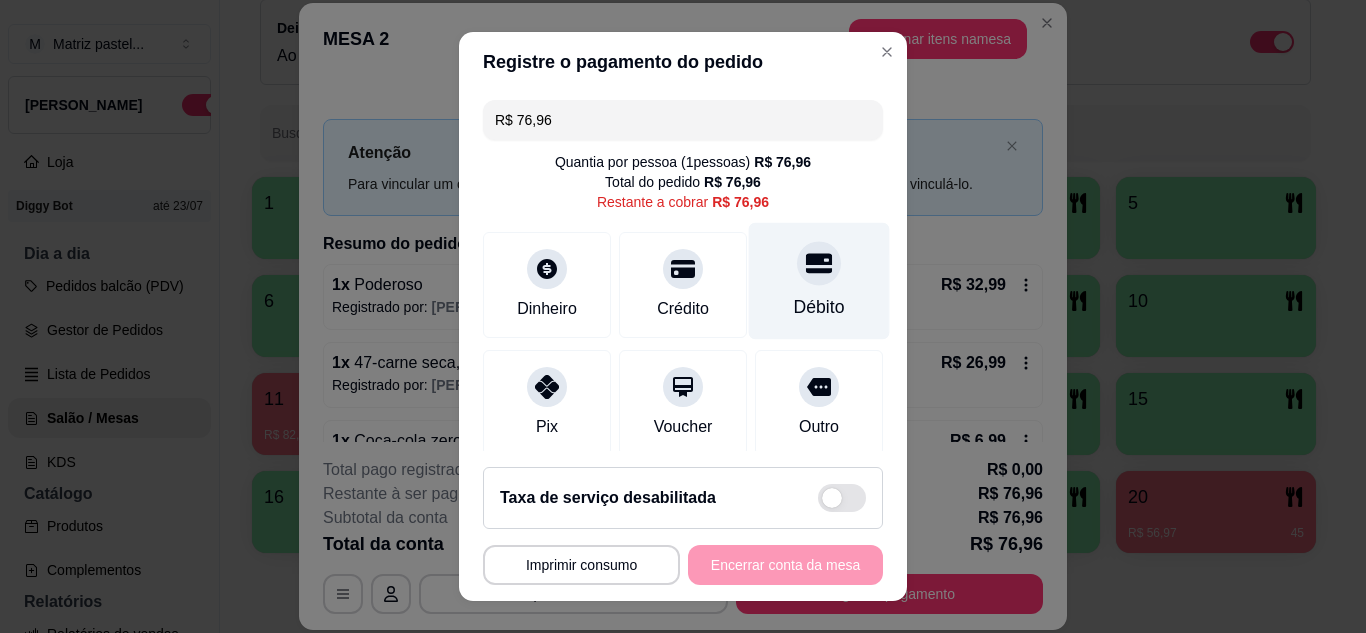 click on "Débito" at bounding box center [819, 280] 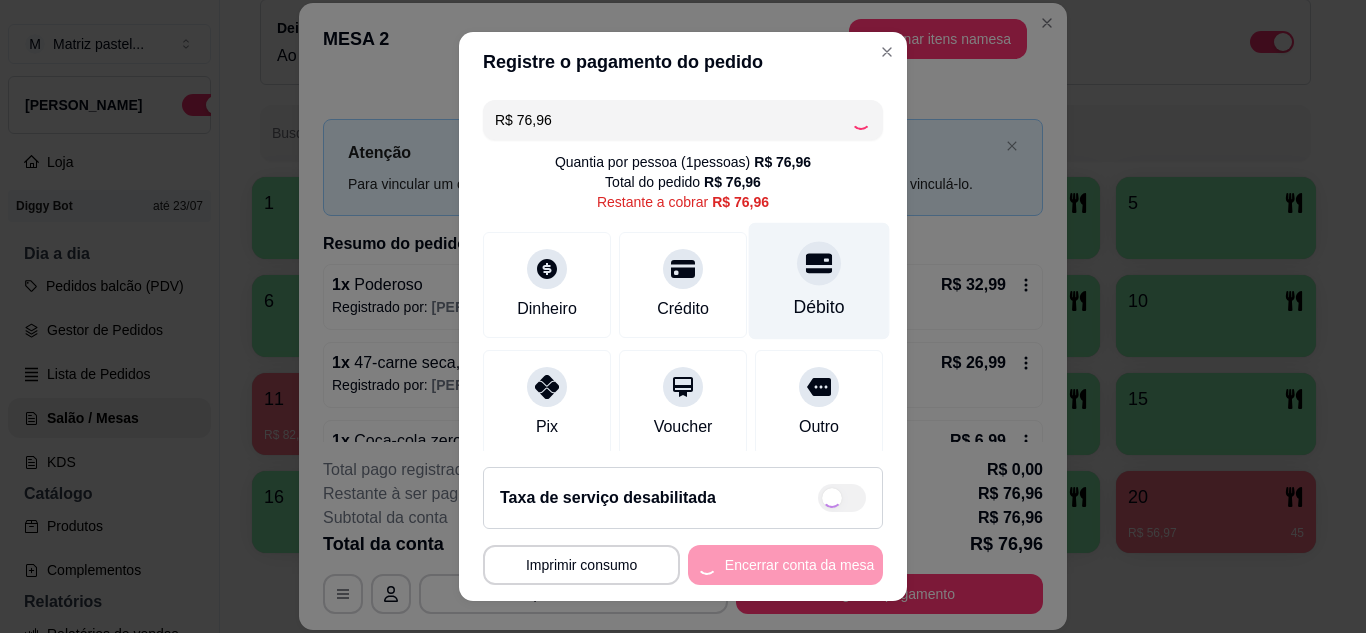 type on "R$ 0,00" 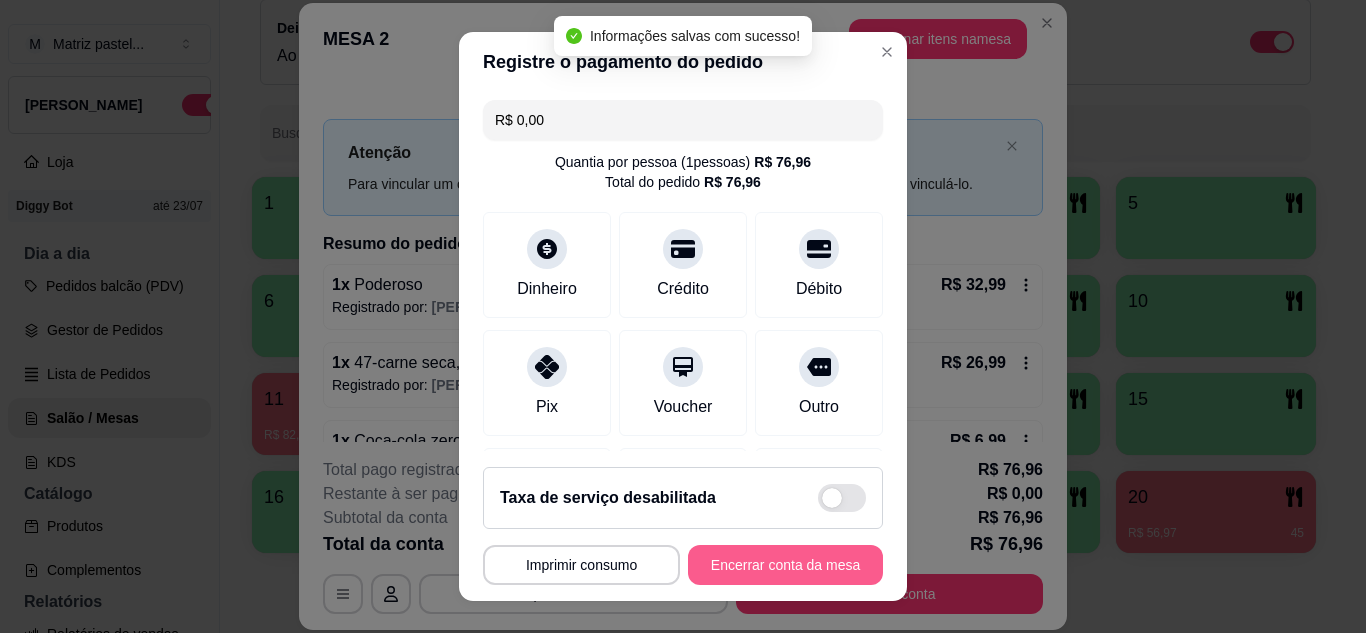 click on "Encerrar conta da mesa" at bounding box center [785, 565] 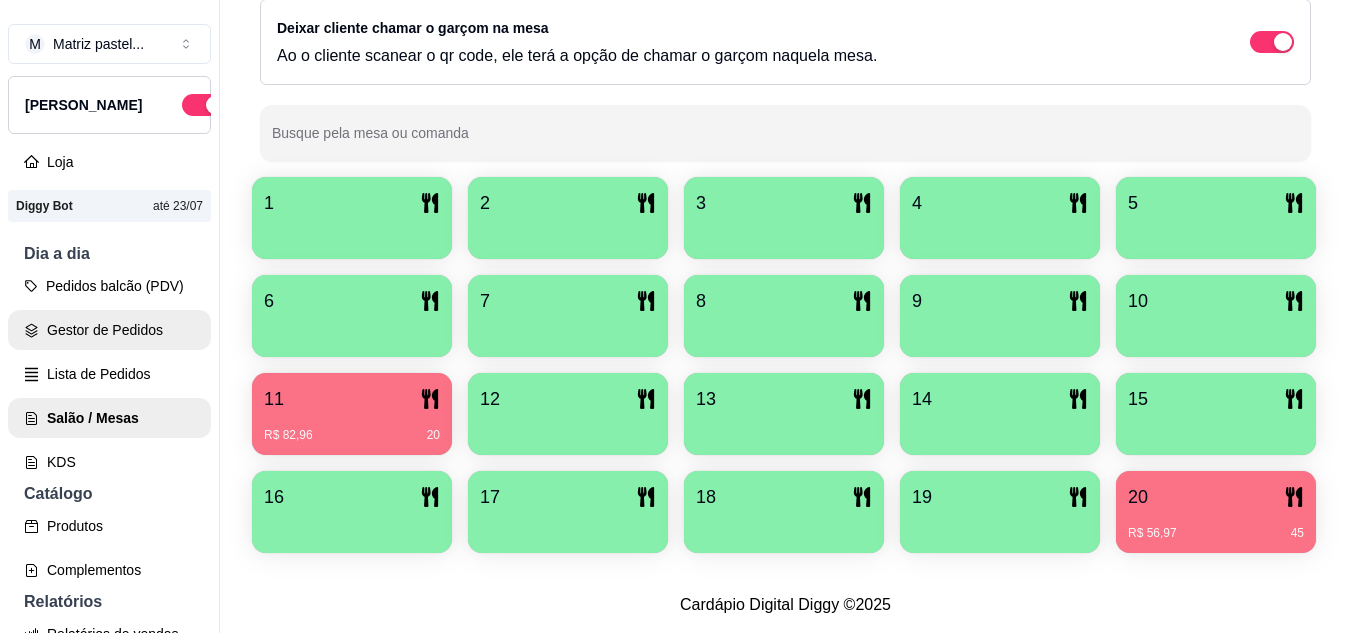 click on "Gestor de Pedidos" at bounding box center [109, 330] 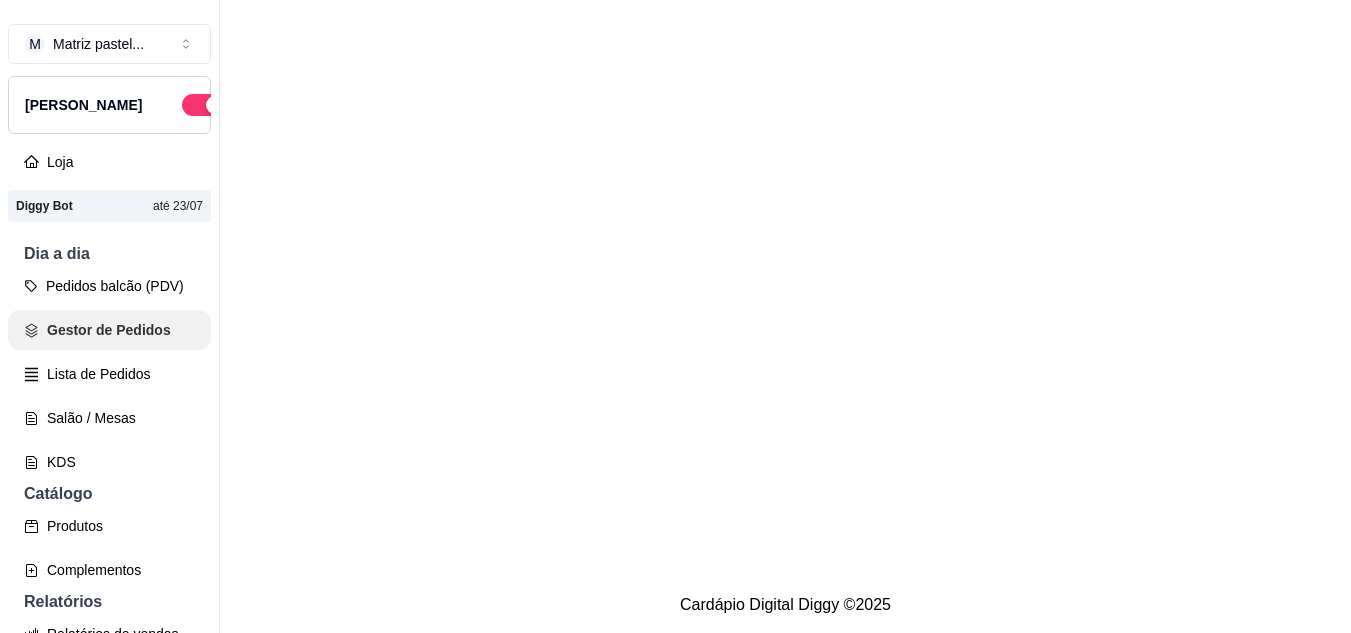 scroll, scrollTop: 0, scrollLeft: 0, axis: both 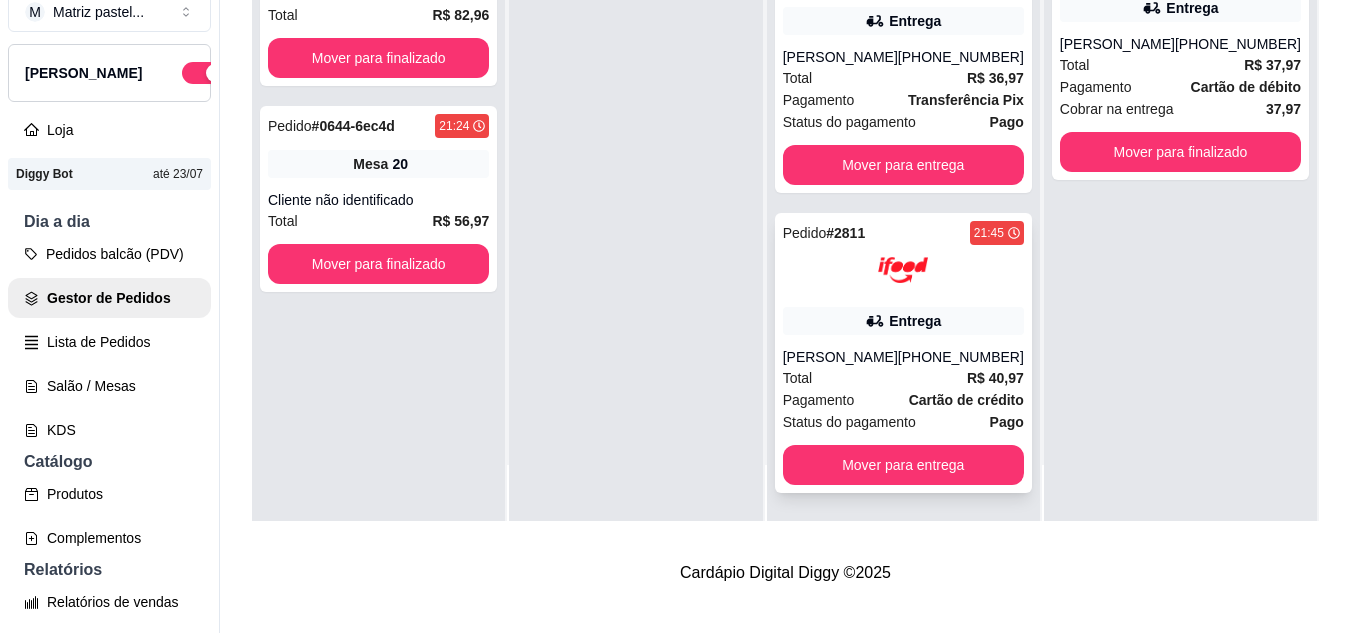 click on "Pedido  # 2811 21:45 Entrega [PERSON_NAME] [PHONE_NUMBER] Total R$ 40,97 Pagamento Cartão de crédito Status do pagamento Pago Mover para entrega" at bounding box center [903, 353] 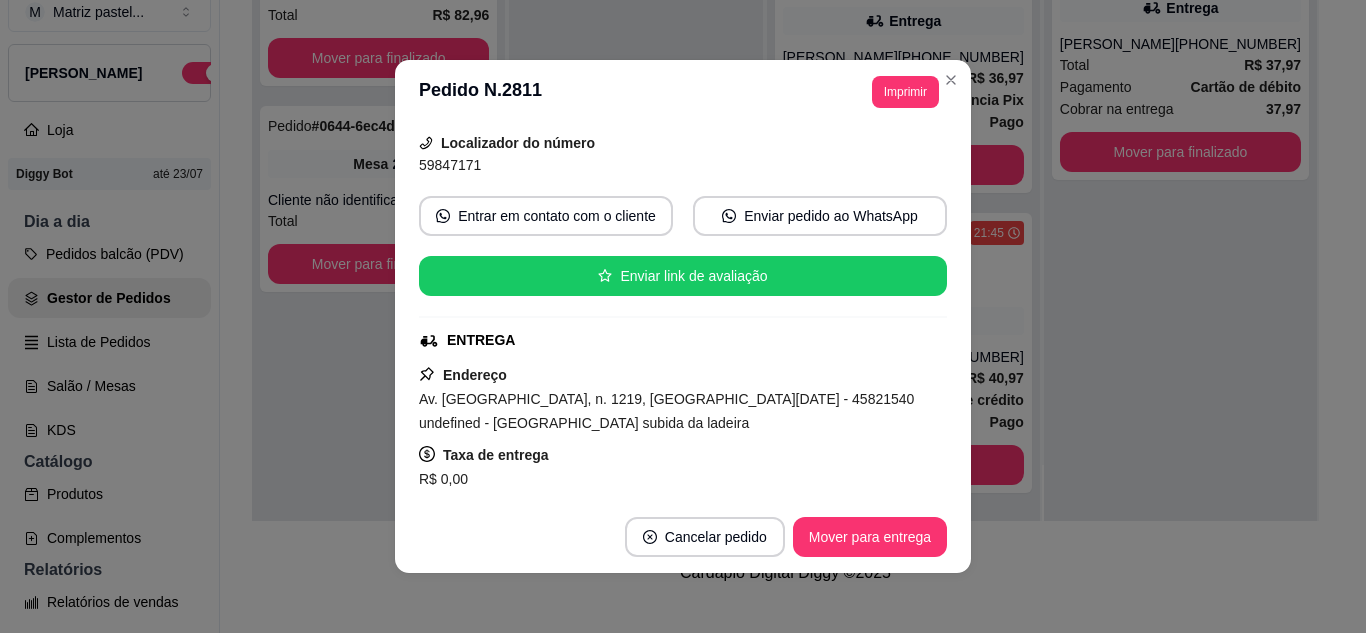 scroll, scrollTop: 300, scrollLeft: 0, axis: vertical 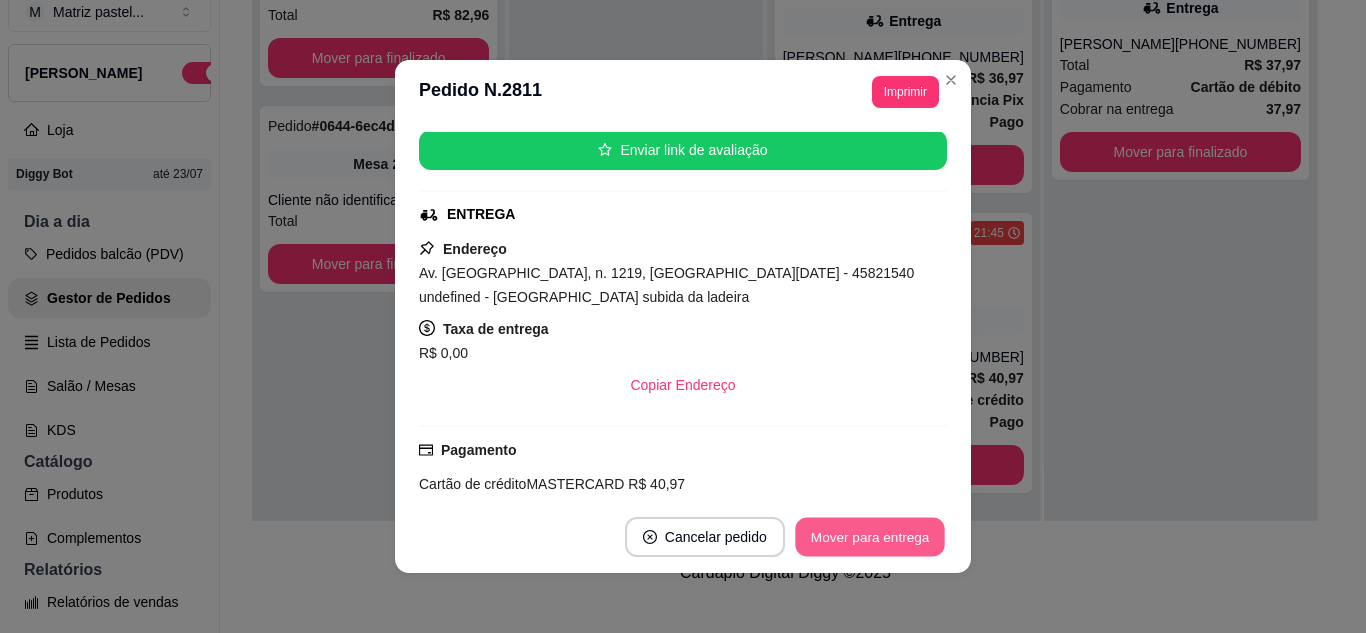 click on "Mover para entrega" at bounding box center [870, 537] 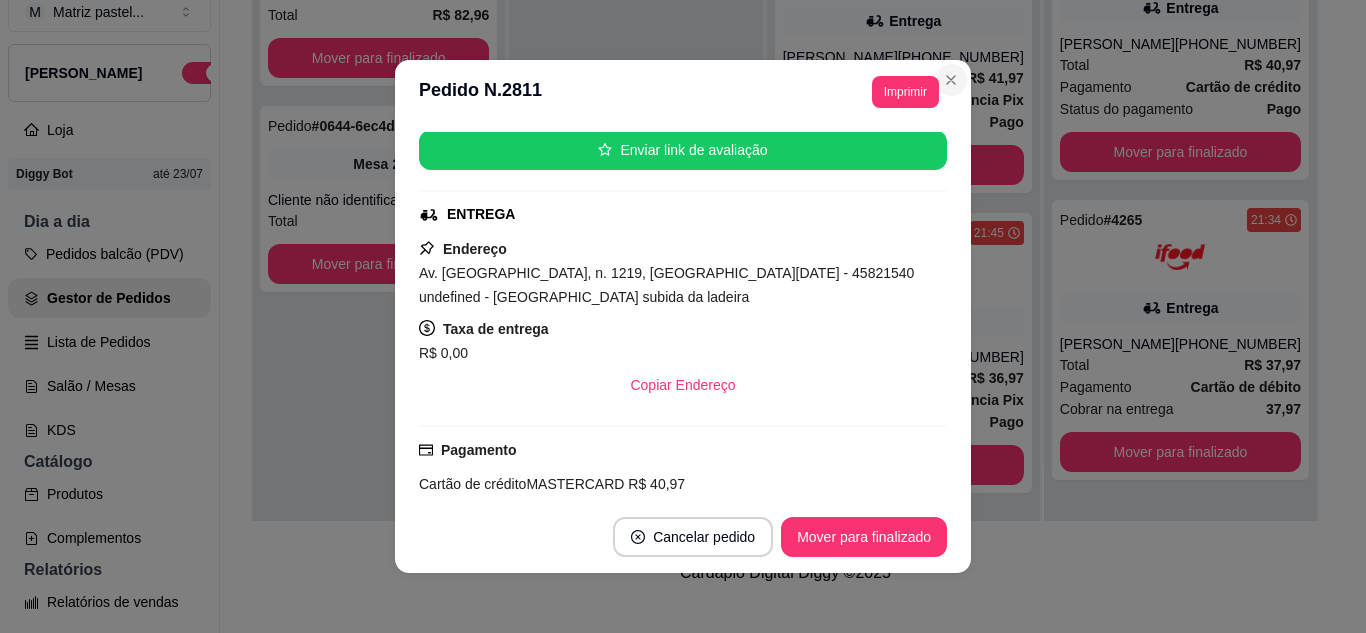 scroll, scrollTop: 307, scrollLeft: 0, axis: vertical 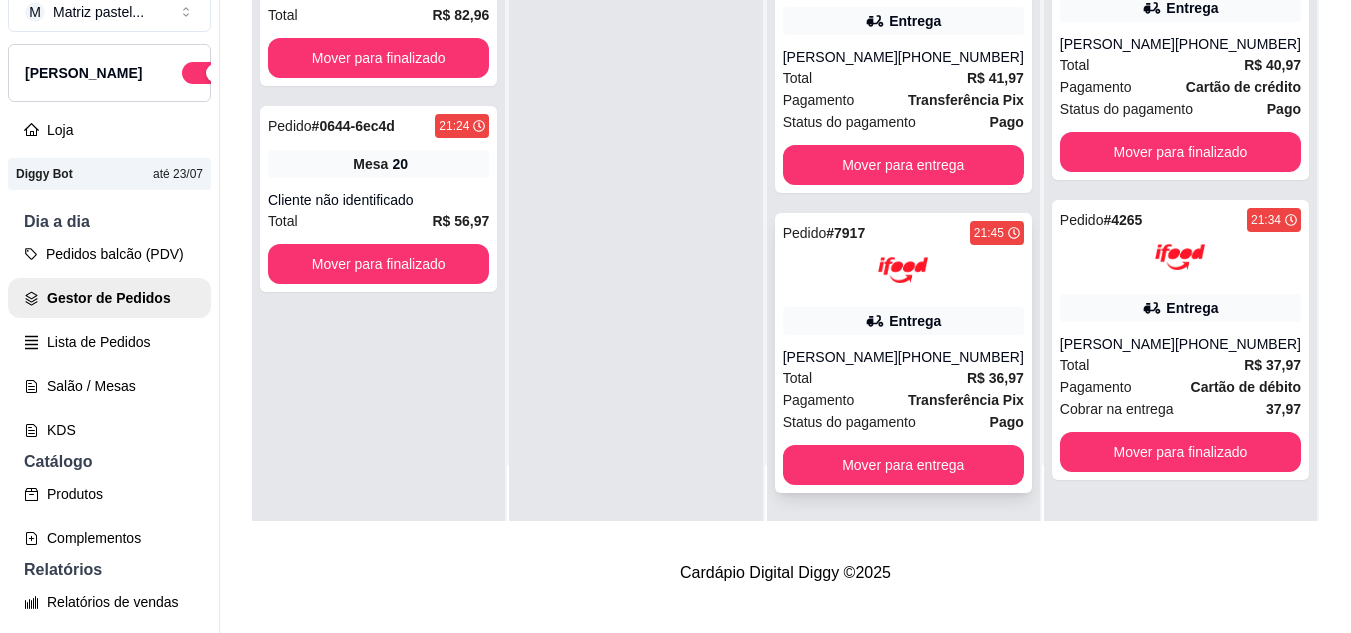 click on "[PERSON_NAME]" at bounding box center (840, 357) 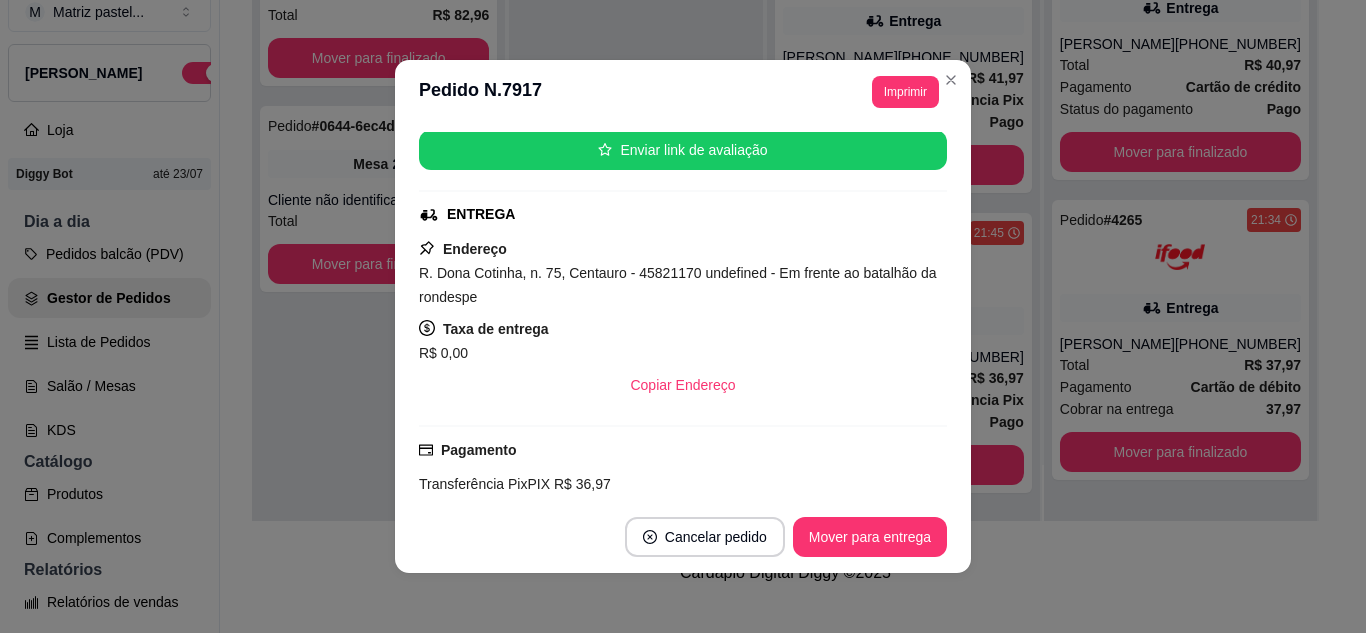 scroll, scrollTop: 576, scrollLeft: 0, axis: vertical 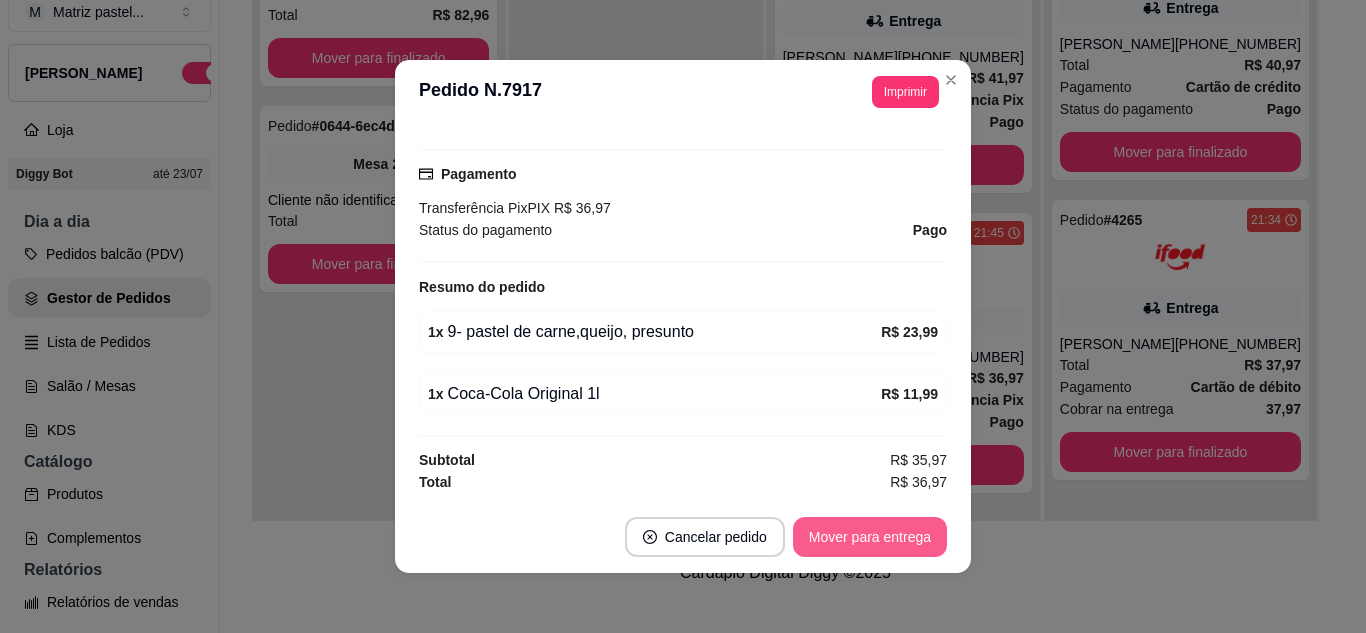 click on "Mover para entrega" at bounding box center [870, 537] 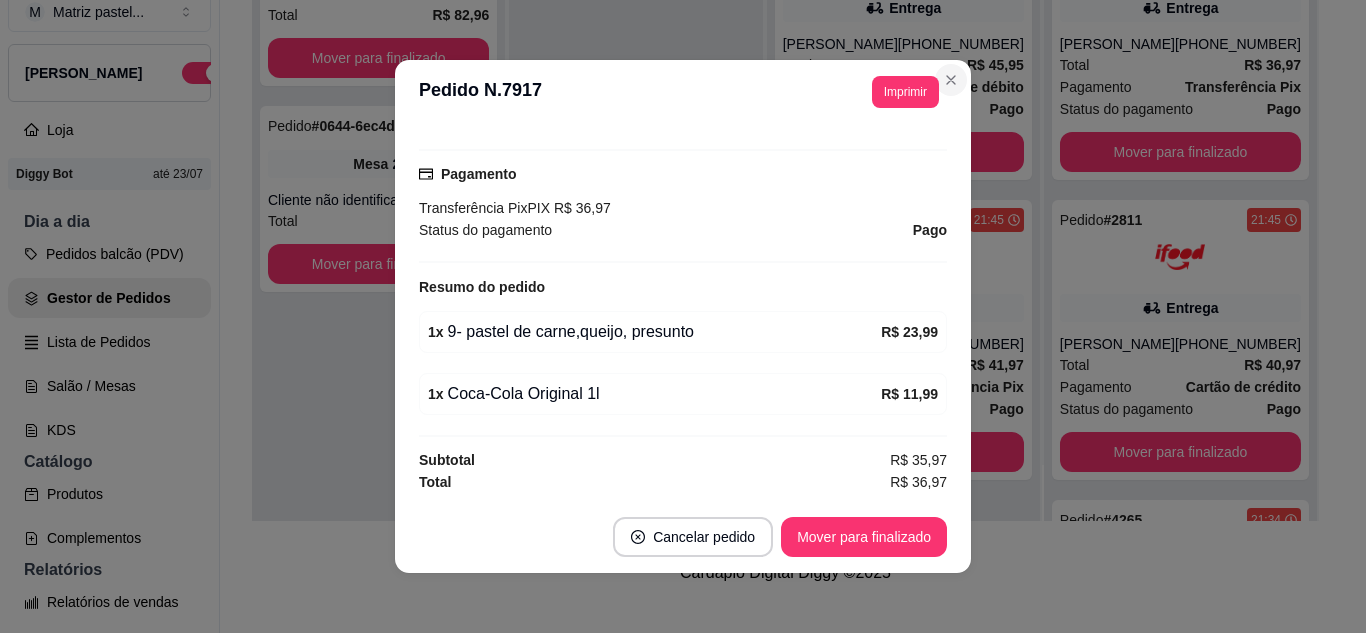 scroll, scrollTop: 0, scrollLeft: 0, axis: both 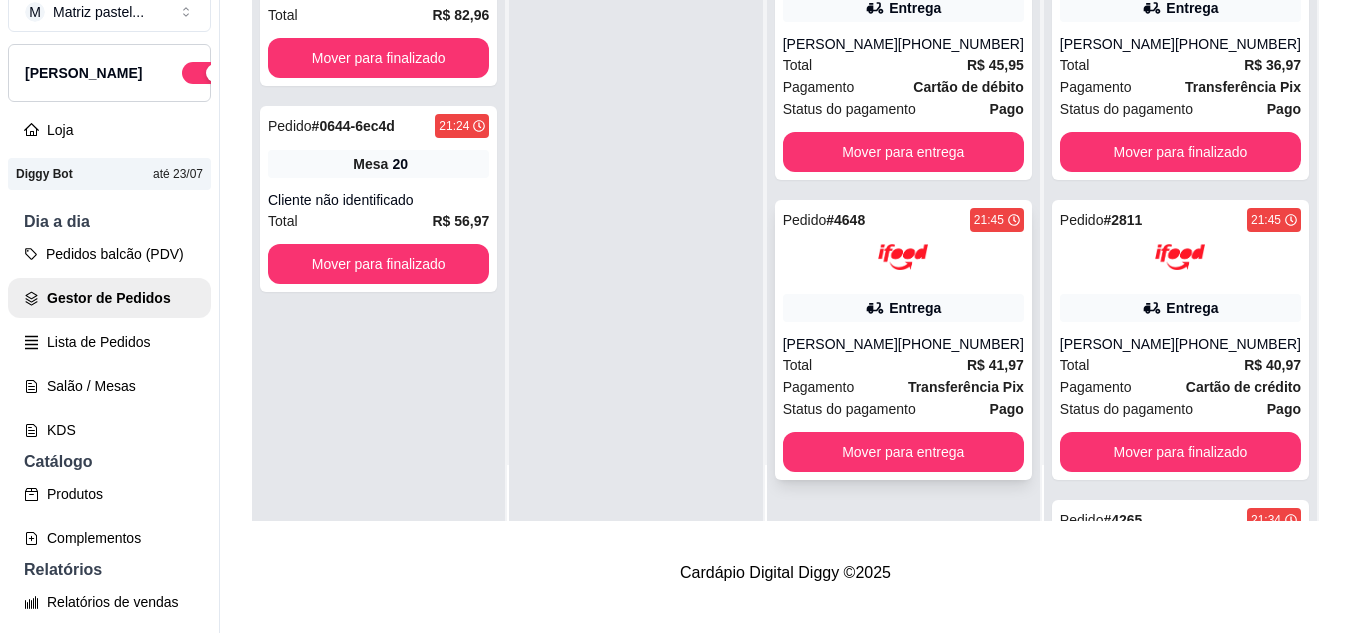 click at bounding box center [903, 257] 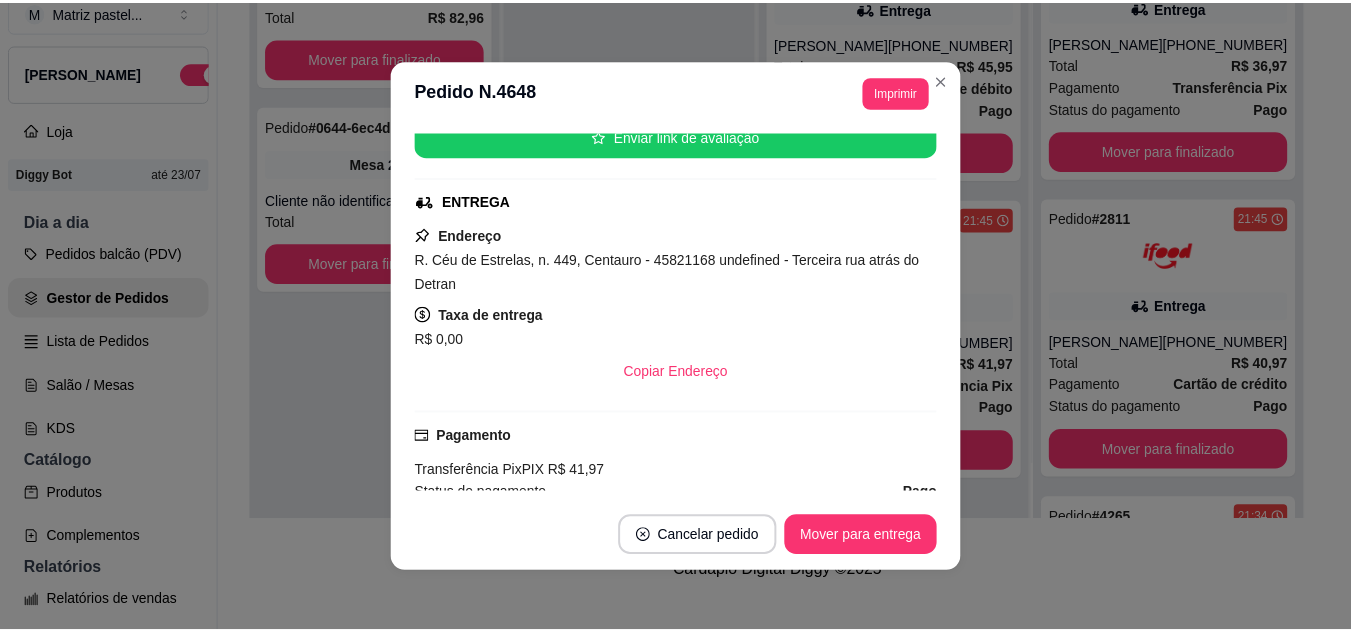 scroll, scrollTop: 500, scrollLeft: 0, axis: vertical 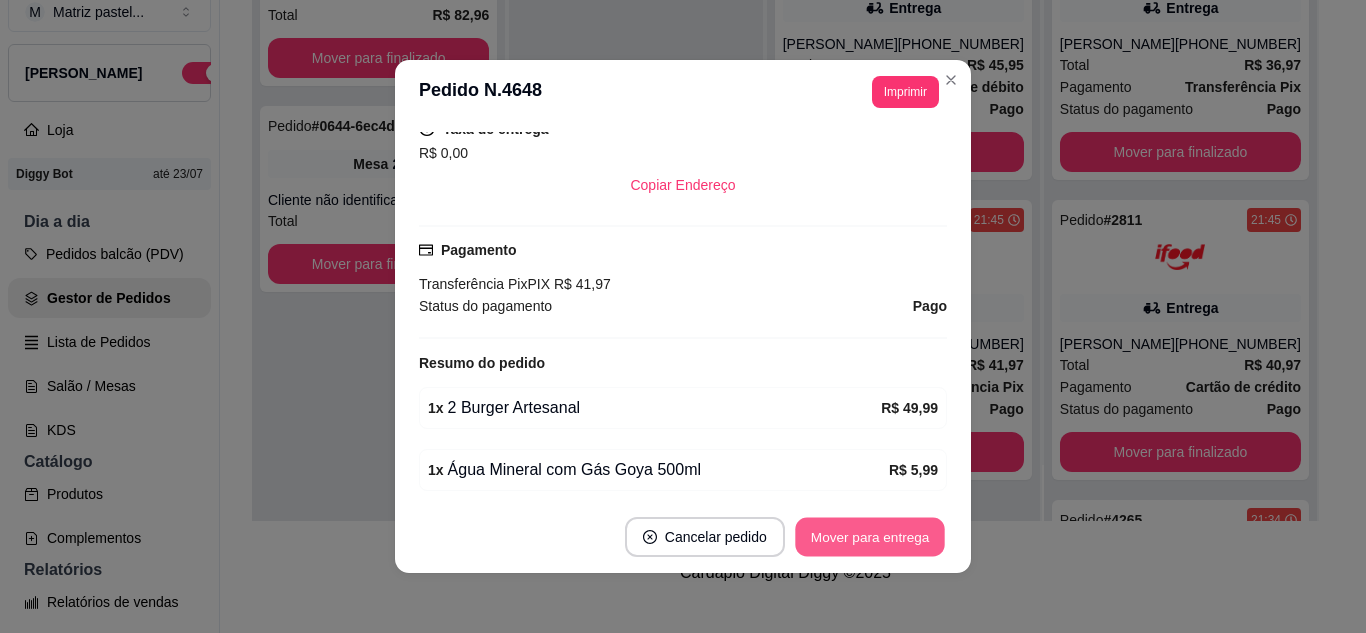 click on "Mover para entrega" at bounding box center (870, 537) 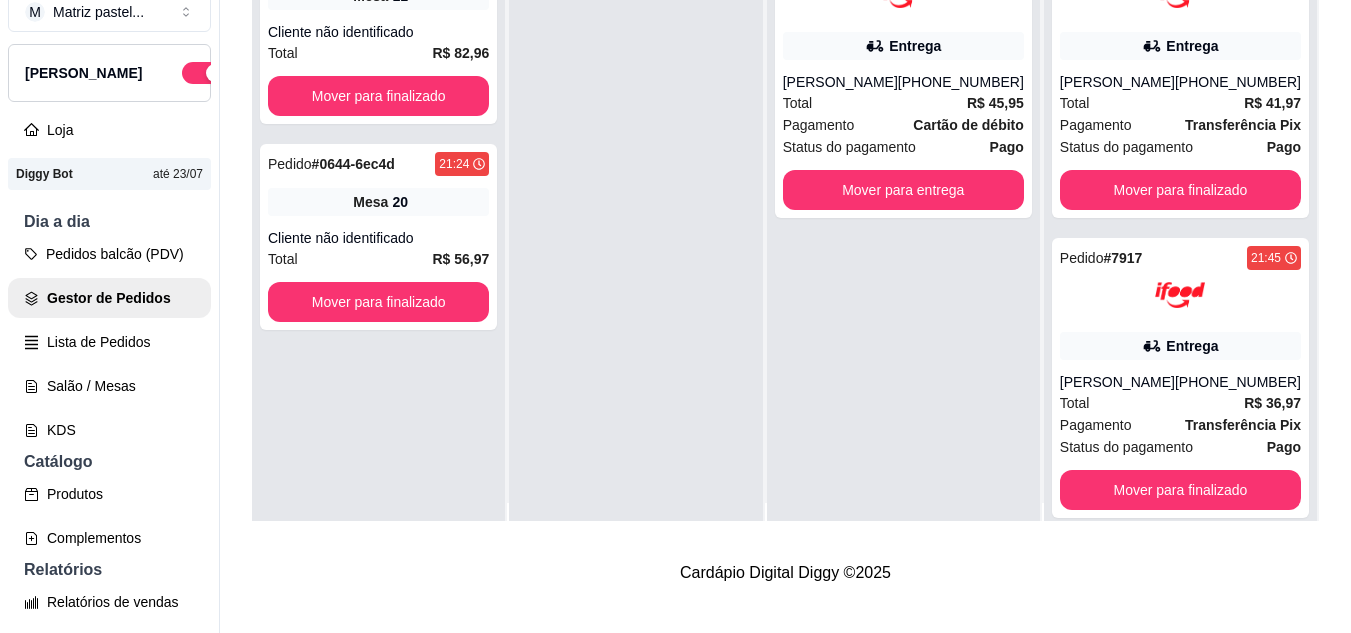 scroll, scrollTop: 0, scrollLeft: 0, axis: both 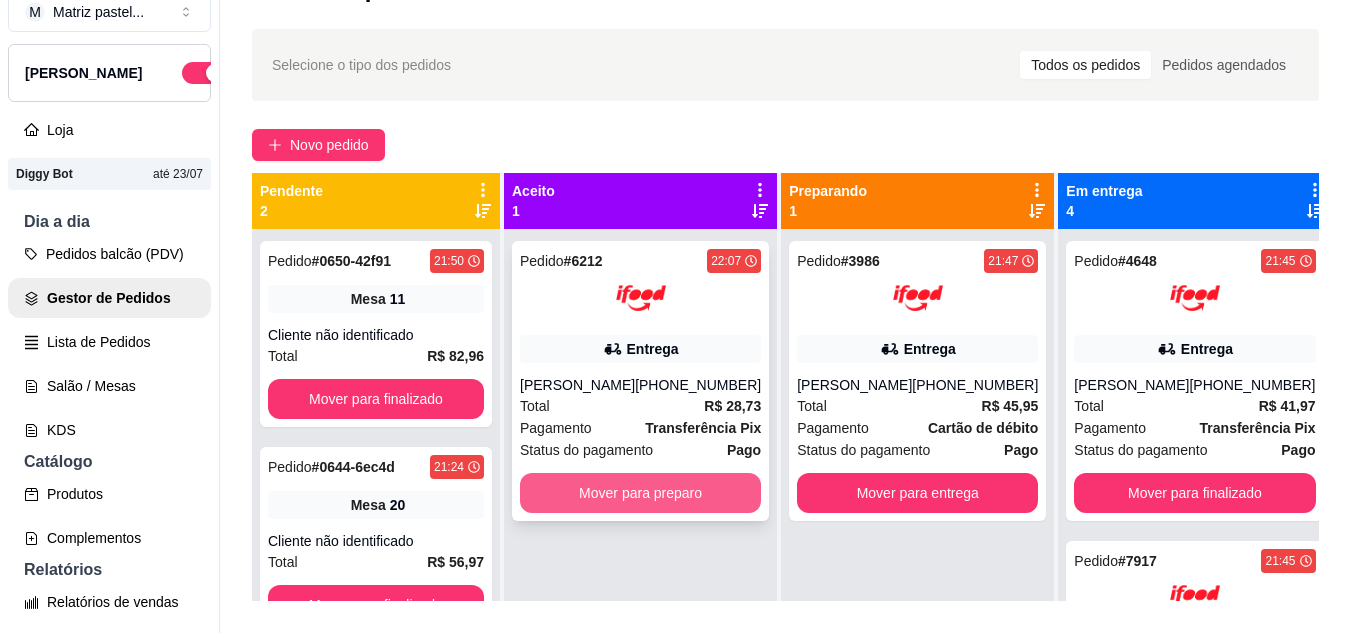 click on "Mover para preparo" at bounding box center (640, 493) 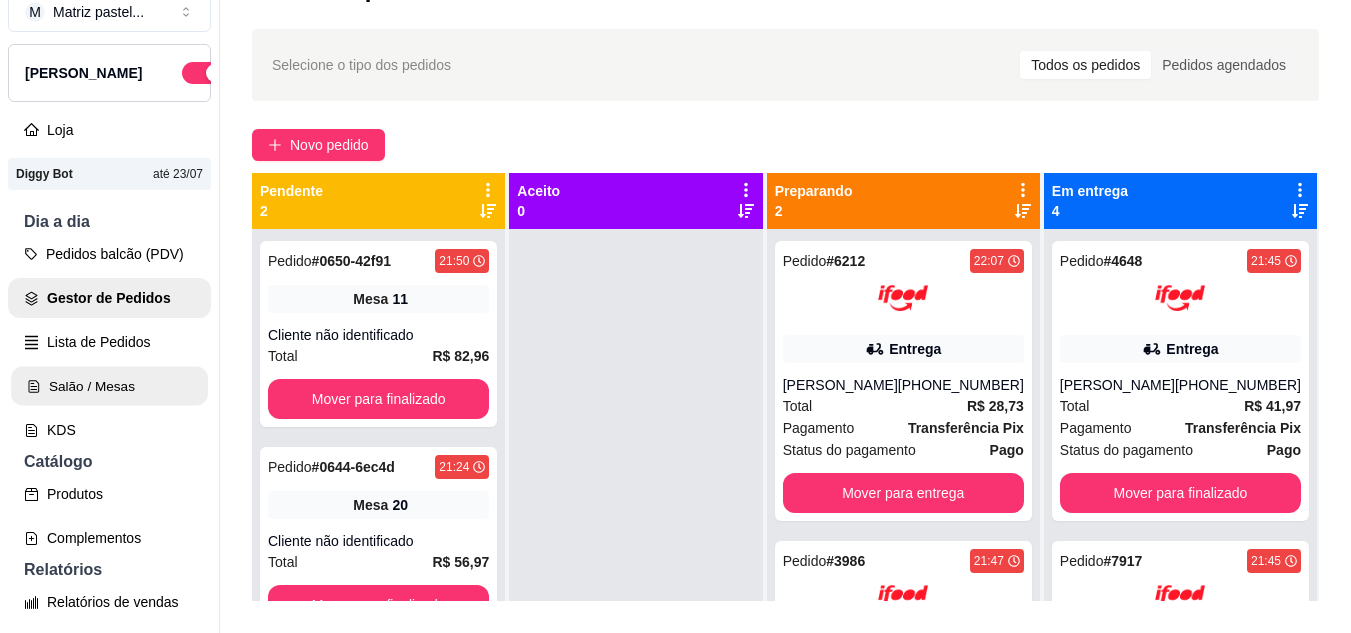 click on "Salão / Mesas" at bounding box center (109, 386) 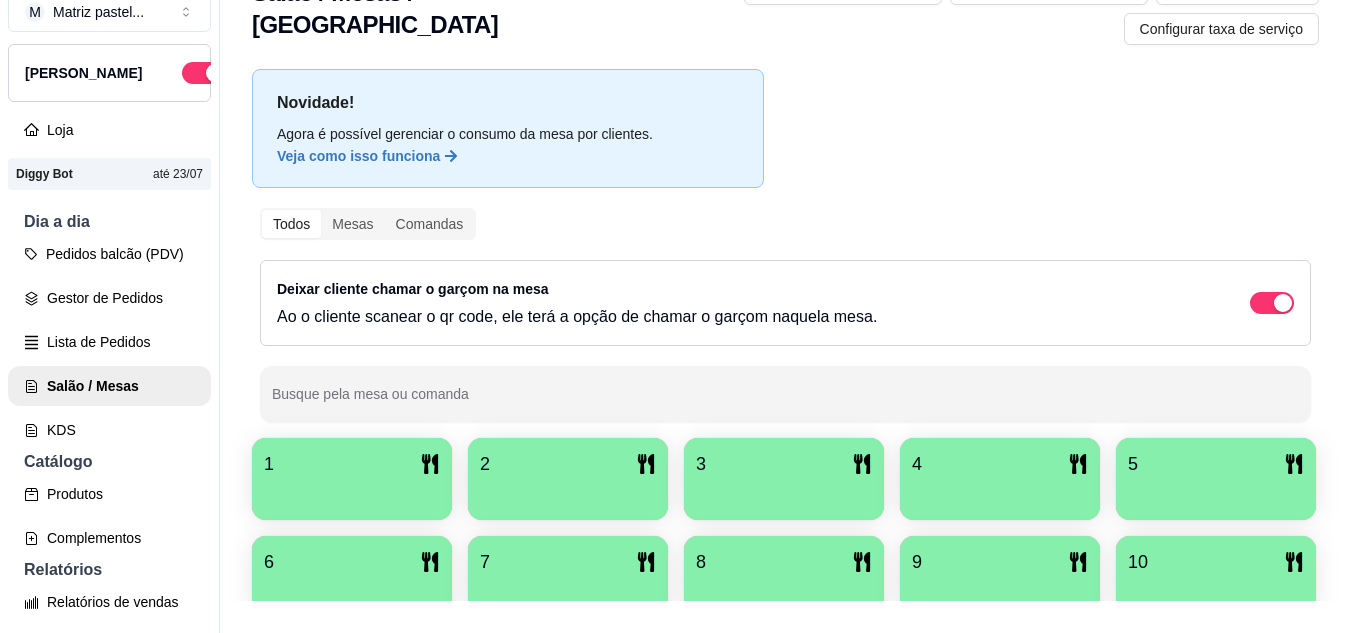 scroll, scrollTop: 0, scrollLeft: 0, axis: both 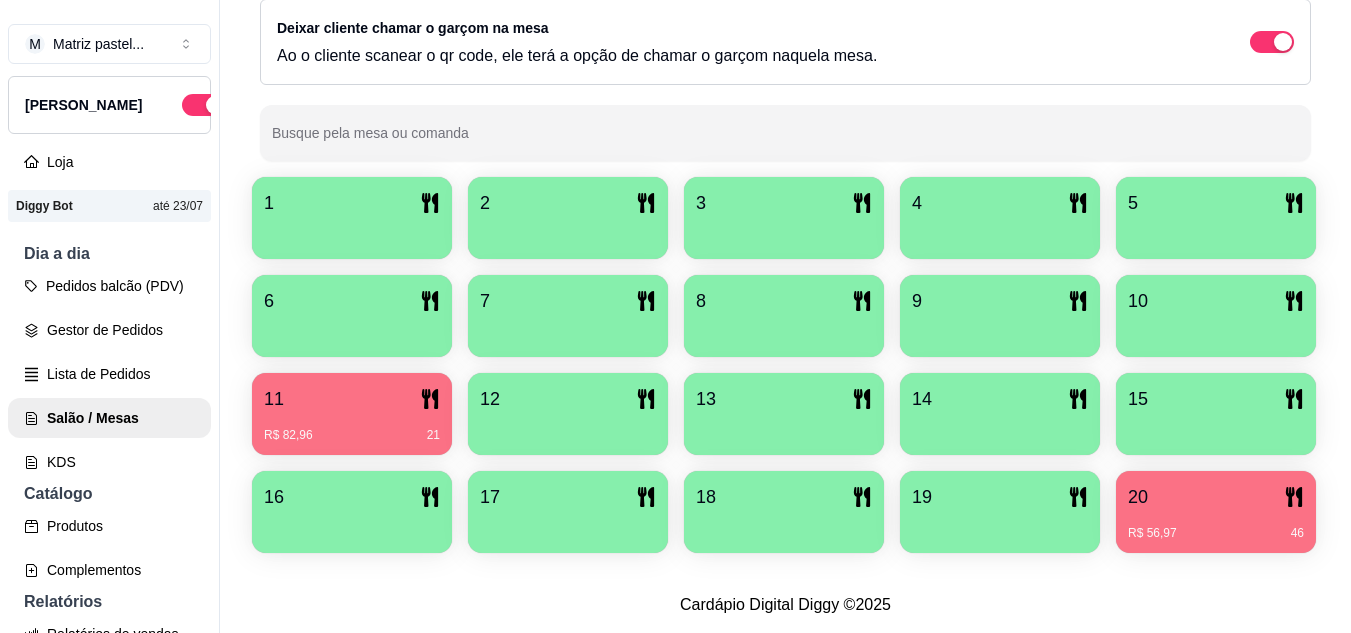click on "R$ 56,97 46" at bounding box center (1216, 526) 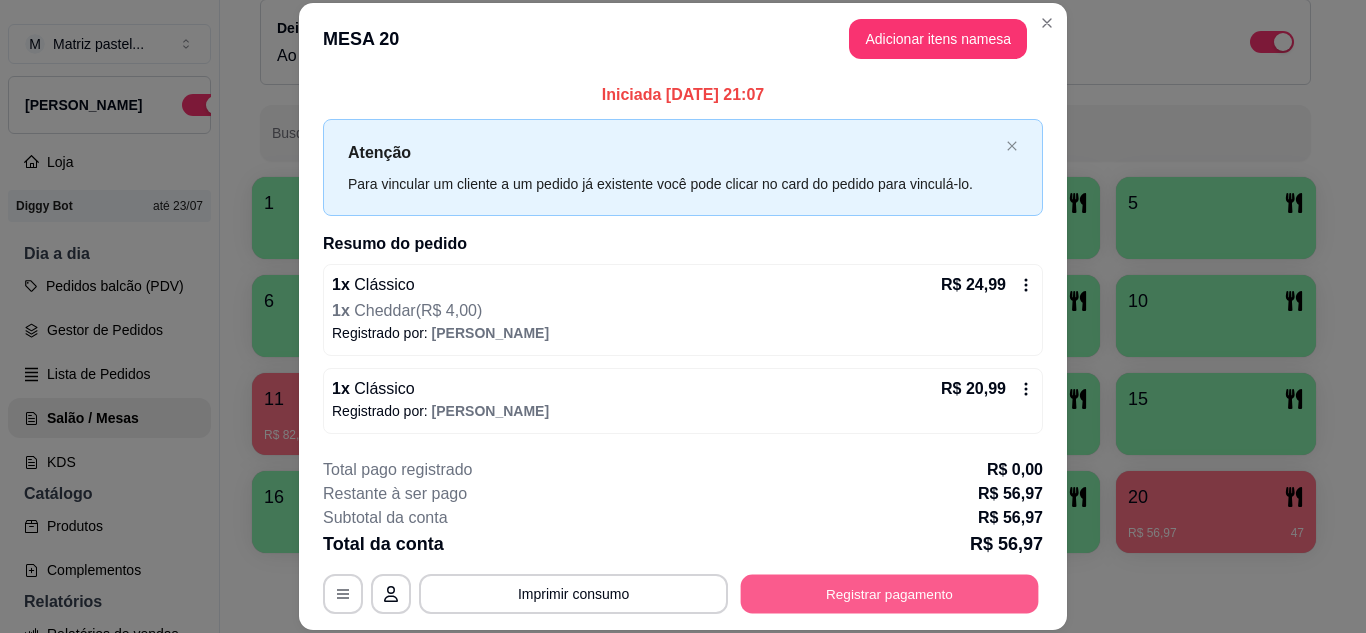 click on "Registrar pagamento" at bounding box center [890, 593] 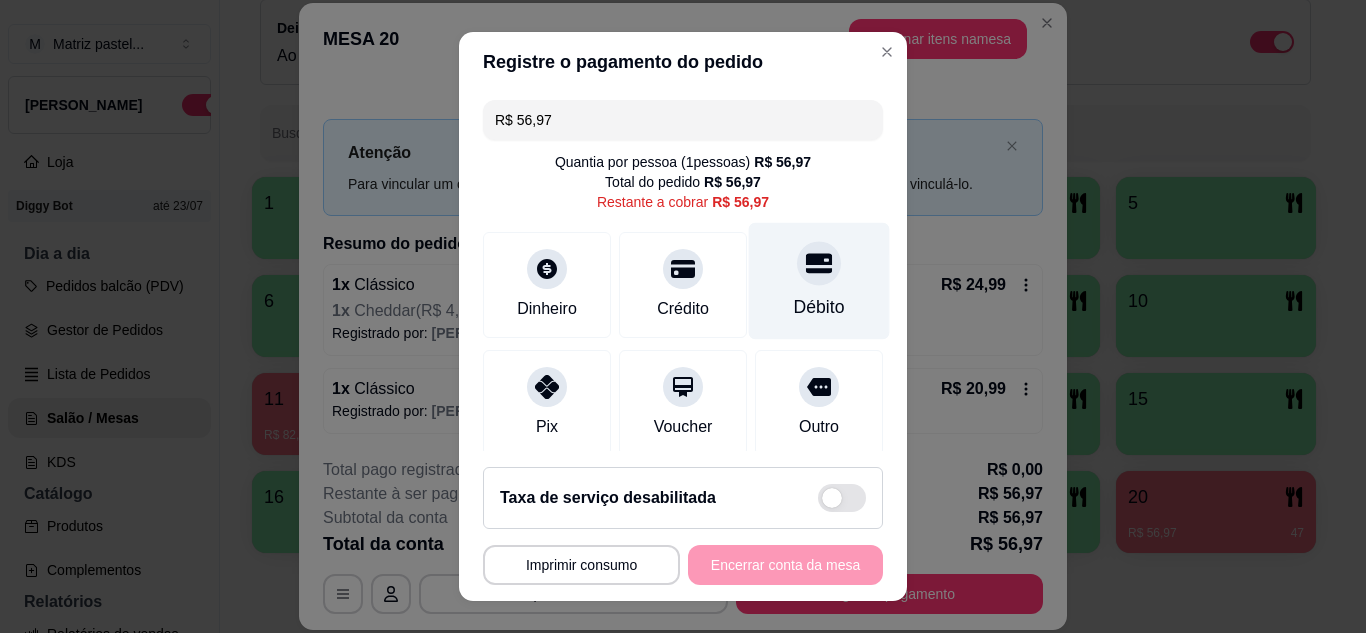 click on "Débito" at bounding box center (819, 280) 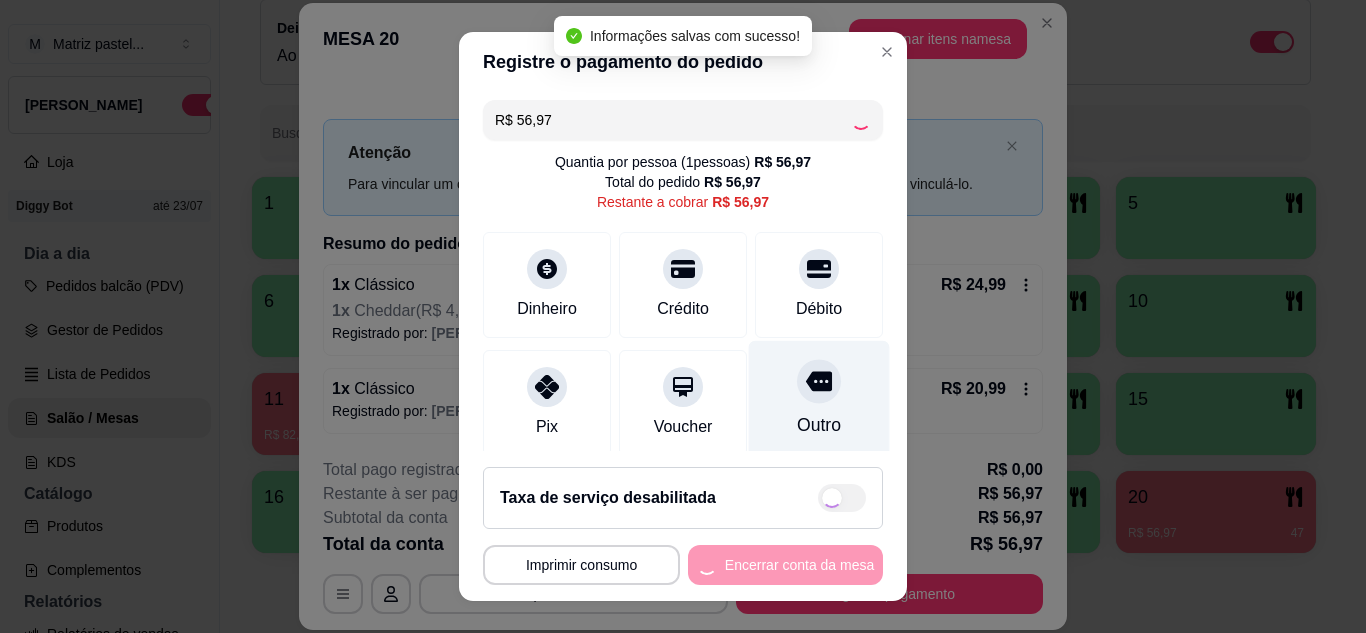 type on "R$ 0,00" 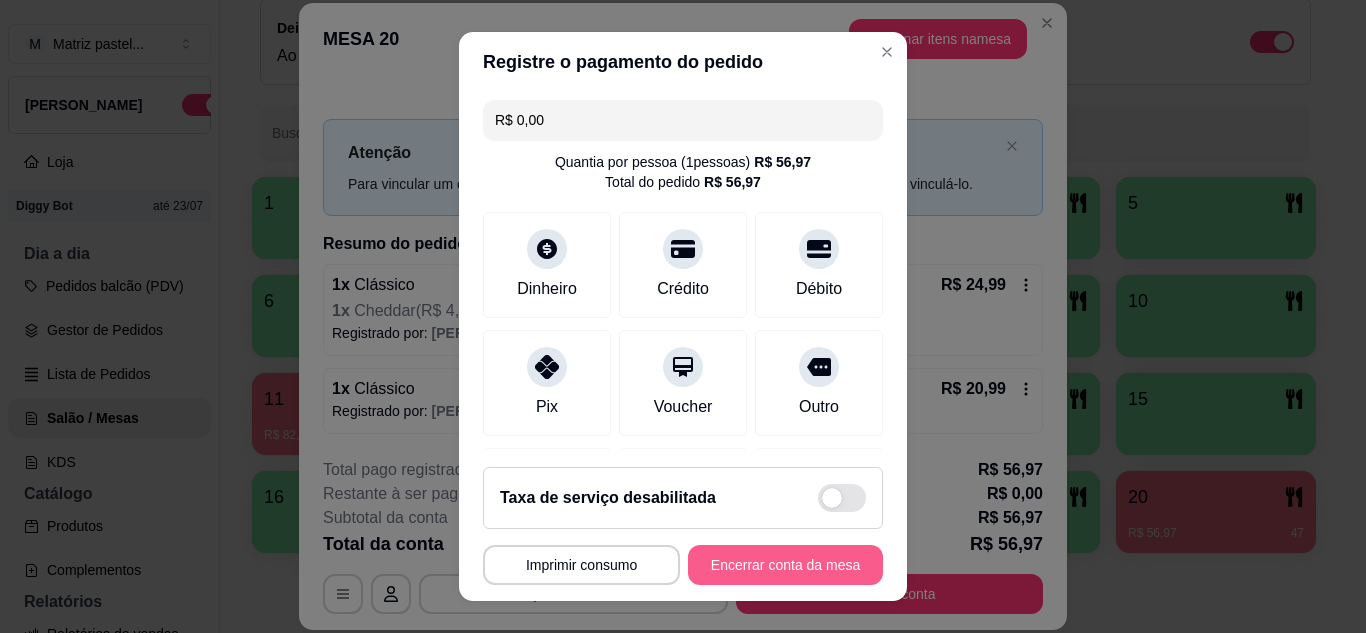 click on "Encerrar conta da mesa" at bounding box center [785, 565] 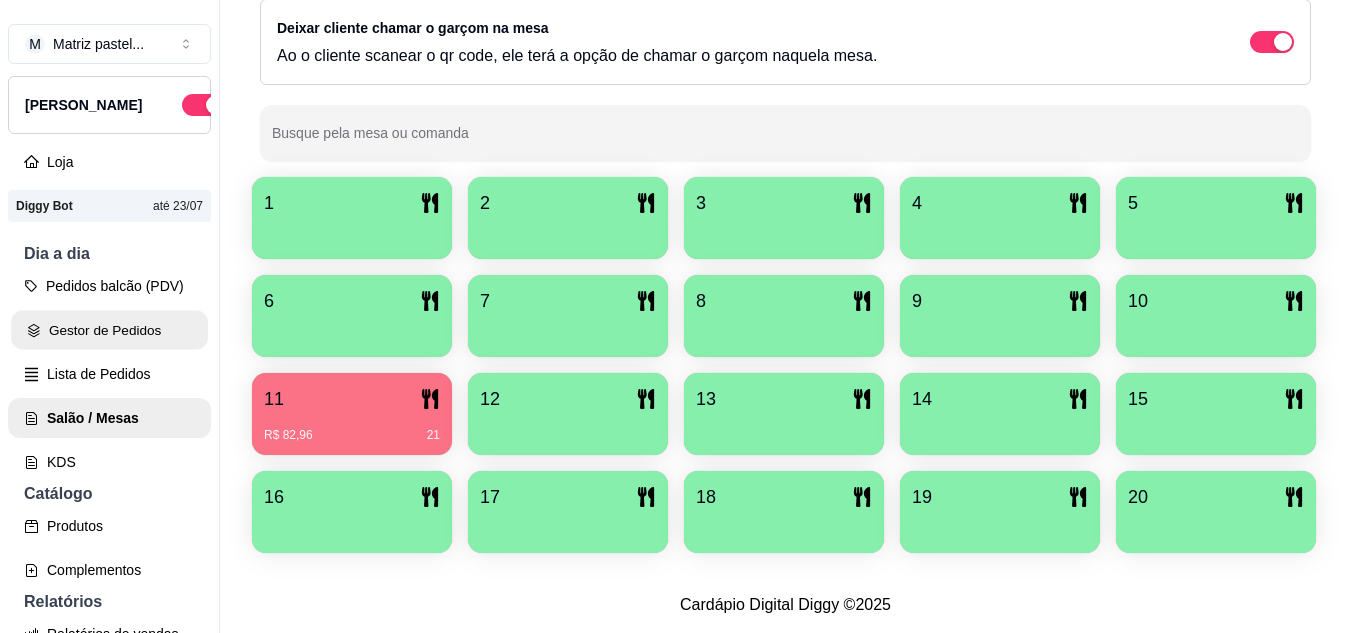 click on "Gestor de Pedidos" at bounding box center (109, 330) 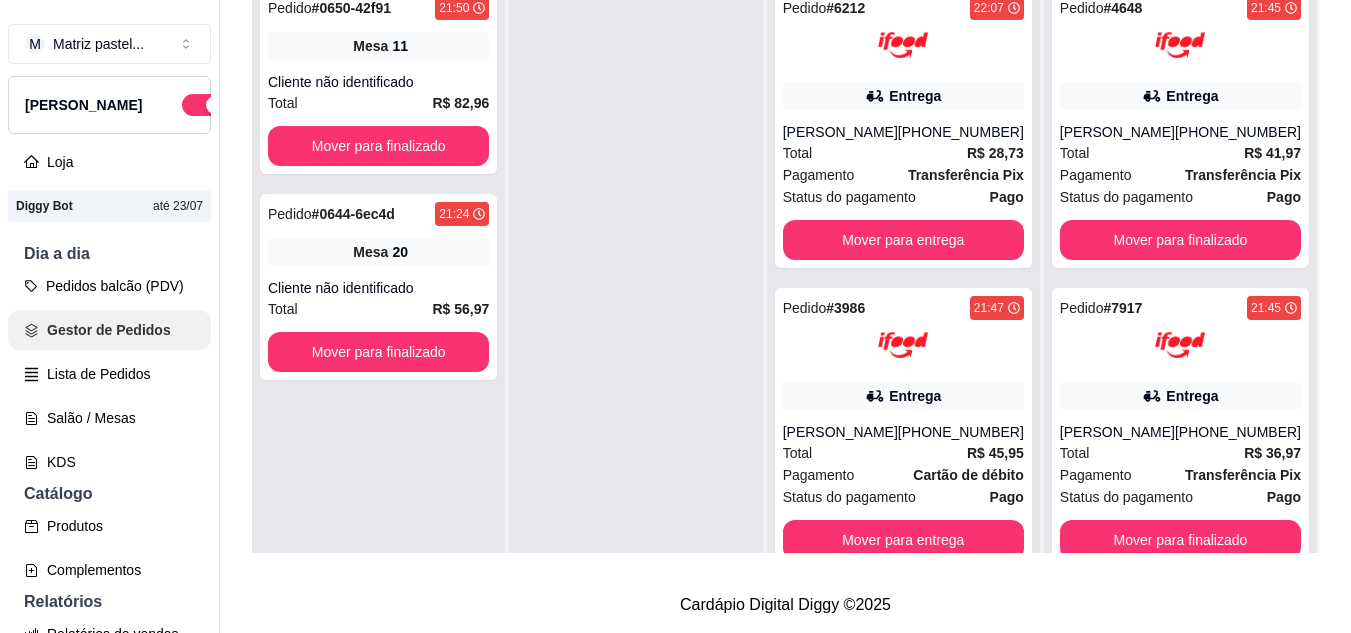 scroll, scrollTop: 0, scrollLeft: 0, axis: both 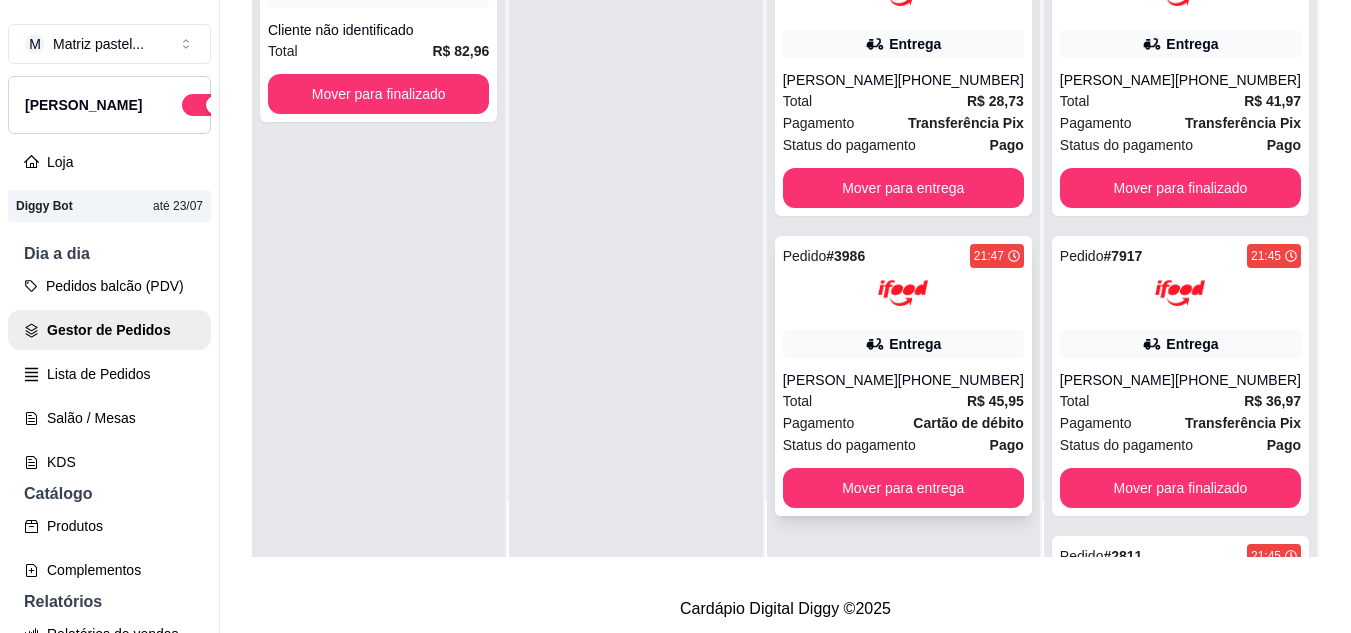 click on "Entrega" at bounding box center [903, 344] 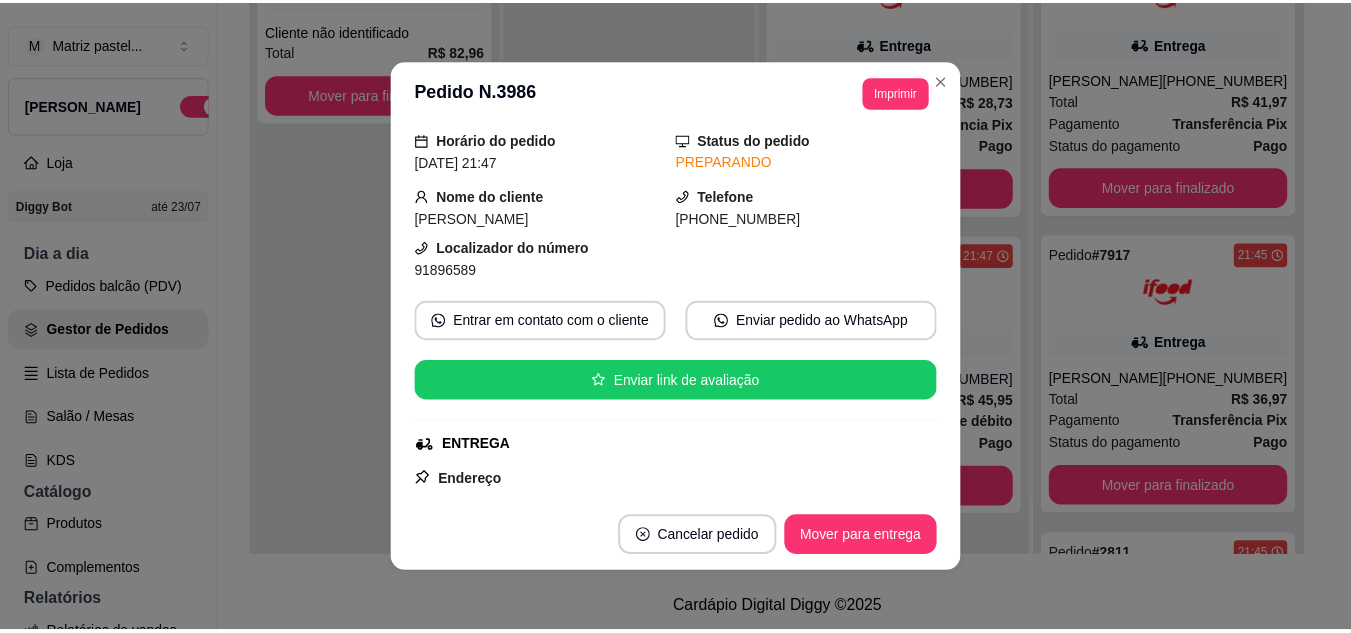 scroll, scrollTop: 100, scrollLeft: 0, axis: vertical 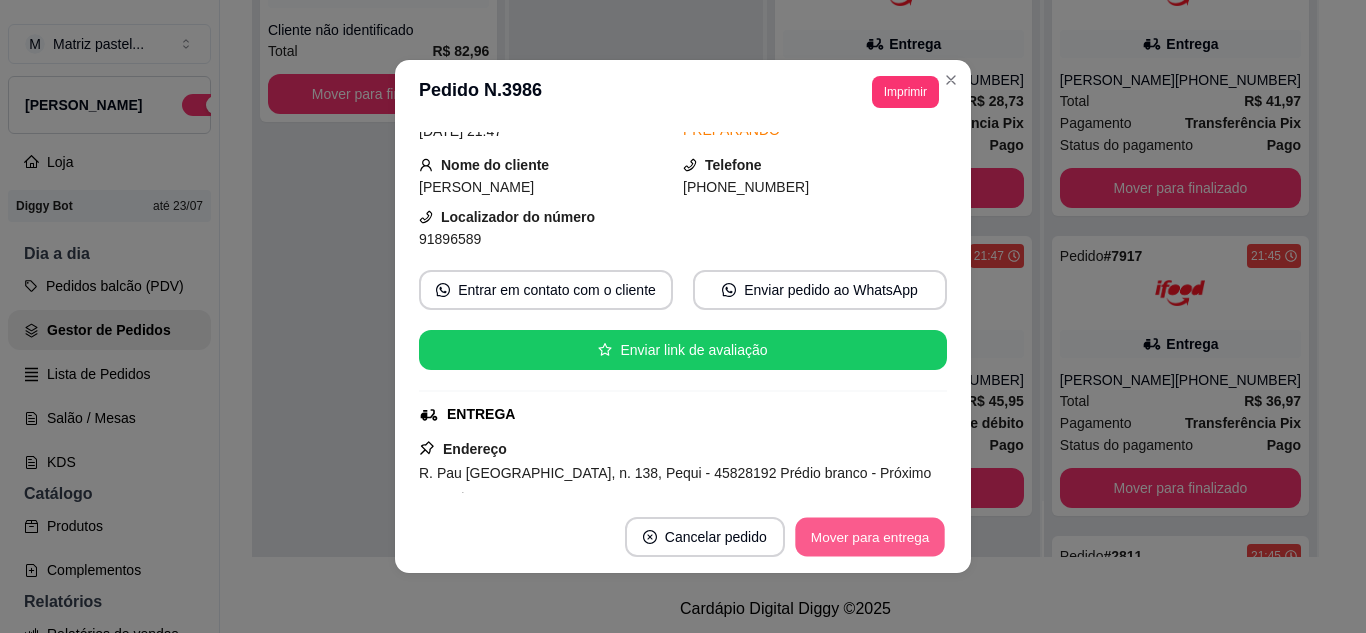 click on "Mover para entrega" at bounding box center (870, 537) 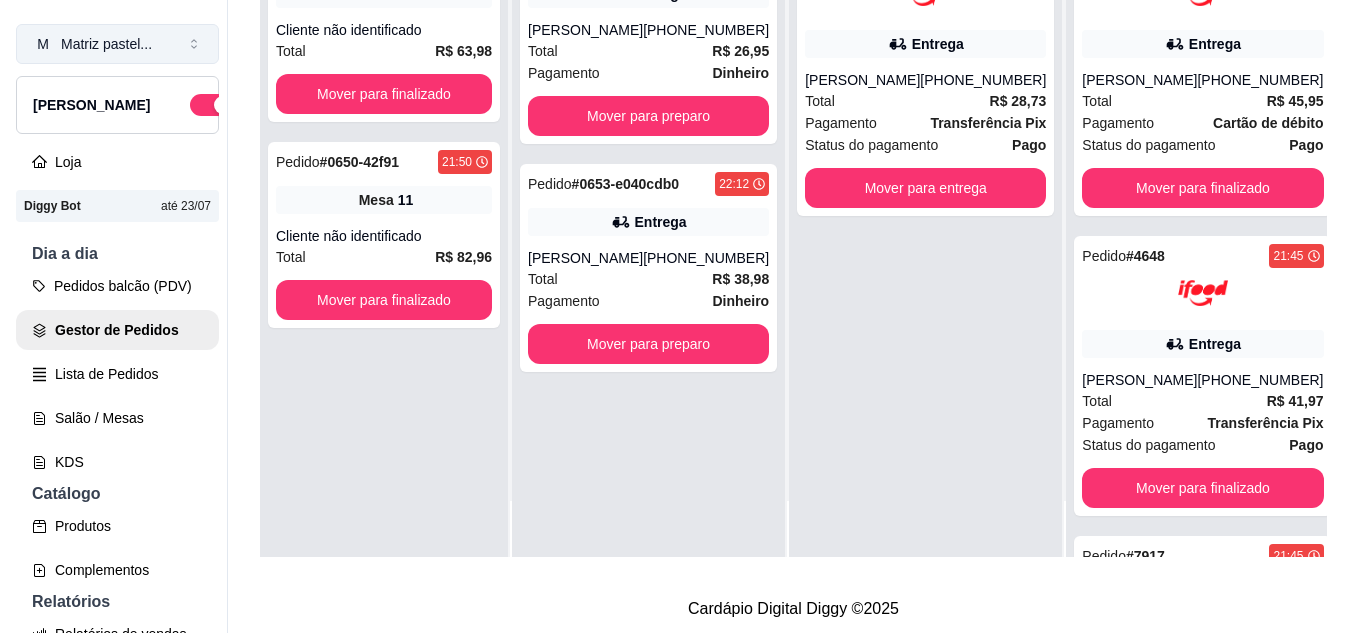 scroll, scrollTop: 319, scrollLeft: 0, axis: vertical 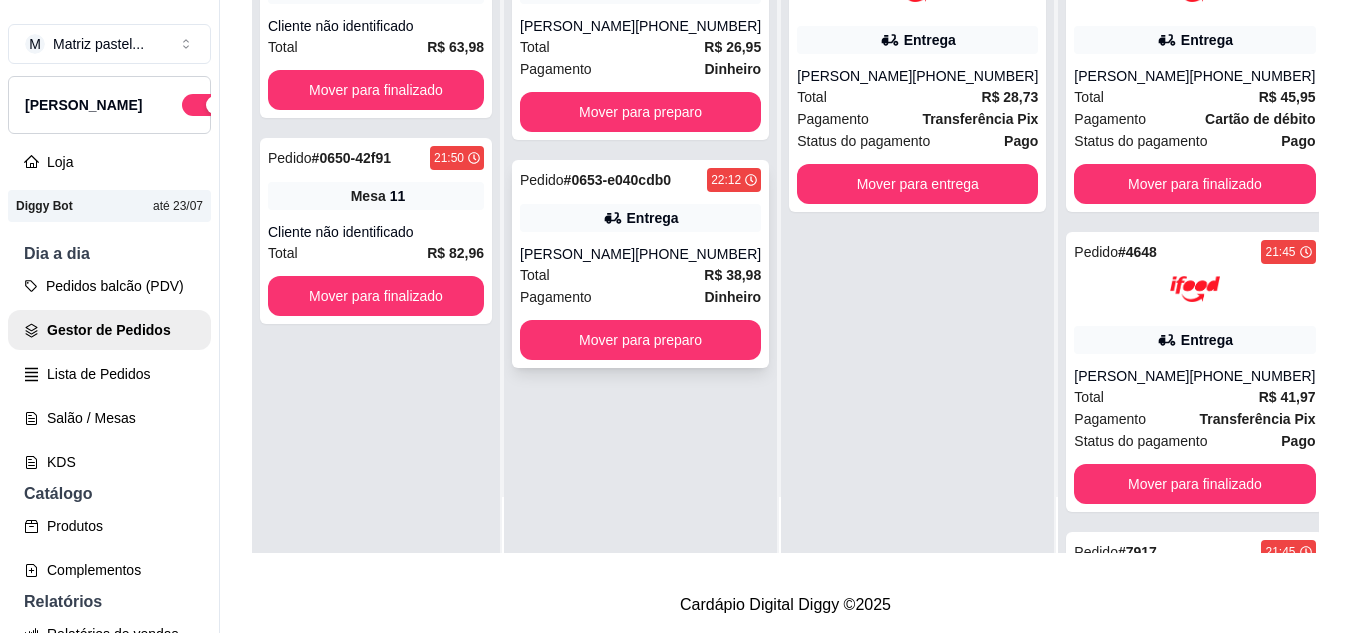click on "Pedido  # 0653-e040cdb0 22:12 Entrega Gabriele [PHONE_NUMBER] Total R$ 38,98 Pagamento Dinheiro Mover para preparo" at bounding box center (640, 264) 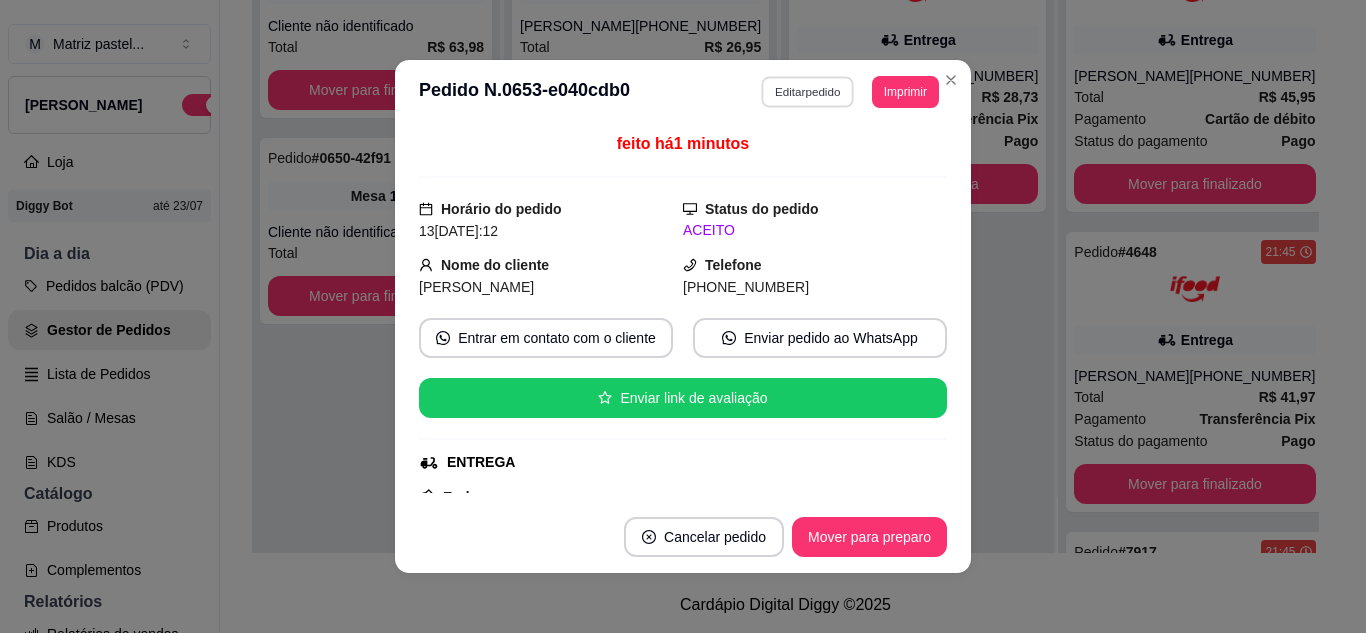 click on "Editar  pedido" at bounding box center [808, 91] 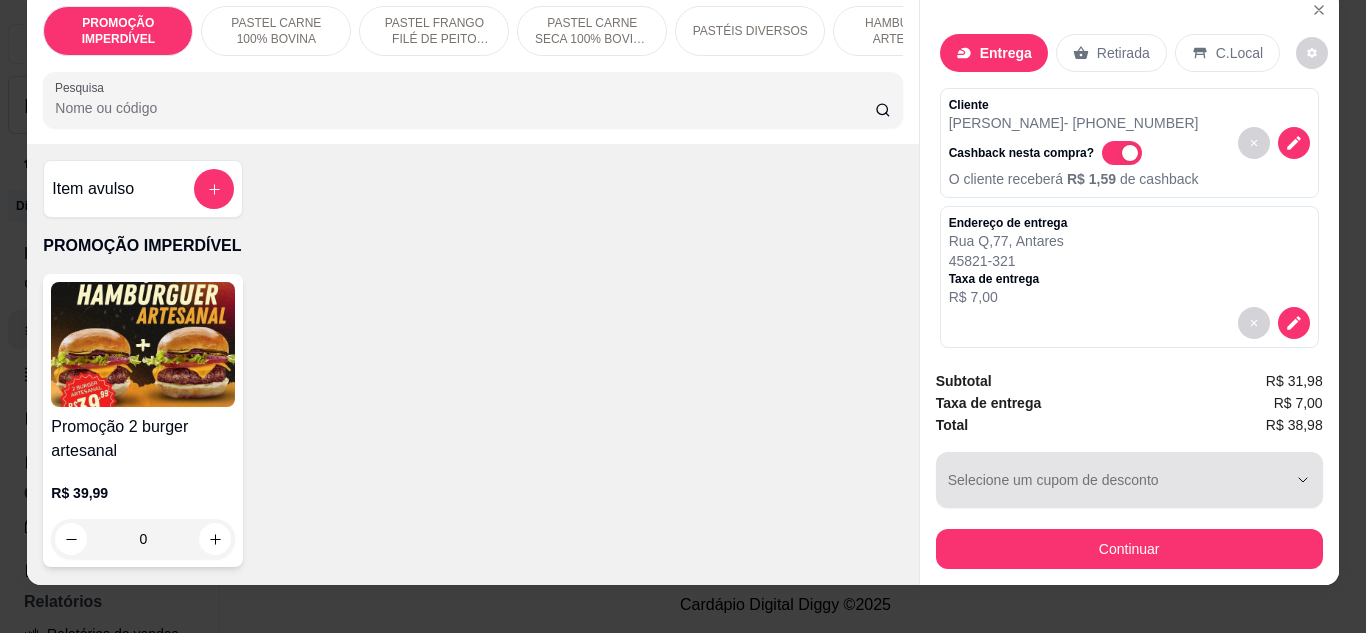 scroll, scrollTop: 53, scrollLeft: 0, axis: vertical 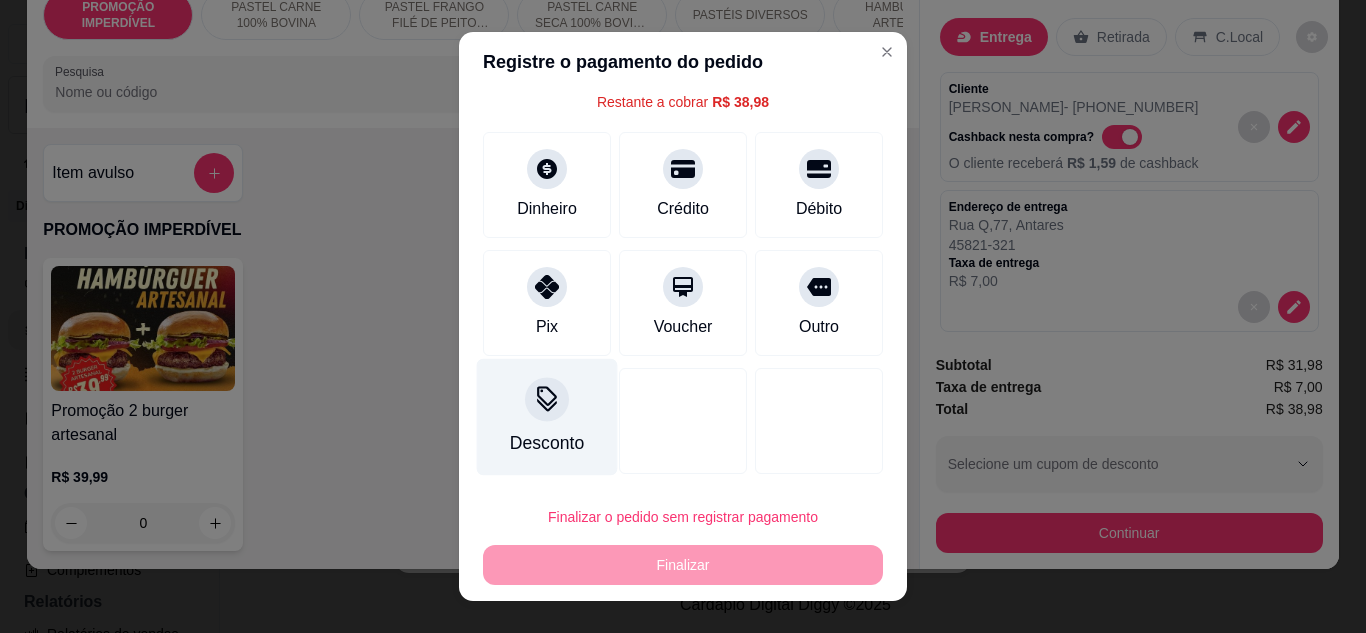 click on "Desconto" at bounding box center (547, 443) 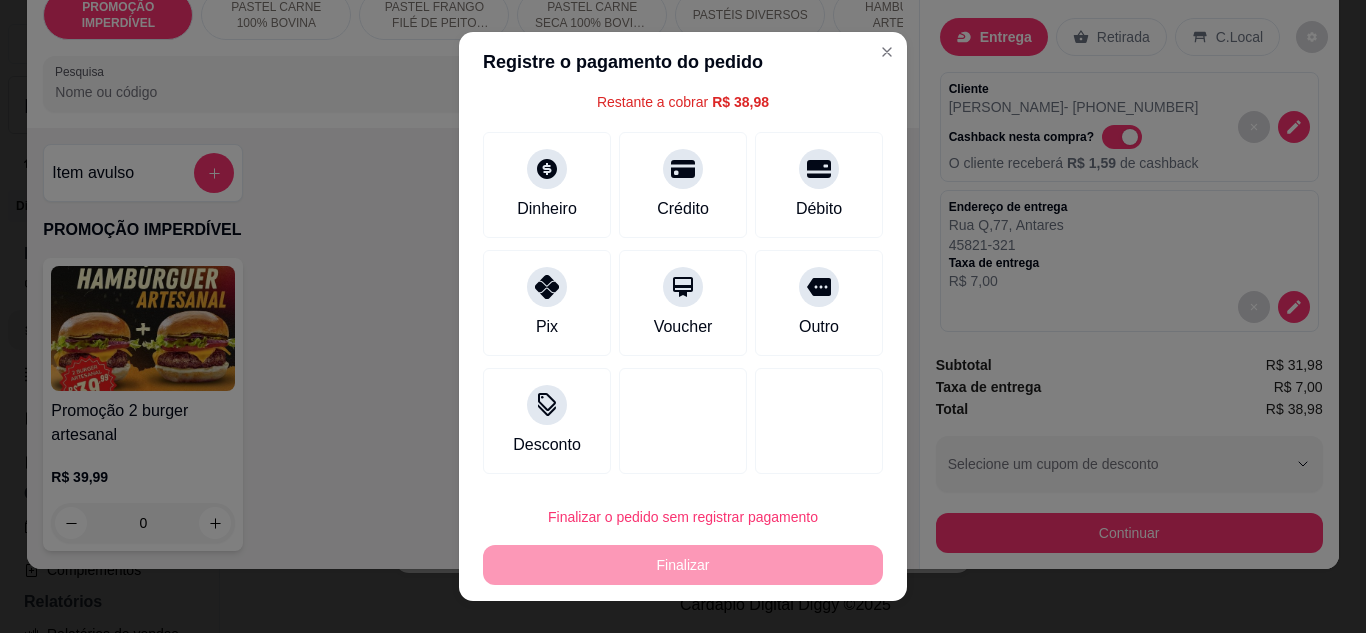 click on "Em reais" at bounding box center [577, 283] 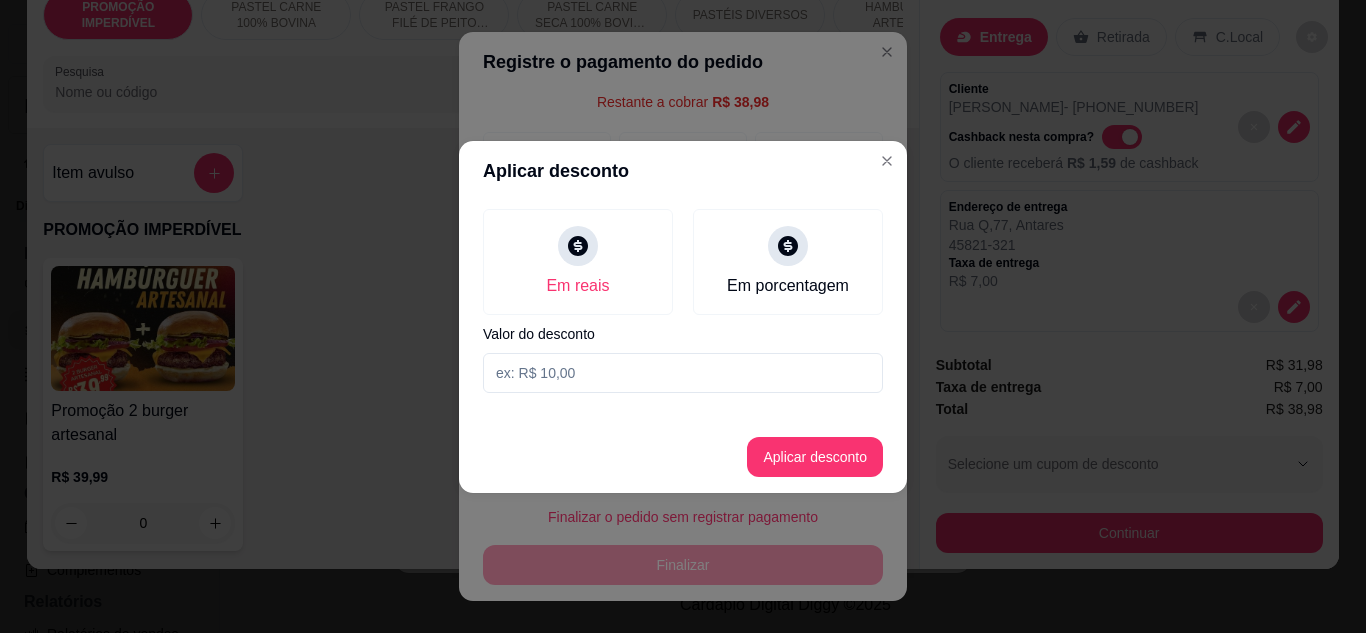 click at bounding box center [683, 373] 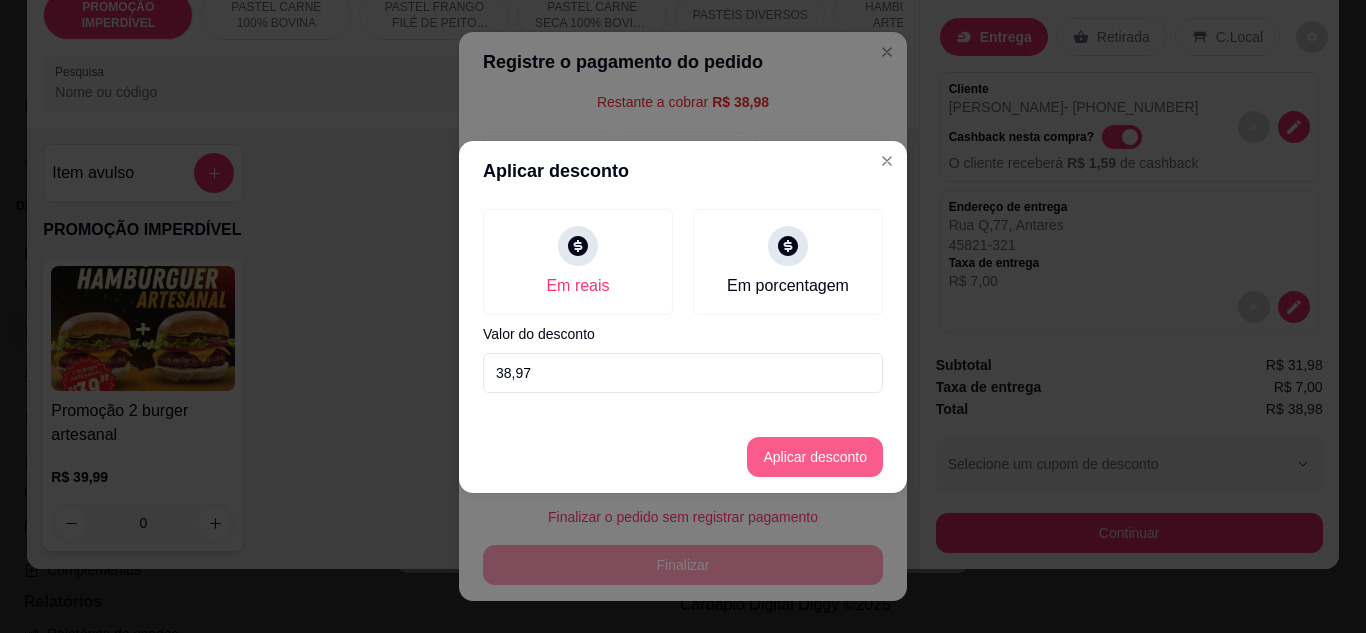 type on "38,97" 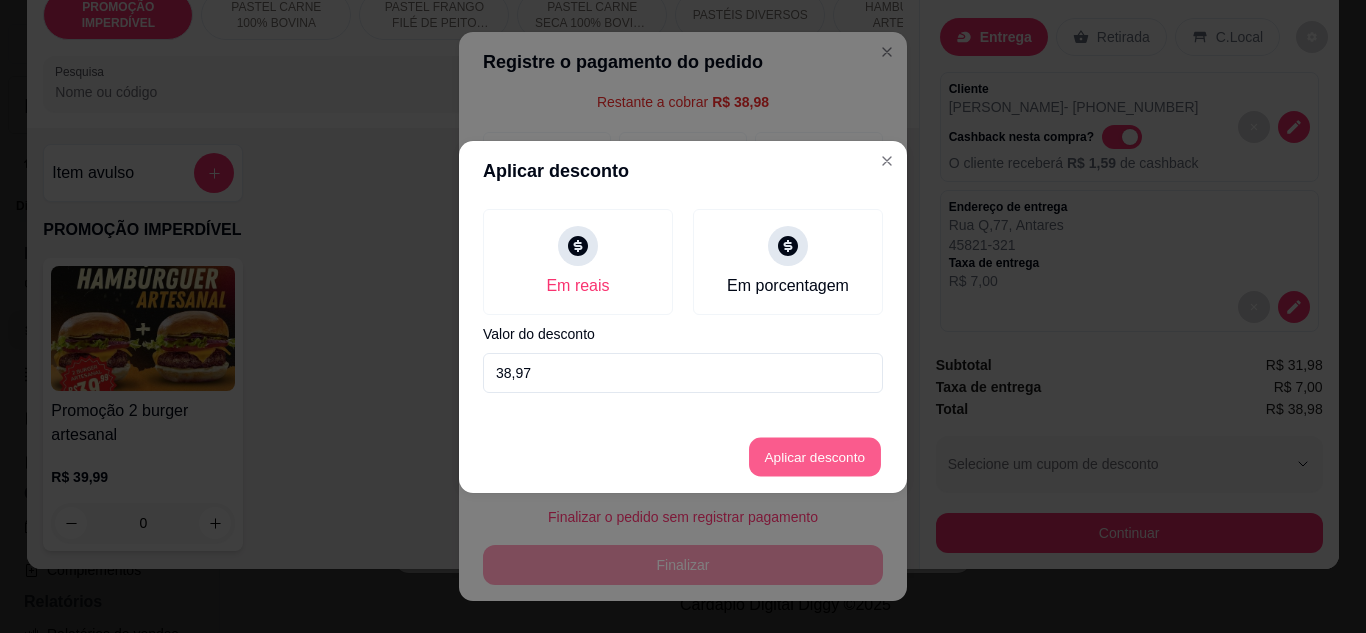 click on "Aplicar desconto" at bounding box center (815, 456) 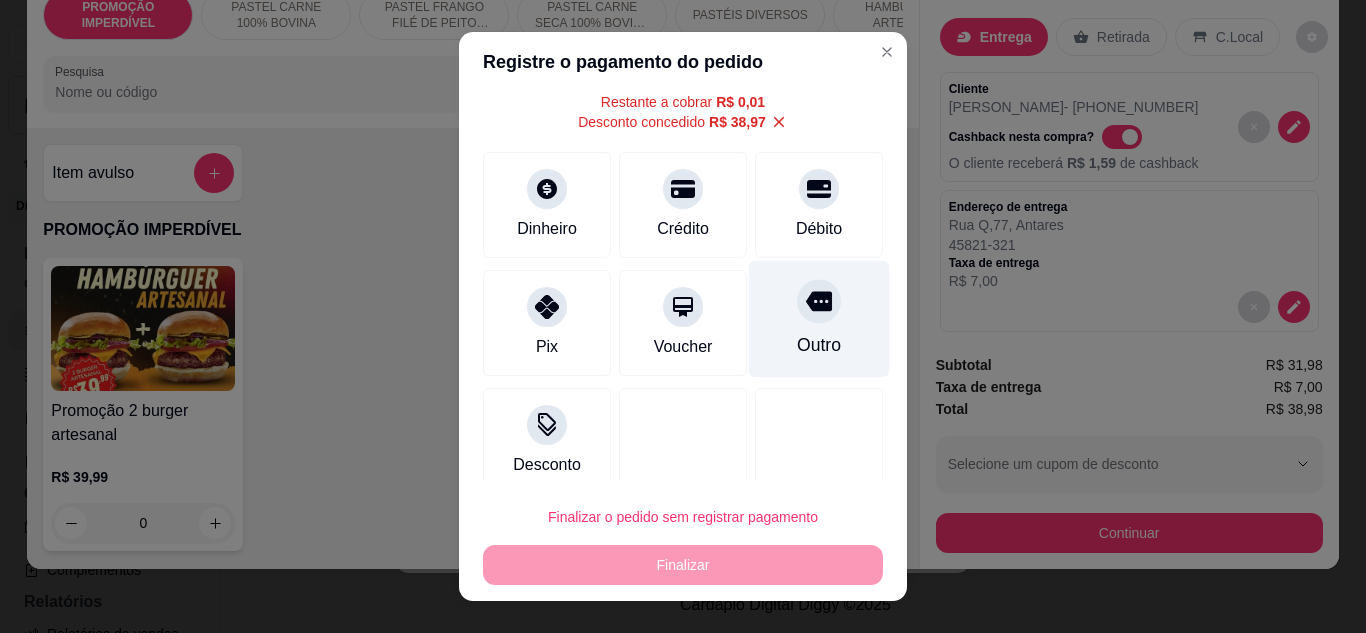 click on "Outro" at bounding box center [819, 345] 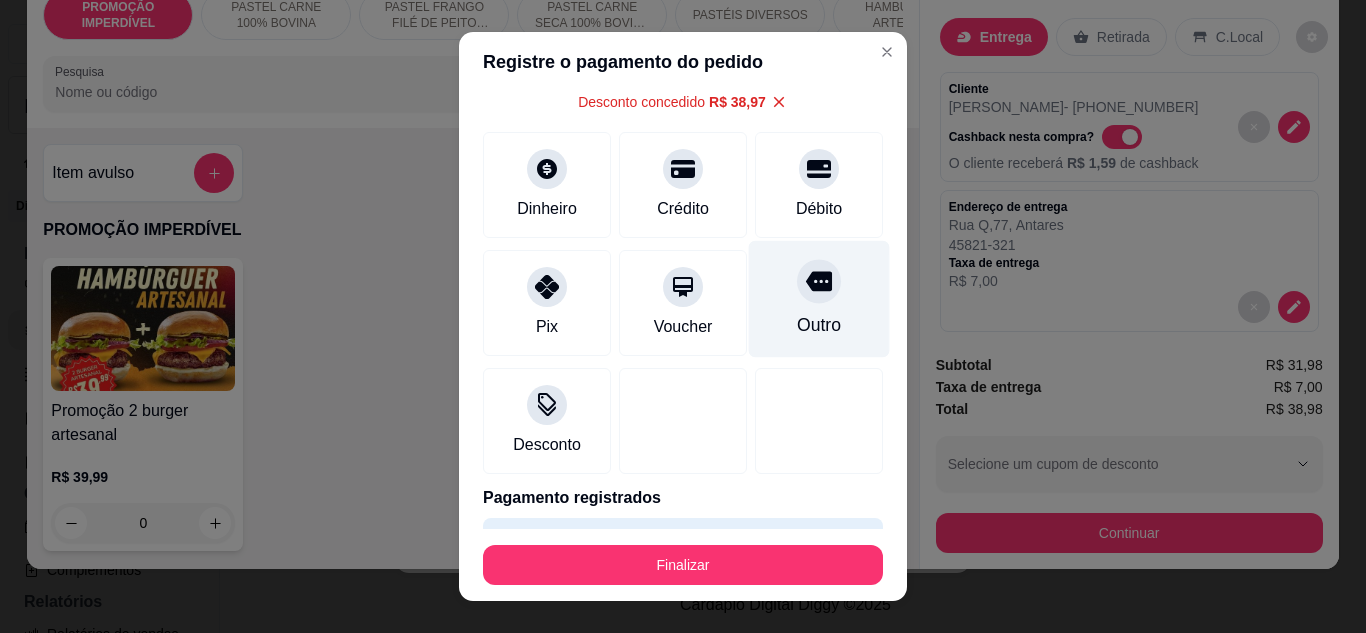 type on "R$ 0,00" 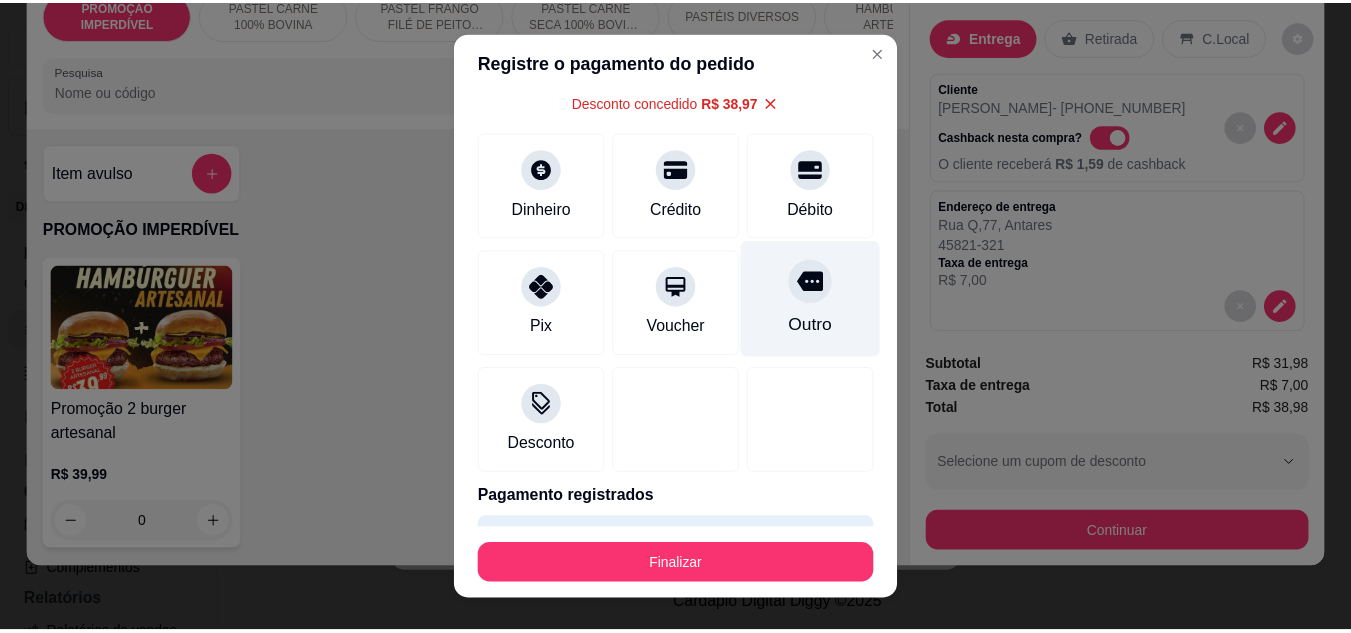 scroll, scrollTop: 60, scrollLeft: 0, axis: vertical 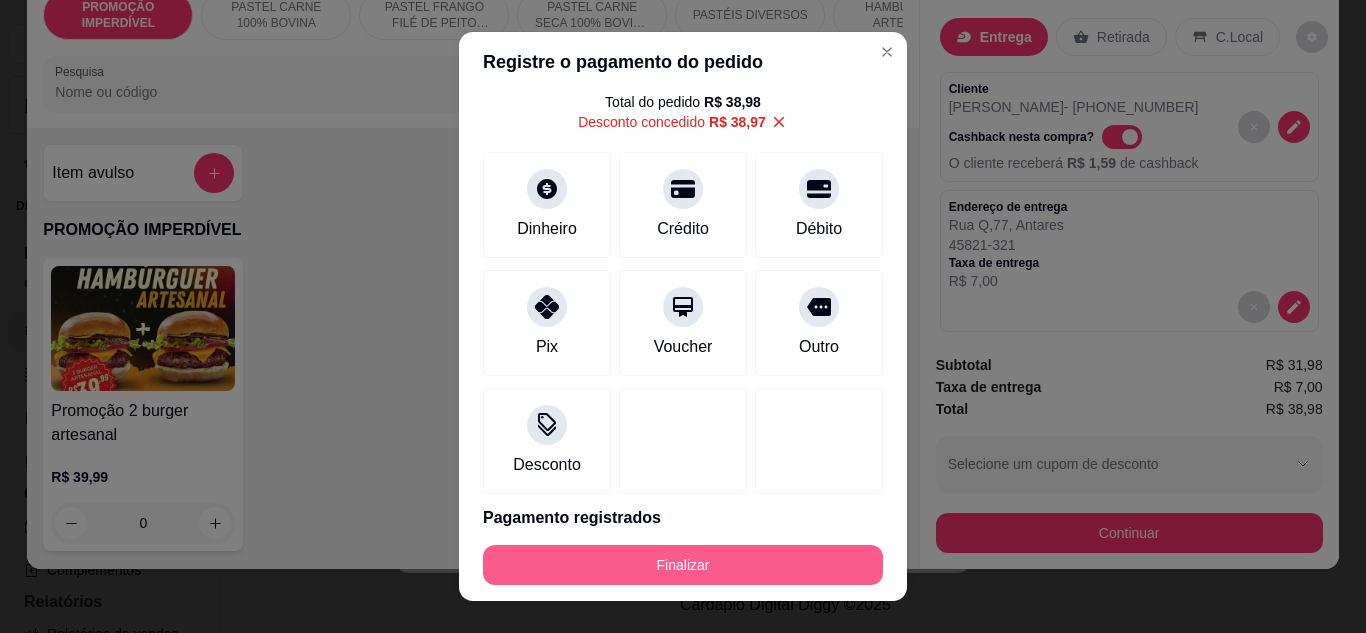 click on "Finalizar" at bounding box center [683, 565] 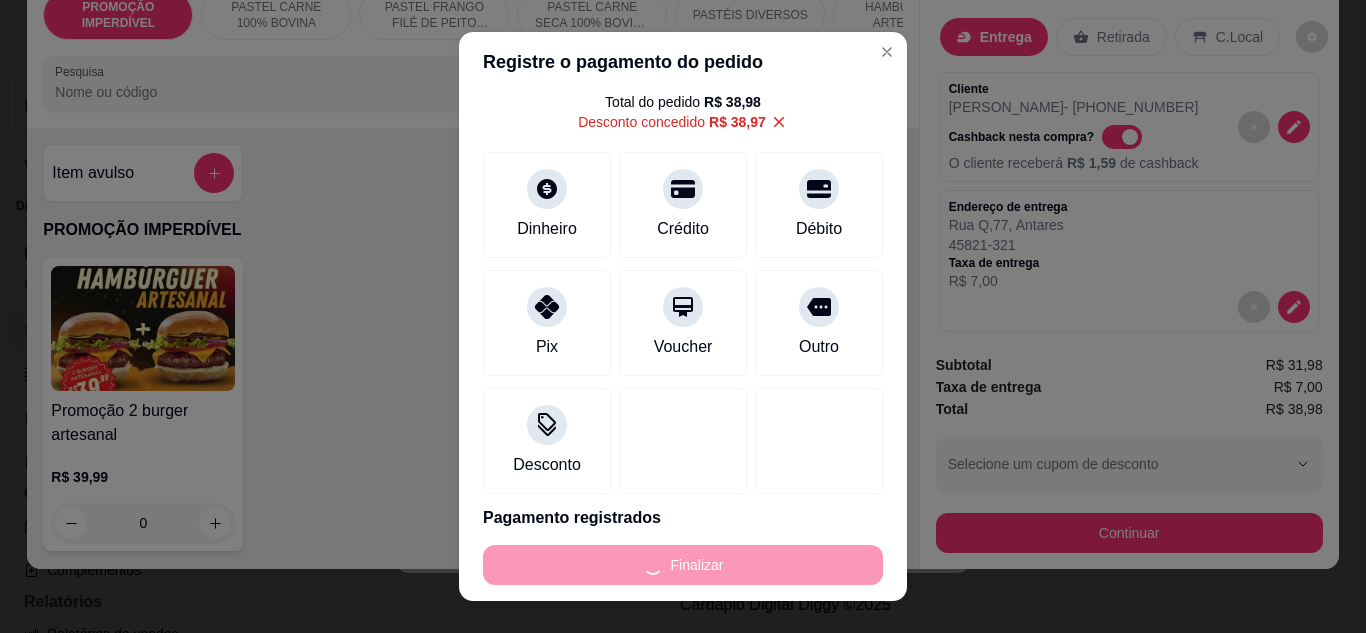 type on "0" 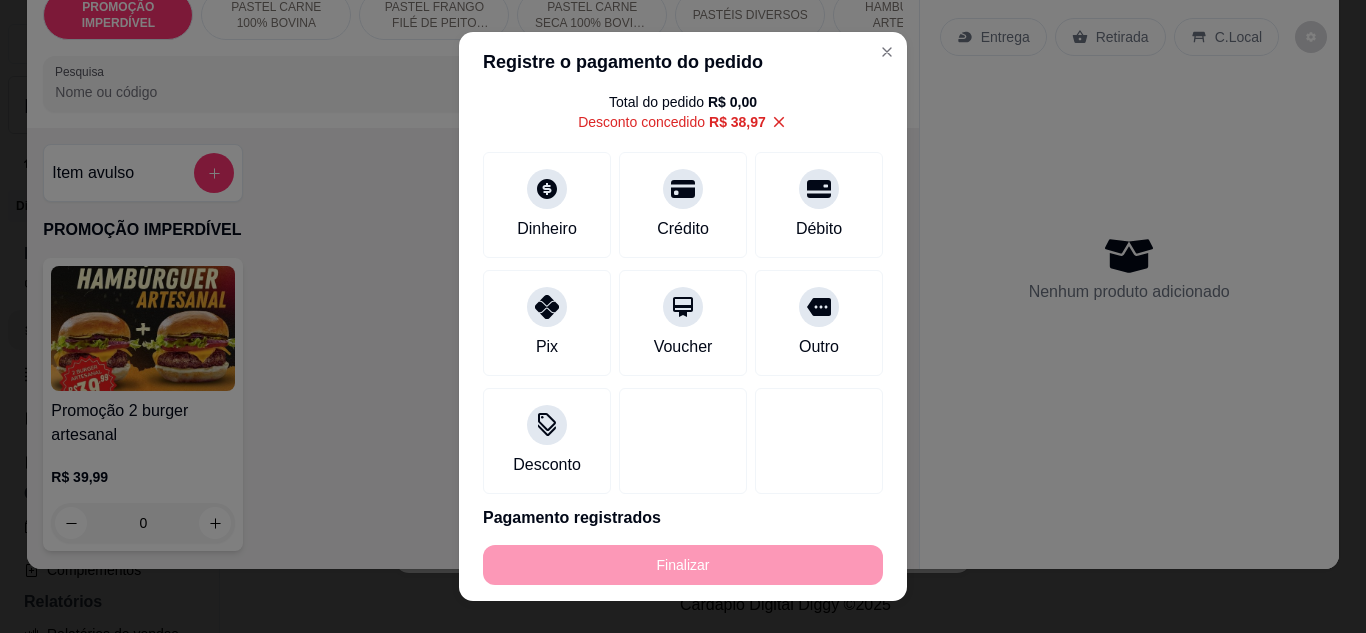 type on "-R$ 38,98" 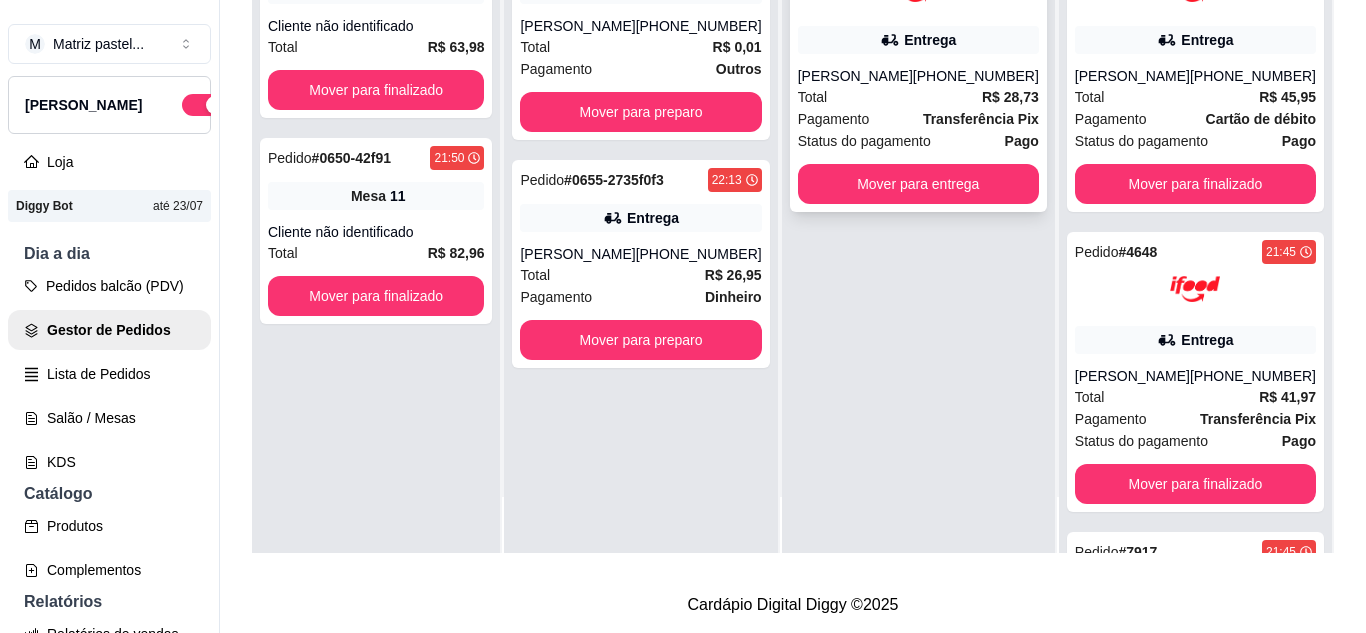 click on "Total R$ 28,73" at bounding box center [918, 97] 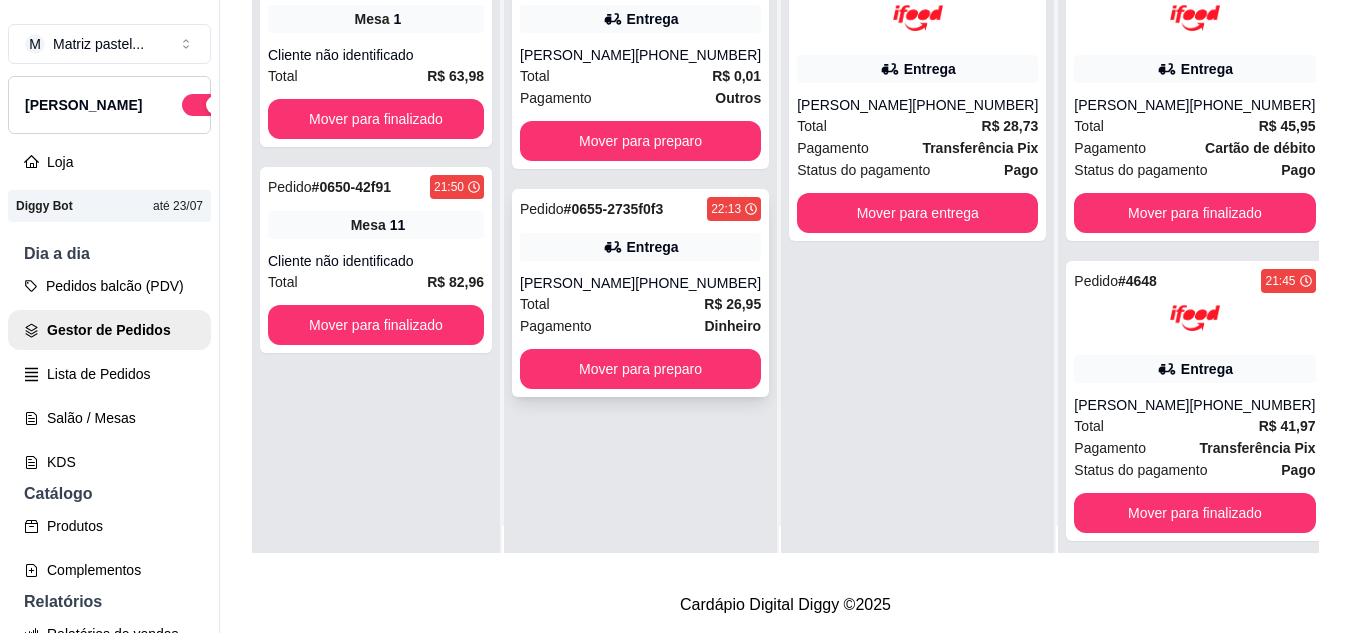 scroll, scrollTop: 0, scrollLeft: 0, axis: both 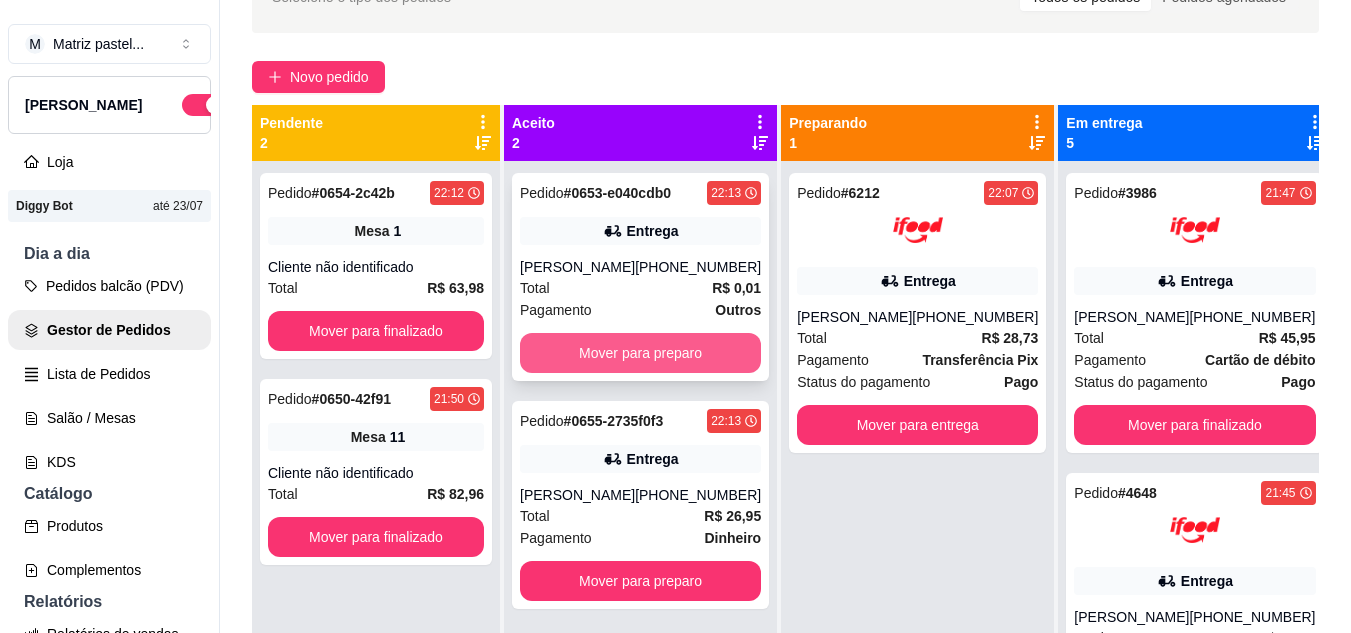 click on "Mover para preparo" at bounding box center (640, 353) 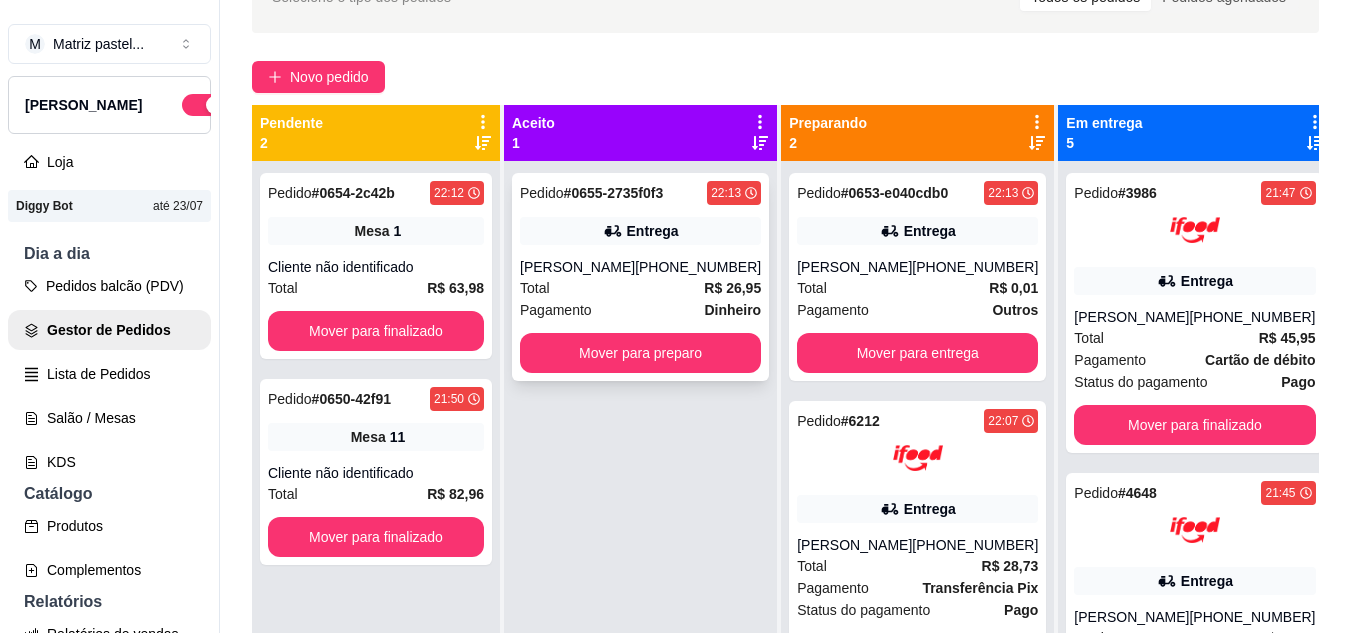 click on "[PERSON_NAME]" at bounding box center [577, 267] 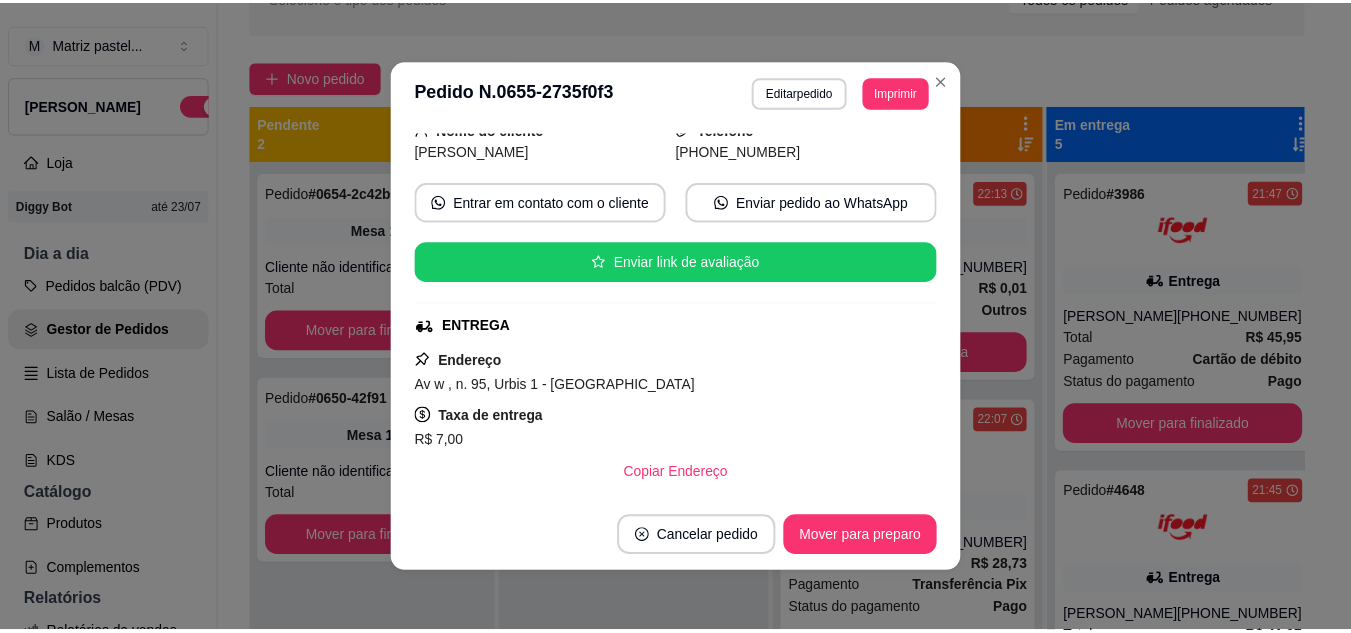 scroll, scrollTop: 300, scrollLeft: 0, axis: vertical 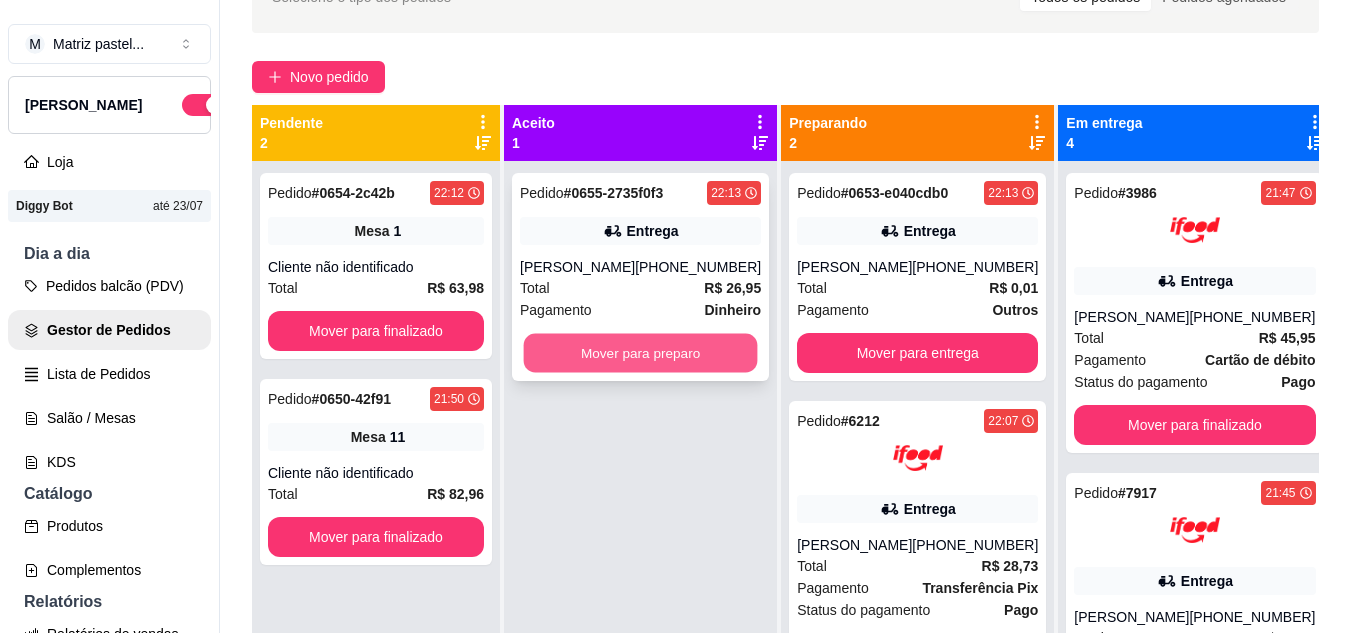 click on "Mover para preparo" at bounding box center (641, 353) 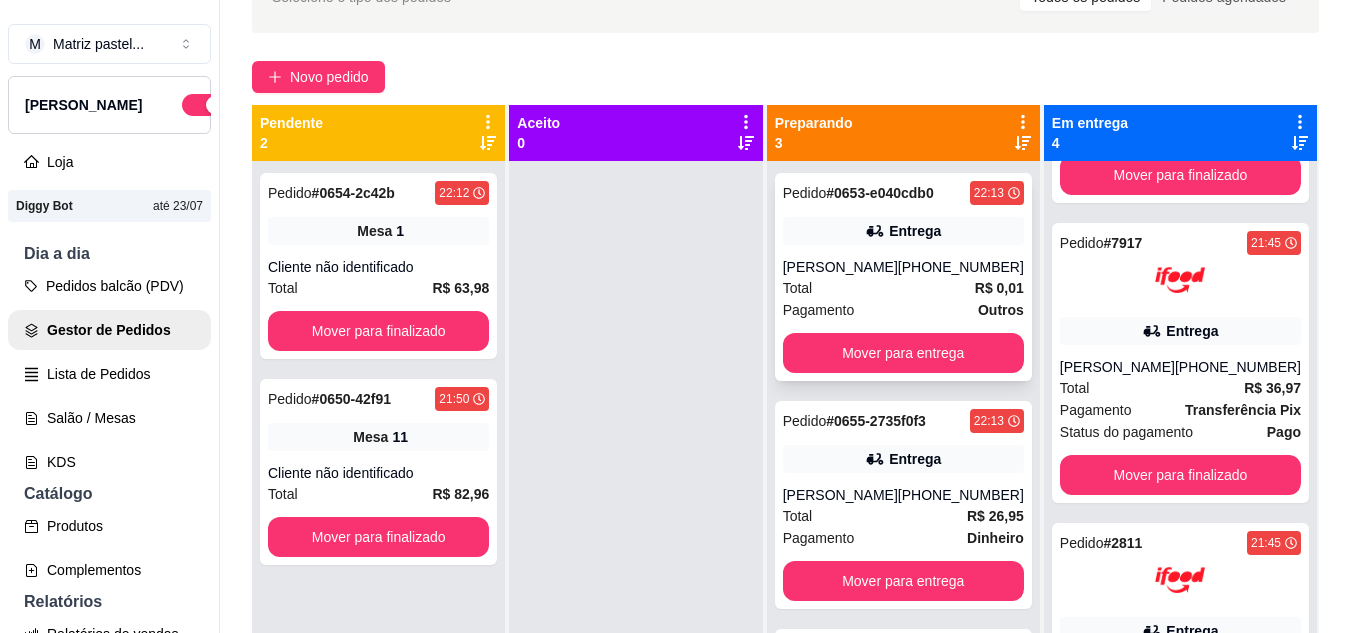 scroll, scrollTop: 300, scrollLeft: 0, axis: vertical 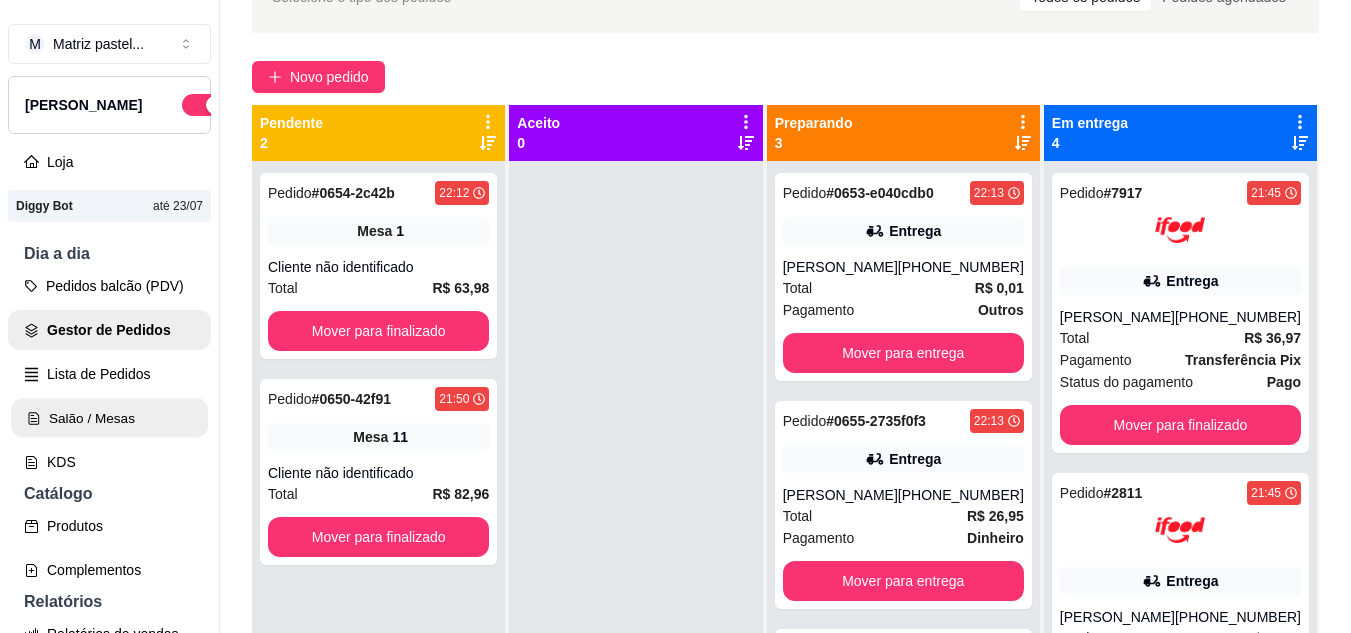 click on "Salão / Mesas" at bounding box center (109, 418) 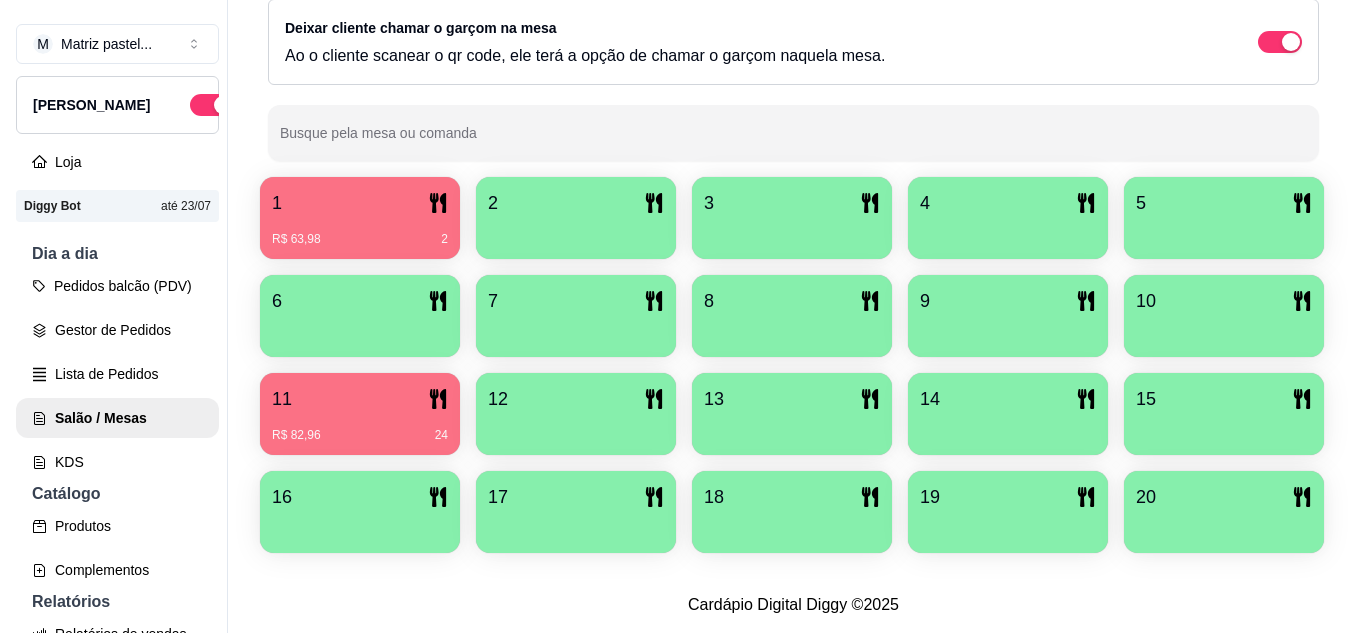 scroll, scrollTop: 400, scrollLeft: 0, axis: vertical 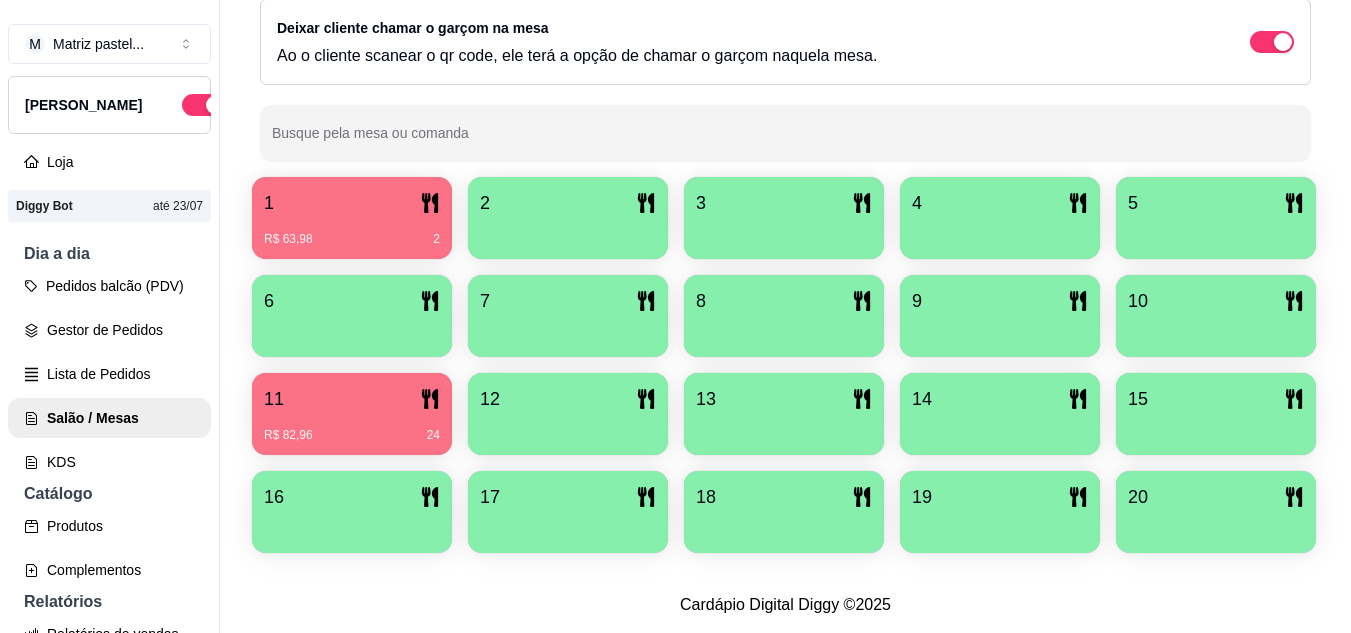 click on "R$ 82,96 24" at bounding box center (352, 435) 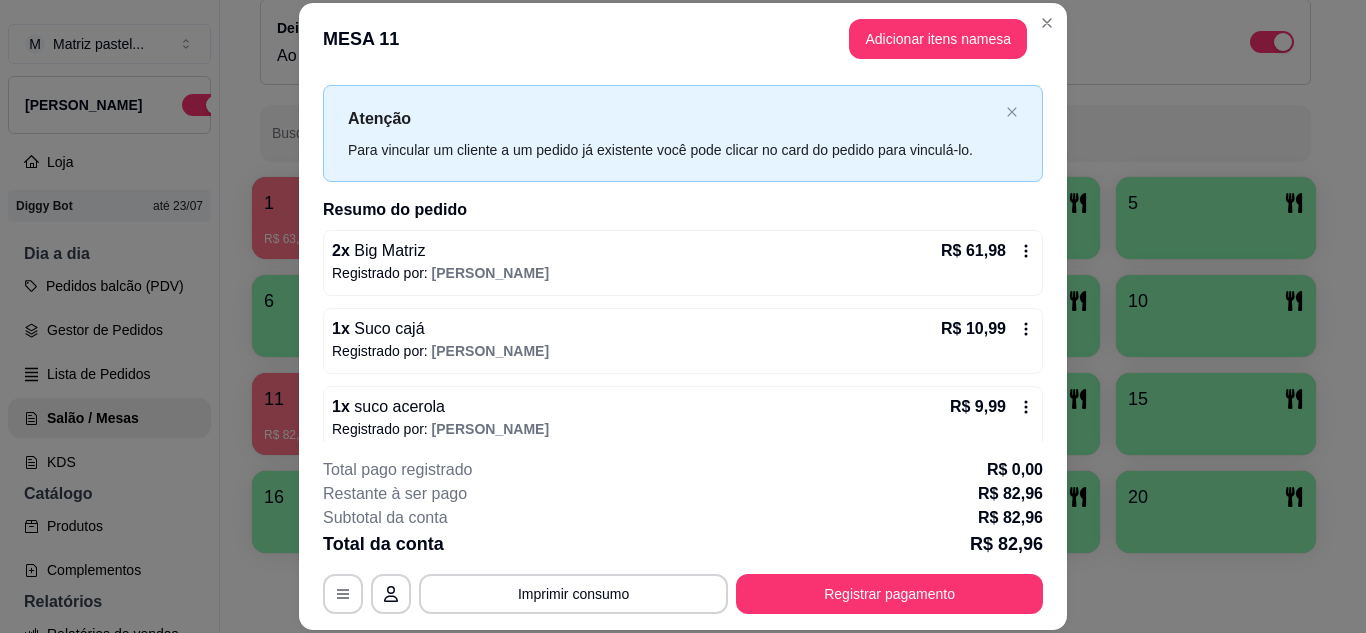 scroll, scrollTop: 52, scrollLeft: 0, axis: vertical 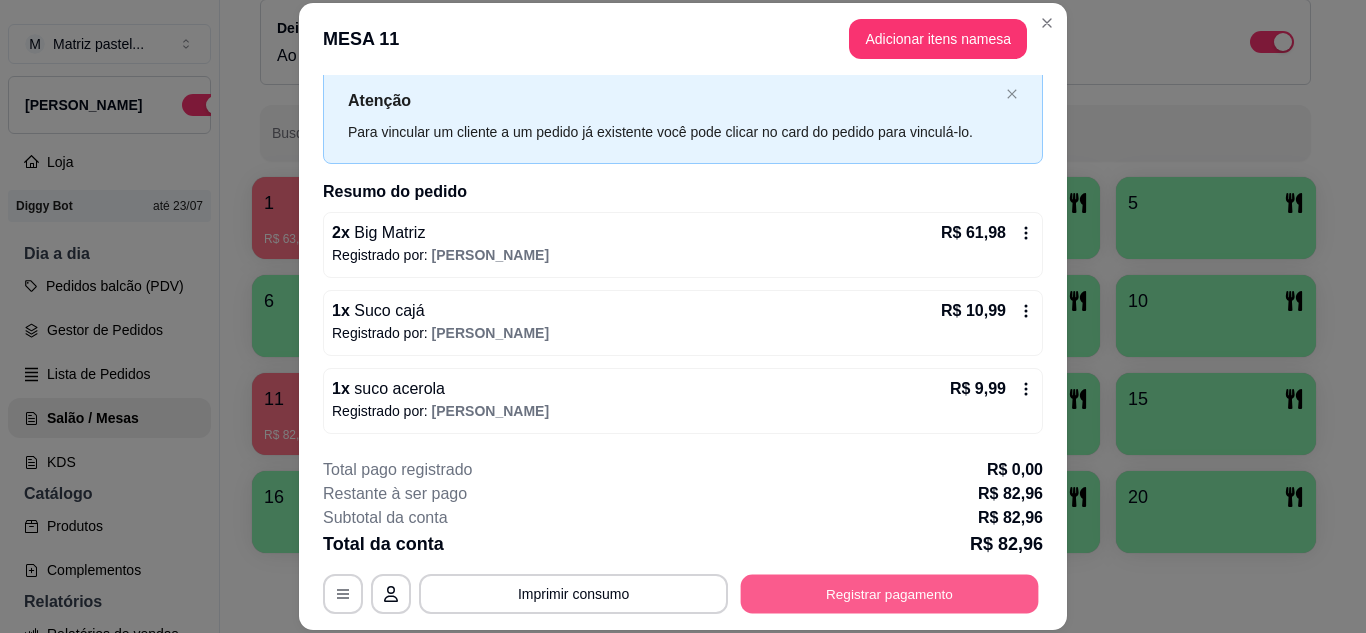 click on "Registrar pagamento" at bounding box center [890, 593] 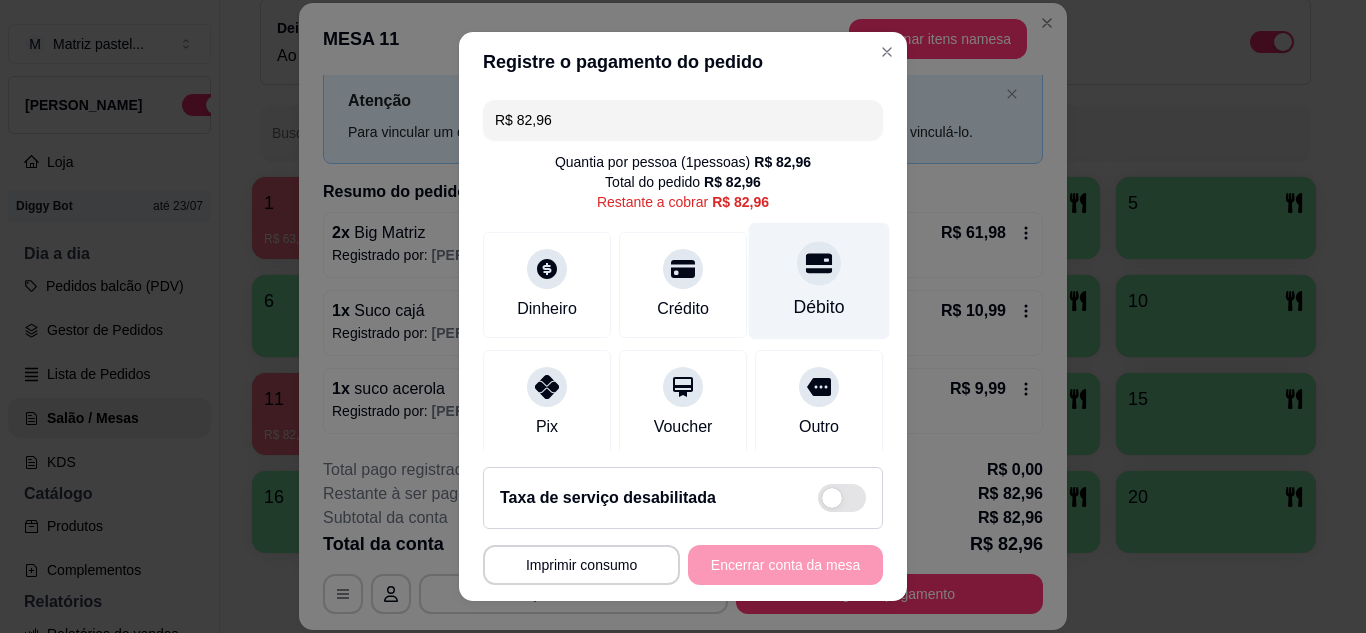 click on "Débito" at bounding box center (819, 280) 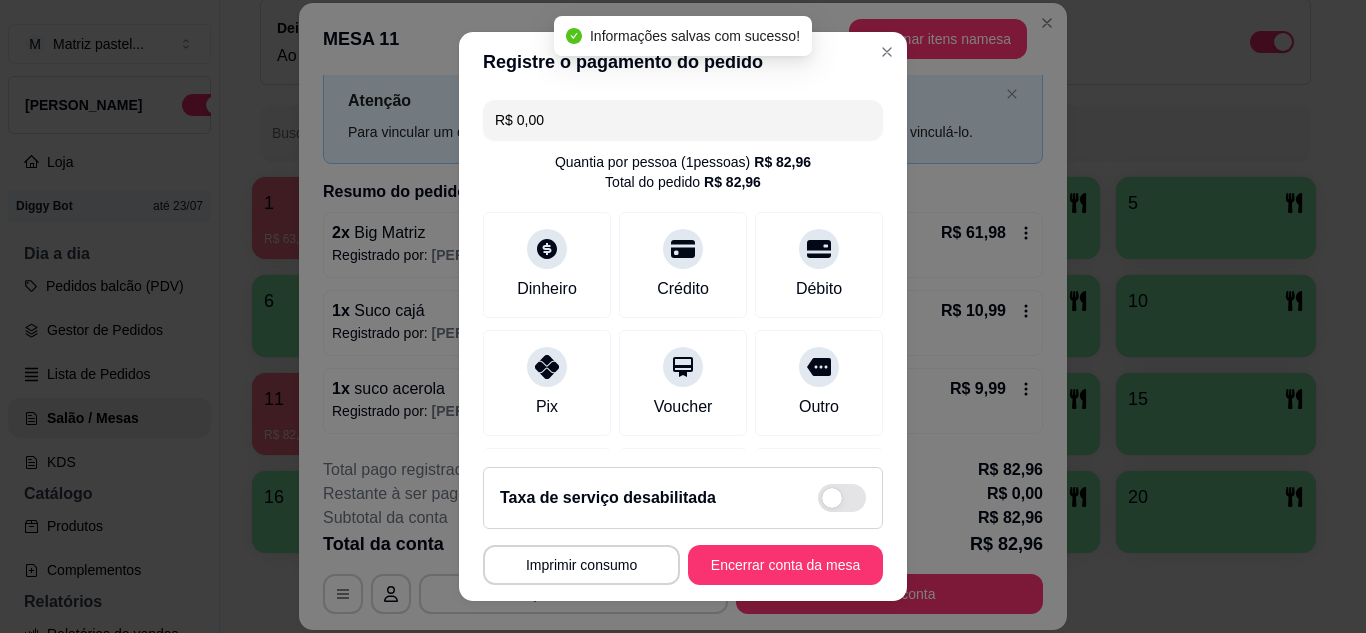 type on "R$ 0,00" 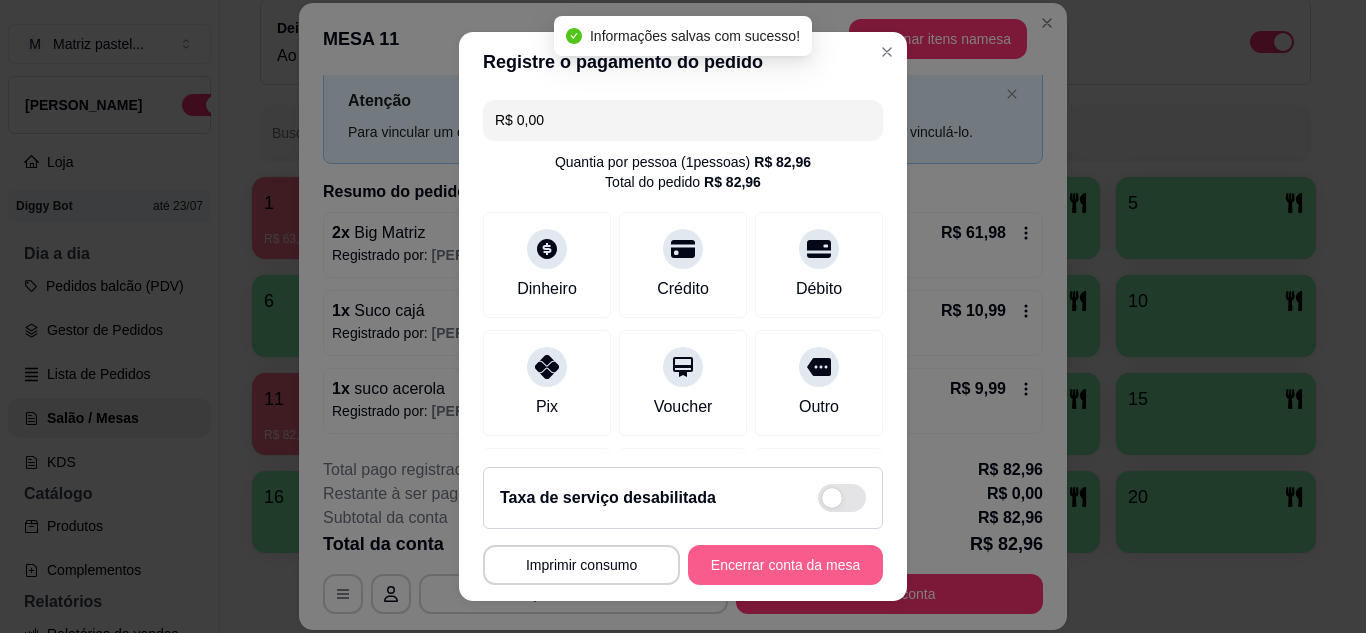 click on "Encerrar conta da mesa" at bounding box center (785, 565) 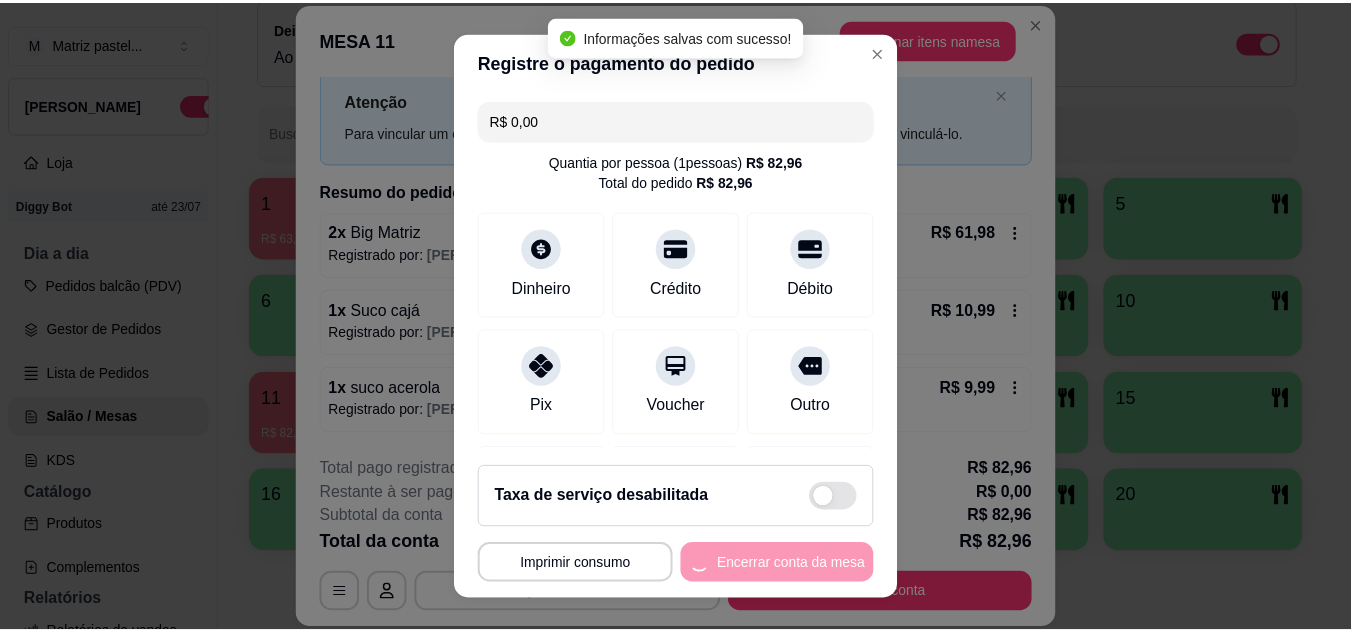 scroll, scrollTop: 0, scrollLeft: 0, axis: both 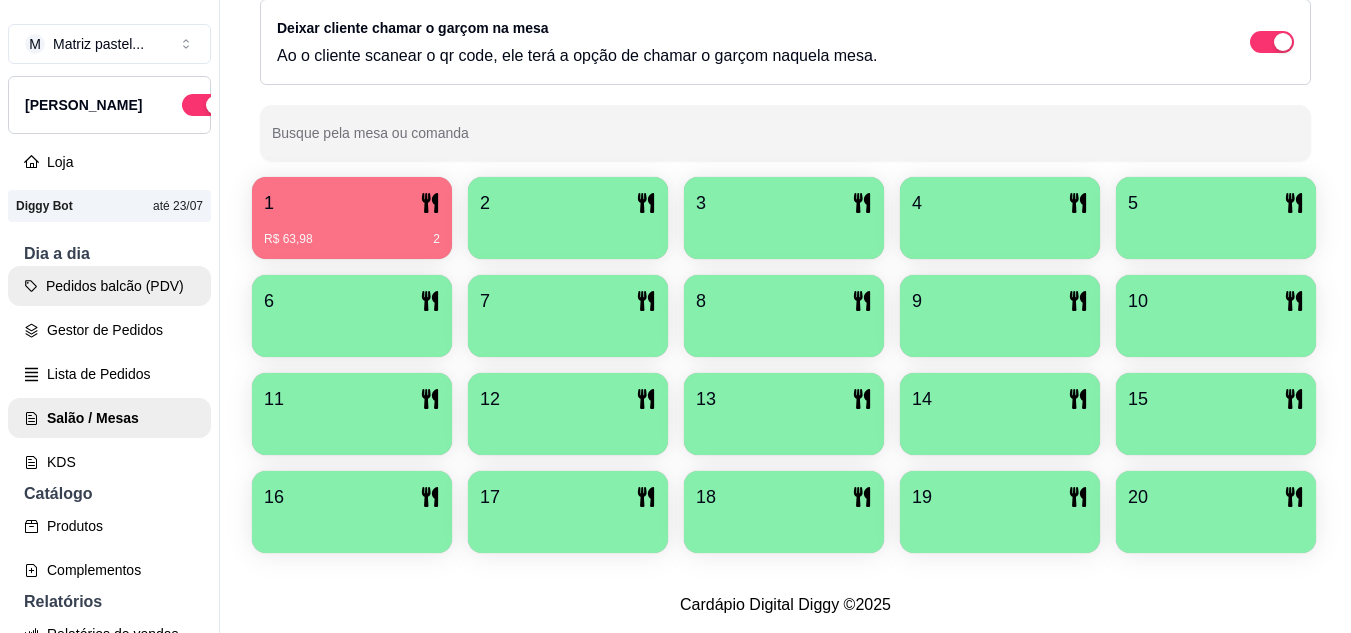 click on "Gestor de Pedidos" at bounding box center [109, 330] 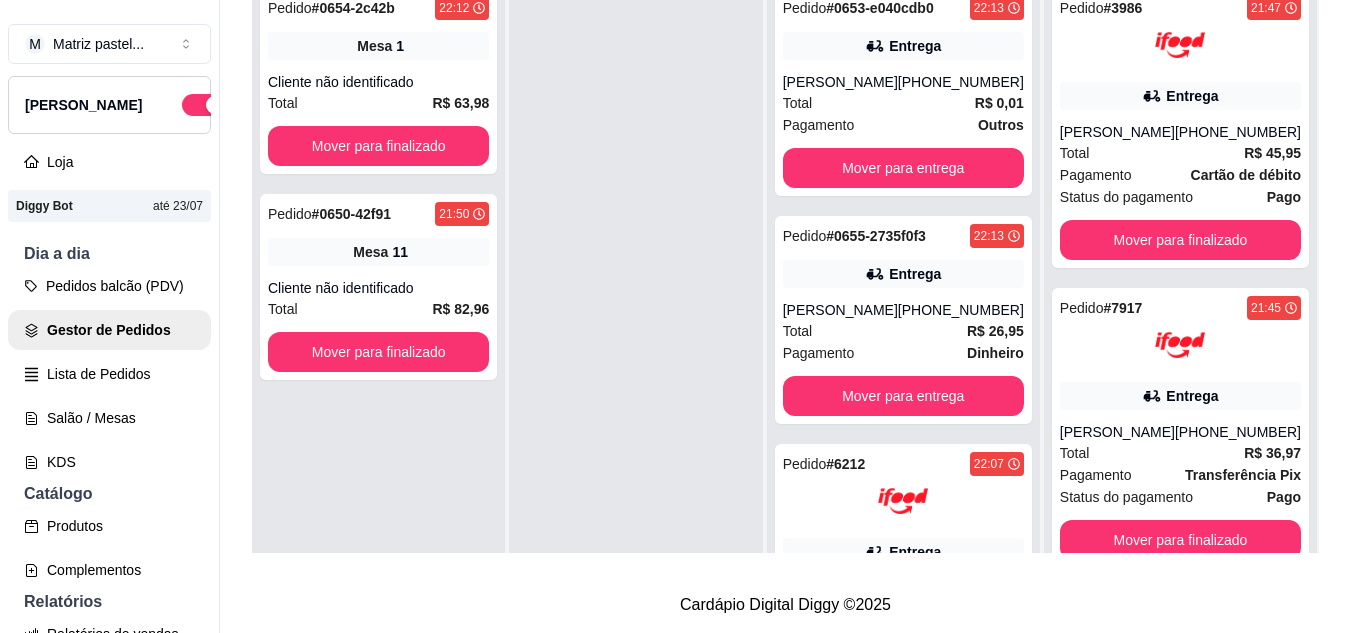 scroll, scrollTop: 0, scrollLeft: 0, axis: both 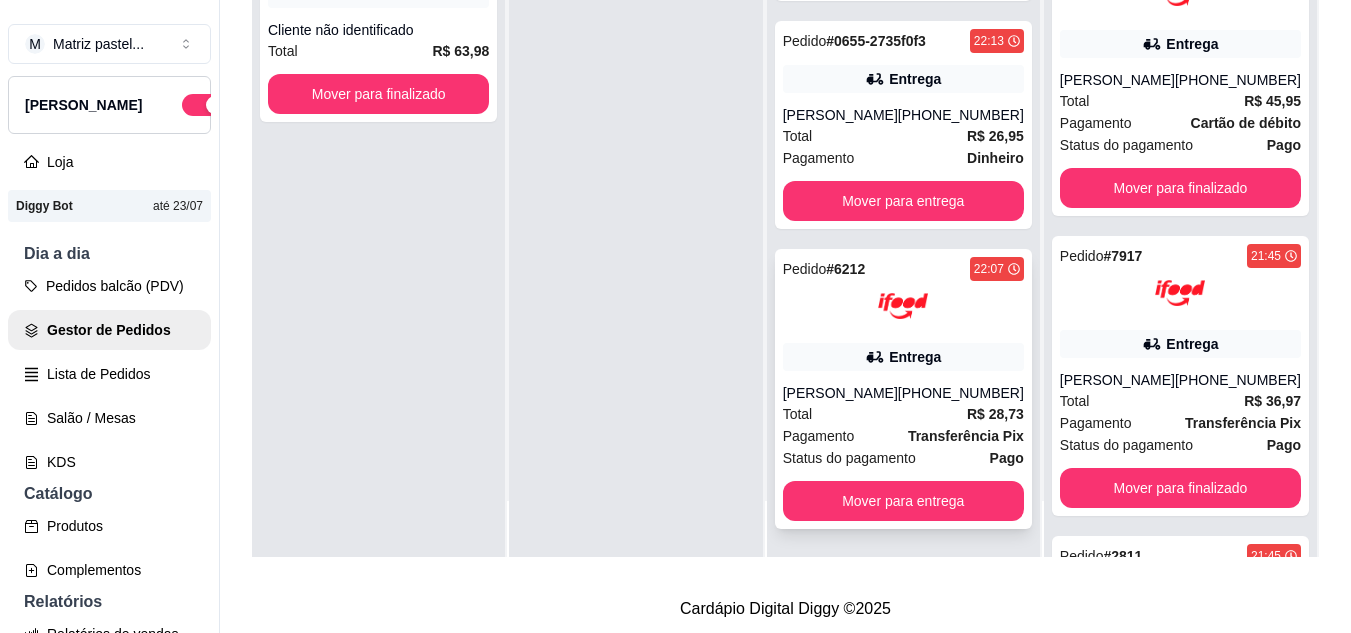 click on "Pedido  # 6212 22:07 Entrega Danielle  Spindola (08) 00200-5011 Total R$ 28,73 Pagamento Transferência Pix Status do pagamento Pago Mover para entrega" at bounding box center [903, 389] 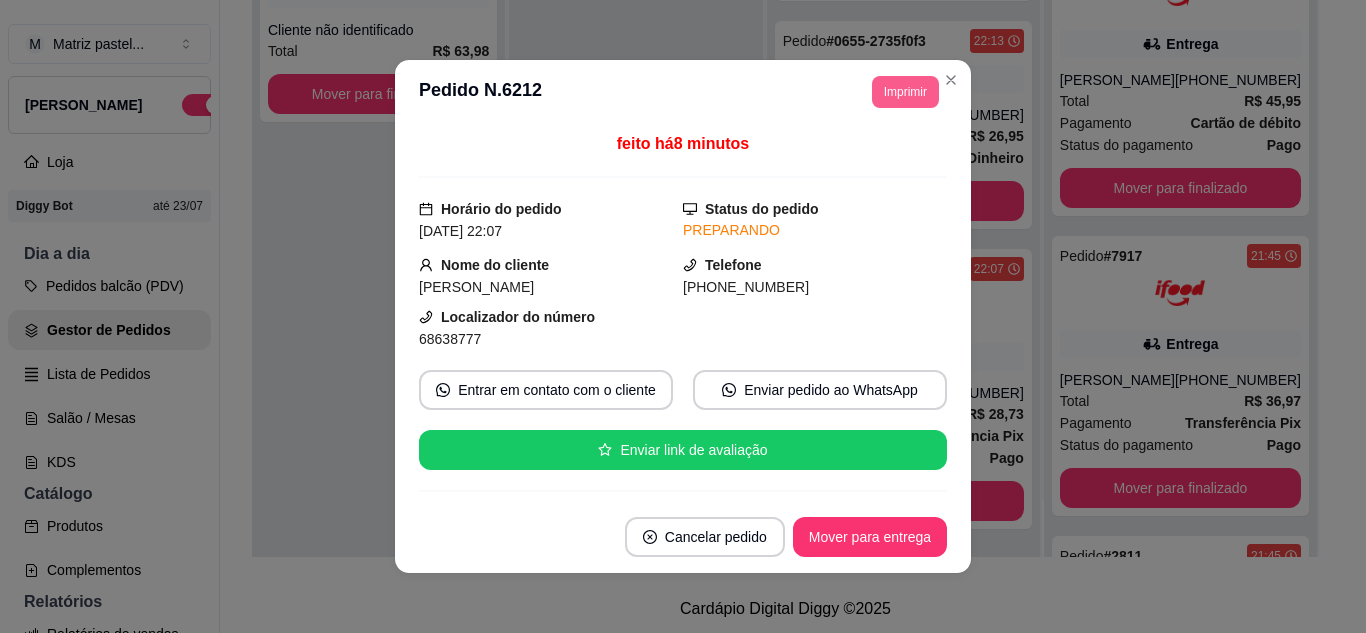 click on "Imprimir" at bounding box center (905, 92) 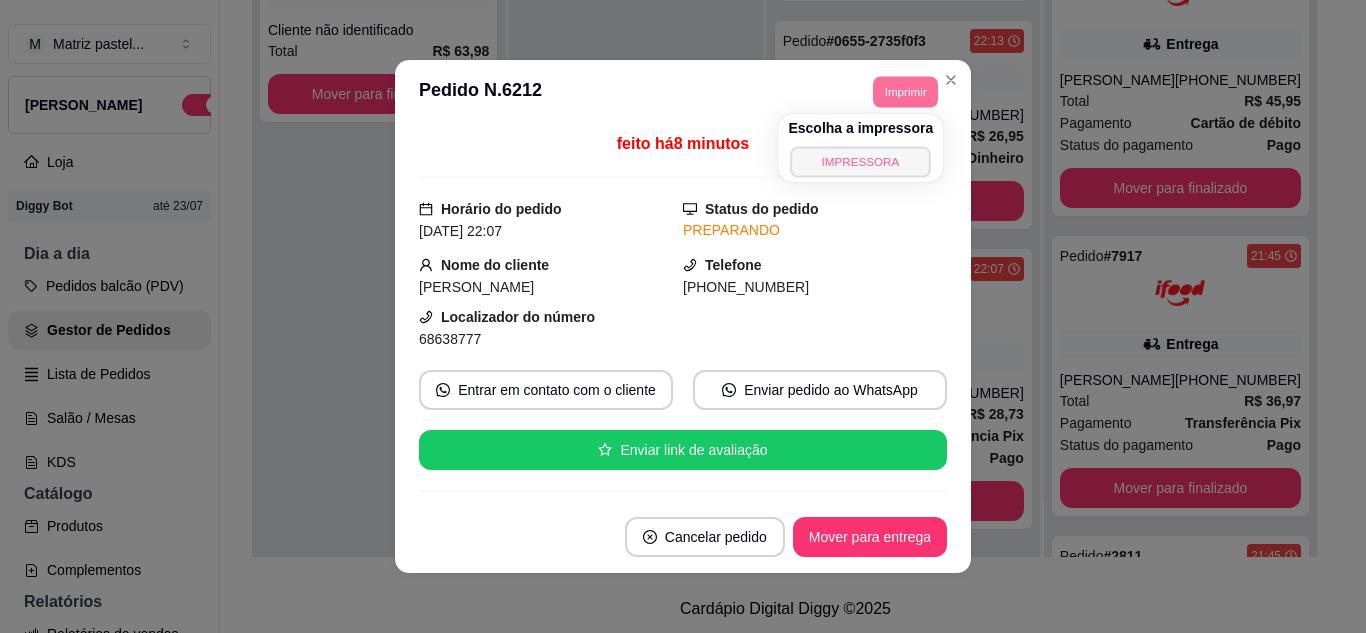 click on "IMPRESSORA" at bounding box center (861, 161) 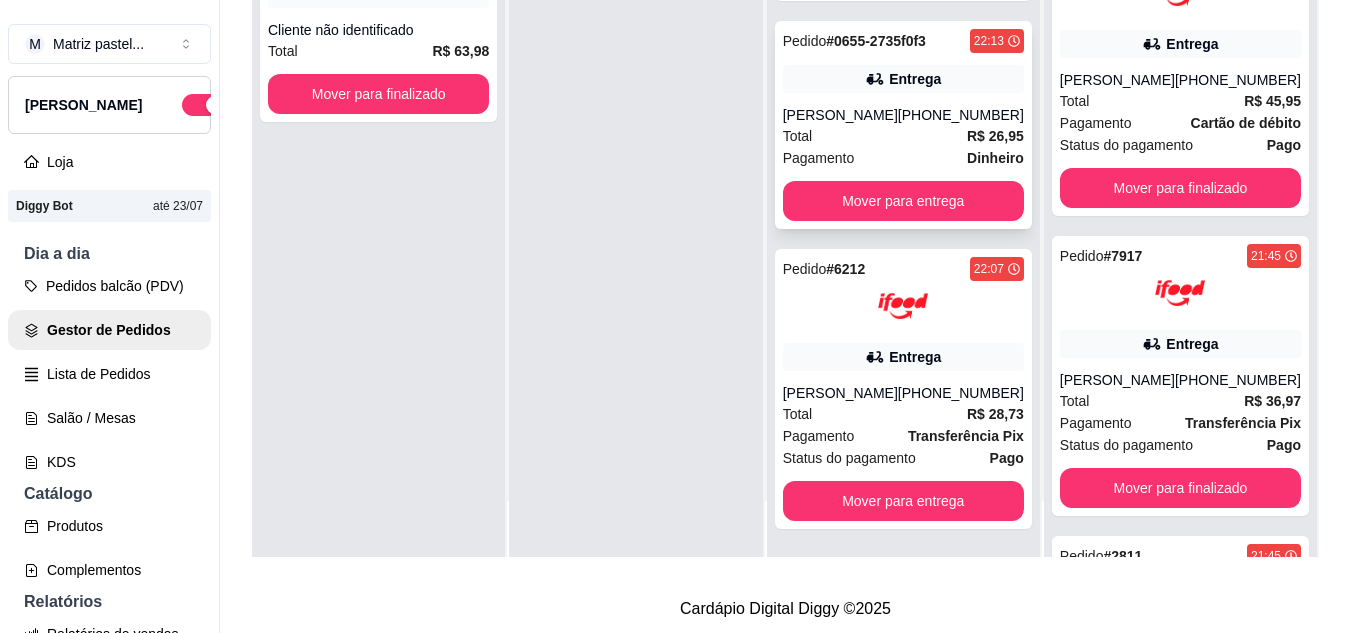 click on "[PHONE_NUMBER]" at bounding box center (961, 115) 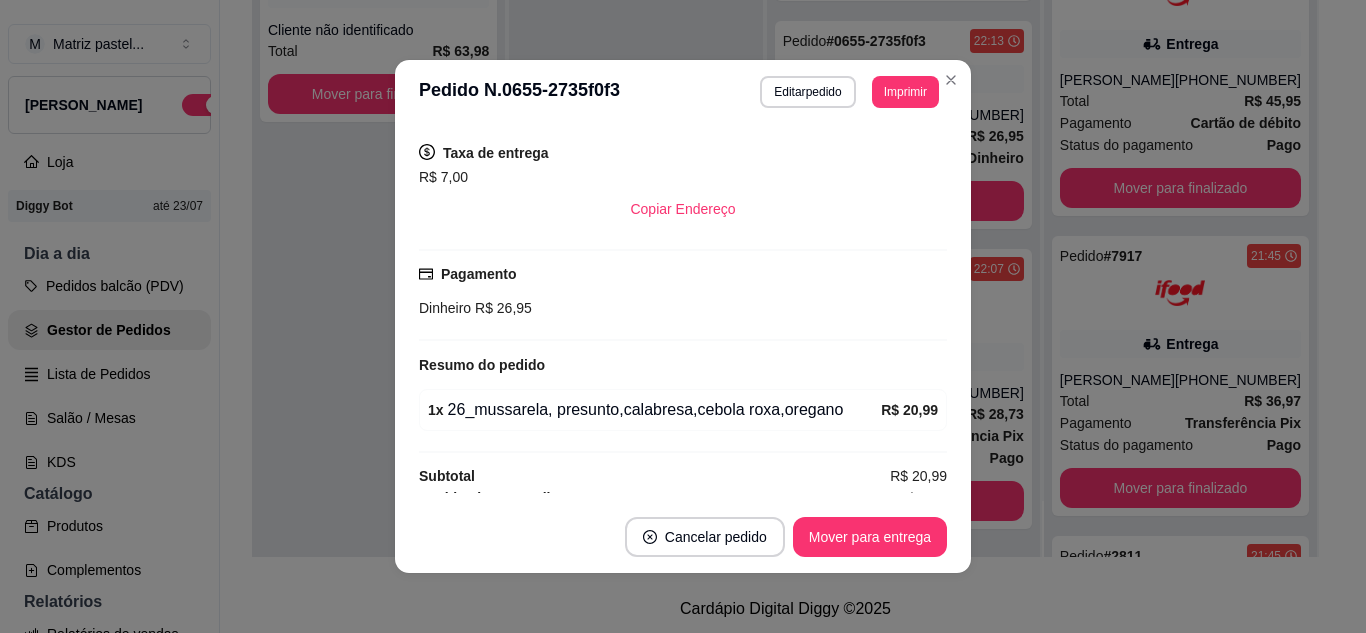 scroll, scrollTop: 300, scrollLeft: 0, axis: vertical 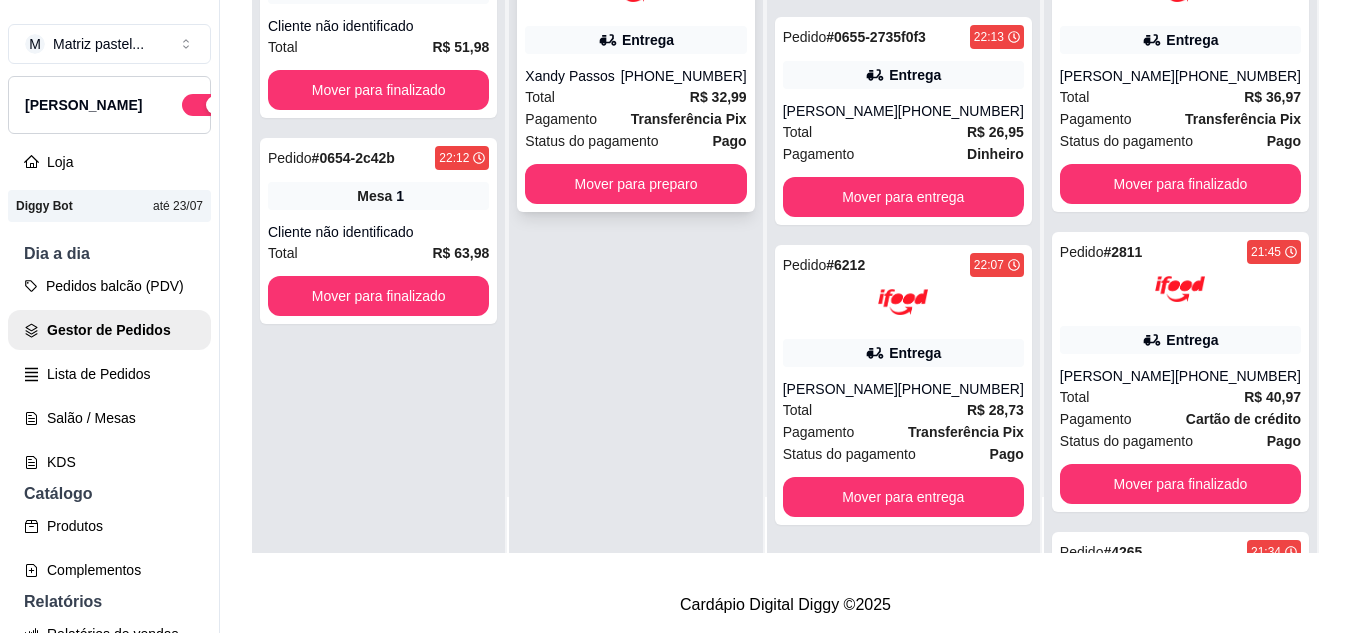 click on "Total R$ 32,99" at bounding box center (635, 97) 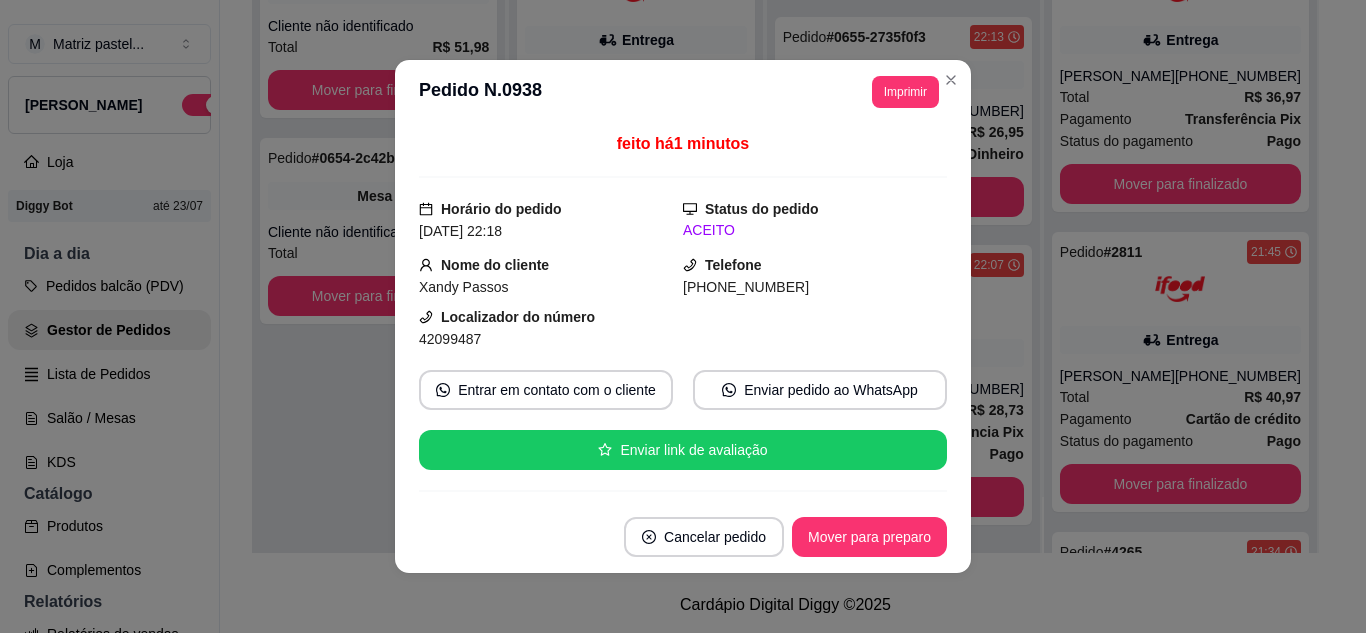 click on "**********" at bounding box center (683, 92) 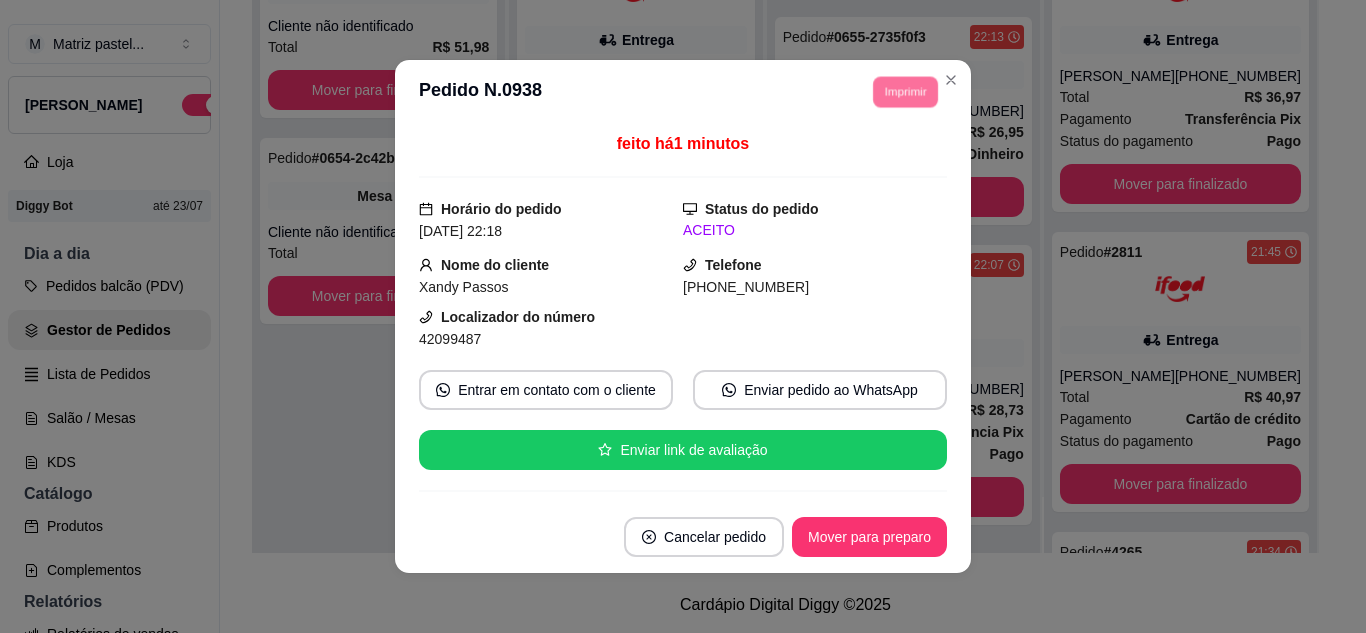 click on "IMPRESSORA" at bounding box center [878, 153] 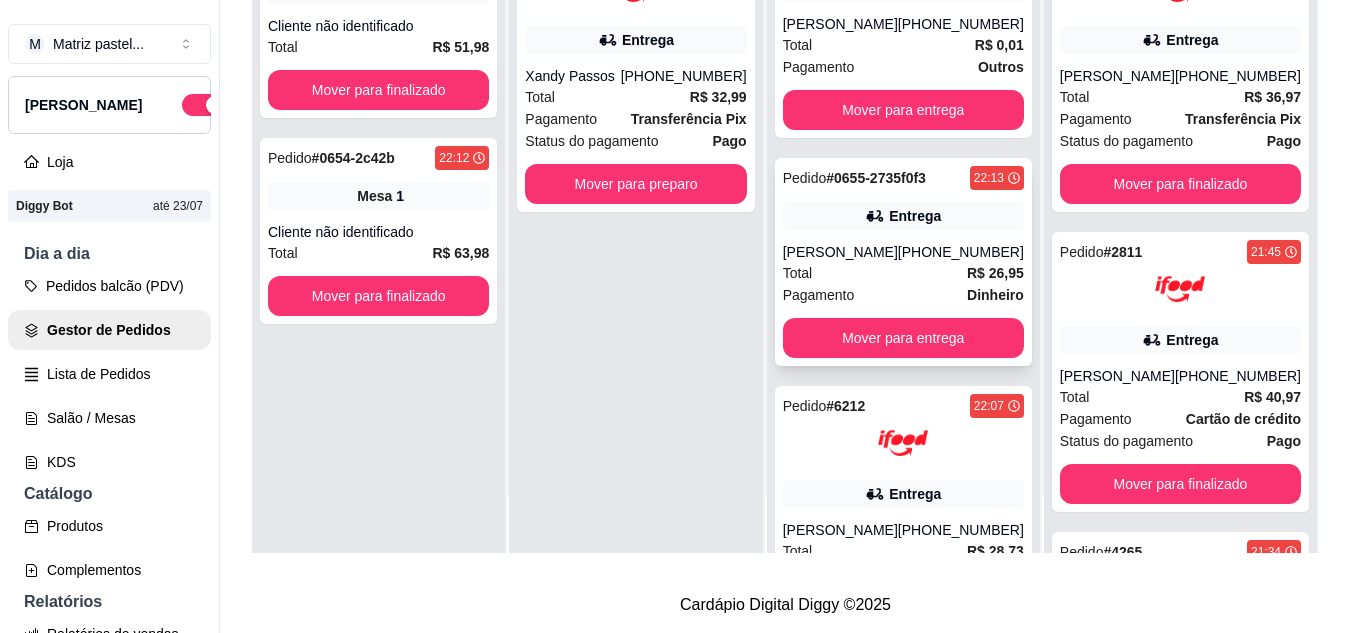 scroll, scrollTop: 0, scrollLeft: 0, axis: both 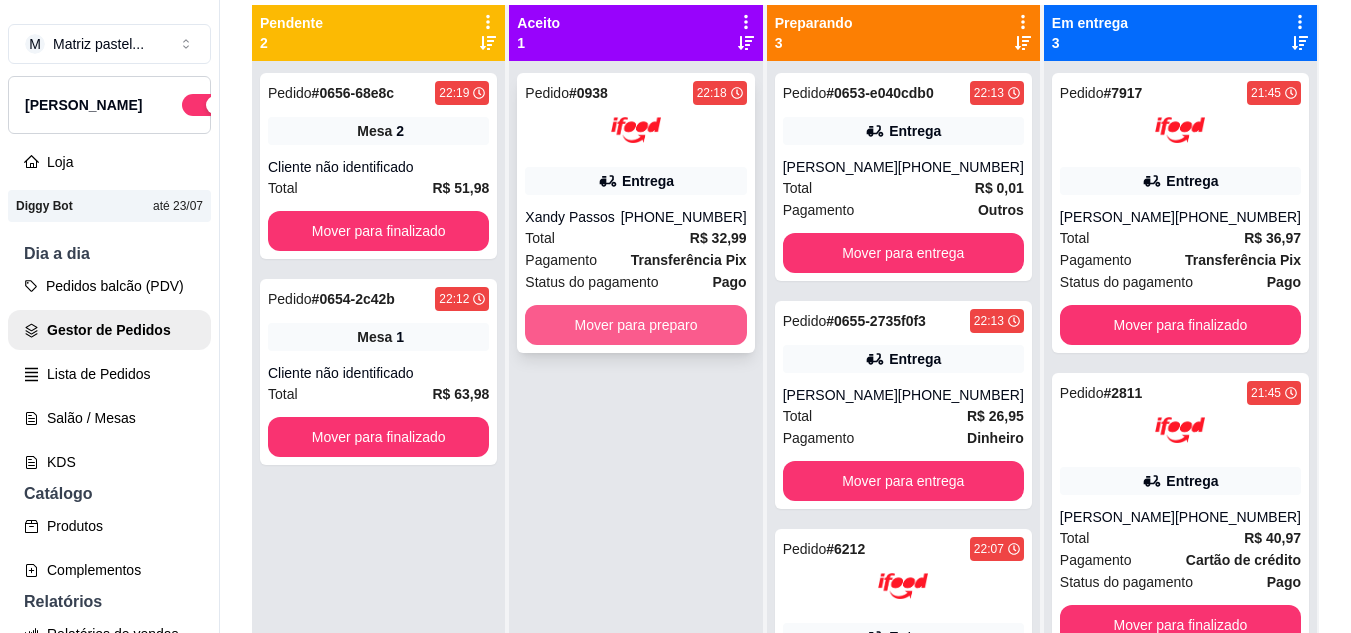 click on "Mover para preparo" at bounding box center (635, 325) 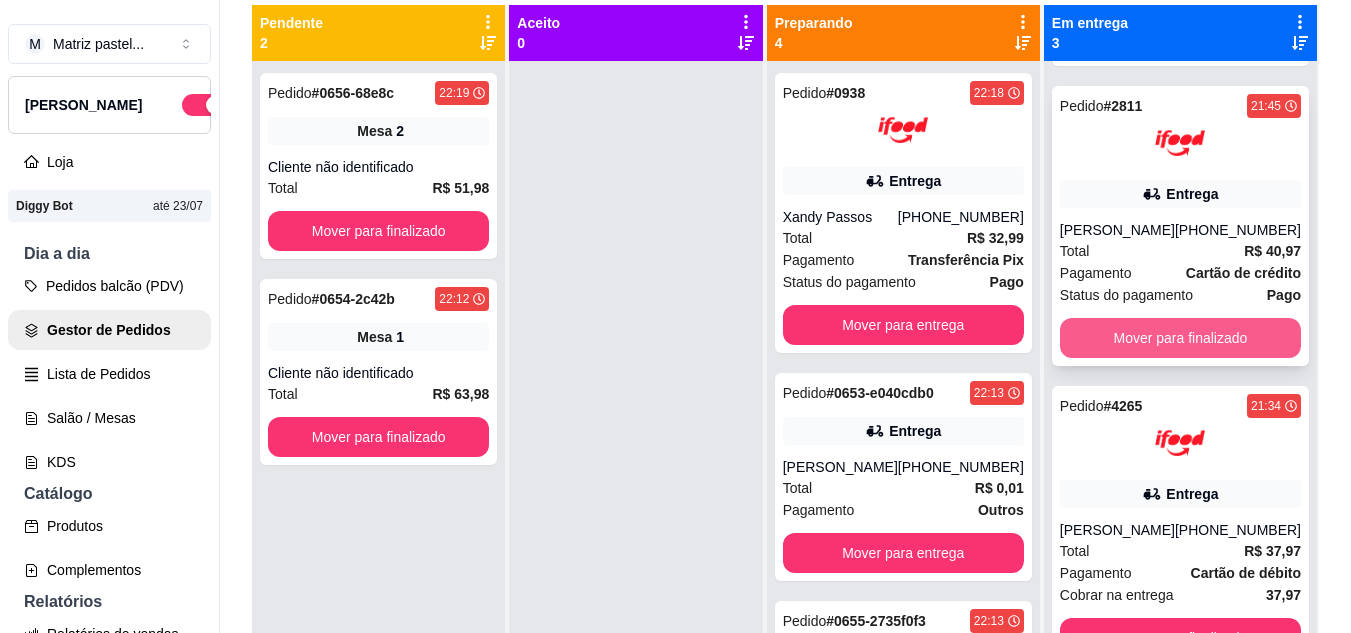 scroll, scrollTop: 327, scrollLeft: 0, axis: vertical 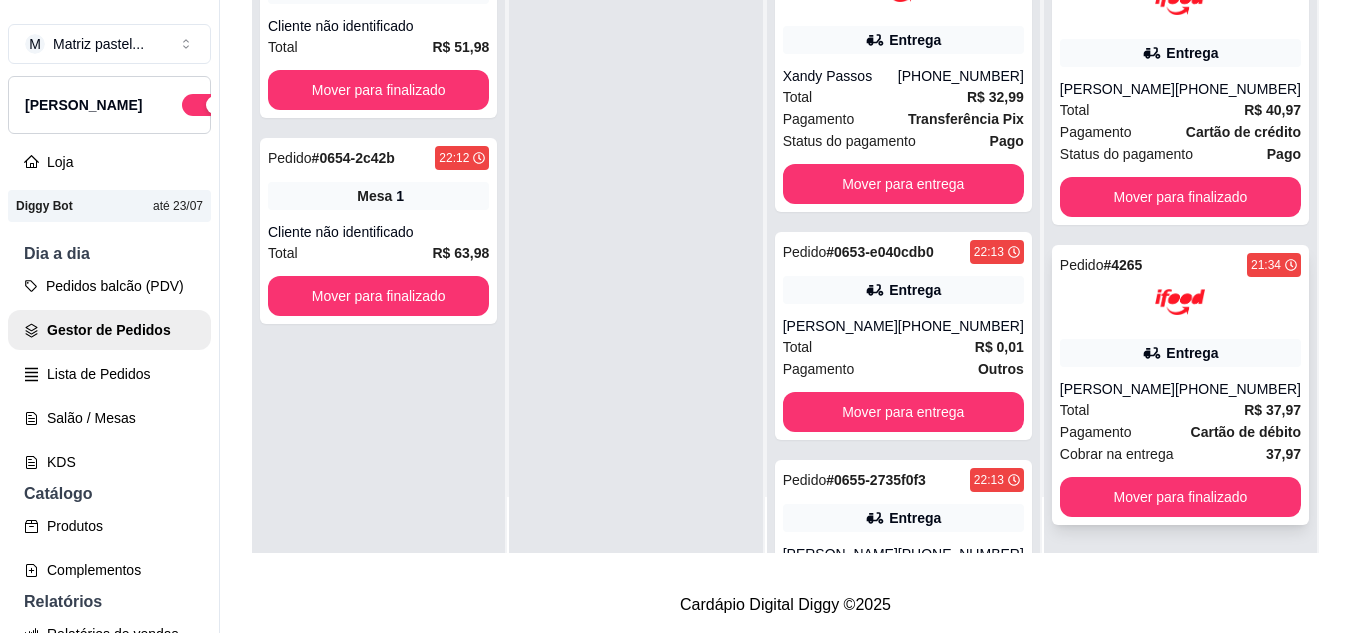 click on "Pedido  # 4265 21:34 Entrega Jhiule Afonso Vieira Carvalho (08) 00700-3020 Total R$ 37,97 Pagamento Cartão de débito Cobrar na entrega 37,97 Mover para finalizado" at bounding box center (1180, 385) 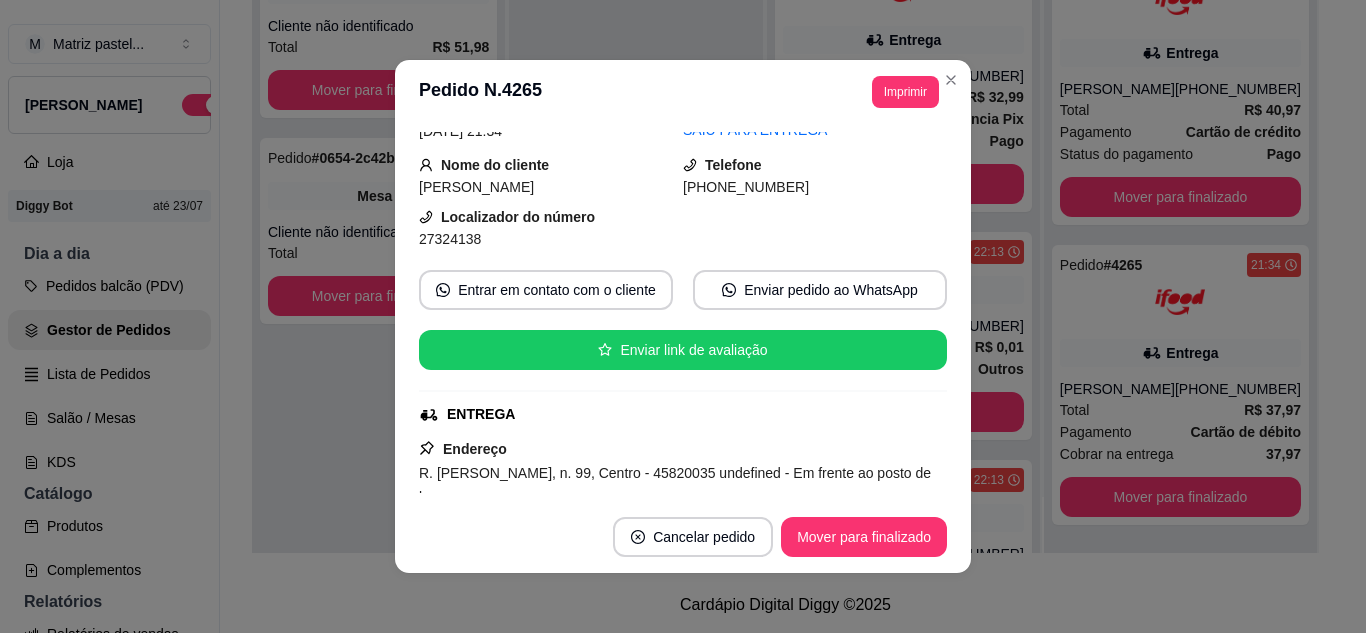 scroll, scrollTop: 200, scrollLeft: 0, axis: vertical 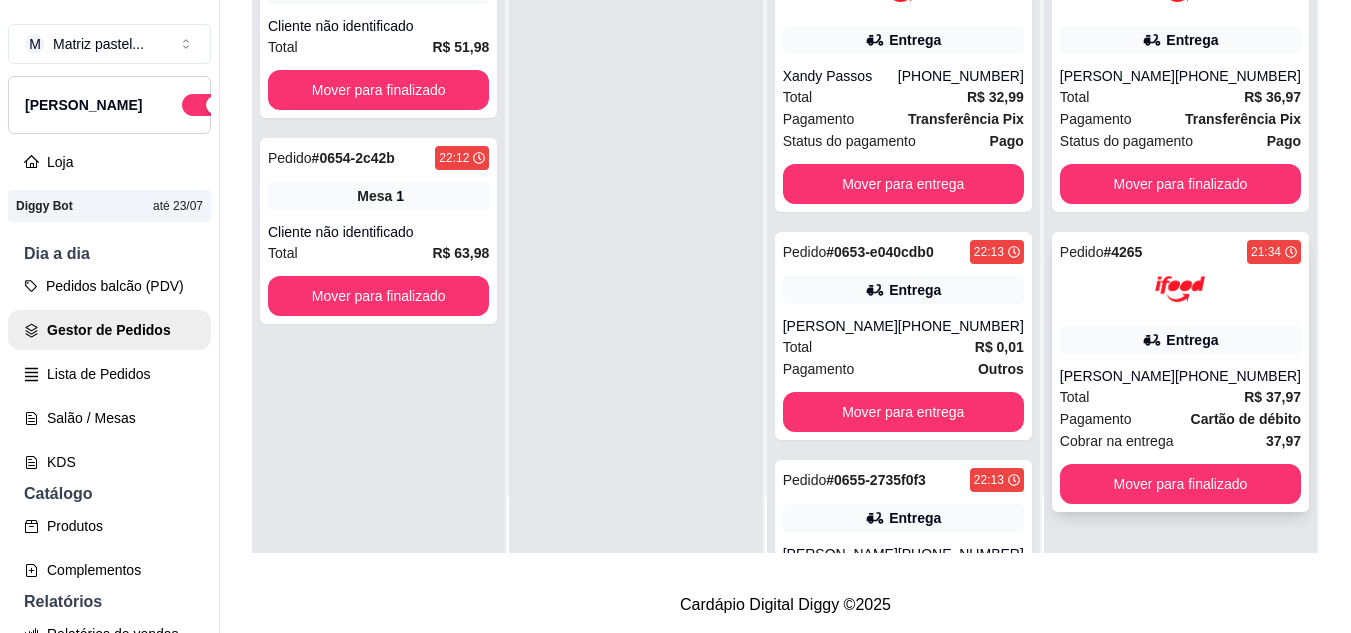 click on "[PERSON_NAME]" at bounding box center [1117, 376] 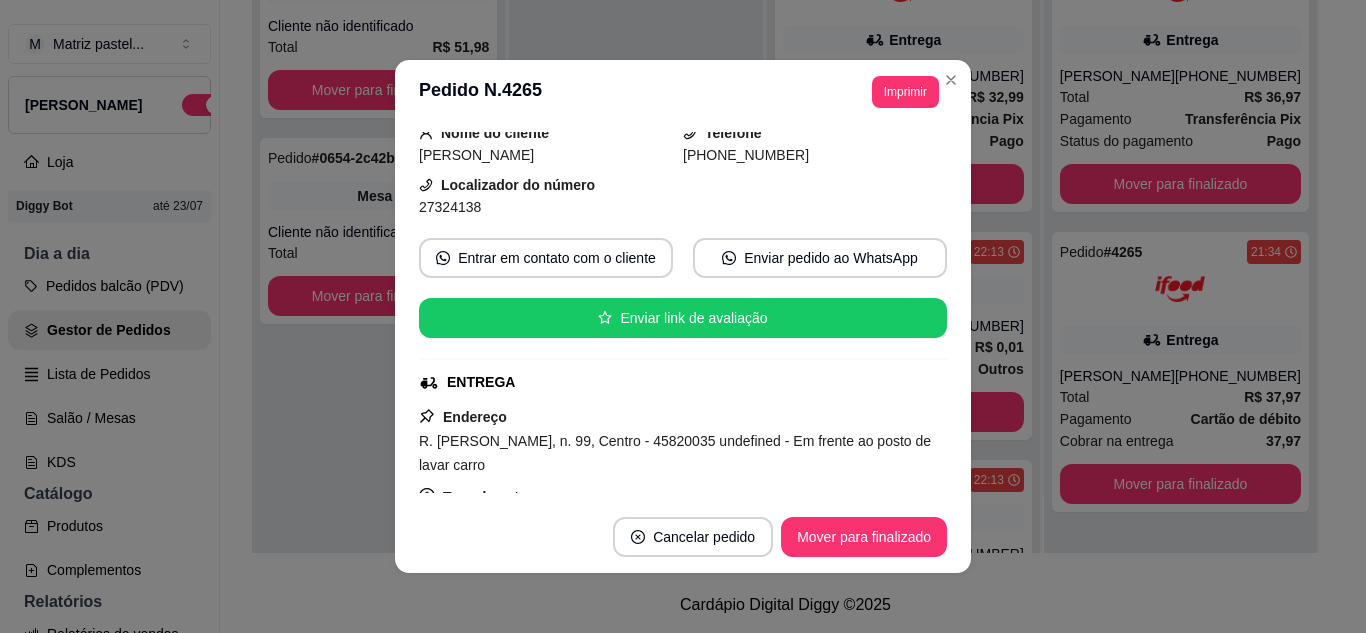 scroll, scrollTop: 300, scrollLeft: 0, axis: vertical 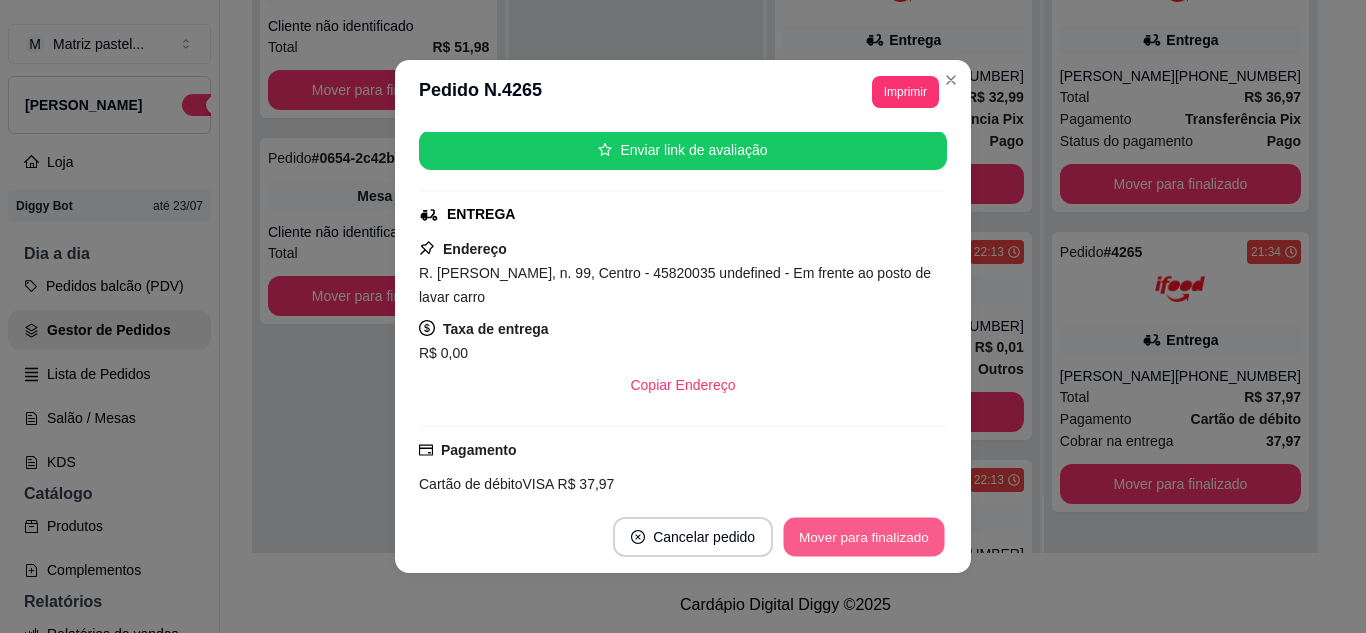 click on "Mover para finalizado" at bounding box center [864, 537] 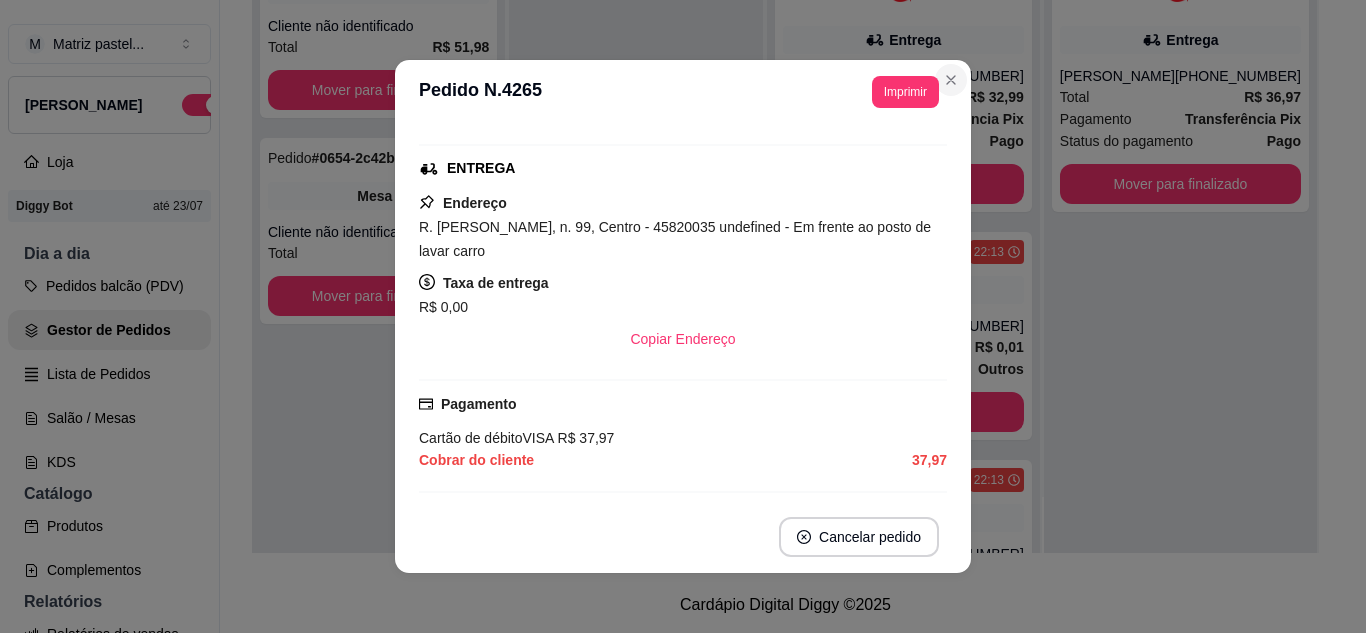 scroll, scrollTop: 0, scrollLeft: 0, axis: both 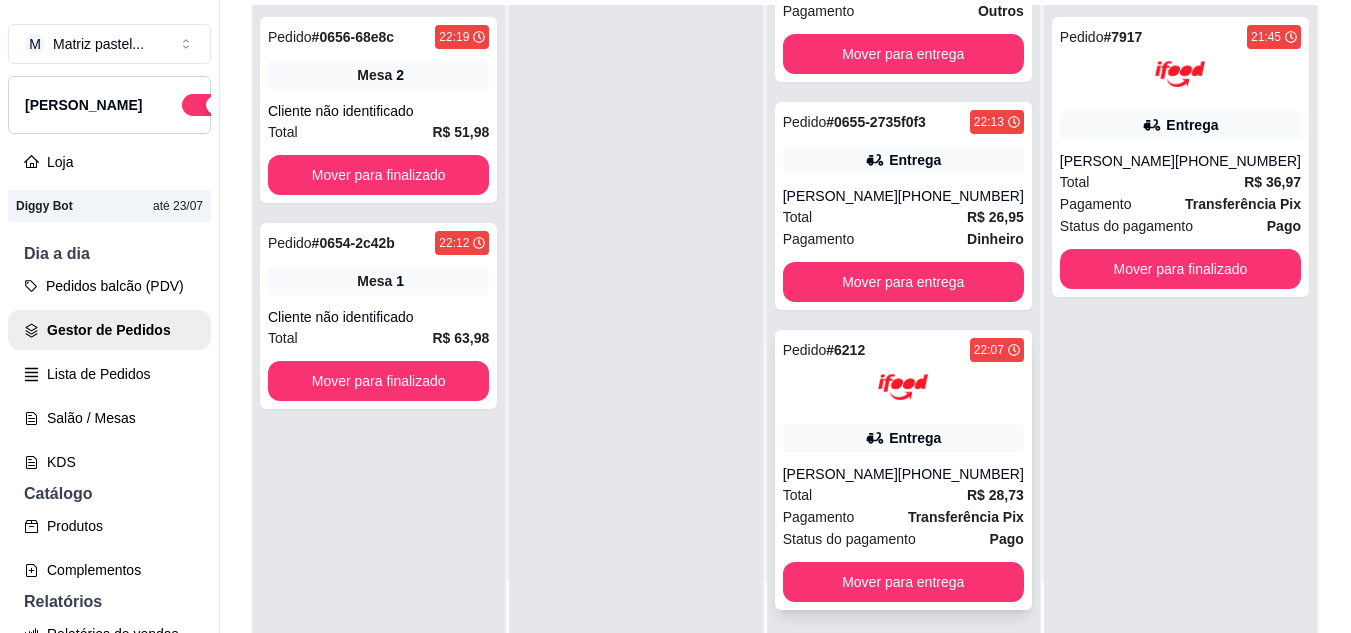 click at bounding box center (903, 387) 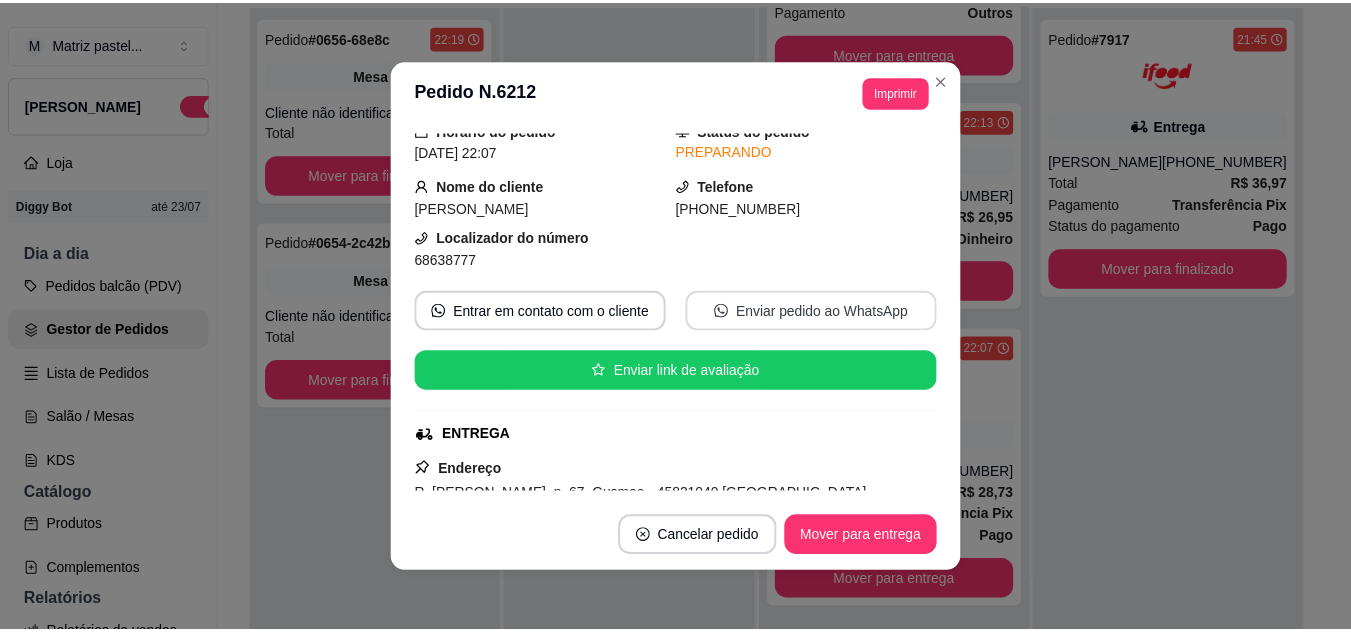scroll, scrollTop: 200, scrollLeft: 0, axis: vertical 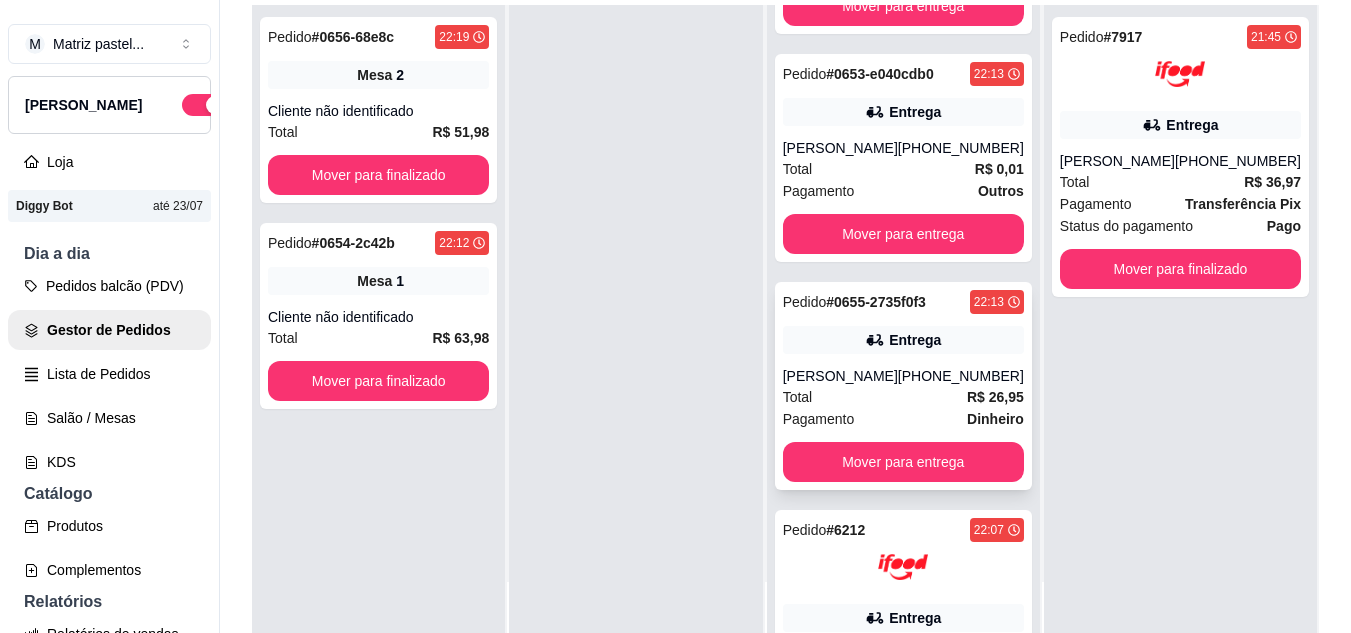click on "Entrega" at bounding box center (903, 340) 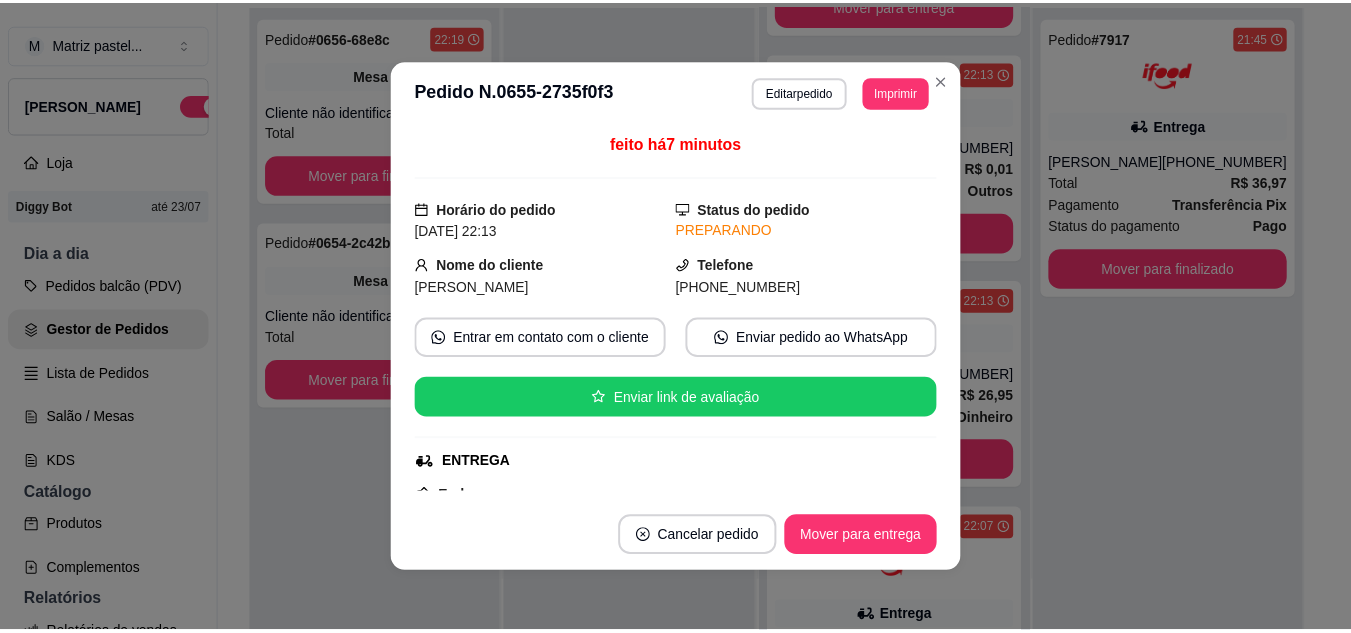 scroll, scrollTop: 200, scrollLeft: 0, axis: vertical 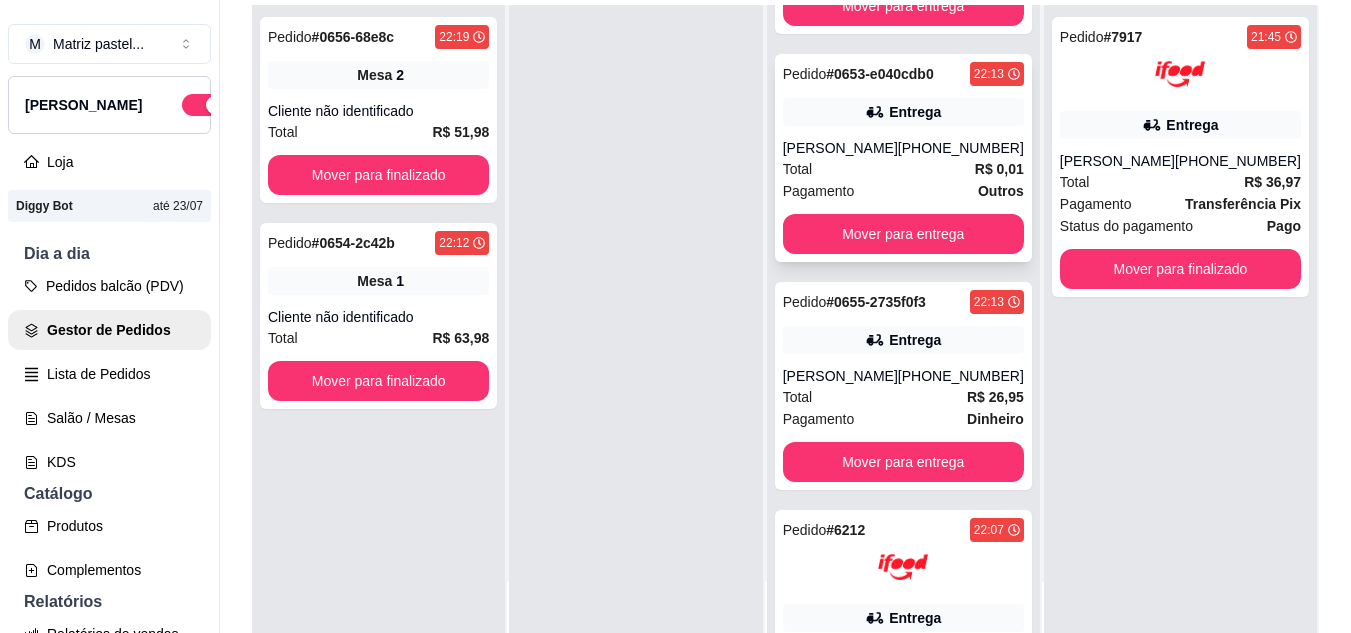 click on "Total R$ 0,01" at bounding box center [903, 169] 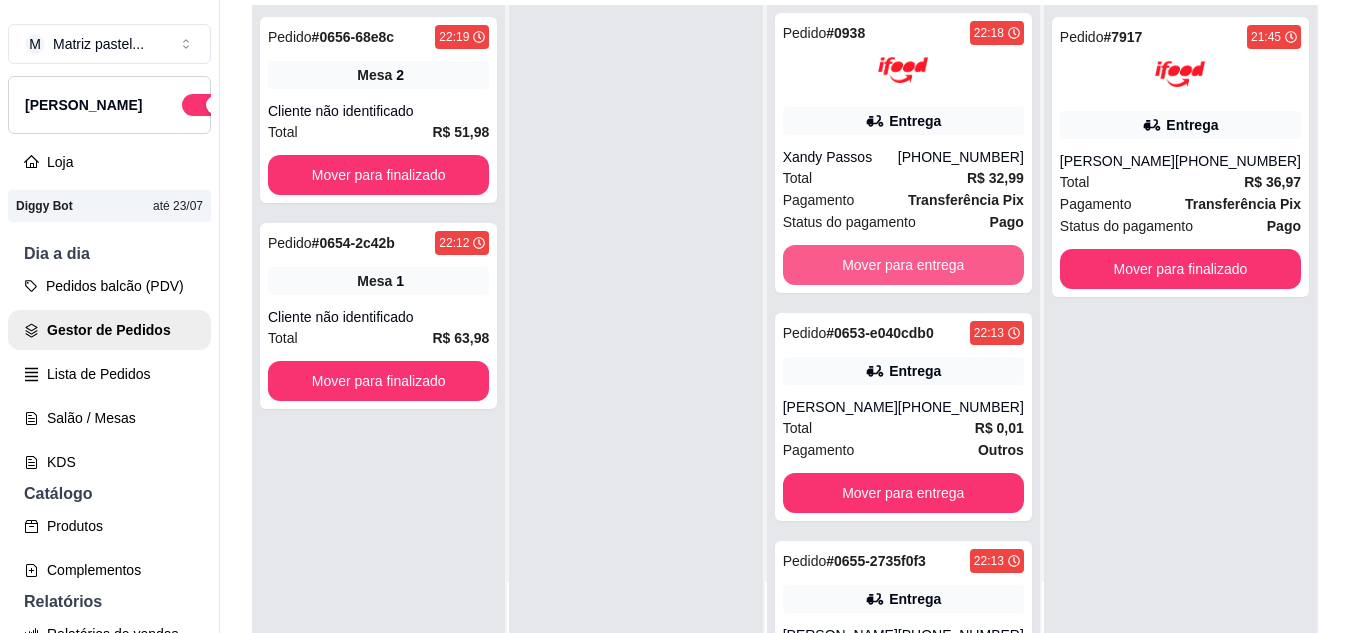 scroll, scrollTop: 0, scrollLeft: 0, axis: both 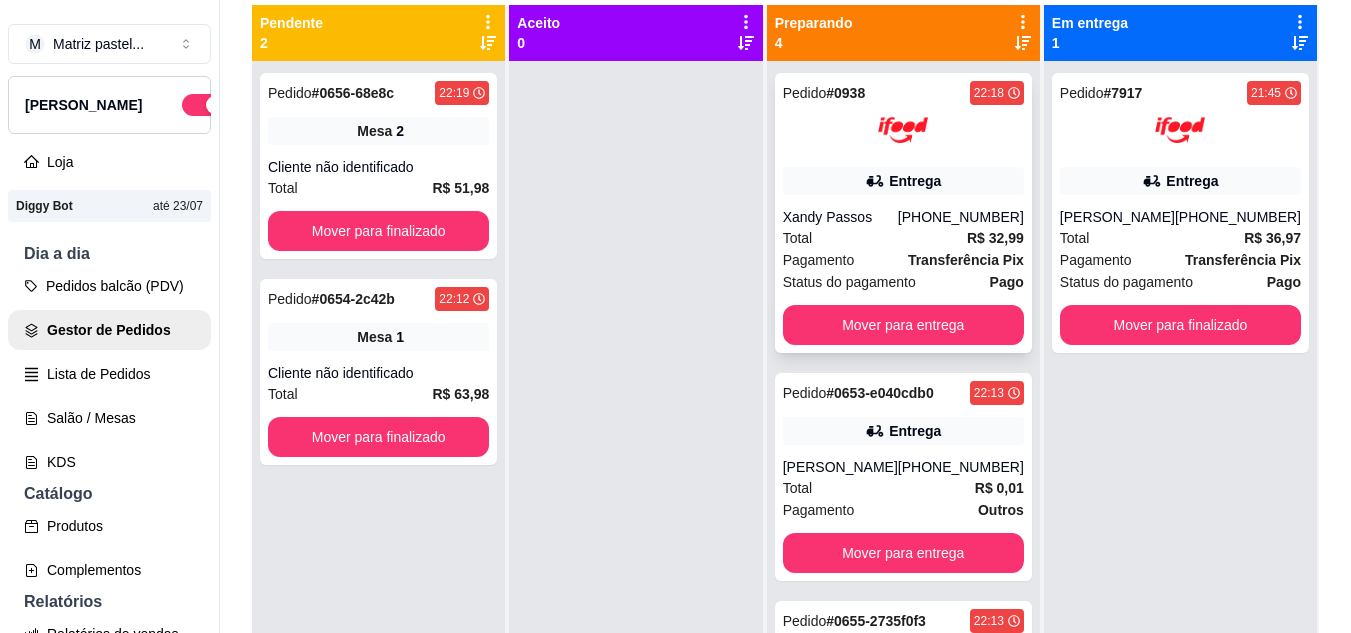 click 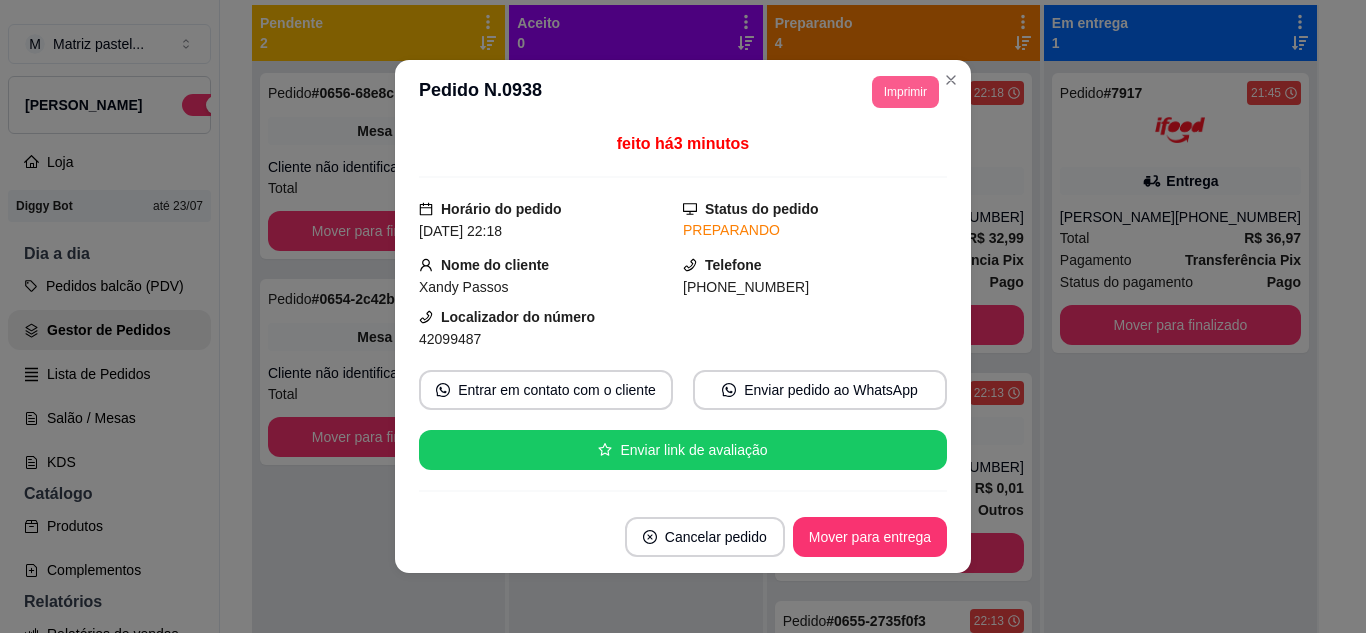 click on "Imprimir" at bounding box center (905, 92) 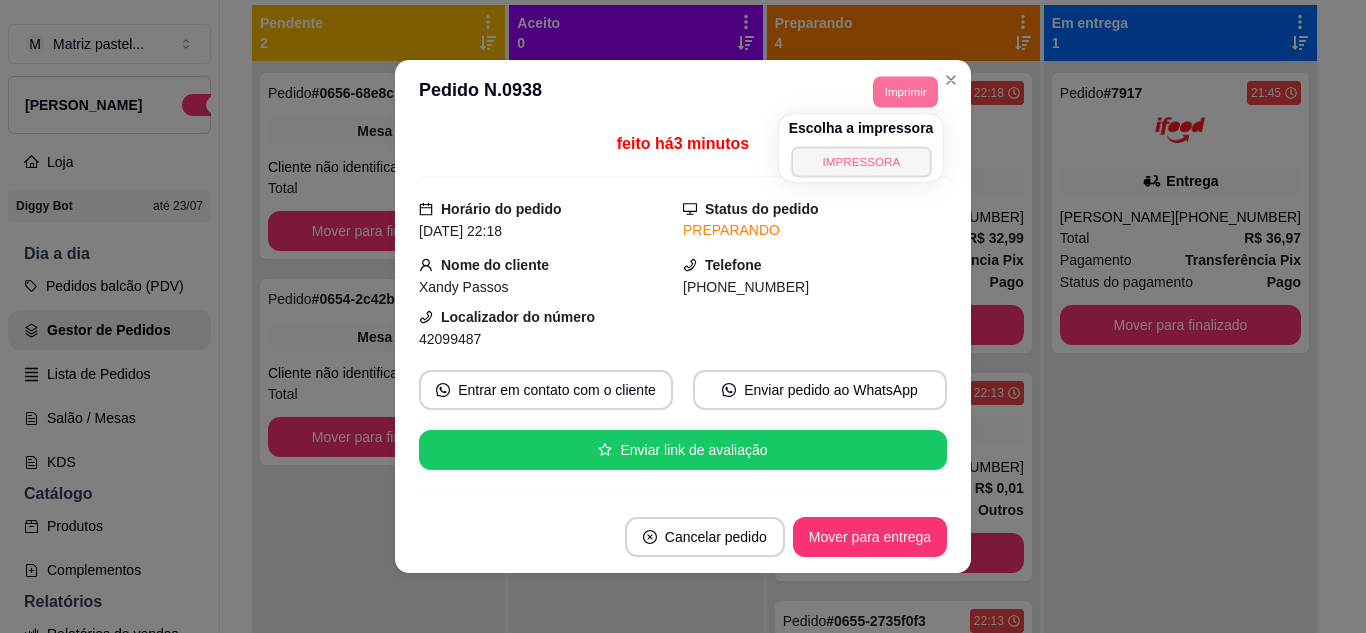 click on "IMPRESSORA" at bounding box center [861, 161] 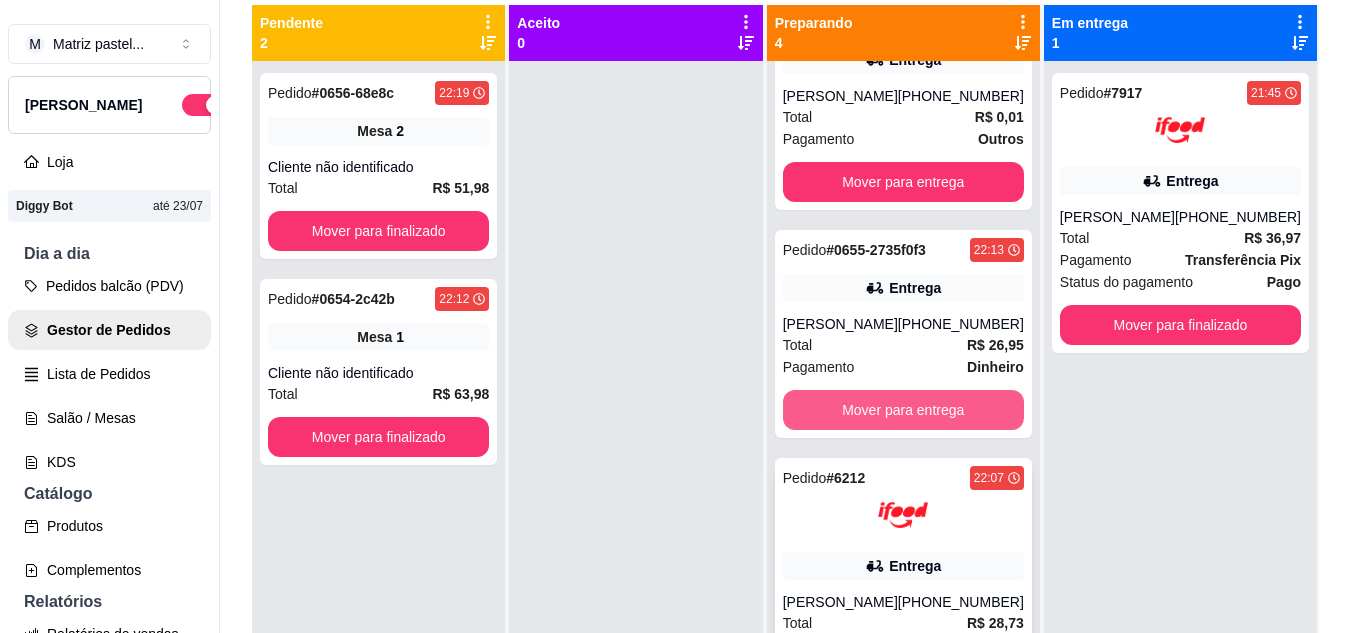 scroll, scrollTop: 463, scrollLeft: 0, axis: vertical 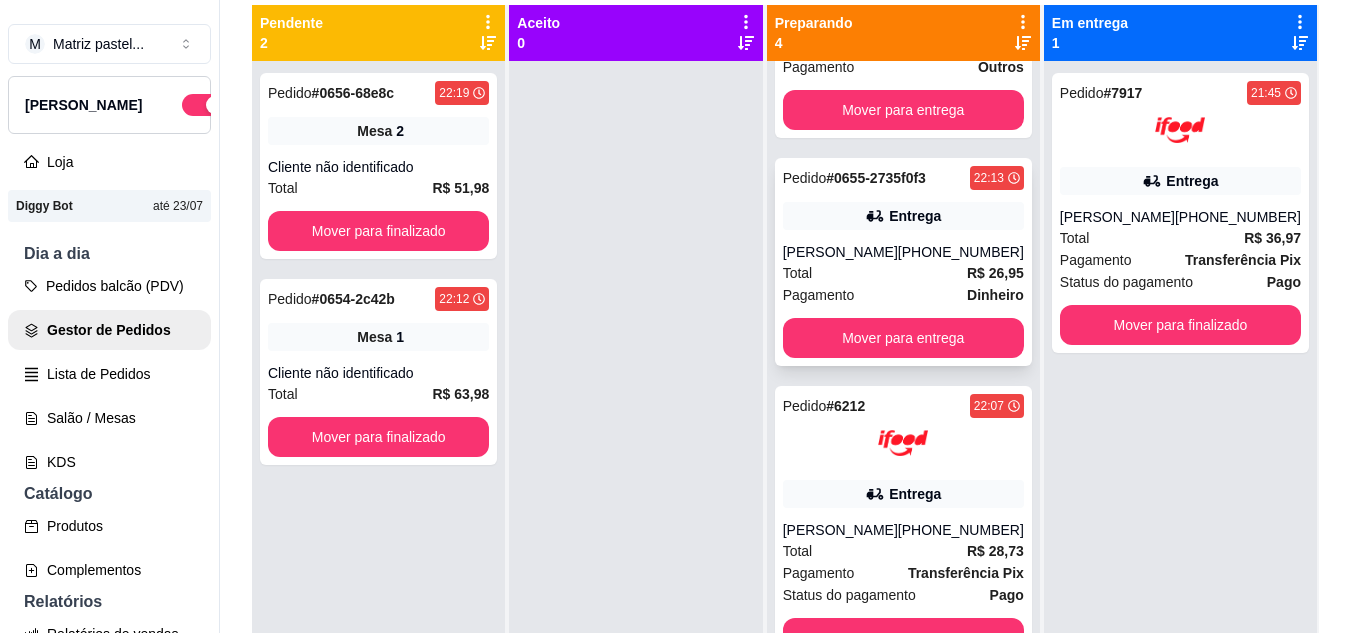 click on "[PERSON_NAME]" at bounding box center (840, 252) 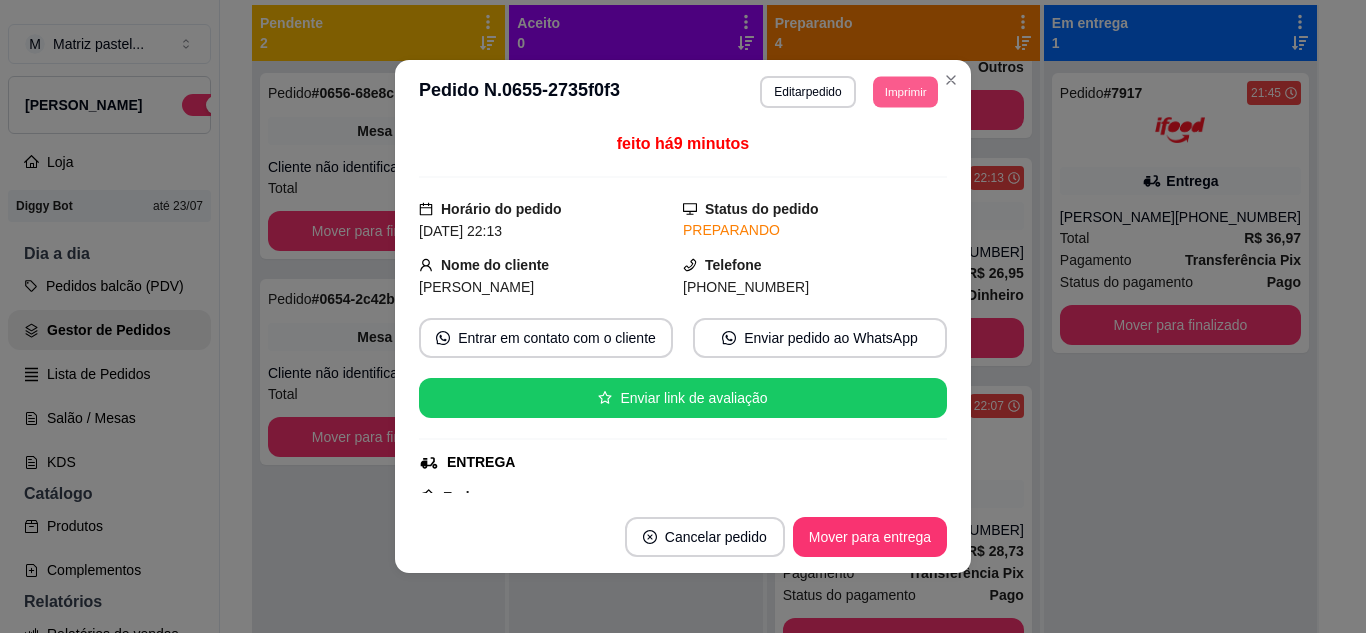 click on "Imprimir" at bounding box center [905, 91] 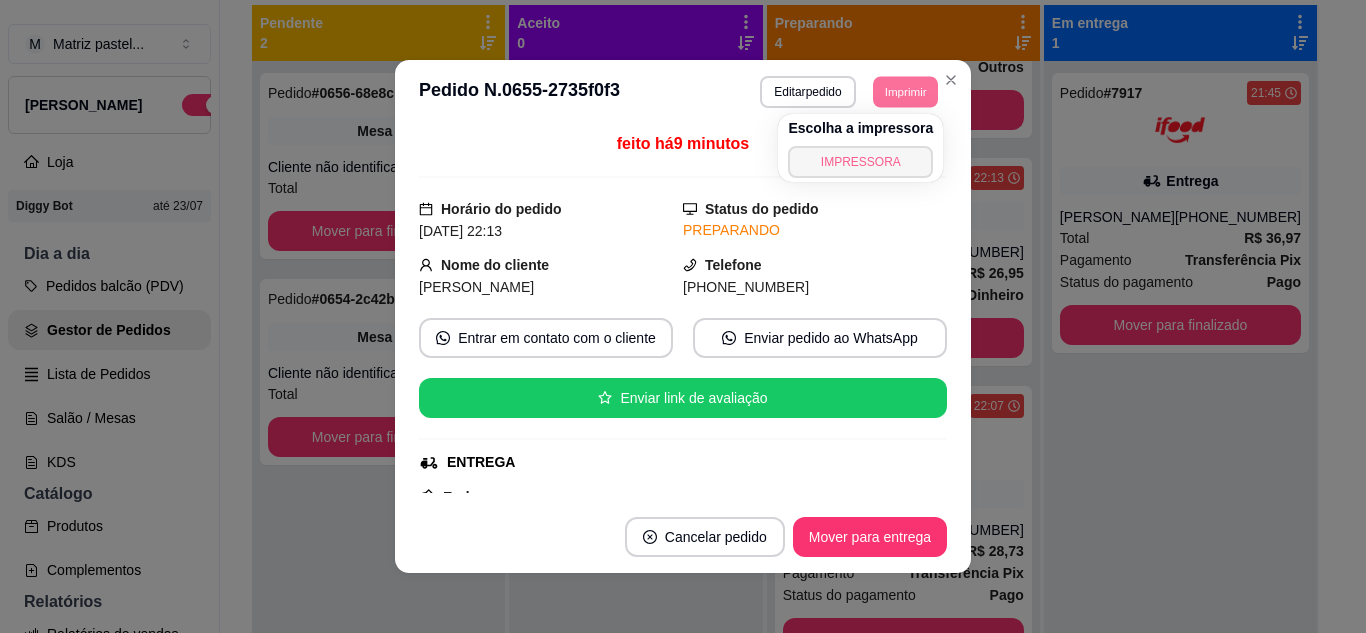 click on "IMPRESSORA" at bounding box center [860, 162] 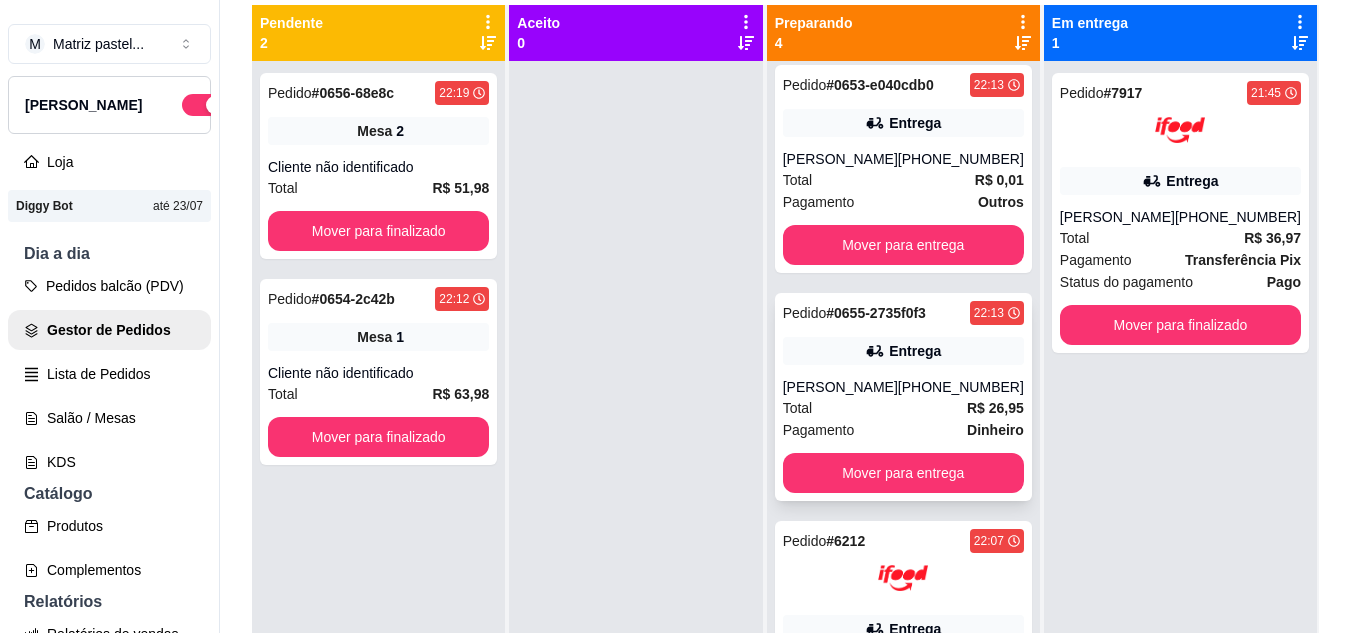 scroll, scrollTop: 463, scrollLeft: 0, axis: vertical 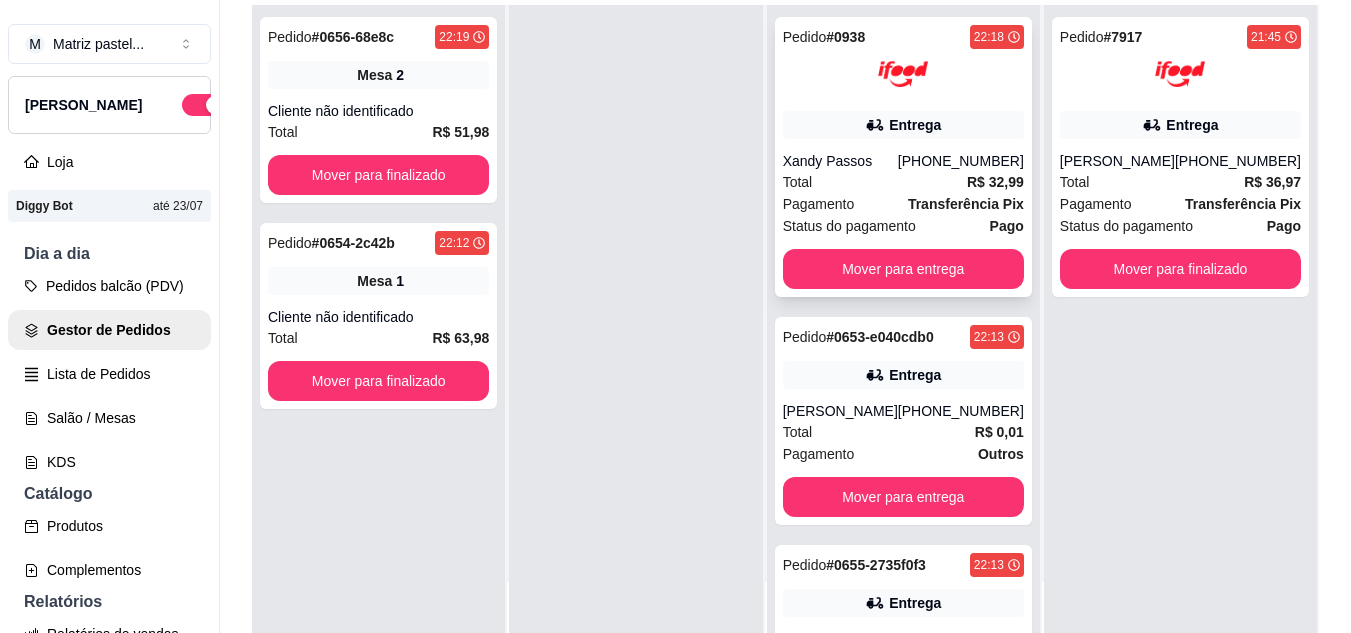 click on "Pedido  # 0938 22:18 Entrega Xandy Passos (08) 00700-3021 Total R$ 32,99 Pagamento Transferência Pix Status do pagamento Pago Mover para entrega" at bounding box center [903, 157] 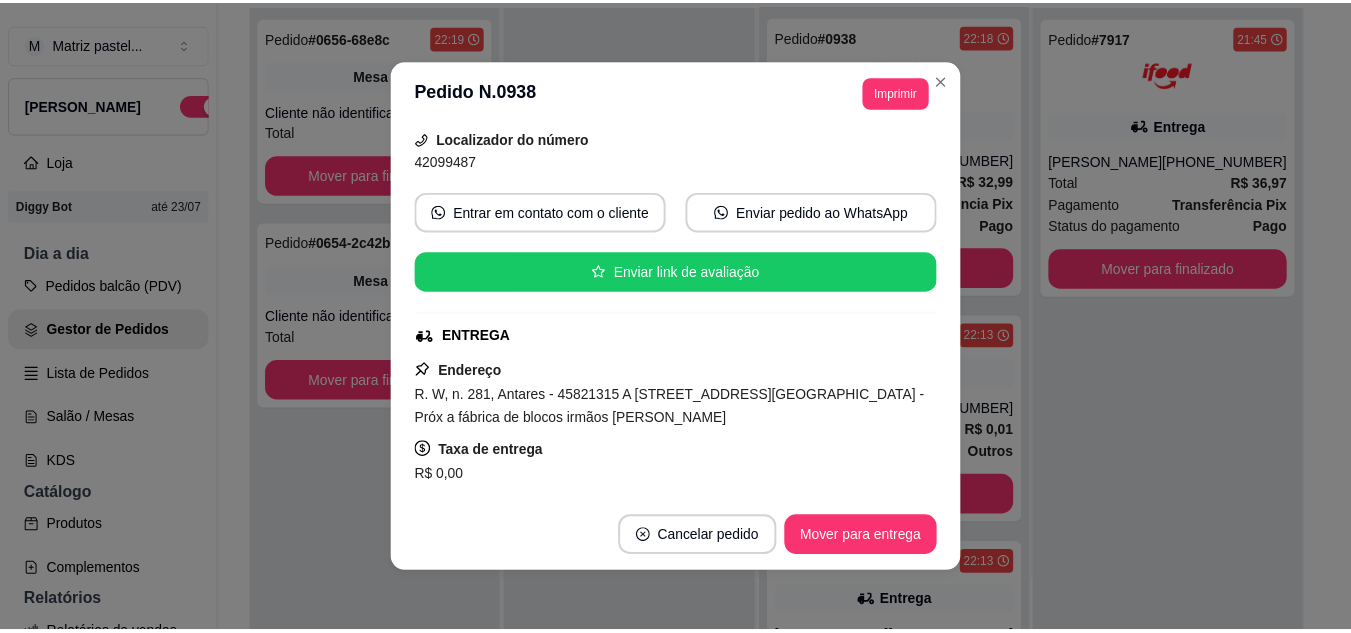 scroll, scrollTop: 200, scrollLeft: 0, axis: vertical 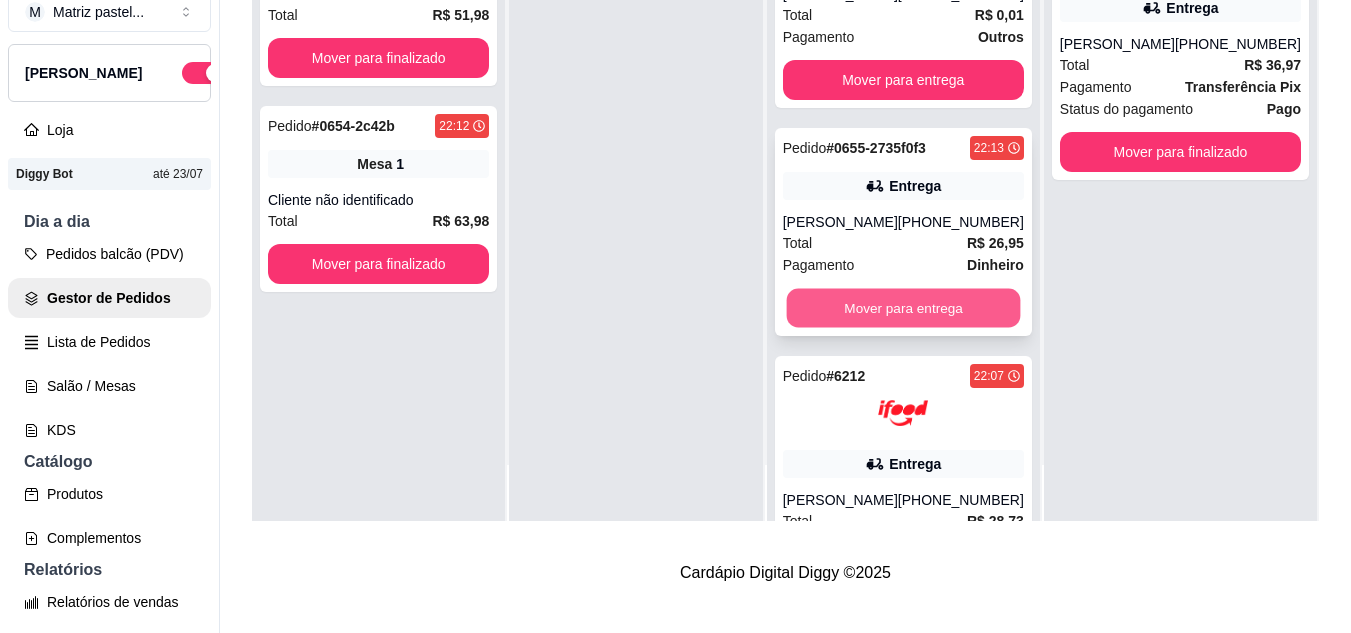 click on "Mover para entrega" at bounding box center [903, 308] 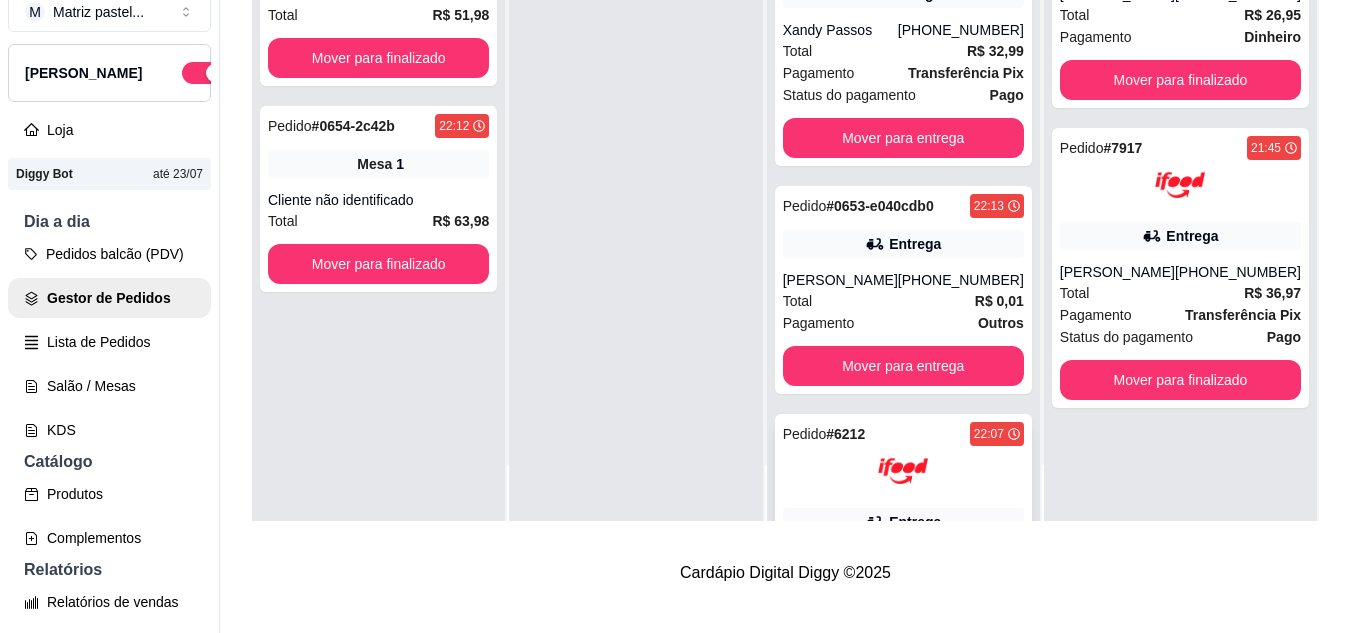 scroll, scrollTop: 0, scrollLeft: 0, axis: both 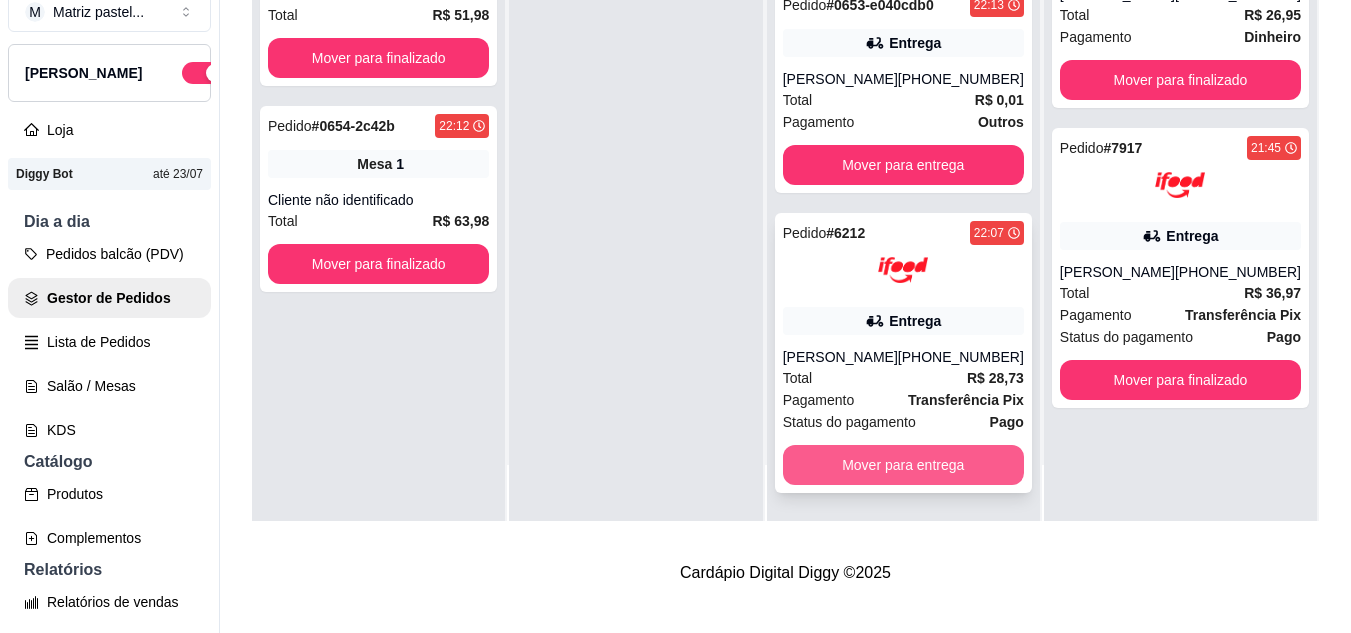 click on "Mover para entrega" at bounding box center (903, 465) 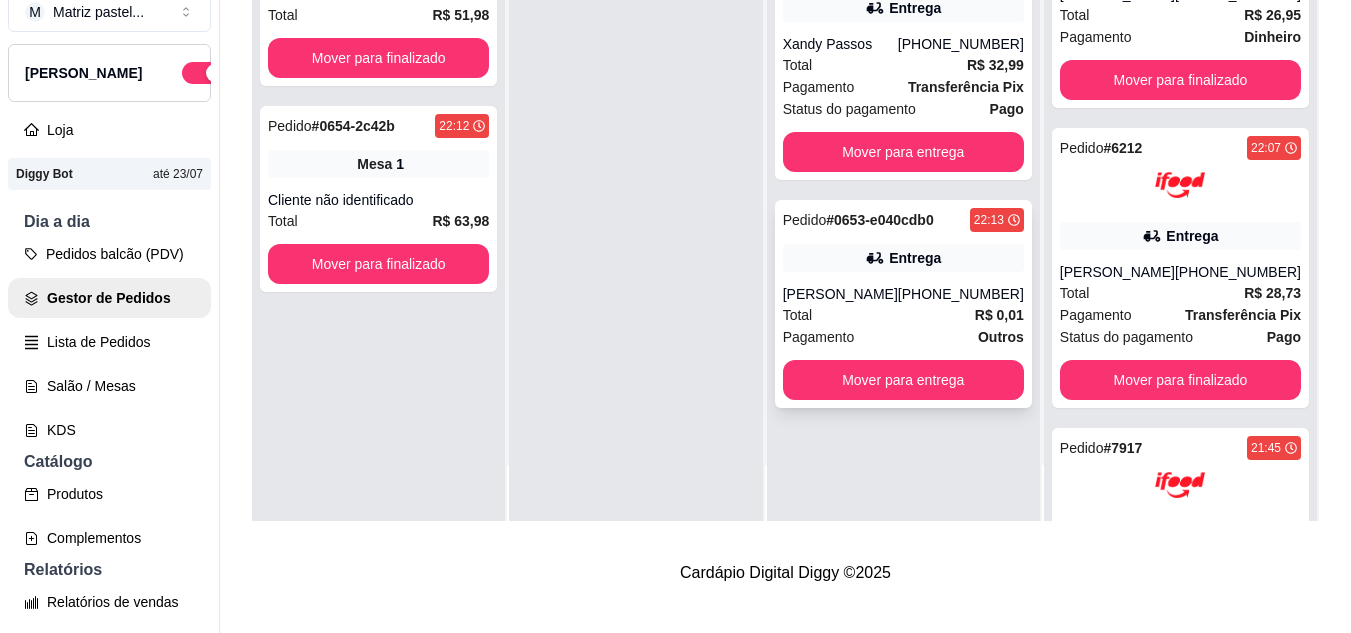 scroll, scrollTop: 0, scrollLeft: 0, axis: both 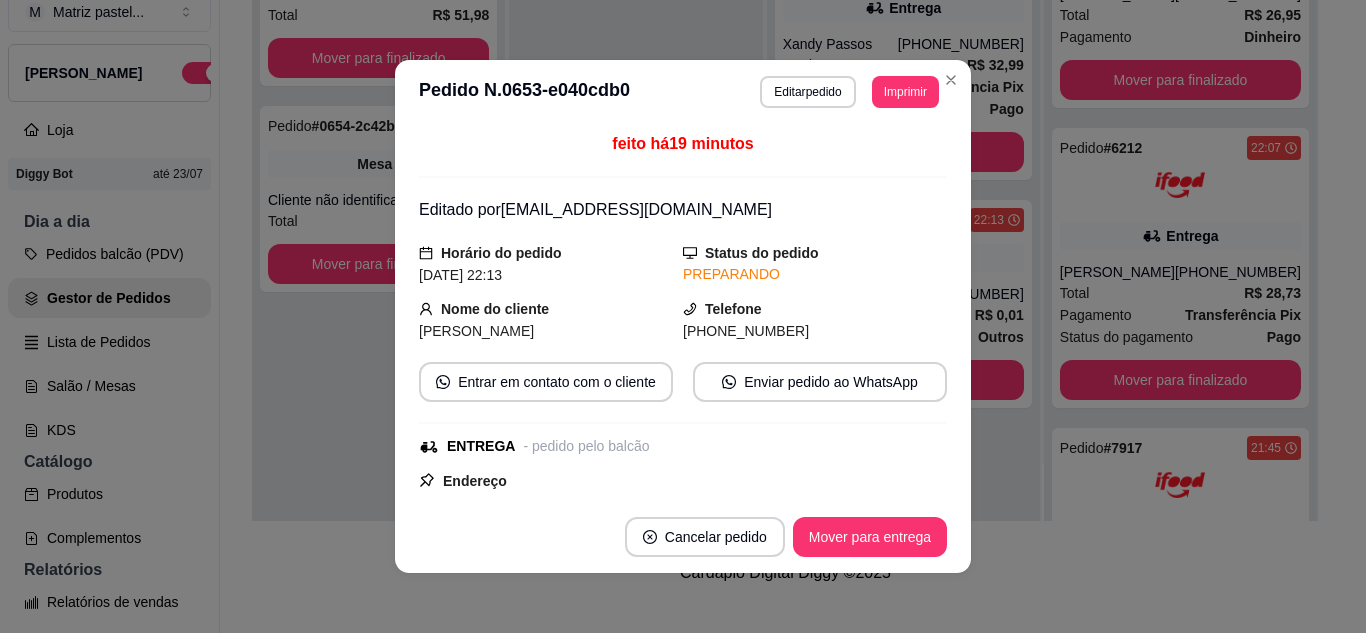 click on "Mover para entrega" at bounding box center (870, 537) 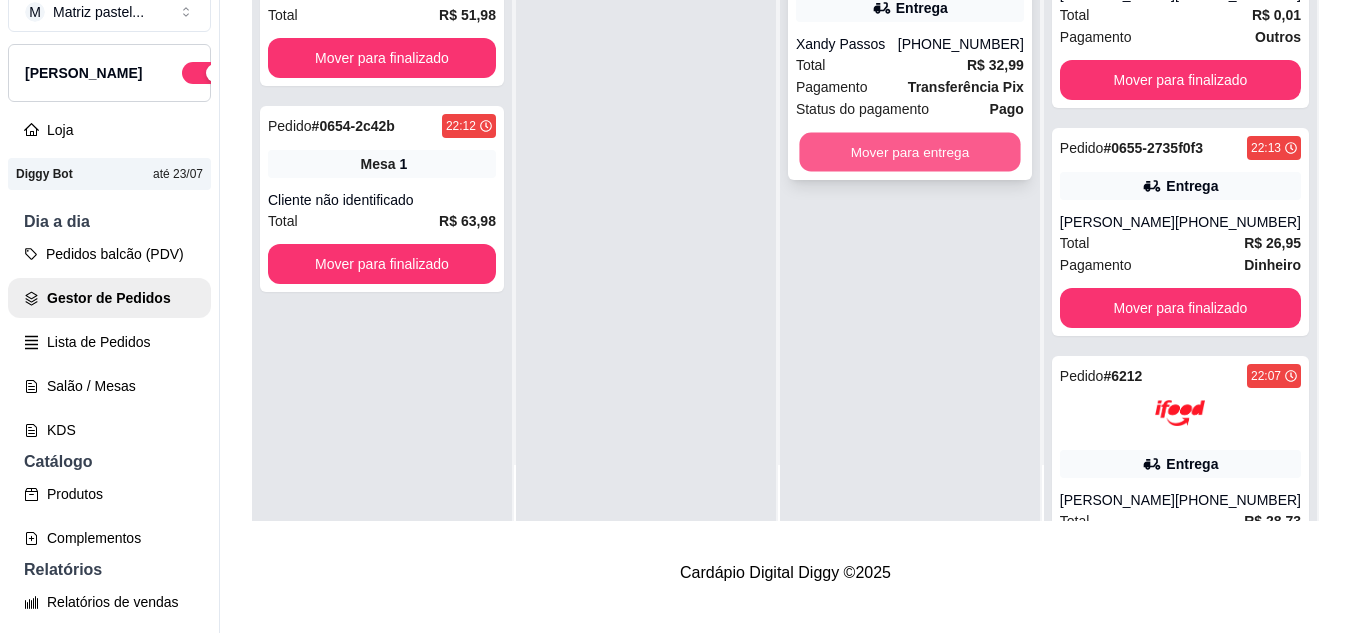click on "Mover para entrega" at bounding box center (909, 152) 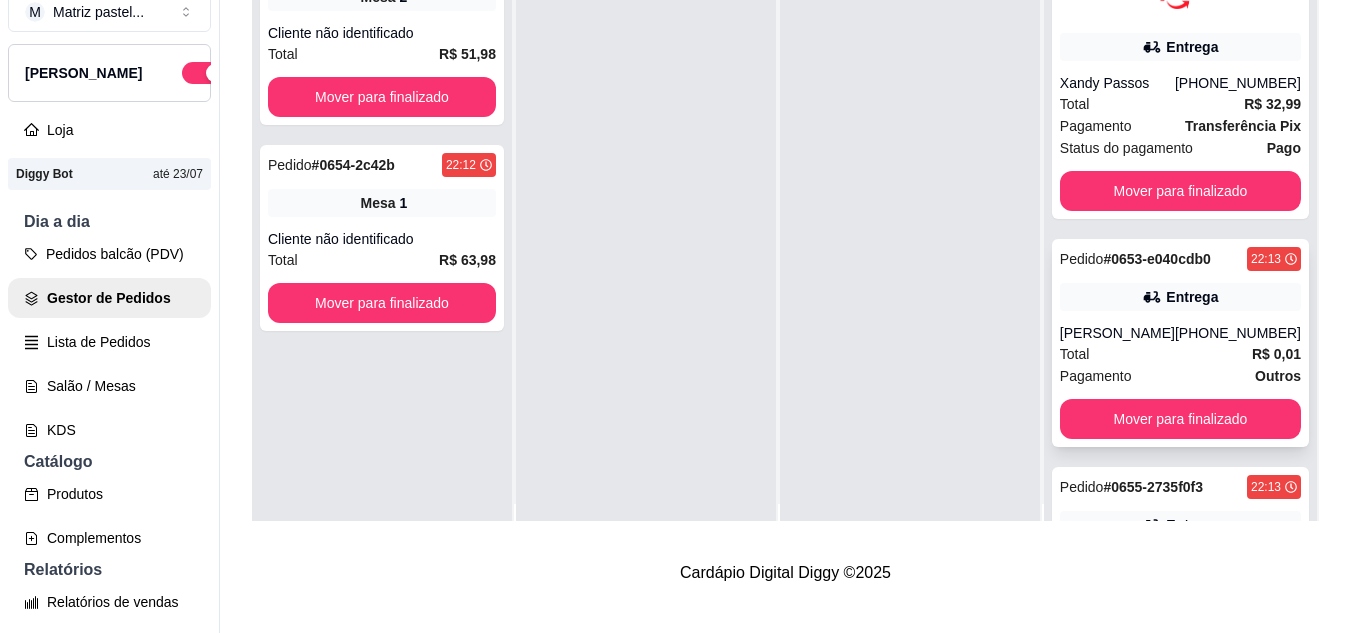 scroll, scrollTop: 0, scrollLeft: 0, axis: both 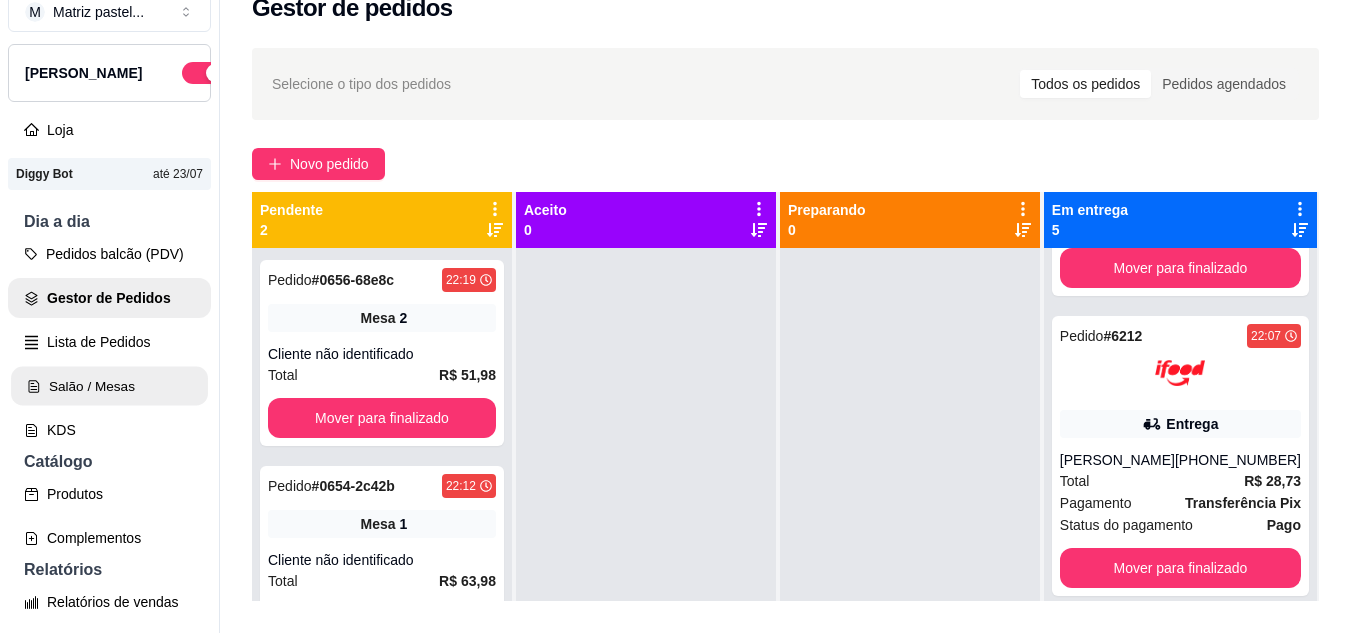 click on "Salão / Mesas" at bounding box center [109, 386] 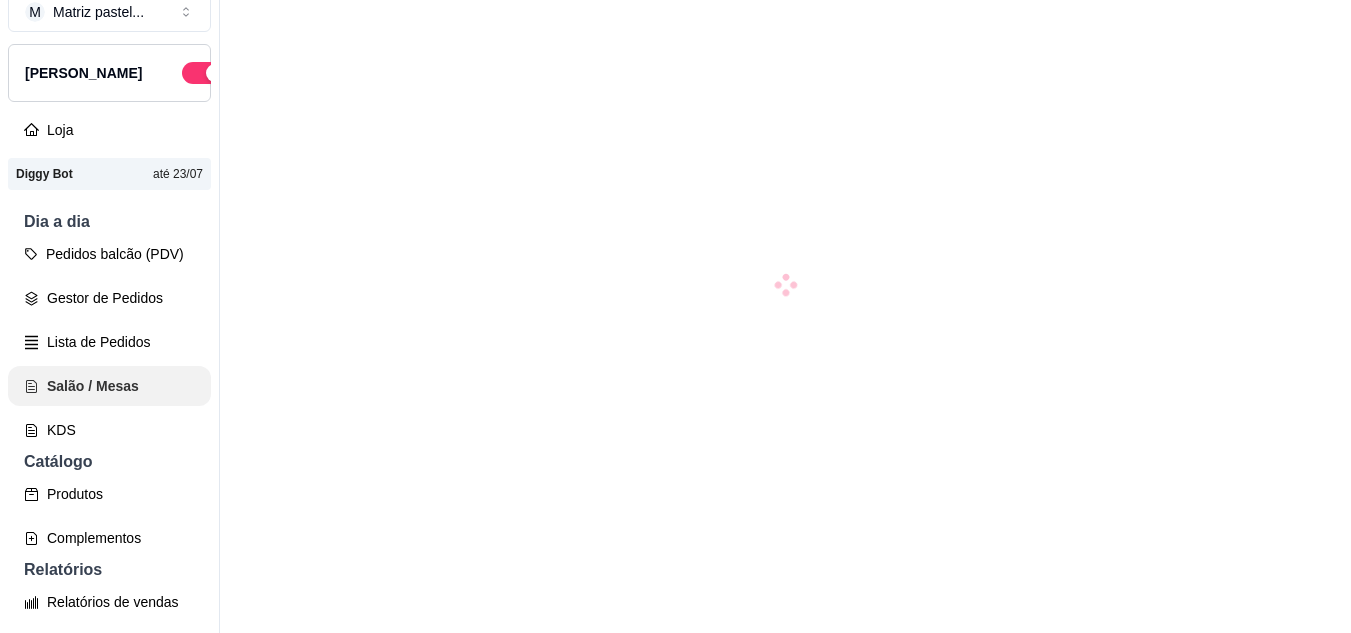 scroll, scrollTop: 0, scrollLeft: 0, axis: both 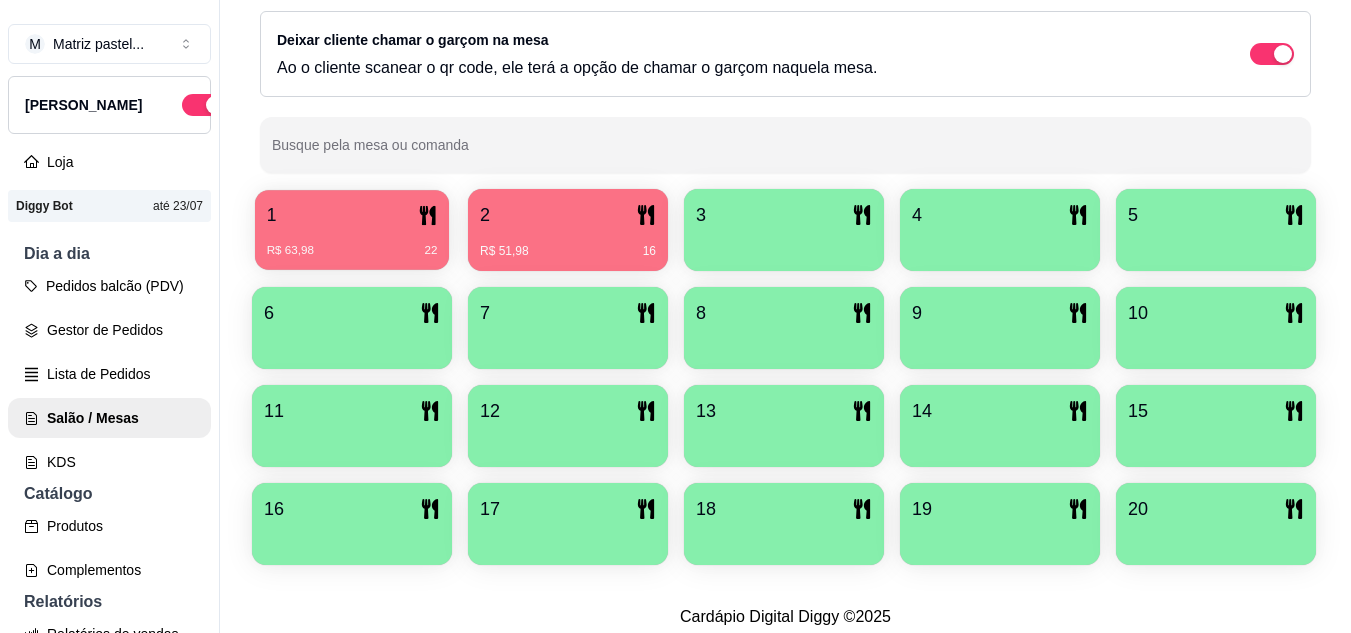 click on "1" at bounding box center (352, 215) 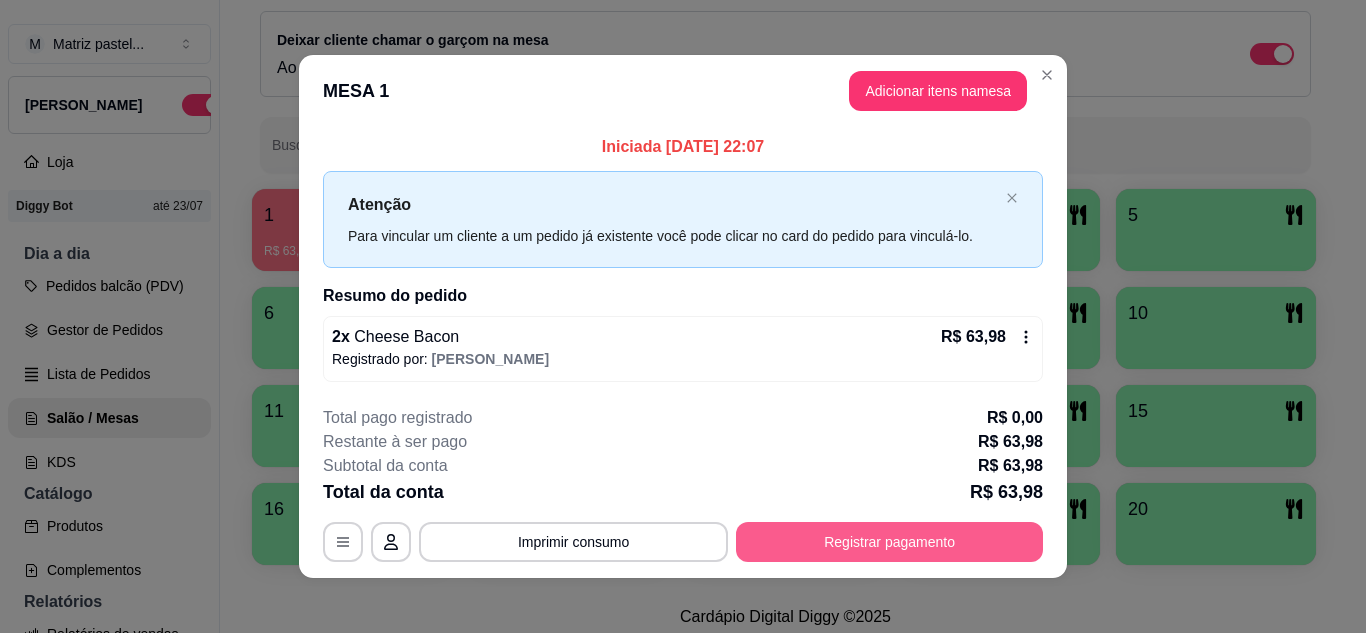 click on "Registrar pagamento" at bounding box center [889, 542] 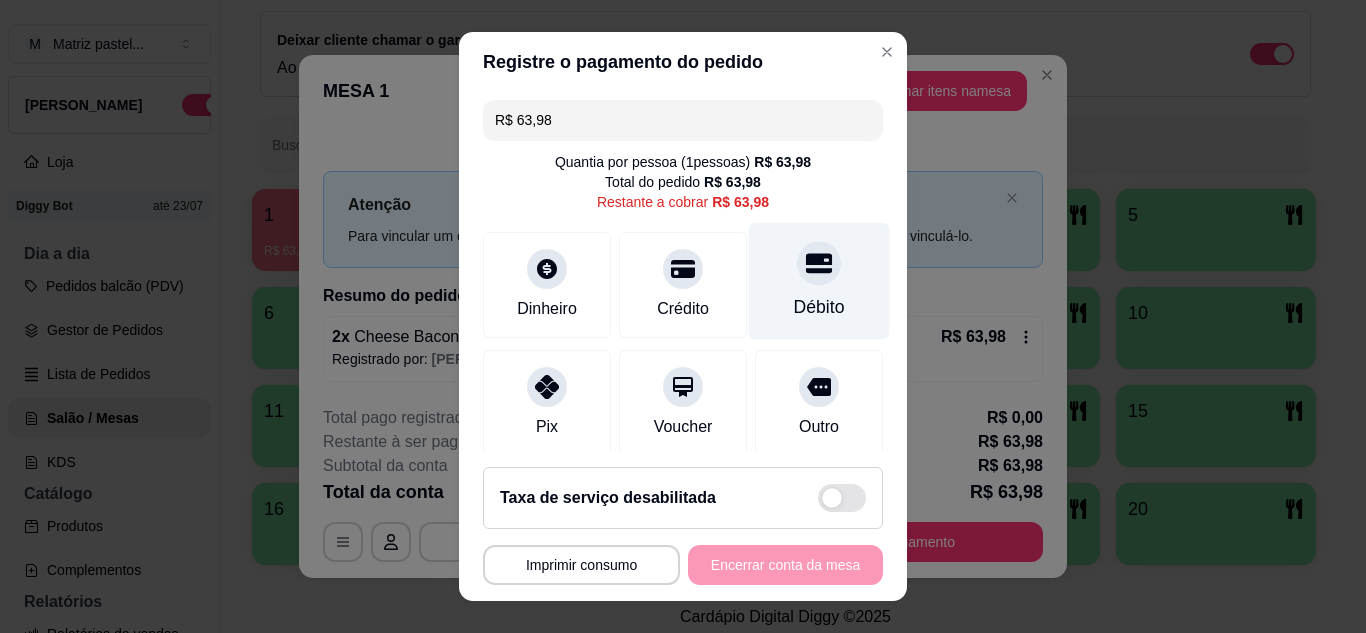 click on "Débito" at bounding box center [819, 280] 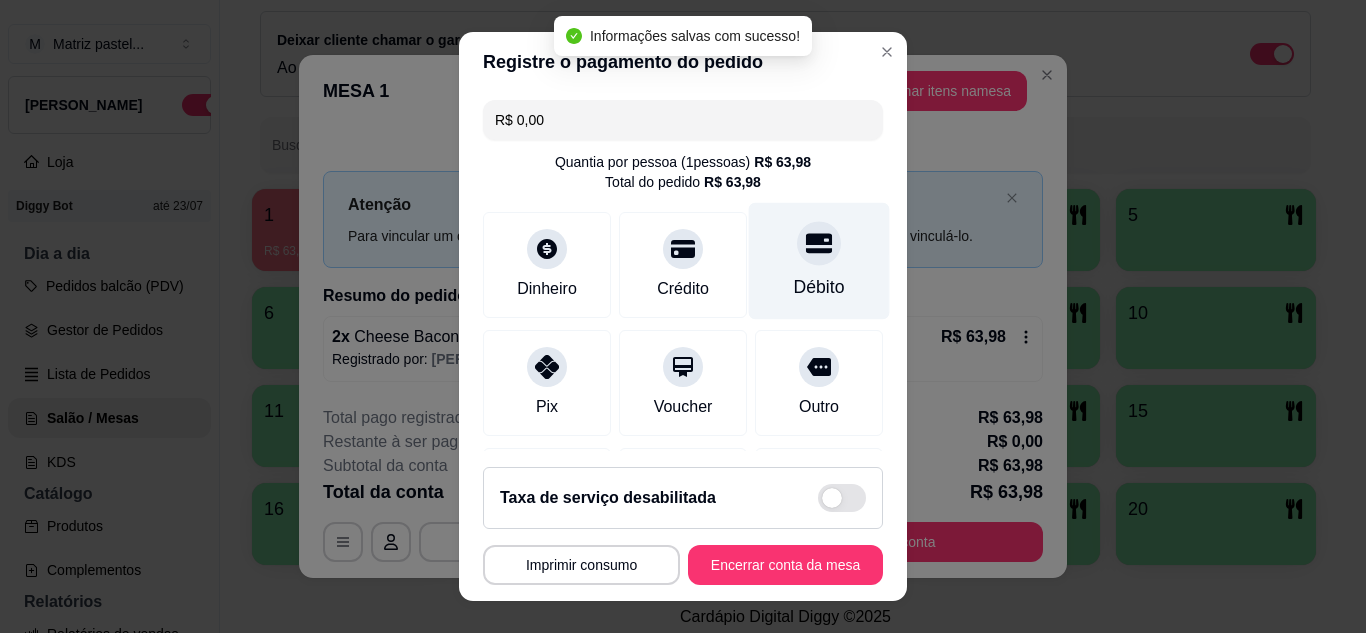 type on "R$ 0,00" 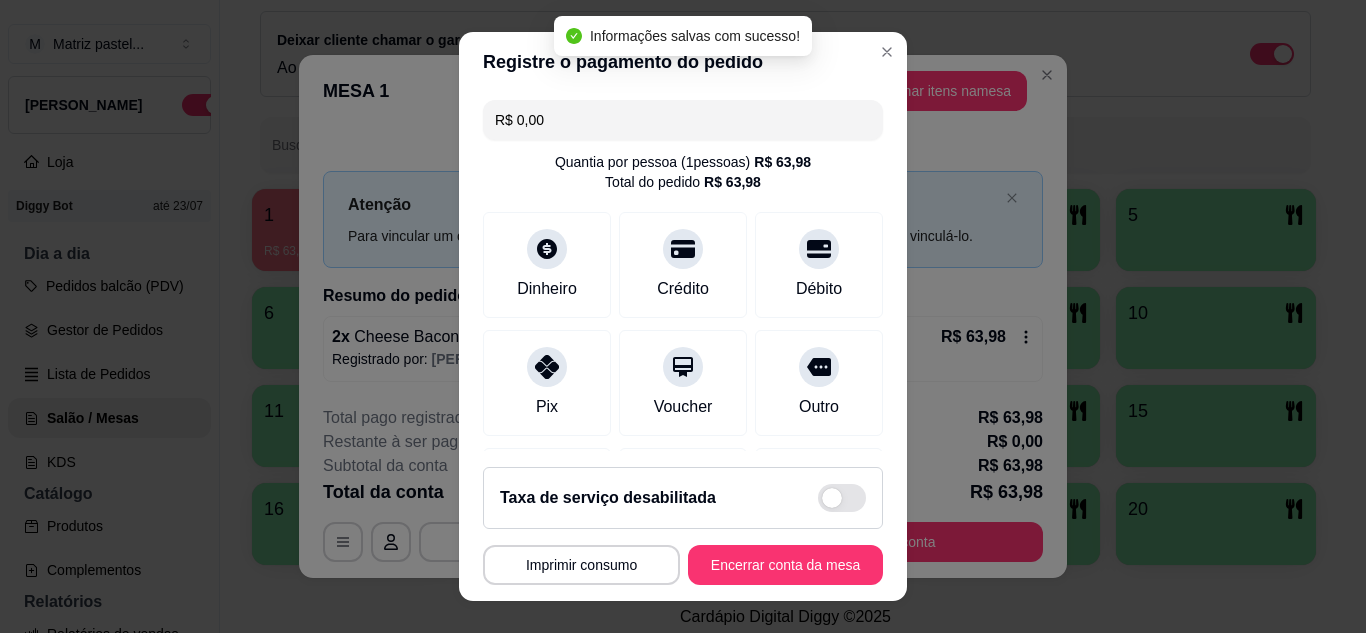 click on "Encerrar conta da mesa" at bounding box center [785, 565] 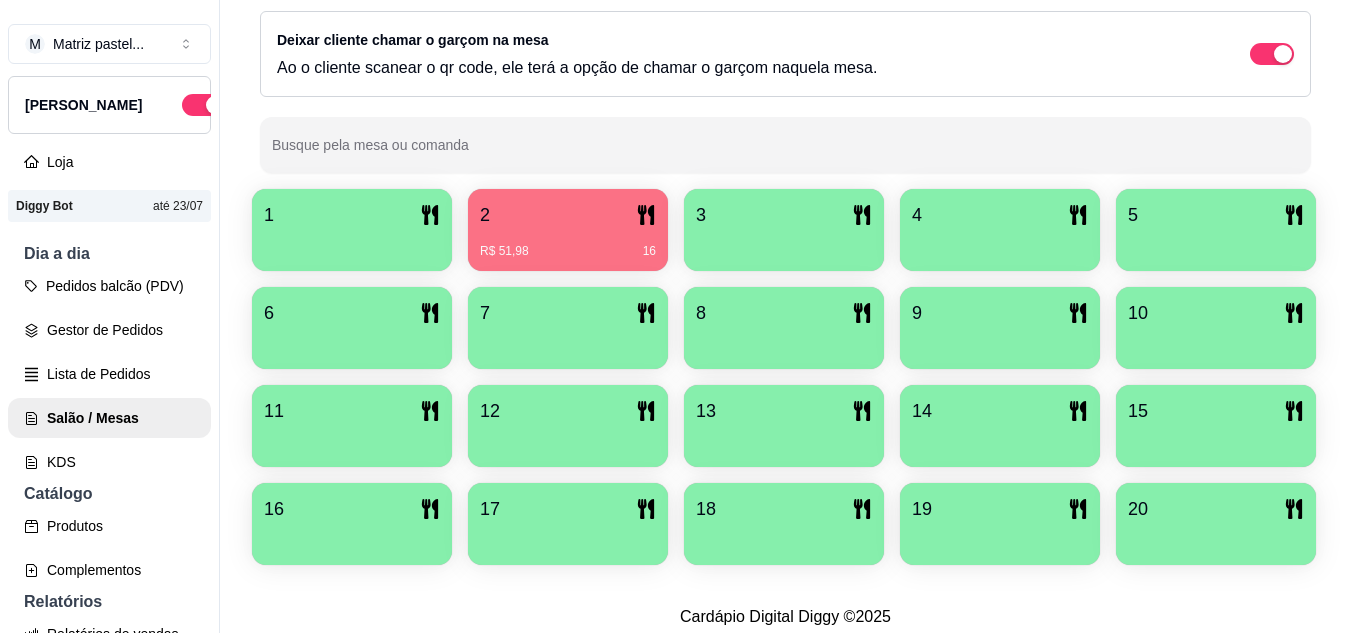 scroll, scrollTop: 425, scrollLeft: 0, axis: vertical 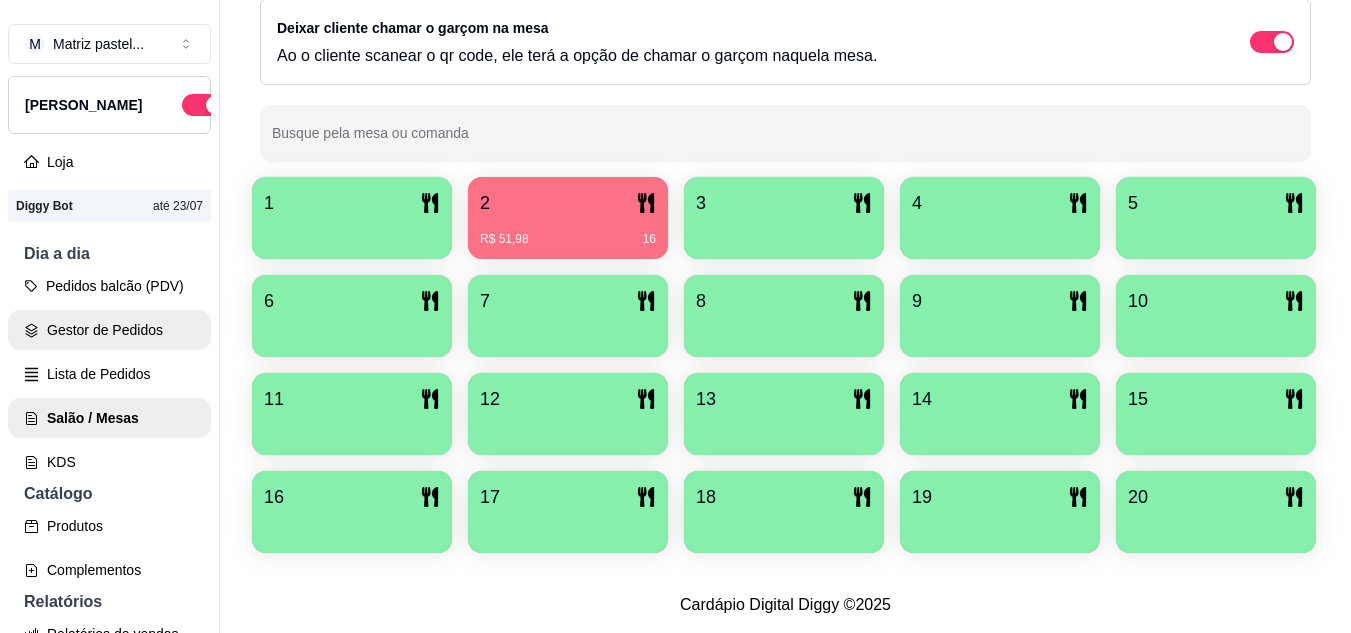 click on "Gestor de Pedidos" at bounding box center (109, 330) 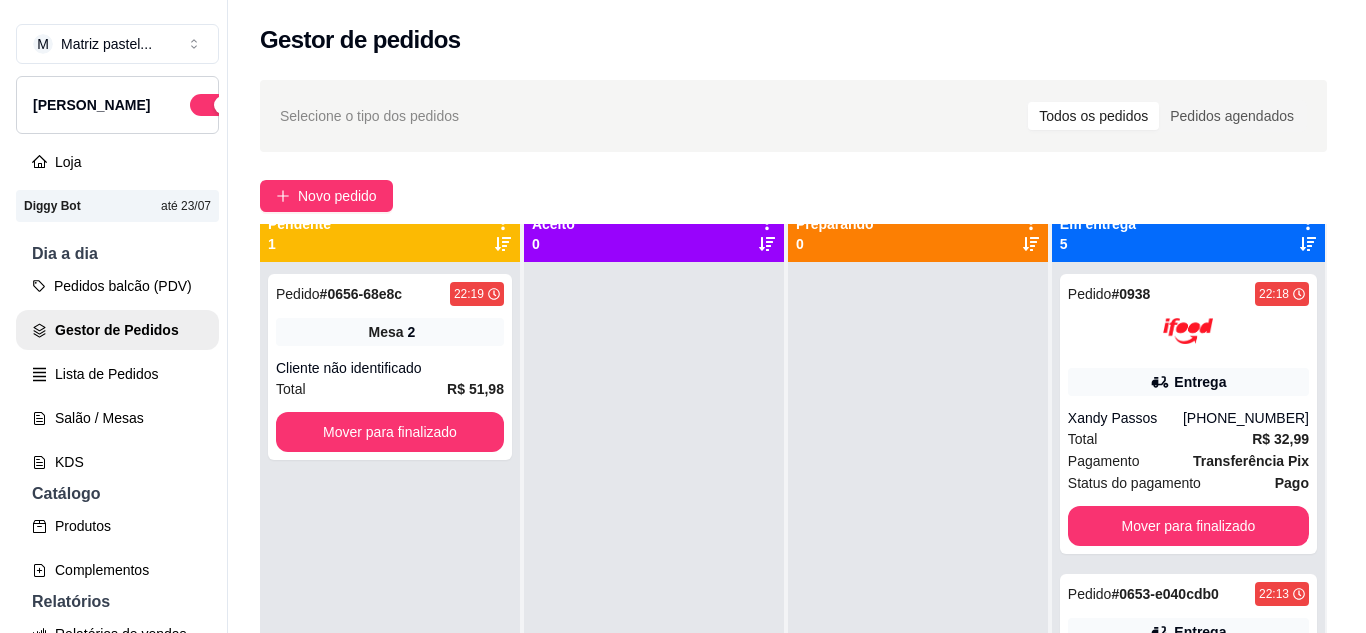 scroll, scrollTop: 0, scrollLeft: 0, axis: both 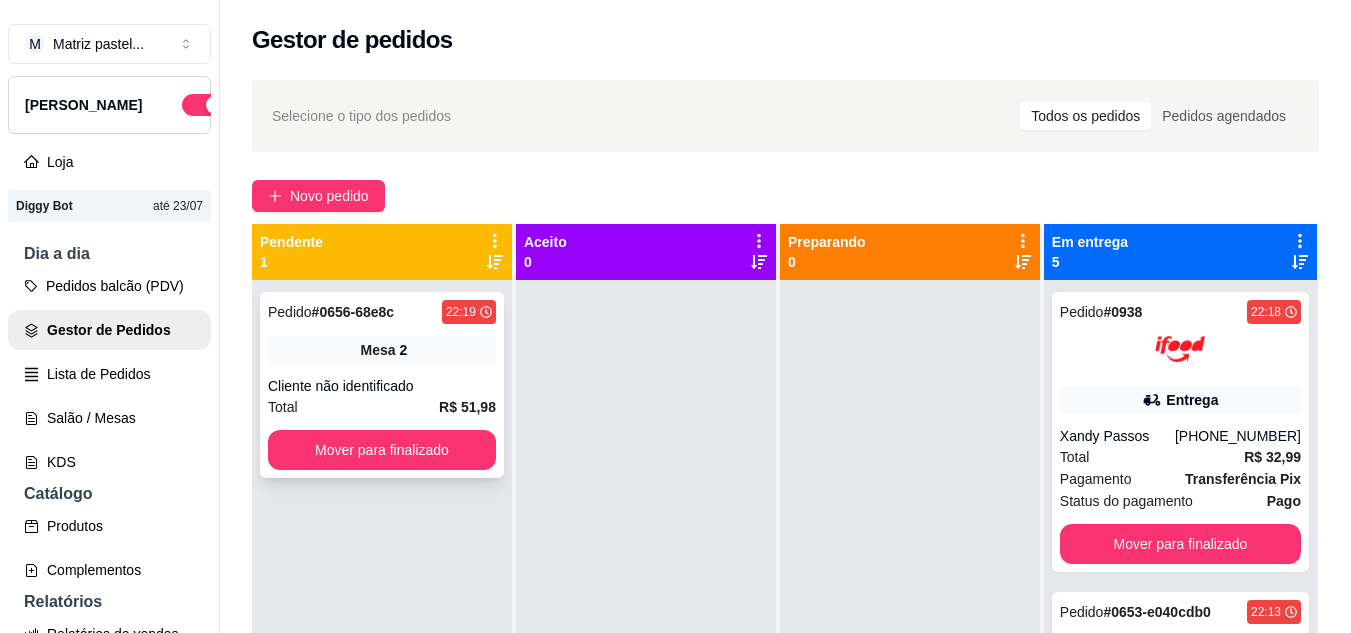 click on "Mesa 2" at bounding box center [382, 350] 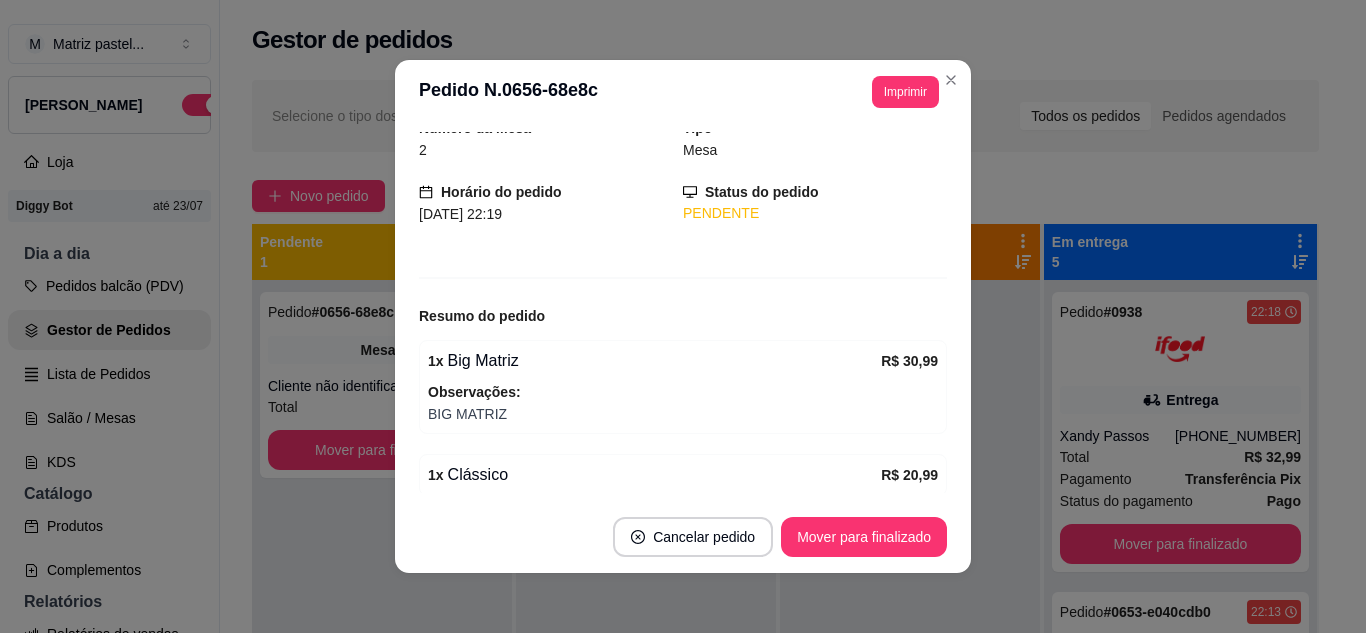 scroll, scrollTop: 162, scrollLeft: 0, axis: vertical 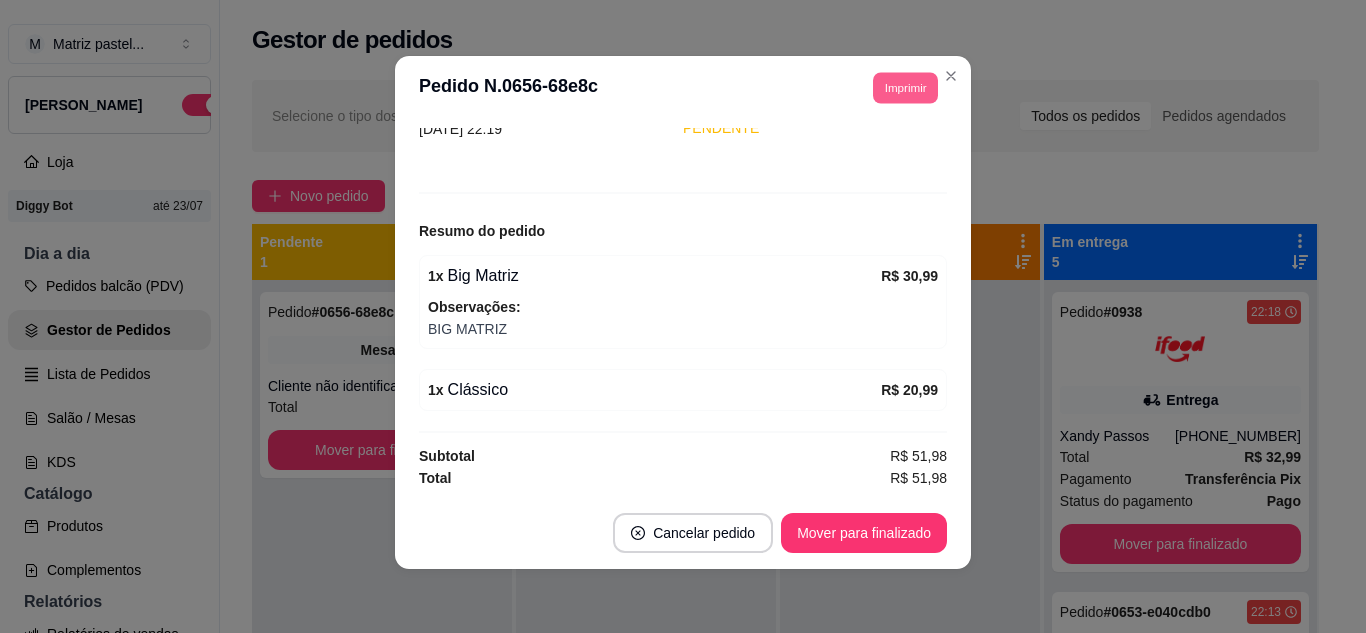 click on "Imprimir" at bounding box center (905, 87) 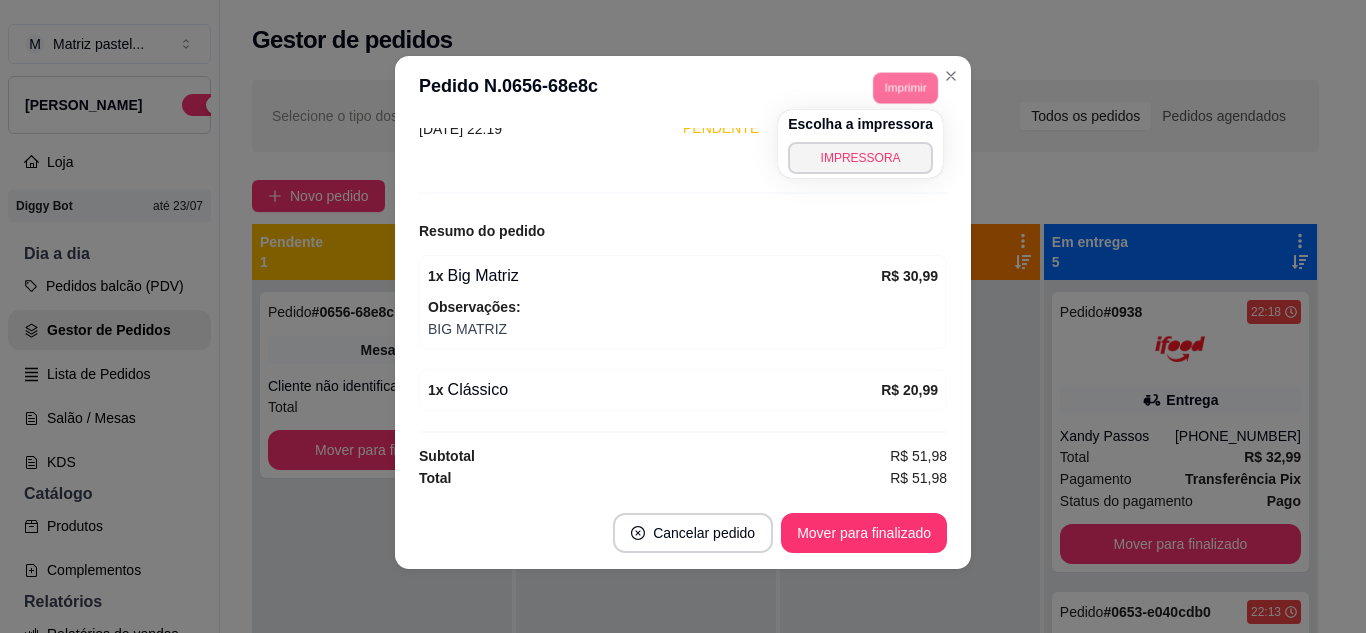 click on "Escolha a impressora IMPRESSORA" at bounding box center [860, 144] 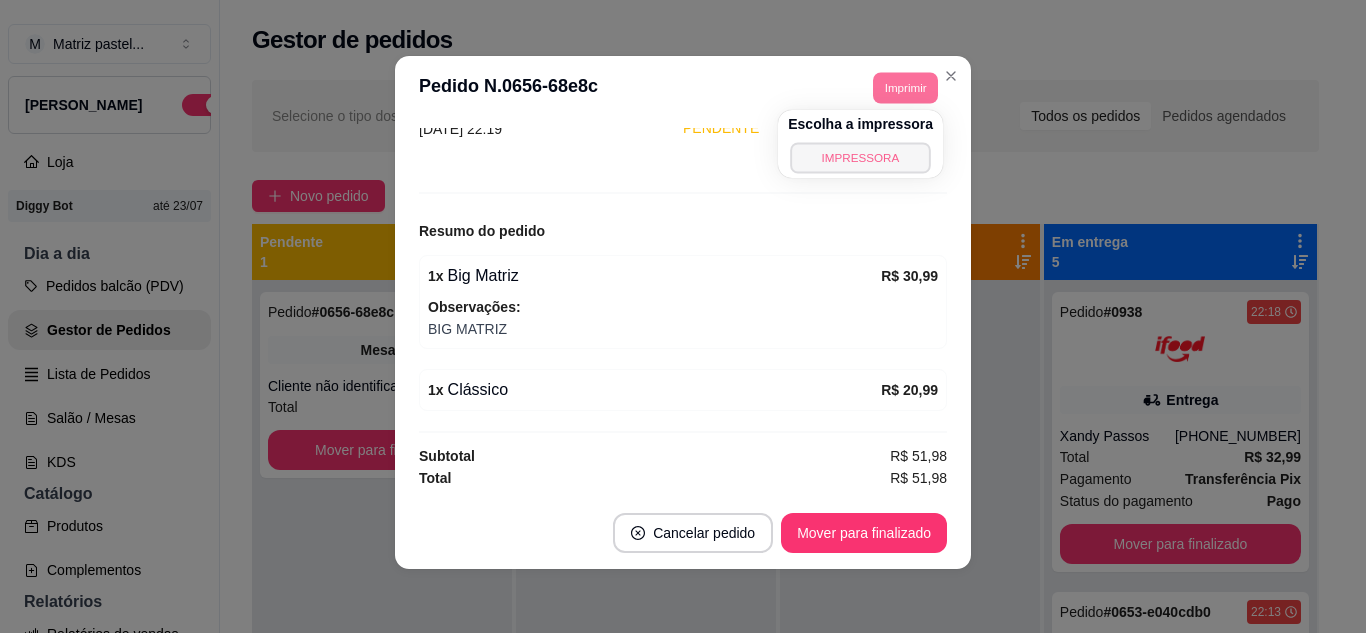 click on "IMPRESSORA" at bounding box center (860, 157) 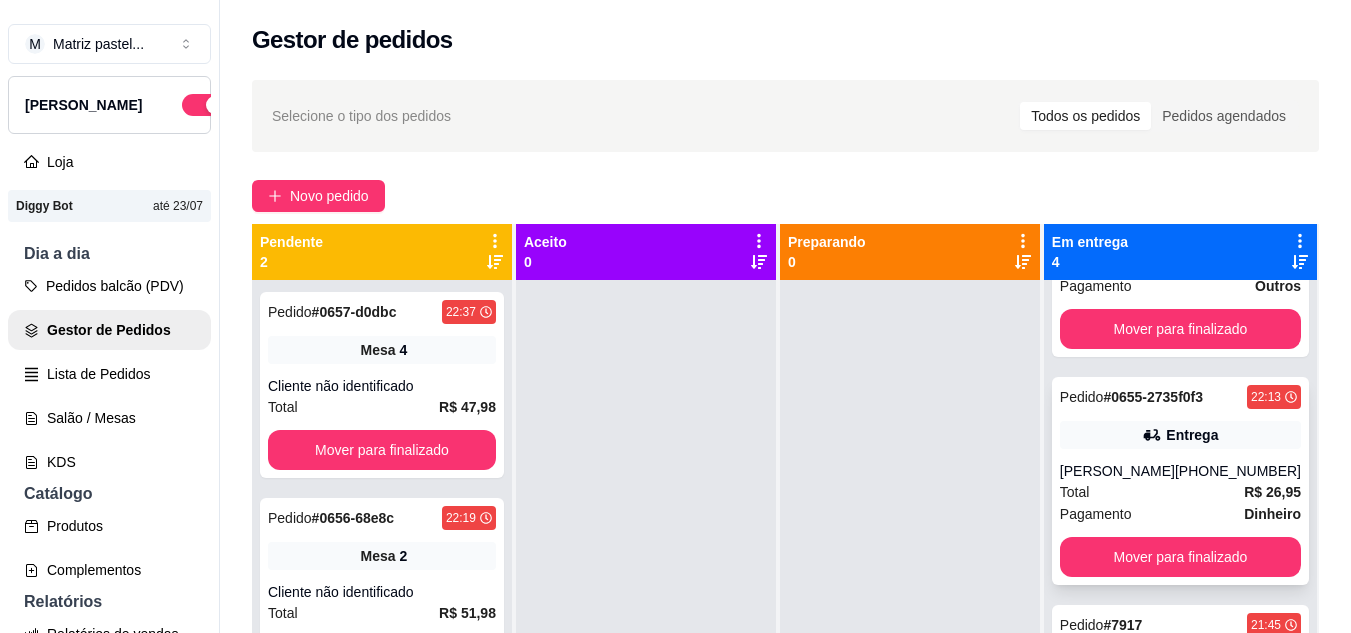 scroll, scrollTop: 483, scrollLeft: 0, axis: vertical 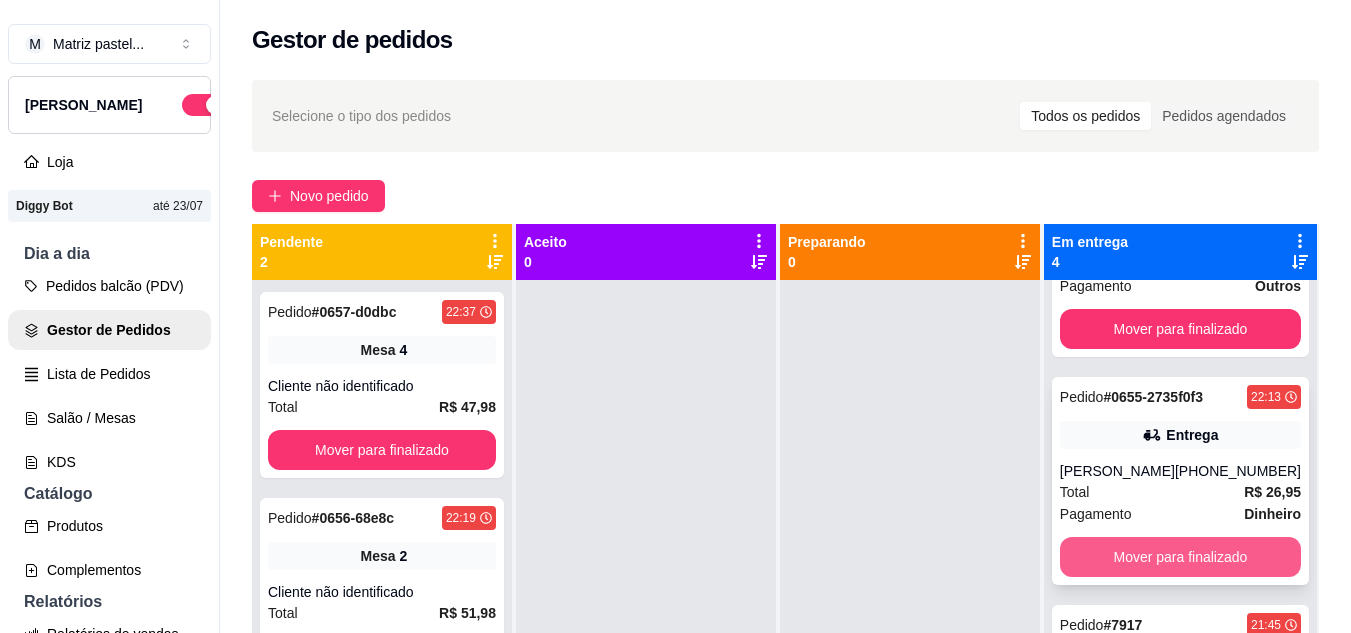 click on "Mover para finalizado" at bounding box center [1180, 557] 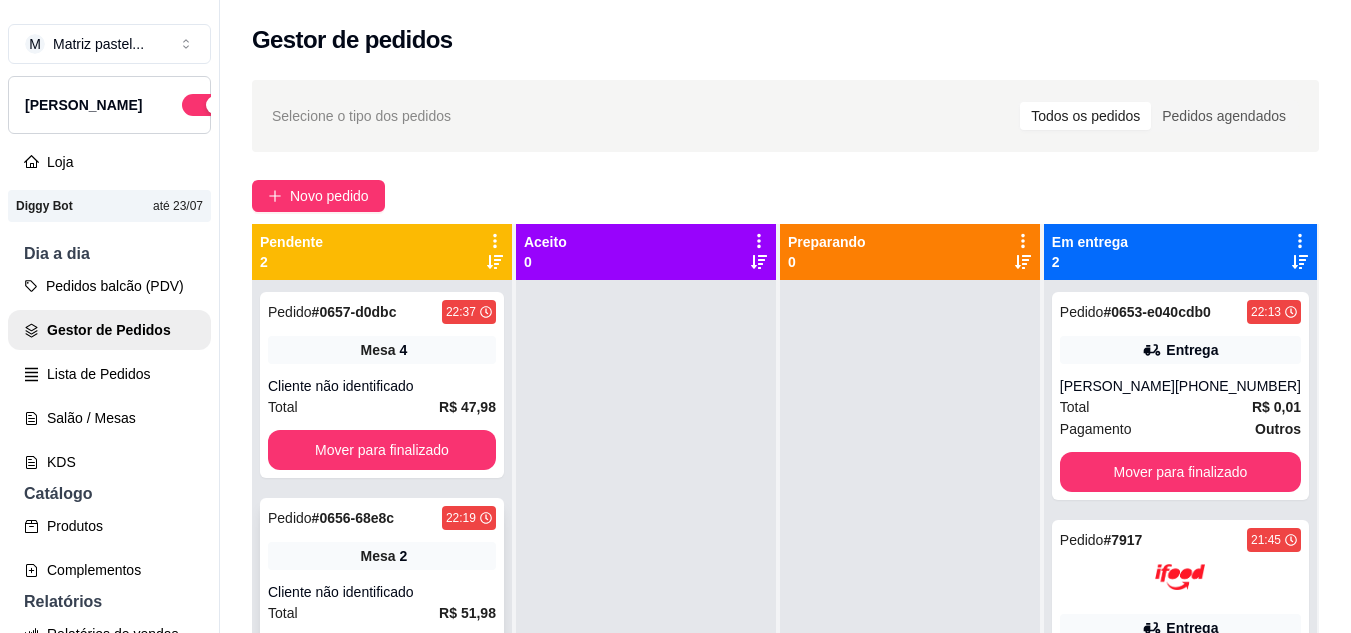 scroll, scrollTop: 0, scrollLeft: 0, axis: both 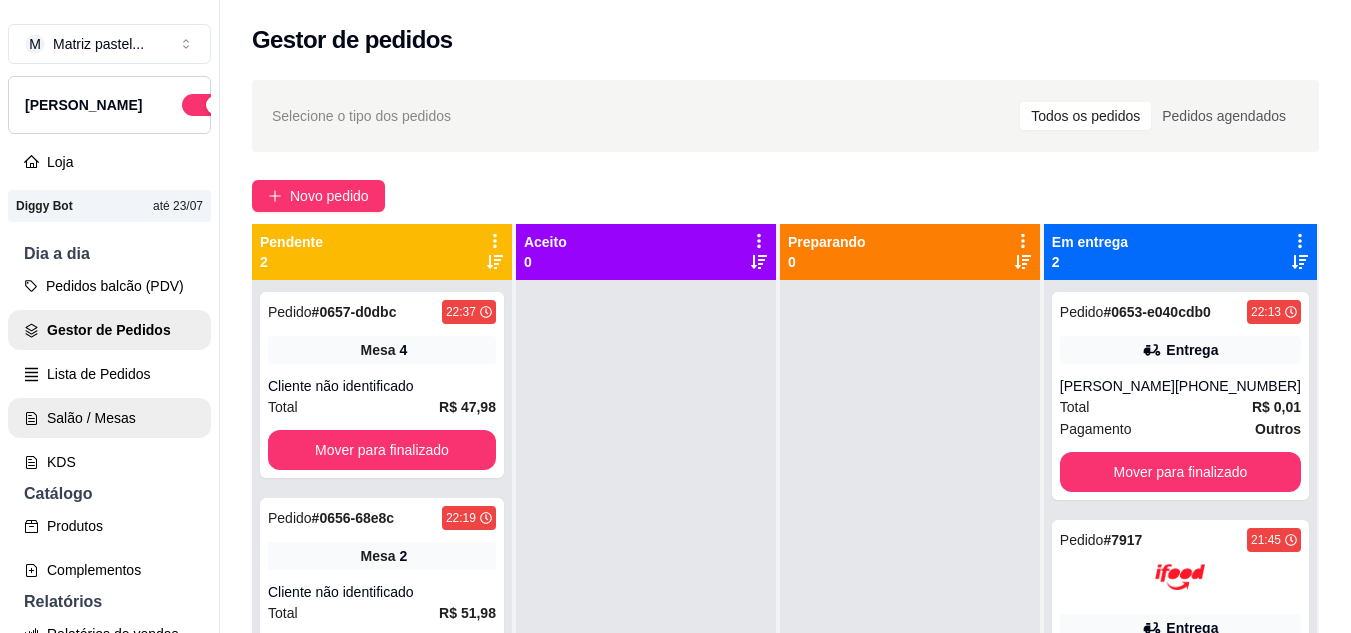 click on "Salão / Mesas" at bounding box center [109, 418] 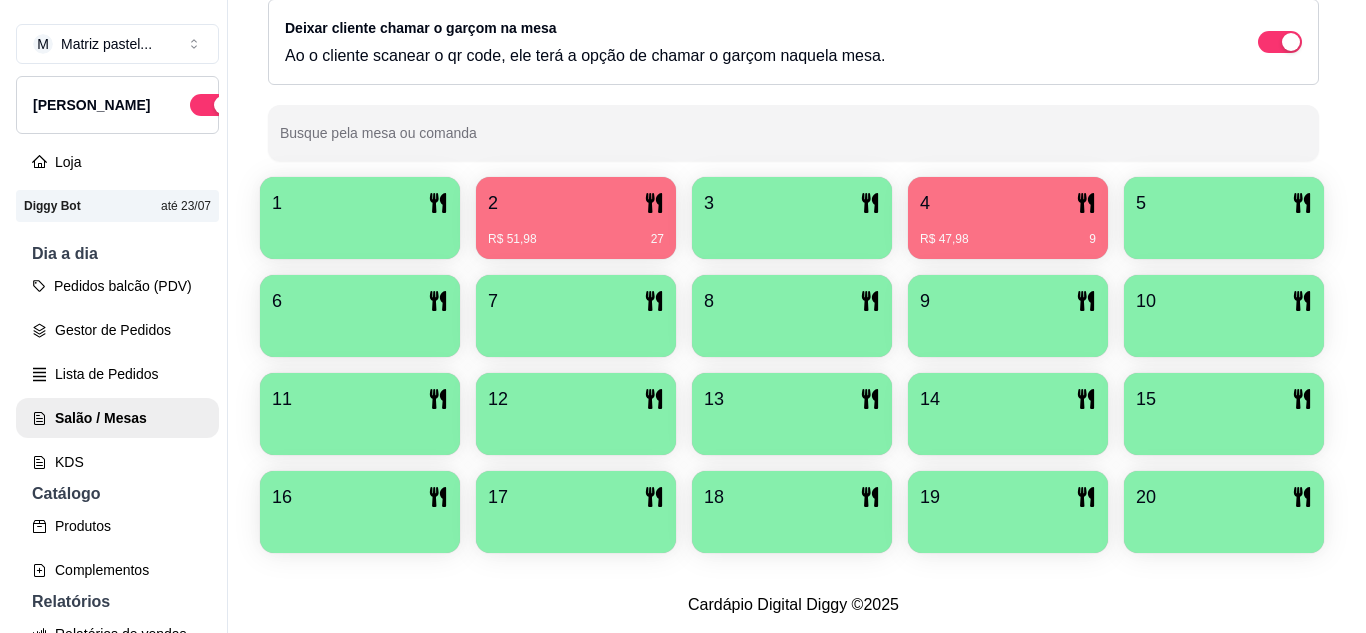scroll, scrollTop: 425, scrollLeft: 0, axis: vertical 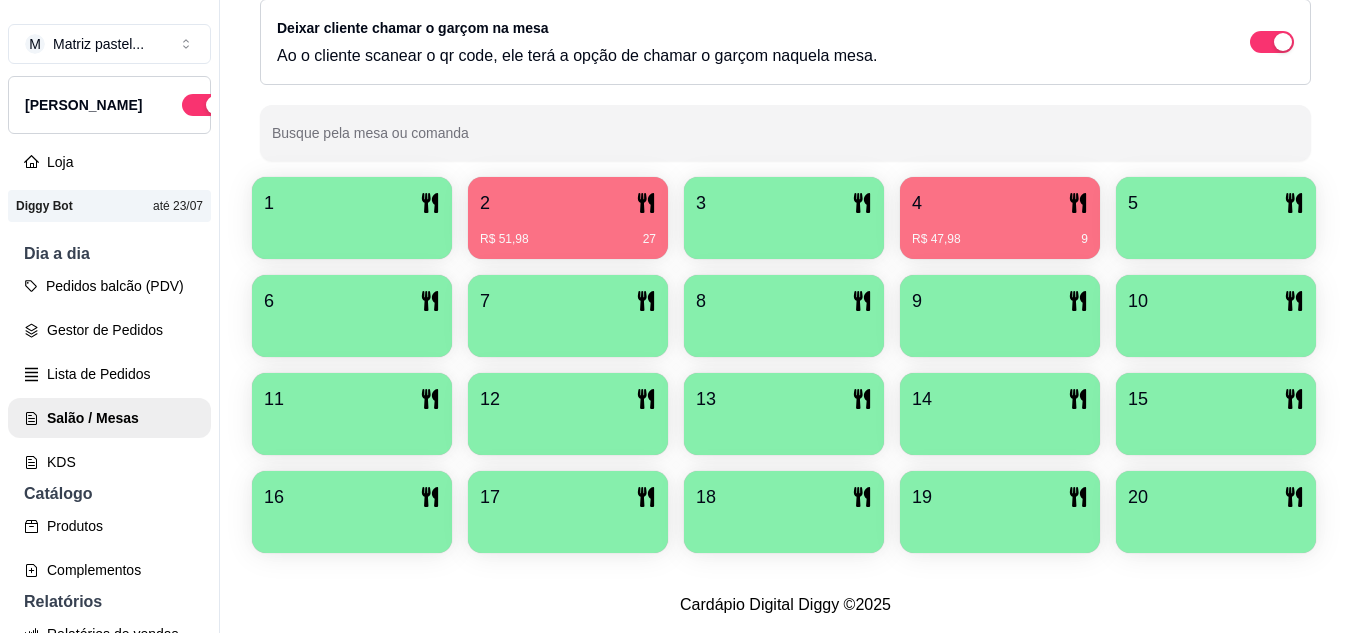 click on "20" at bounding box center [1138, 497] 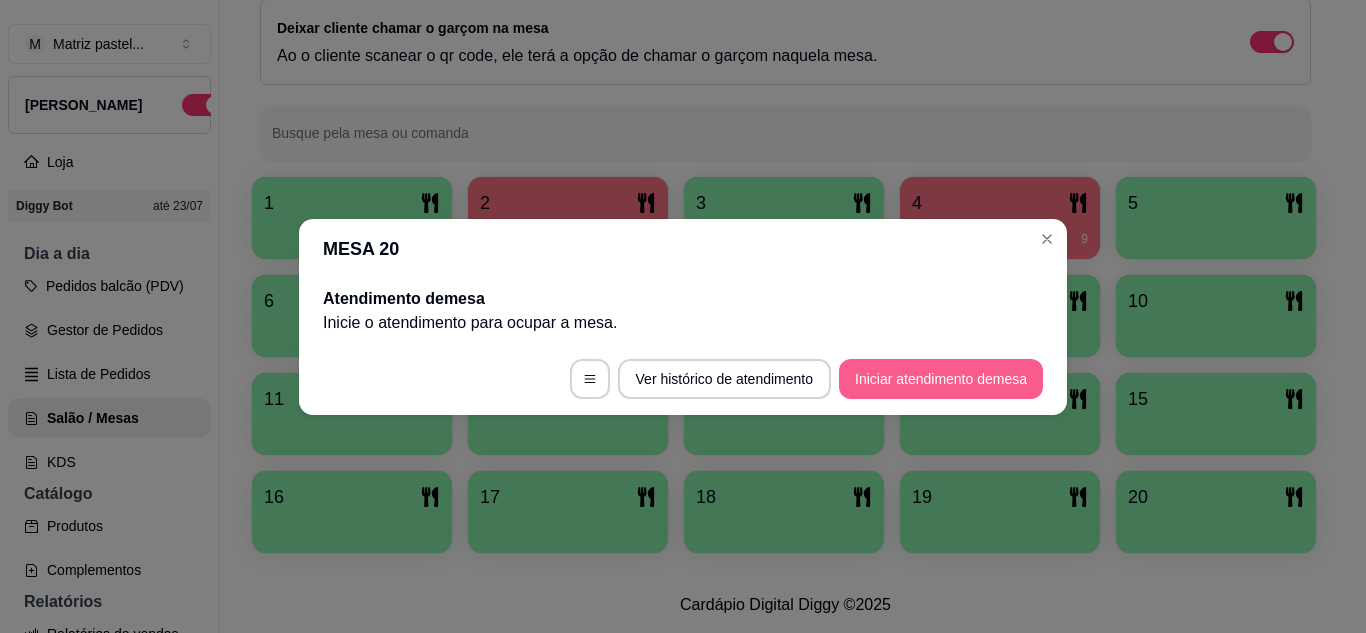 click on "Iniciar atendimento de  mesa" at bounding box center [941, 379] 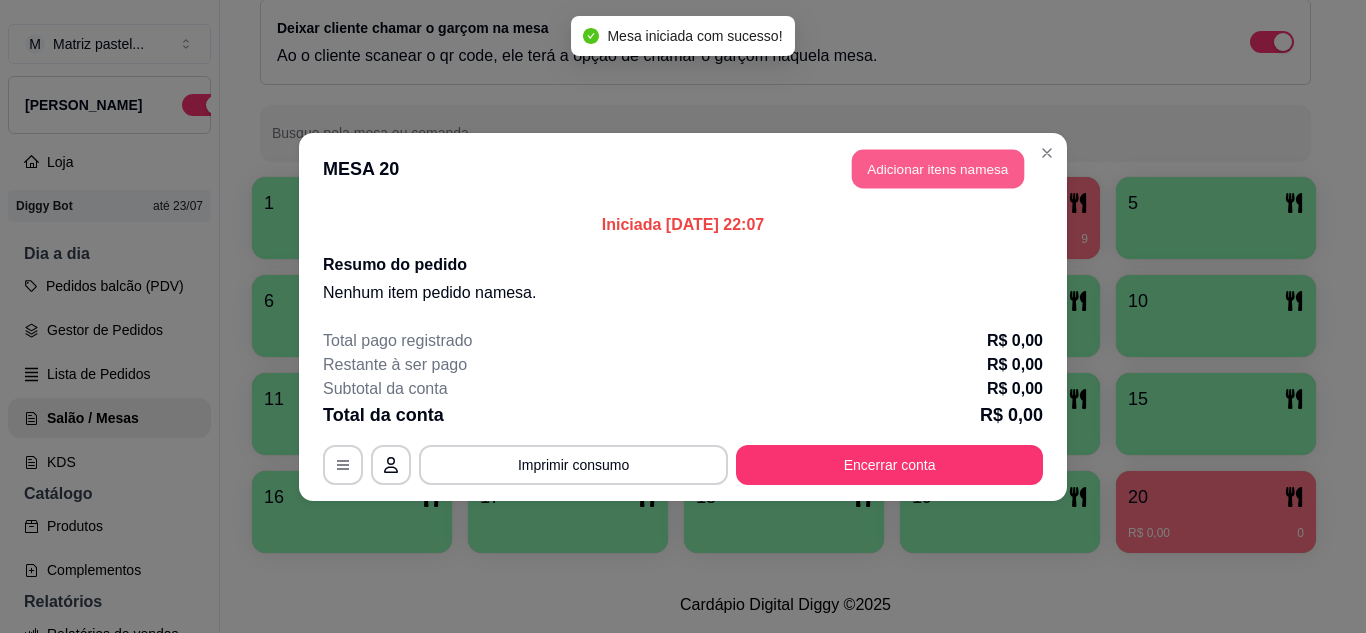 click on "Adicionar itens na  mesa" at bounding box center [938, 168] 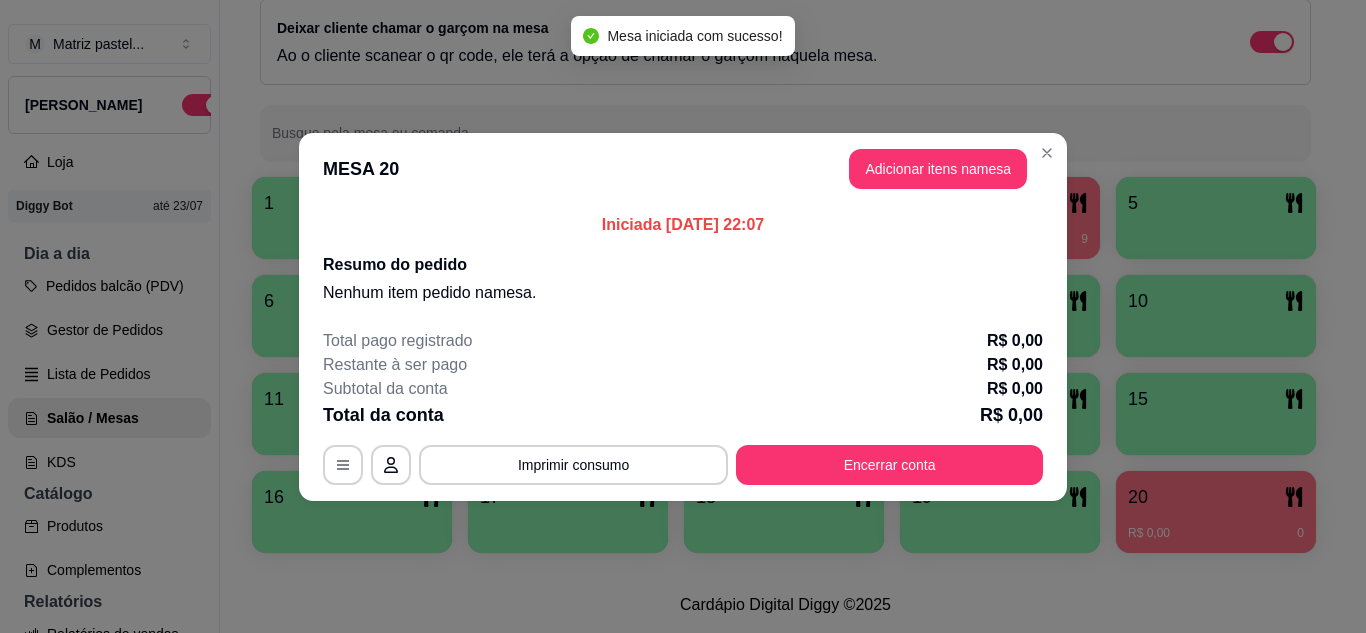 click on "Pesquisa" at bounding box center [465, 137] 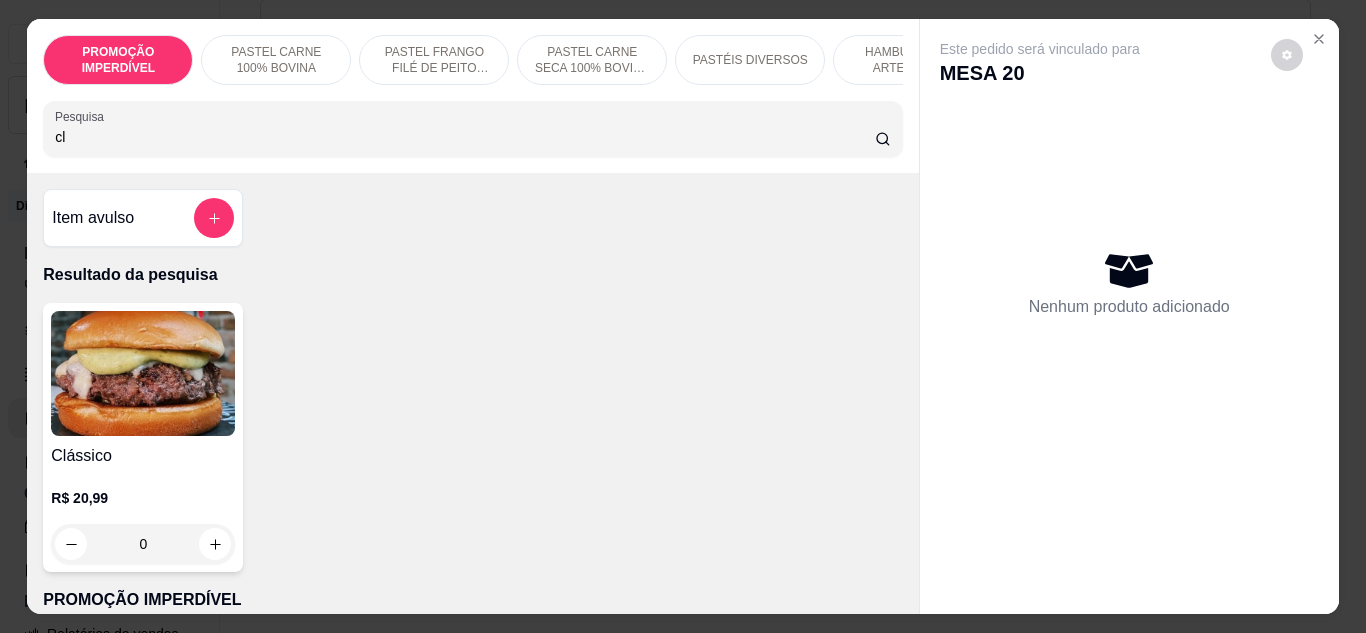 type on "cl" 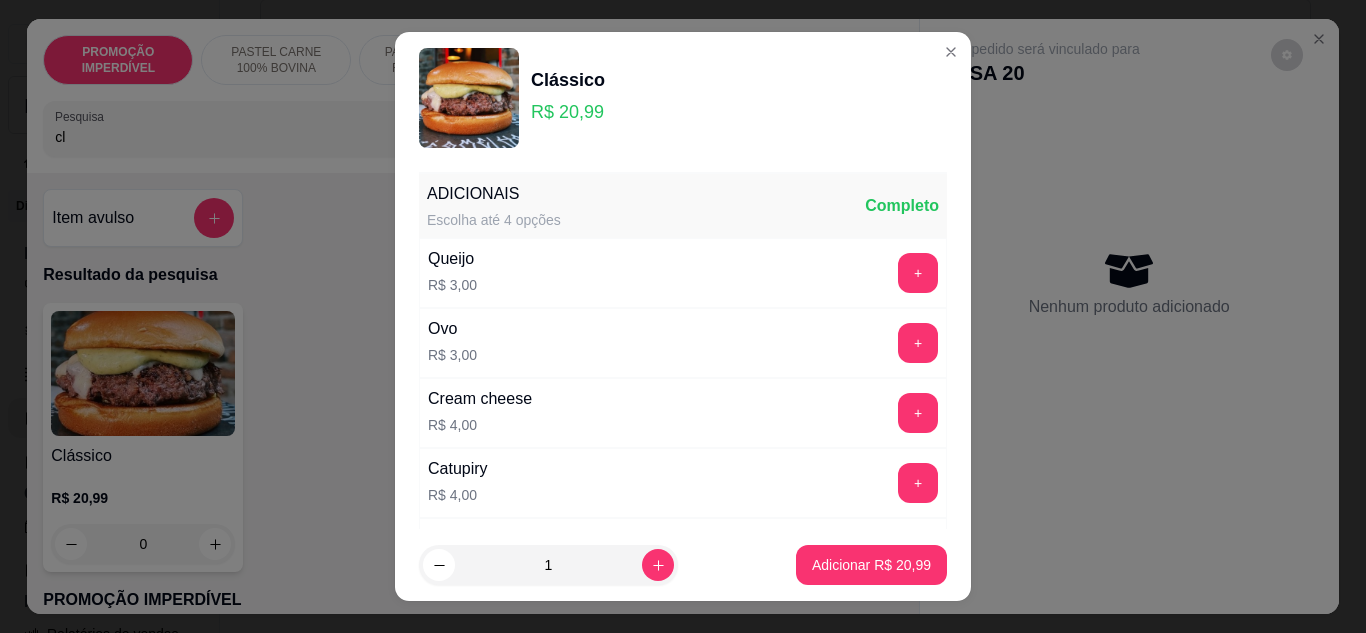 click on "Adicionar   R$ 20,99" at bounding box center [871, 565] 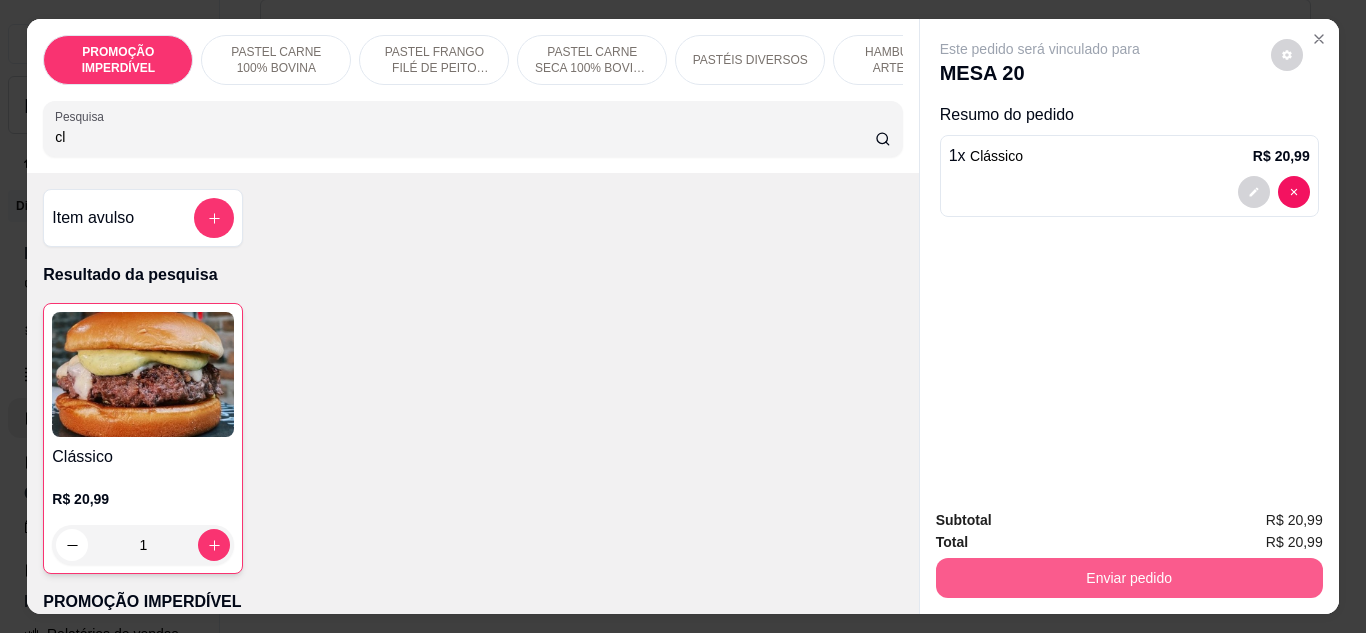 click on "Enviar pedido" at bounding box center [1129, 578] 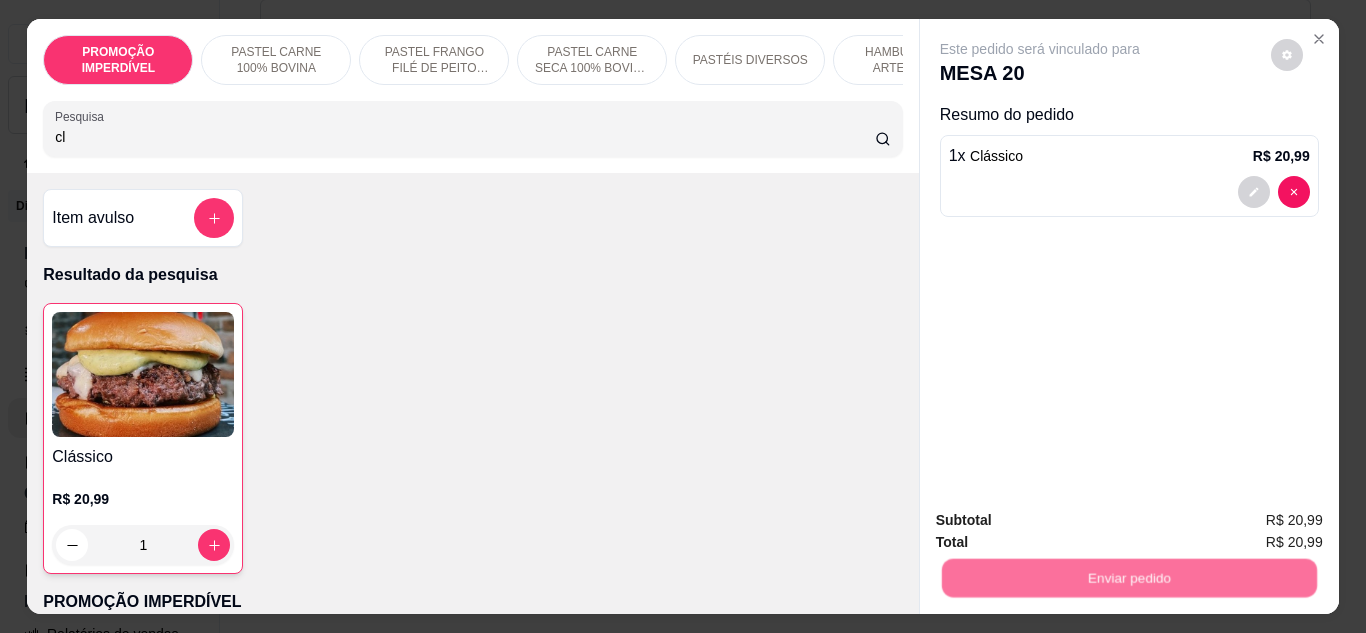 click on "Não registrar e enviar pedido" at bounding box center (1063, 521) 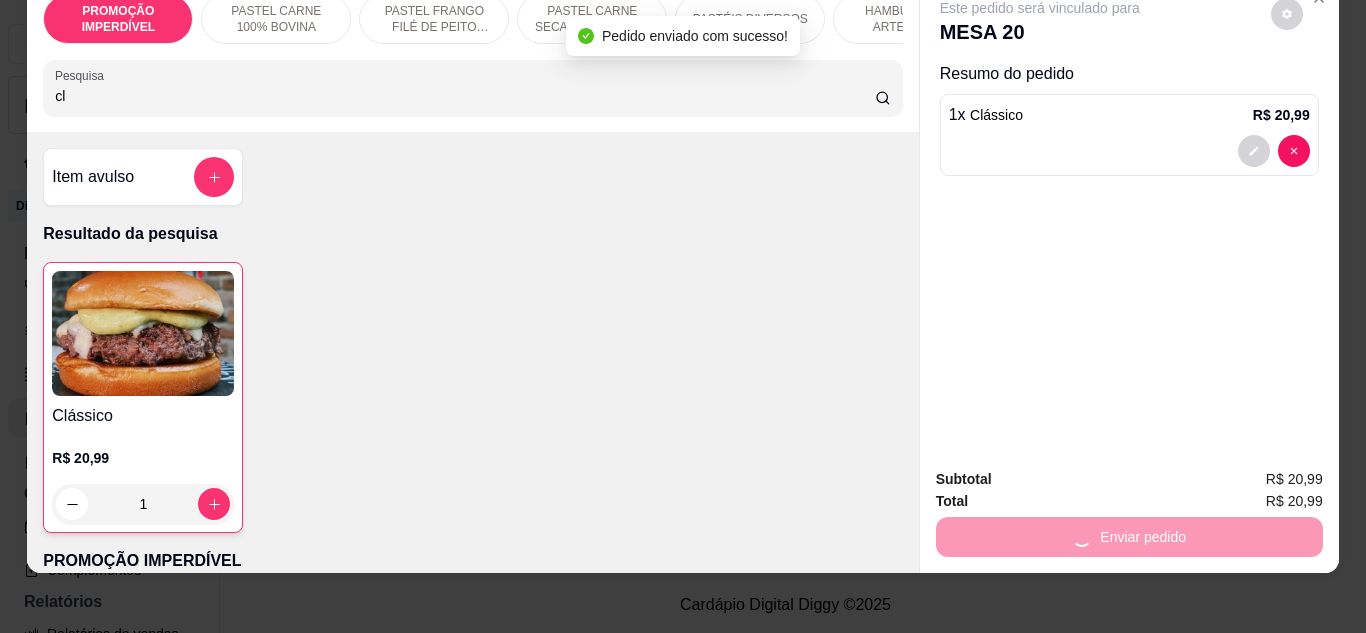 scroll, scrollTop: 53, scrollLeft: 0, axis: vertical 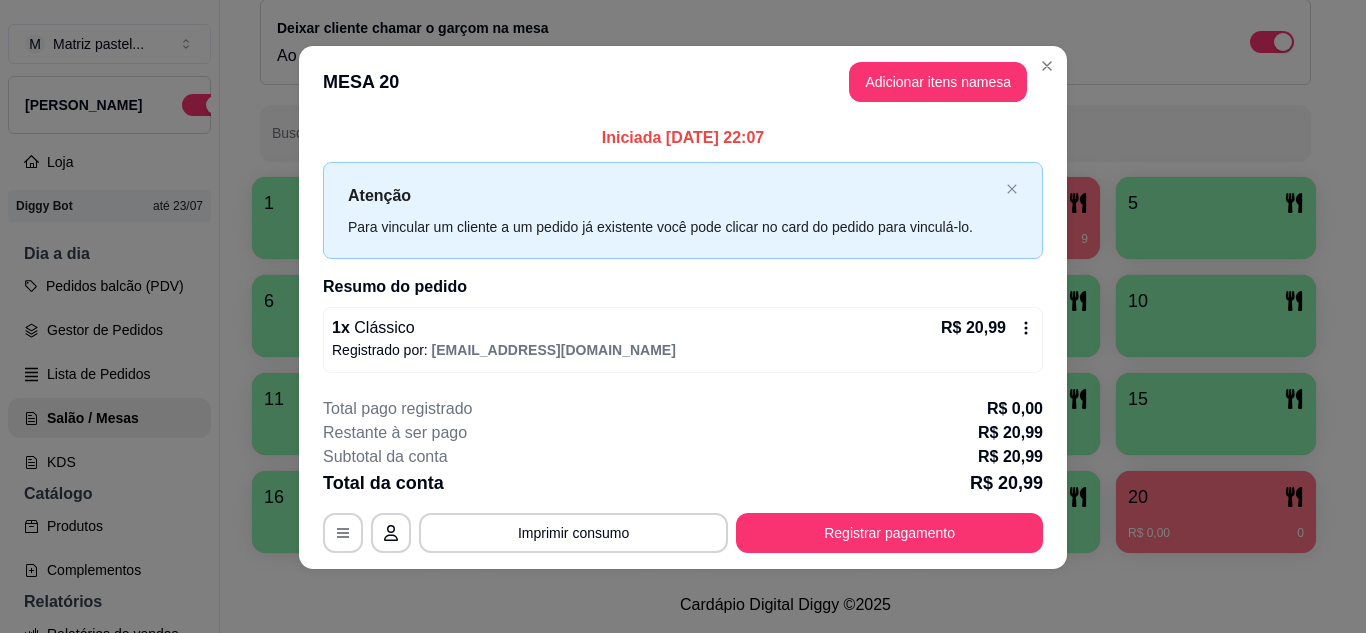 click on "Registrar pagamento" at bounding box center [889, 533] 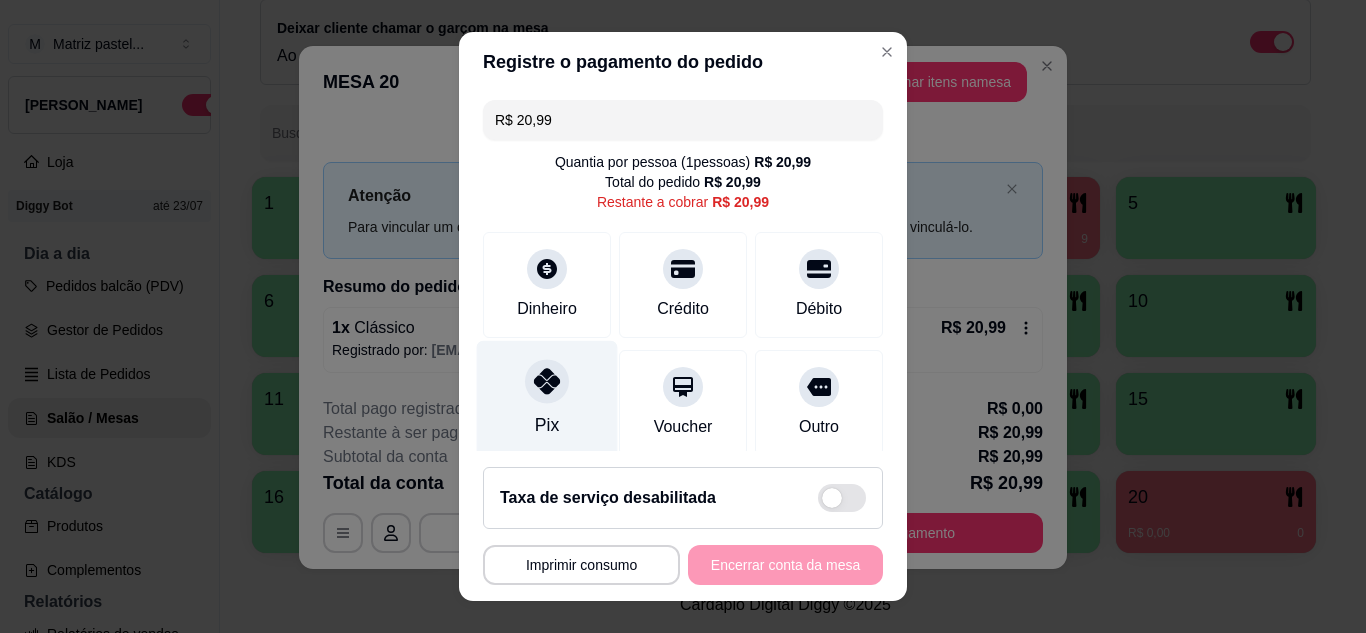 scroll, scrollTop: 100, scrollLeft: 0, axis: vertical 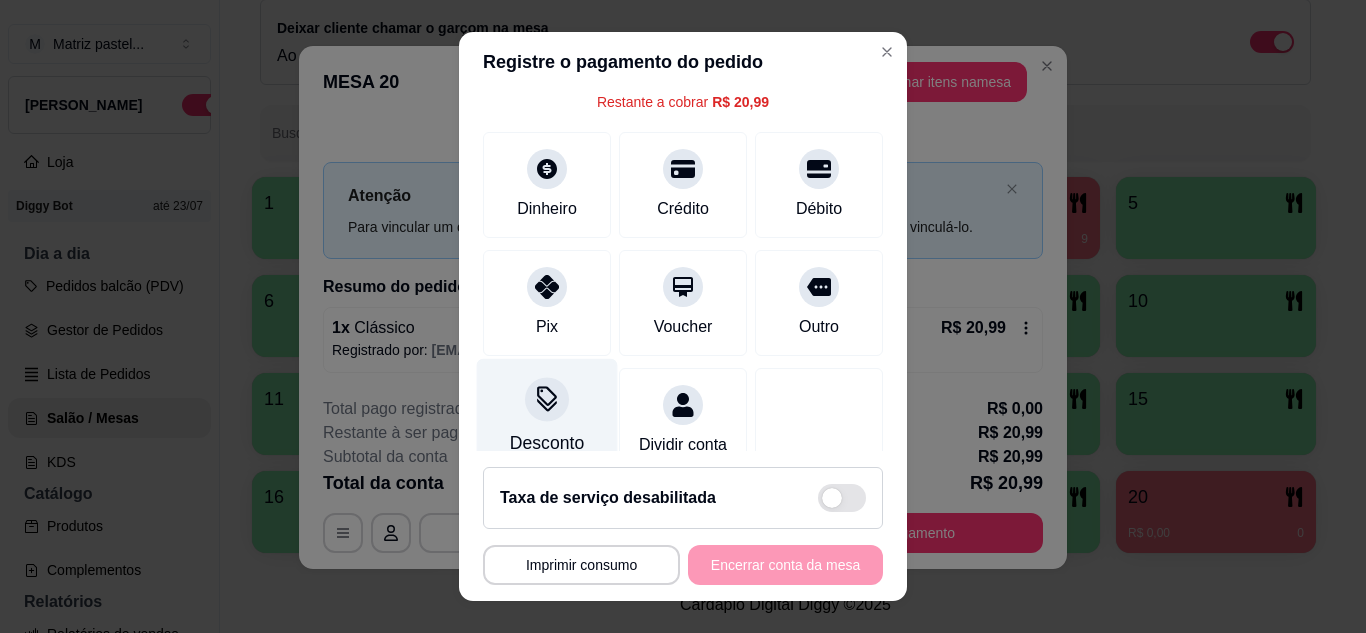 click on "Desconto" at bounding box center [547, 416] 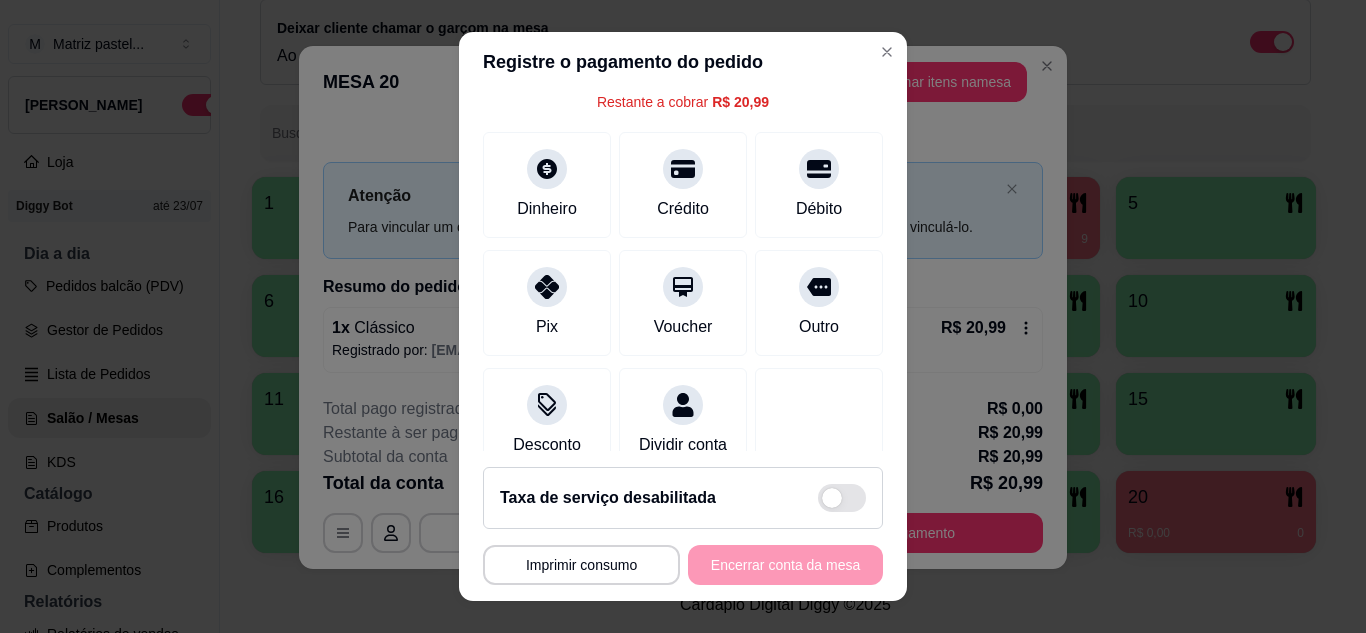 click on "Em porcentagem" at bounding box center [788, 257] 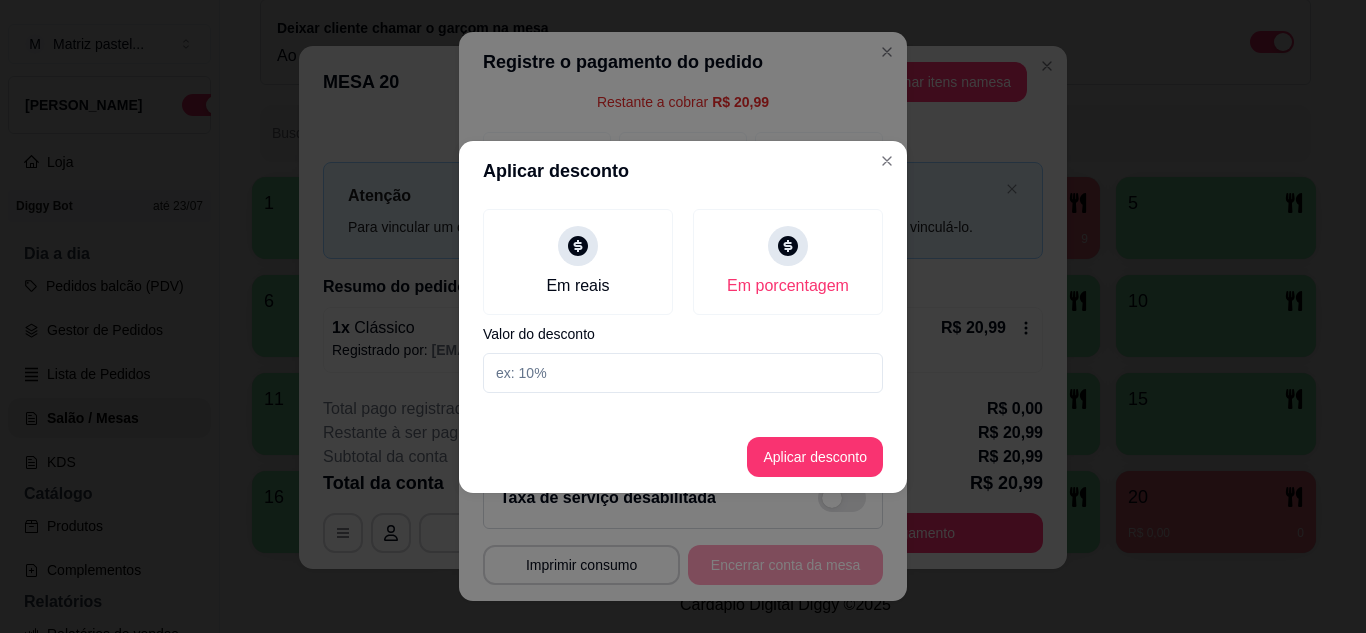 click at bounding box center [683, 373] 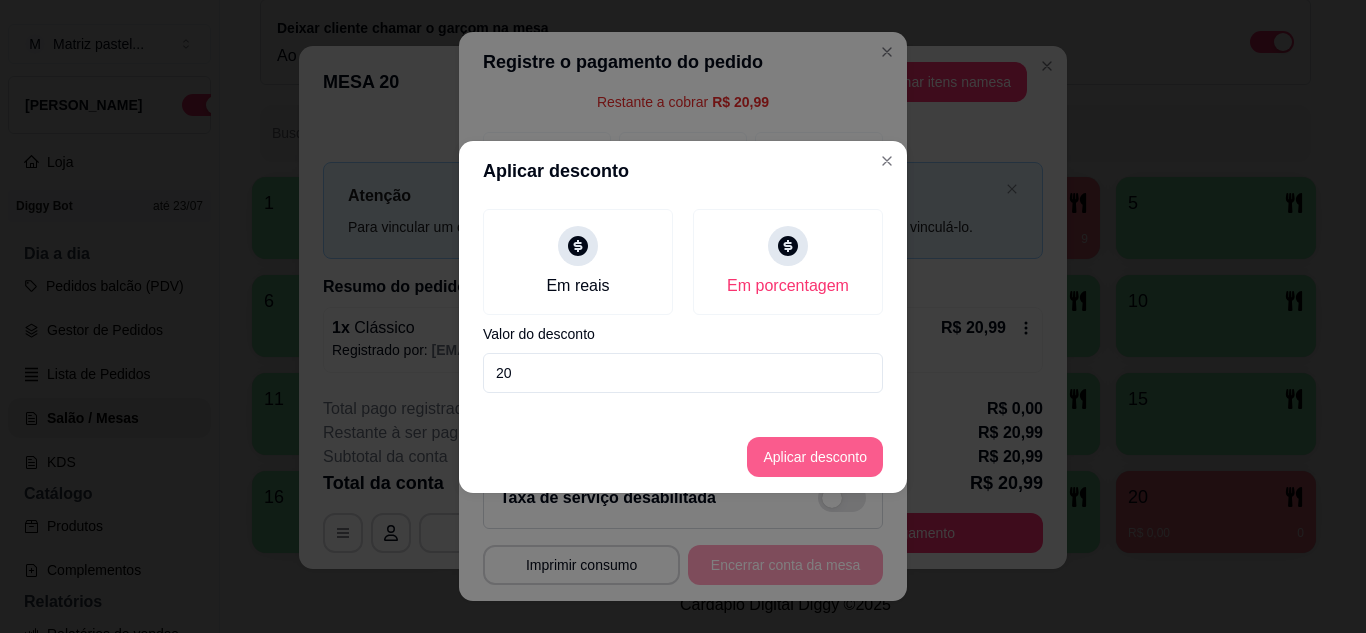 type on "20" 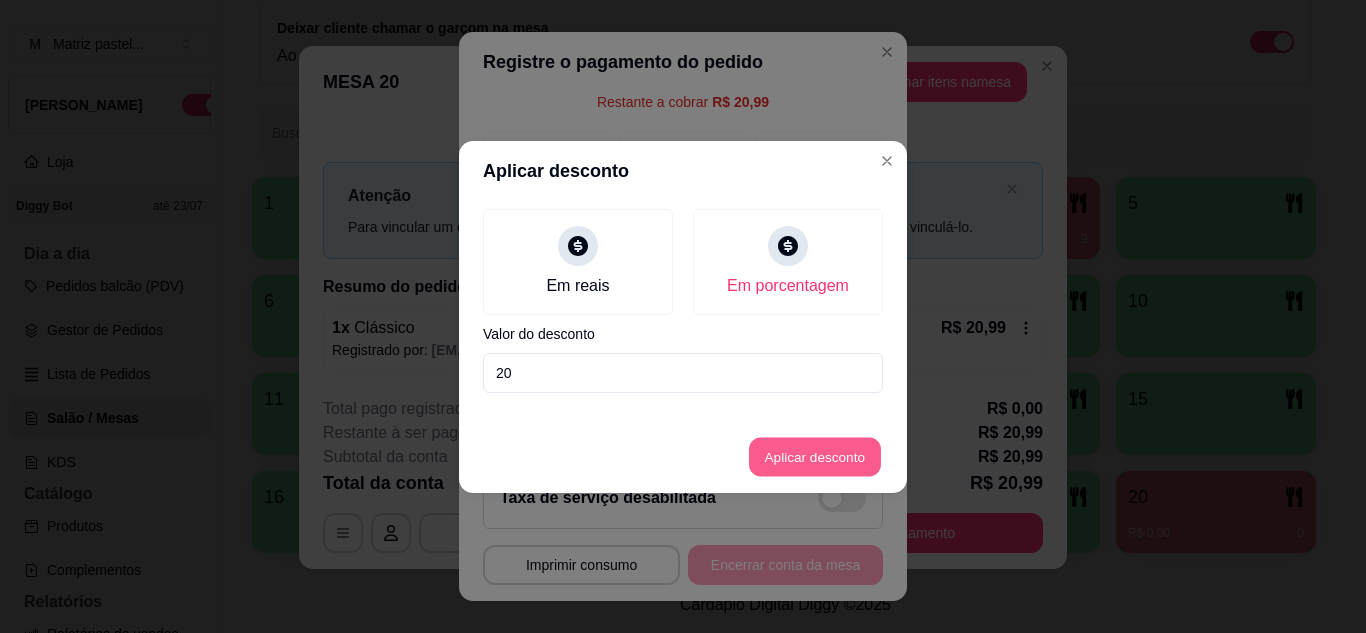 click on "Aplicar desconto" at bounding box center [815, 456] 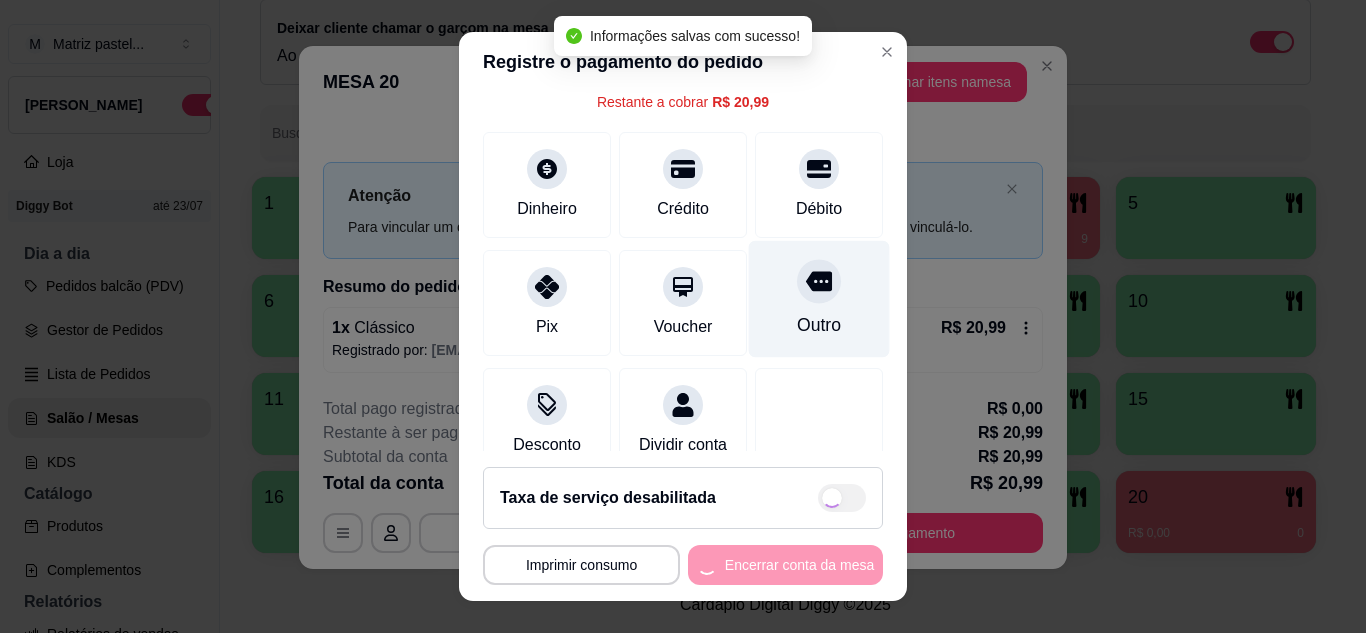 scroll, scrollTop: 0, scrollLeft: 0, axis: both 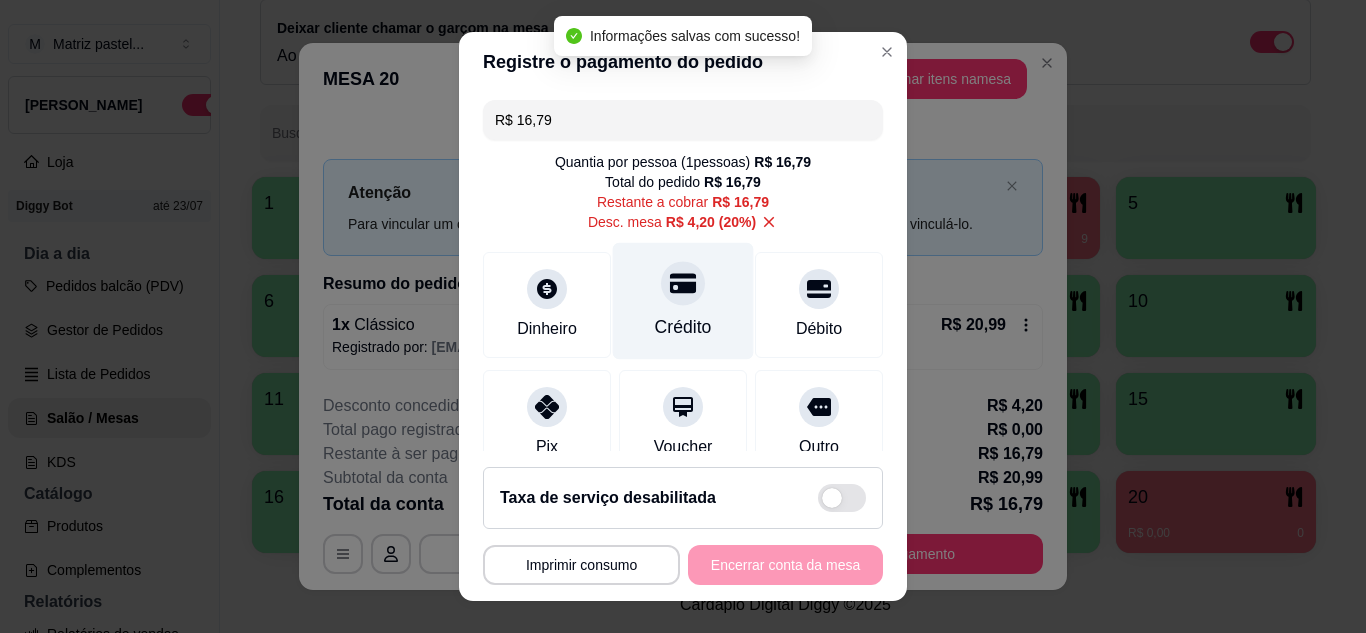 click on "Crédito" at bounding box center [683, 300] 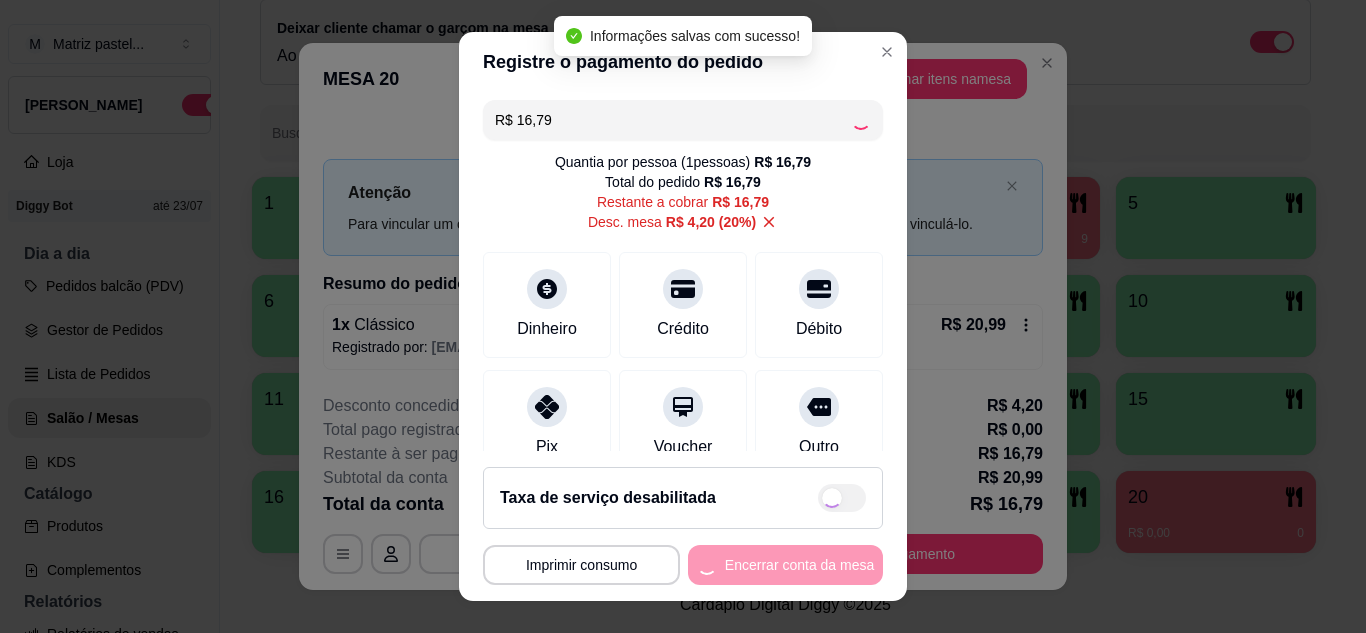 type on "R$ 0,00" 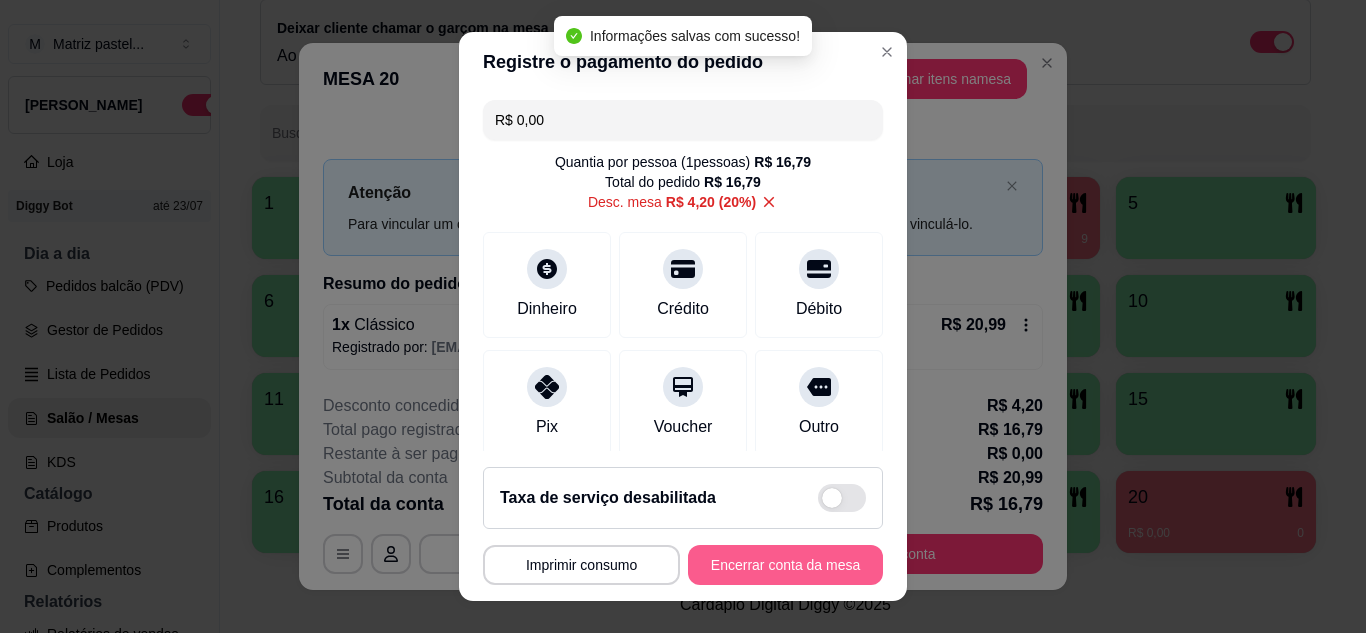 click on "Encerrar conta da mesa" at bounding box center (785, 565) 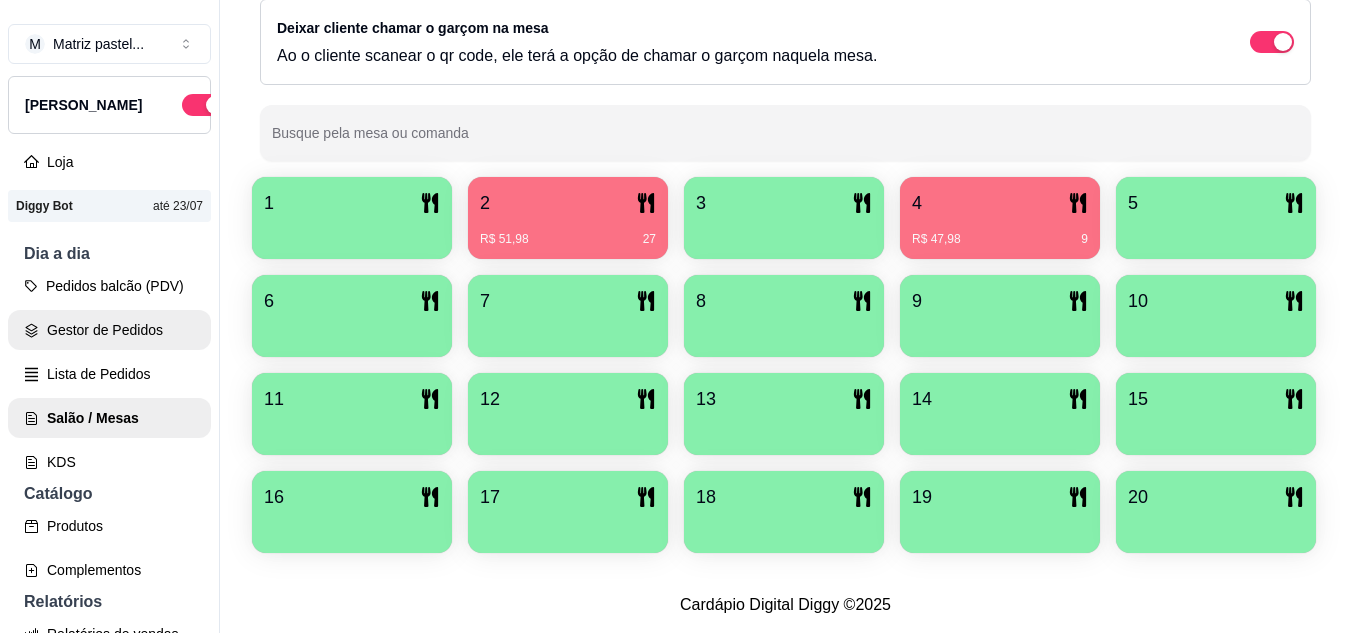 click on "Gestor de Pedidos" at bounding box center [109, 330] 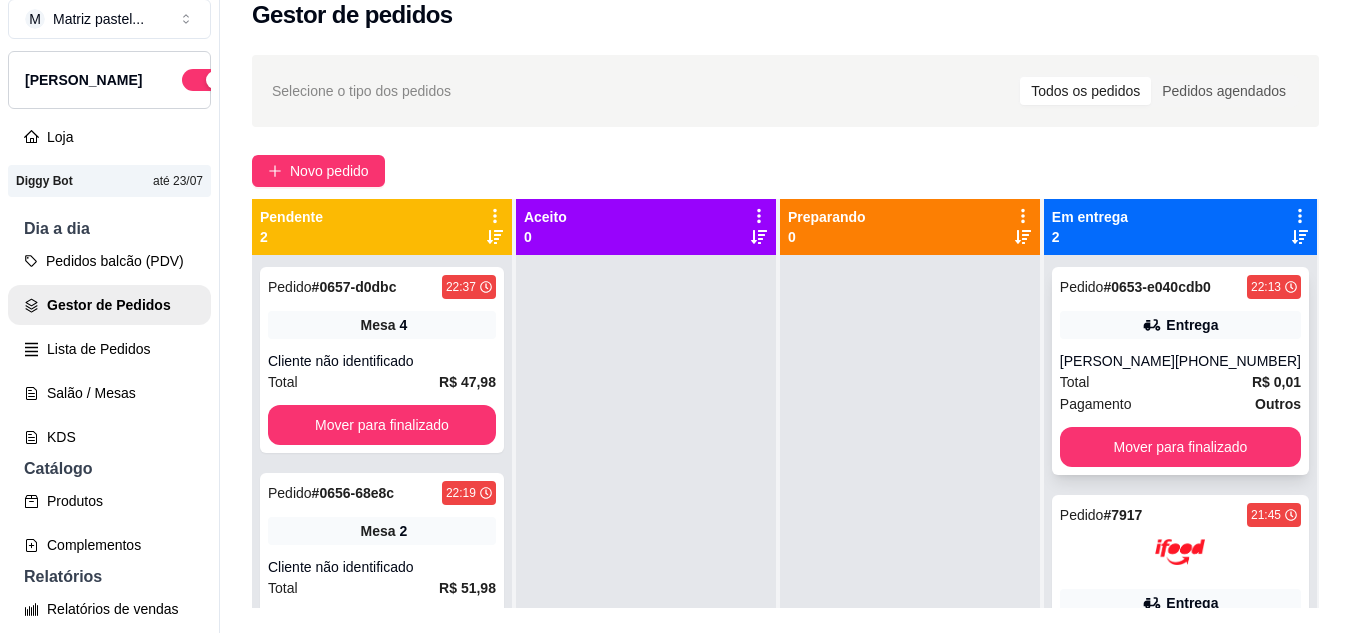 scroll, scrollTop: 32, scrollLeft: 0, axis: vertical 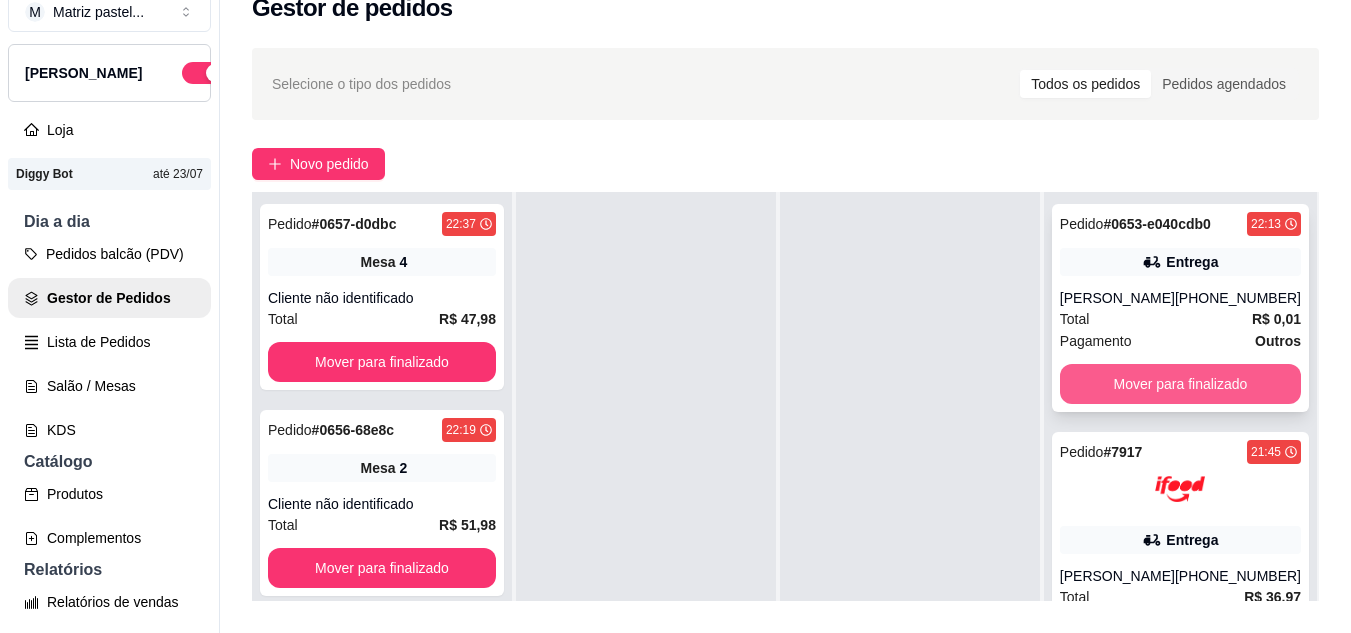 click on "Mover para finalizado" at bounding box center [1180, 384] 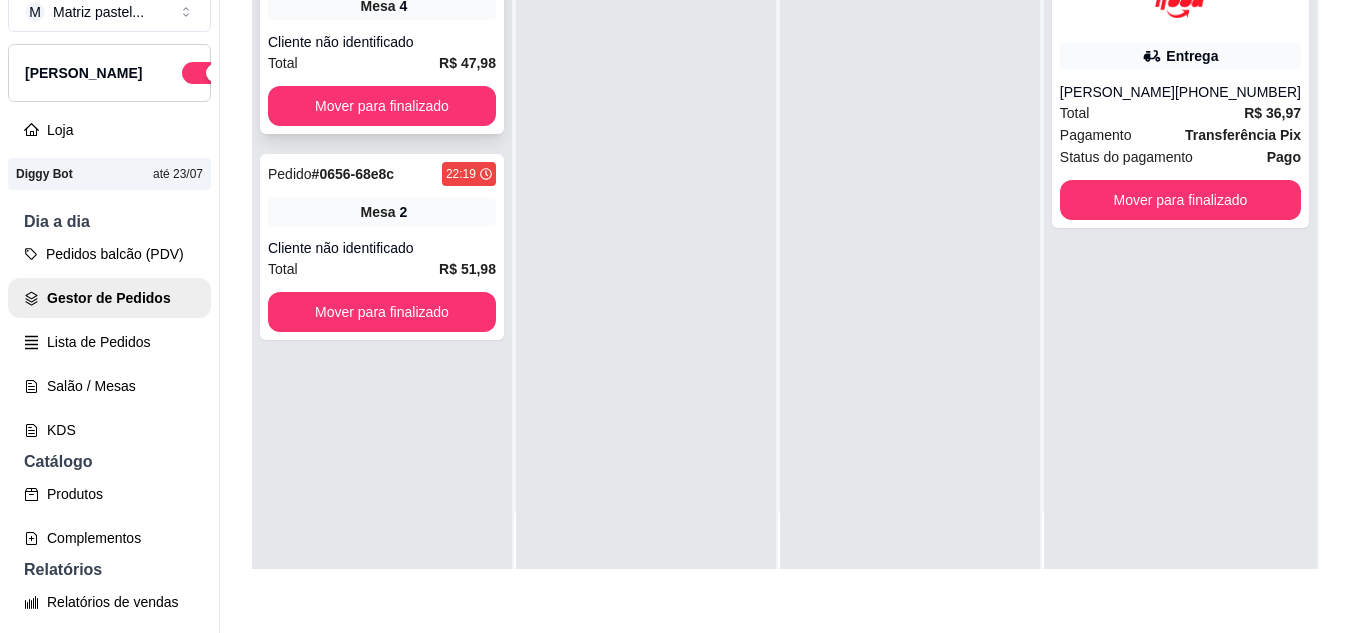 scroll, scrollTop: 300, scrollLeft: 0, axis: vertical 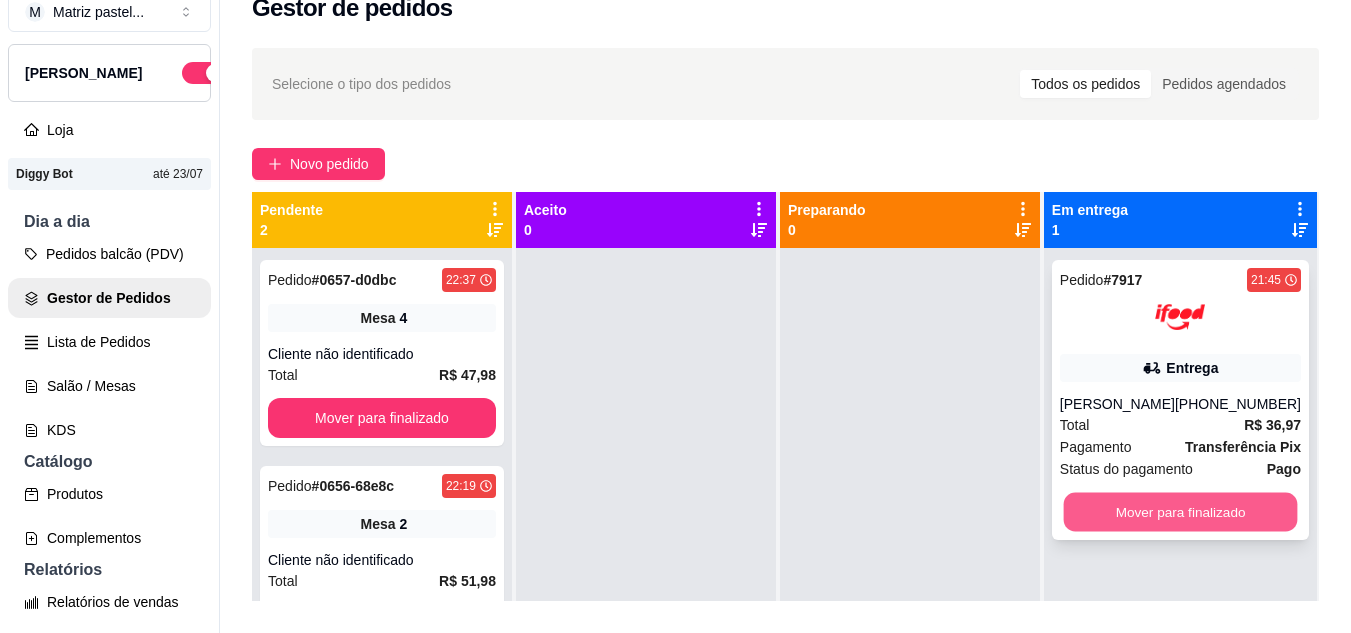 click on "Mover para finalizado" at bounding box center [1180, 512] 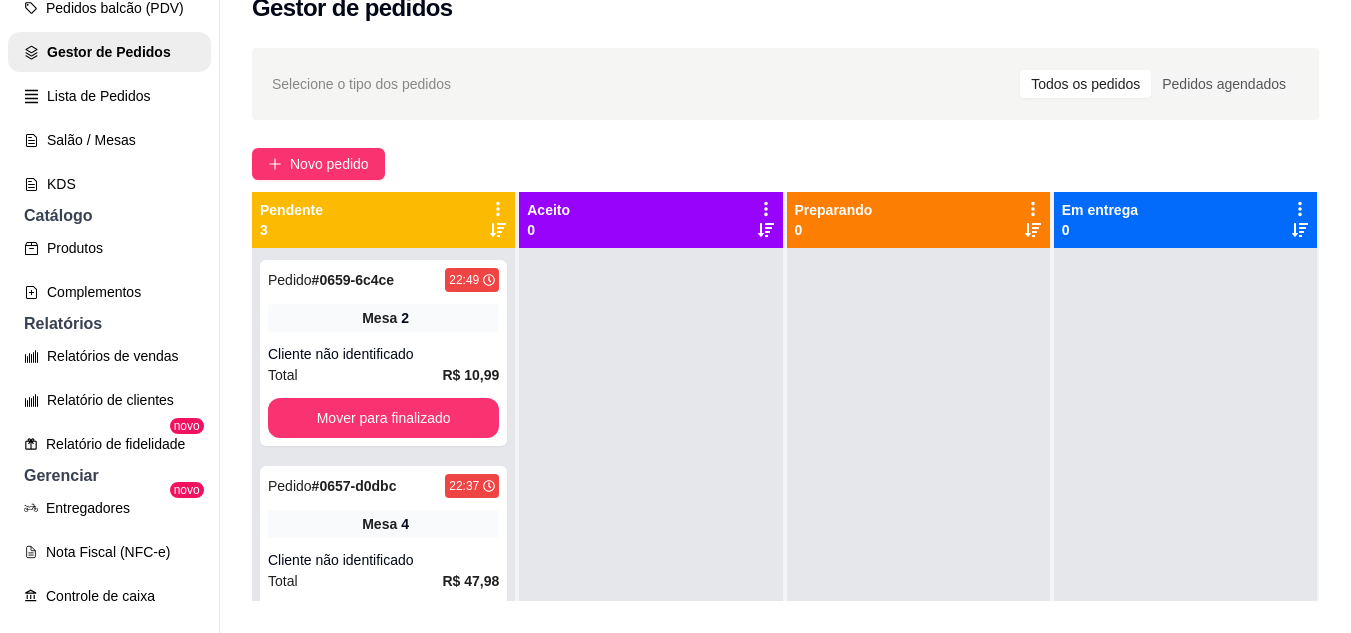 scroll, scrollTop: 300, scrollLeft: 0, axis: vertical 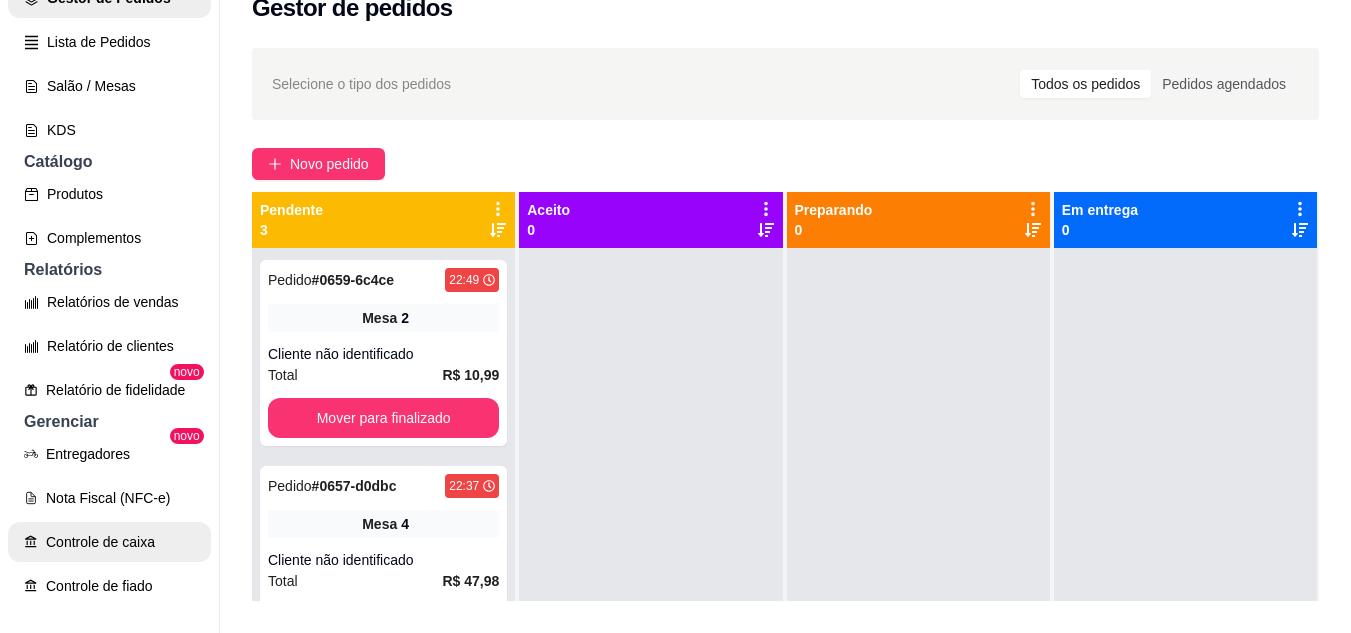 click on "Controle de caixa" at bounding box center (109, 542) 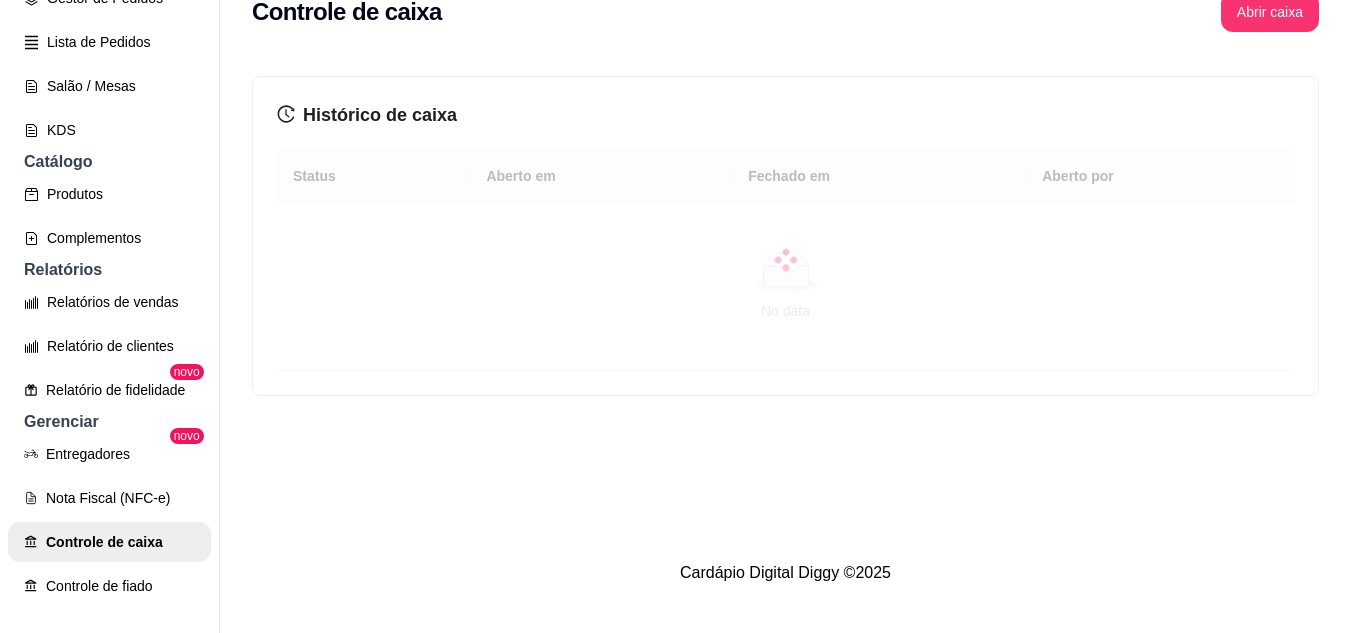 scroll, scrollTop: 0, scrollLeft: 0, axis: both 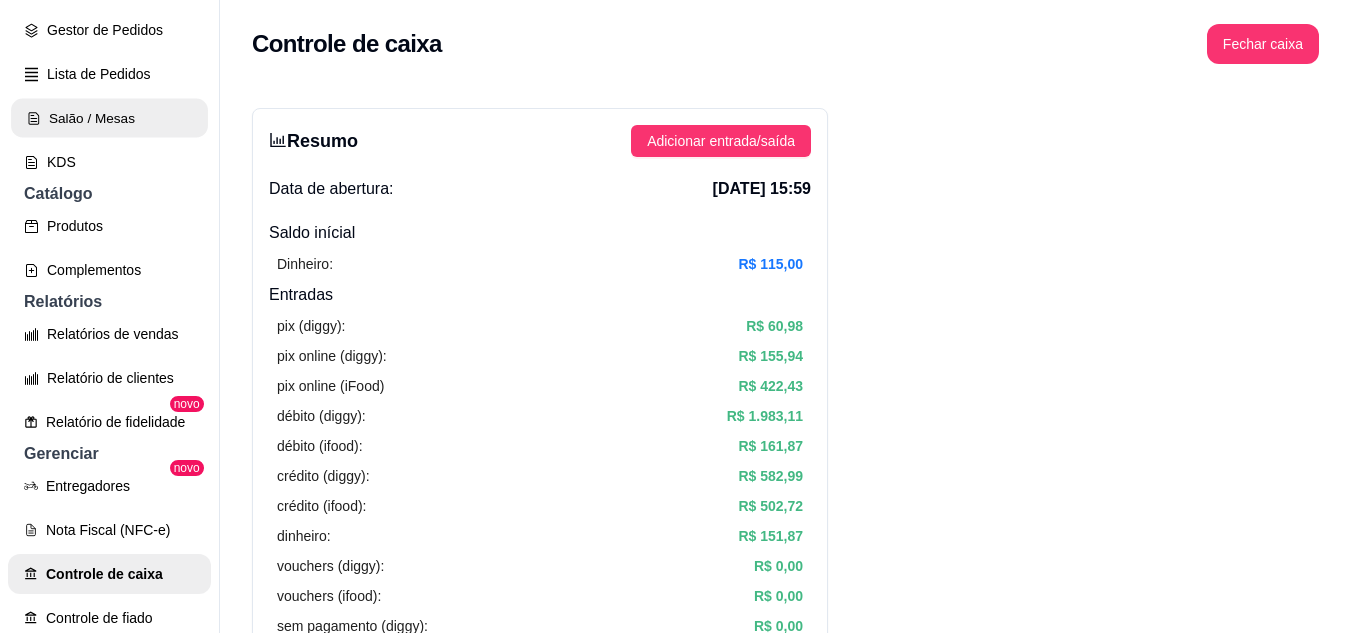 click on "Salão / Mesas" at bounding box center (109, 118) 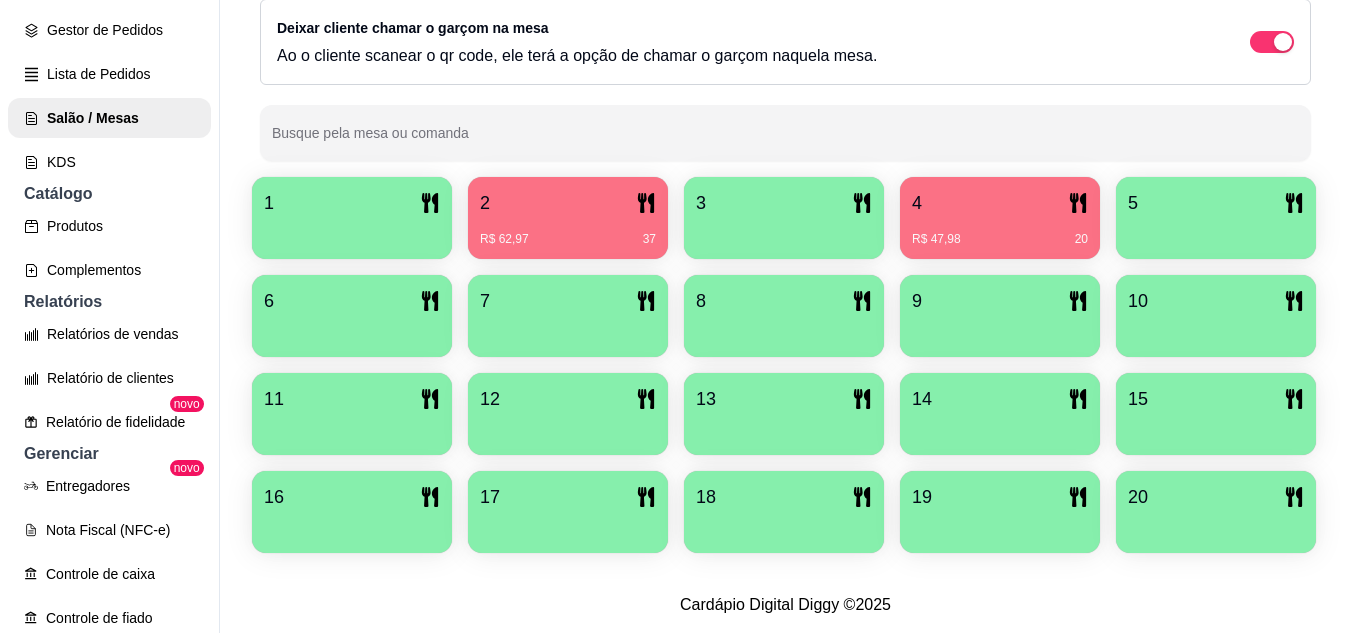 scroll, scrollTop: 371, scrollLeft: 0, axis: vertical 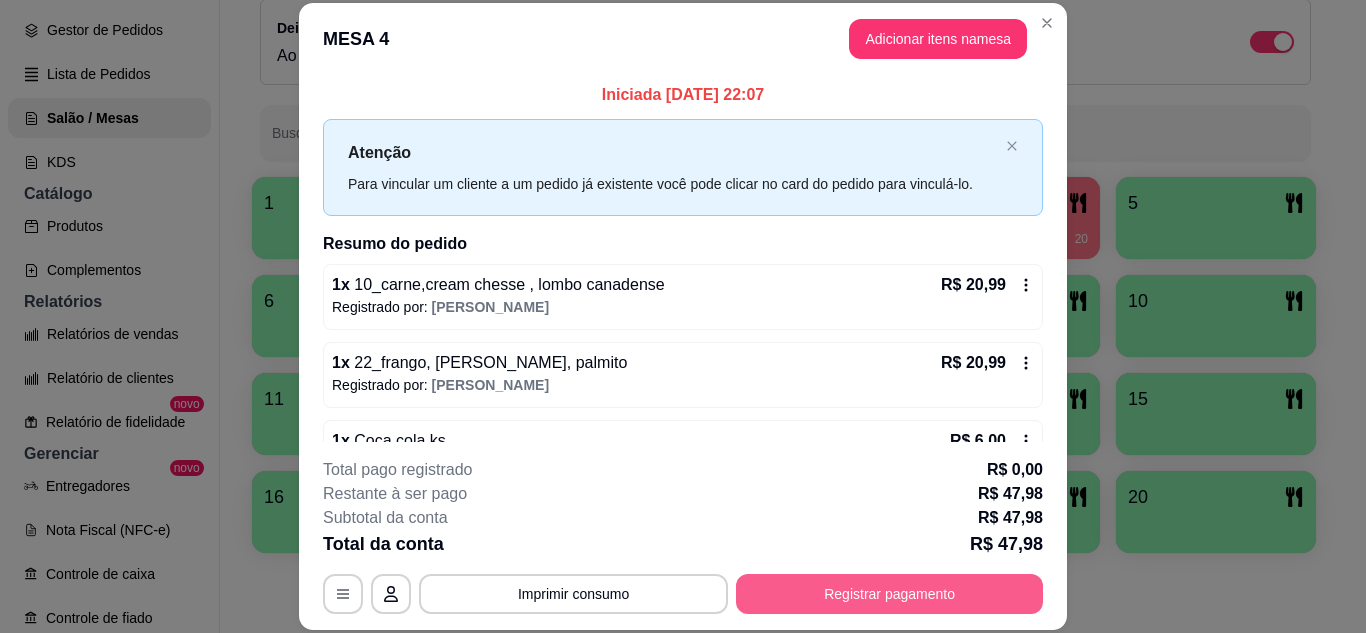 click on "Registrar pagamento" at bounding box center (889, 594) 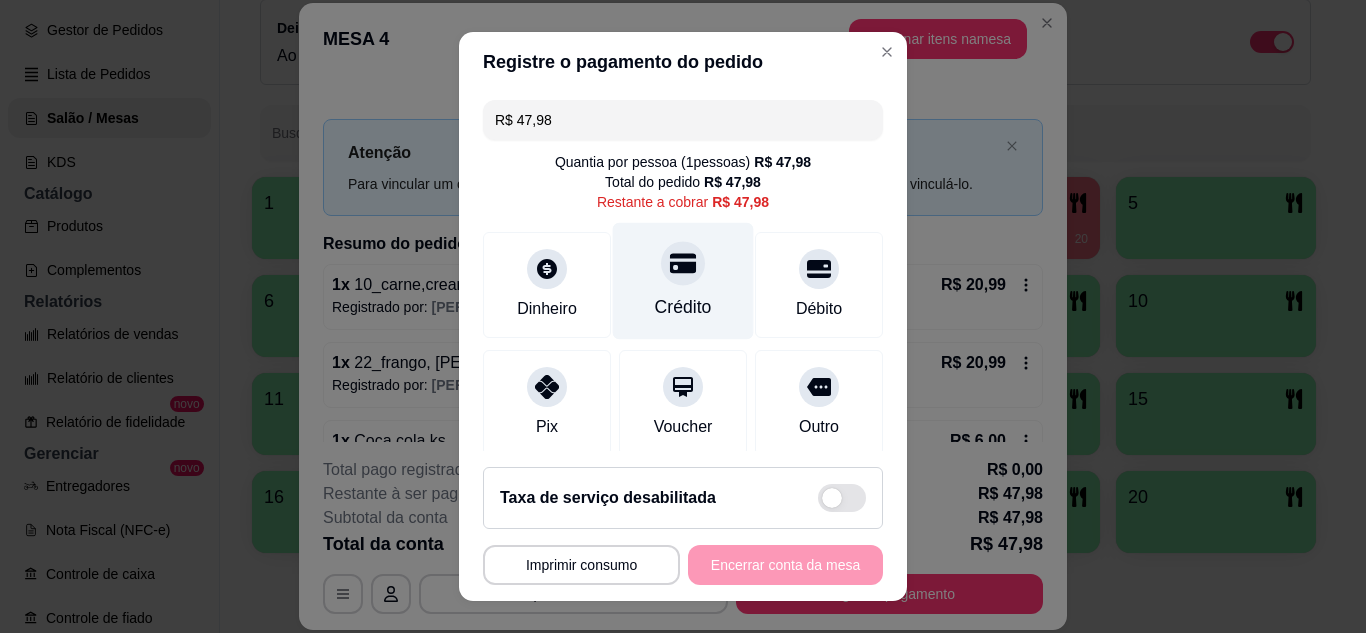 click on "Crédito" at bounding box center [683, 280] 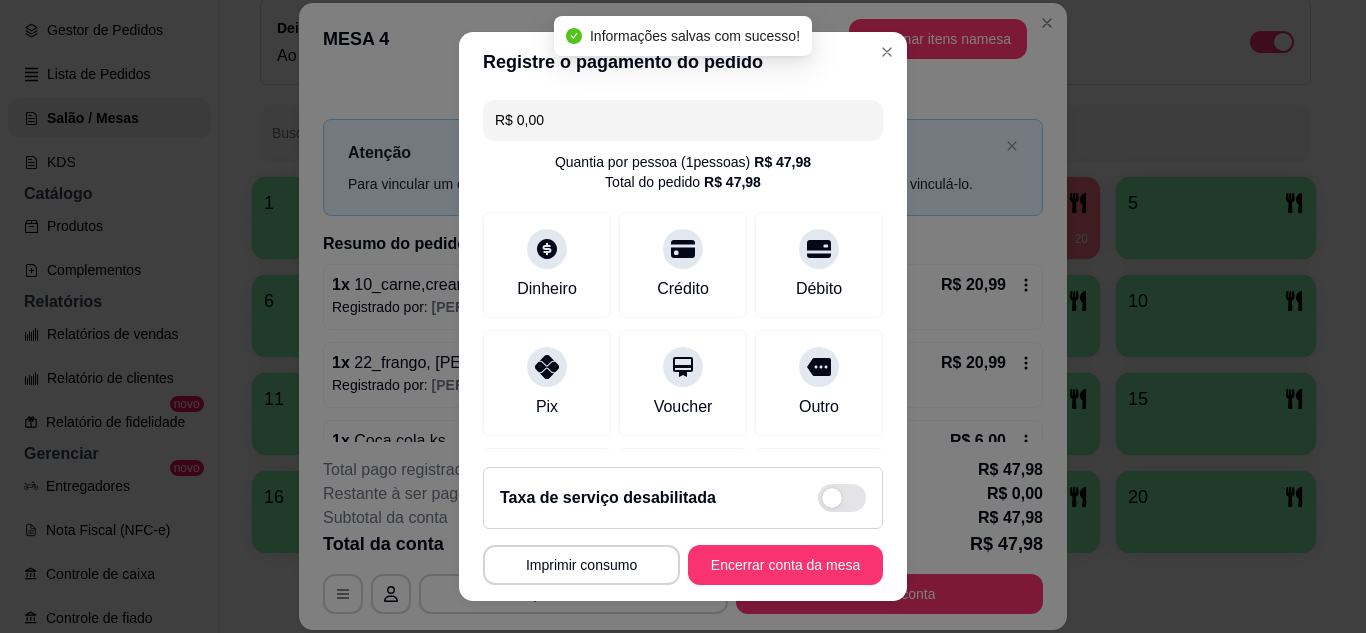 type on "R$ 0,00" 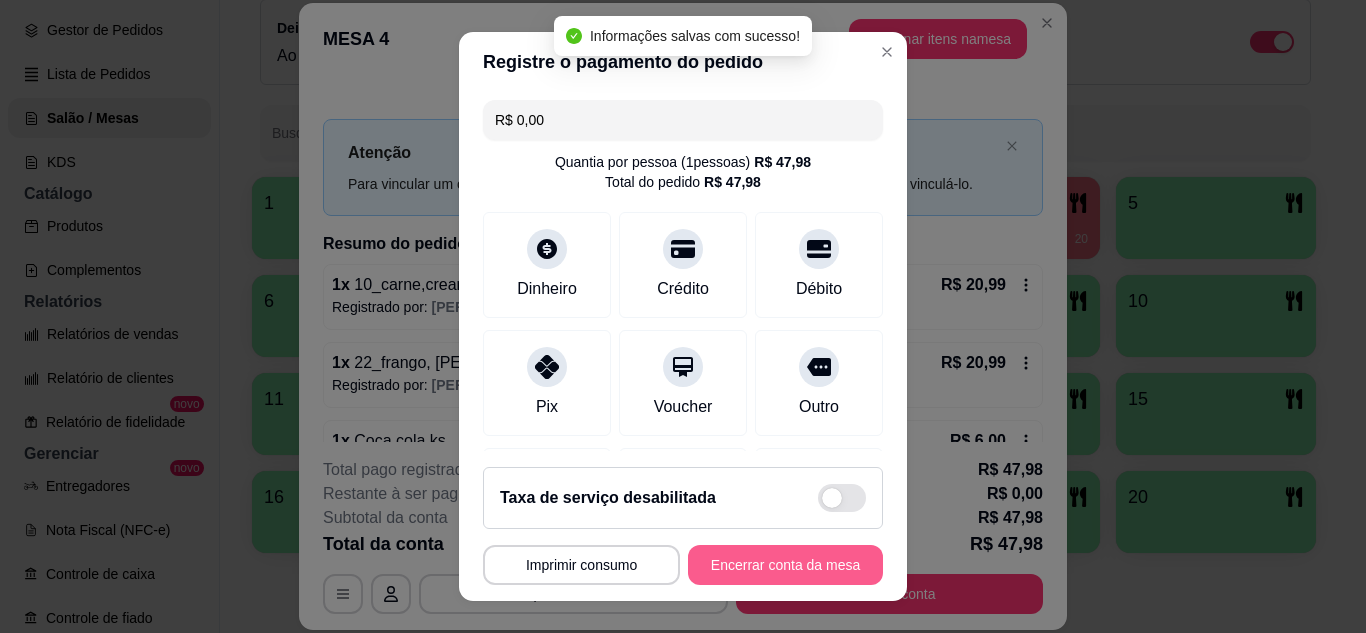 click on "Encerrar conta da mesa" at bounding box center [785, 565] 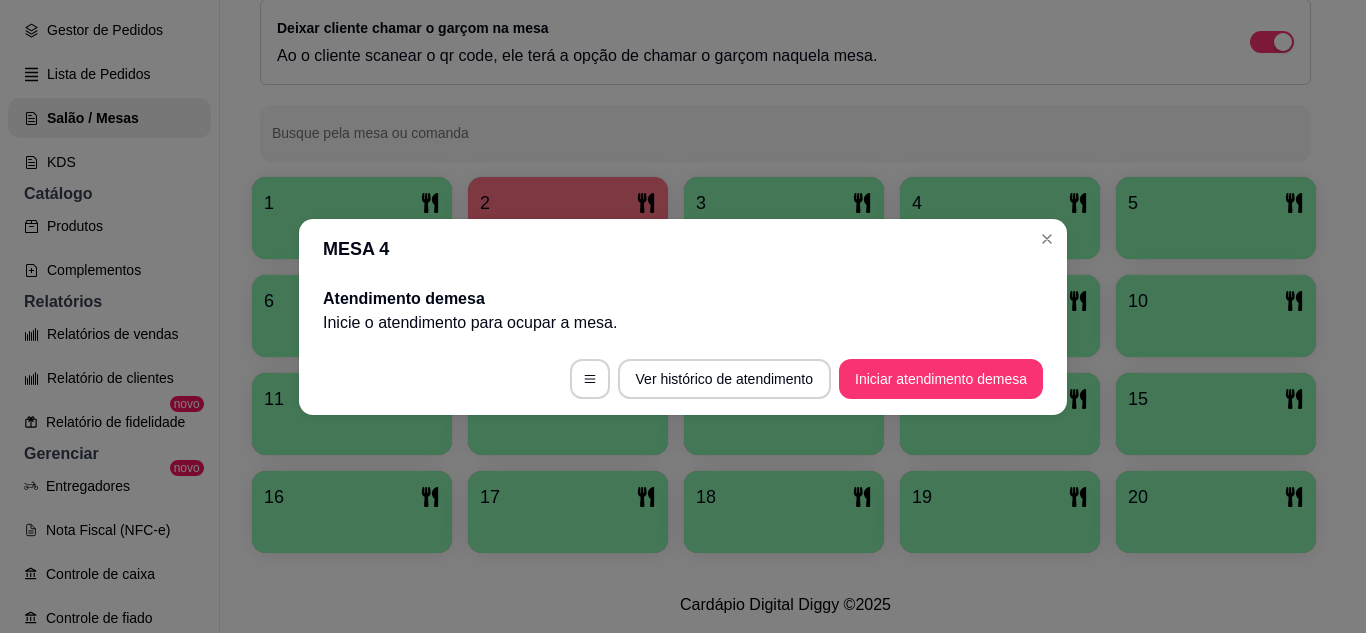click on "MESA 4" at bounding box center (683, 249) 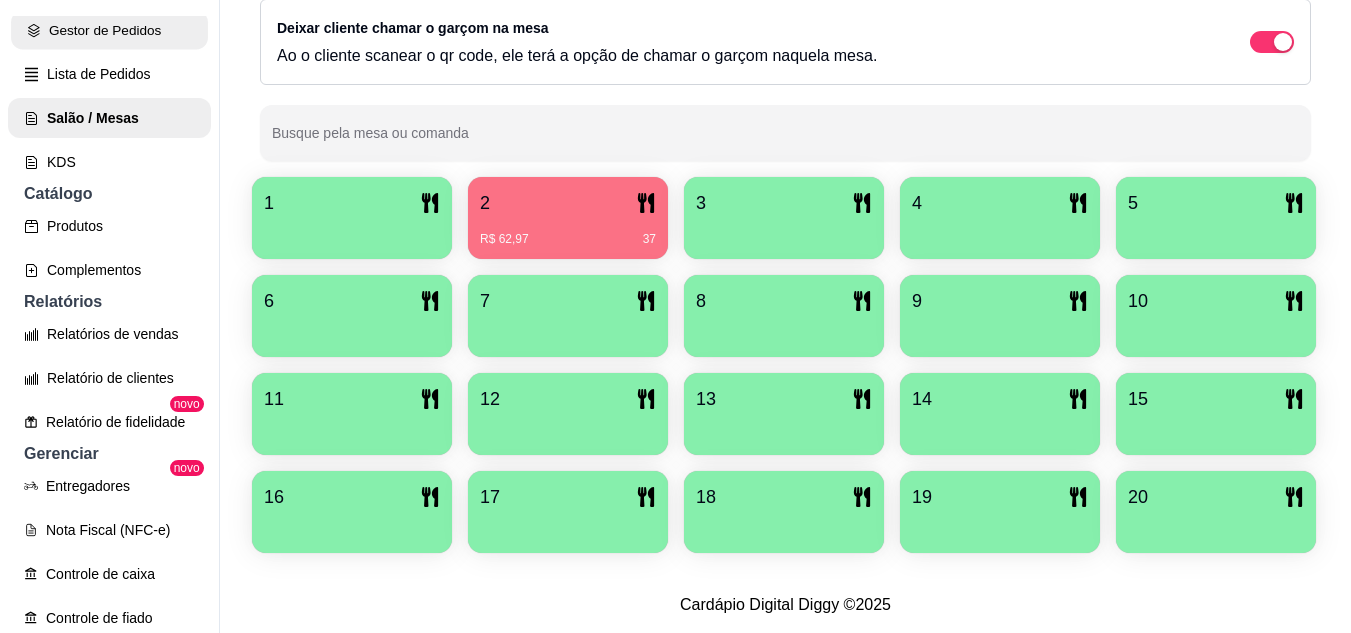 click on "Gestor de Pedidos" at bounding box center (109, 30) 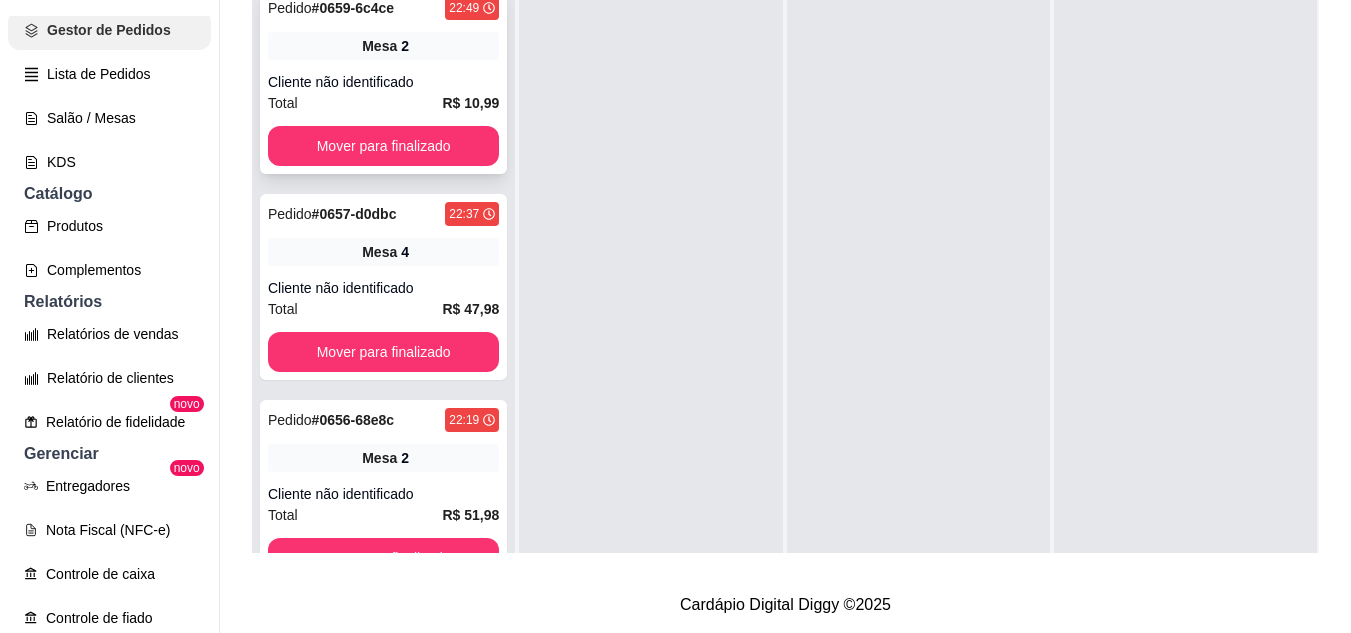 scroll, scrollTop: 0, scrollLeft: 0, axis: both 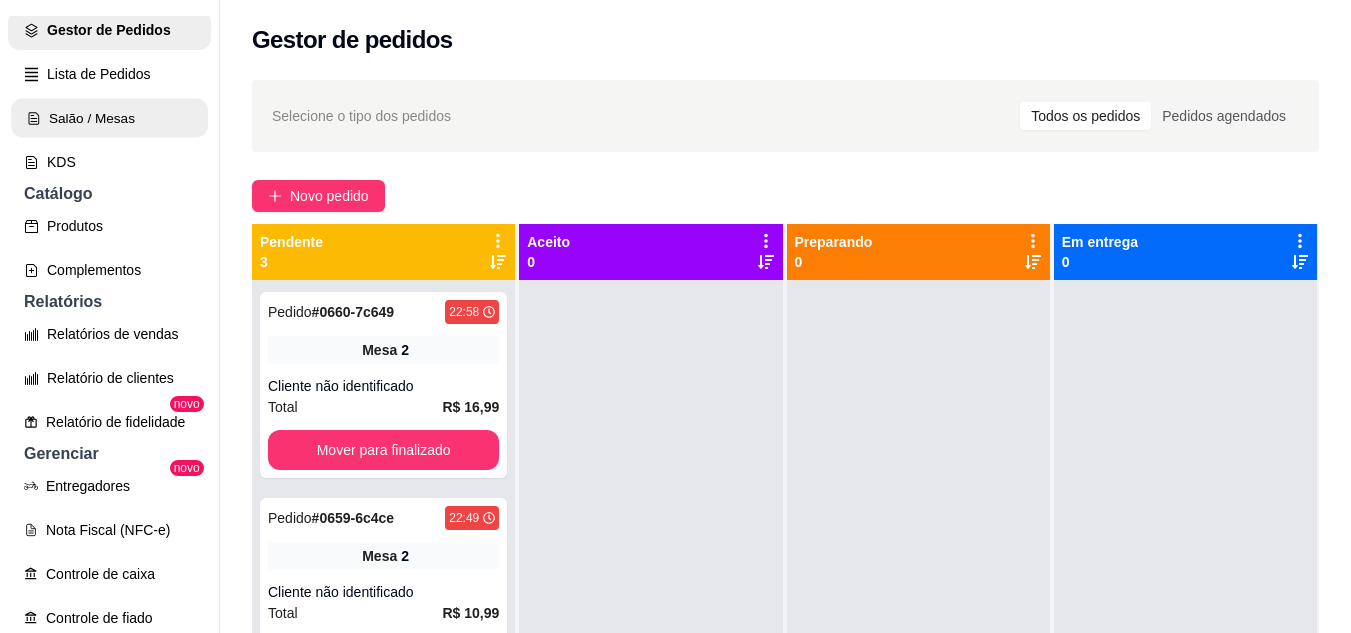 click on "Salão / Mesas" at bounding box center [109, 118] 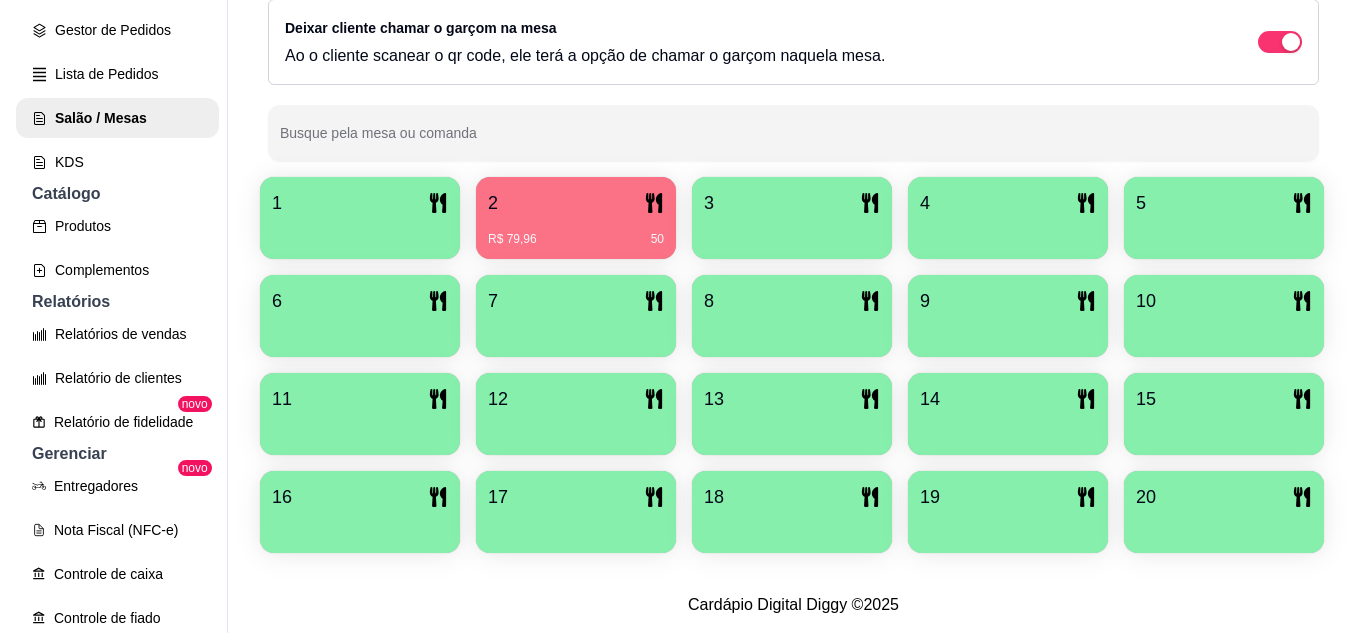 scroll, scrollTop: 400, scrollLeft: 0, axis: vertical 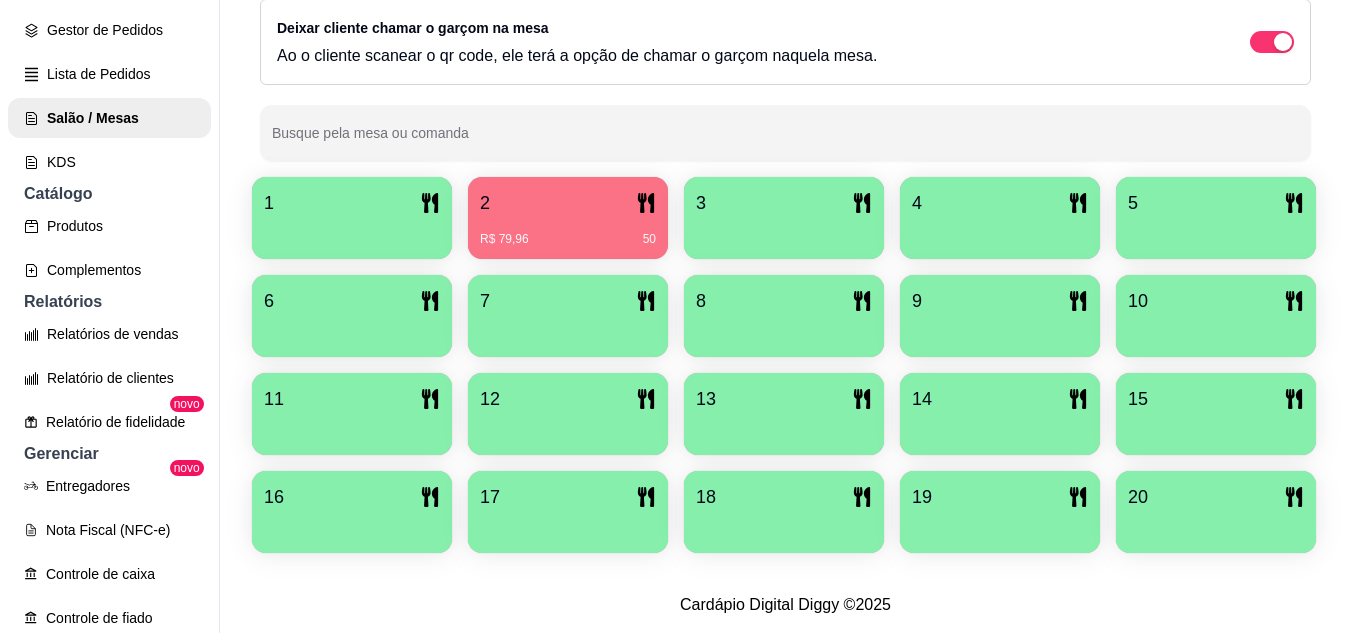 click on "2" at bounding box center [568, 203] 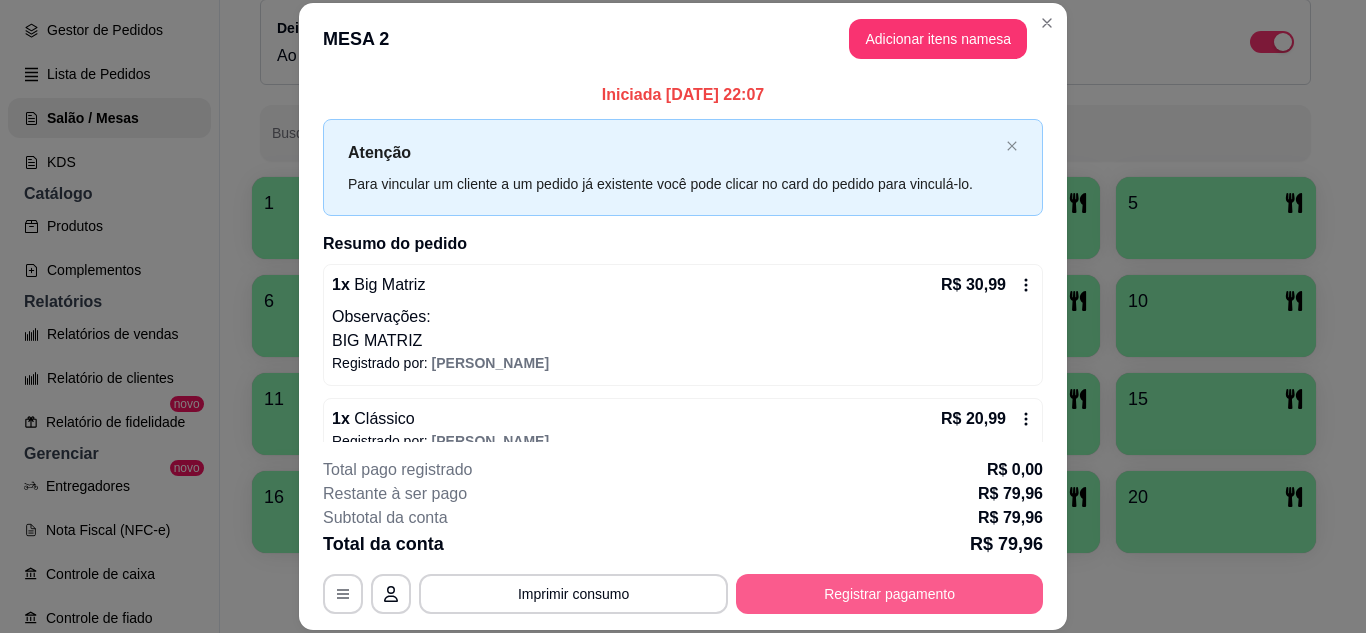 click on "Registrar pagamento" at bounding box center [889, 594] 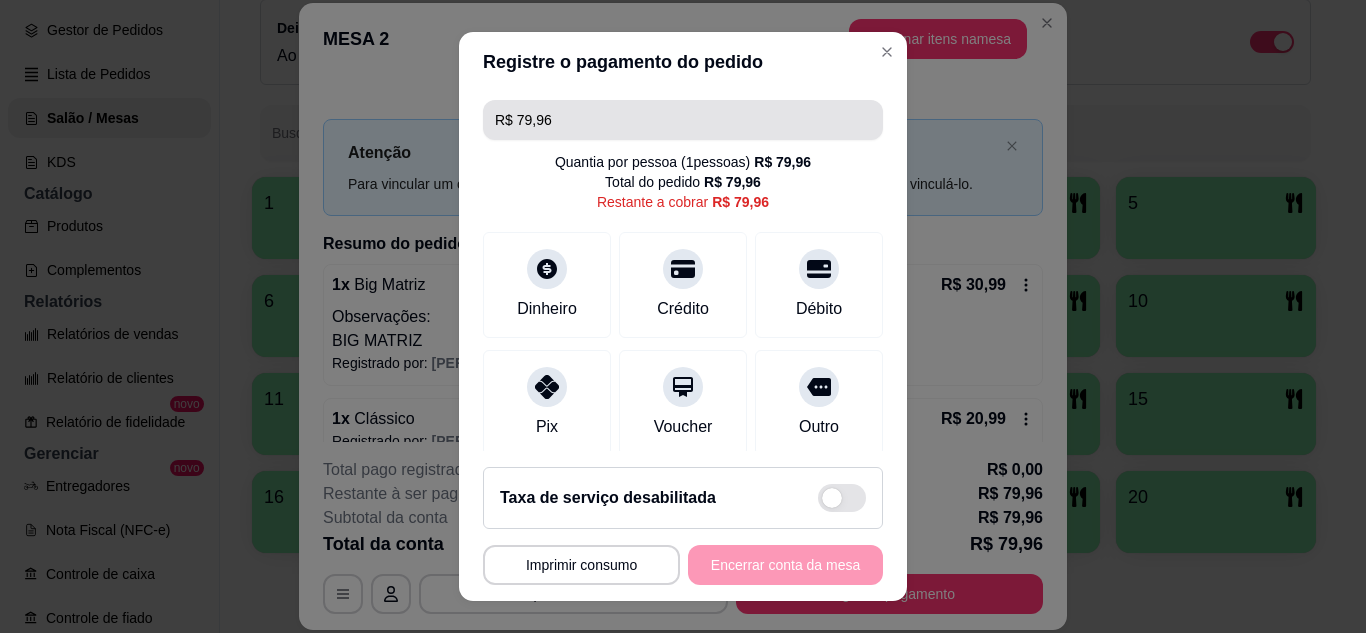 click on "R$ 79,96" at bounding box center [683, 120] 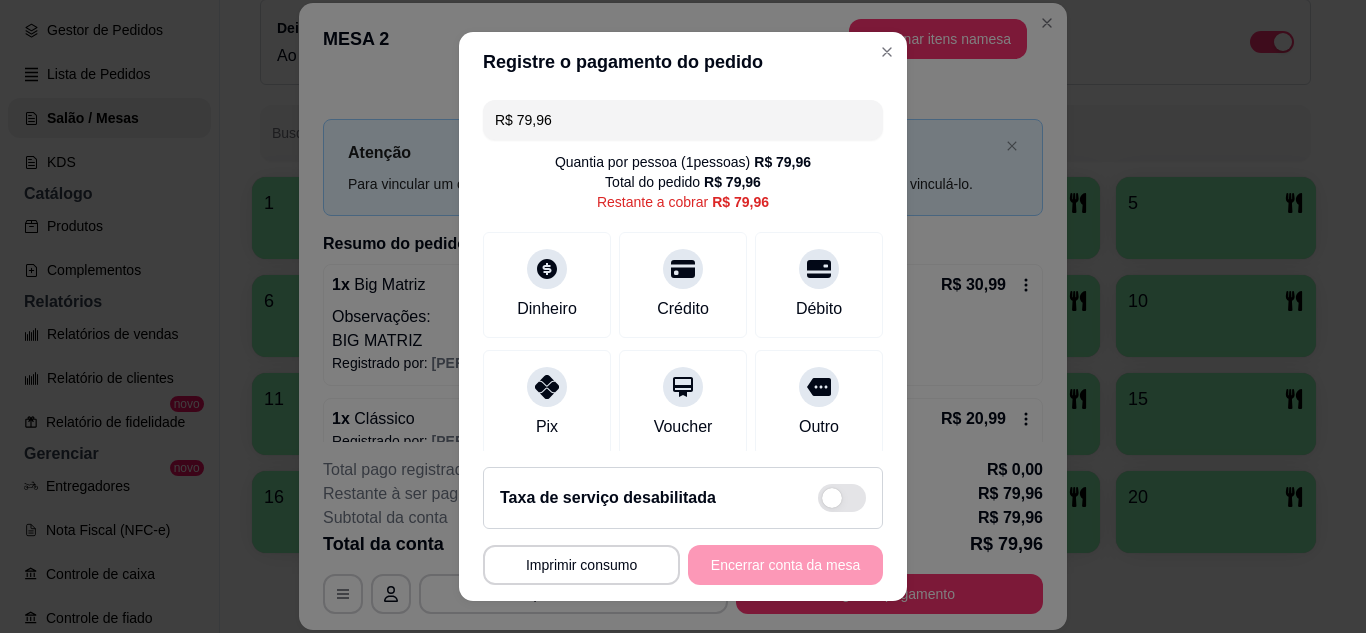 click on "R$ 79,96" at bounding box center (683, 120) 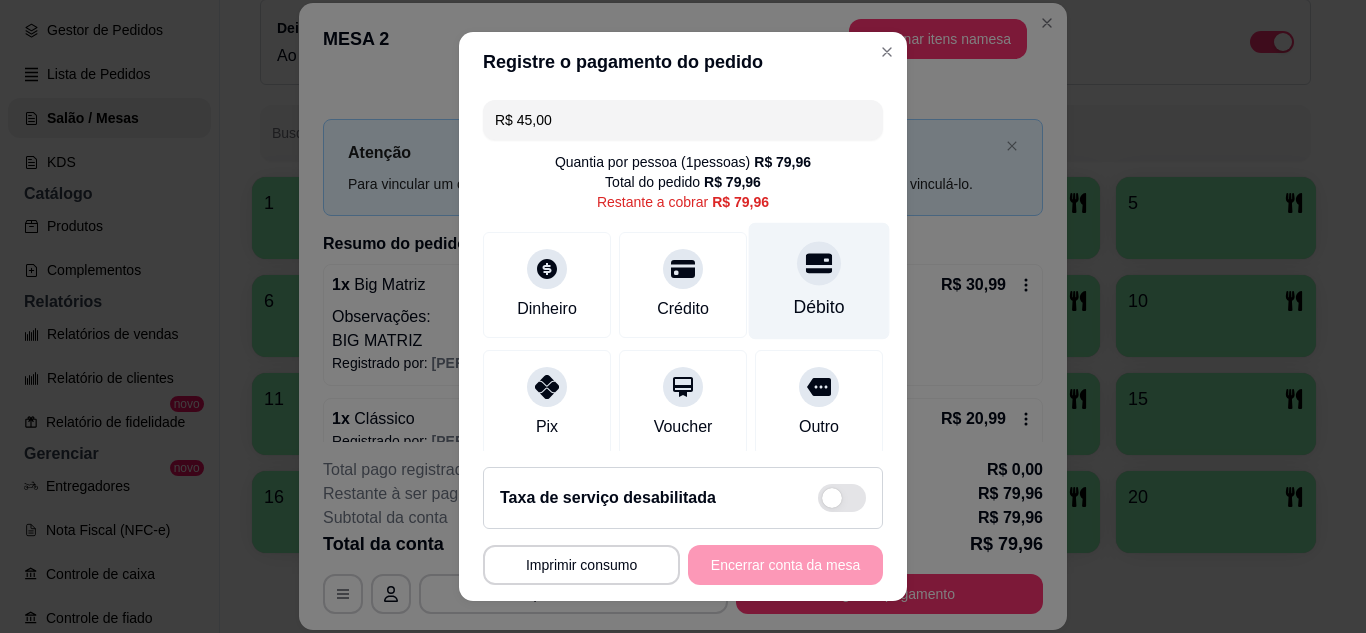 click on "Débito" at bounding box center [819, 280] 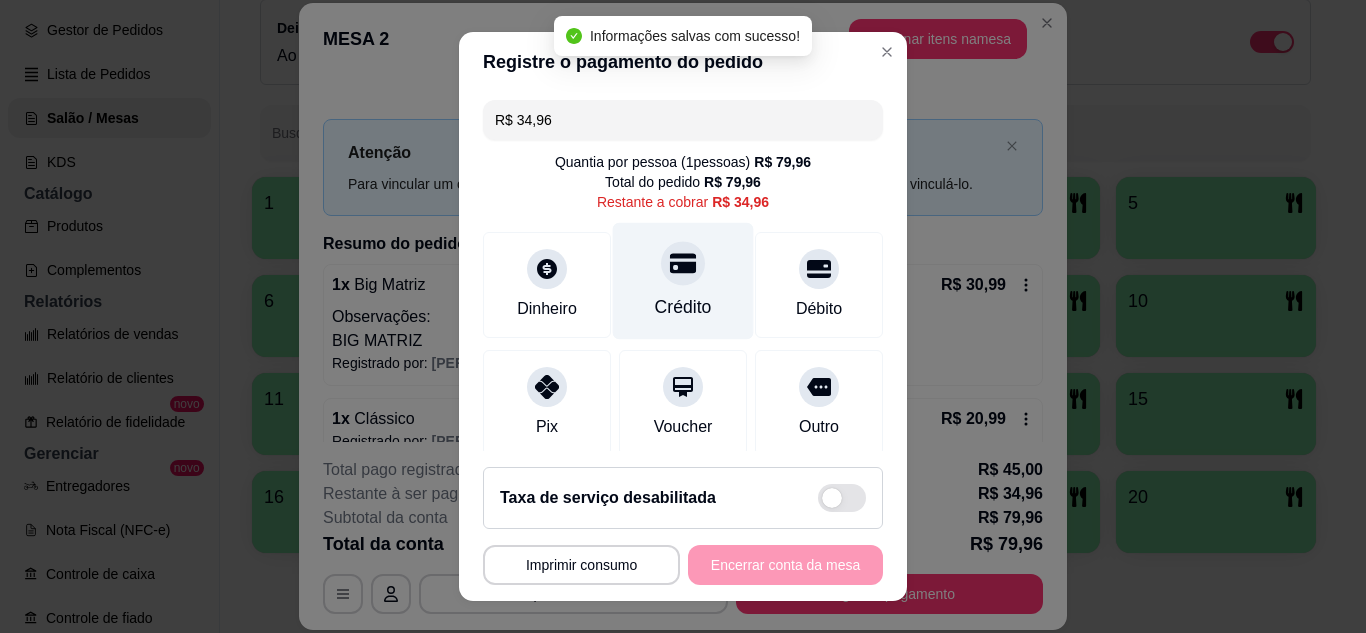 click 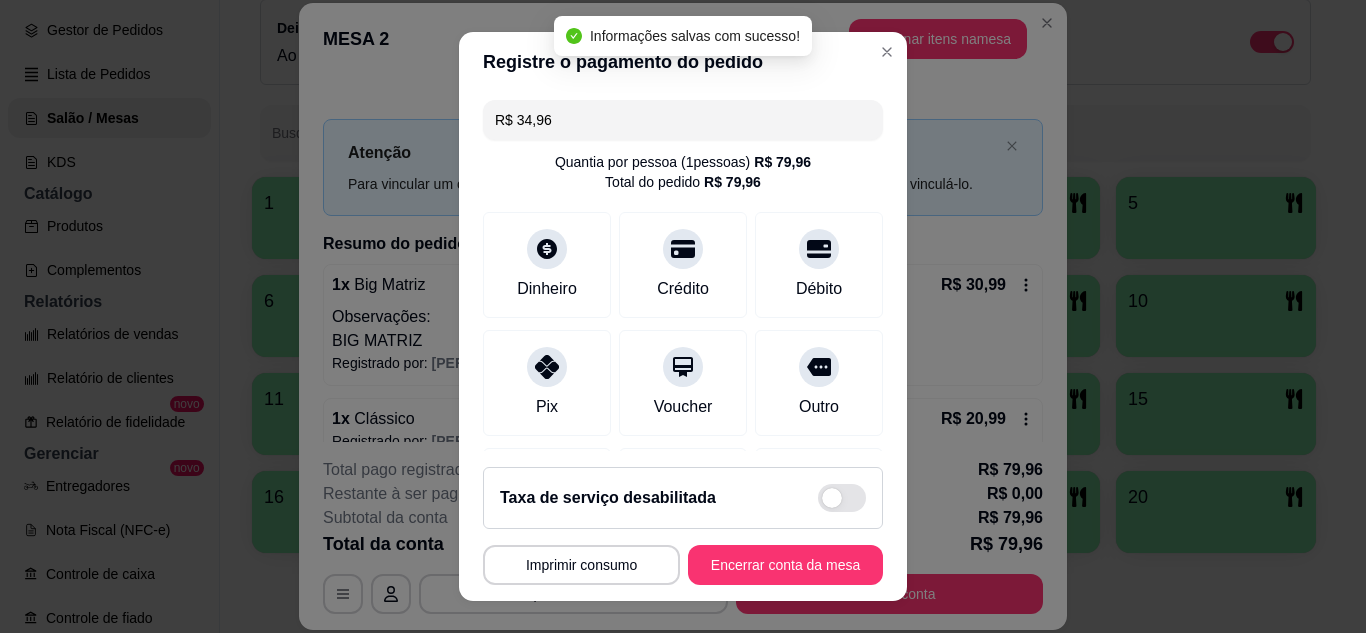type on "R$ 0,00" 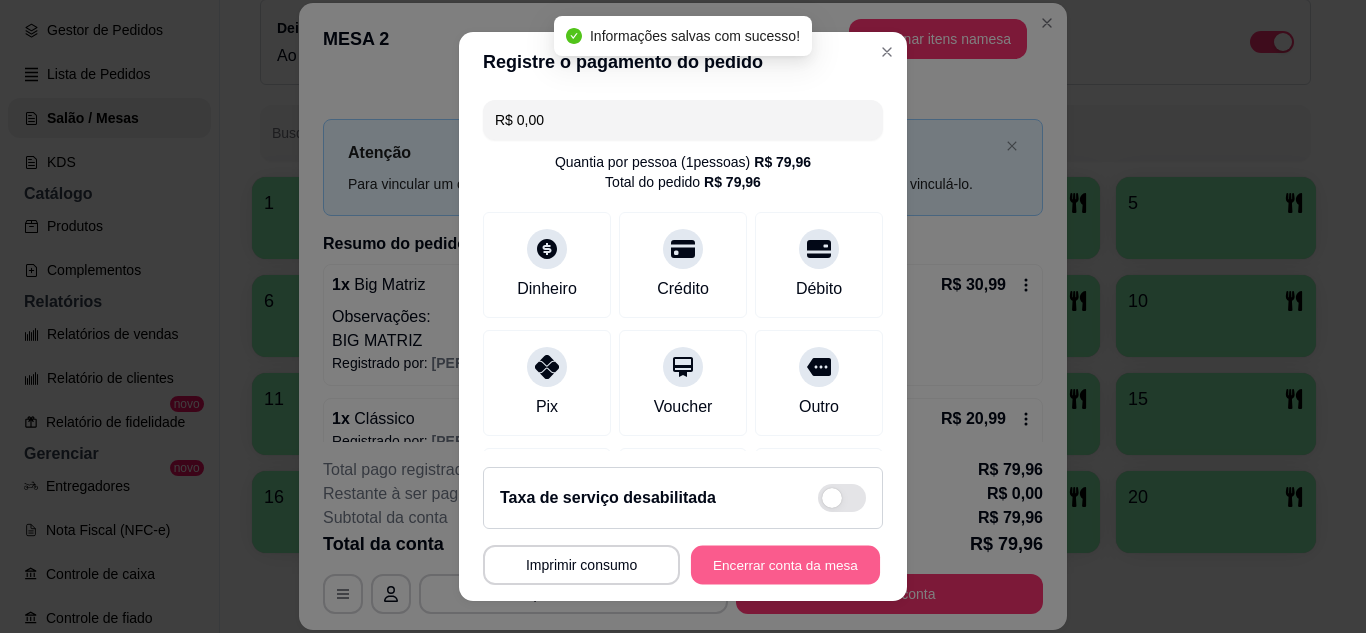 click on "Encerrar conta da mesa" at bounding box center (785, 565) 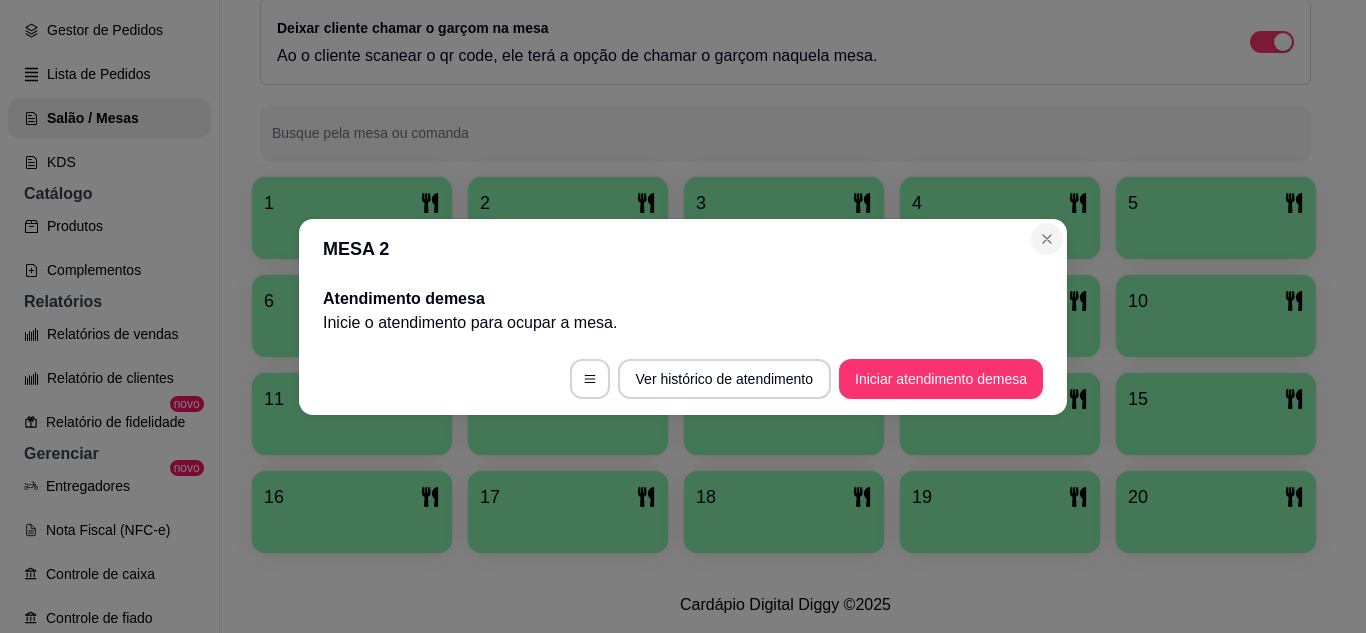 click on "MESA 2 Atendimento de  mesa Inicie o atendimento para ocupar a   mesa . Ver histórico de atendimento Iniciar atendimento de  mesa" at bounding box center [683, 317] 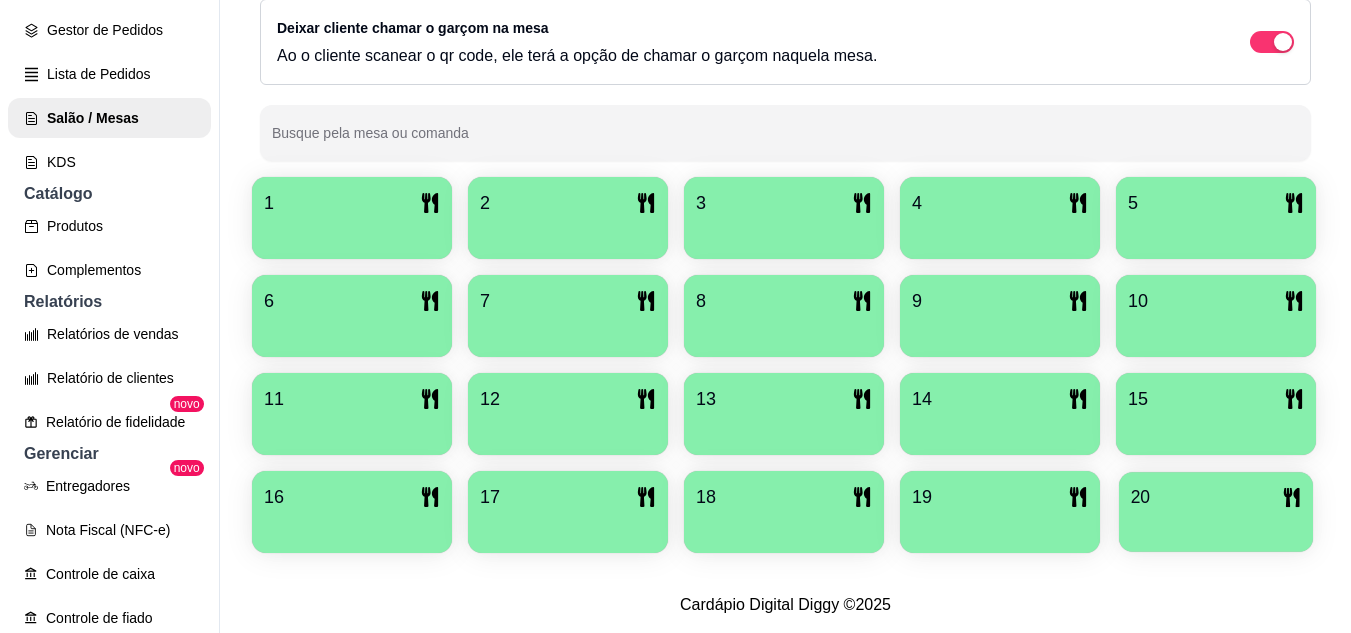 click on "20" at bounding box center (1216, 497) 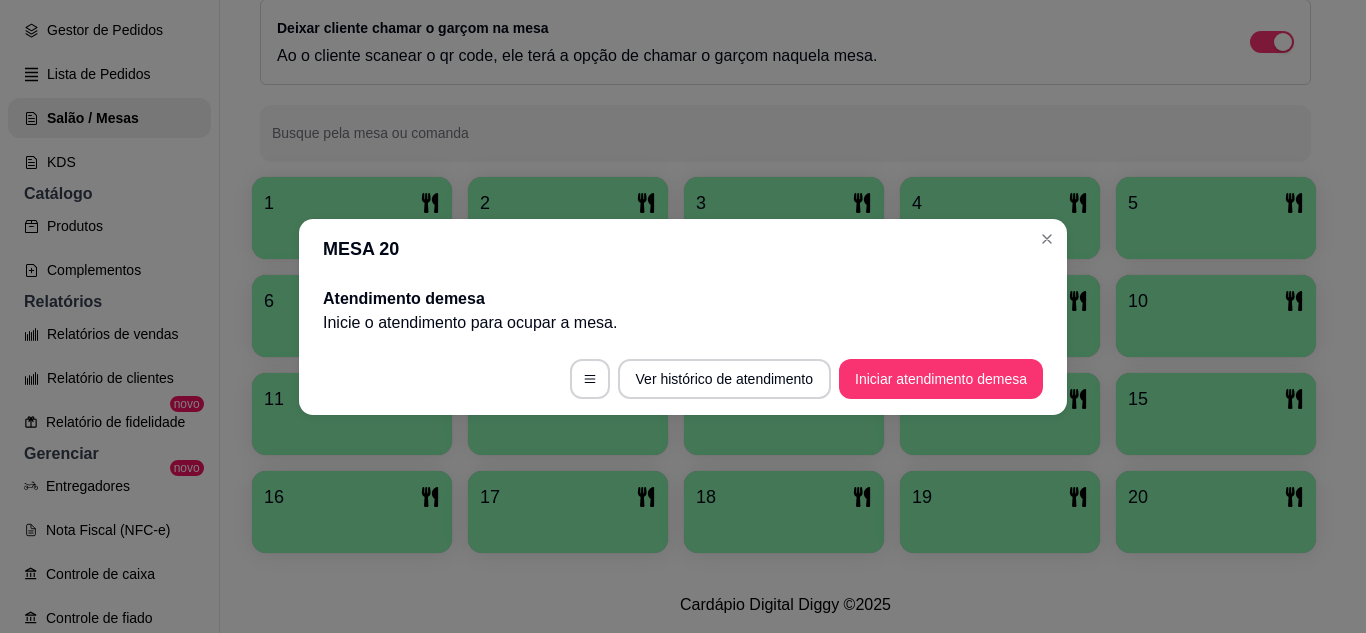 click on "Ver histórico de atendimento Iniciar atendimento de  mesa" at bounding box center (683, 379) 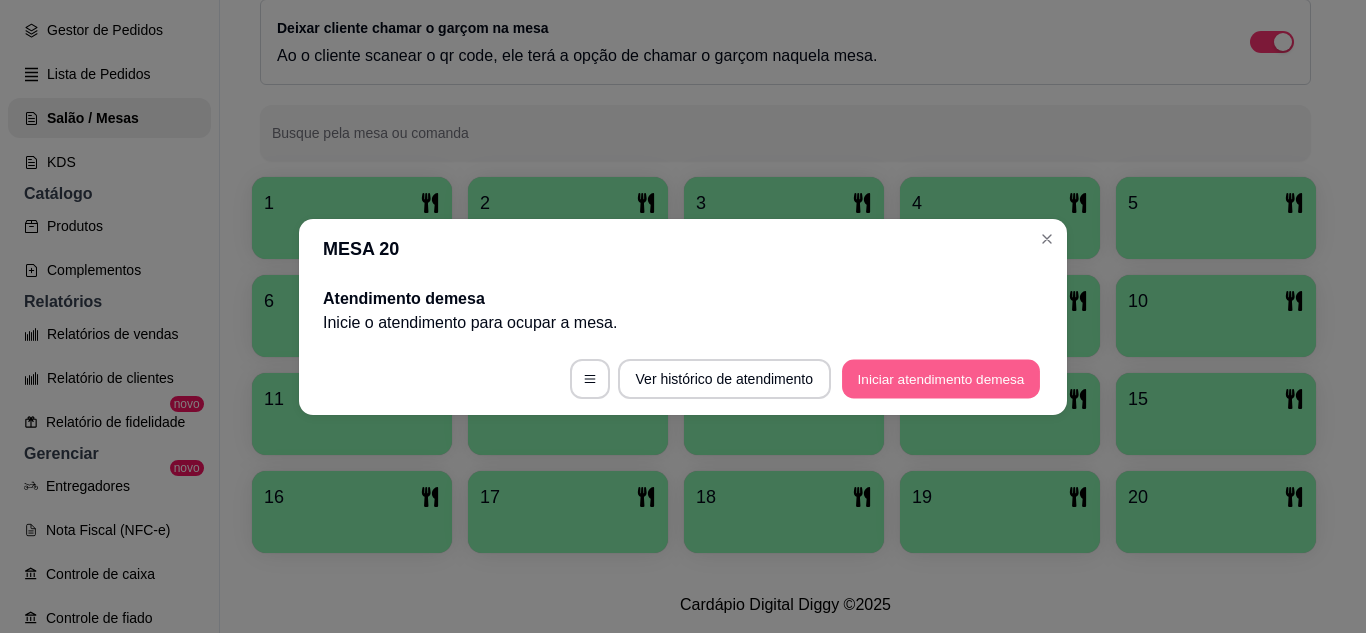 click on "Iniciar atendimento de  mesa" at bounding box center [941, 378] 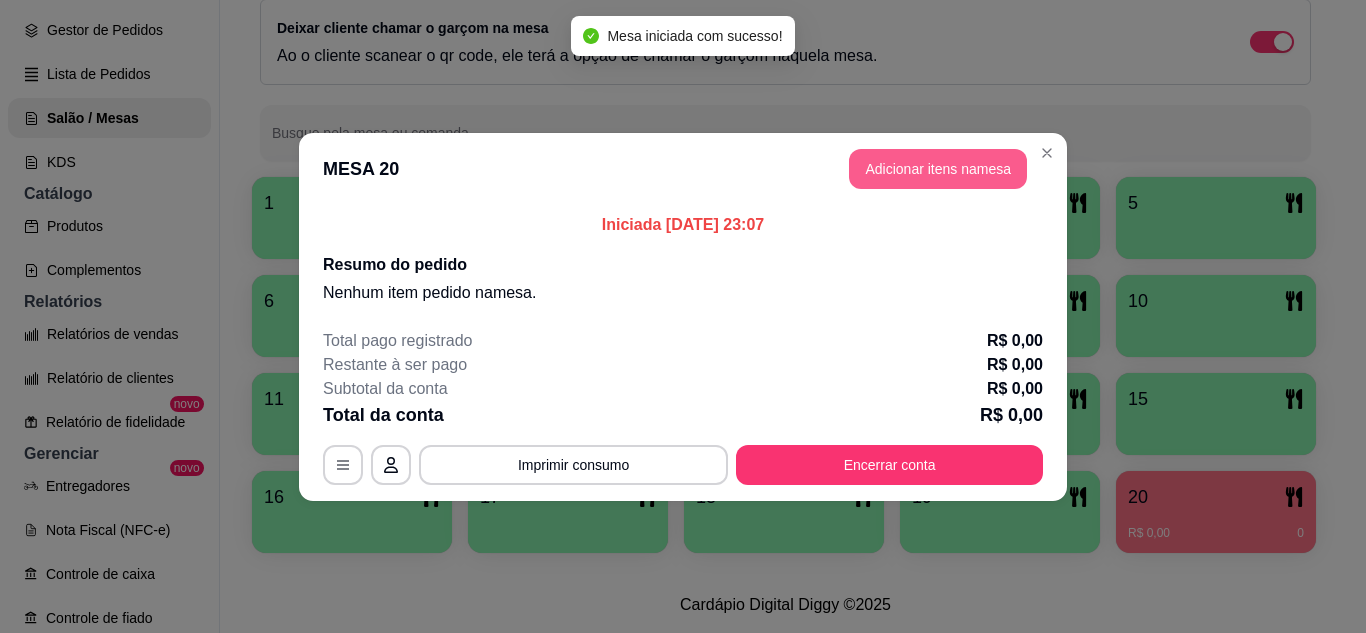 click on "Adicionar itens na  mesa" at bounding box center (938, 169) 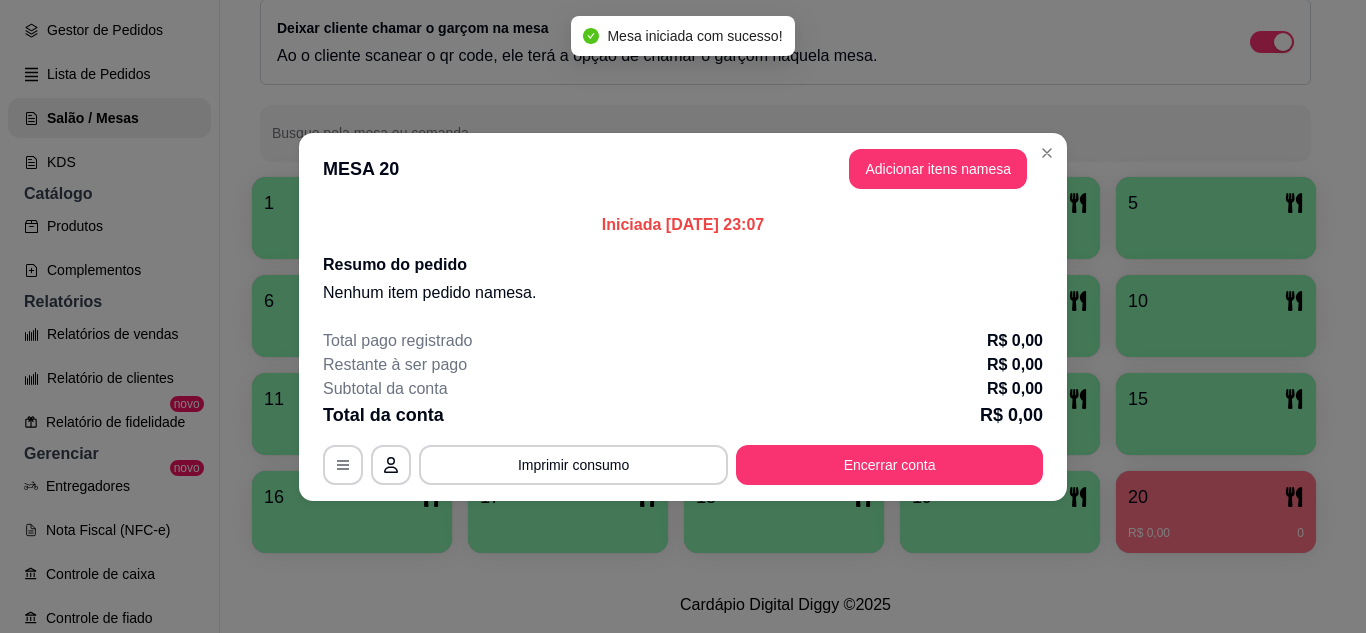 click on "Pesquisa" at bounding box center (465, 137) 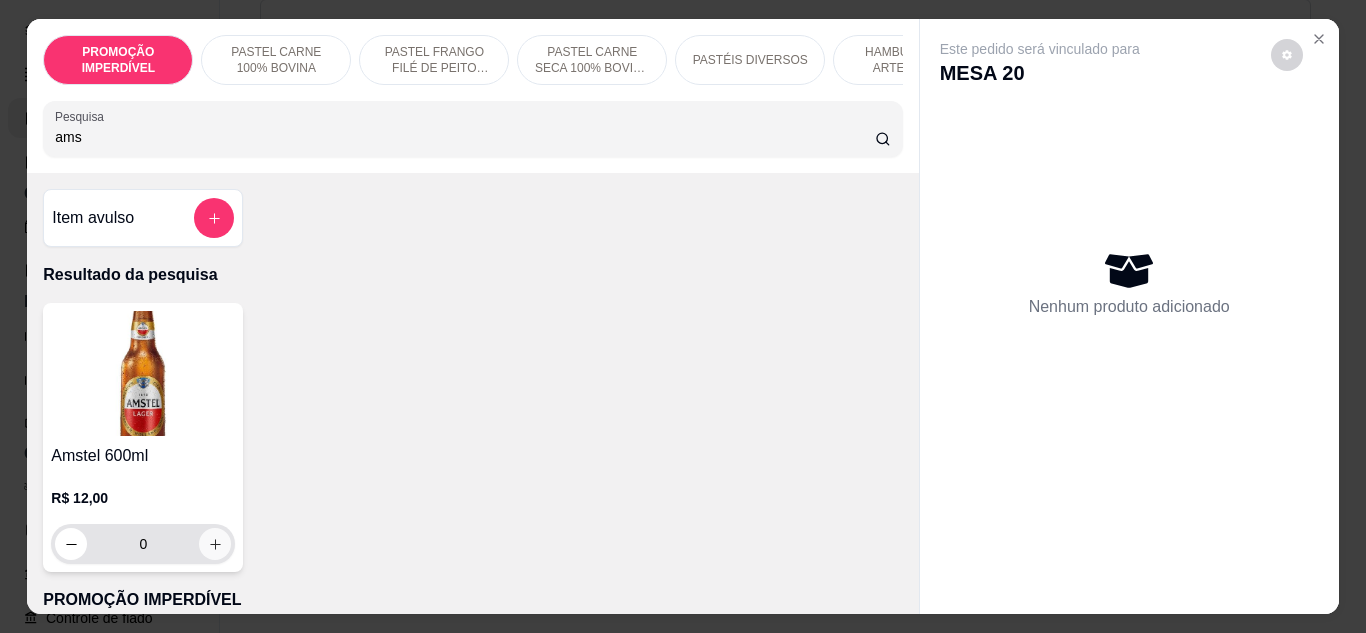 type on "ams" 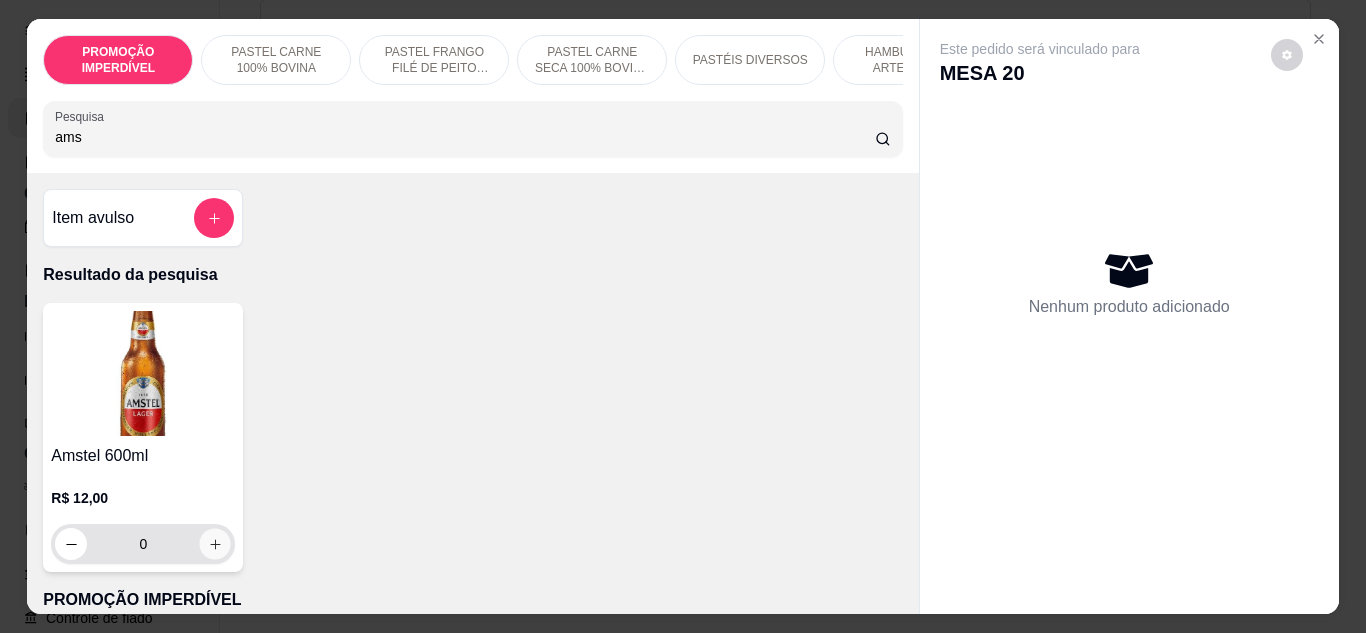 click at bounding box center [215, 543] 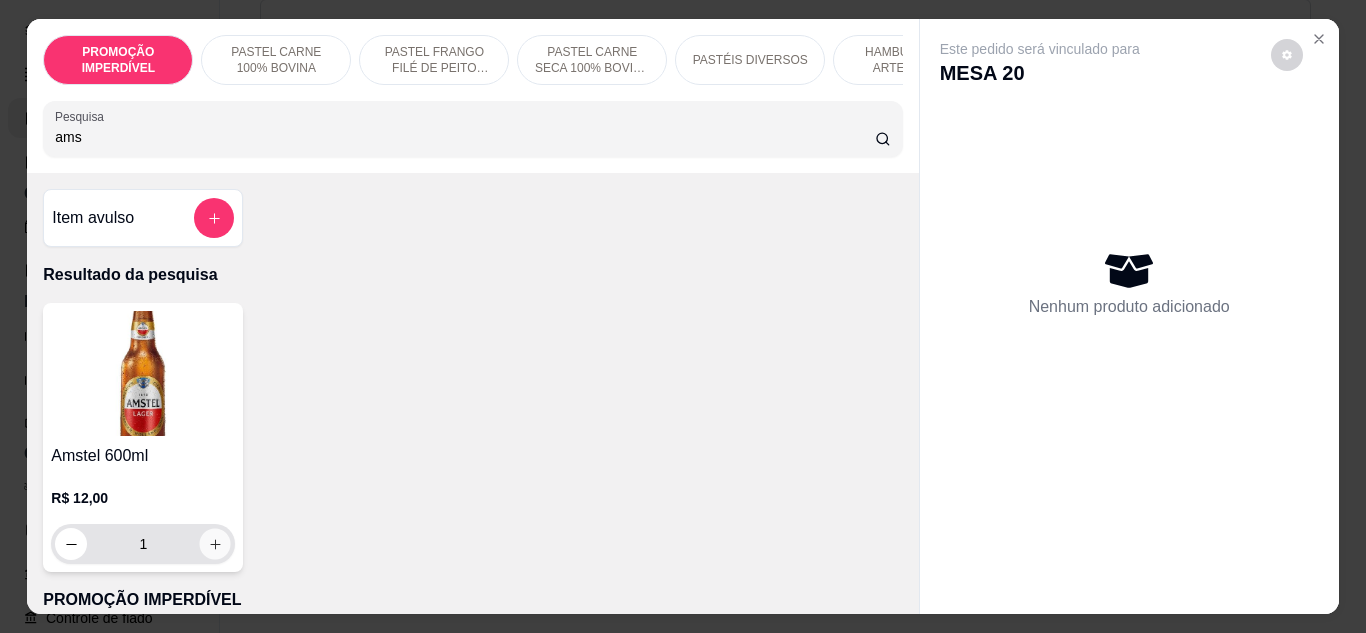 click at bounding box center [215, 543] 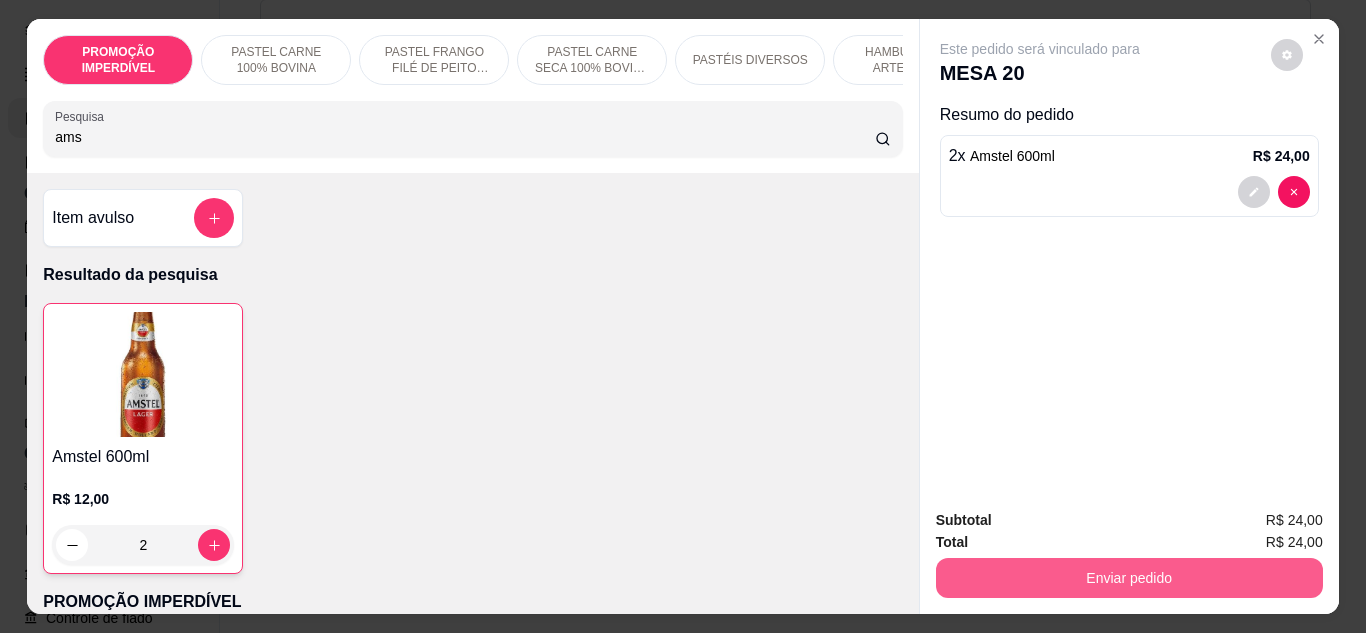 click on "Enviar pedido" at bounding box center (1129, 578) 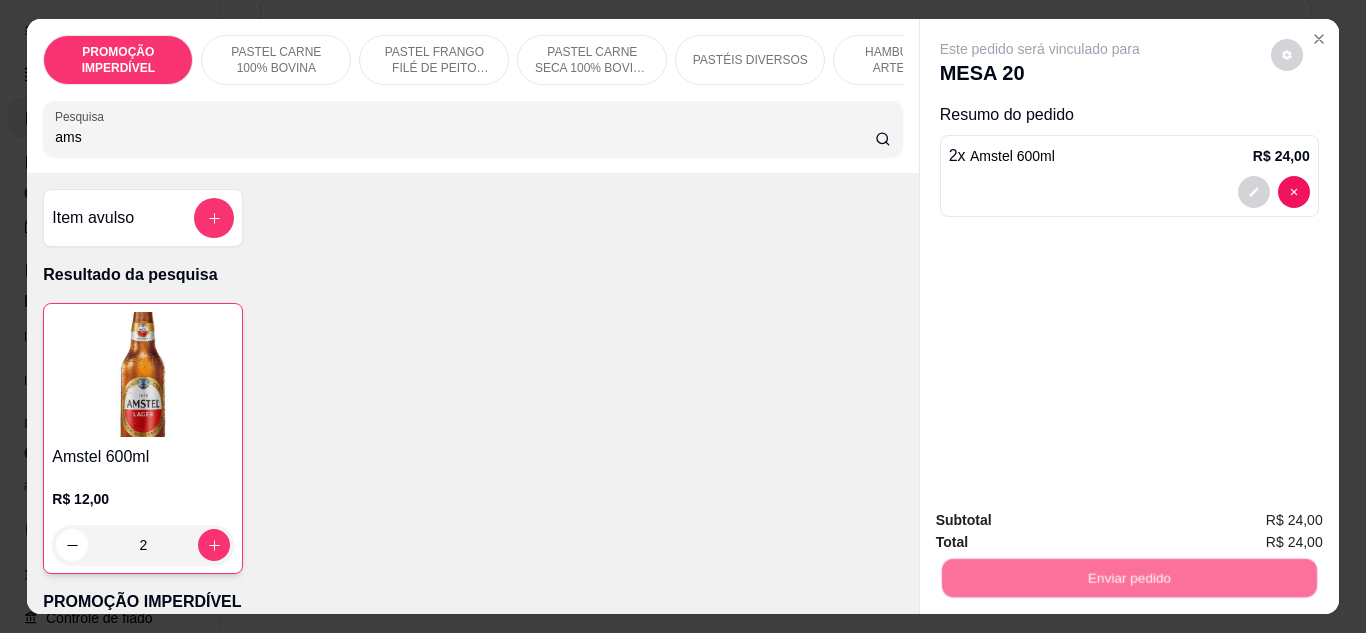 click on "Não registrar e enviar pedido" at bounding box center (1063, 522) 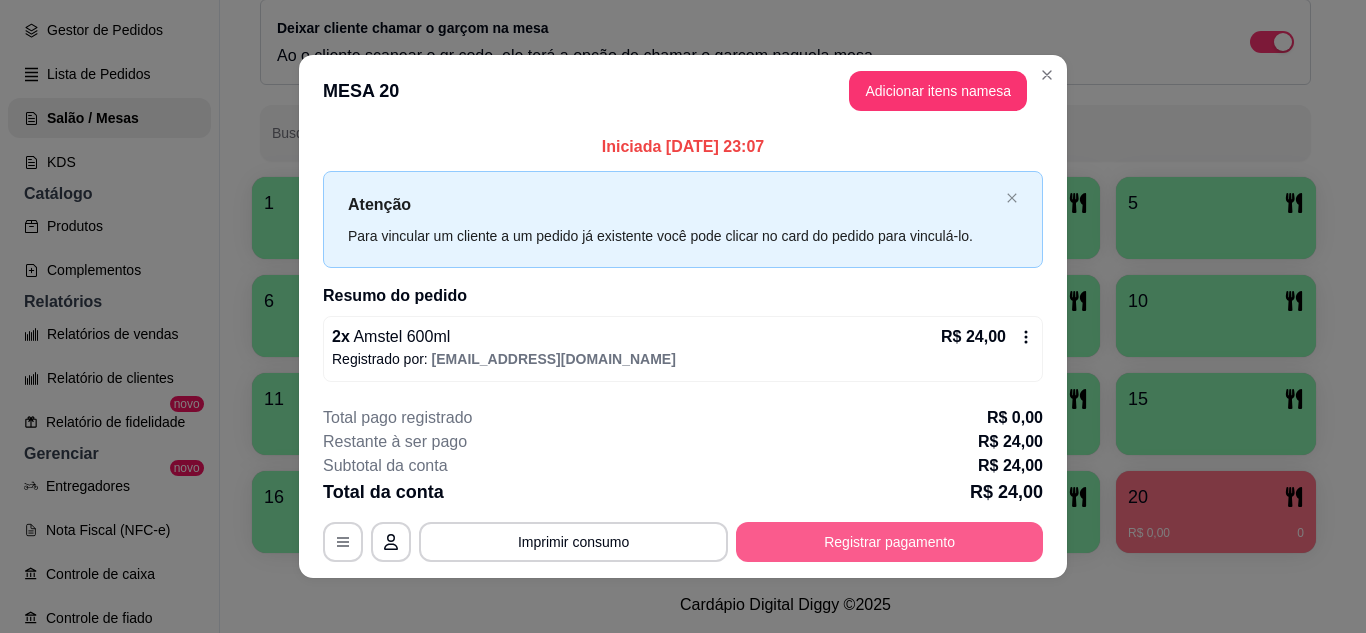 click on "Registrar pagamento" at bounding box center (889, 542) 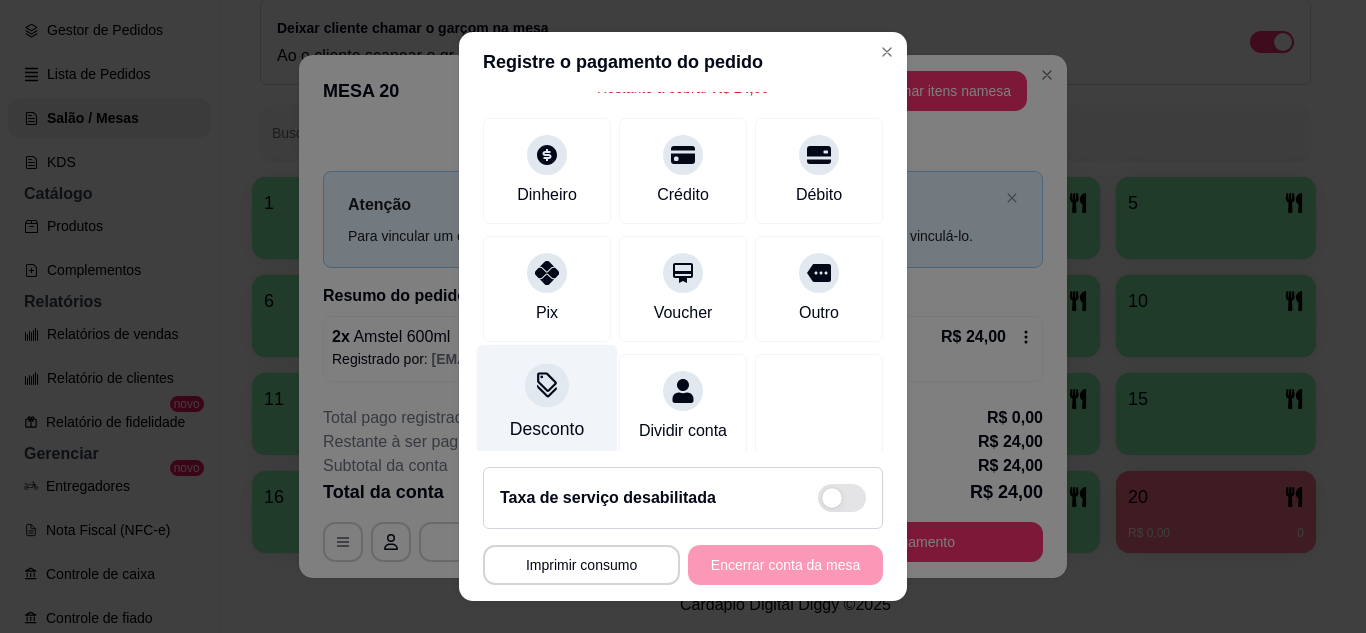 scroll, scrollTop: 154, scrollLeft: 0, axis: vertical 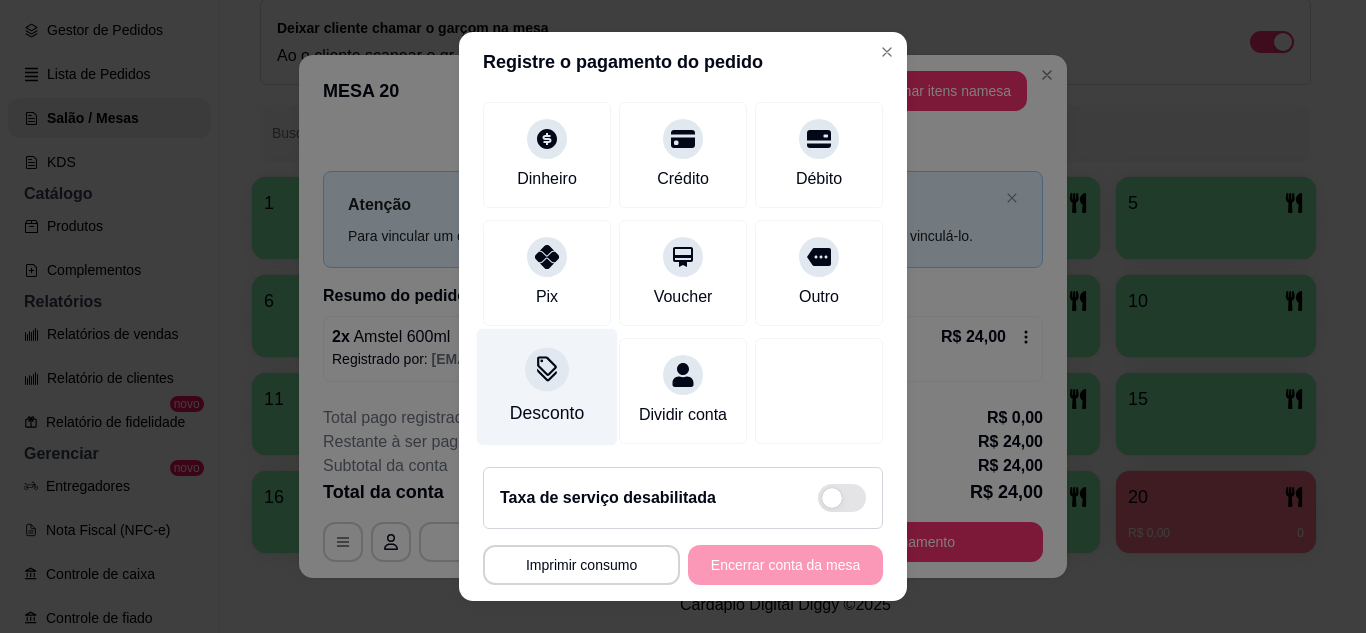 click on "Desconto" at bounding box center [547, 413] 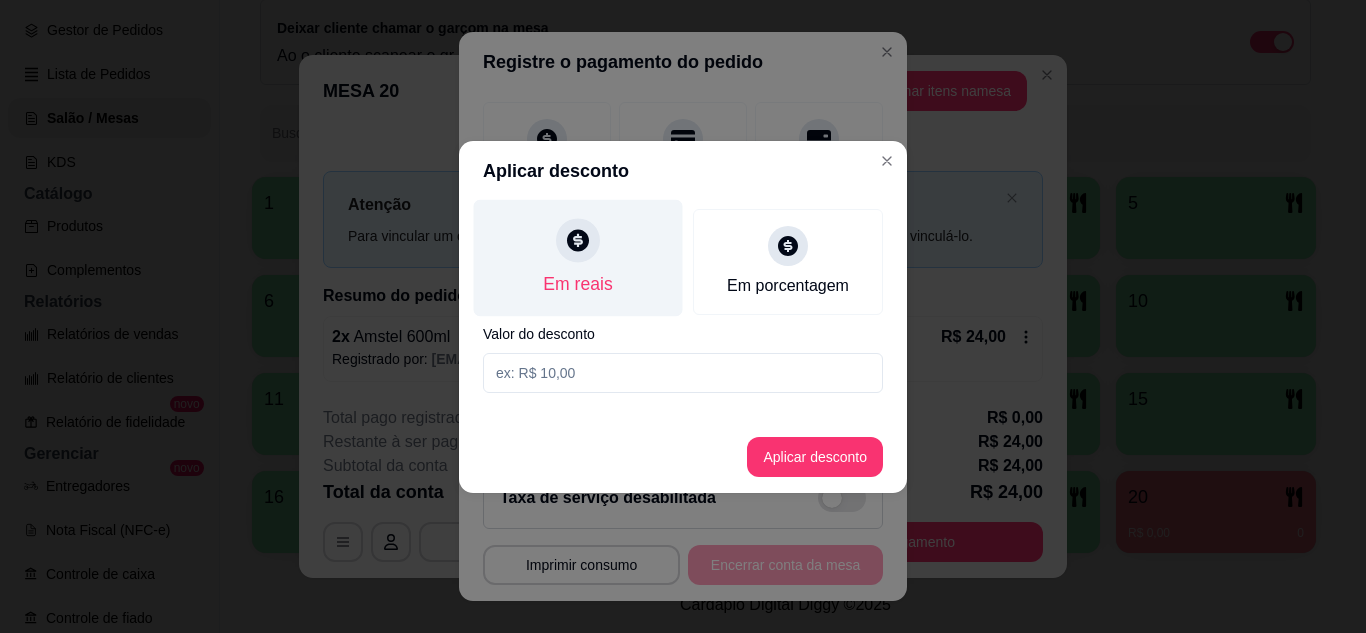 click on "Em reais" at bounding box center [578, 257] 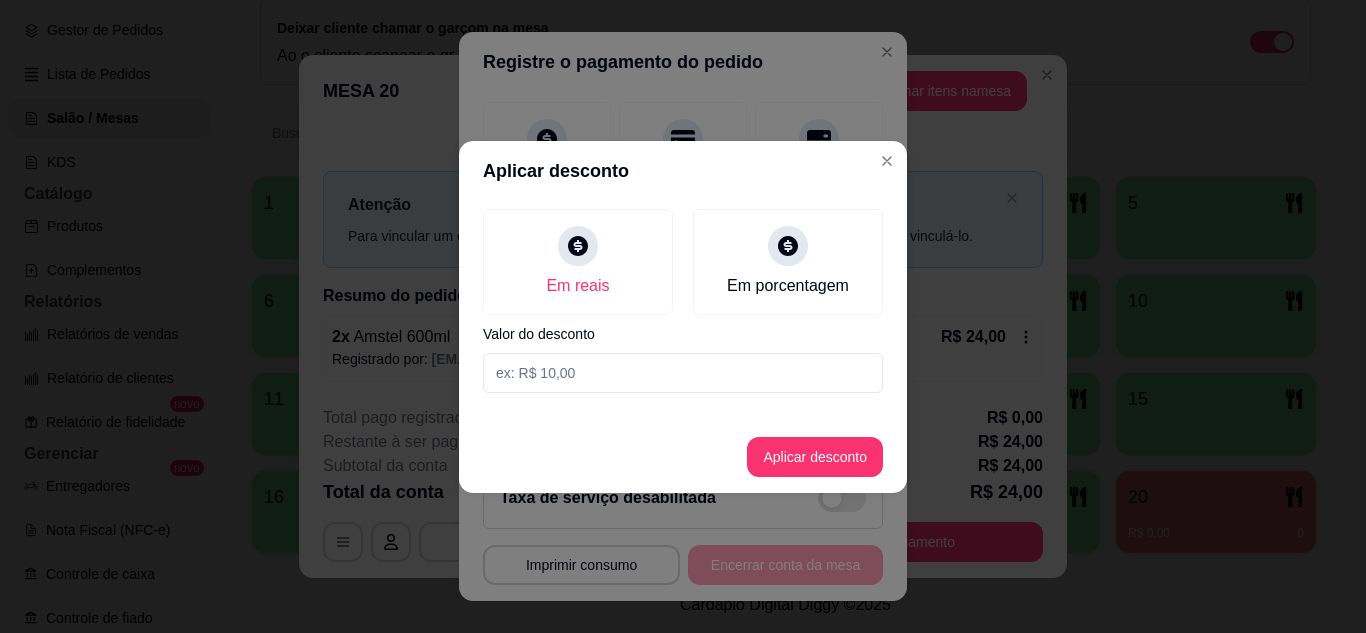 click at bounding box center (683, 373) 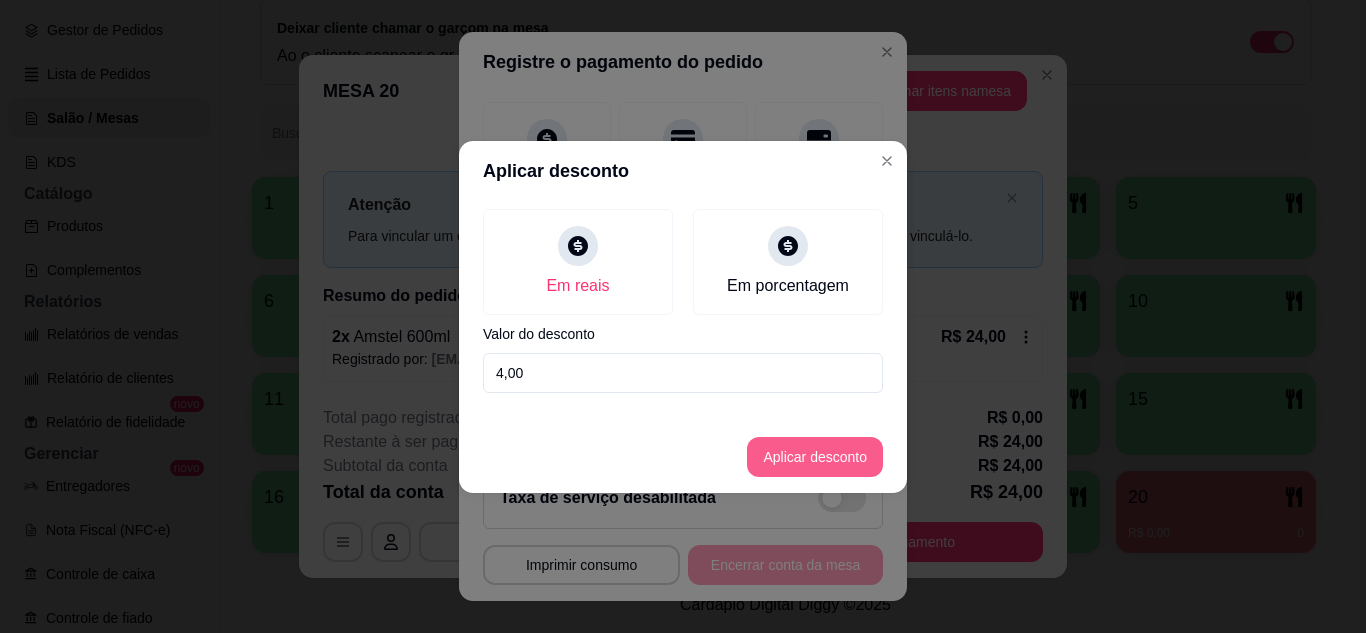 type on "4,00" 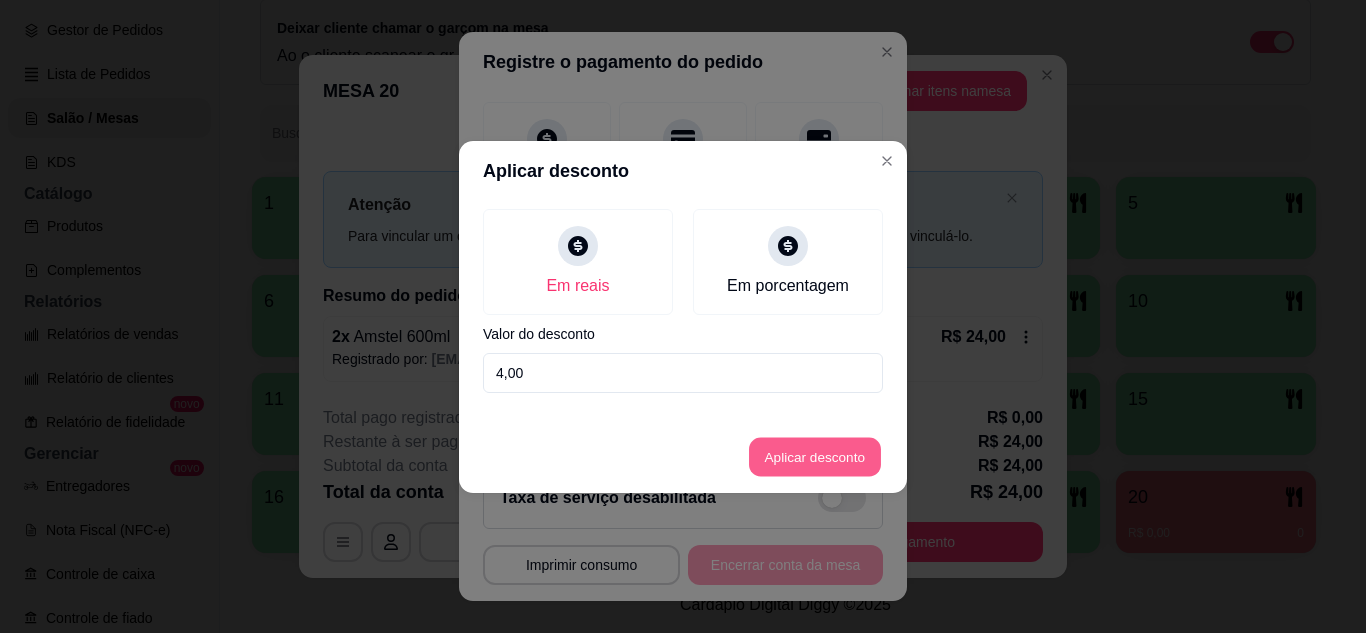 click on "Aplicar desconto" at bounding box center (815, 456) 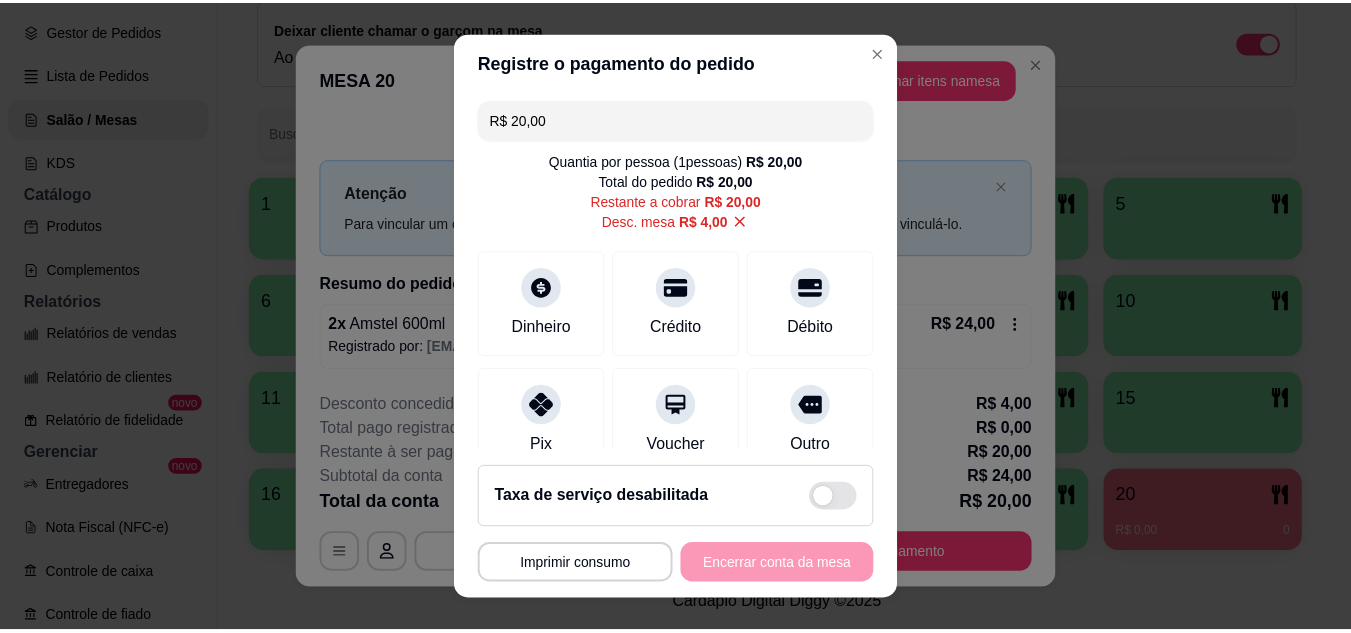 scroll, scrollTop: 0, scrollLeft: 0, axis: both 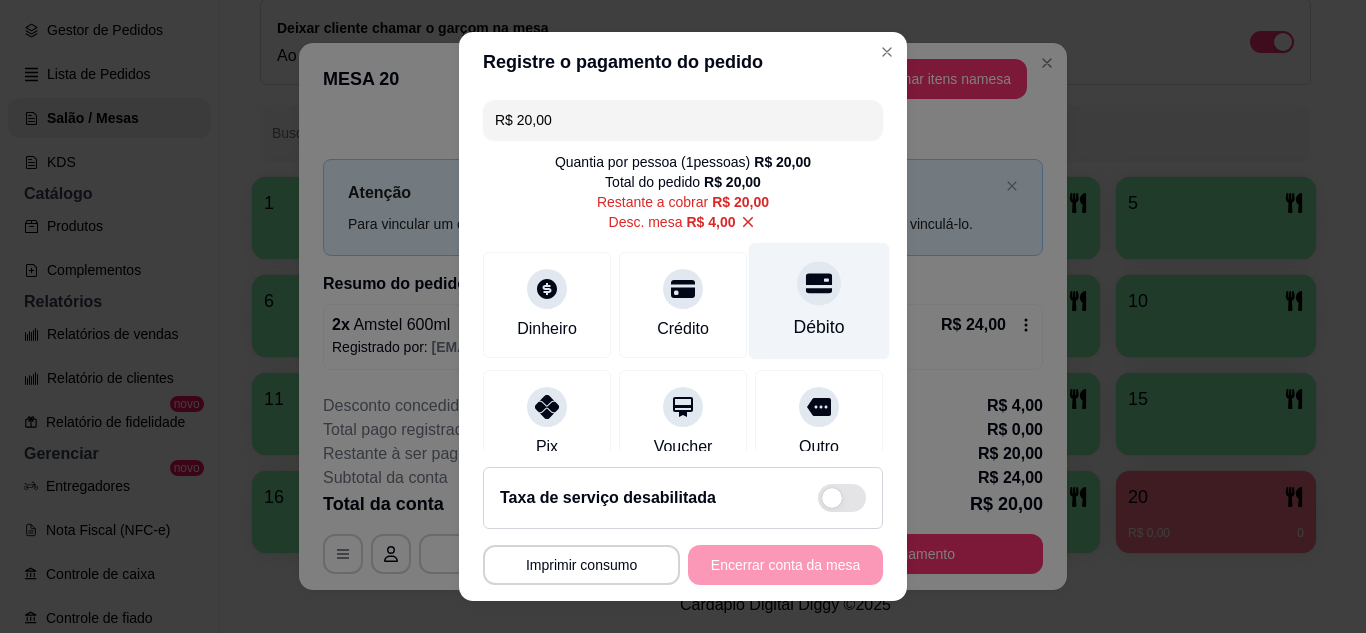 click on "Débito" at bounding box center (819, 300) 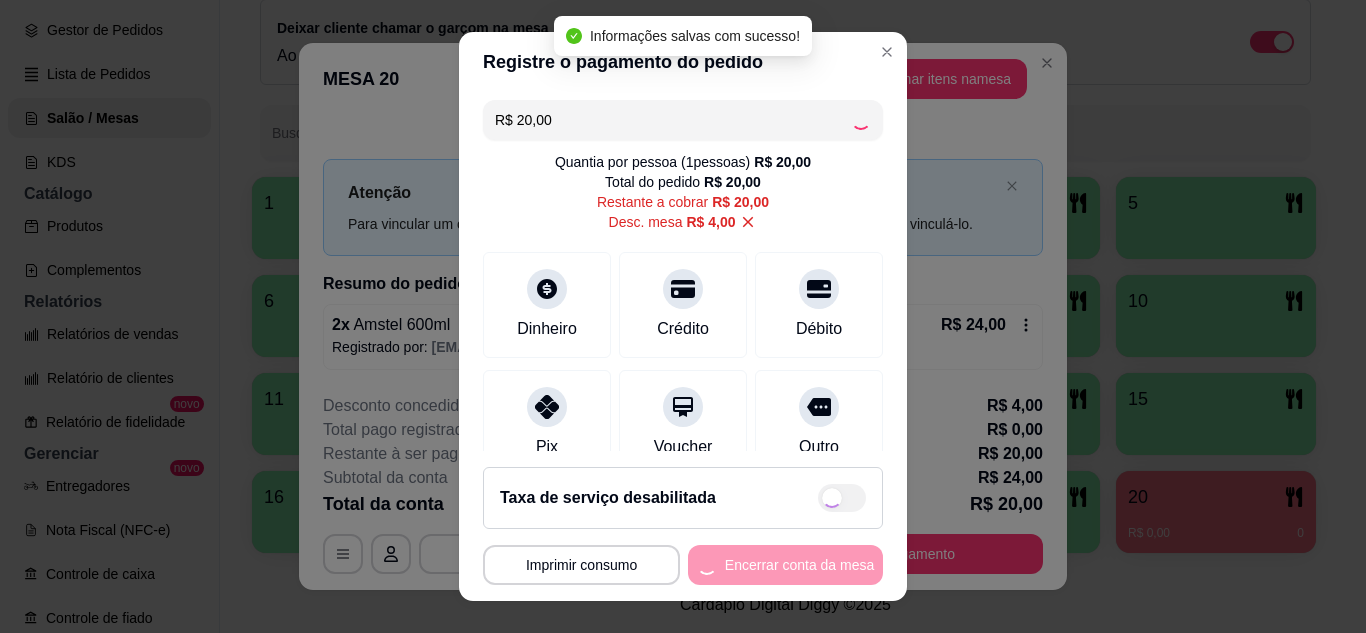 type on "R$ 0,00" 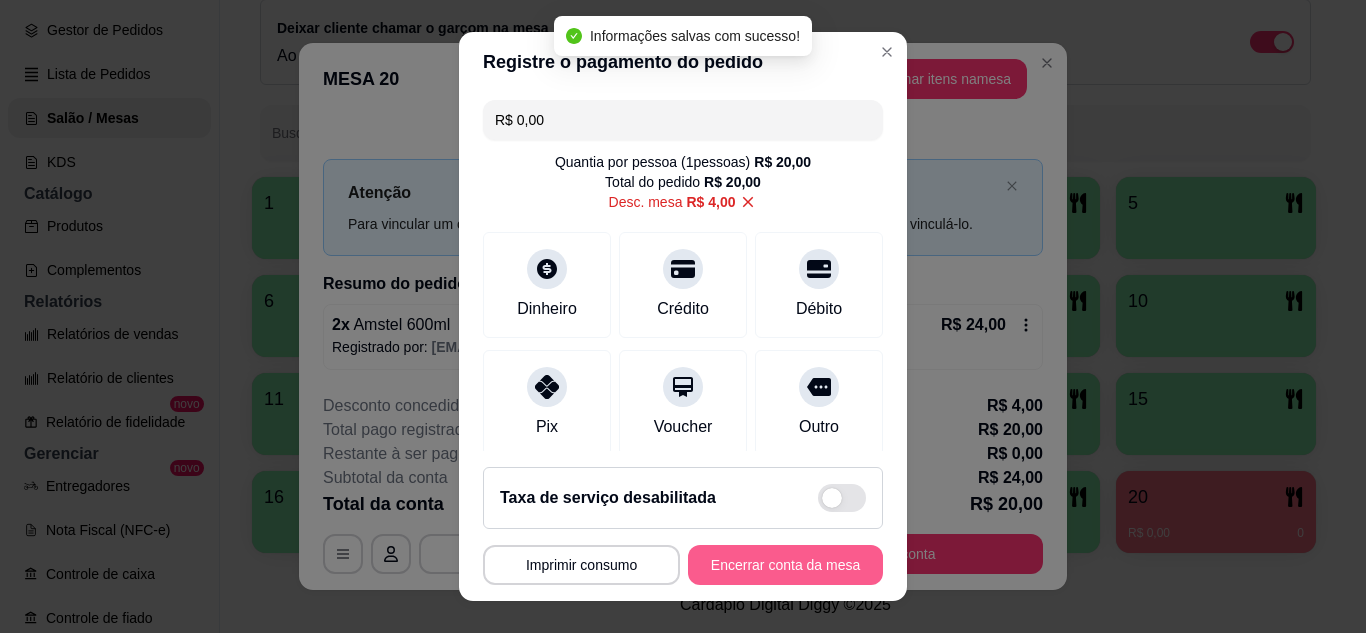 click on "Encerrar conta da mesa" at bounding box center [785, 565] 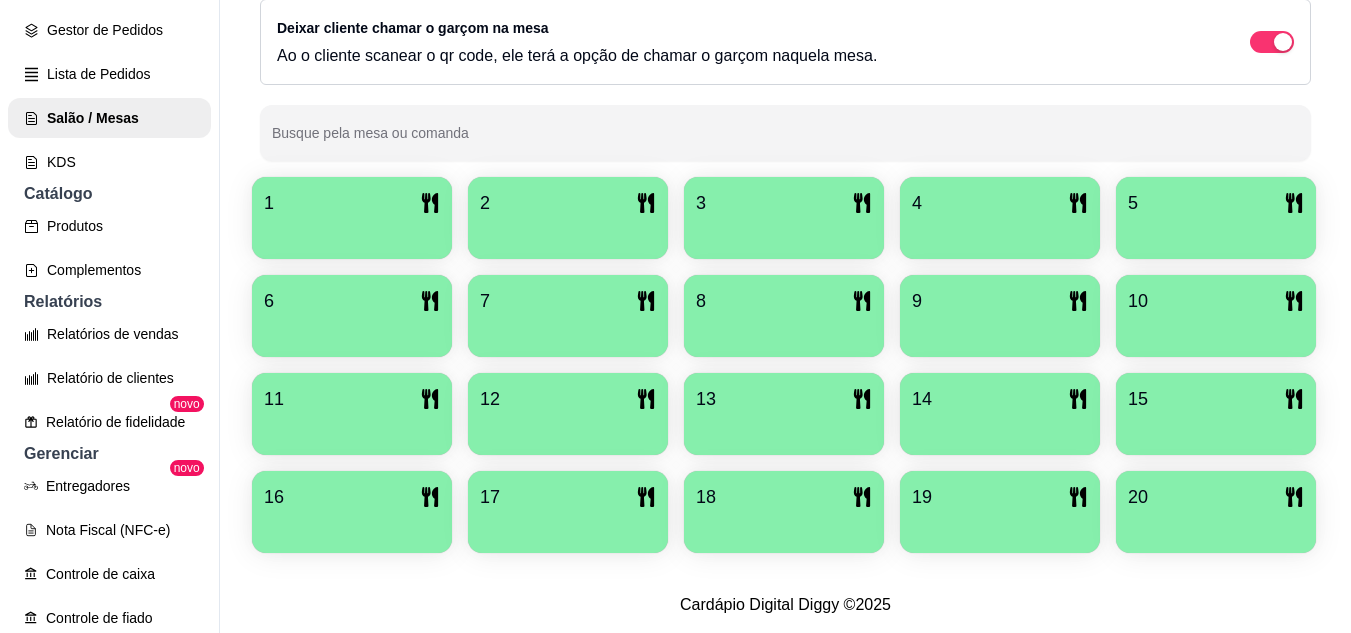 scroll, scrollTop: 100, scrollLeft: 0, axis: vertical 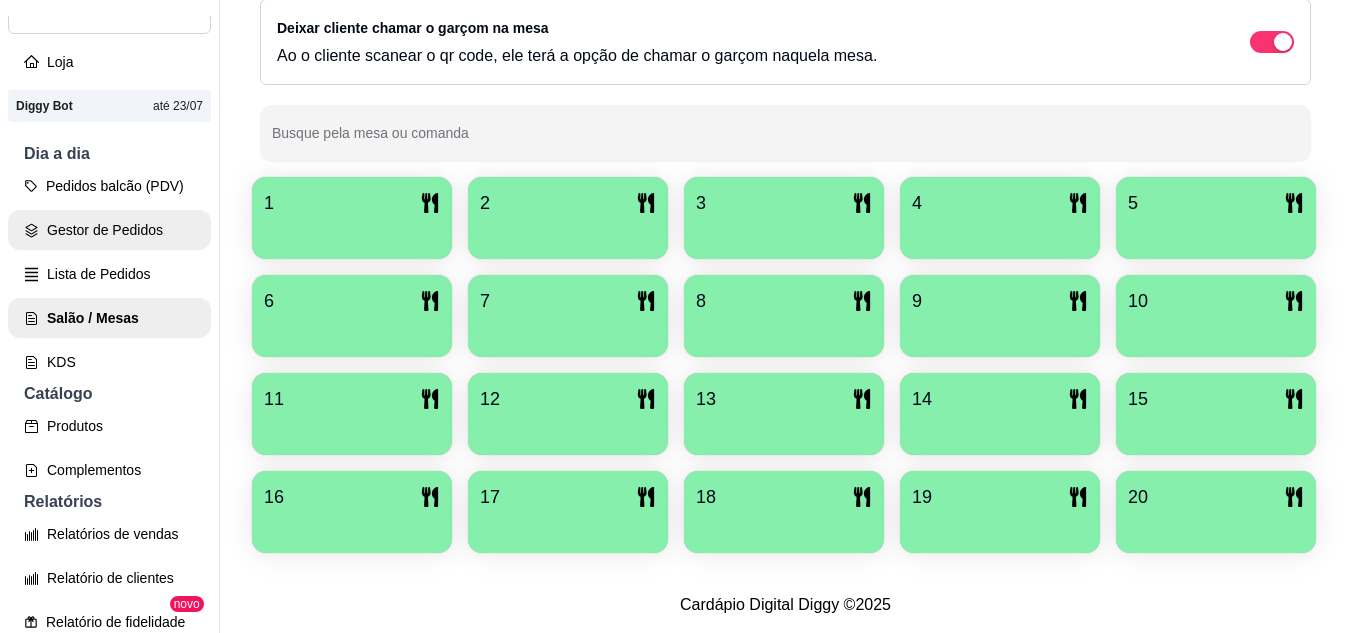 click on "Gestor de Pedidos" at bounding box center (109, 230) 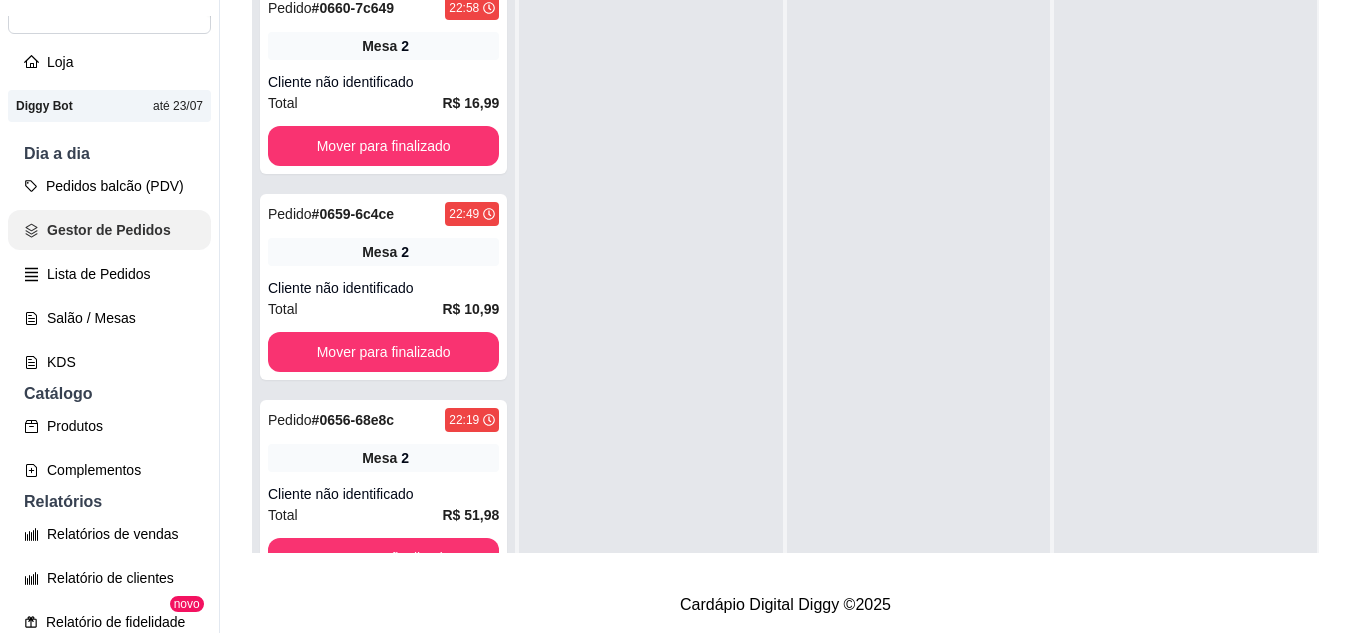 scroll, scrollTop: 0, scrollLeft: 0, axis: both 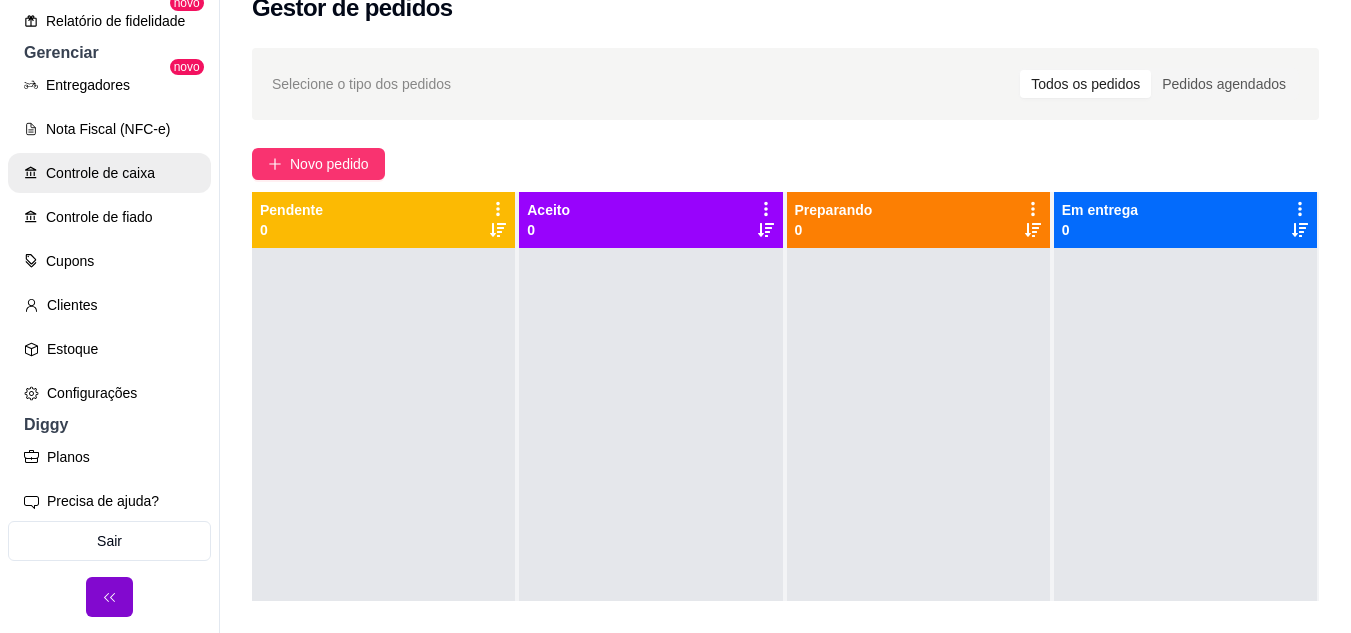 click on "Controle de caixa" at bounding box center [109, 173] 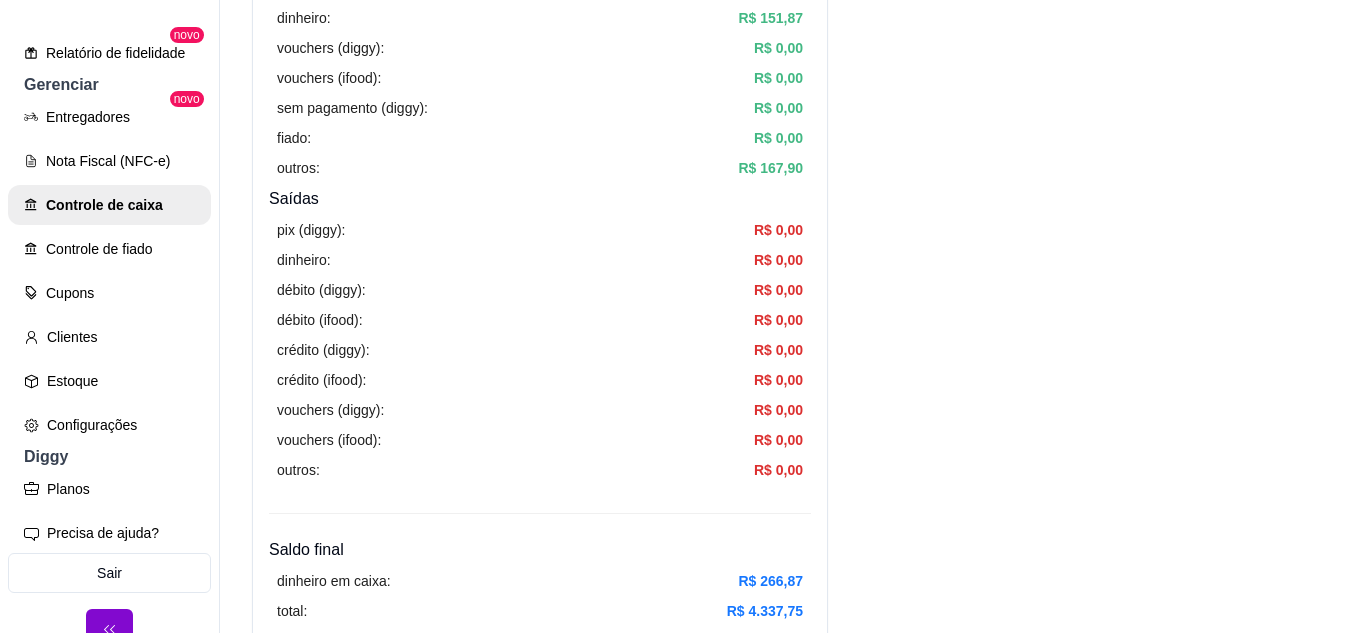 scroll, scrollTop: 800, scrollLeft: 0, axis: vertical 